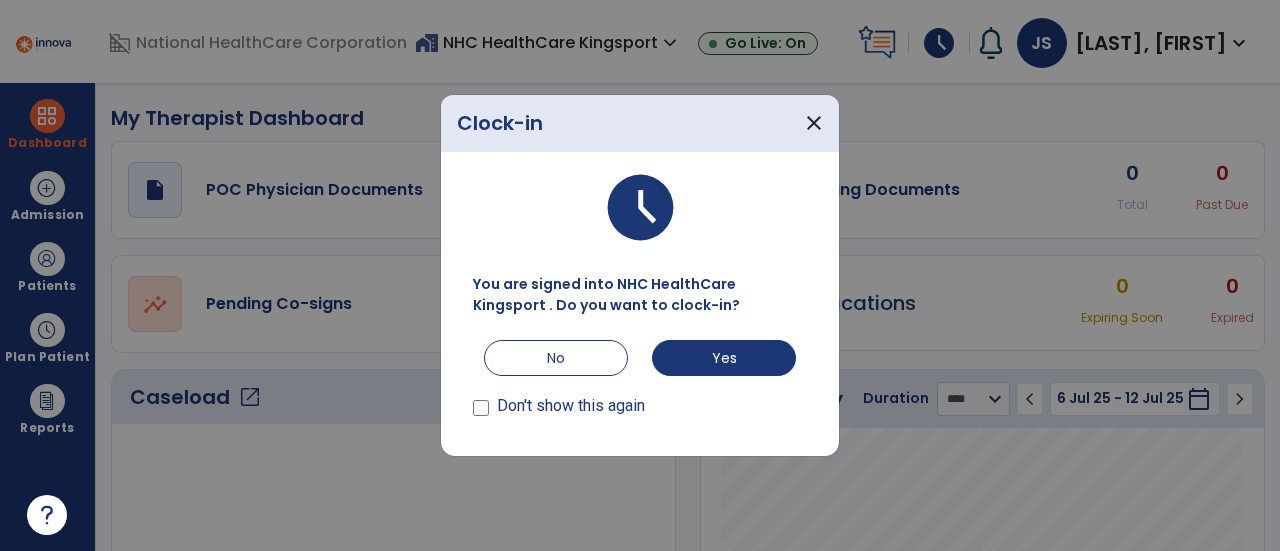 select on "****" 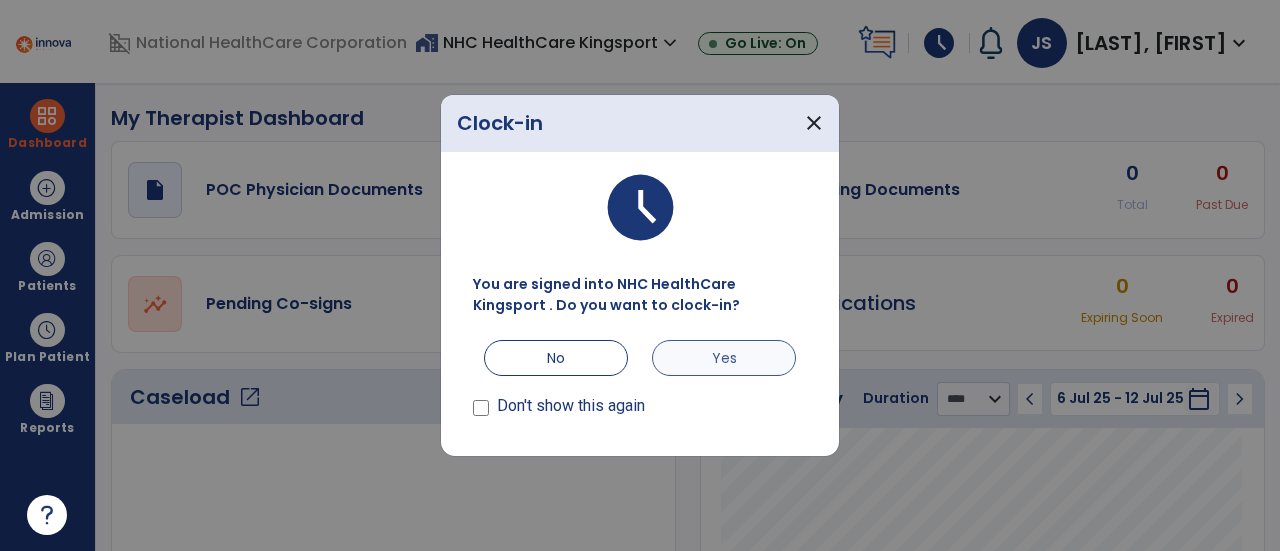 scroll, scrollTop: 0, scrollLeft: 0, axis: both 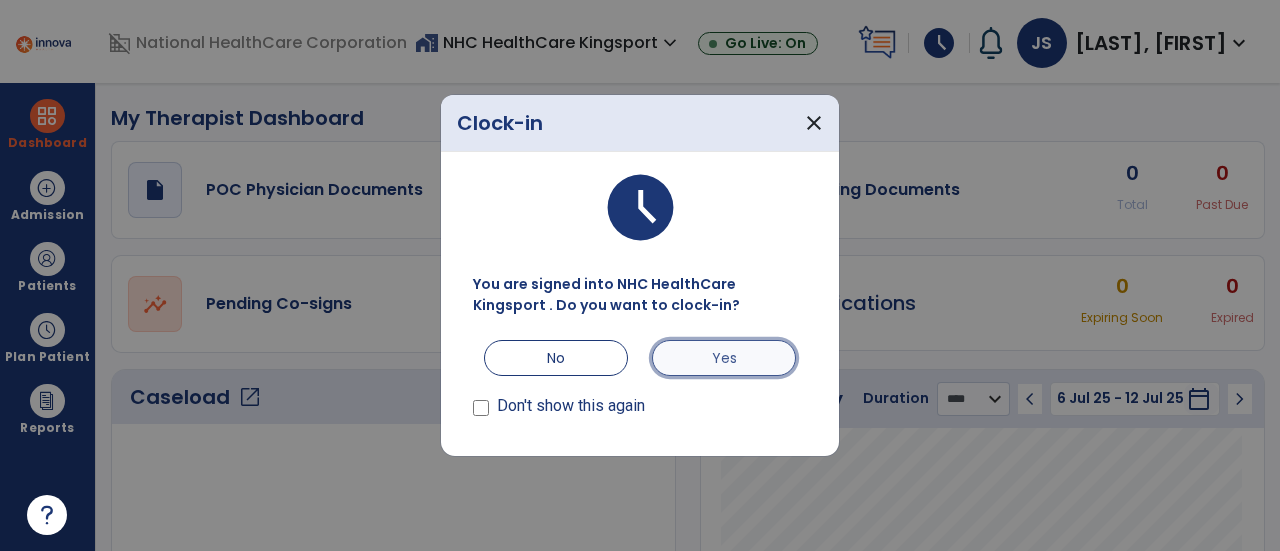 click on "Yes" at bounding box center [724, 358] 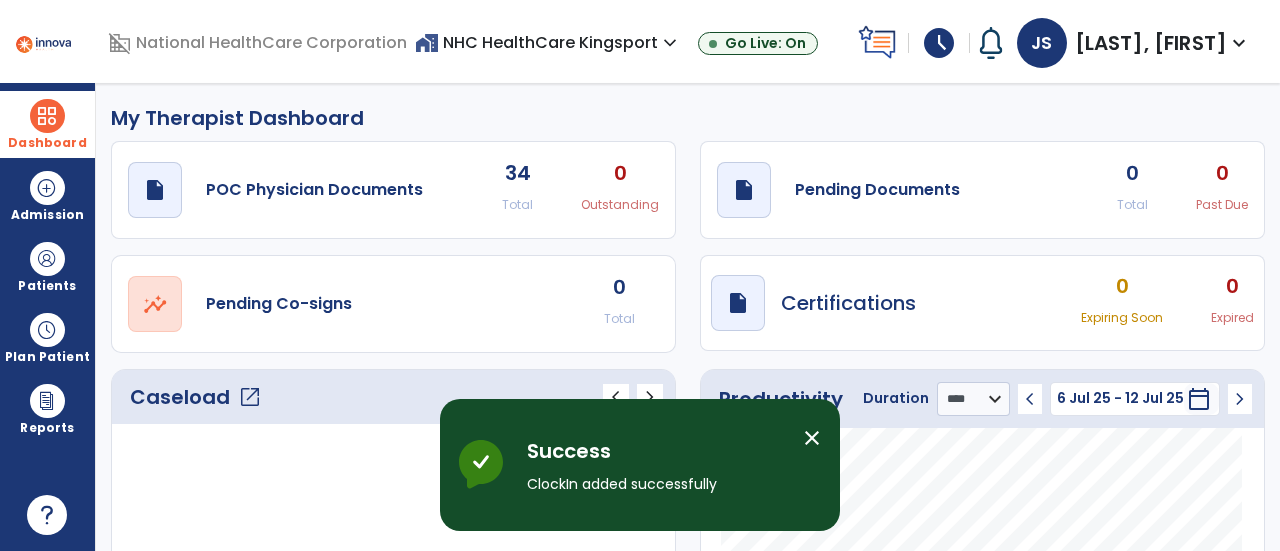 click at bounding box center (47, 116) 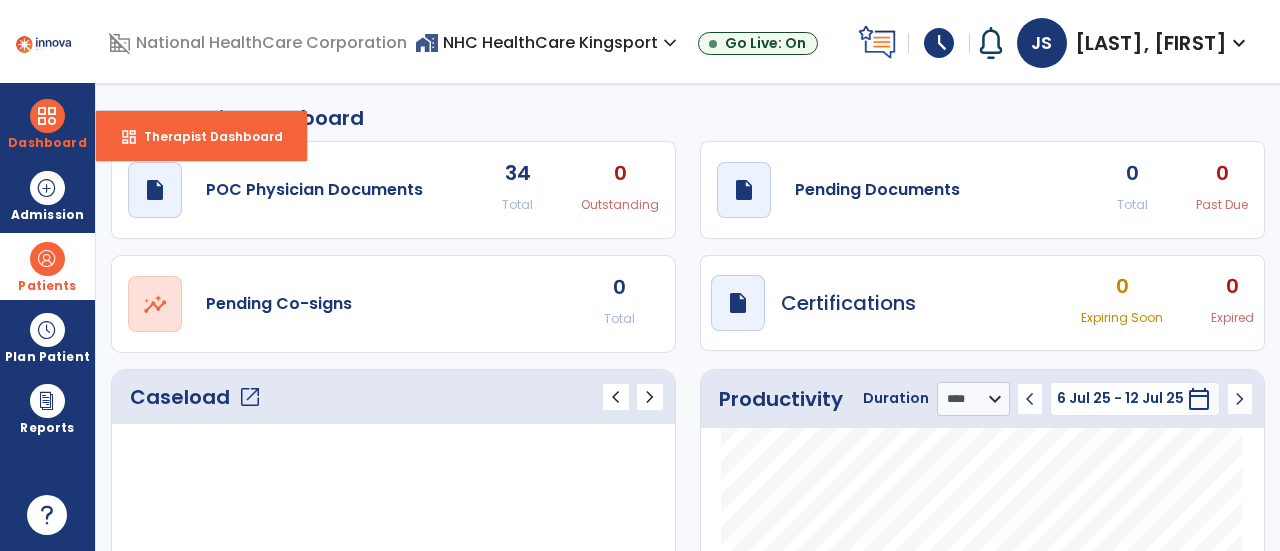 click at bounding box center [47, 259] 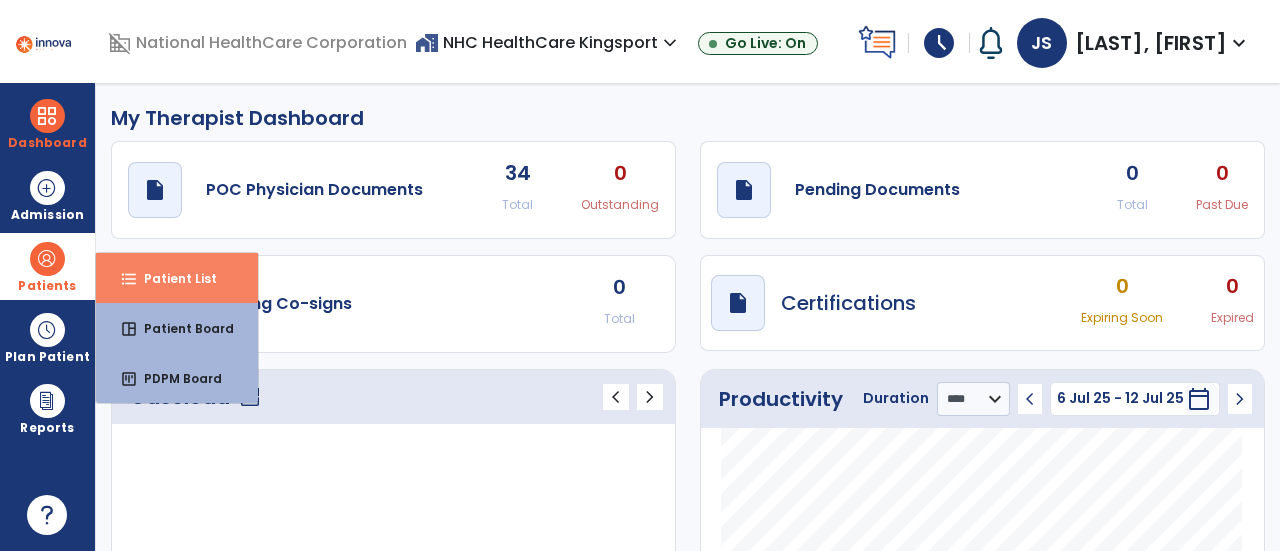 click on "format_list_bulleted  Patient List" at bounding box center [177, 278] 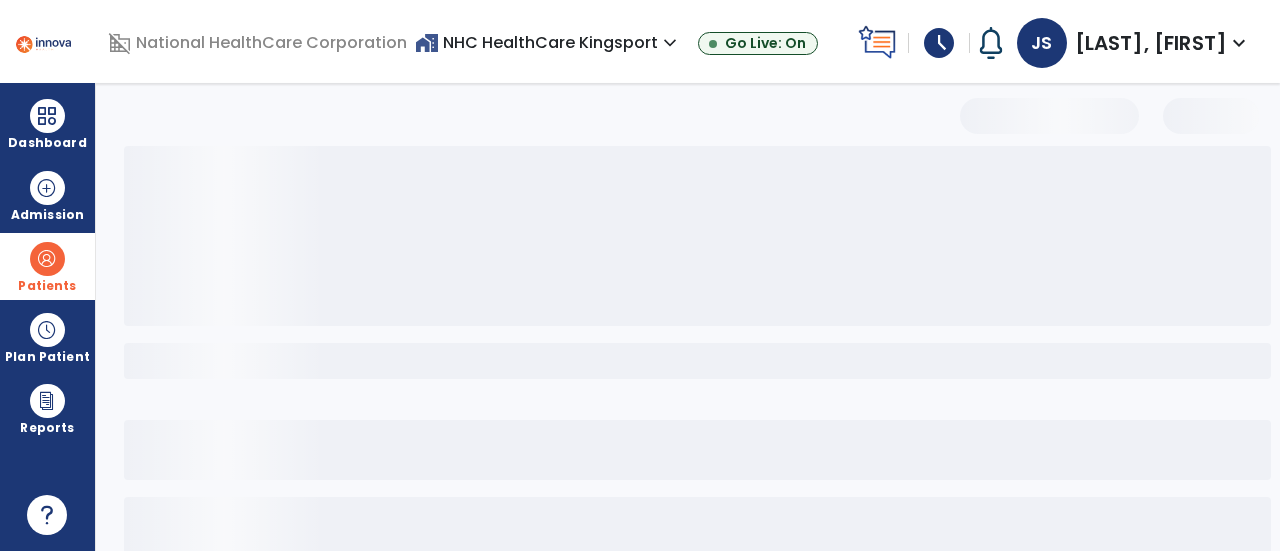 select on "***" 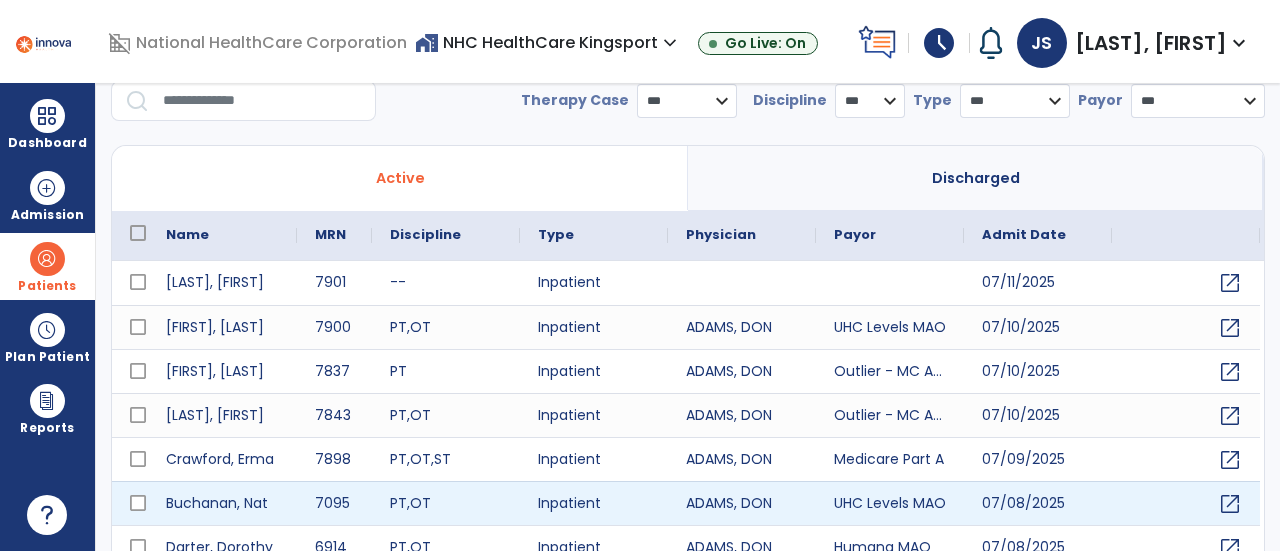scroll, scrollTop: 66, scrollLeft: 0, axis: vertical 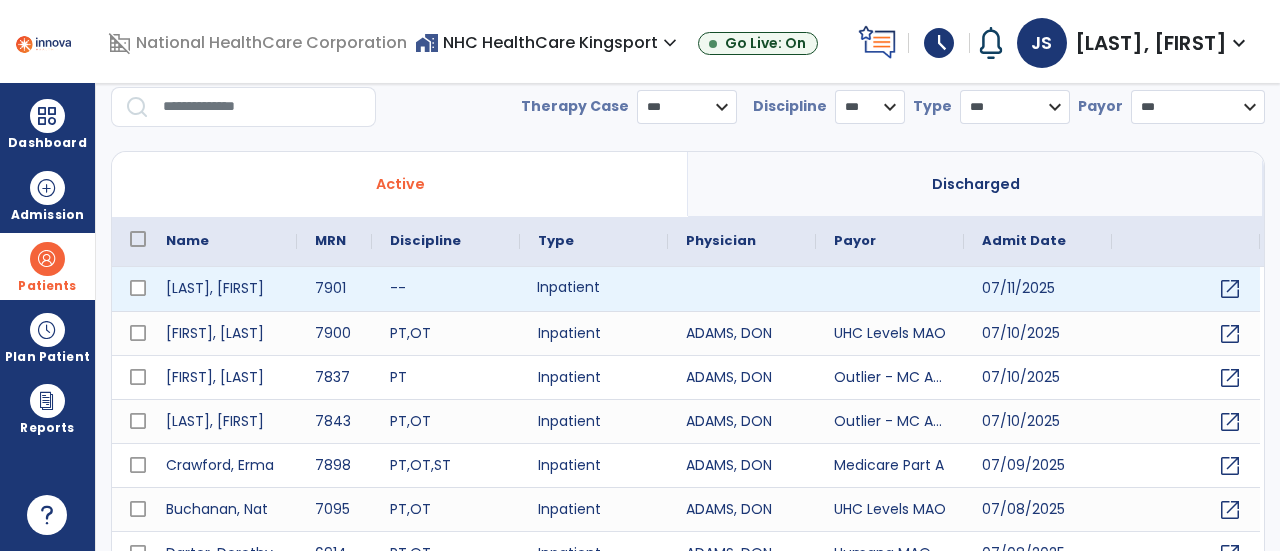 click on "Inpatient" at bounding box center (594, 289) 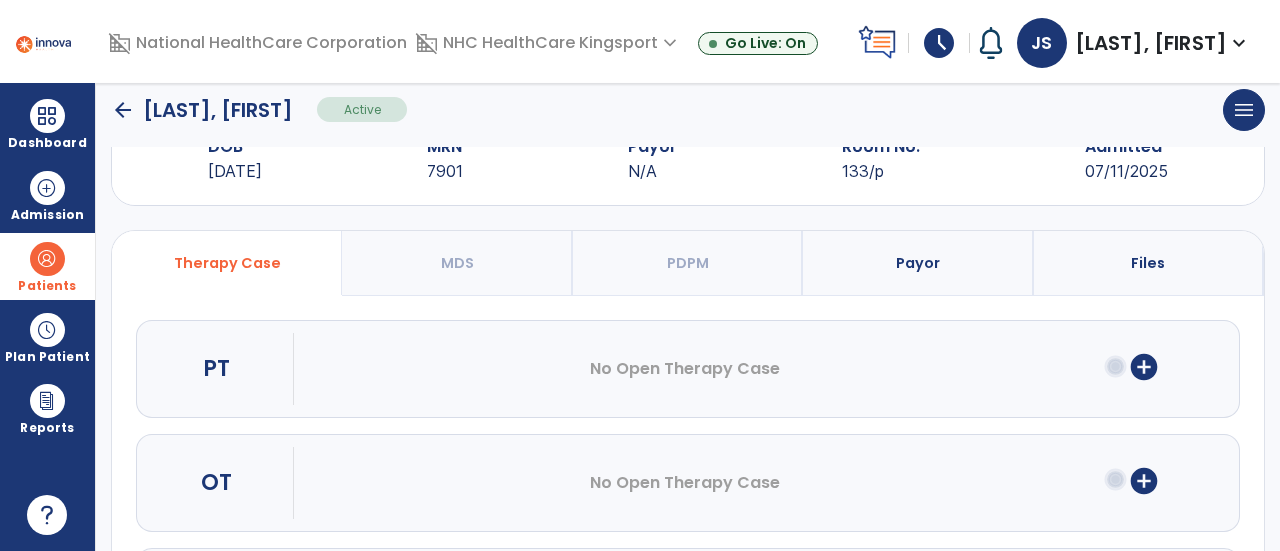 click on "add_circle" at bounding box center (1144, 481) 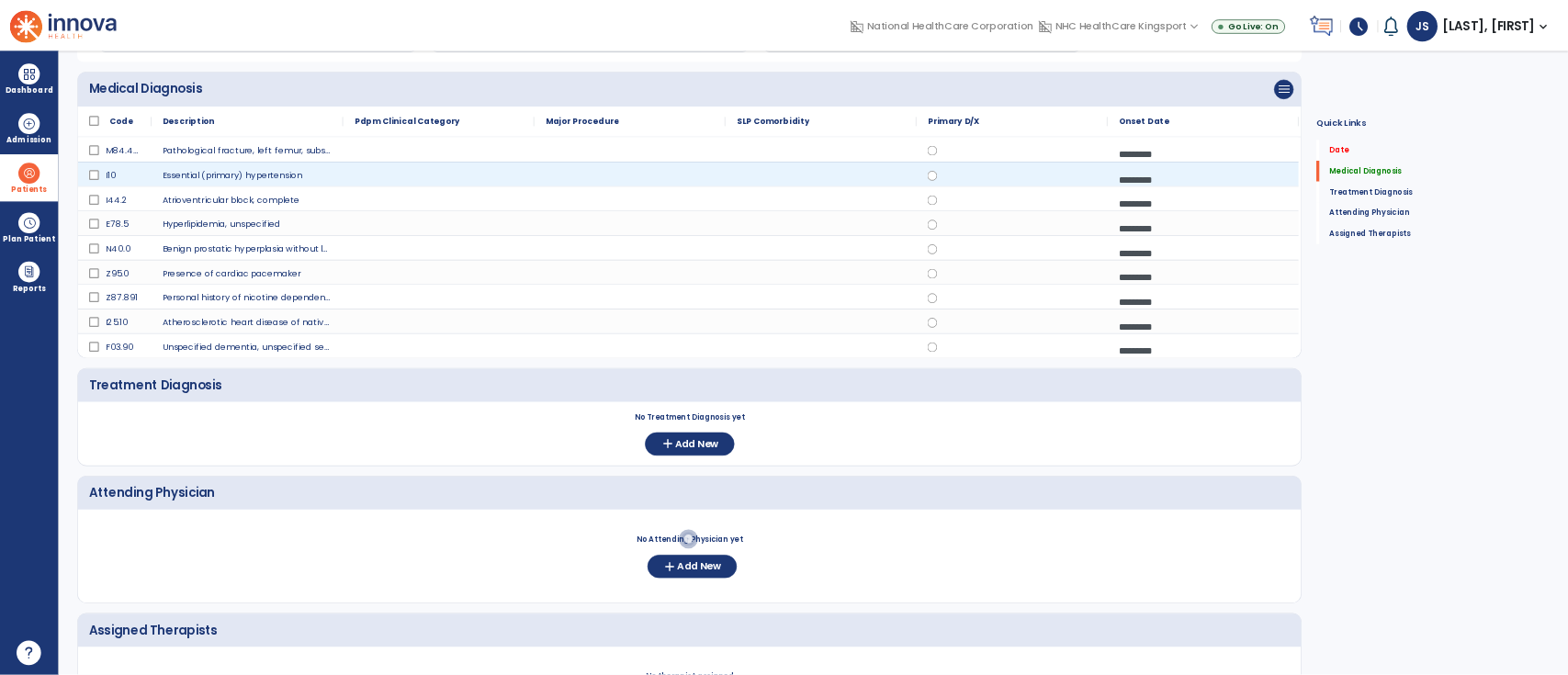 scroll, scrollTop: 152, scrollLeft: 0, axis: vertical 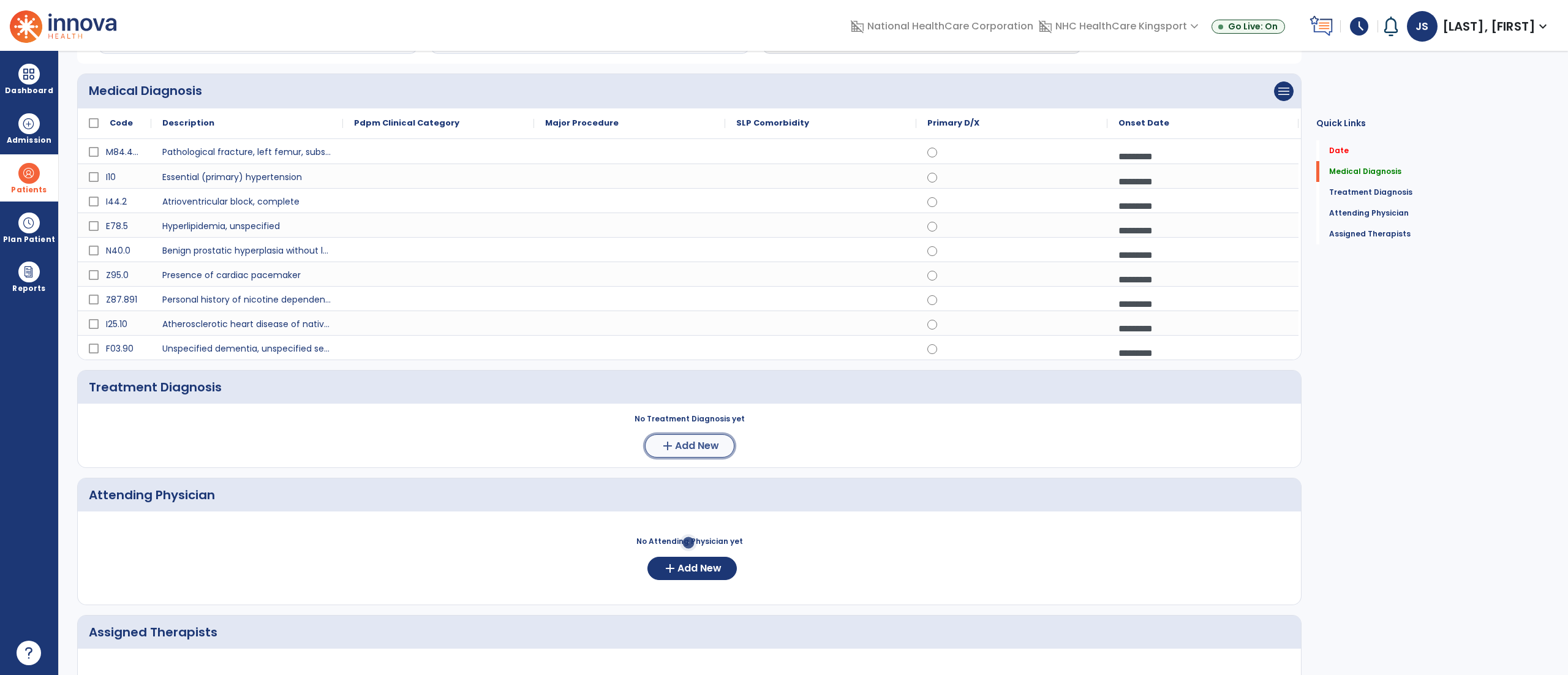 click on "Add New" 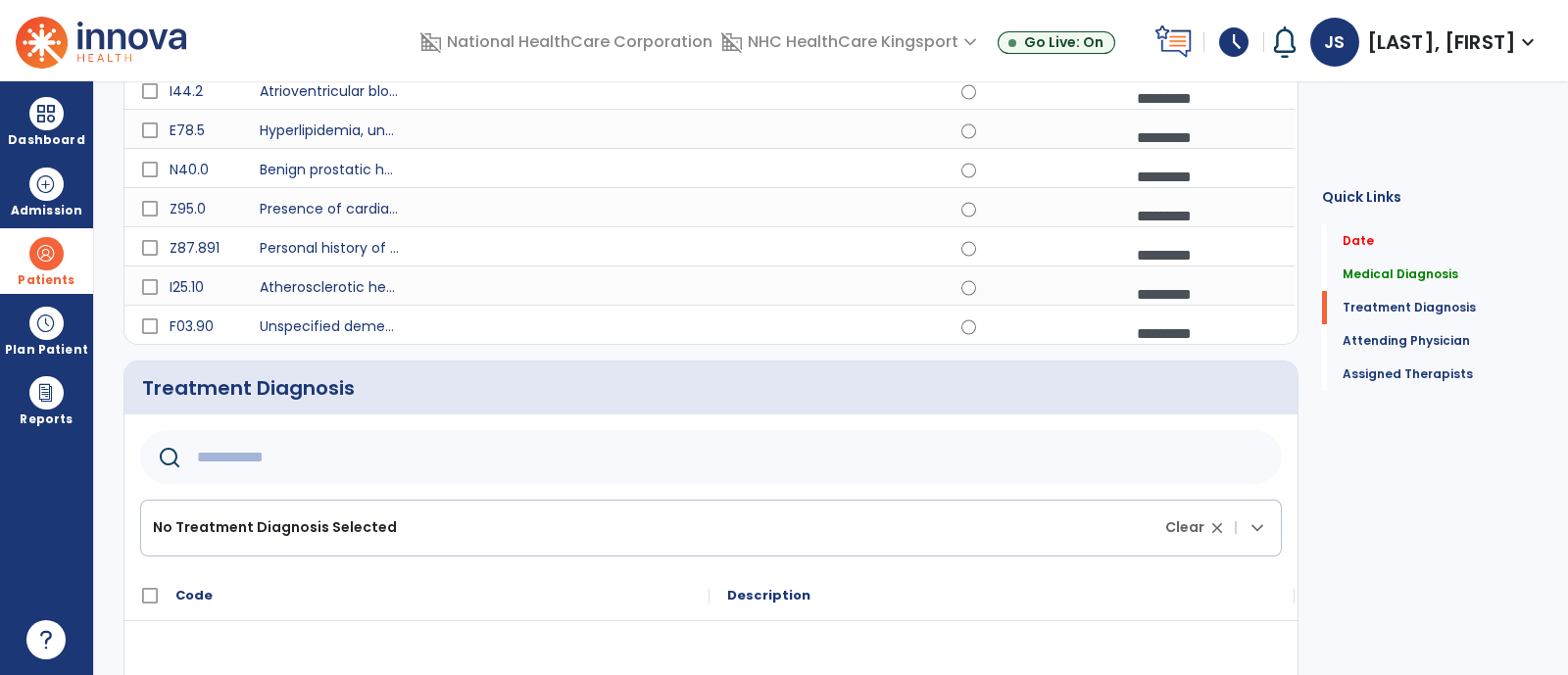 scroll, scrollTop: 422, scrollLeft: 0, axis: vertical 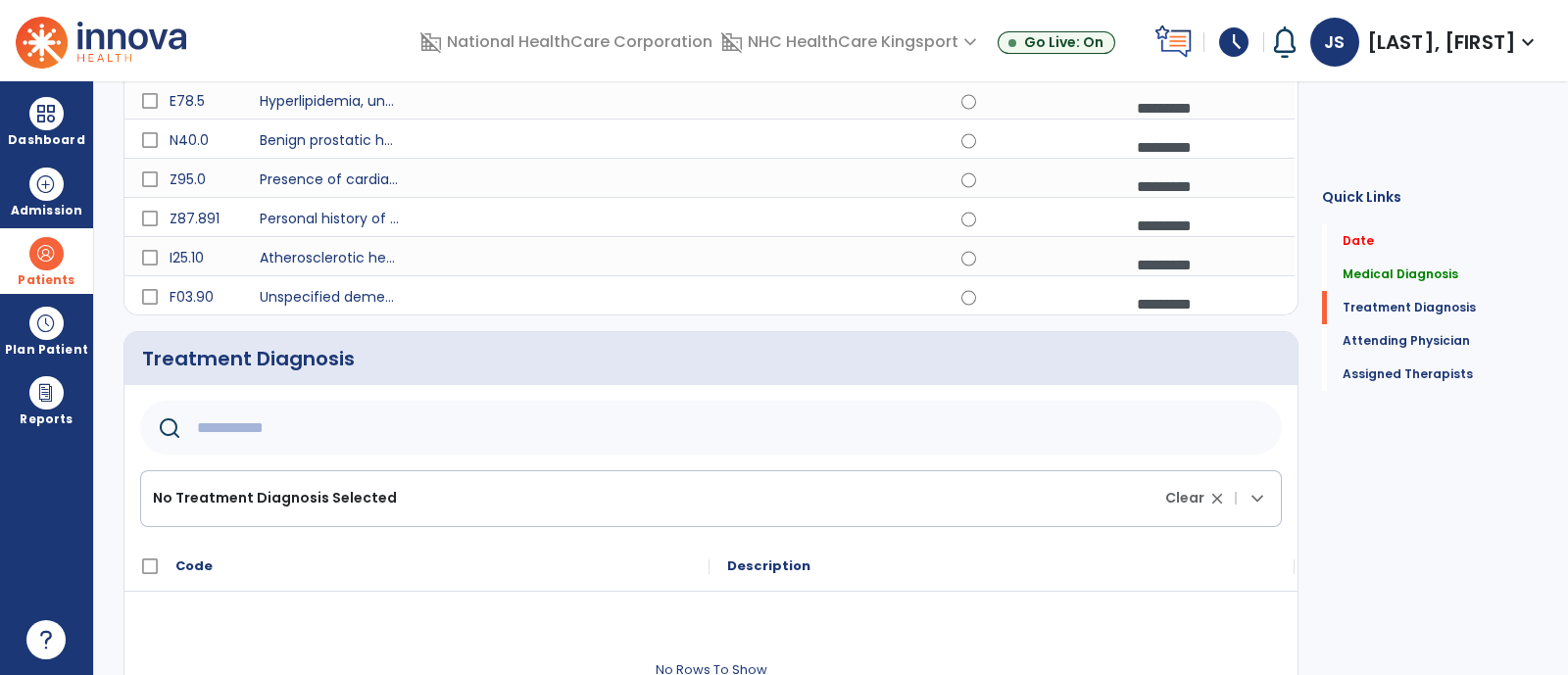 click 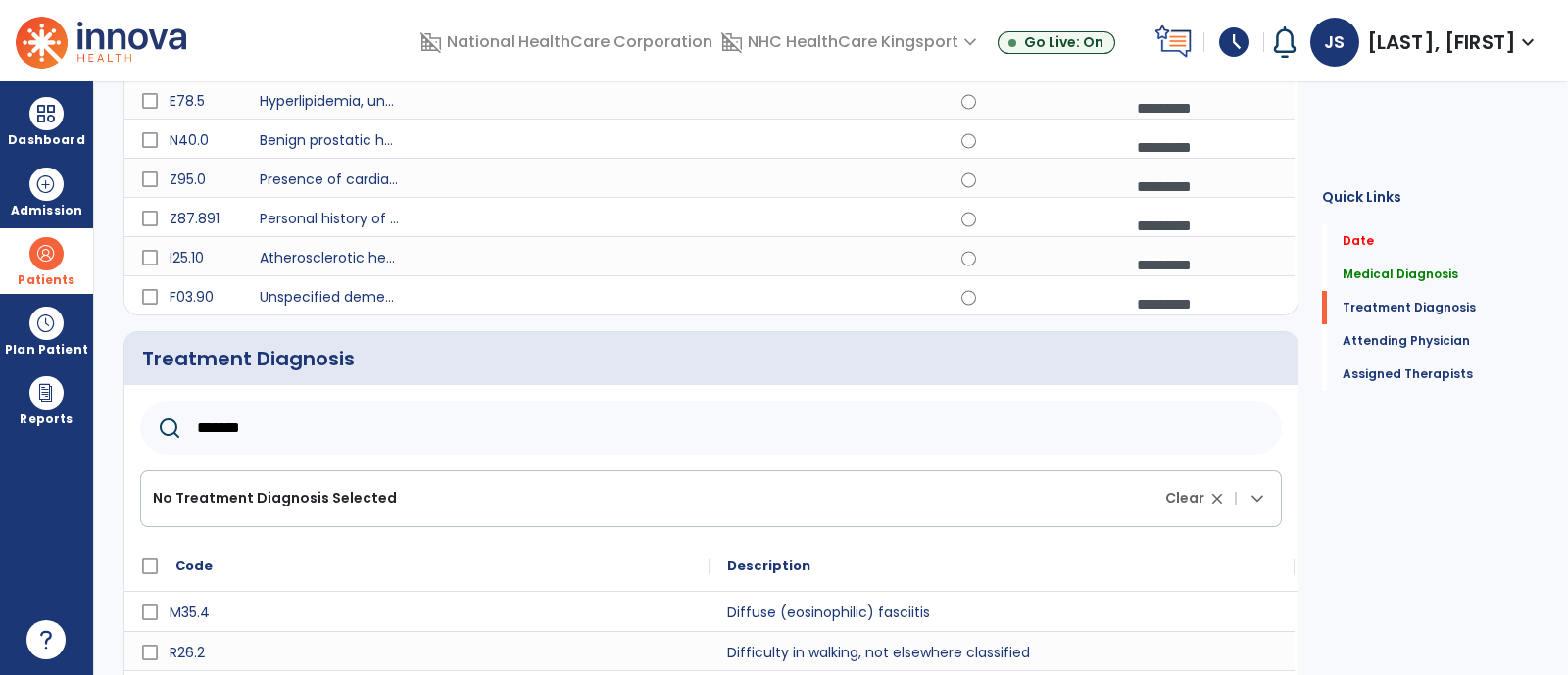 scroll, scrollTop: 558, scrollLeft: 0, axis: vertical 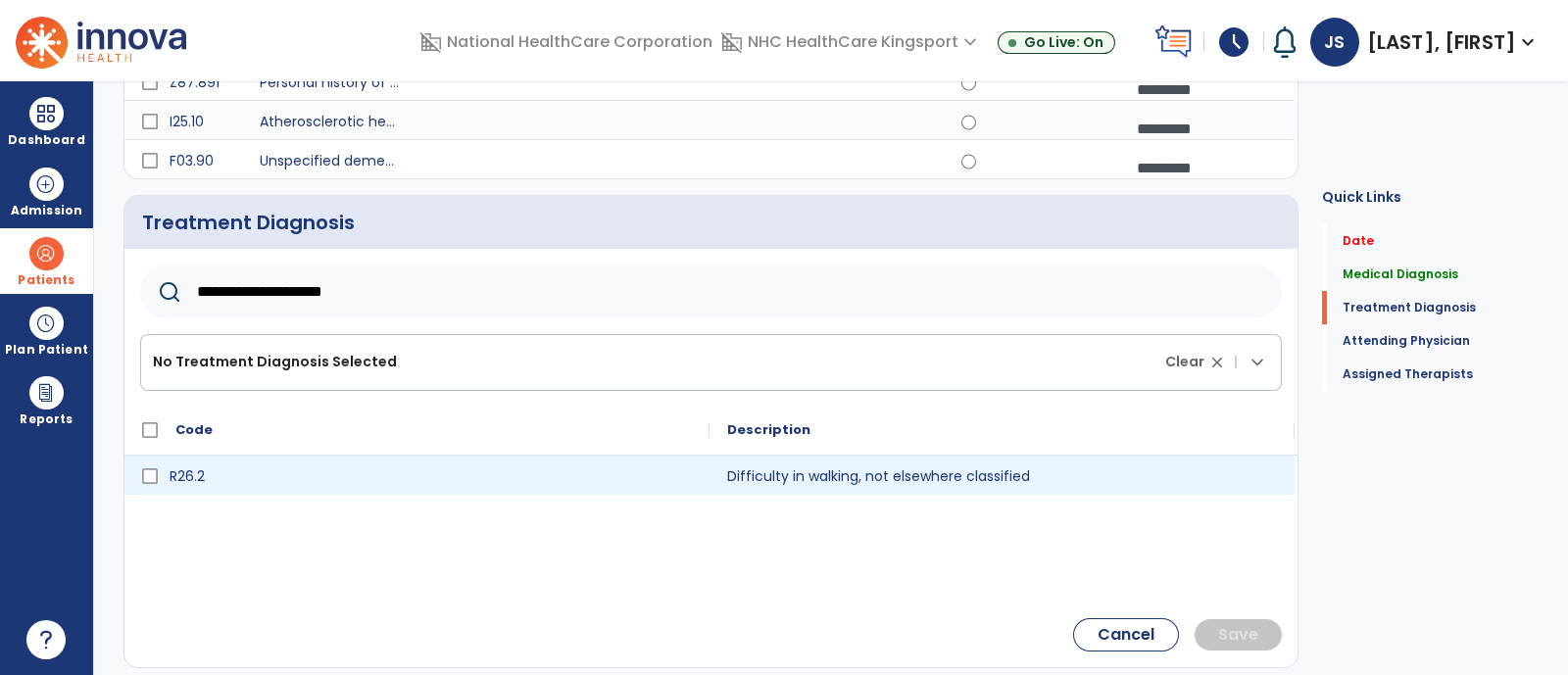 type on "**********" 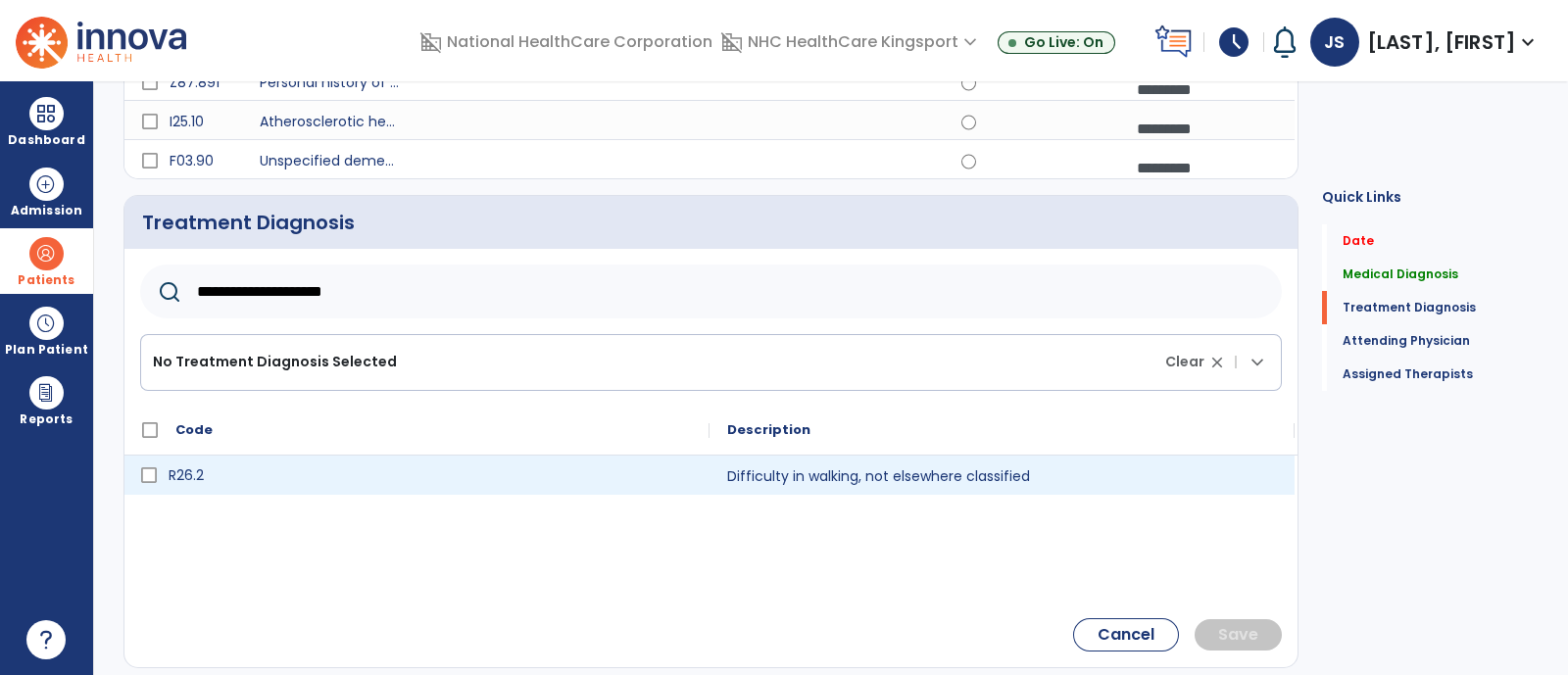 click on "R26.2" 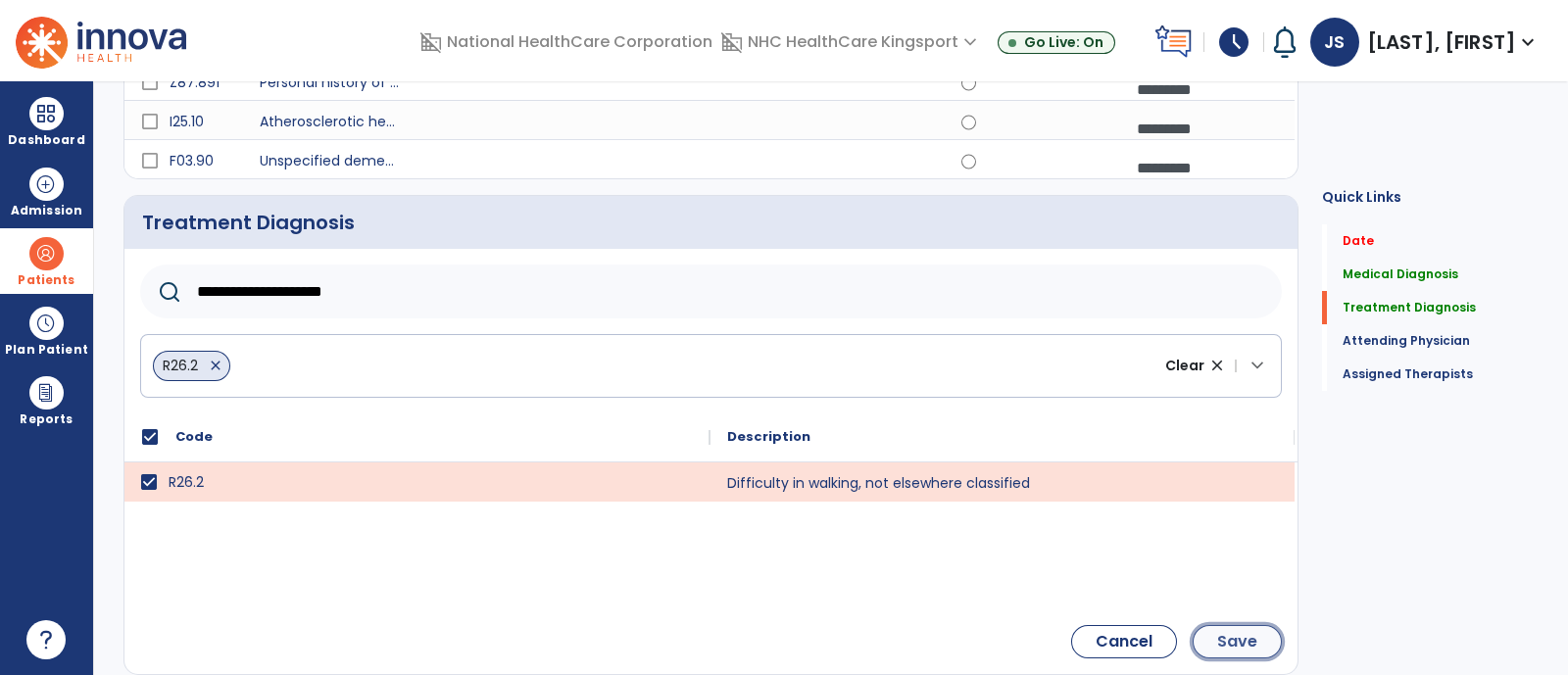 click on "Save" 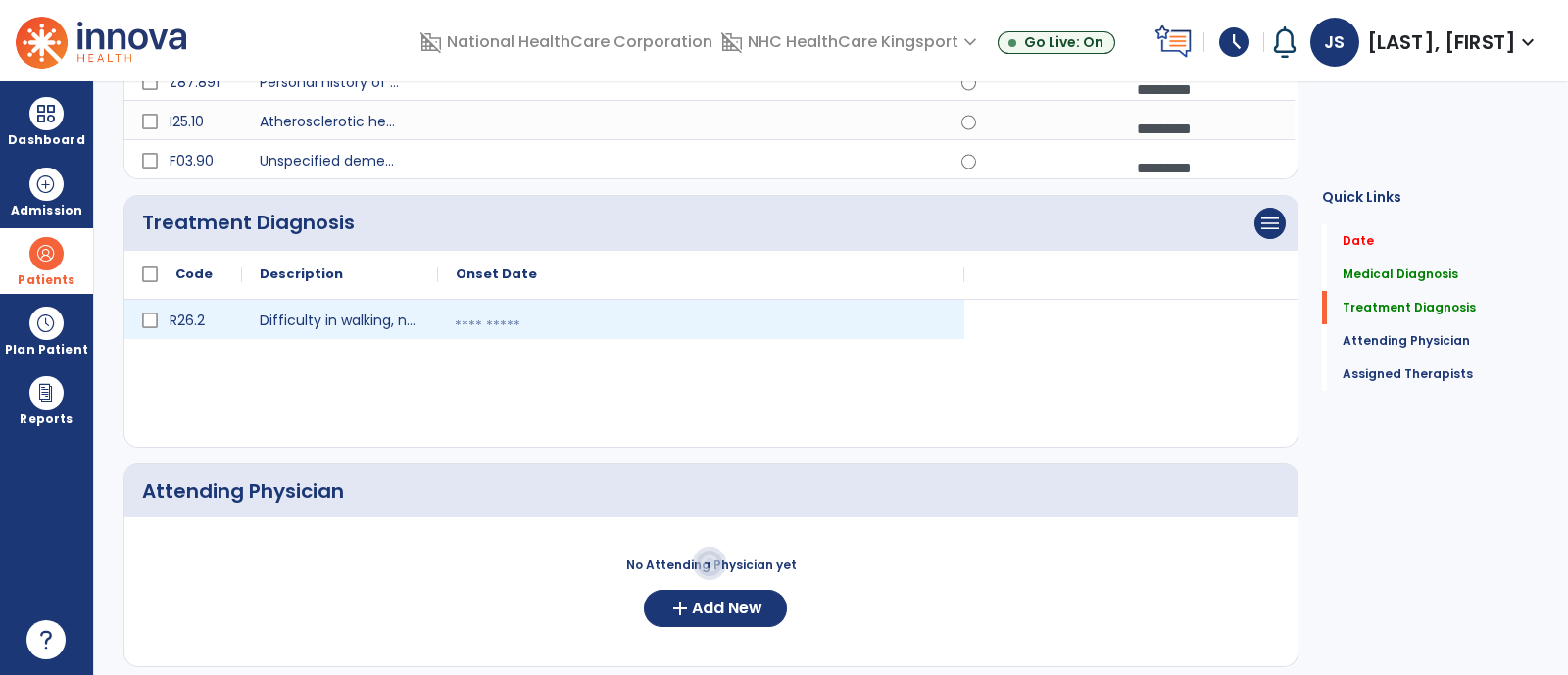 click at bounding box center (701, 326) 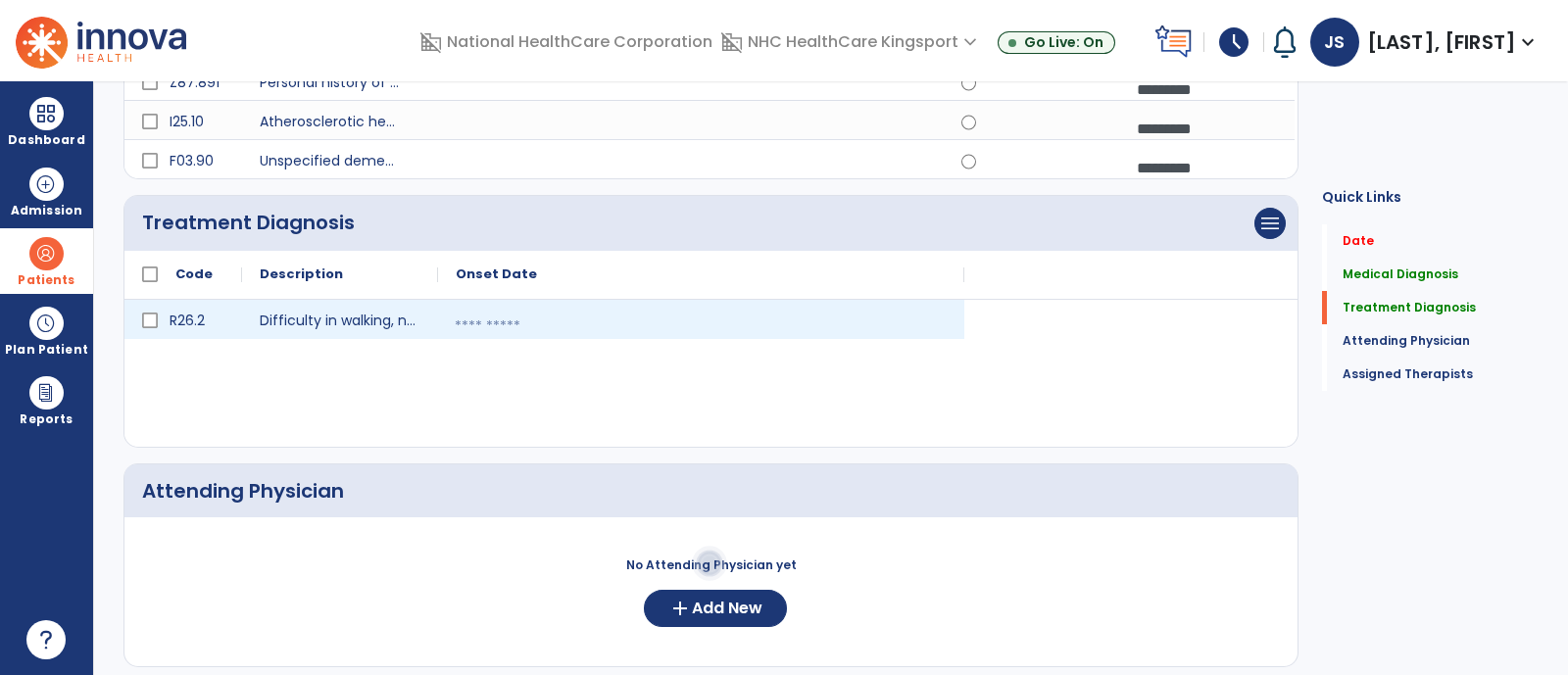 select on "*" 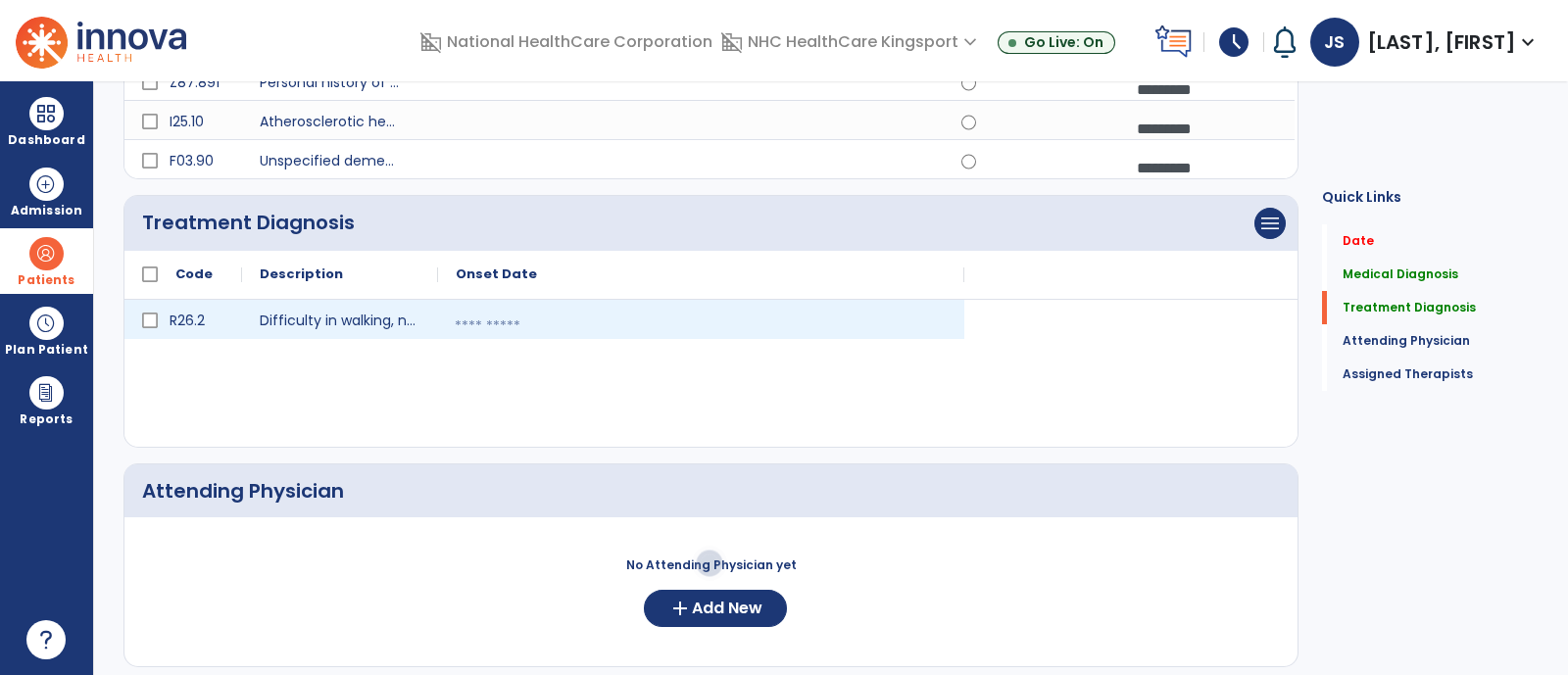 select on "****" 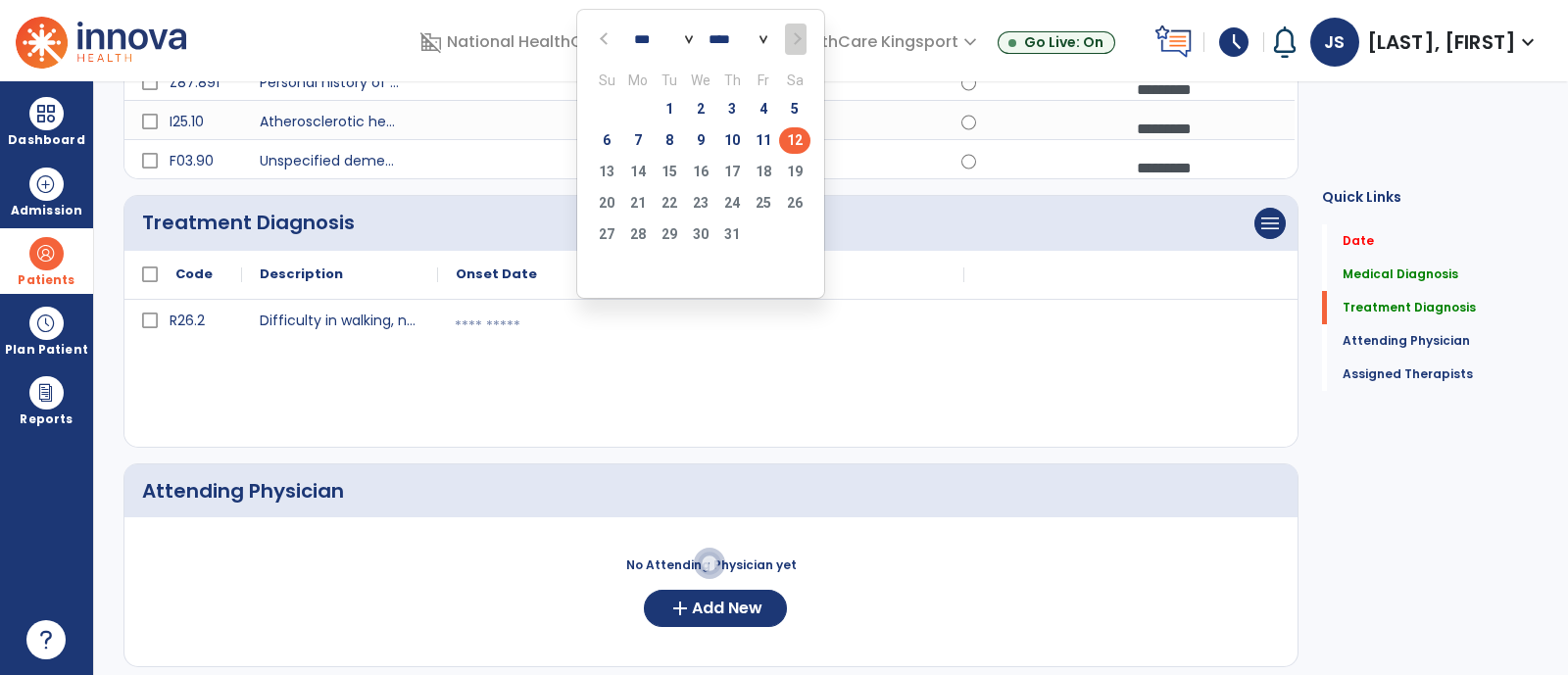 click on "12" 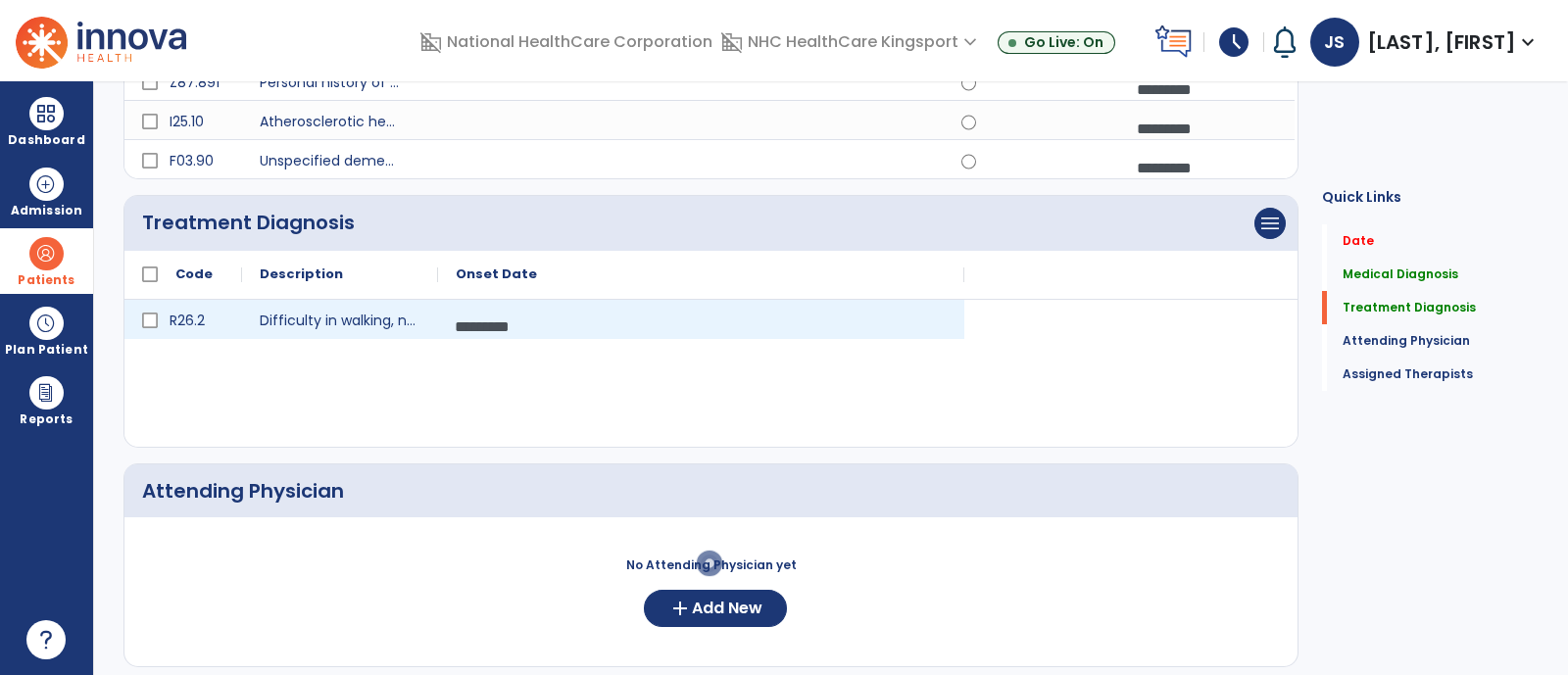 click on "*********" at bounding box center [701, 326] 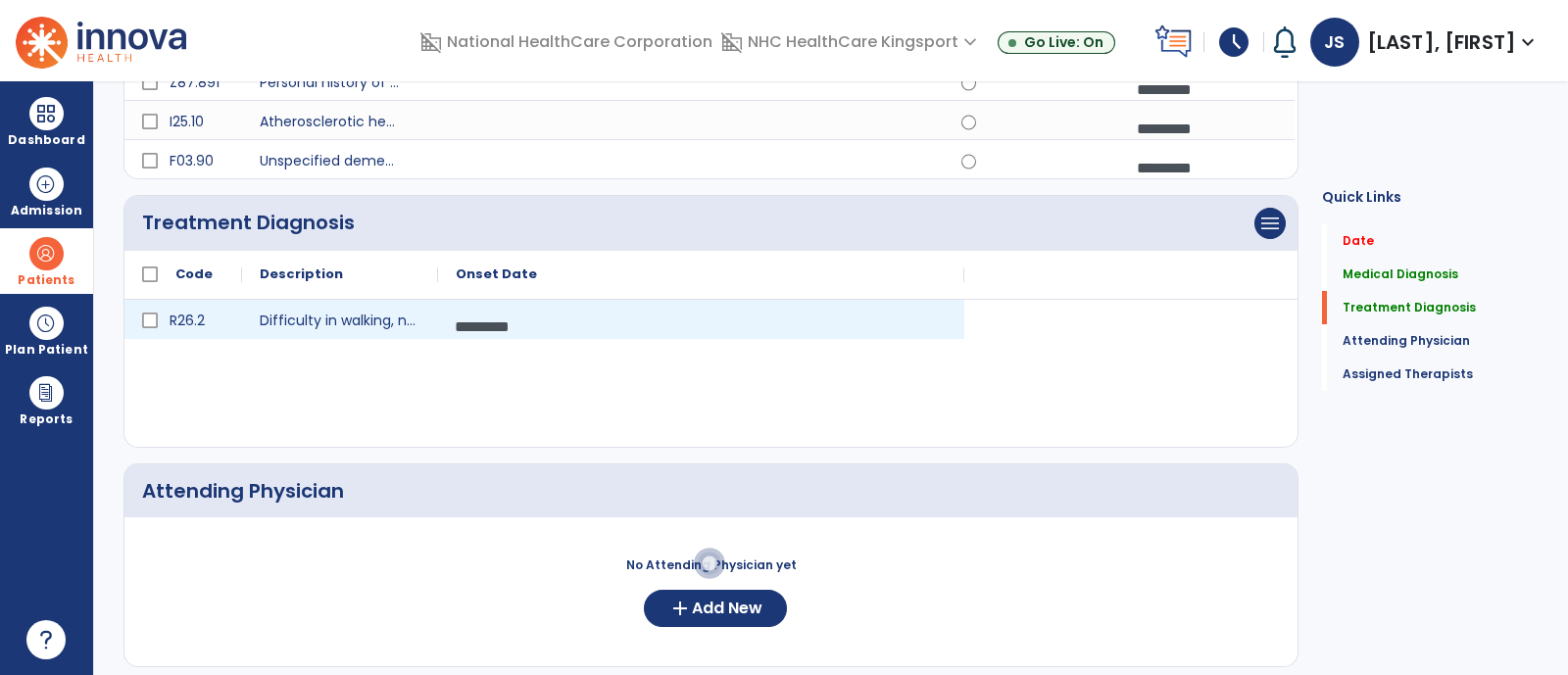 select on "*" 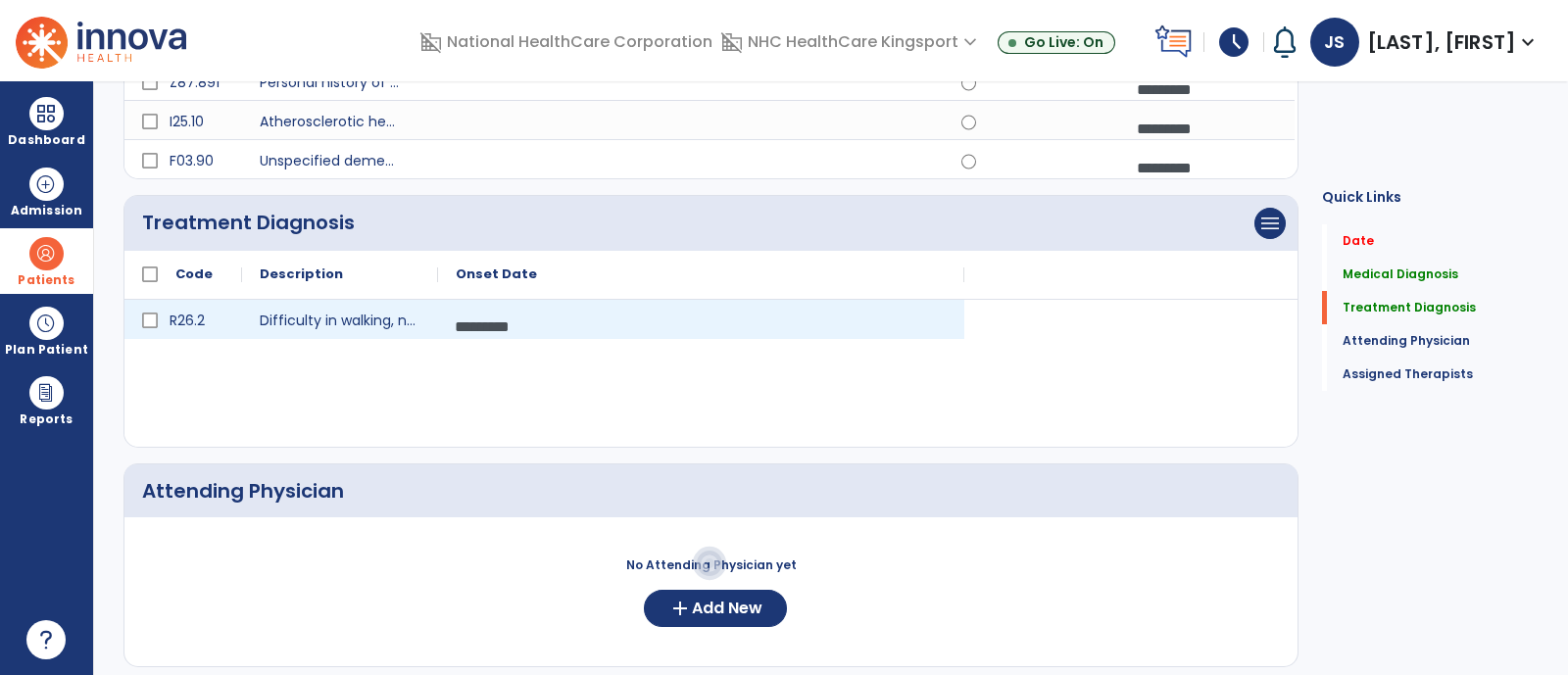 select on "****" 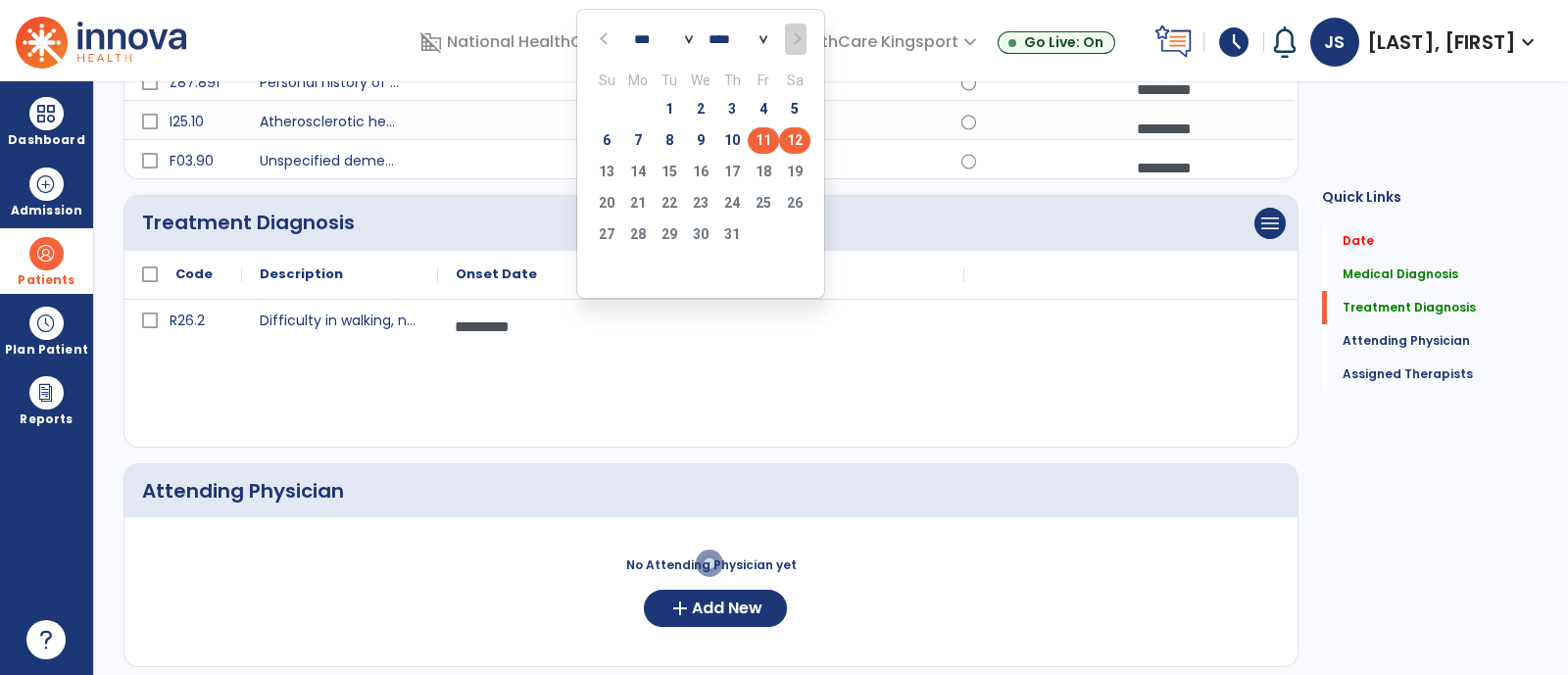 click on "11" 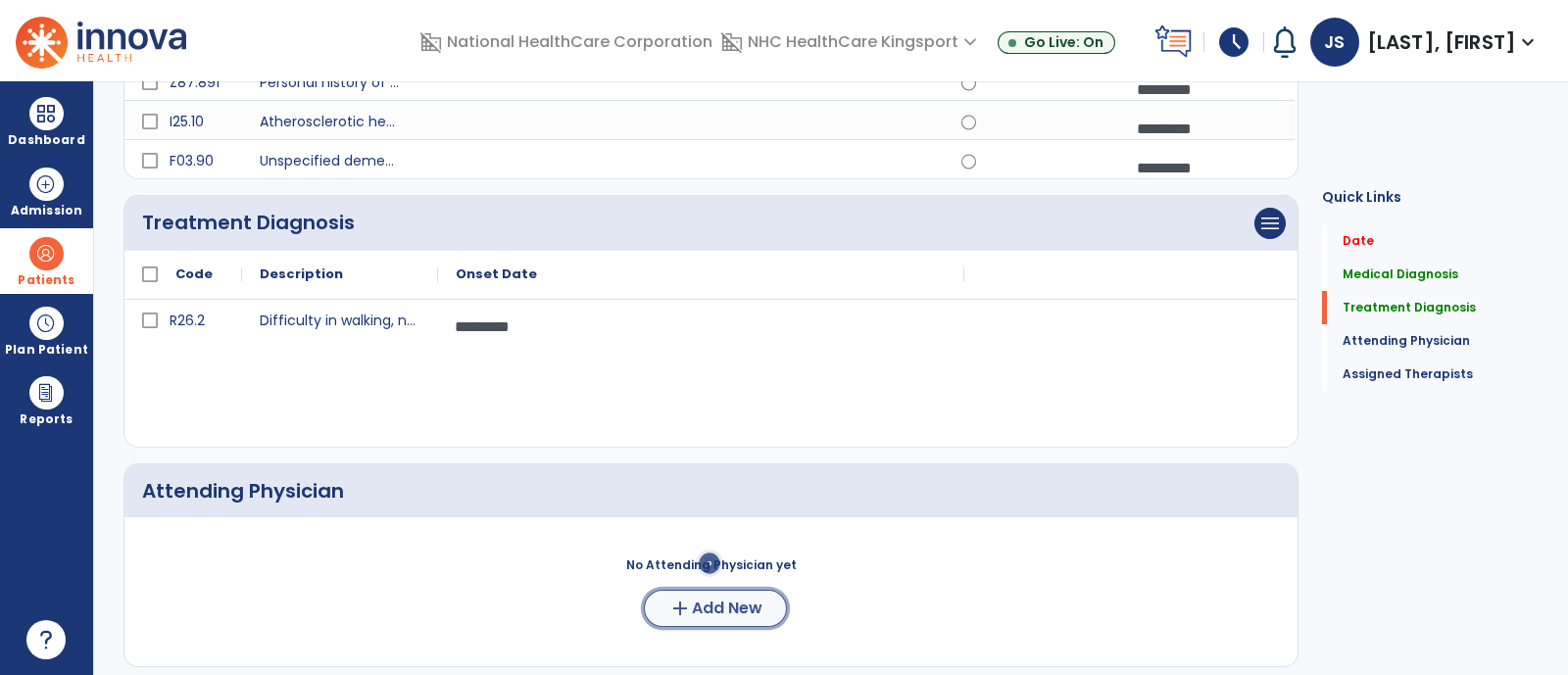 click on "Add New" 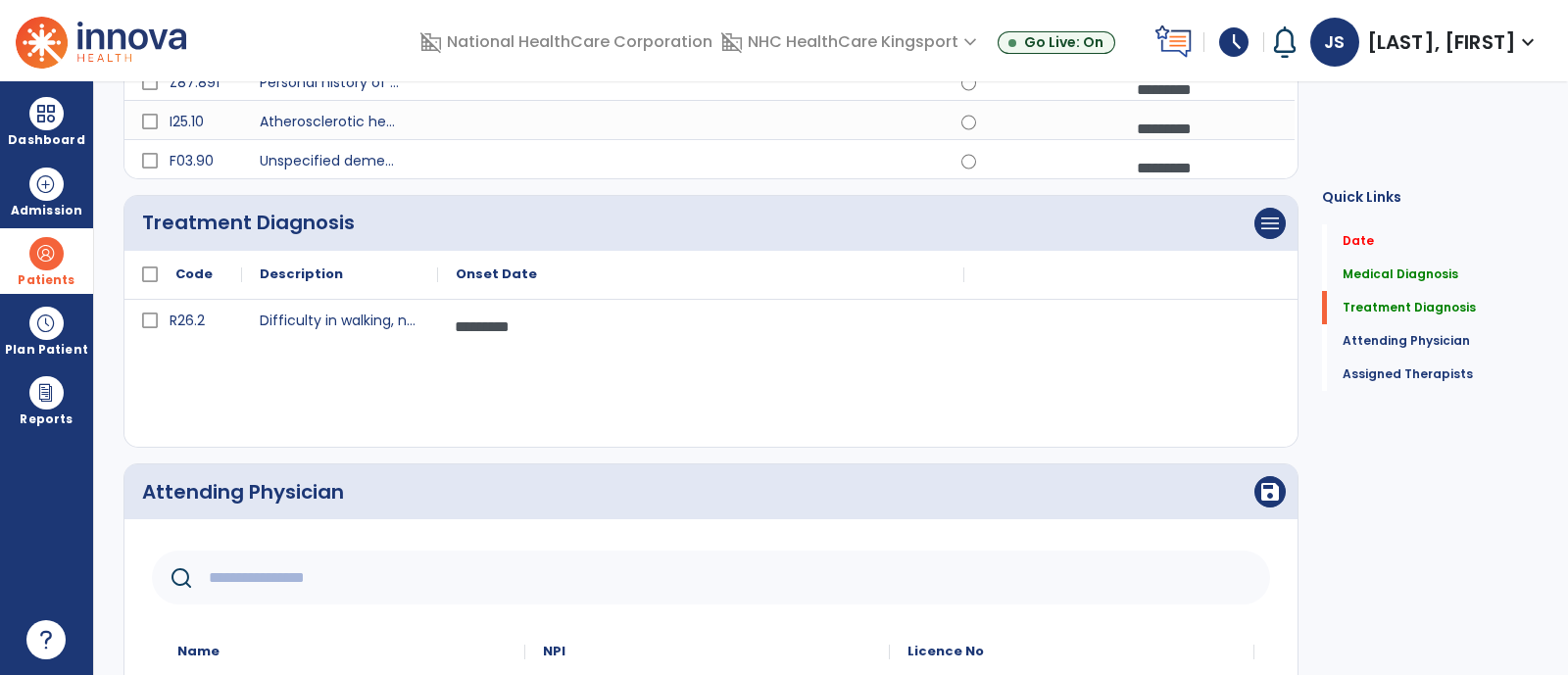click 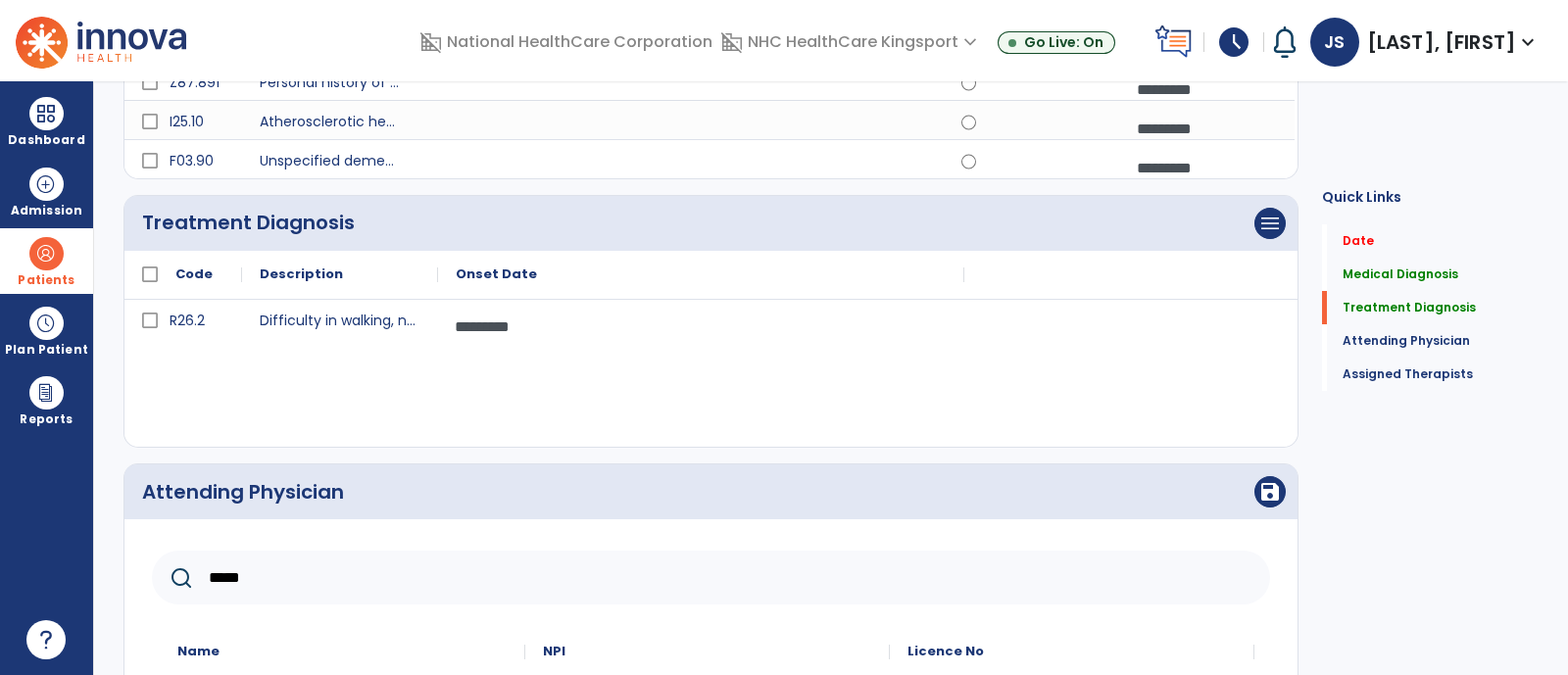 type on "*****" 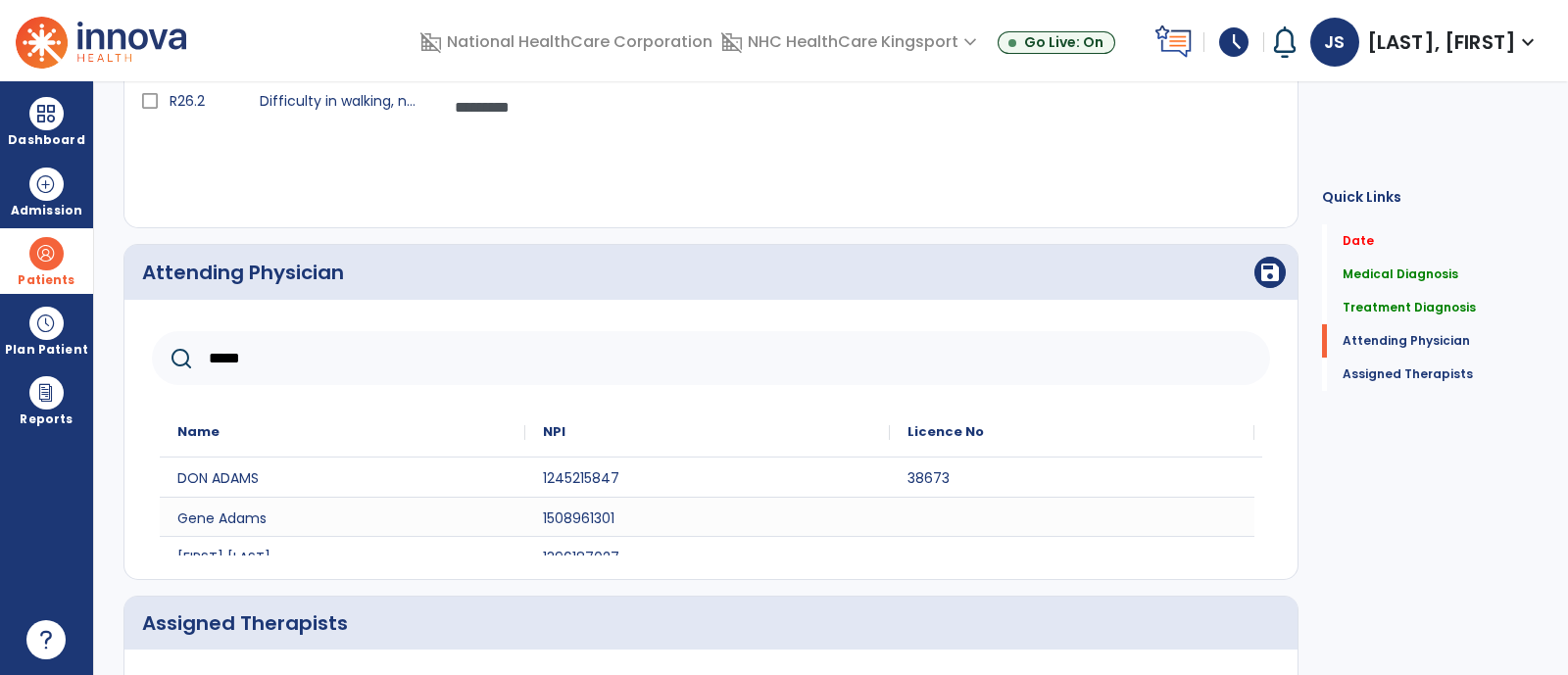 scroll, scrollTop: 797, scrollLeft: 0, axis: vertical 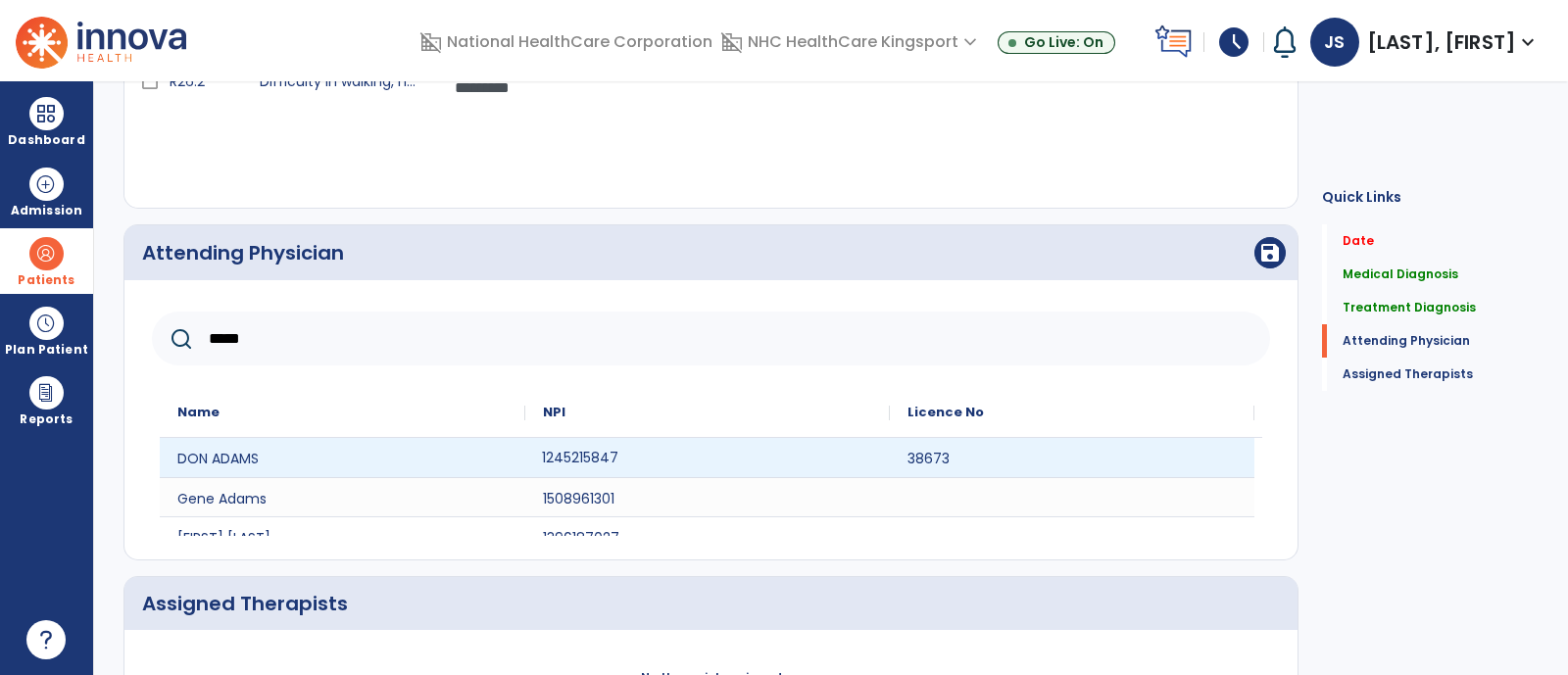 click on "1245215847" 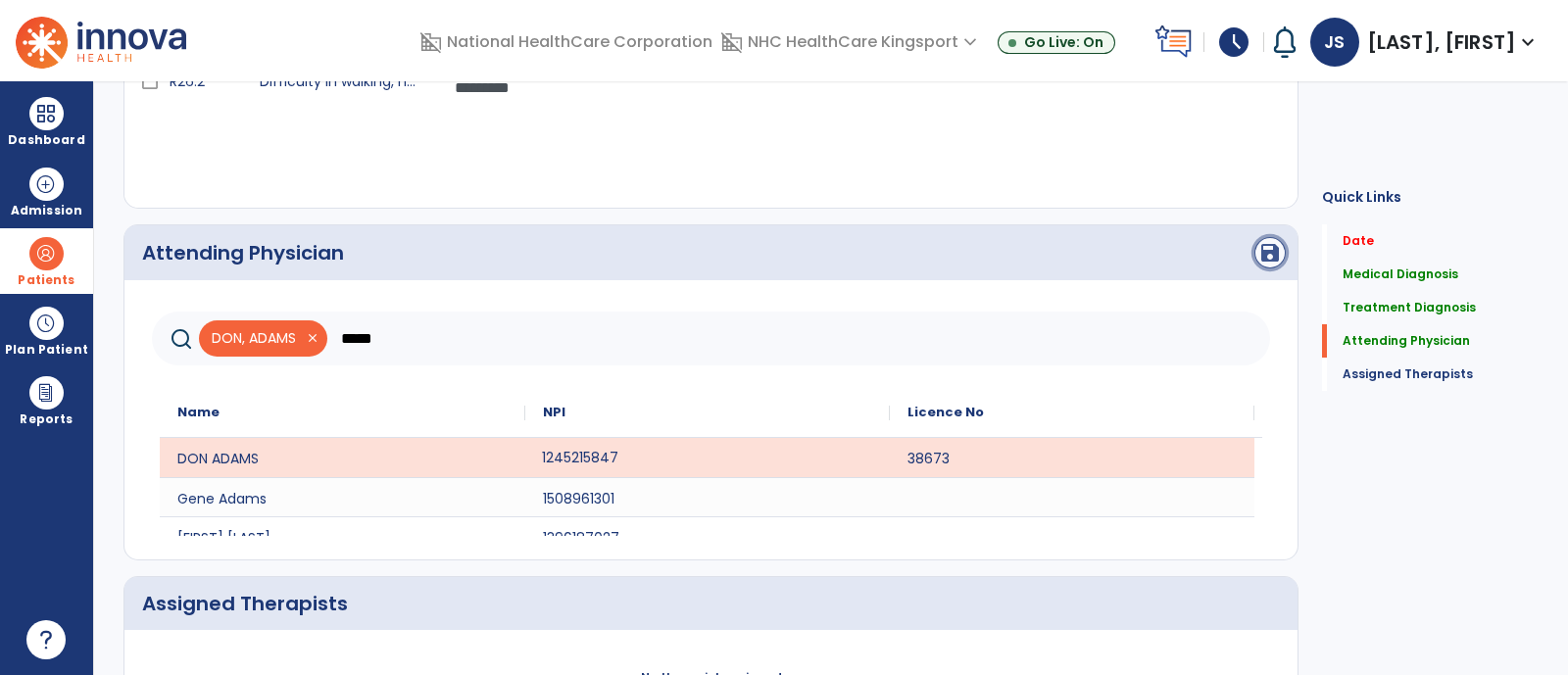 click on "save" 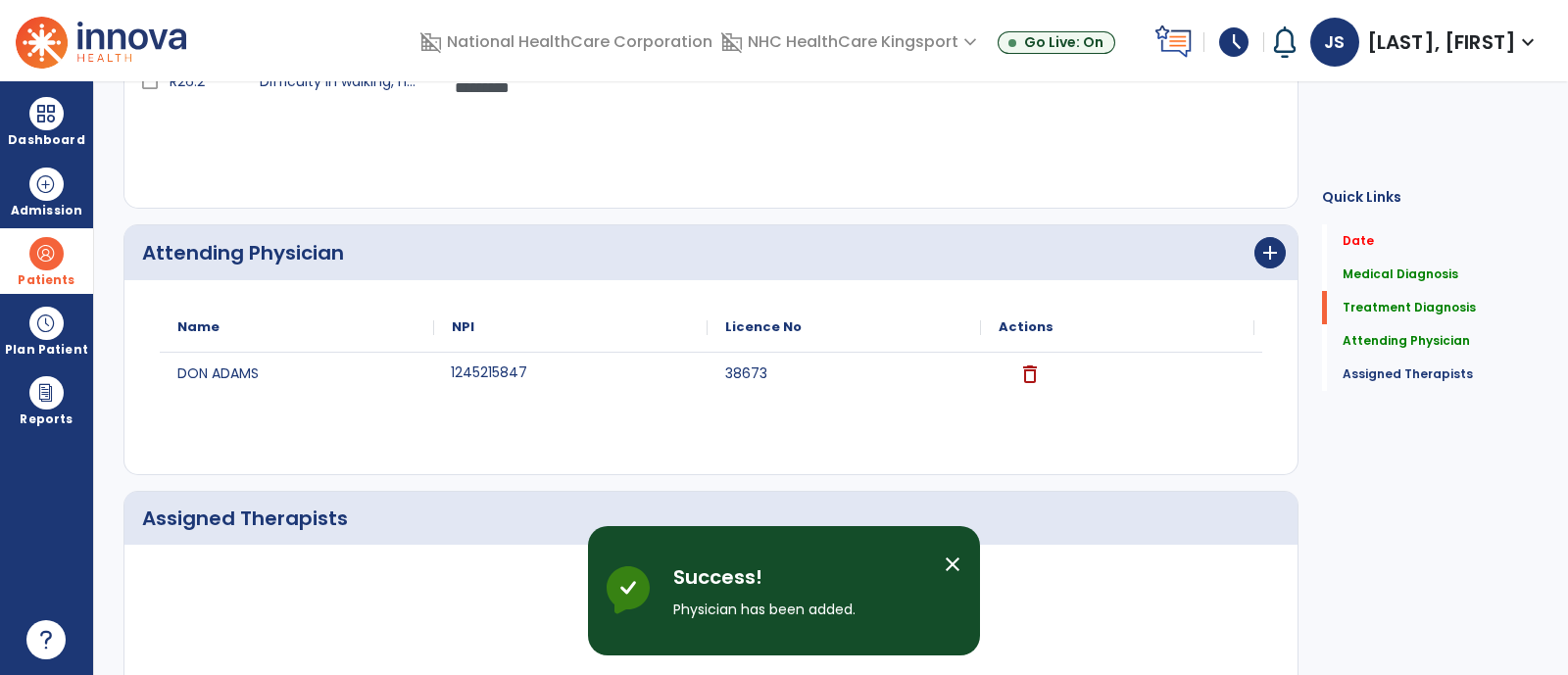 scroll, scrollTop: 0, scrollLeft: 0, axis: both 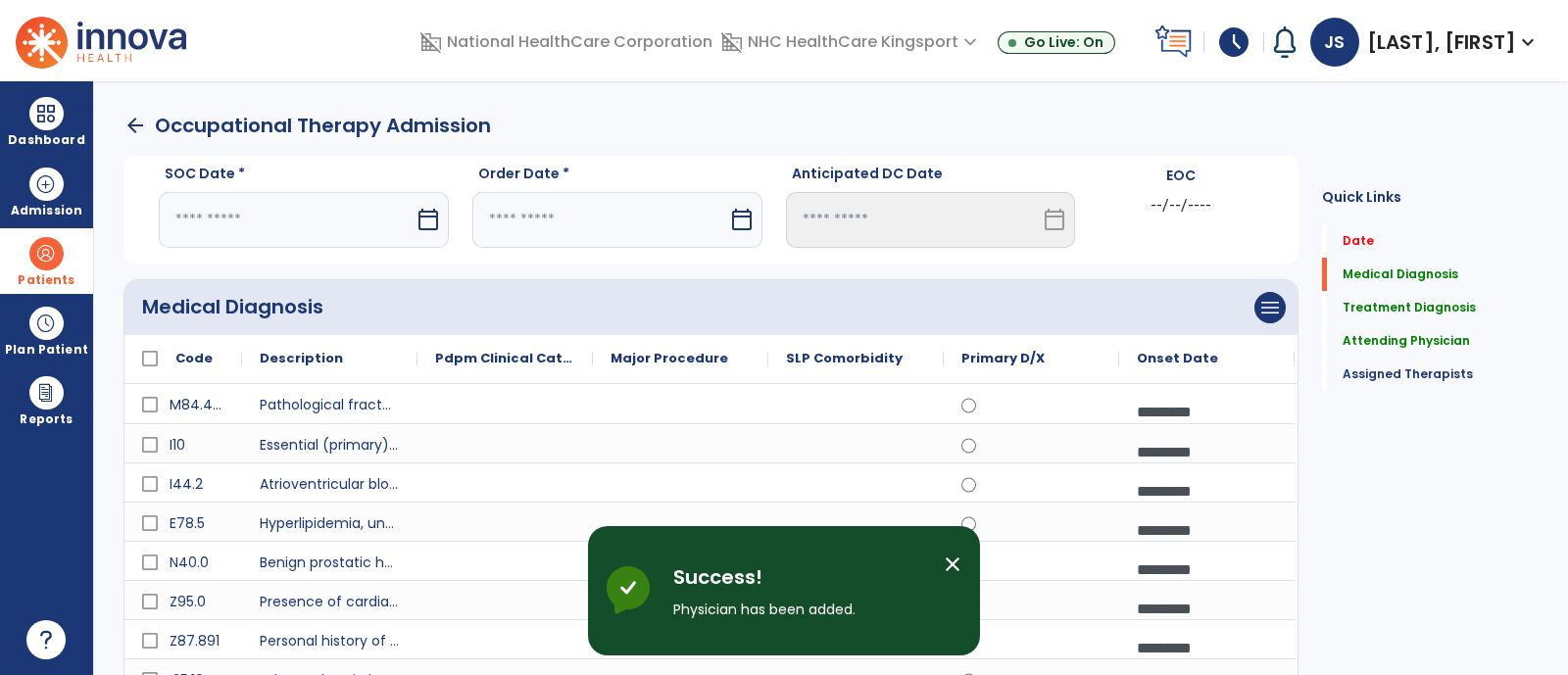 click on "calendar_today" at bounding box center [428, 219] 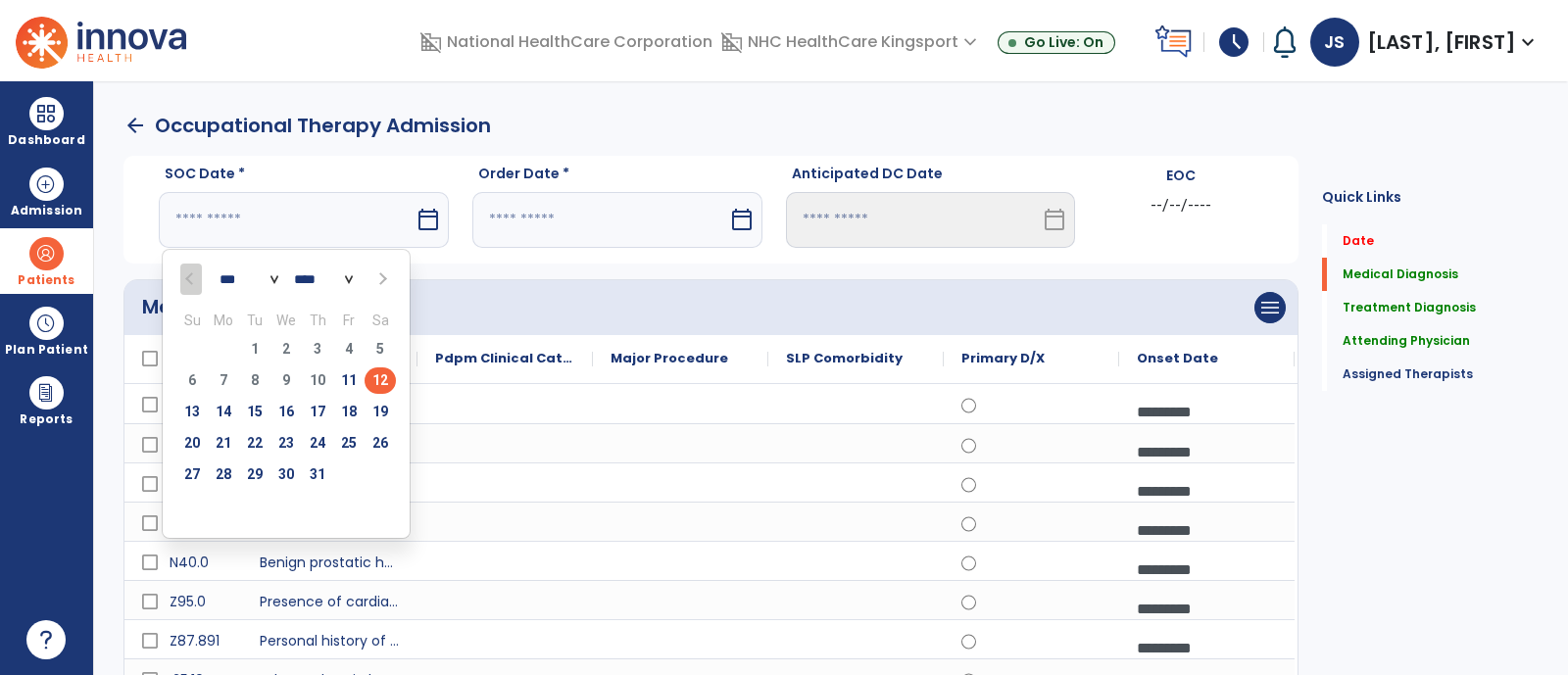click on "12" at bounding box center [380, 380] 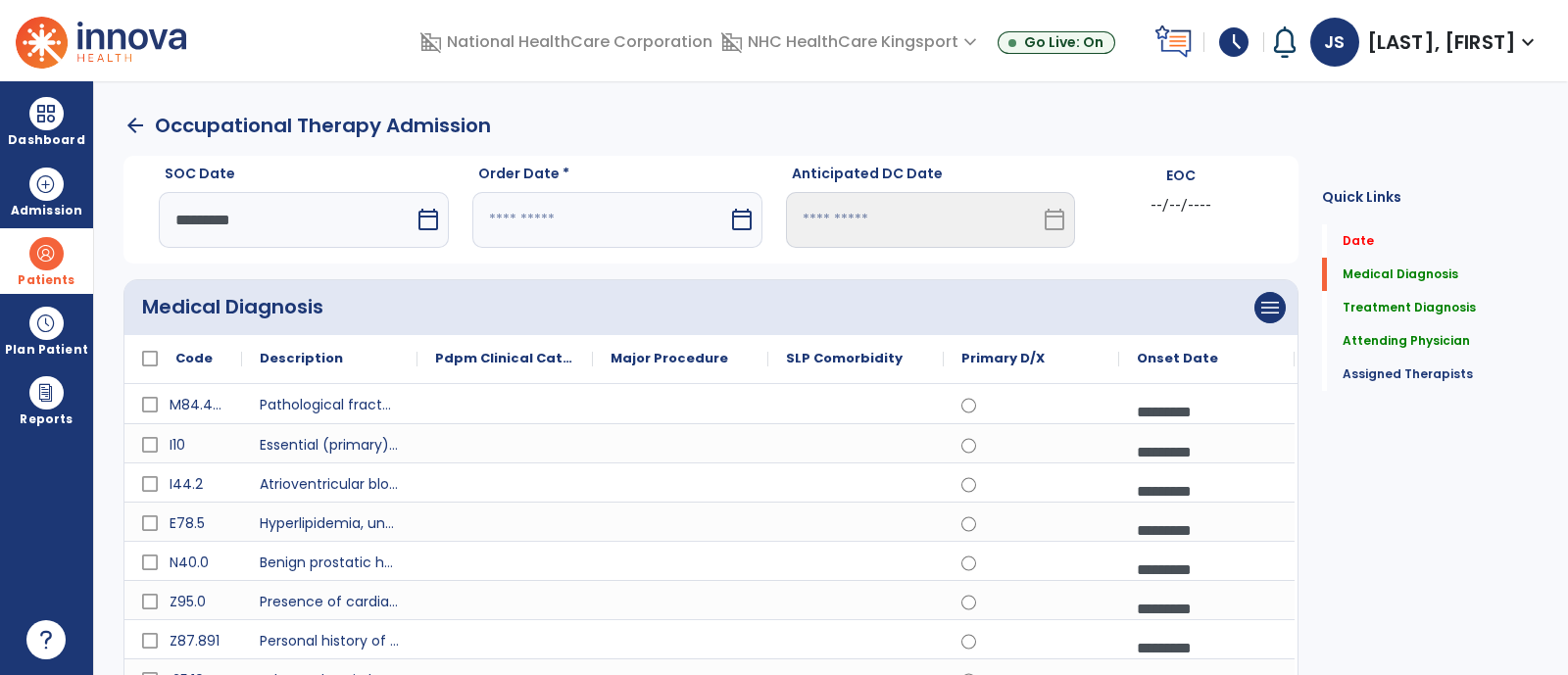 click on "calendar_today" at bounding box center (742, 219) 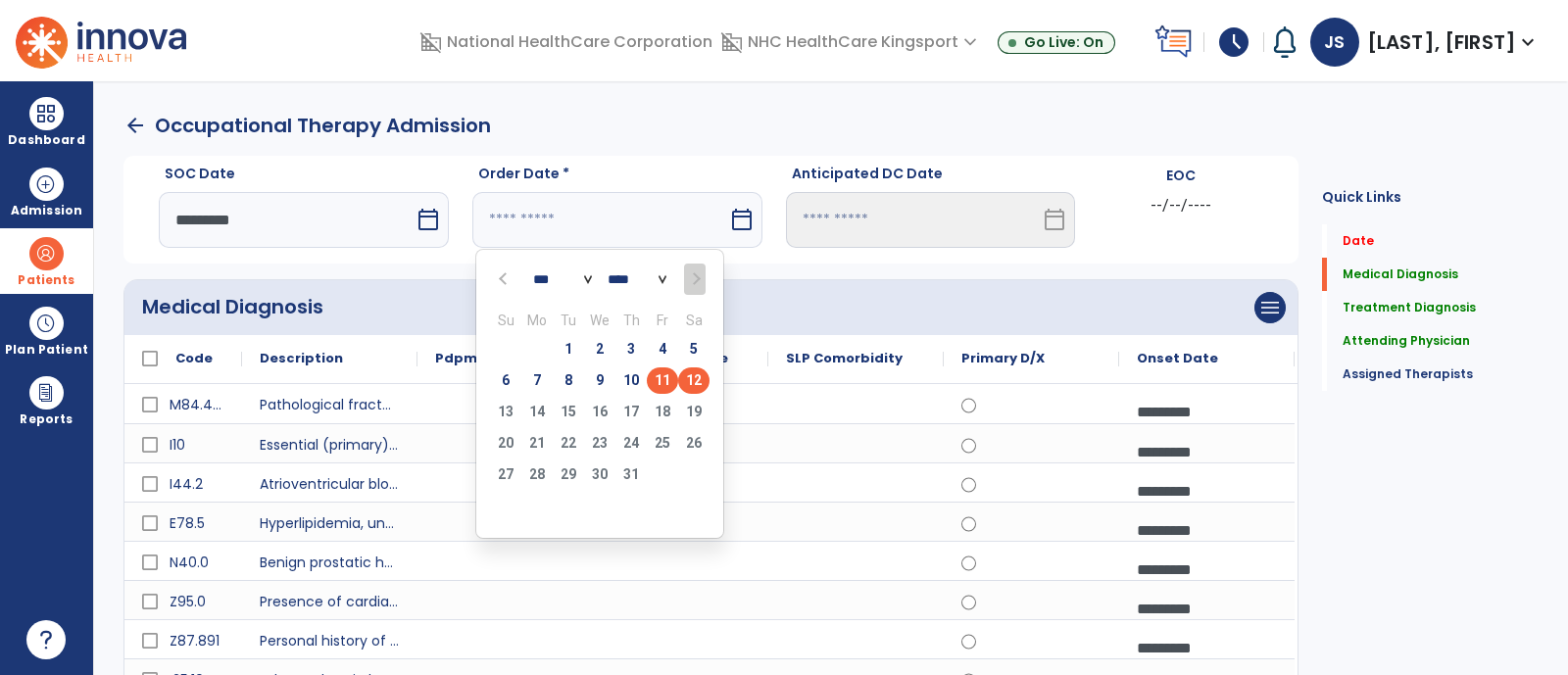 click on "11" at bounding box center [662, 380] 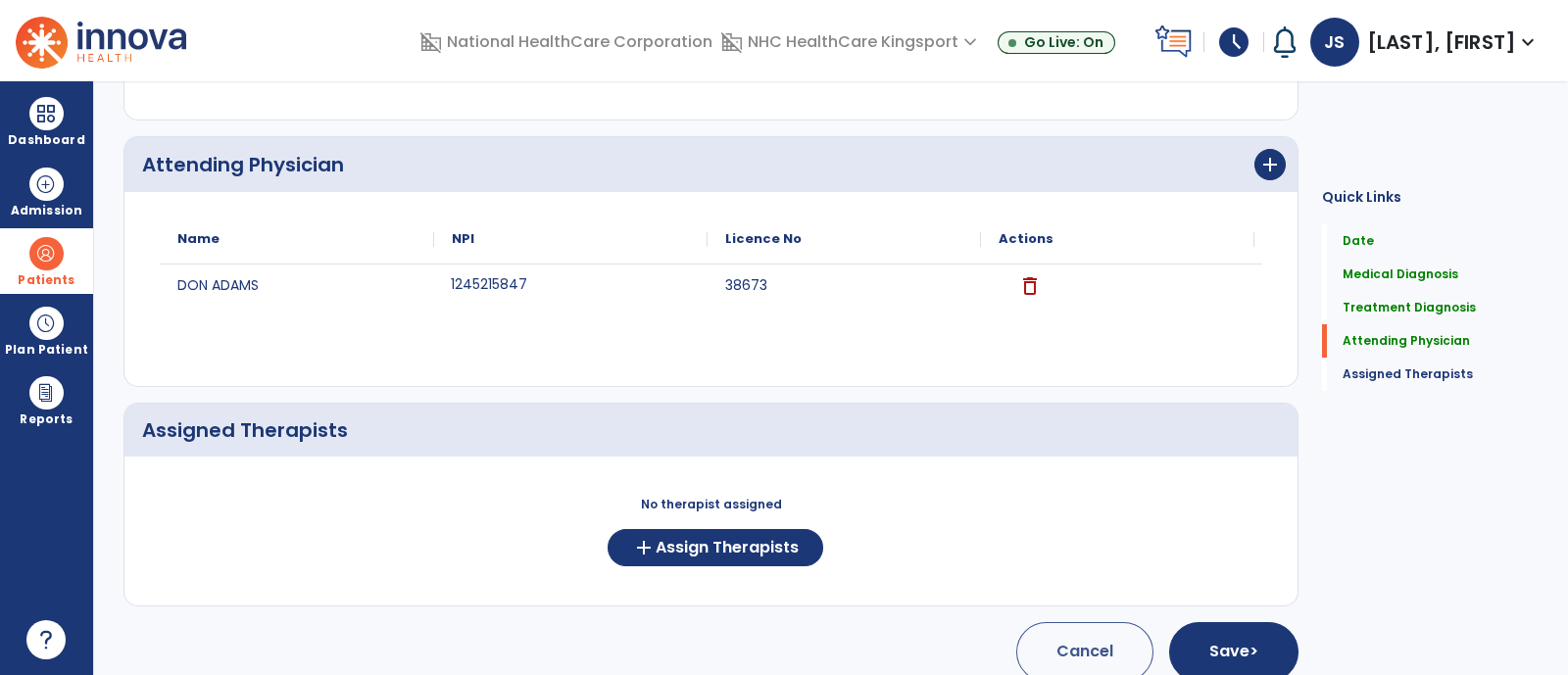 scroll, scrollTop: 905, scrollLeft: 0, axis: vertical 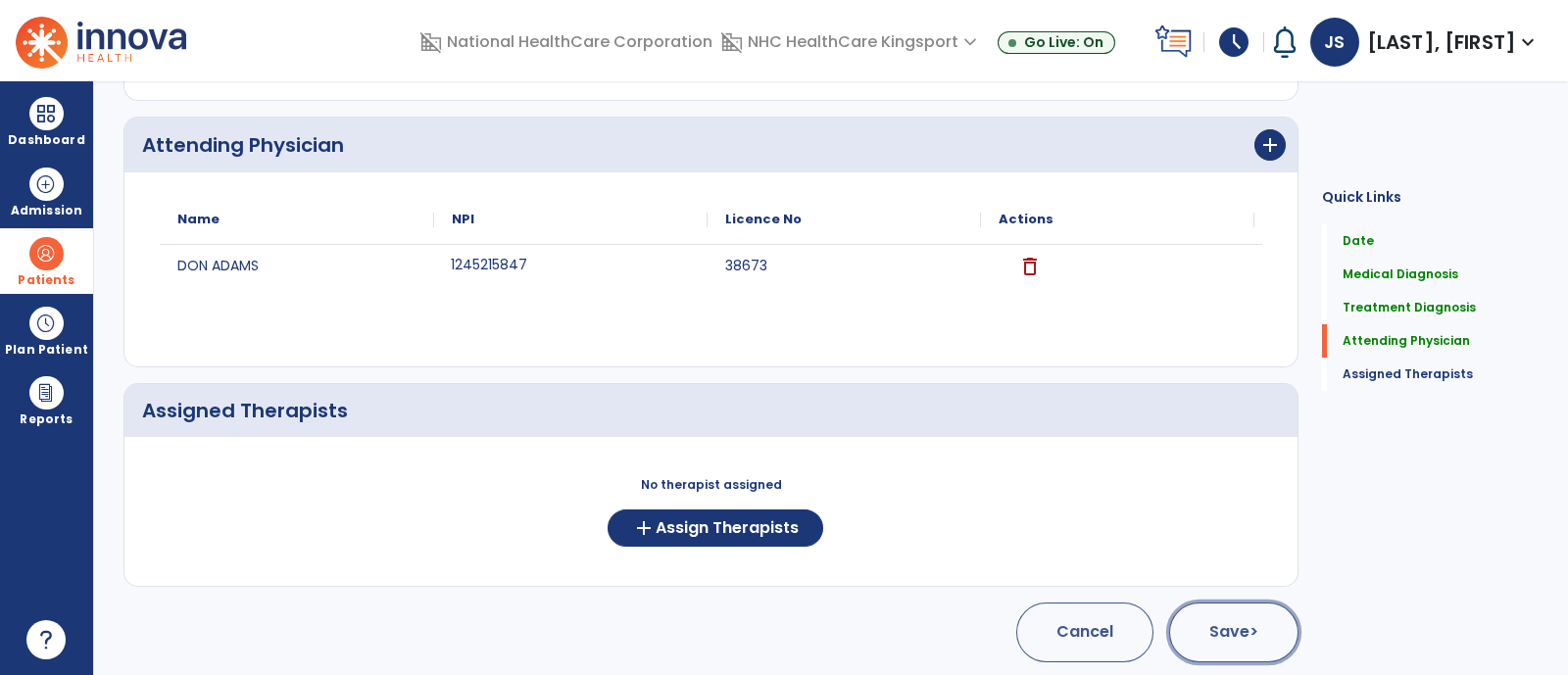 click on "Save  >" 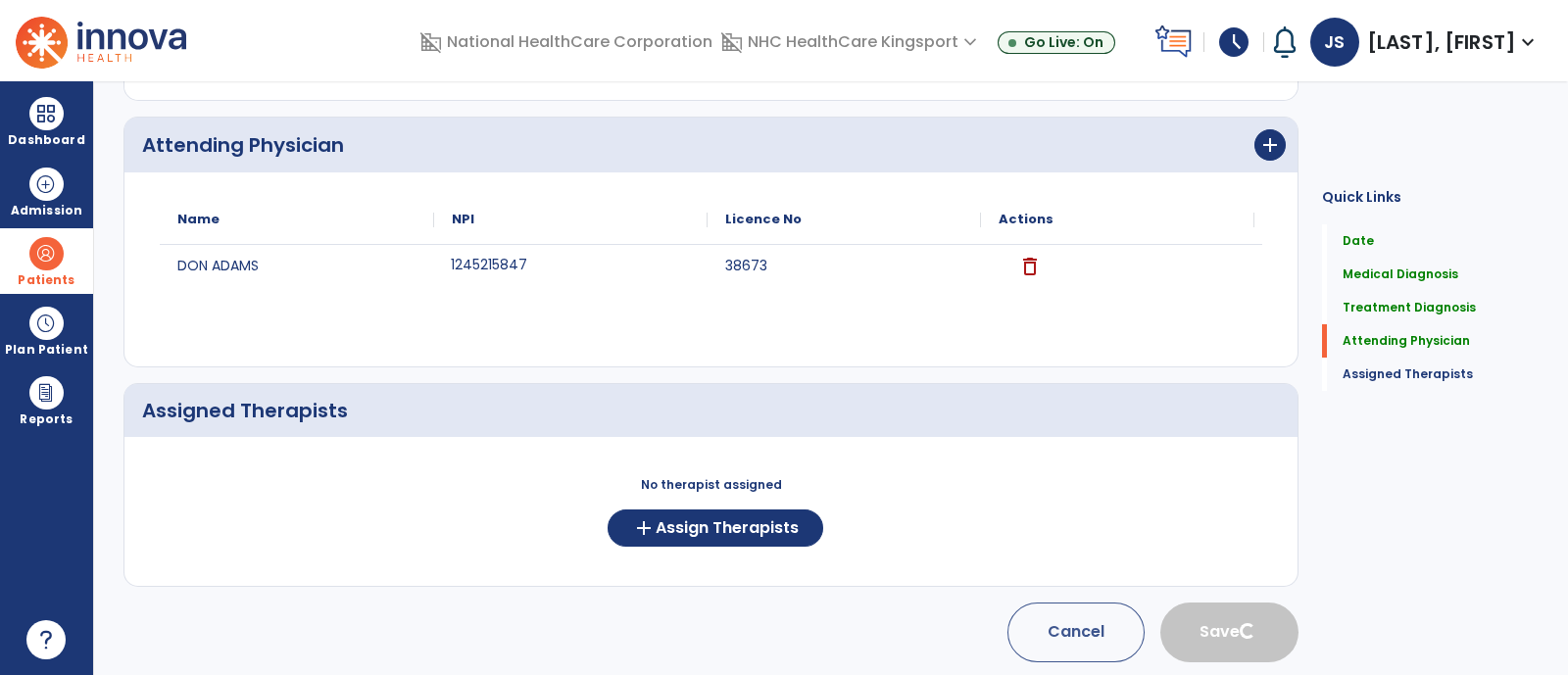 type 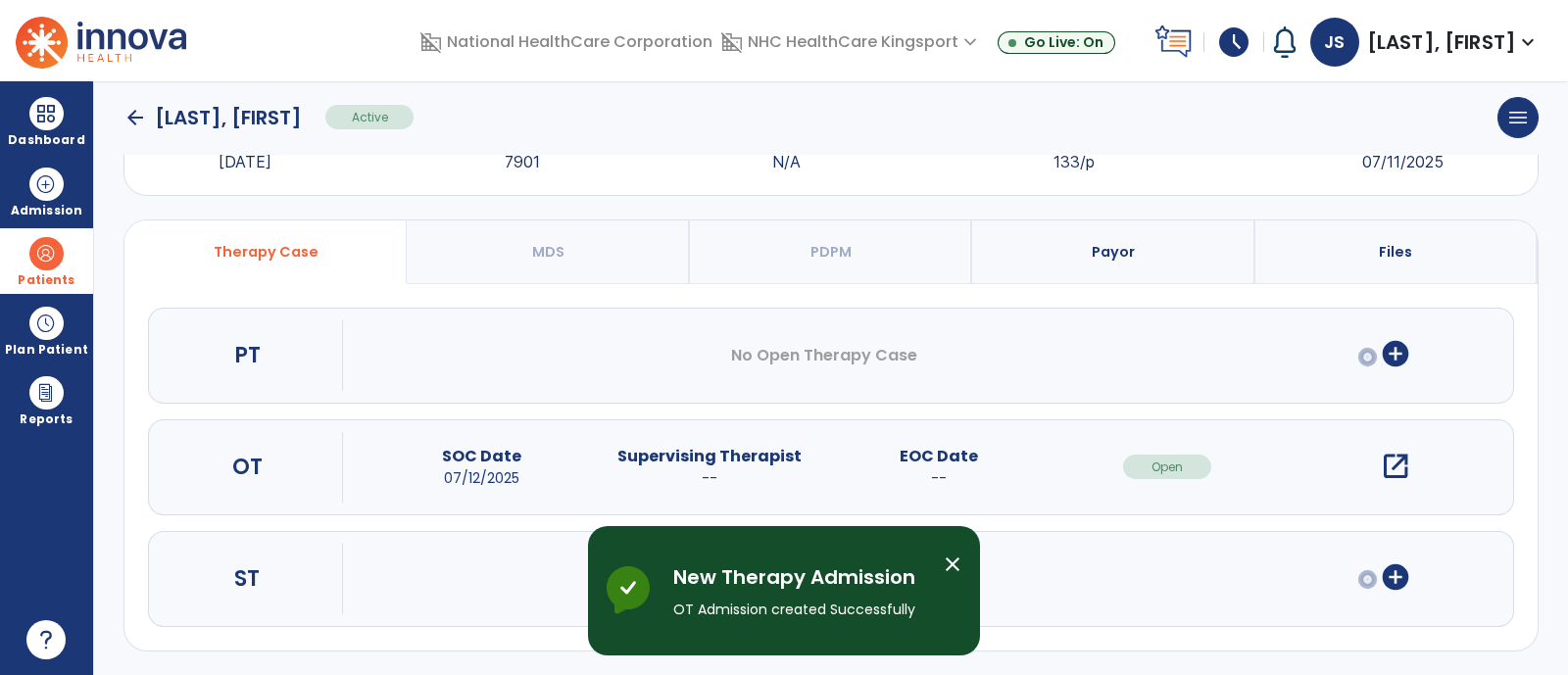 scroll, scrollTop: 77, scrollLeft: 0, axis: vertical 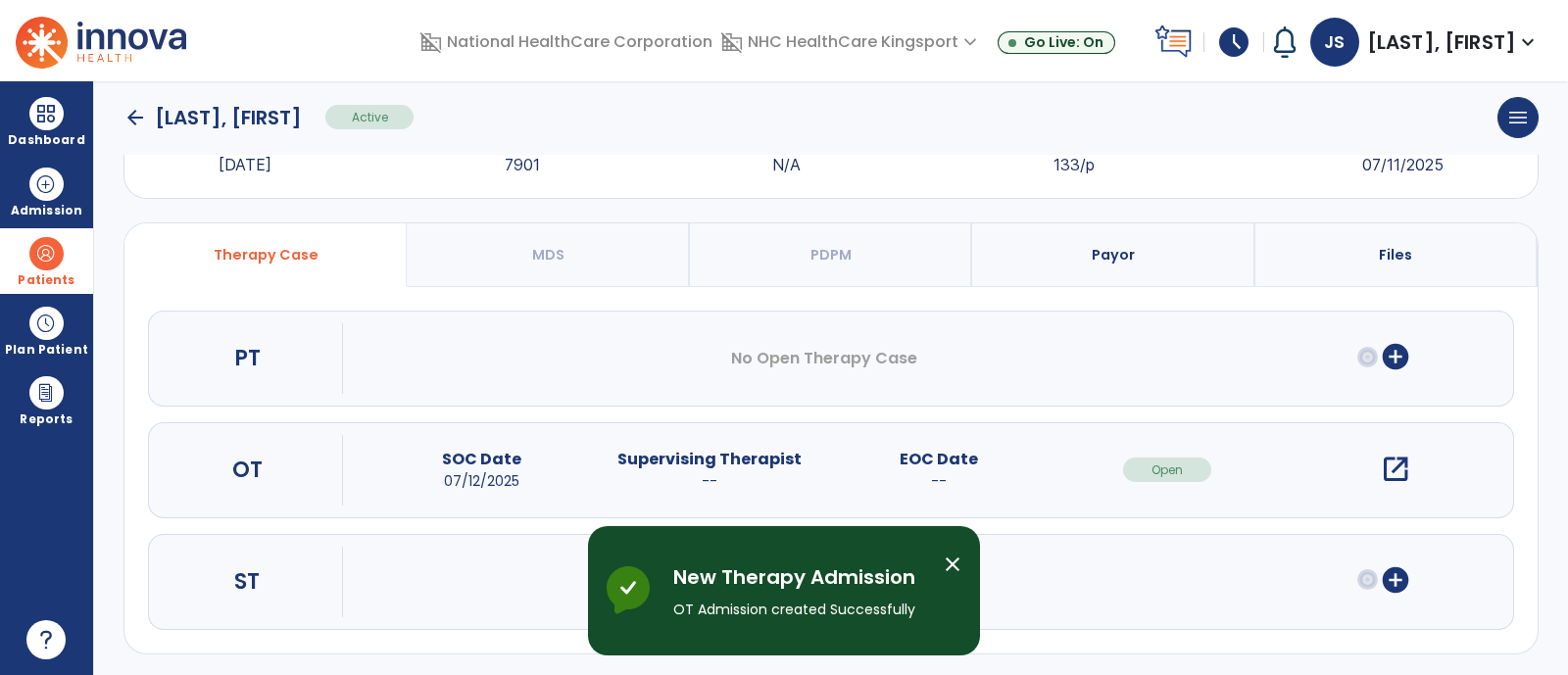 click on "open_in_new" at bounding box center (1396, 469) 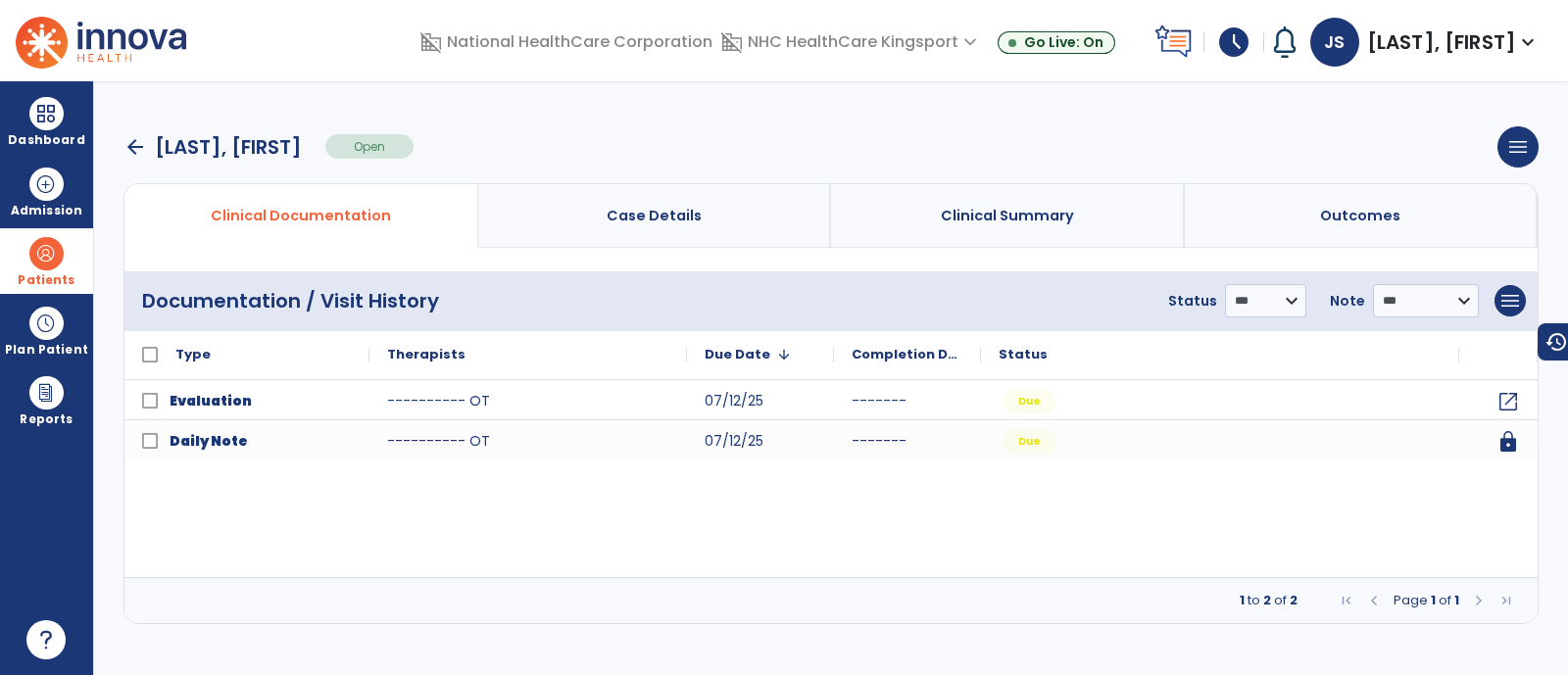 scroll, scrollTop: 0, scrollLeft: 0, axis: both 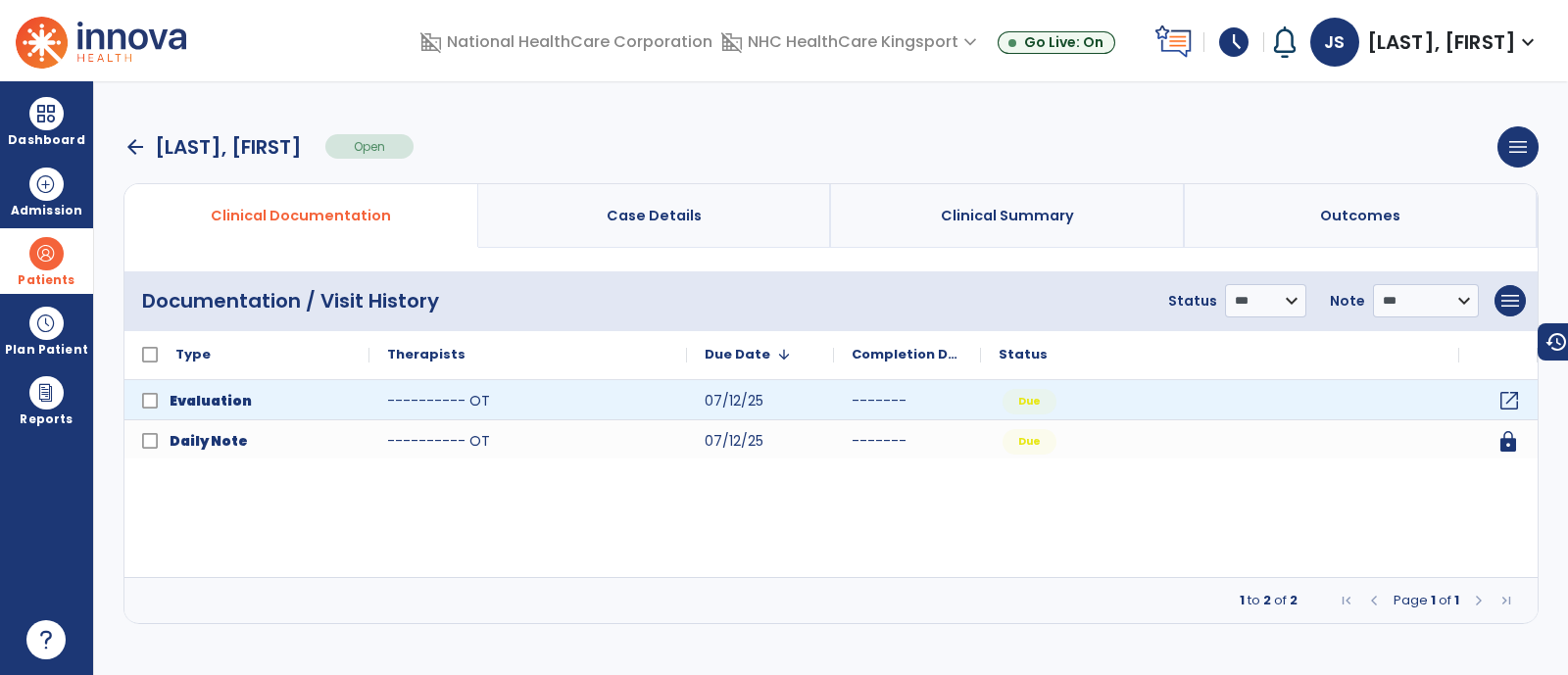 click on "open_in_new" 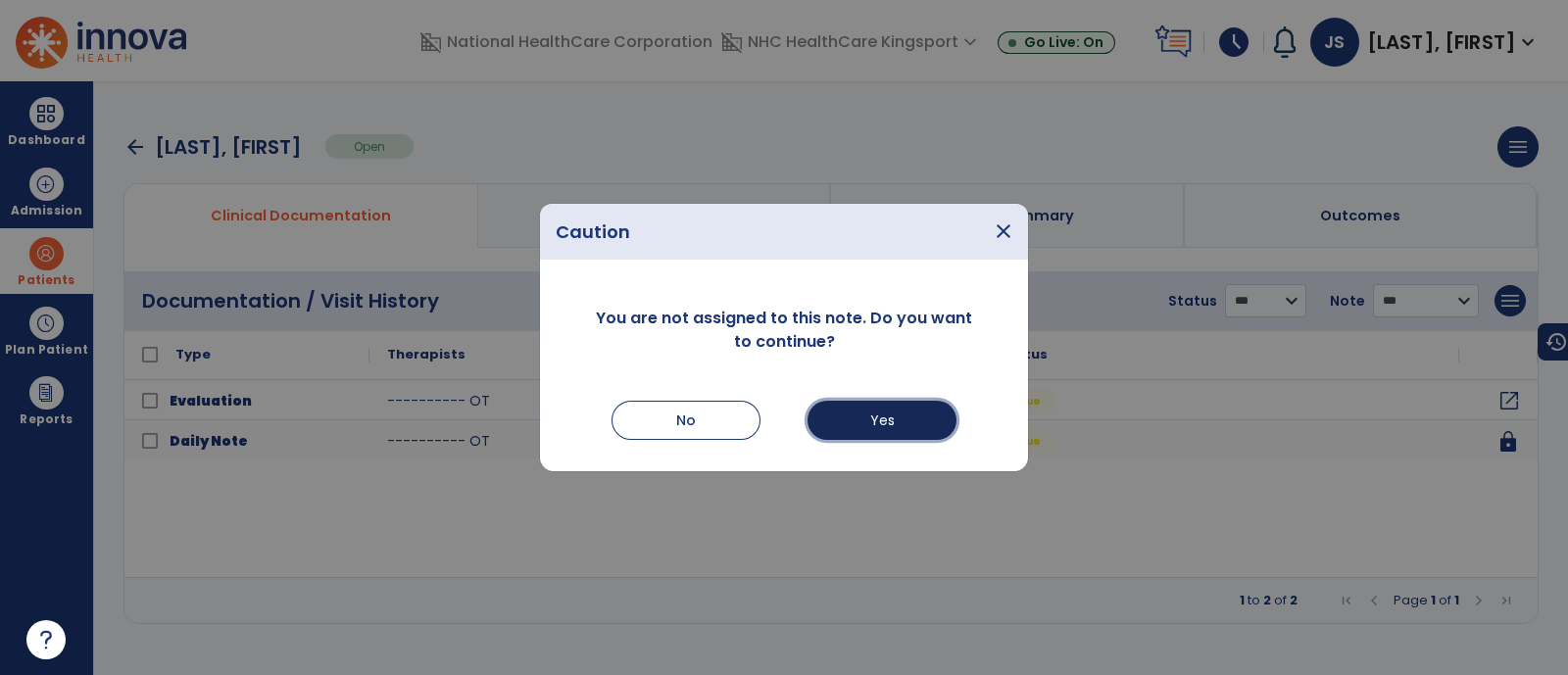 click on "Yes" at bounding box center (882, 420) 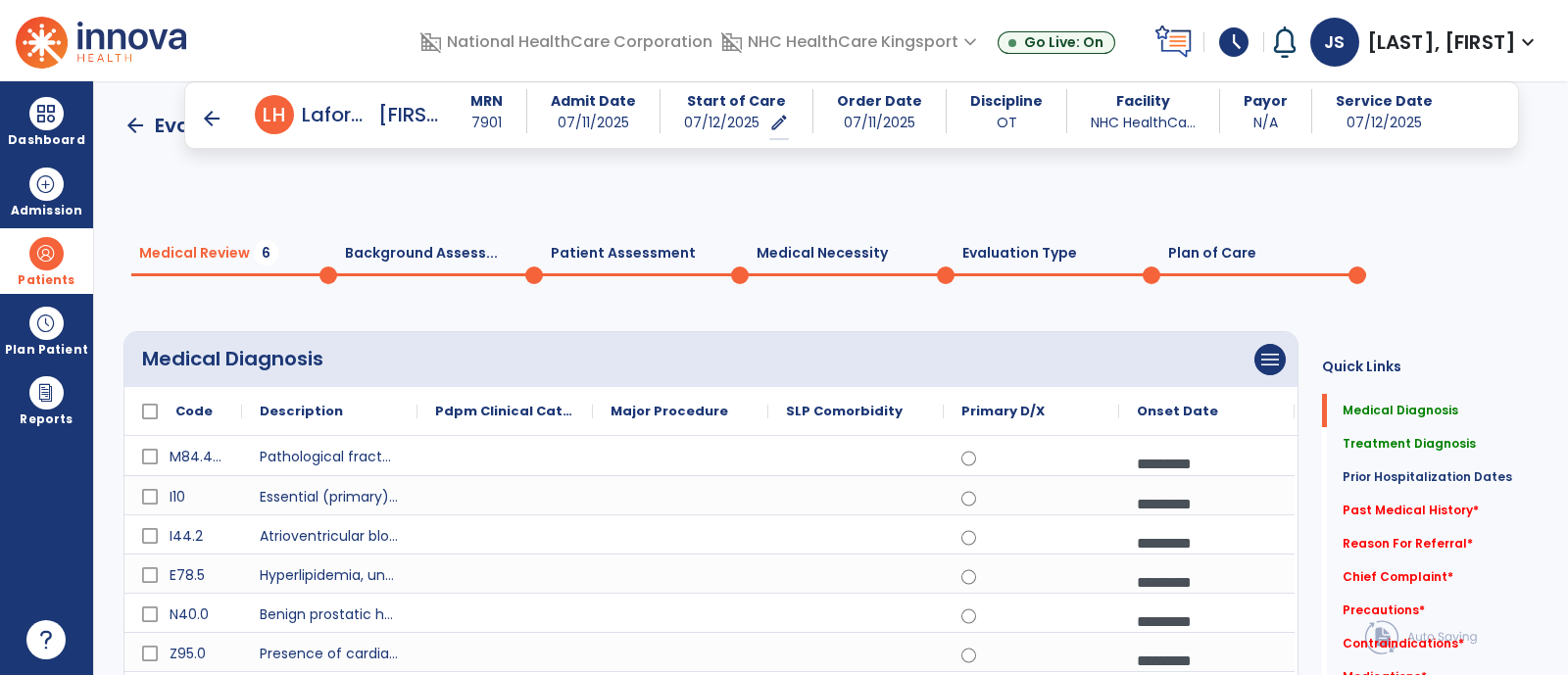 scroll, scrollTop: 804, scrollLeft: 0, axis: vertical 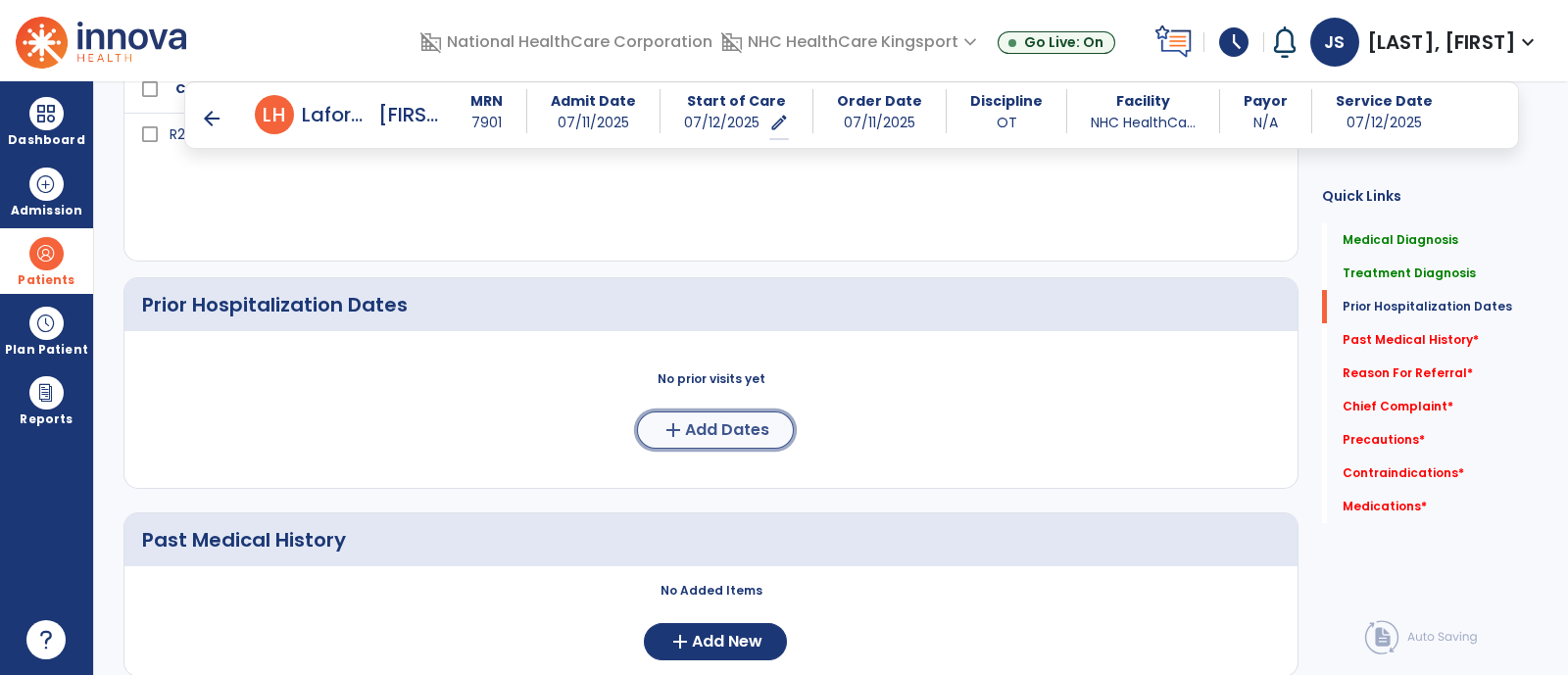 click on "Add Dates" 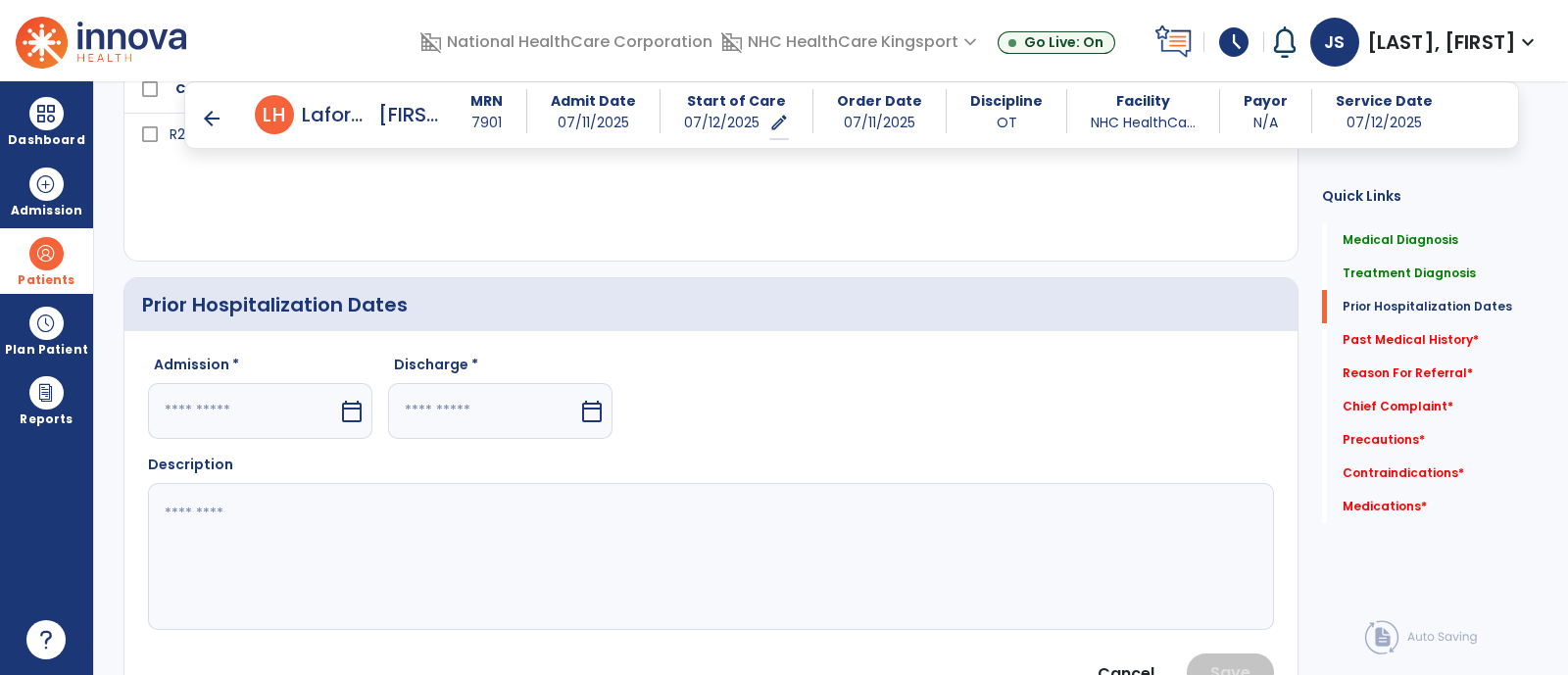 scroll, scrollTop: 1177, scrollLeft: 0, axis: vertical 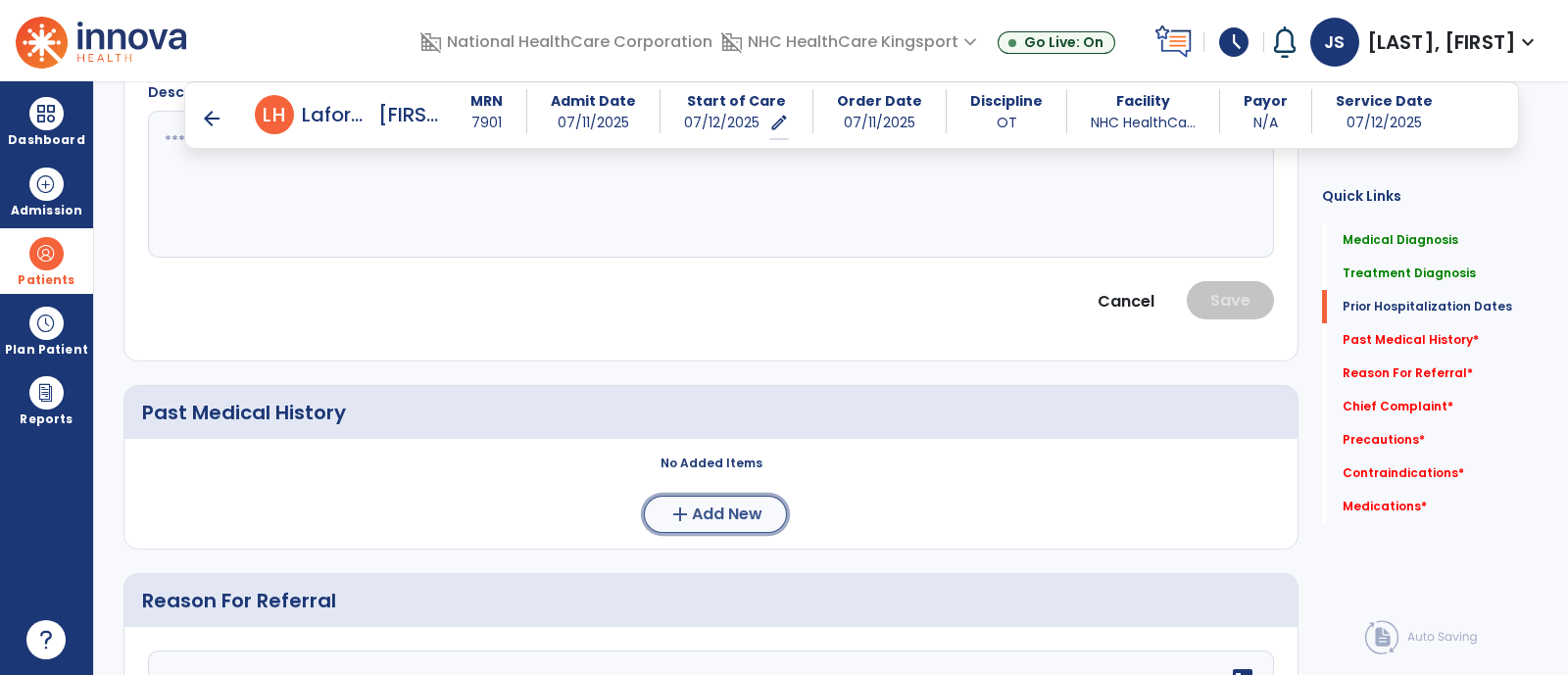 click on "Add New" 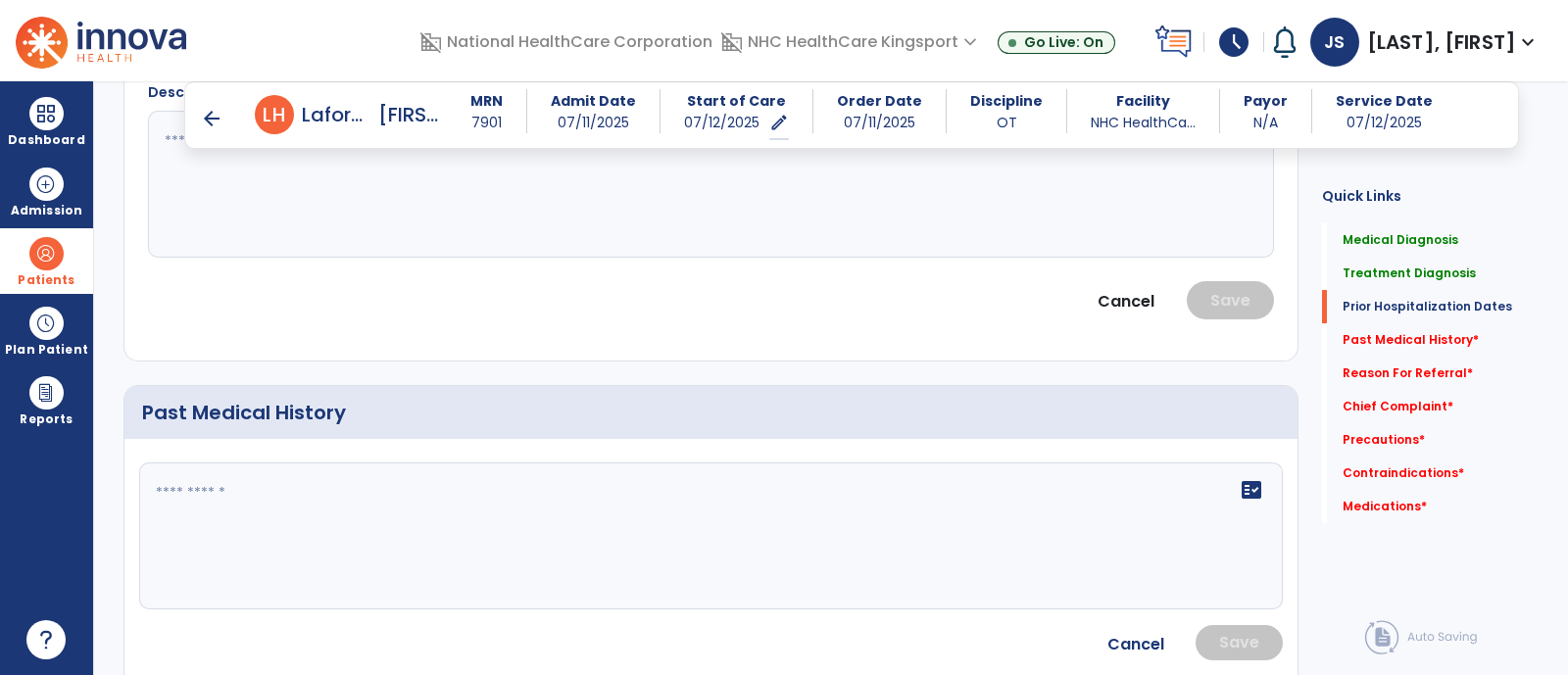 click on "fact_check" 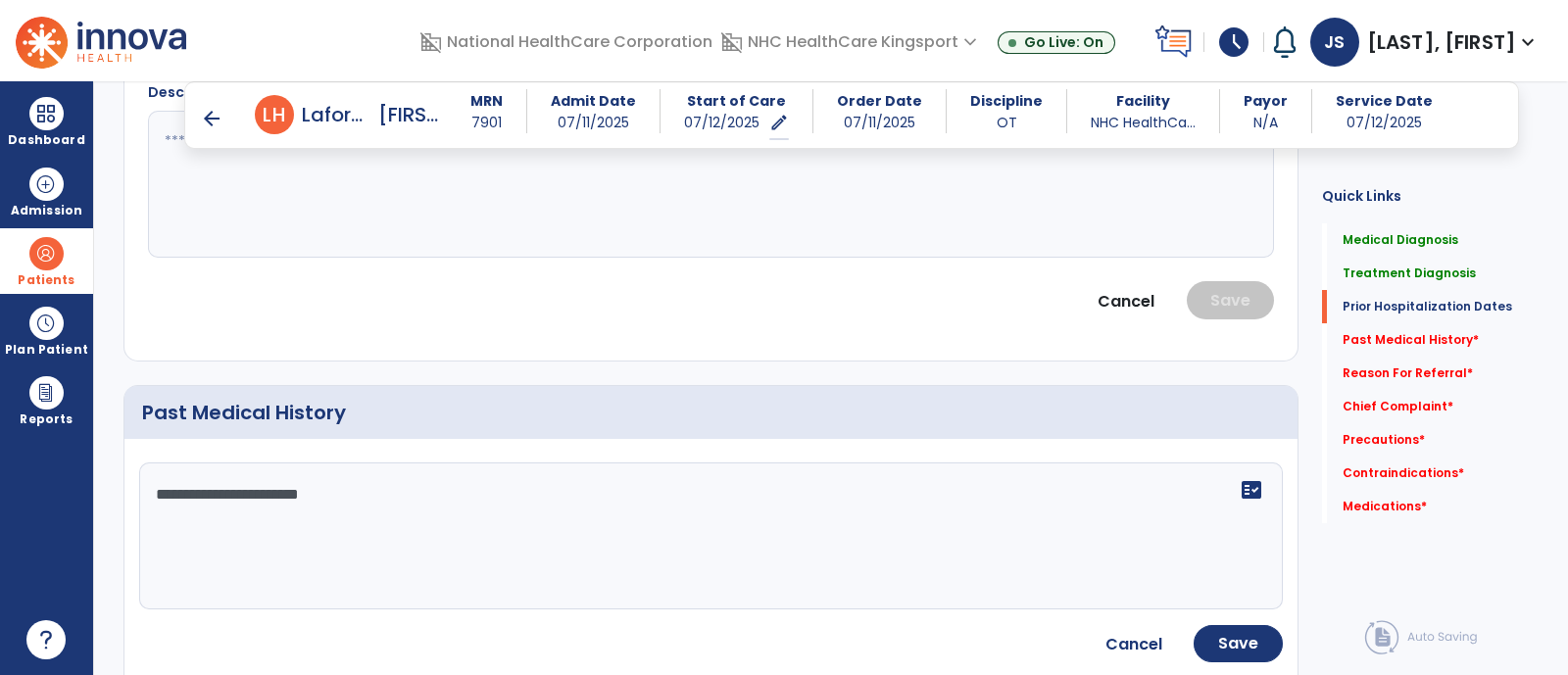 paste on "**********" 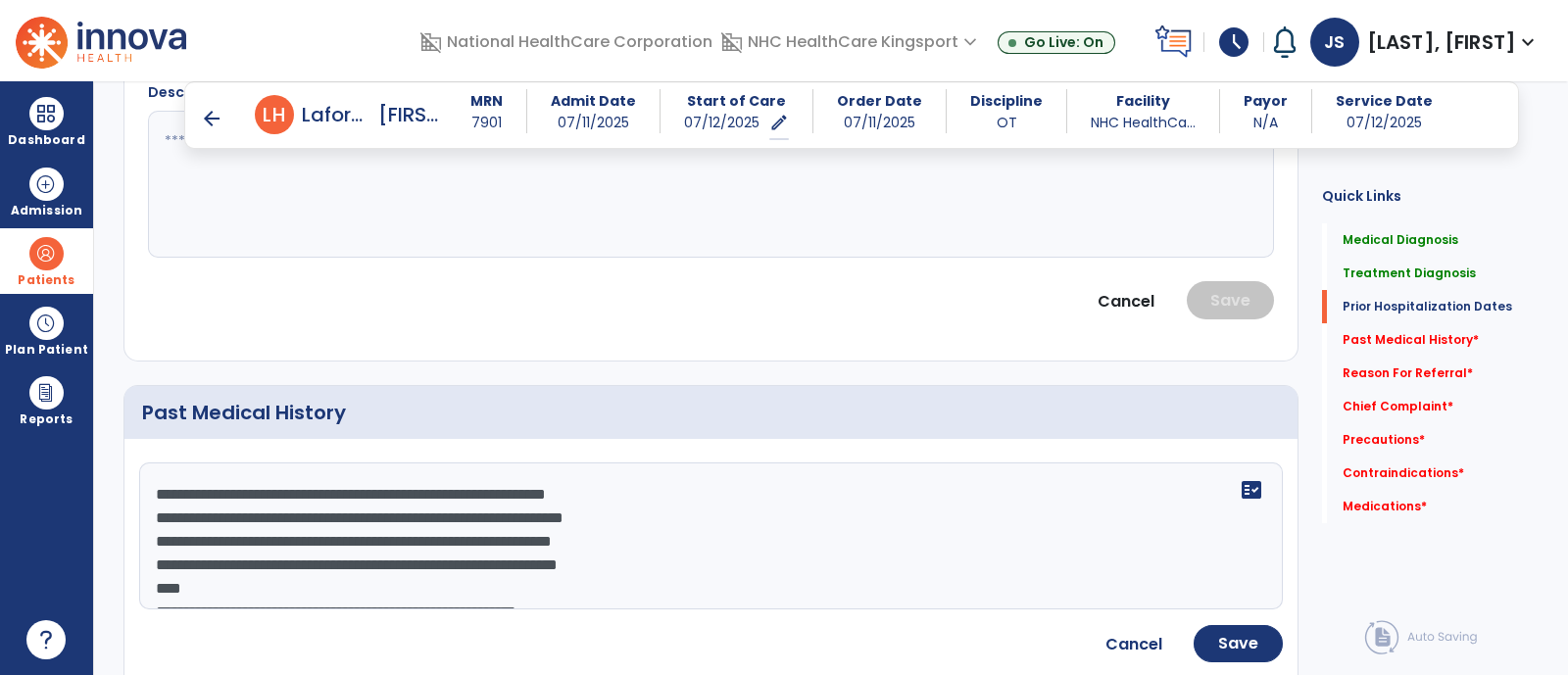 scroll, scrollTop: 273, scrollLeft: 0, axis: vertical 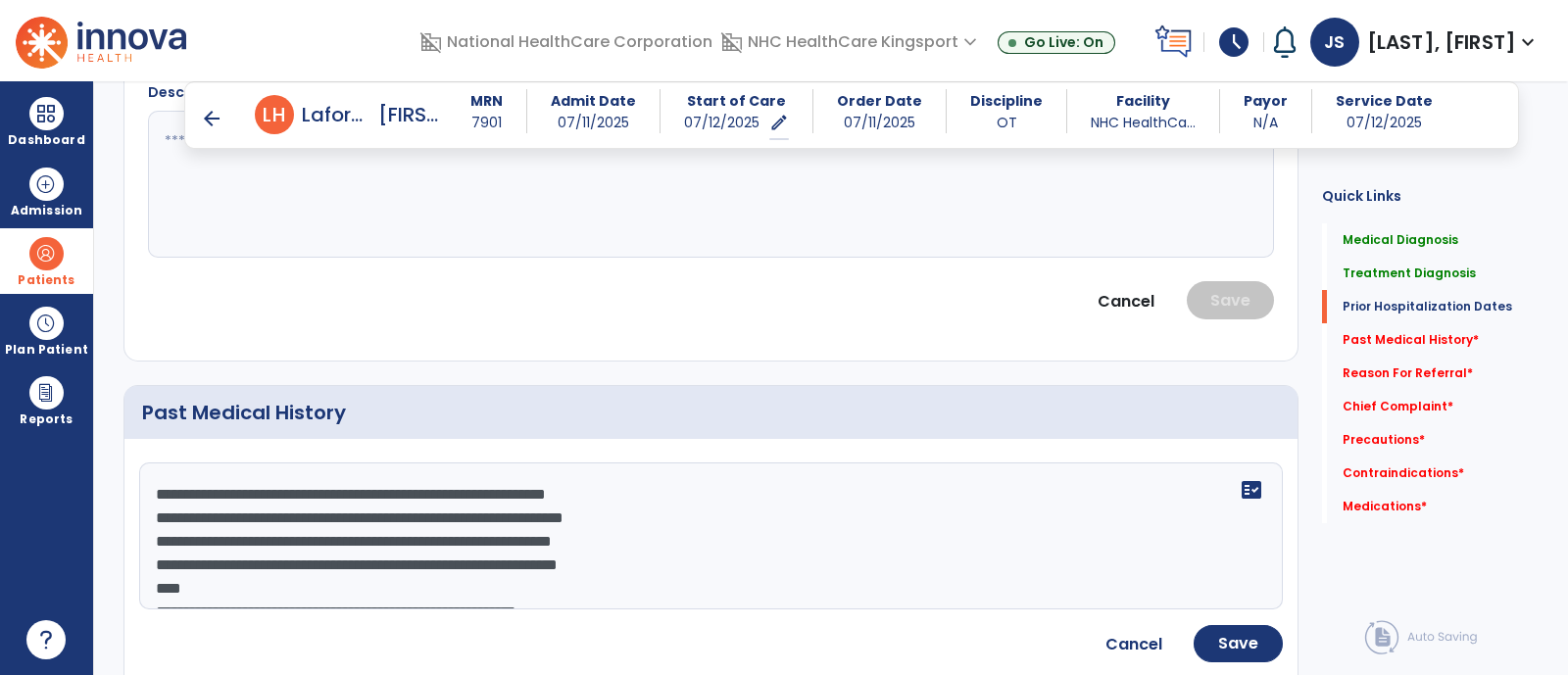 click on "**********" 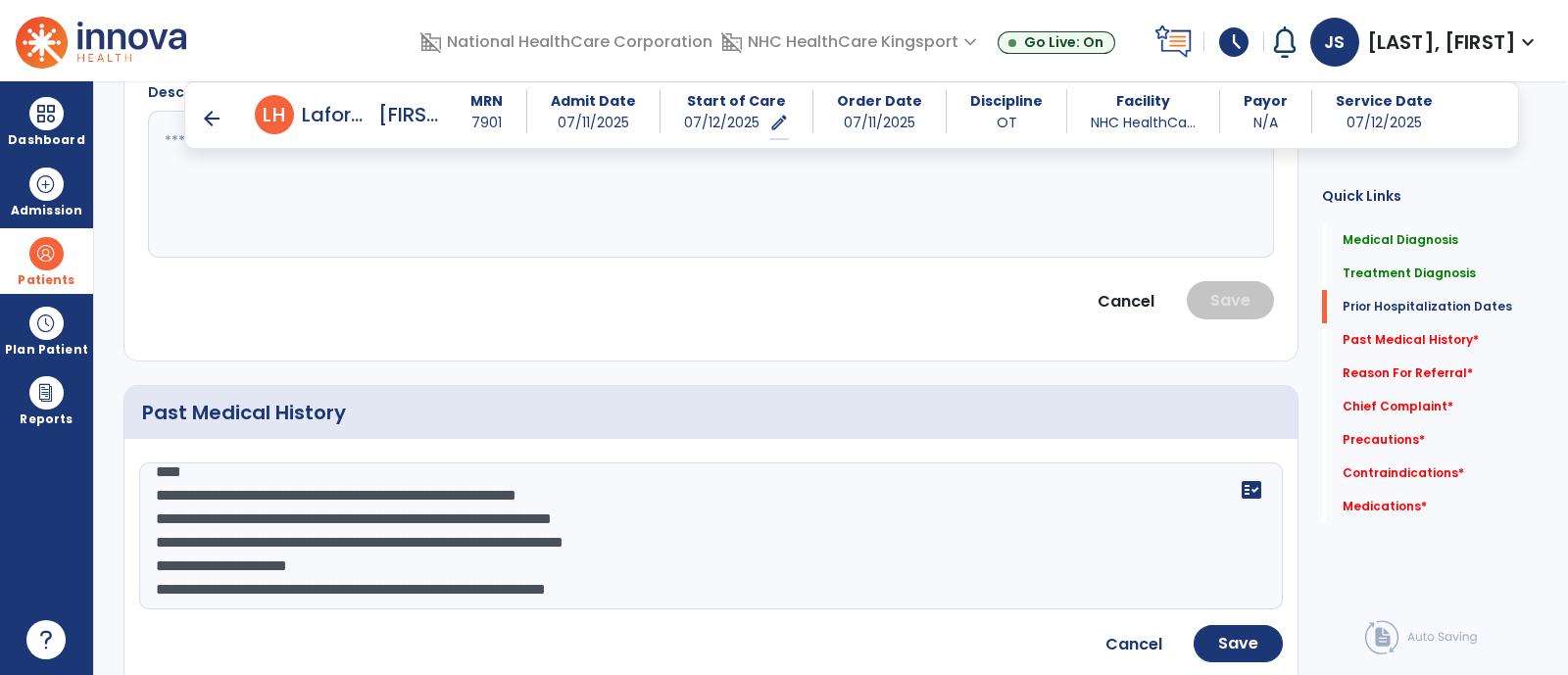 scroll, scrollTop: 126, scrollLeft: 0, axis: vertical 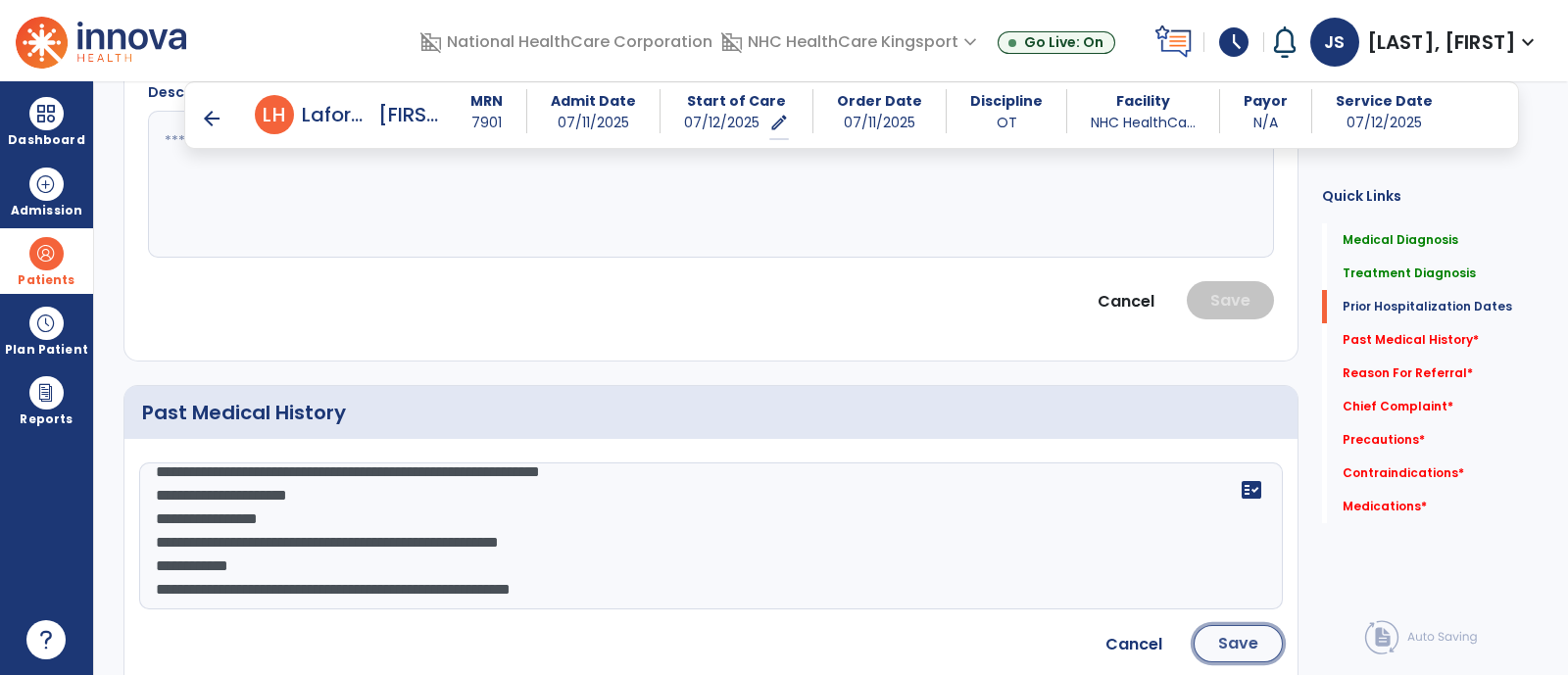 click on "Save" 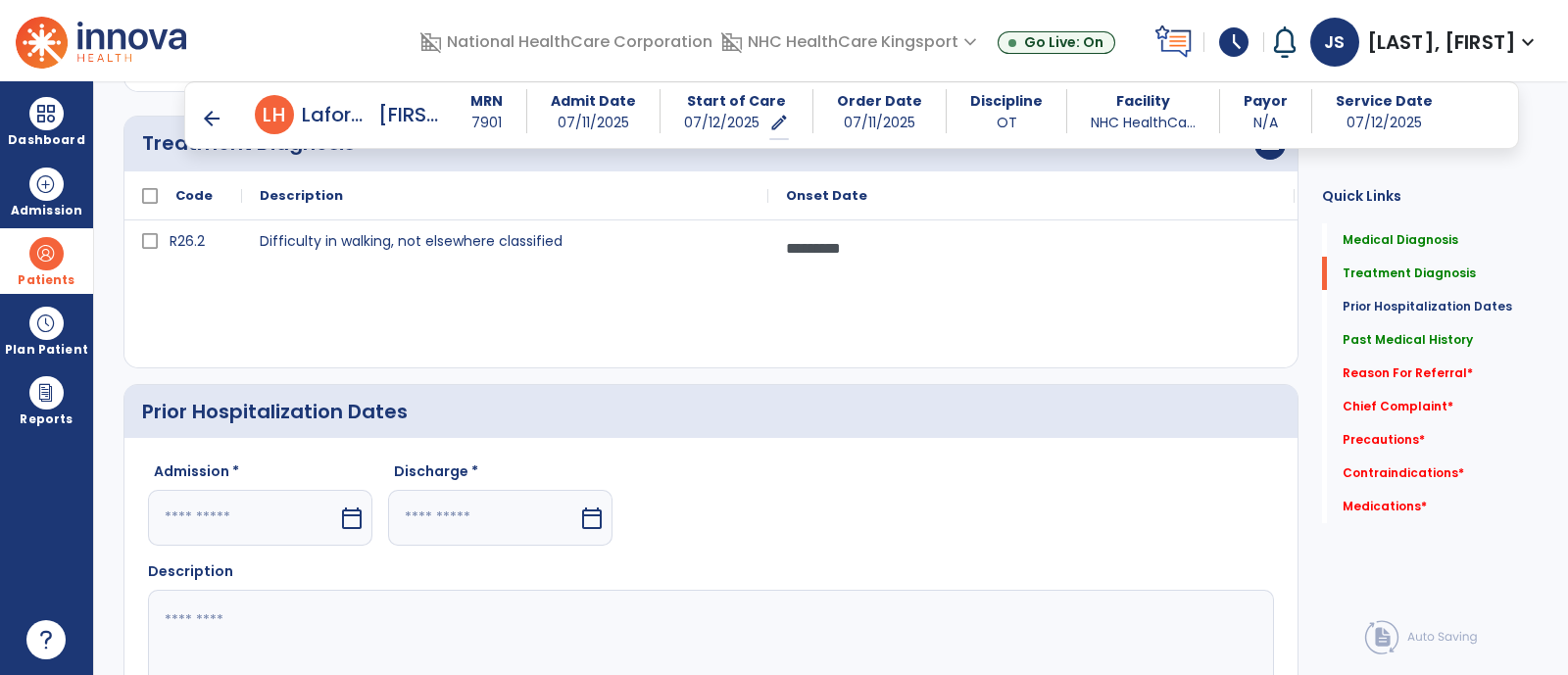 scroll, scrollTop: 696, scrollLeft: 0, axis: vertical 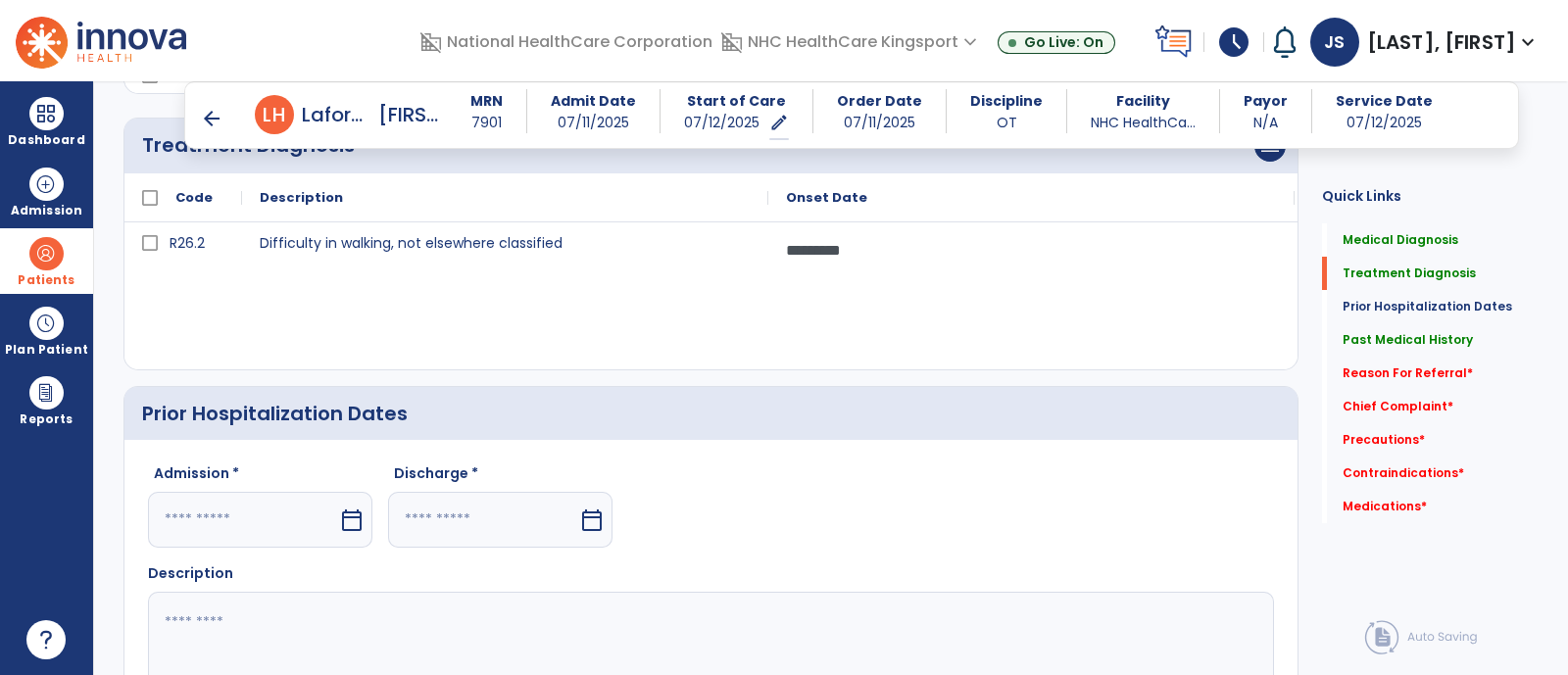 click on "calendar_today" at bounding box center (352, 520) 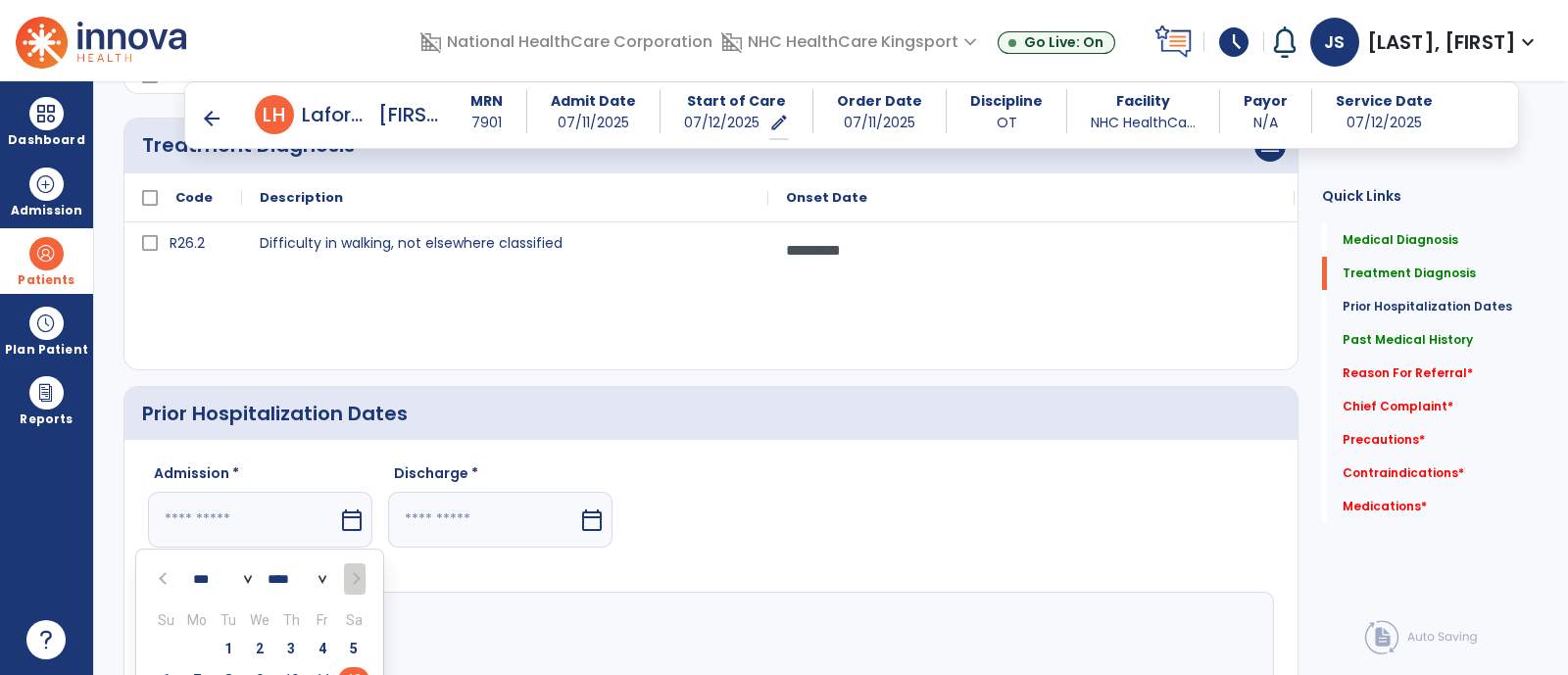 scroll 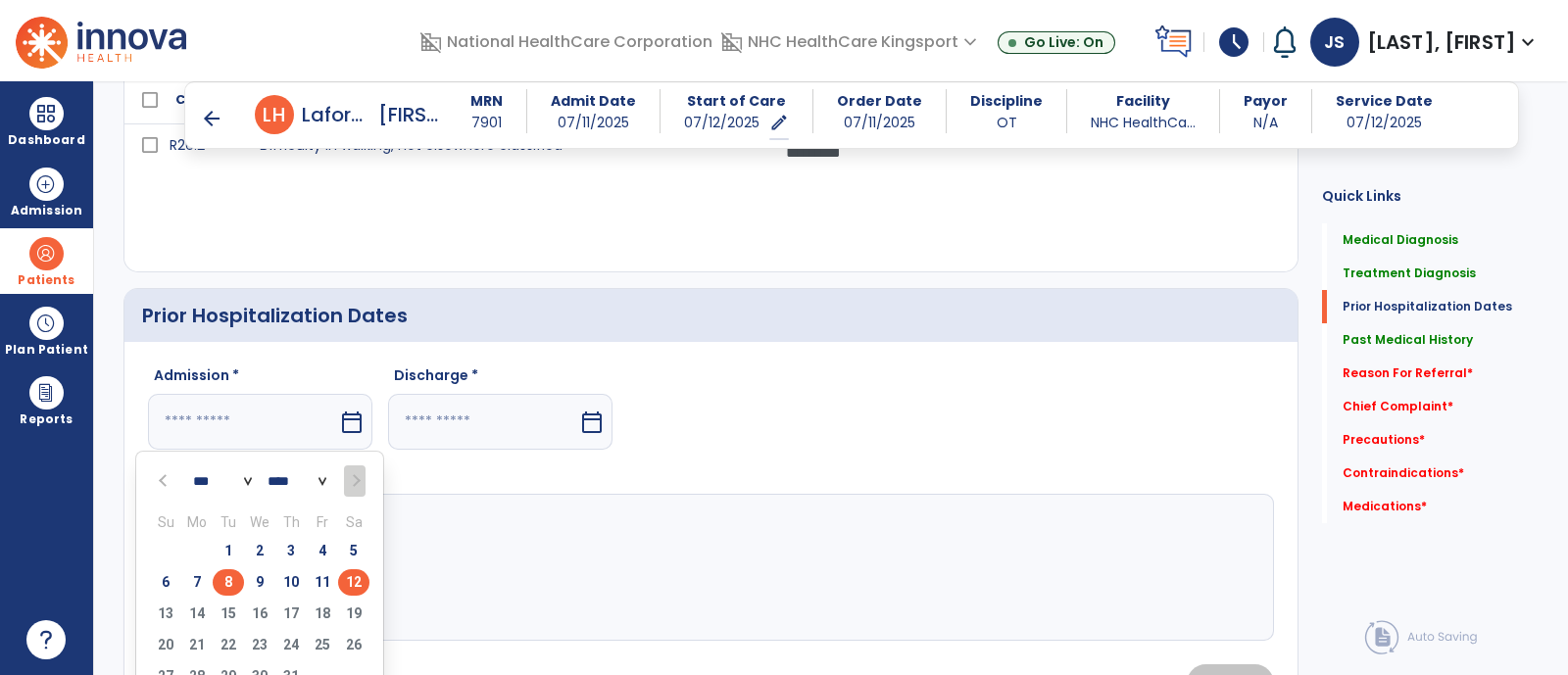 click on "8" at bounding box center (228, 582) 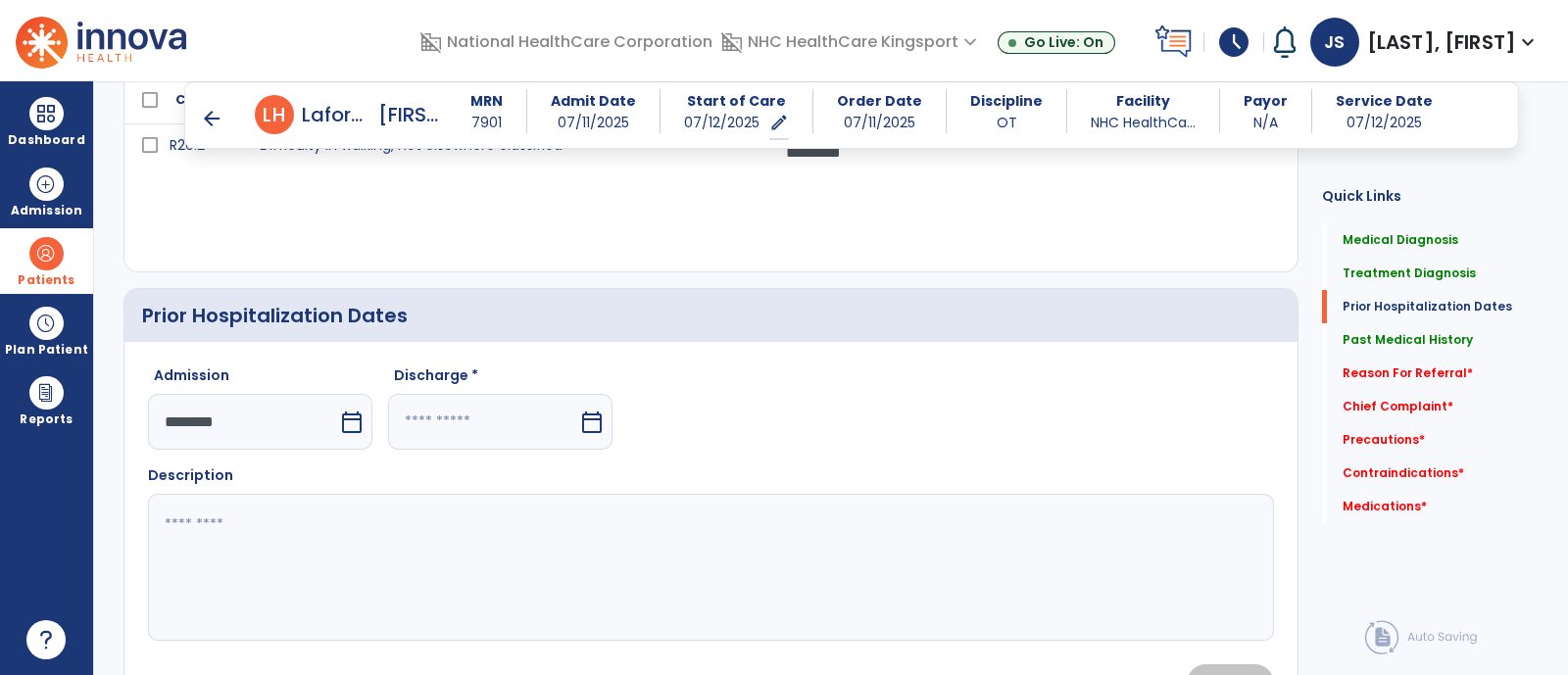 click on "calendar_today" at bounding box center (592, 422) 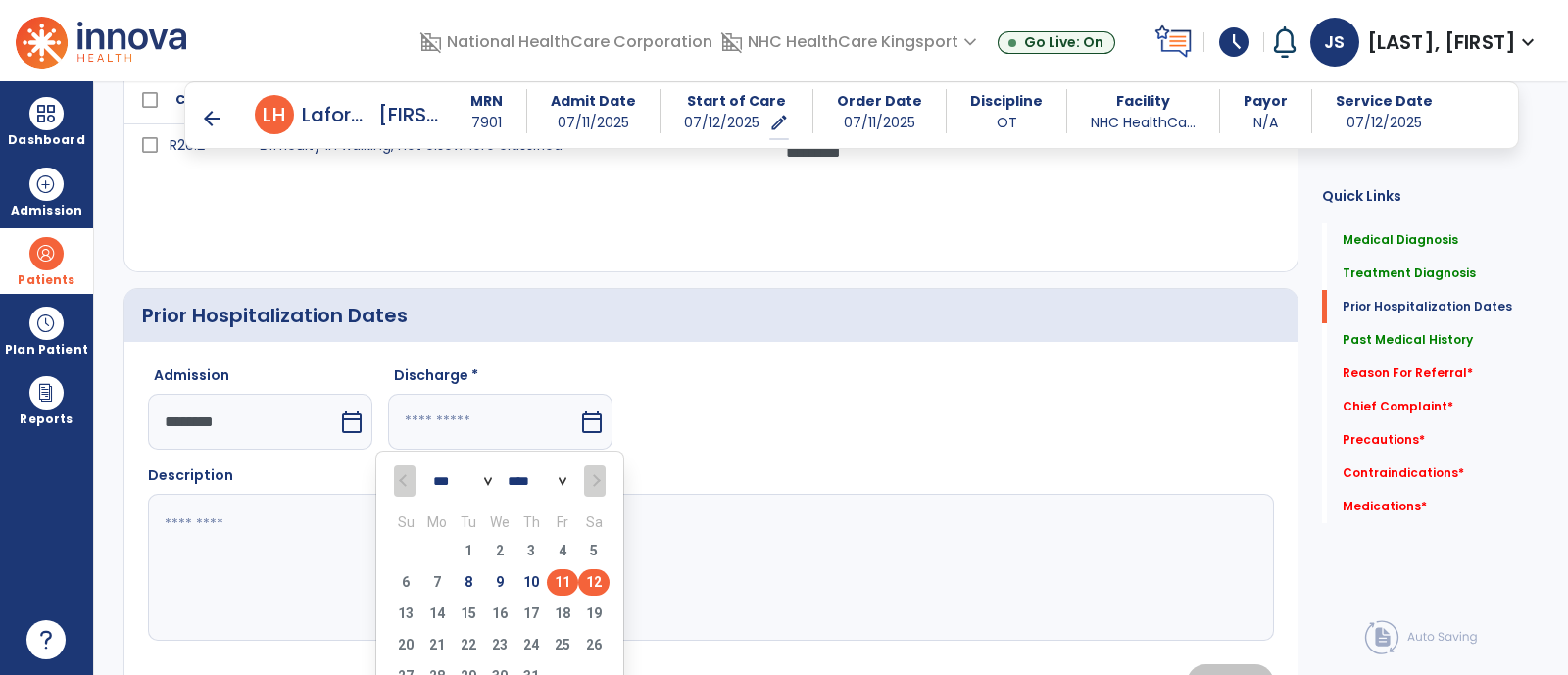 click on "11" at bounding box center (563, 582) 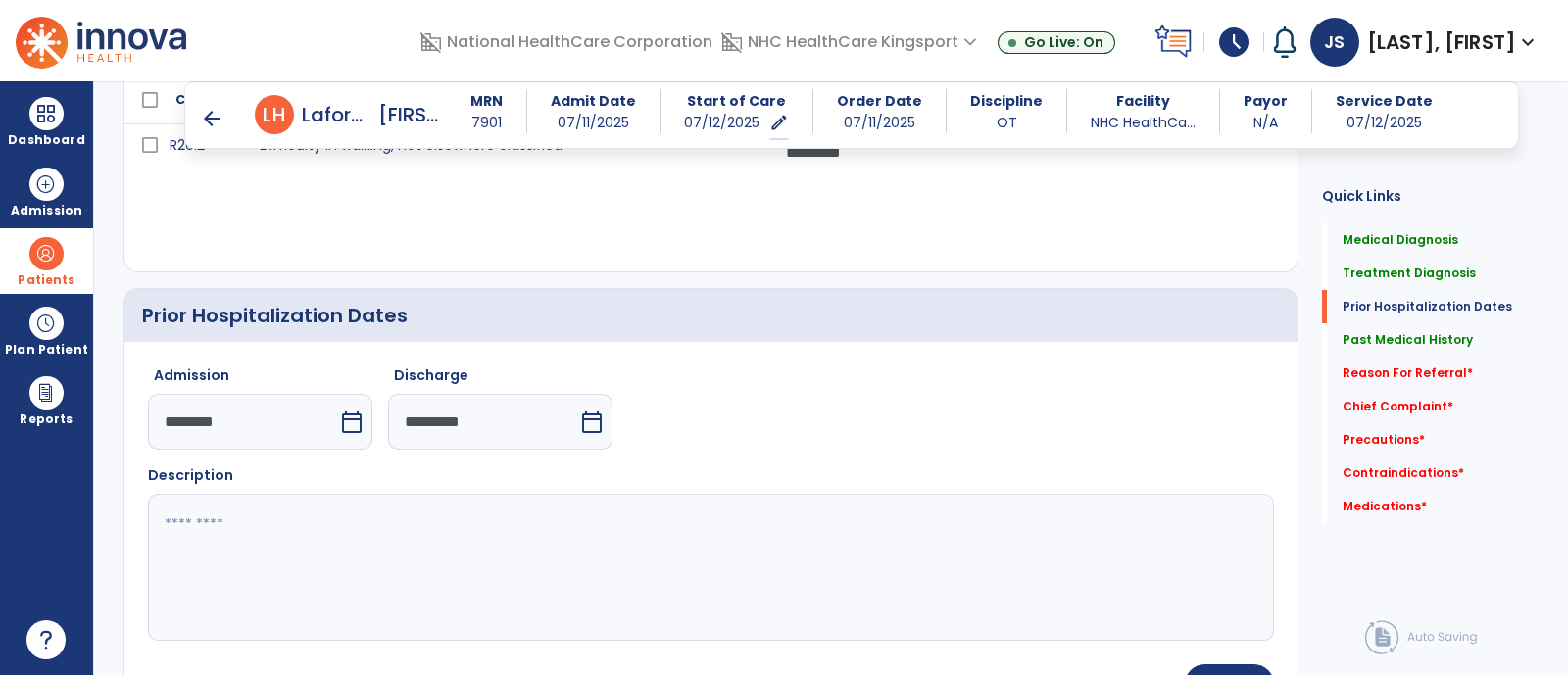click 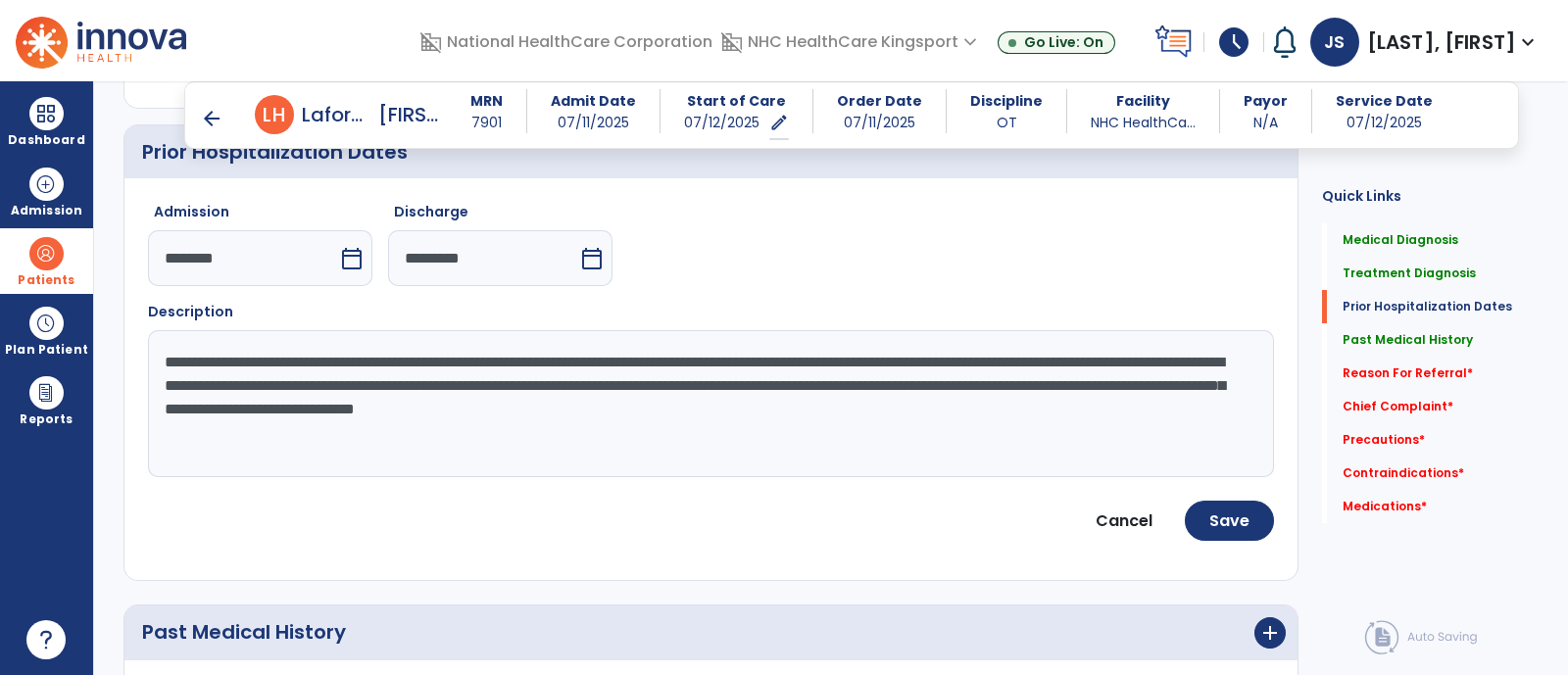 scroll, scrollTop: 959, scrollLeft: 0, axis: vertical 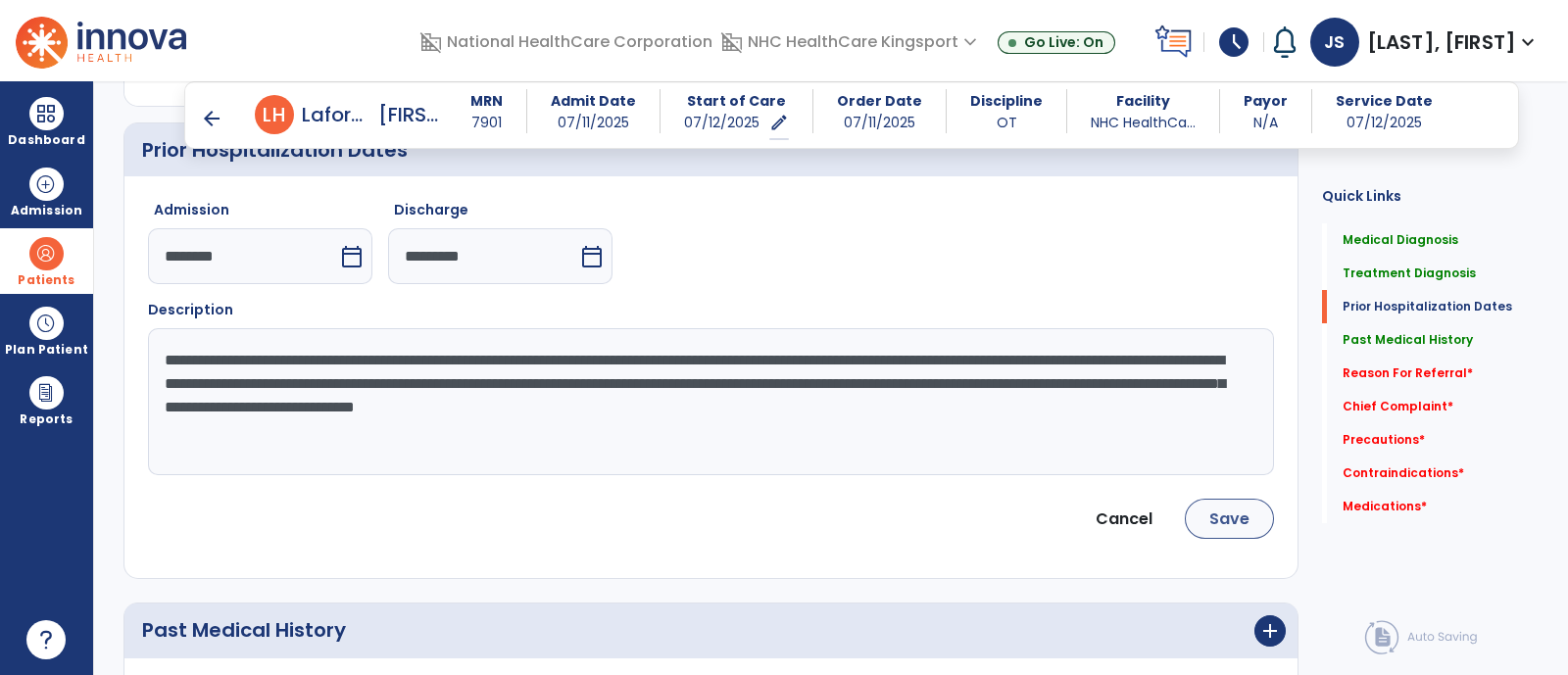 type on "**********" 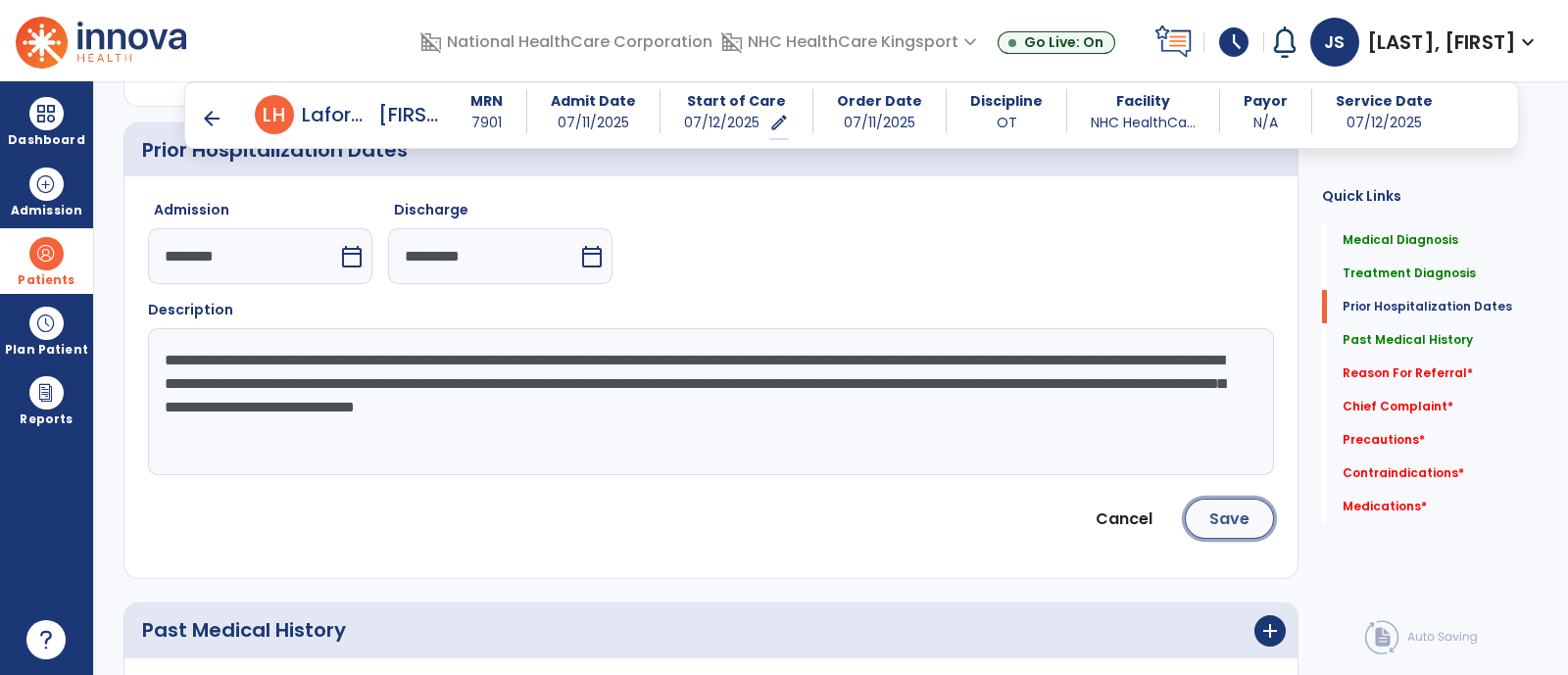 click on "Save" 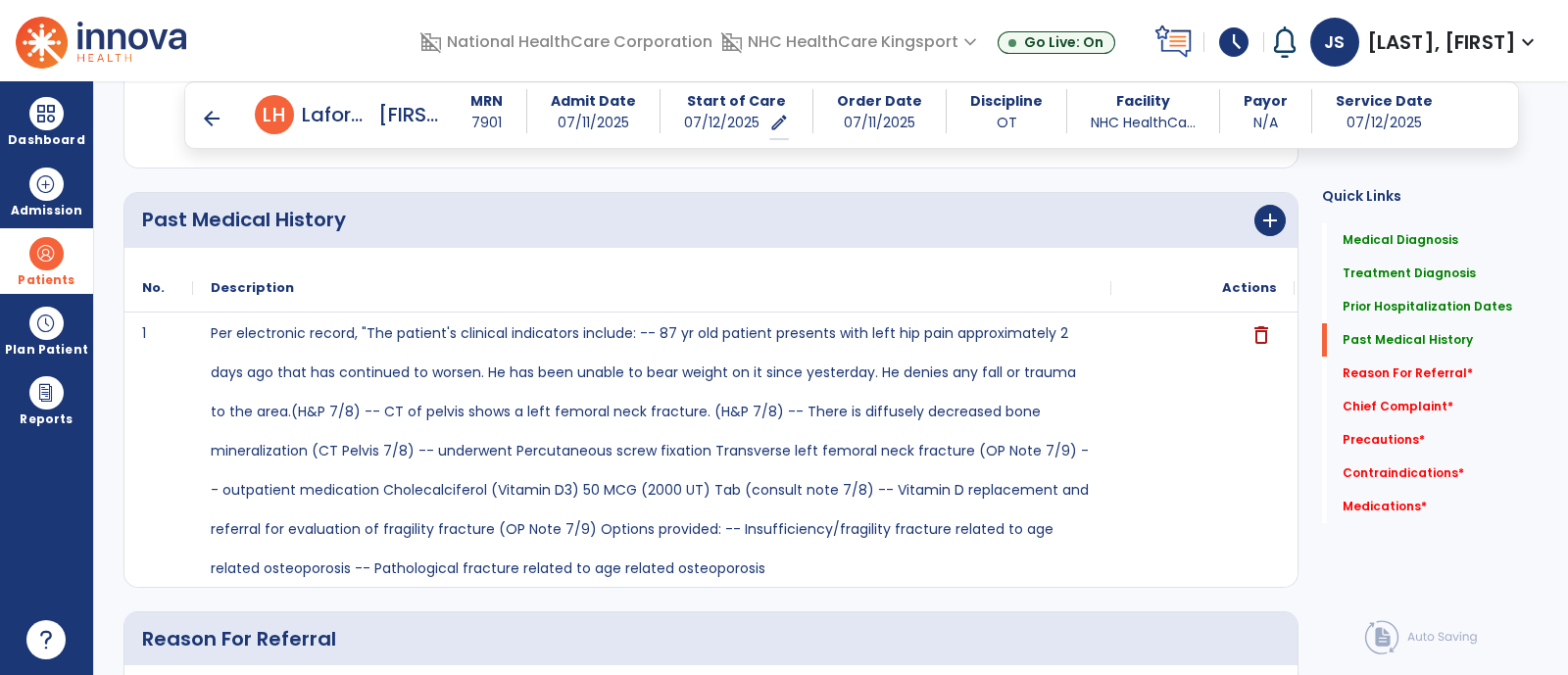 scroll, scrollTop: 1212, scrollLeft: 0, axis: vertical 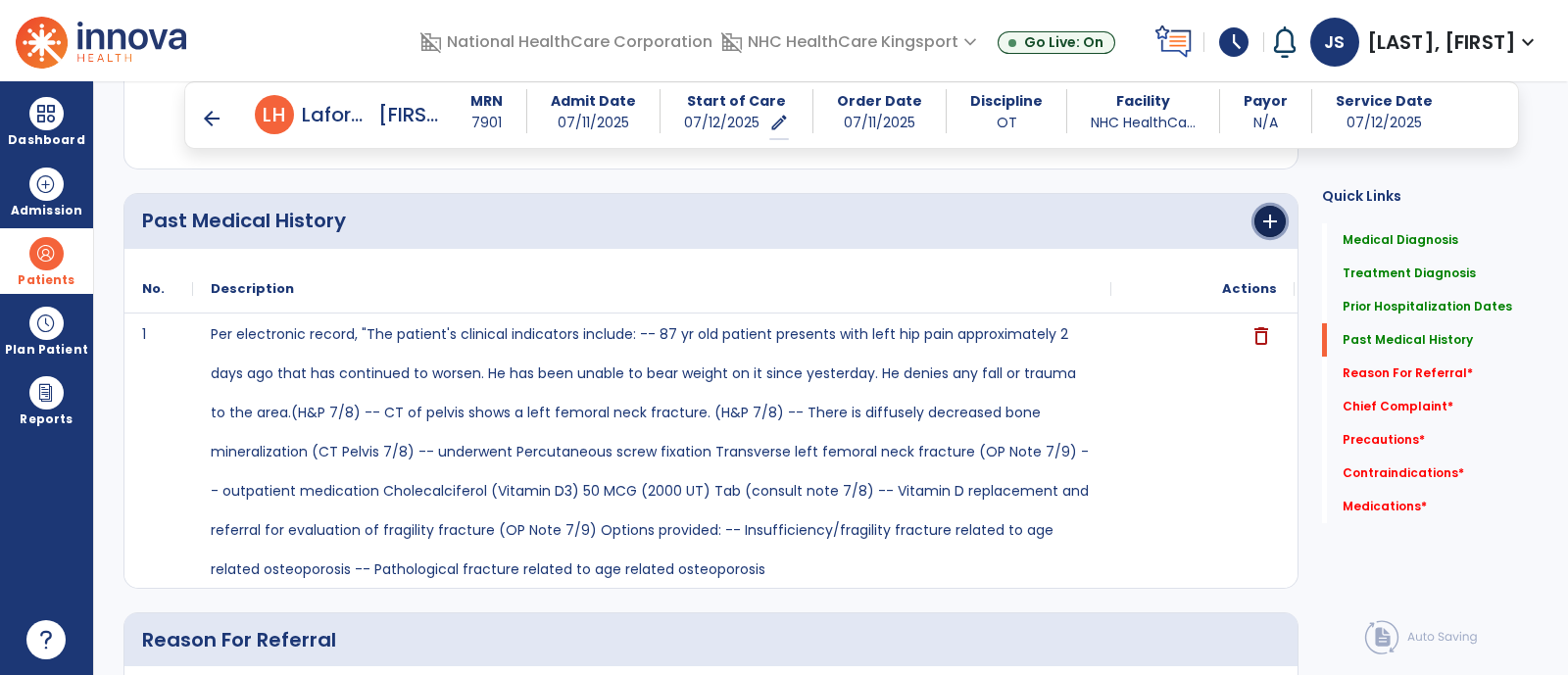 click on "add" 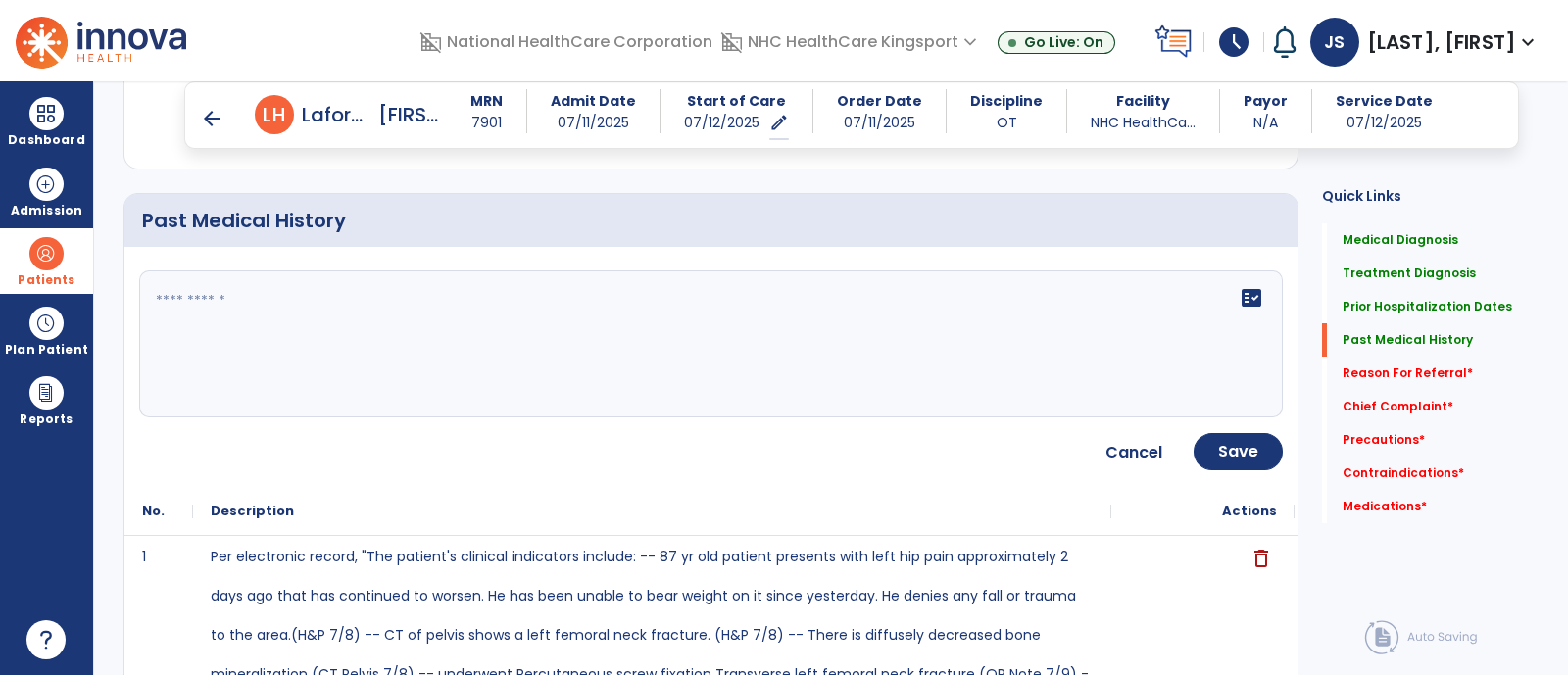 click on "fact_check" 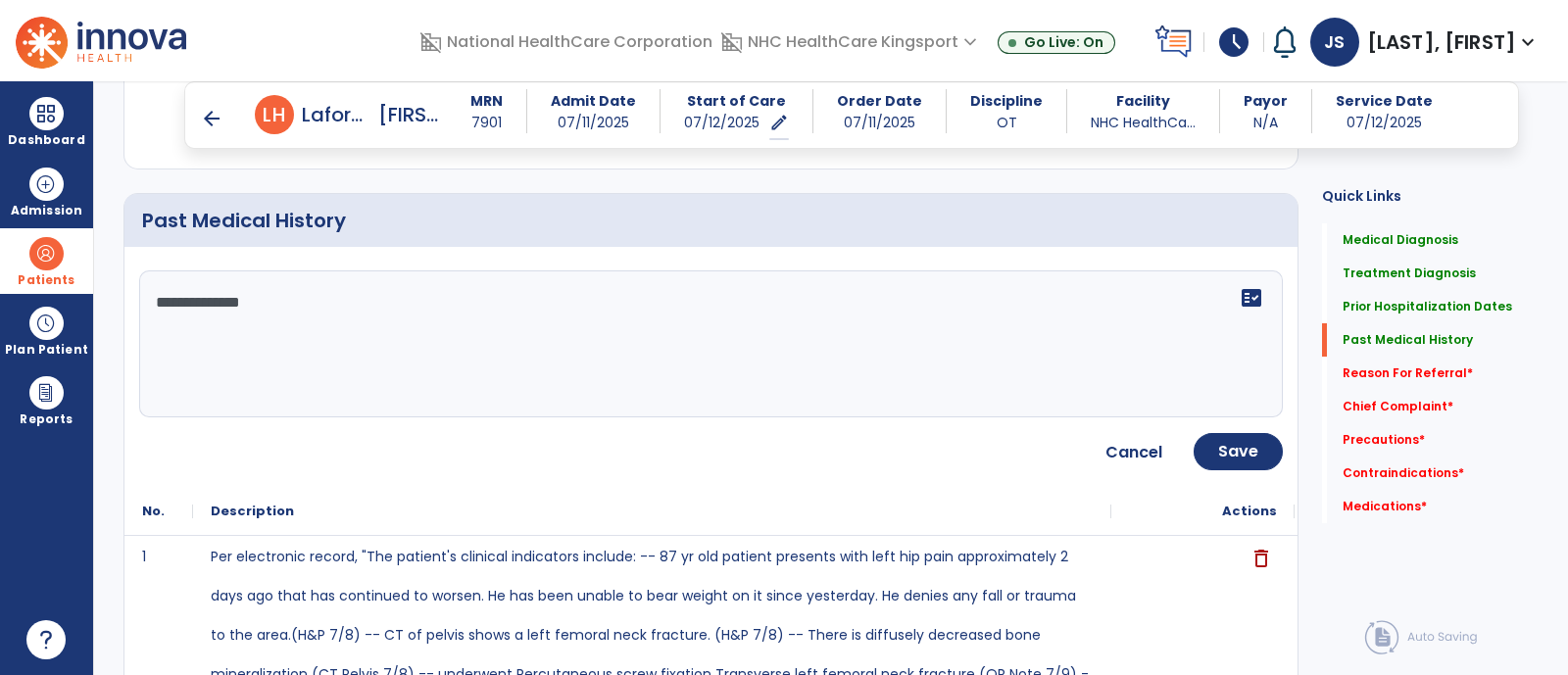 paste on "**********" 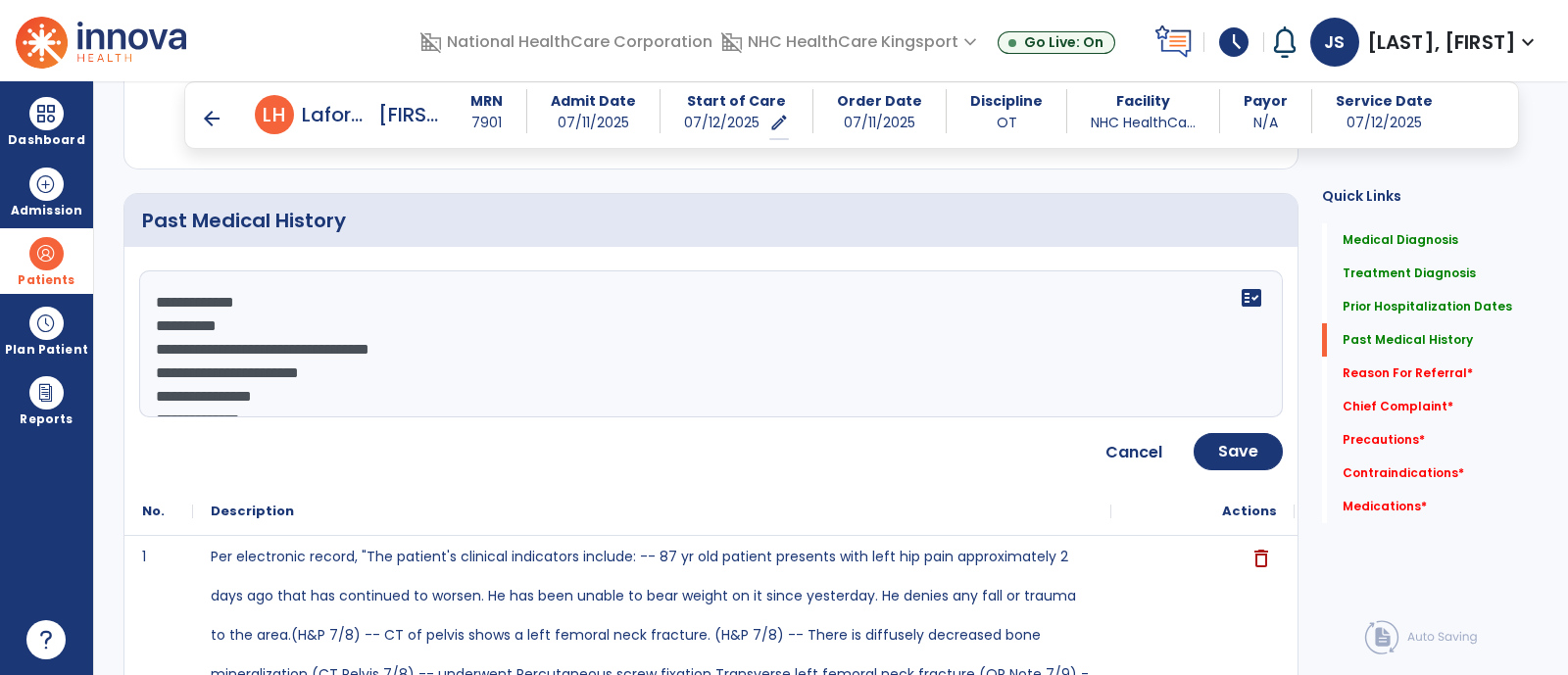 scroll, scrollTop: 38, scrollLeft: 0, axis: vertical 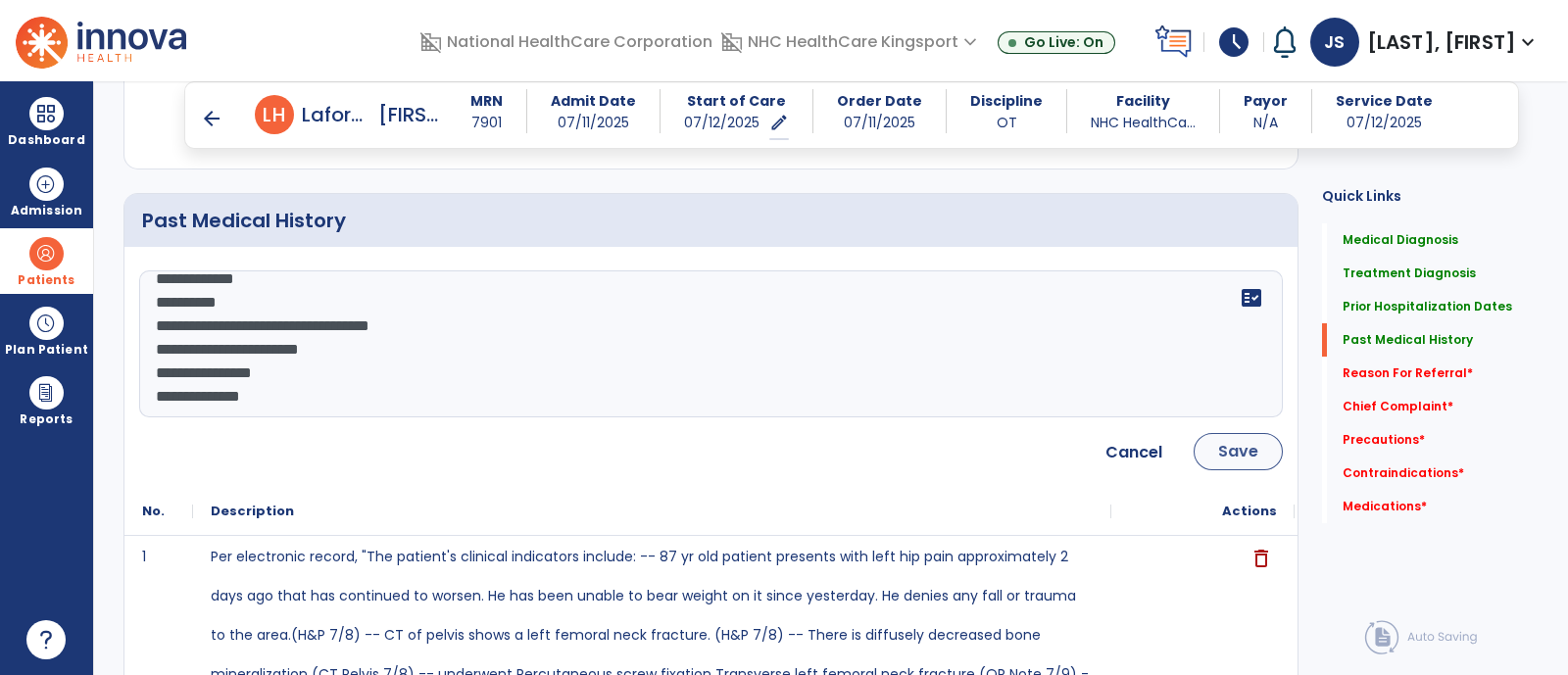 type on "**********" 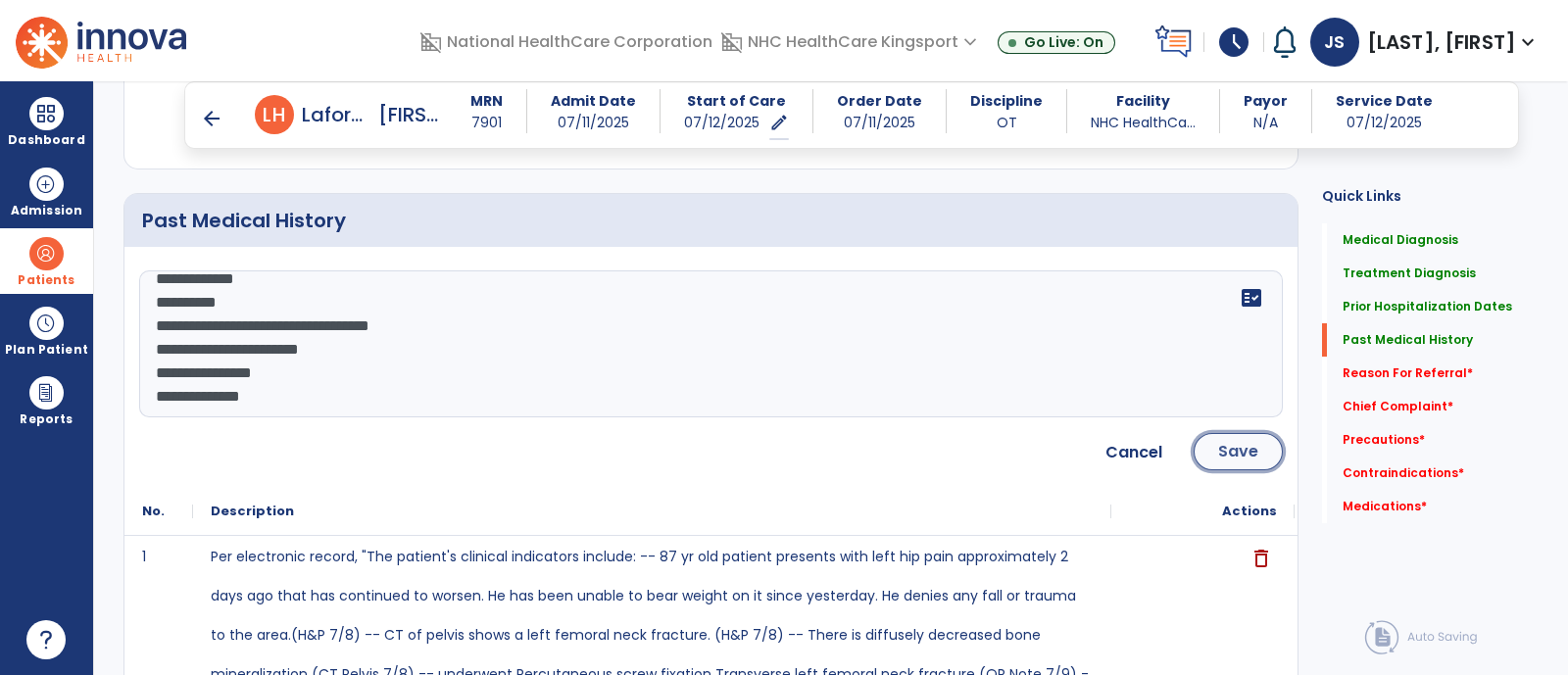 click on "Save" 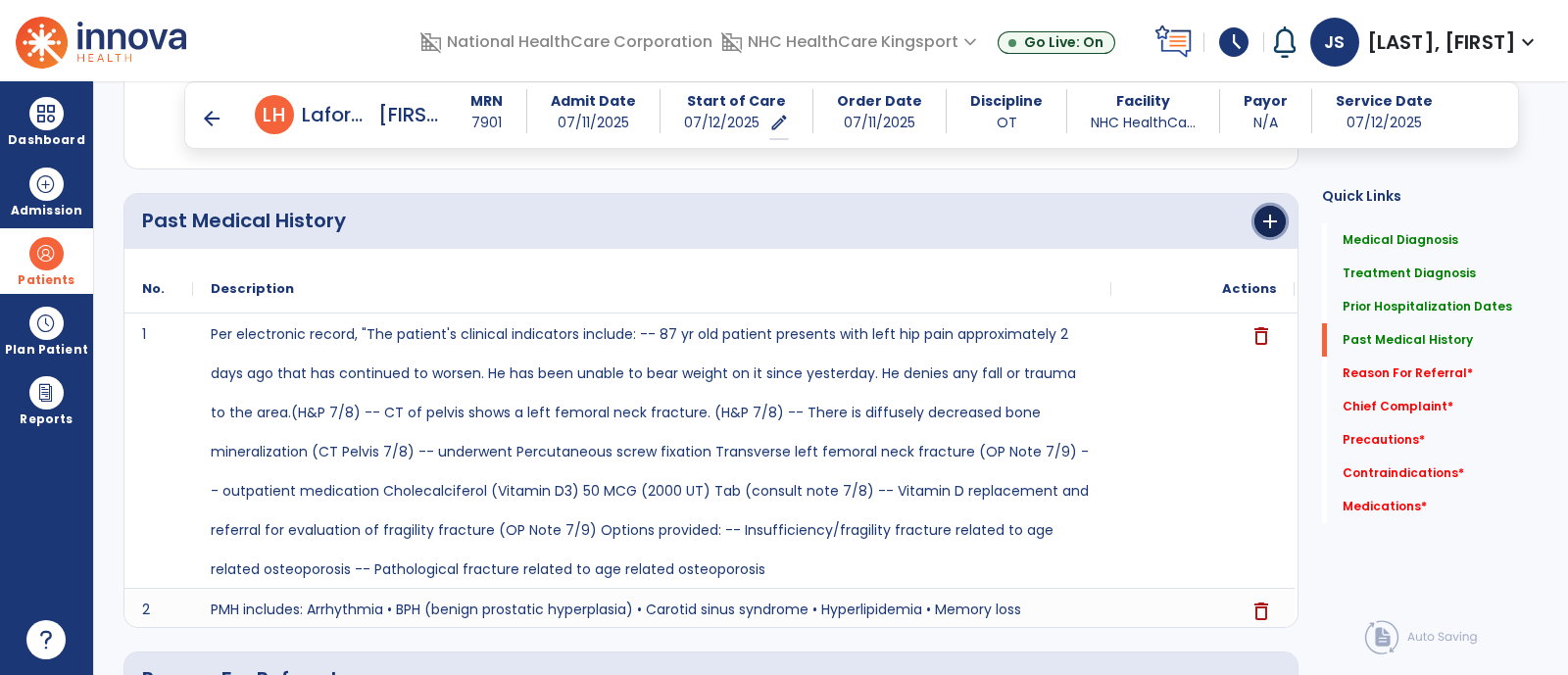 click on "add" 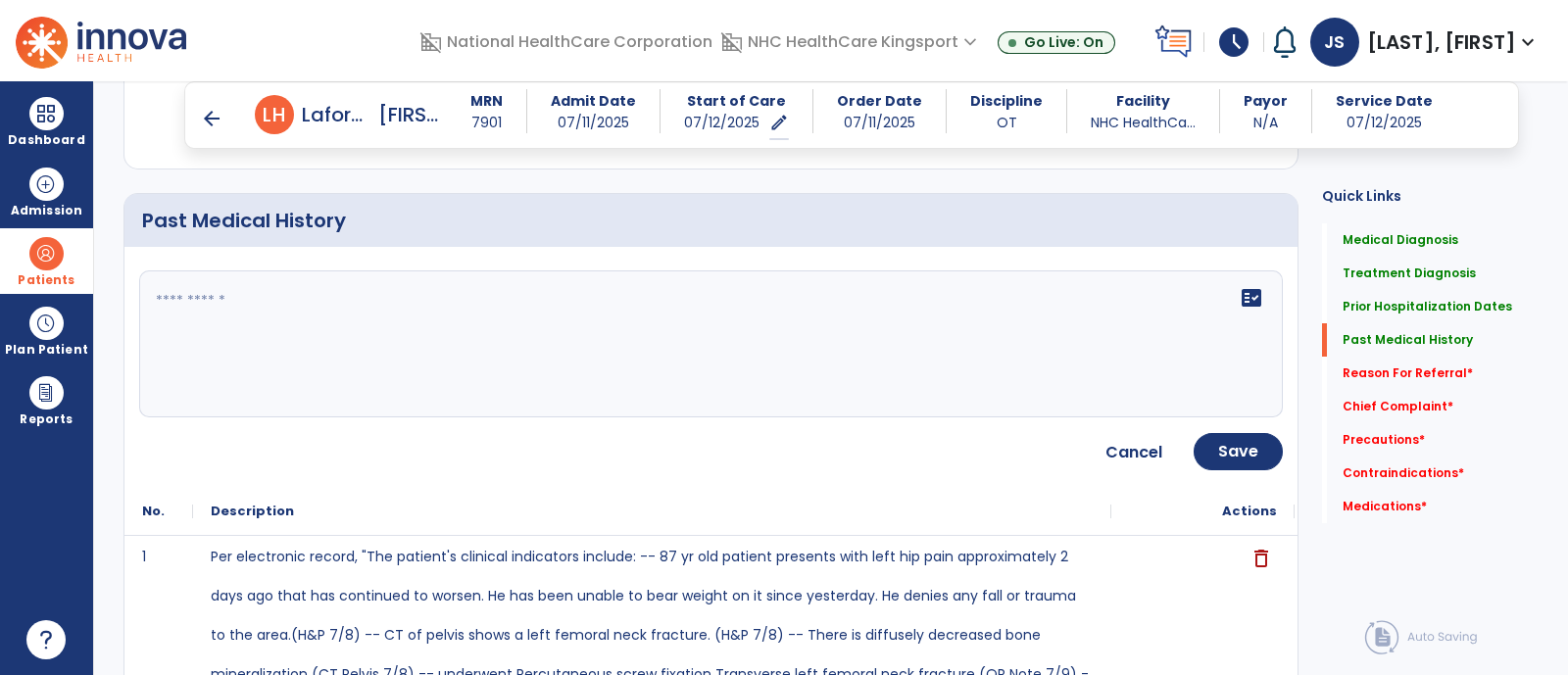 click on "fact_check" 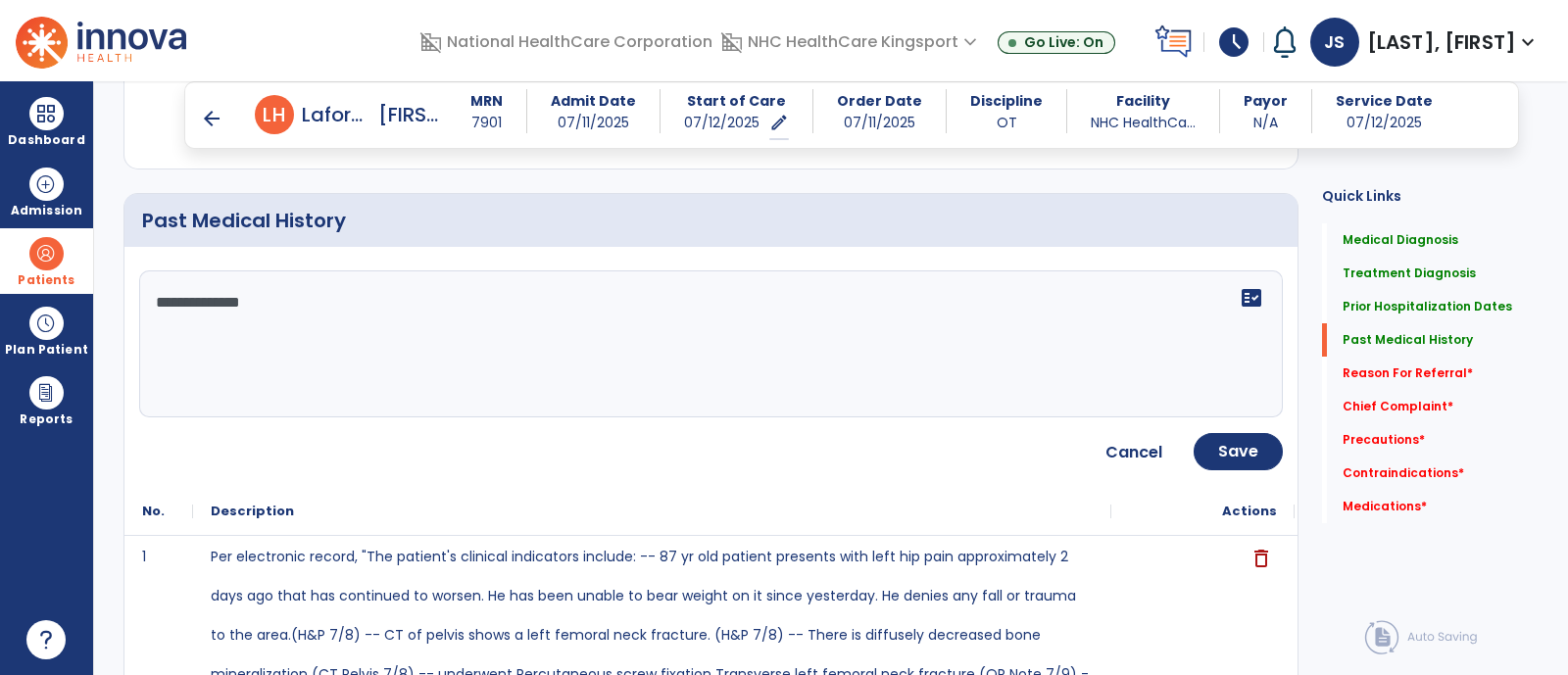 paste on "**********" 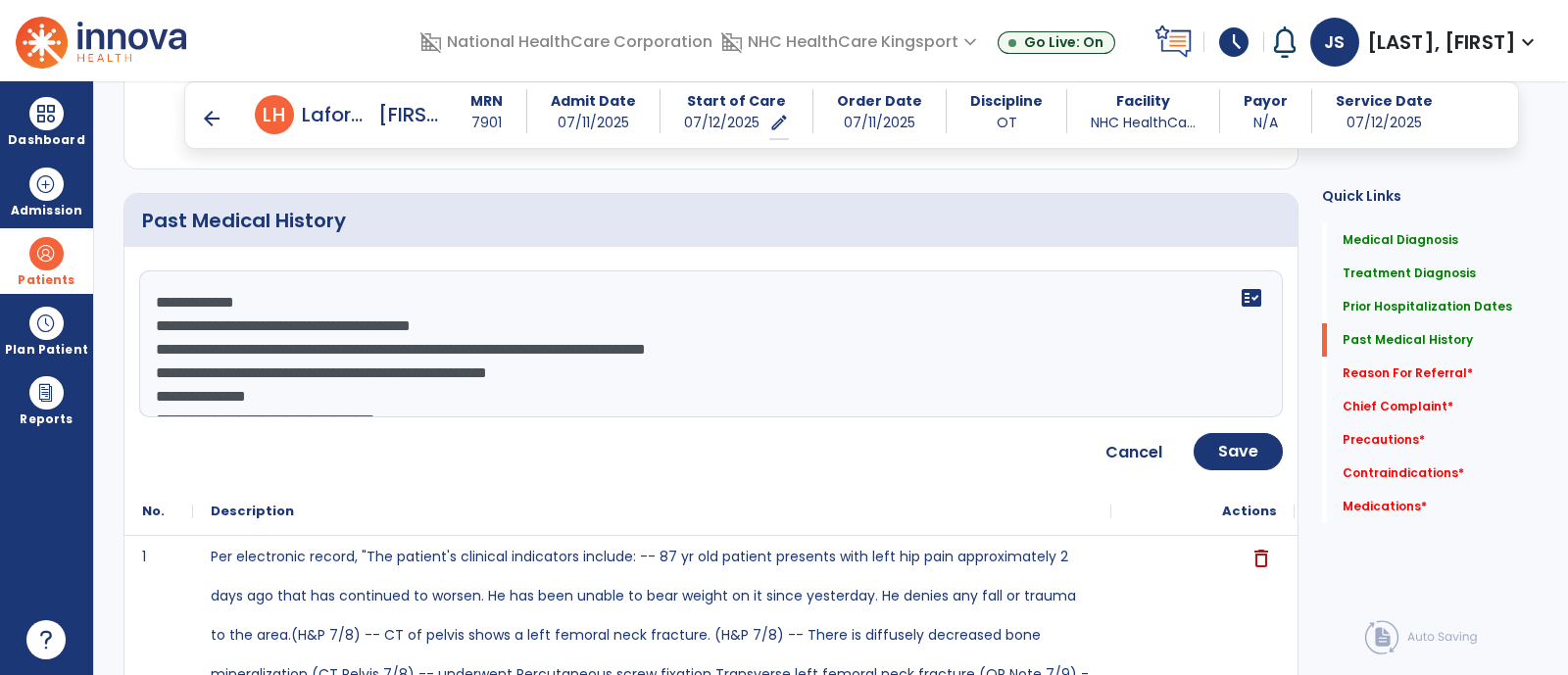 scroll, scrollTop: 14, scrollLeft: 0, axis: vertical 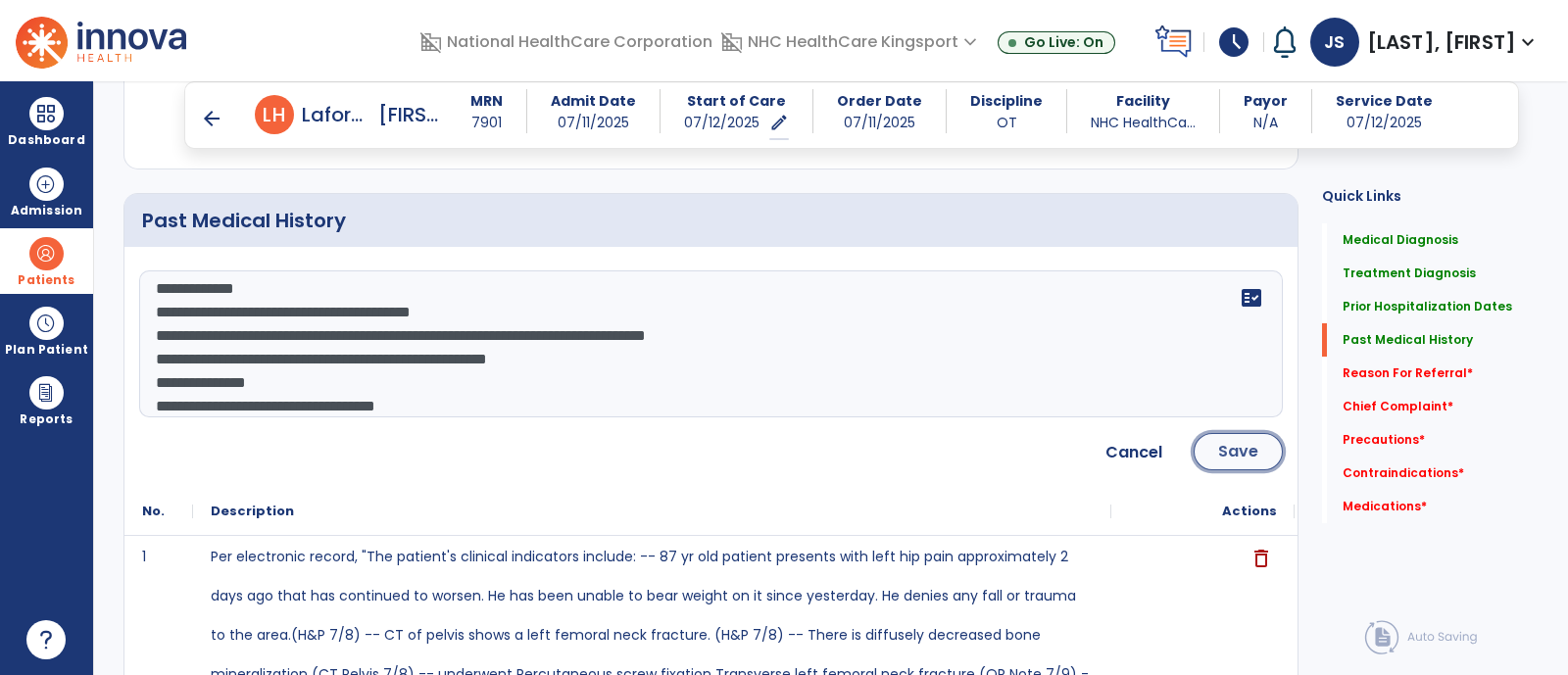 click on "Save" 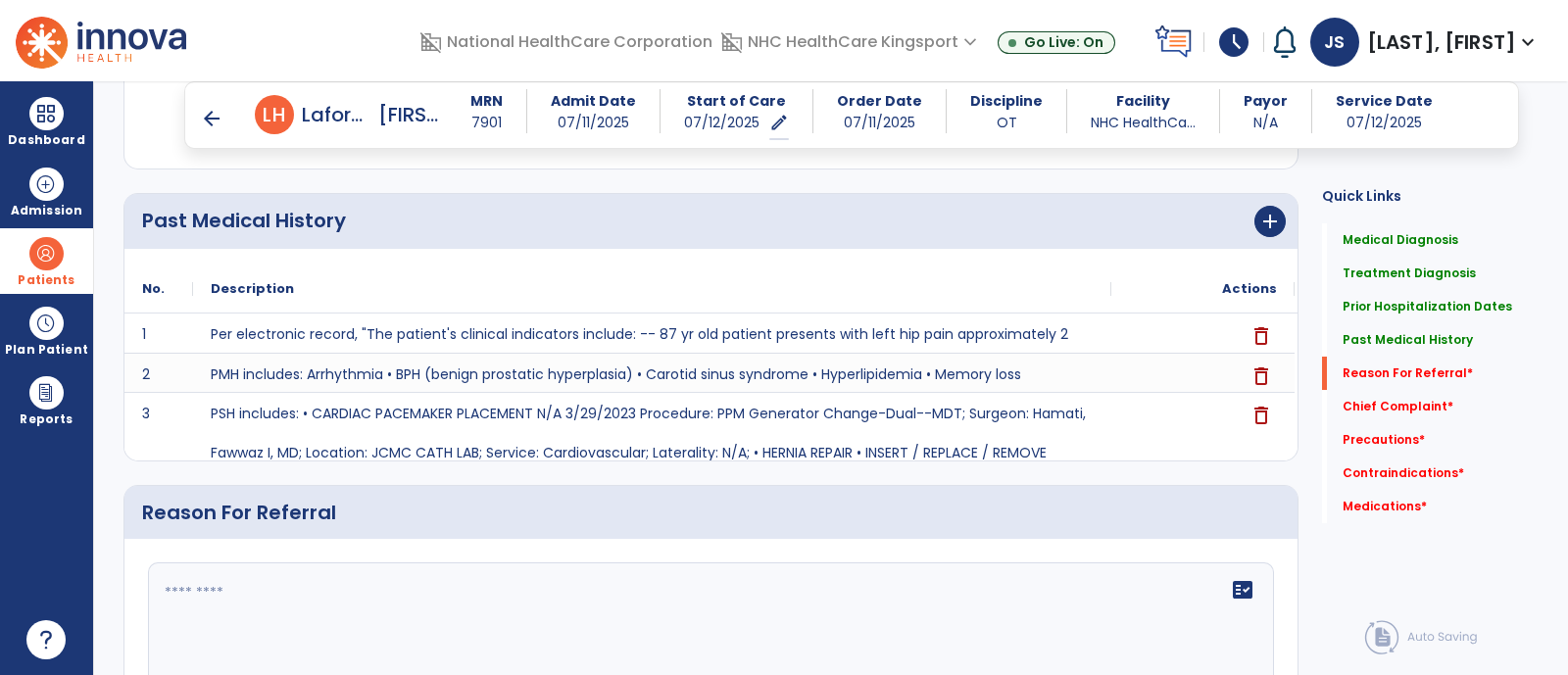 scroll, scrollTop: 1471, scrollLeft: 0, axis: vertical 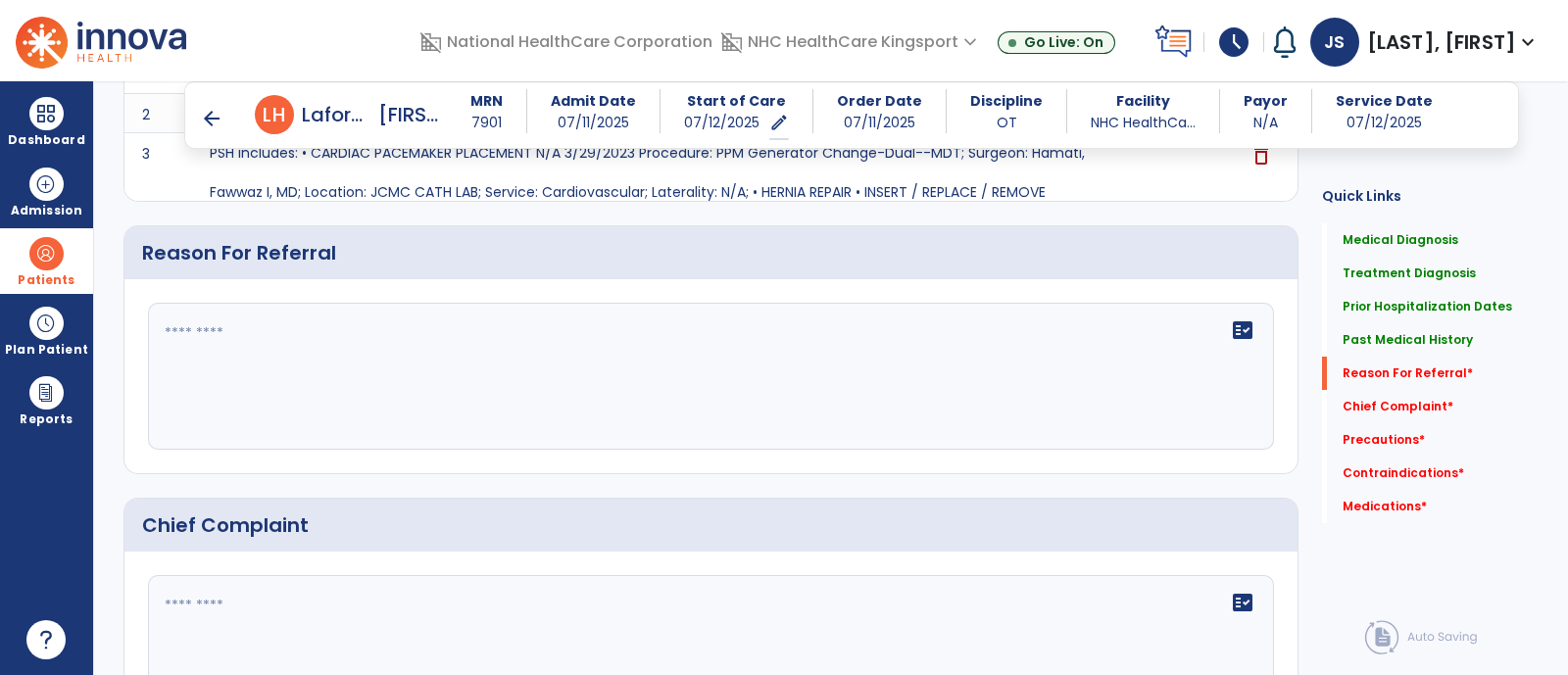 click on "PSH includes:
• CARDIAC PACEMAKER PLACEMENT N/A 3/29/2023
Procedure: PPM Generator Change-Dual--MDT; Surgeon: Hamati, Fawwaz I, MD; Location:
JCMC CATH LAB; Service: Cardiovascular; Laterality: N/A;
• HERNIA REPAIR
• INSERT / REPLACE / REMOVE PACEMAKER" 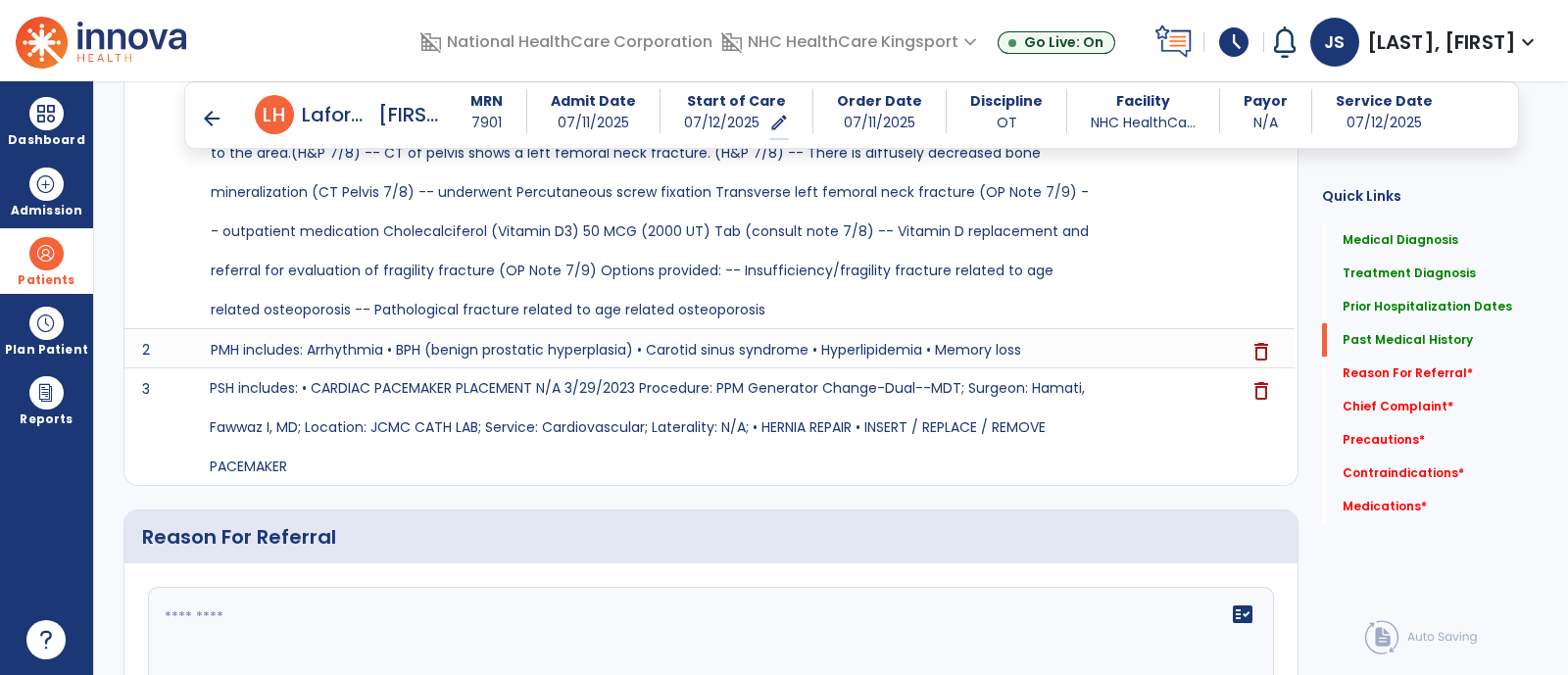 click 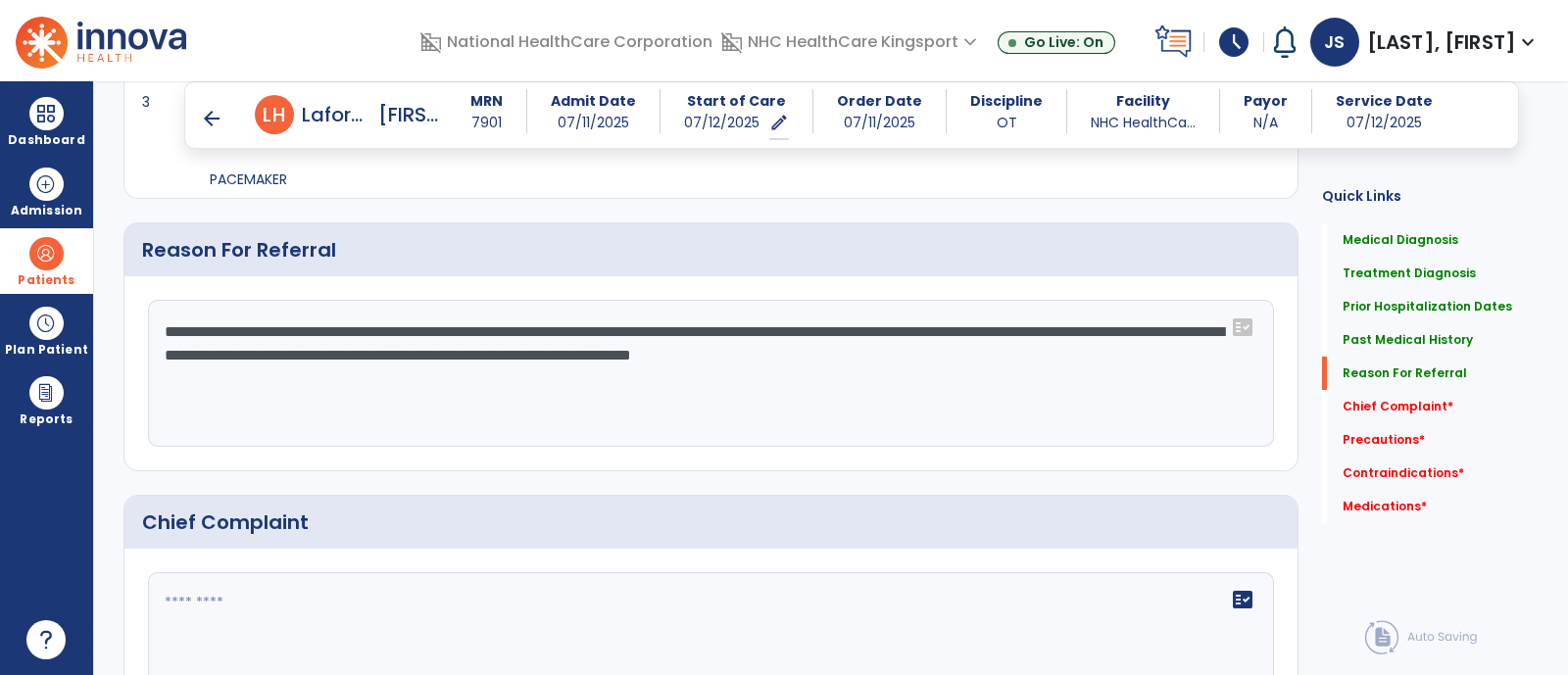 scroll, scrollTop: 1959, scrollLeft: 0, axis: vertical 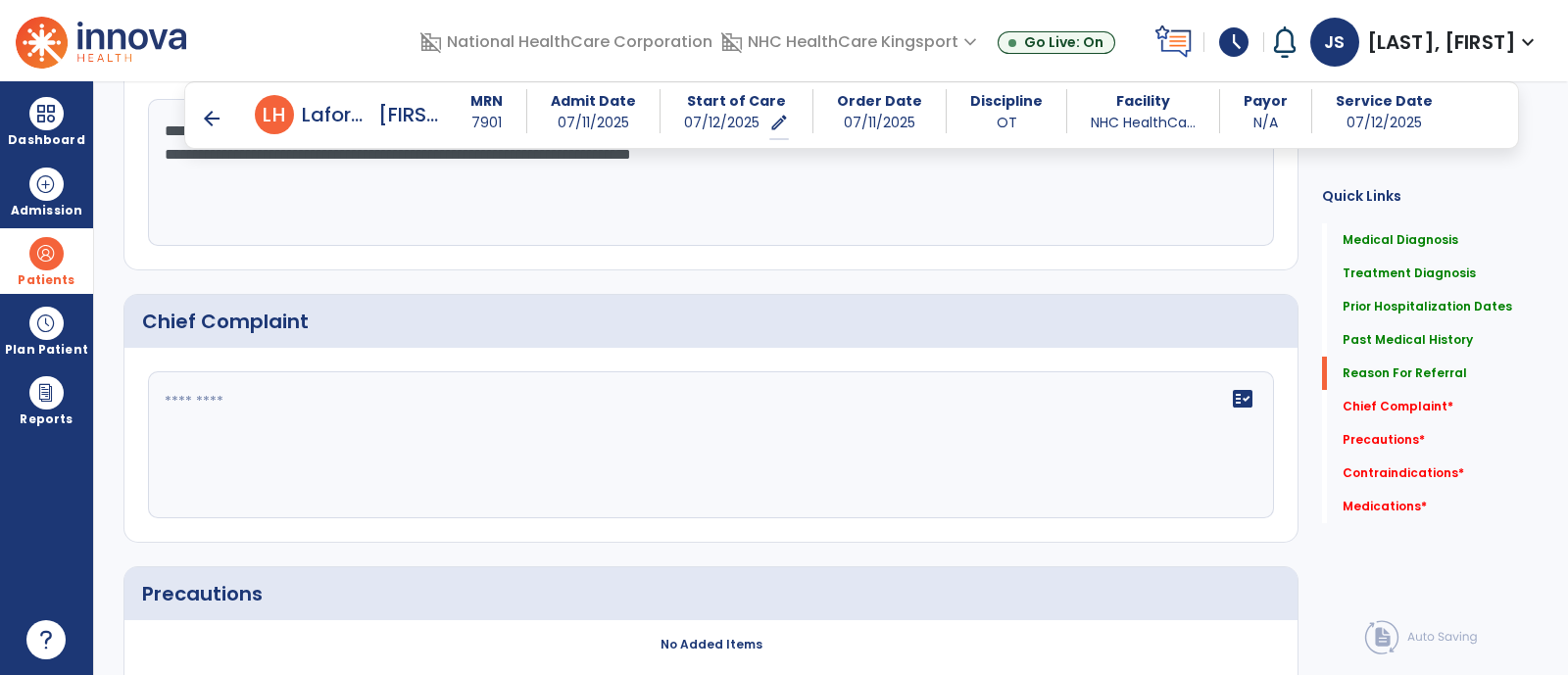type on "**********" 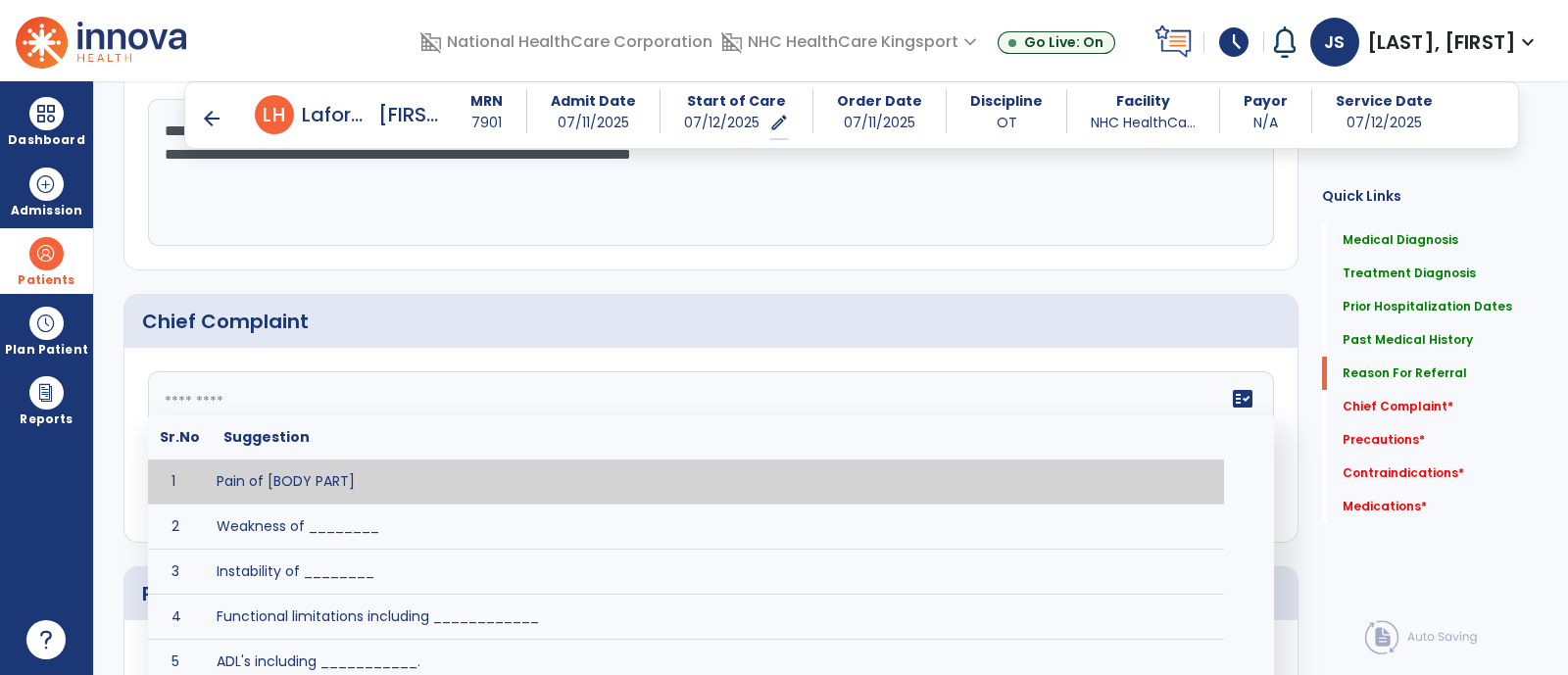 click on "fact_check  Sr.No Suggestion 1 Pain of [BODY PART] 2 Weakness of ________ 3 Instability of ________ 4 Functional limitations including ____________ 5 ADL's including ___________. 6 Inability to perform work related duties such as _________ 7 Inability to perform house hold duties such as __________. 8 Loss of balance. 9 Problems with gait including _________." 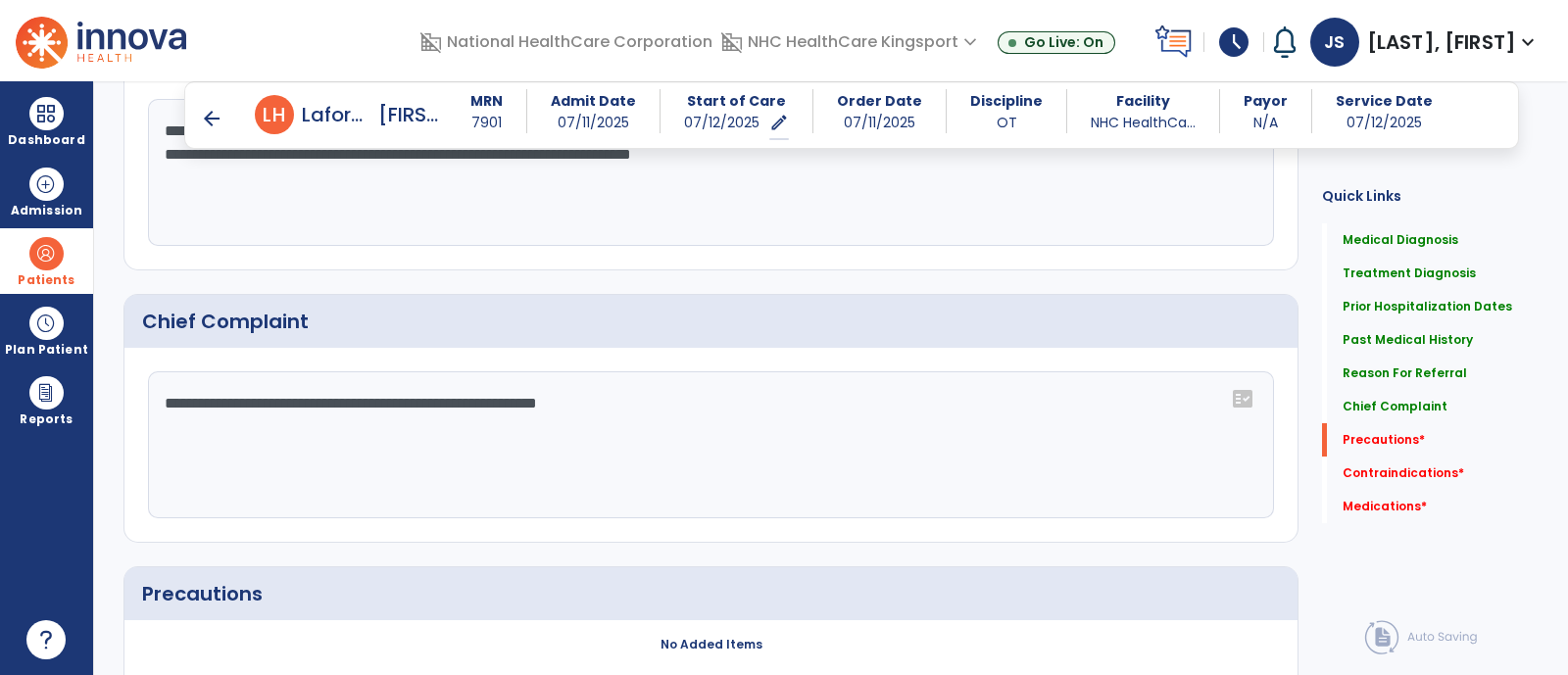 scroll, scrollTop: 2210, scrollLeft: 0, axis: vertical 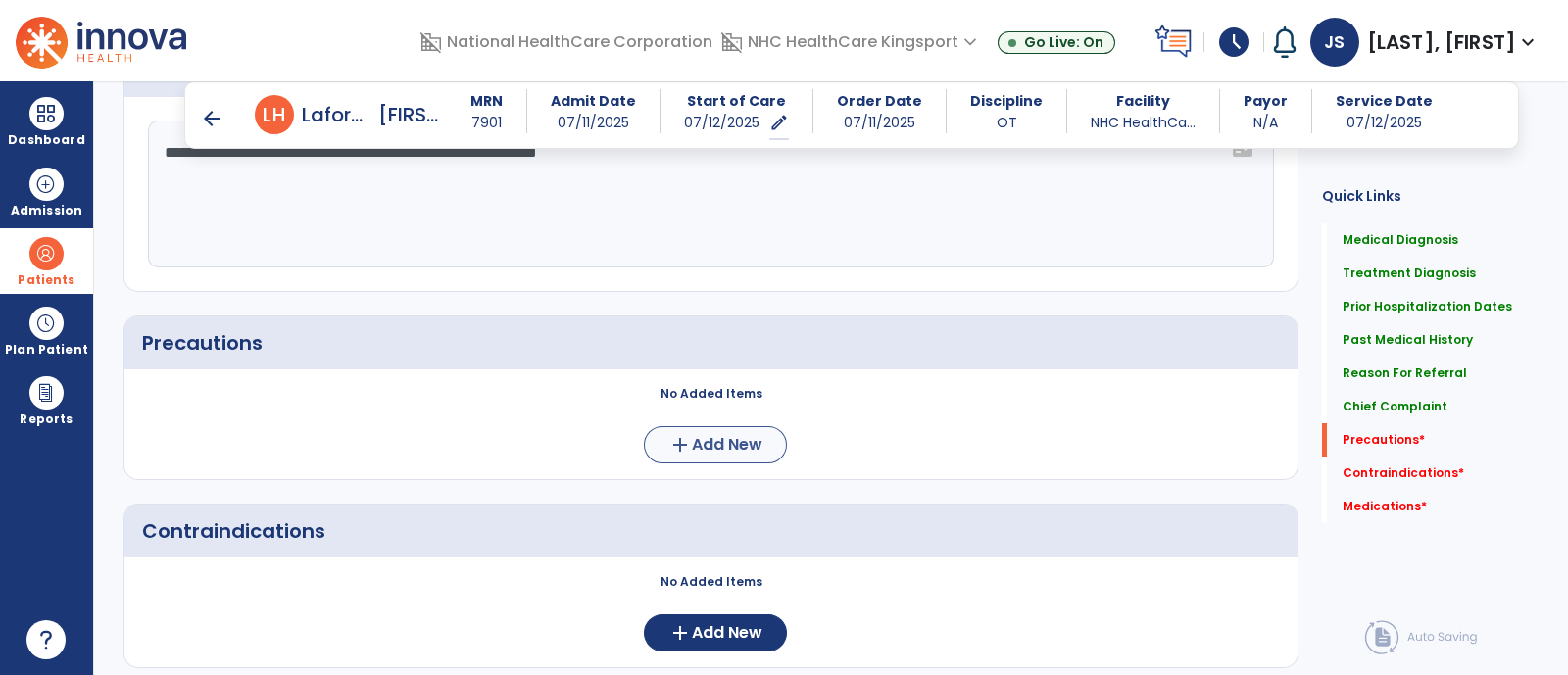 type on "**********" 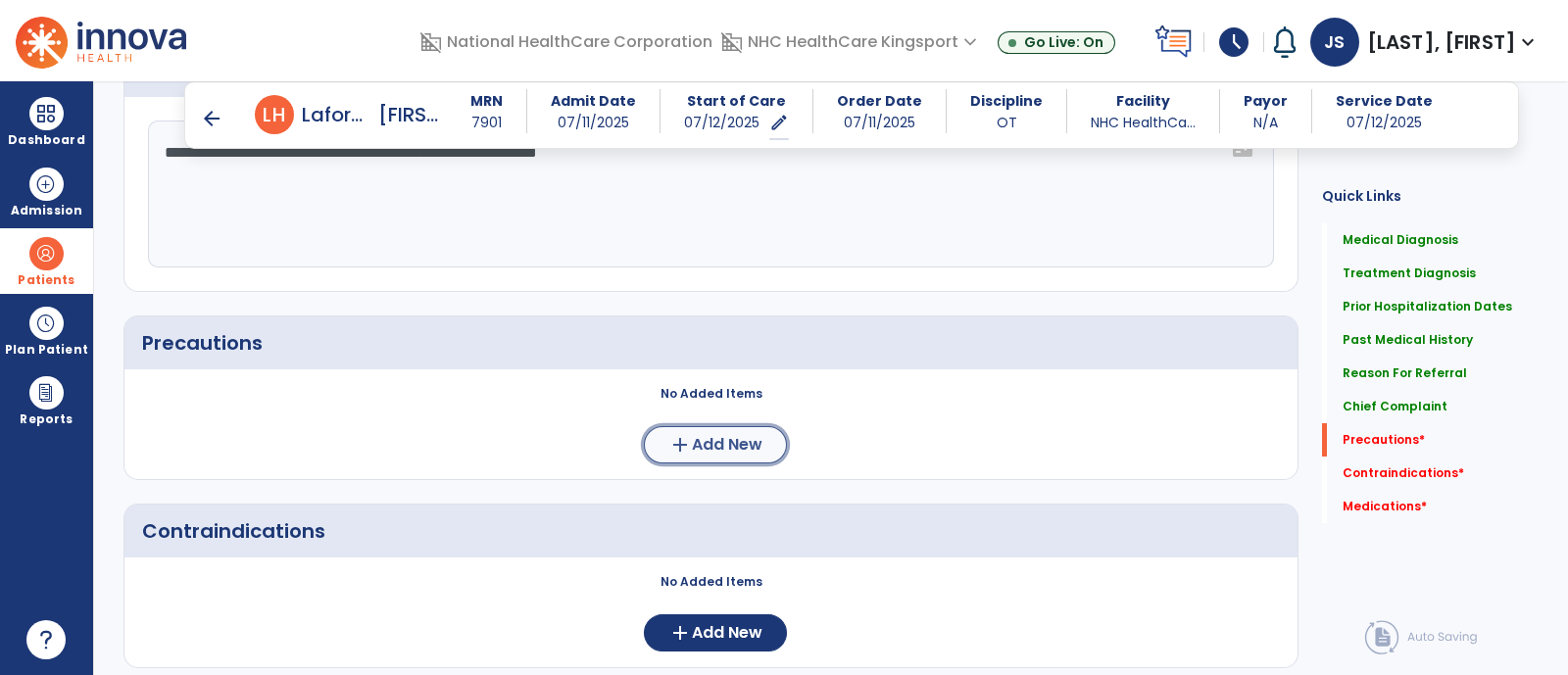 click on "Add New" 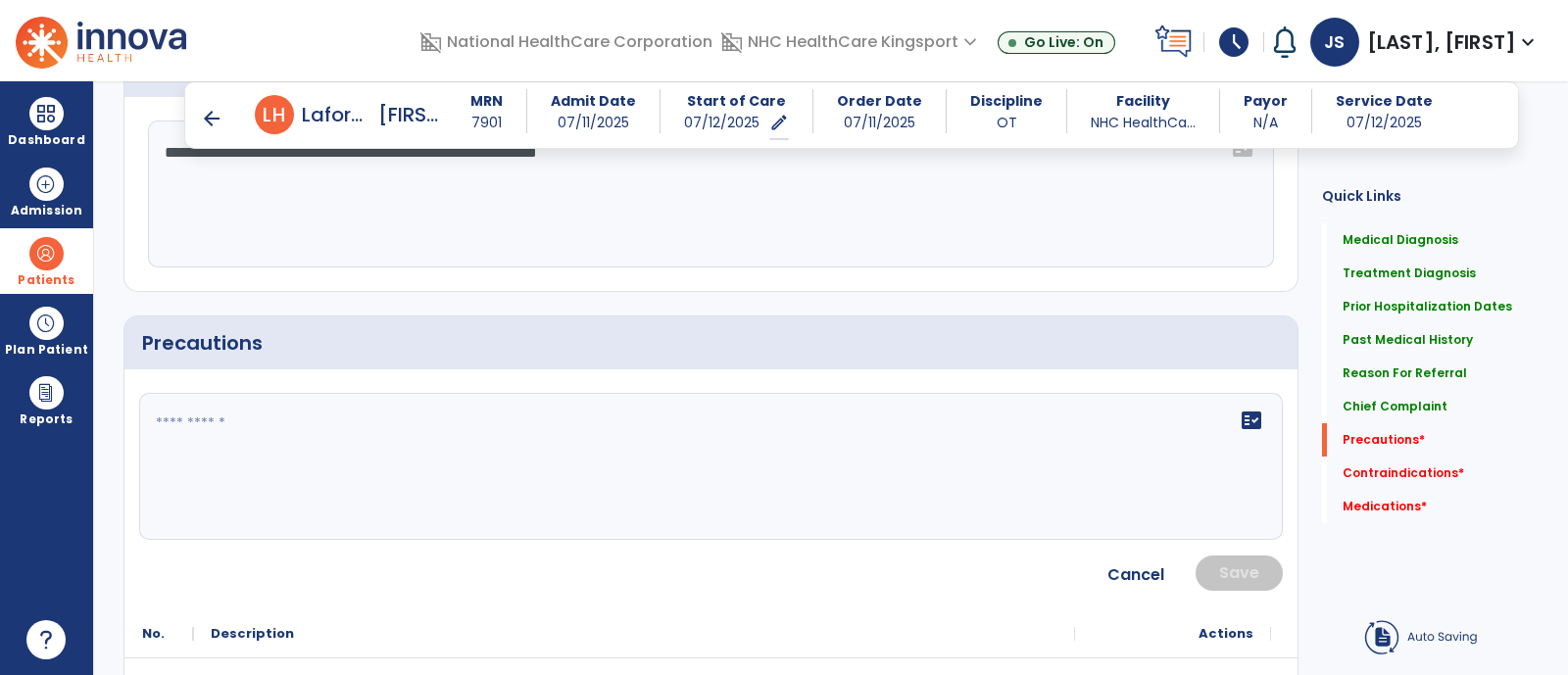 click on "fact_check" 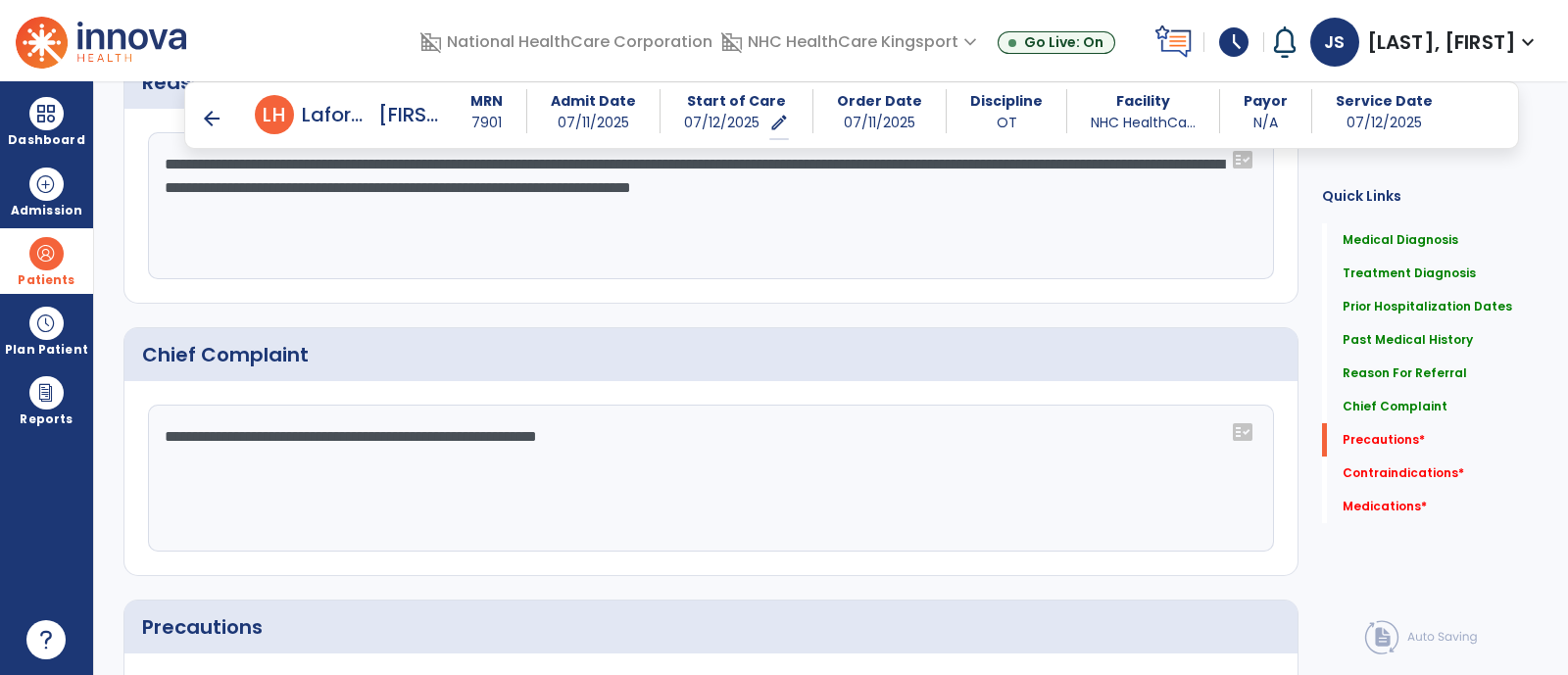 scroll, scrollTop: 2210, scrollLeft: 0, axis: vertical 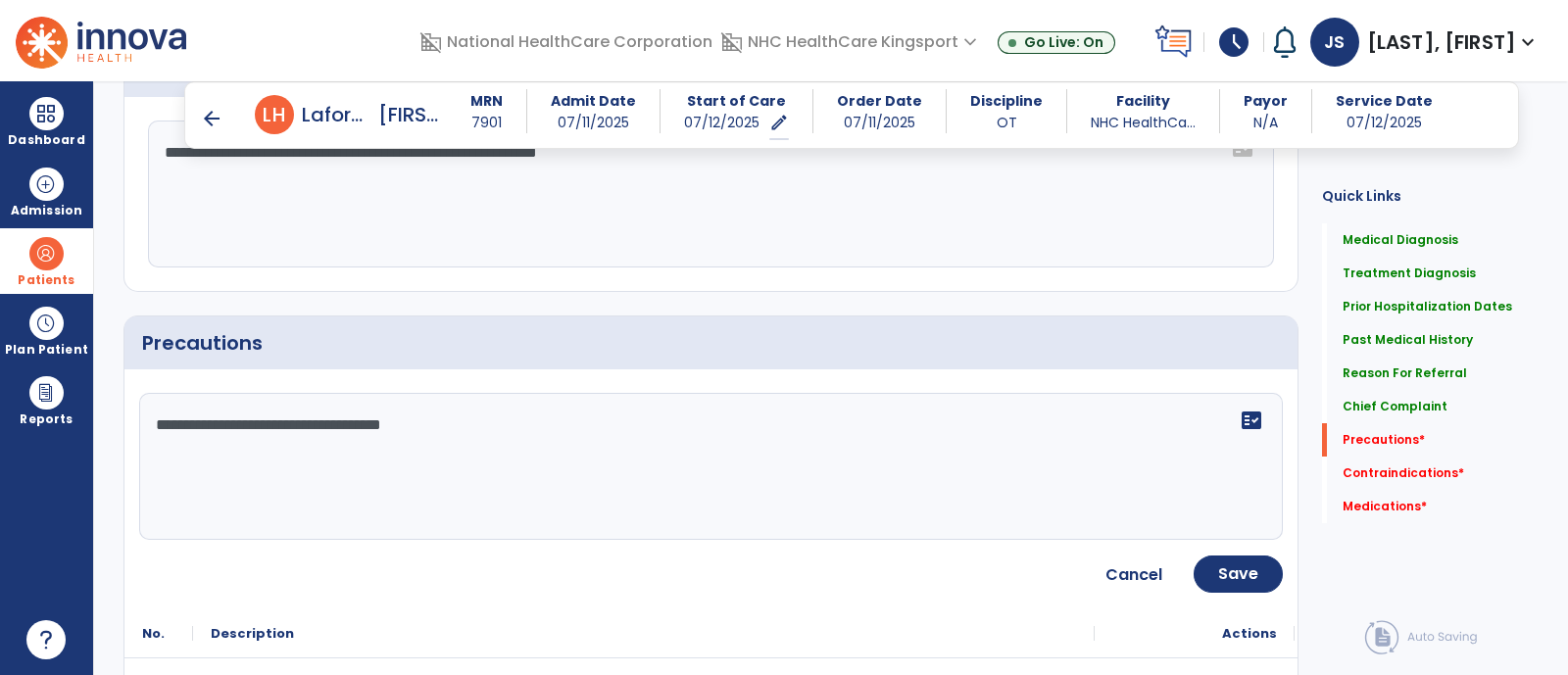 type on "**********" 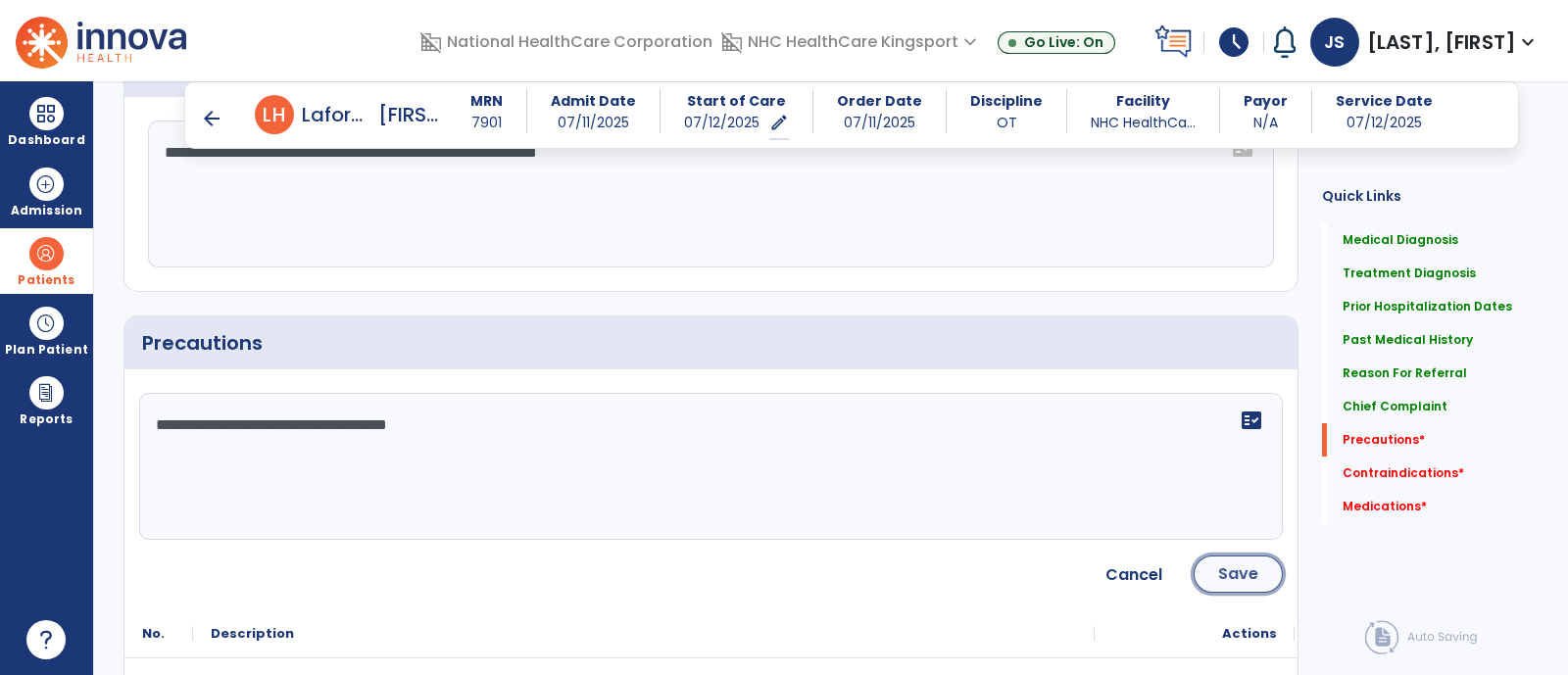 click on "Save" 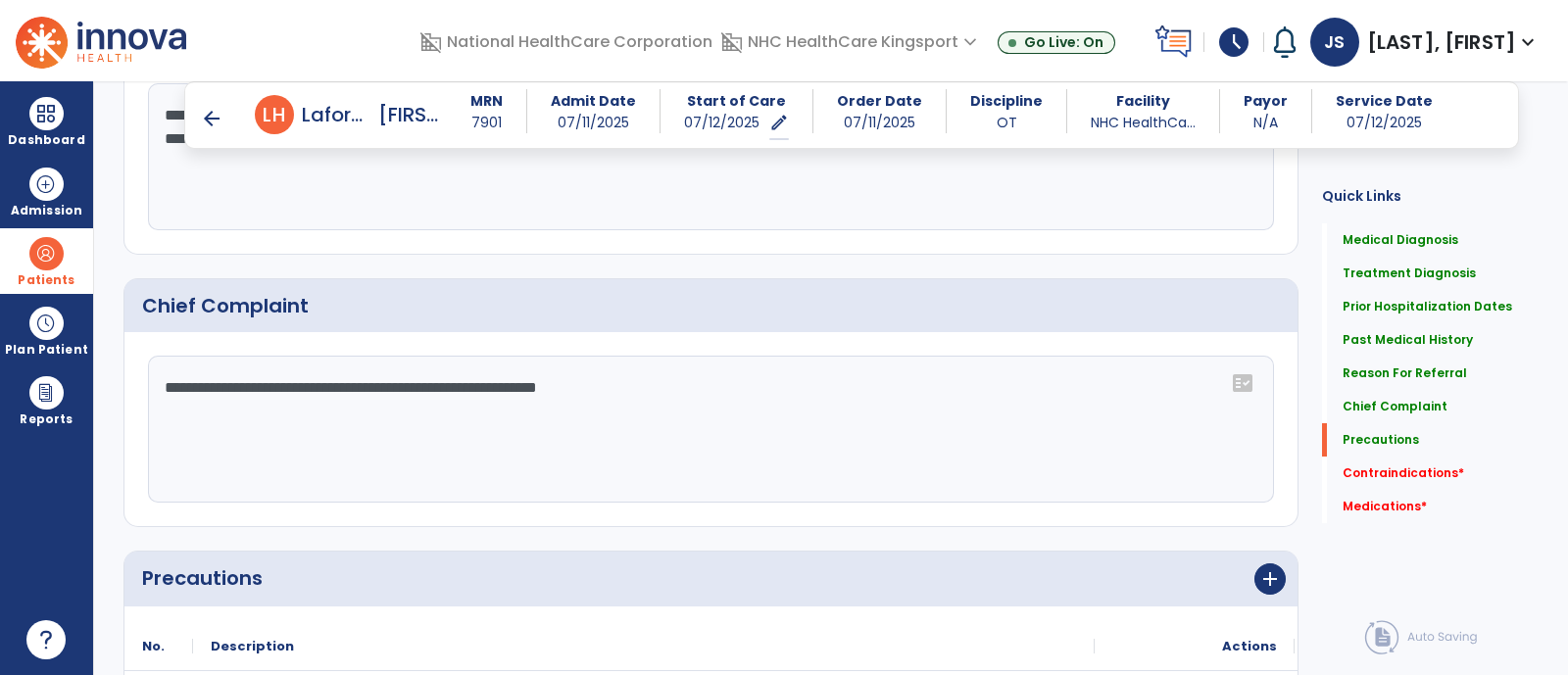 scroll, scrollTop: 2438, scrollLeft: 0, axis: vertical 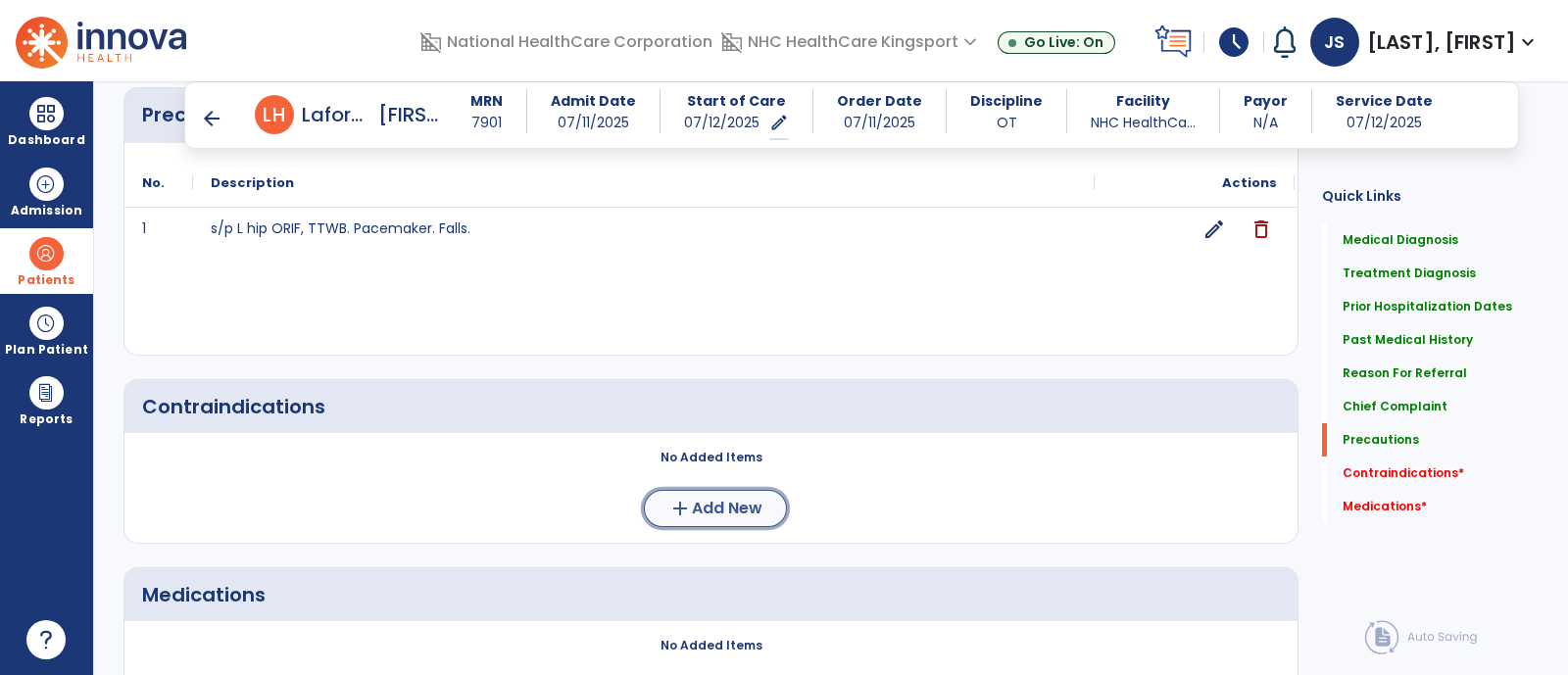 click on "Add New" 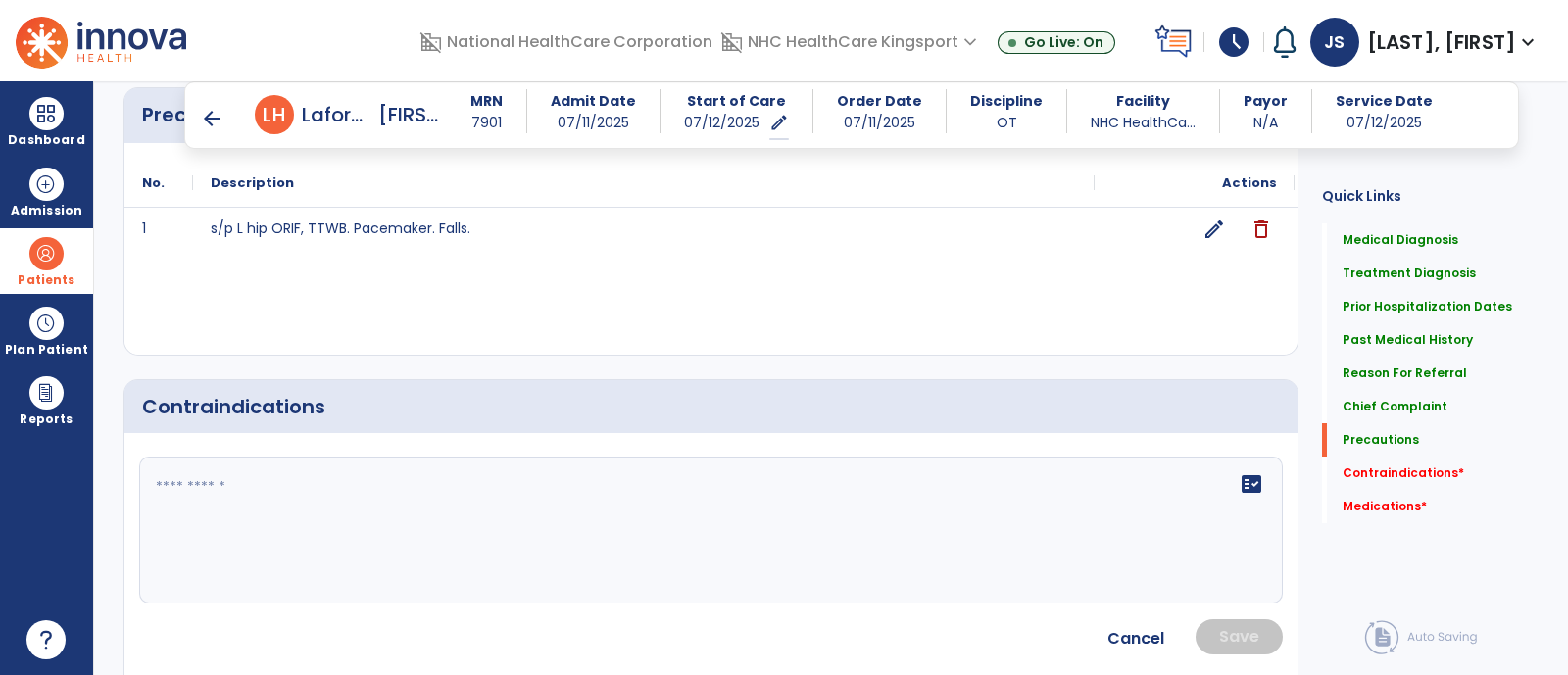 click 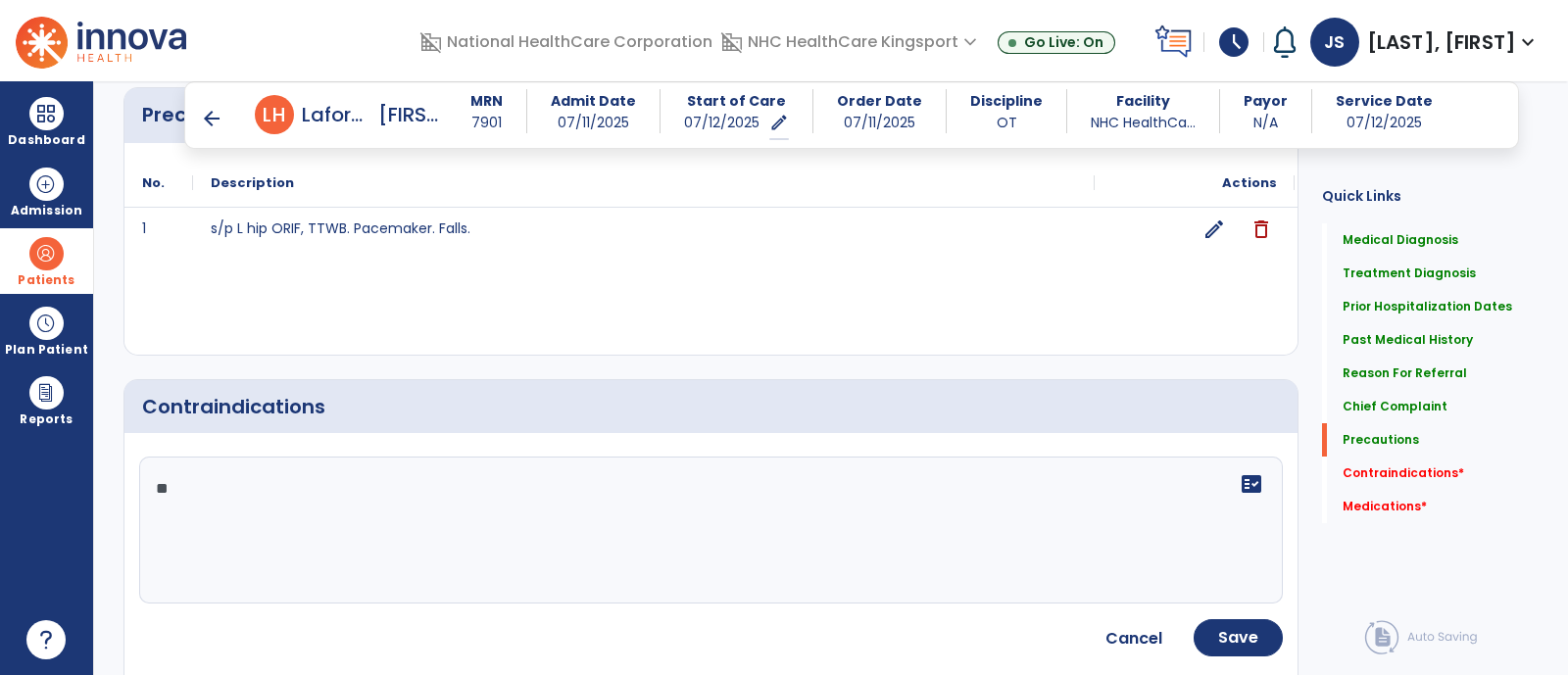 type on "***" 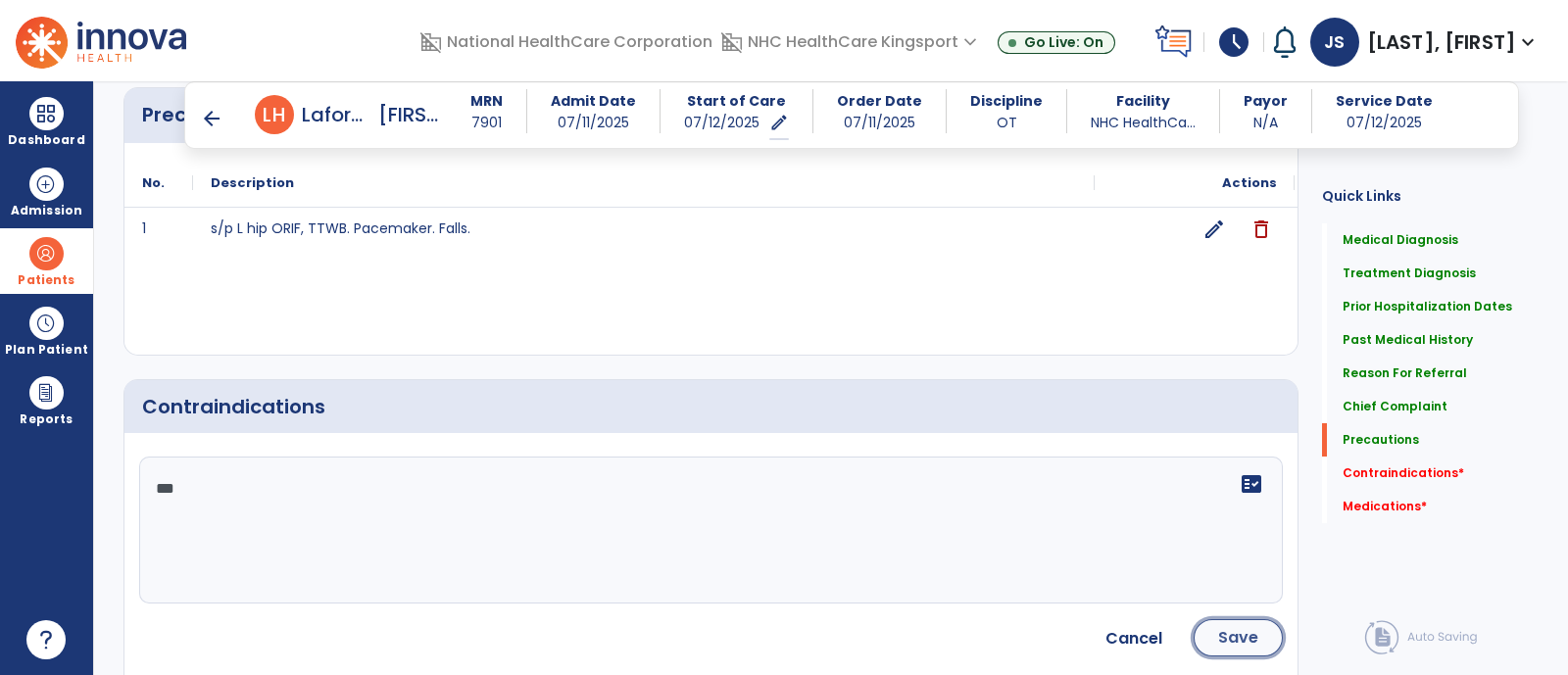 click on "Save" 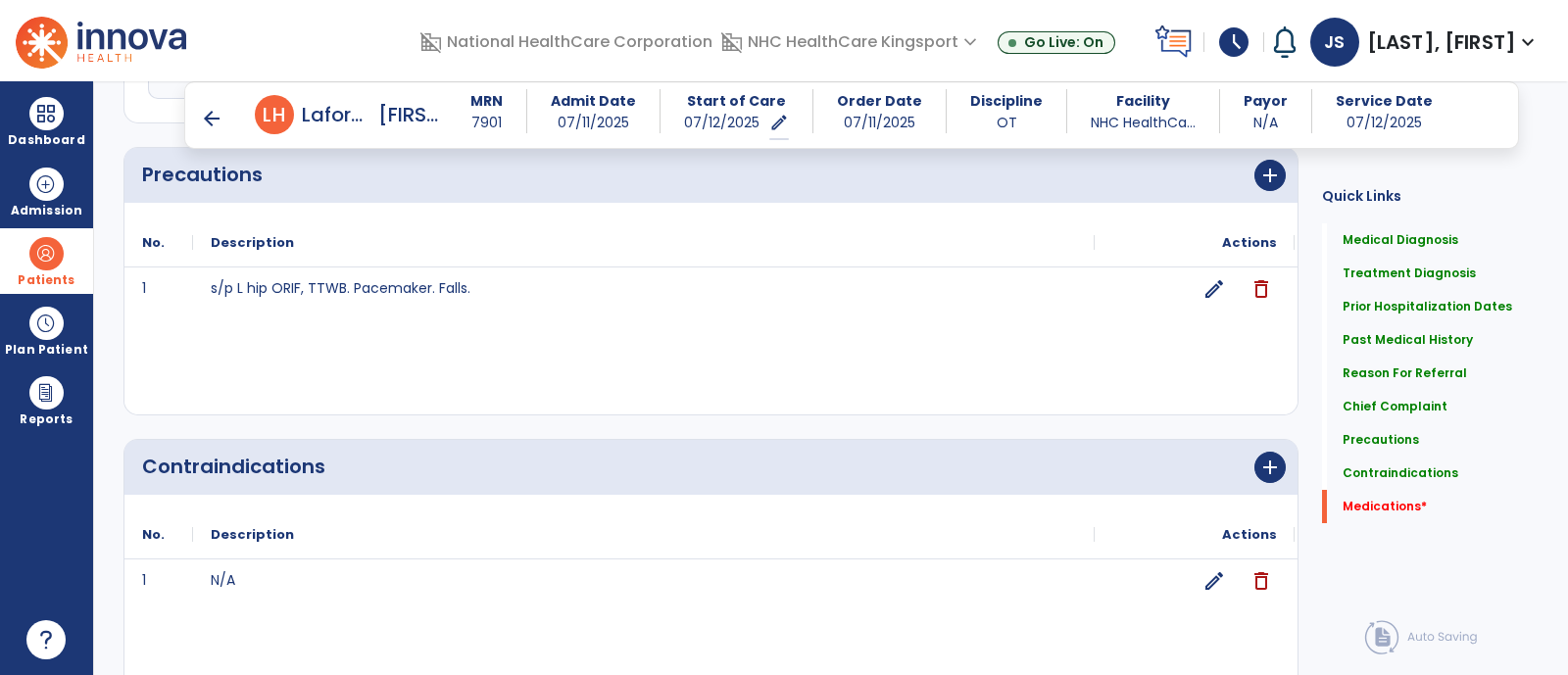 scroll, scrollTop: 2663, scrollLeft: 0, axis: vertical 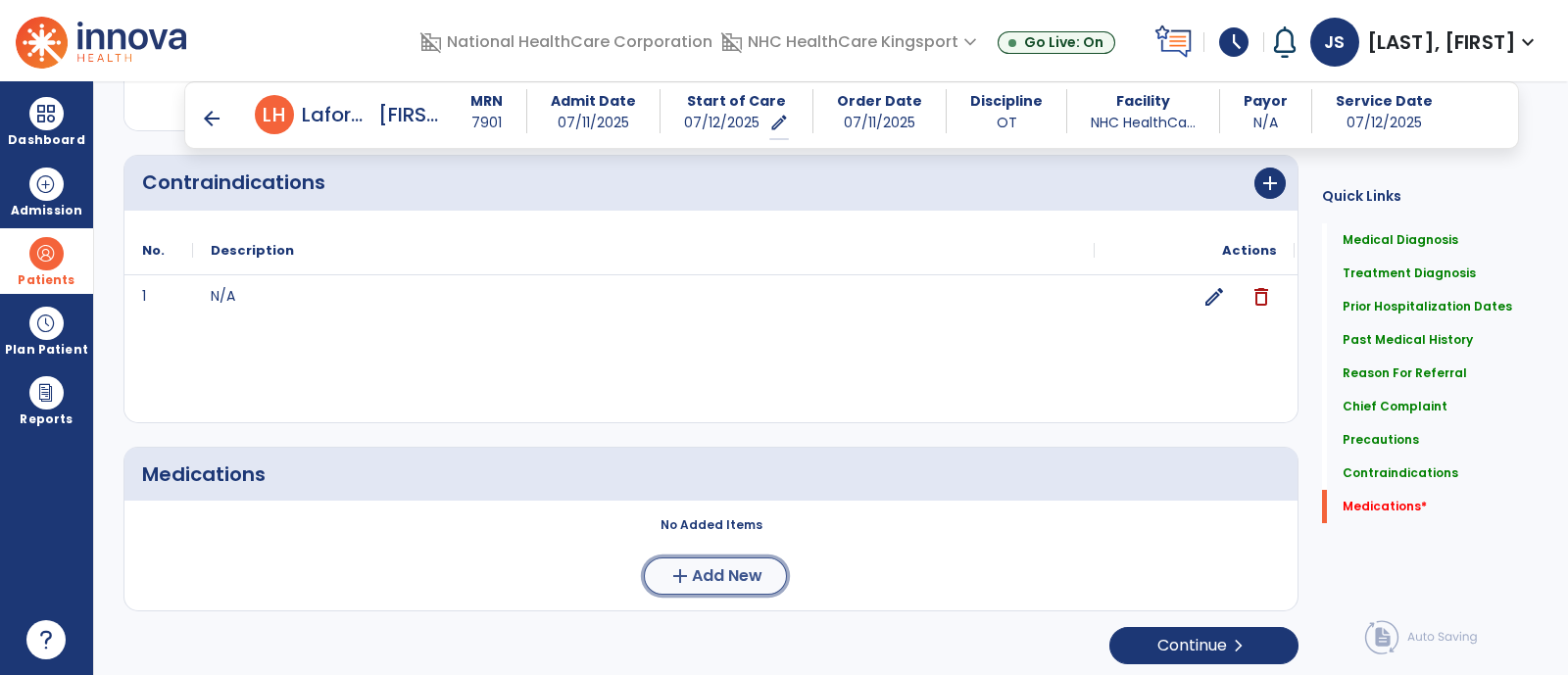 click on "Add New" 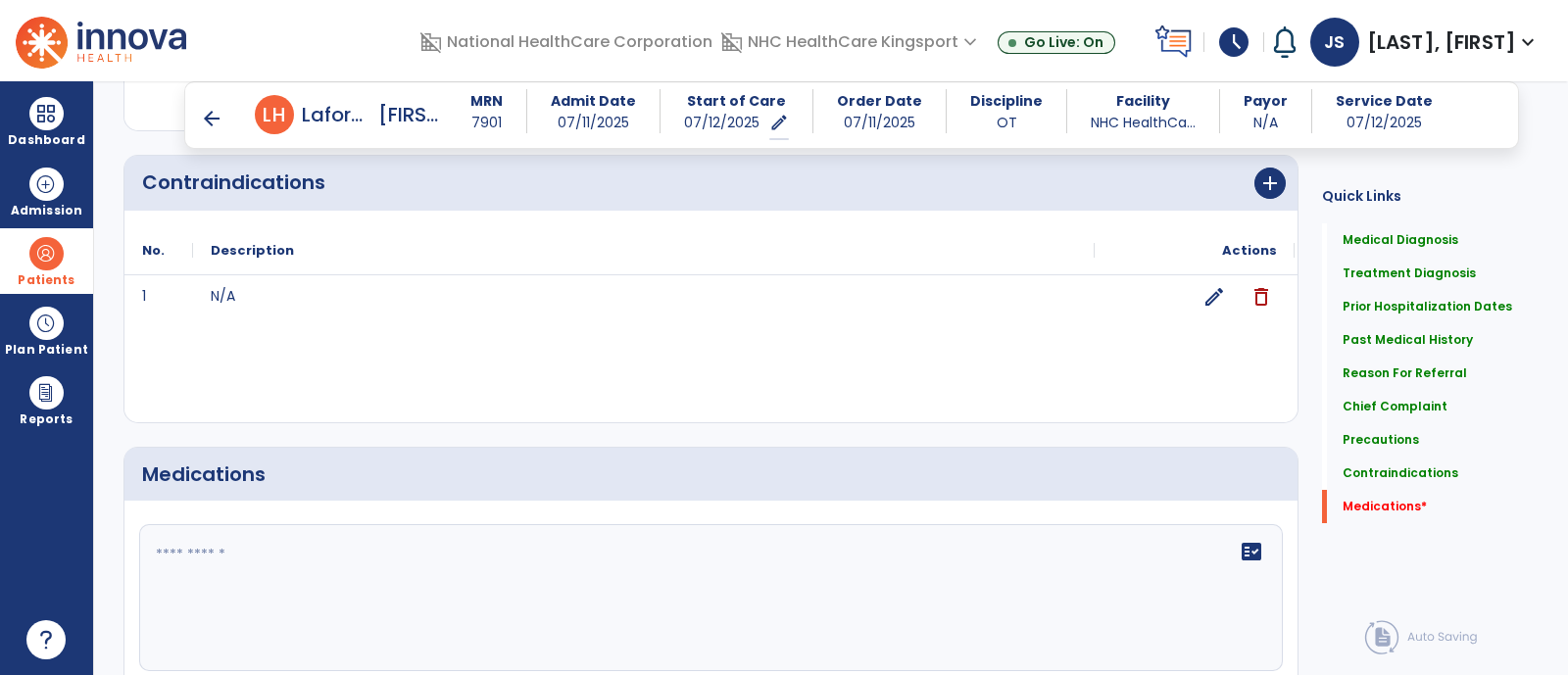 click 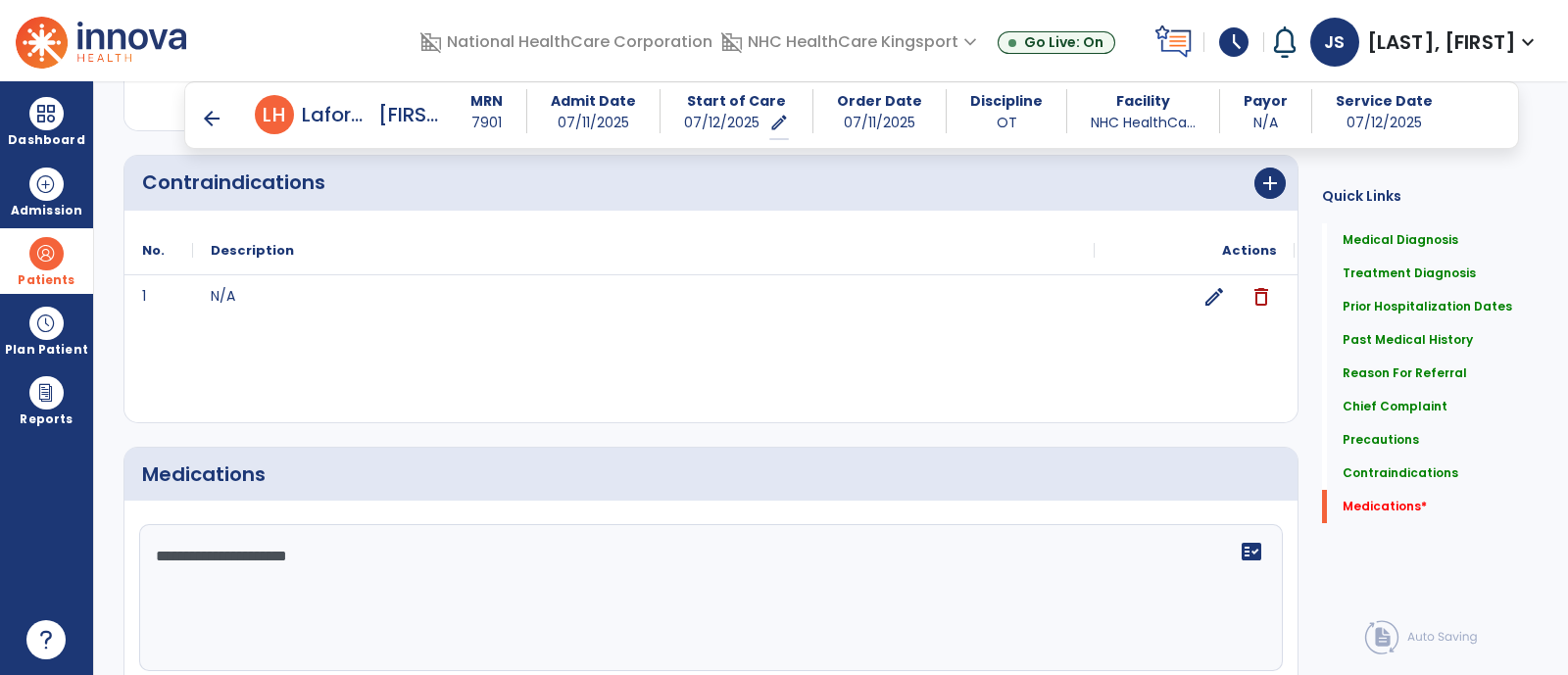 type on "**********" 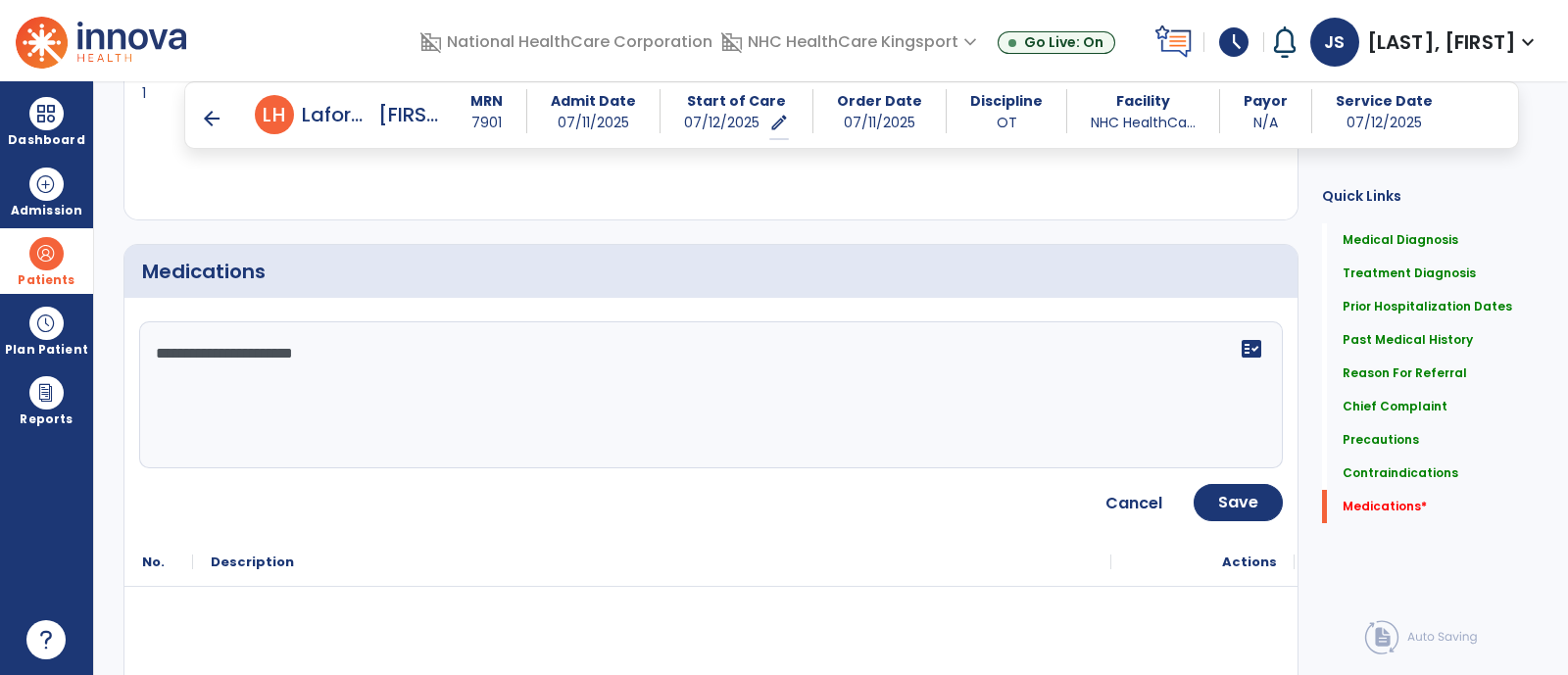 scroll, scrollTop: 2872, scrollLeft: 0, axis: vertical 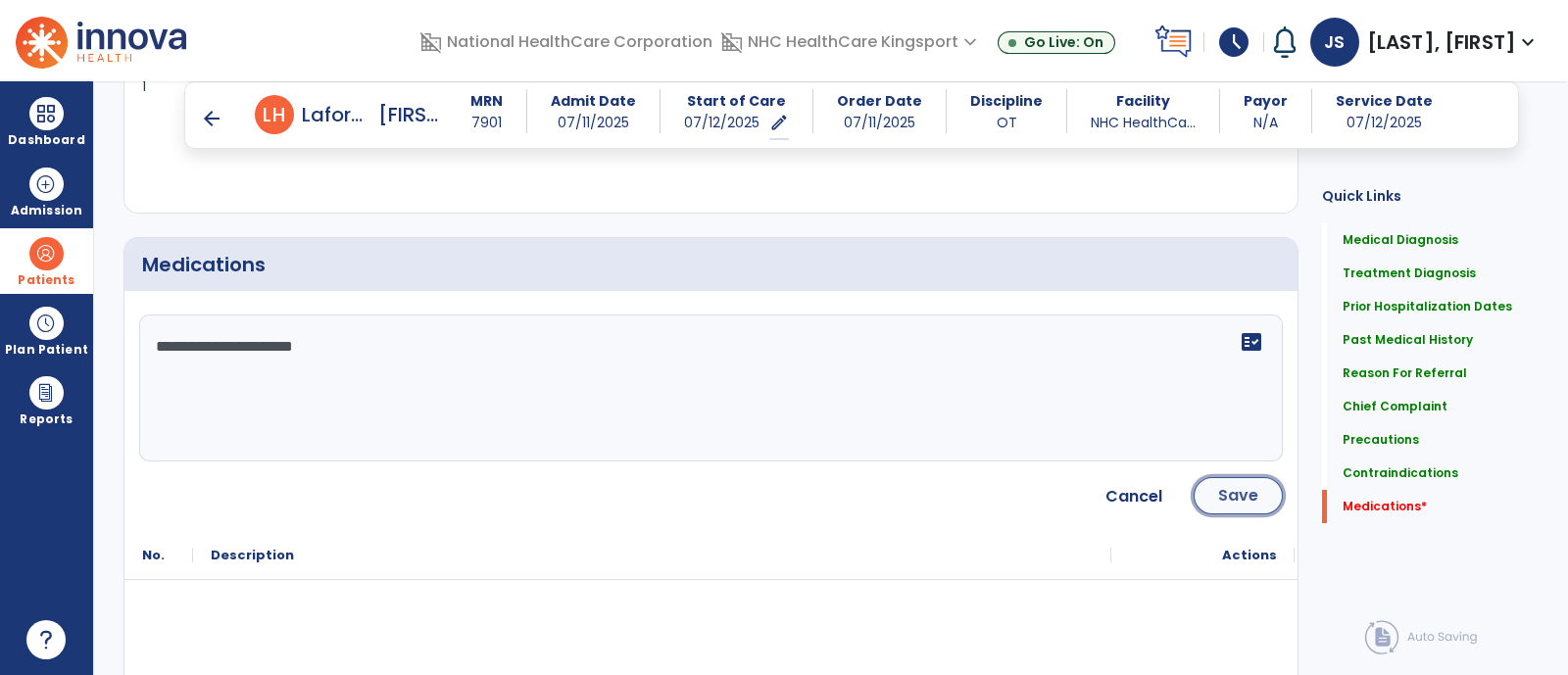 click on "Save" 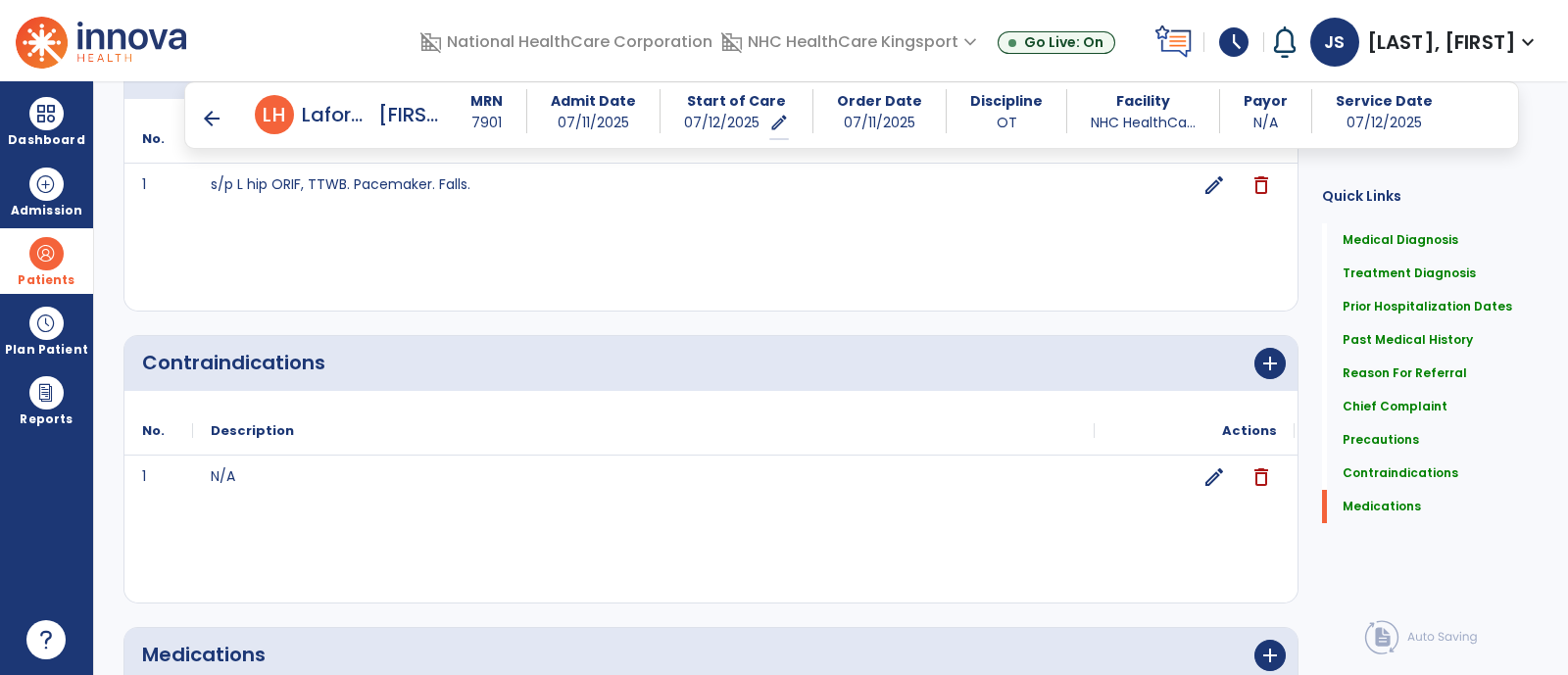 scroll, scrollTop: 2767, scrollLeft: 0, axis: vertical 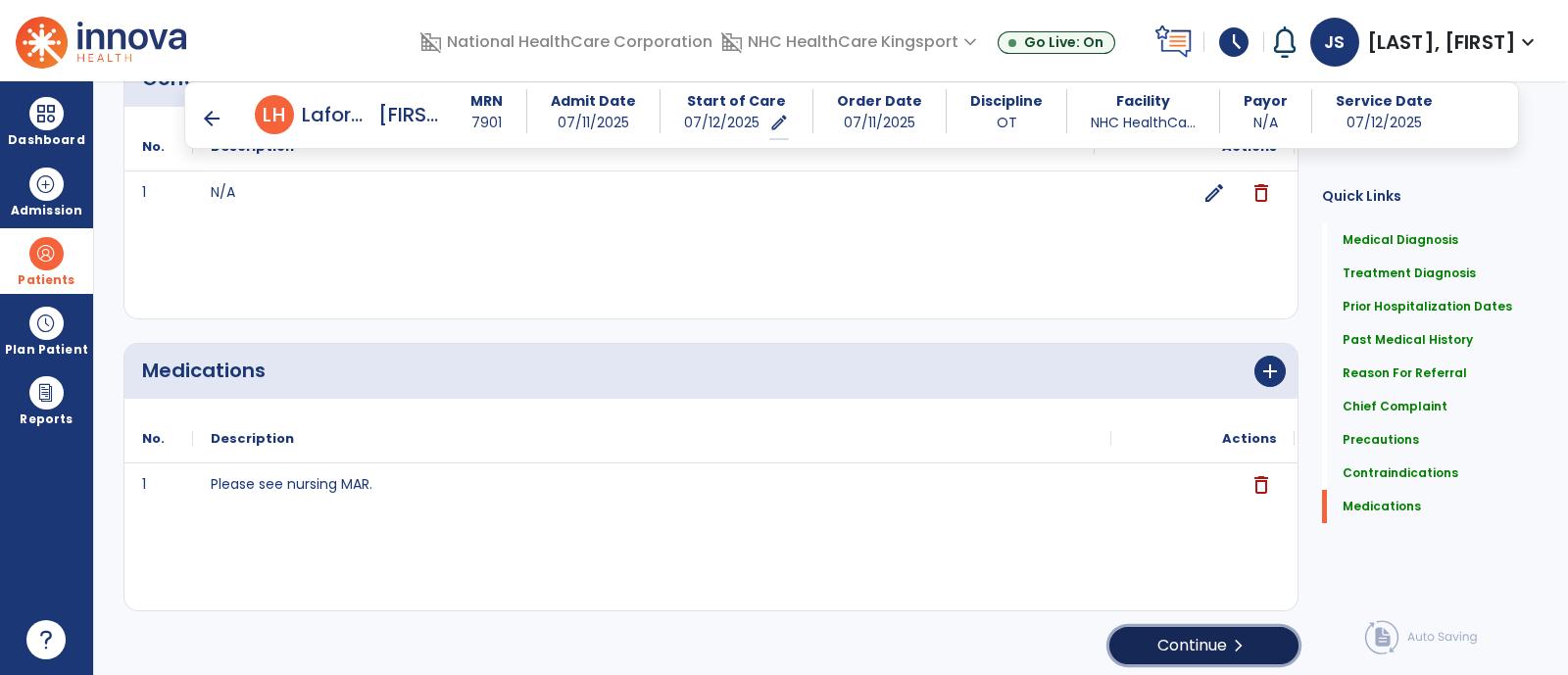 click on "chevron_right" 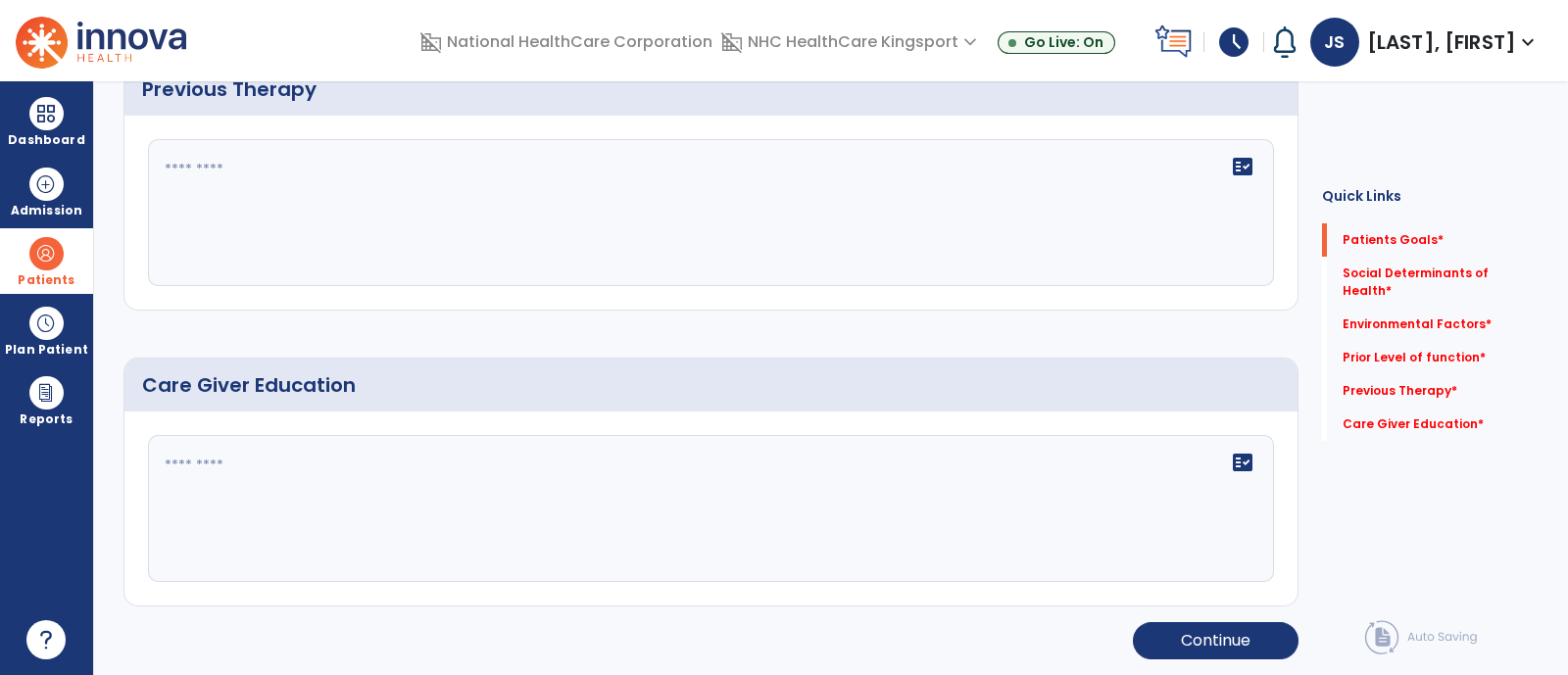 scroll, scrollTop: 24, scrollLeft: 0, axis: vertical 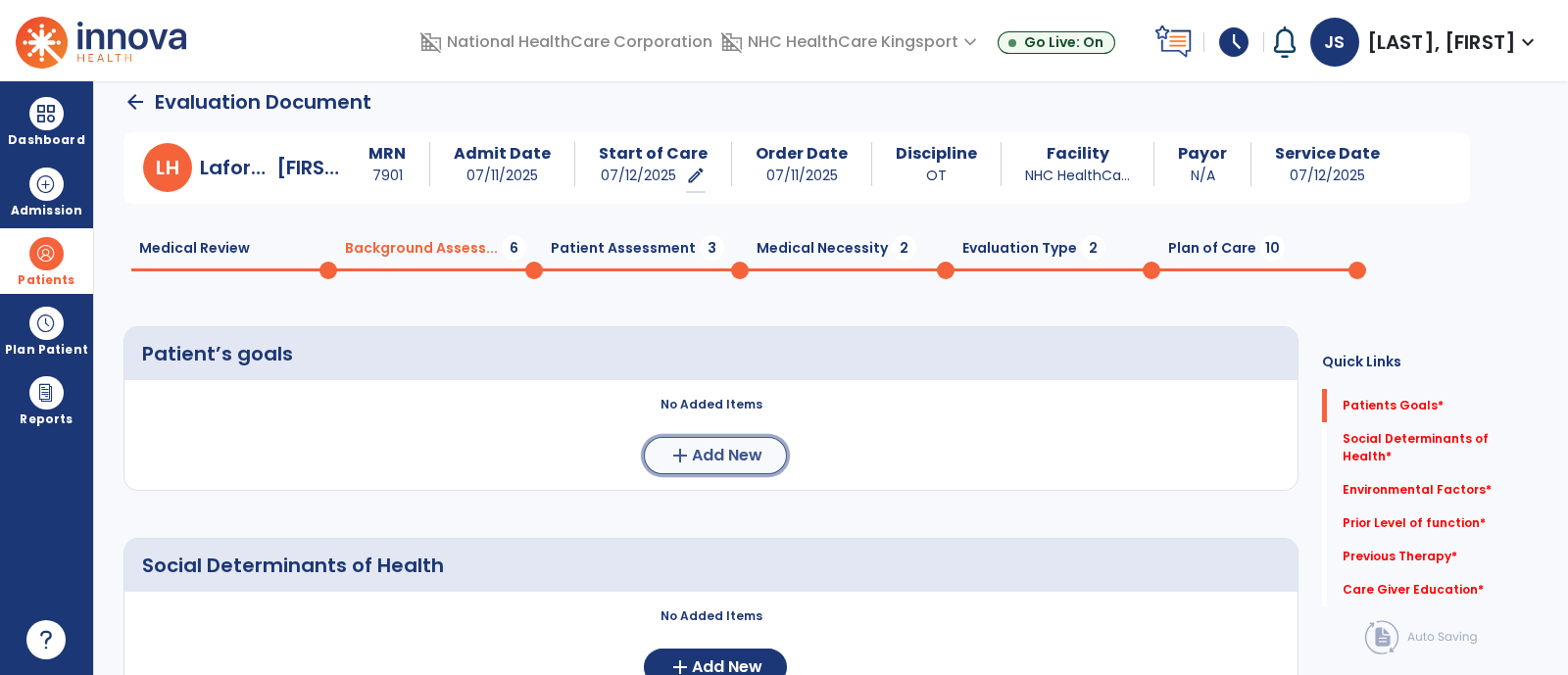 click on "Add New" 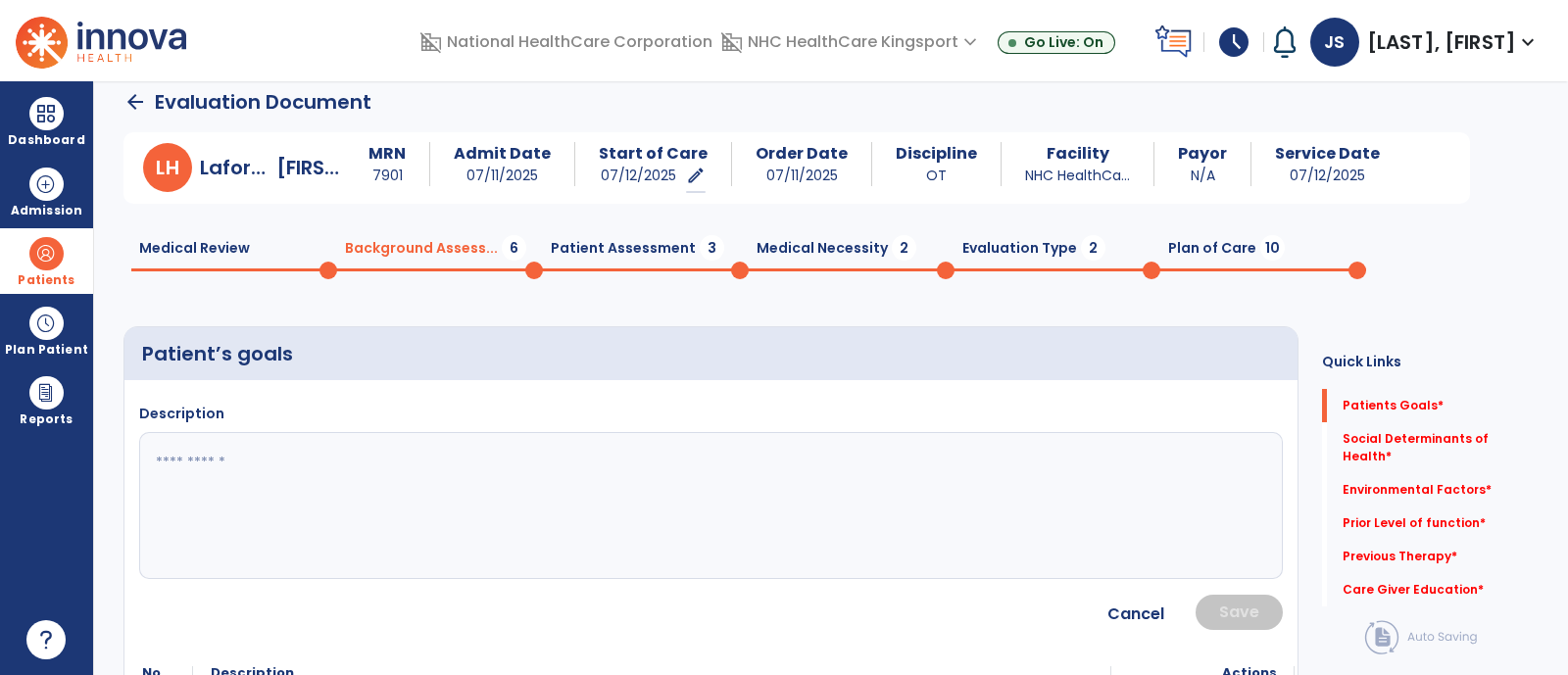 click 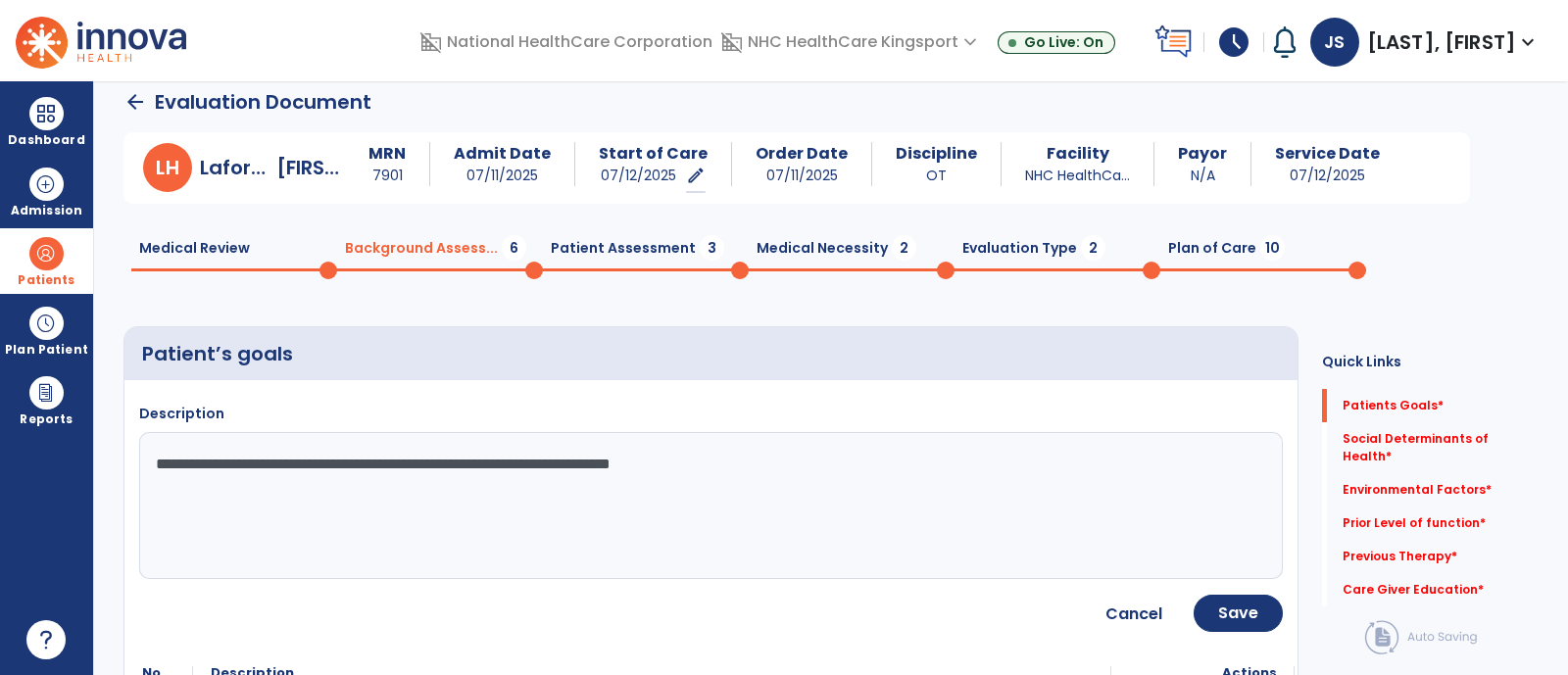 type on "**********" 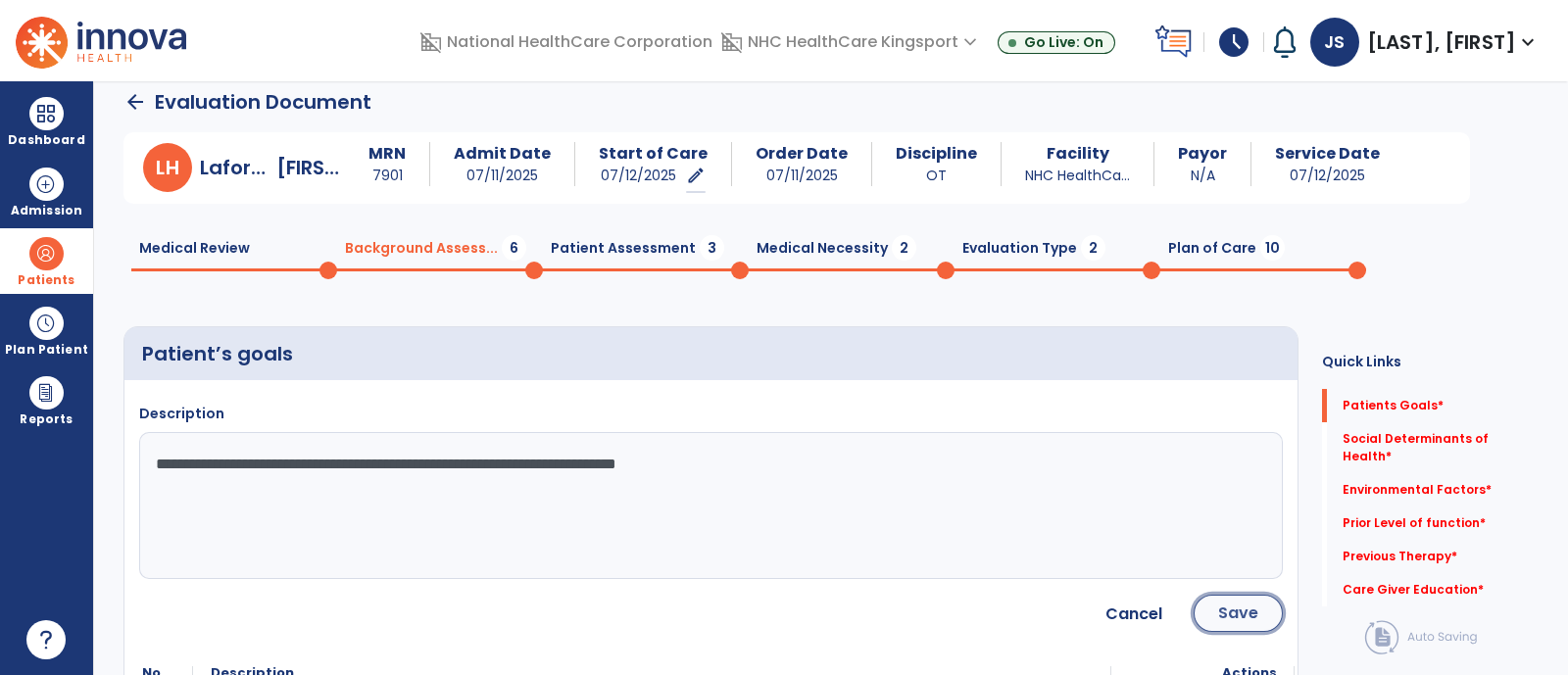 click on "Save" 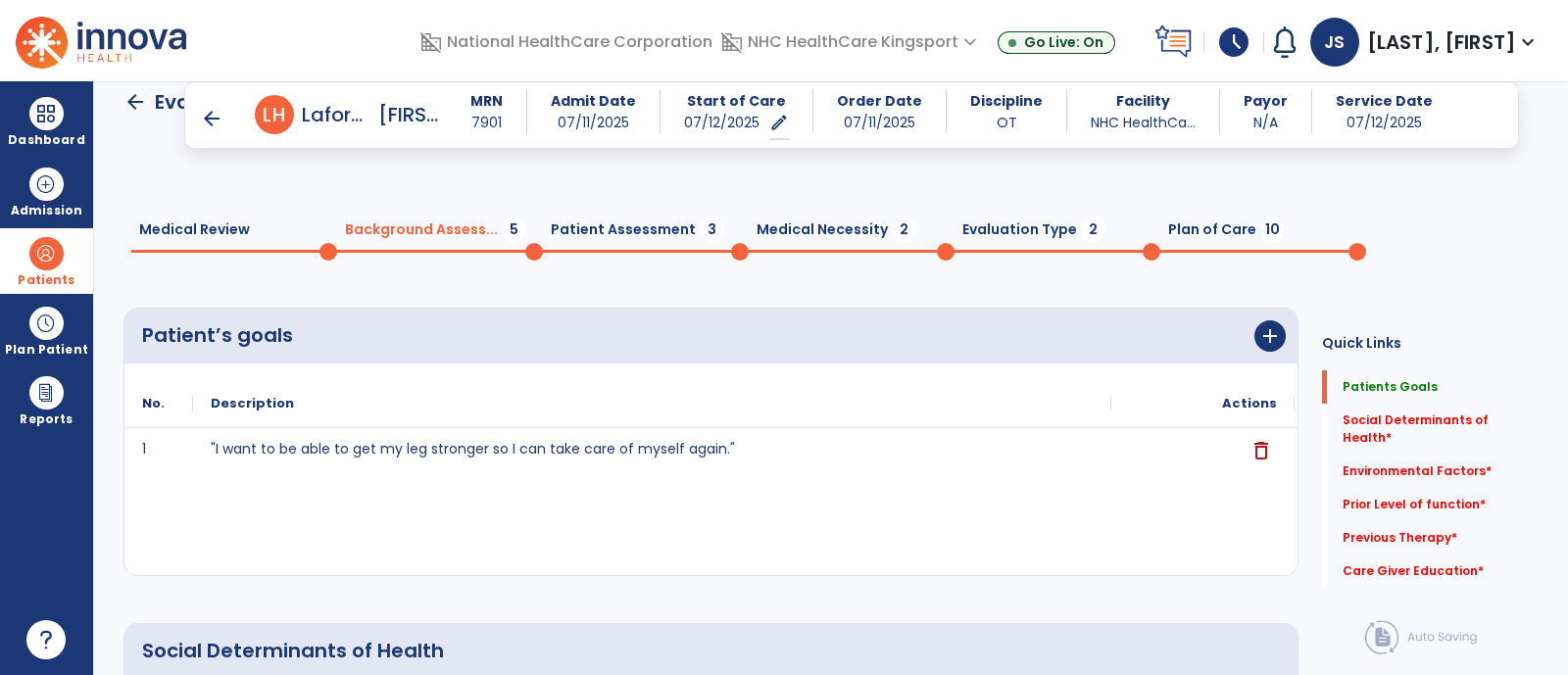 scroll, scrollTop: 328, scrollLeft: 0, axis: vertical 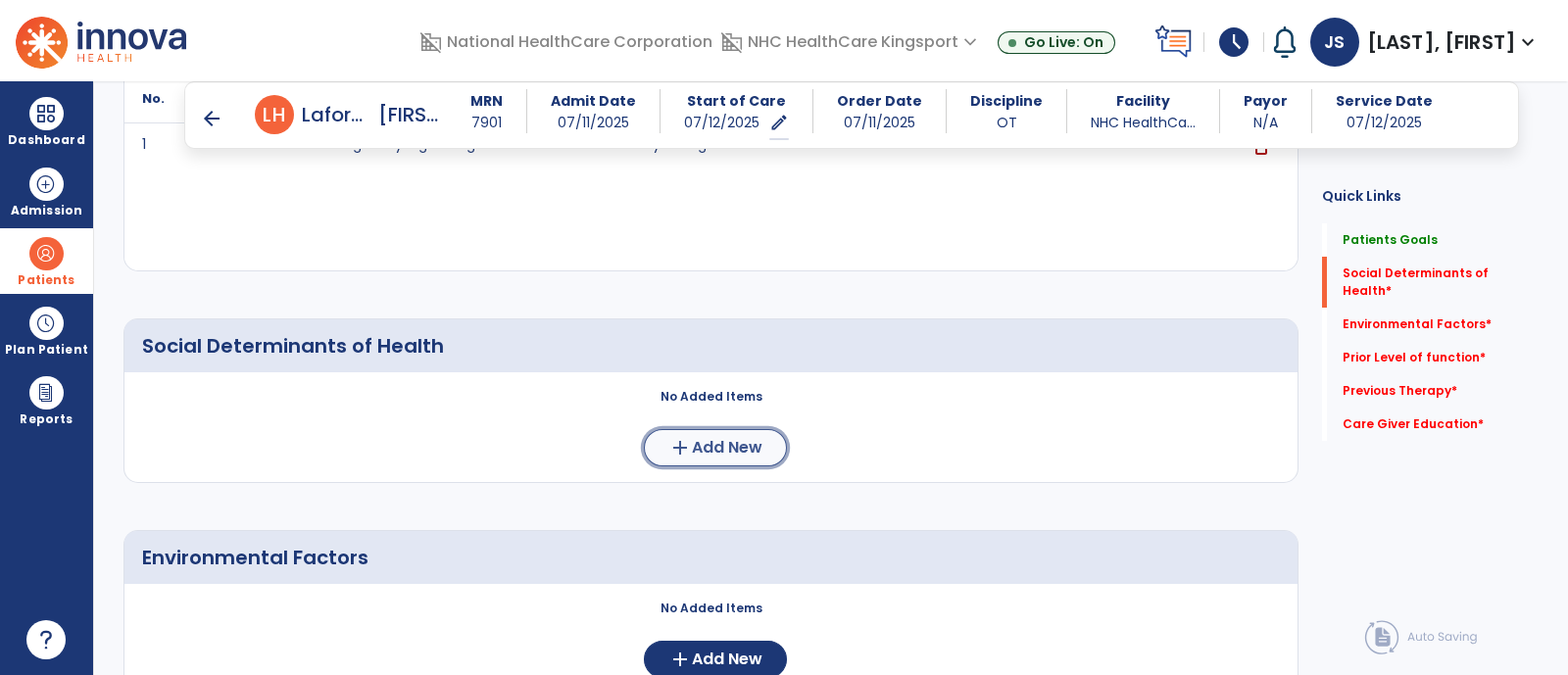 click on "add  Add New" 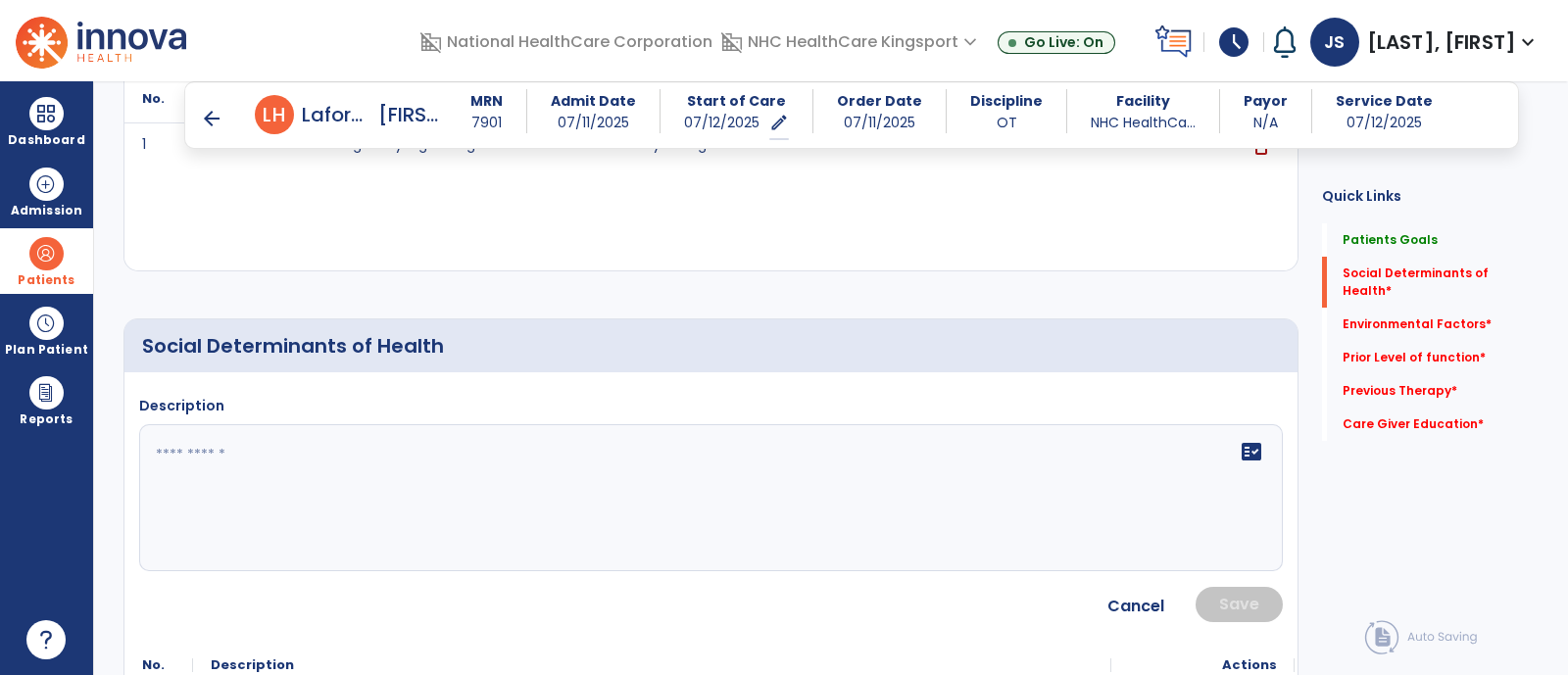 click on "fact_check" 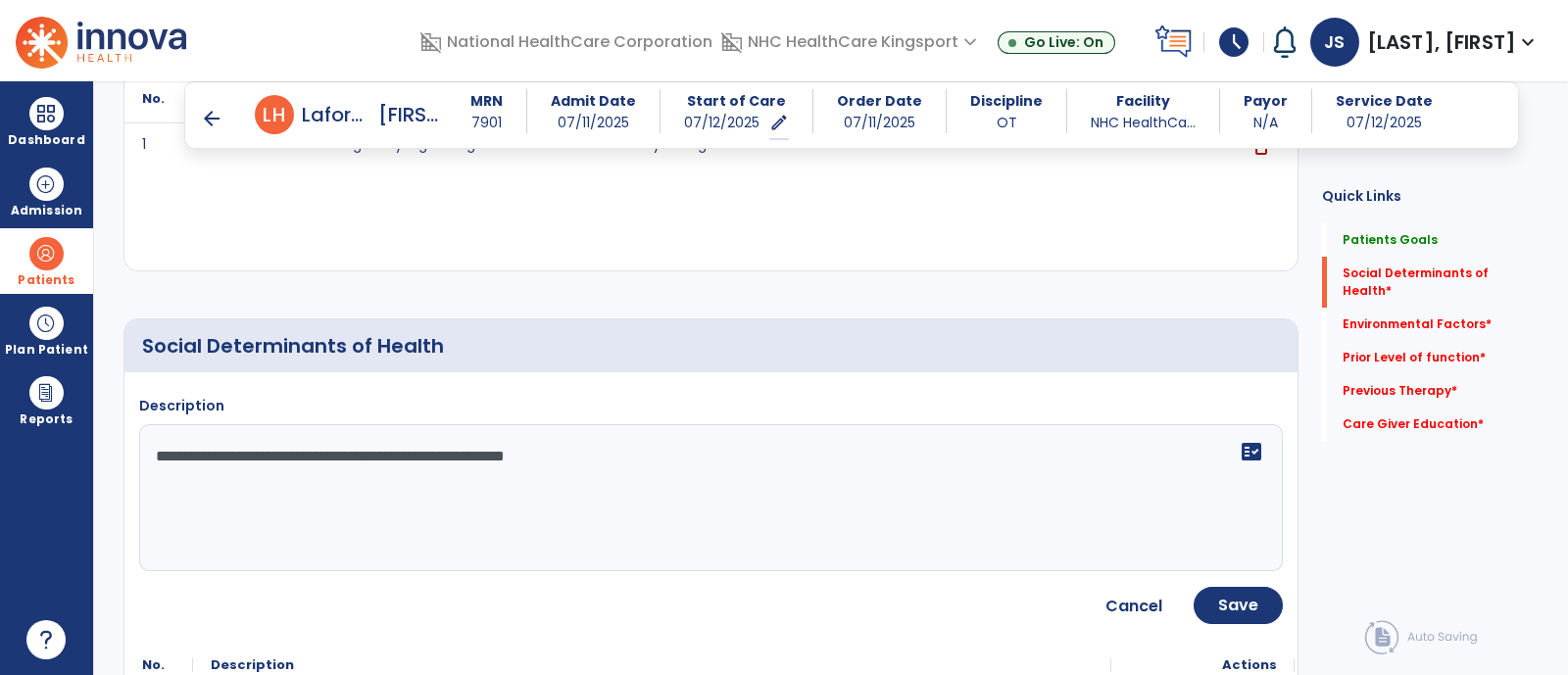 type on "**********" 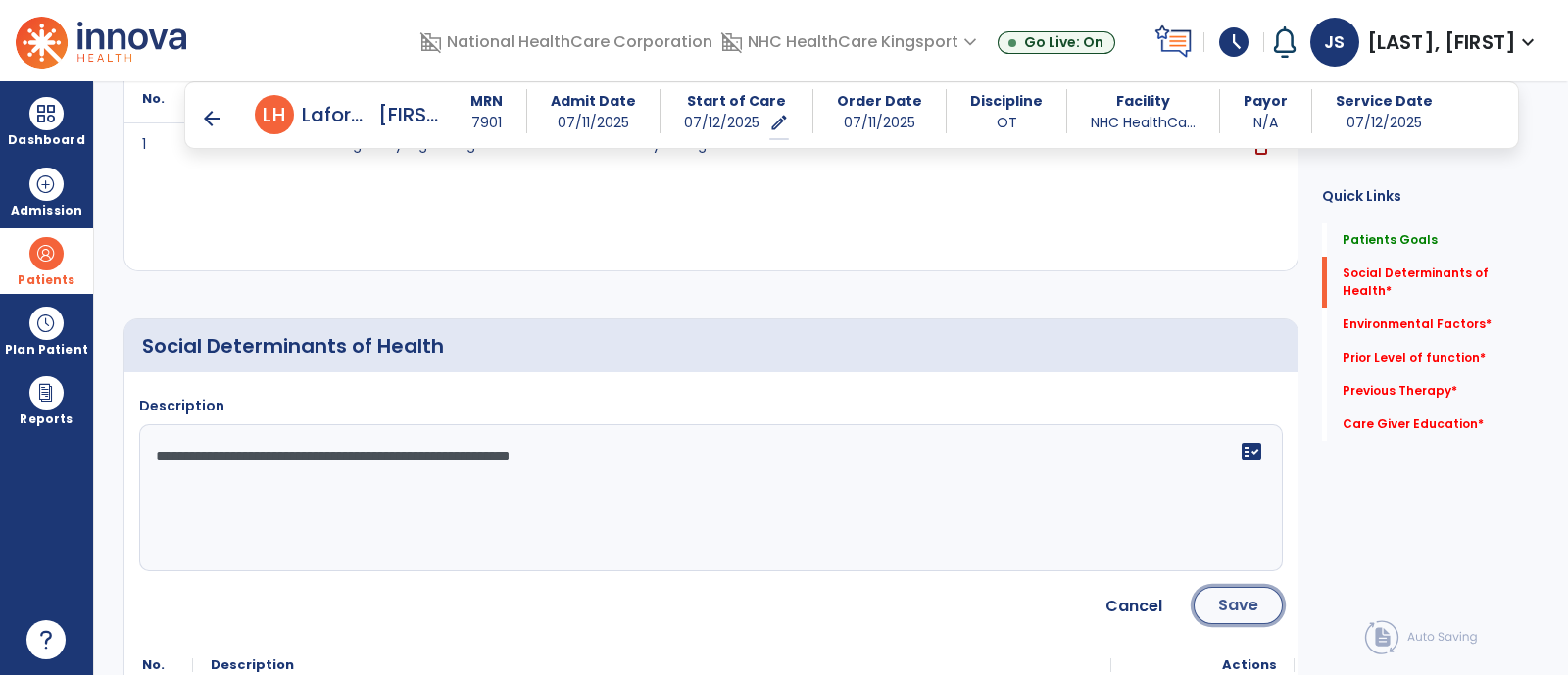 click on "Save" 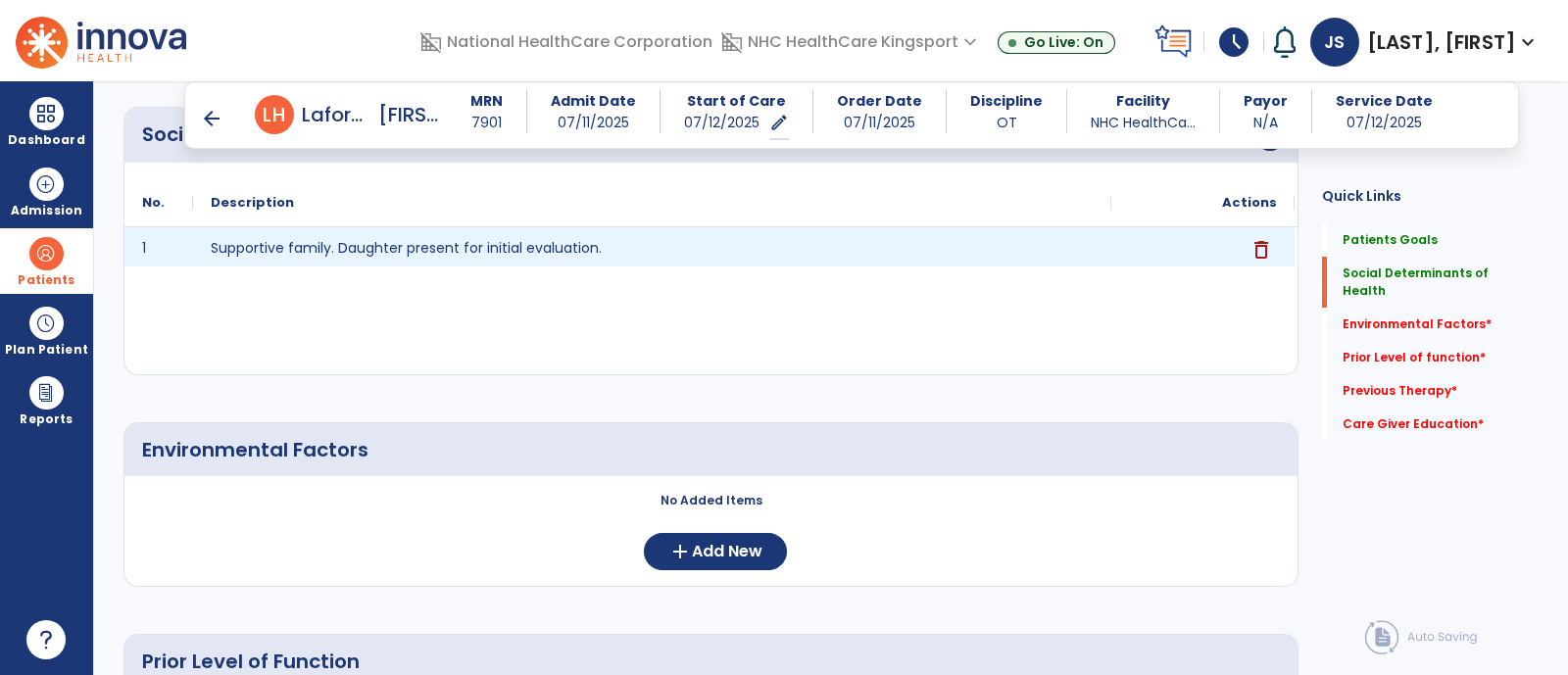 scroll, scrollTop: 554, scrollLeft: 0, axis: vertical 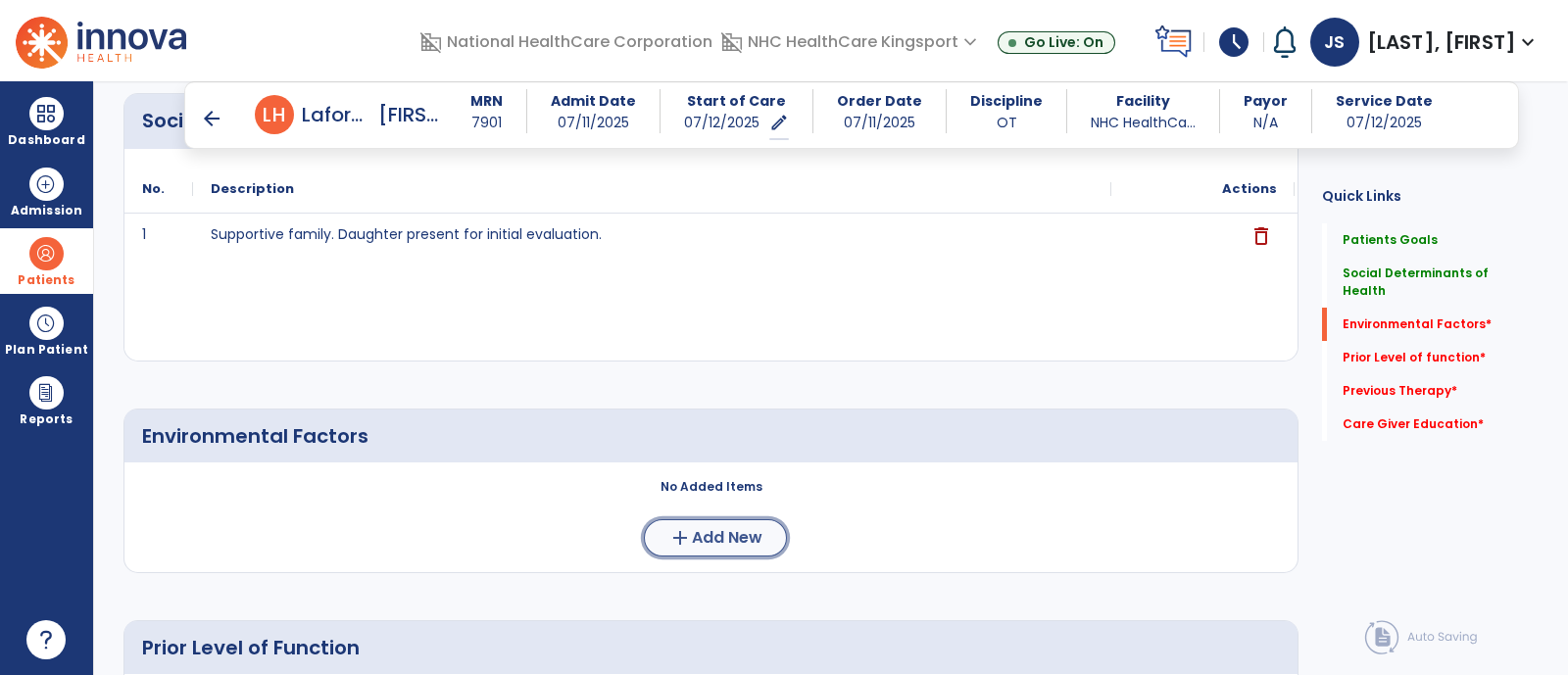 click on "add" 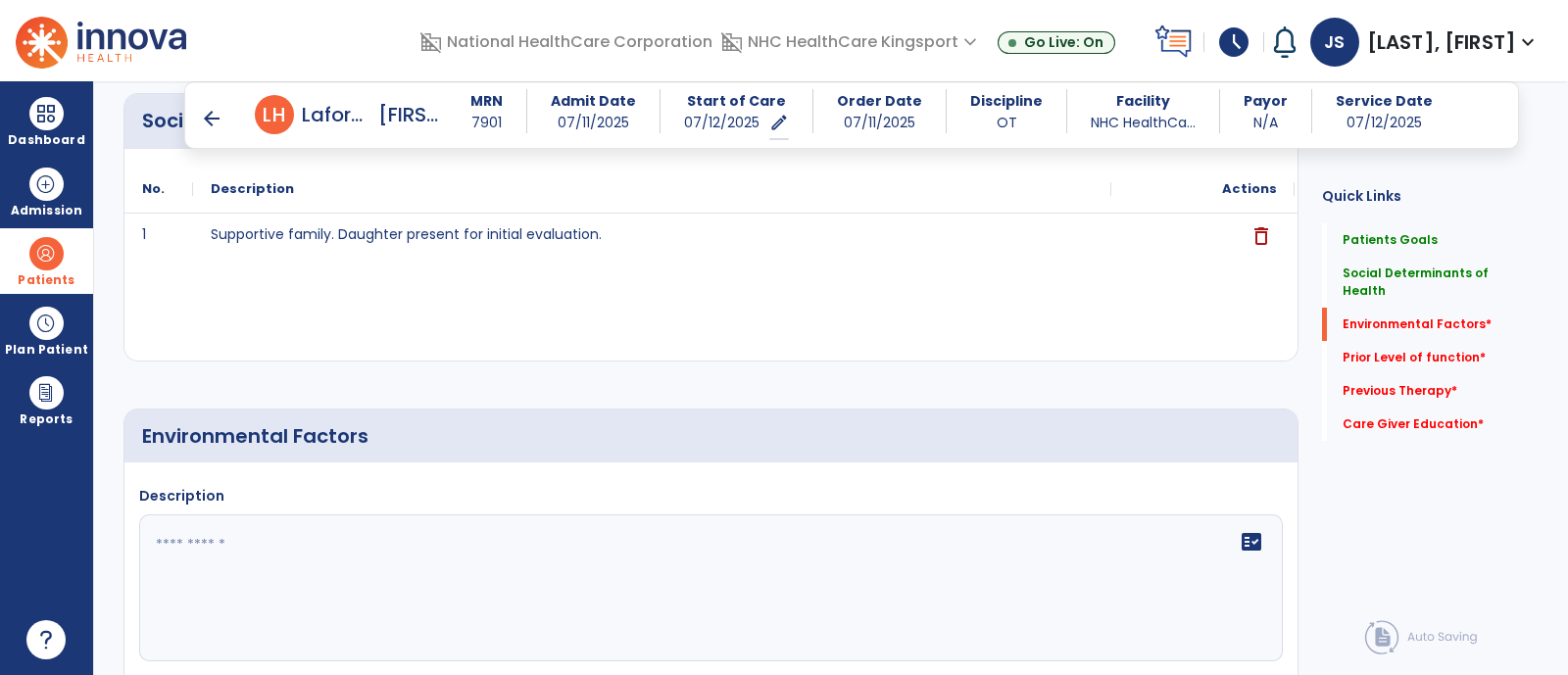 click 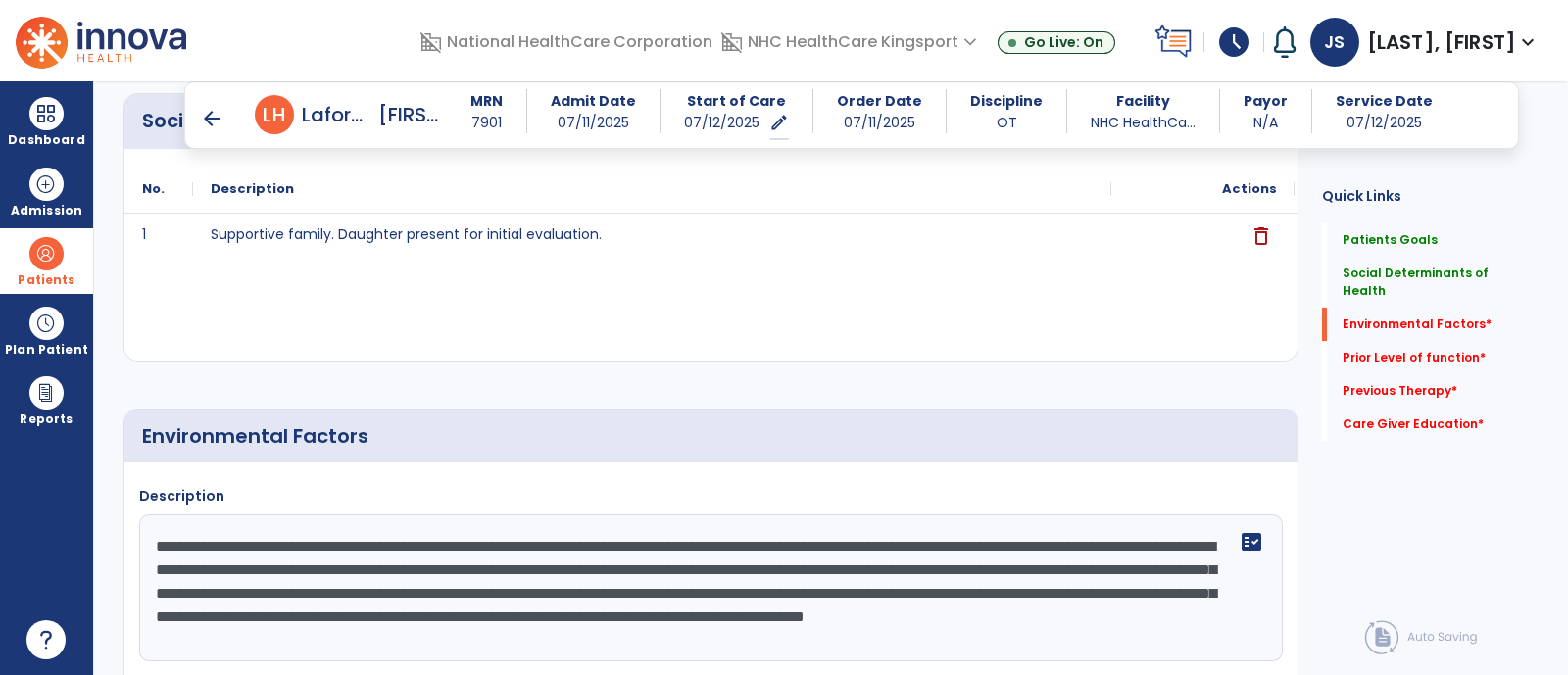 click on "**********" 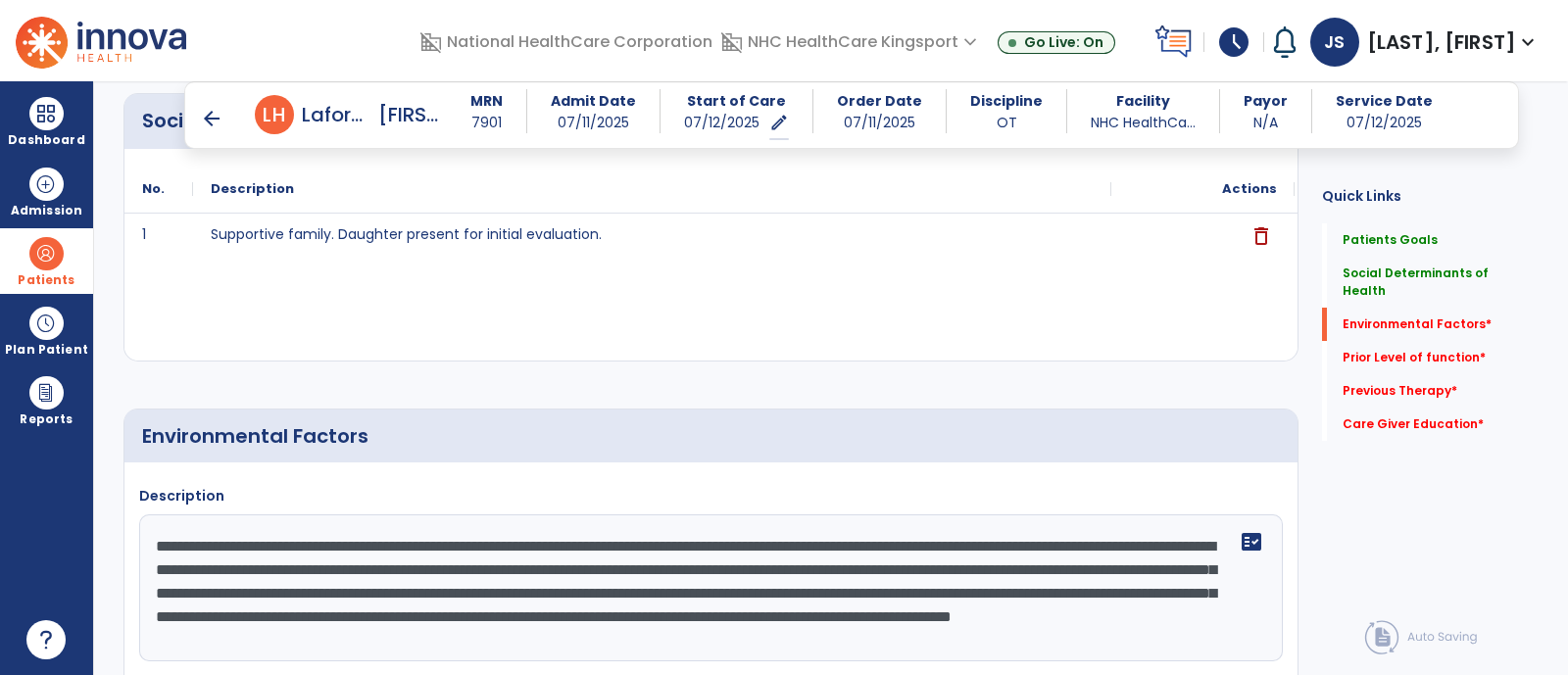 scroll, scrollTop: 23, scrollLeft: 0, axis: vertical 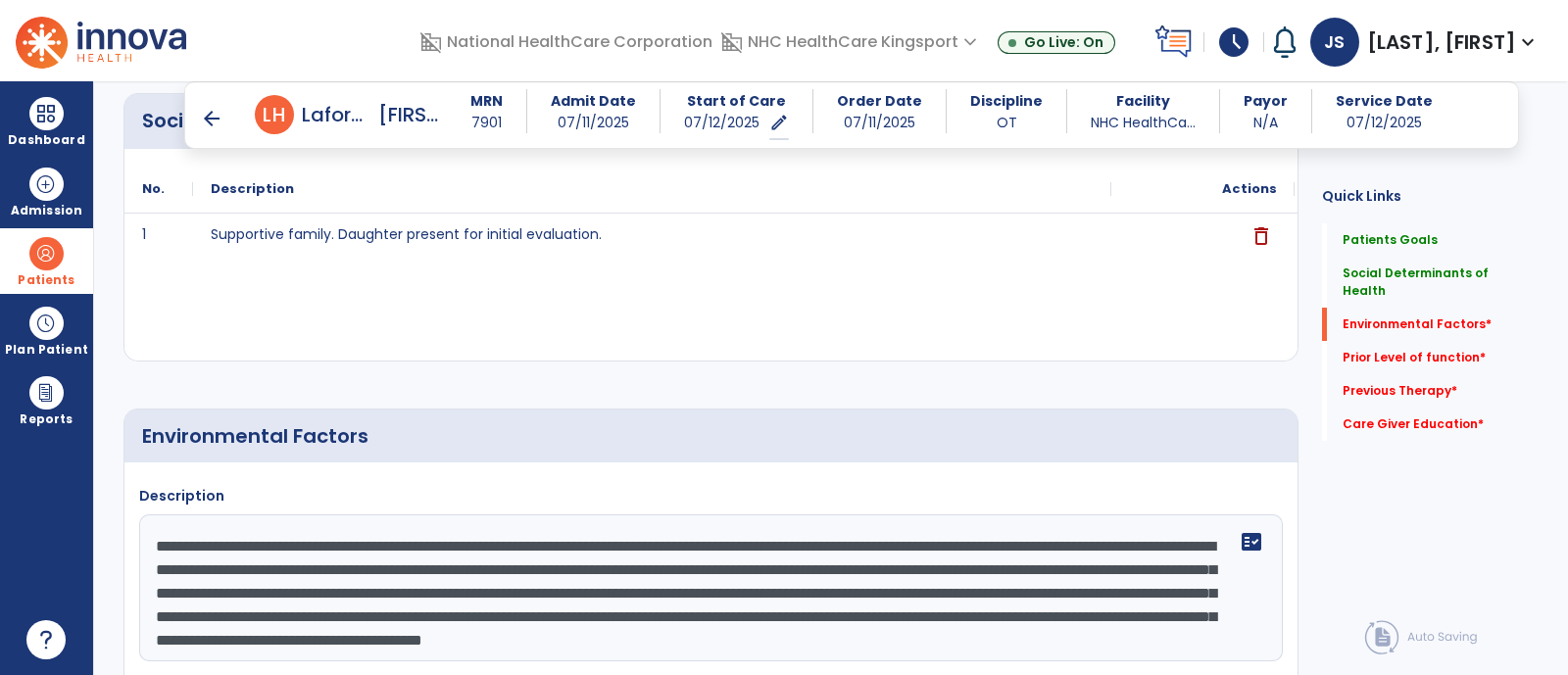 type on "**********" 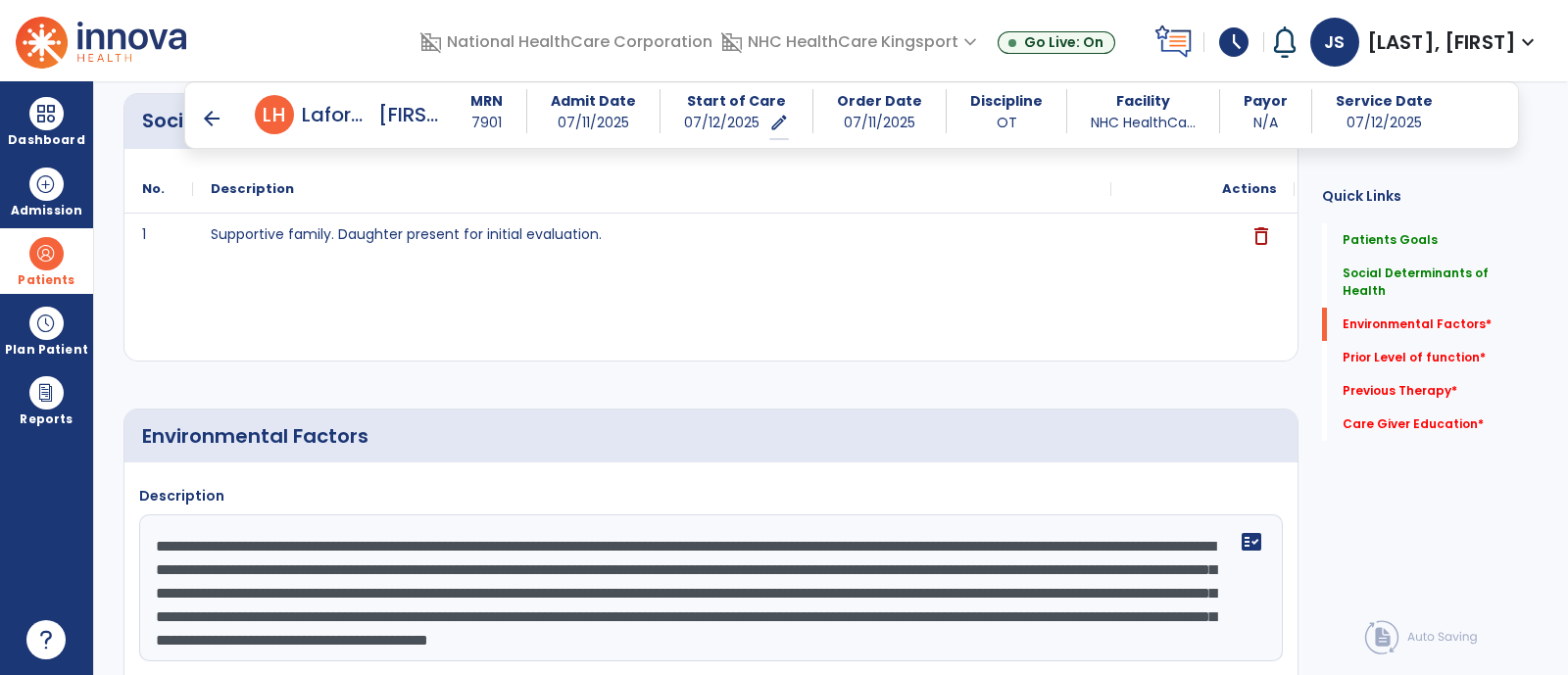 scroll, scrollTop: 746, scrollLeft: 0, axis: vertical 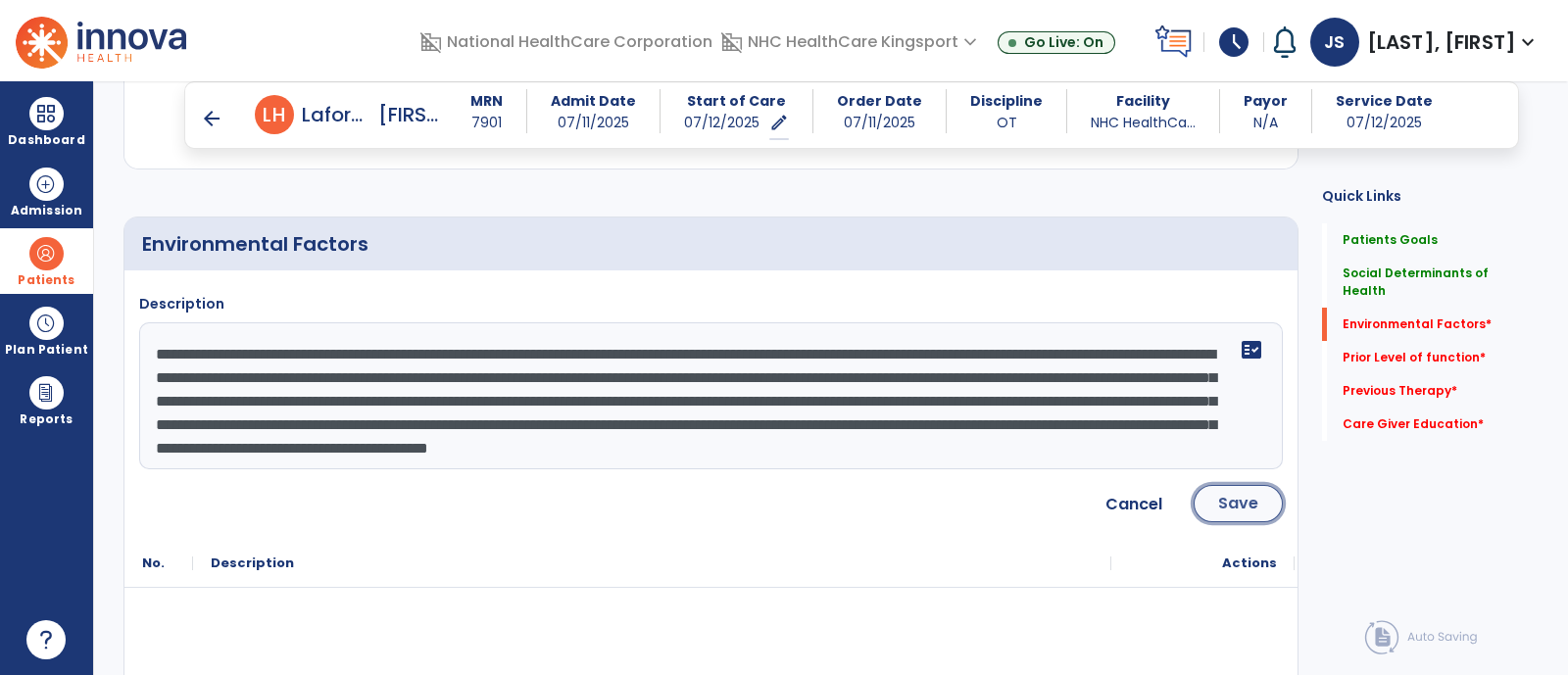 click on "Save" 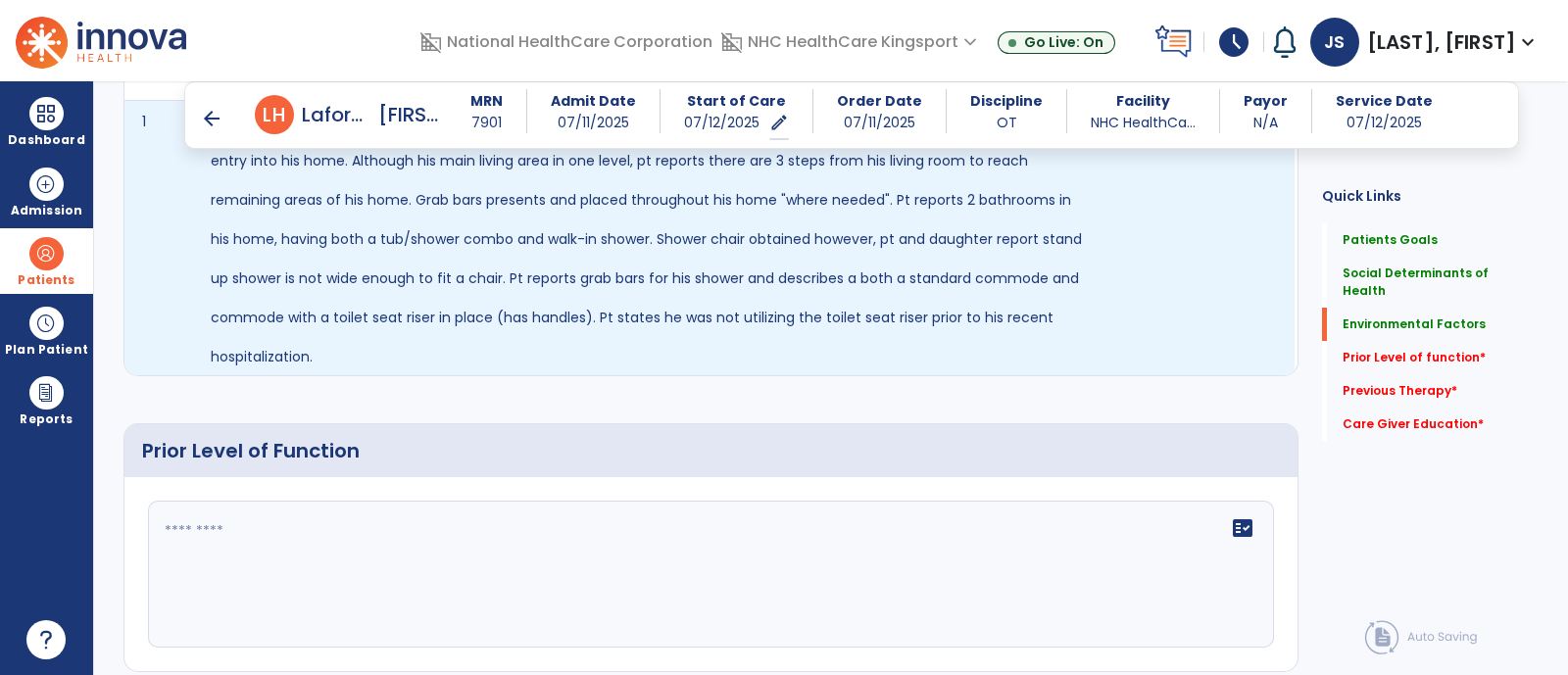 scroll, scrollTop: 984, scrollLeft: 0, axis: vertical 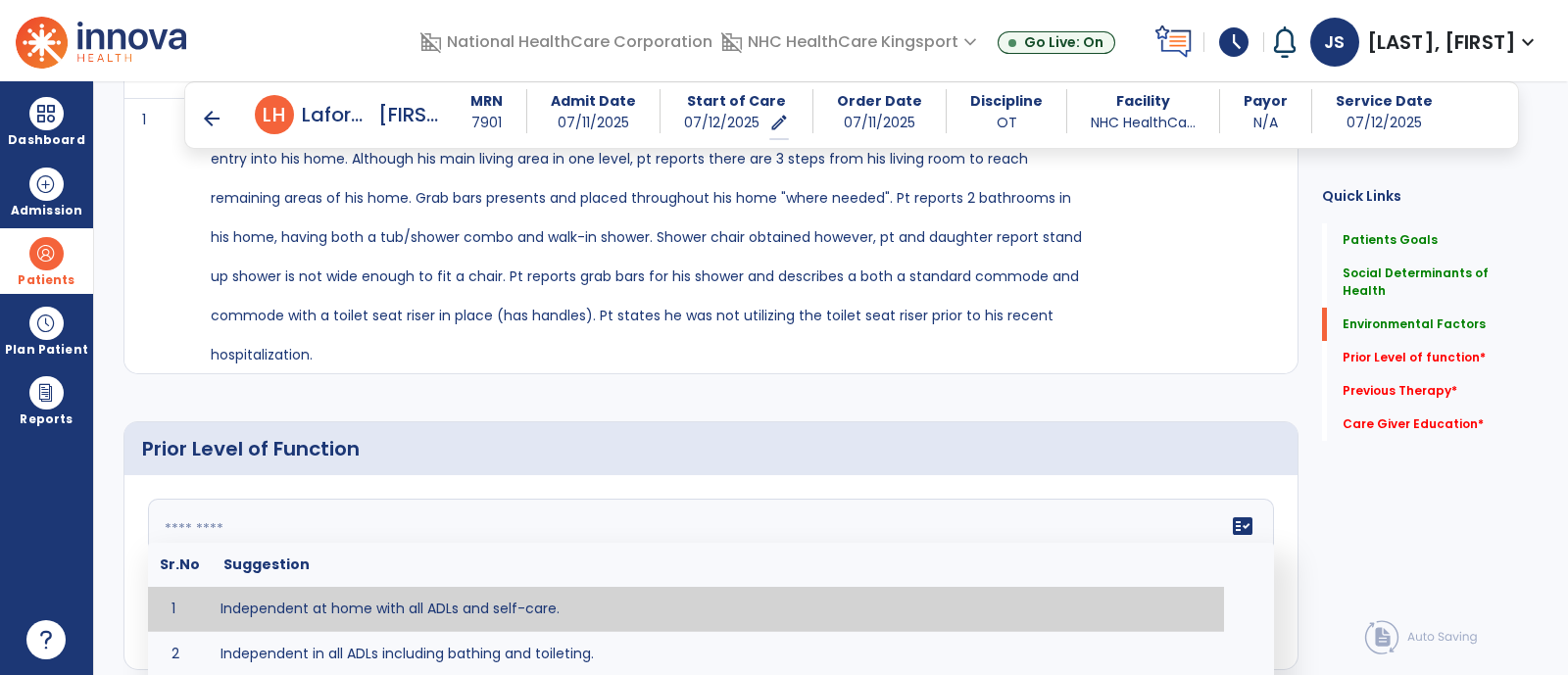 click on "fact_check  Sr.No Suggestion 1 Independent at home with all ADLs and self-care. 2 Independent in all ADLs including bathing and toileting. 3 Independent in homemaking. 4 Lived at home with part-time caregiver and was able to perform _________. 5 Lived at home with full-time caregiver and was able to perform _________. 6 Lived at home with home health assistant for ________. 7 Lived at SNF and able to _______. 8 Lived at SNF and required ______ assist for ________. 9 Lived in assisted living facility and able to _______. 10 Lived in home with ______ stairs and able to navigate with_________ assistance and _______ device. 11 Lived in single story home and did not have to navigate stairs or steps. 12 Lived in SNF and began to develop increase in risk for ______. 13 Lived in SNF and skin was intact without pressure sores or wounds 14 Lived in SNF and was independent with the following ADL's ________. 15 Lived independently at home with _________ and able to __________. 16 17 Worked as a __________." 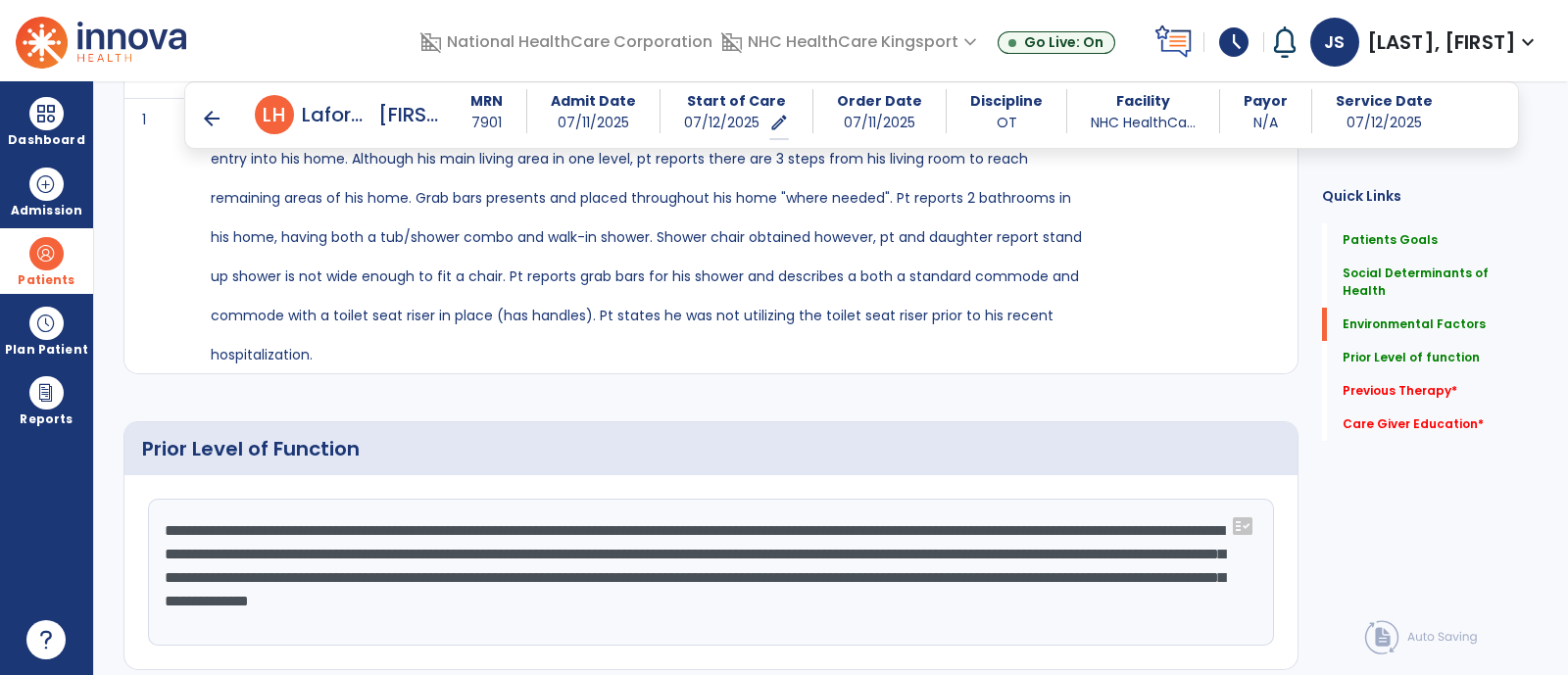 scroll, scrollTop: 1279, scrollLeft: 0, axis: vertical 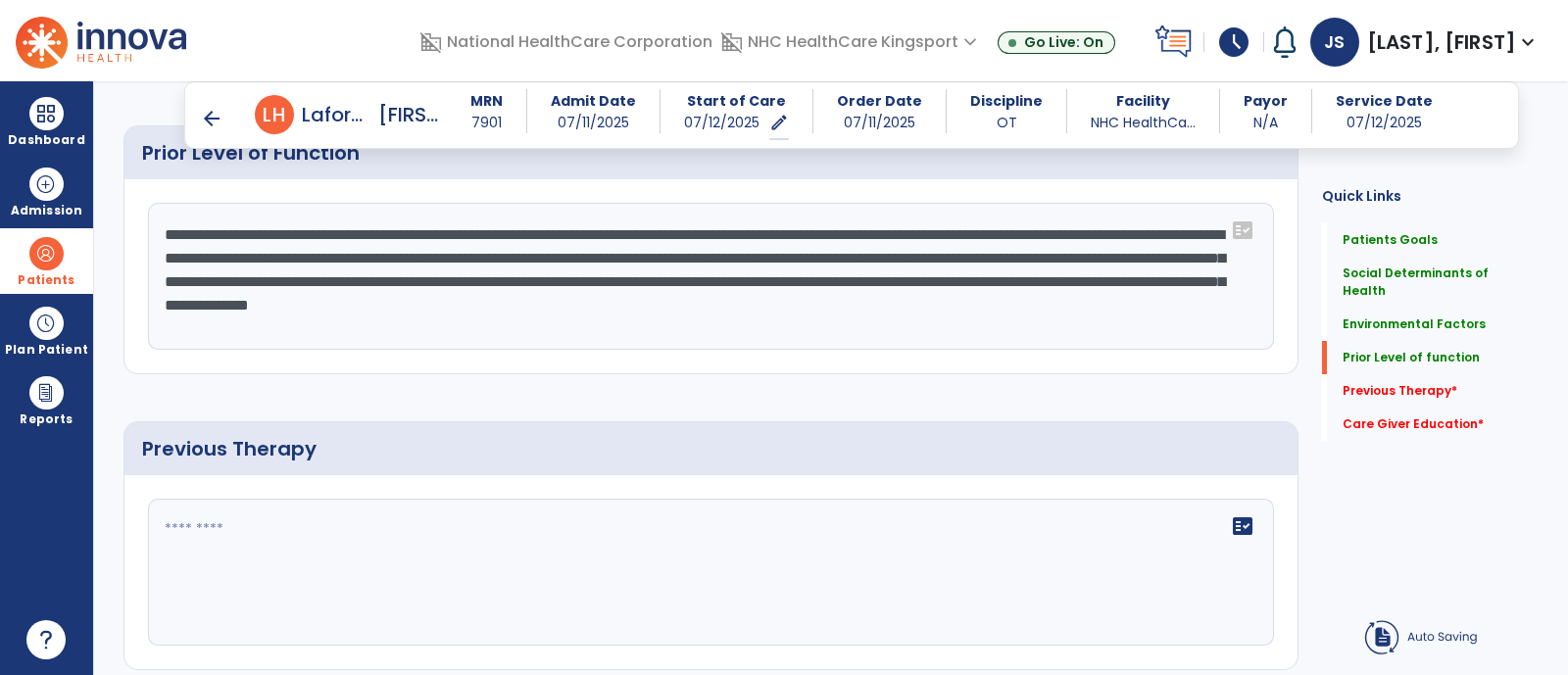 type on "**********" 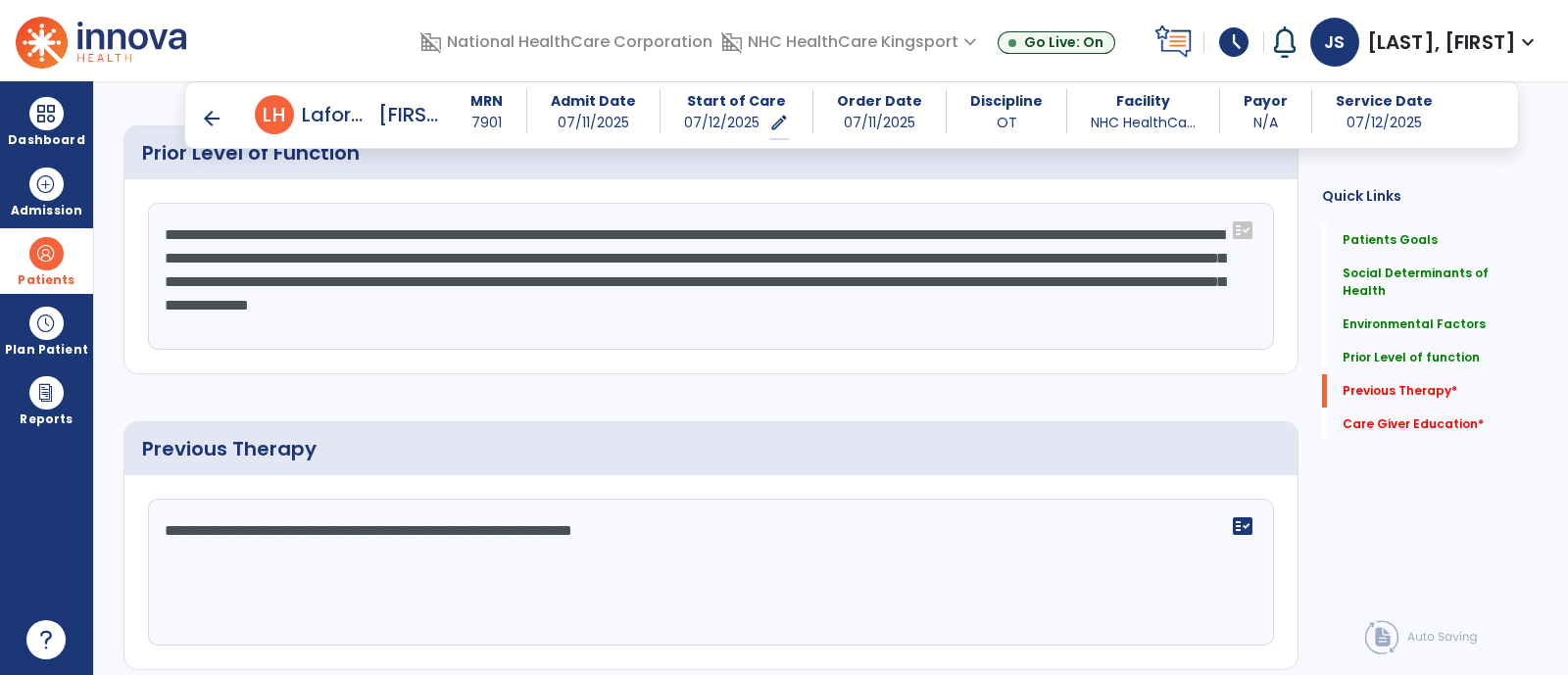 scroll, scrollTop: 1494, scrollLeft: 0, axis: vertical 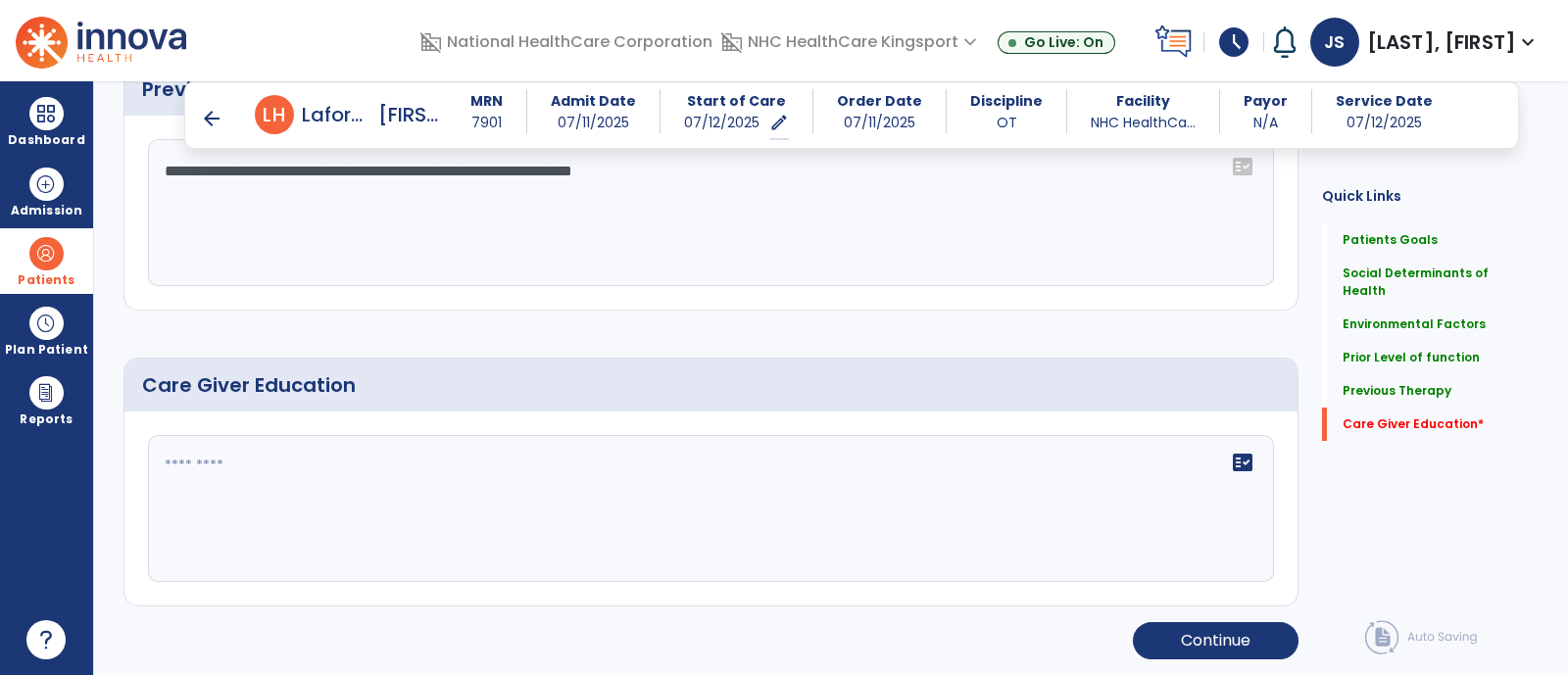 type on "**********" 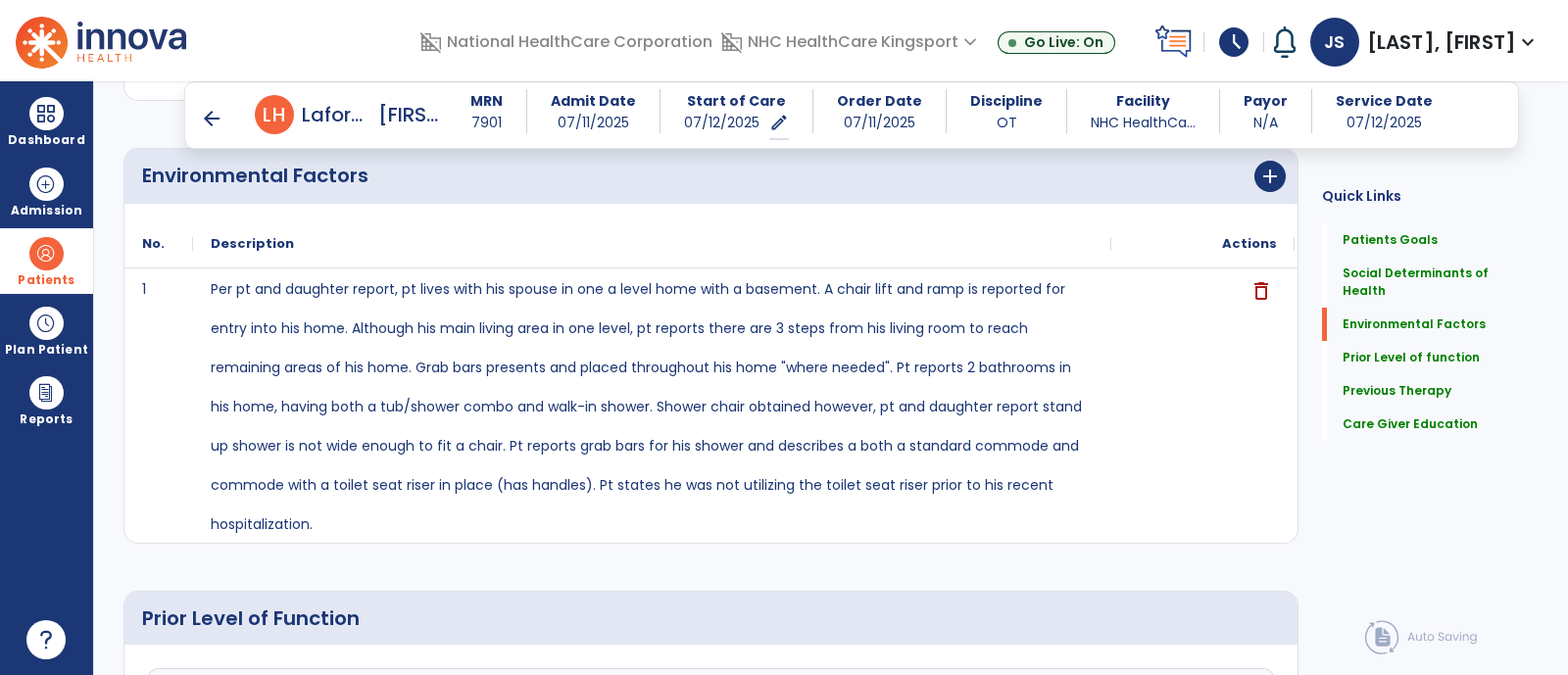 scroll, scrollTop: 813, scrollLeft: 0, axis: vertical 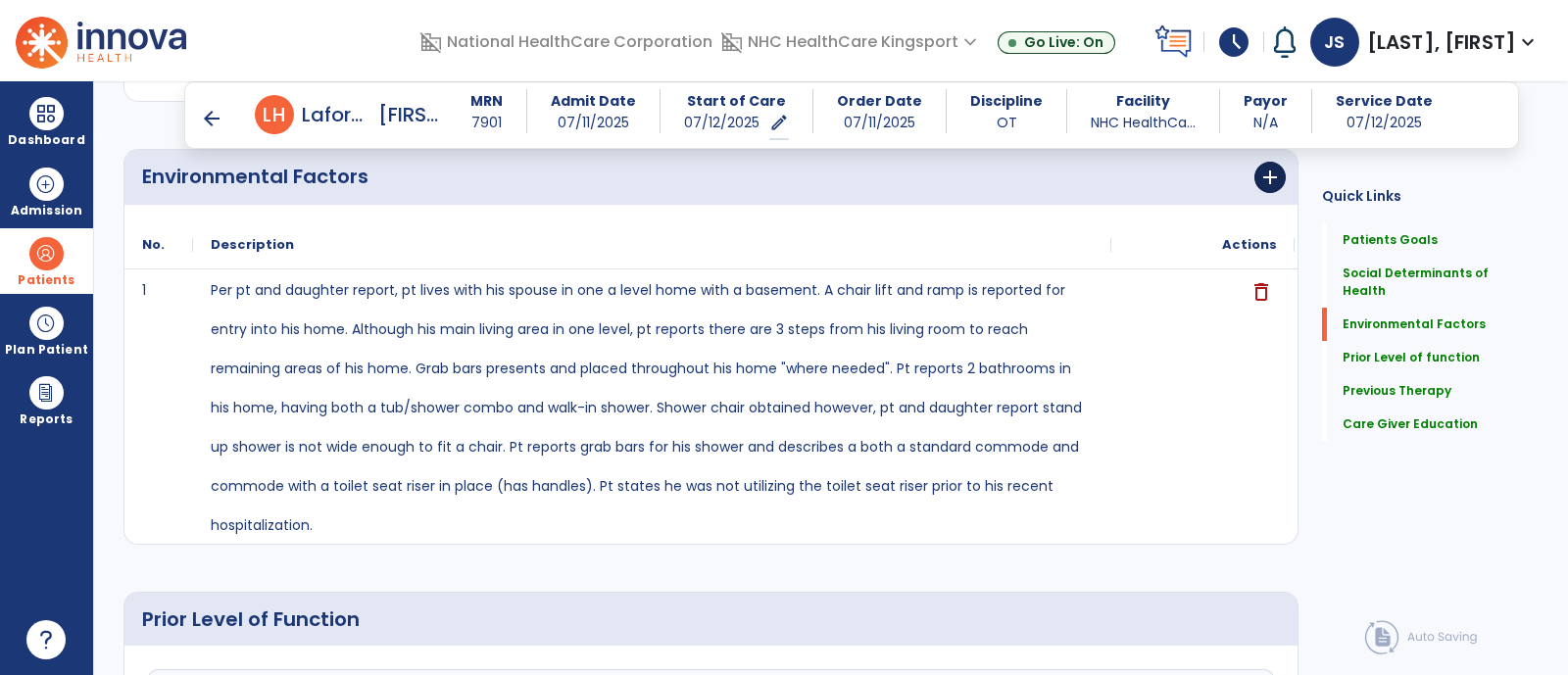 type on "**********" 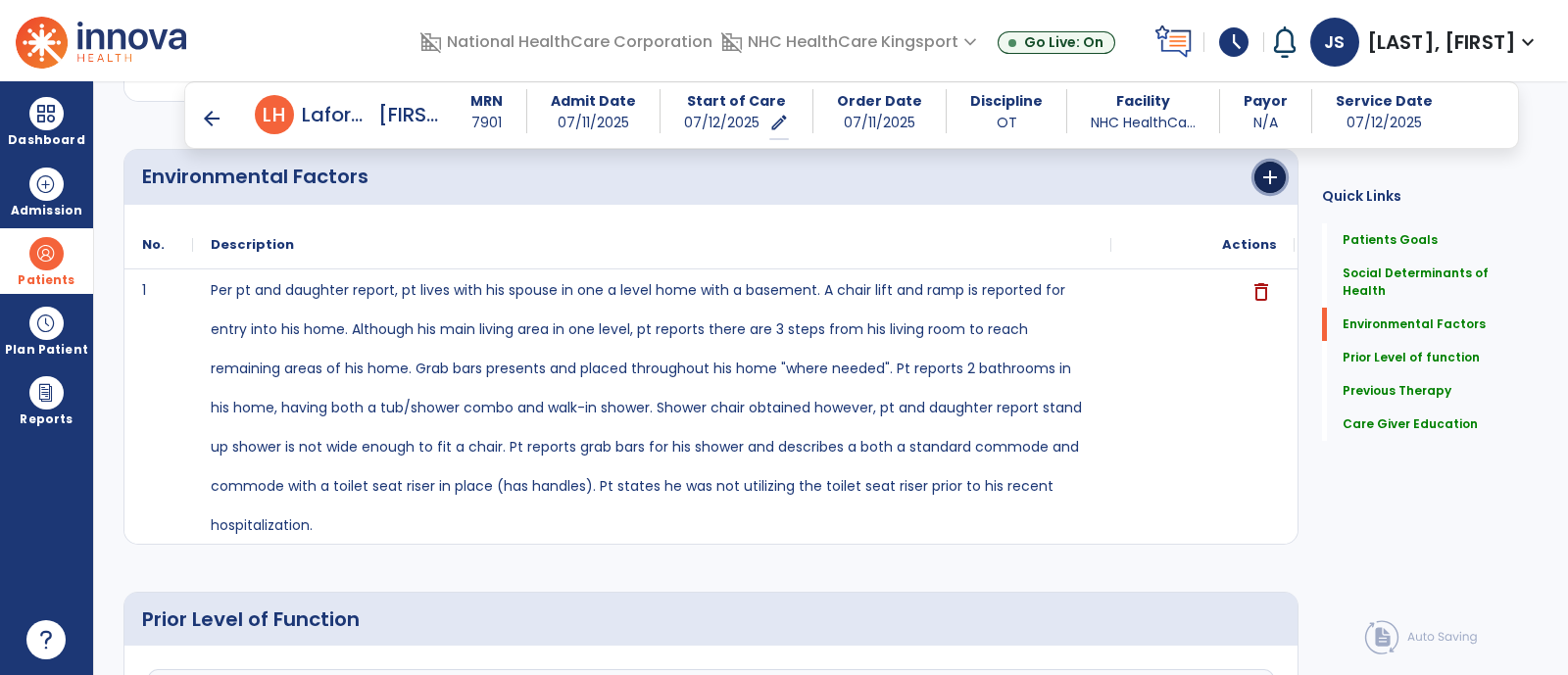 click on "add" 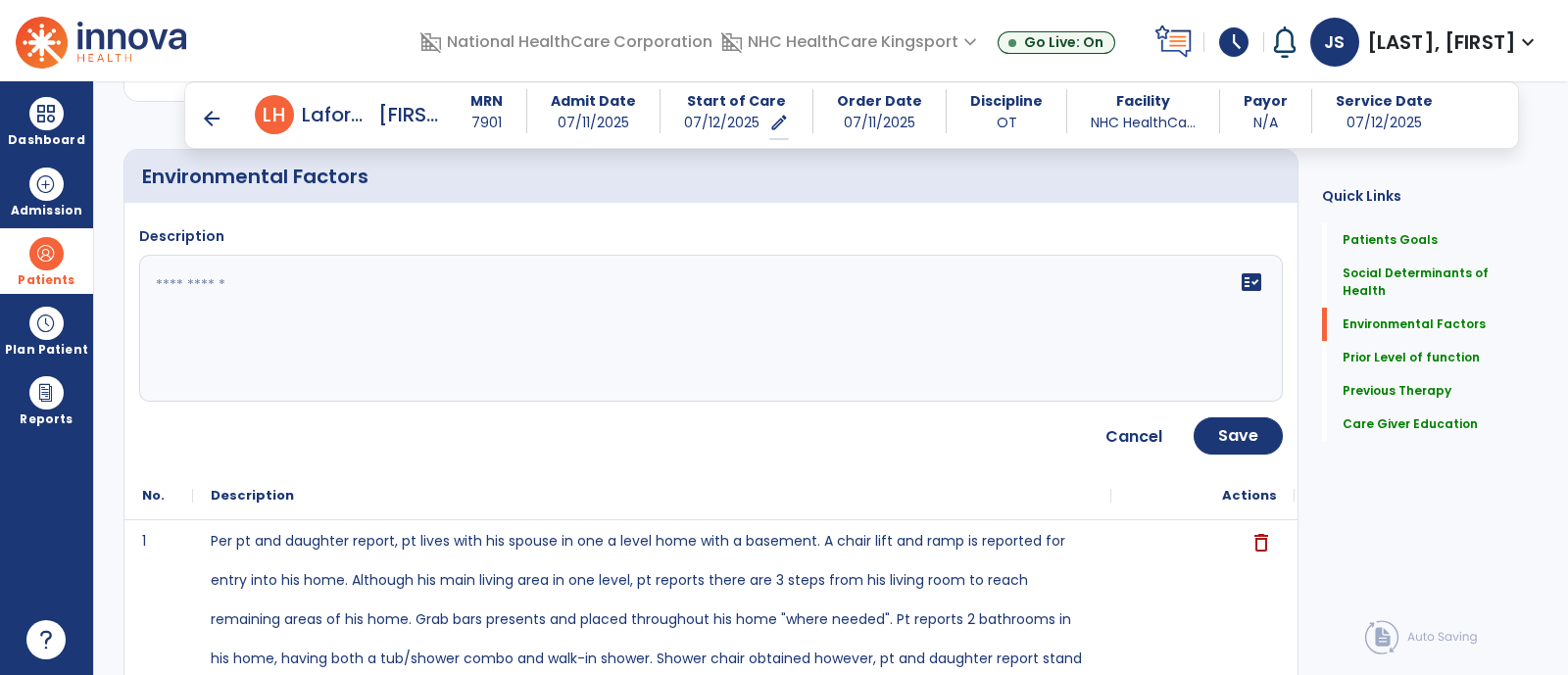 click on "fact_check" 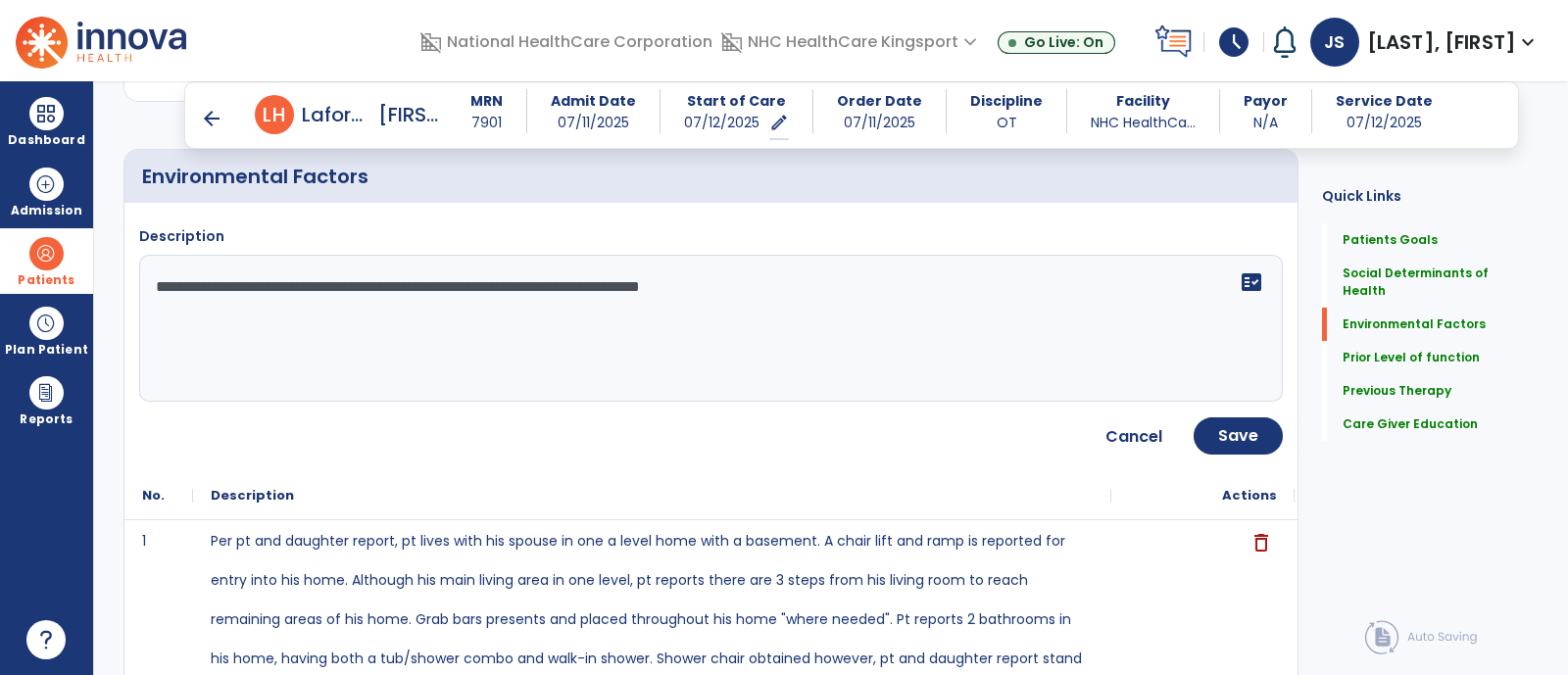 type on "**********" 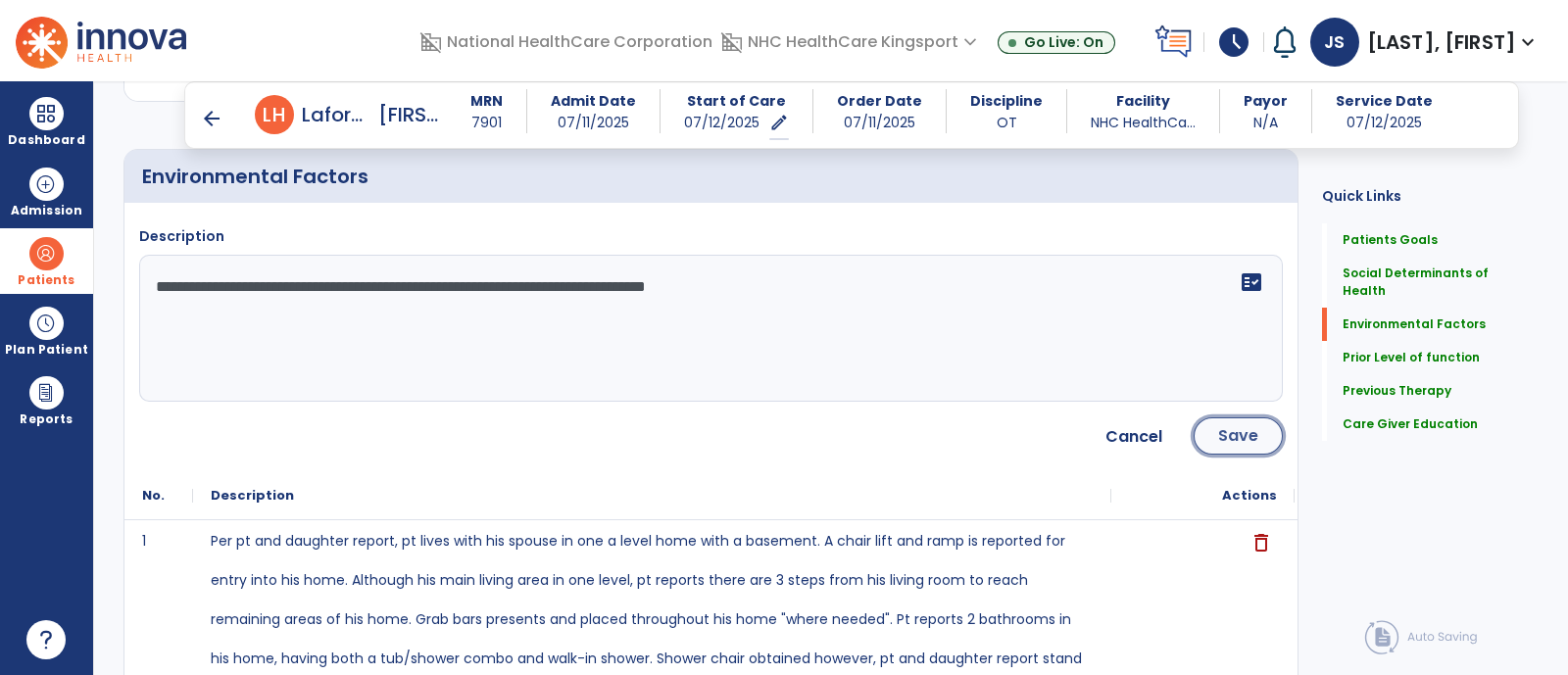 click on "Save" 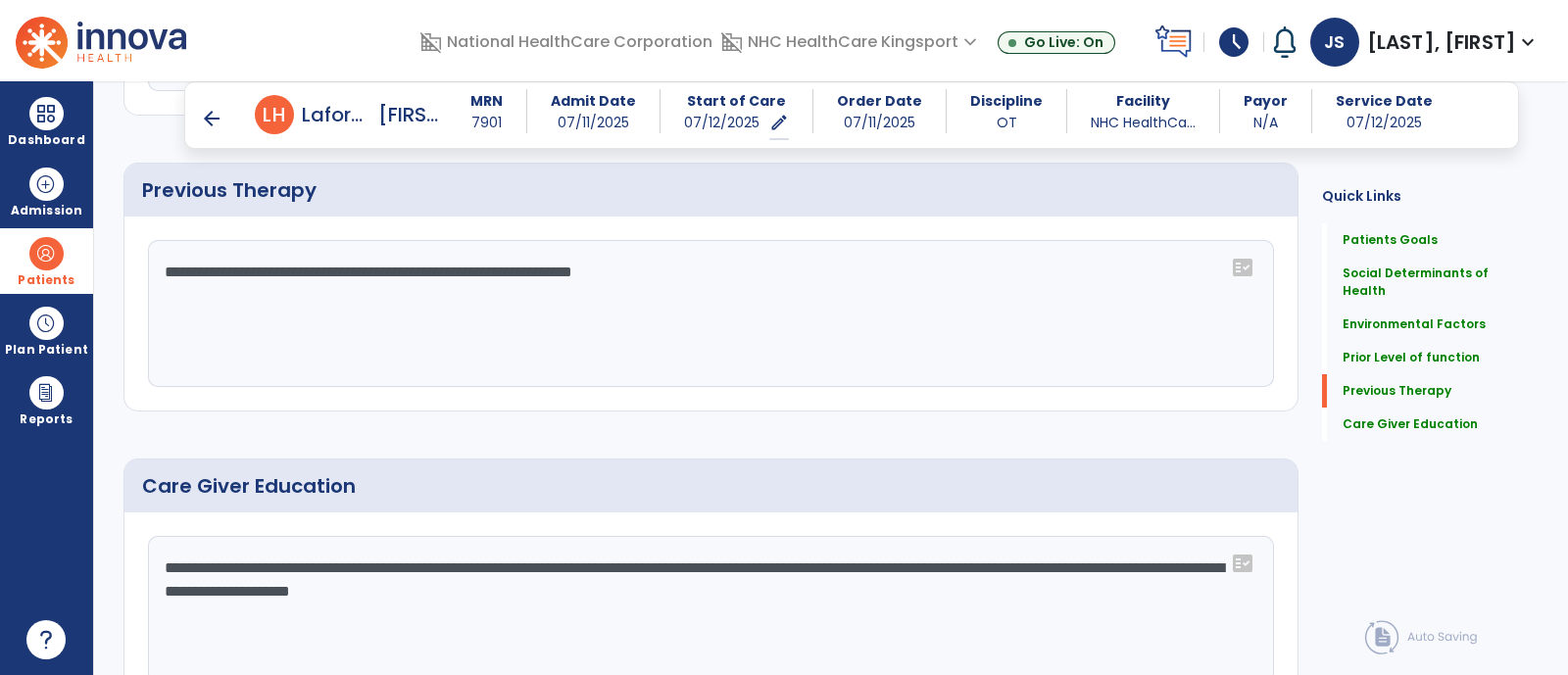 scroll, scrollTop: 1674, scrollLeft: 0, axis: vertical 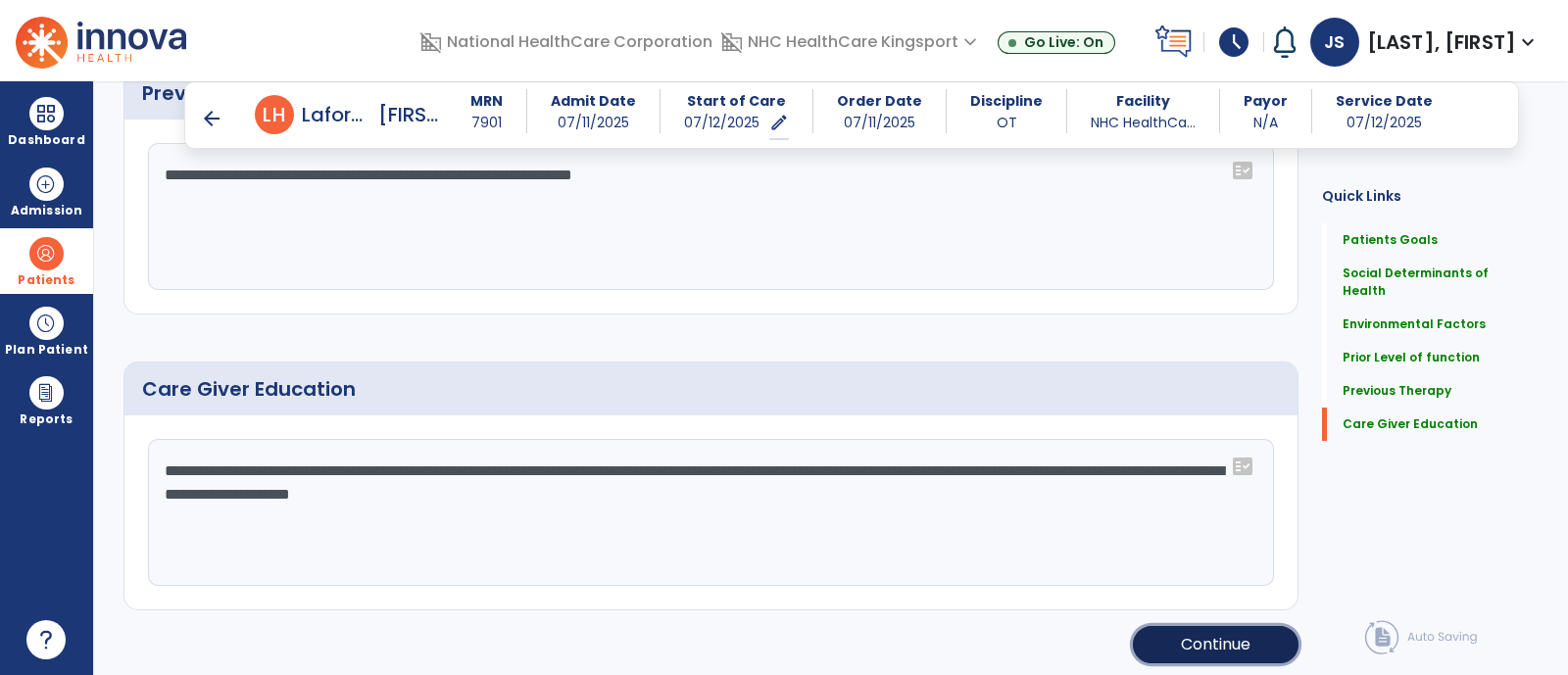 click on "Continue" 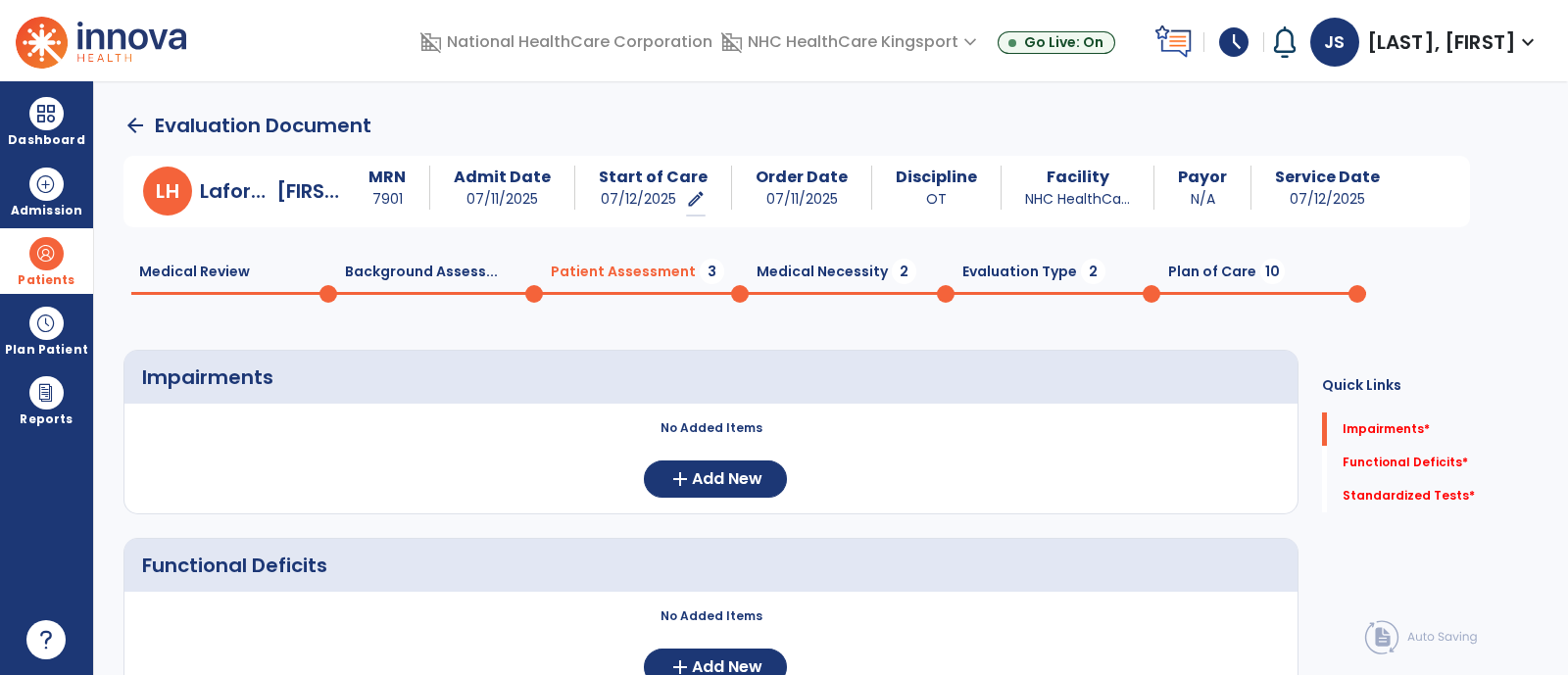 scroll, scrollTop: 1, scrollLeft: 0, axis: vertical 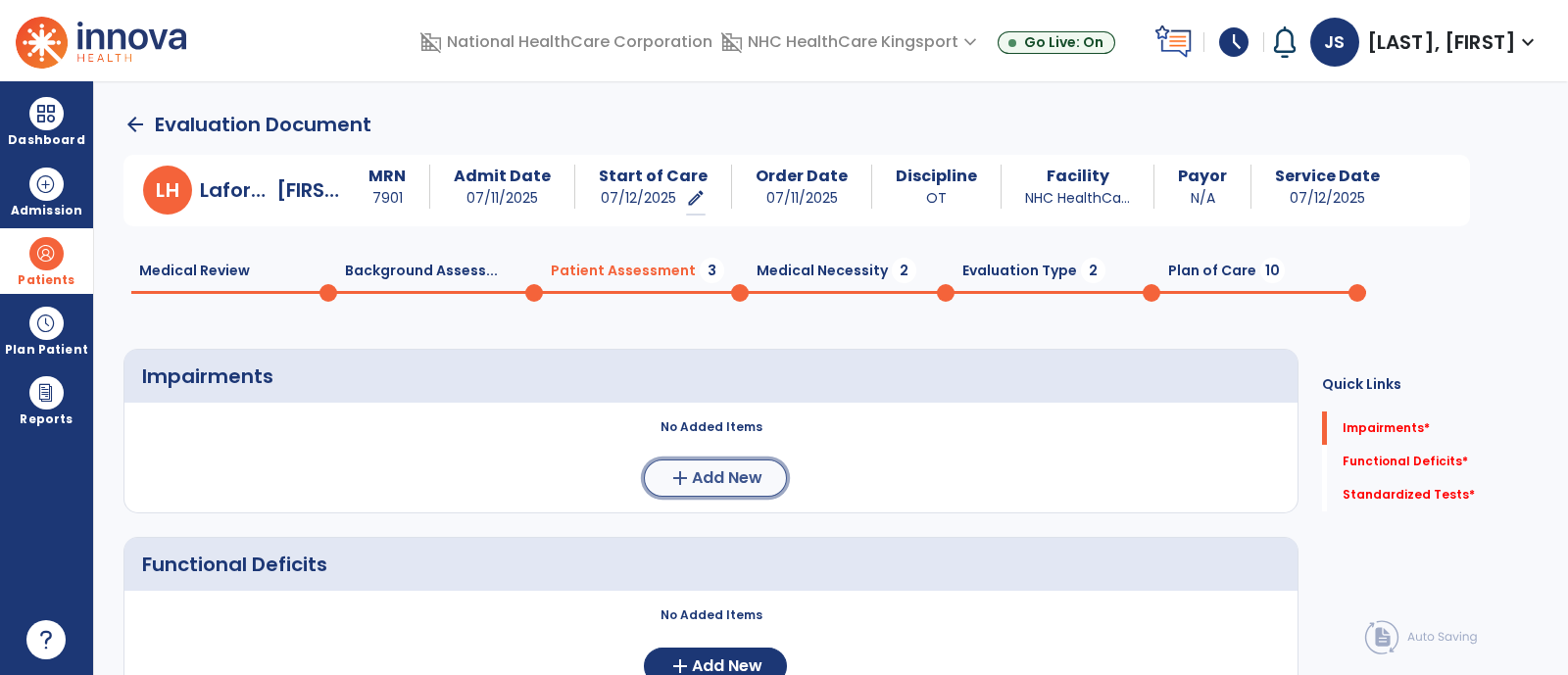 click on "Add New" 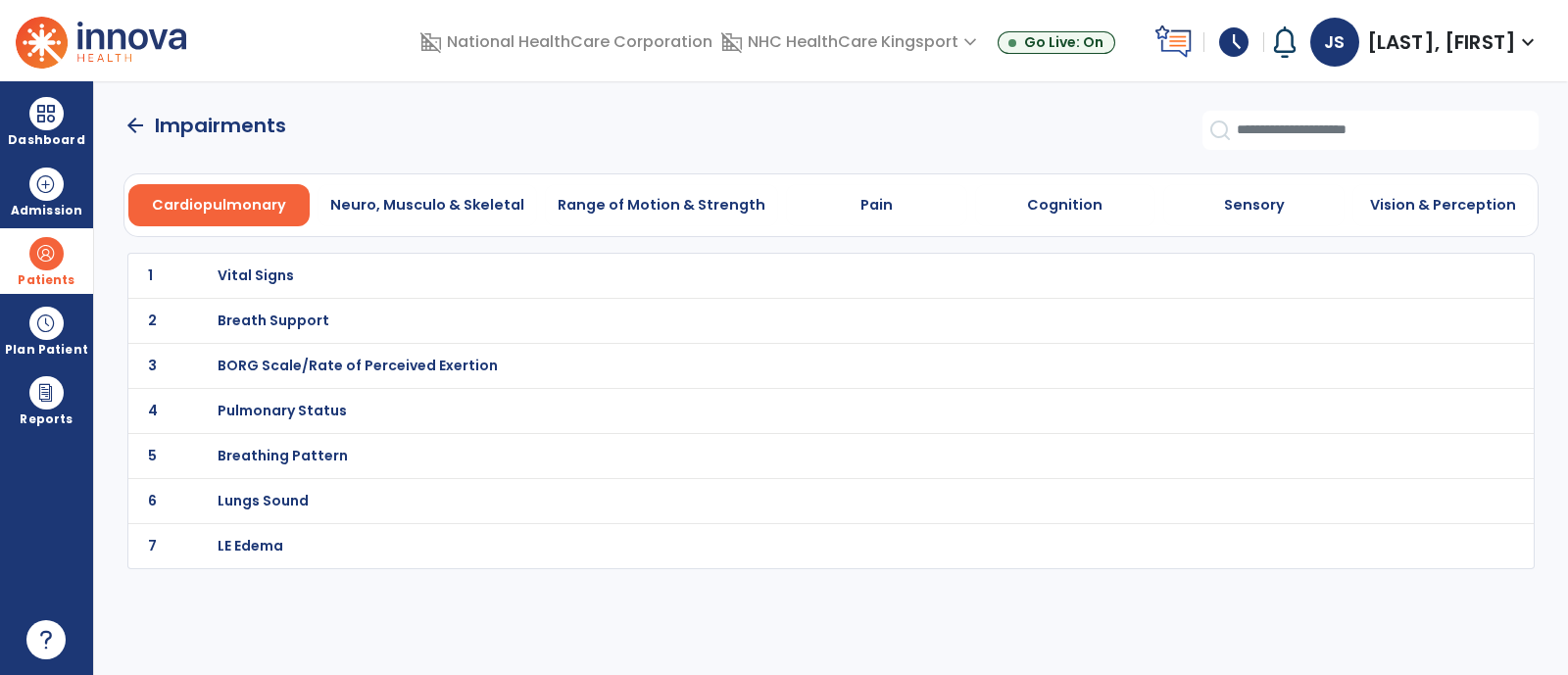 scroll, scrollTop: 0, scrollLeft: 0, axis: both 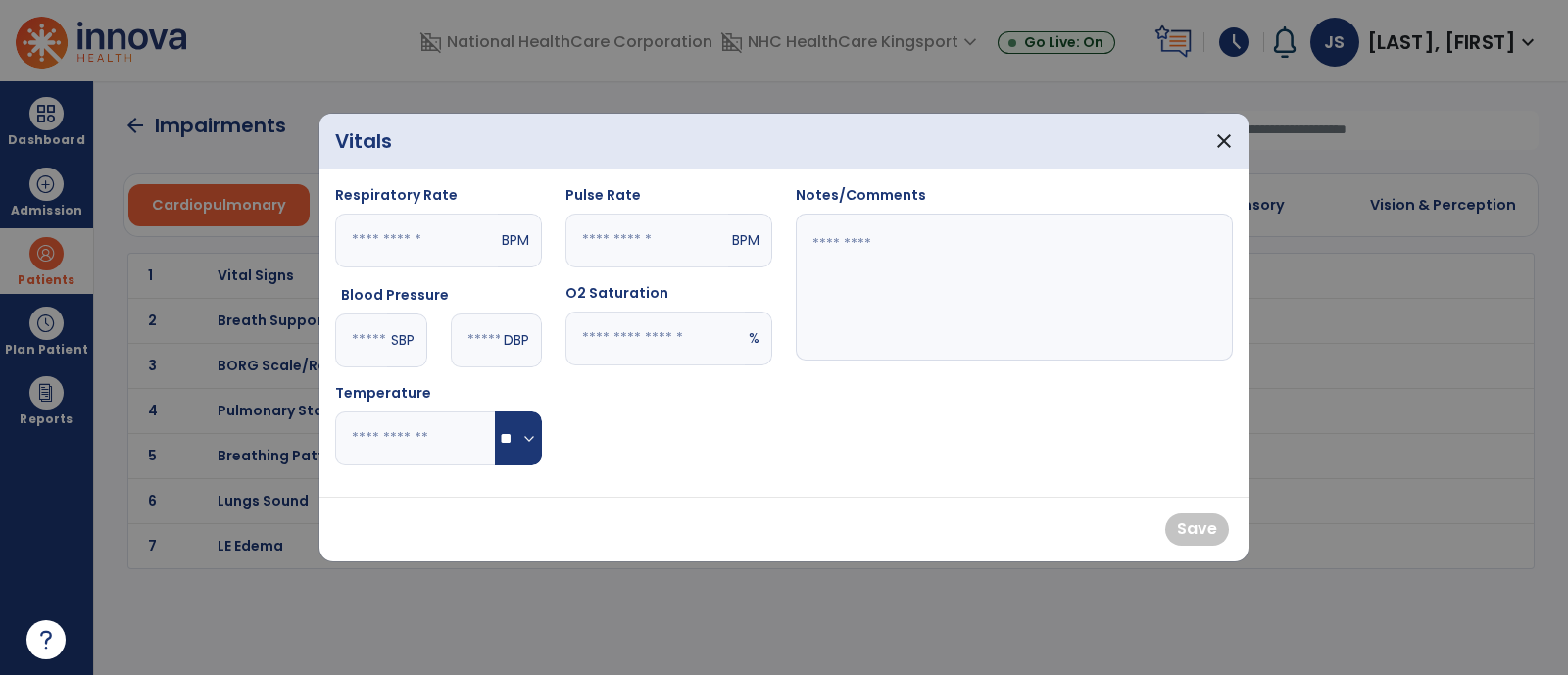 click at bounding box center (361, 340) 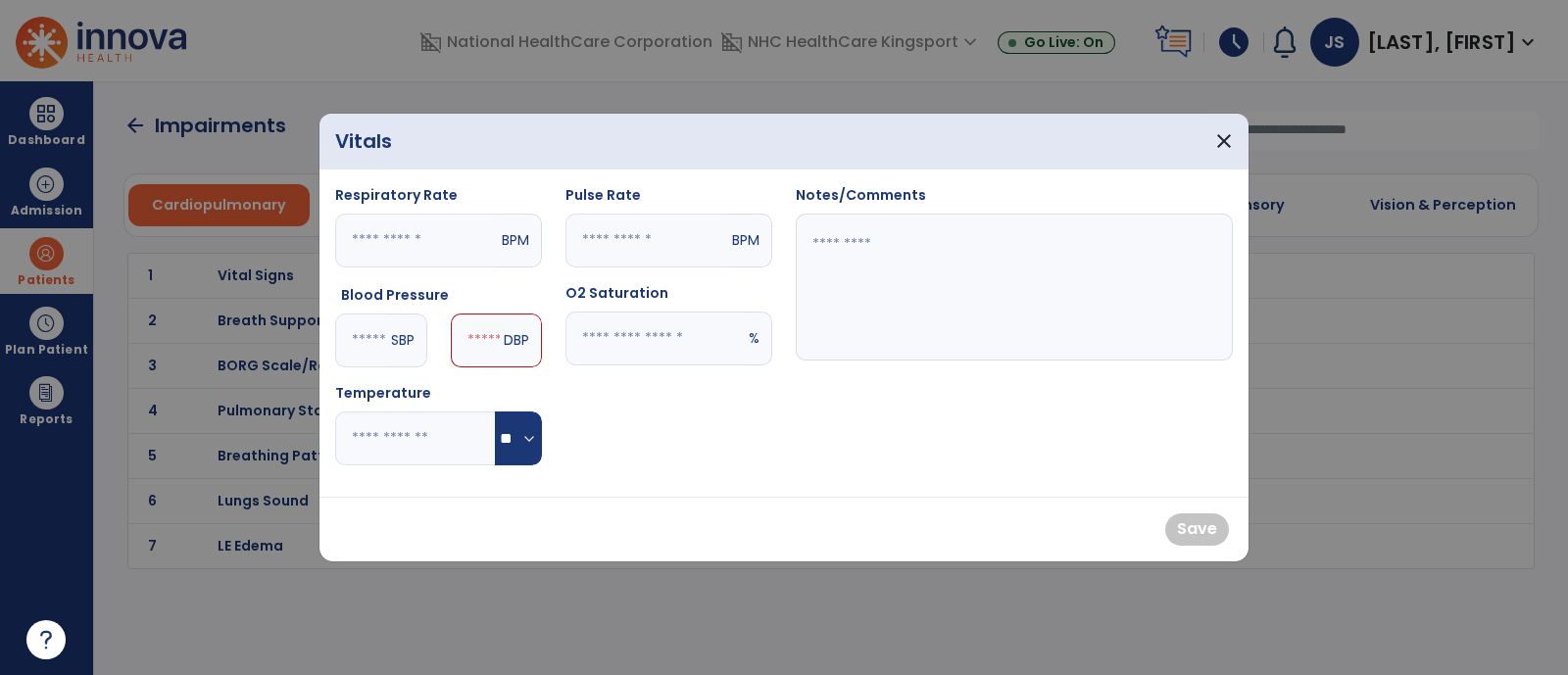 type on "***" 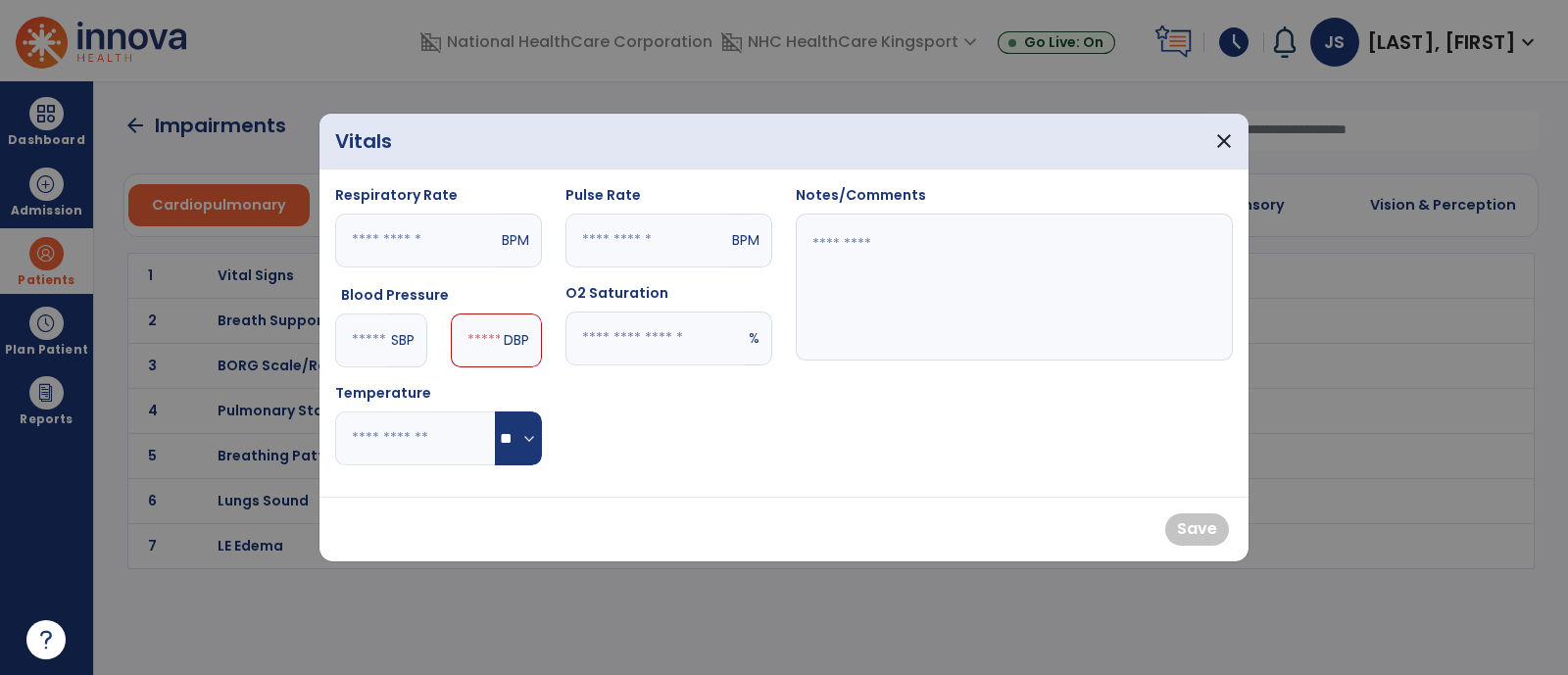 click at bounding box center [475, 340] 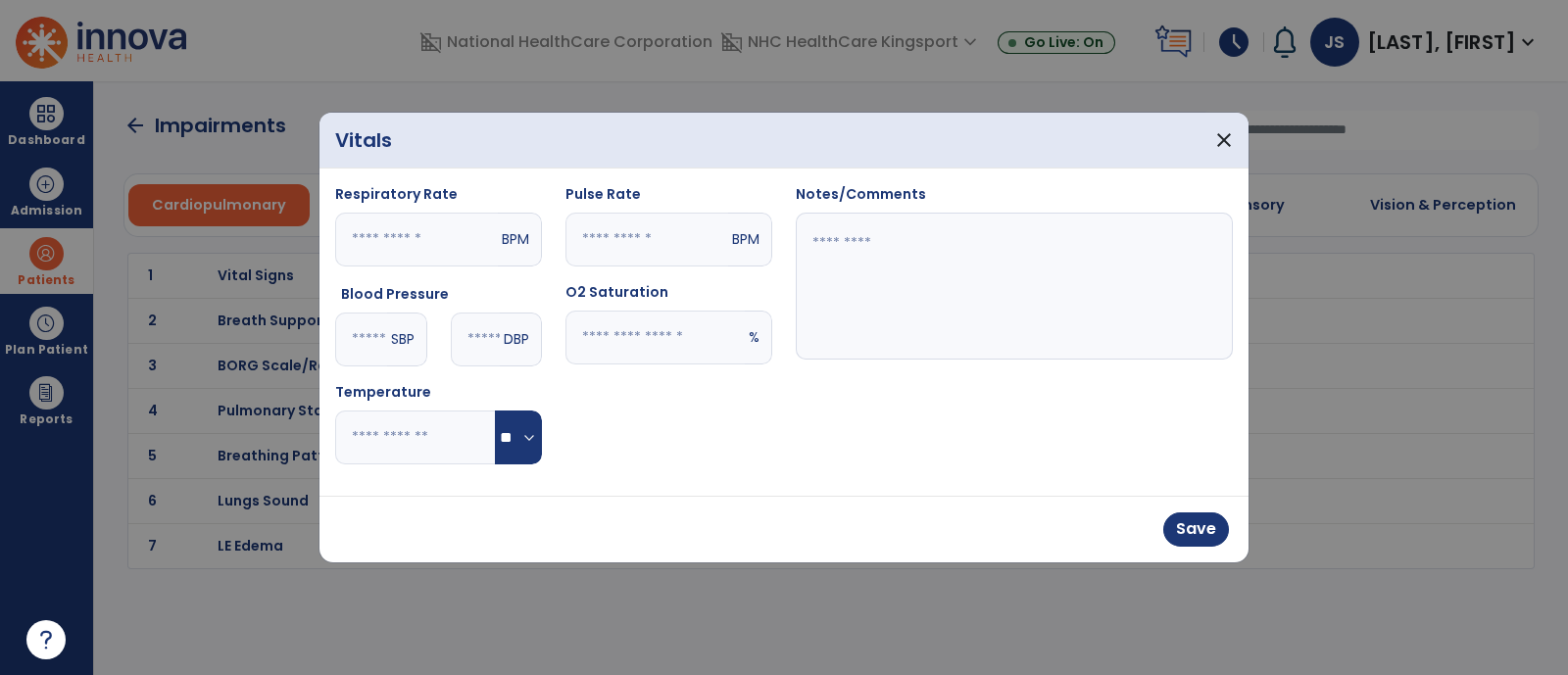type on "**" 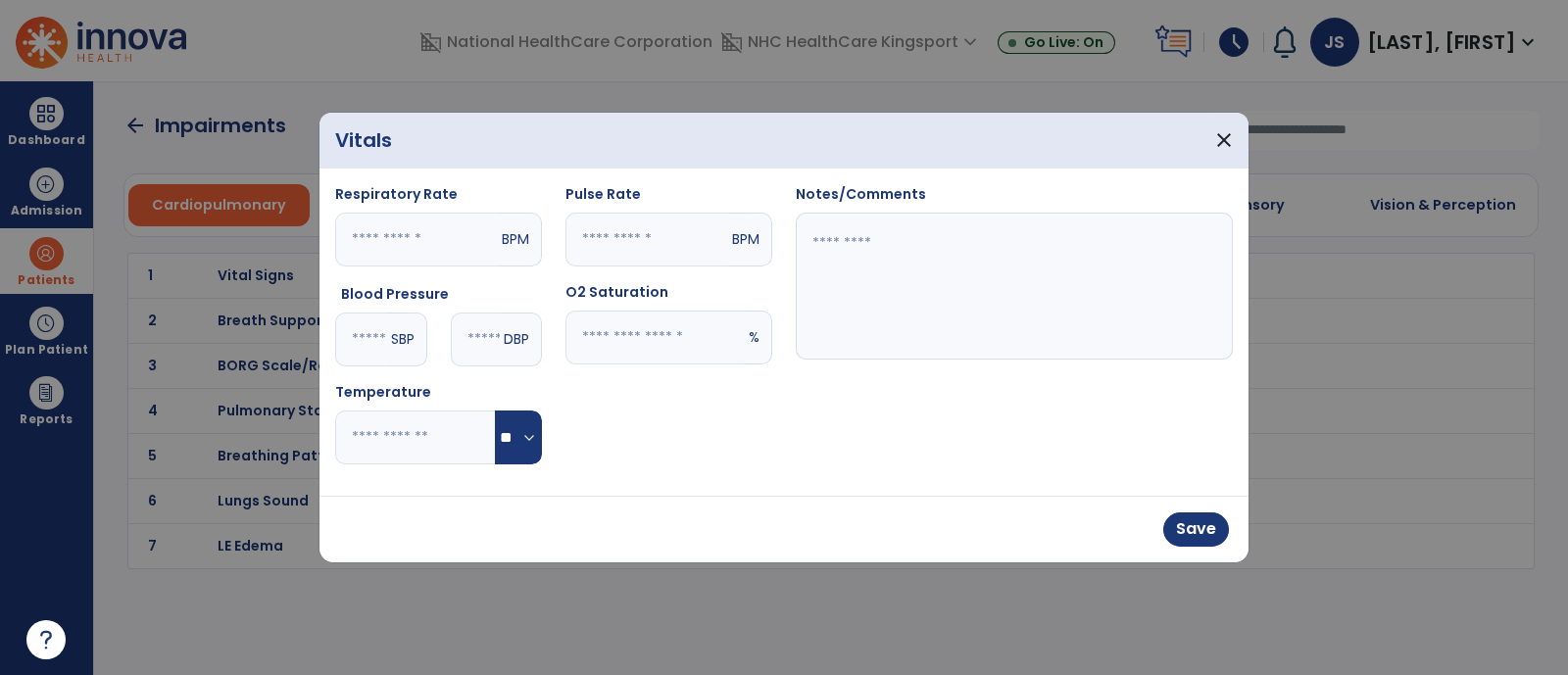 click at bounding box center (655, 337) 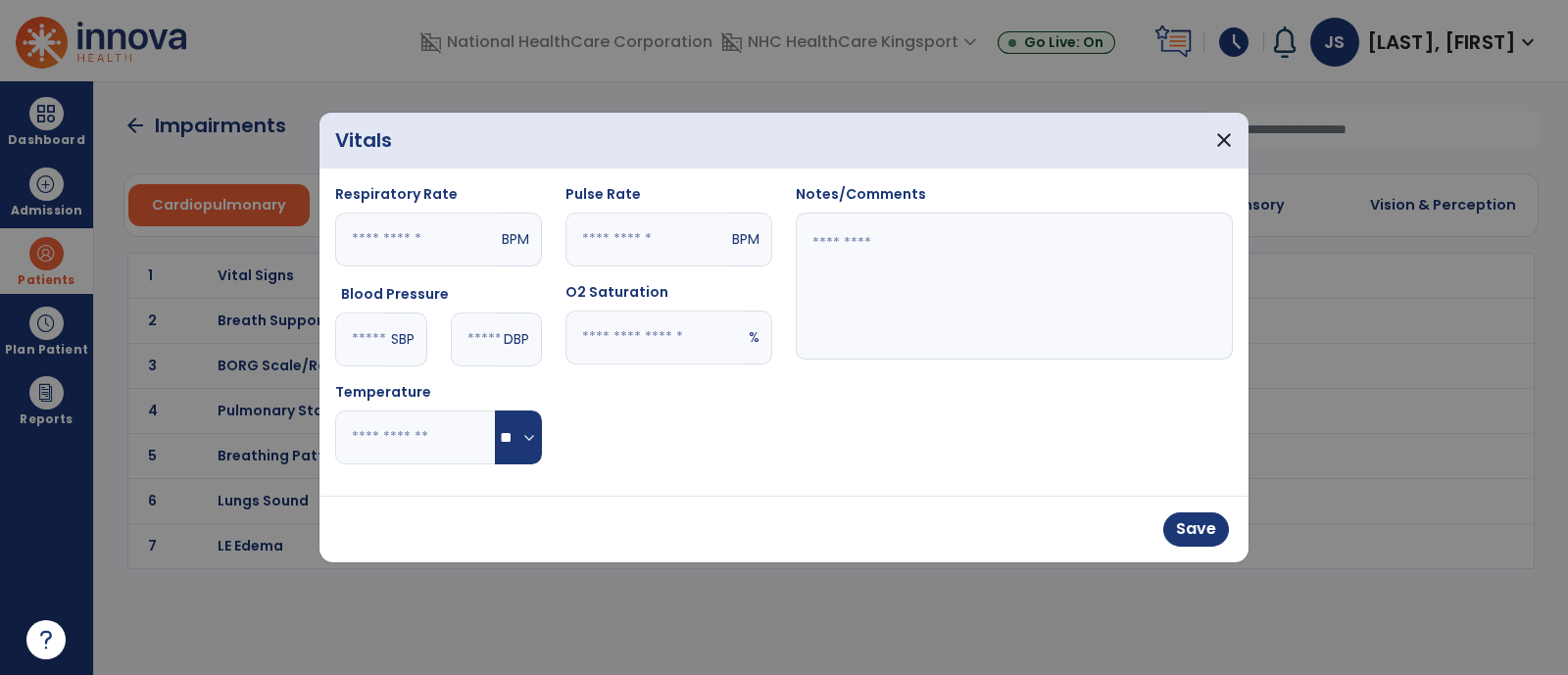 type on "**" 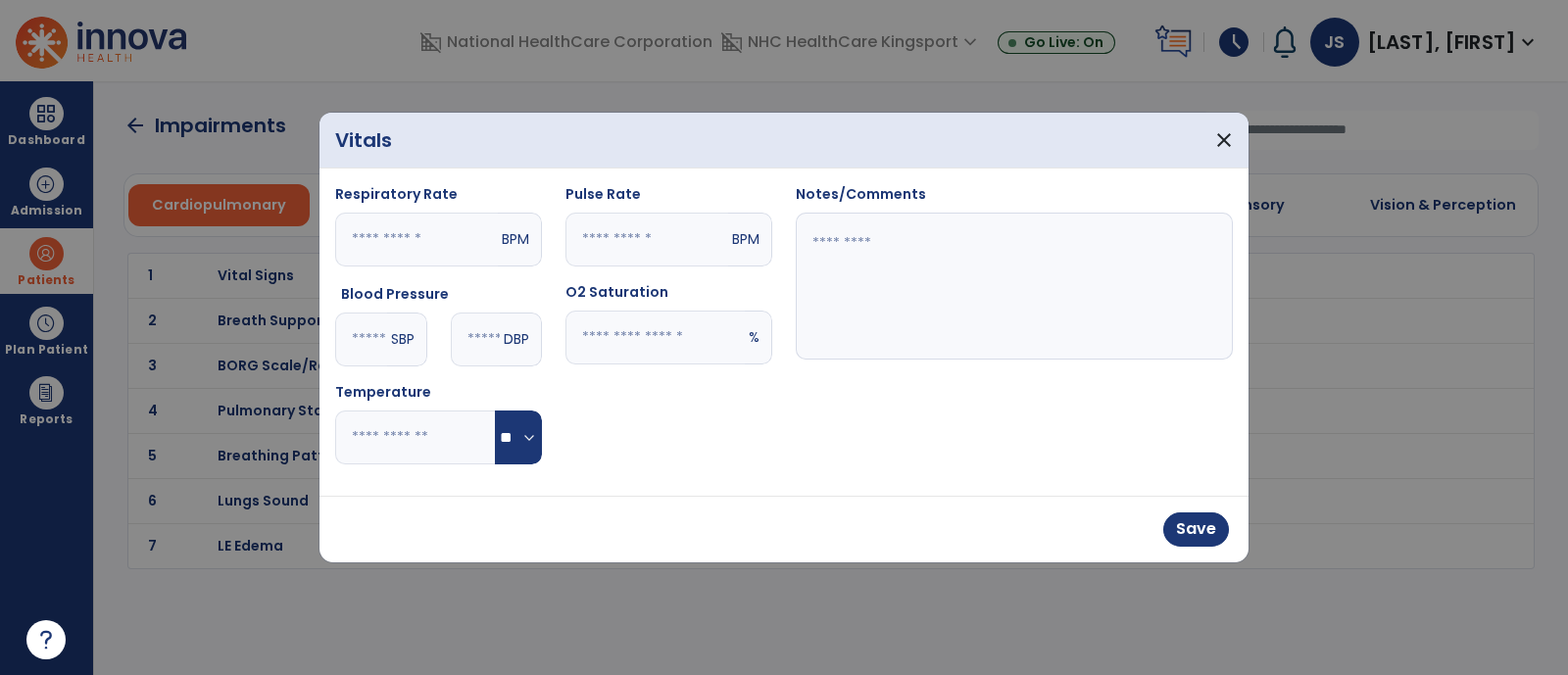 click at bounding box center [647, 239] 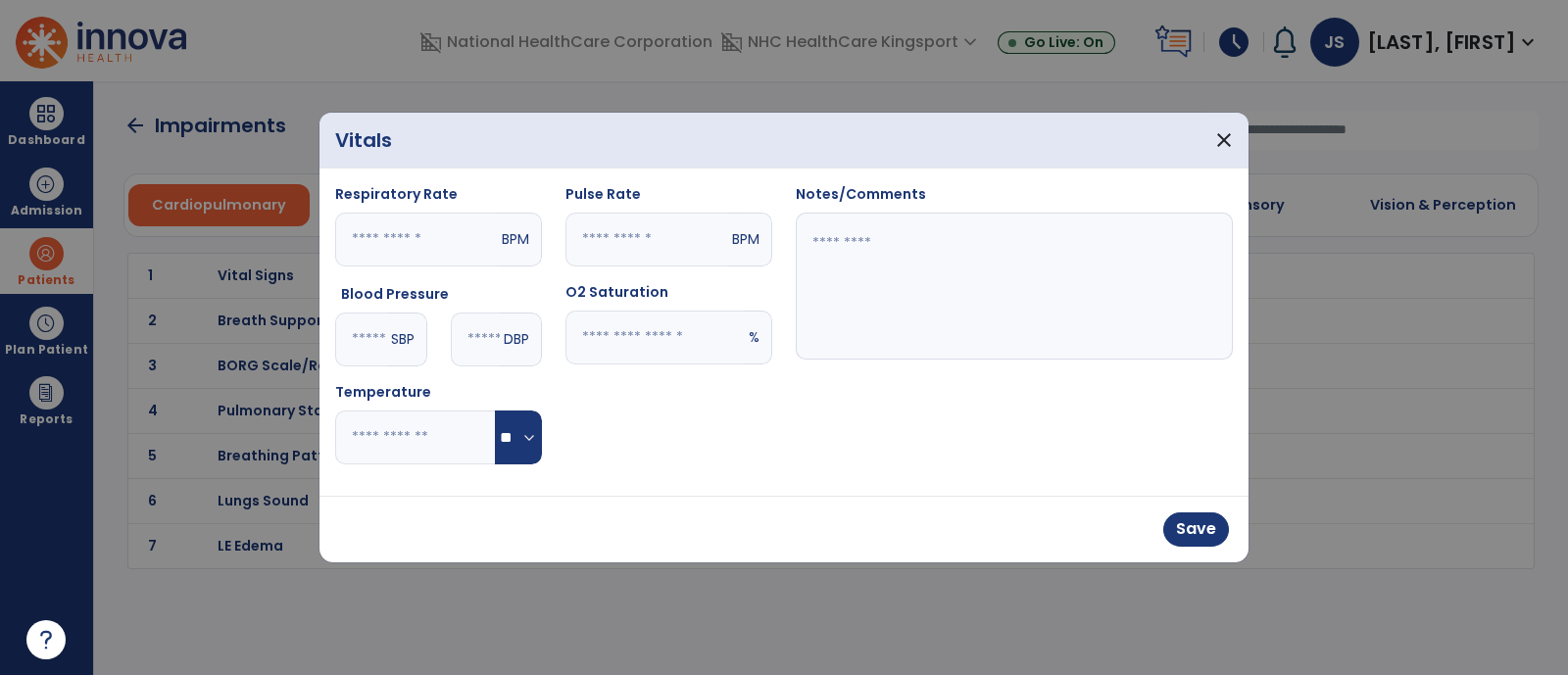 type on "**" 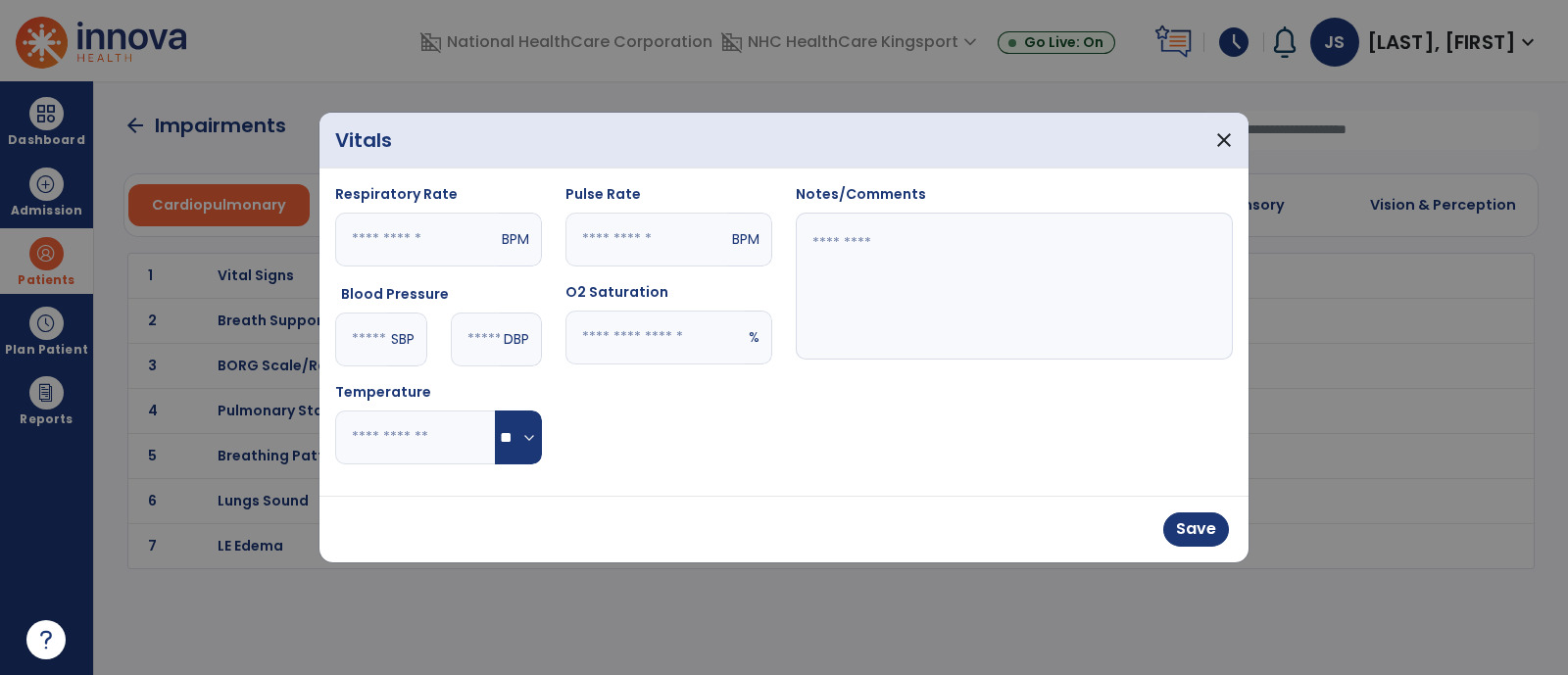 click at bounding box center (1014, 286) 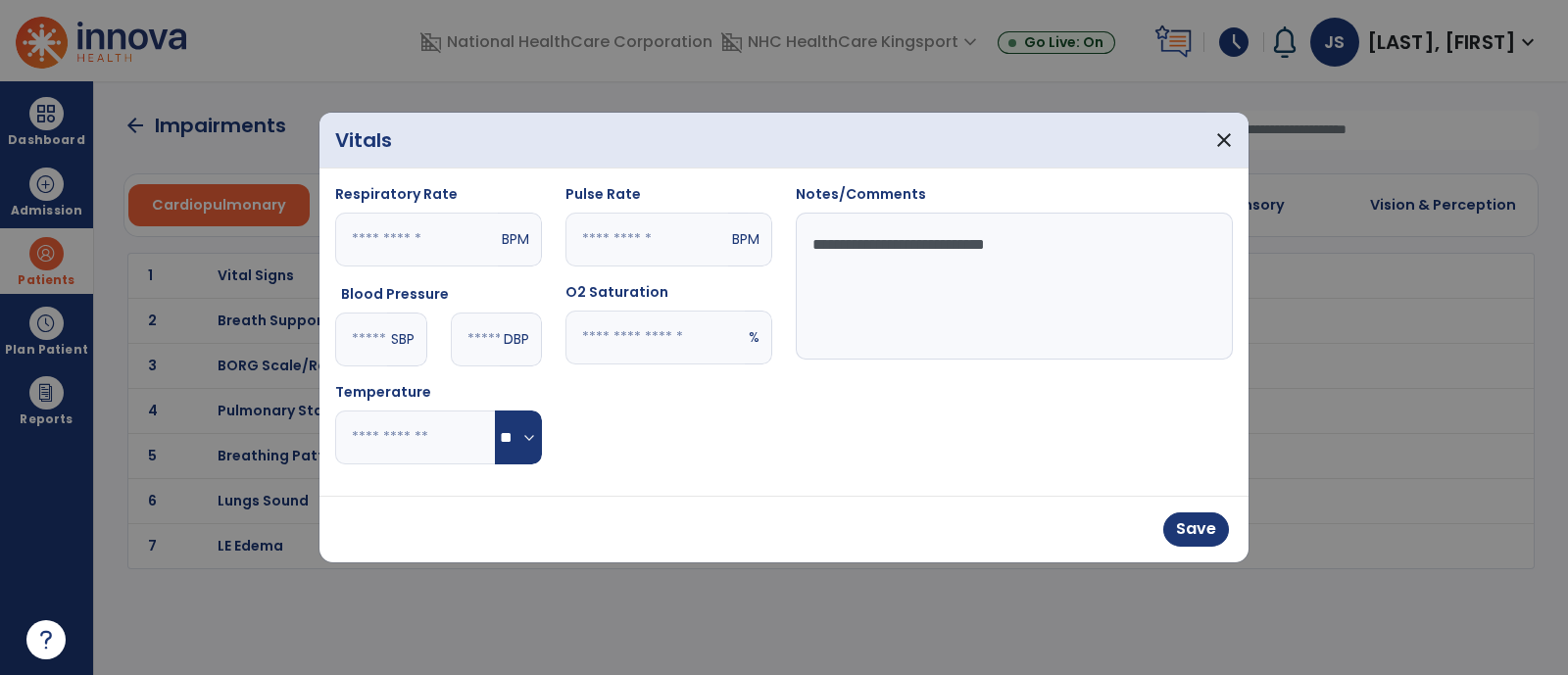 type on "**********" 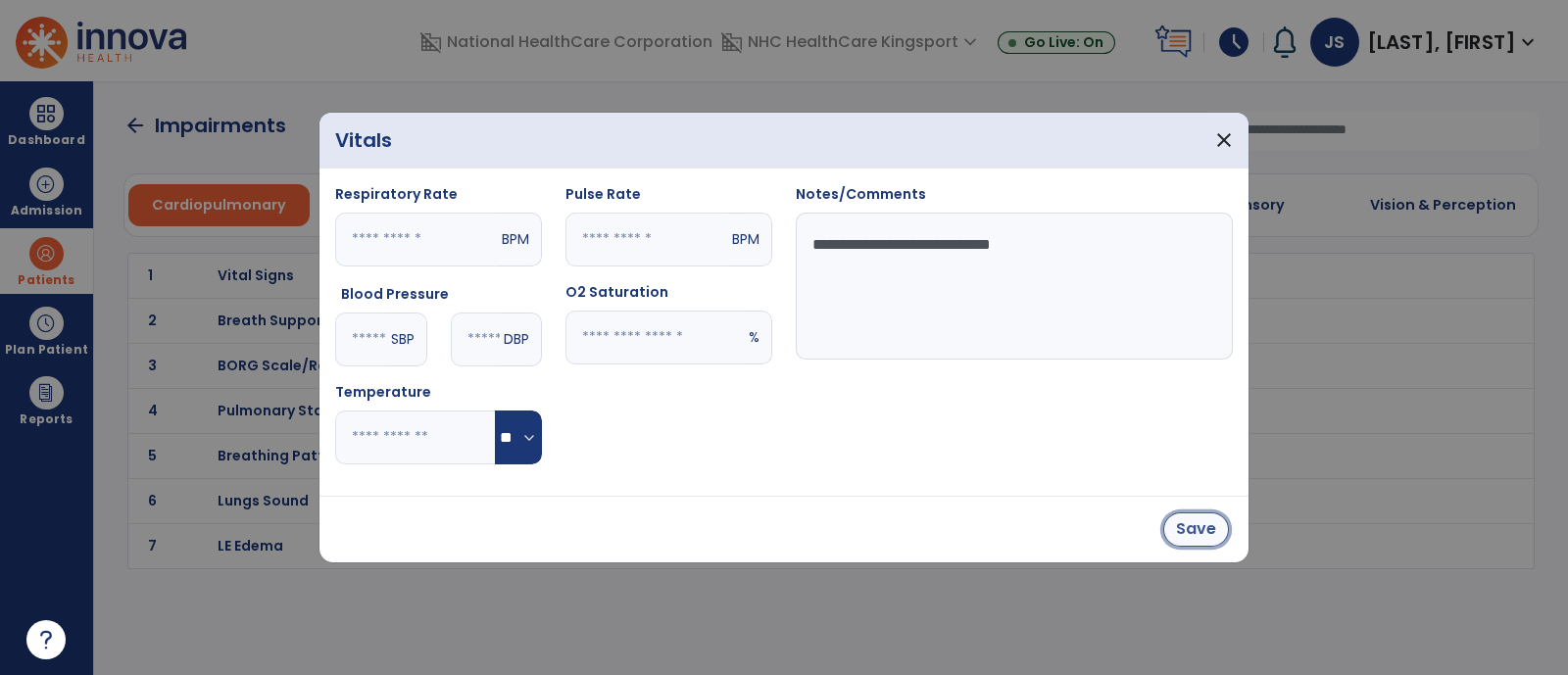 click on "Save" at bounding box center [1196, 529] 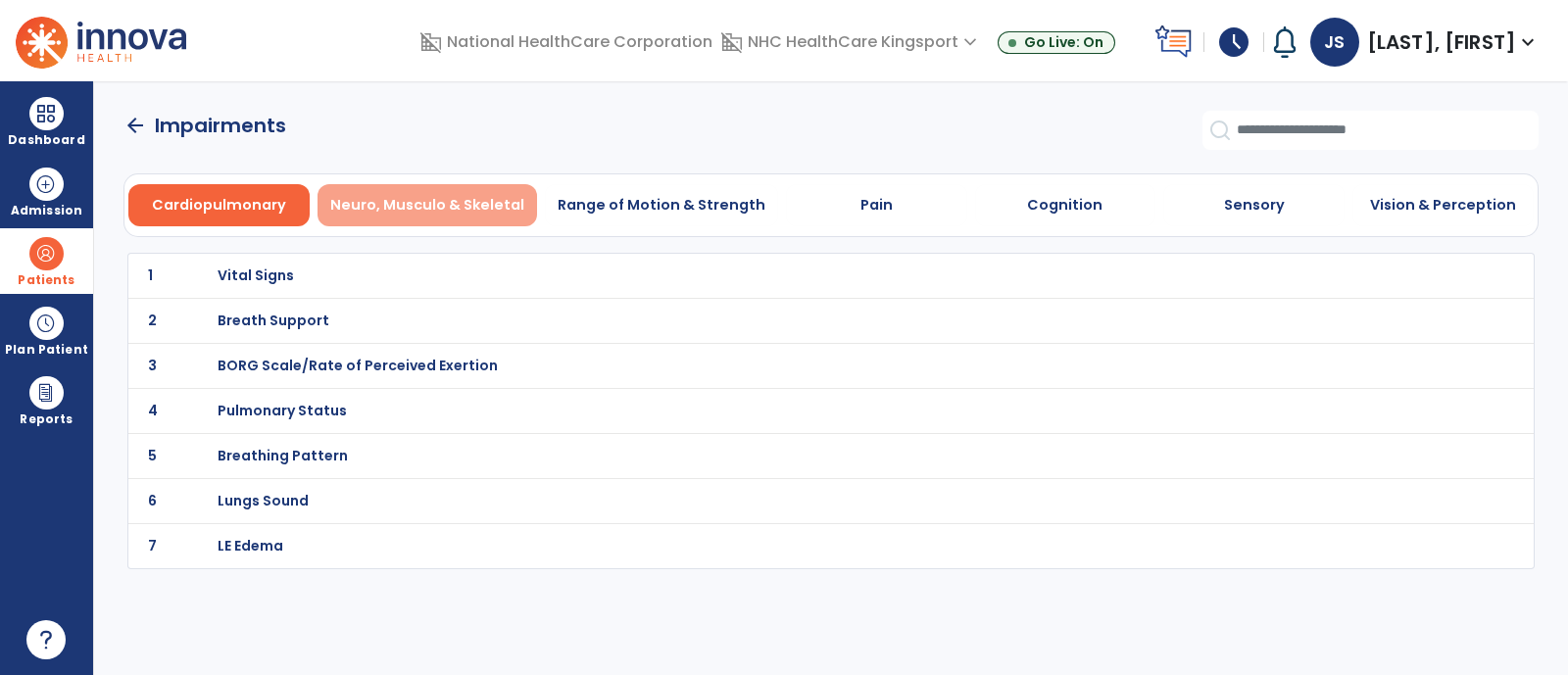 click on "Neuro, Musculo & Skeletal" at bounding box center (427, 205) 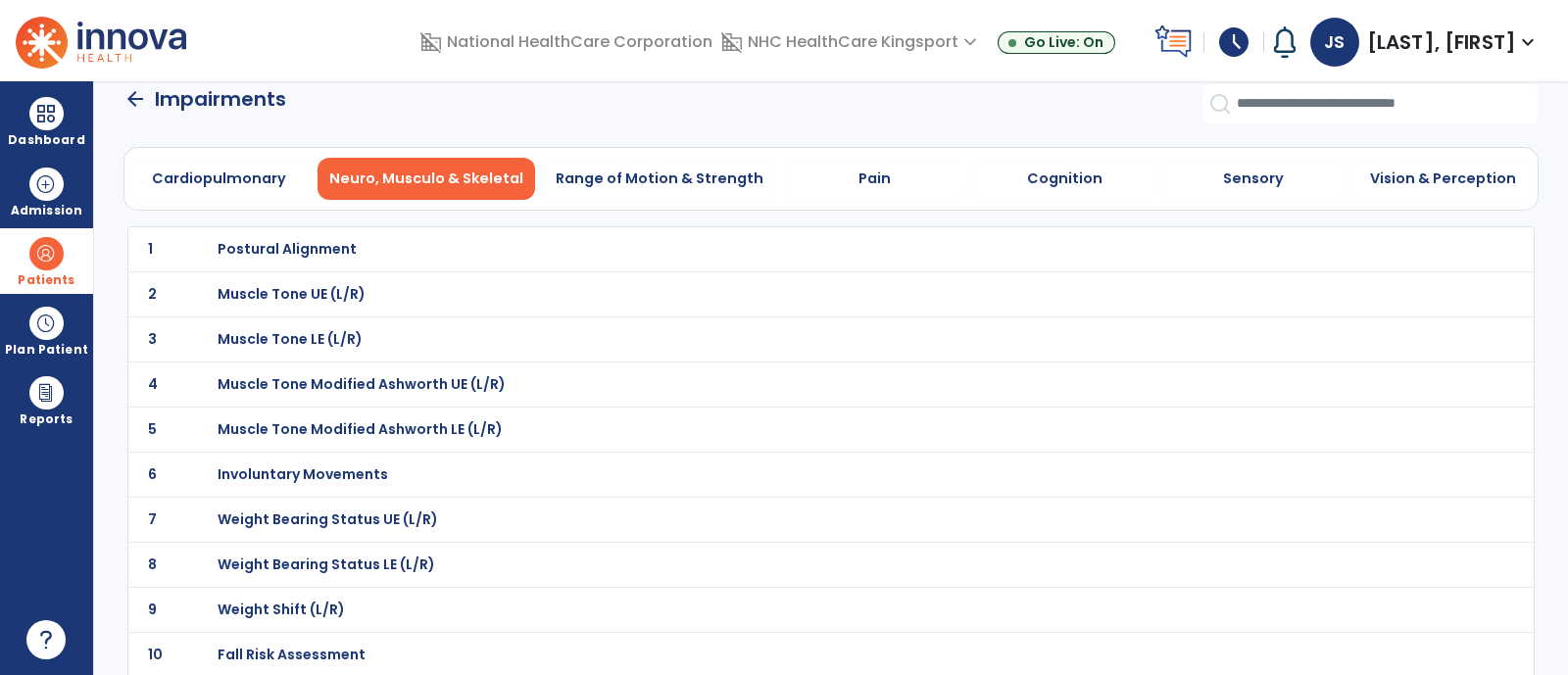 scroll, scrollTop: 0, scrollLeft: 0, axis: both 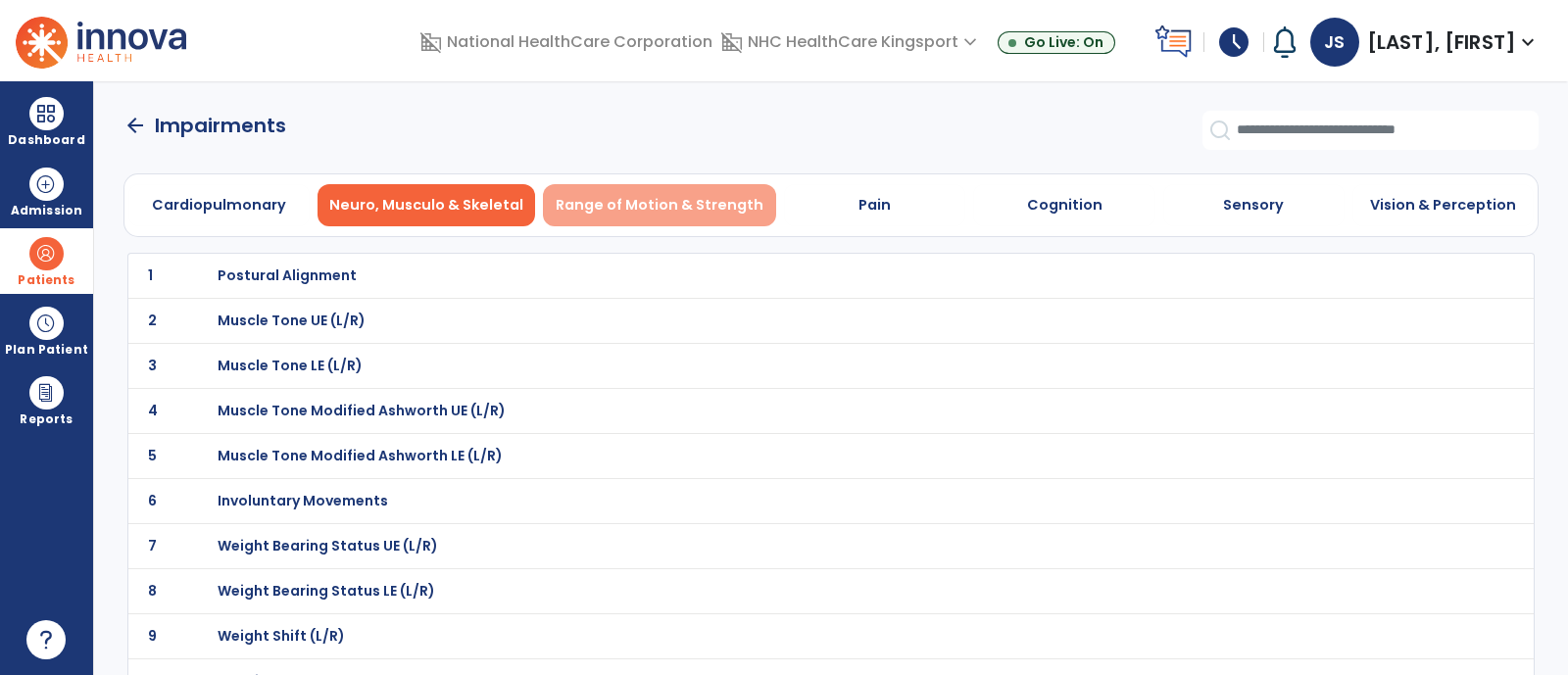 click on "Range of Motion & Strength" at bounding box center [660, 205] 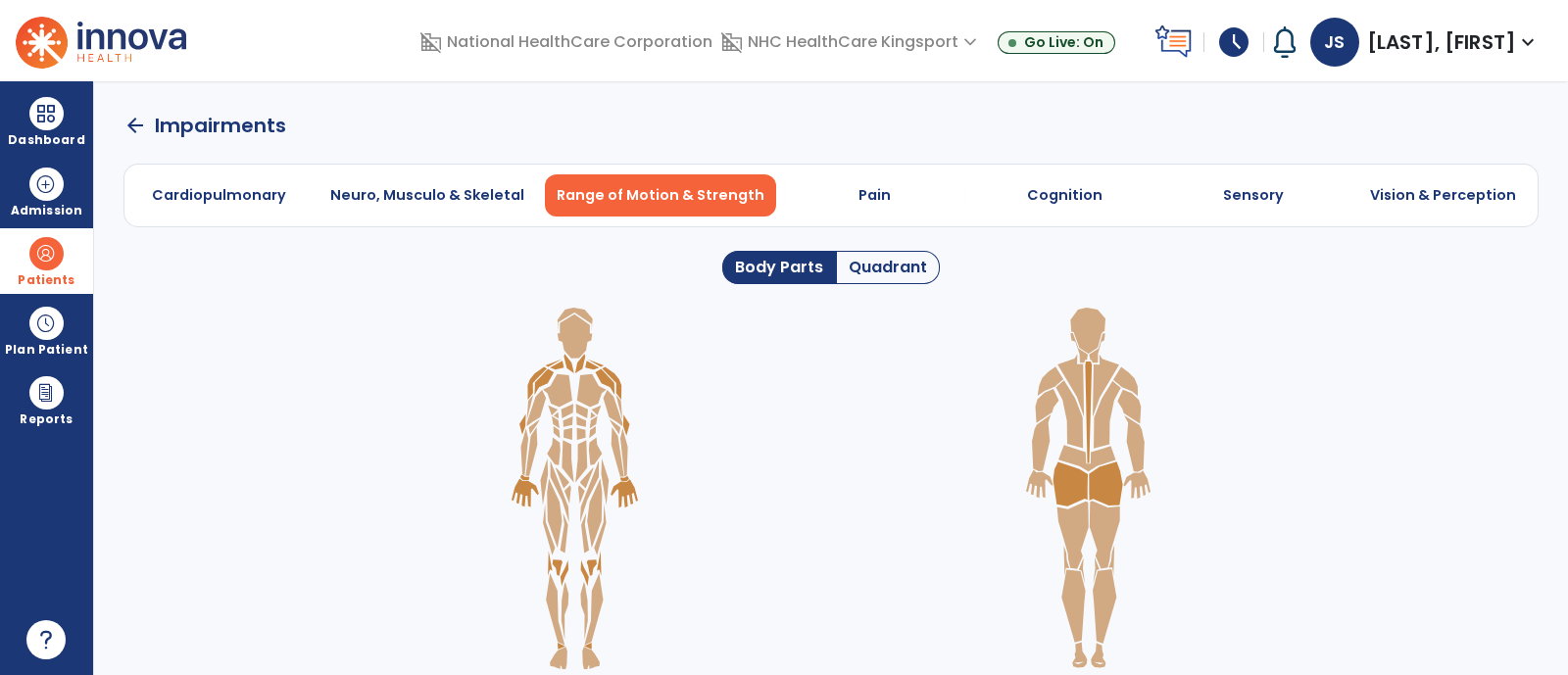 click on "Quadrant" 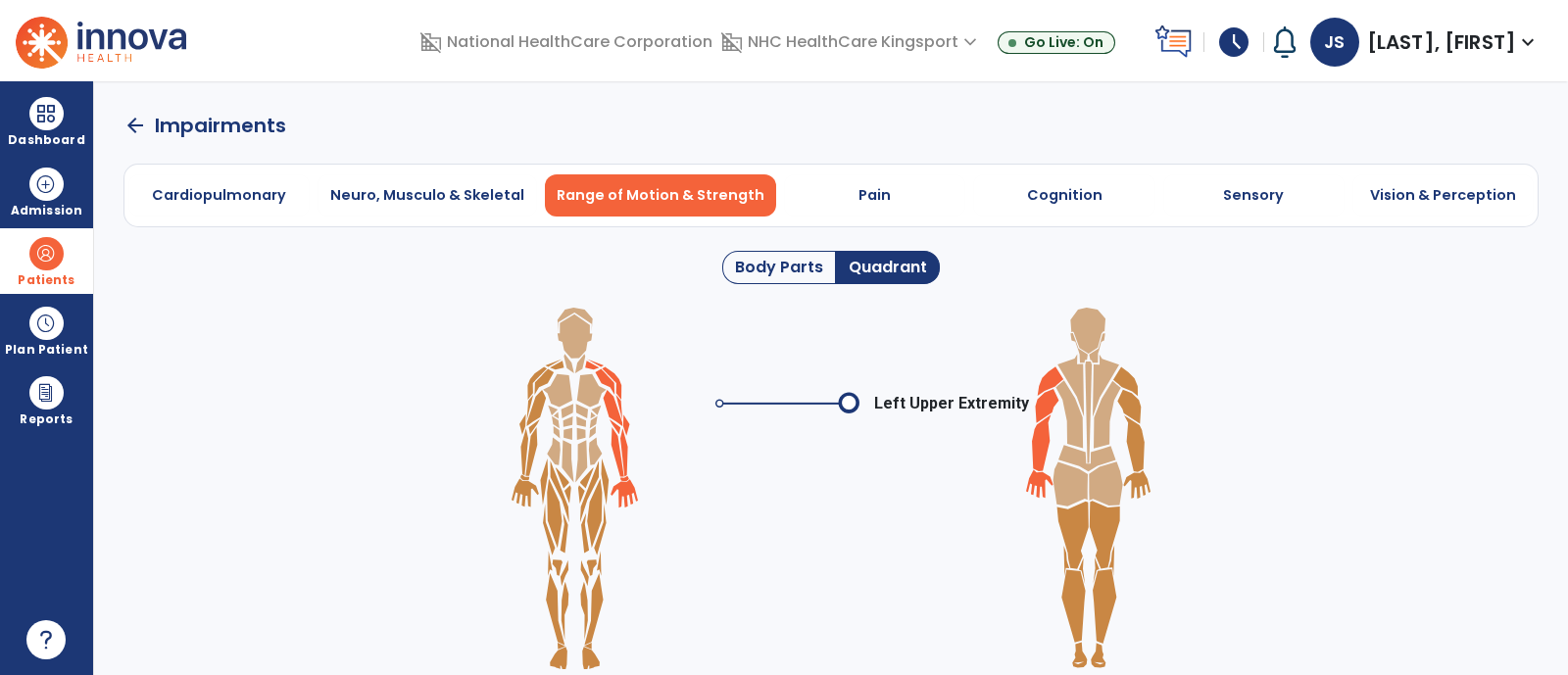 click 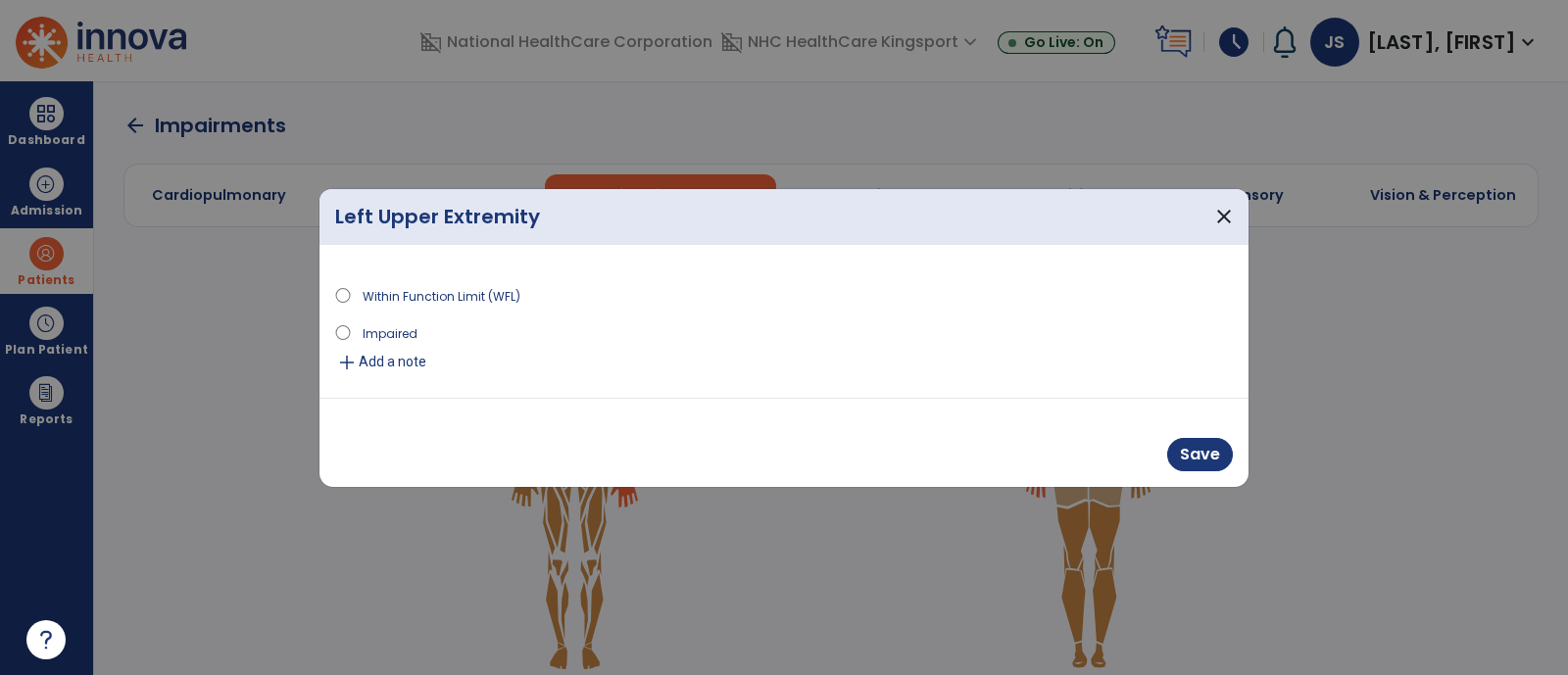 click on "Add a note" at bounding box center [392, 362] 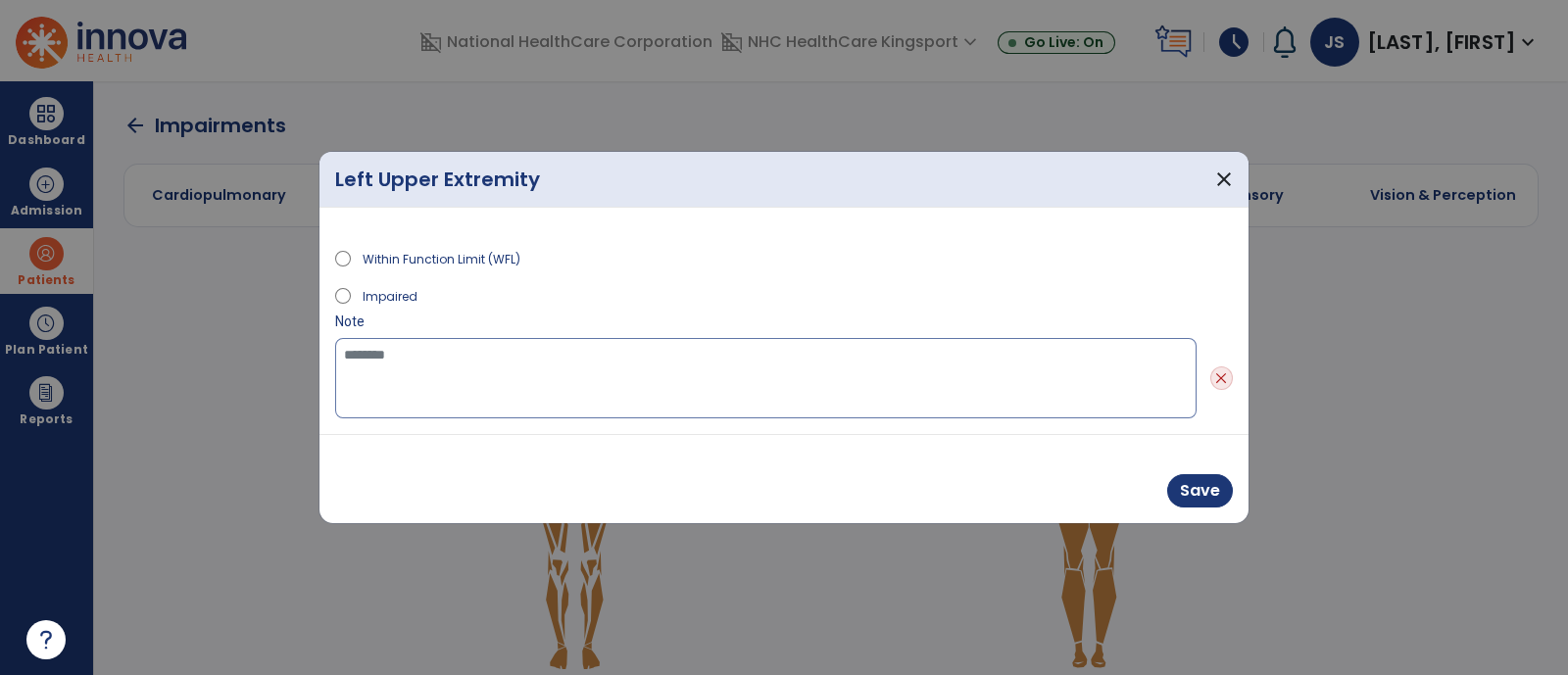 click at bounding box center (765, 378) 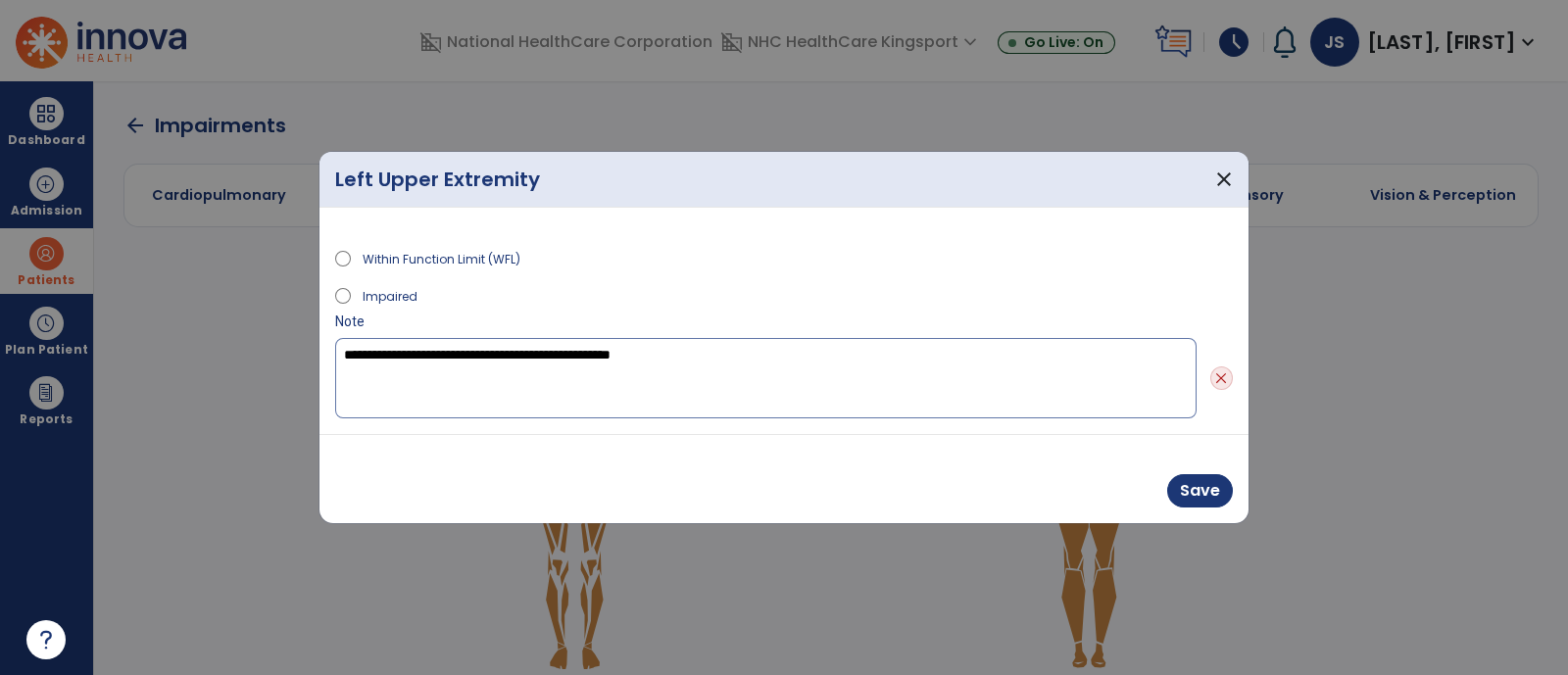 type on "**********" 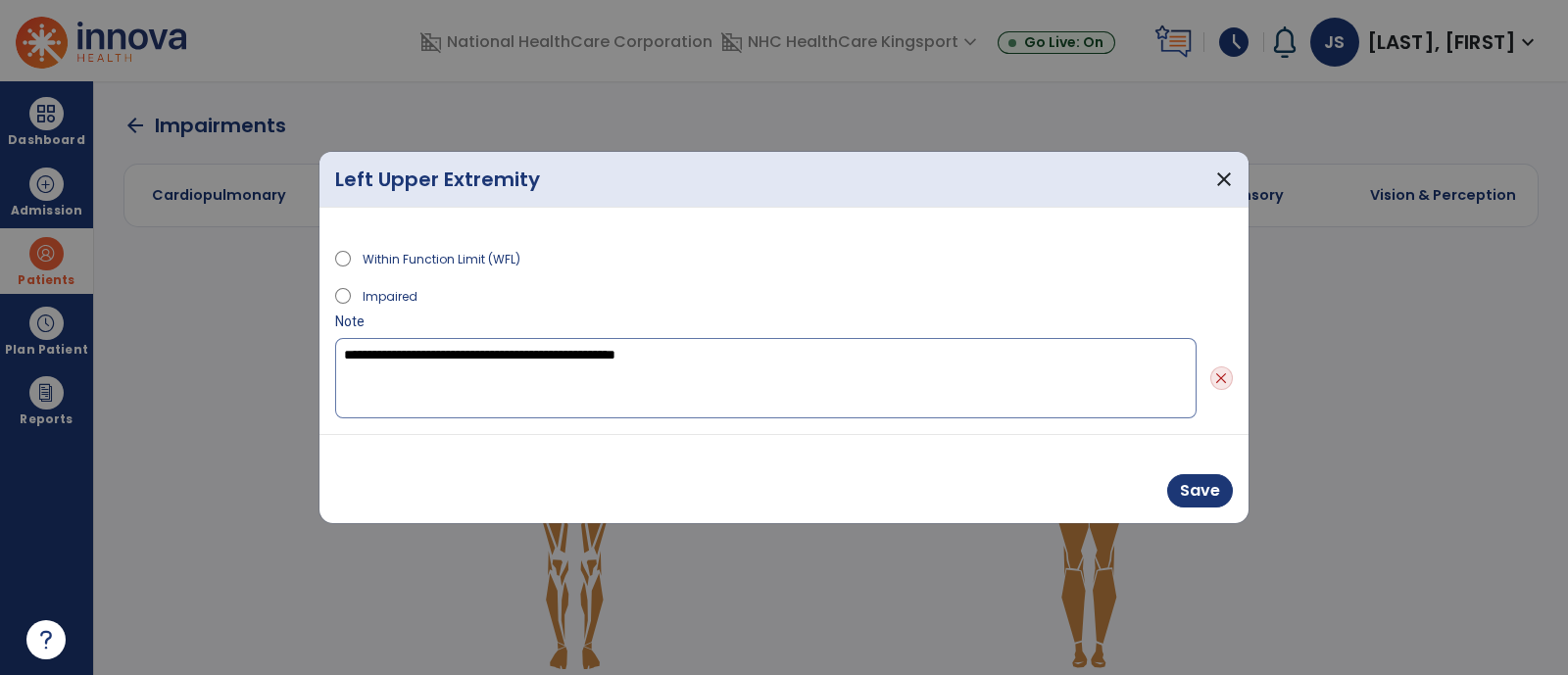 drag, startPoint x: 724, startPoint y: 349, endPoint x: 0, endPoint y: 313, distance: 724.89448 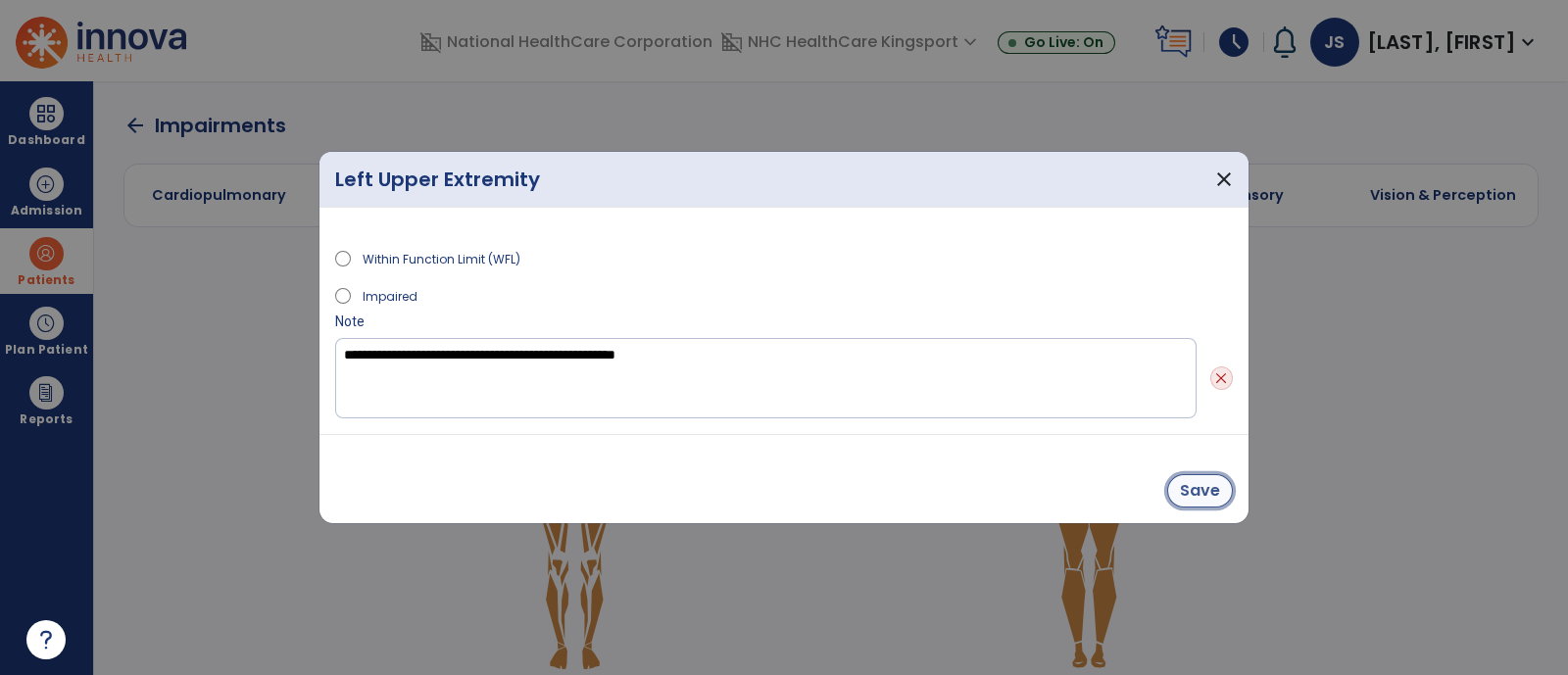 click on "Save" at bounding box center (1200, 491) 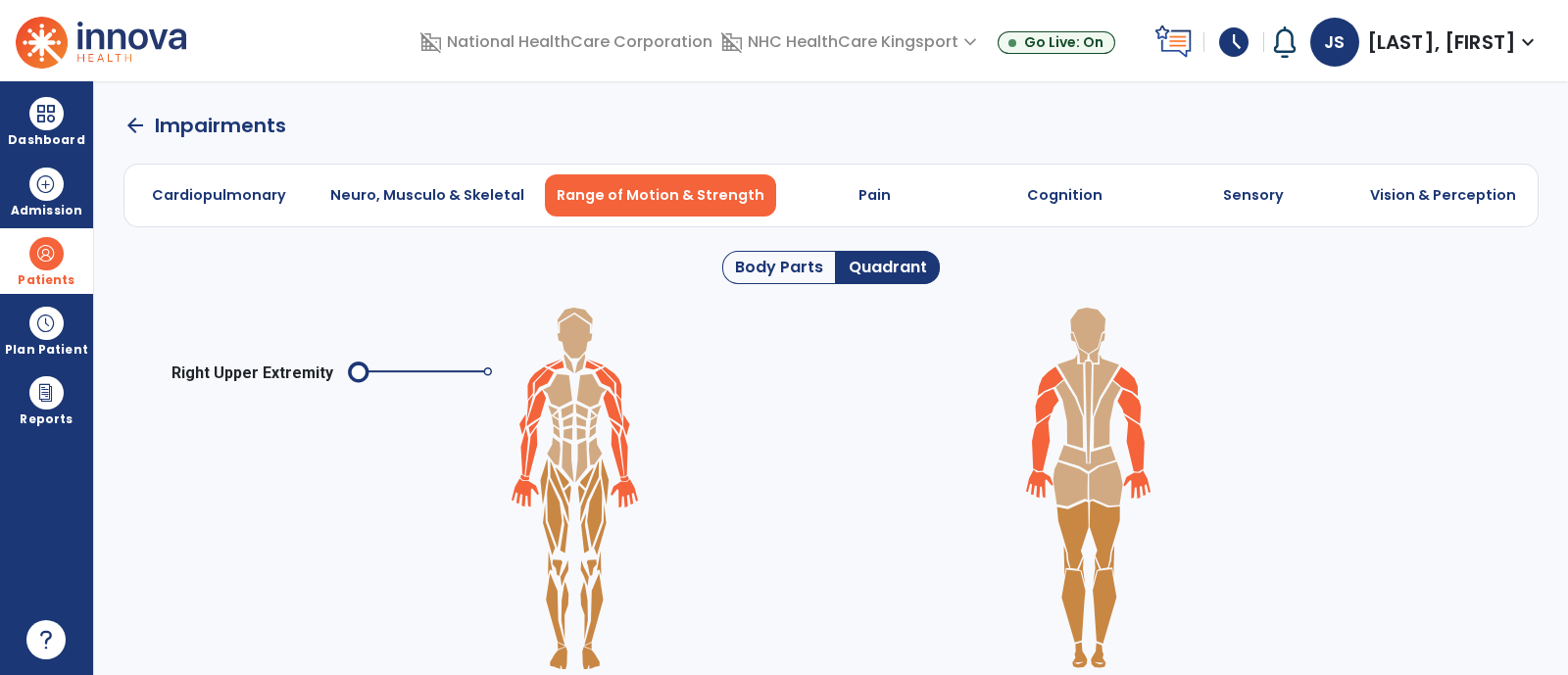 click 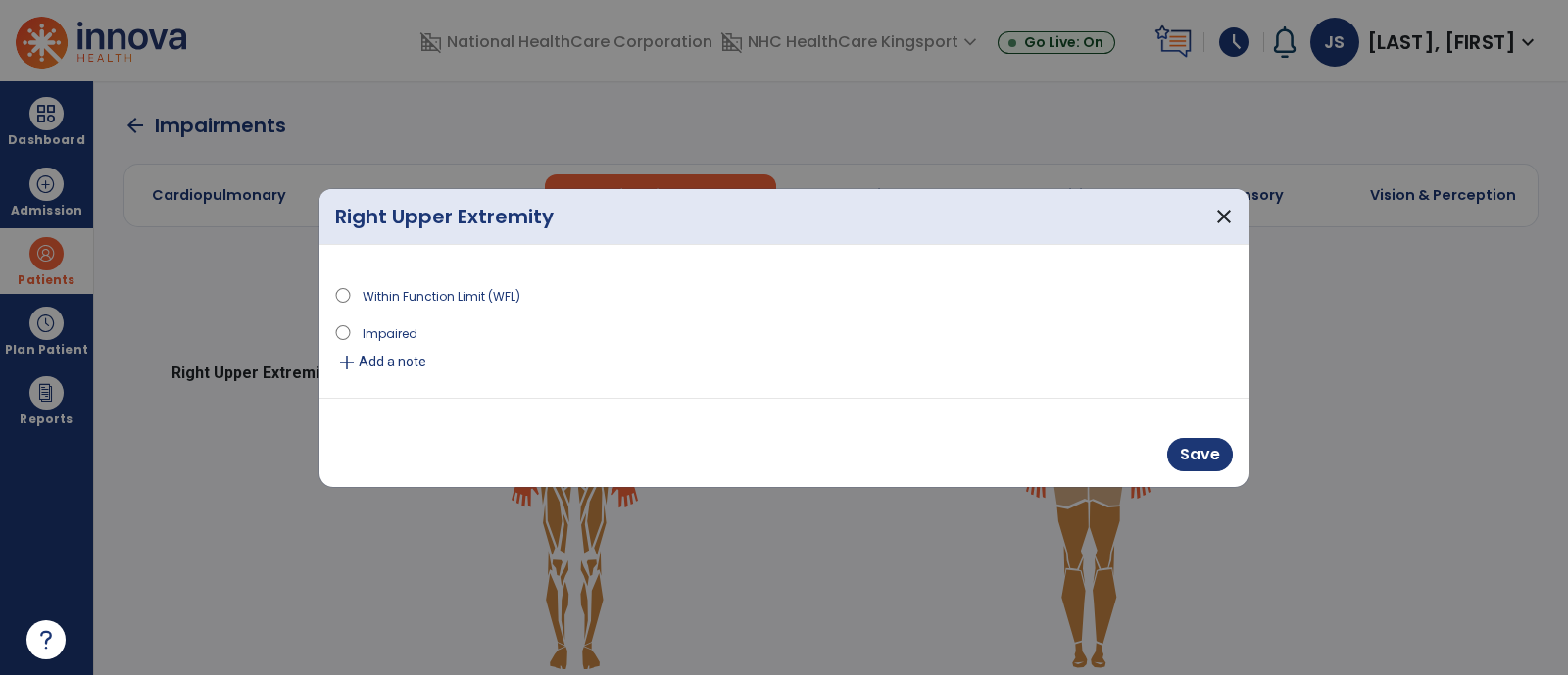 click on "Add a note" at bounding box center (392, 362) 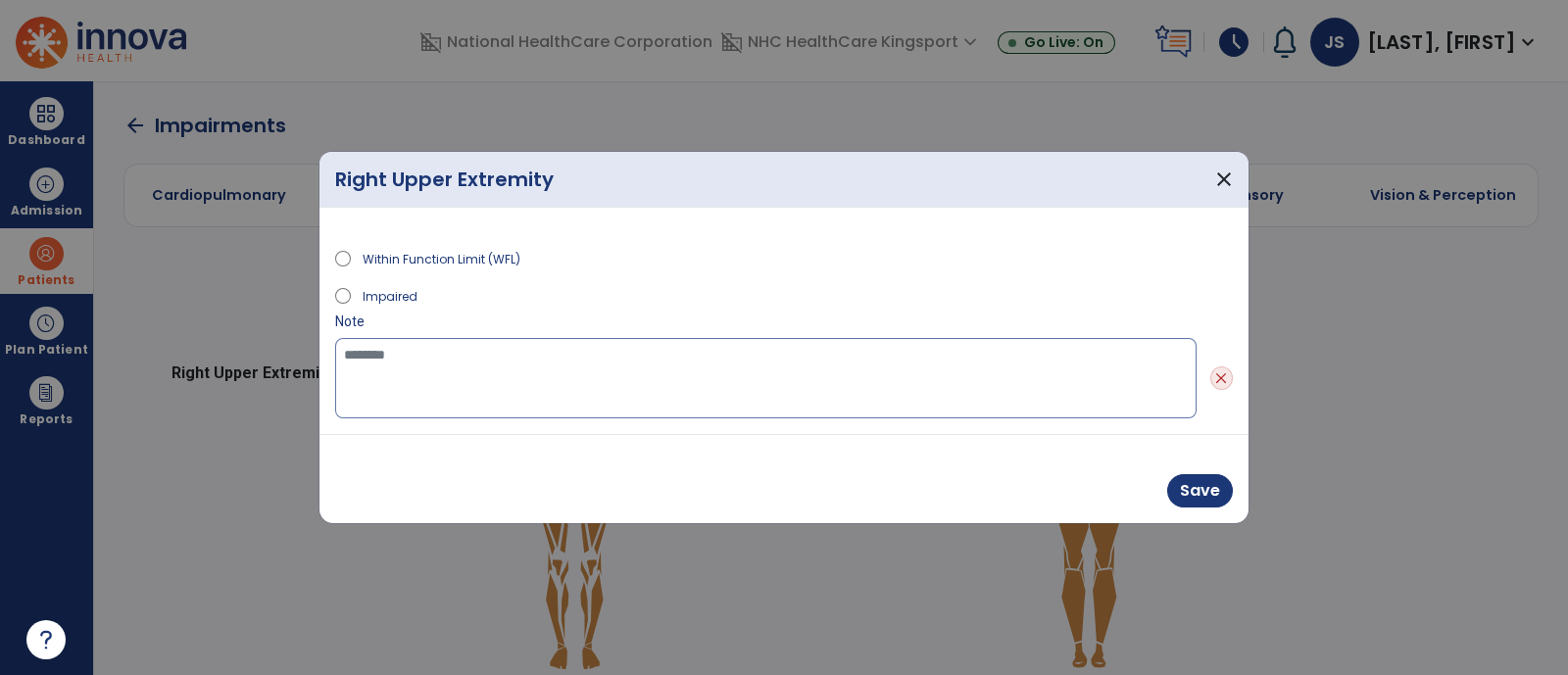 click at bounding box center (765, 378) 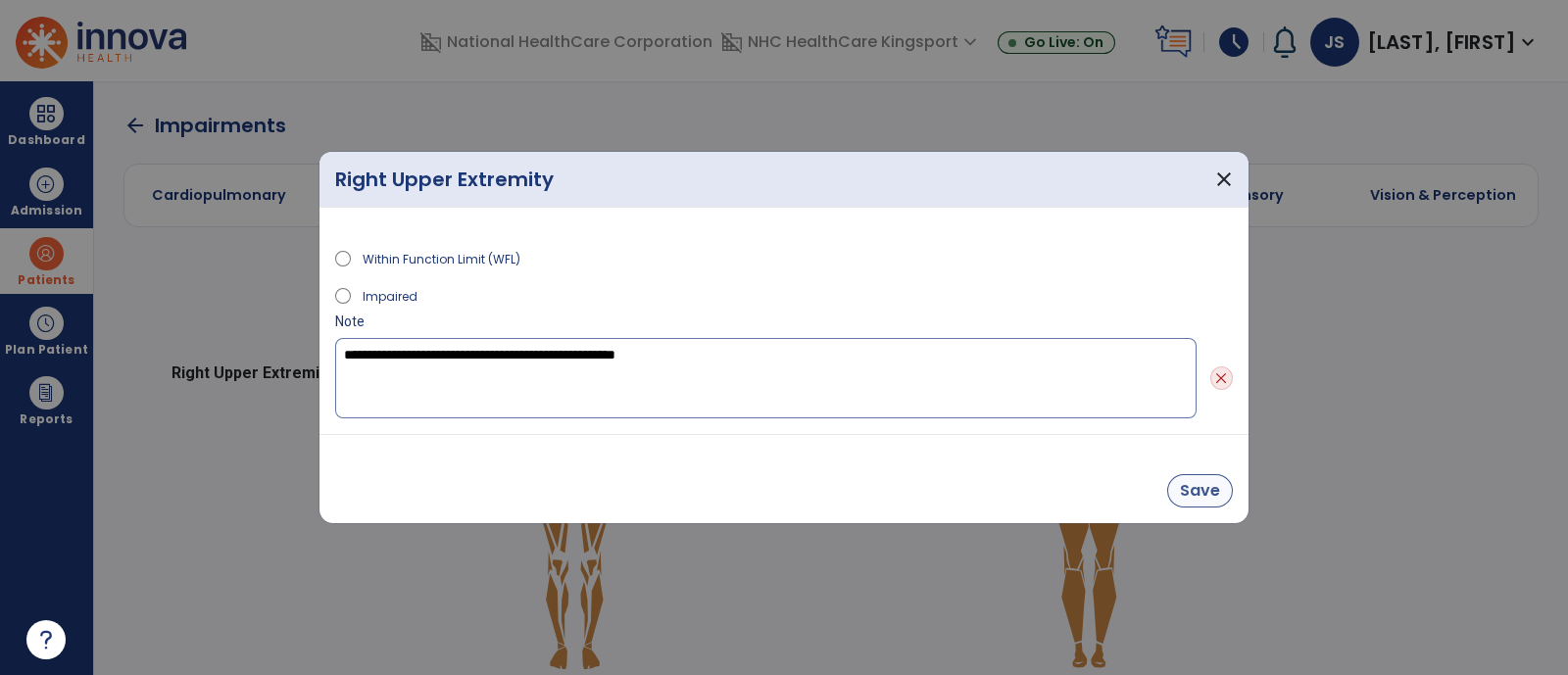 type on "**********" 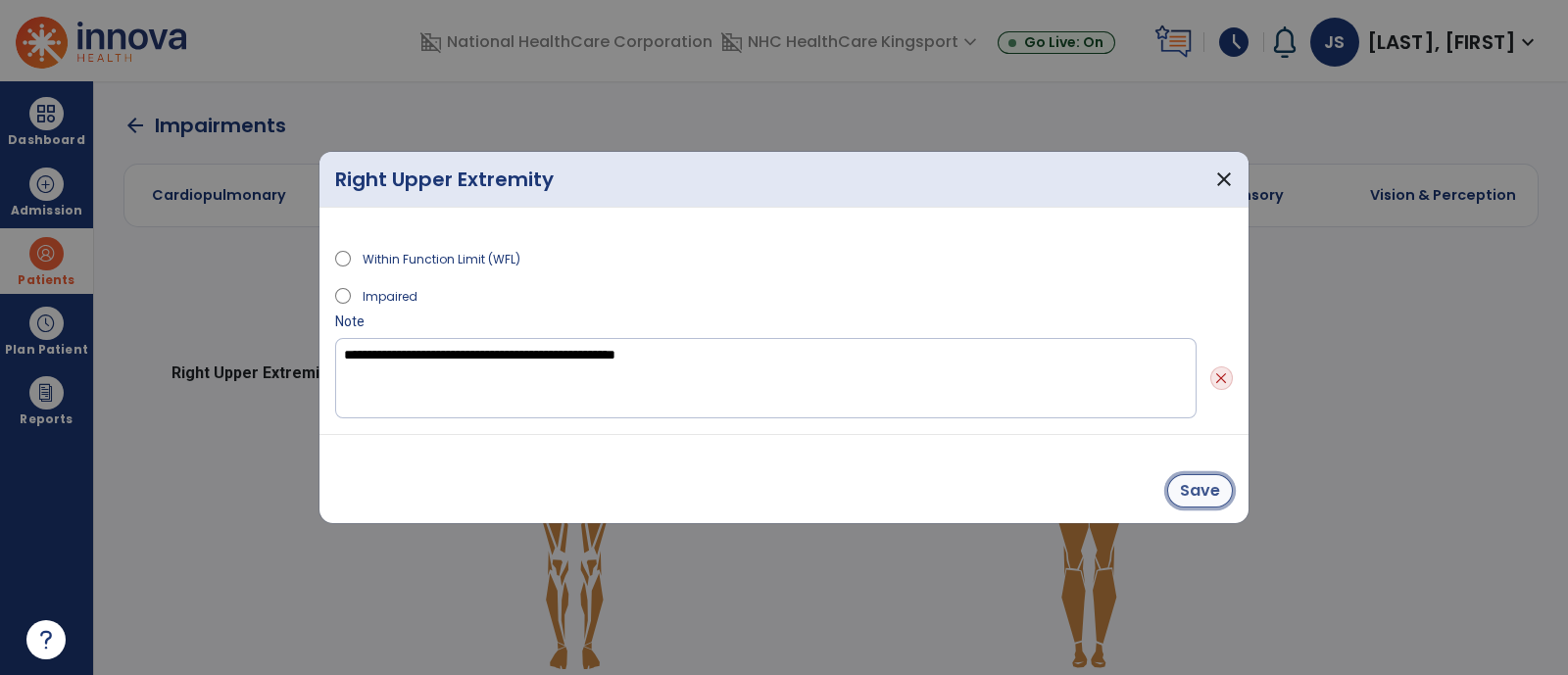 click on "Save" at bounding box center (1200, 491) 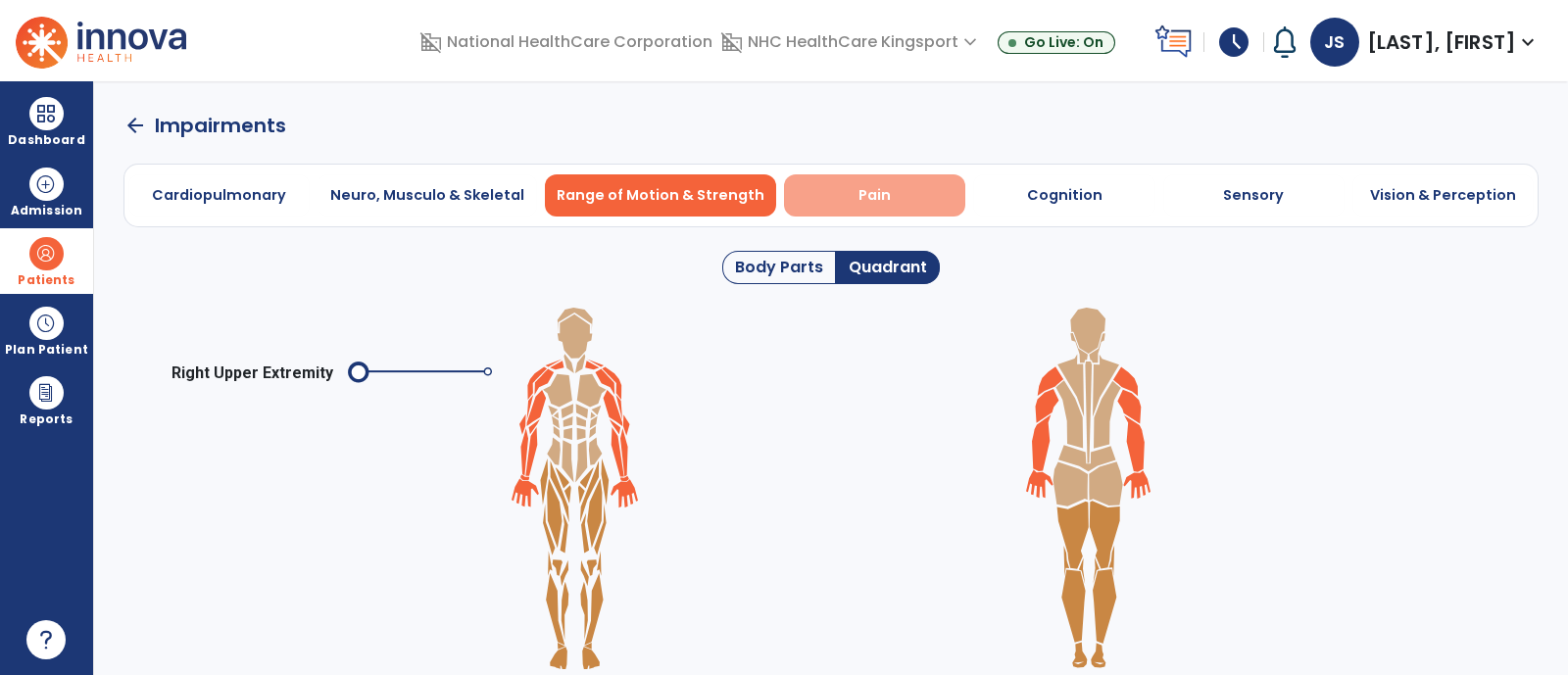 click on "Pain" at bounding box center [874, 195] 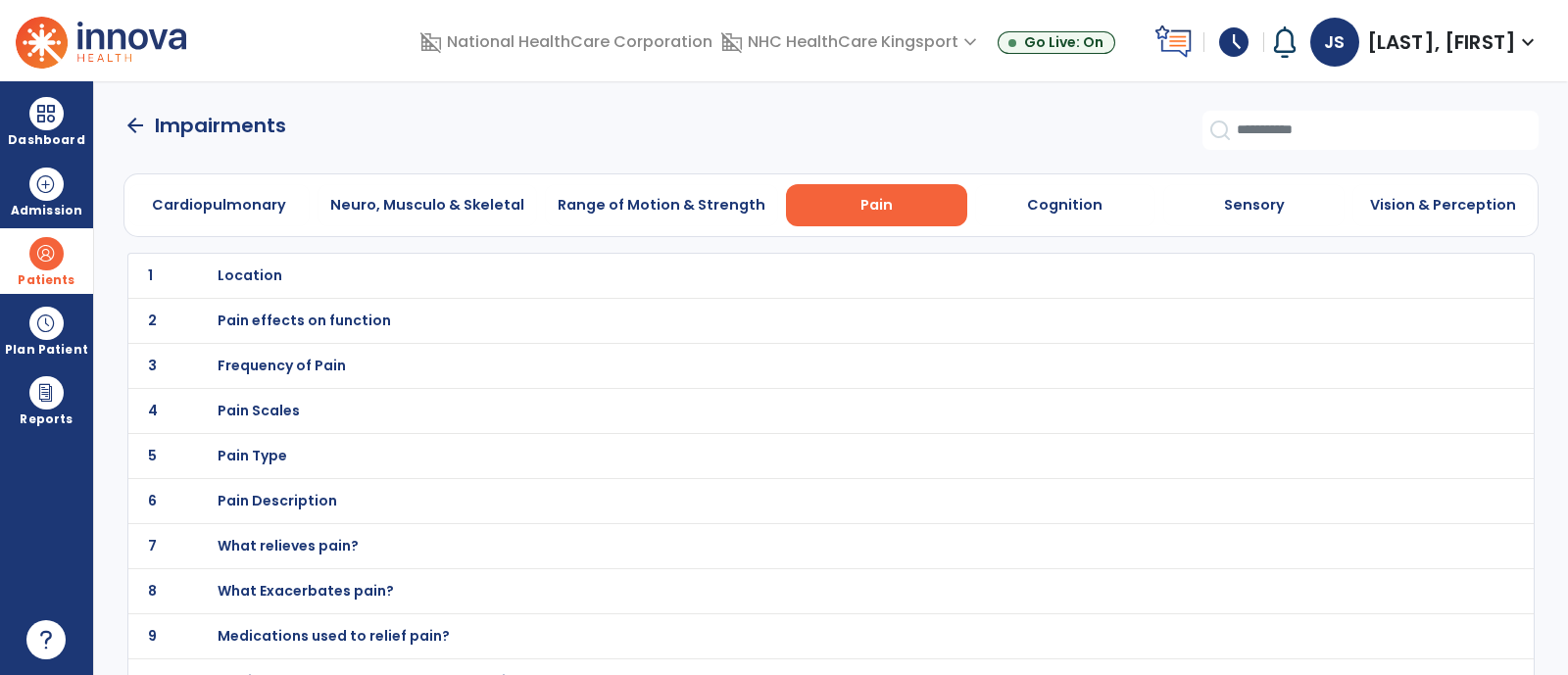 click on "Location" at bounding box center (250, 275) 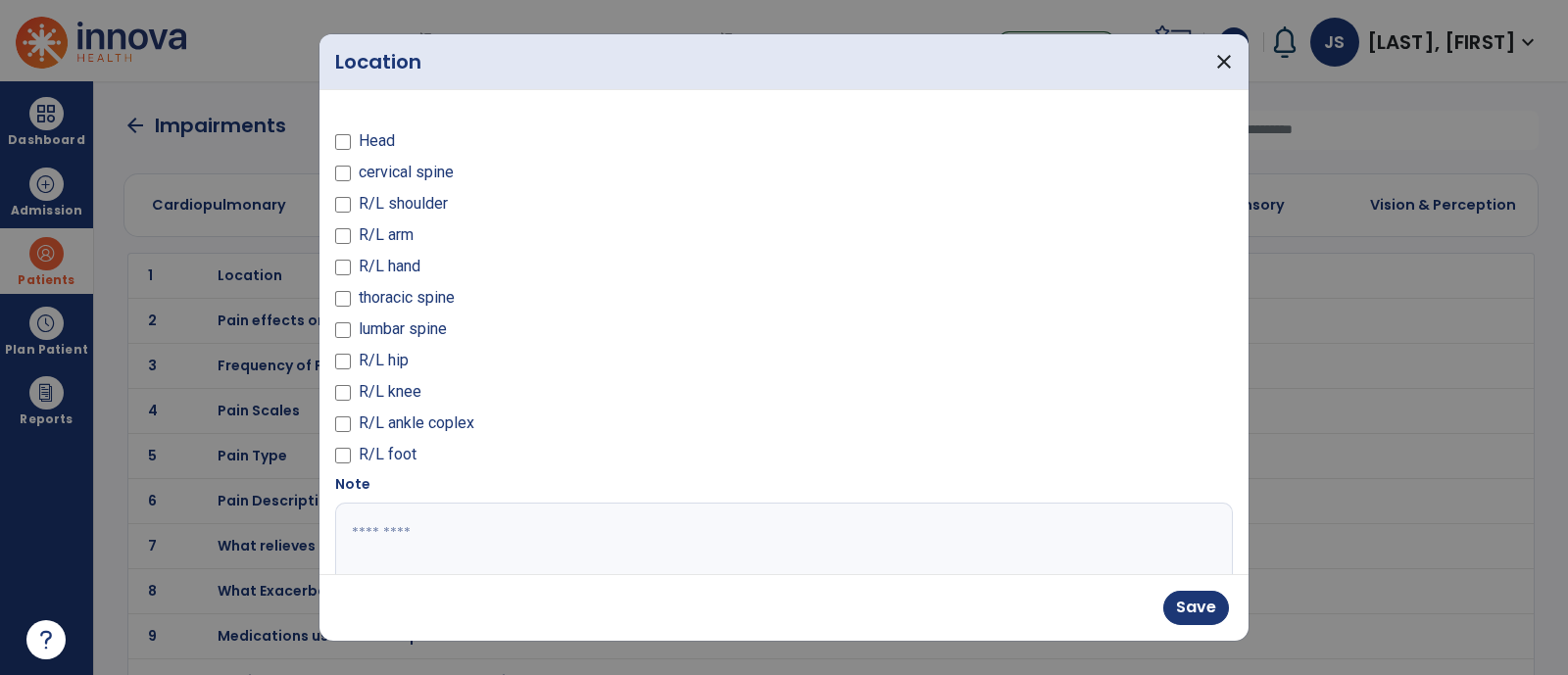 scroll, scrollTop: 105, scrollLeft: 0, axis: vertical 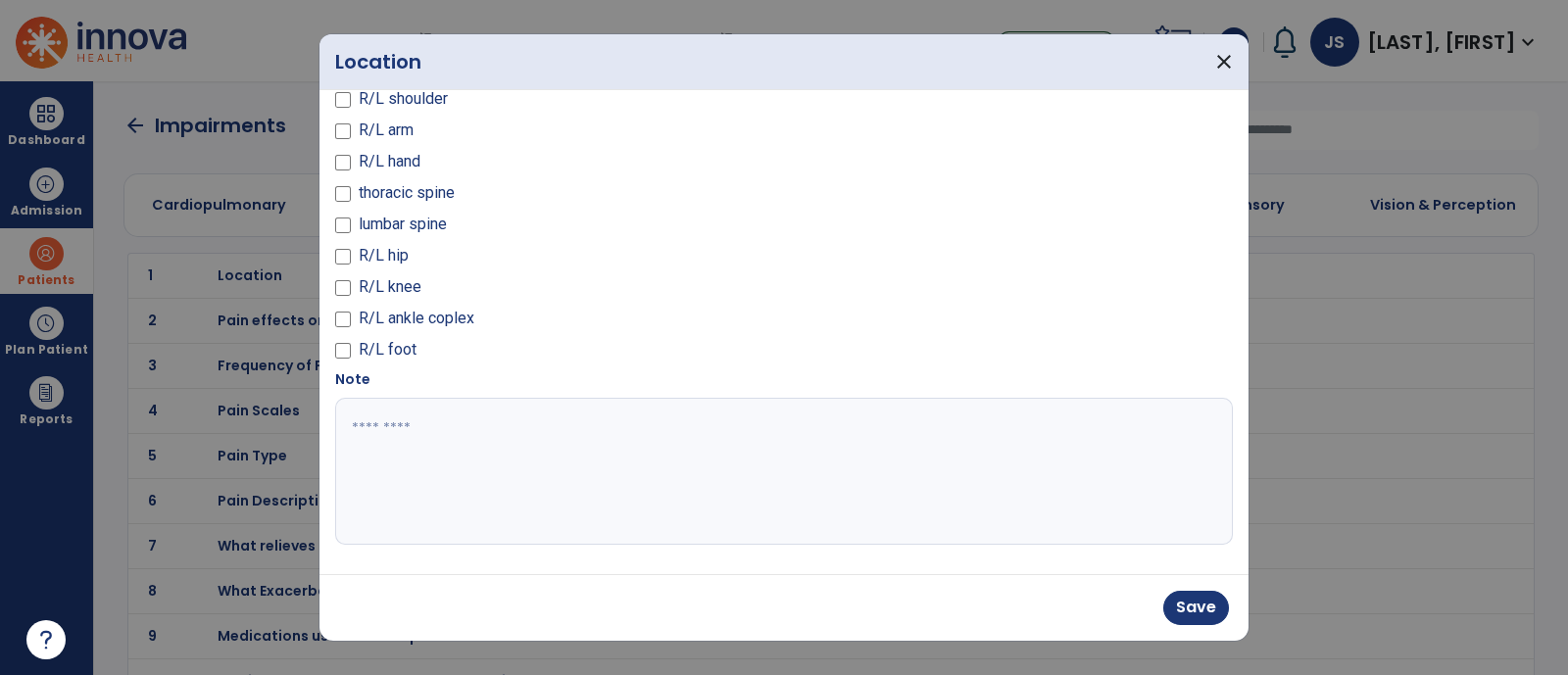 click at bounding box center [782, 471] 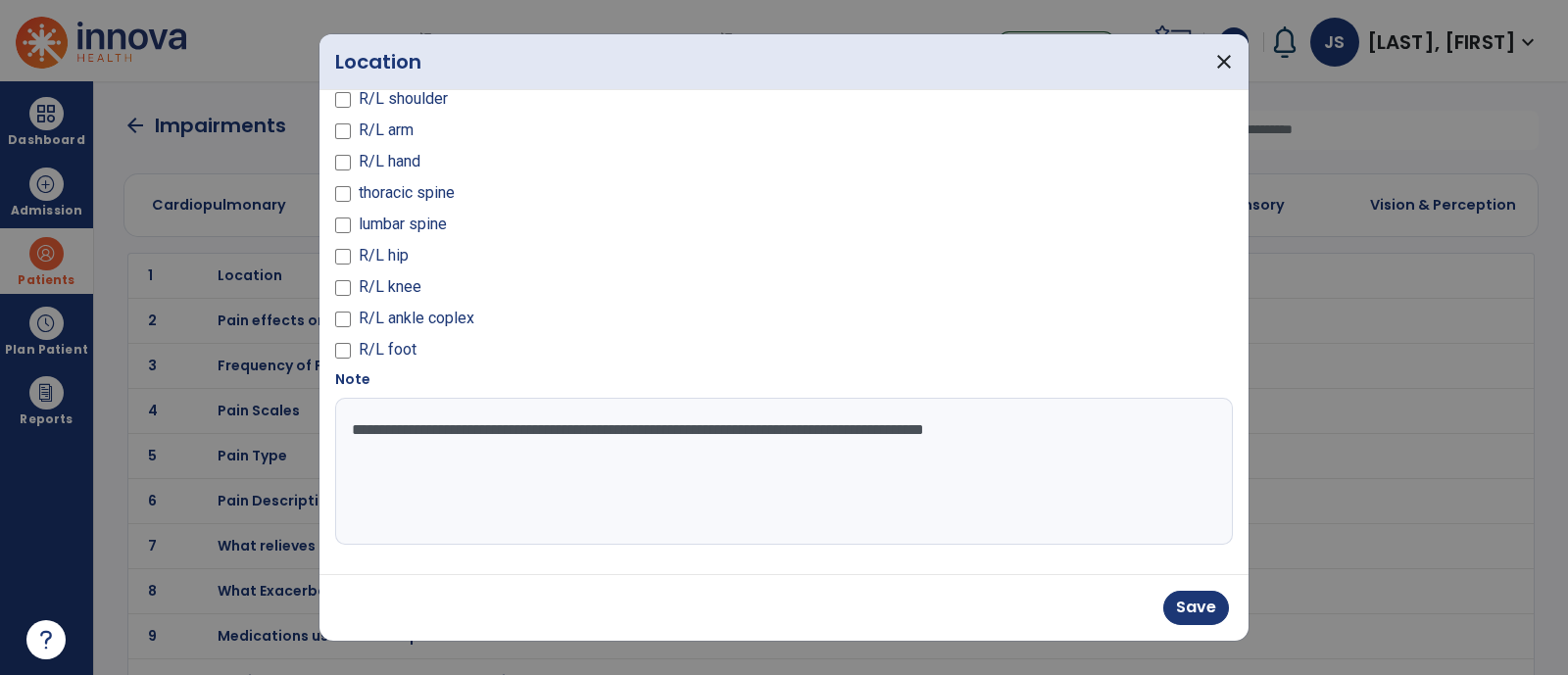 type on "**********" 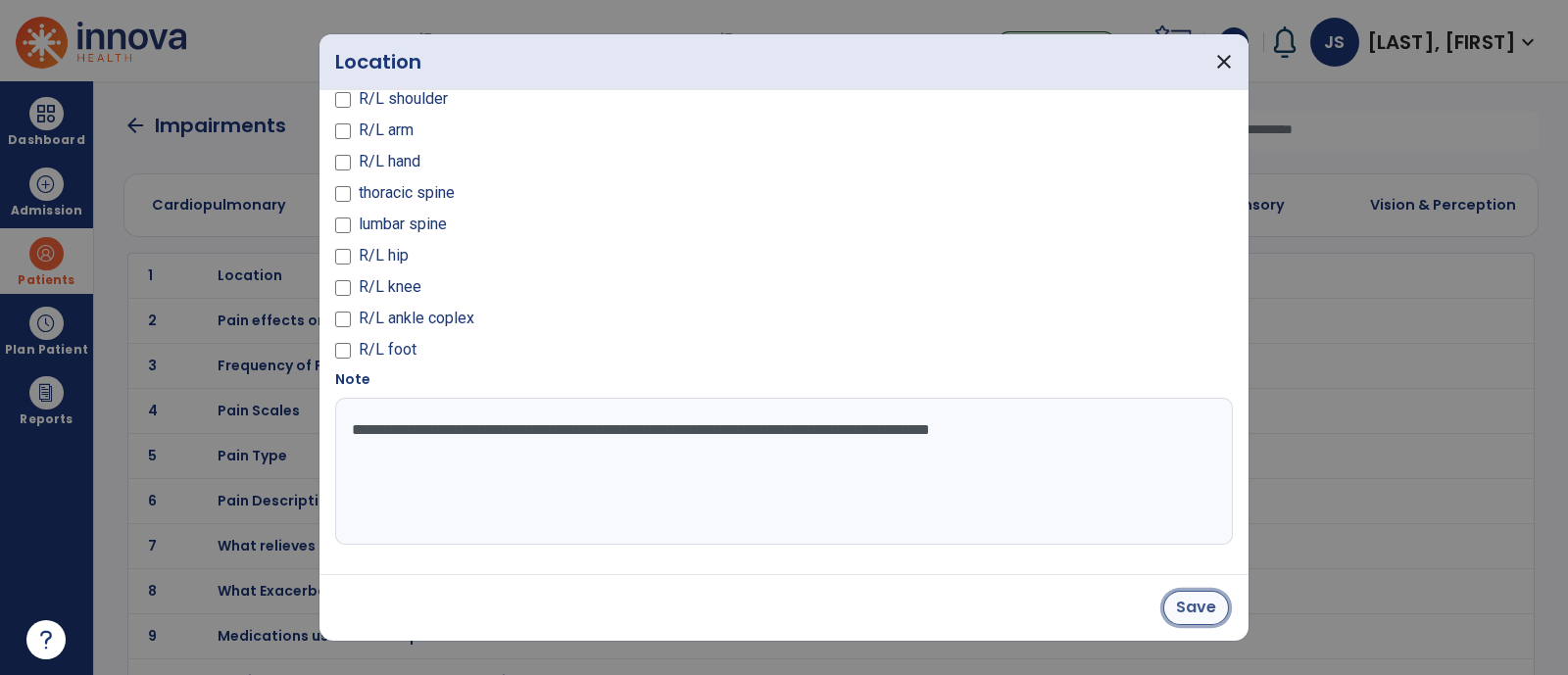 click on "Save" at bounding box center (1196, 607) 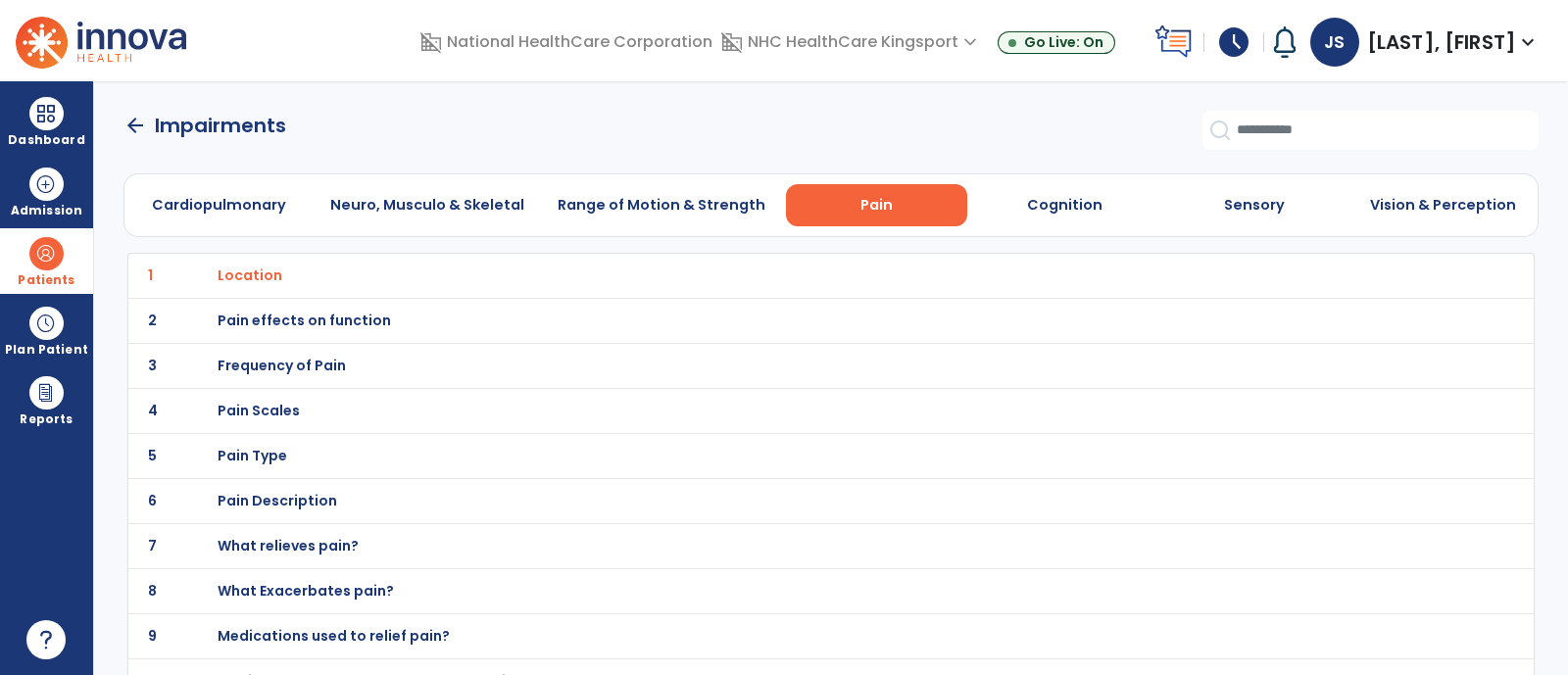 scroll, scrollTop: 26, scrollLeft: 0, axis: vertical 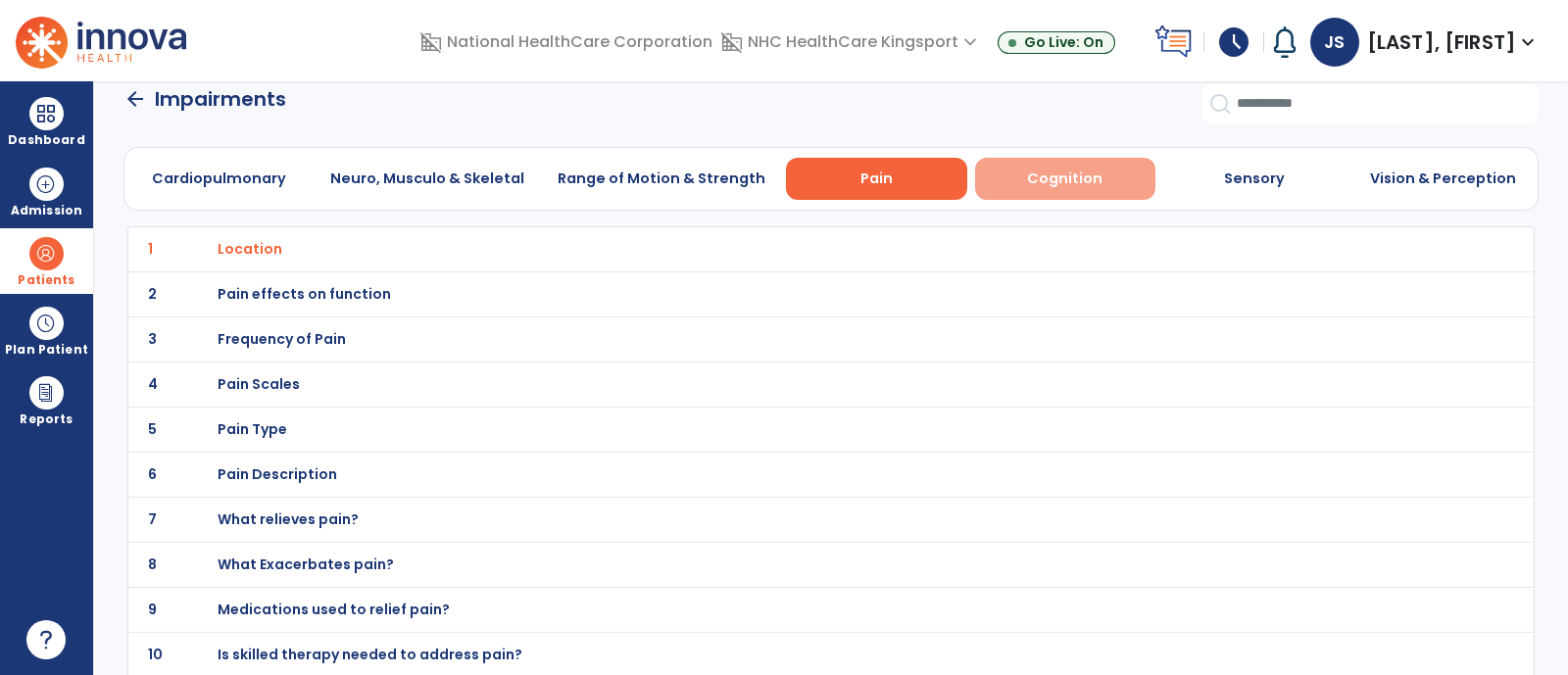 click on "Cognition" at bounding box center (1064, 178) 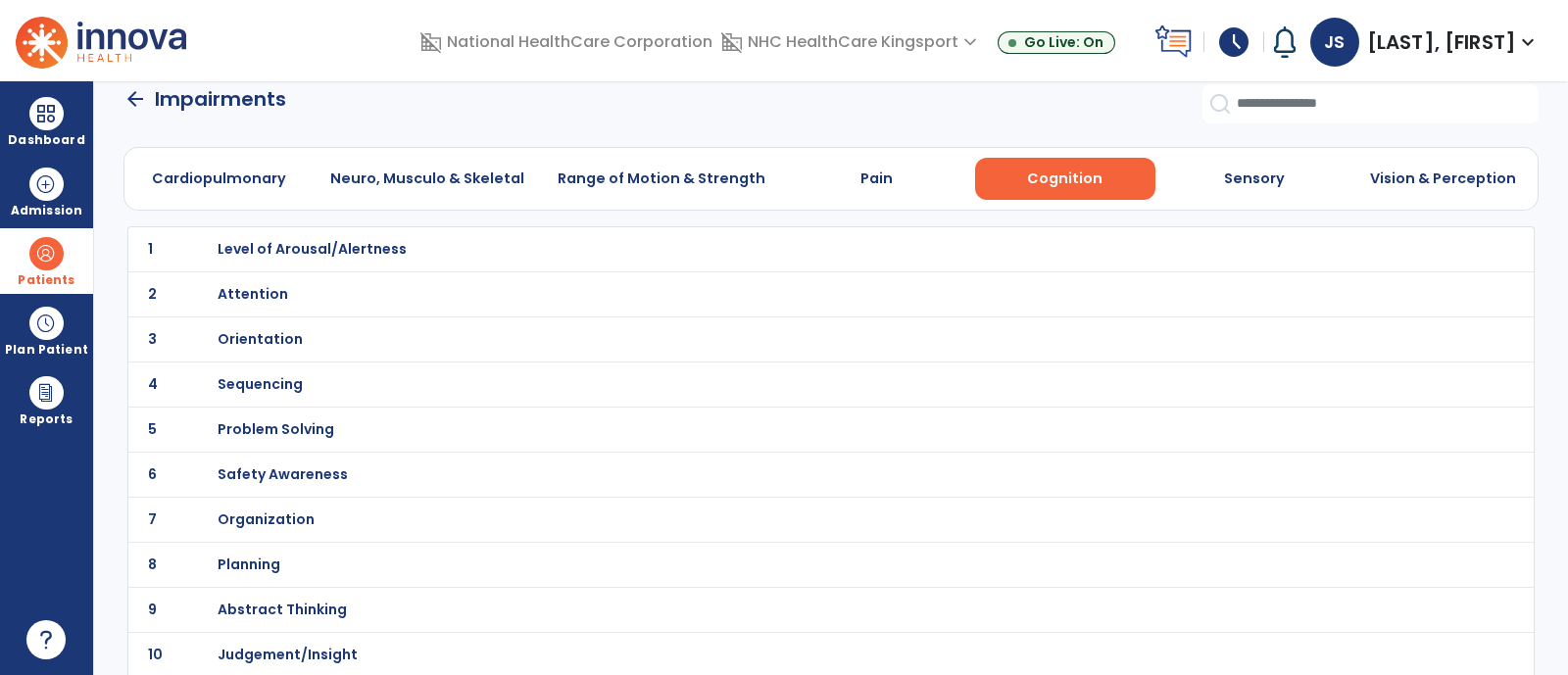 click on "Orientation" at bounding box center (312, 249) 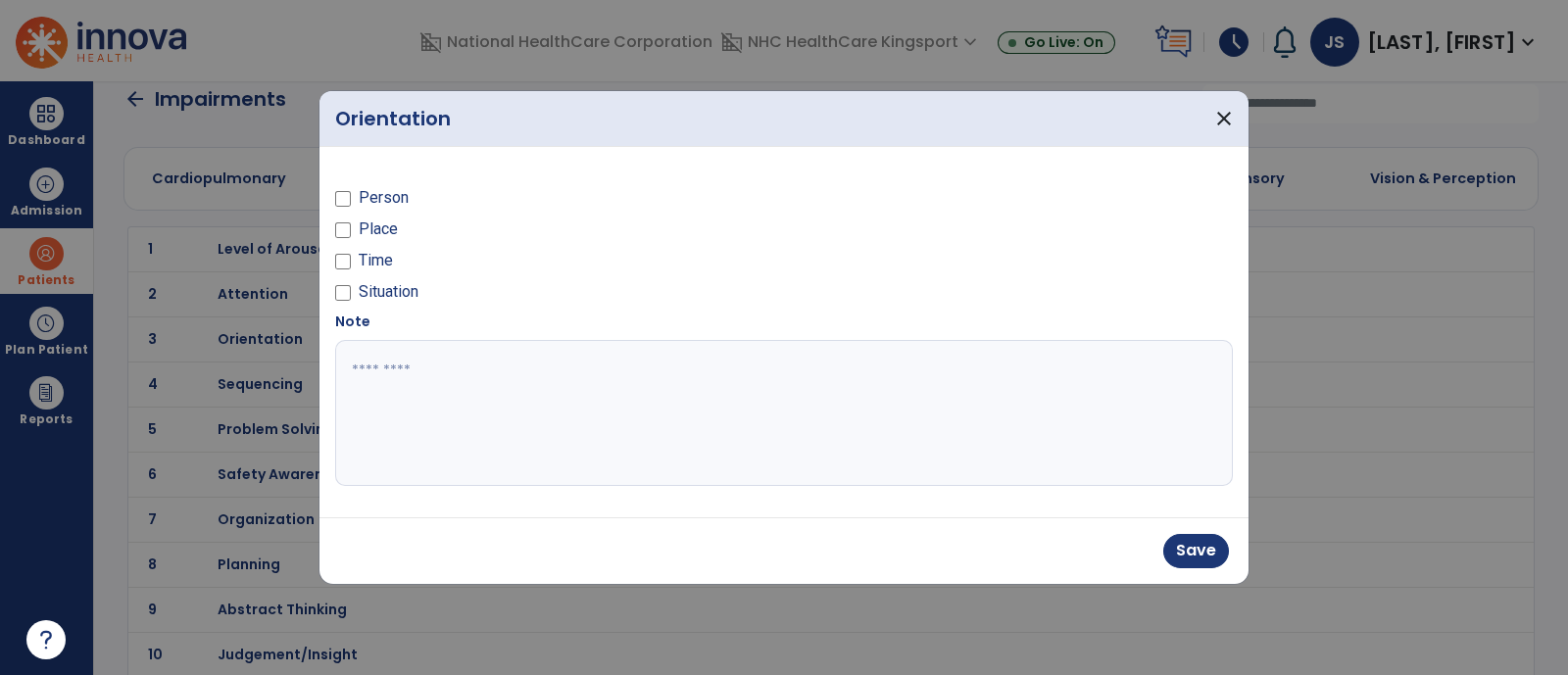click at bounding box center (784, 413) 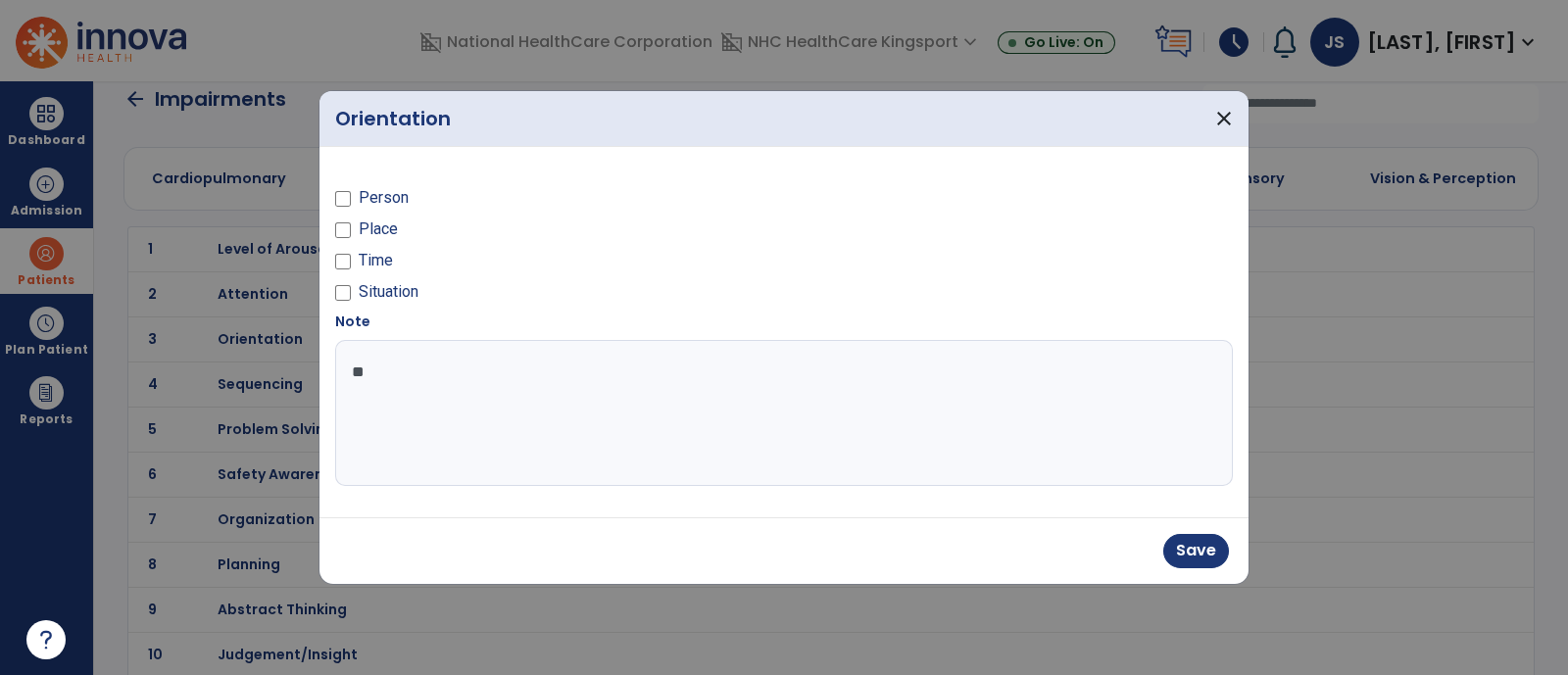 type on "*" 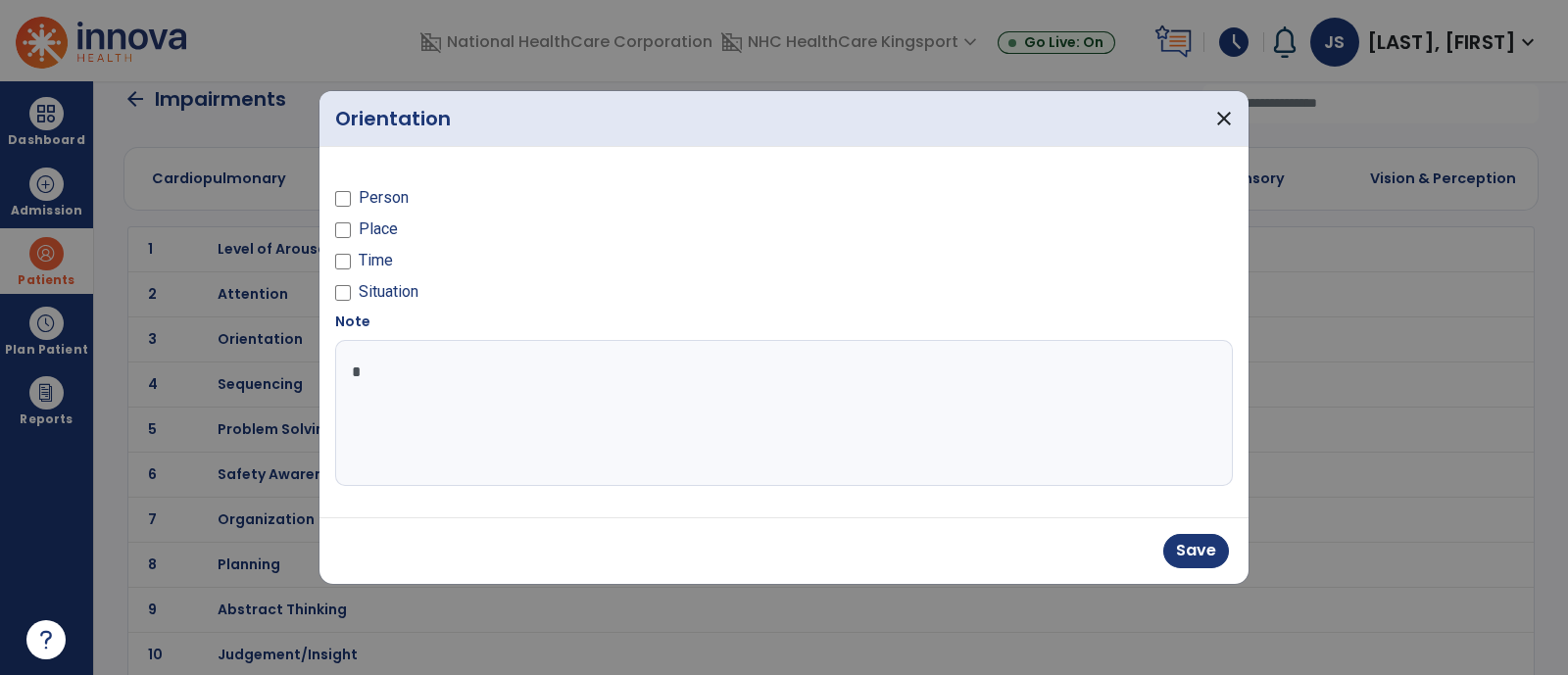 type 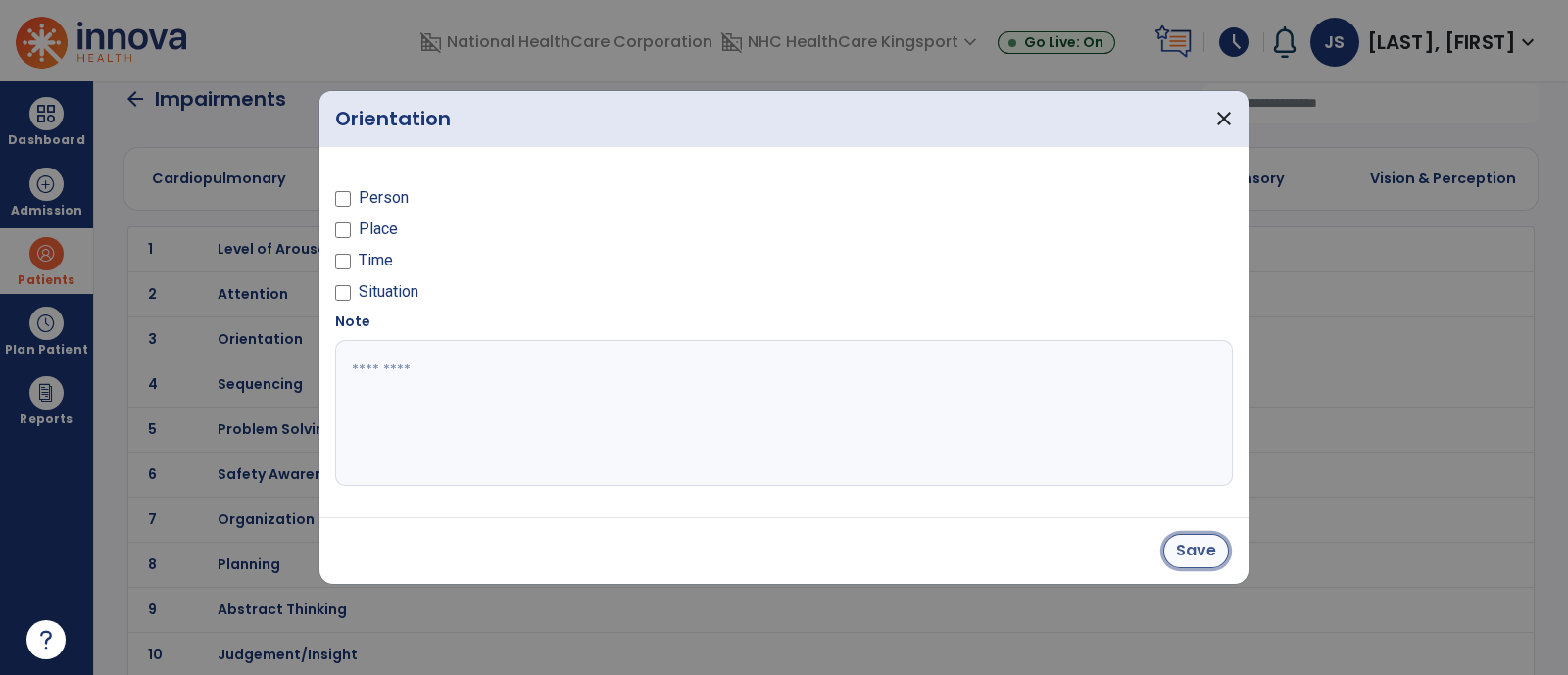 click on "Save" at bounding box center [1196, 551] 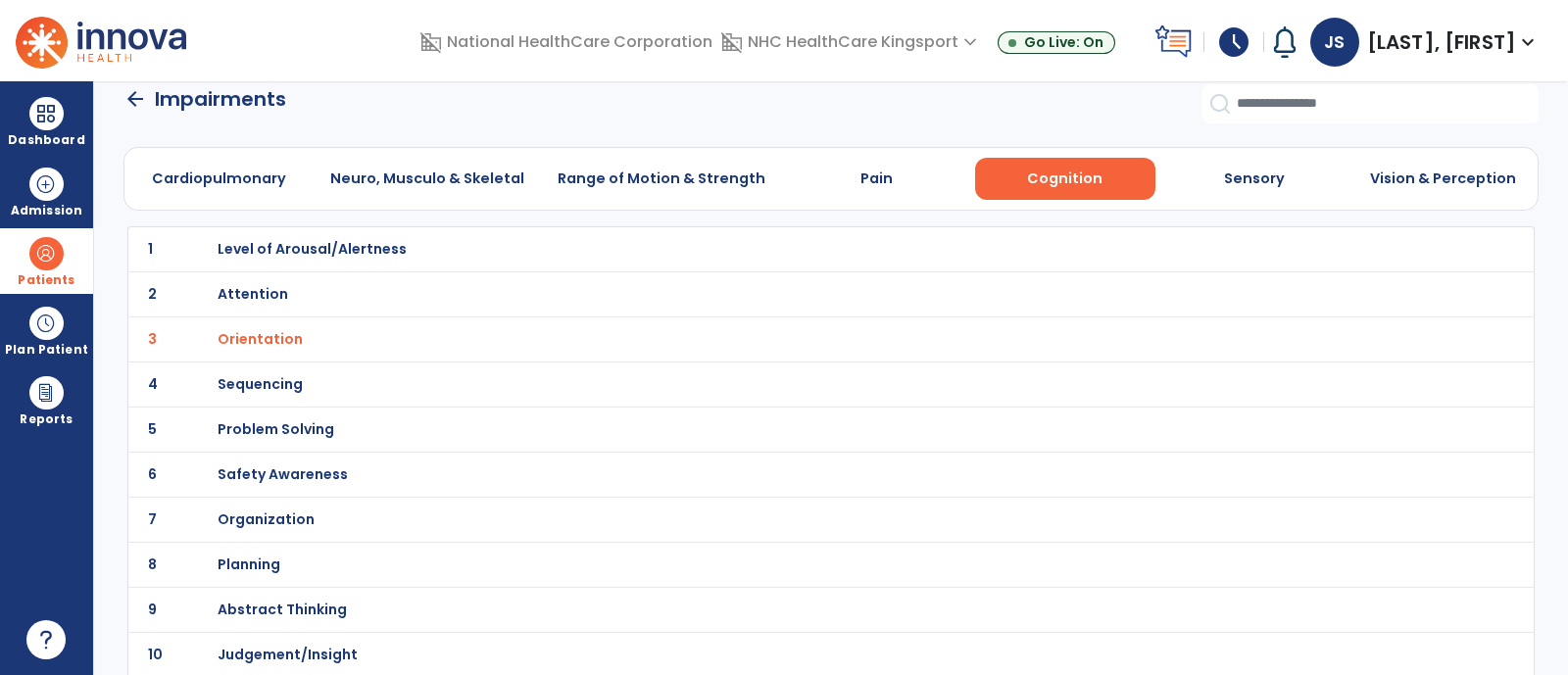 click on "Safety Awareness" at bounding box center (312, 249) 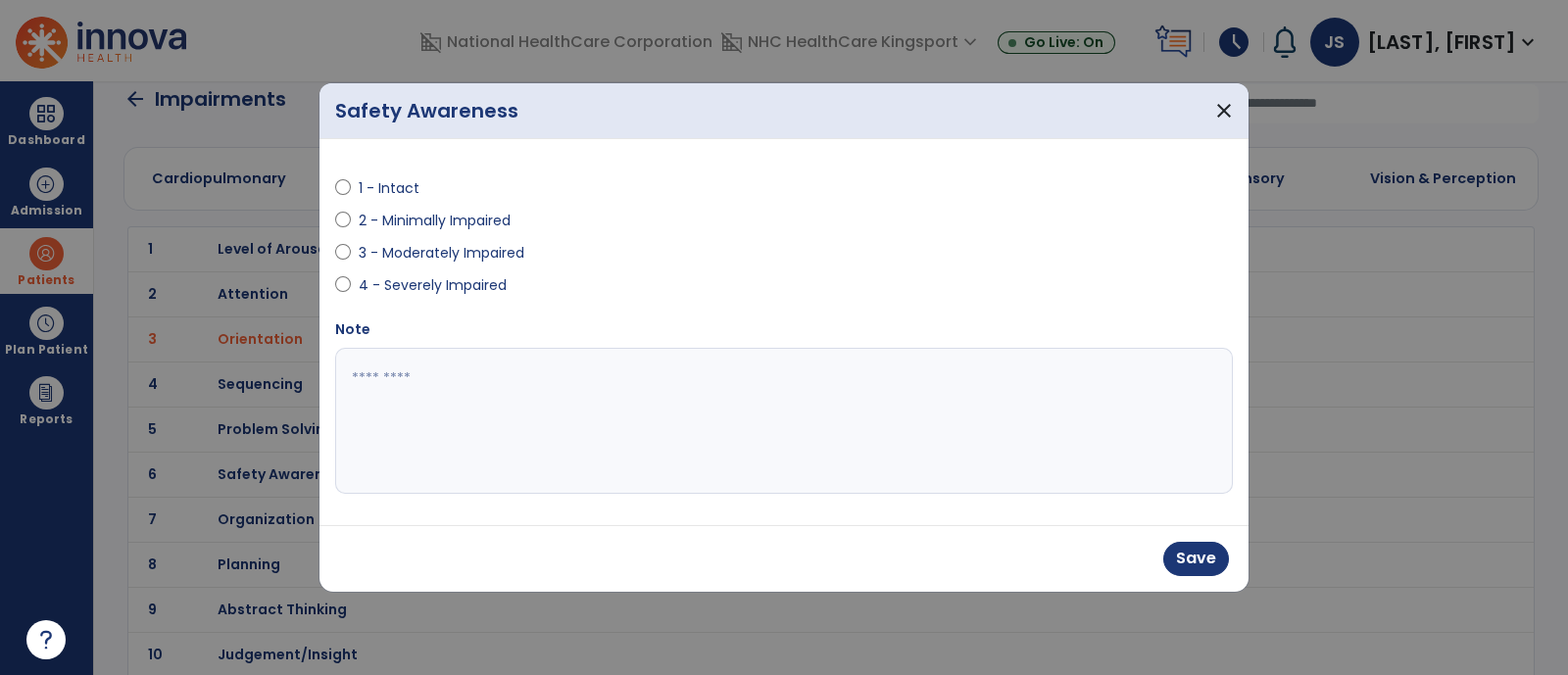 click at bounding box center (784, 421) 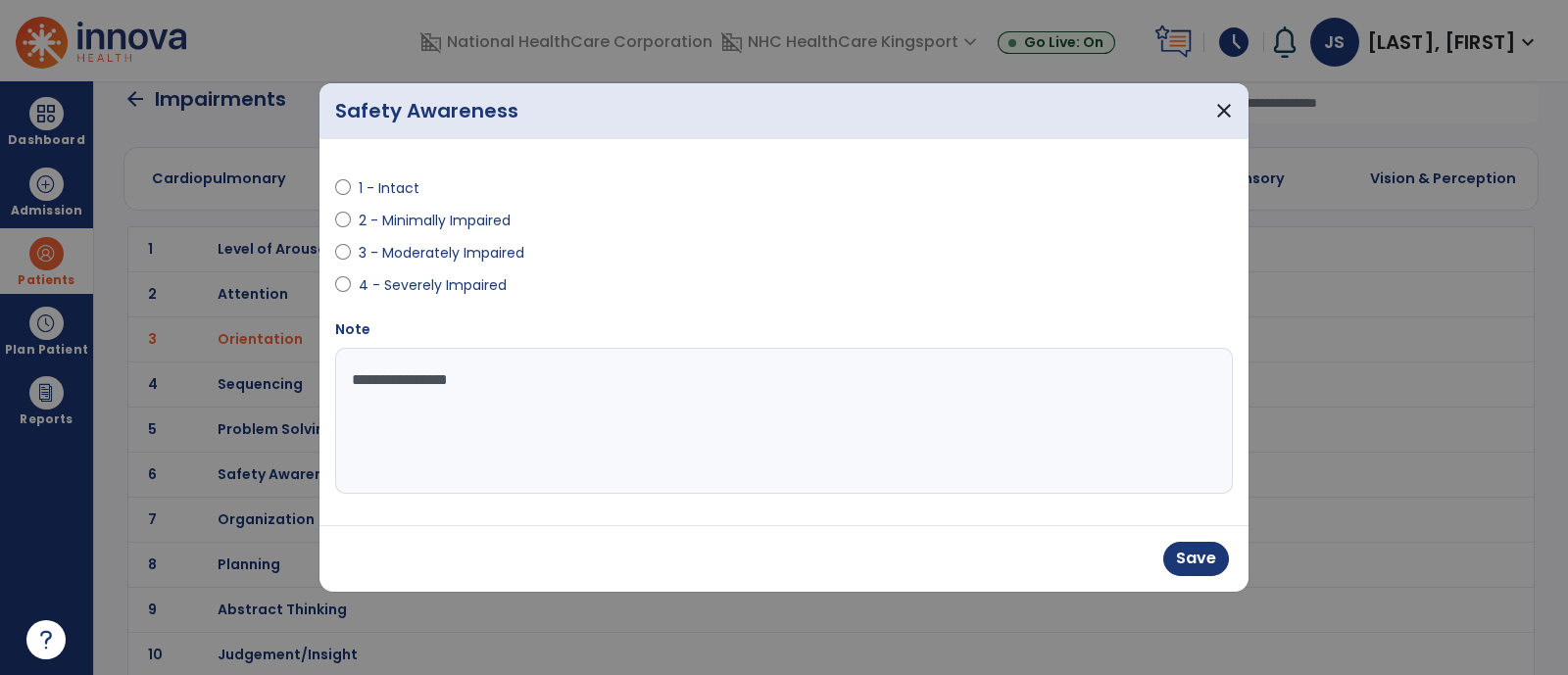 click on "**********" at bounding box center (784, 421) 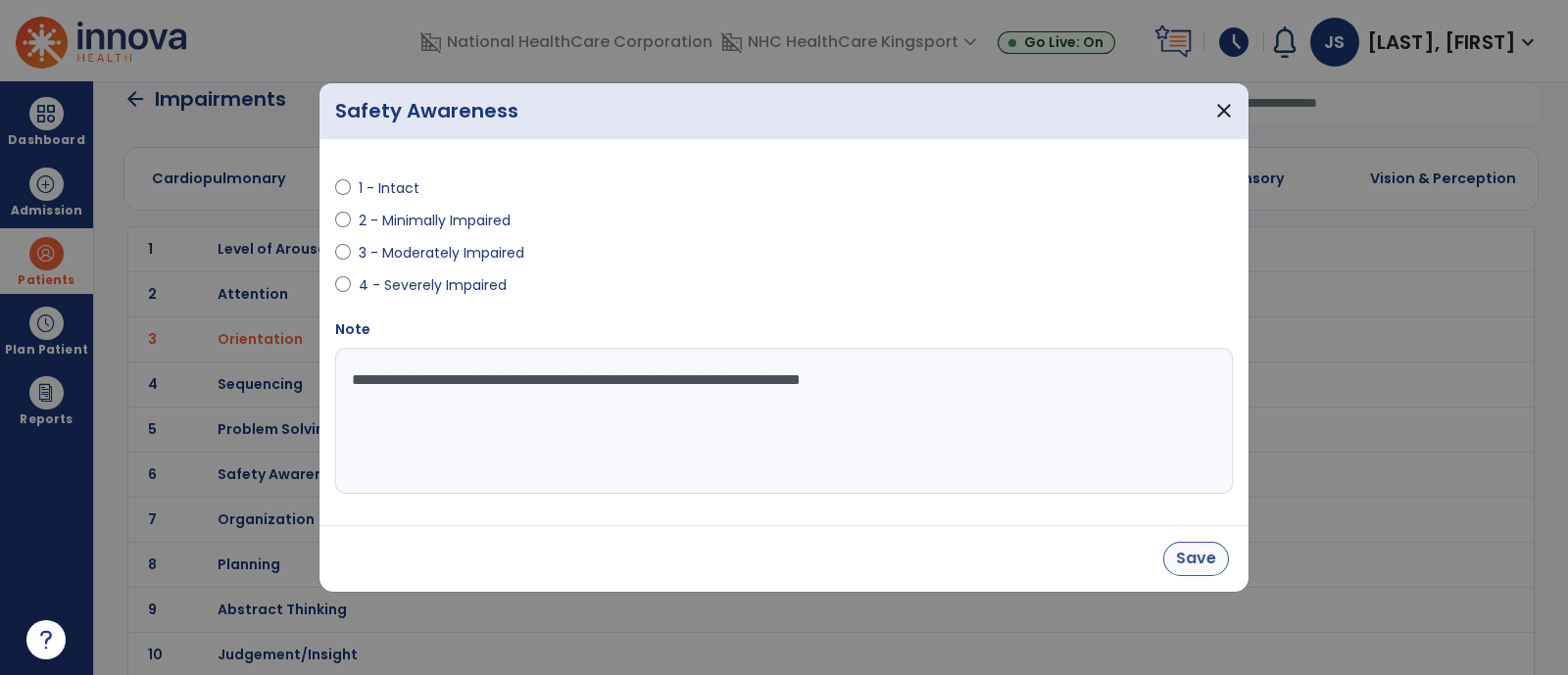 type on "**********" 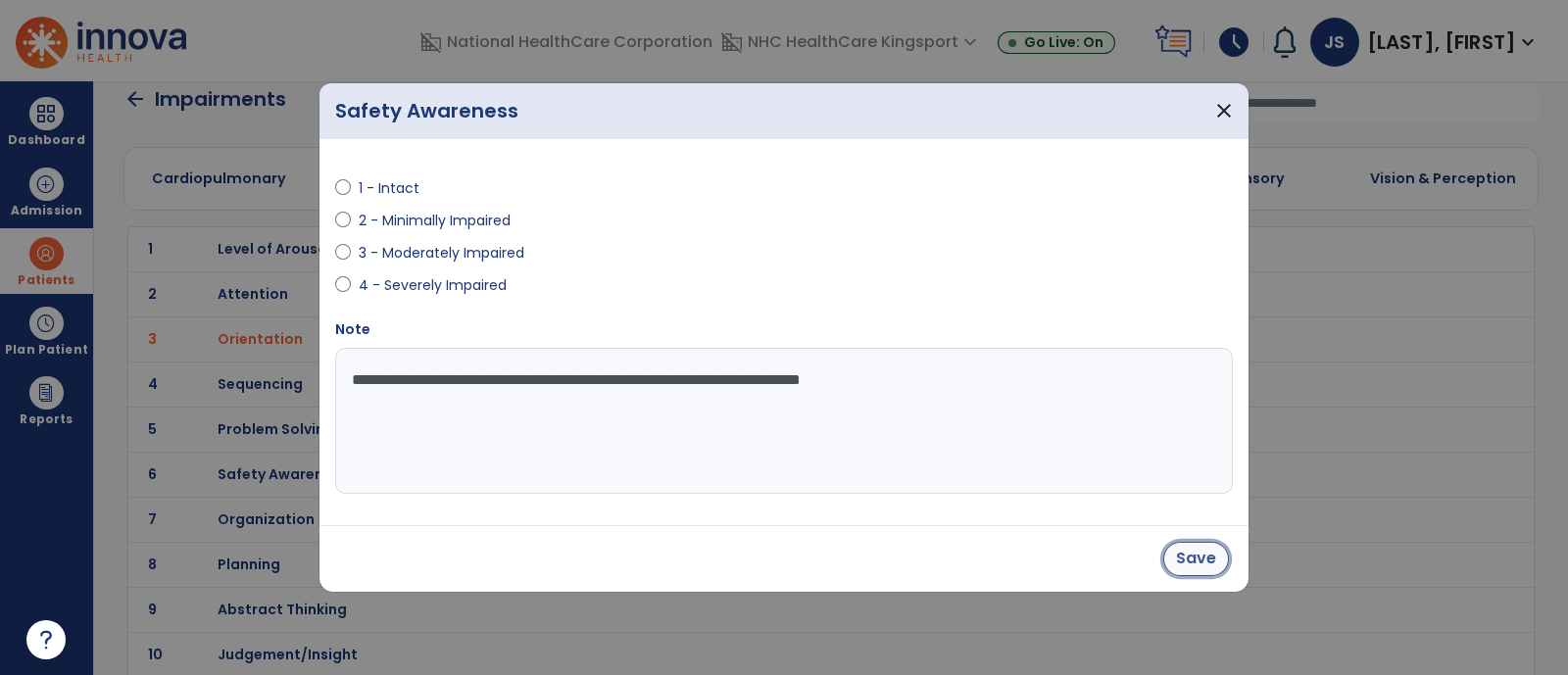 click on "Save" at bounding box center (1196, 558) 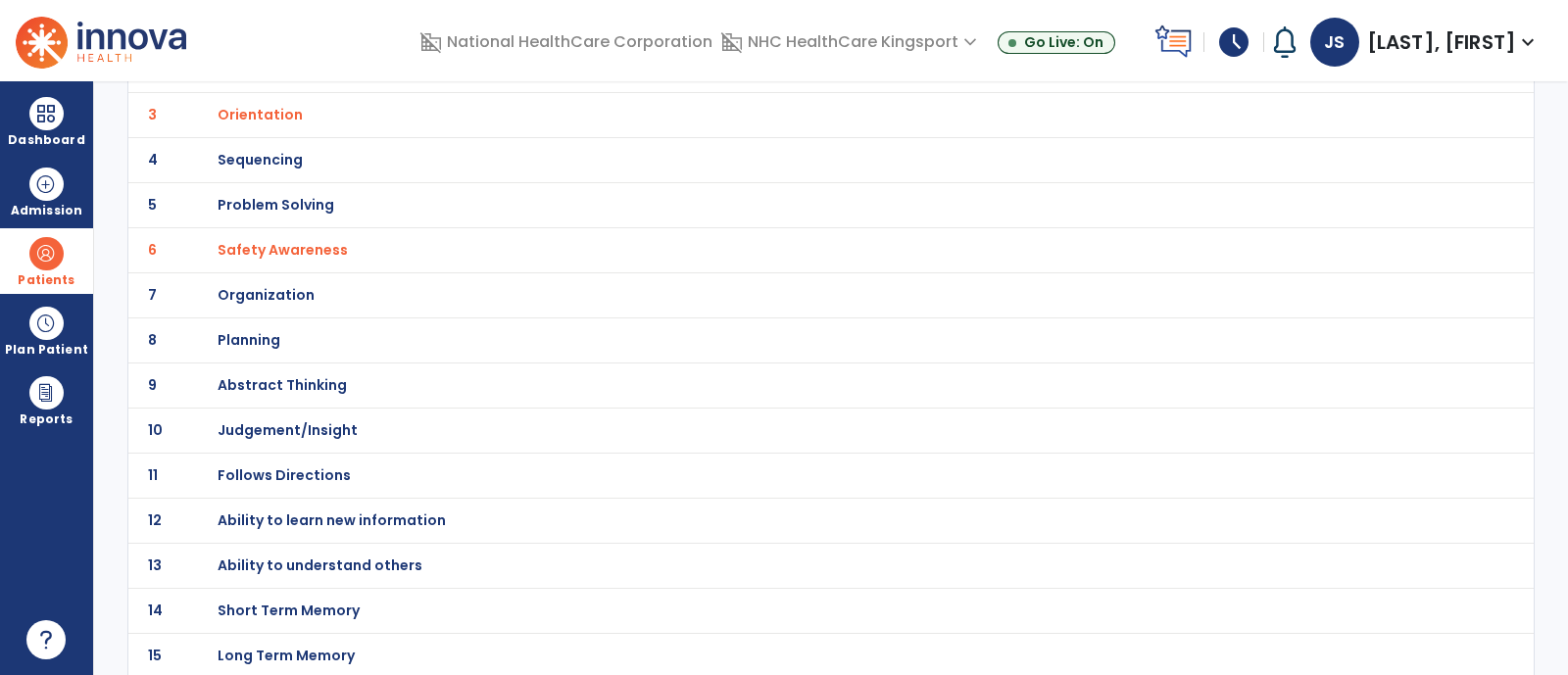 scroll, scrollTop: 0, scrollLeft: 0, axis: both 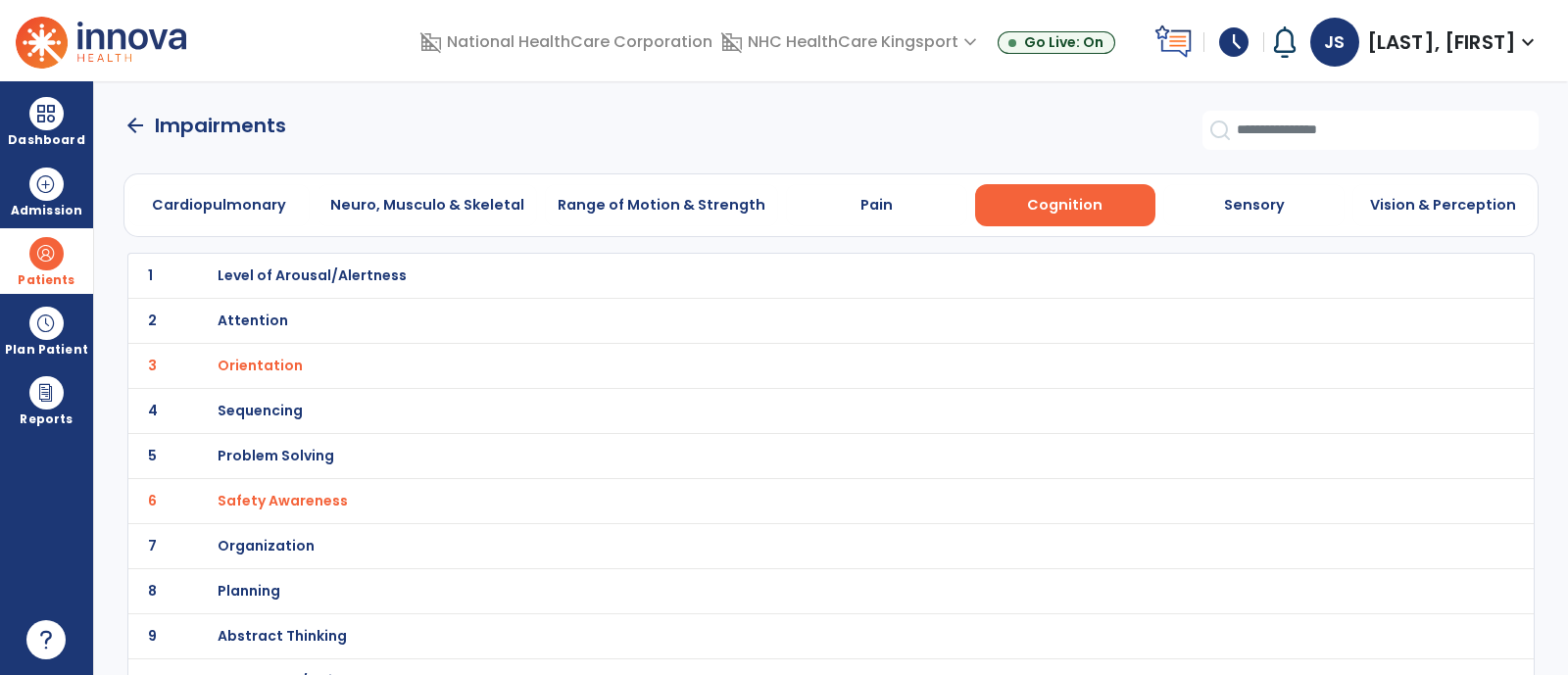 click on "arrow_back" 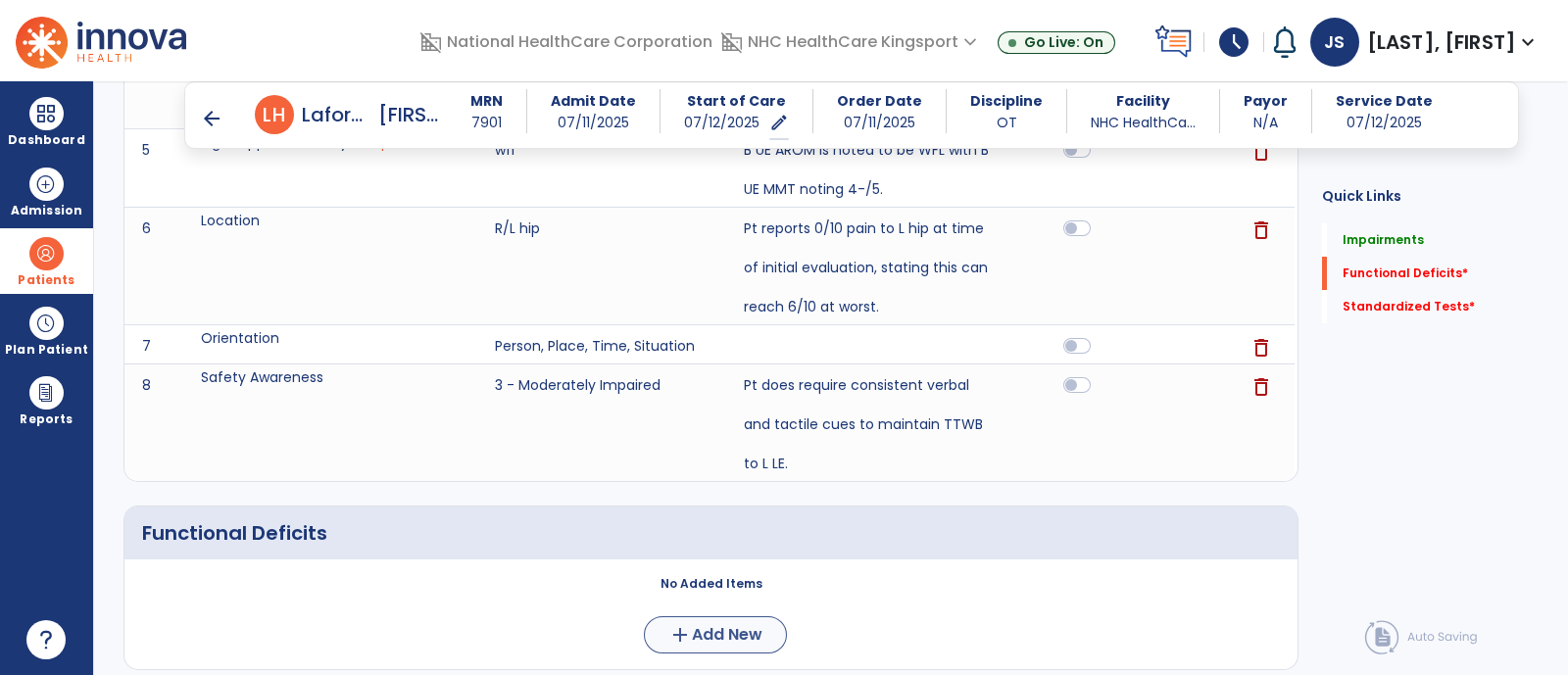 scroll, scrollTop: 647, scrollLeft: 0, axis: vertical 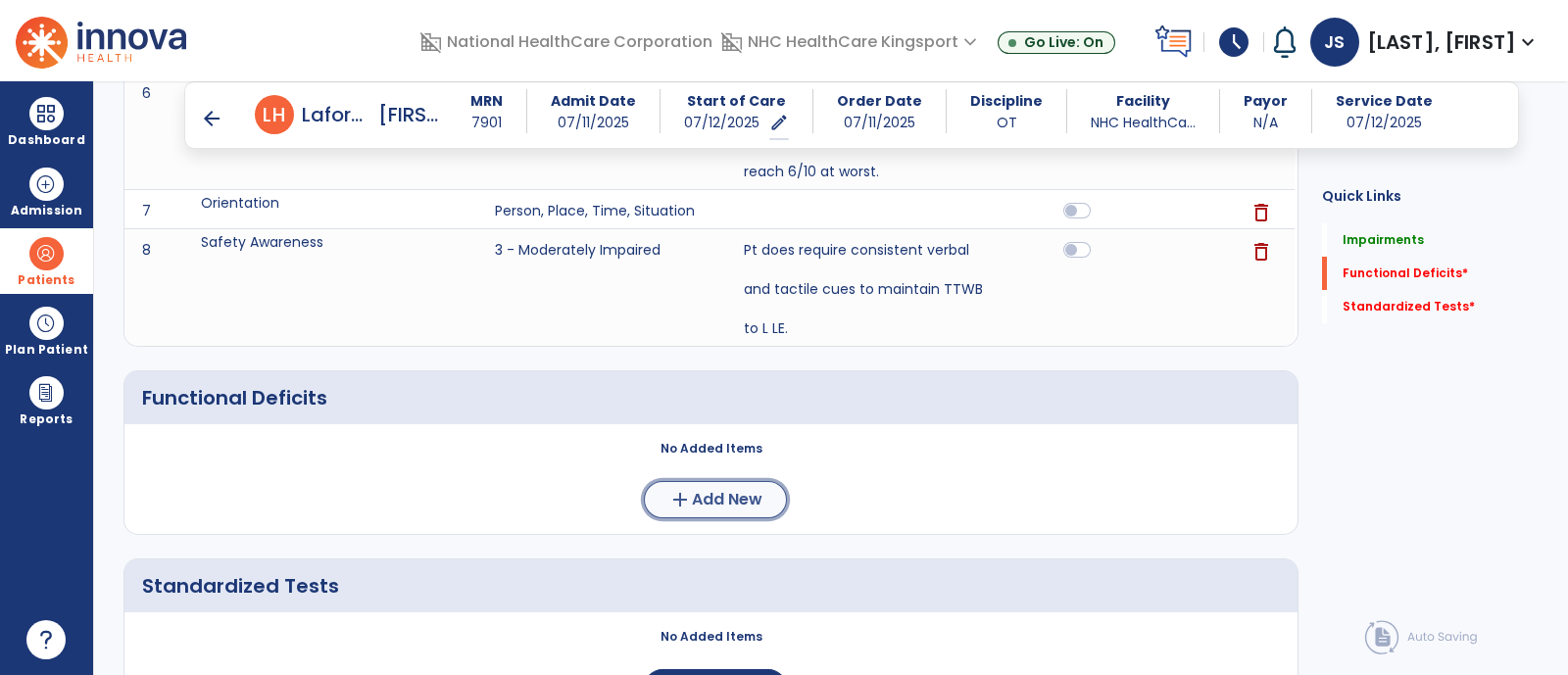 click on "Add New" 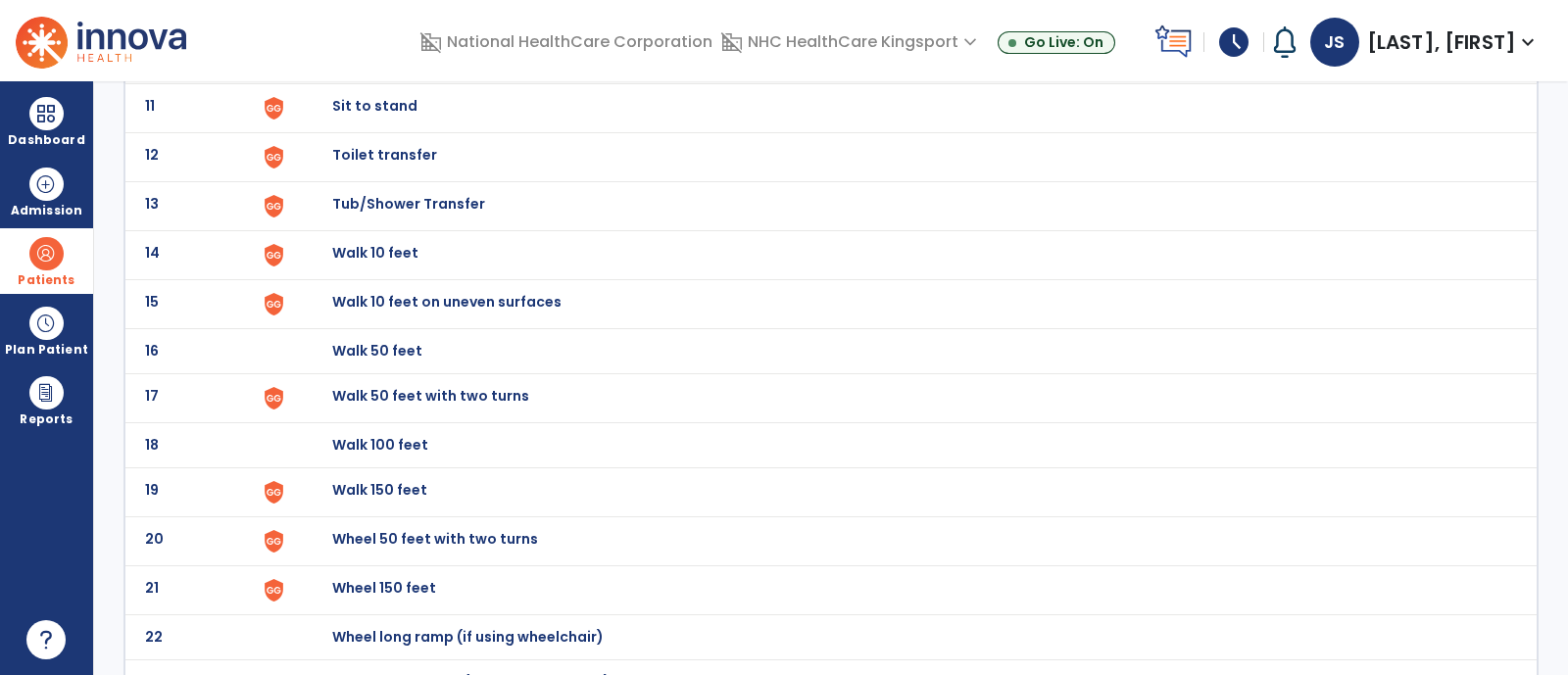 scroll, scrollTop: 0, scrollLeft: 0, axis: both 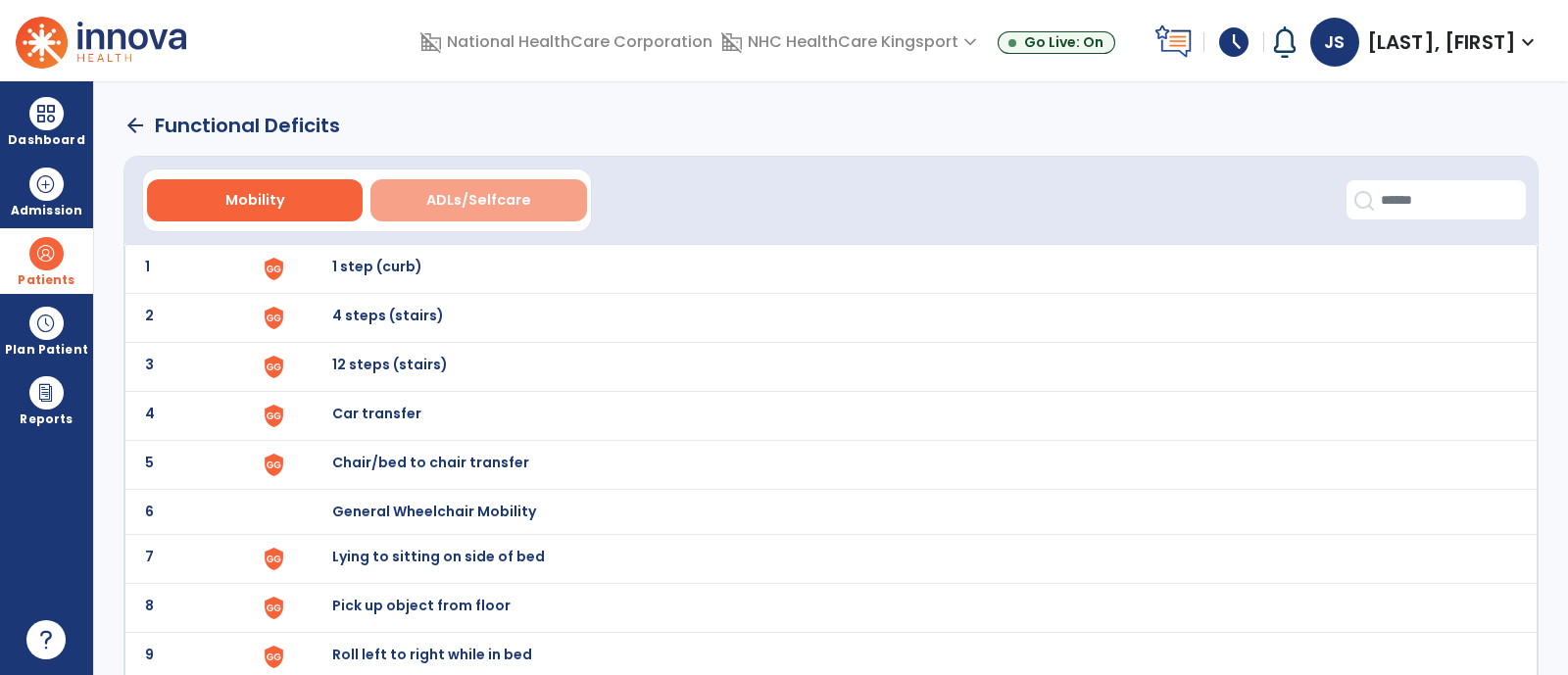 click on "ADLs/Selfcare" at bounding box center [478, 200] 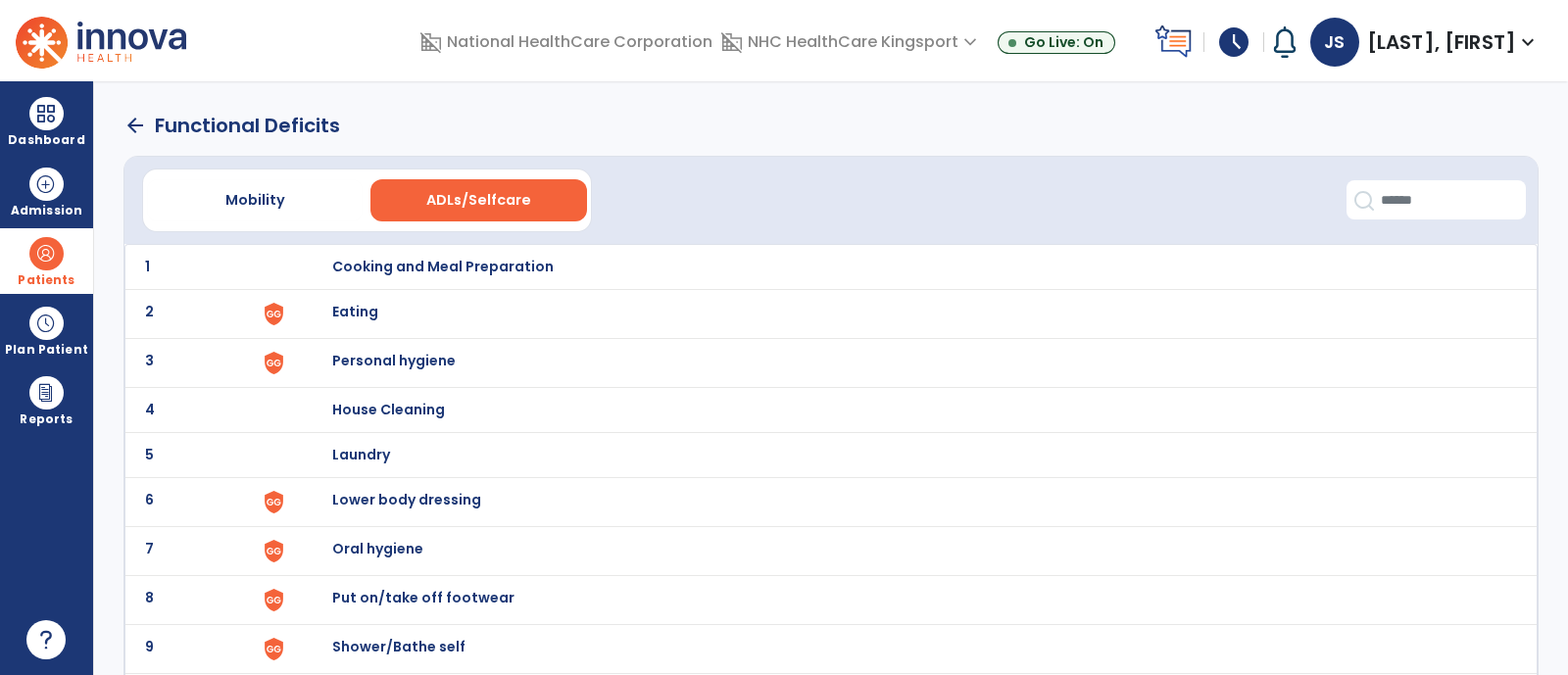 click on "Lower body dressing" at bounding box center (443, 266) 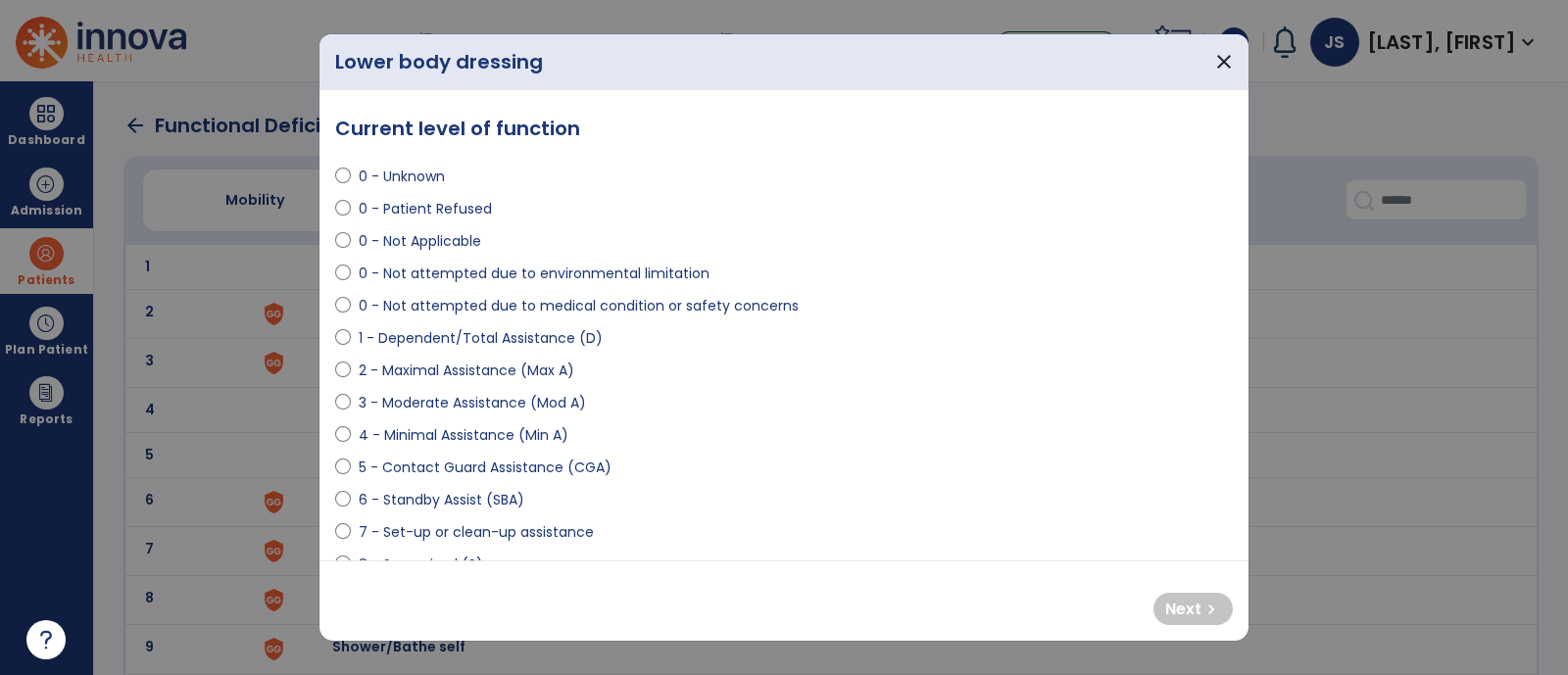 scroll, scrollTop: 127, scrollLeft: 0, axis: vertical 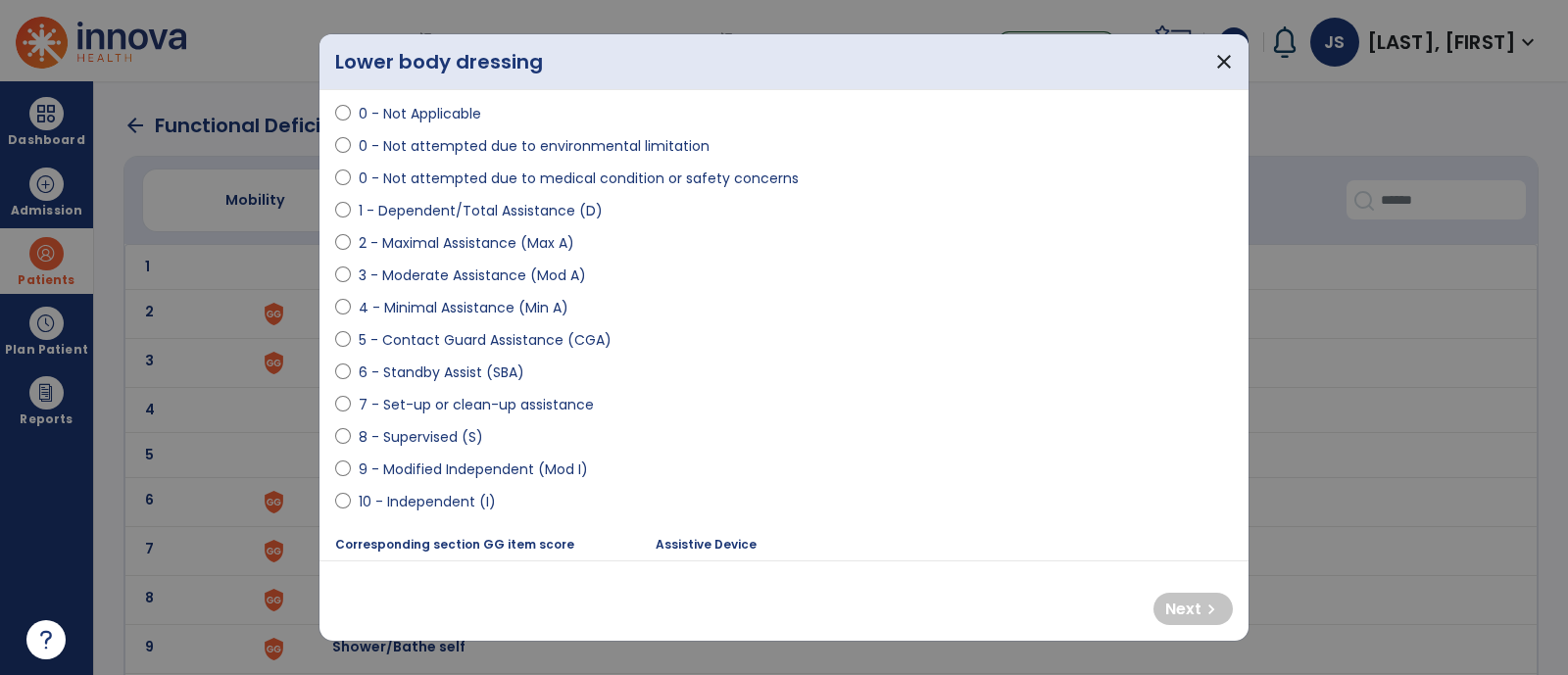 select on "**********" 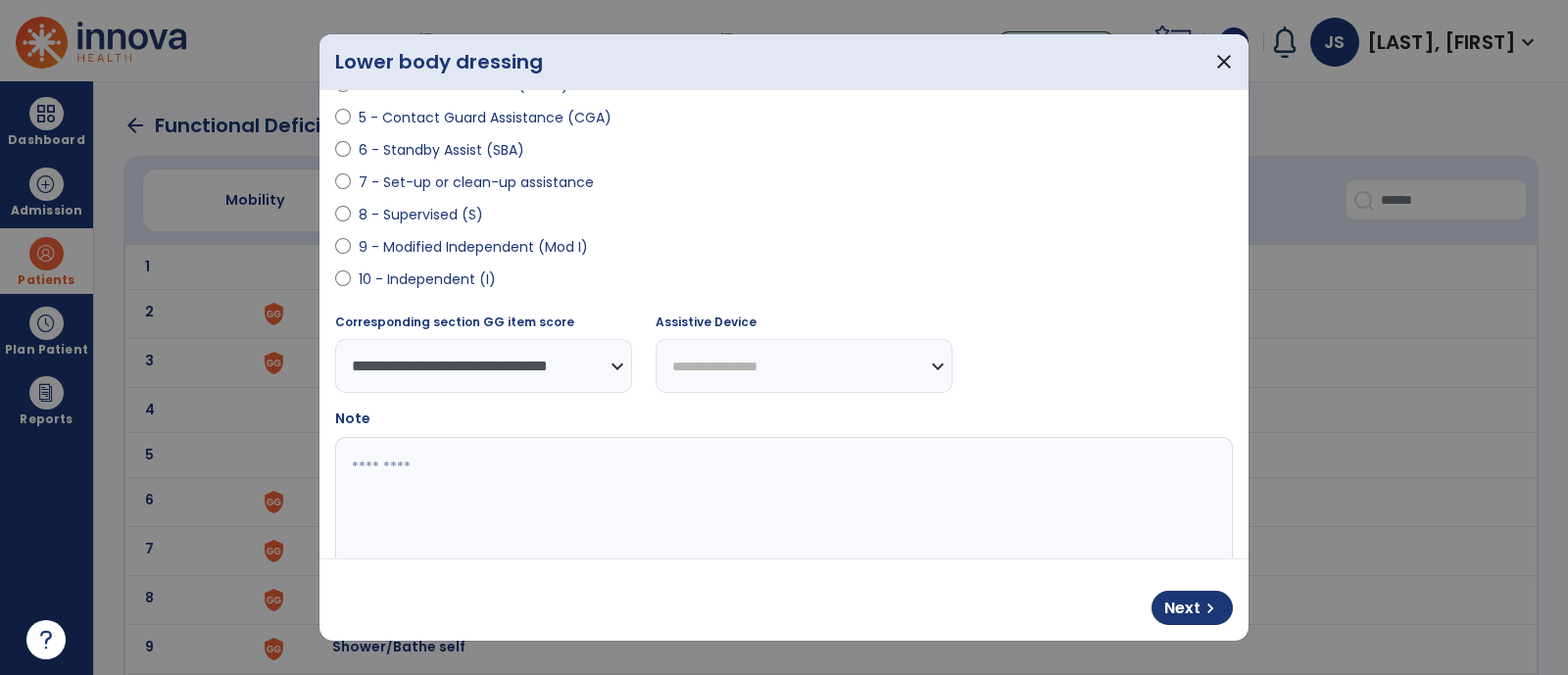 scroll, scrollTop: 405, scrollLeft: 0, axis: vertical 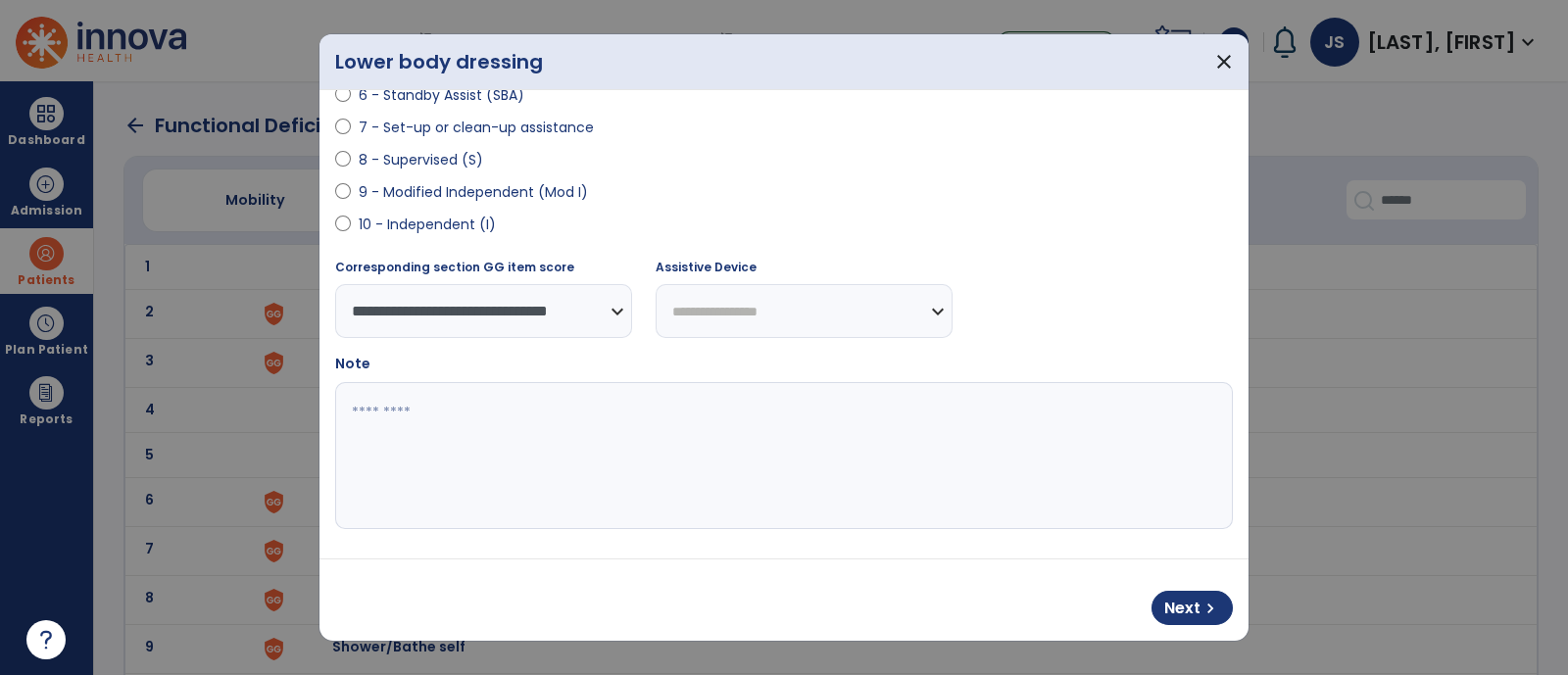 click at bounding box center (782, 456) 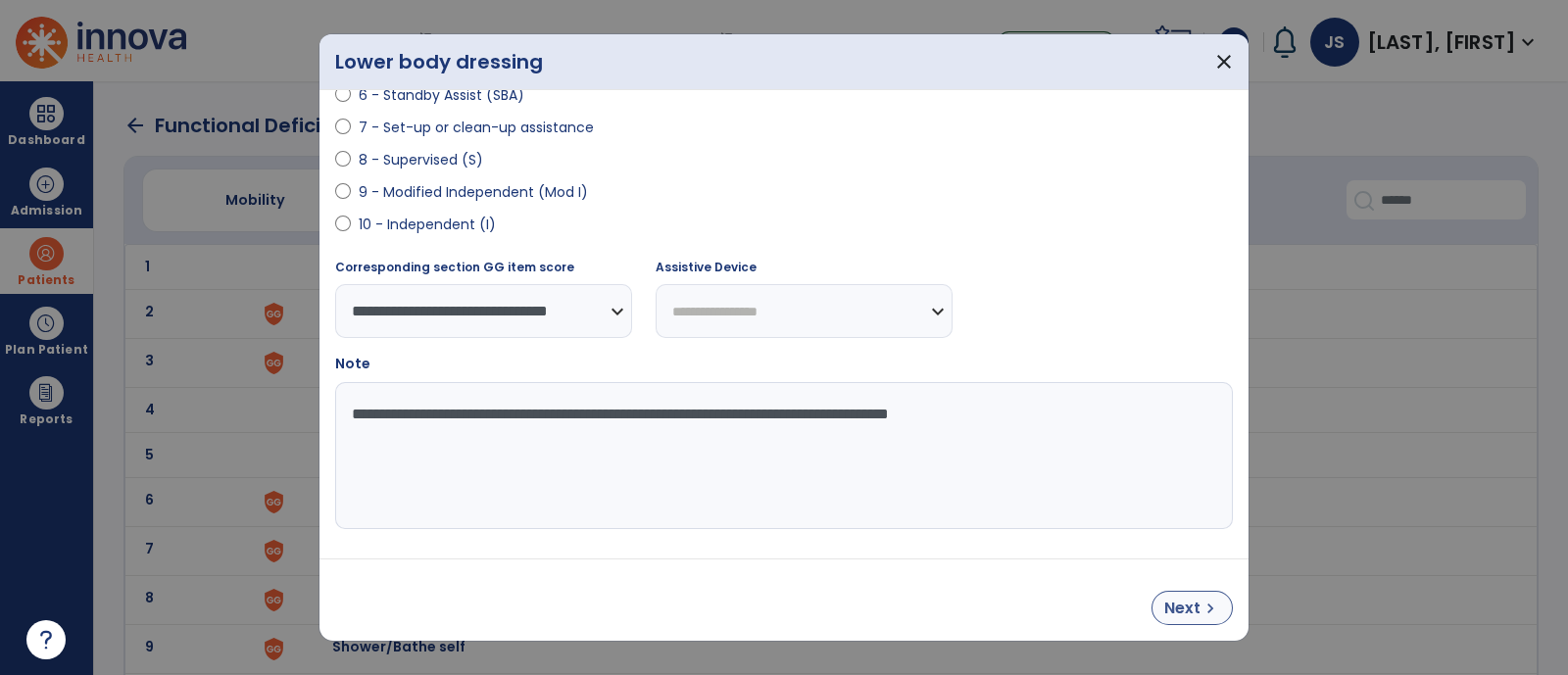 type on "**********" 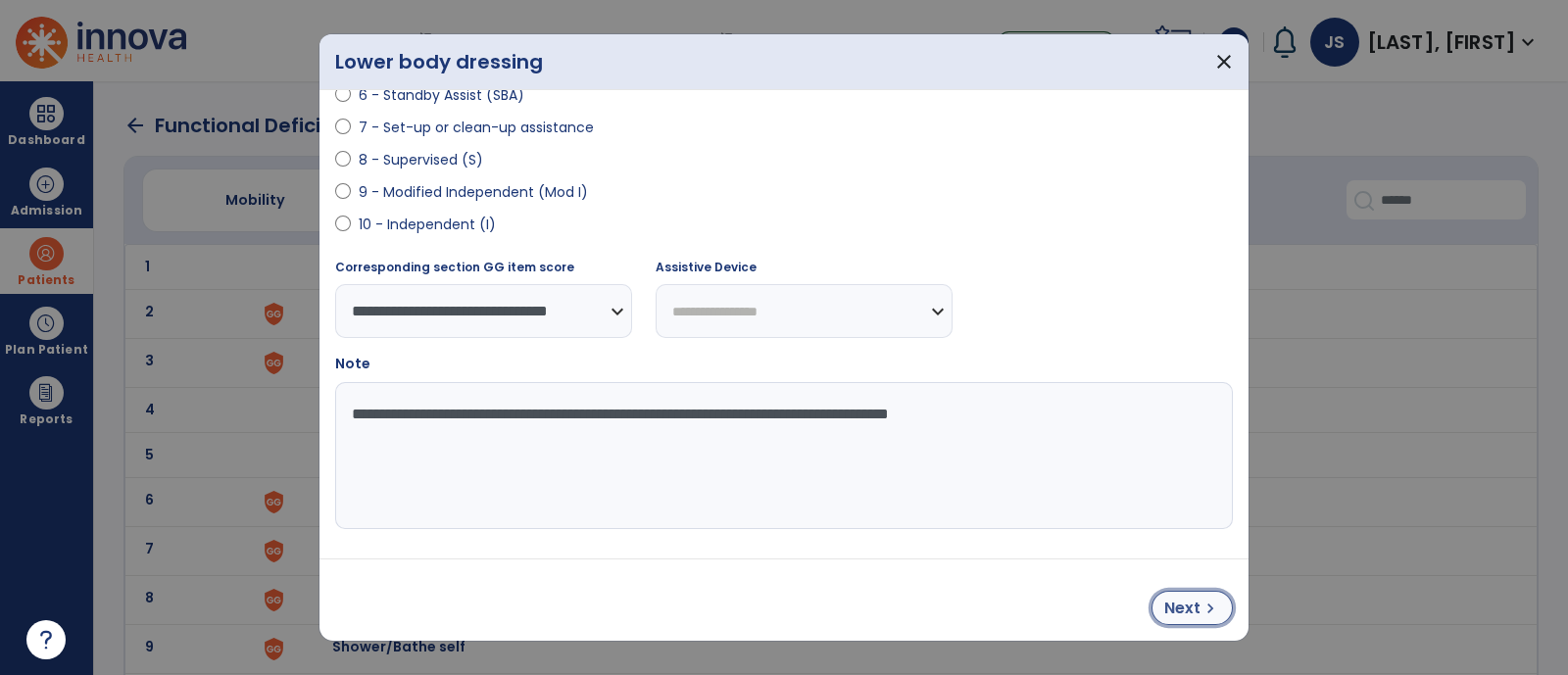 click on "Next" at bounding box center [1182, 608] 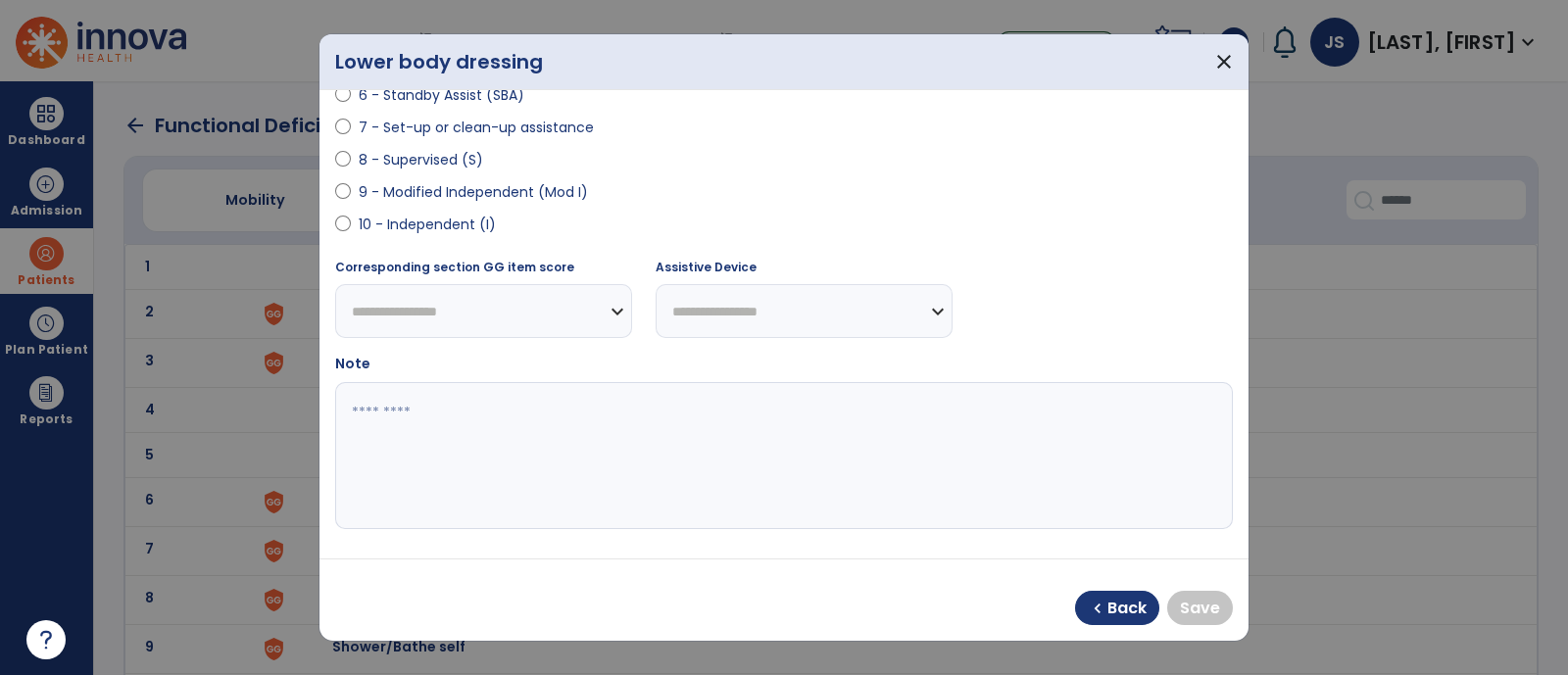 scroll, scrollTop: 235, scrollLeft: 0, axis: vertical 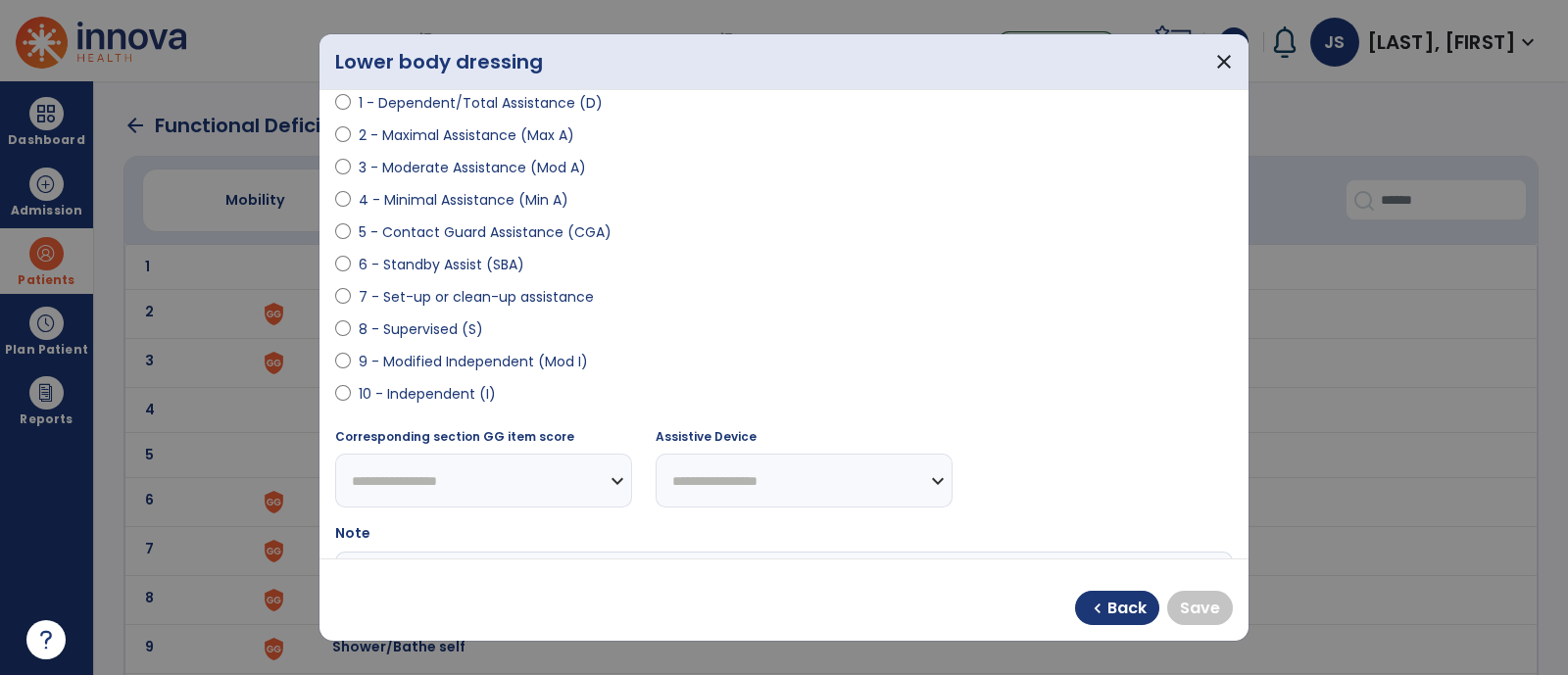 select on "**********" 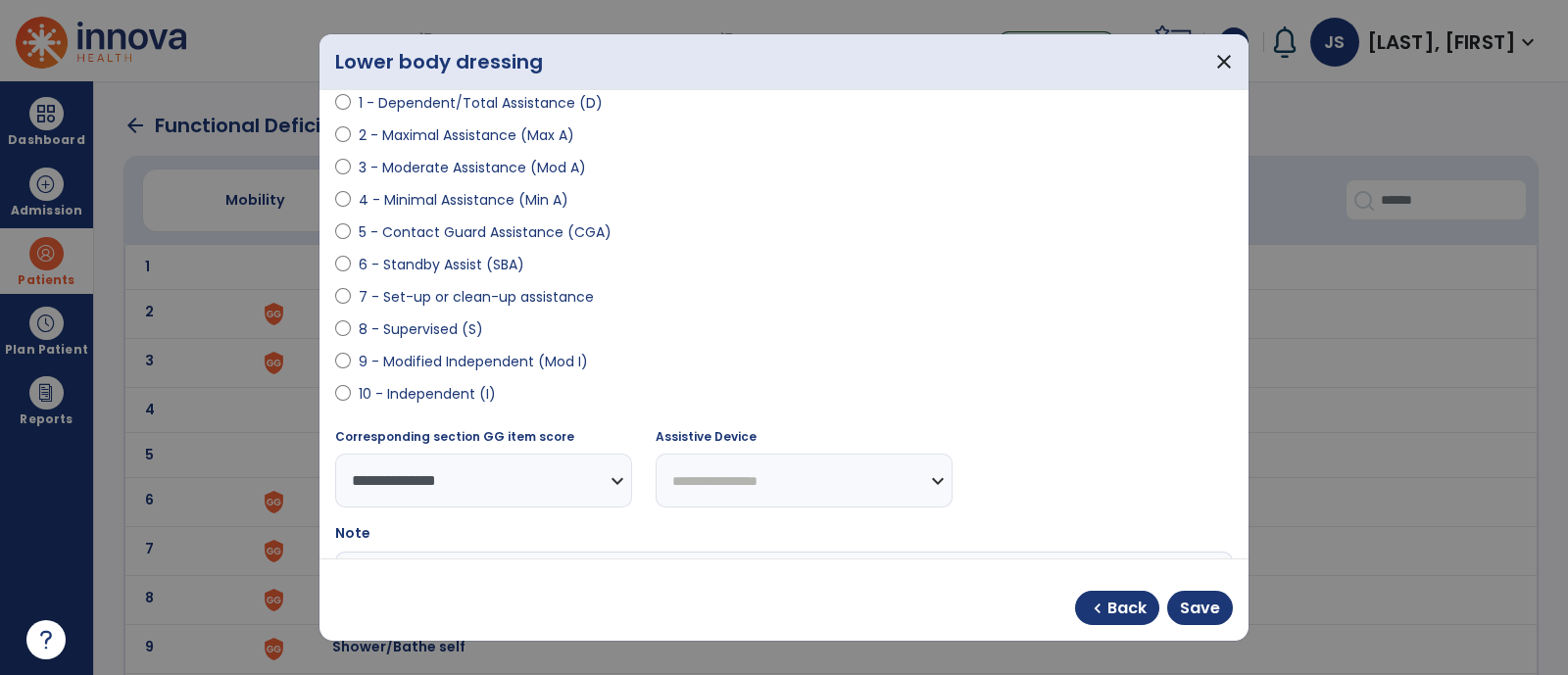 scroll, scrollTop: 0, scrollLeft: 0, axis: both 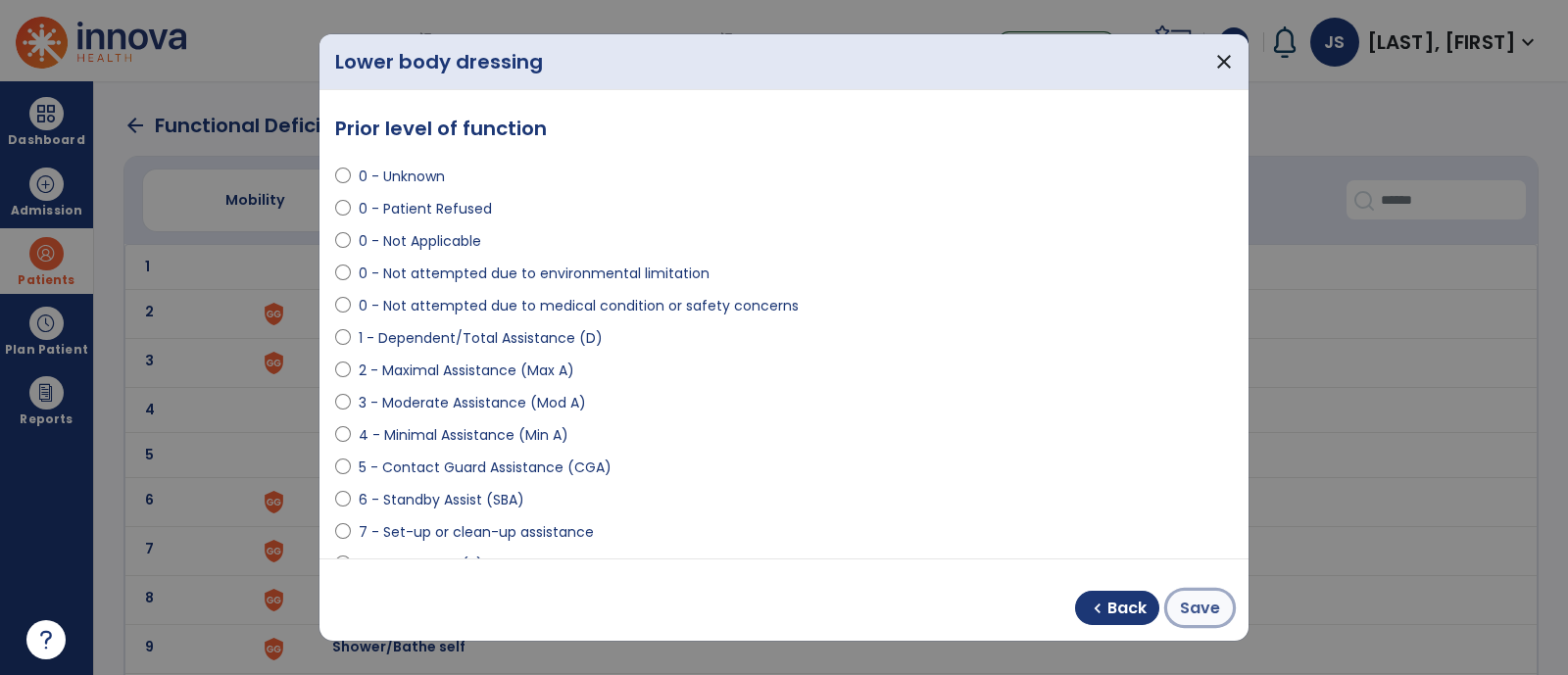 click on "Save" at bounding box center [1200, 608] 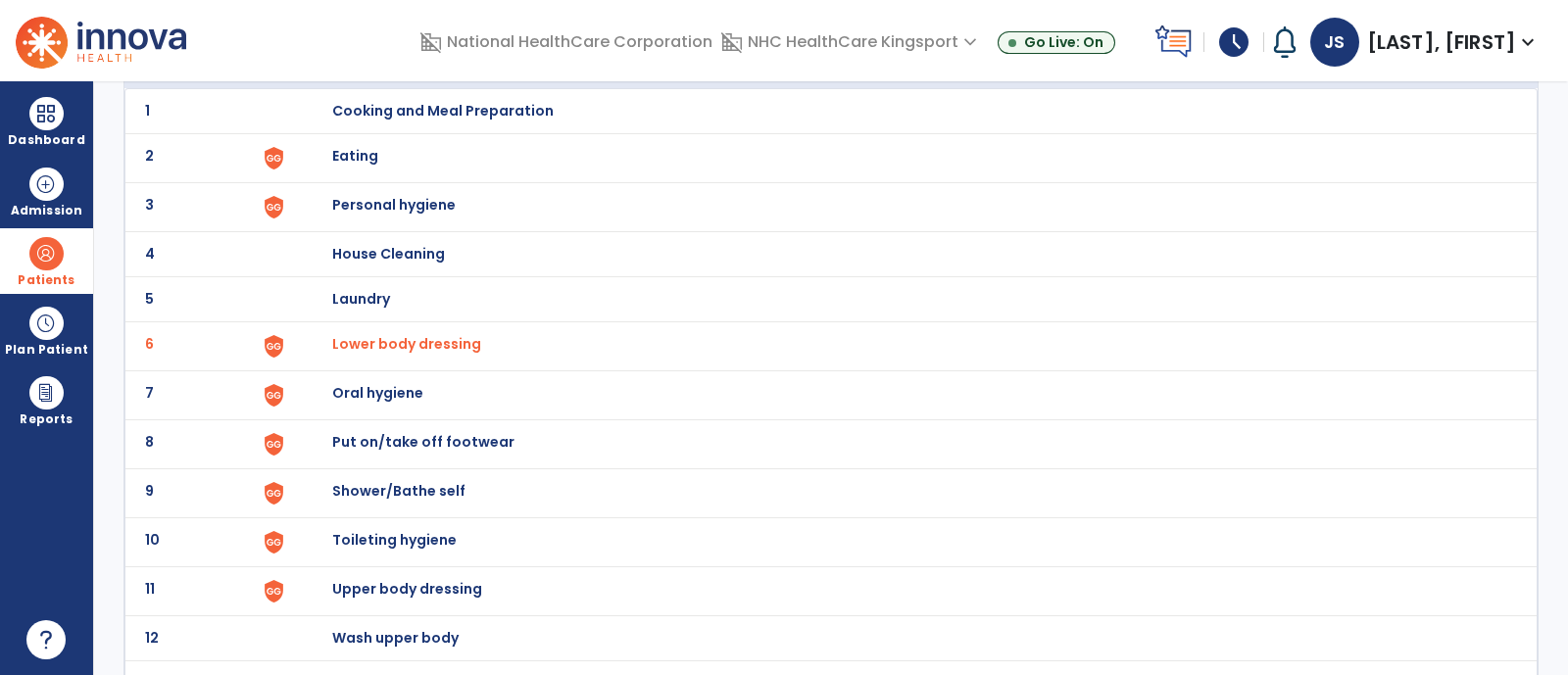 scroll, scrollTop: 157, scrollLeft: 0, axis: vertical 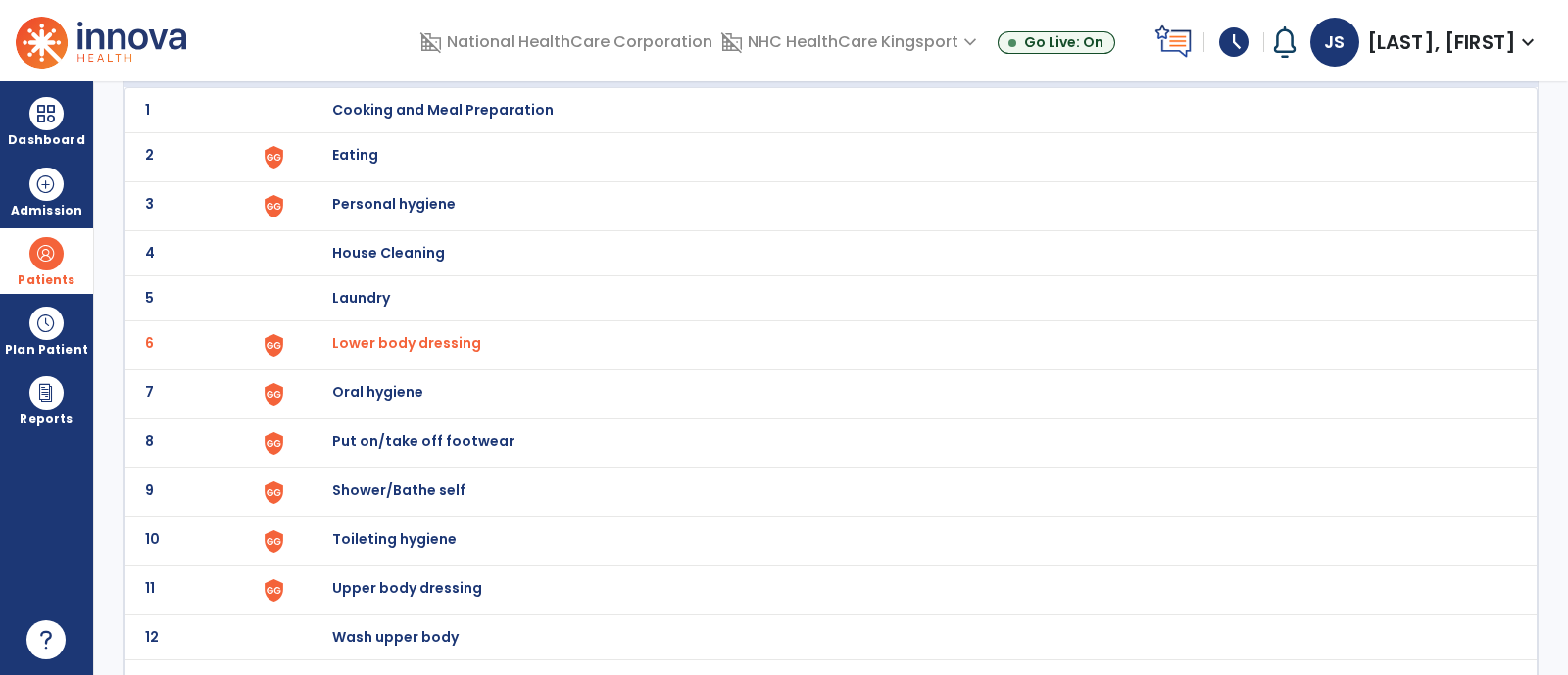click on "Put on/take off footwear" at bounding box center [443, 110] 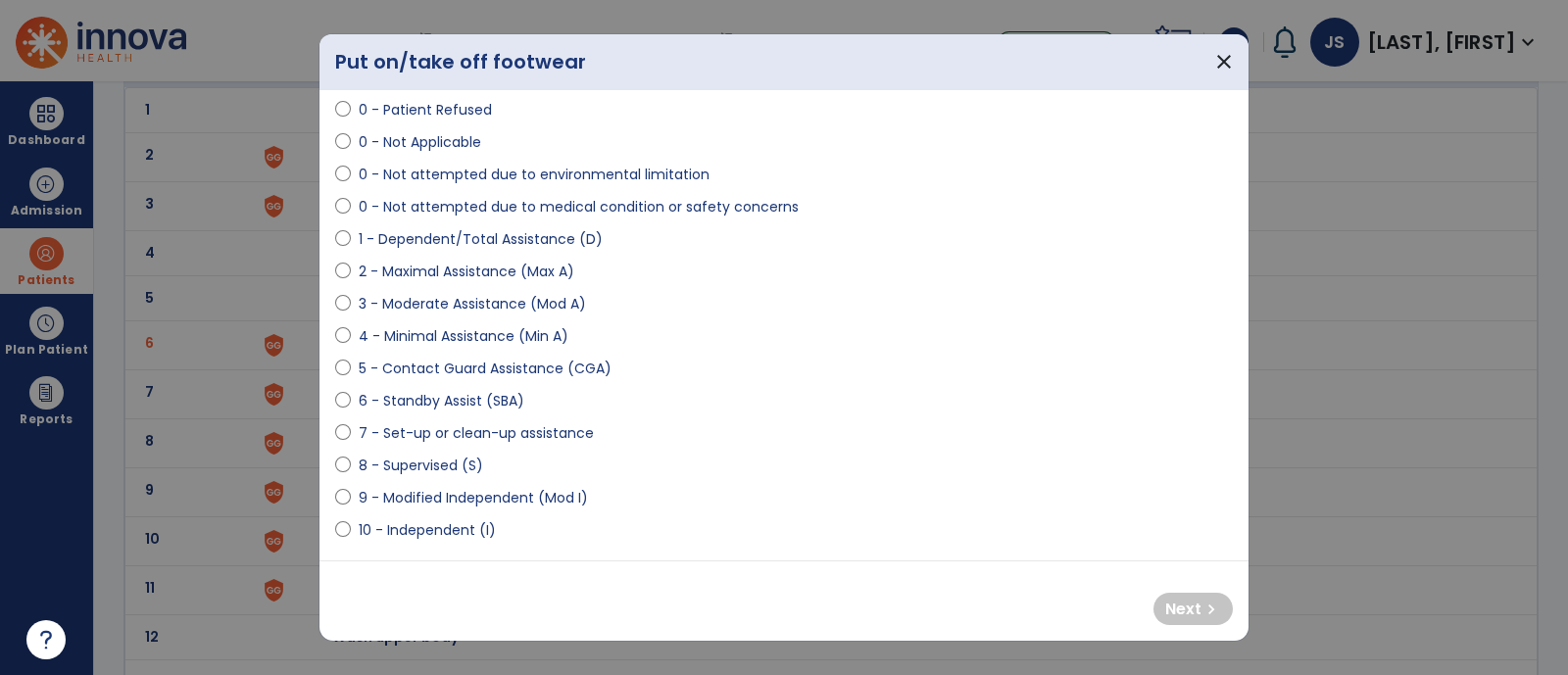 scroll, scrollTop: 109, scrollLeft: 0, axis: vertical 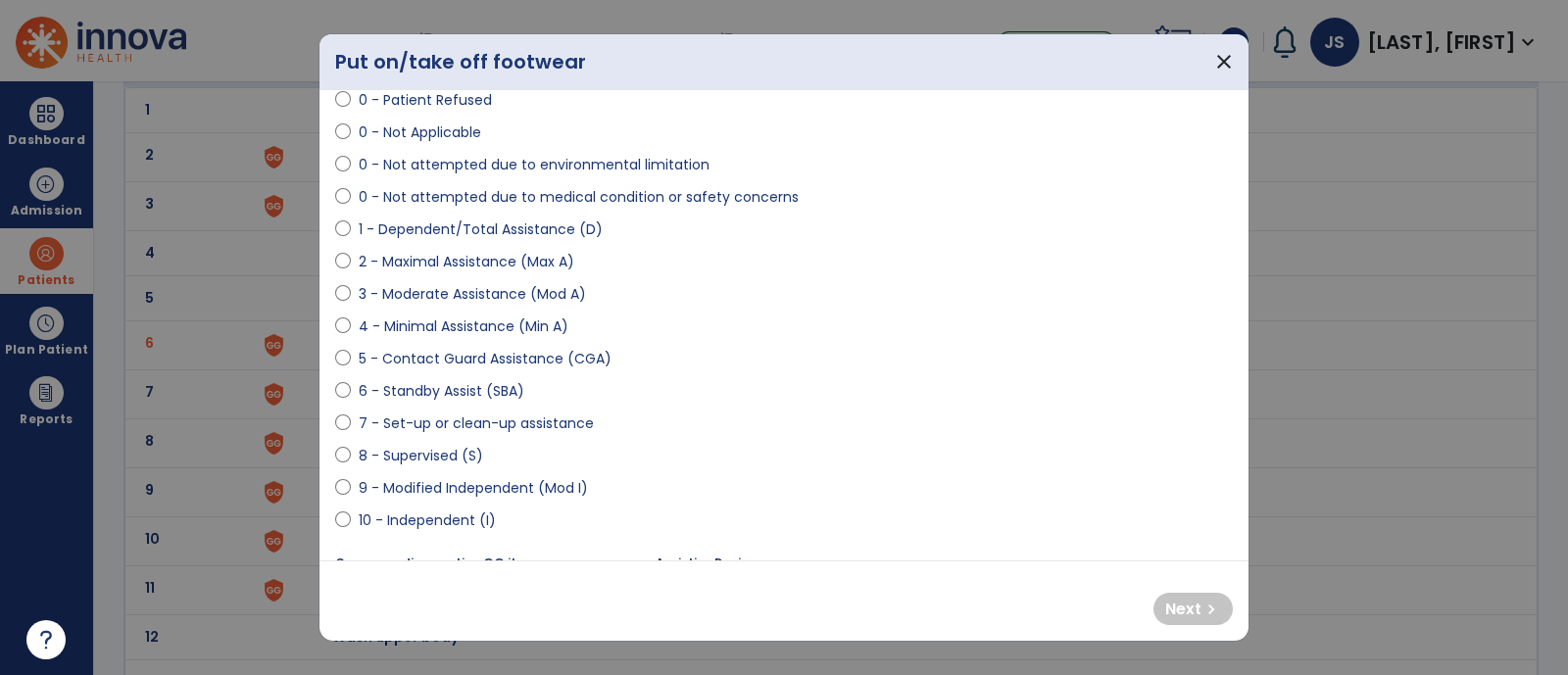 select on "**********" 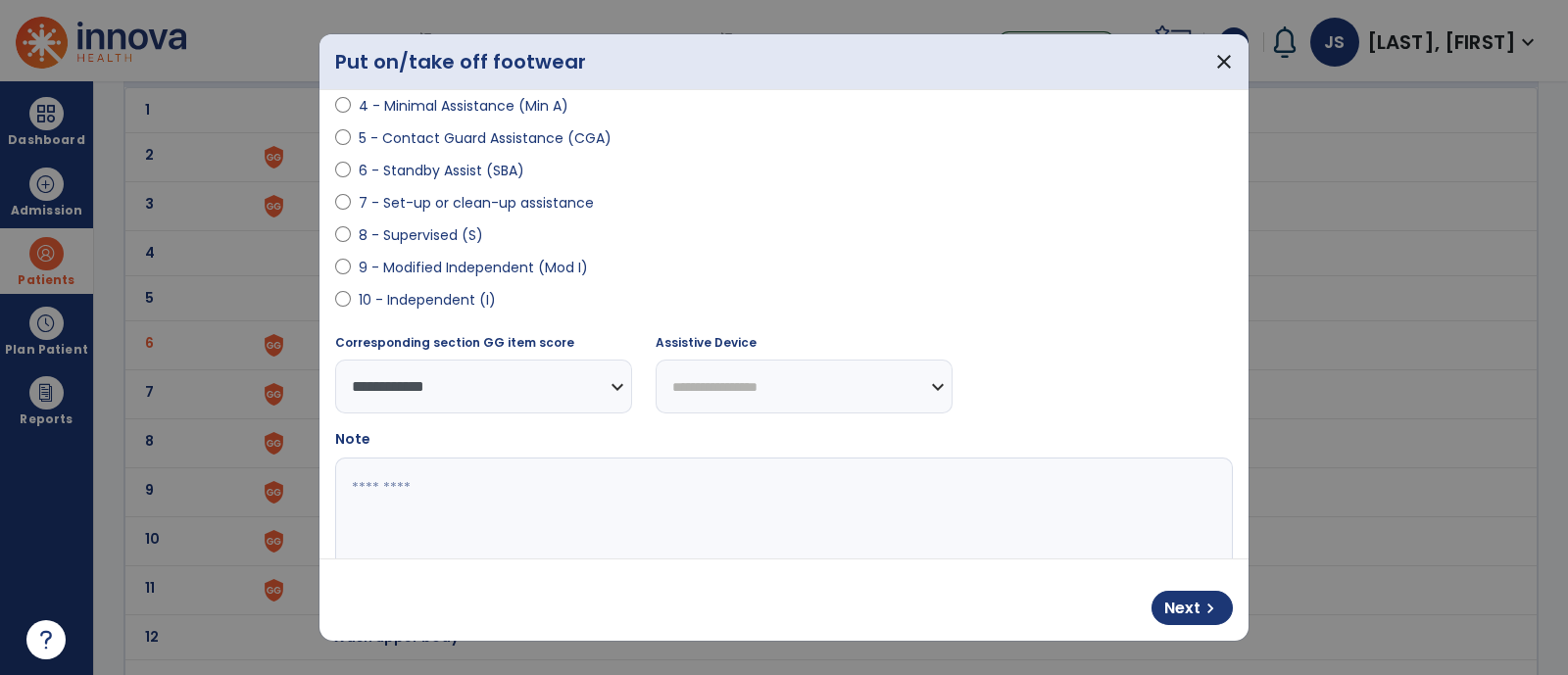 scroll, scrollTop: 405, scrollLeft: 0, axis: vertical 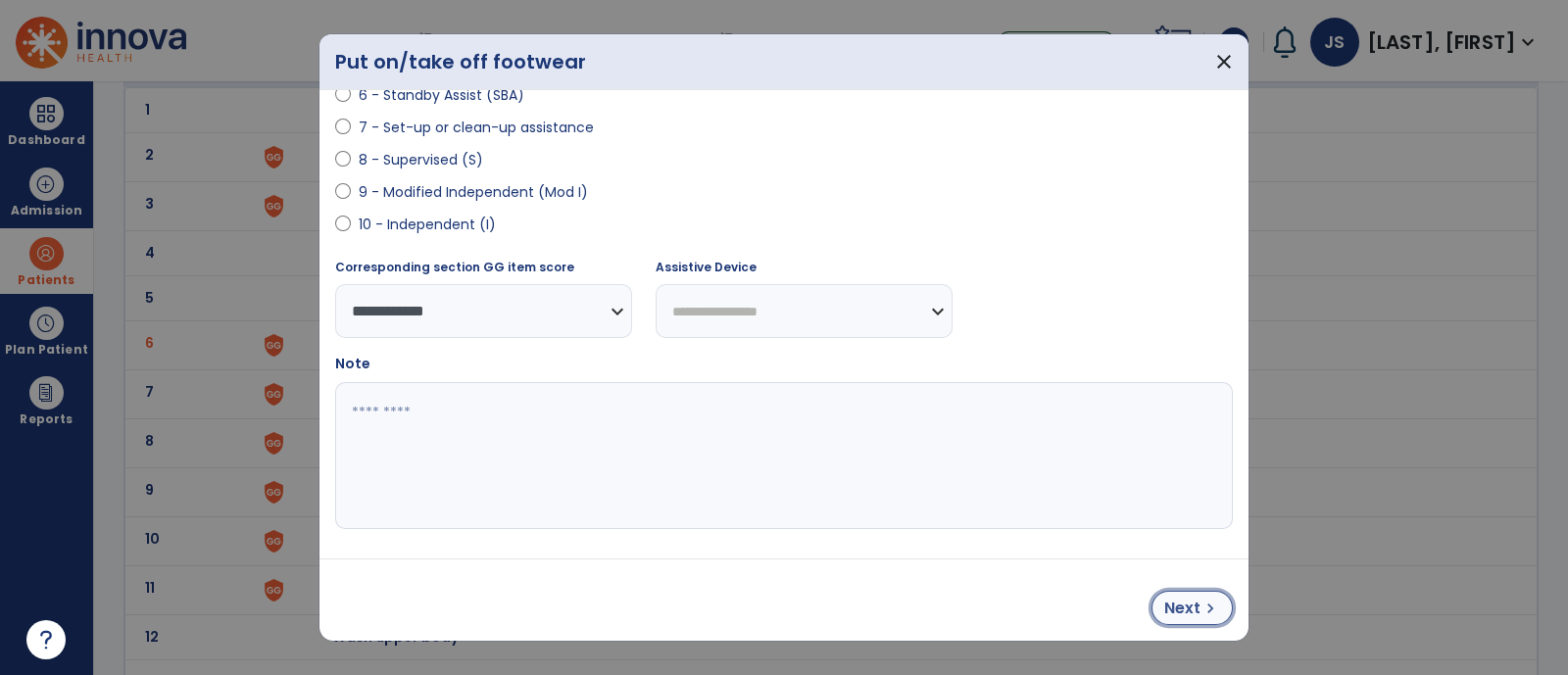 click on "Next  chevron_right" at bounding box center (1192, 607) 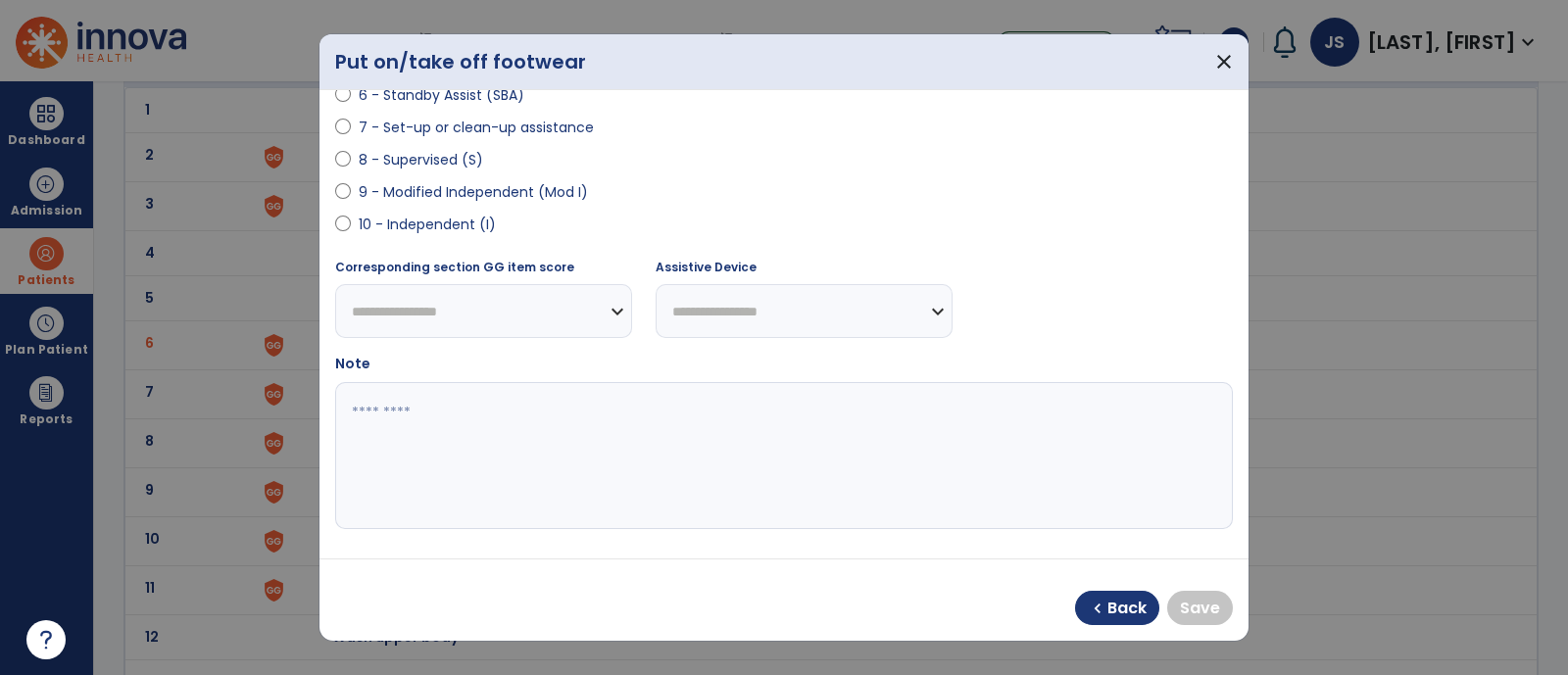 select on "**********" 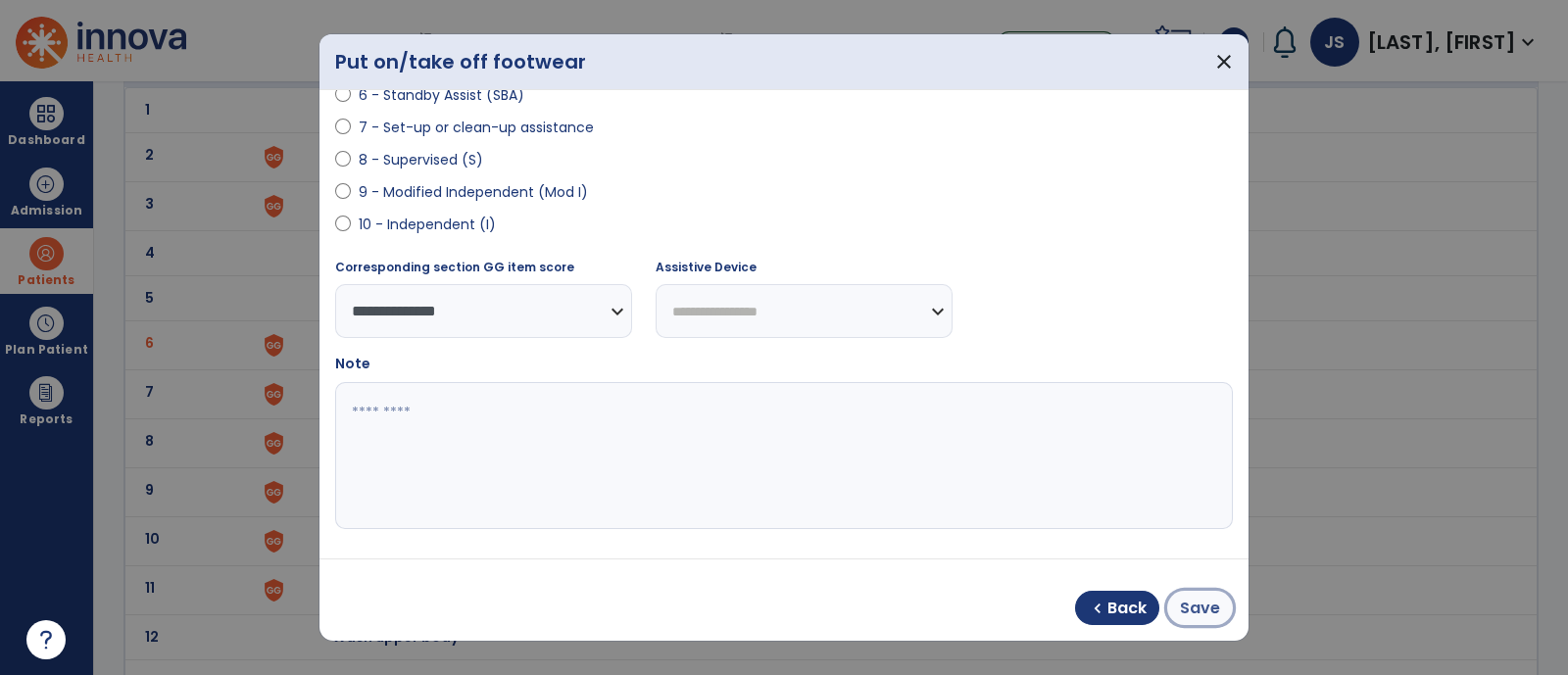 click on "Save" at bounding box center (1200, 608) 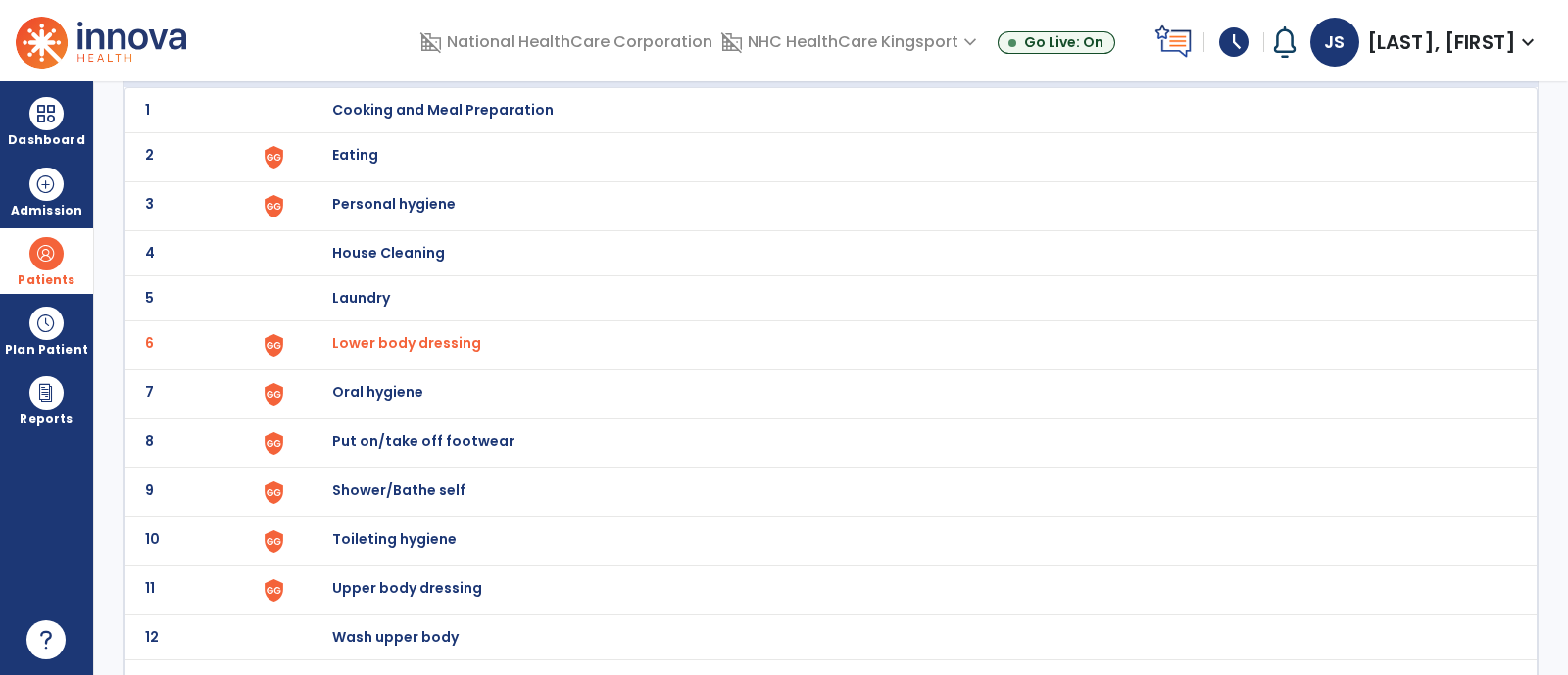 scroll, scrollTop: 184, scrollLeft: 0, axis: vertical 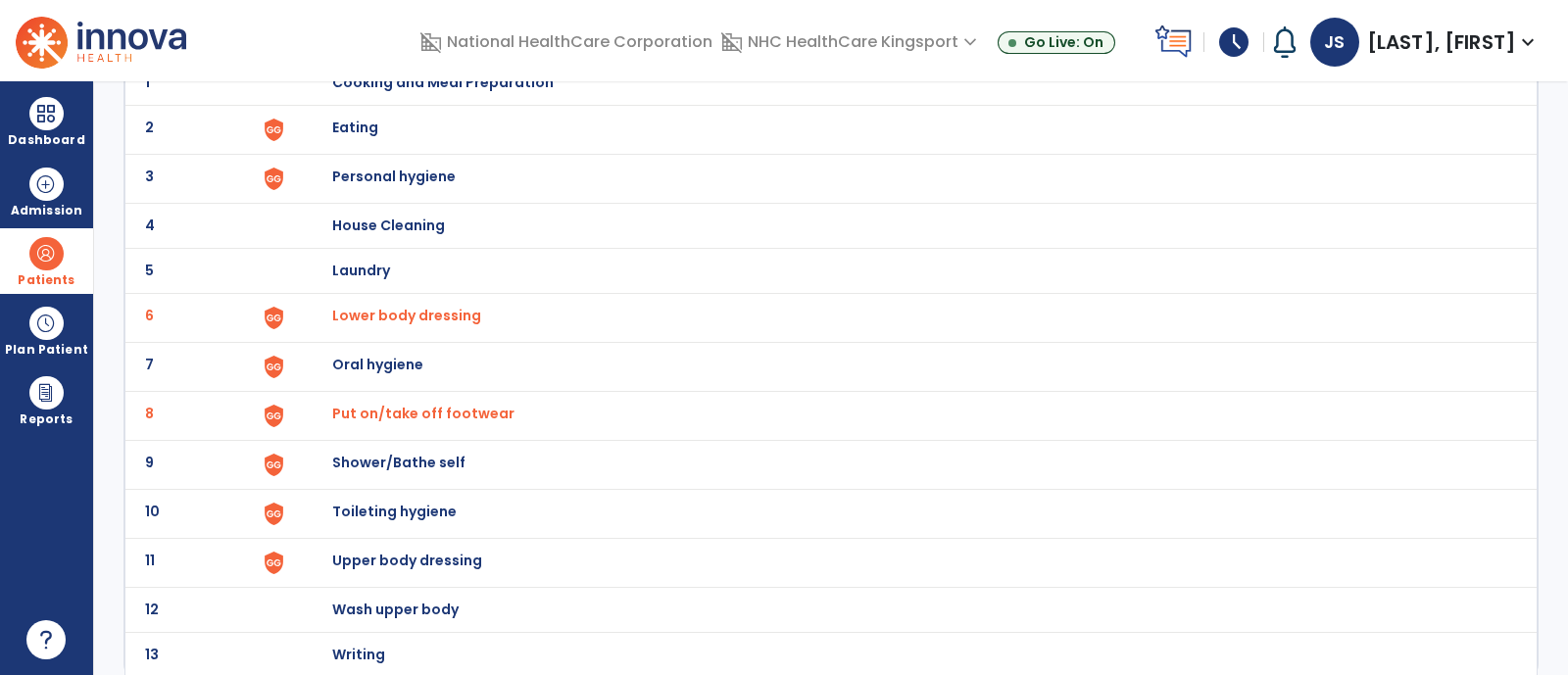 click on "Toileting hygiene" at bounding box center [443, 82] 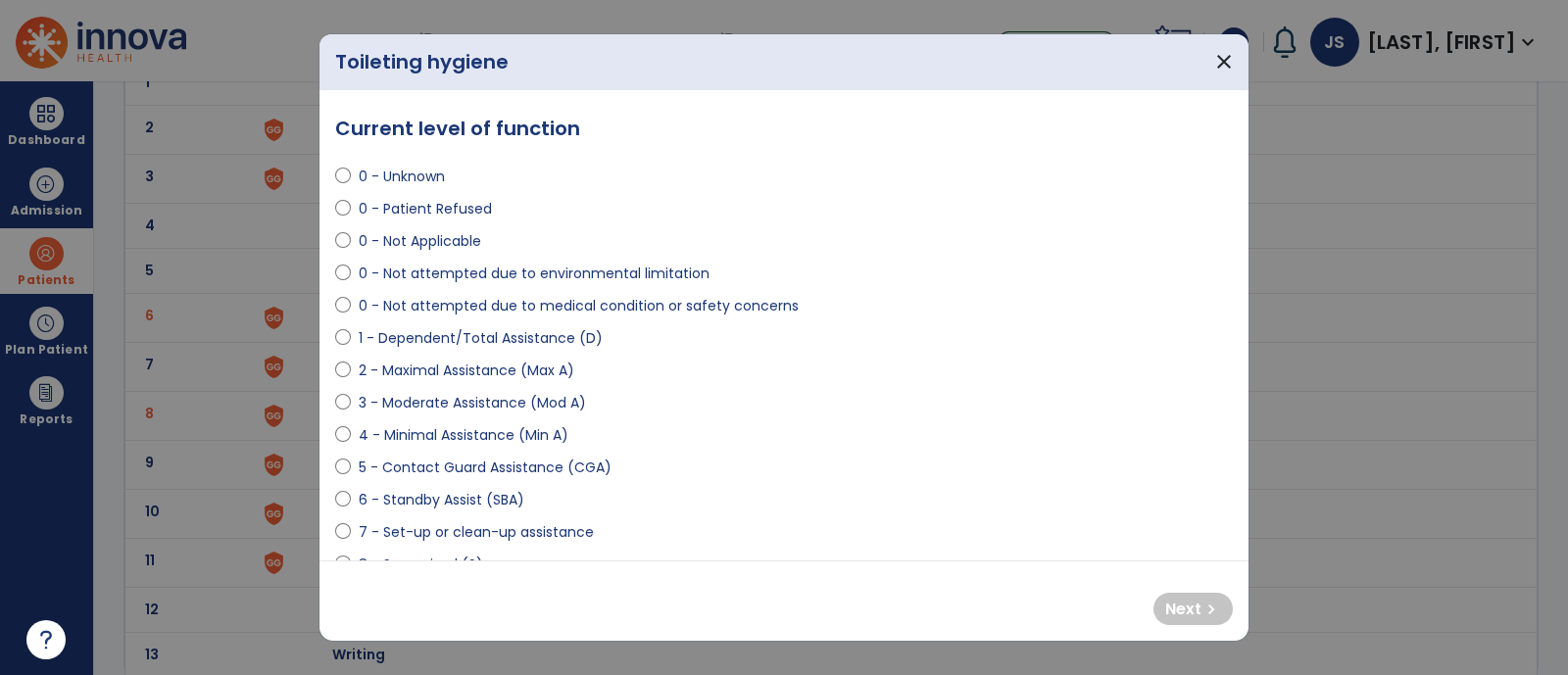 scroll, scrollTop: 147, scrollLeft: 0, axis: vertical 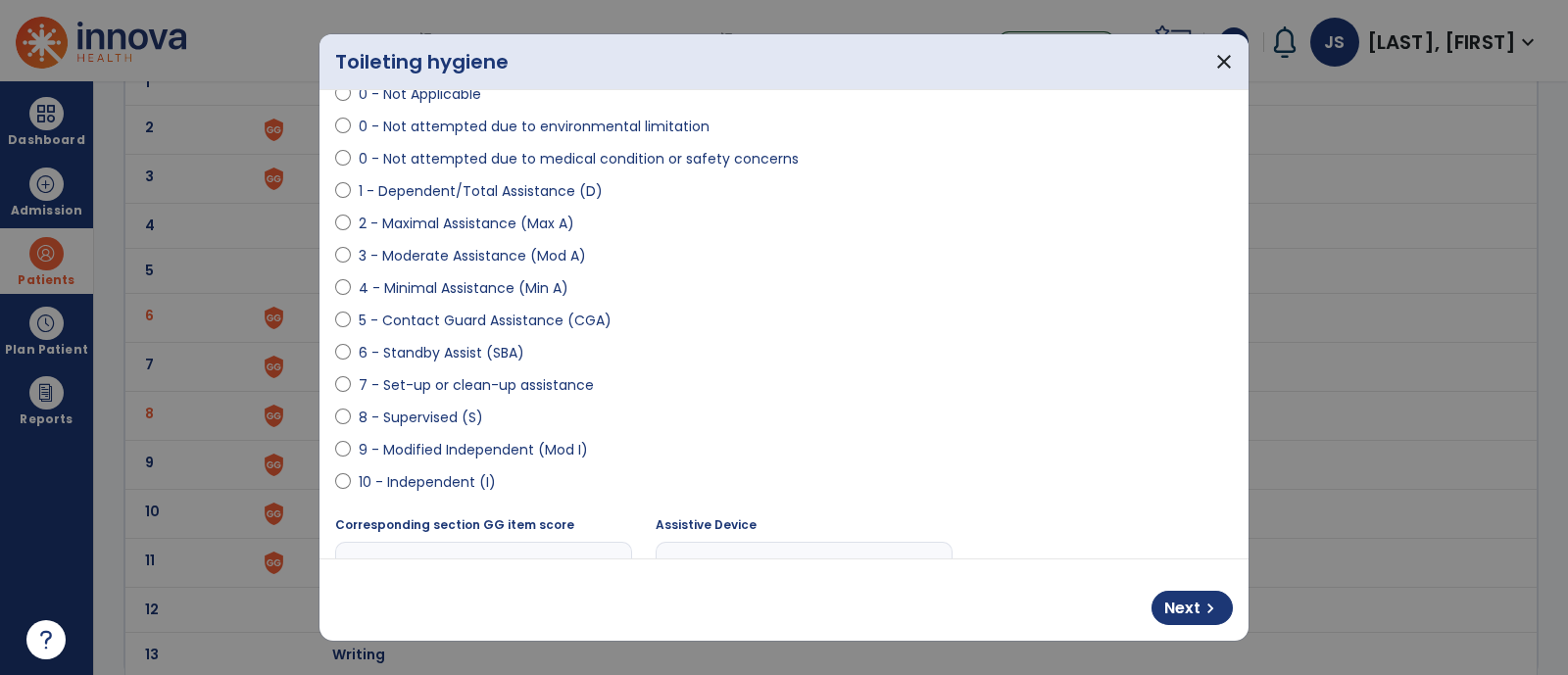 select on "**********" 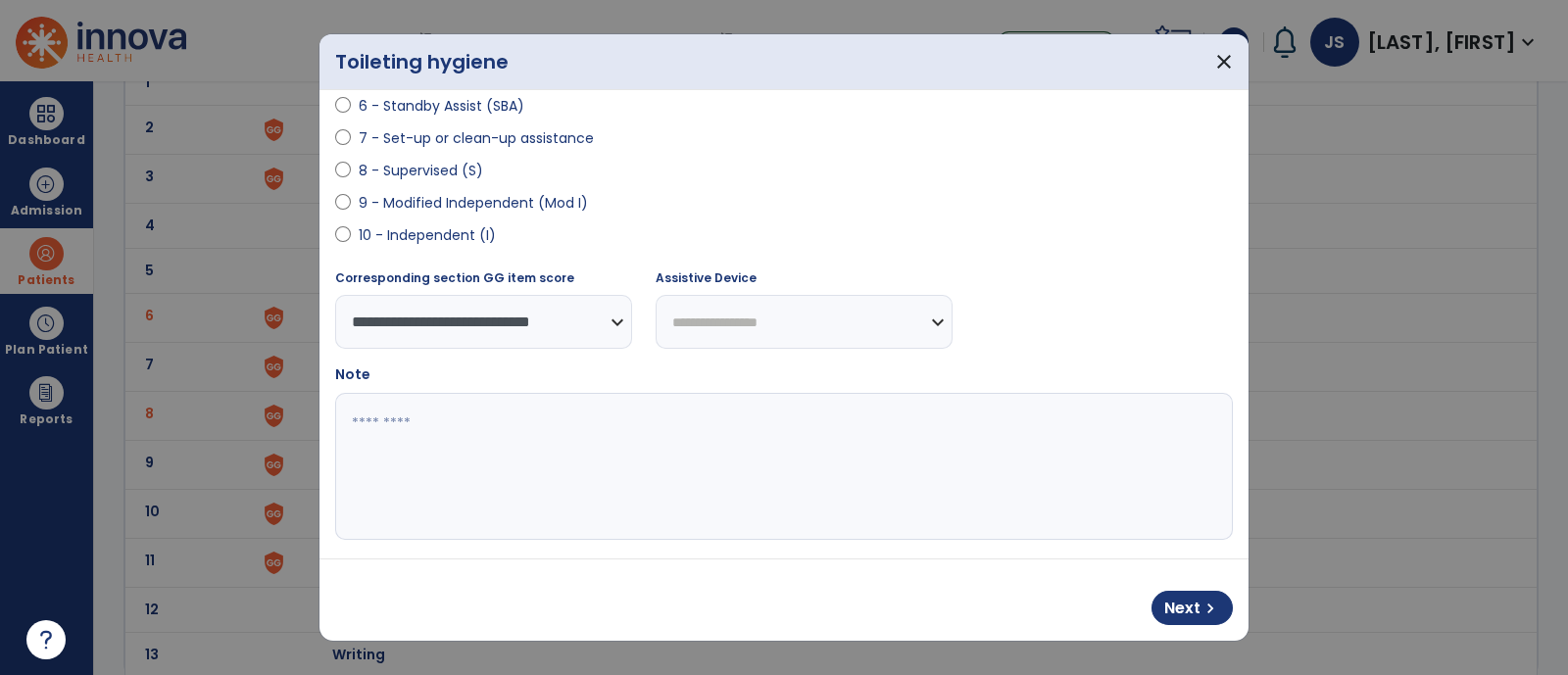 scroll, scrollTop: 405, scrollLeft: 0, axis: vertical 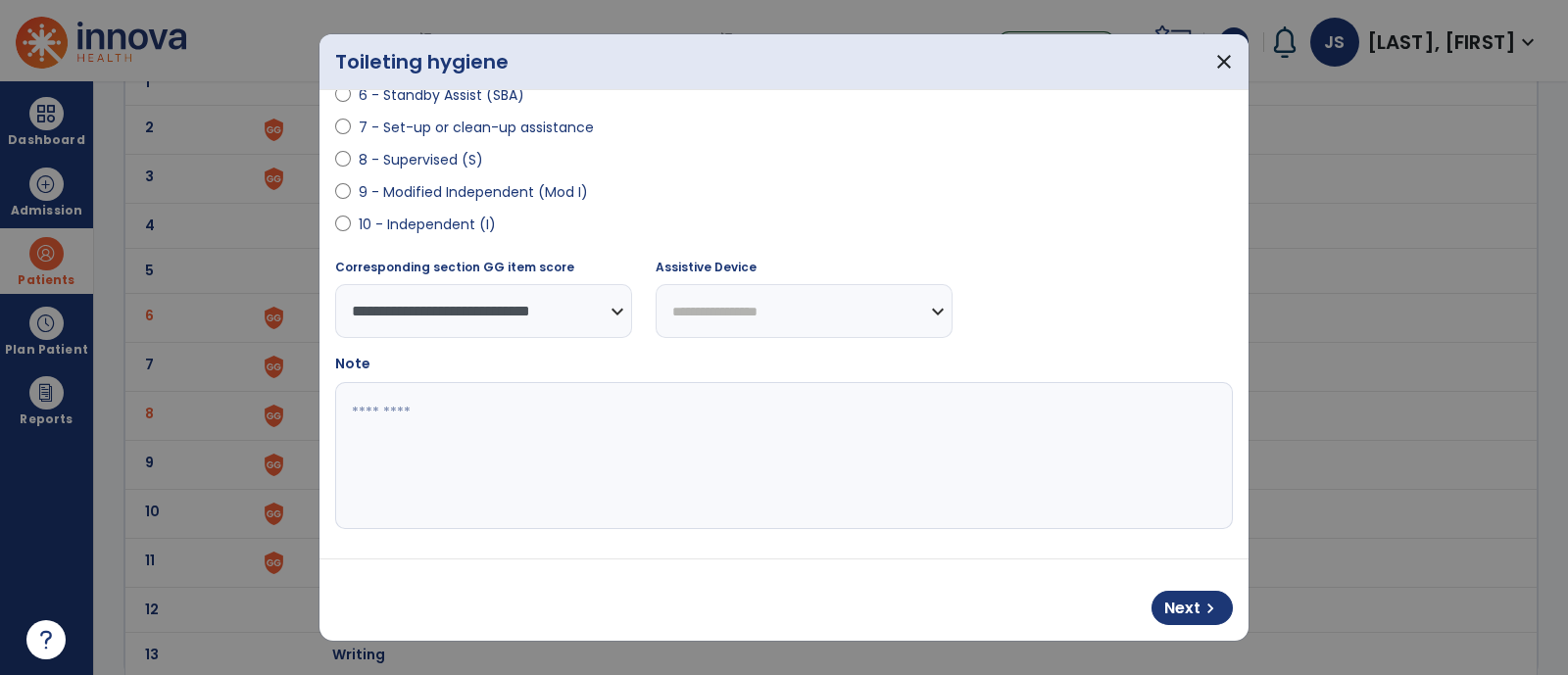click at bounding box center [782, 456] 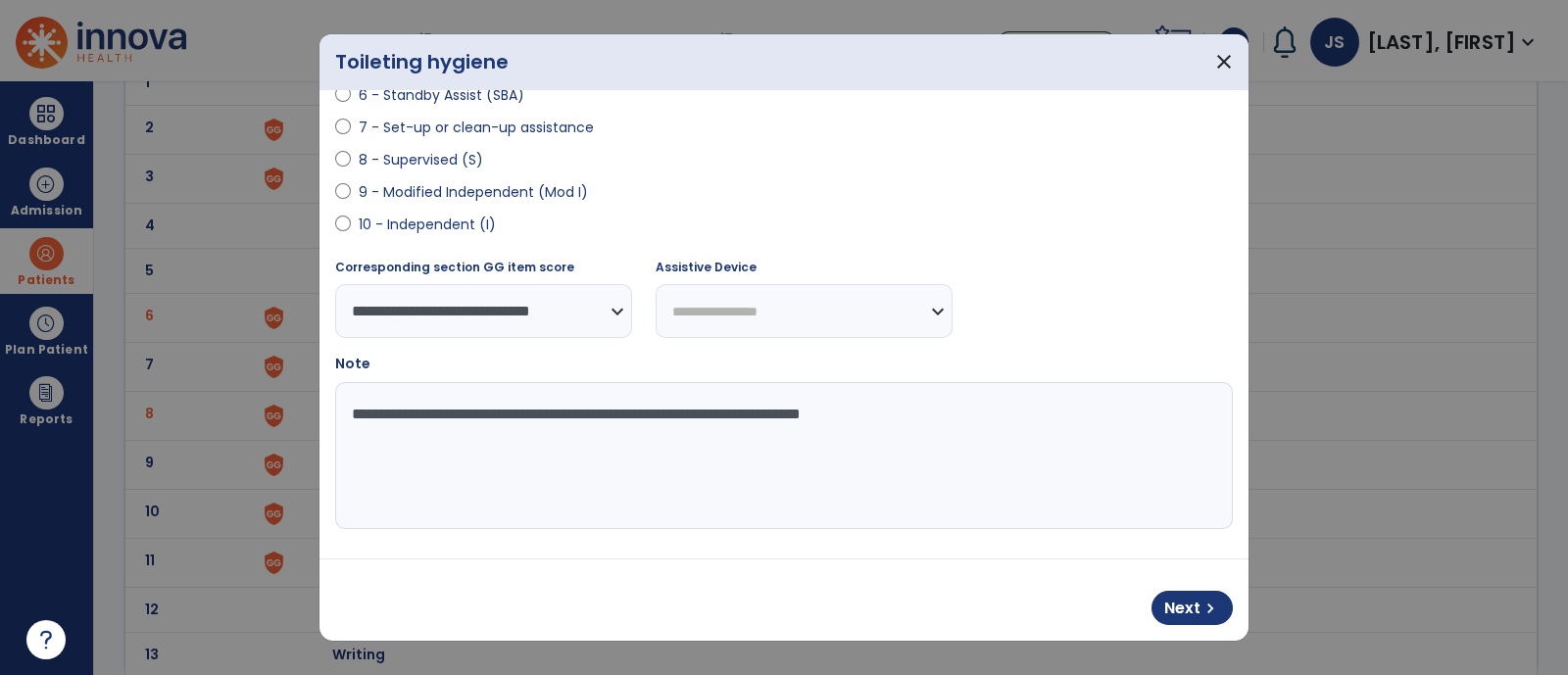 click on "**********" at bounding box center (782, 456) 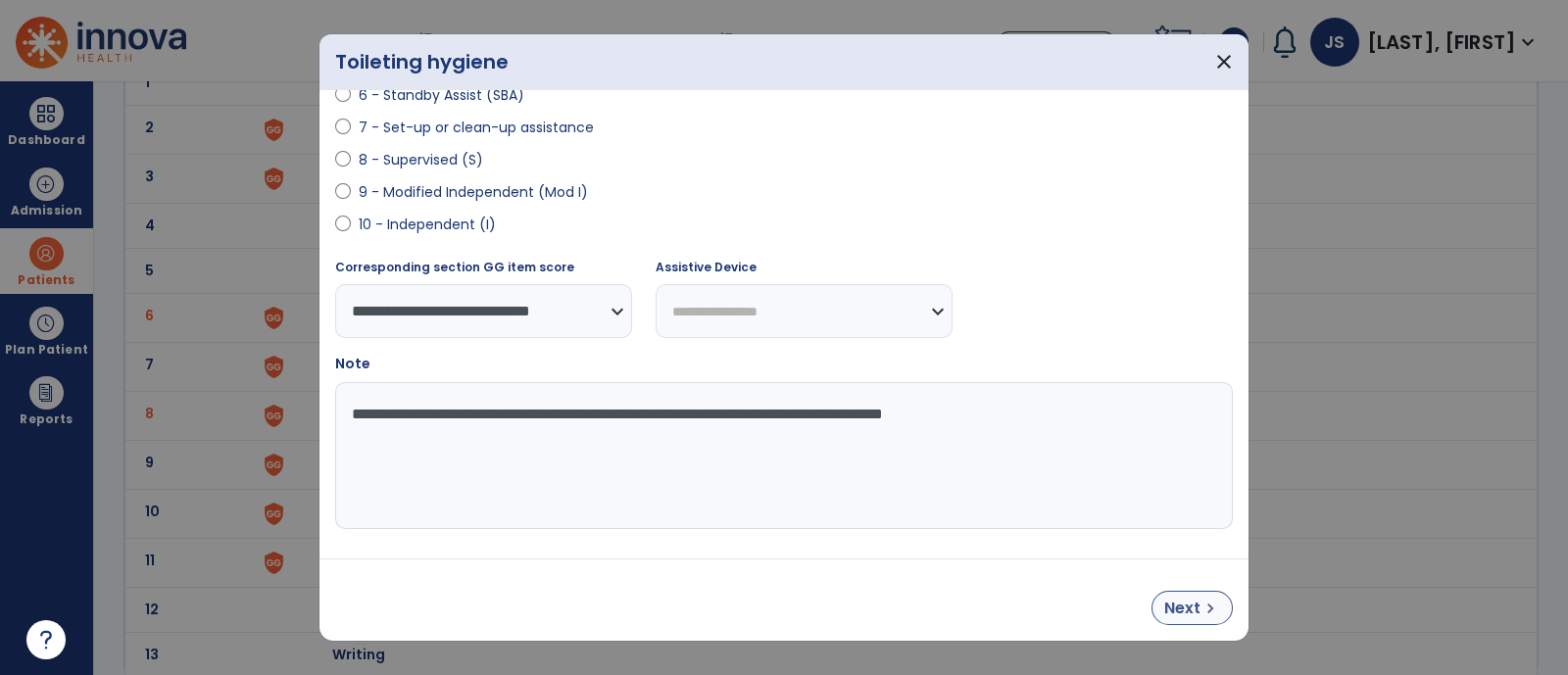 type on "**********" 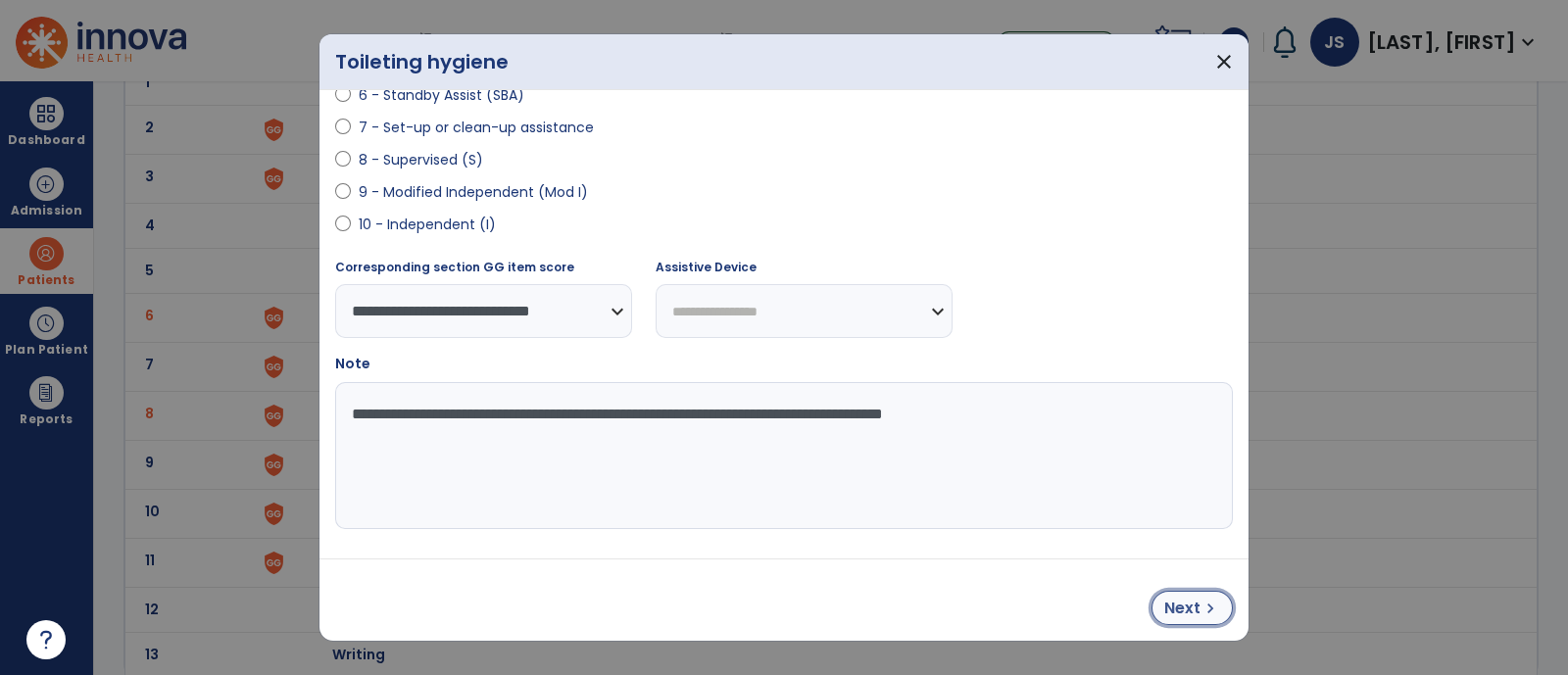 click on "Next" at bounding box center (1182, 608) 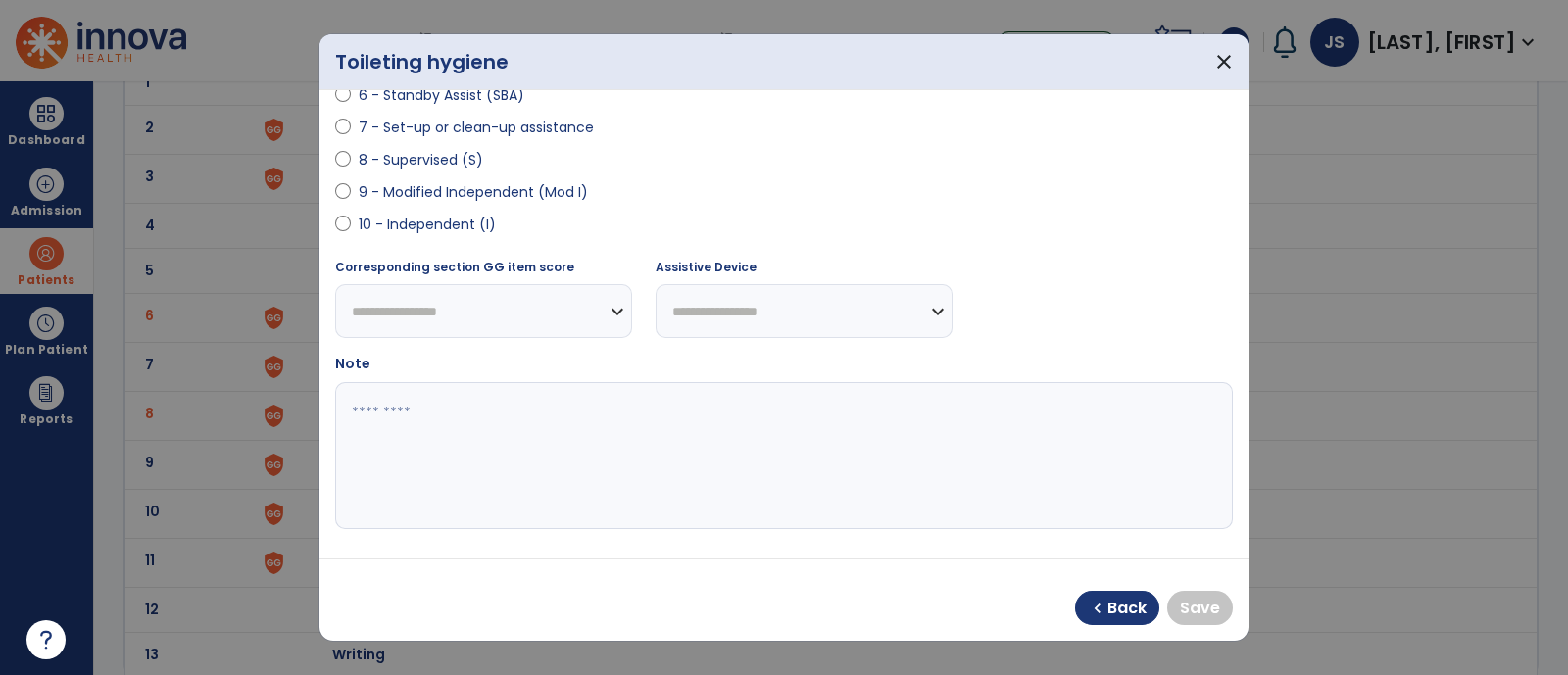 select on "**********" 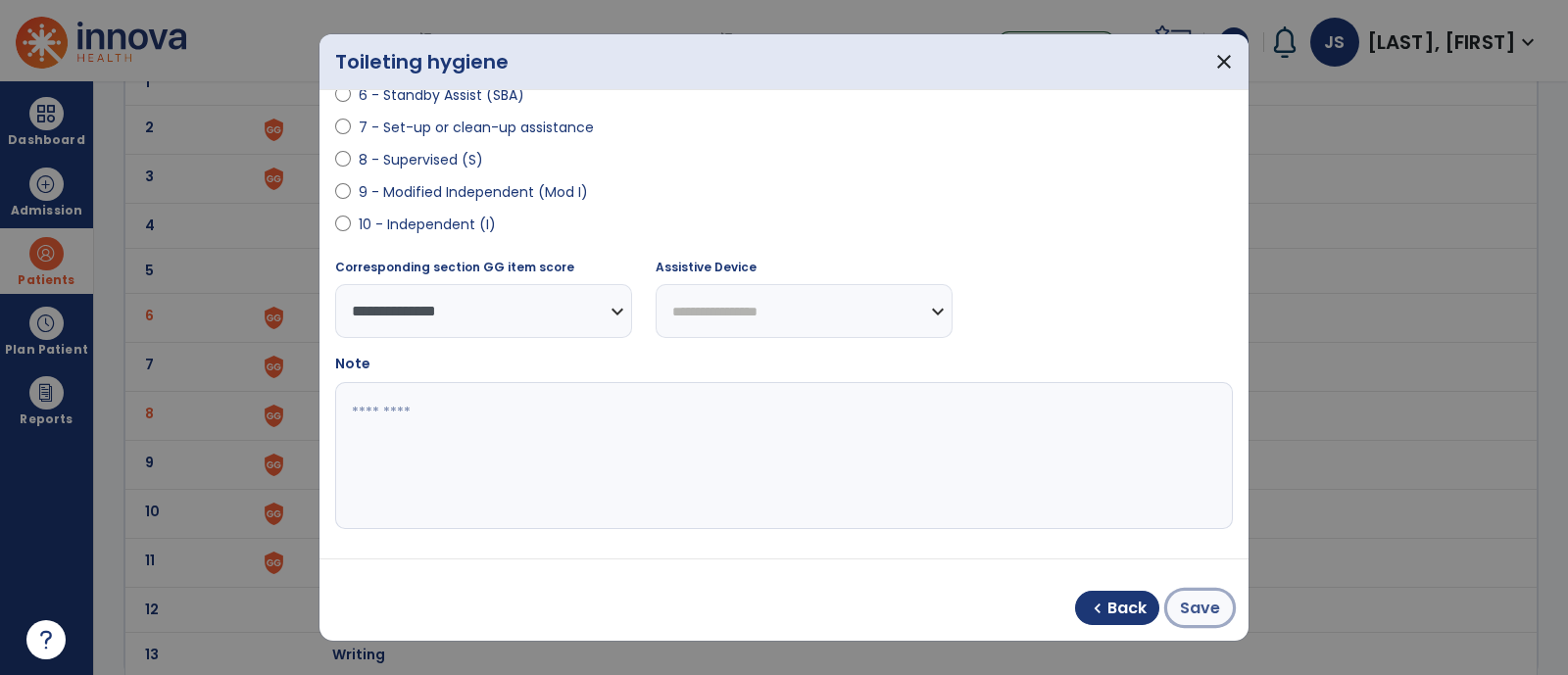 click on "Save" at bounding box center (1200, 608) 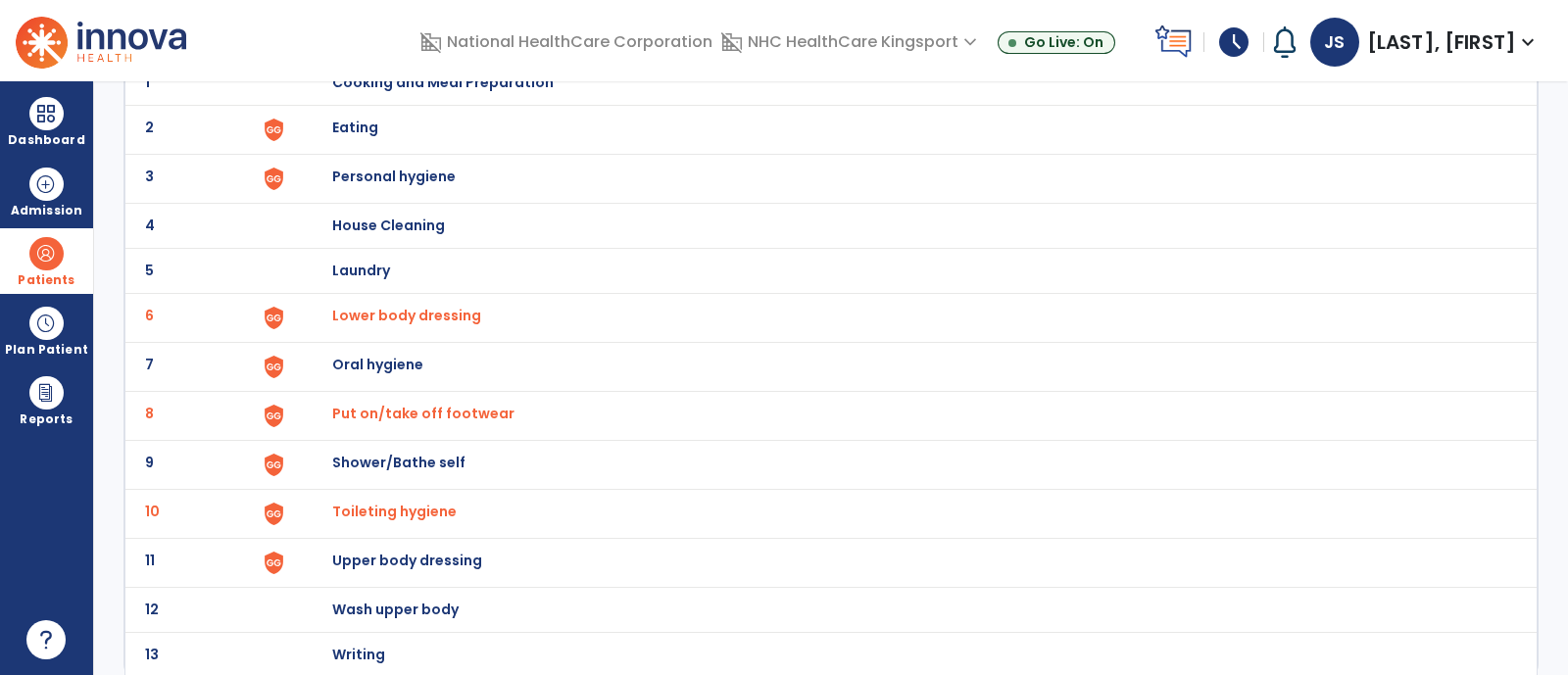 scroll, scrollTop: 0, scrollLeft: 0, axis: both 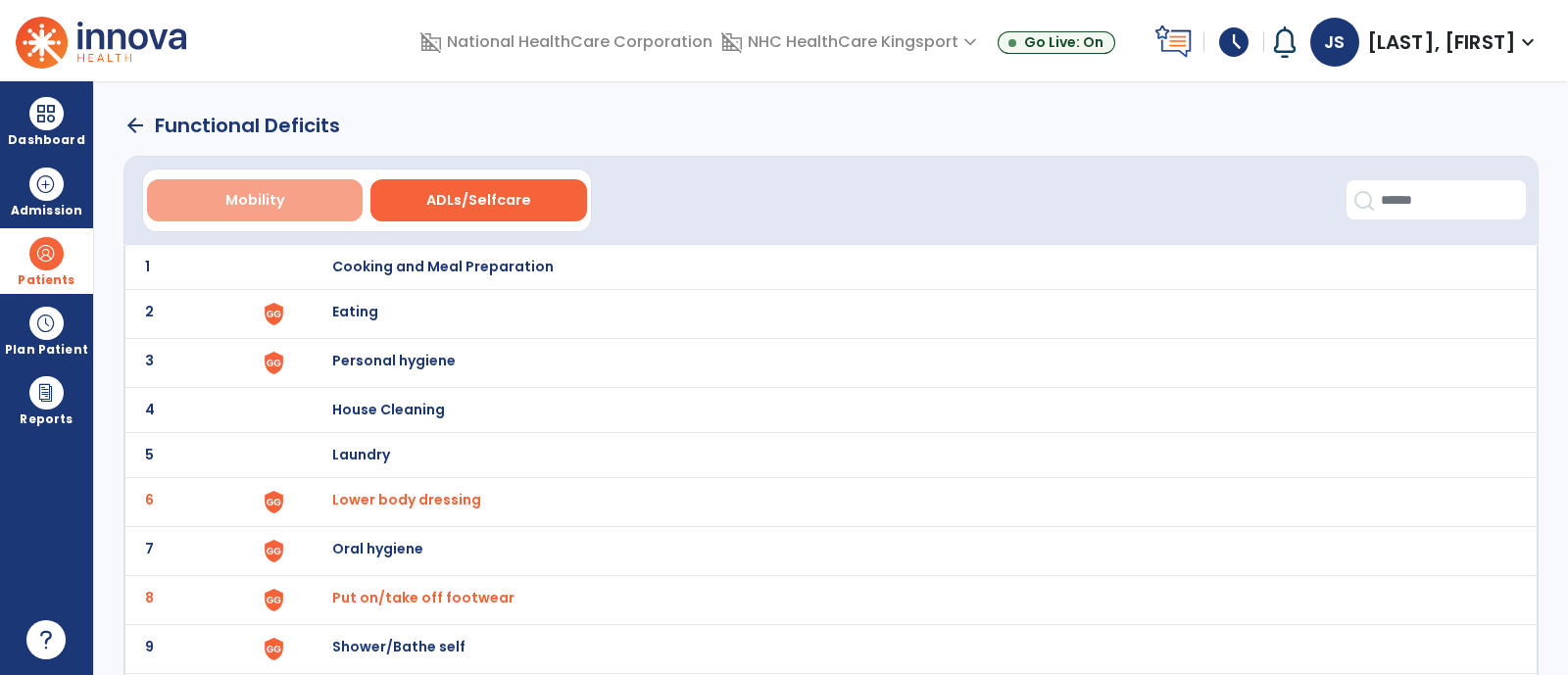 click on "Mobility" at bounding box center [255, 200] 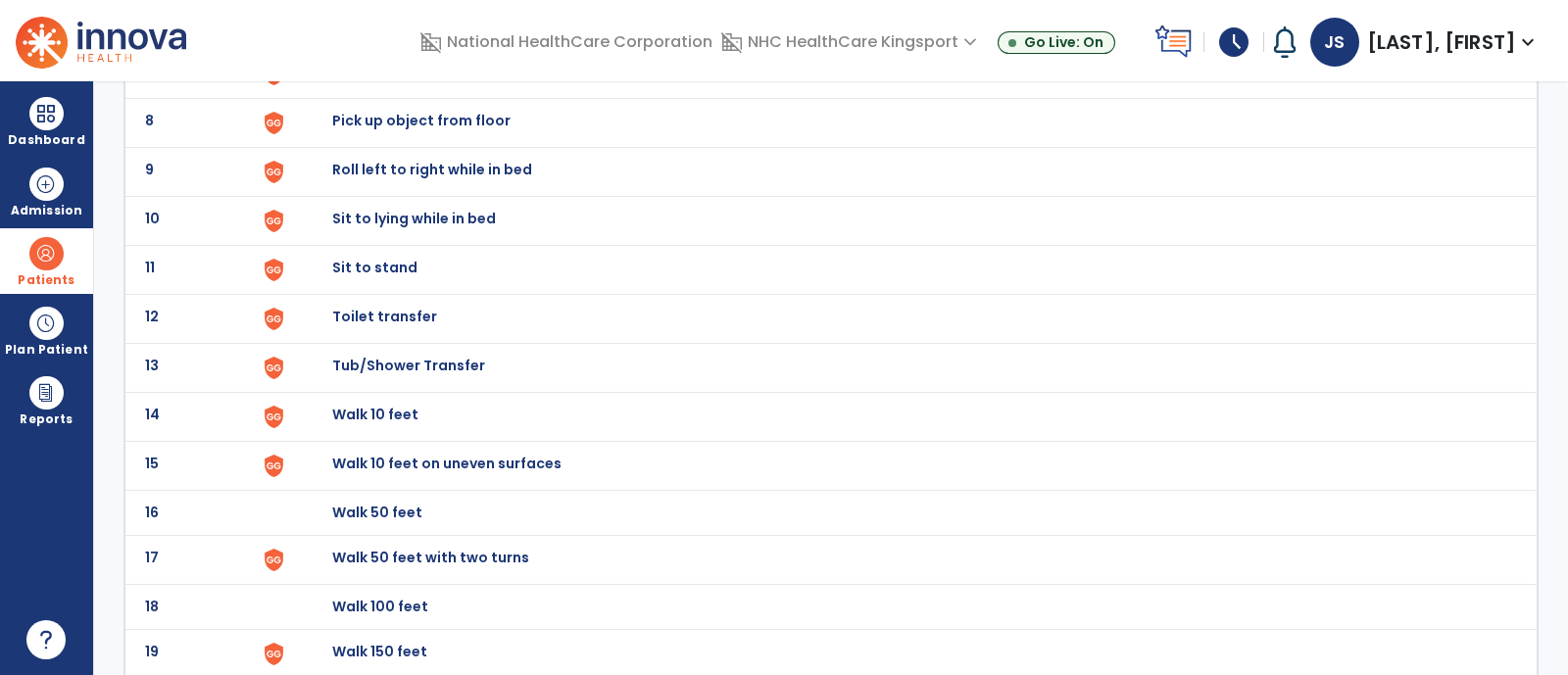 scroll, scrollTop: 484, scrollLeft: 0, axis: vertical 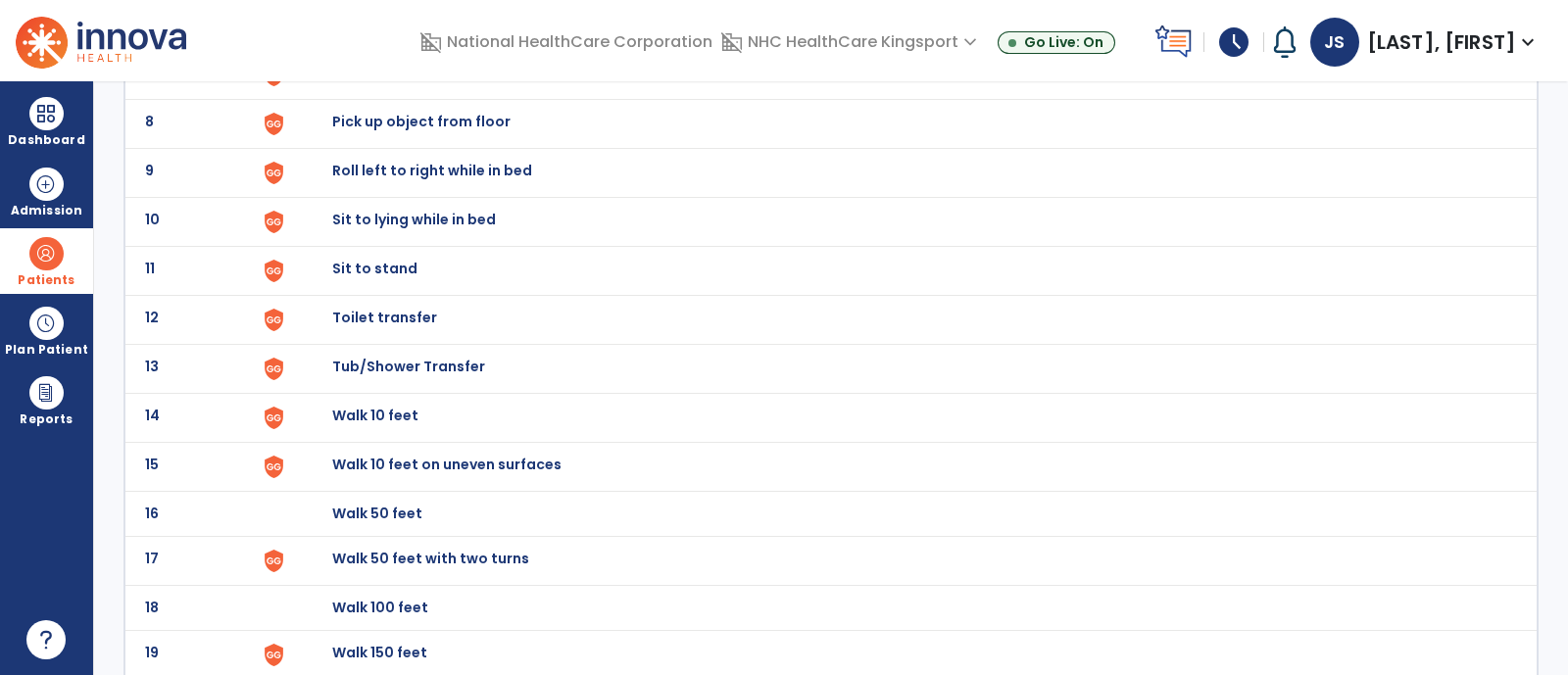 click on "Toilet transfer" at bounding box center (377, -217) 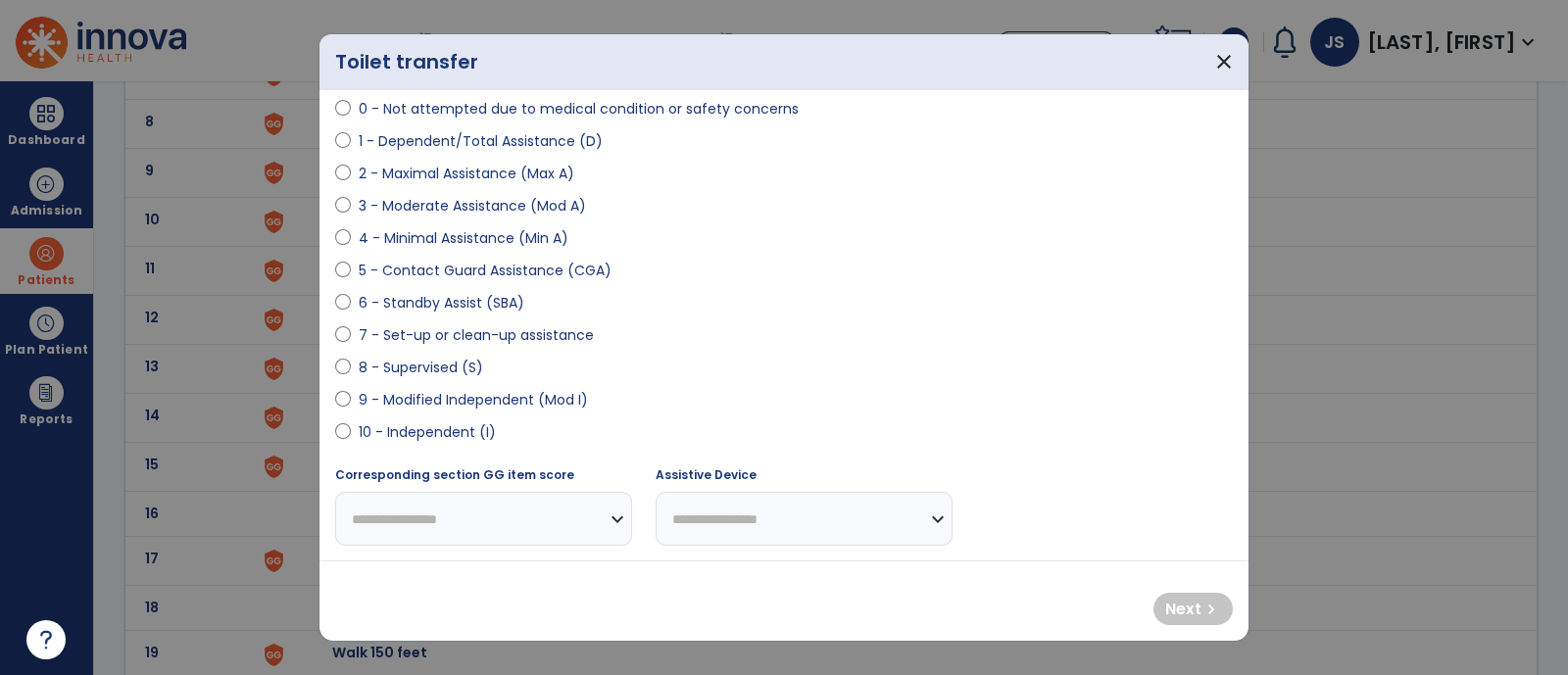 scroll, scrollTop: 159, scrollLeft: 0, axis: vertical 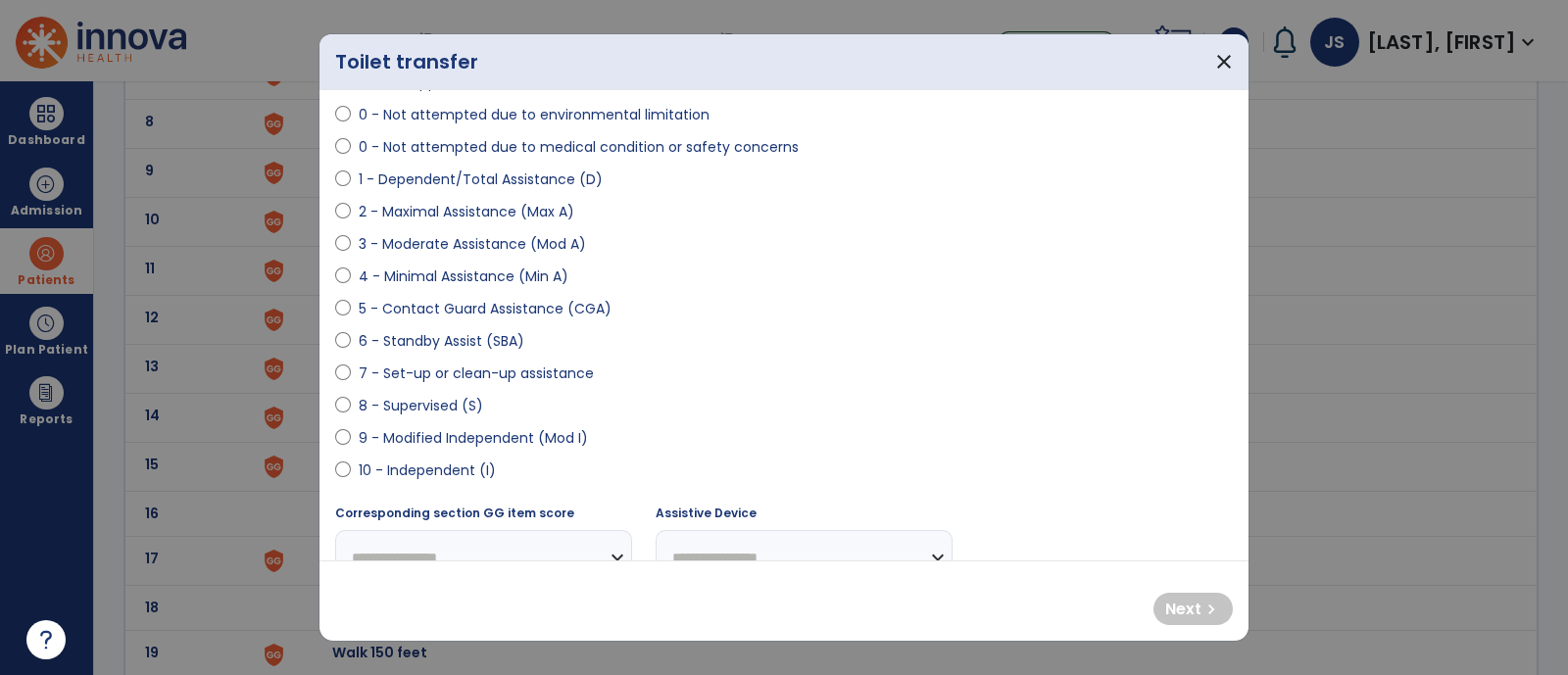 select on "**********" 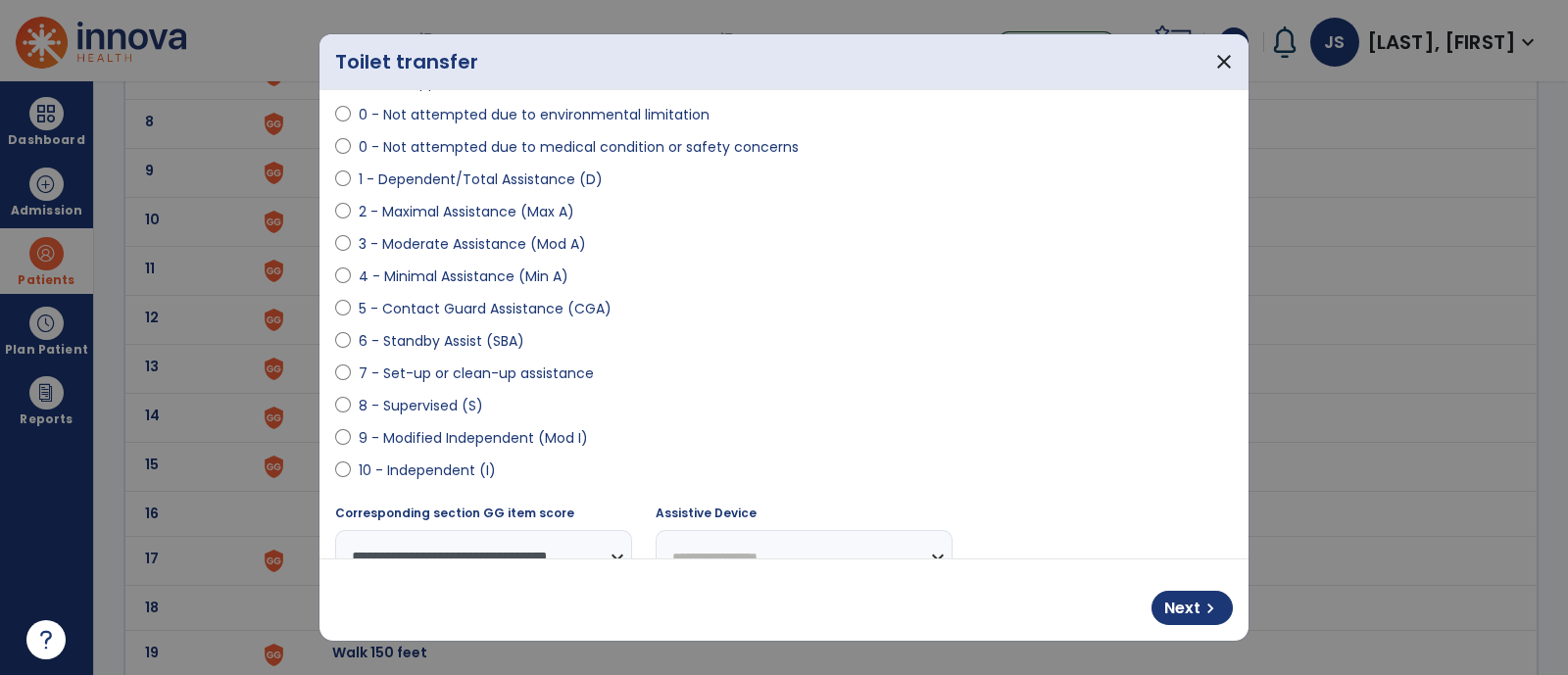 scroll, scrollTop: 405, scrollLeft: 0, axis: vertical 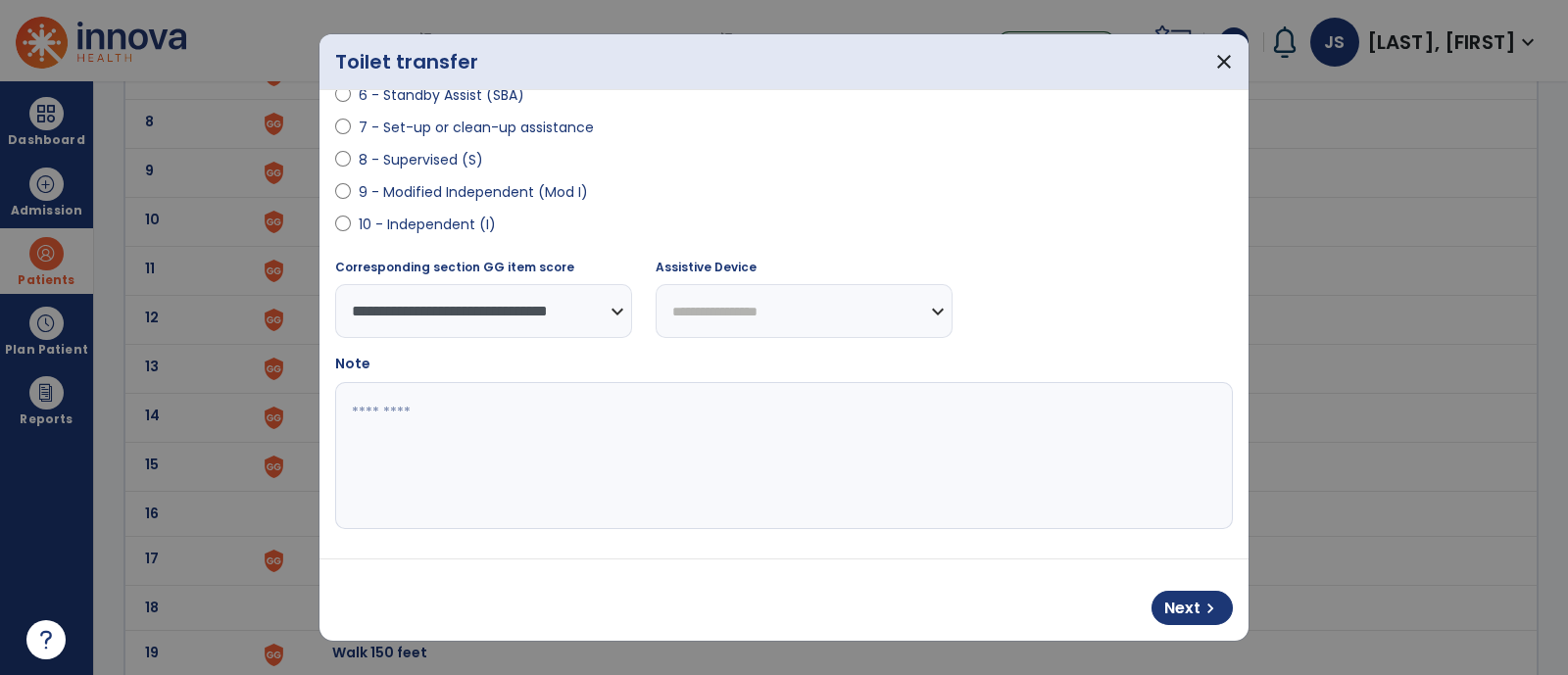 click at bounding box center (782, 456) 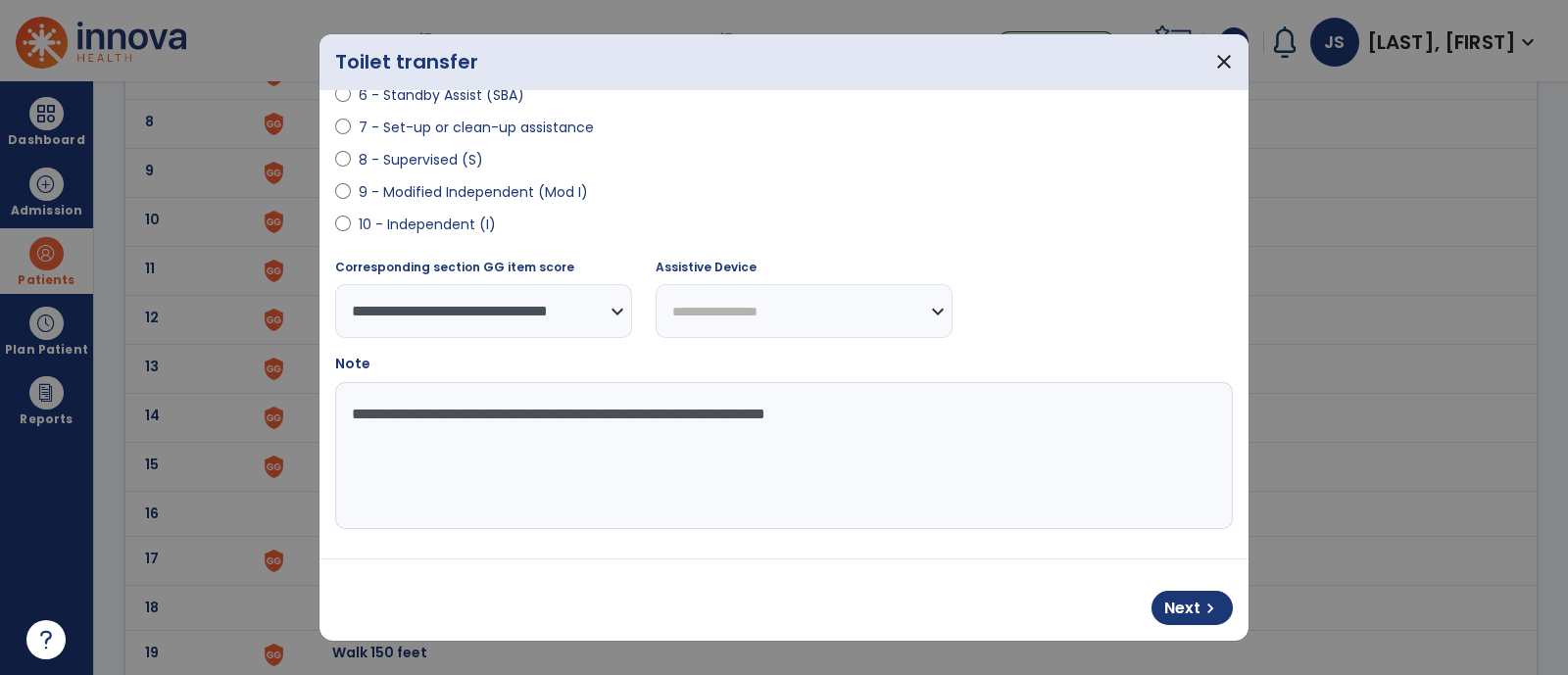 click on "**********" at bounding box center (782, 456) 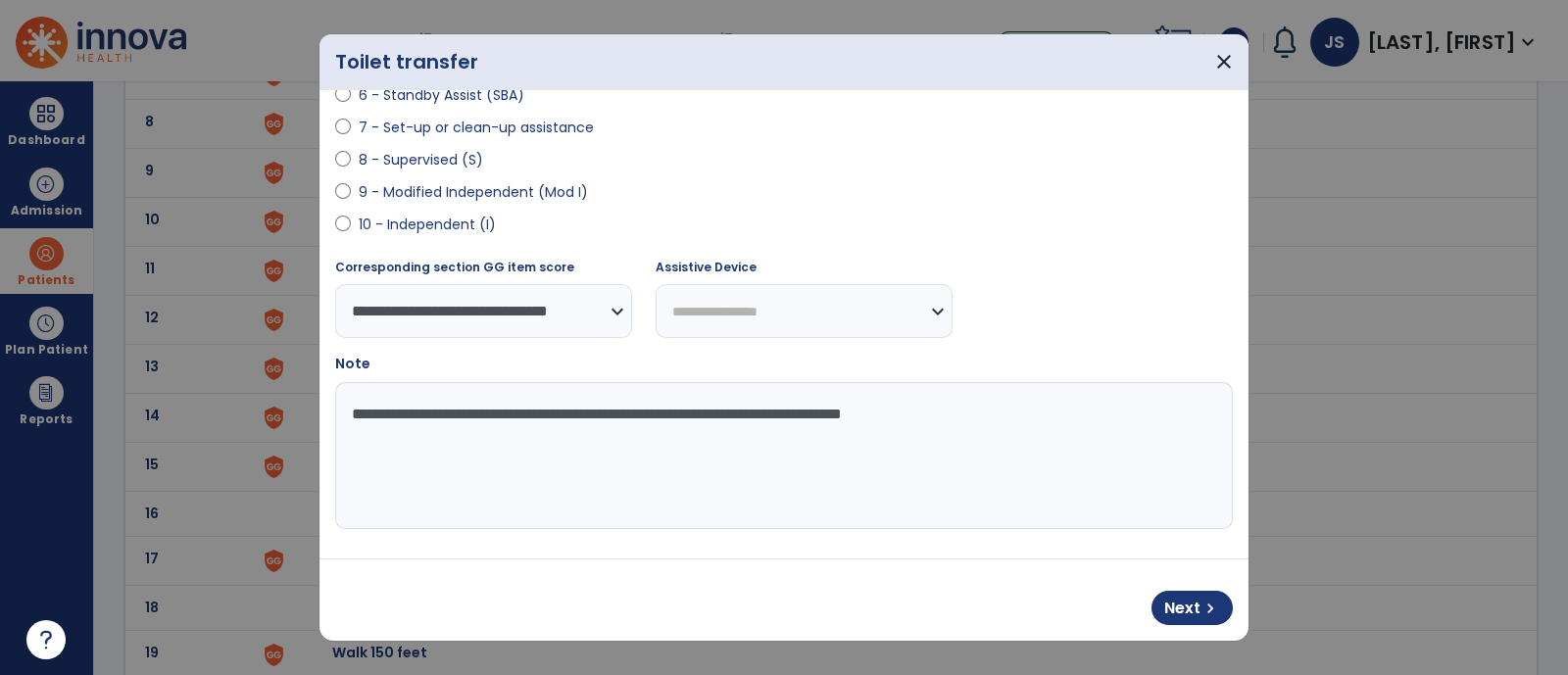 click on "**********" at bounding box center (782, 456) 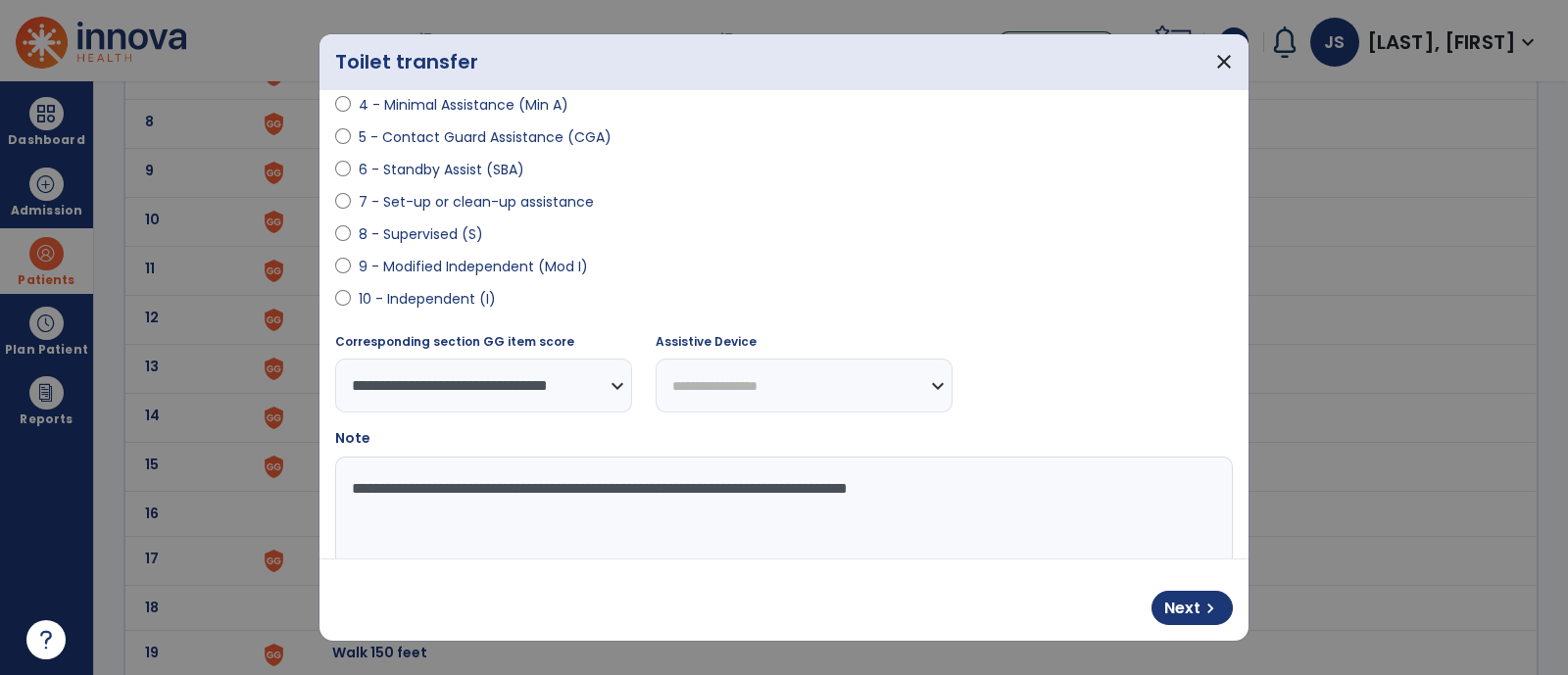 scroll, scrollTop: 331, scrollLeft: 0, axis: vertical 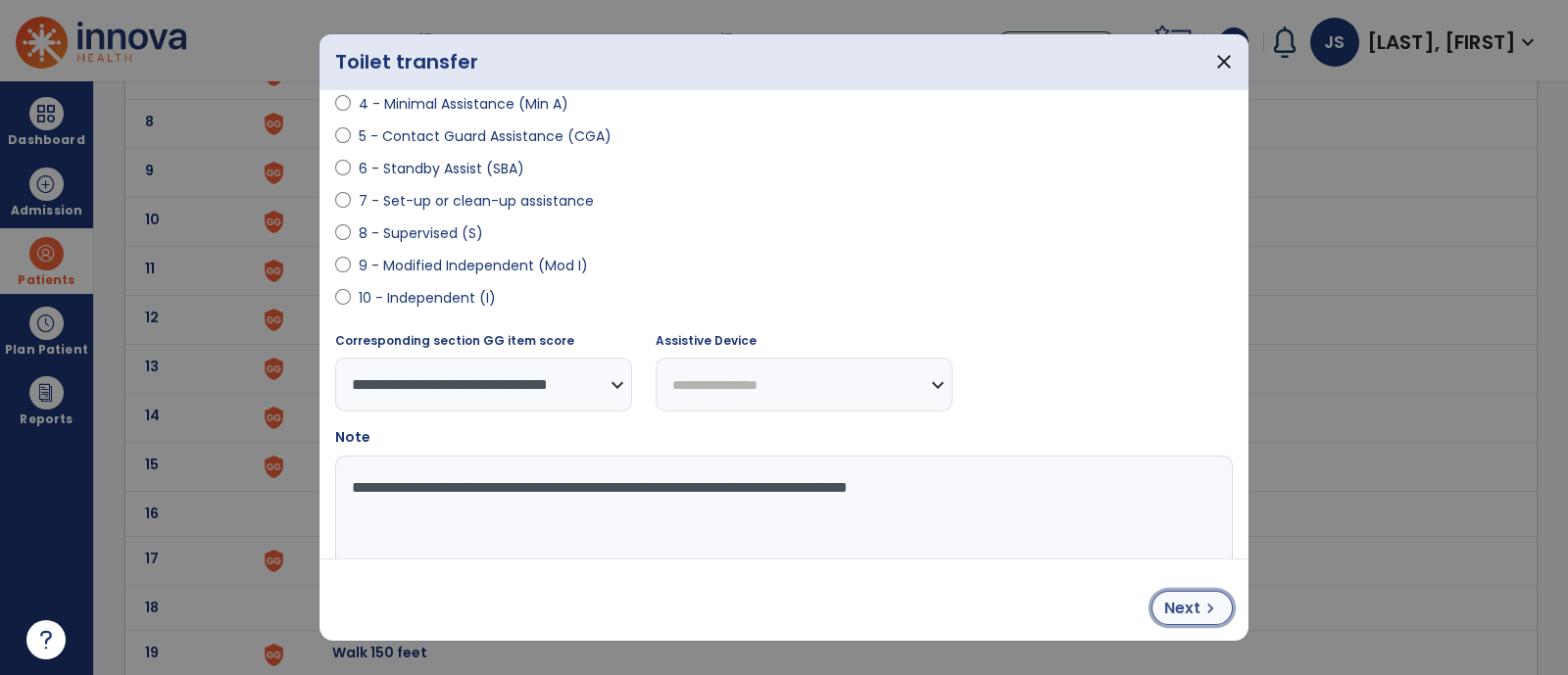 click on "Next" at bounding box center (1182, 608) 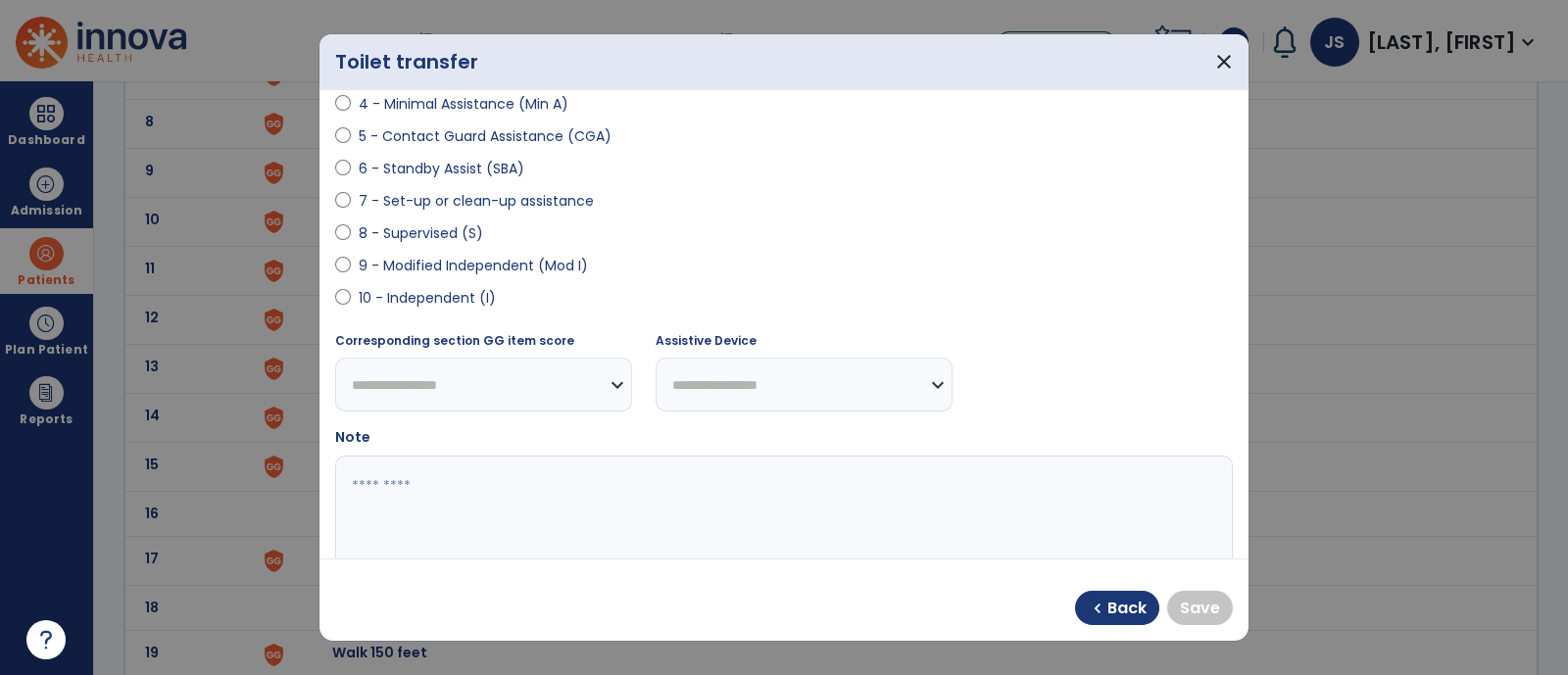 click on "**********" at bounding box center [784, 324] 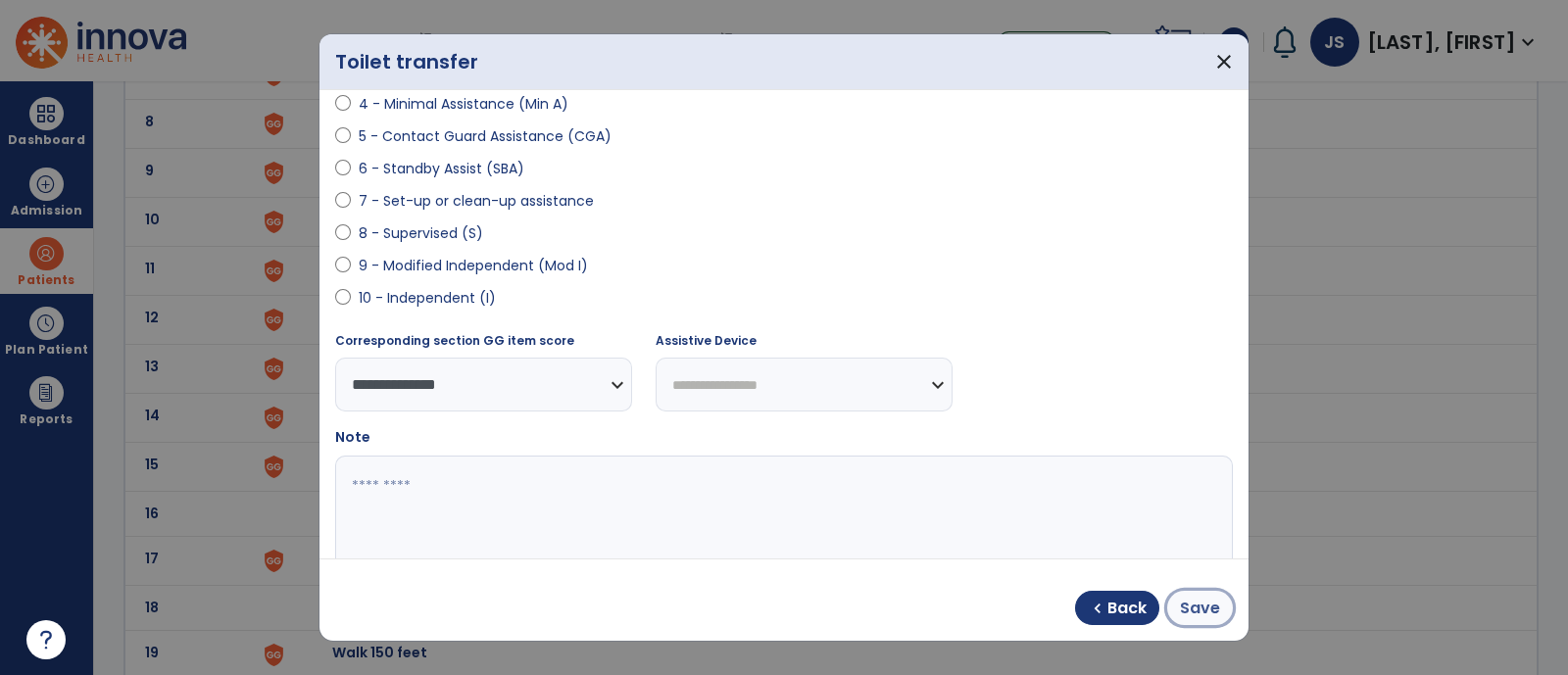 click on "Save" at bounding box center (1200, 608) 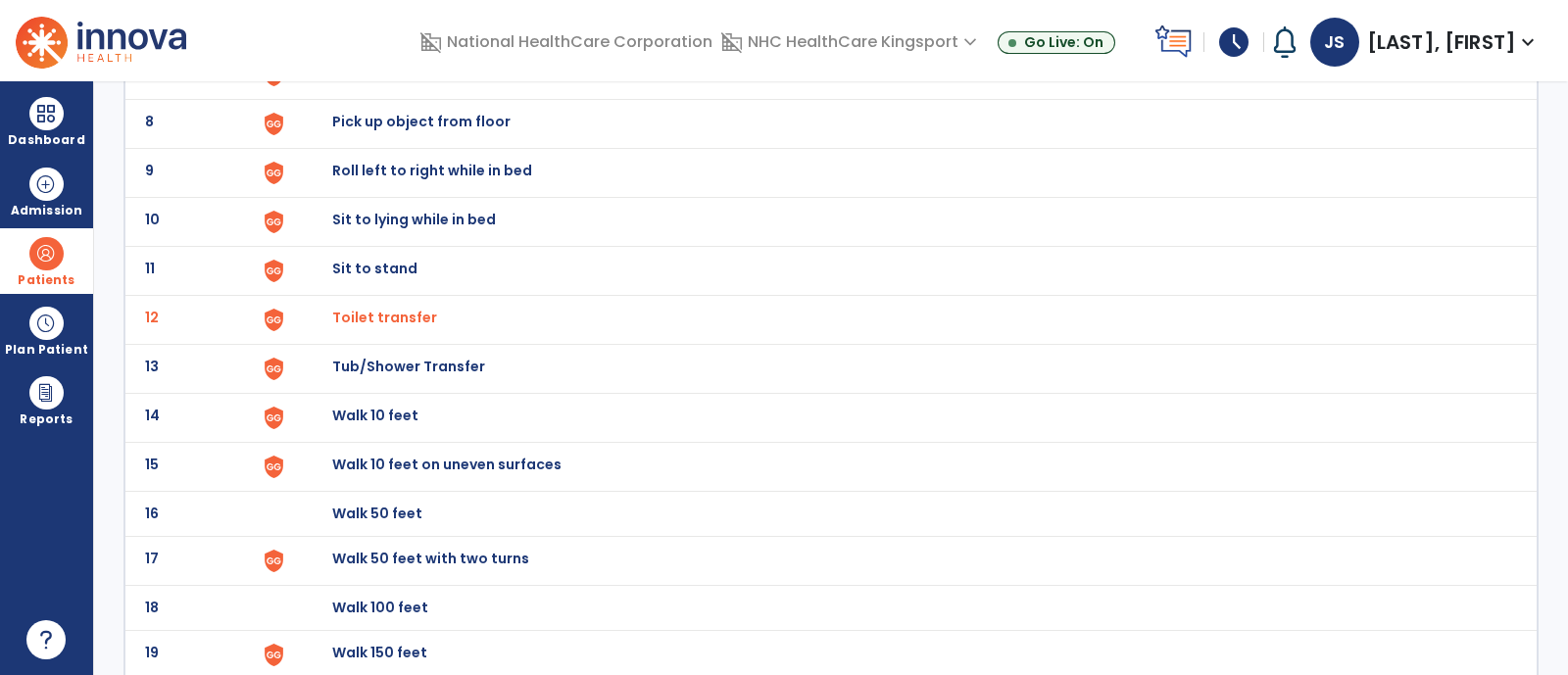 scroll, scrollTop: 0, scrollLeft: 0, axis: both 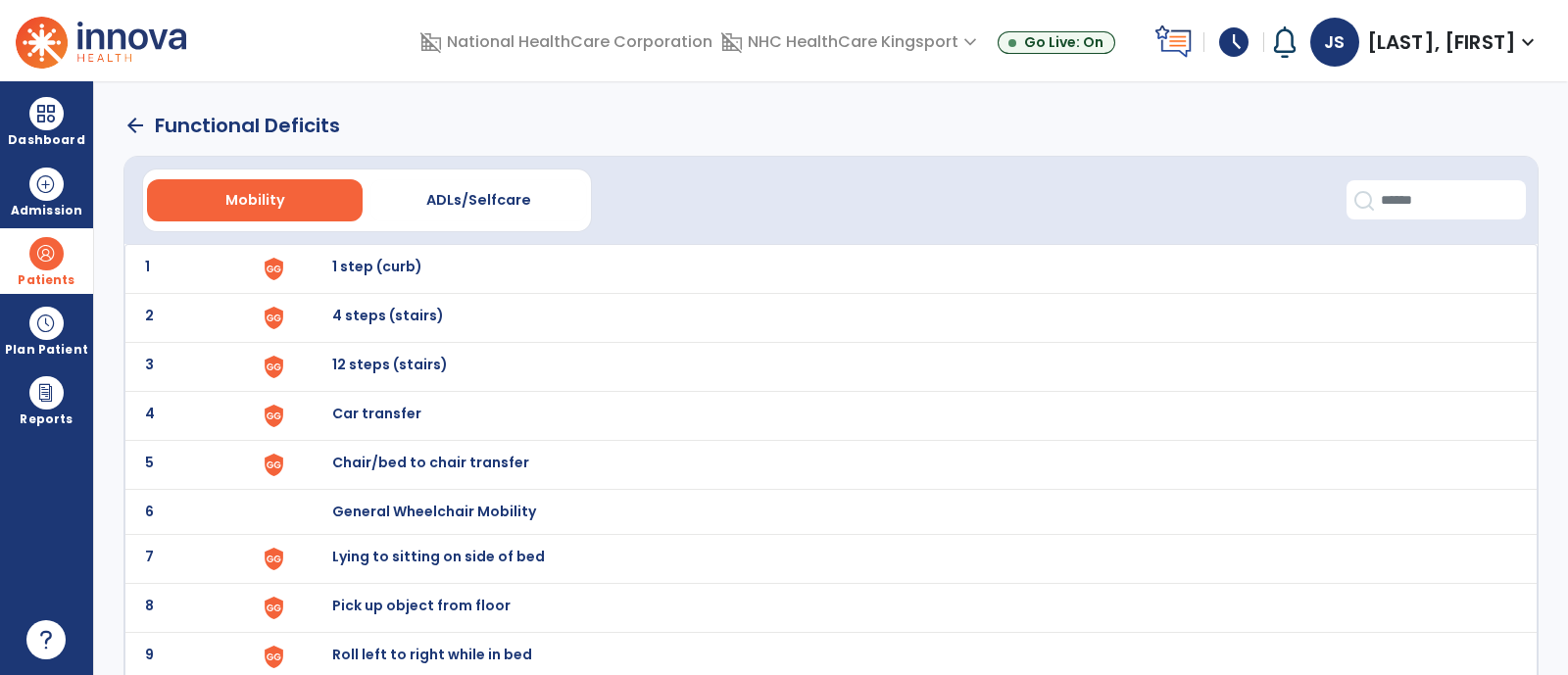 click on "arrow_back" 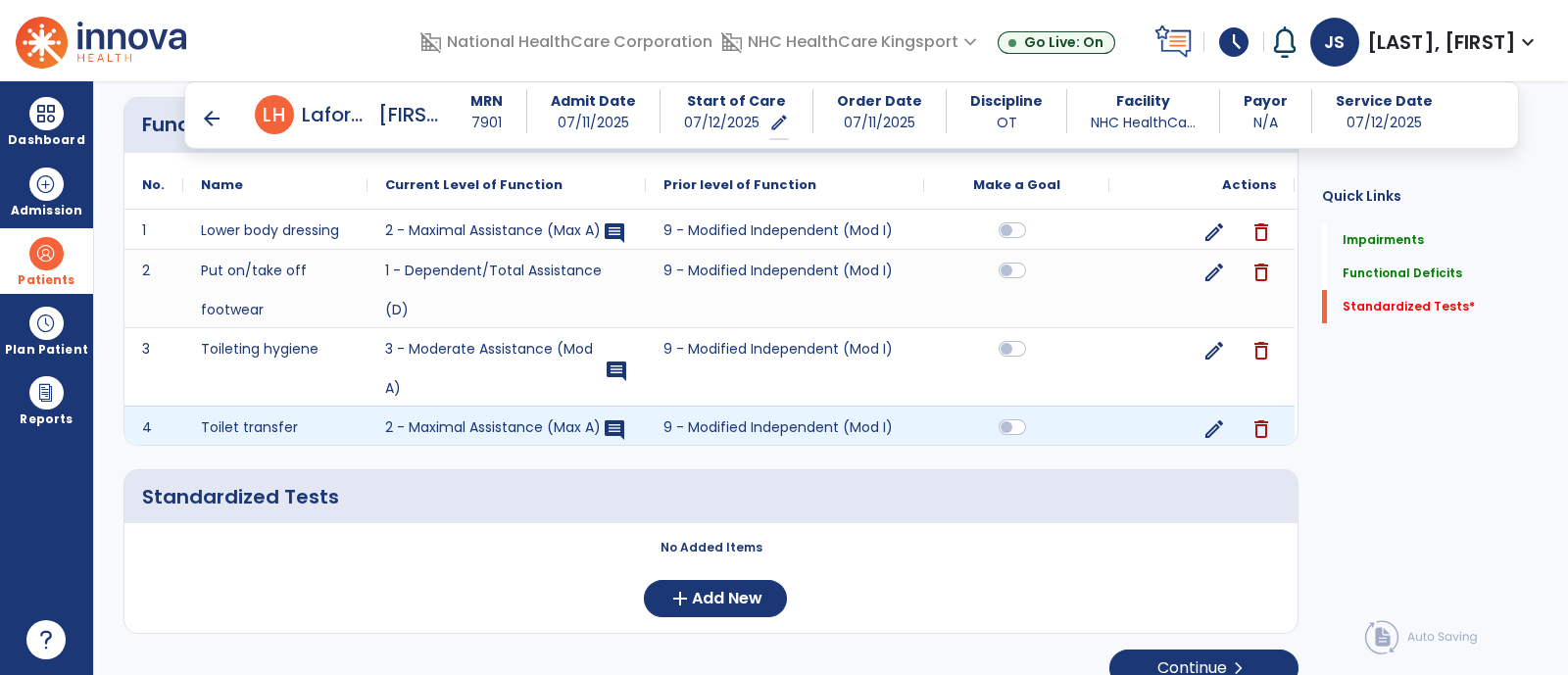 scroll, scrollTop: 928, scrollLeft: 0, axis: vertical 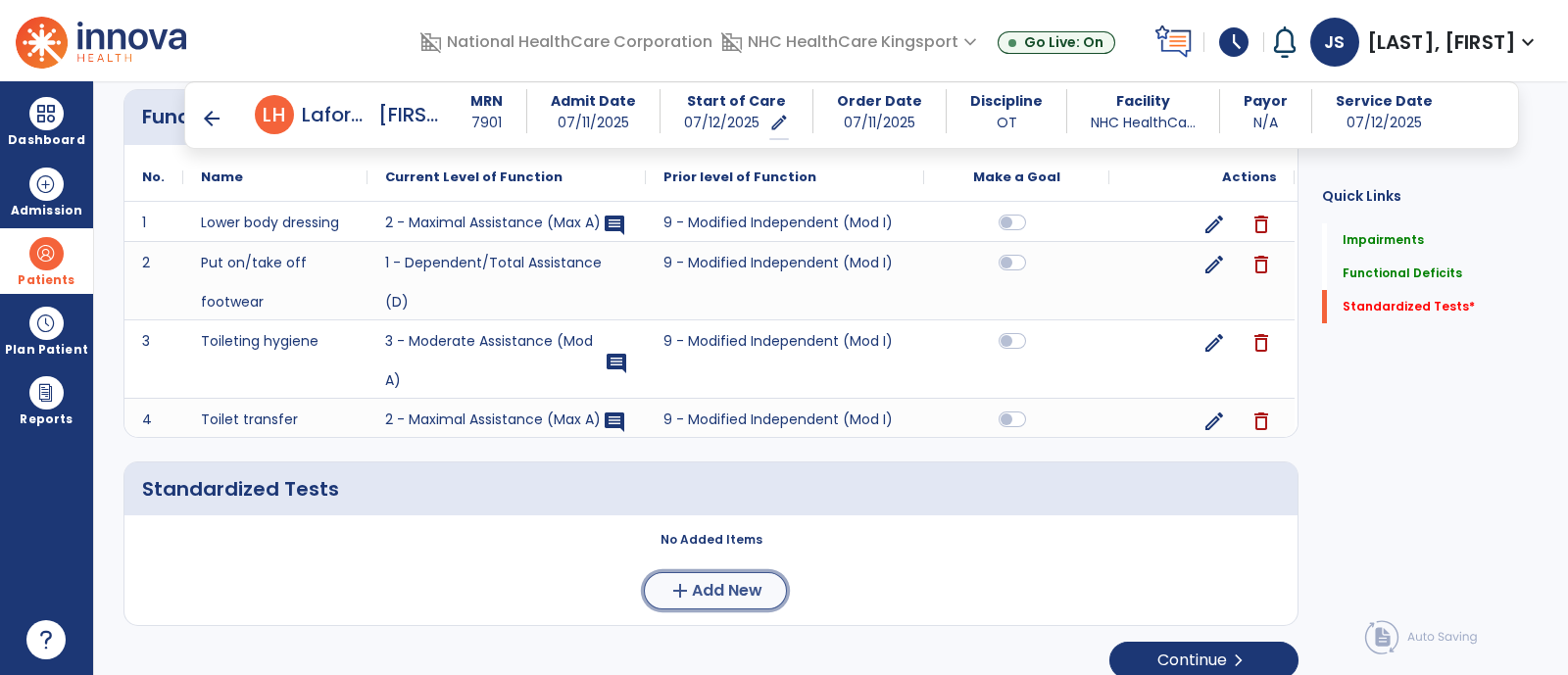 click on "Add New" 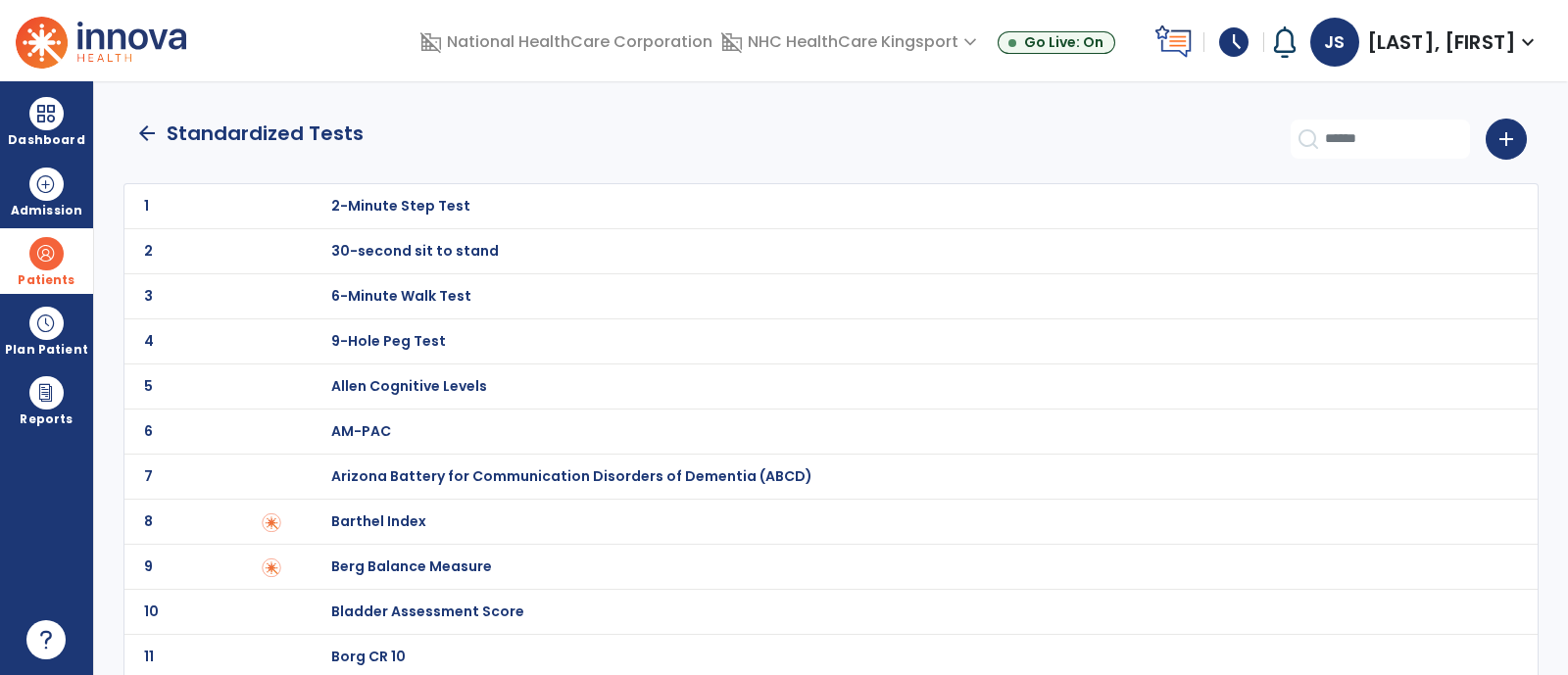 scroll, scrollTop: 153, scrollLeft: 0, axis: vertical 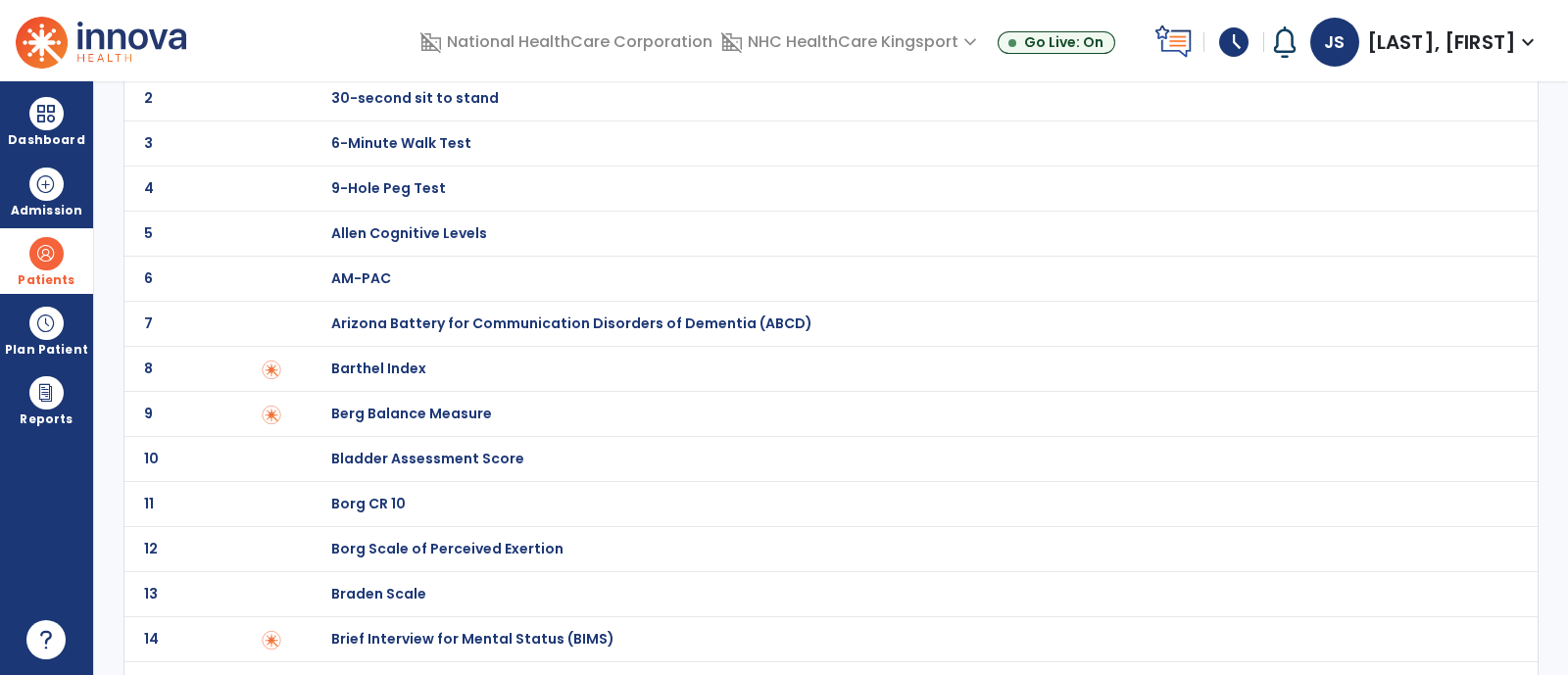 click on "Barthel Index" at bounding box center [401, 53] 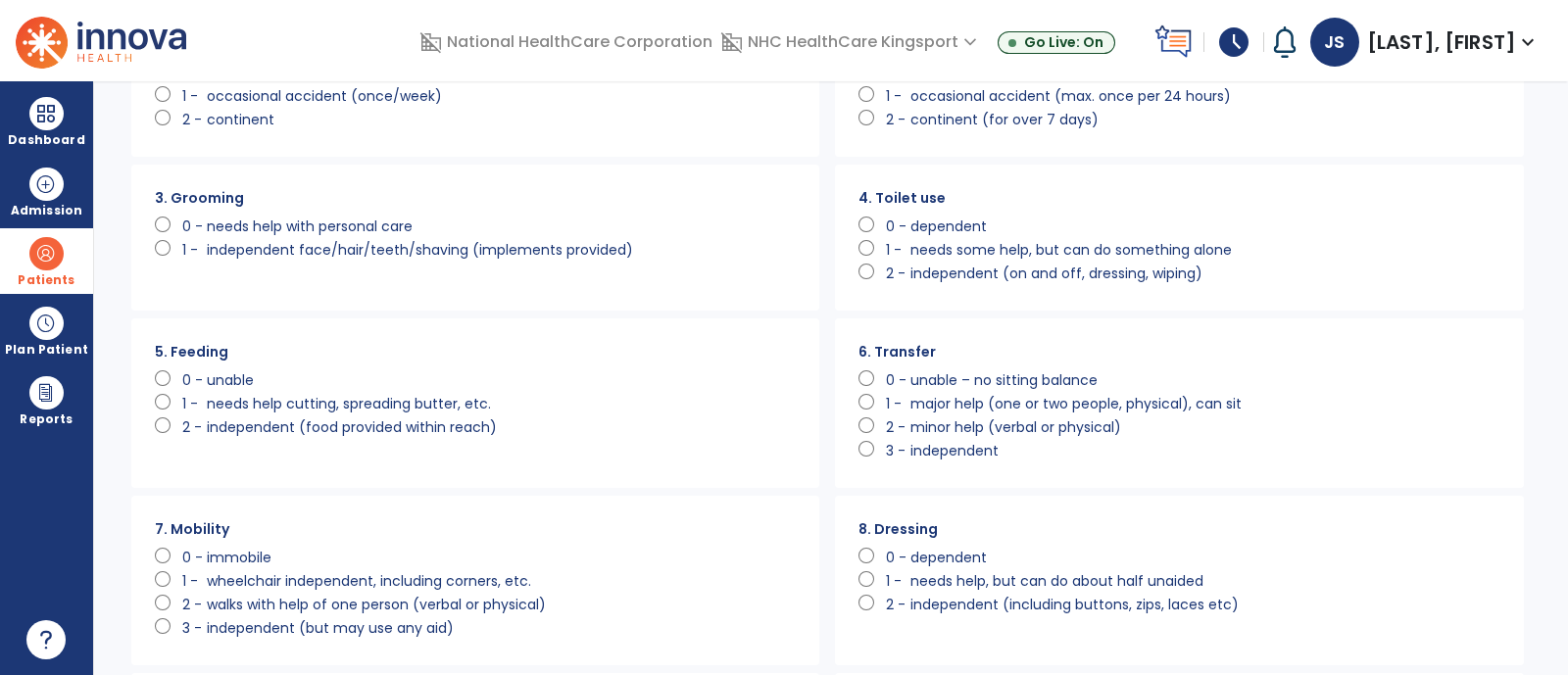 scroll, scrollTop: 0, scrollLeft: 0, axis: both 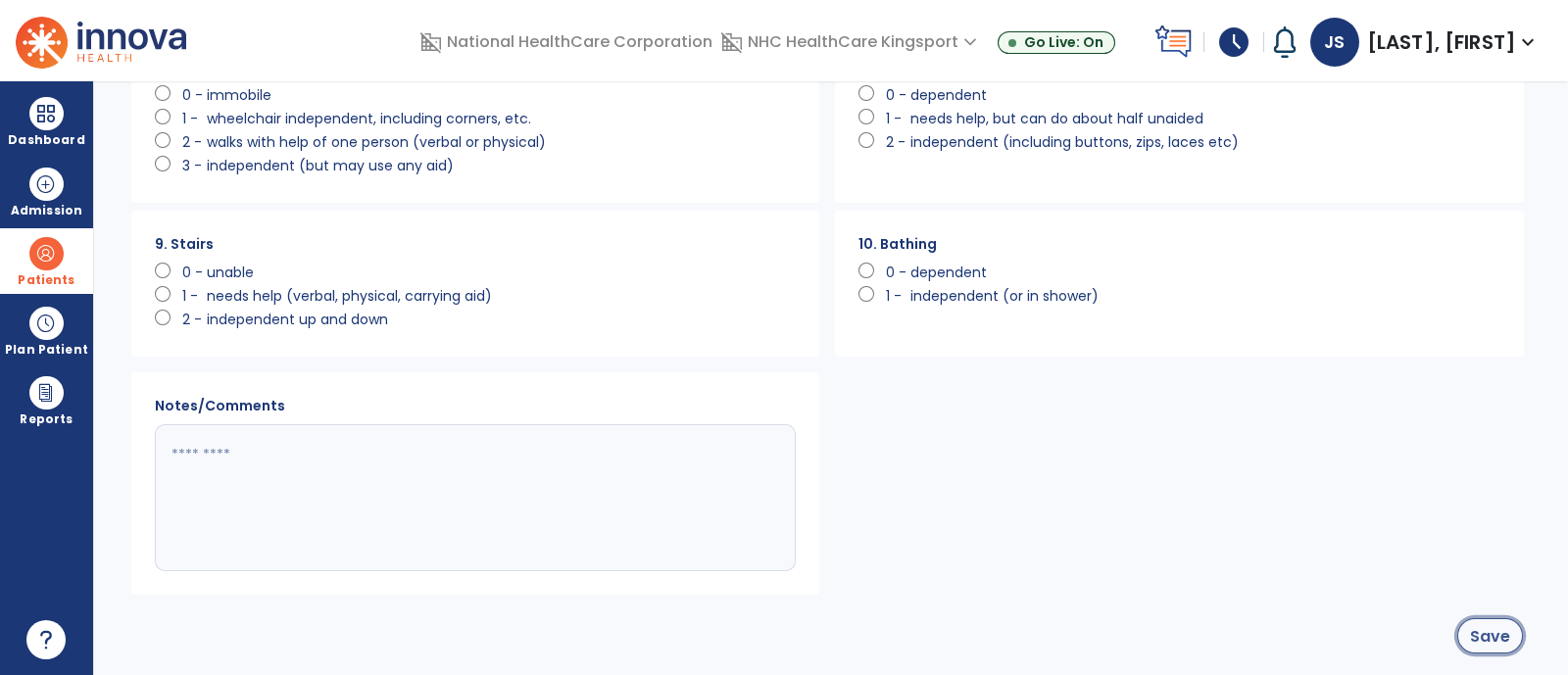 click on "Save" 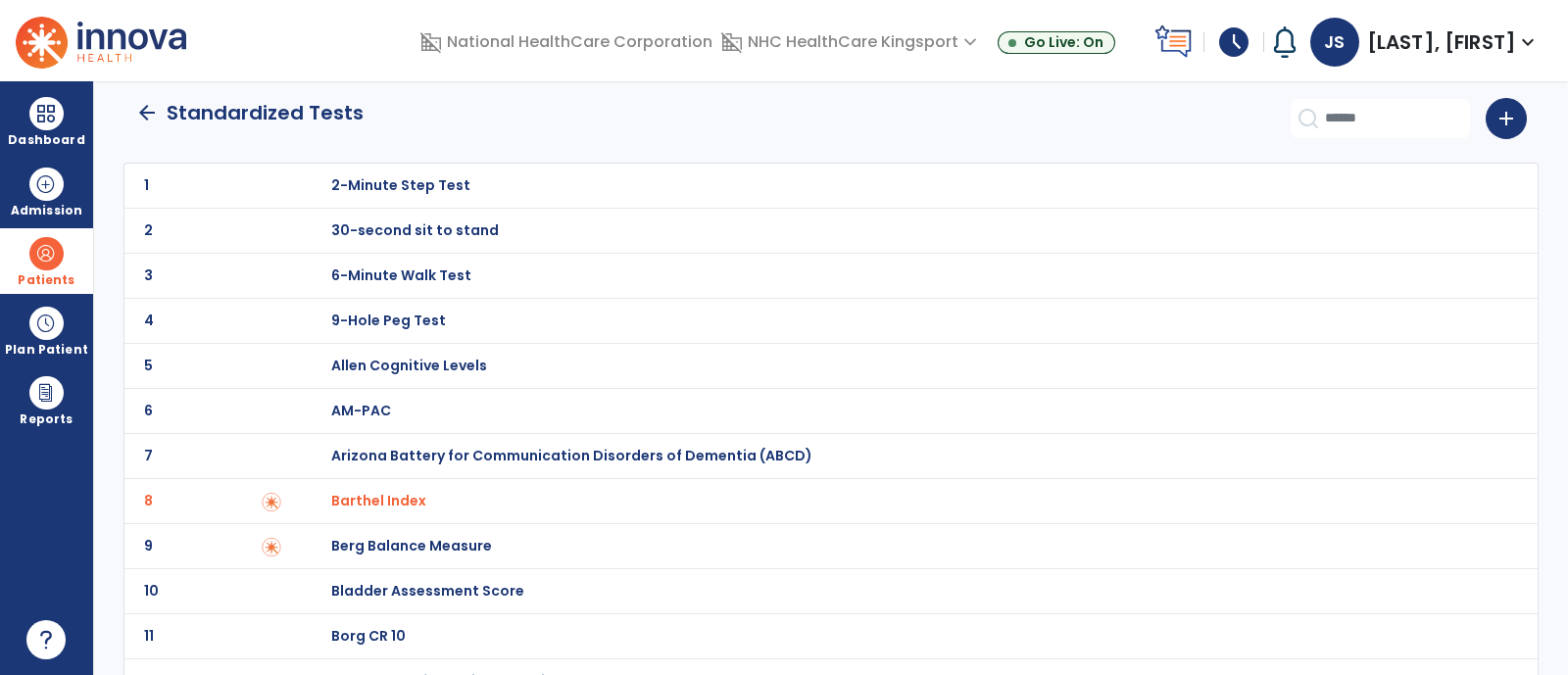 scroll, scrollTop: 0, scrollLeft: 0, axis: both 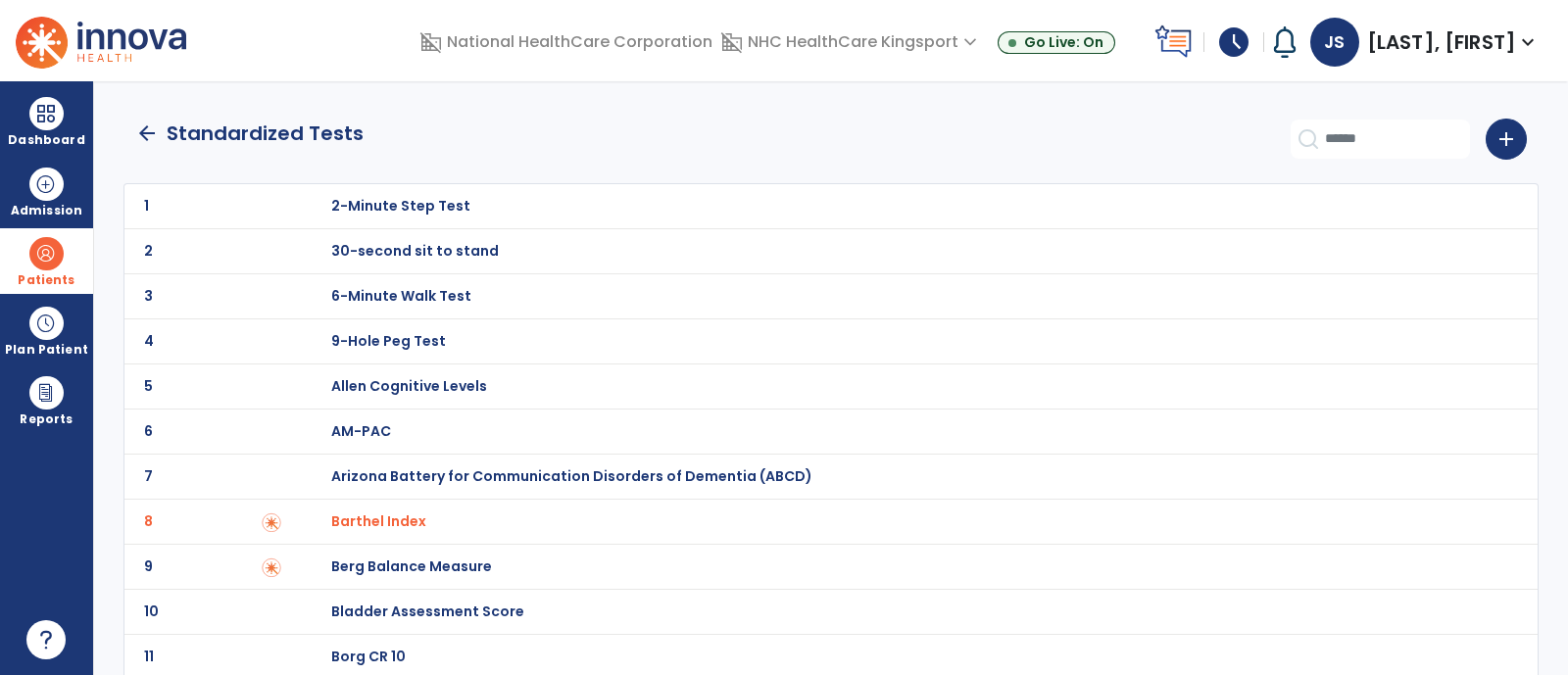click on "arrow_back" 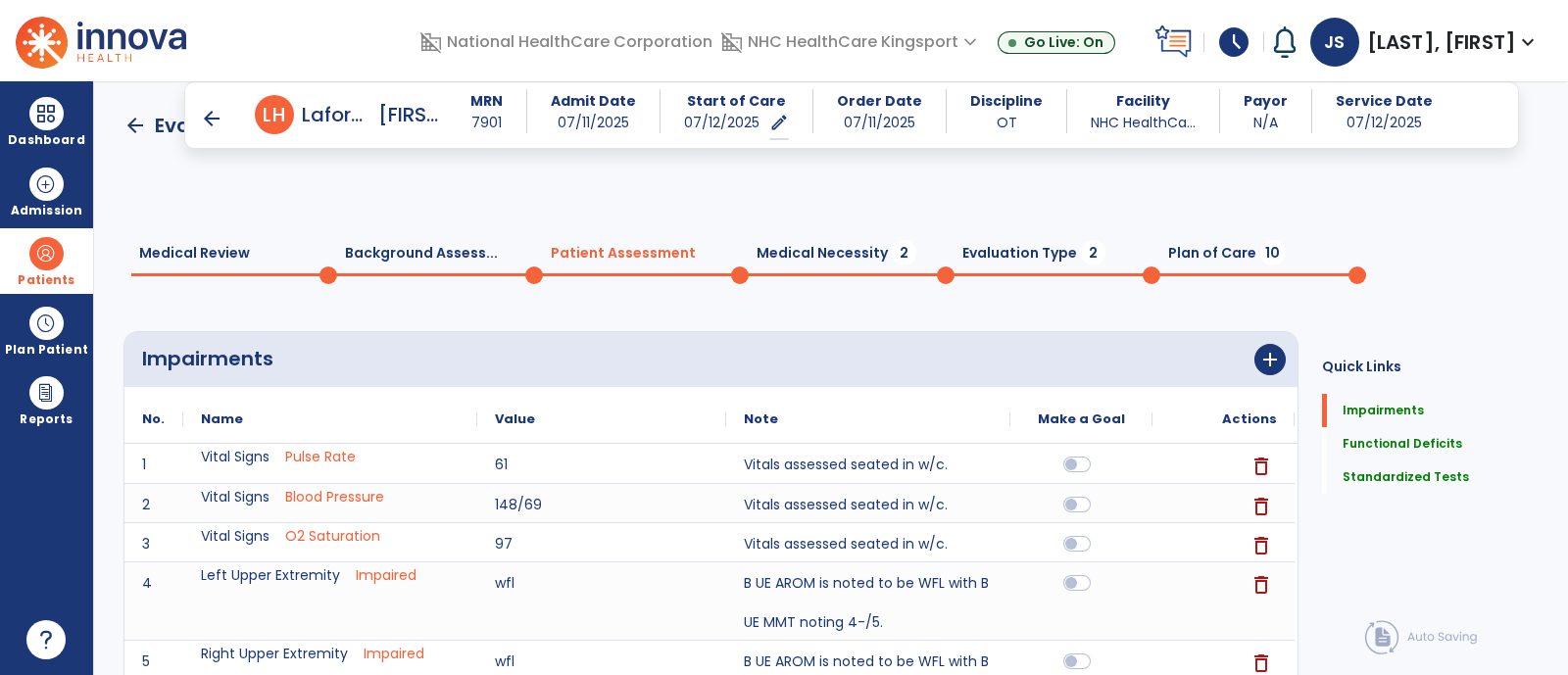 scroll, scrollTop: 885, scrollLeft: 0, axis: vertical 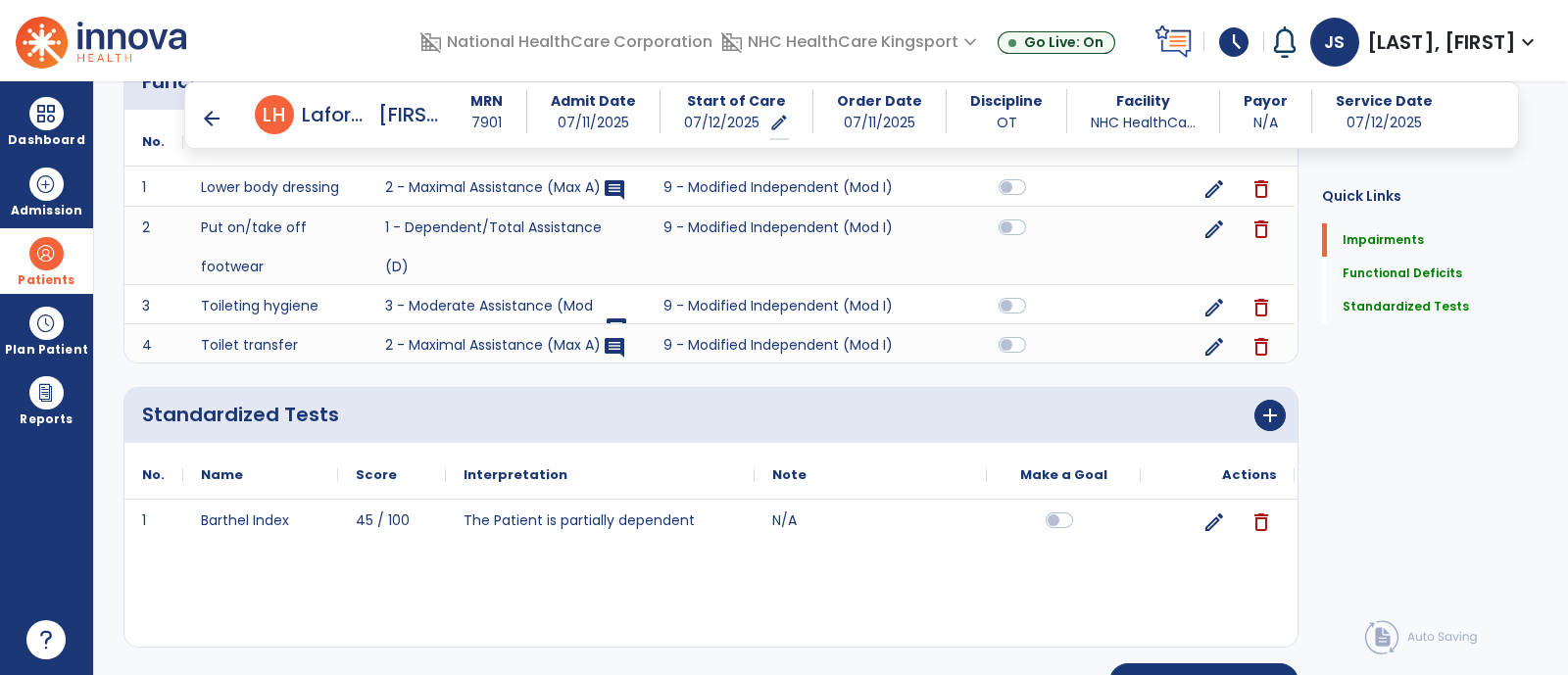 click on "1 Barthel Index 45 / 100 The Patient is partially dependent N/A edit delete" 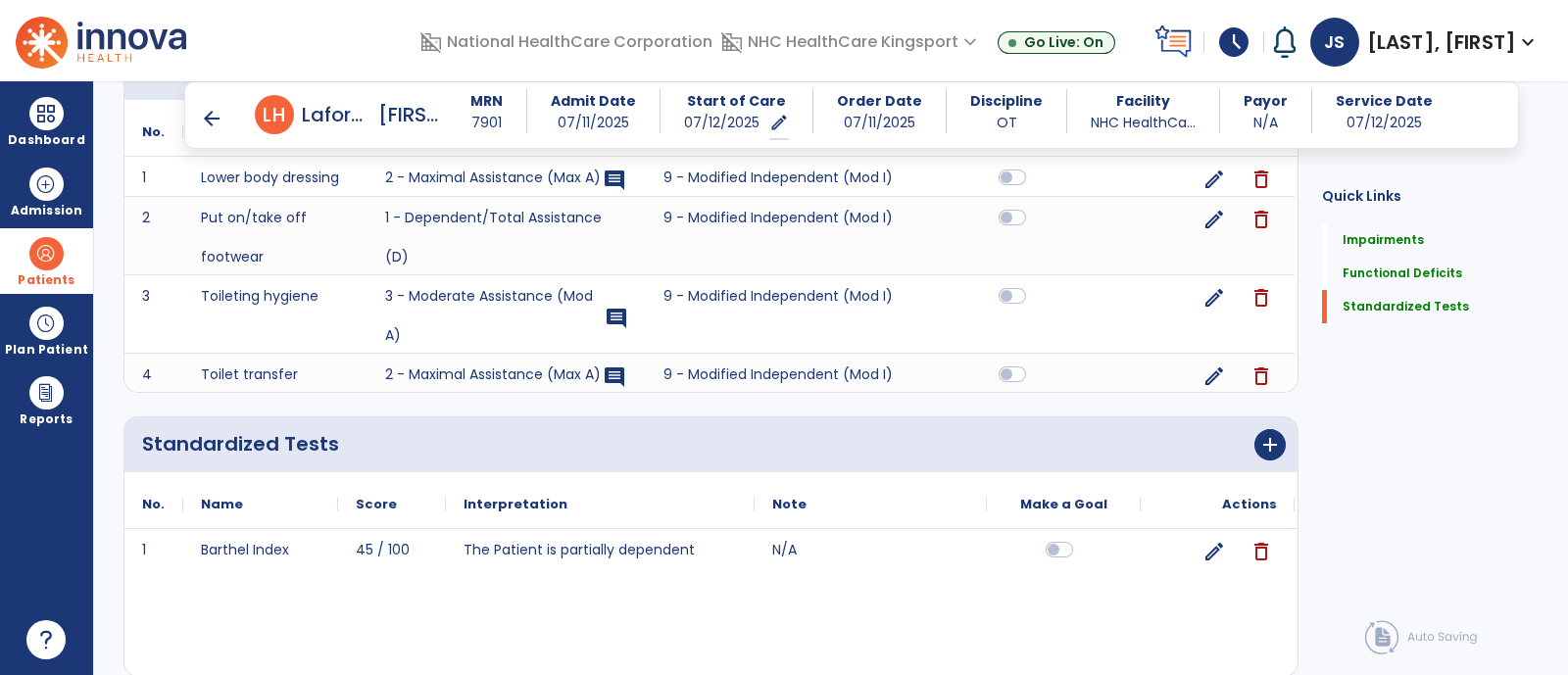 scroll, scrollTop: 1041, scrollLeft: 0, axis: vertical 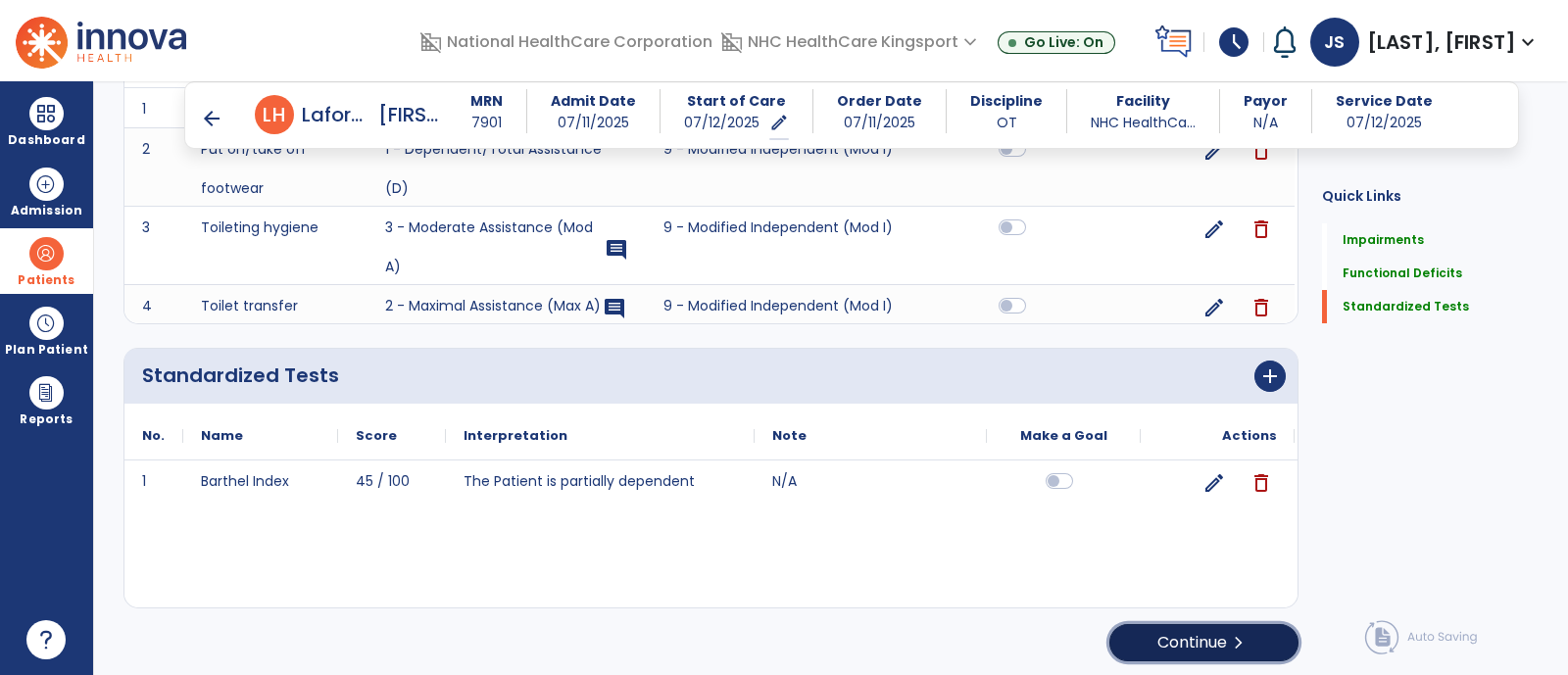 click on "Continue  chevron_right" 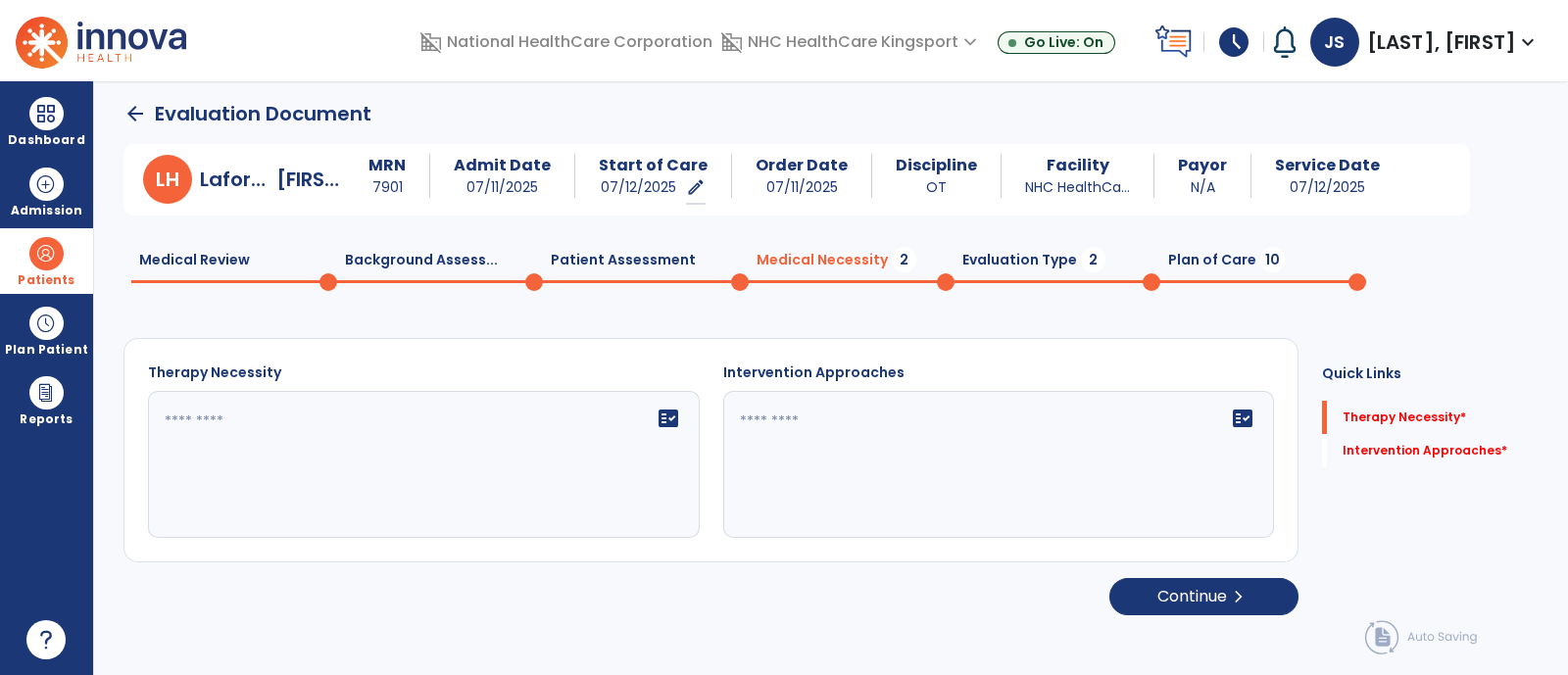 scroll, scrollTop: 0, scrollLeft: 0, axis: both 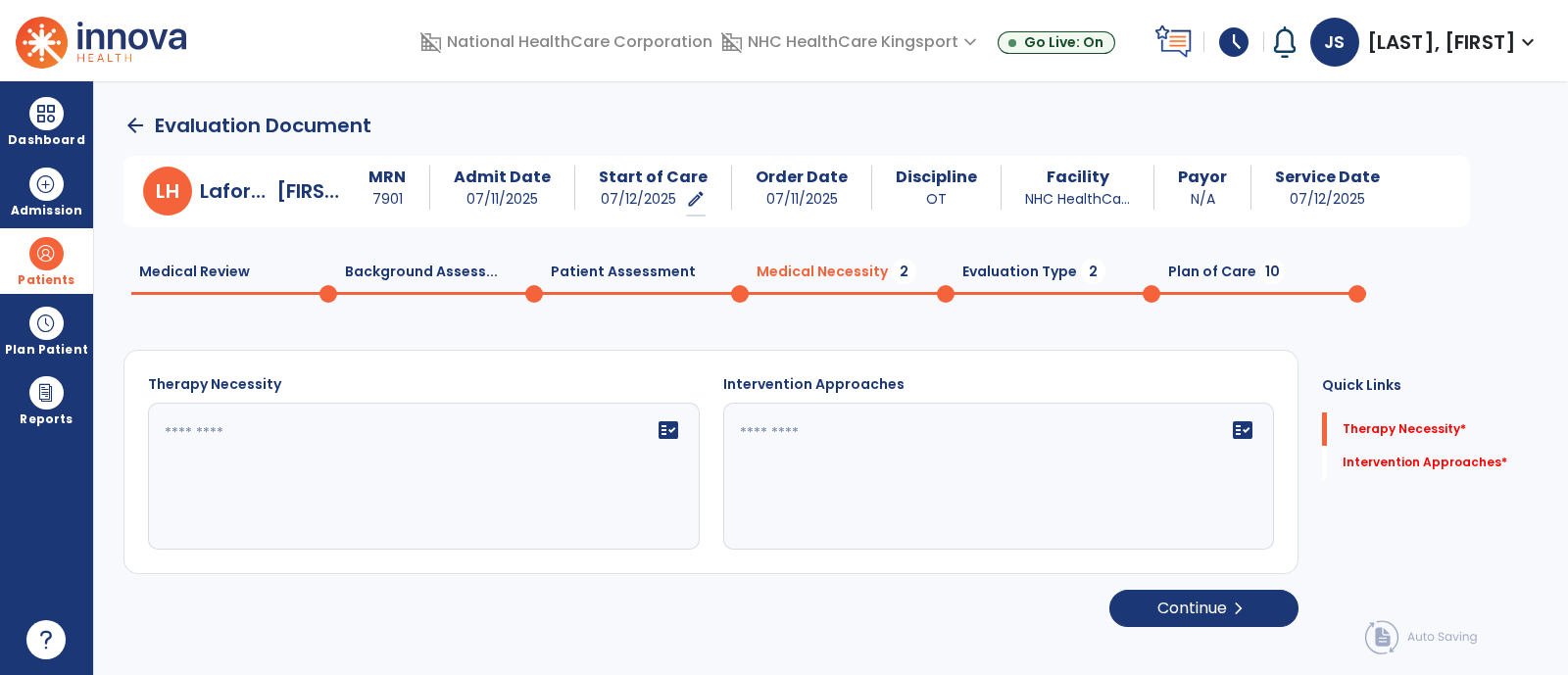 click on "fact_check" 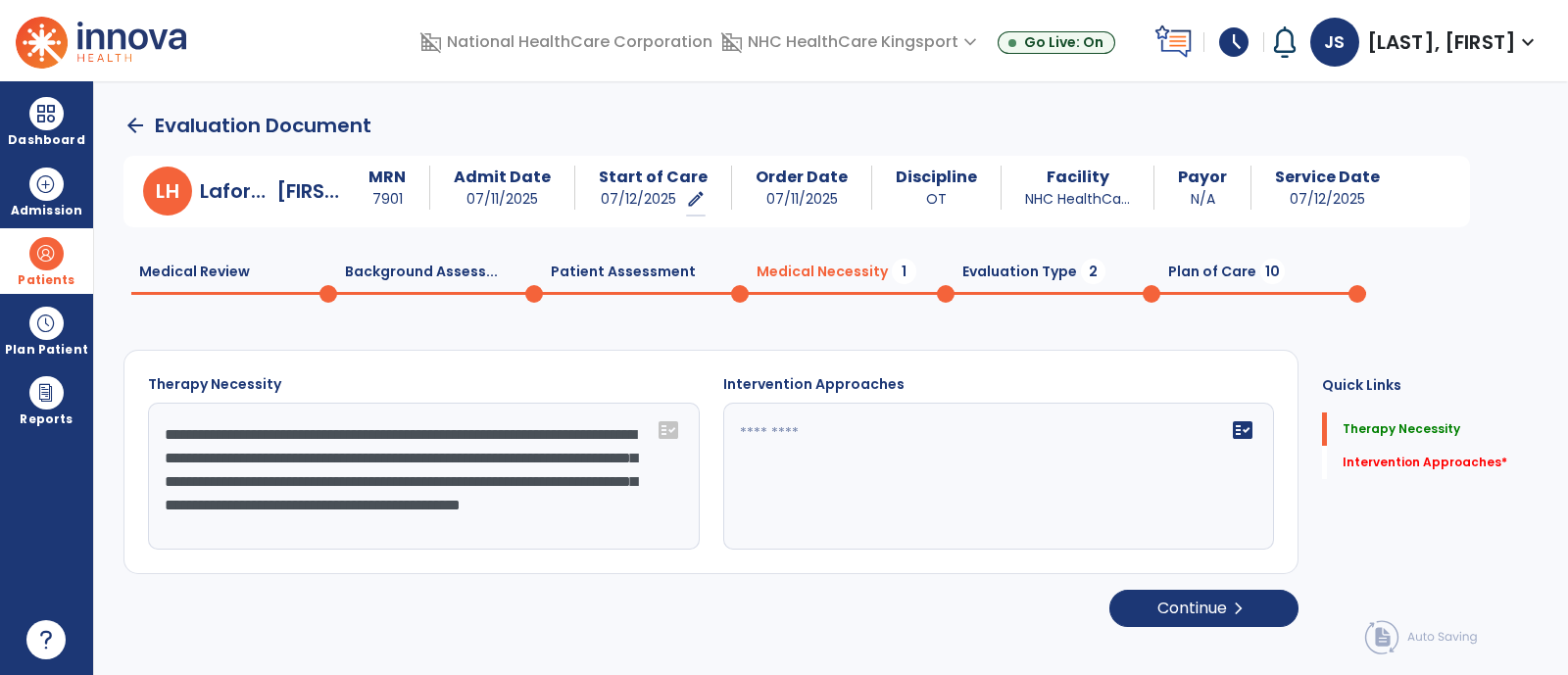 click on "**********" 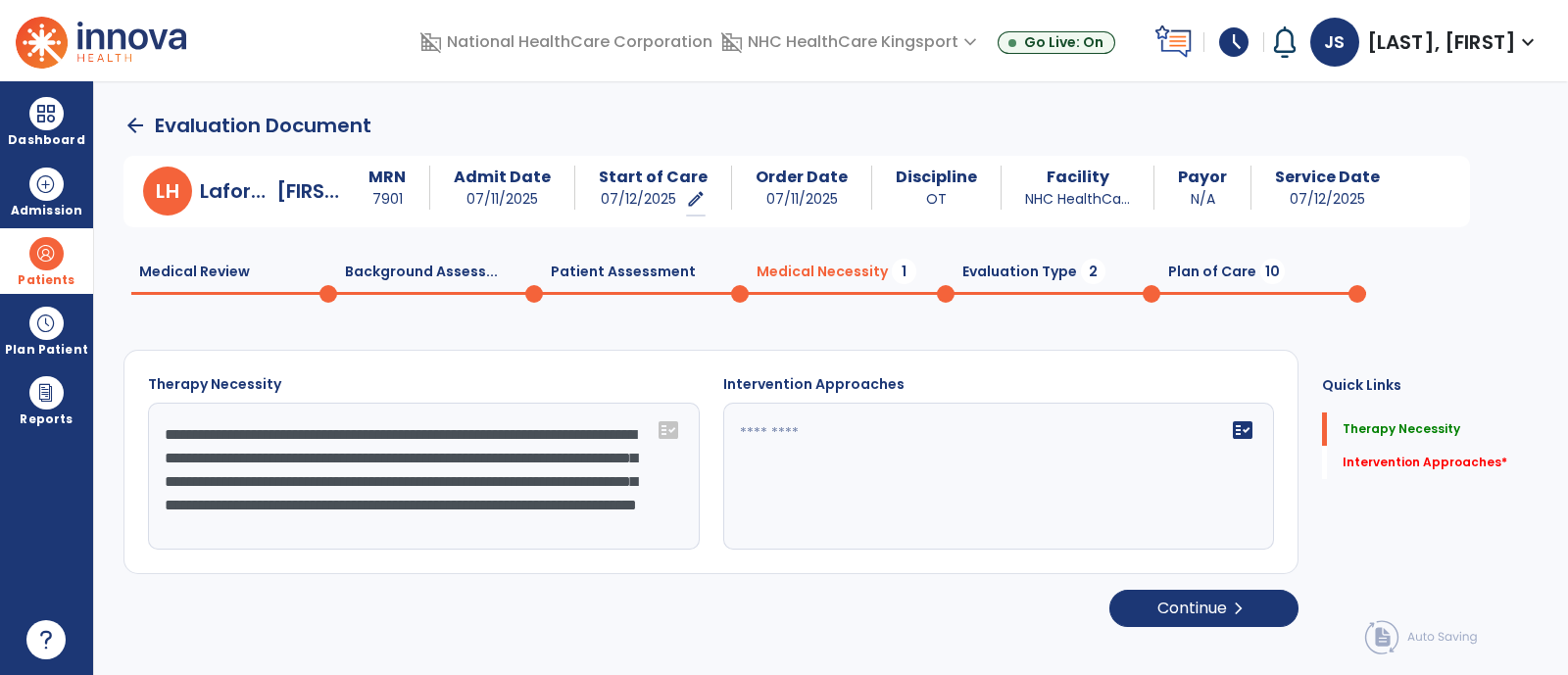 scroll, scrollTop: 23, scrollLeft: 0, axis: vertical 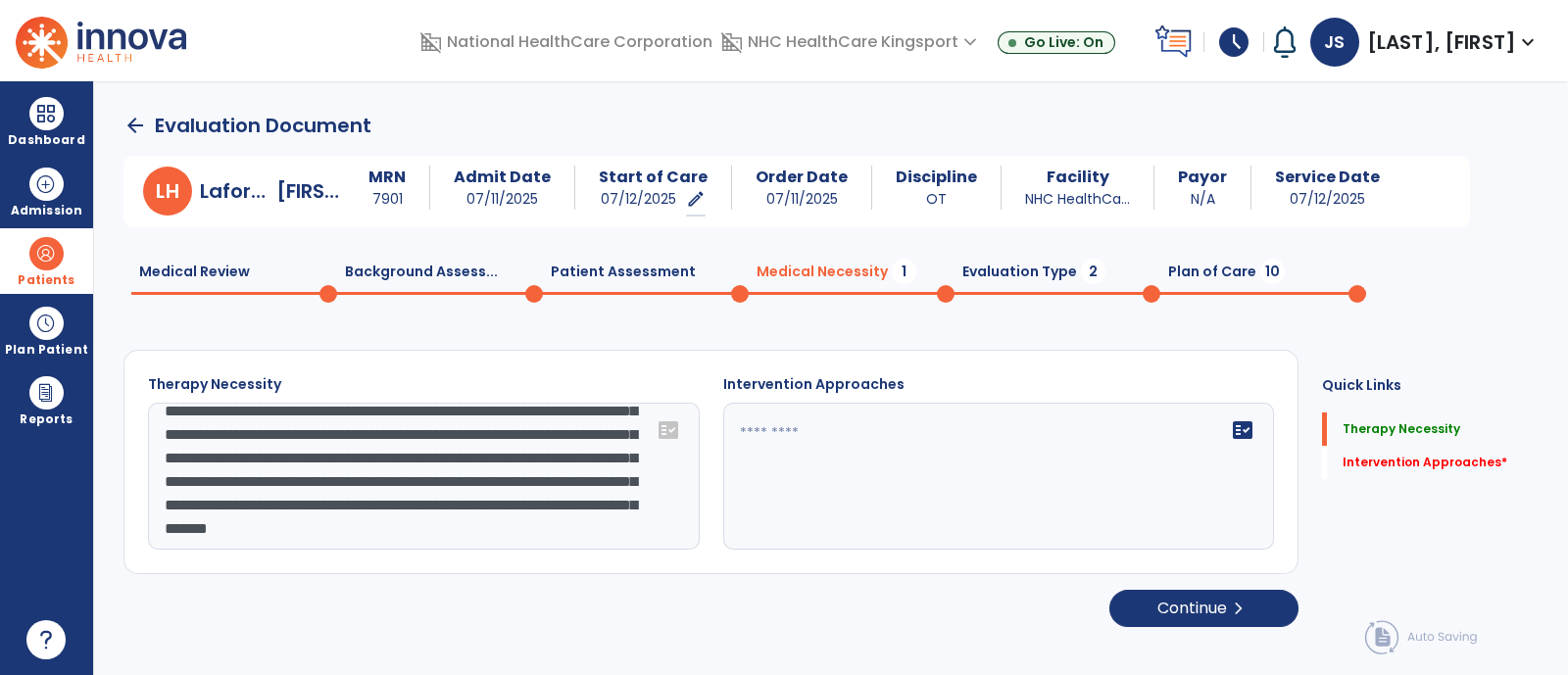 type on "**********" 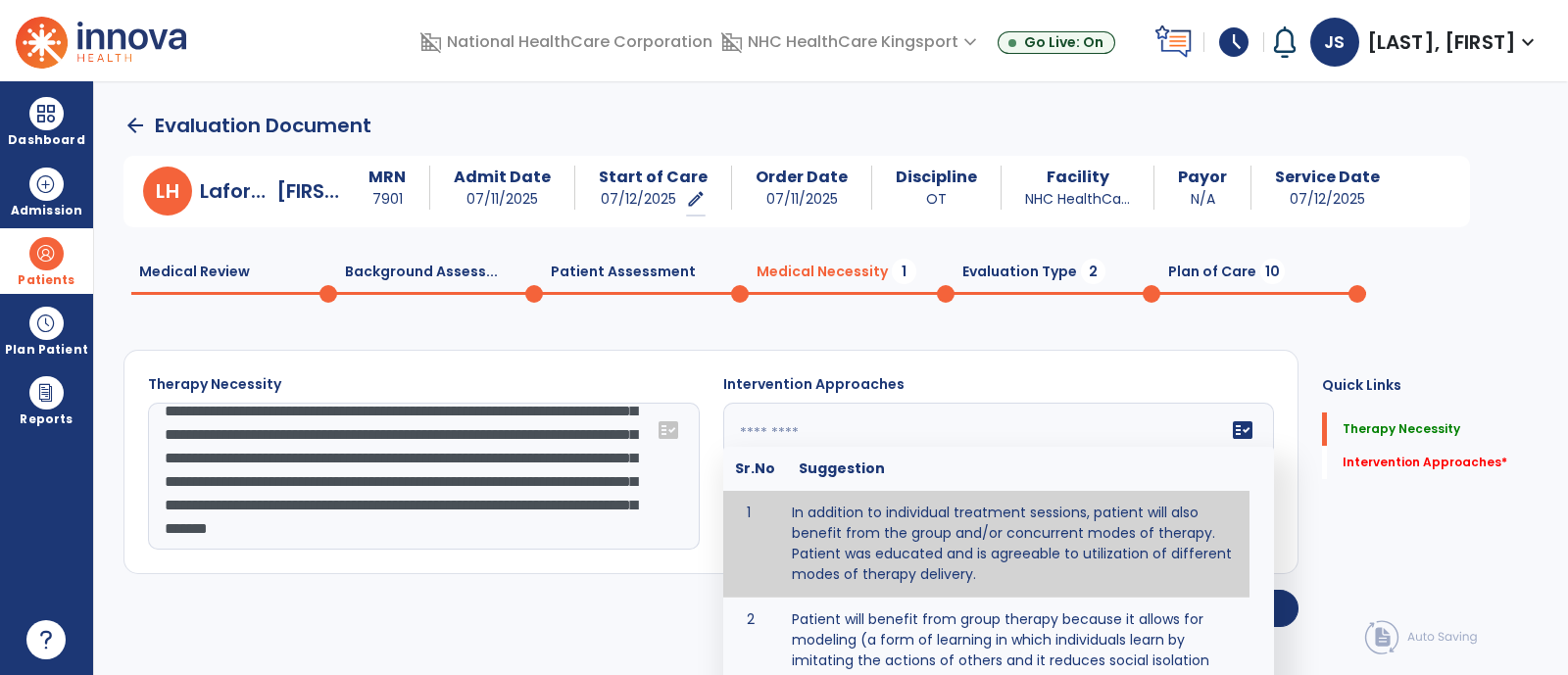 type on "**********" 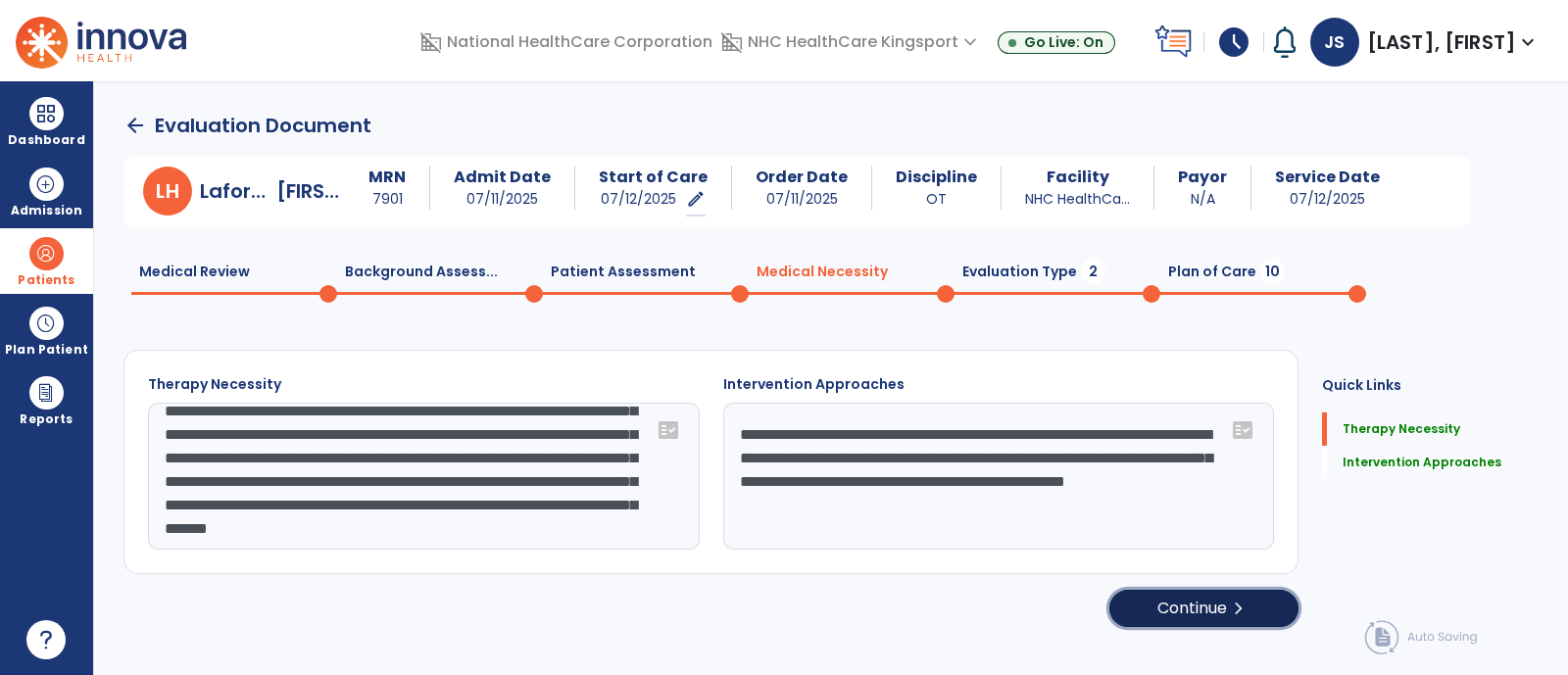 click on "Continue  chevron_right" 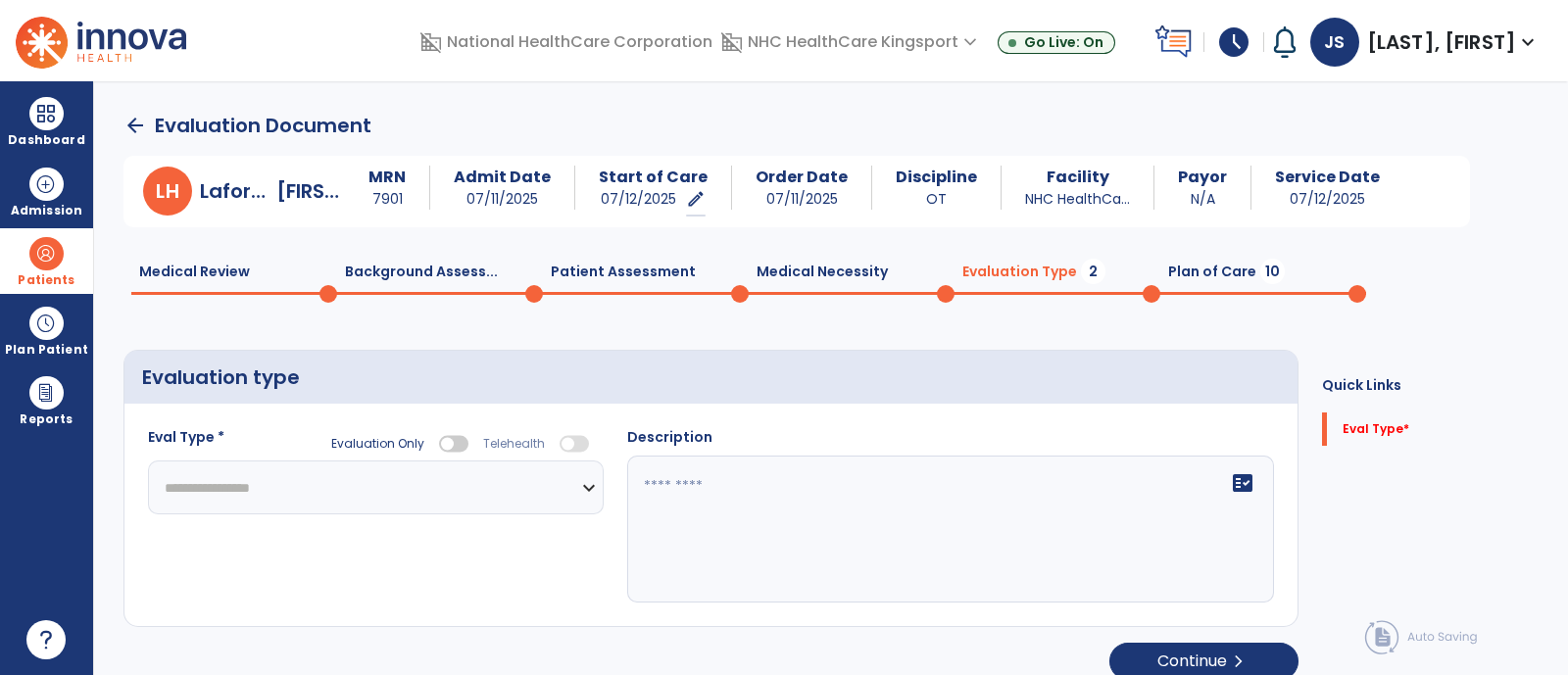 click on "**********" 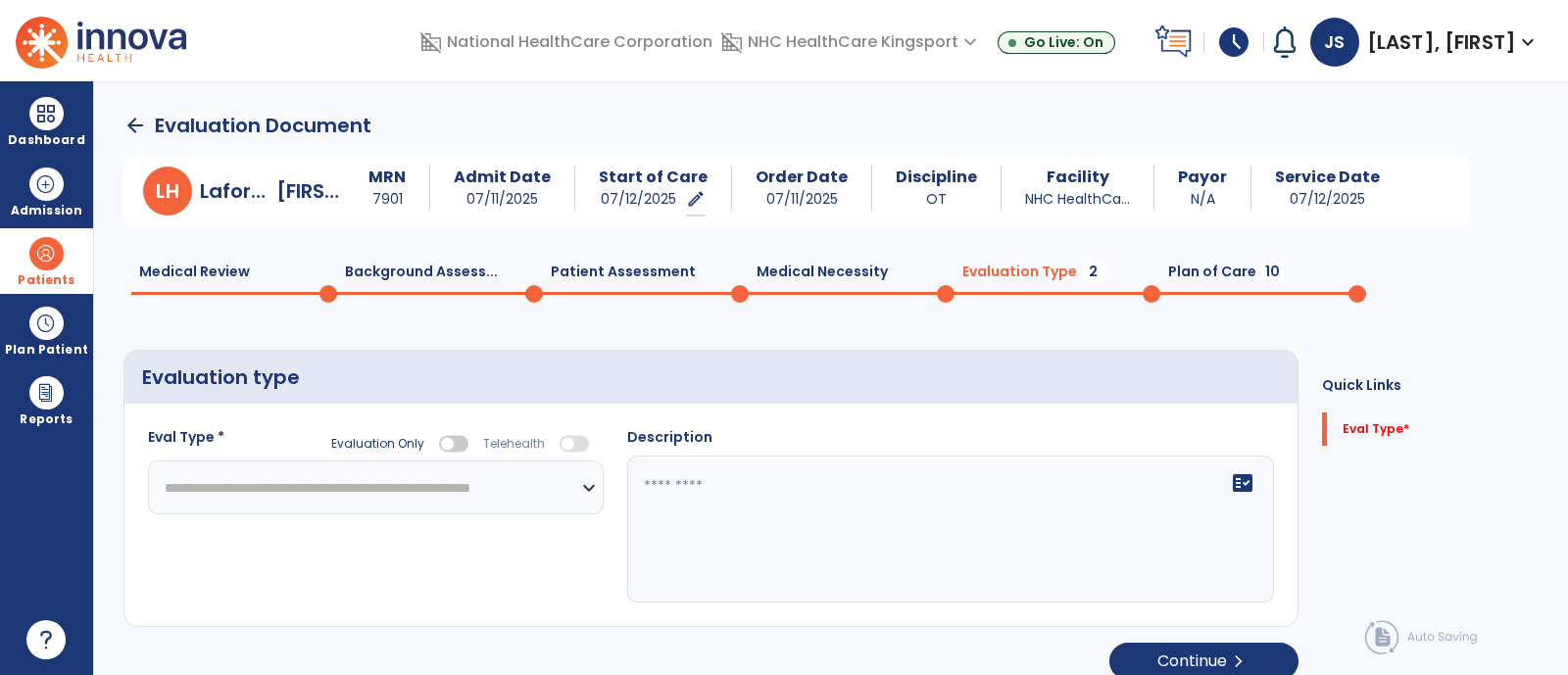 click on "**********" 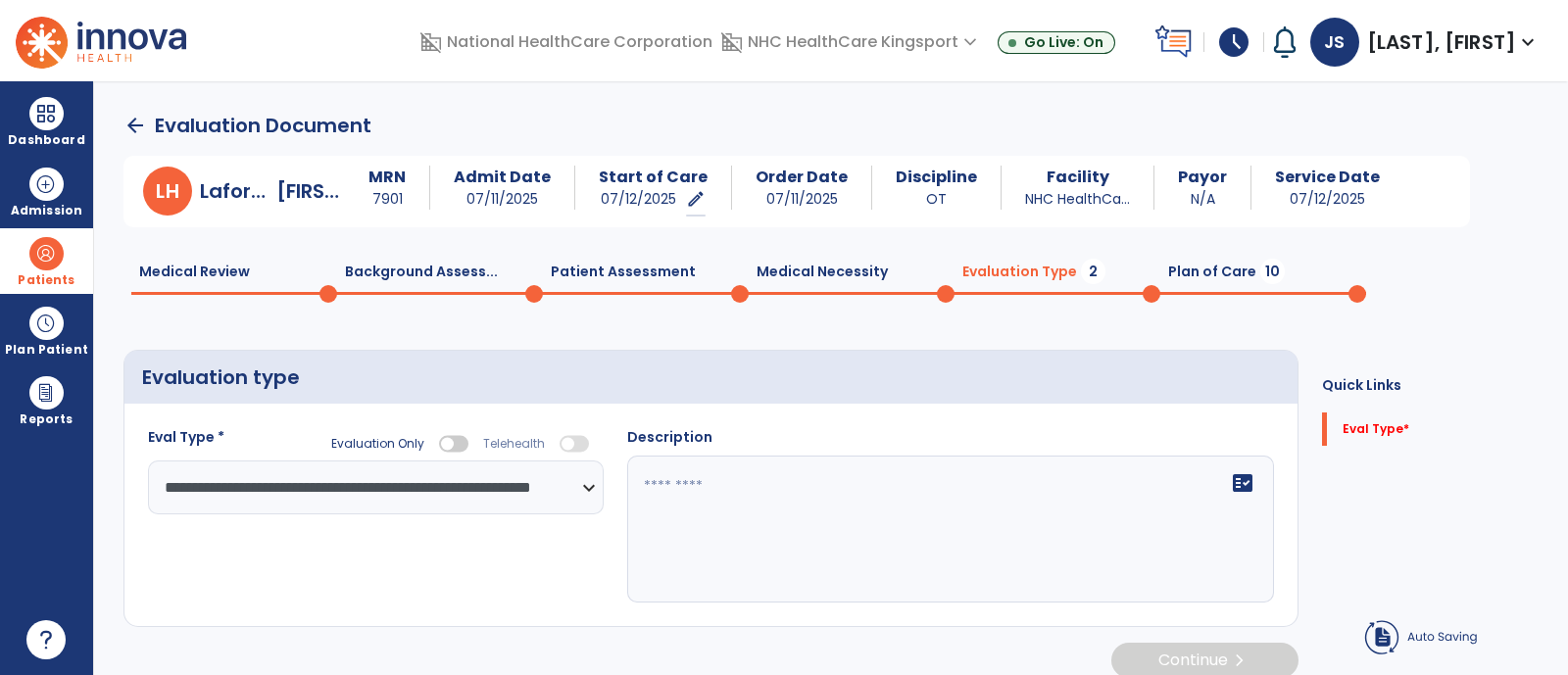 click on "fact_check" 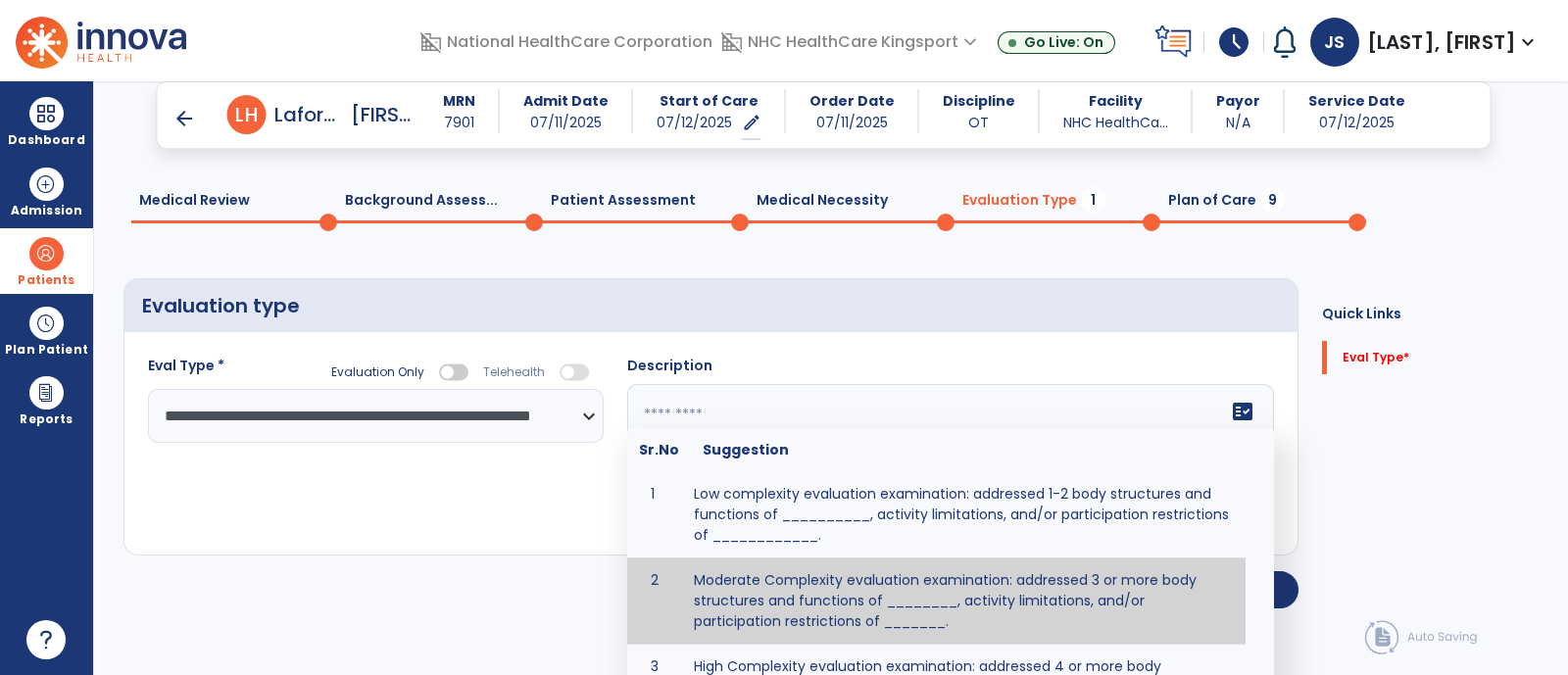 scroll, scrollTop: 110, scrollLeft: 0, axis: vertical 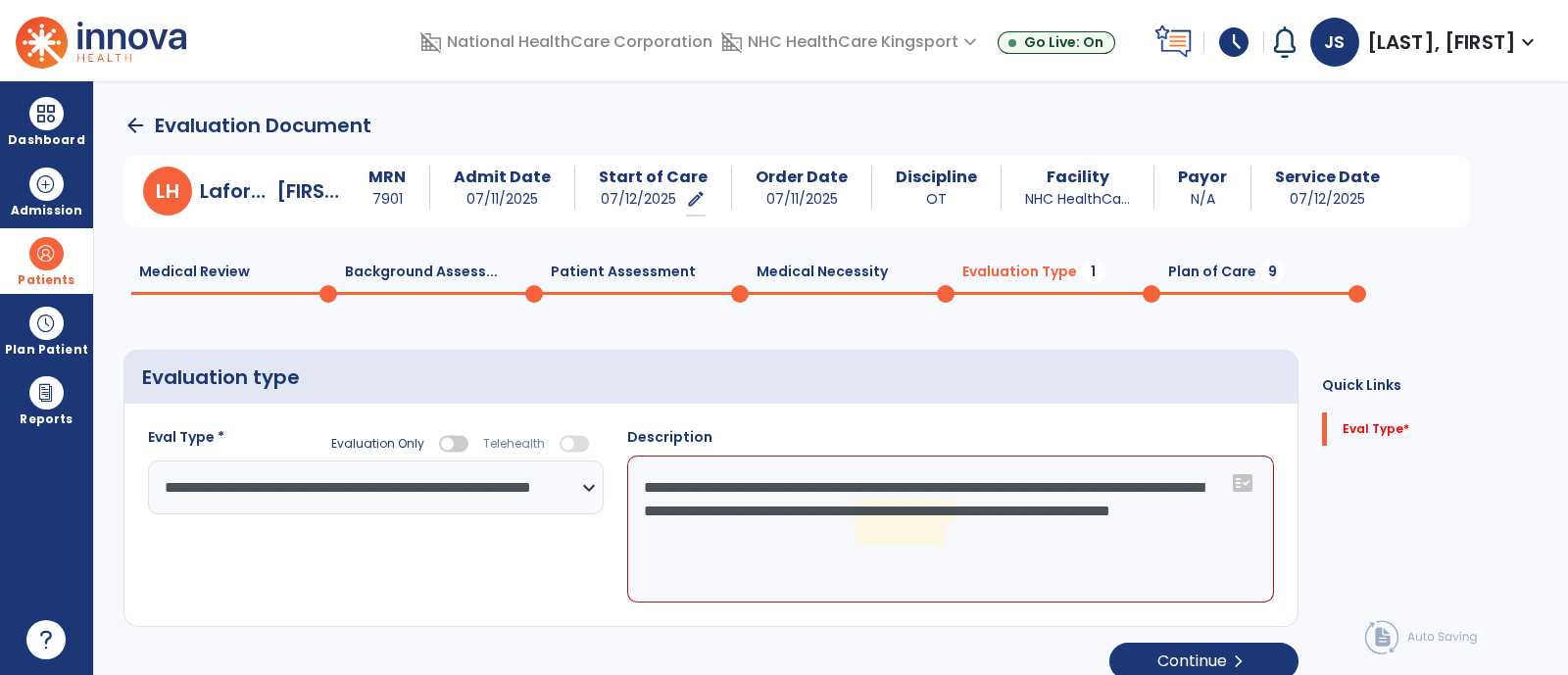 click on "**********" 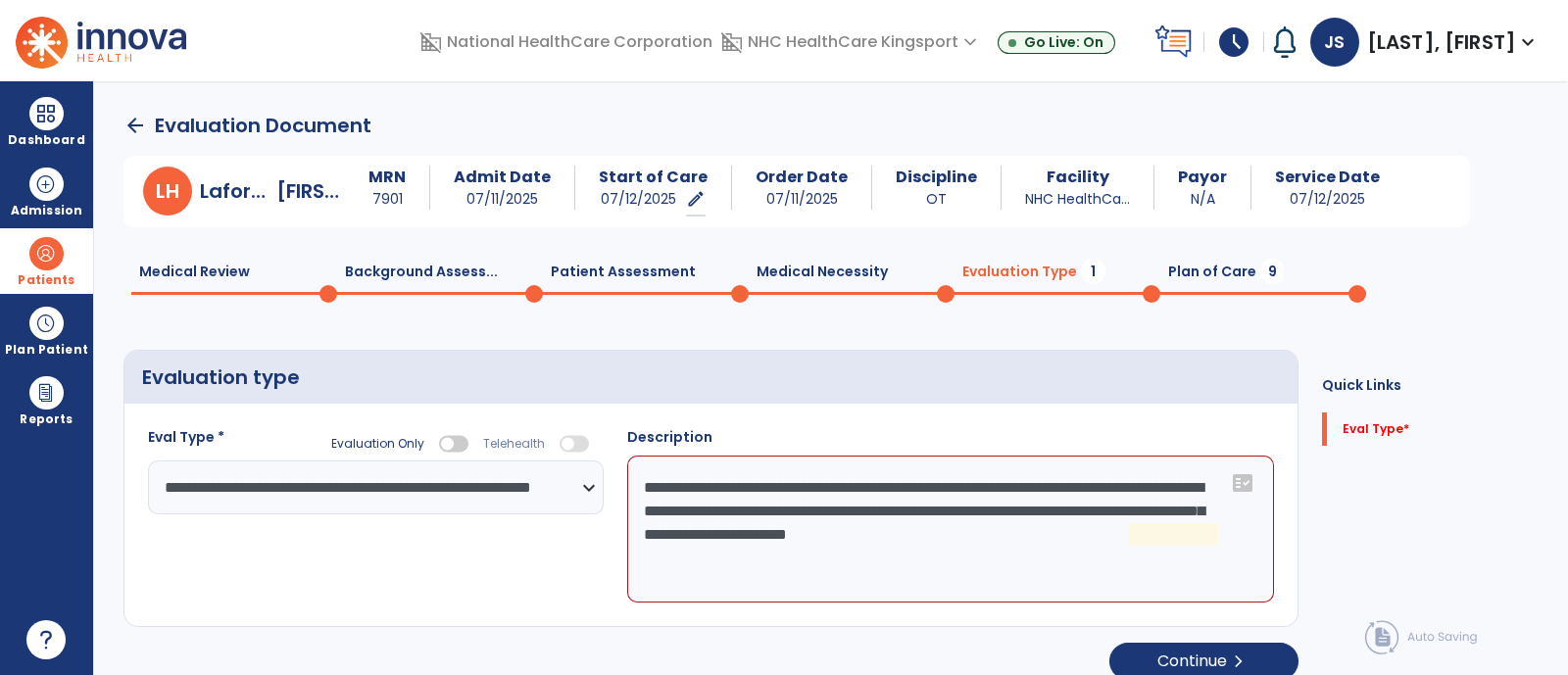 click on "**********" 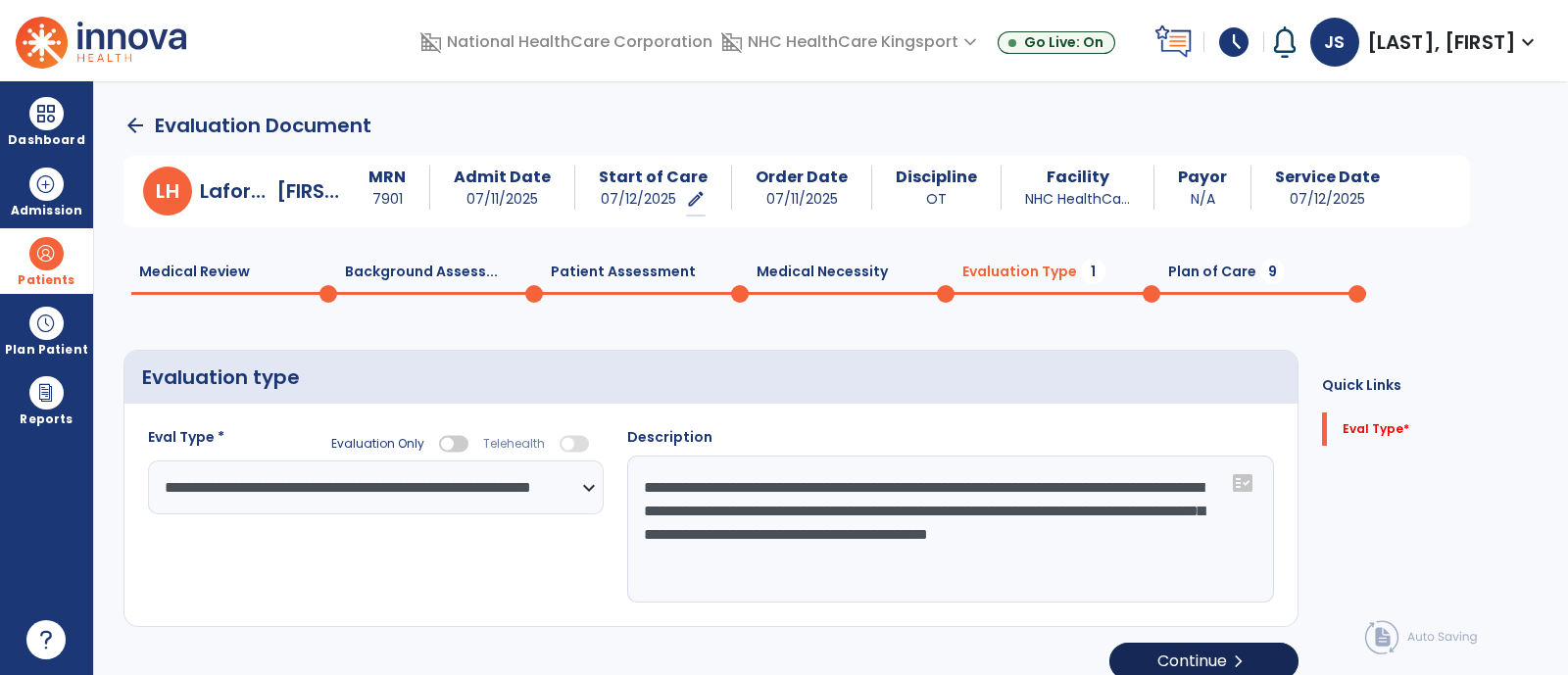 type on "**********" 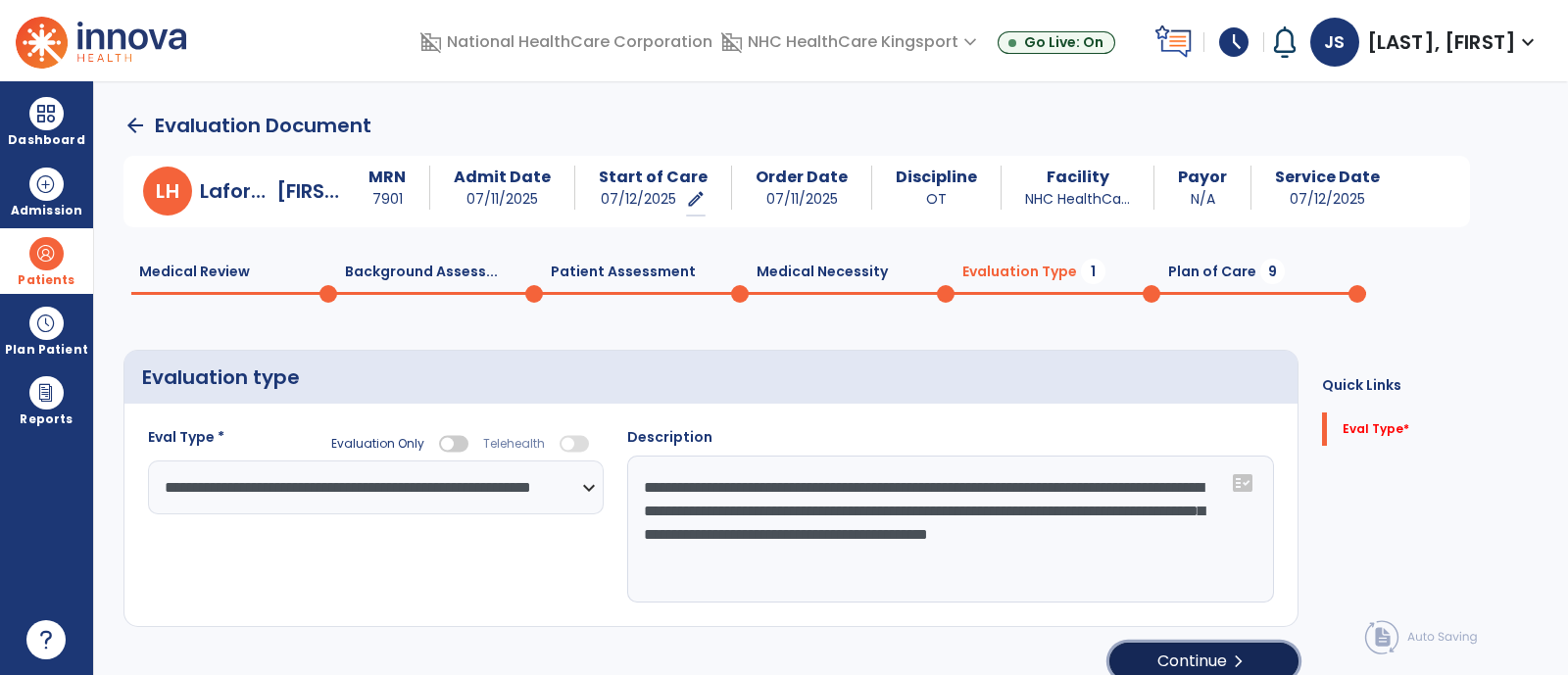 click on "chevron_right" 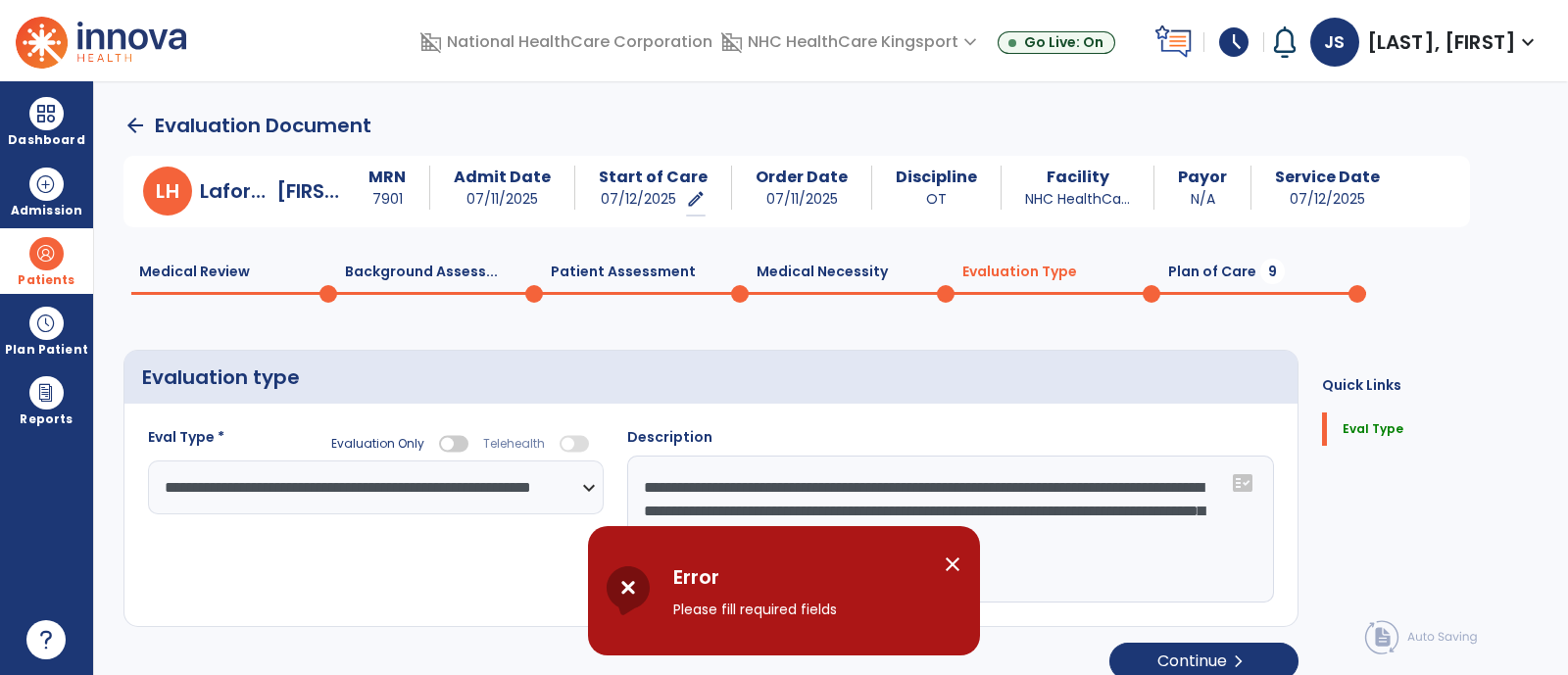 scroll, scrollTop: 20, scrollLeft: 0, axis: vertical 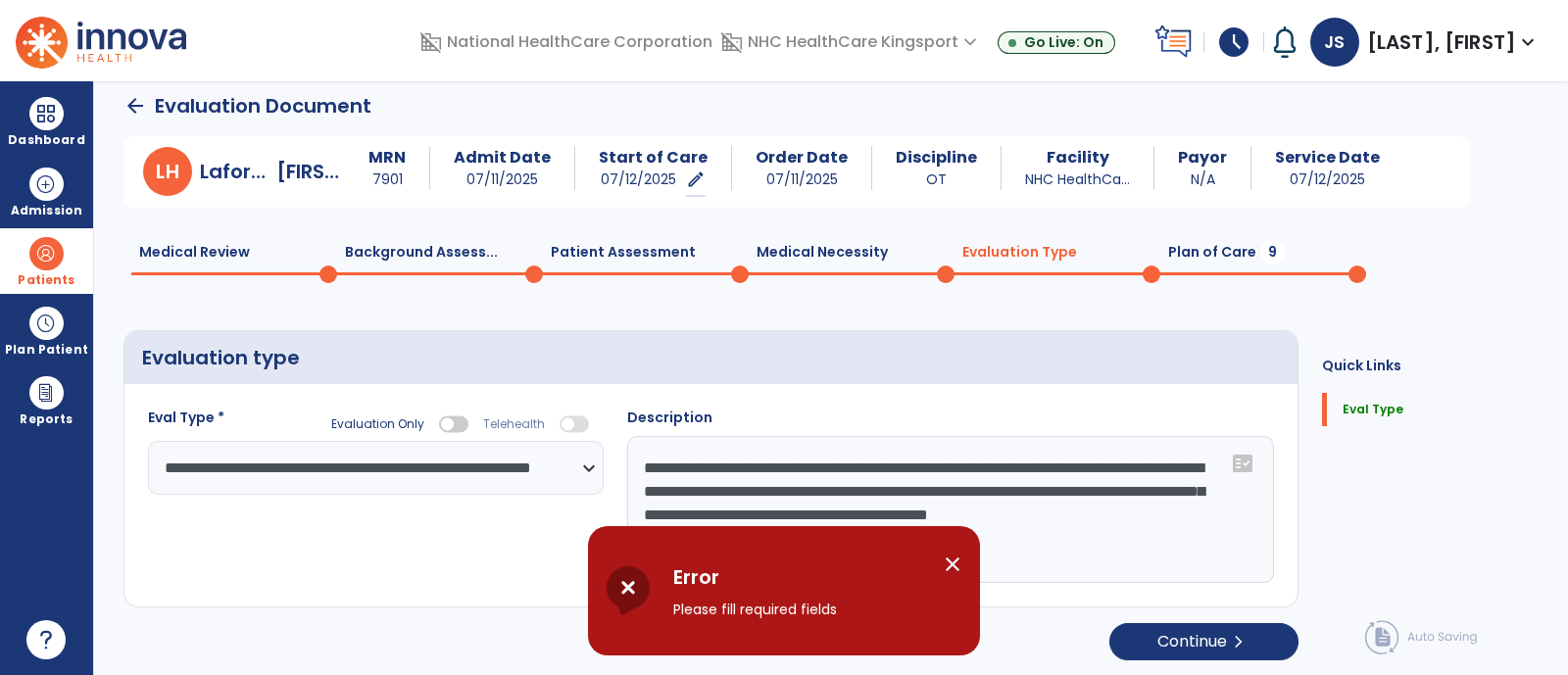 click on "close" at bounding box center [953, 564] 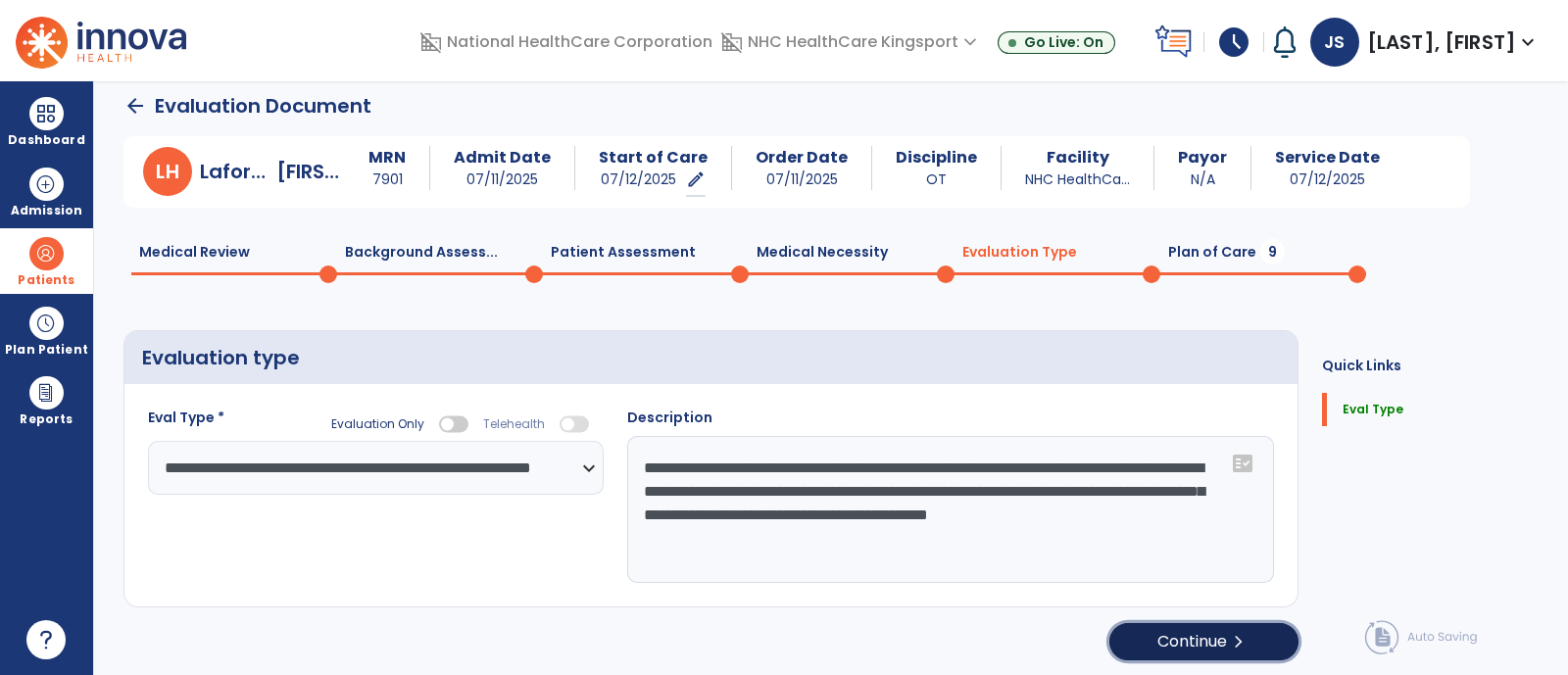 click on "Continue  chevron_right" 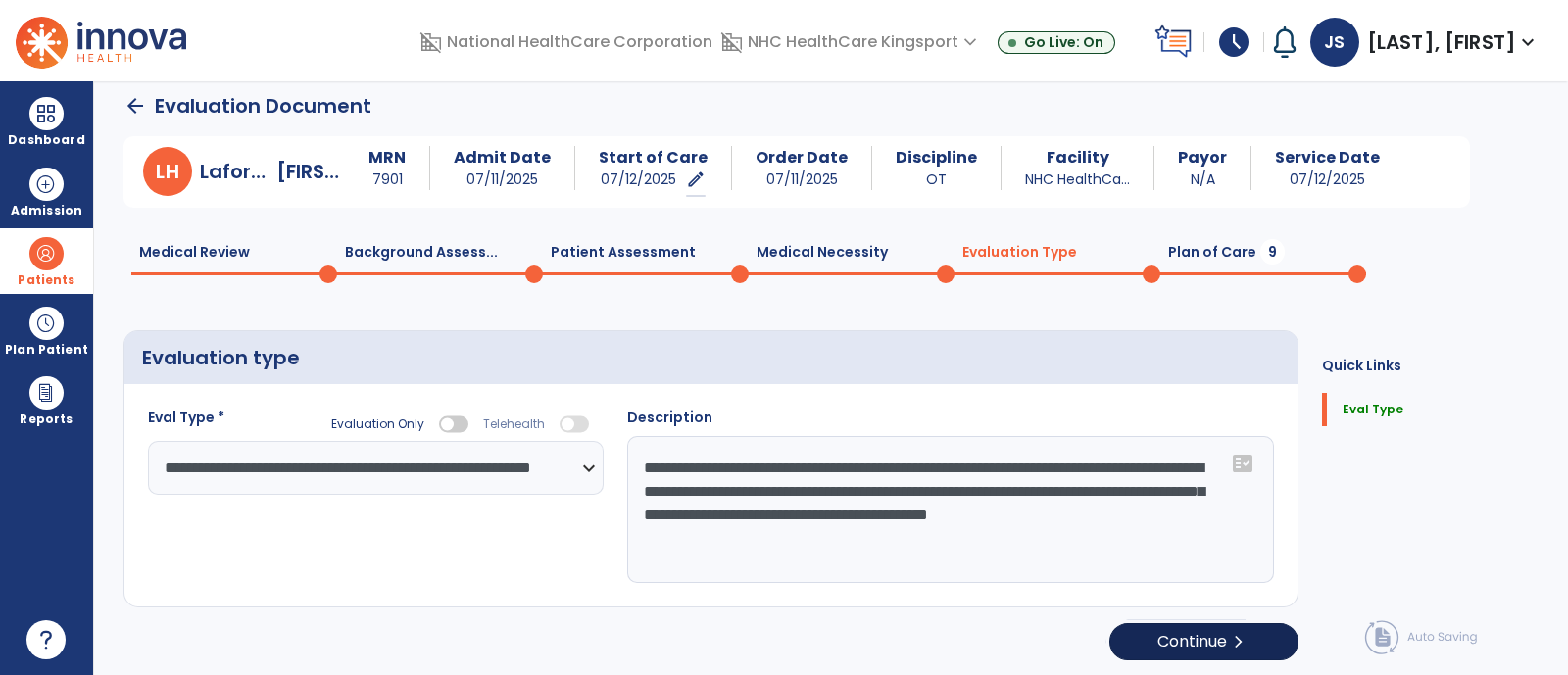 select on "*****" 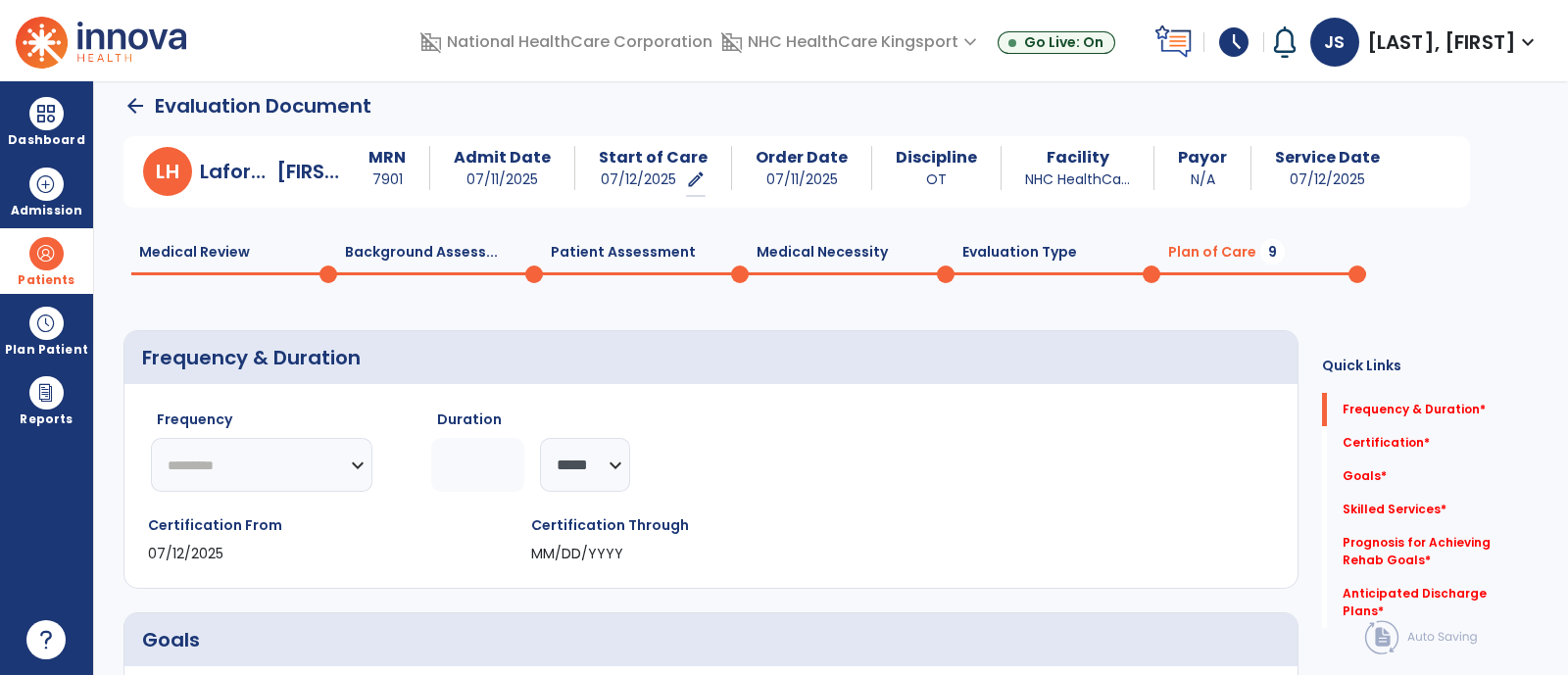 drag, startPoint x: 360, startPoint y: 488, endPoint x: 360, endPoint y: 467, distance: 21 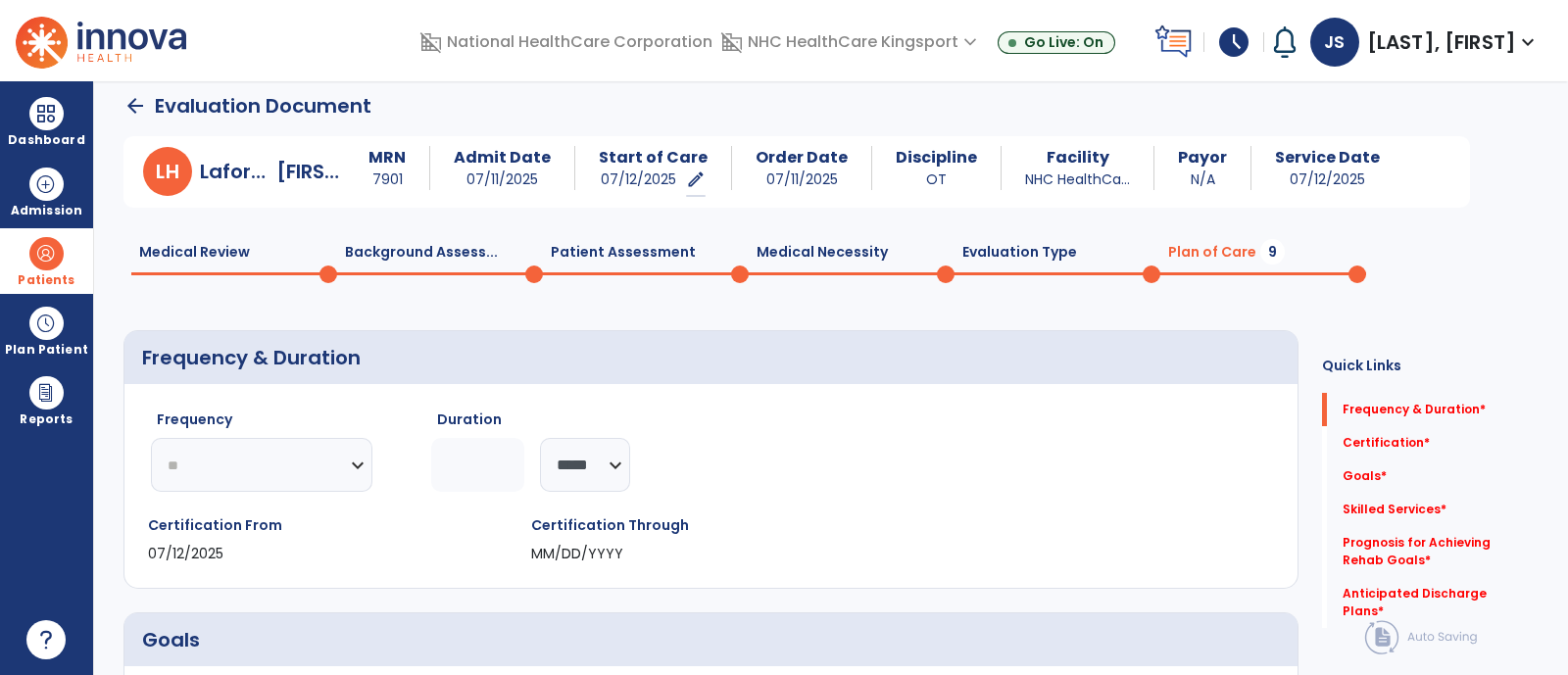 click on "********* ** ** ** ** ** ** **" 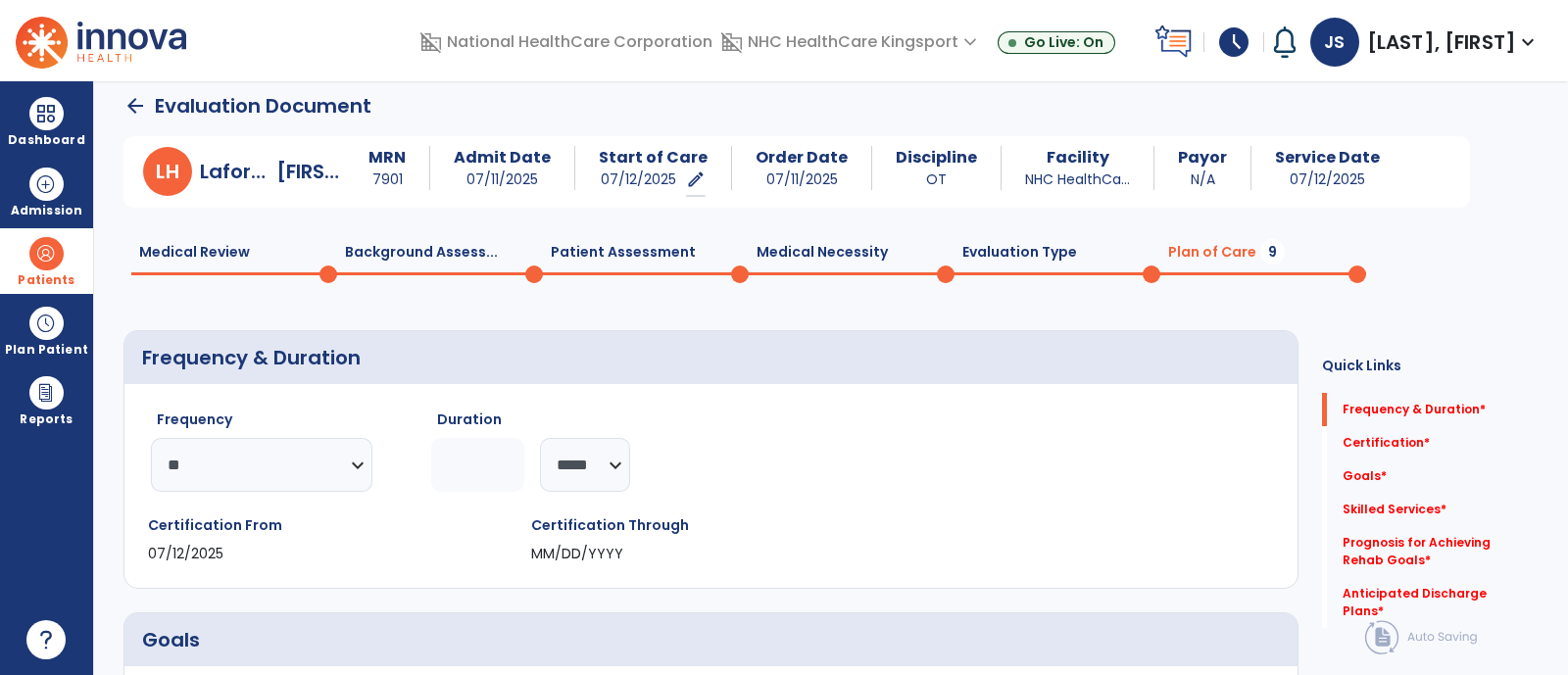 click 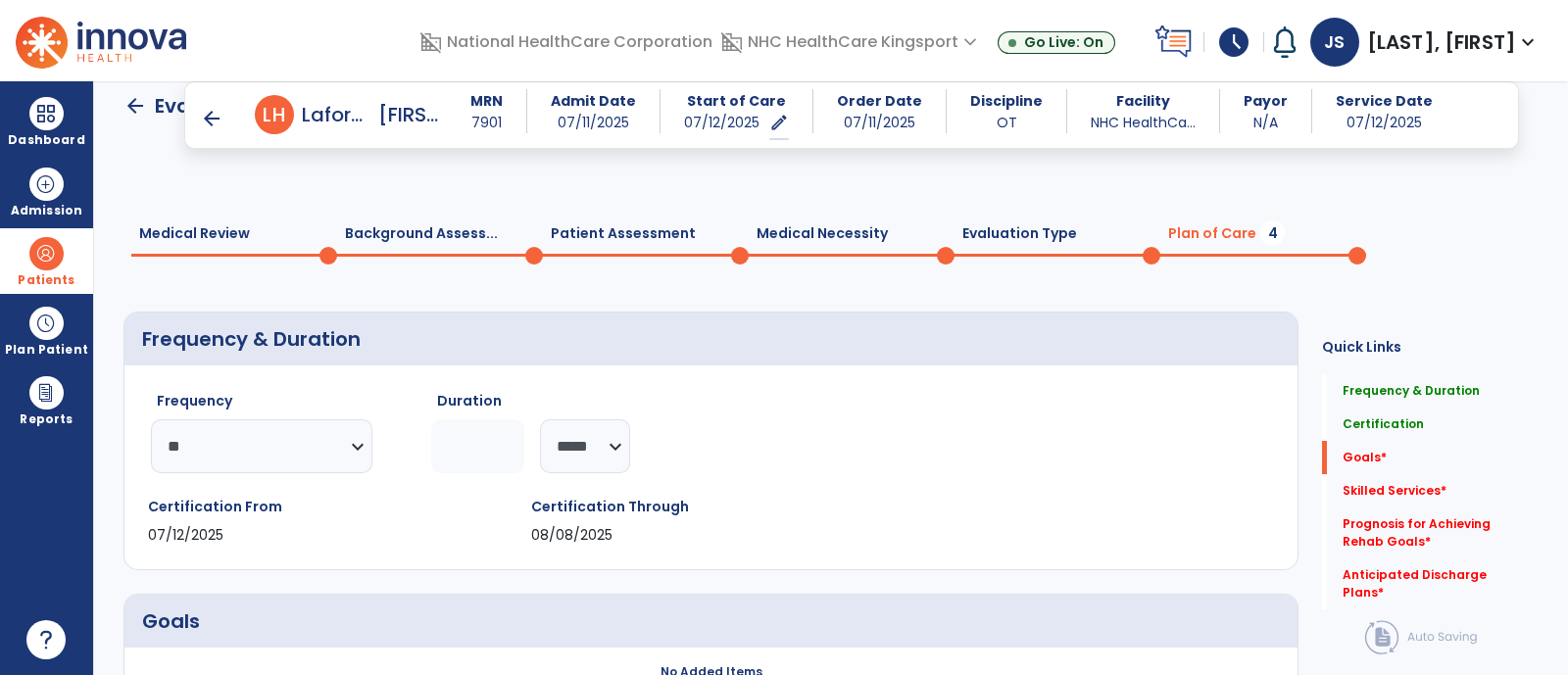 scroll, scrollTop: 352, scrollLeft: 0, axis: vertical 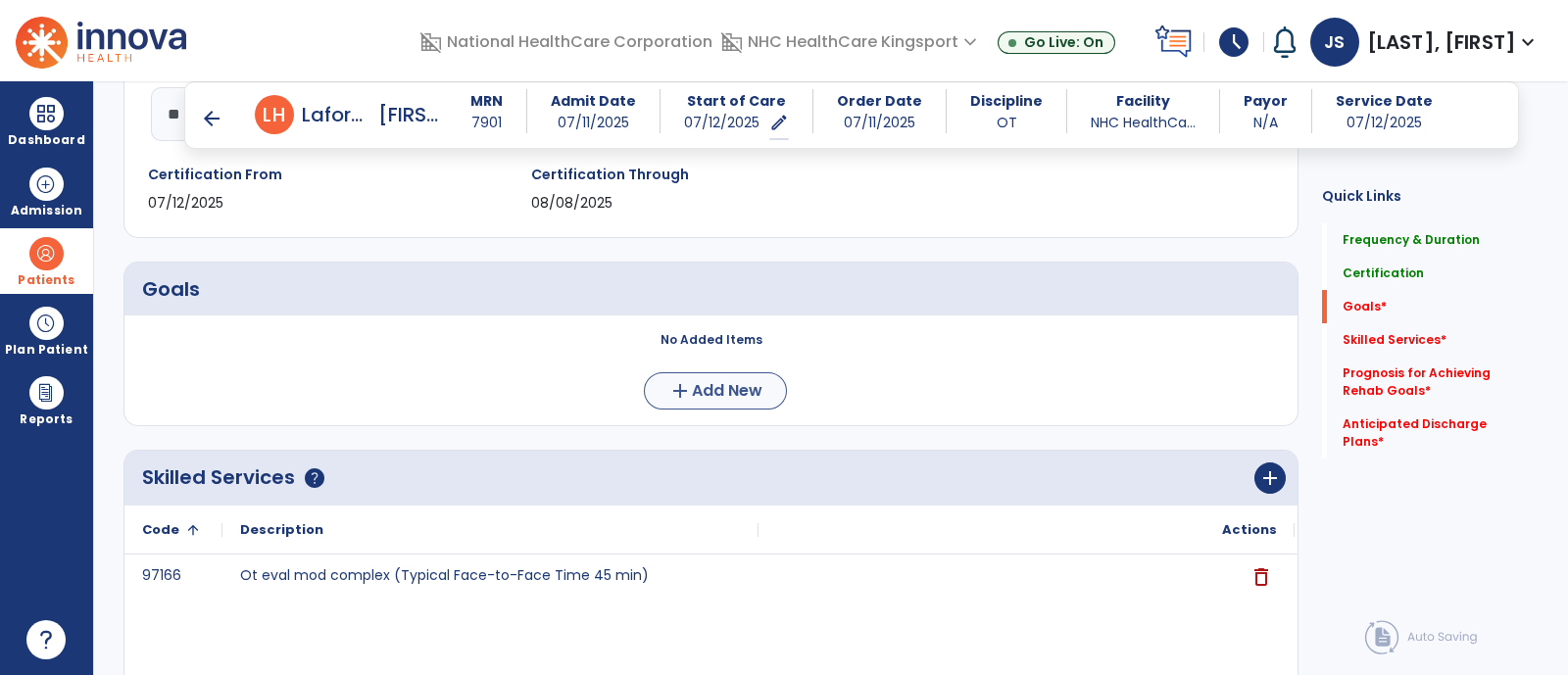 type on "*" 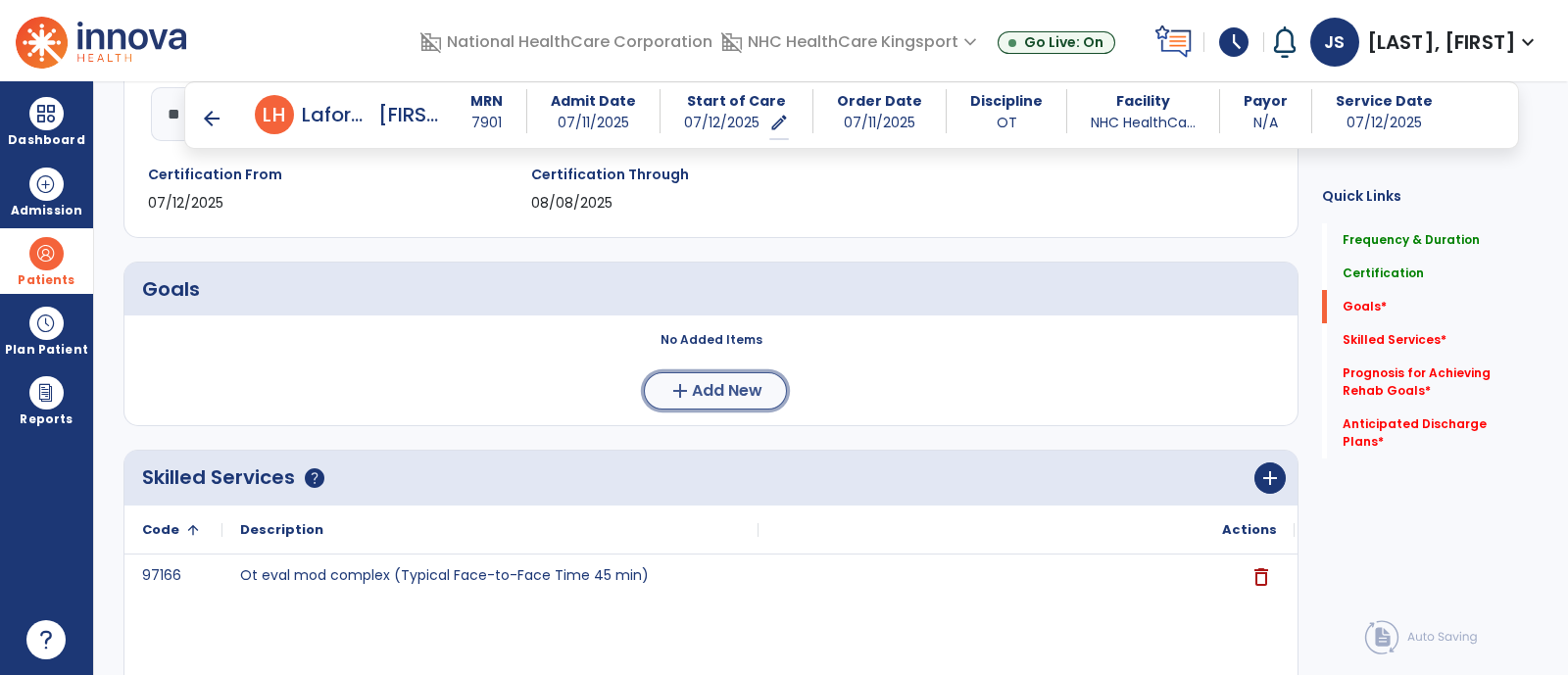 click on "Add New" at bounding box center (727, 391) 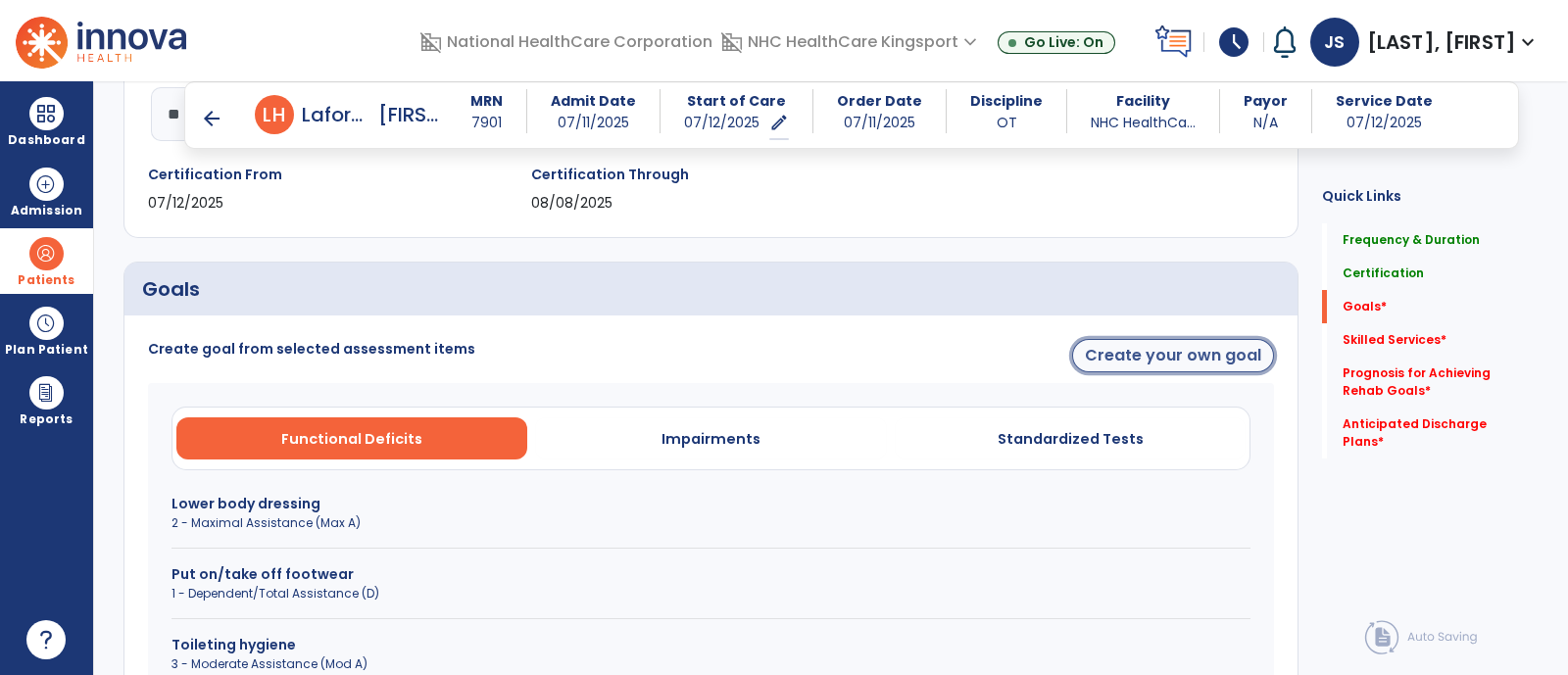 click on "Create your own goal" at bounding box center [1173, 356] 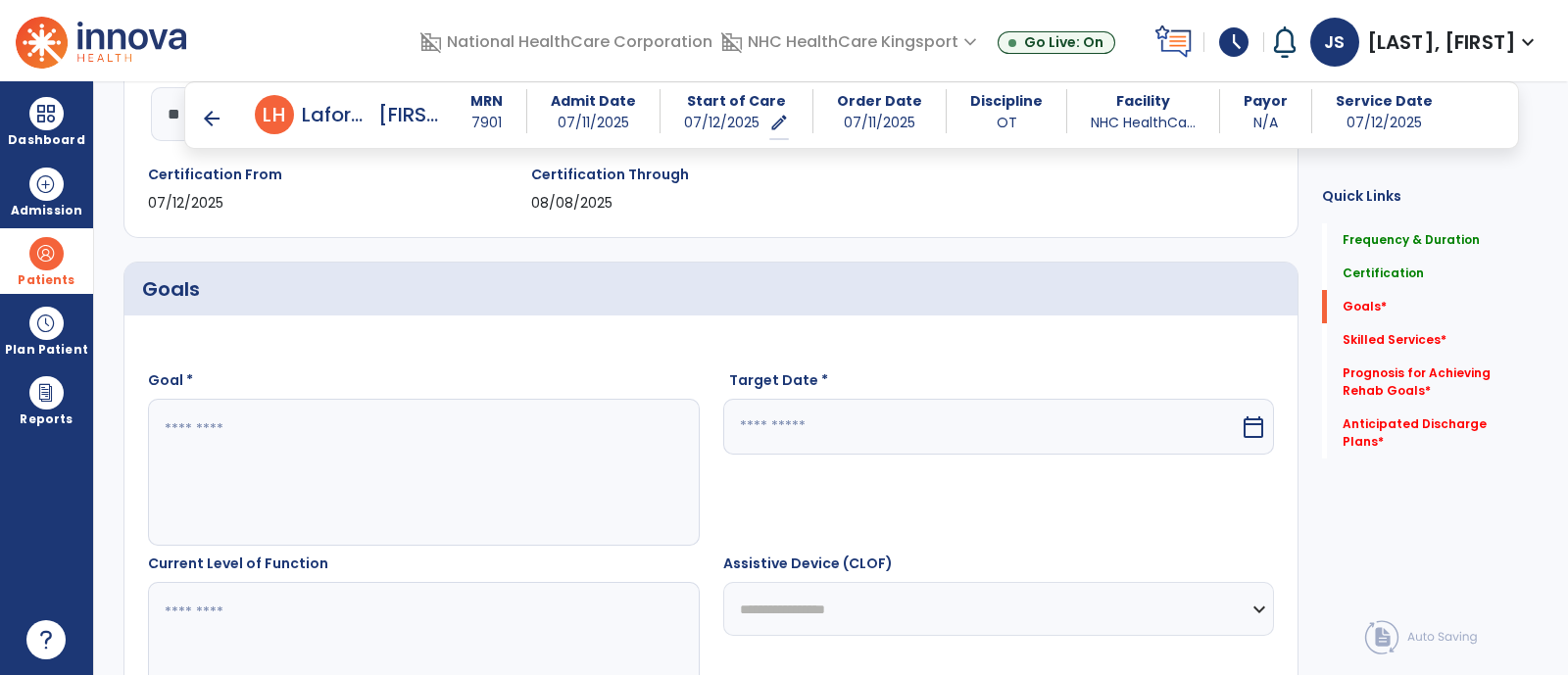 click at bounding box center [422, 472] 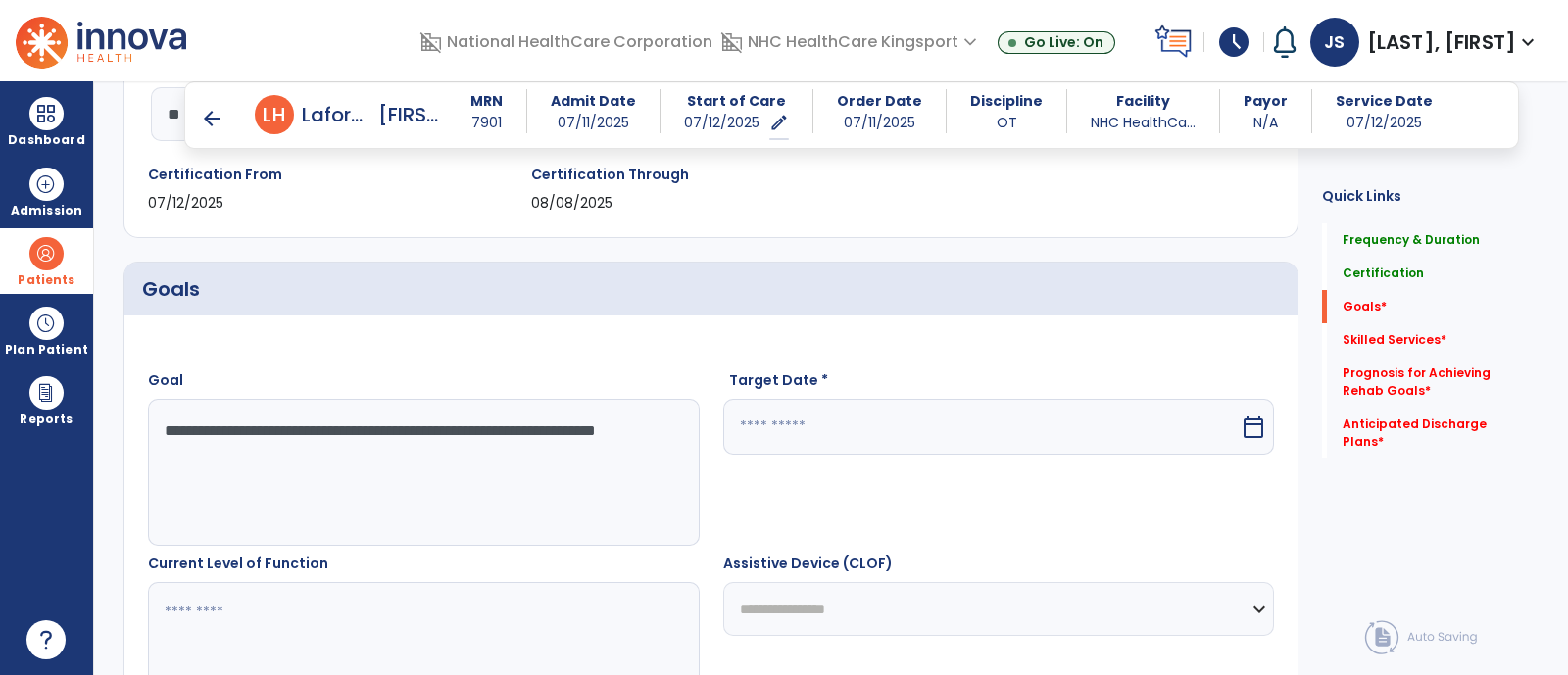 scroll, scrollTop: 481, scrollLeft: 0, axis: vertical 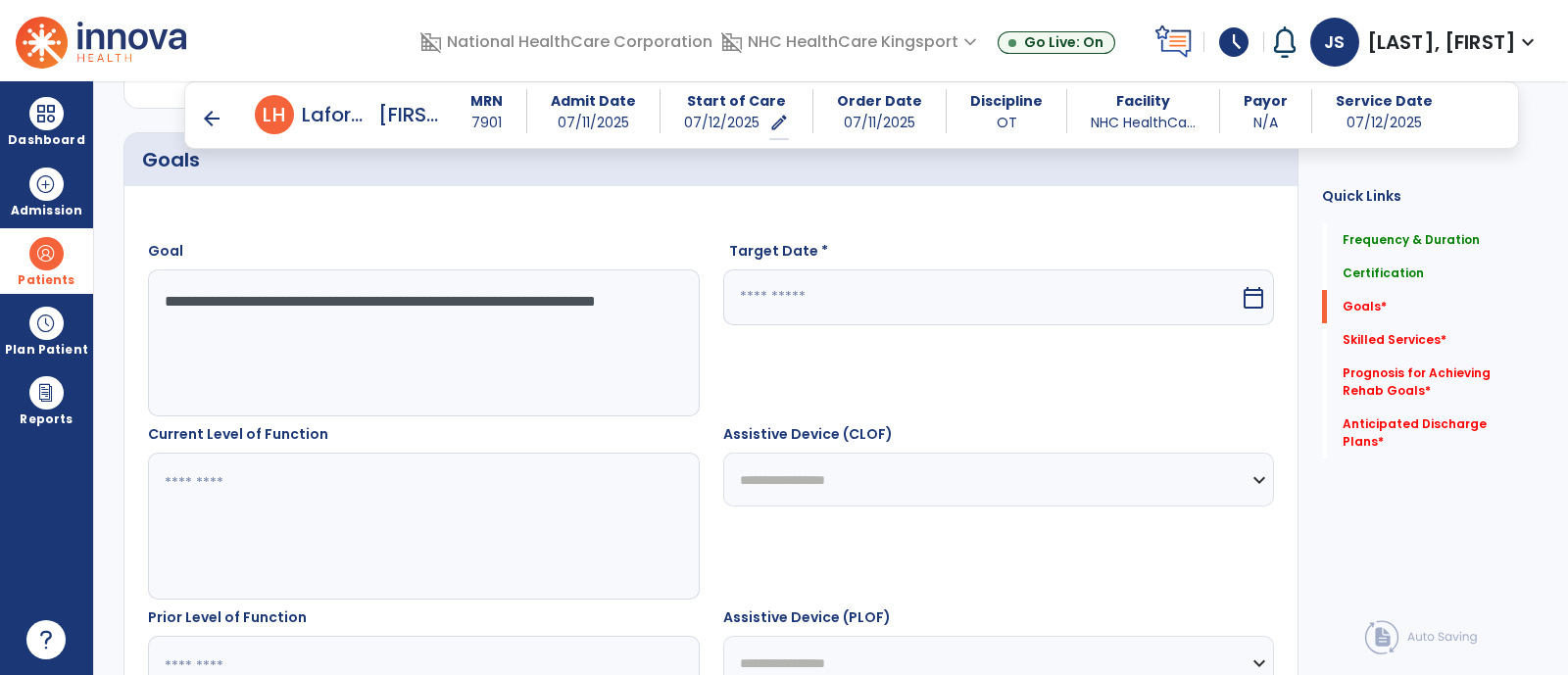 type on "**********" 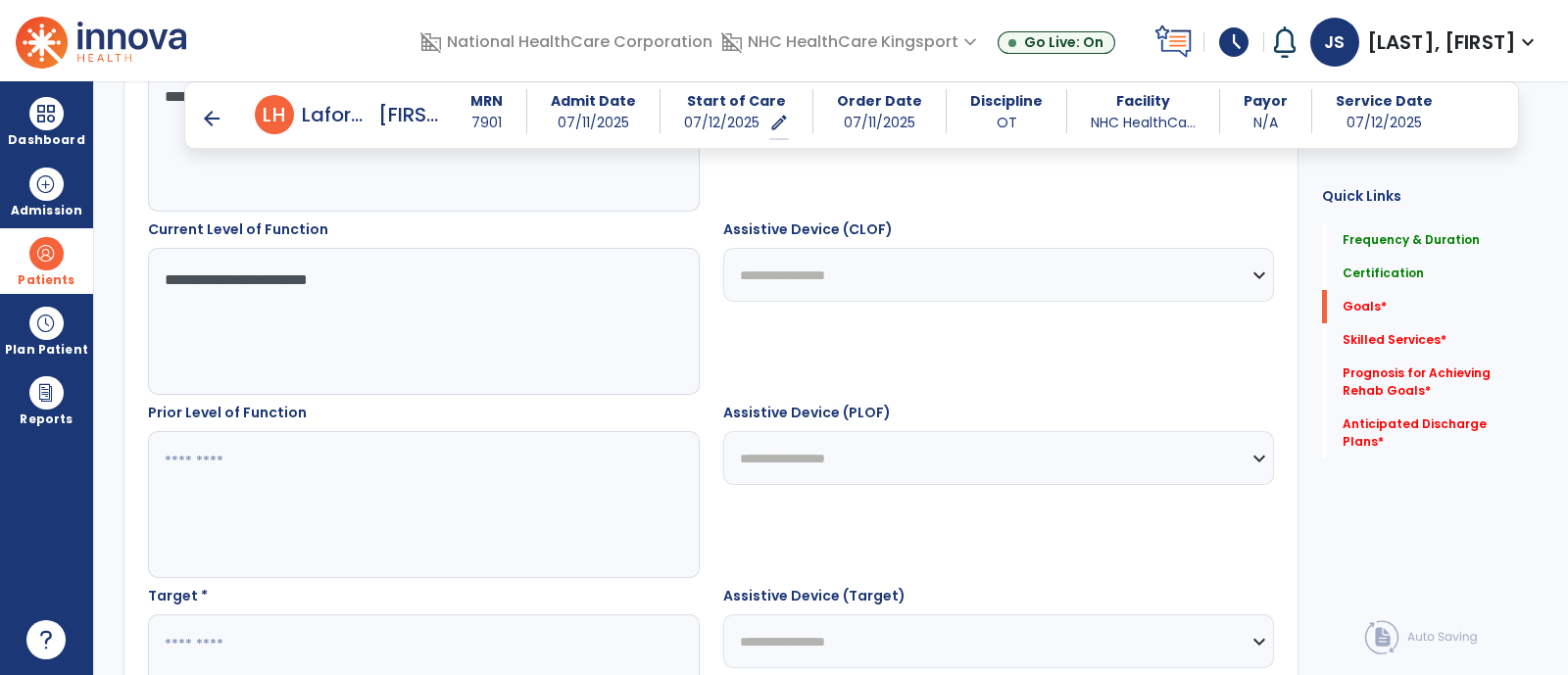 scroll, scrollTop: 687, scrollLeft: 0, axis: vertical 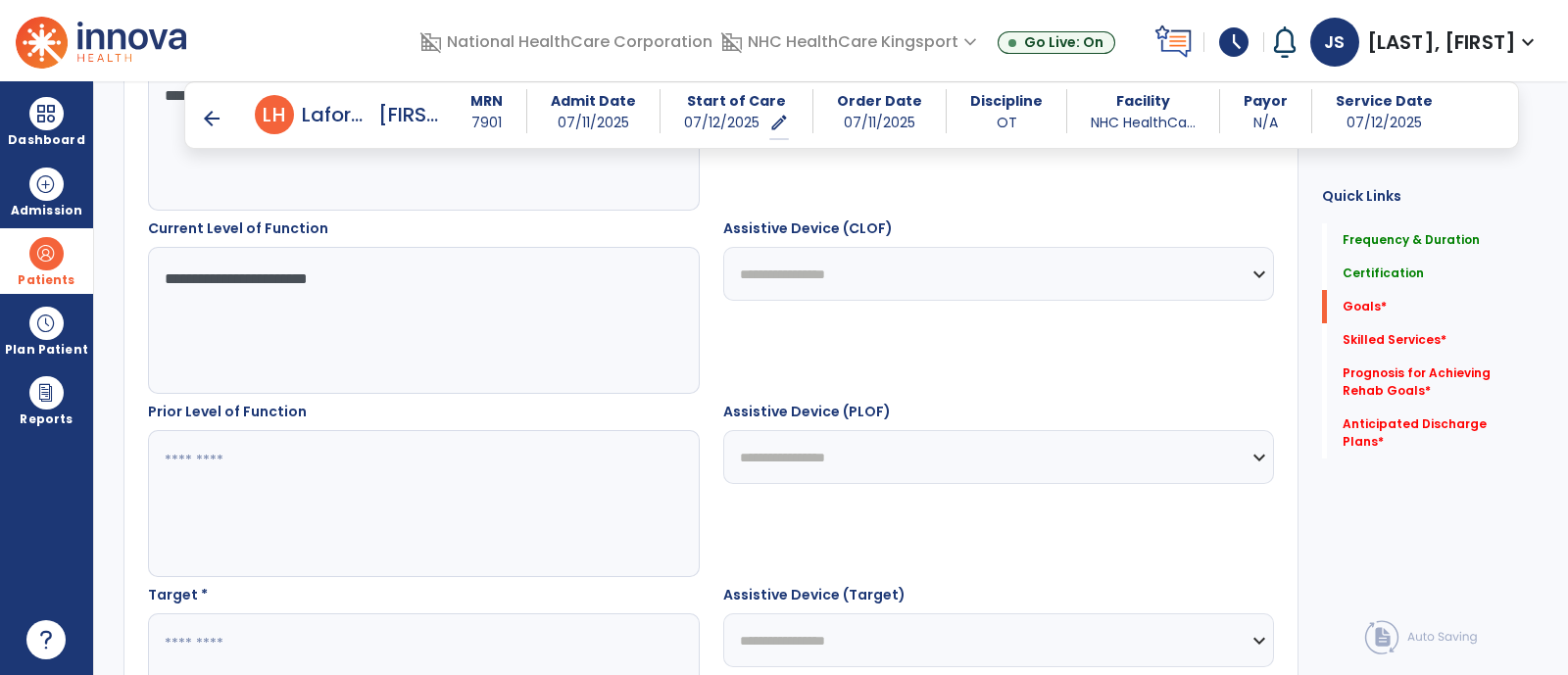 type on "**********" 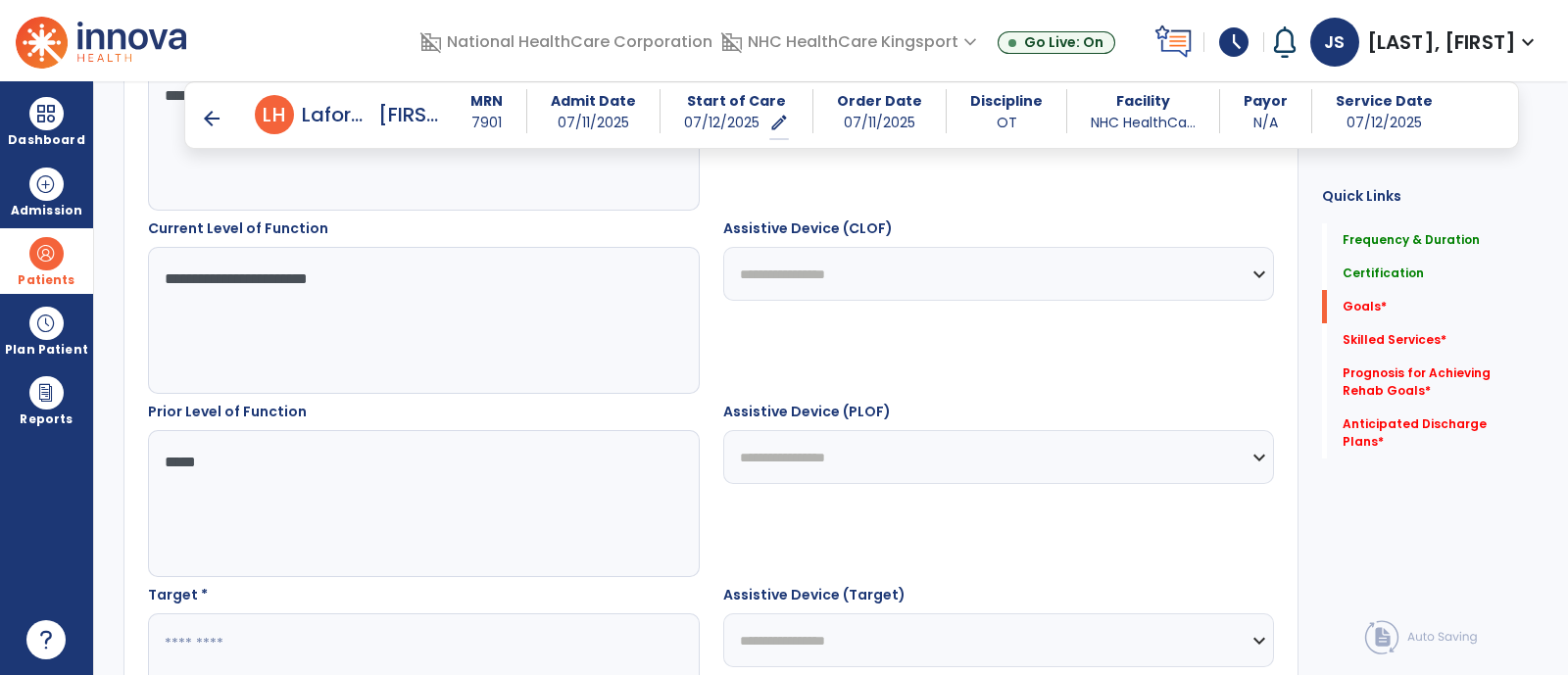 scroll, scrollTop: 760, scrollLeft: 0, axis: vertical 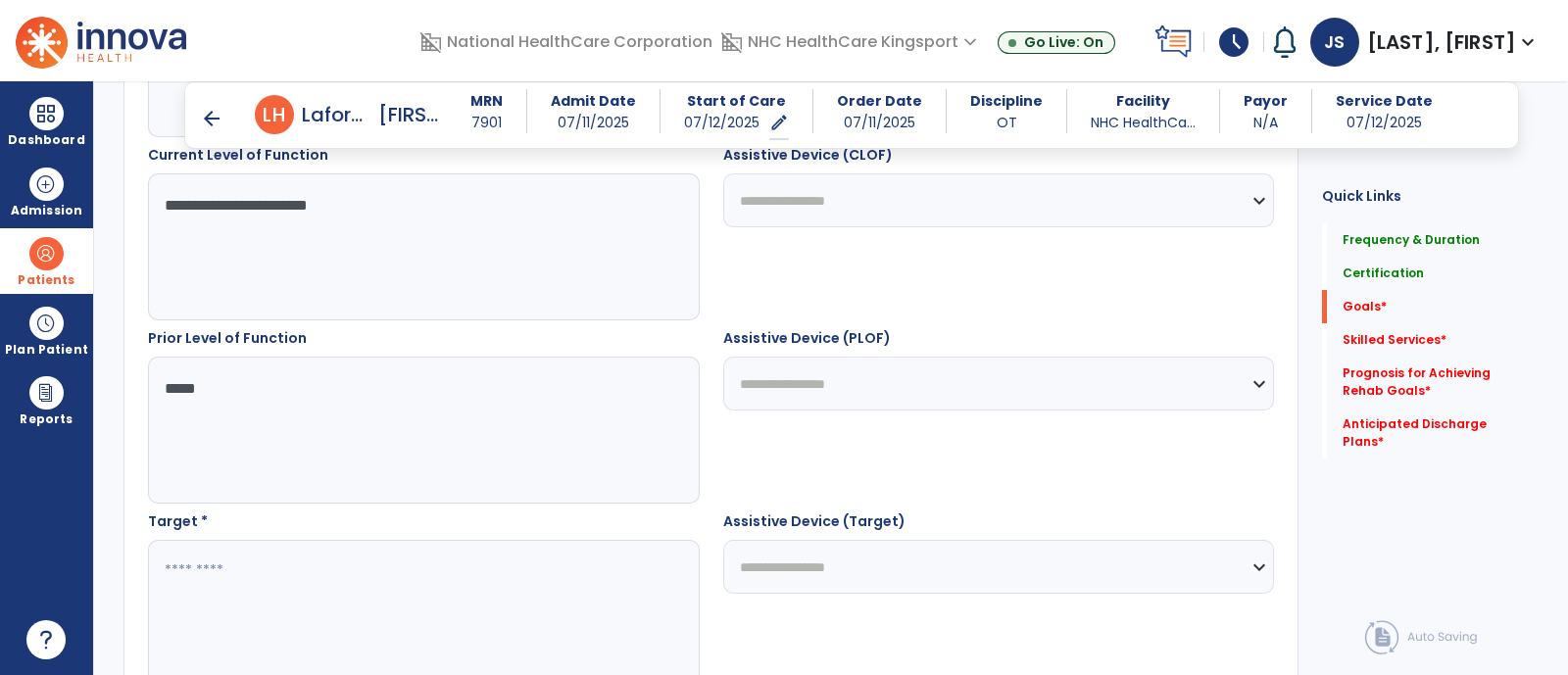 type on "*****" 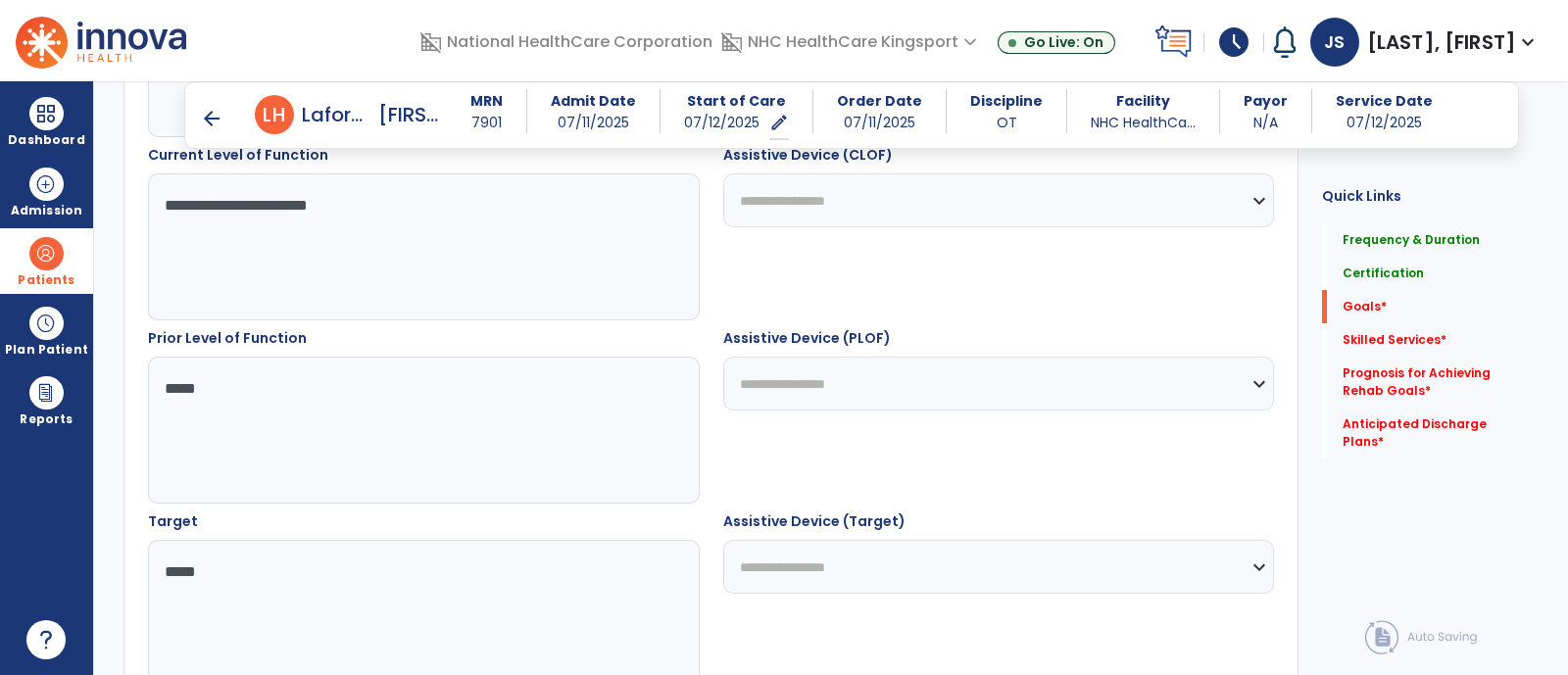 scroll, scrollTop: 1006, scrollLeft: 0, axis: vertical 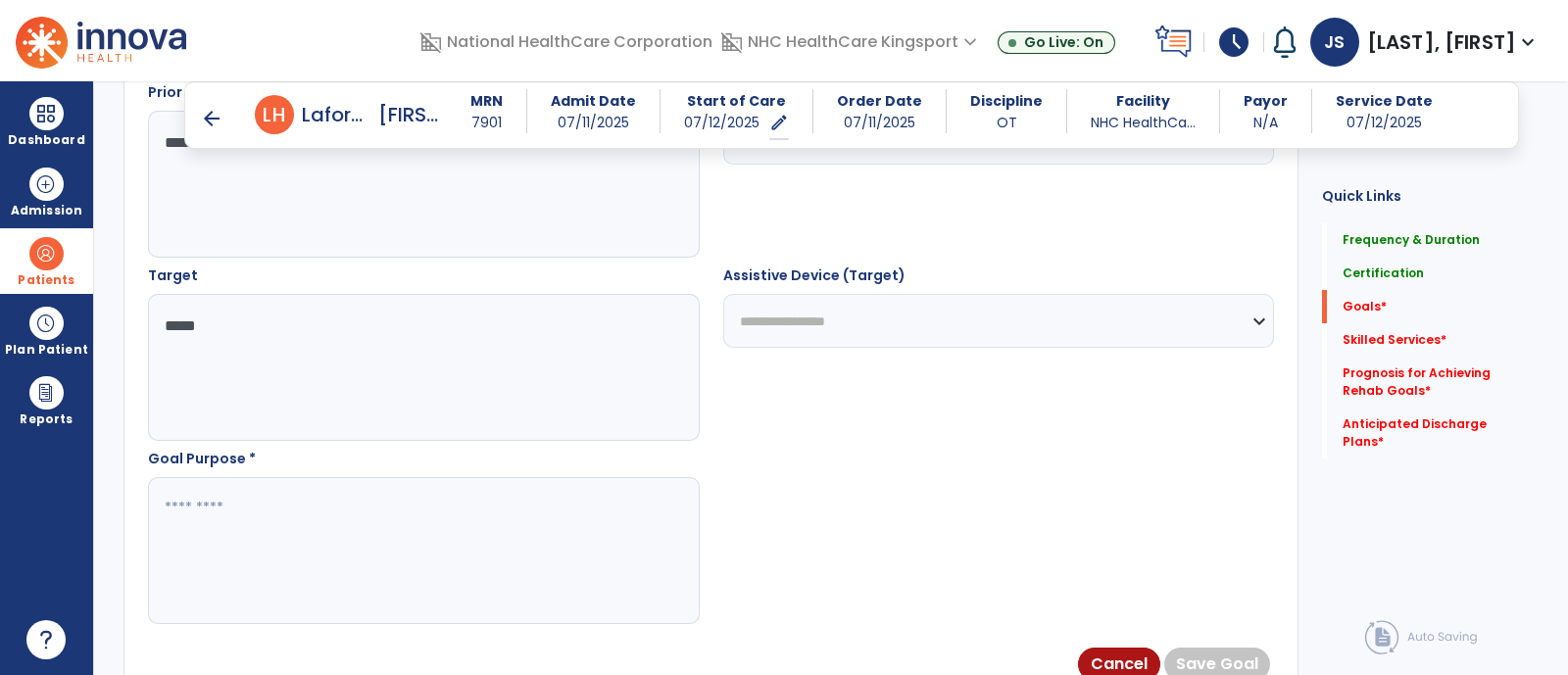 type on "*****" 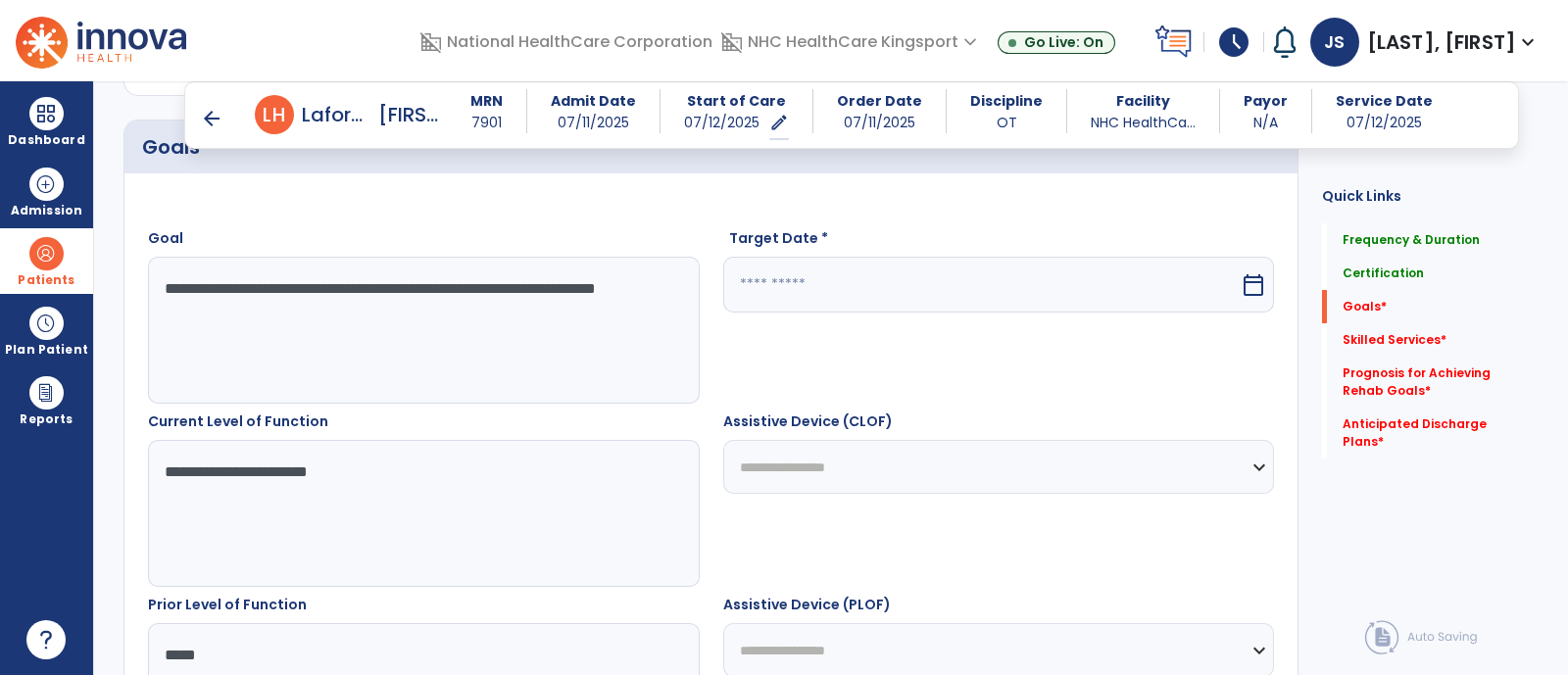 scroll, scrollTop: 492, scrollLeft: 0, axis: vertical 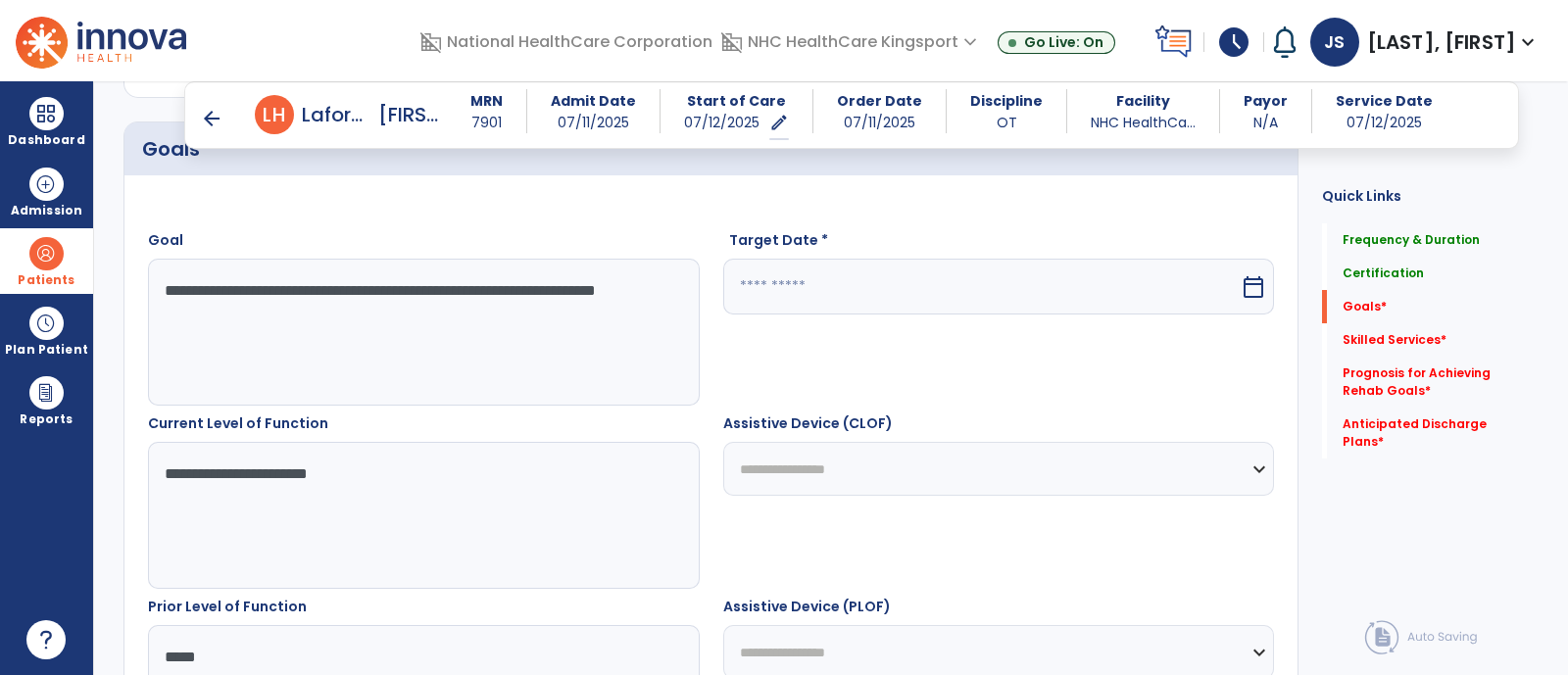type on "**********" 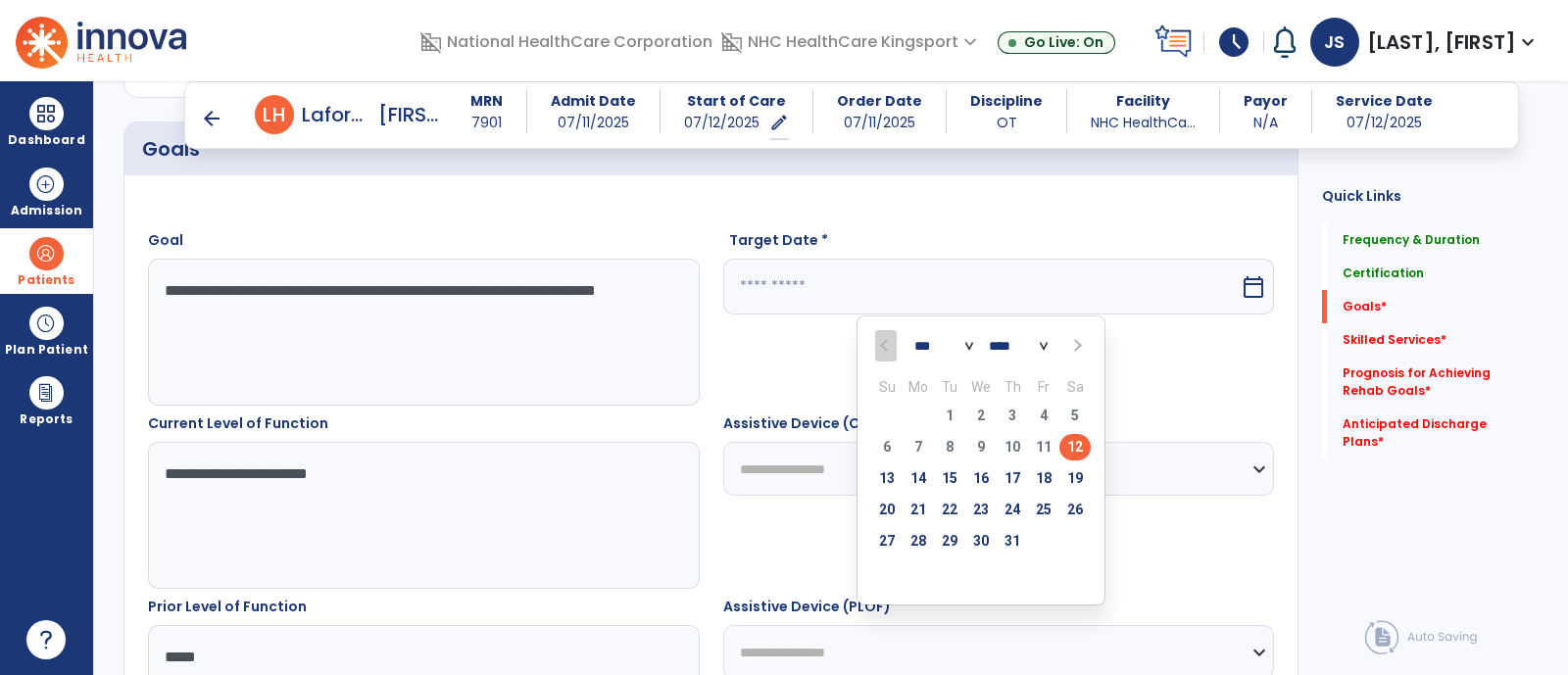 click at bounding box center [1075, 346] 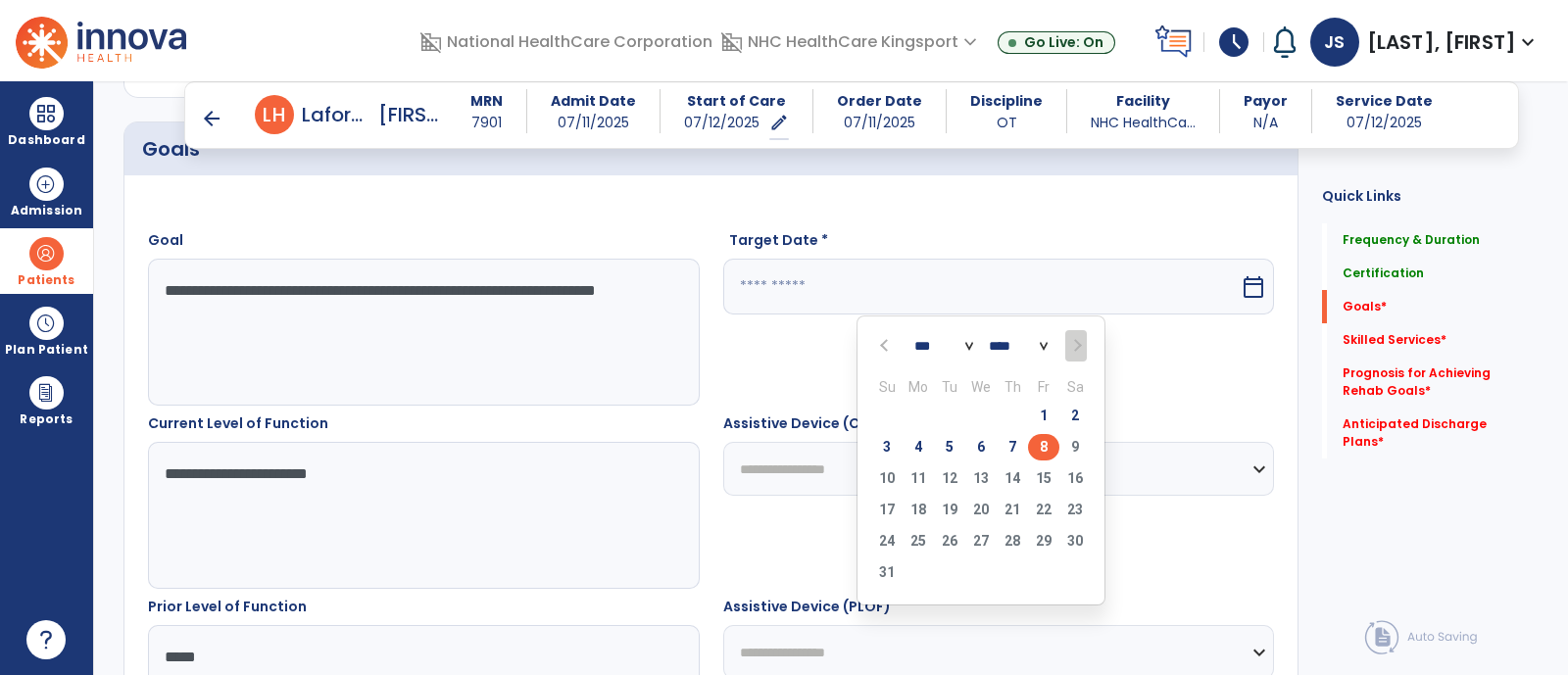 click on "8" at bounding box center [1044, 447] 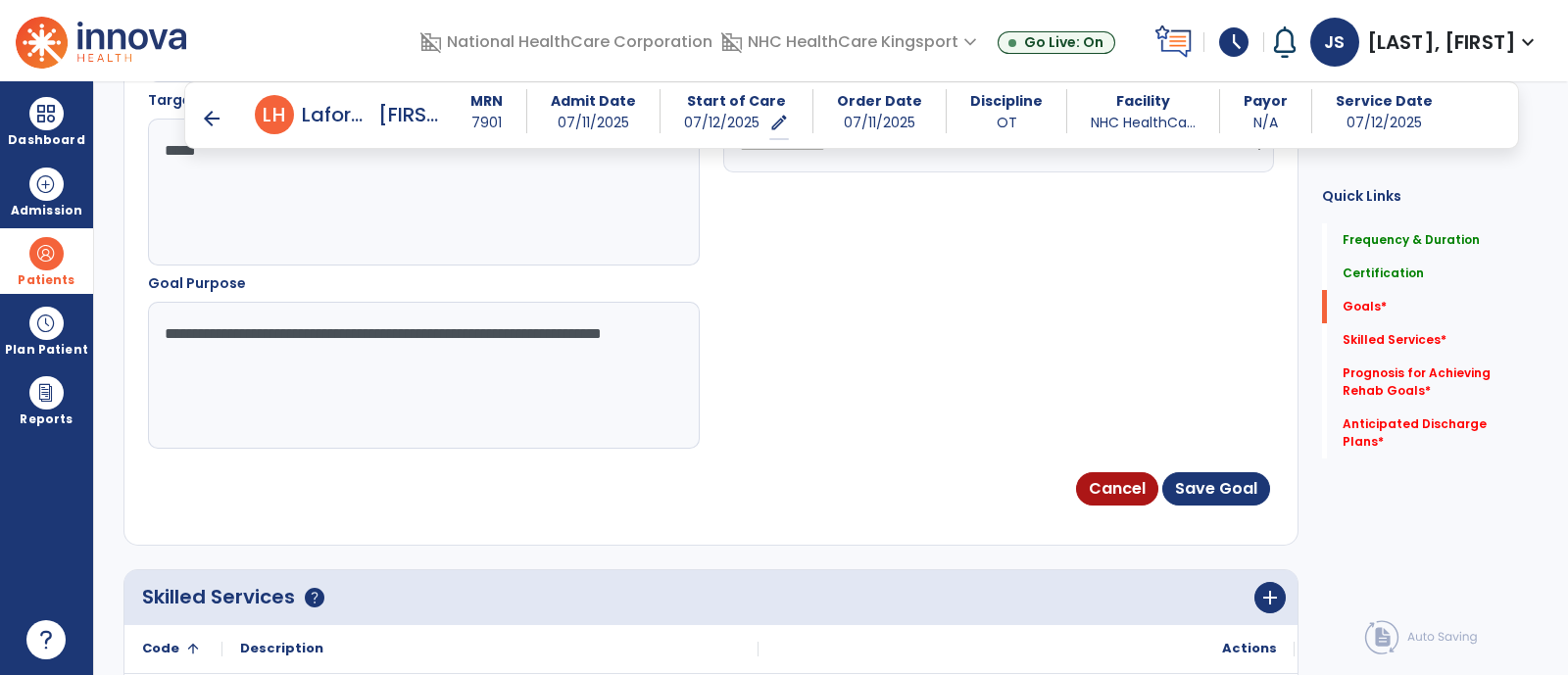 scroll, scrollTop: 1184, scrollLeft: 0, axis: vertical 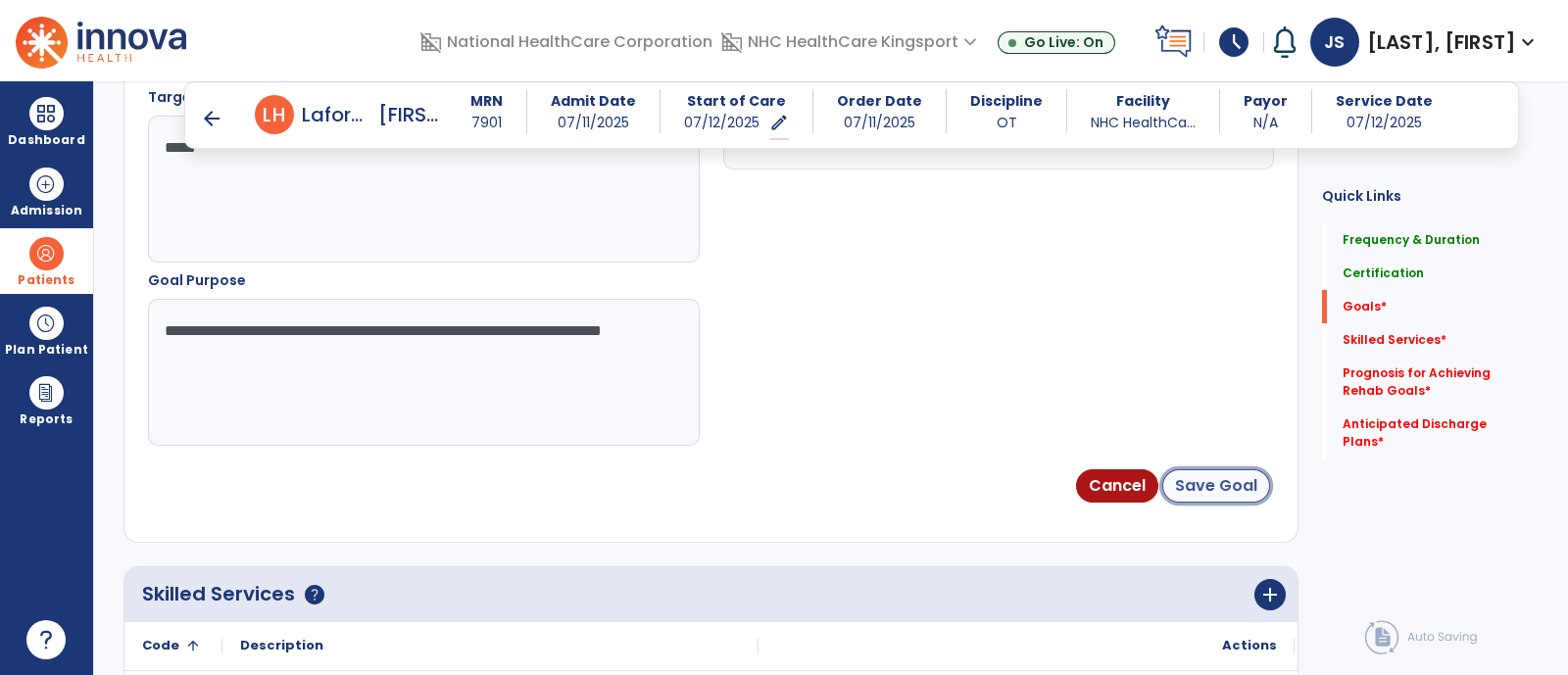 click on "Save Goal" at bounding box center [1216, 486] 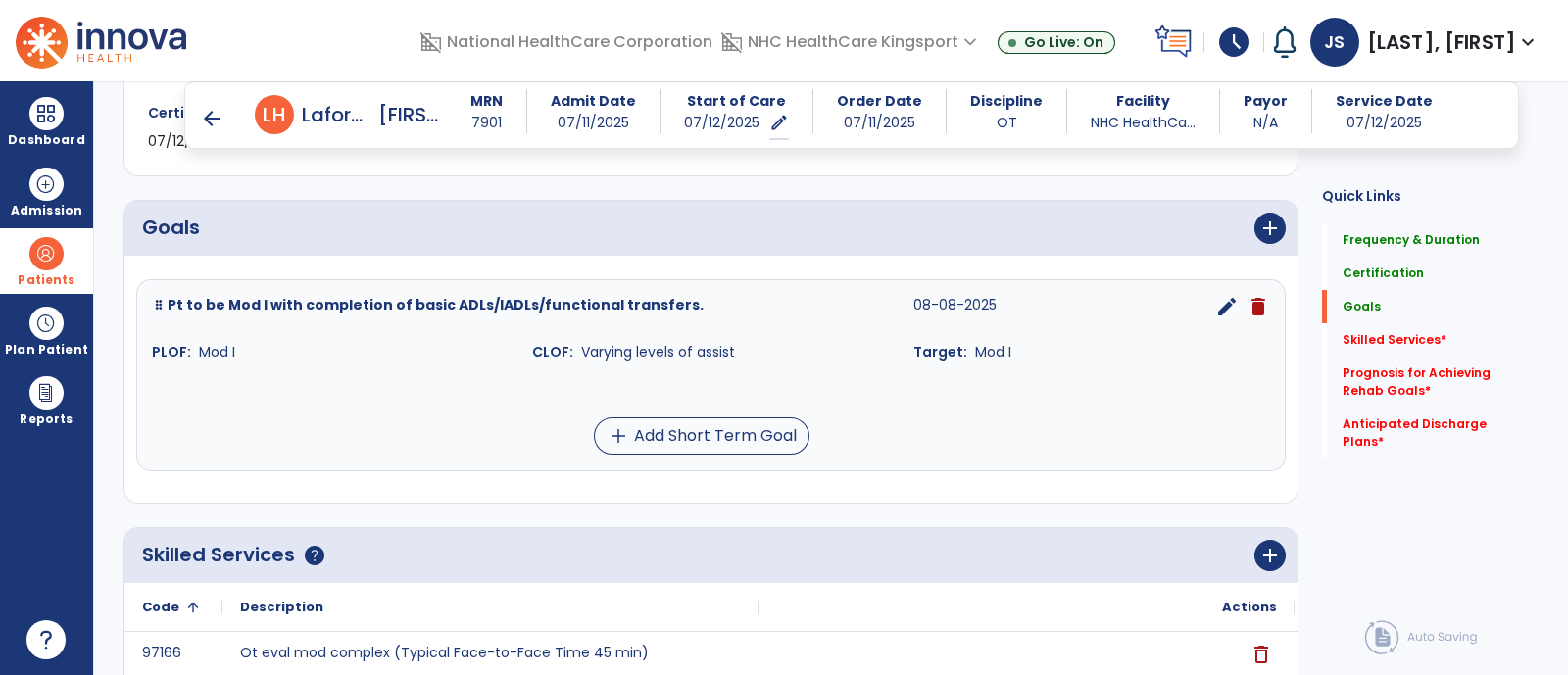 scroll, scrollTop: 450, scrollLeft: 0, axis: vertical 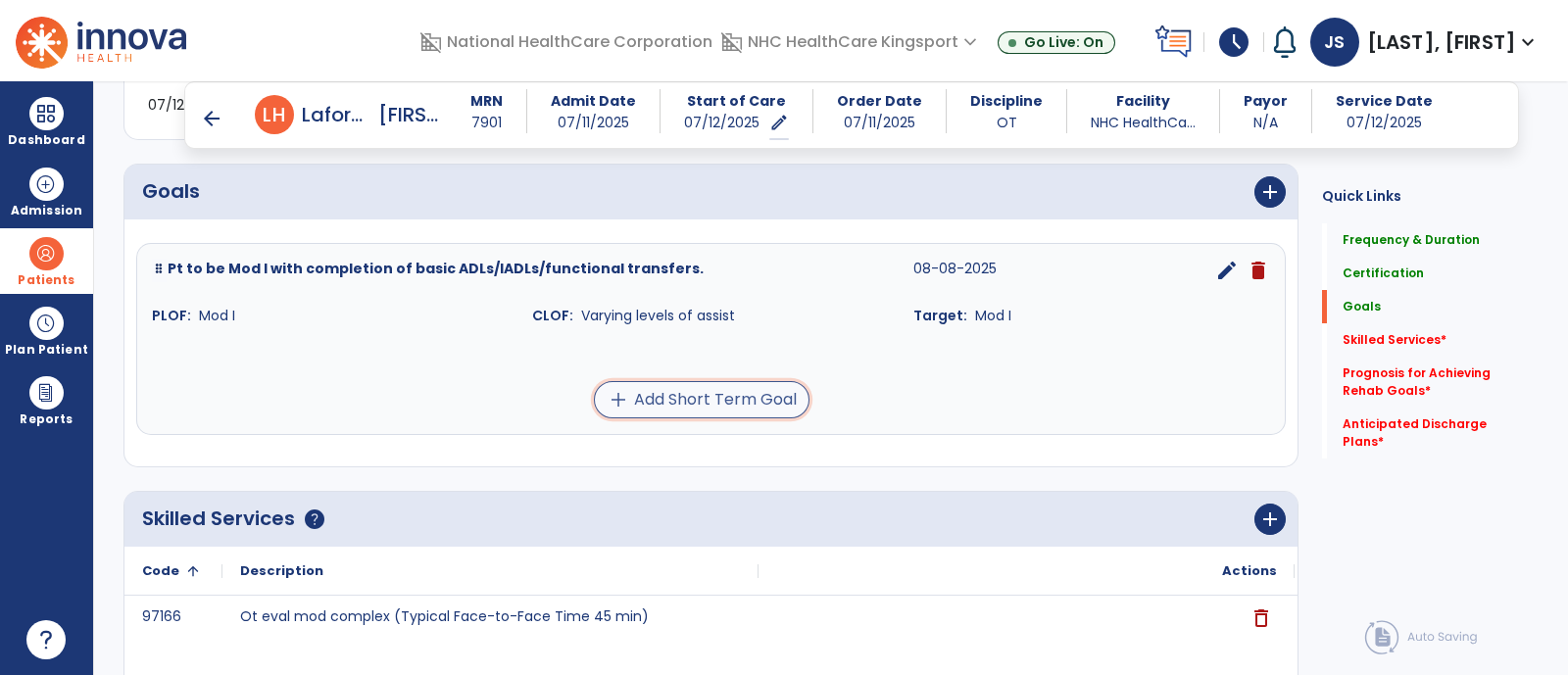 click on "add  Add Short Term Goal" at bounding box center [702, 400] 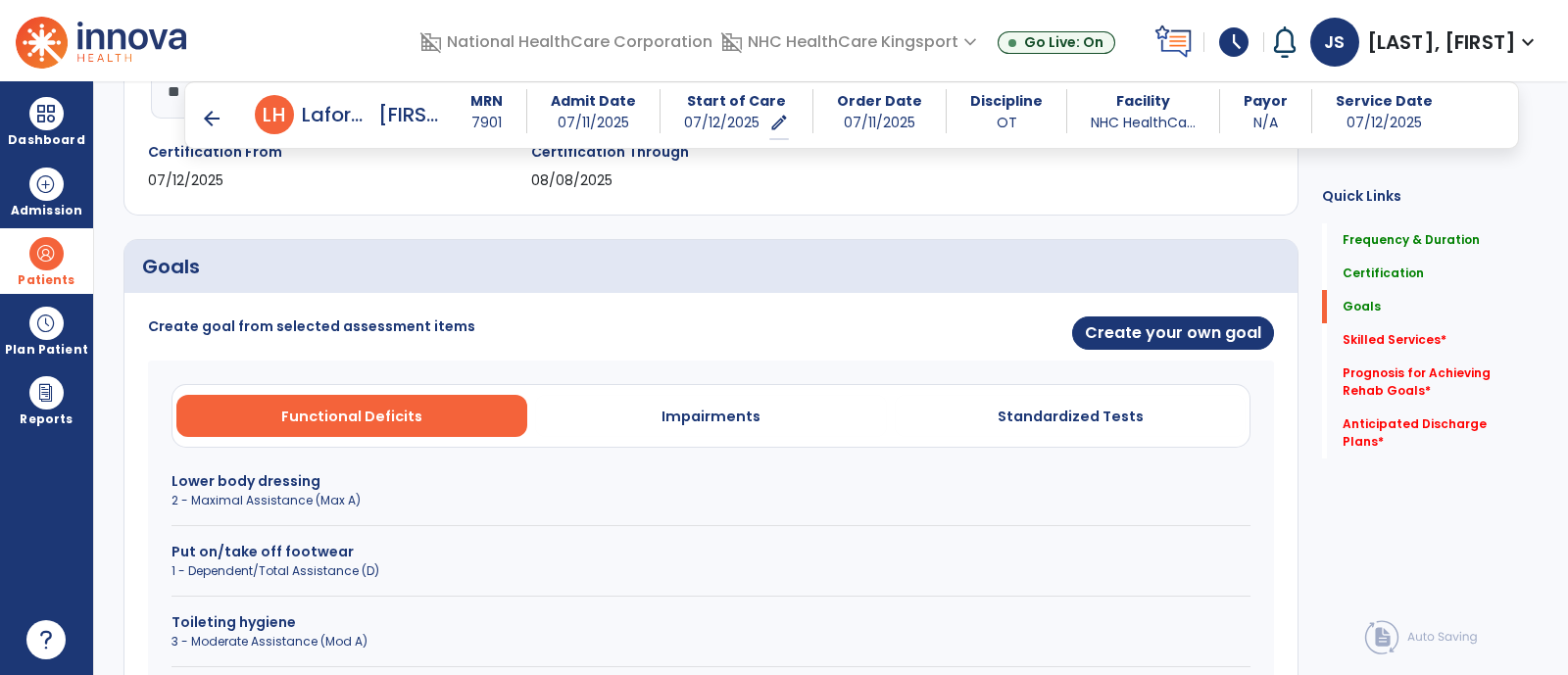 scroll, scrollTop: 771, scrollLeft: 0, axis: vertical 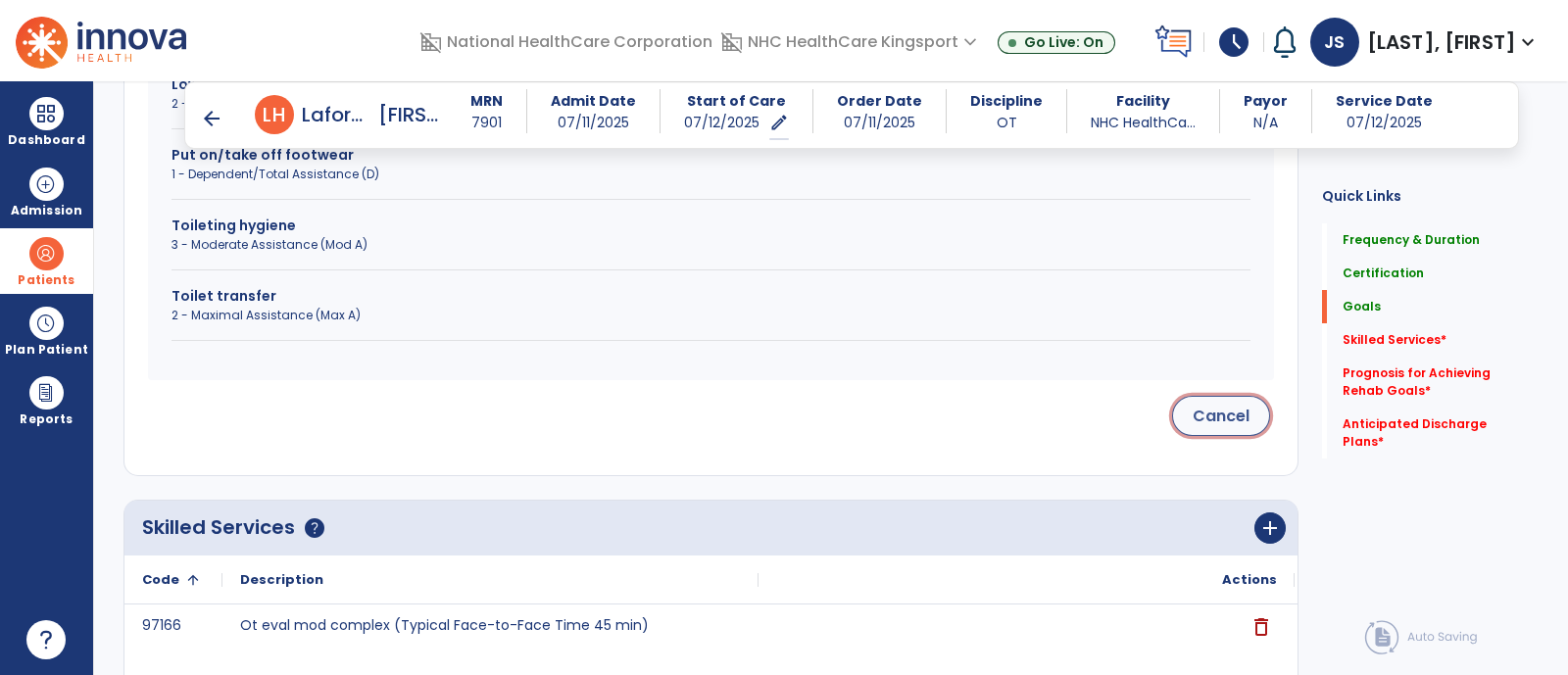 click on "Cancel" at bounding box center [1221, 415] 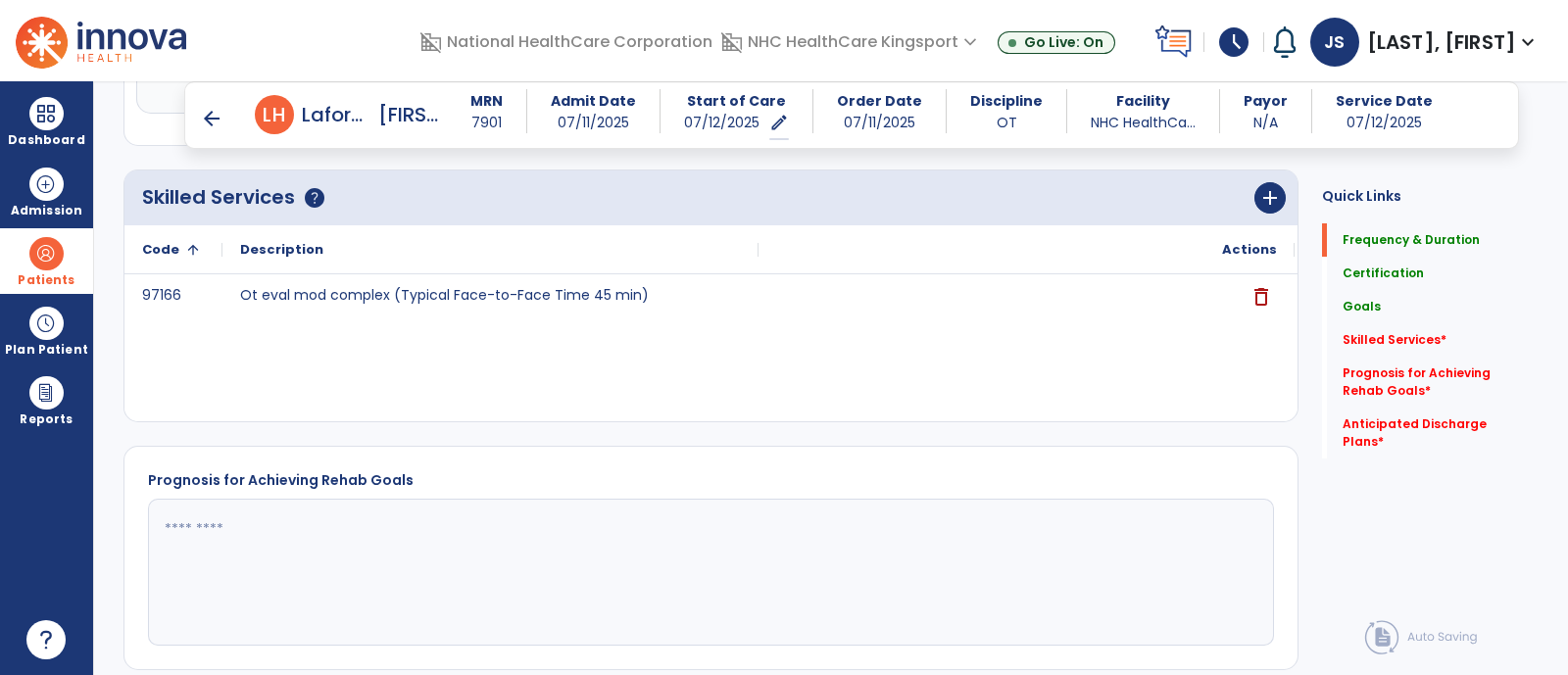scroll, scrollTop: 194, scrollLeft: 0, axis: vertical 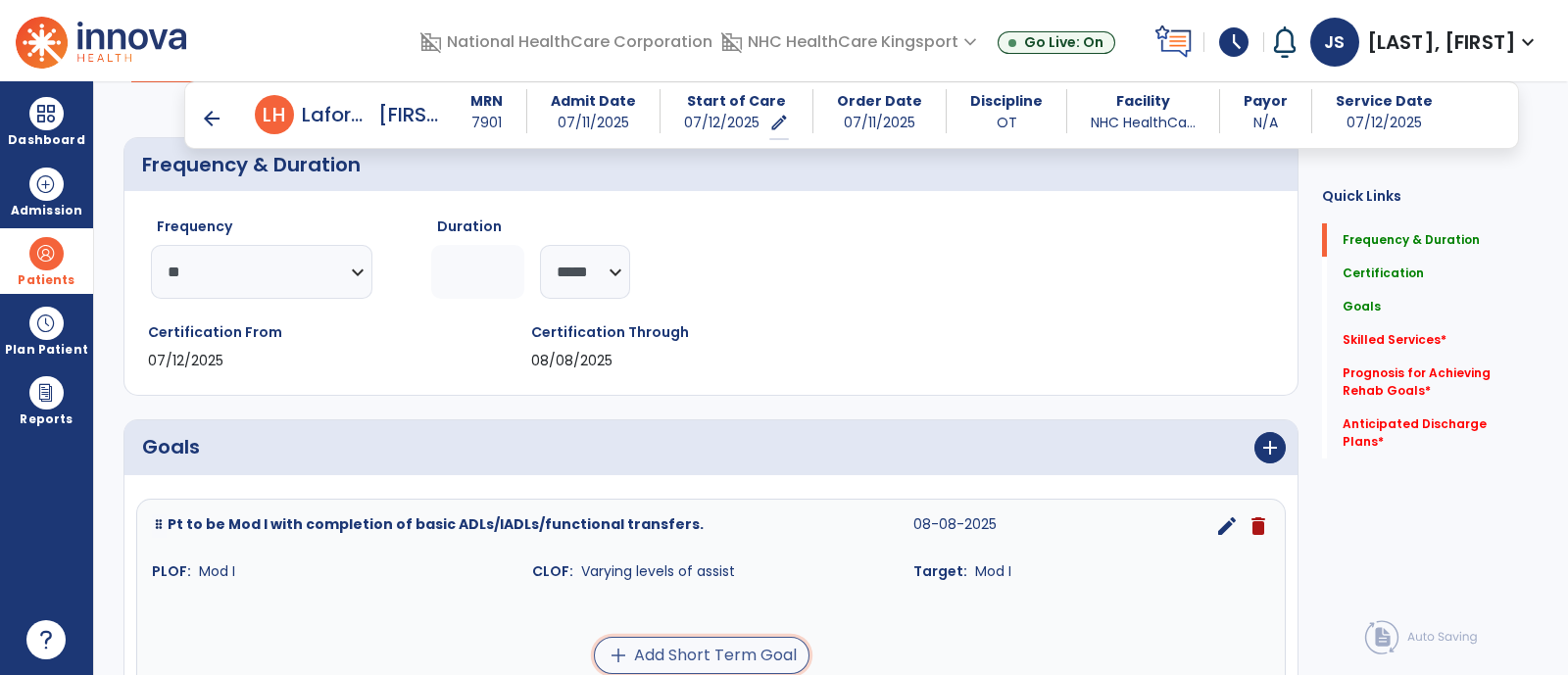 click on "add  Add Short Term Goal" at bounding box center (702, 655) 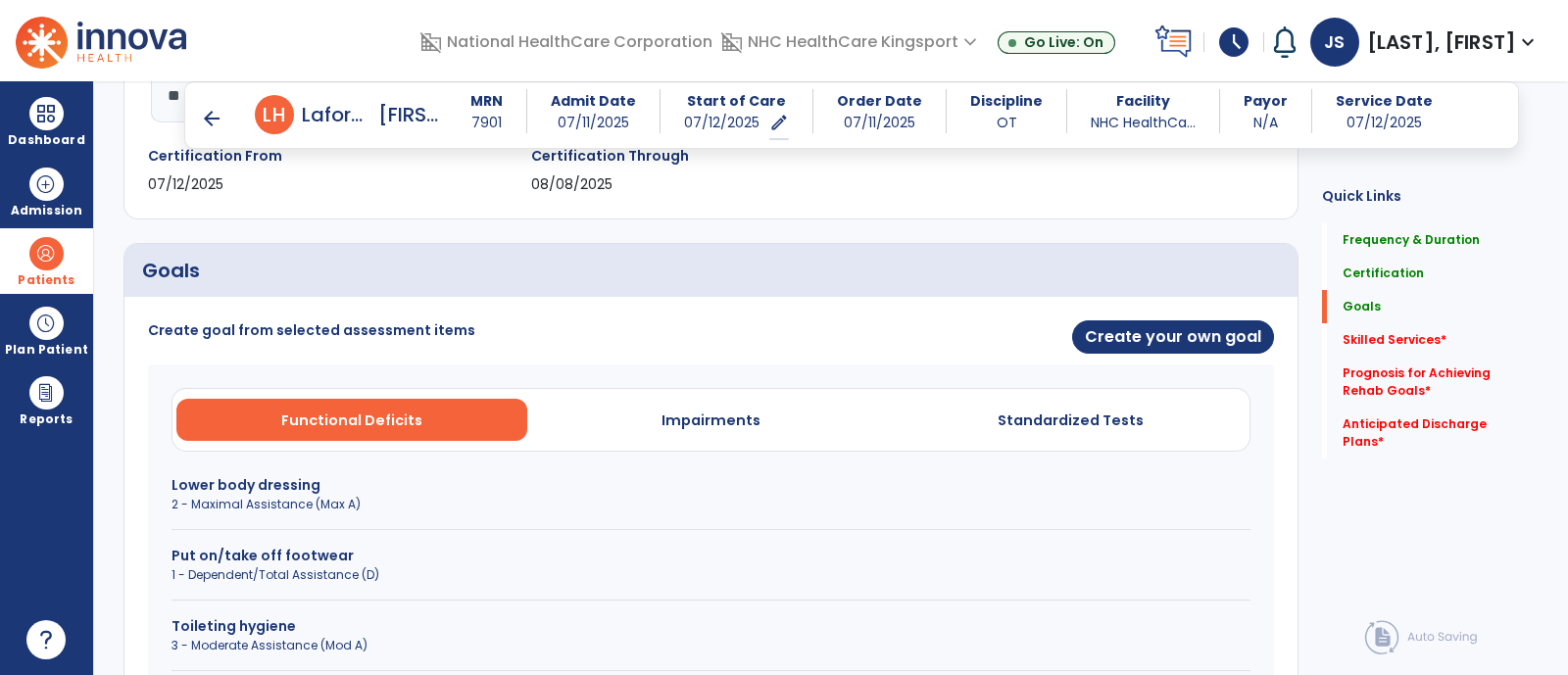 scroll, scrollTop: 409, scrollLeft: 0, axis: vertical 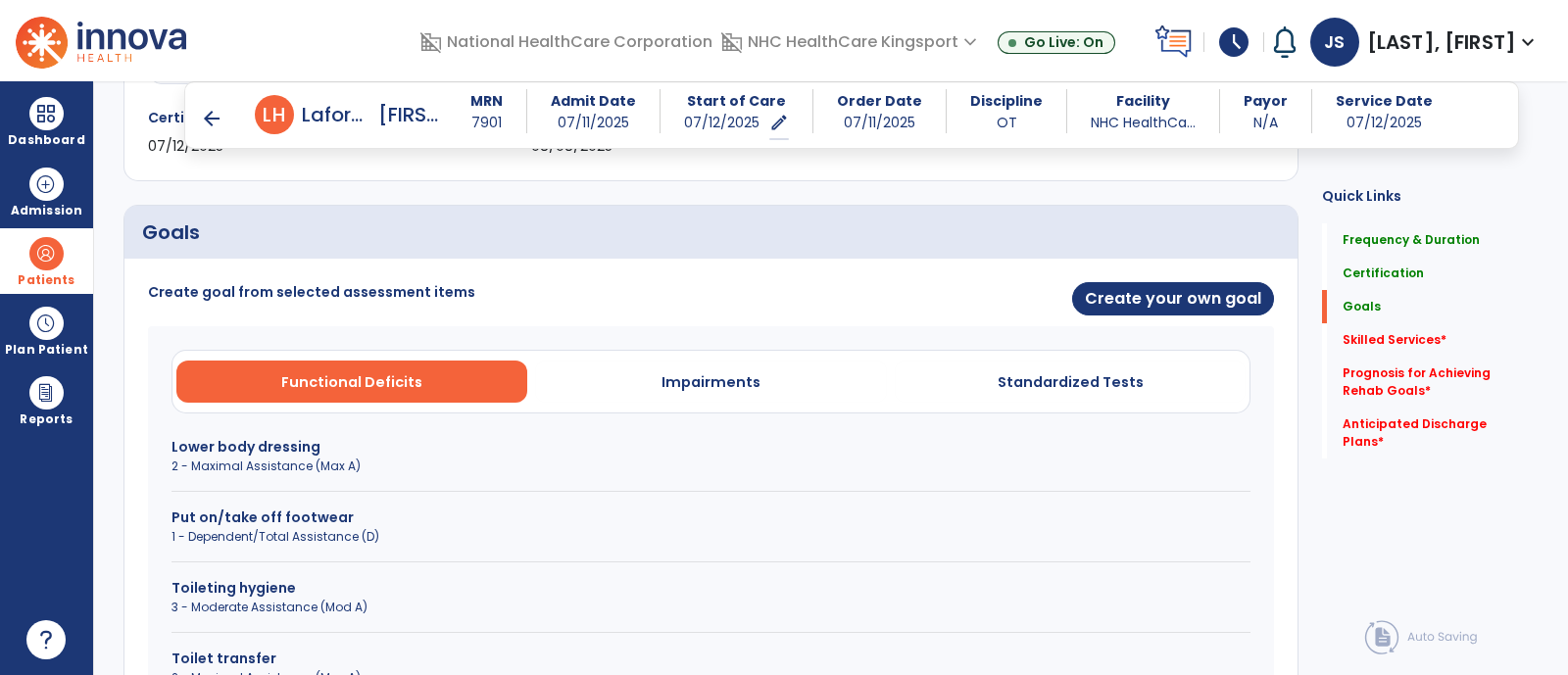 click on "2 - Maximal Assistance (Max A)" at bounding box center [710, 466] 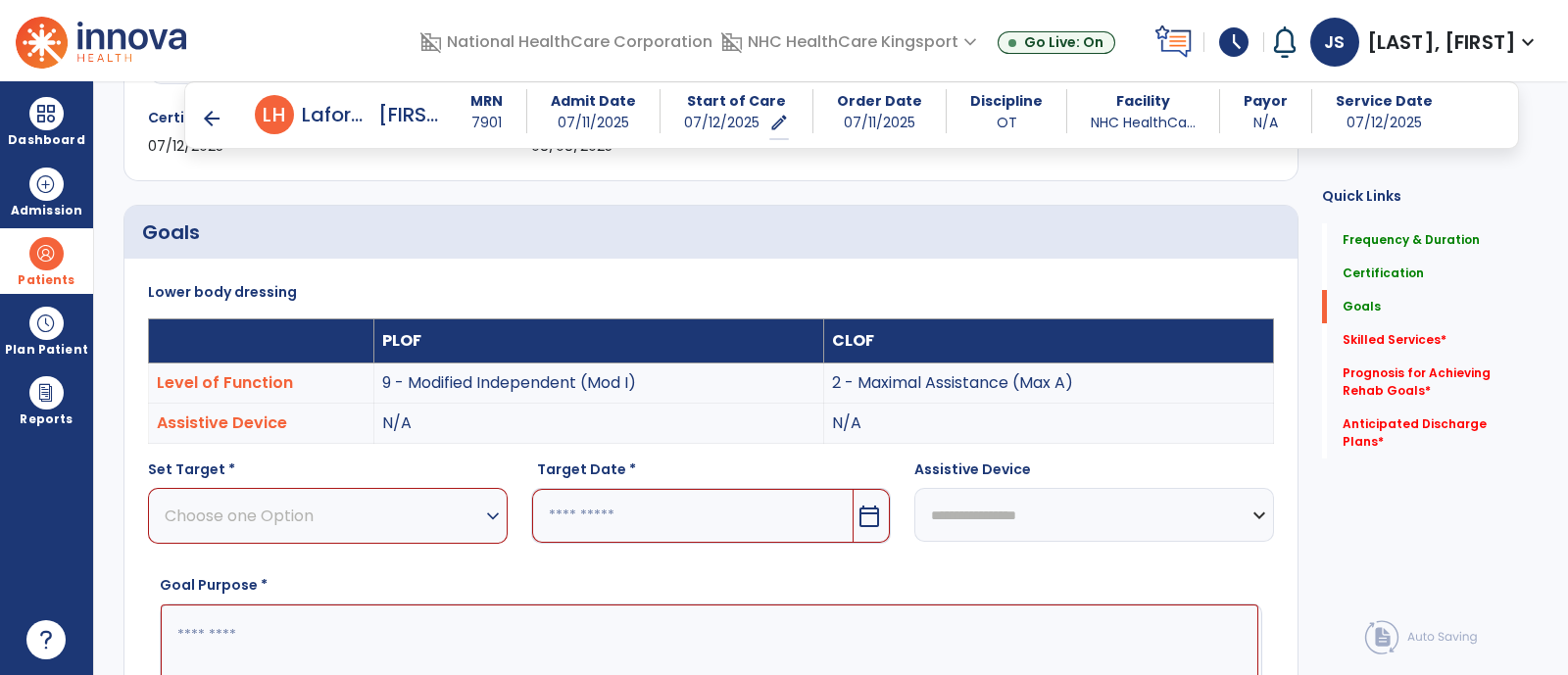 click on "Choose one Option" at bounding box center [322, 515] 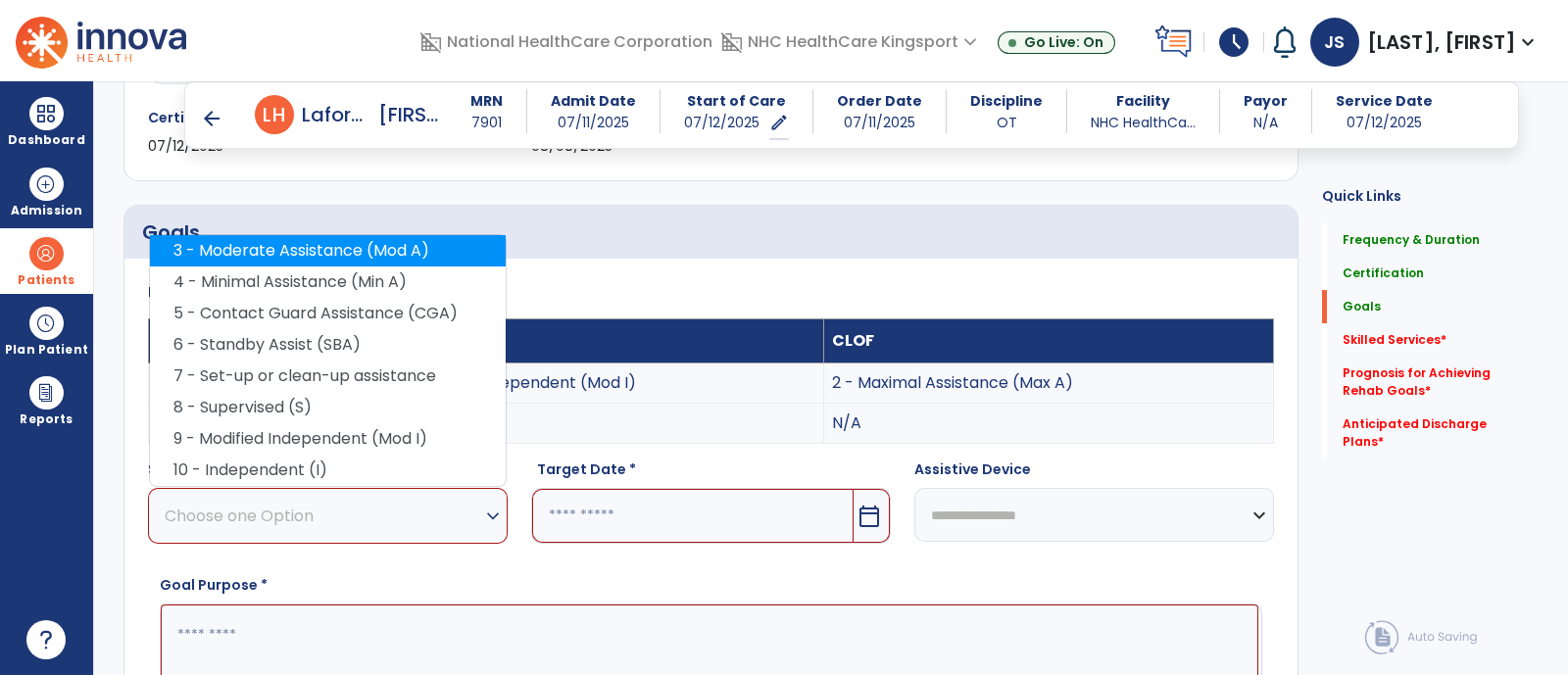 click on "3 - Moderate Assistance (Mod A)" at bounding box center [327, 251] 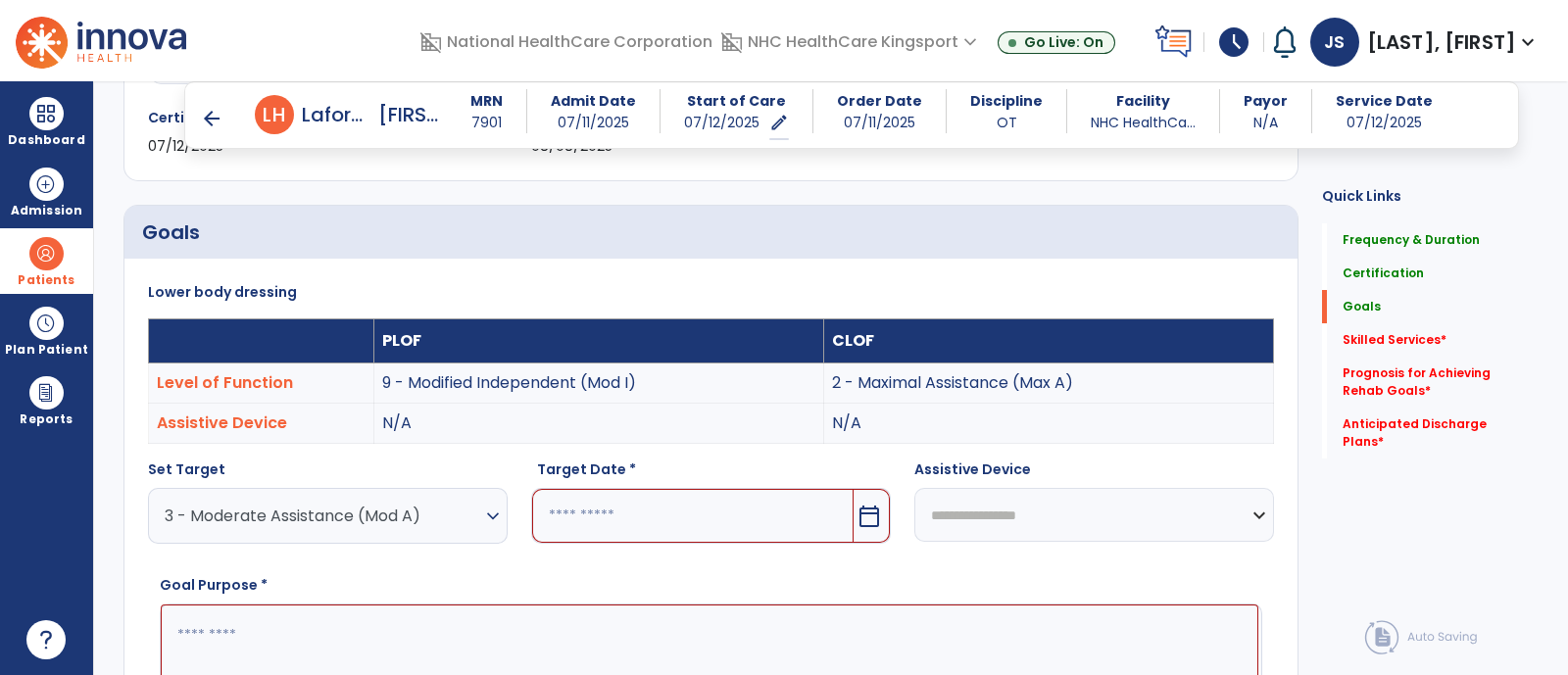 click on "calendar_today" at bounding box center [869, 516] 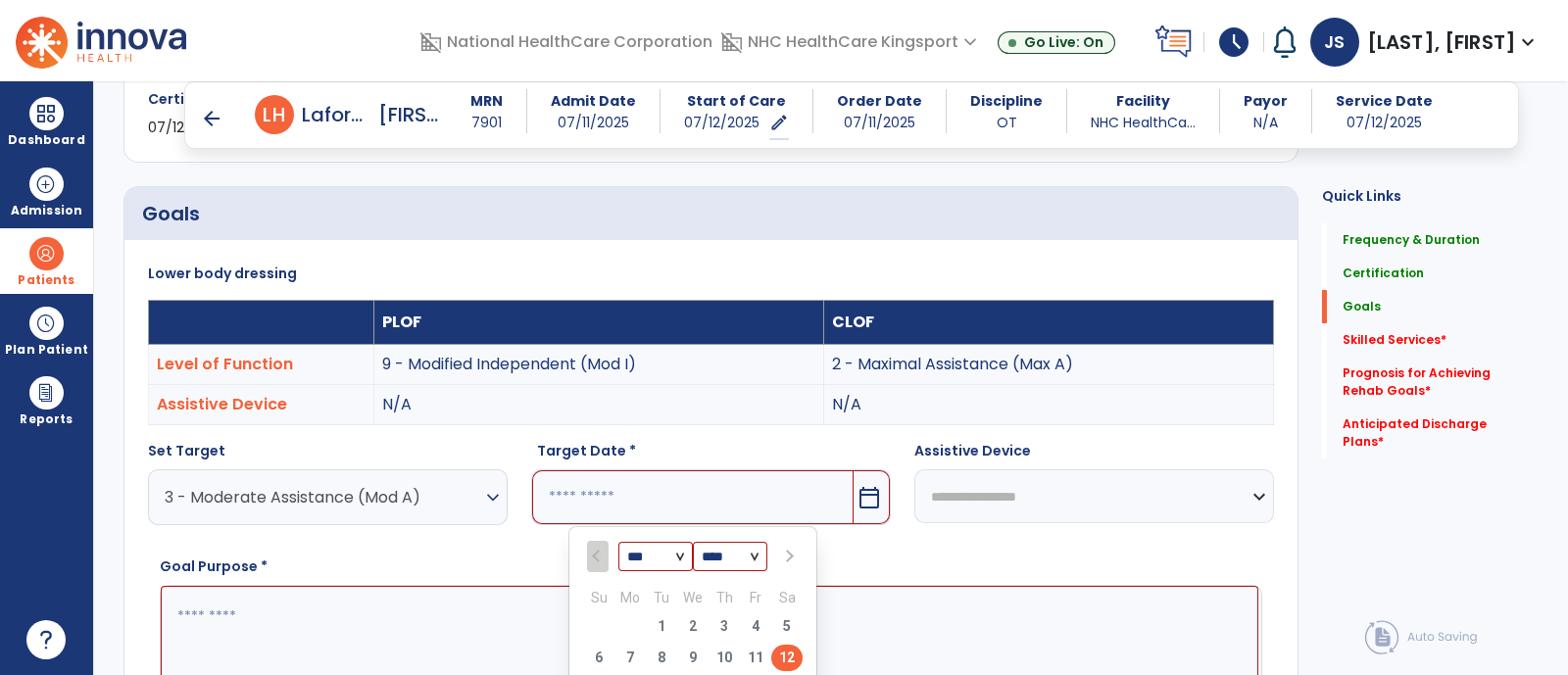 scroll, scrollTop: 554, scrollLeft: 0, axis: vertical 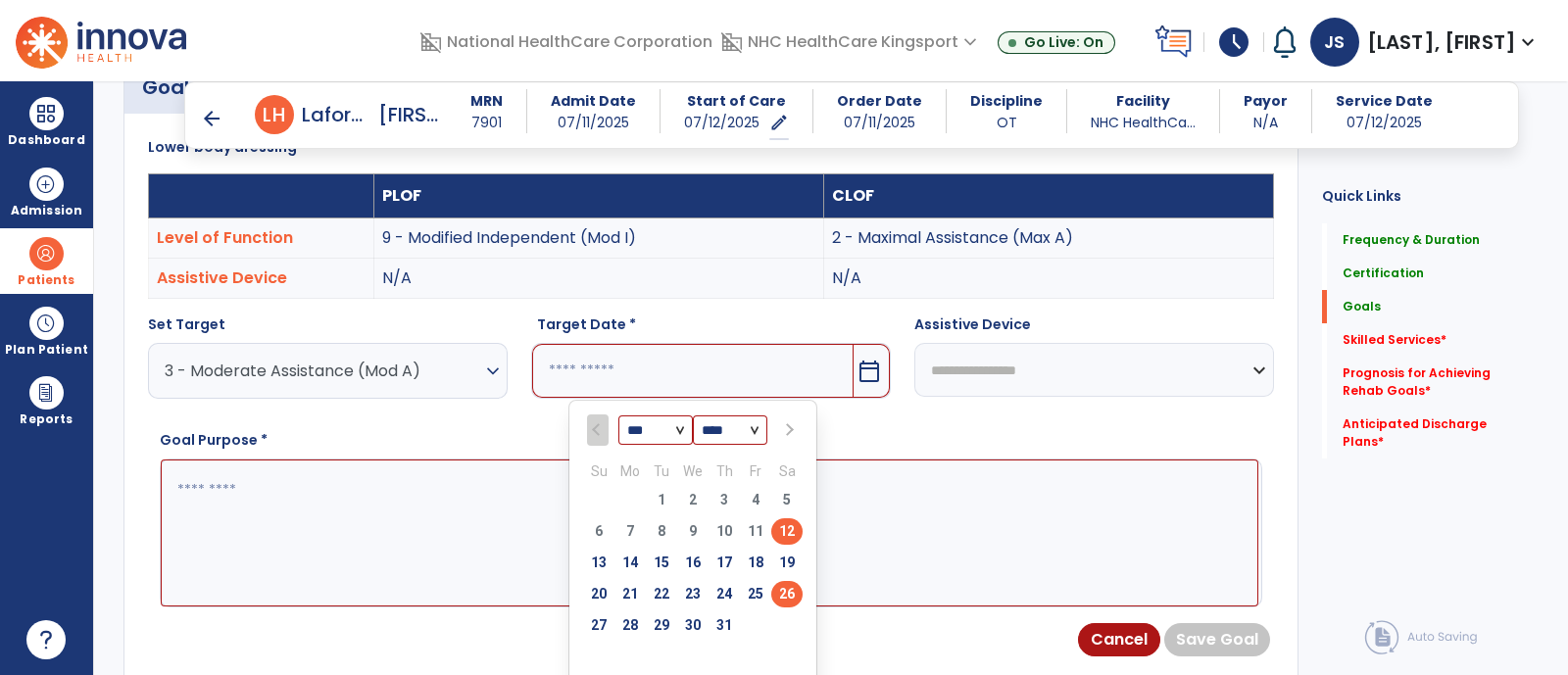 click on "26" at bounding box center (787, 594) 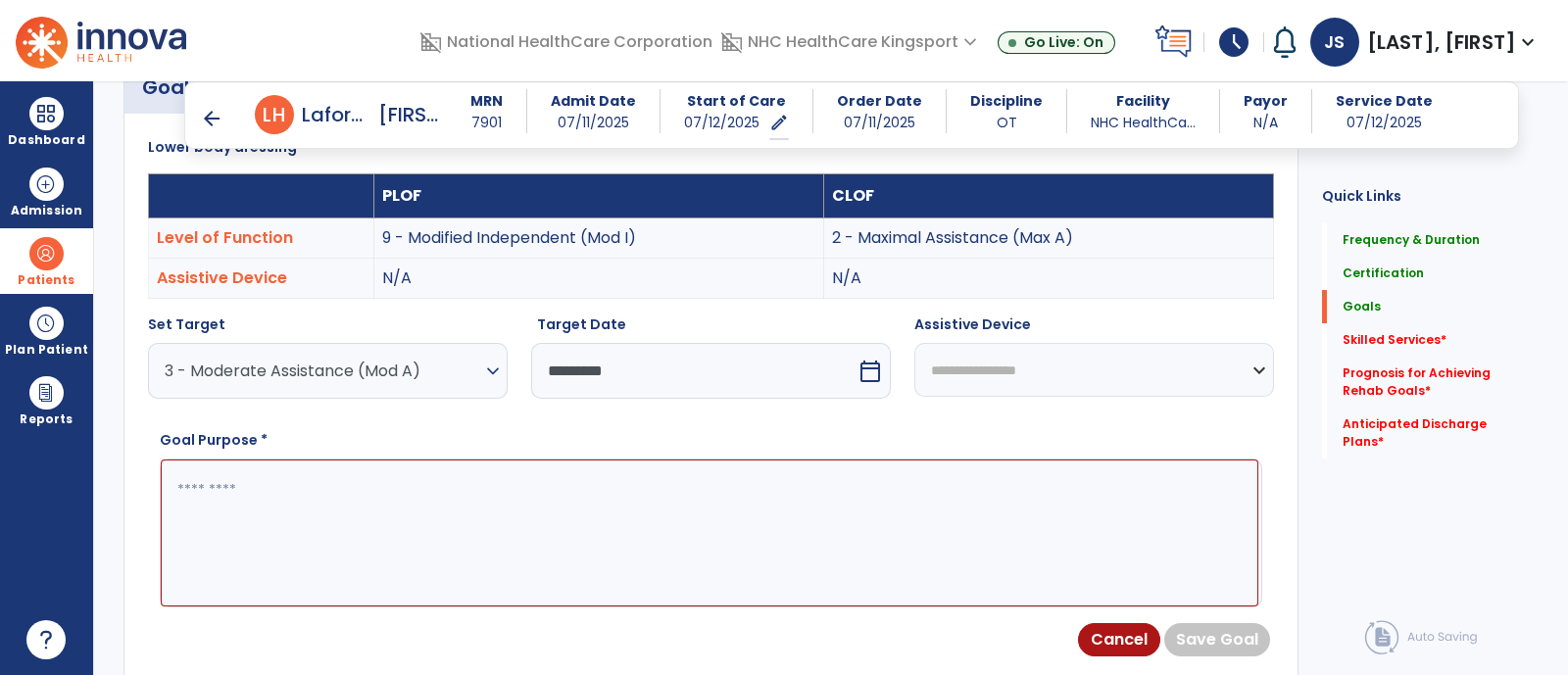 click on "**********" at bounding box center [1094, 369] 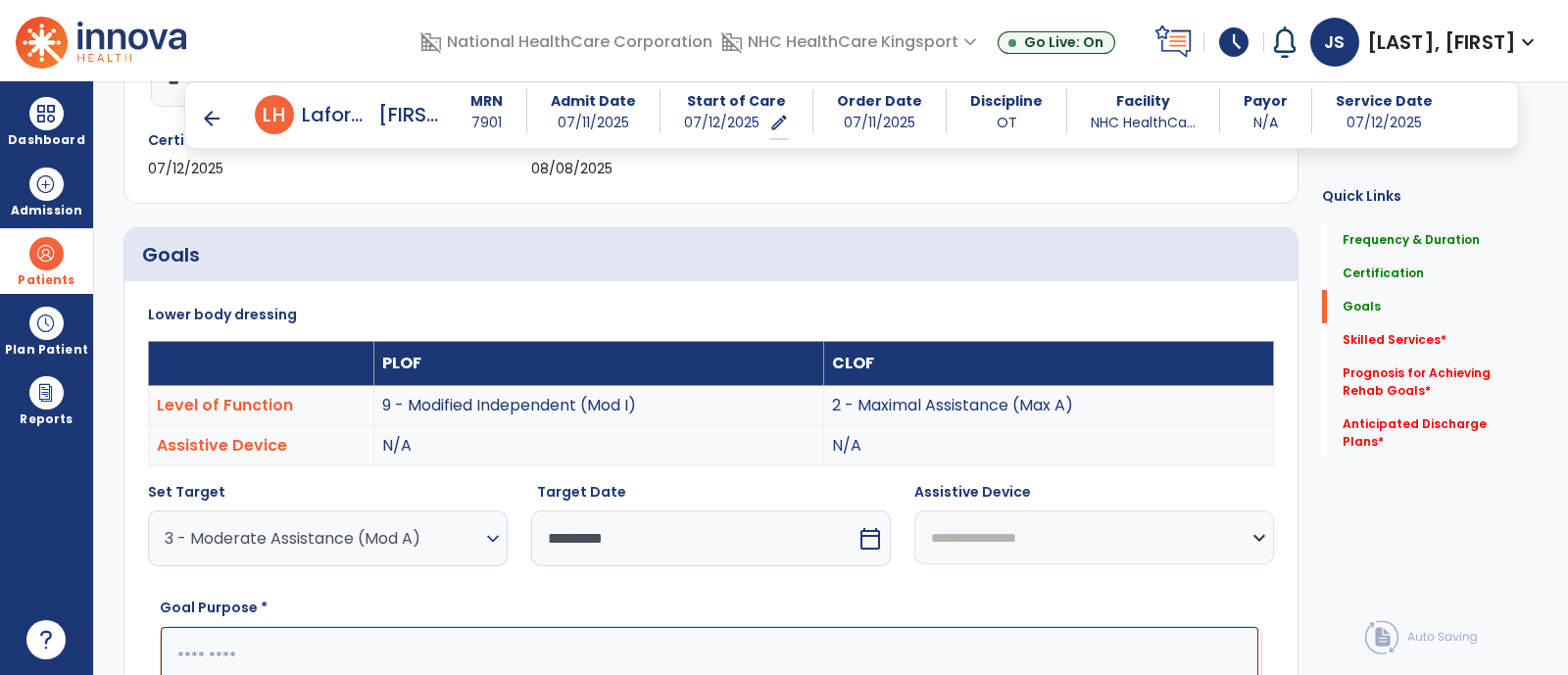 scroll, scrollTop: 474, scrollLeft: 0, axis: vertical 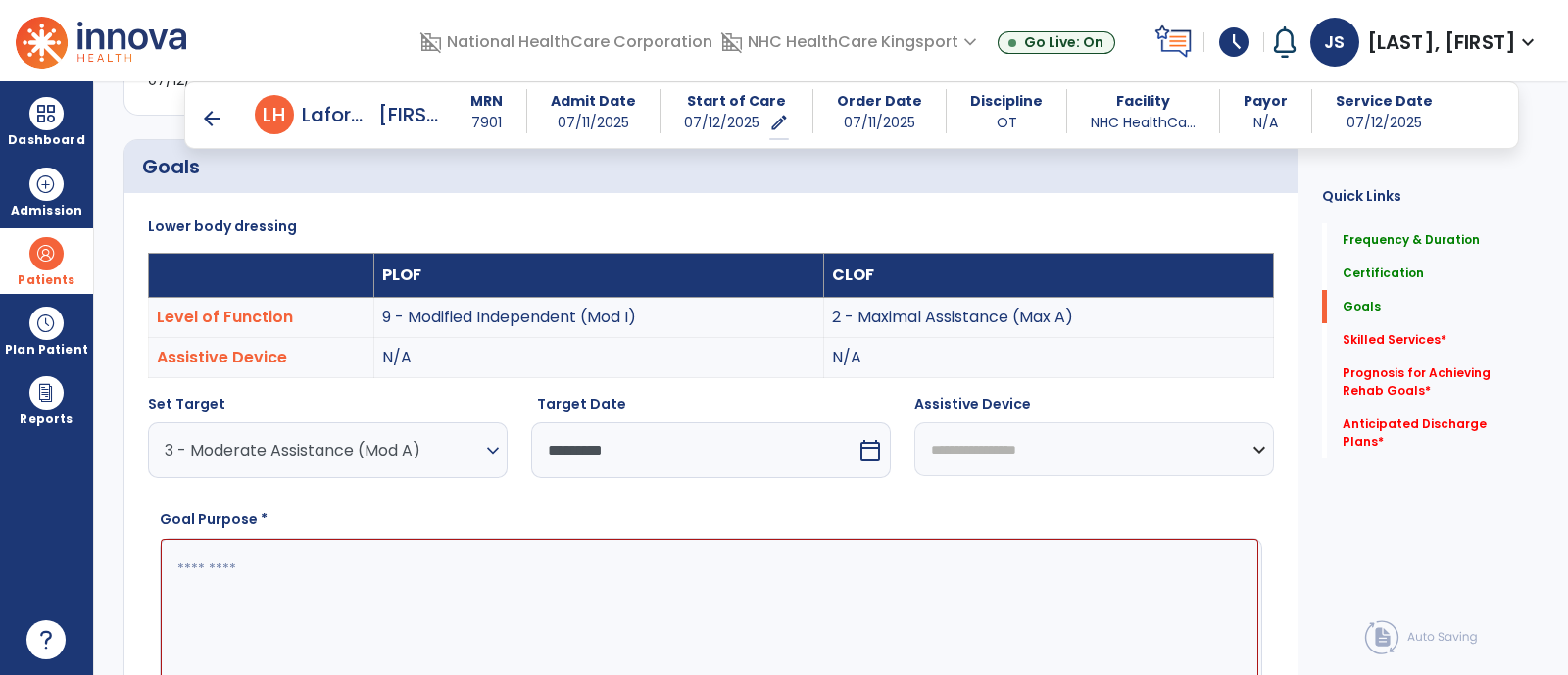 click on "**********" at bounding box center [1094, 449] 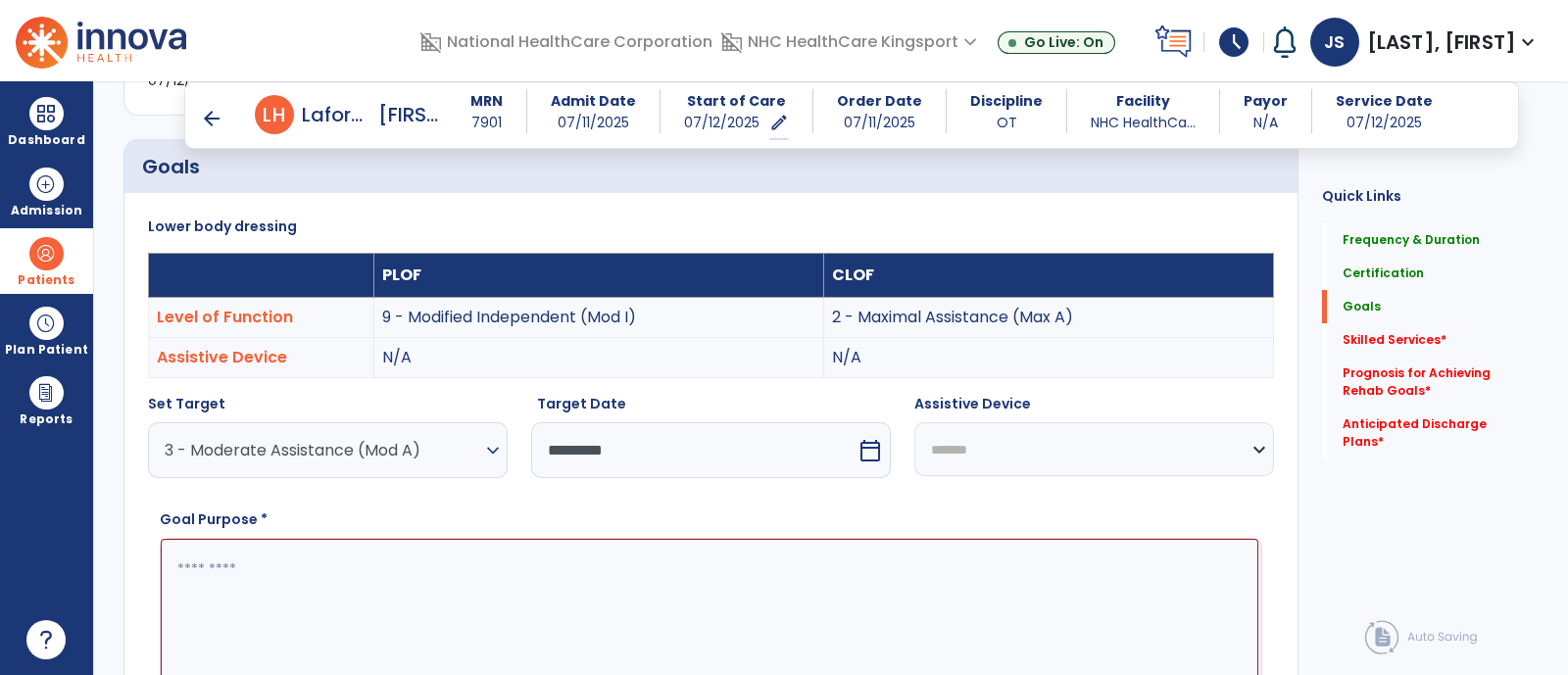 click on "**********" at bounding box center [1094, 449] 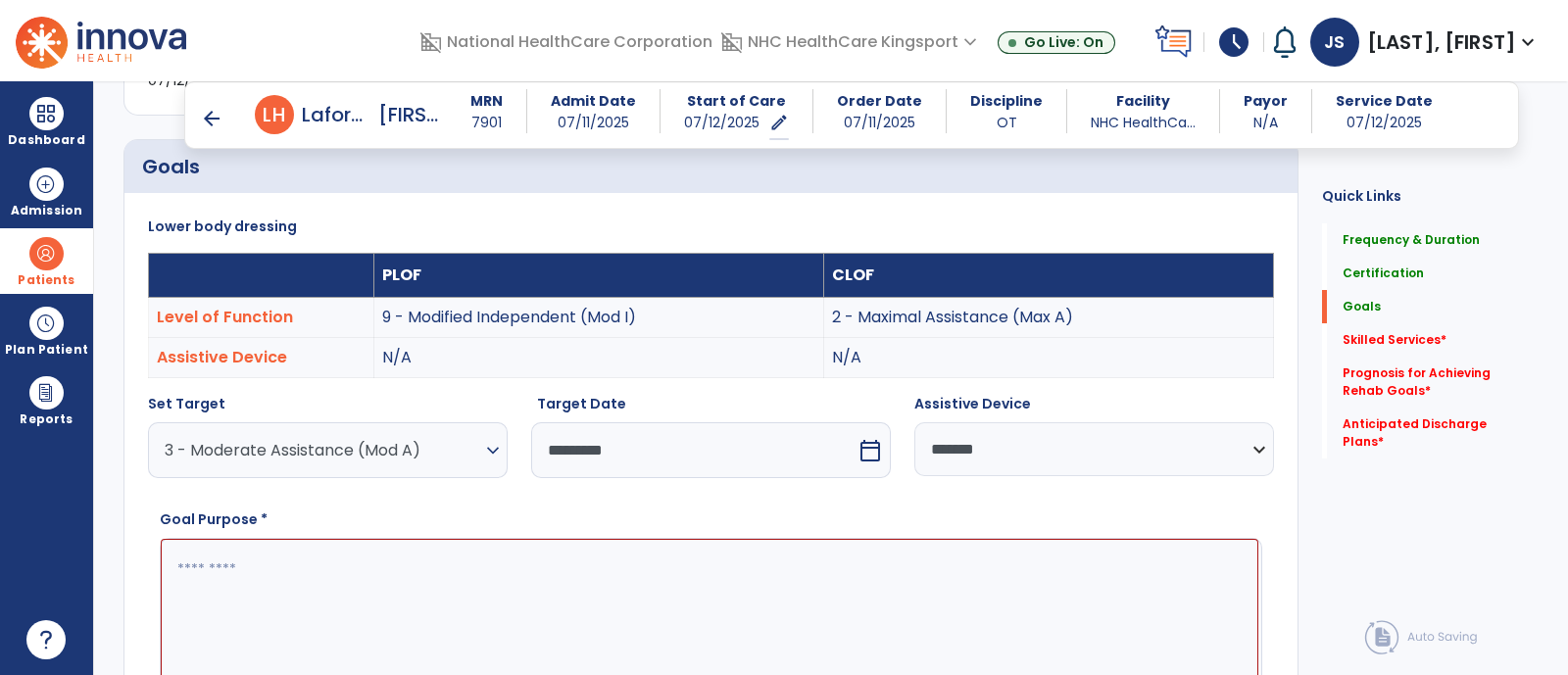 click at bounding box center (710, 612) 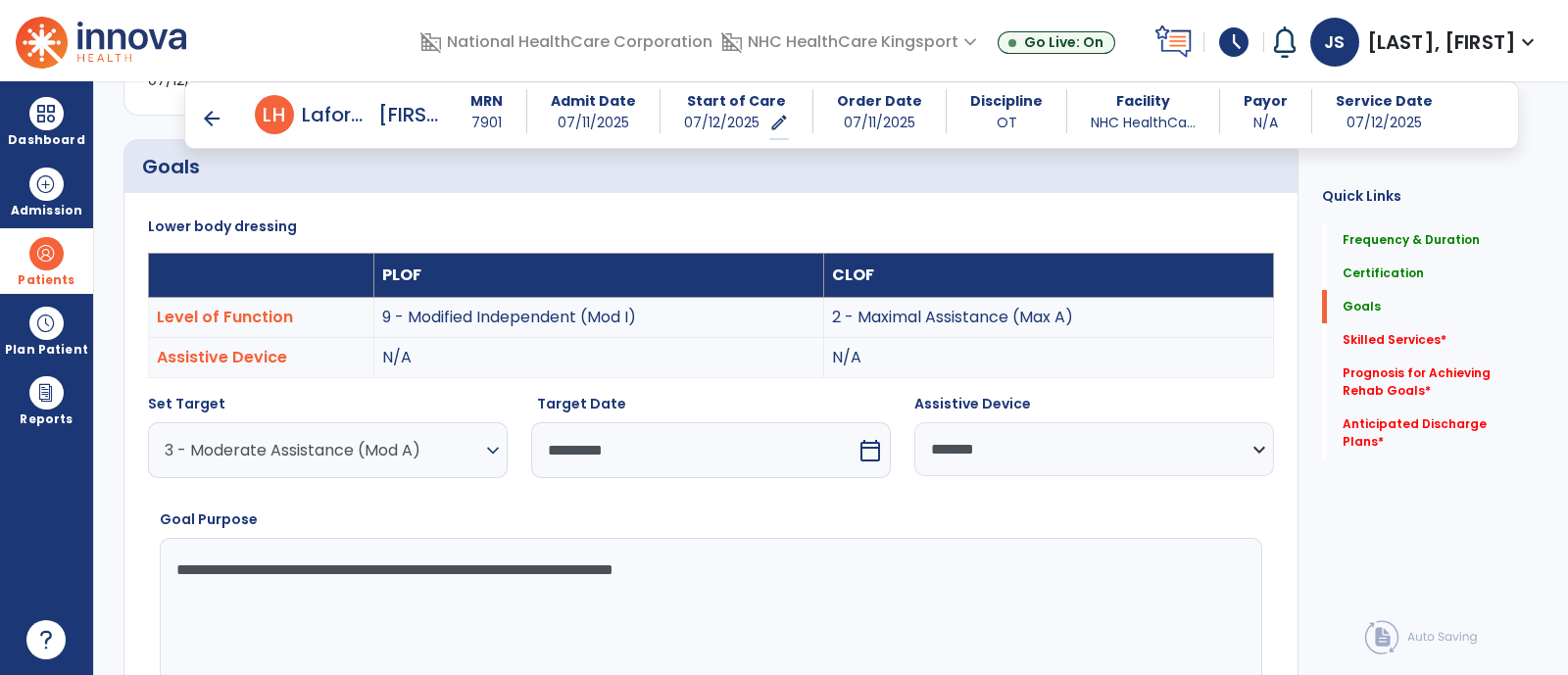 drag, startPoint x: 795, startPoint y: 573, endPoint x: 0, endPoint y: 488, distance: 799.53111 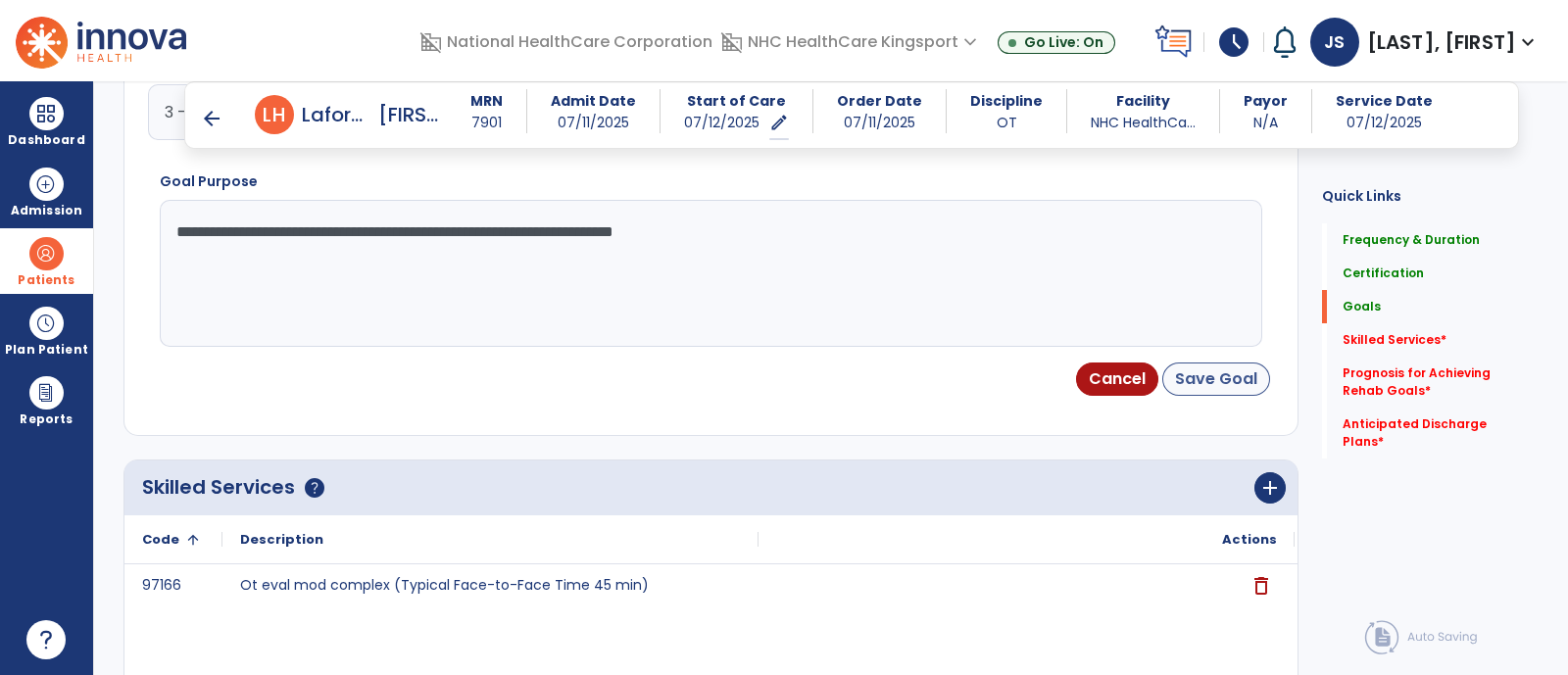 type on "**********" 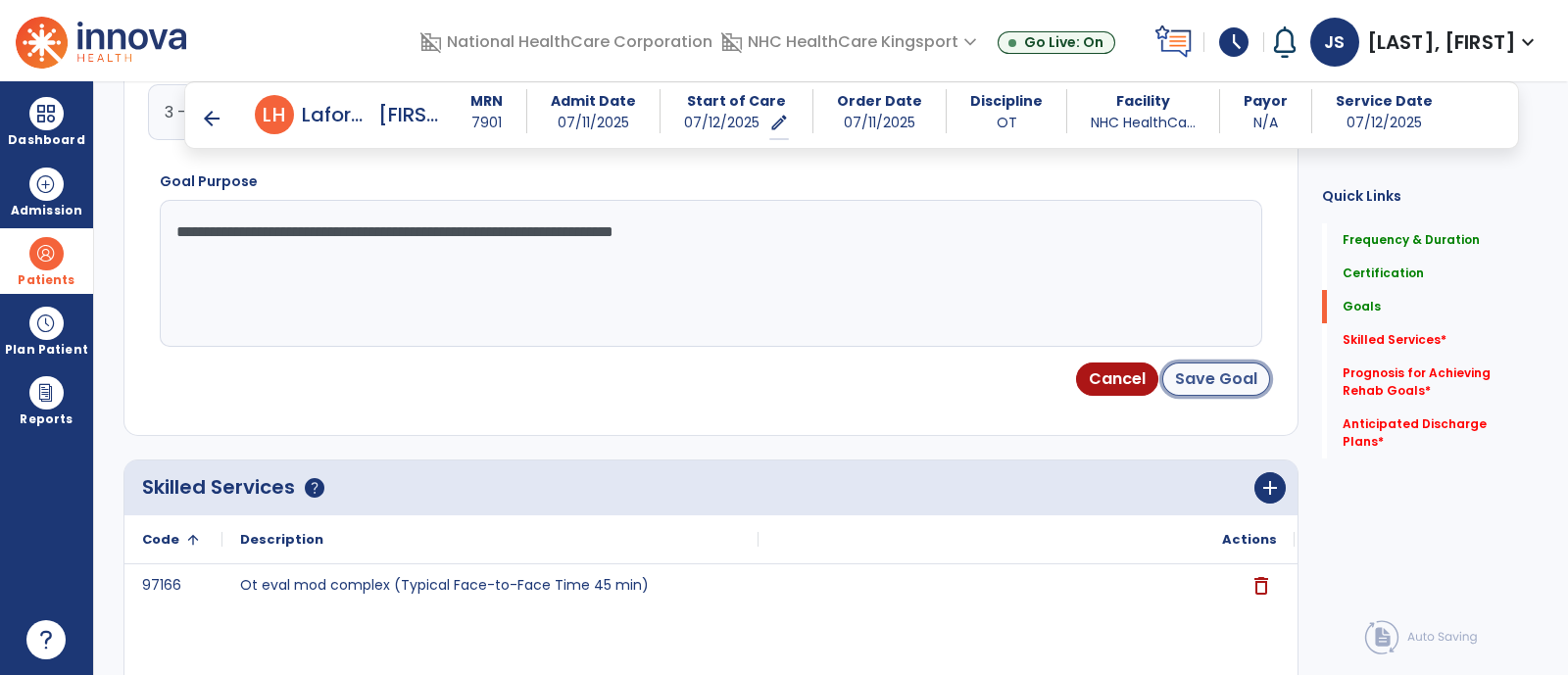 click on "Save Goal" at bounding box center (1216, 379) 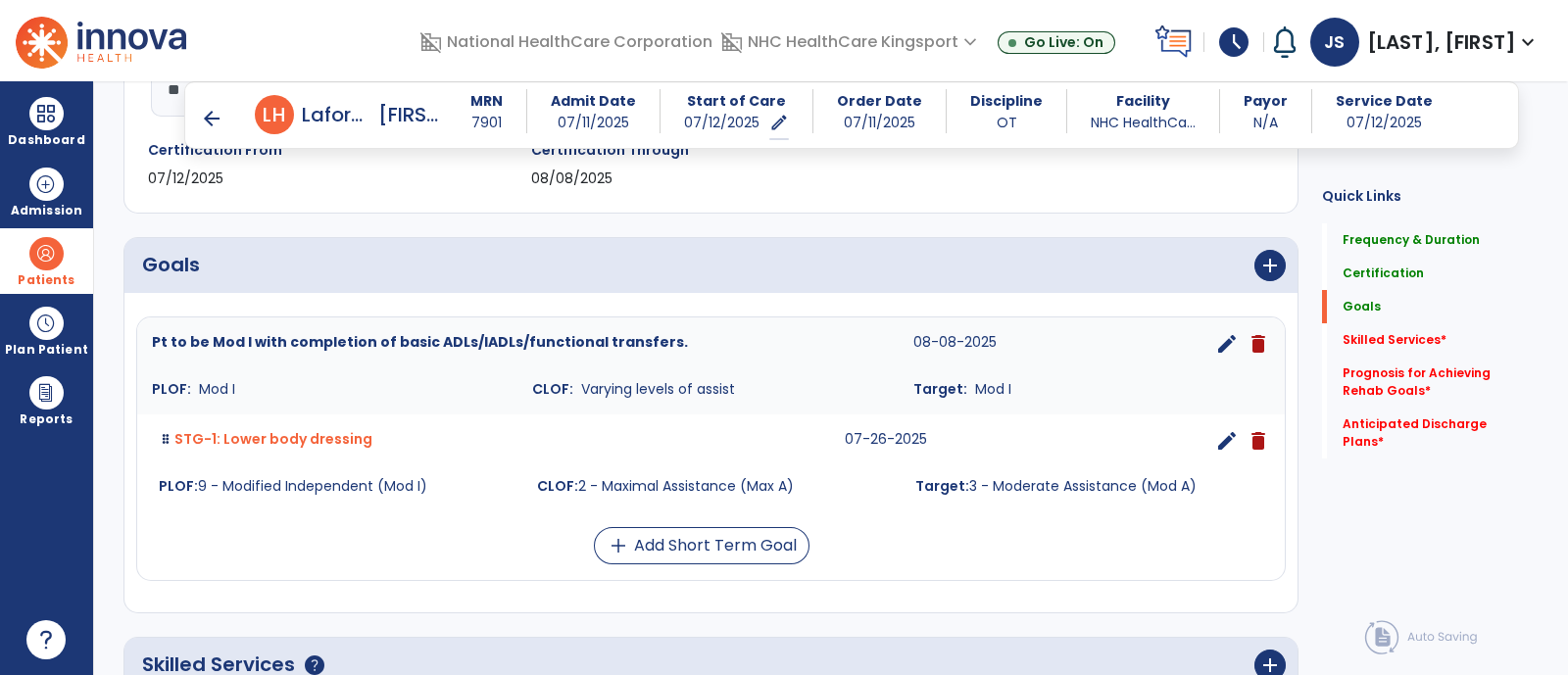 scroll, scrollTop: 436, scrollLeft: 0, axis: vertical 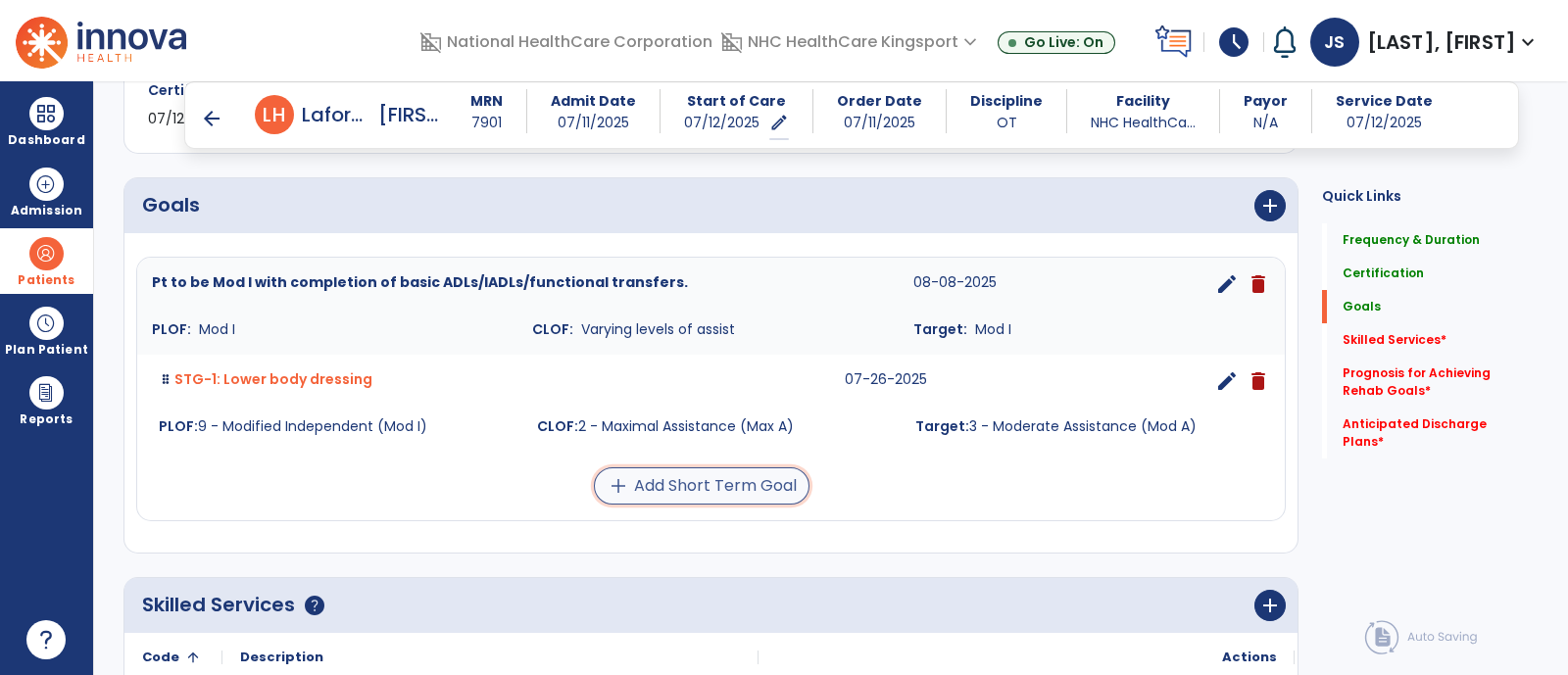 click on "add  Add Short Term Goal" at bounding box center [702, 486] 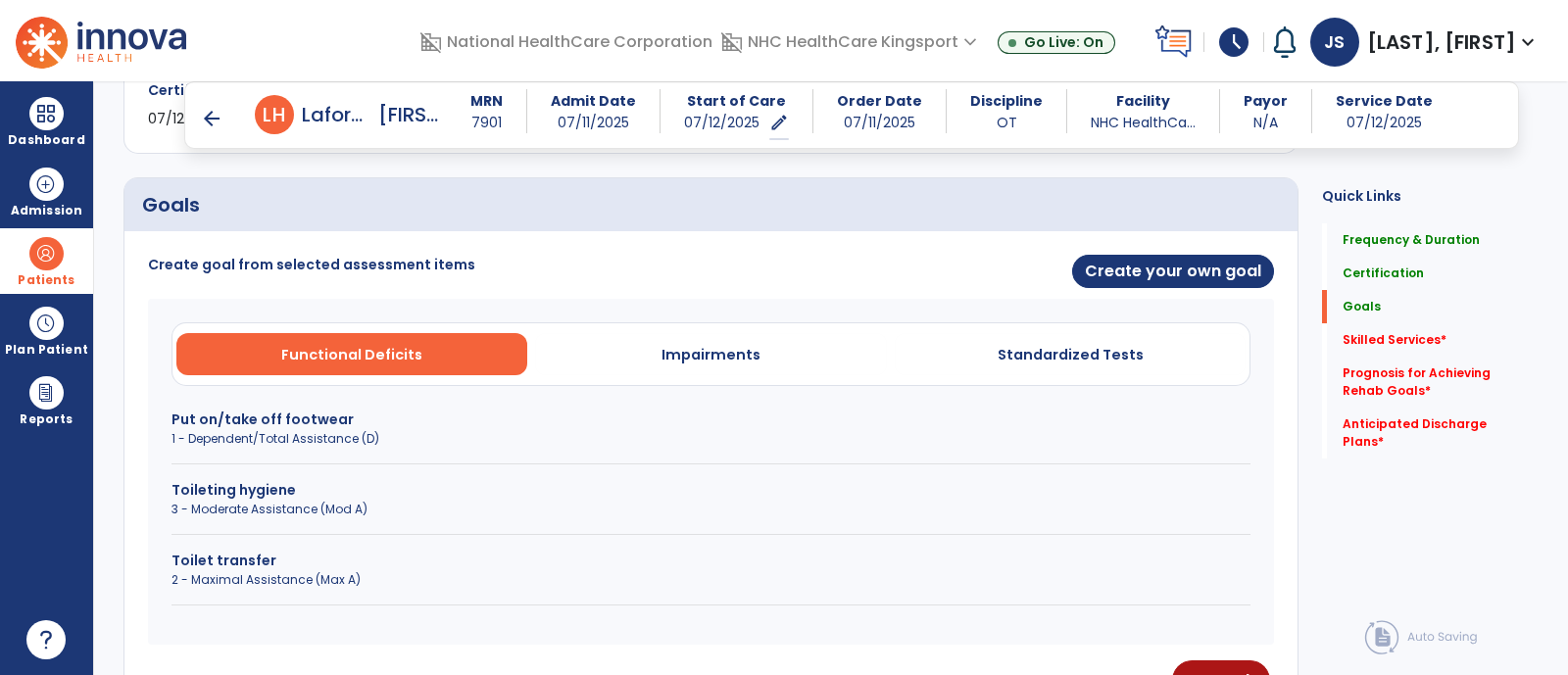 click on "1 - Dependent/Total Assistance (D)" at bounding box center [710, 439] 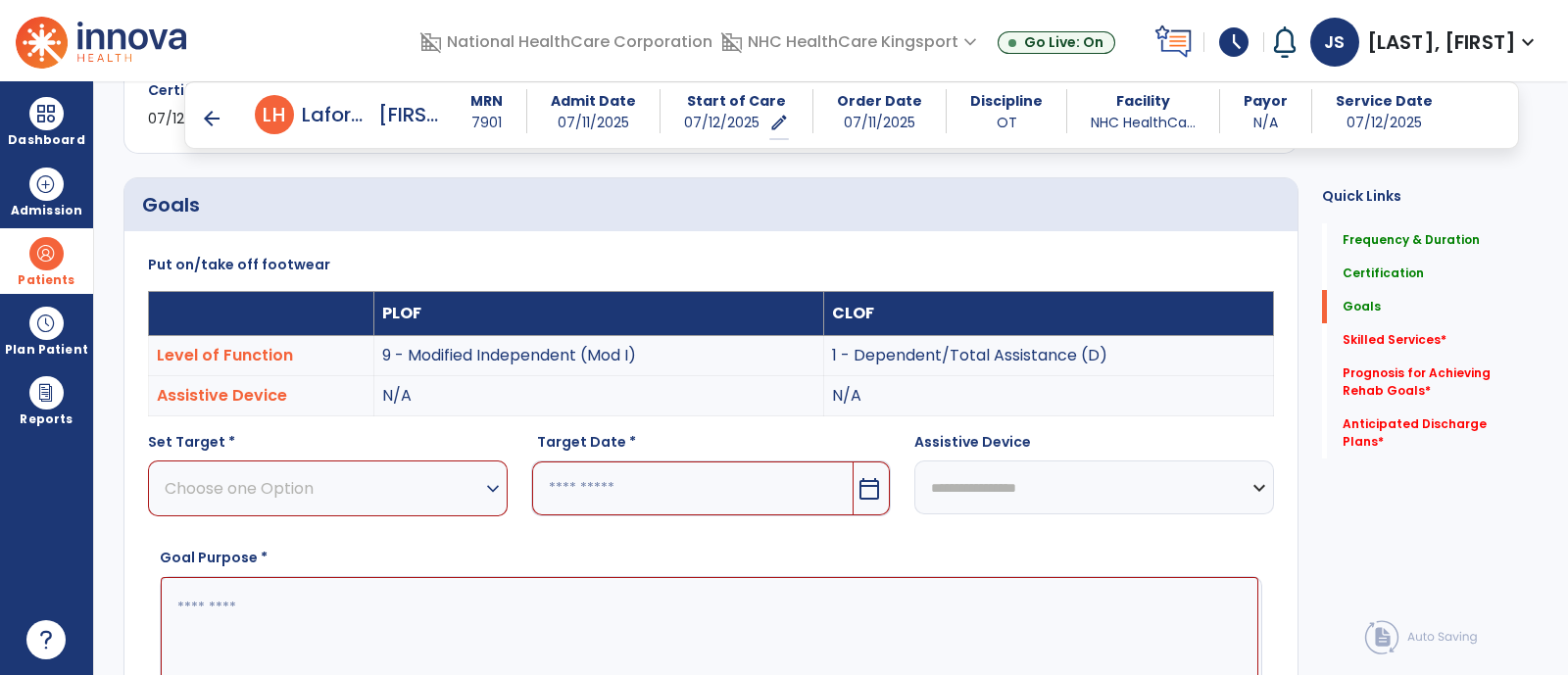 click on "Choose one Option" at bounding box center [322, 488] 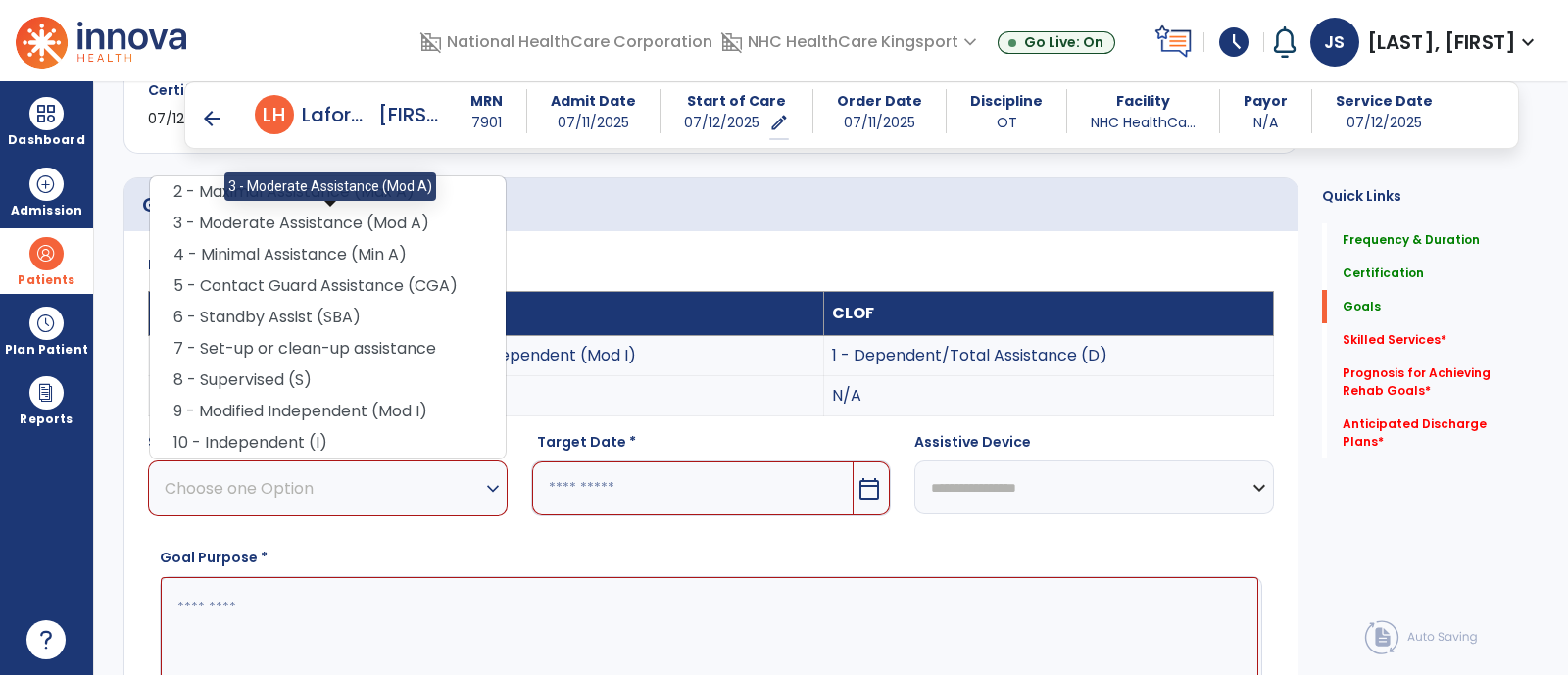 click on "3 - Moderate Assistance (Mod A)" at bounding box center (327, 223) 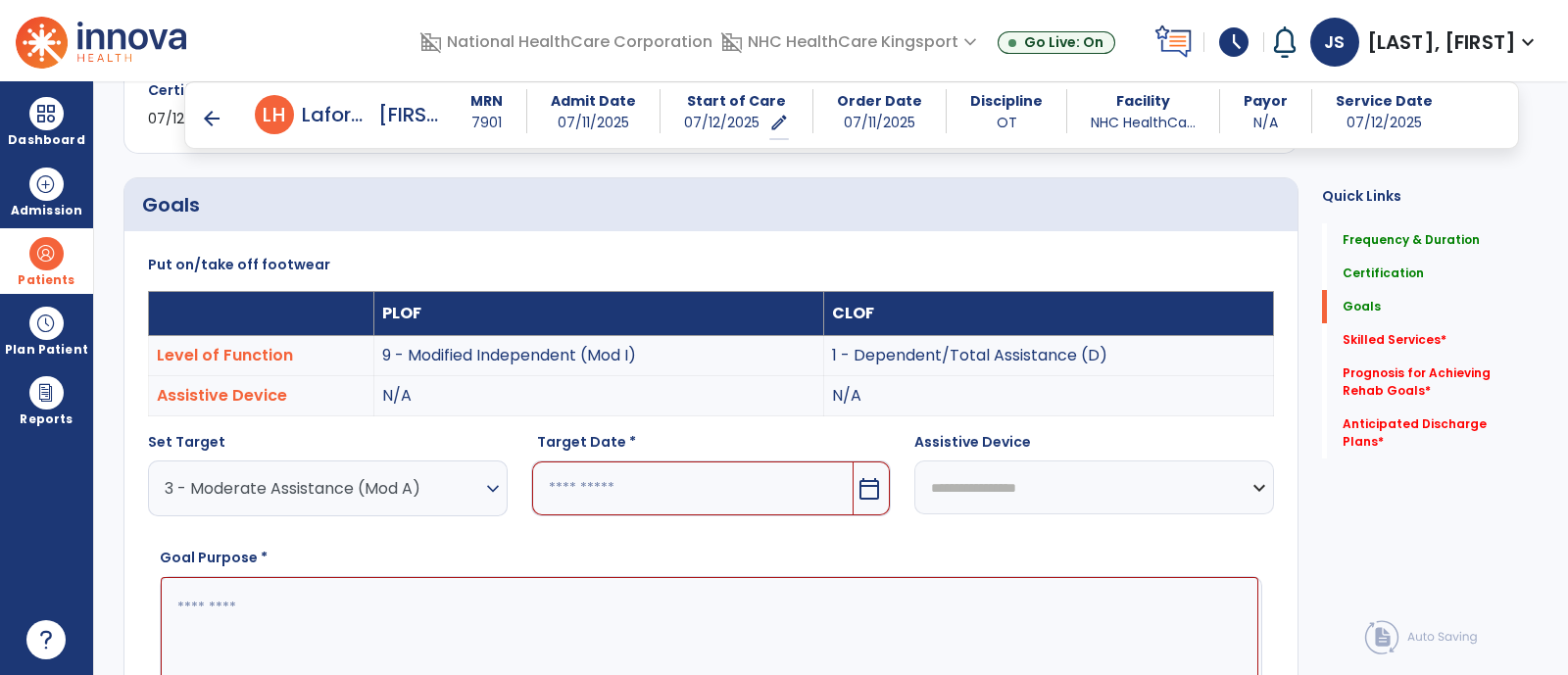 click on "Target Date *  calendar_today" at bounding box center (710, 482) 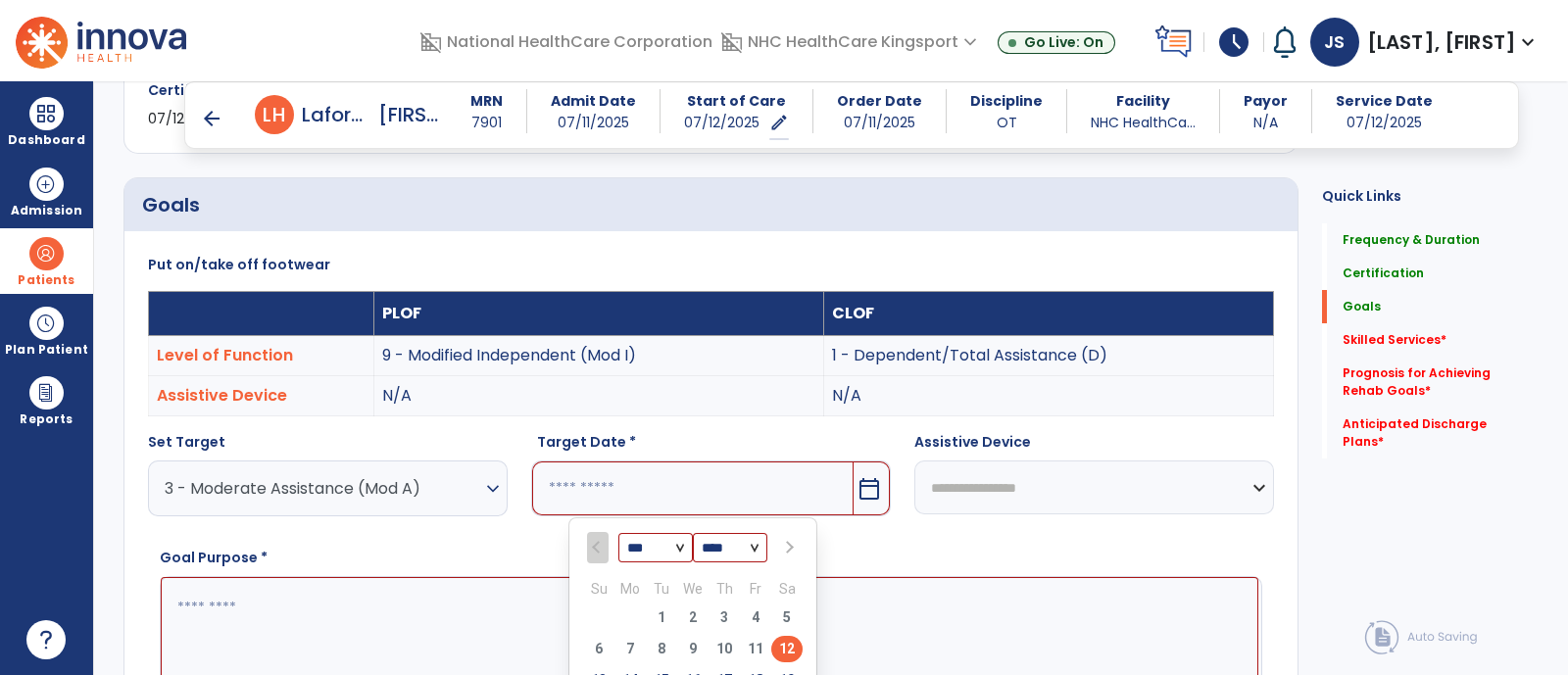 scroll, scrollTop: 519, scrollLeft: 0, axis: vertical 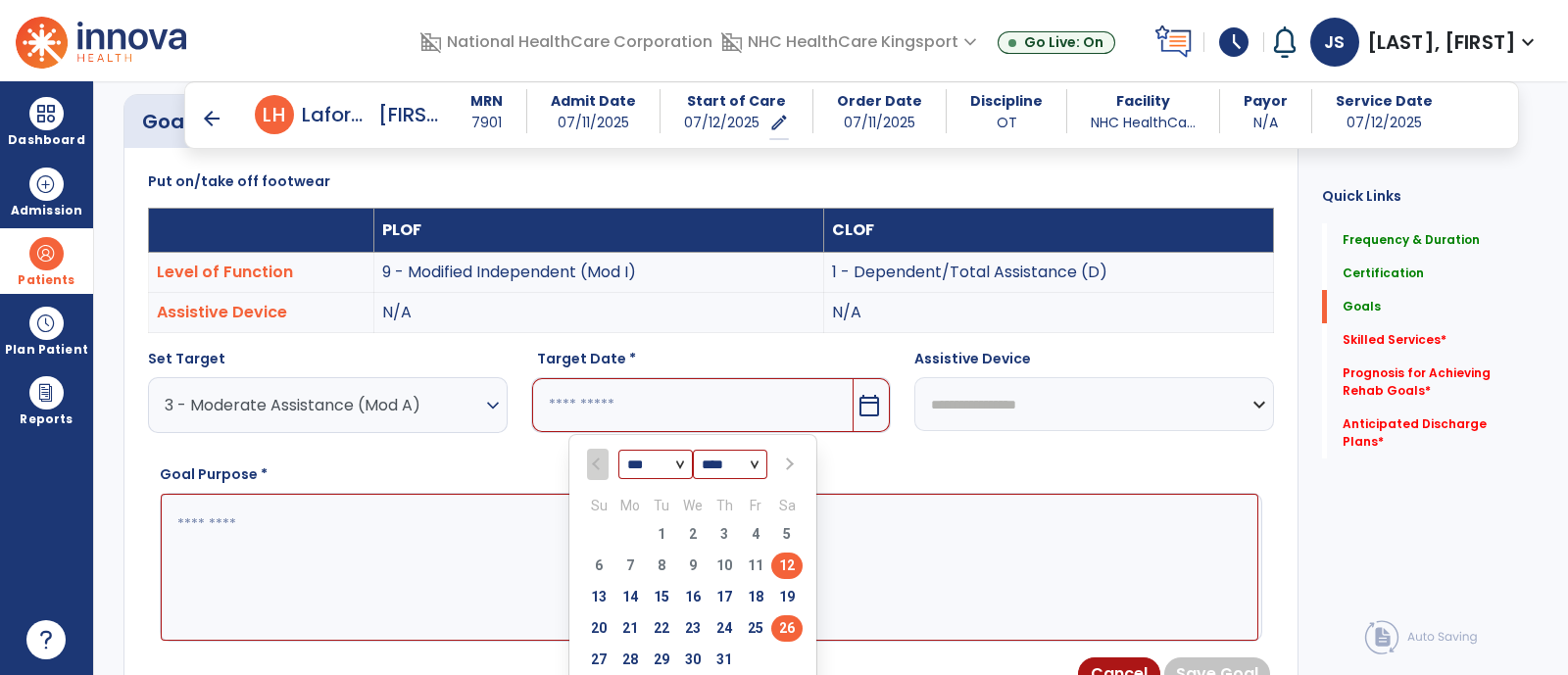 click on "26" at bounding box center [787, 628] 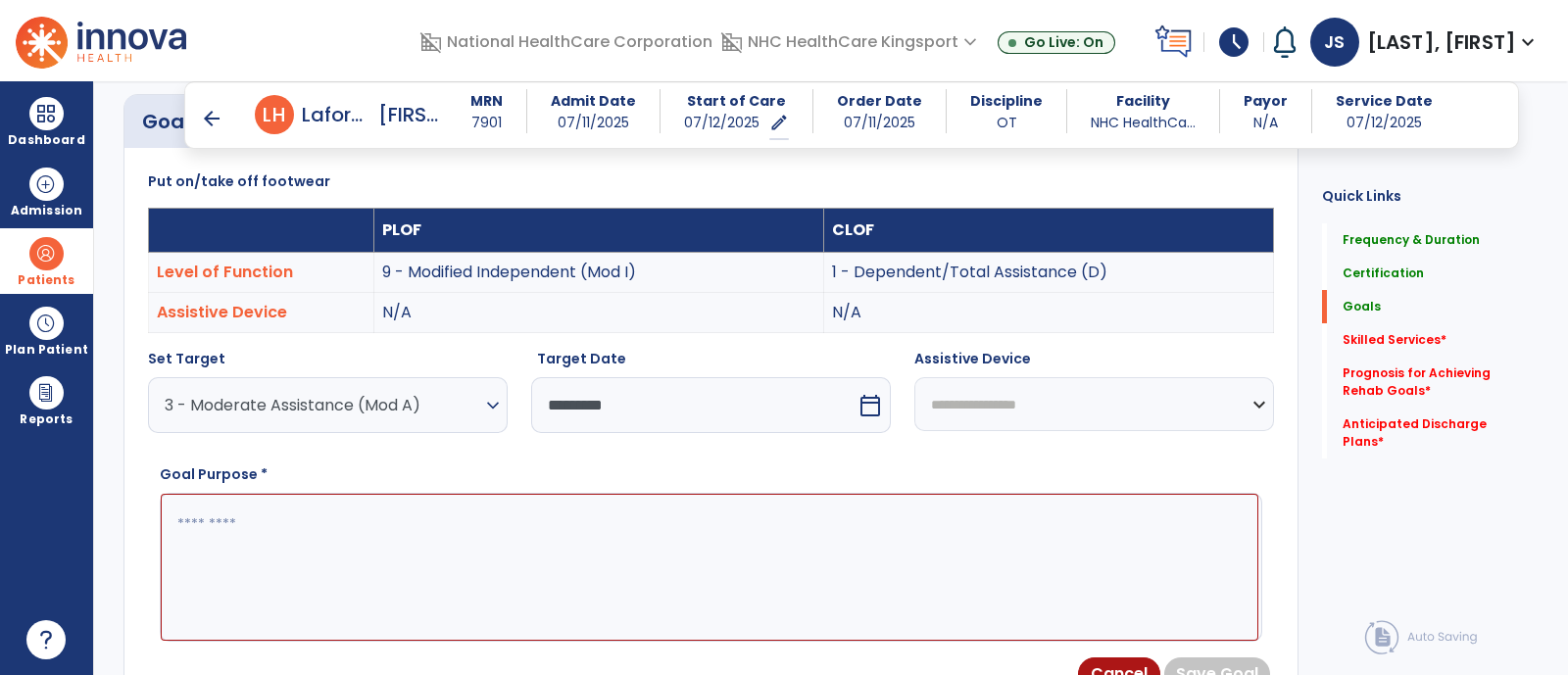 click on "**********" at bounding box center [1094, 404] 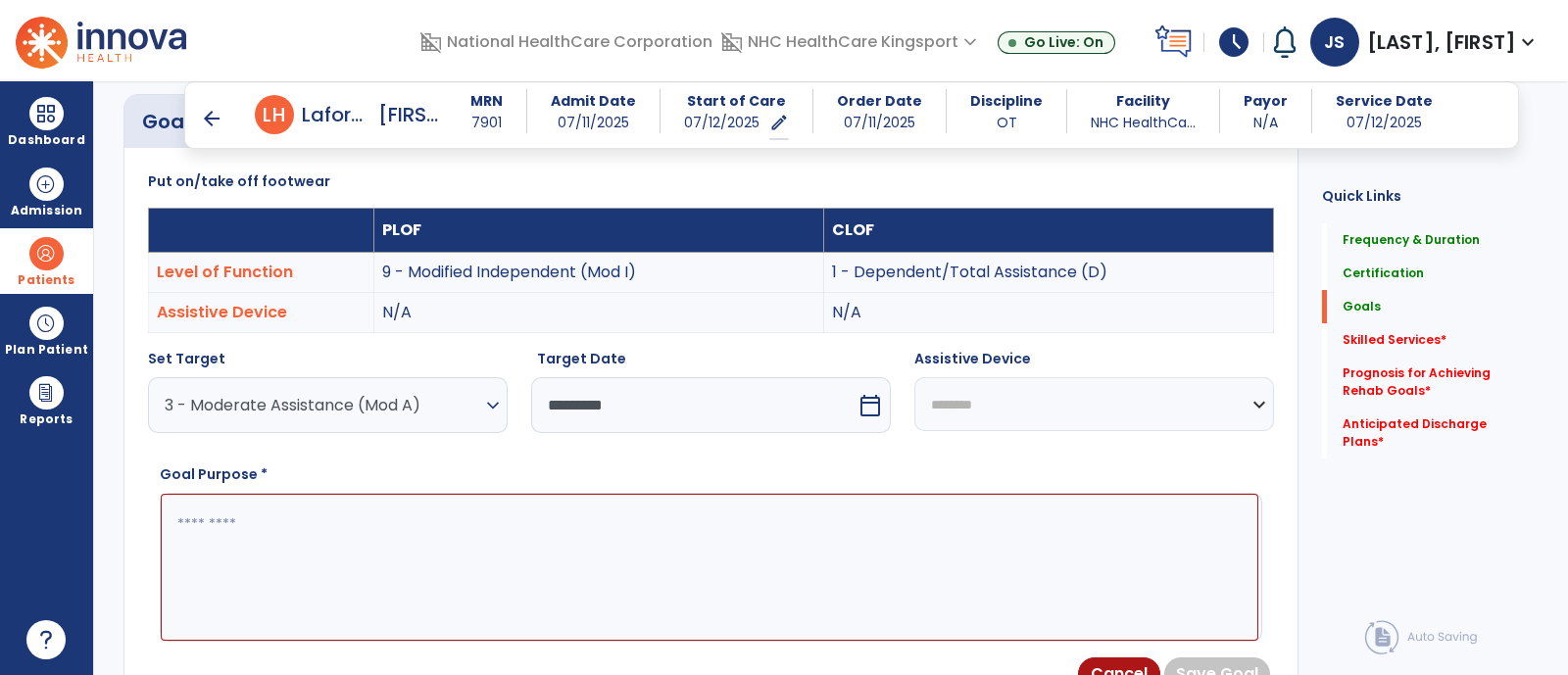 click on "**********" at bounding box center [1094, 404] 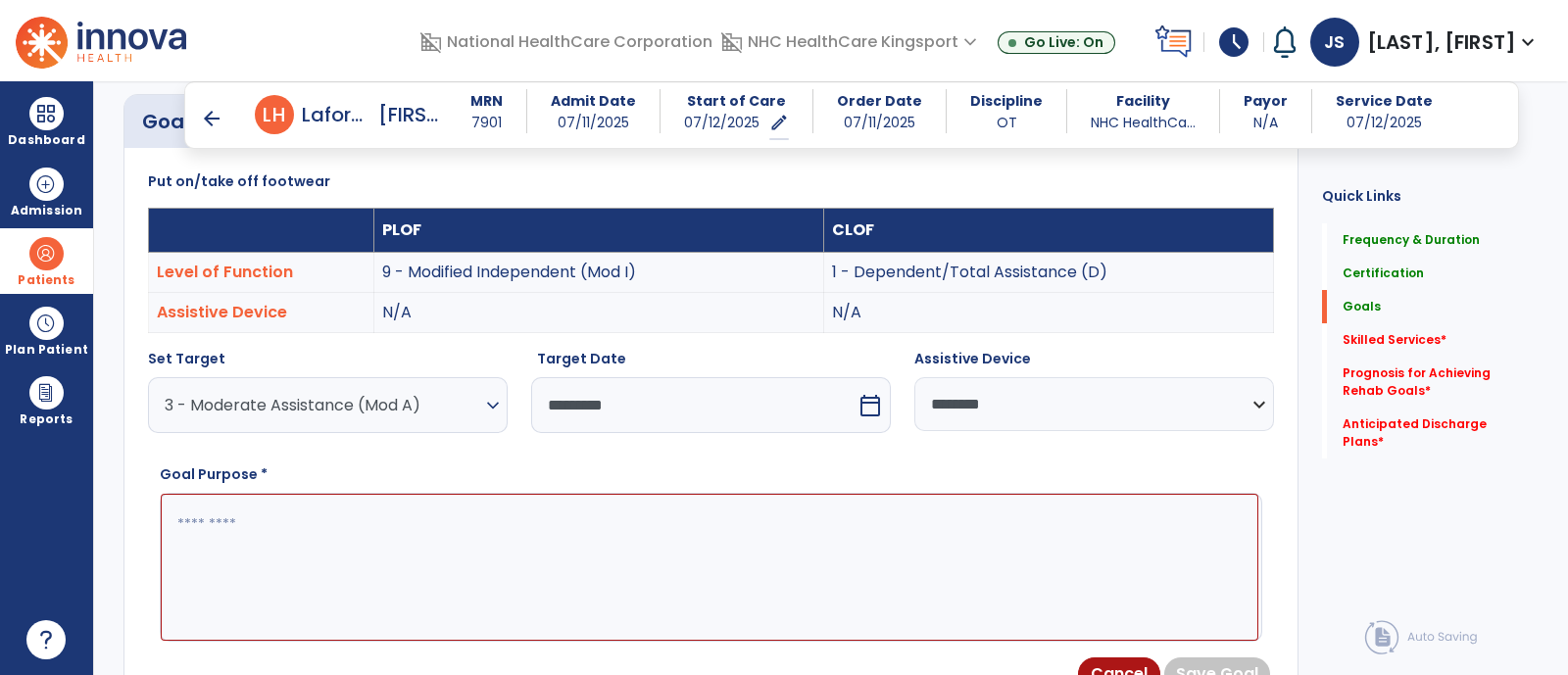 click at bounding box center [710, 567] 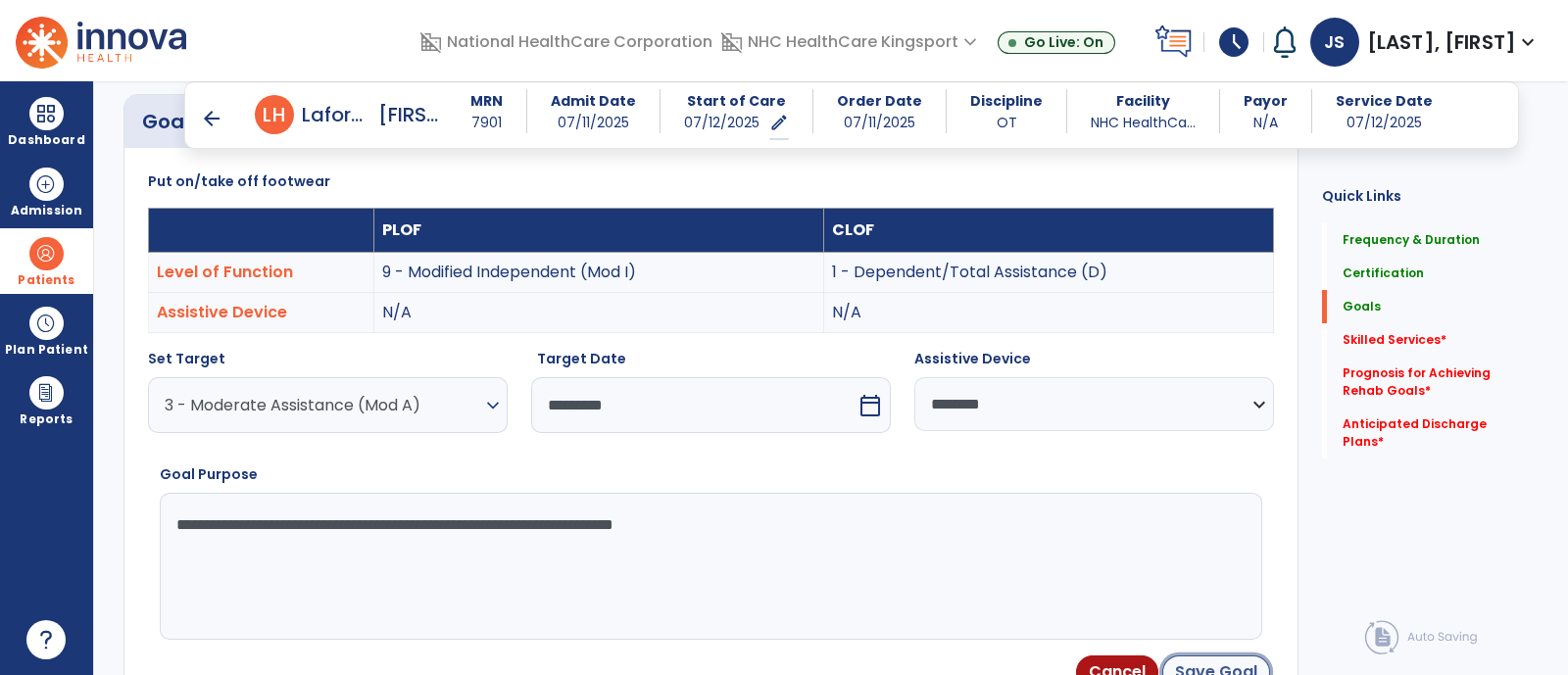 click on "Save Goal" at bounding box center [1216, 672] 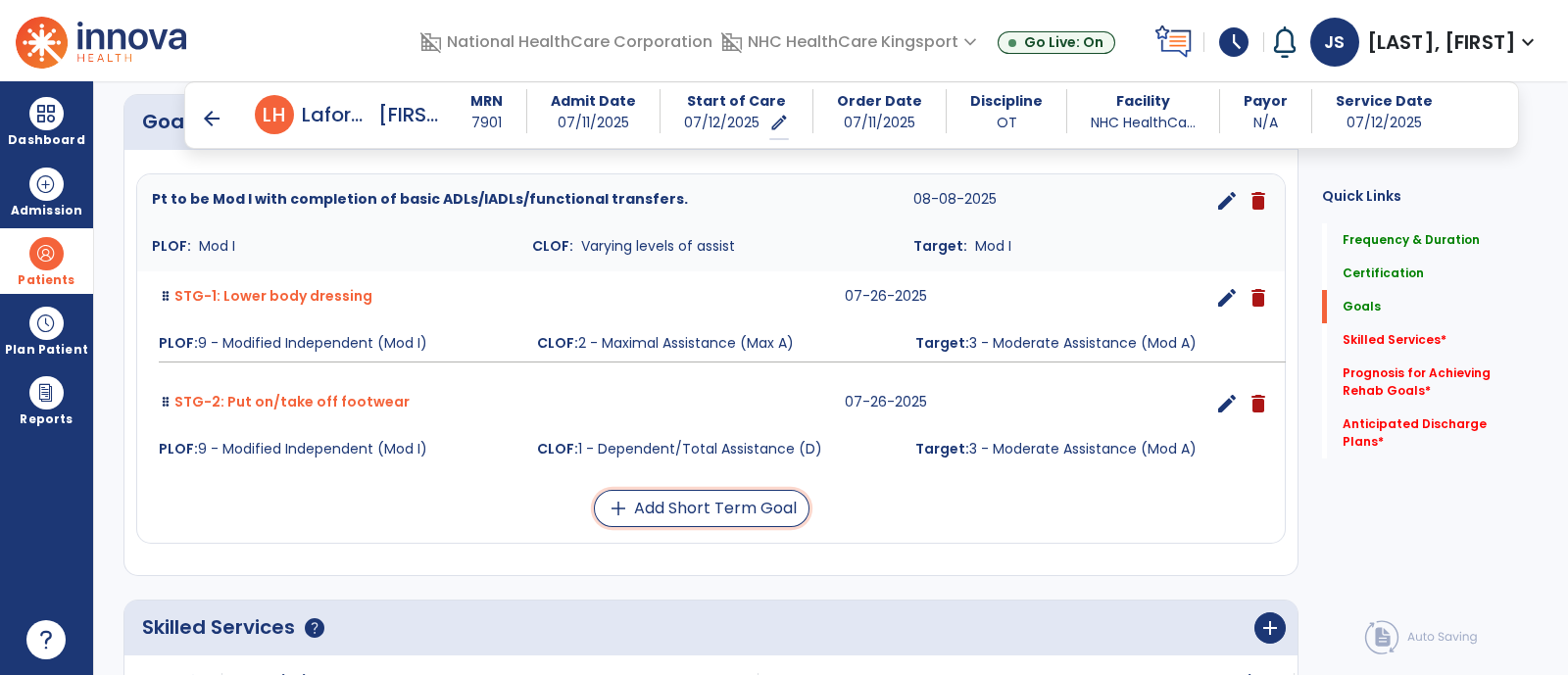 click on "add  Add Short Term Goal" at bounding box center (702, 508) 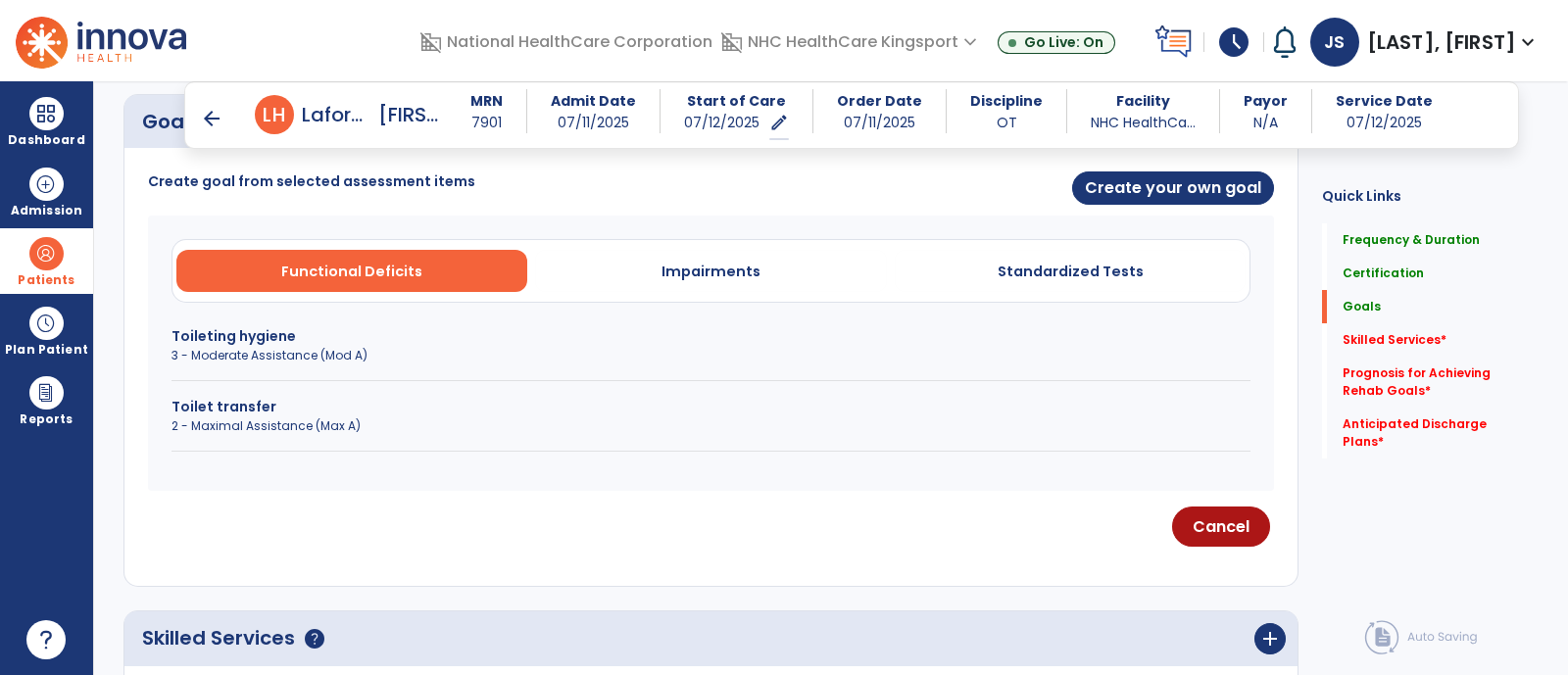 click on "Toileting hygiene" at bounding box center (710, 336) 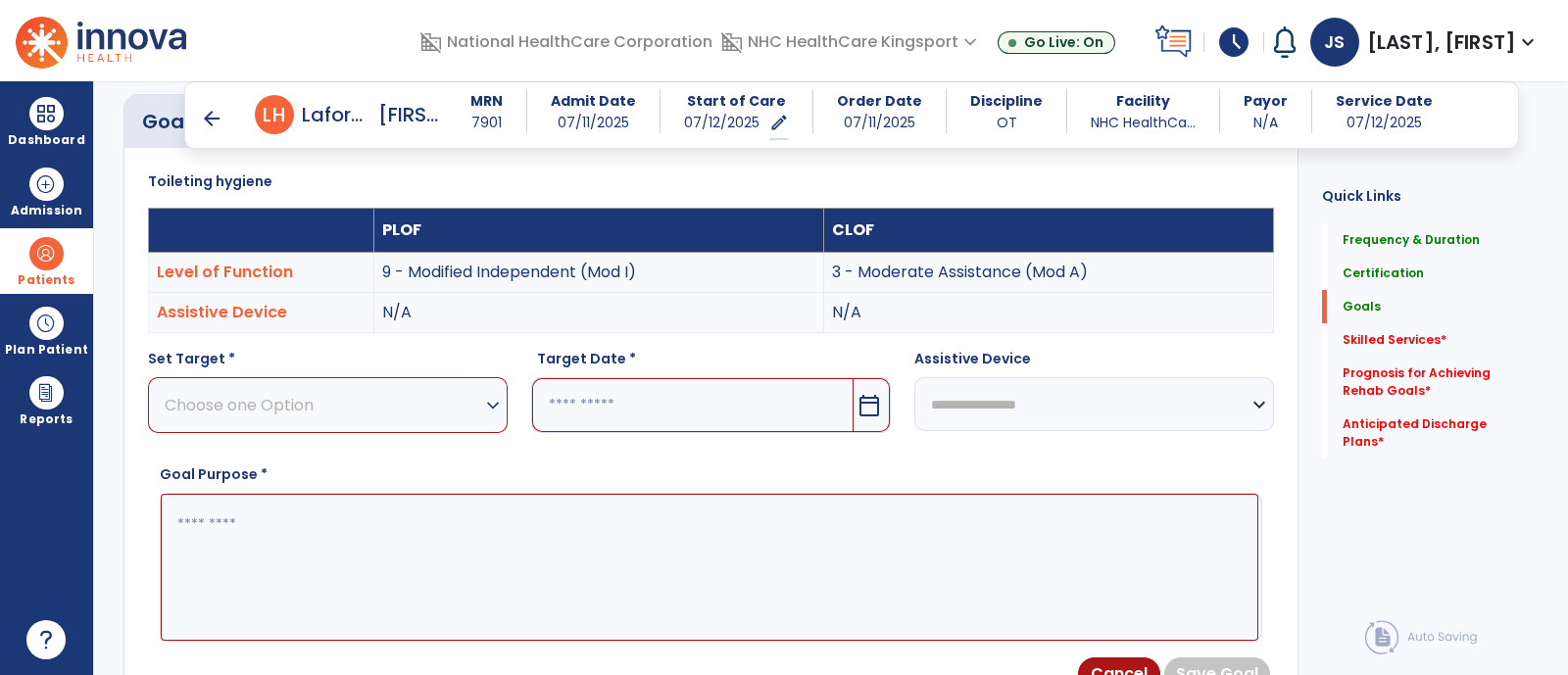 click on "Choose one Option" at bounding box center [322, 405] 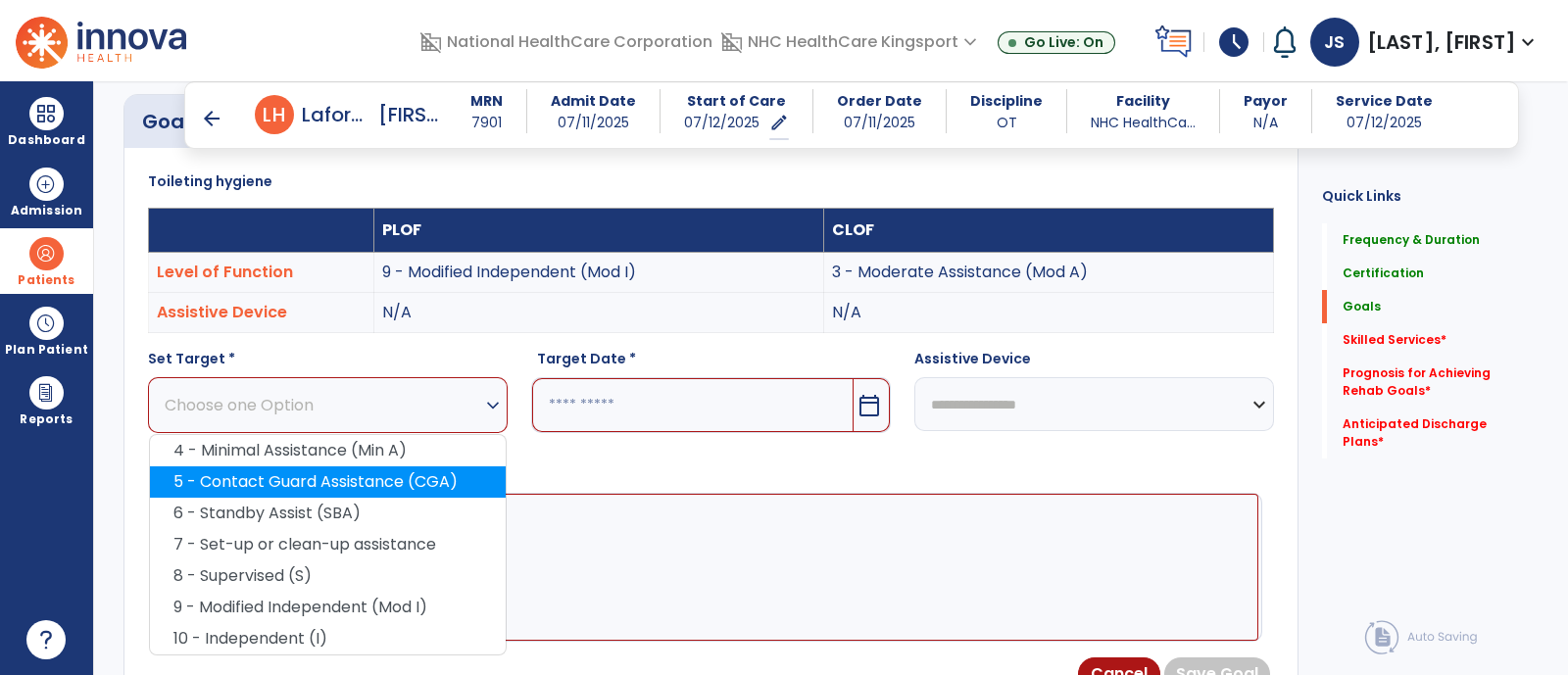 click on "5 - Contact Guard Assistance (CGA)" at bounding box center (327, 482) 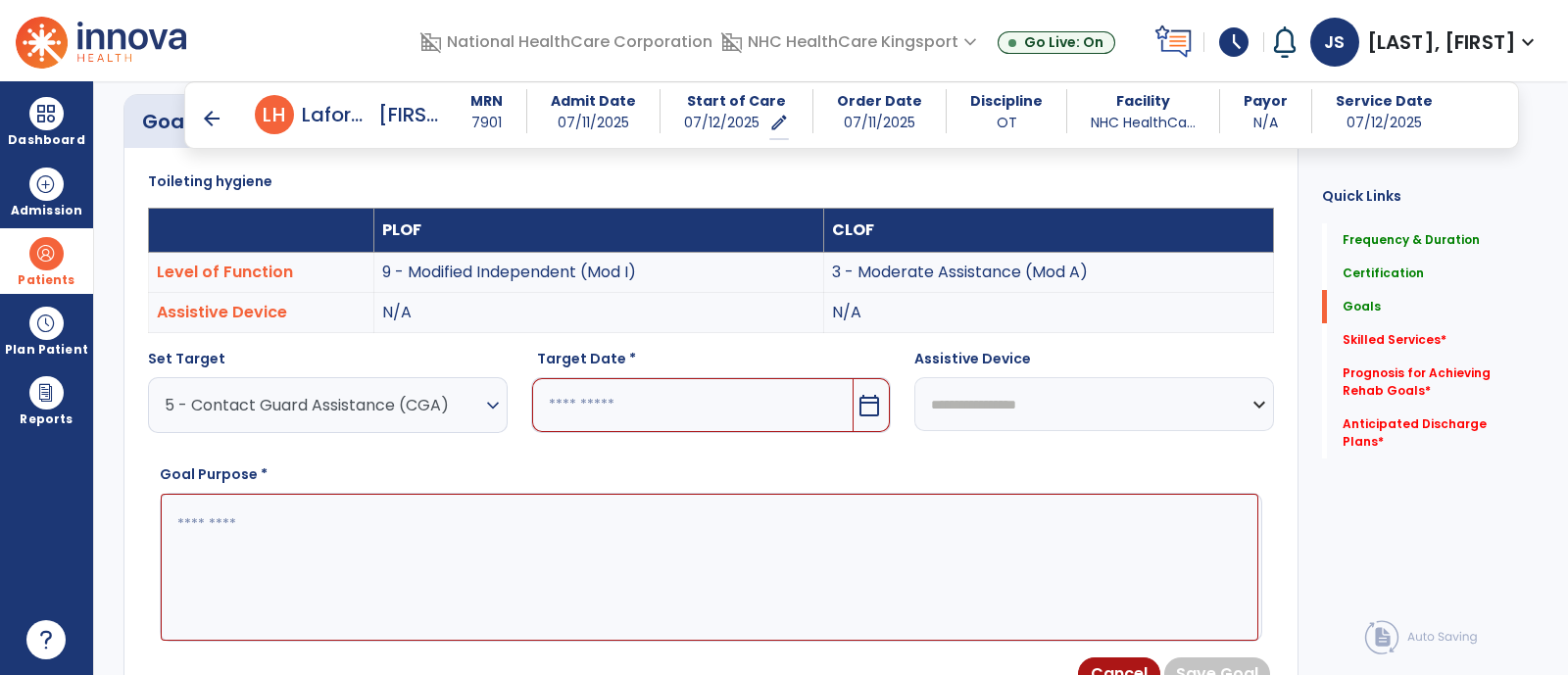 click on "calendar_today" at bounding box center (869, 406) 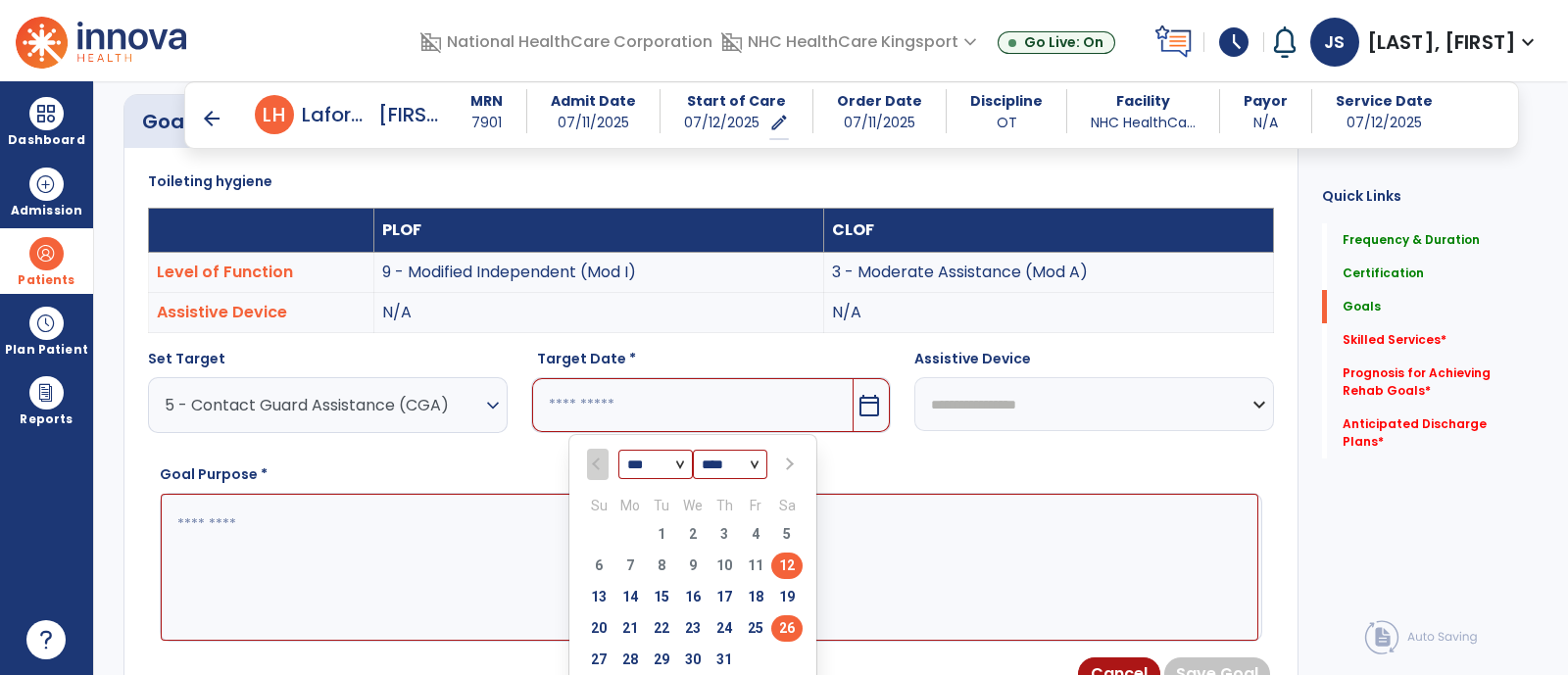 click on "26" at bounding box center (787, 628) 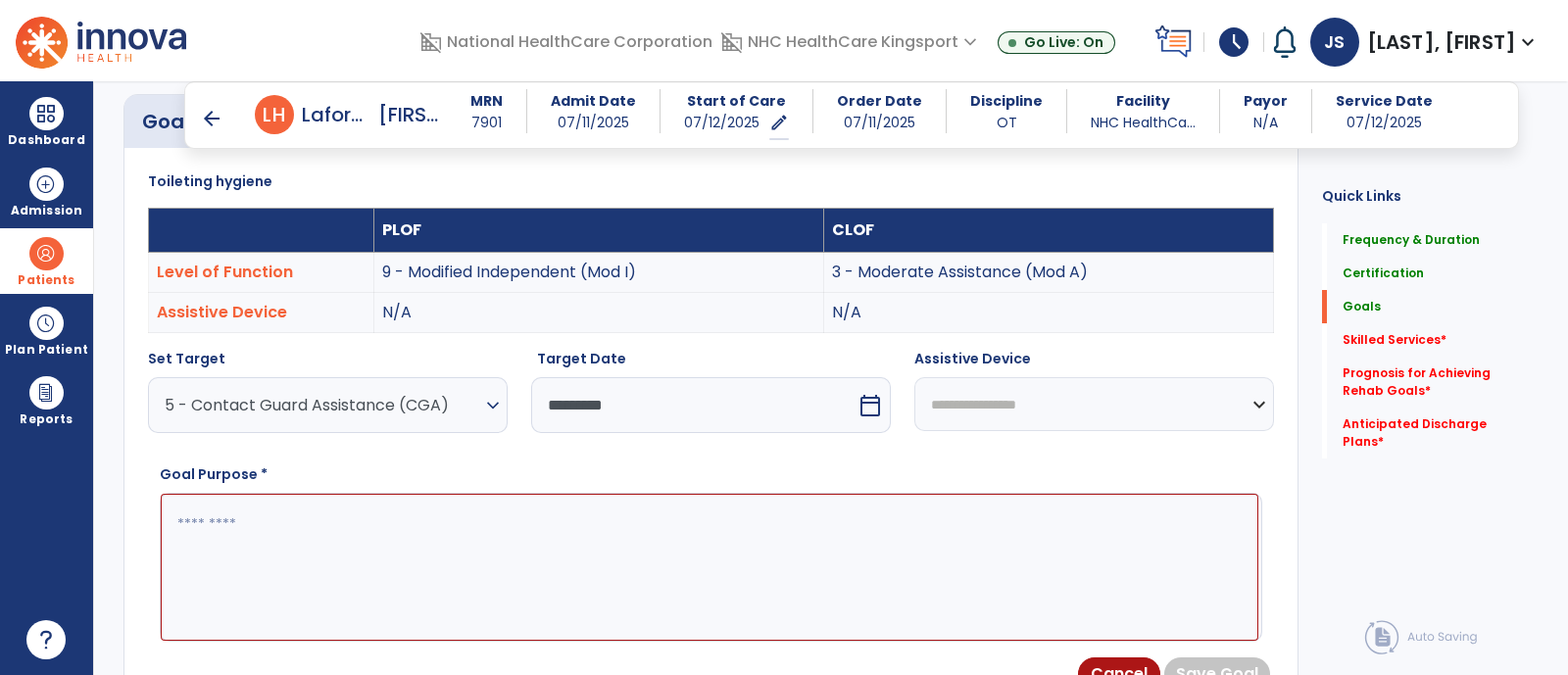 click on "**********" at bounding box center (1094, 404) 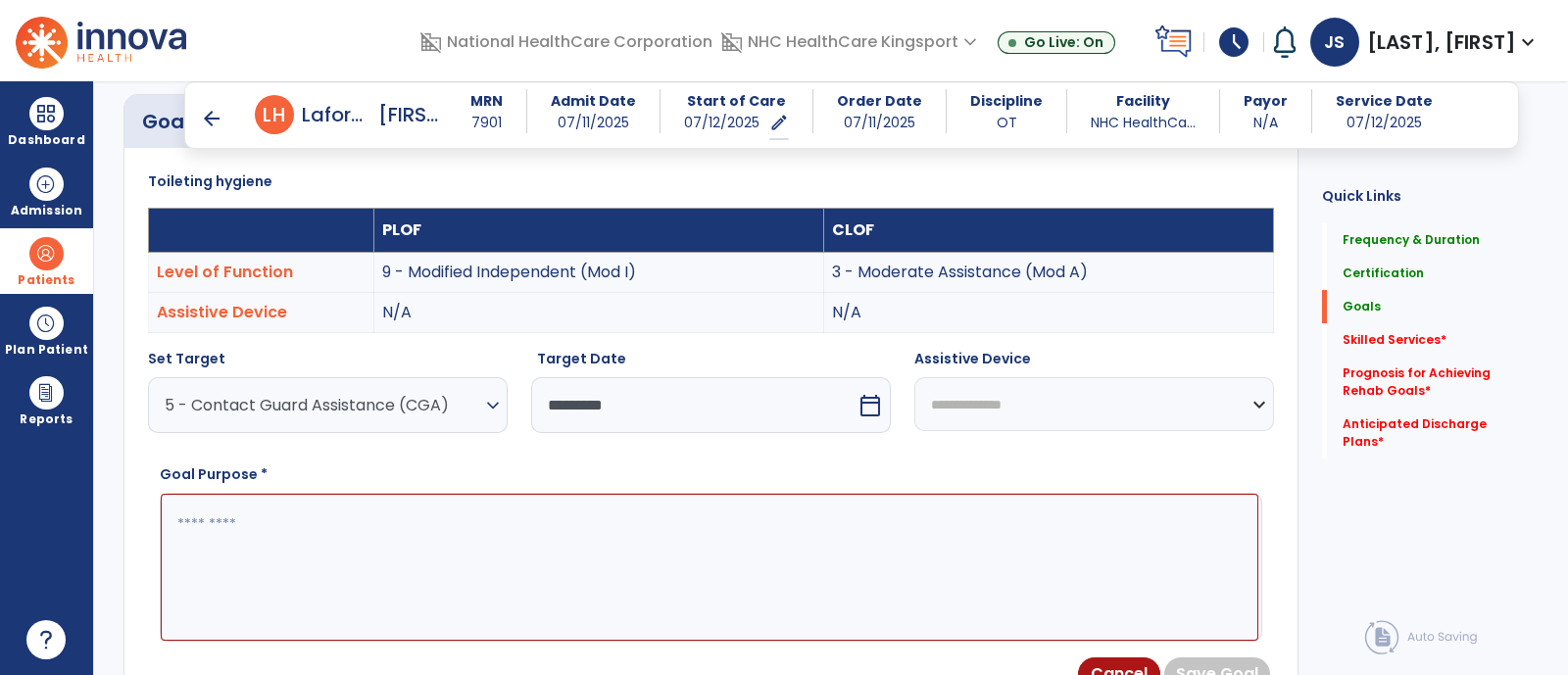 click on "**********" at bounding box center [1094, 404] 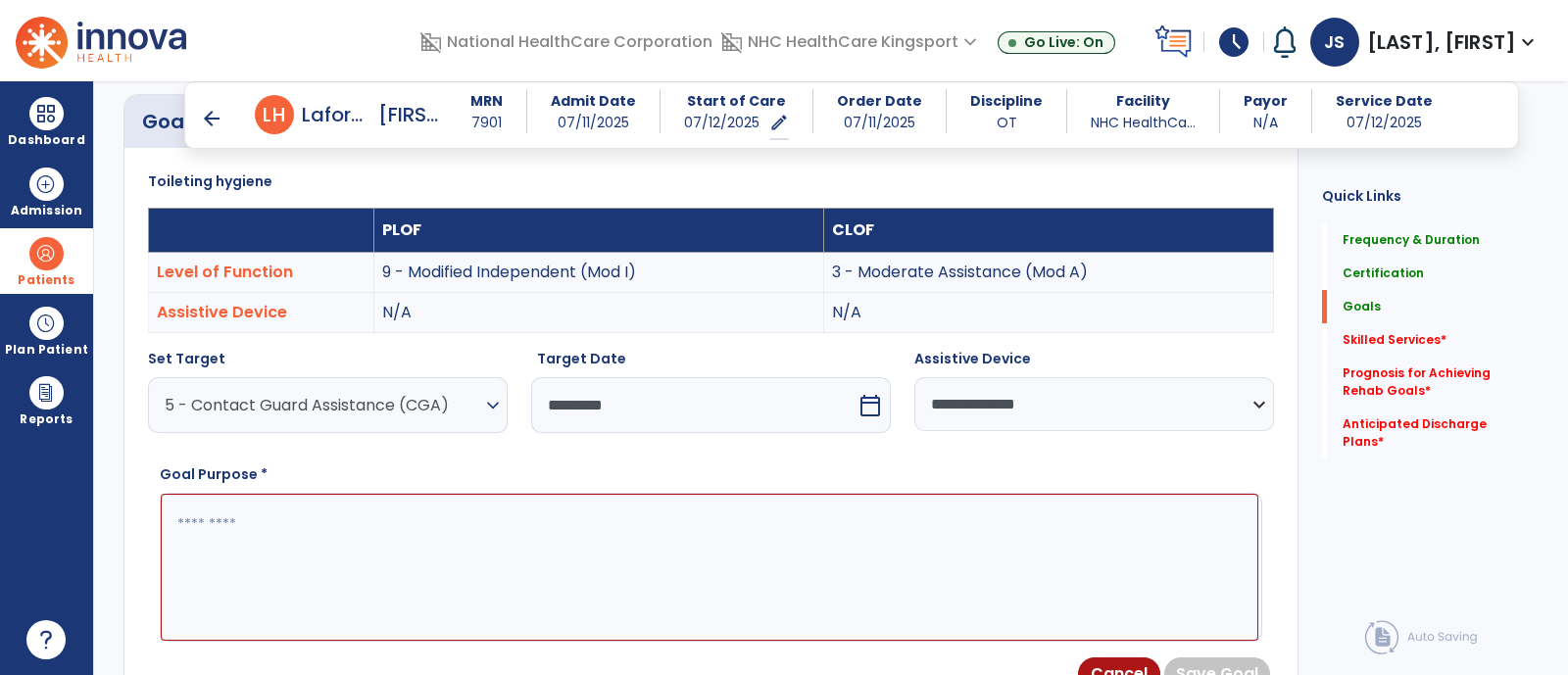 click at bounding box center (710, 567) 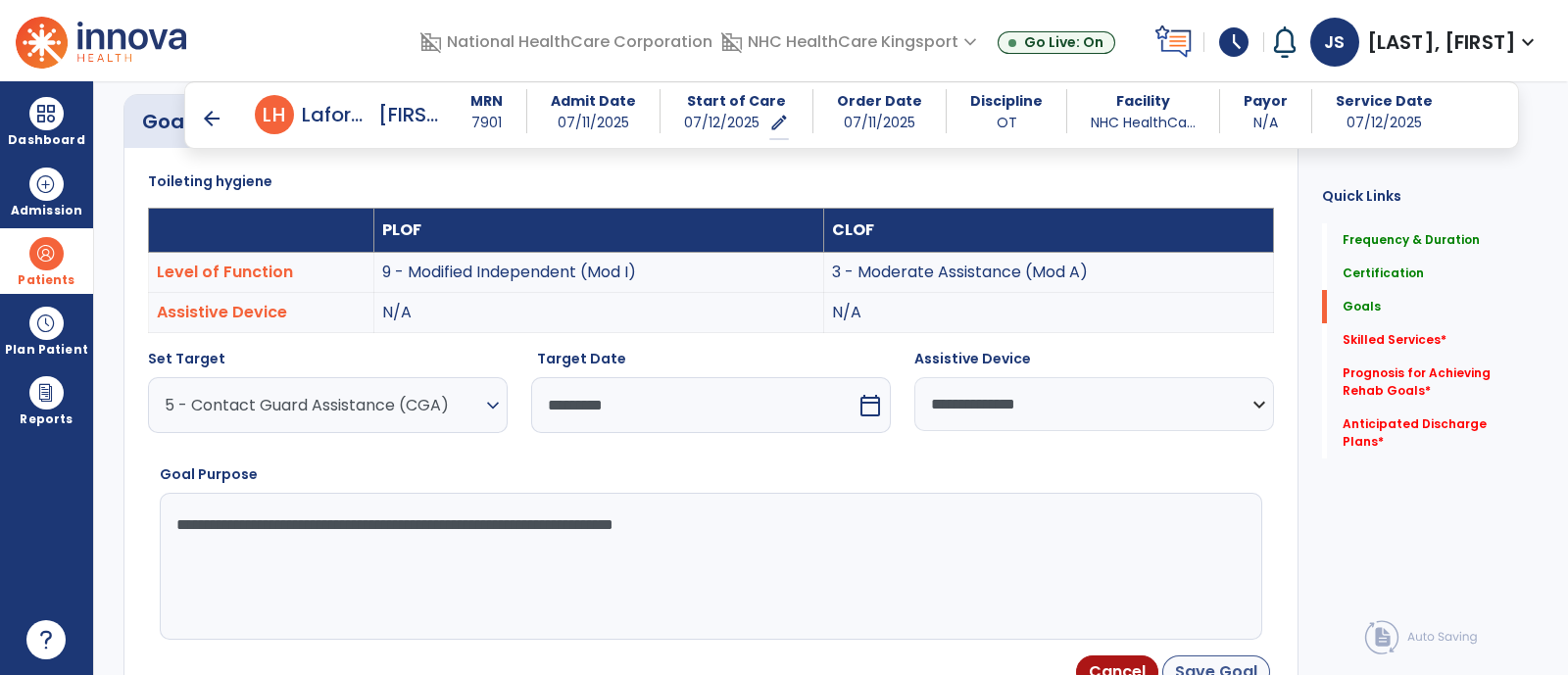 type on "**********" 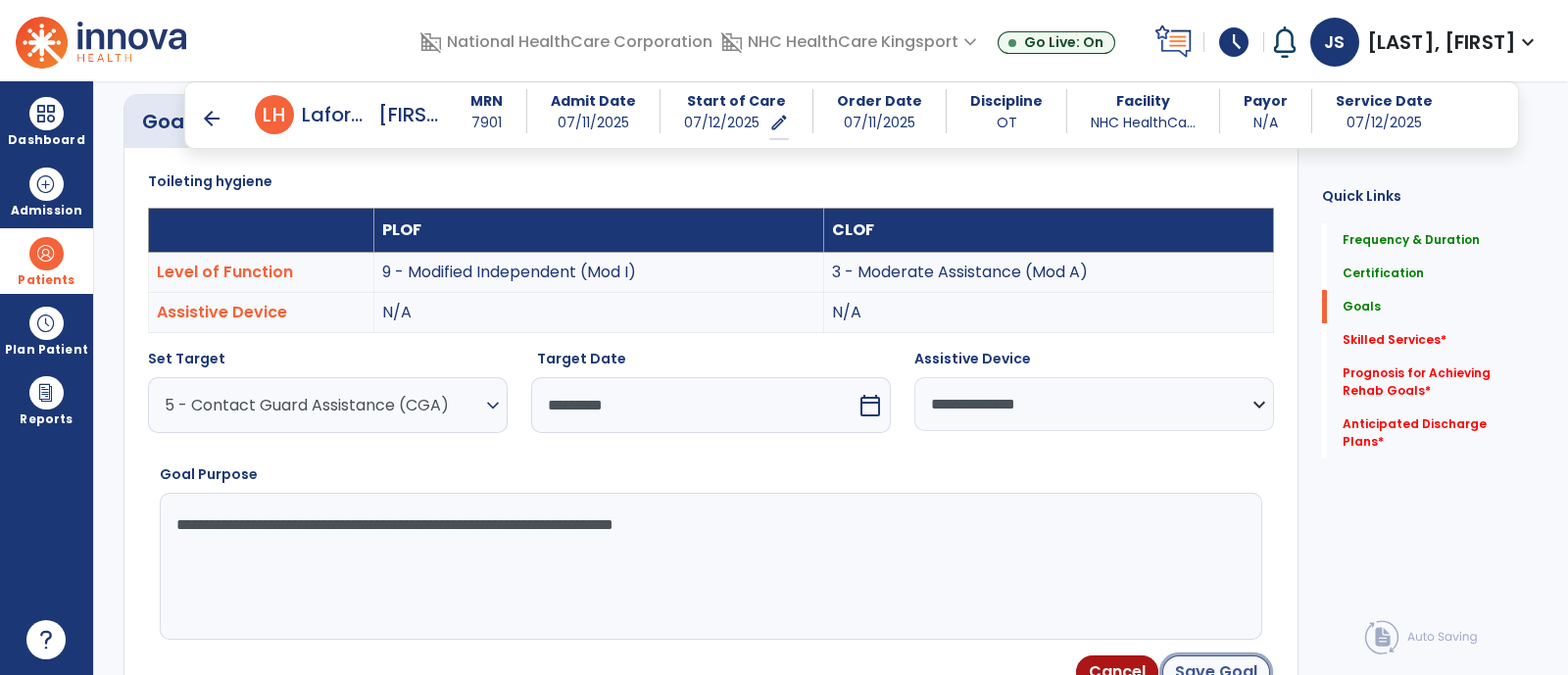 click on "Save Goal" at bounding box center (1216, 672) 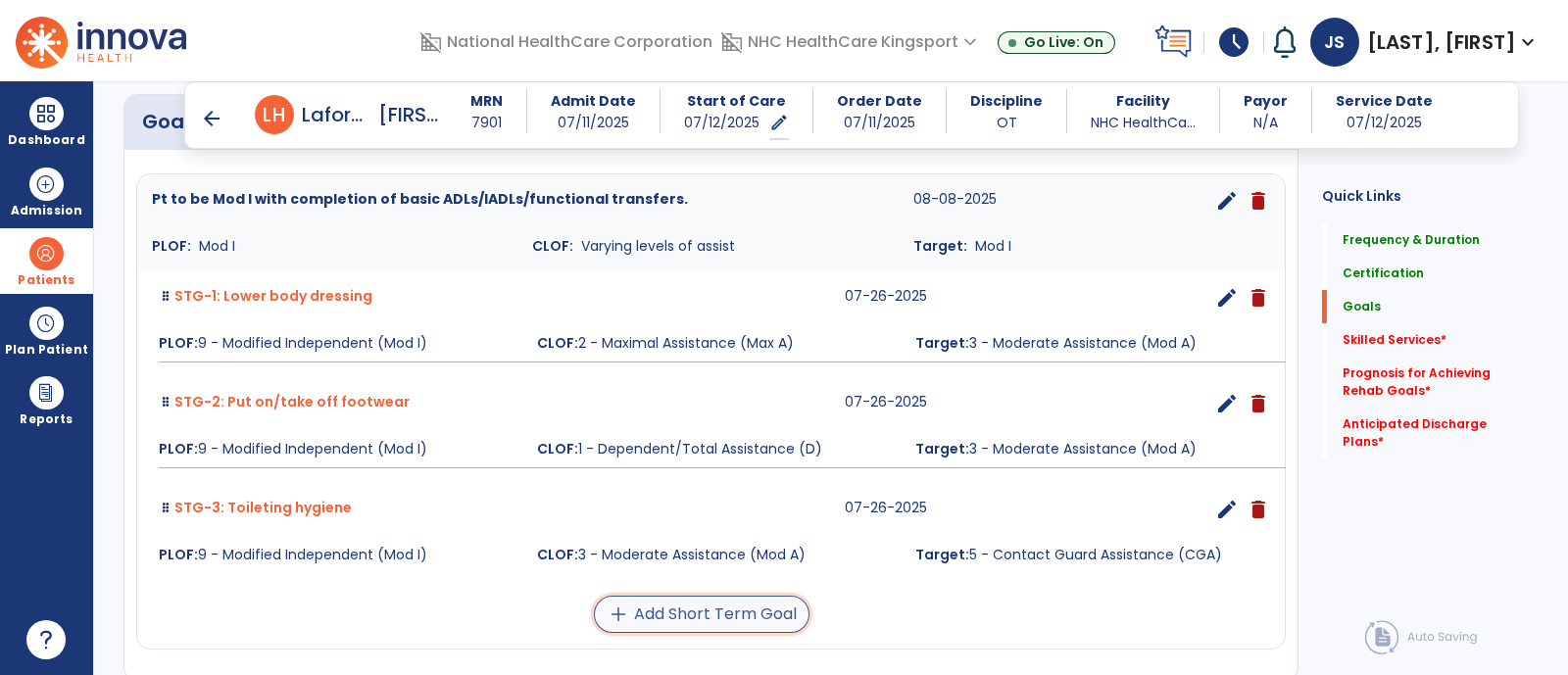 click on "add  Add Short Term Goal" at bounding box center [702, 614] 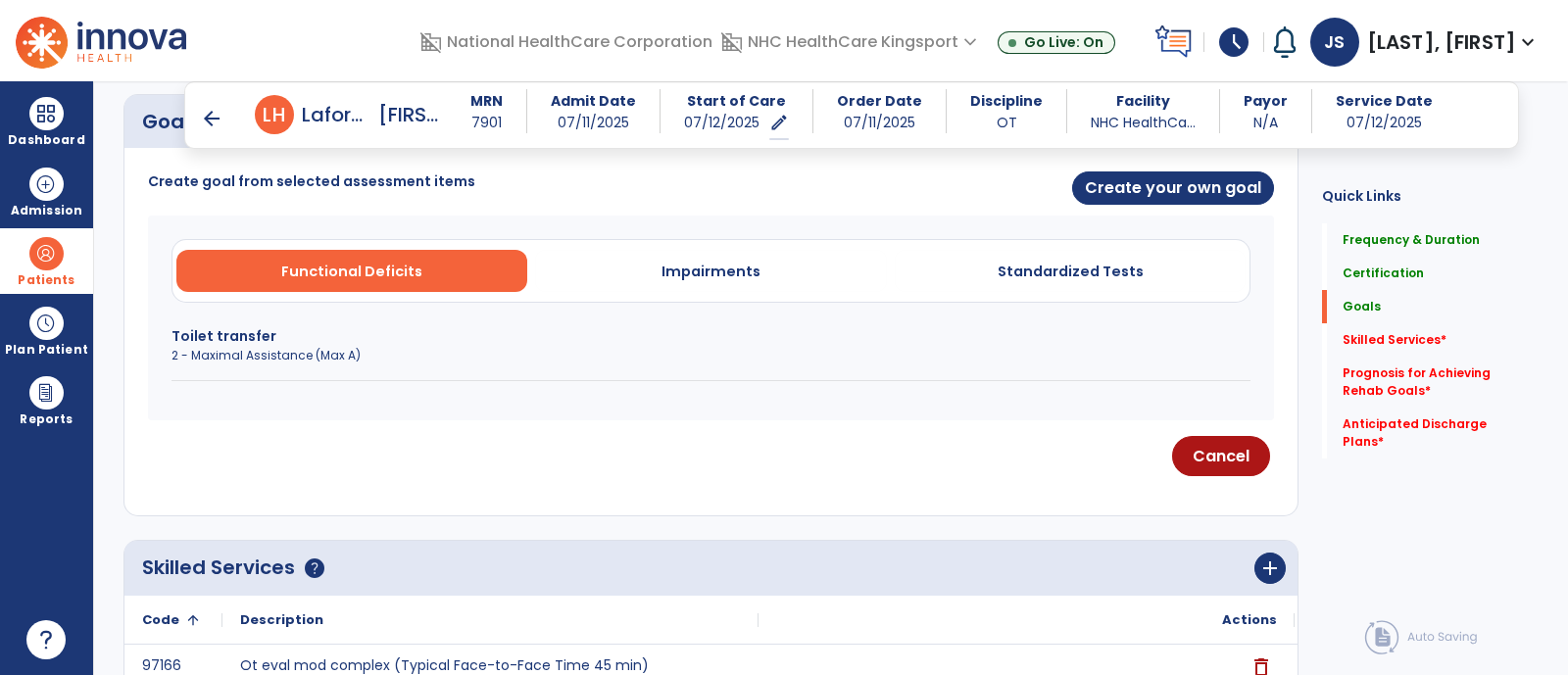 click on "Toilet transfer" at bounding box center [710, 336] 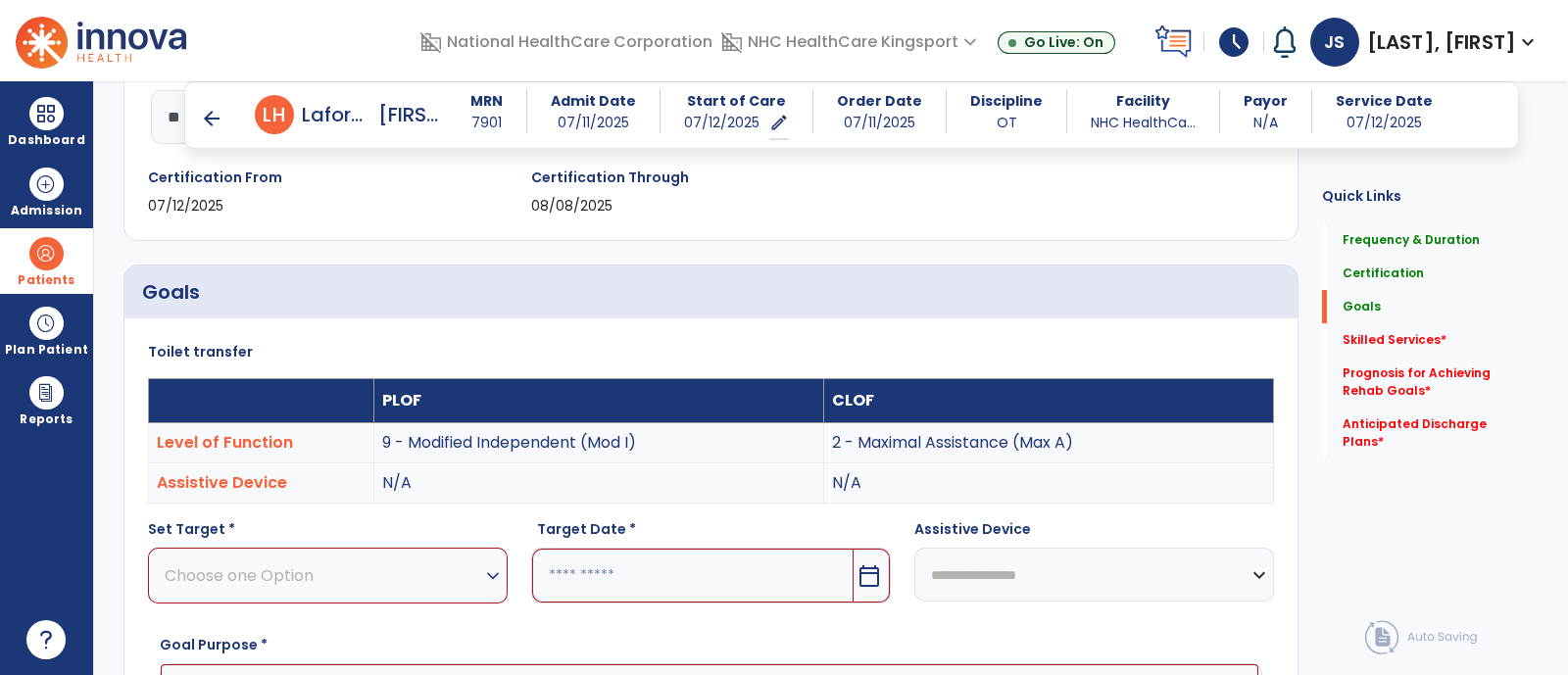 scroll, scrollTop: 556, scrollLeft: 0, axis: vertical 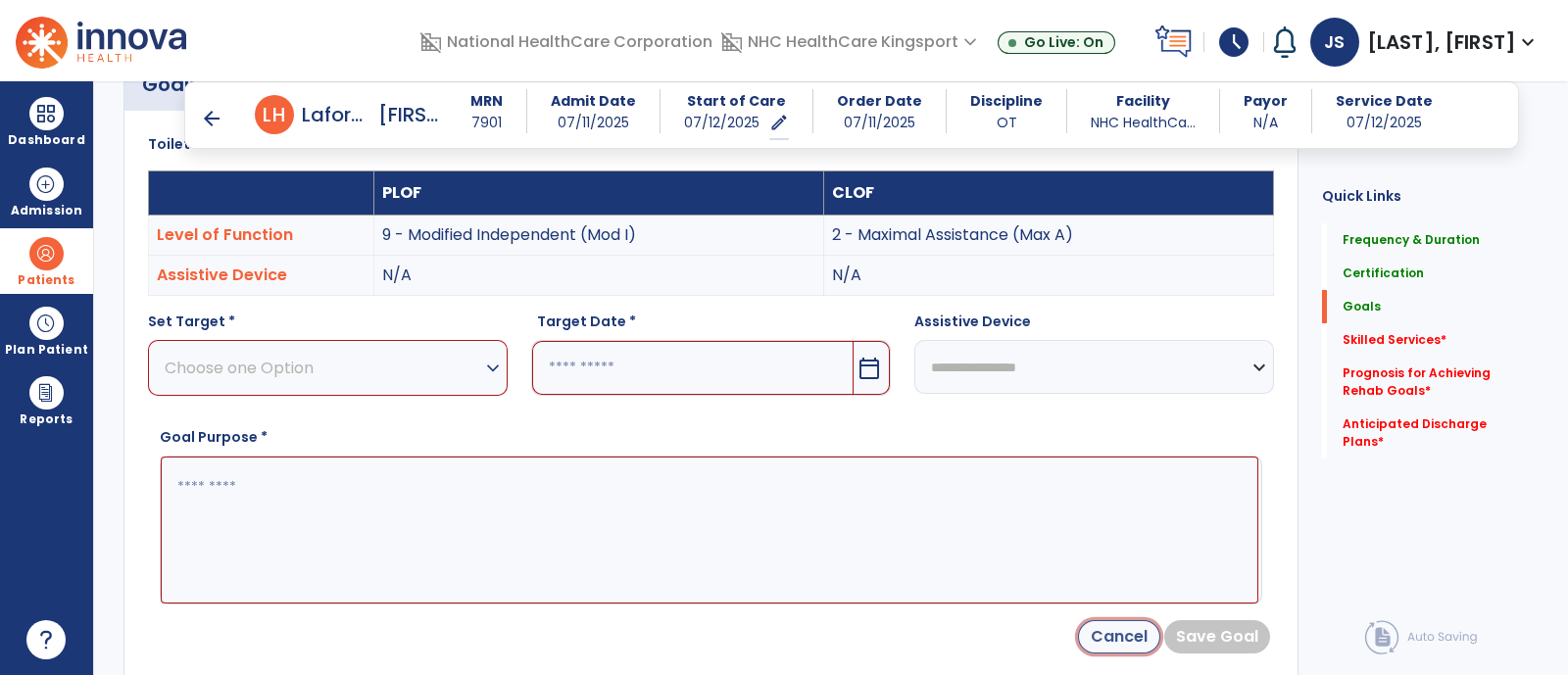 click on "Cancel" at bounding box center [1119, 637] 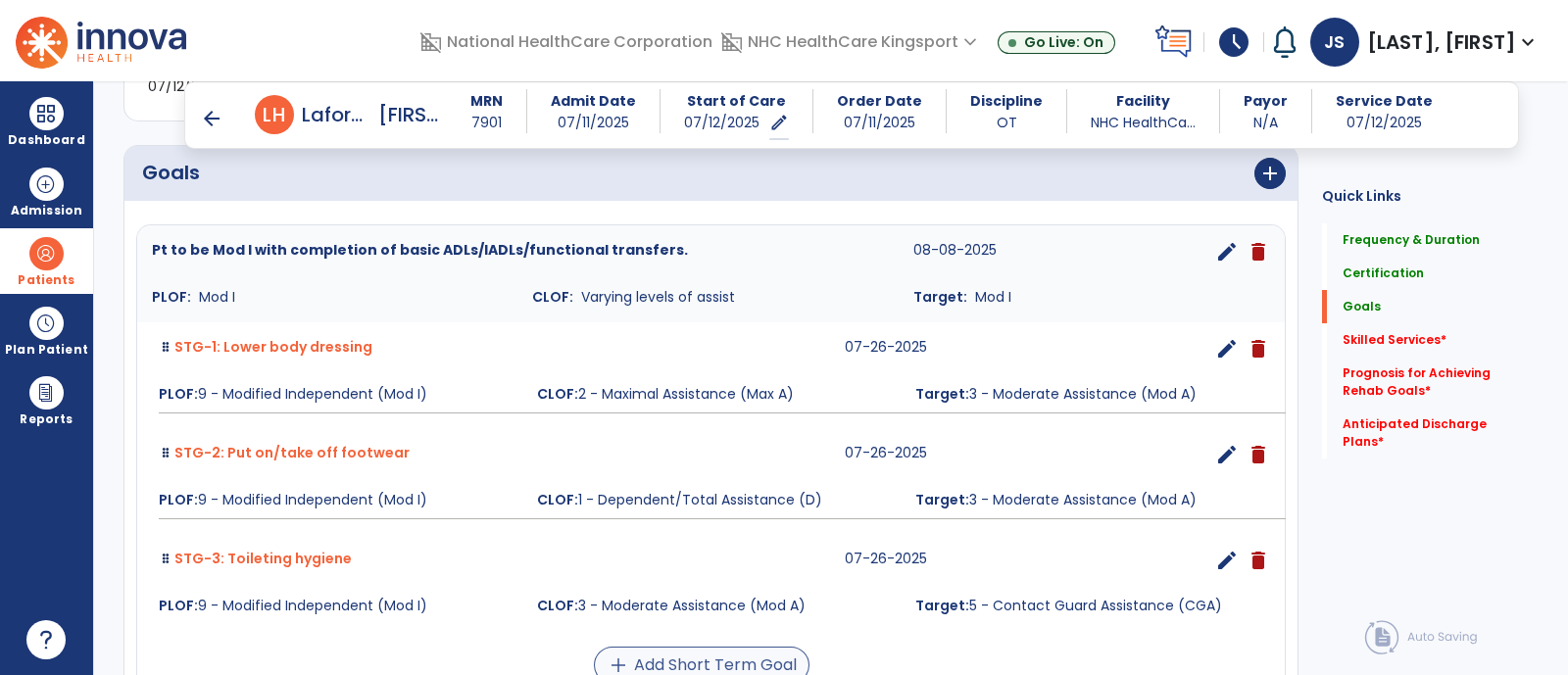 scroll, scrollTop: 578, scrollLeft: 0, axis: vertical 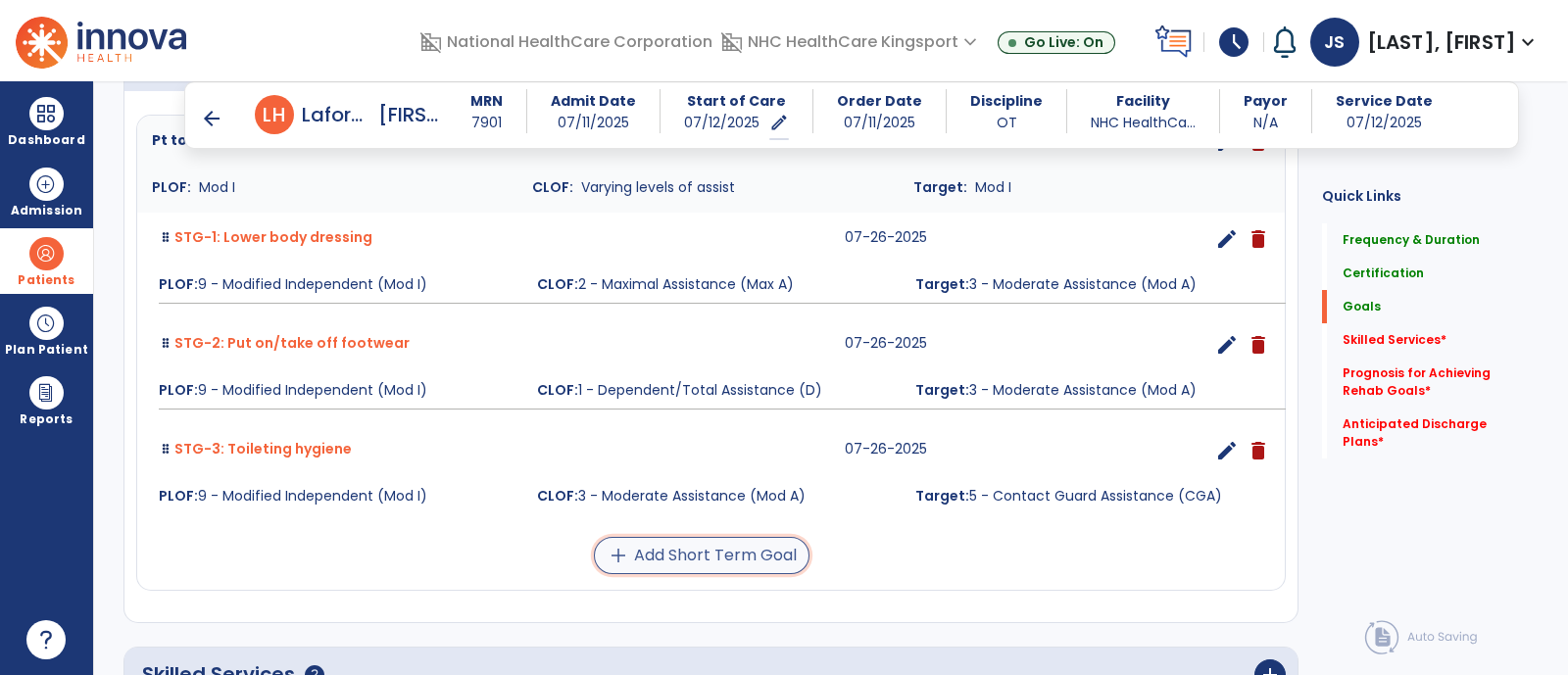 click on "add  Add Short Term Goal" at bounding box center [702, 555] 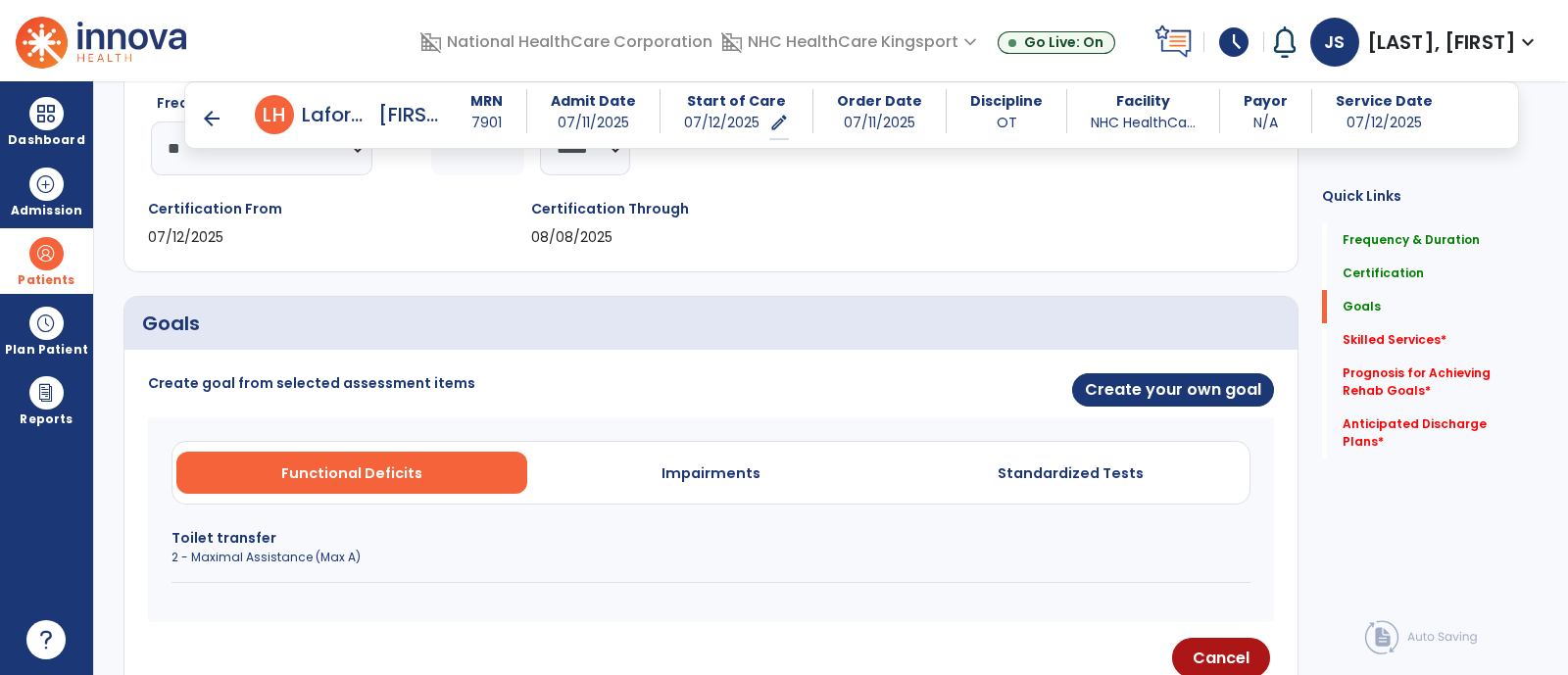scroll, scrollTop: 316, scrollLeft: 0, axis: vertical 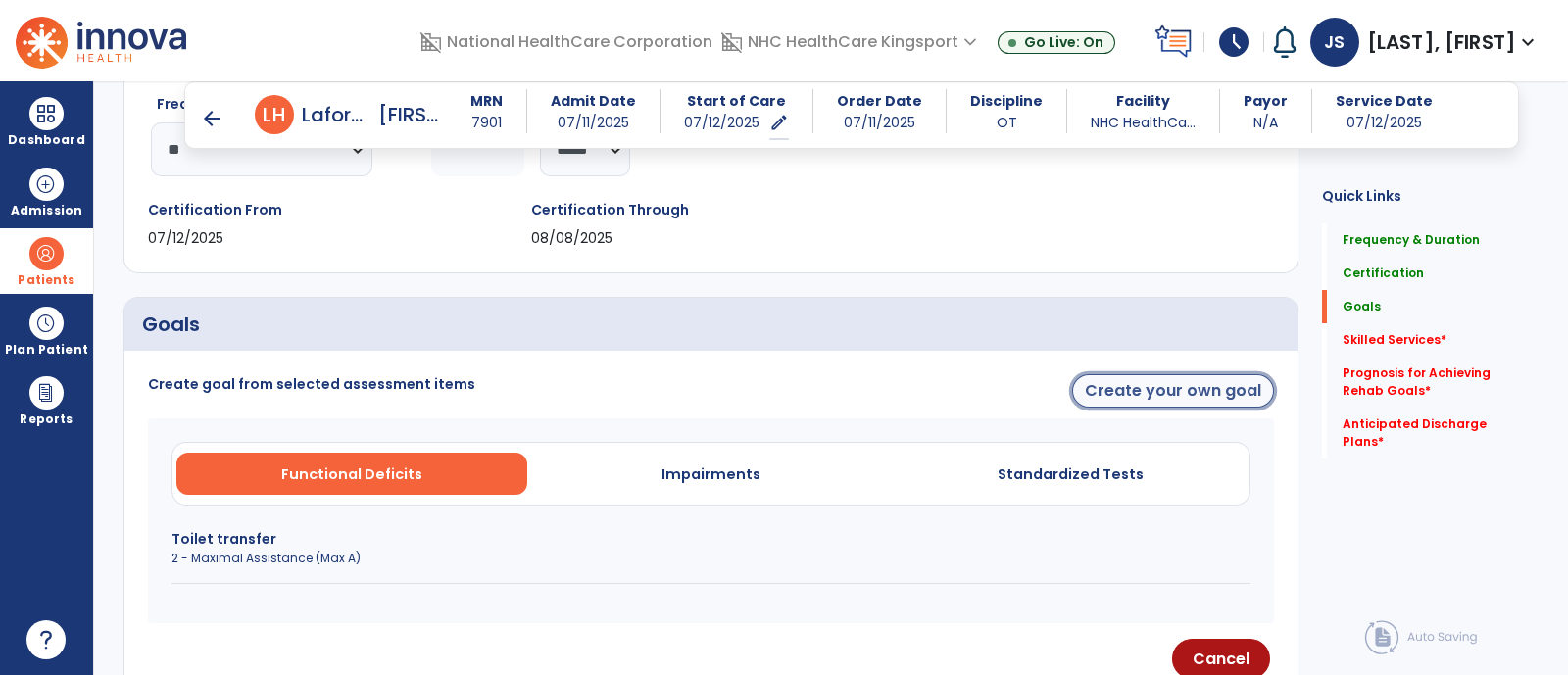 click on "Create your own goal" at bounding box center [1173, 391] 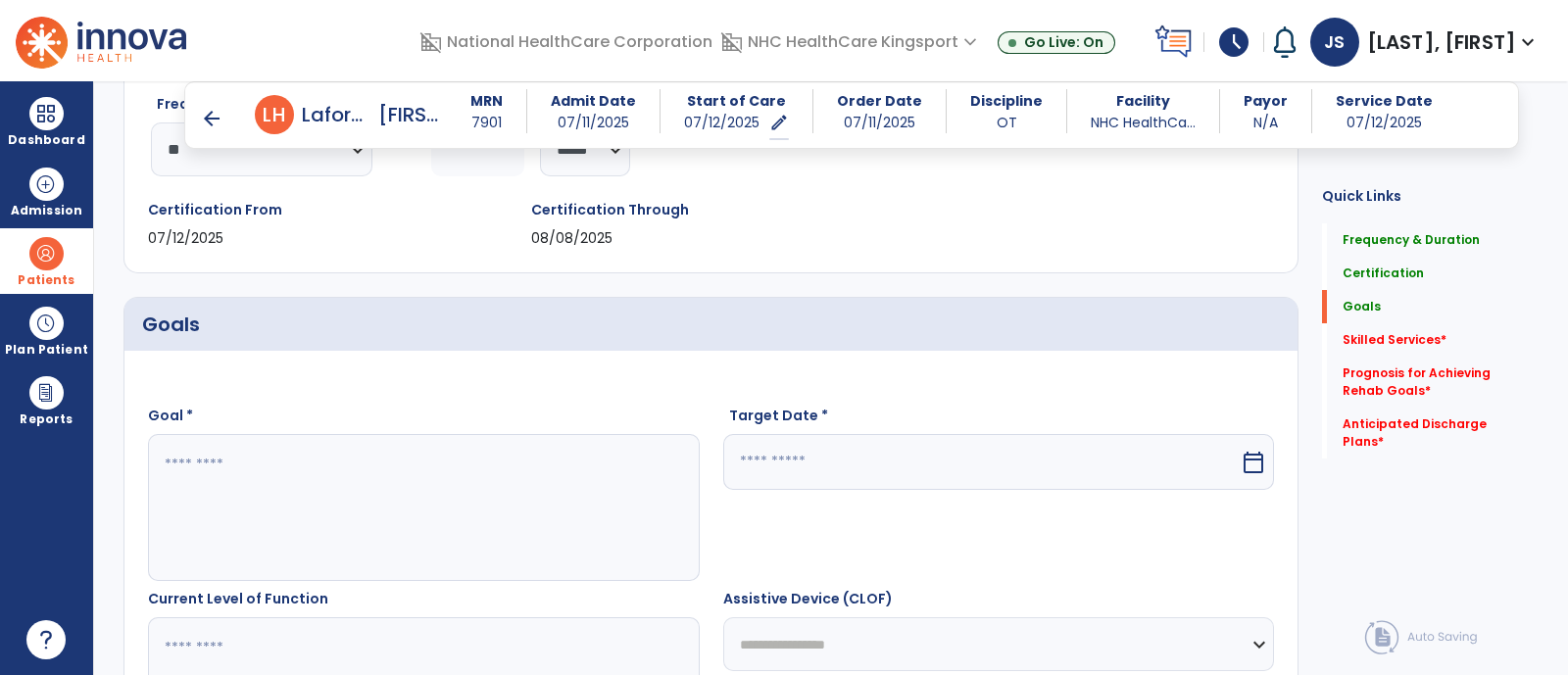 click at bounding box center [422, 507] 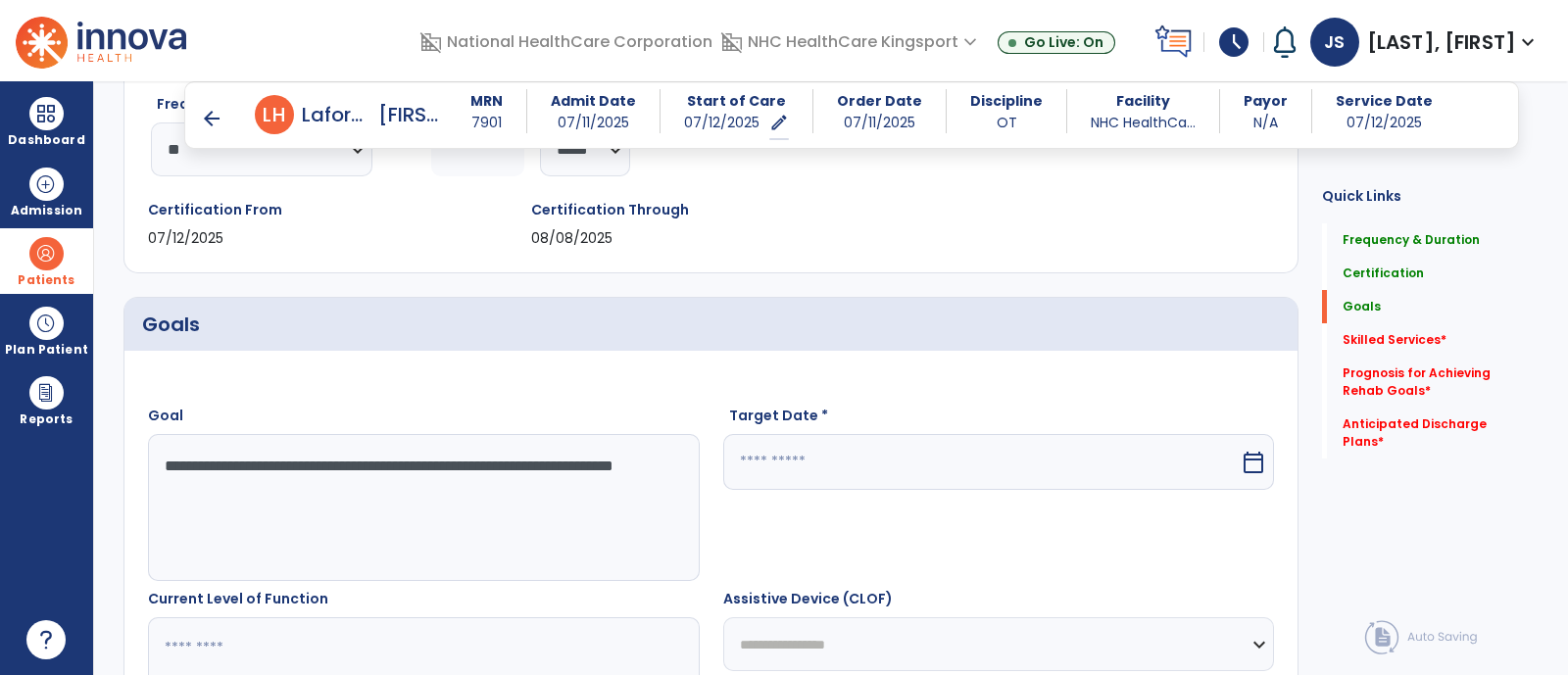 type on "**********" 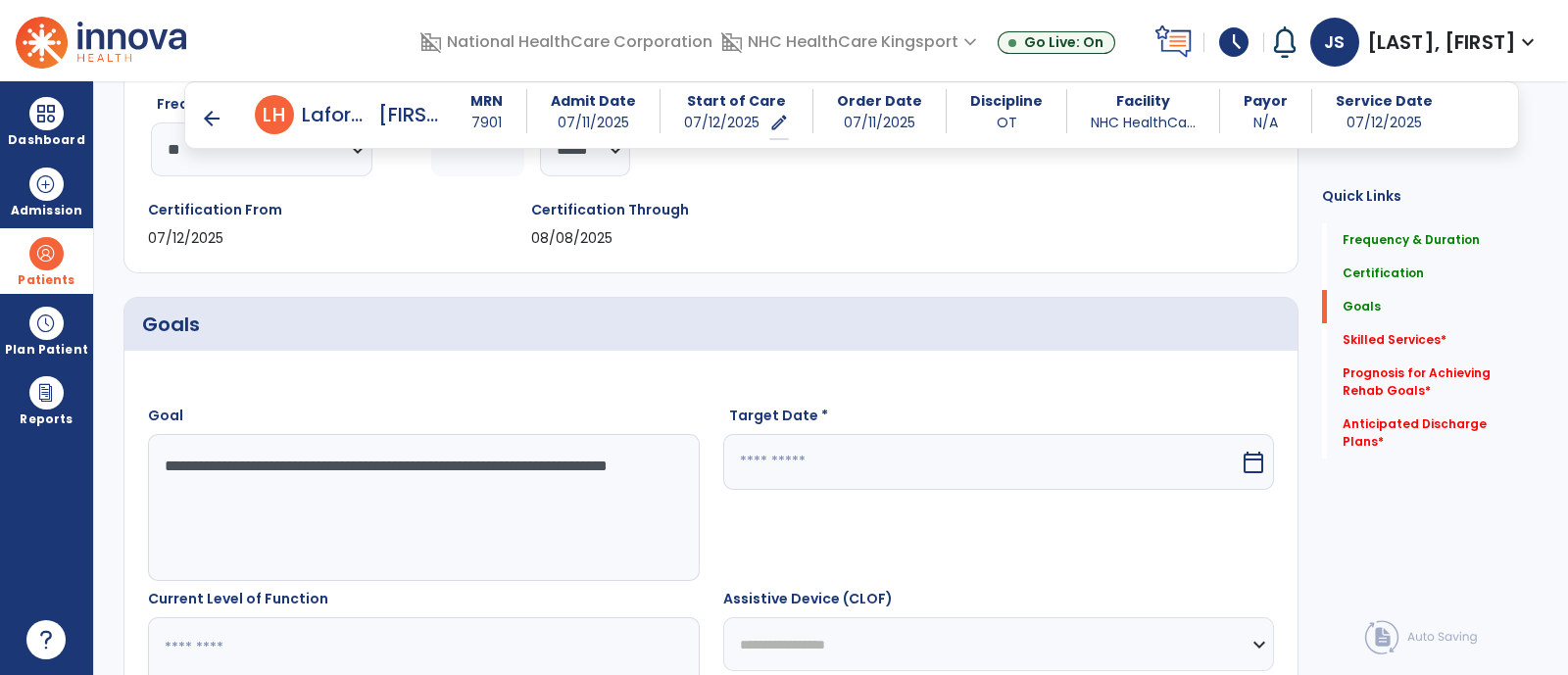 drag, startPoint x: 419, startPoint y: 511, endPoint x: 0, endPoint y: 456, distance: 422.59437 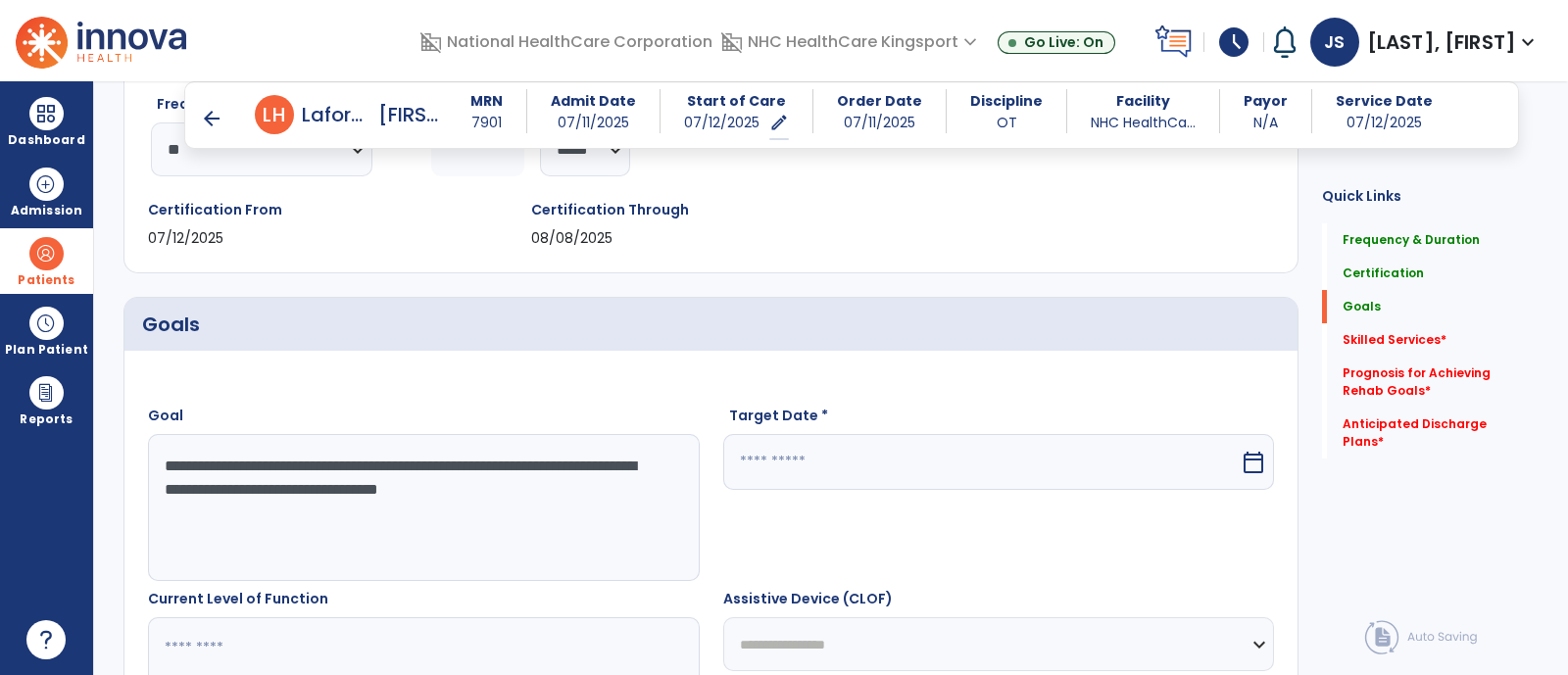 scroll, scrollTop: 475, scrollLeft: 0, axis: vertical 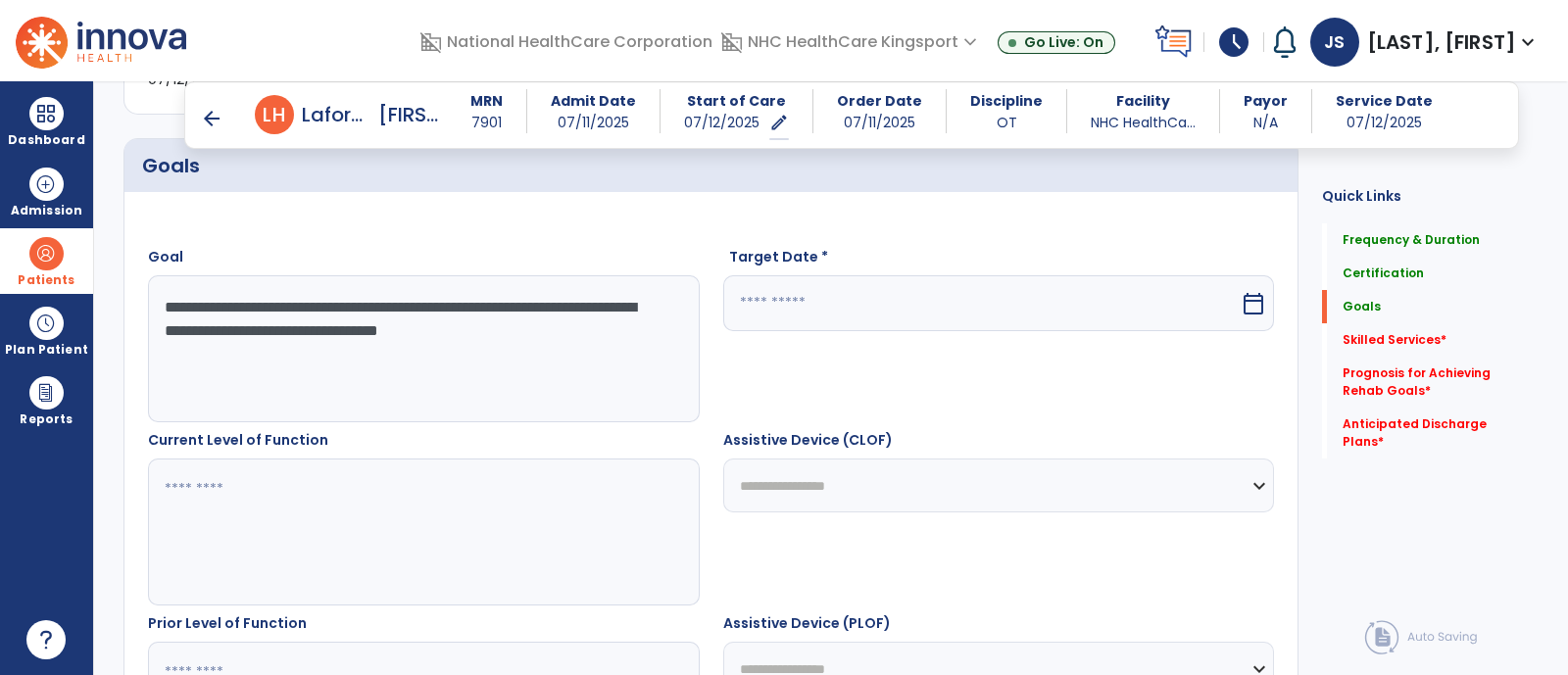 type on "**********" 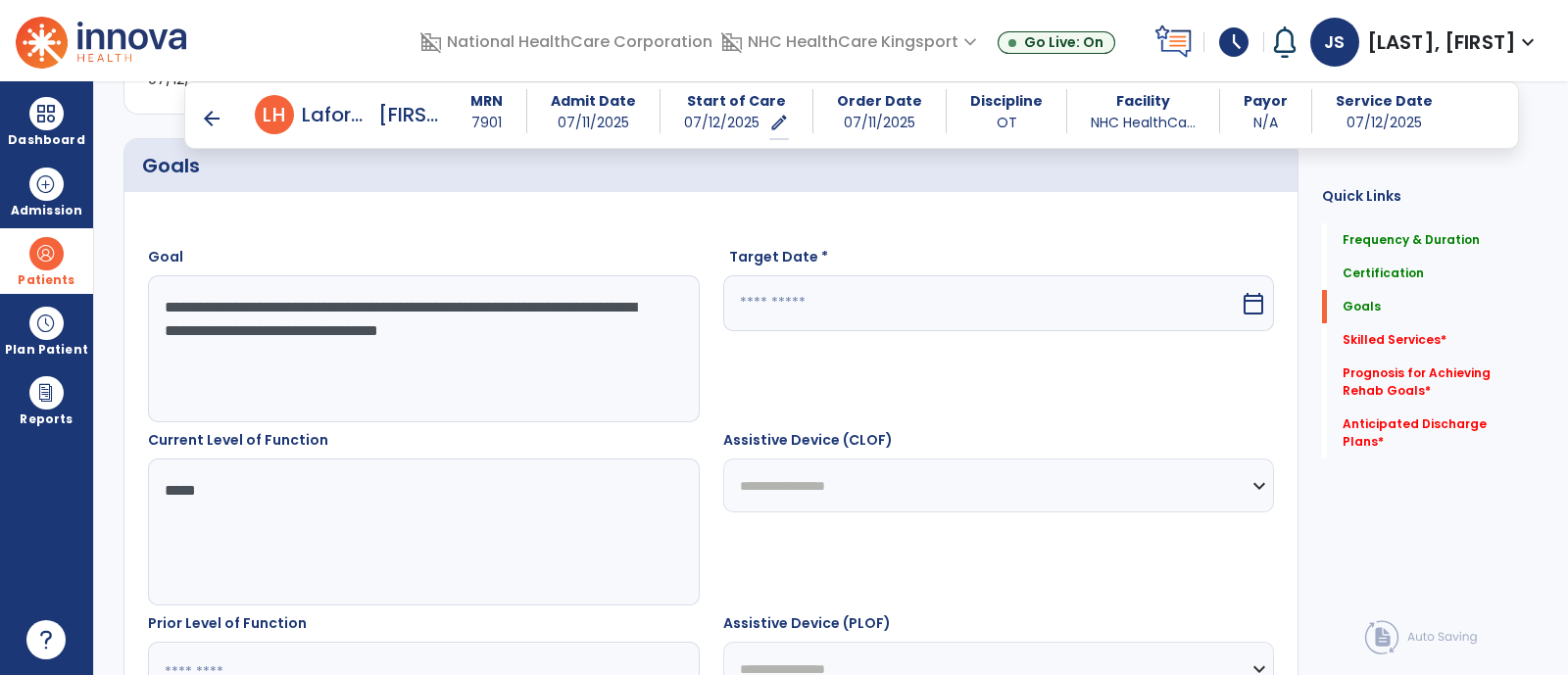 scroll, scrollTop: 689, scrollLeft: 0, axis: vertical 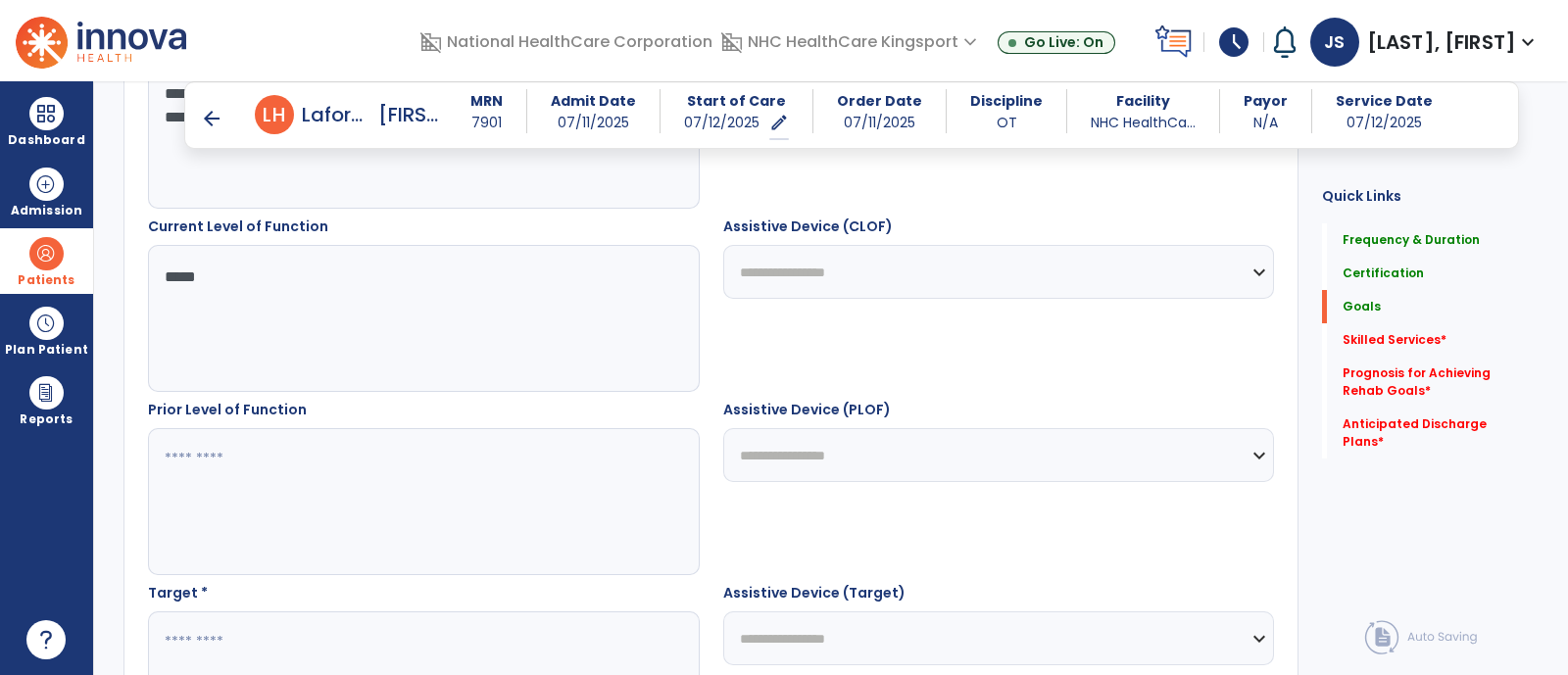 type on "*****" 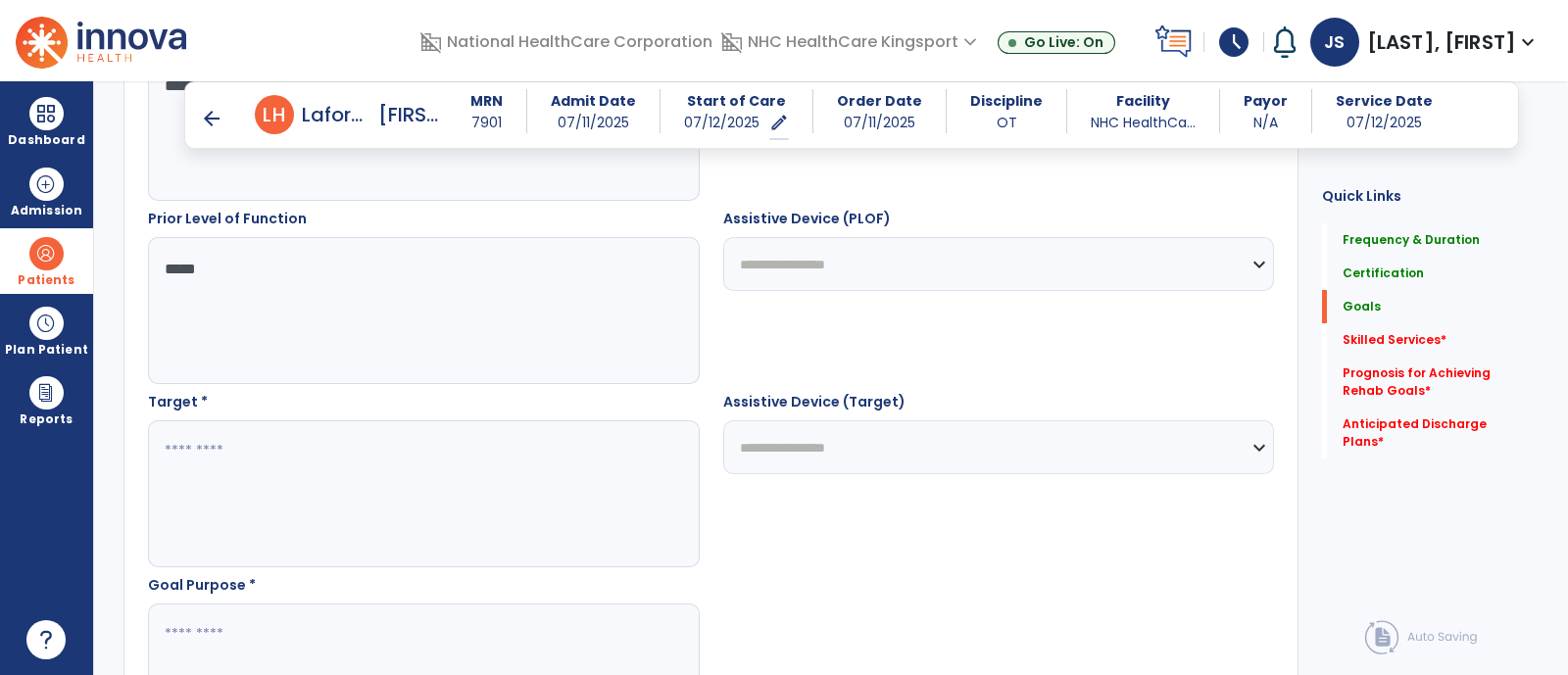 scroll, scrollTop: 881, scrollLeft: 0, axis: vertical 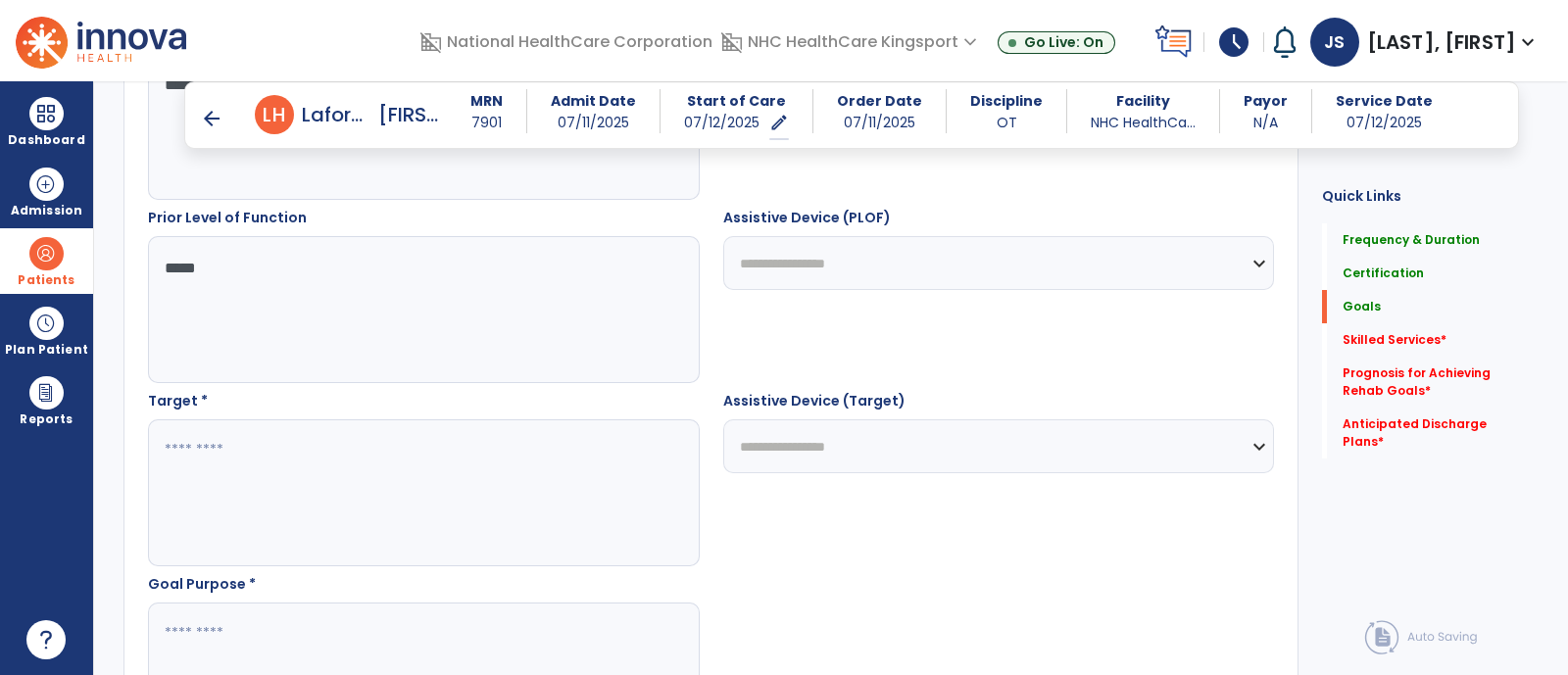 type on "*****" 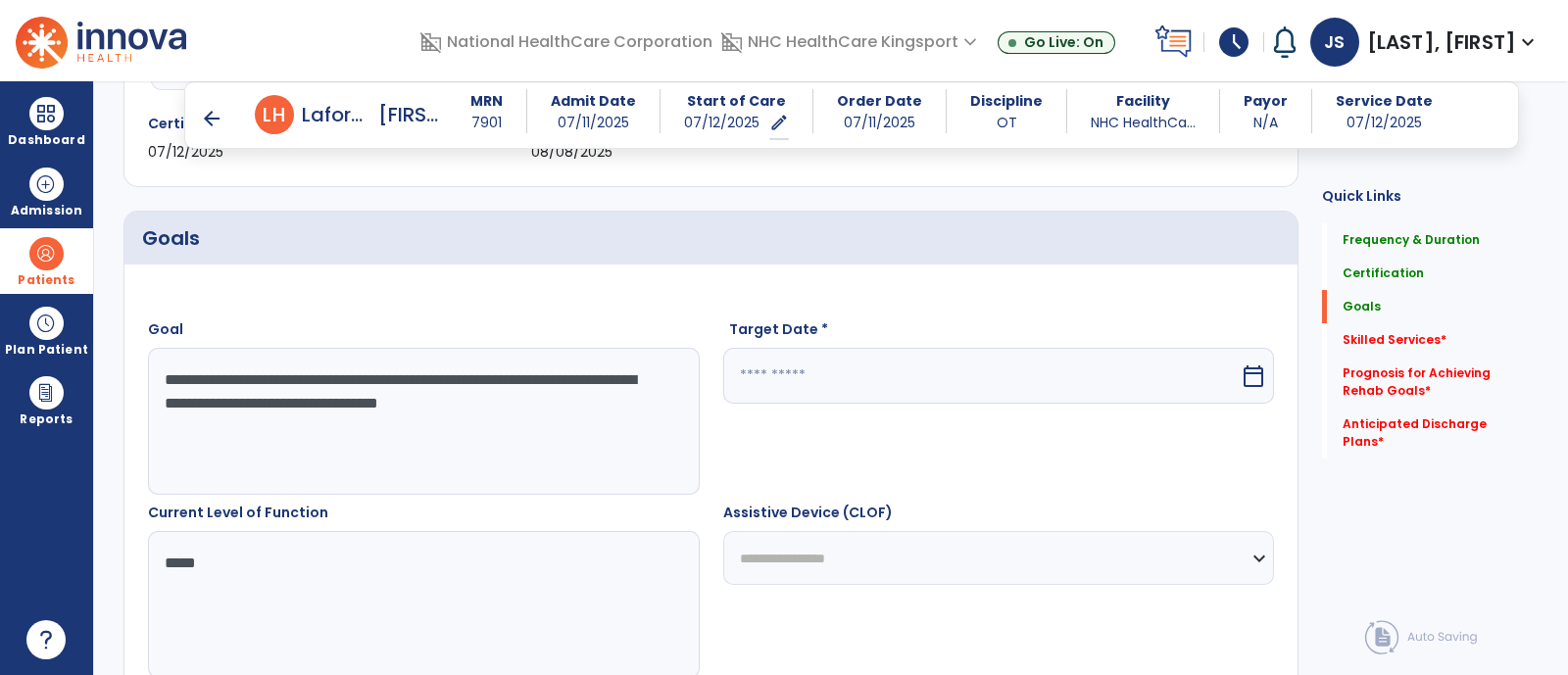 scroll, scrollTop: 327, scrollLeft: 0, axis: vertical 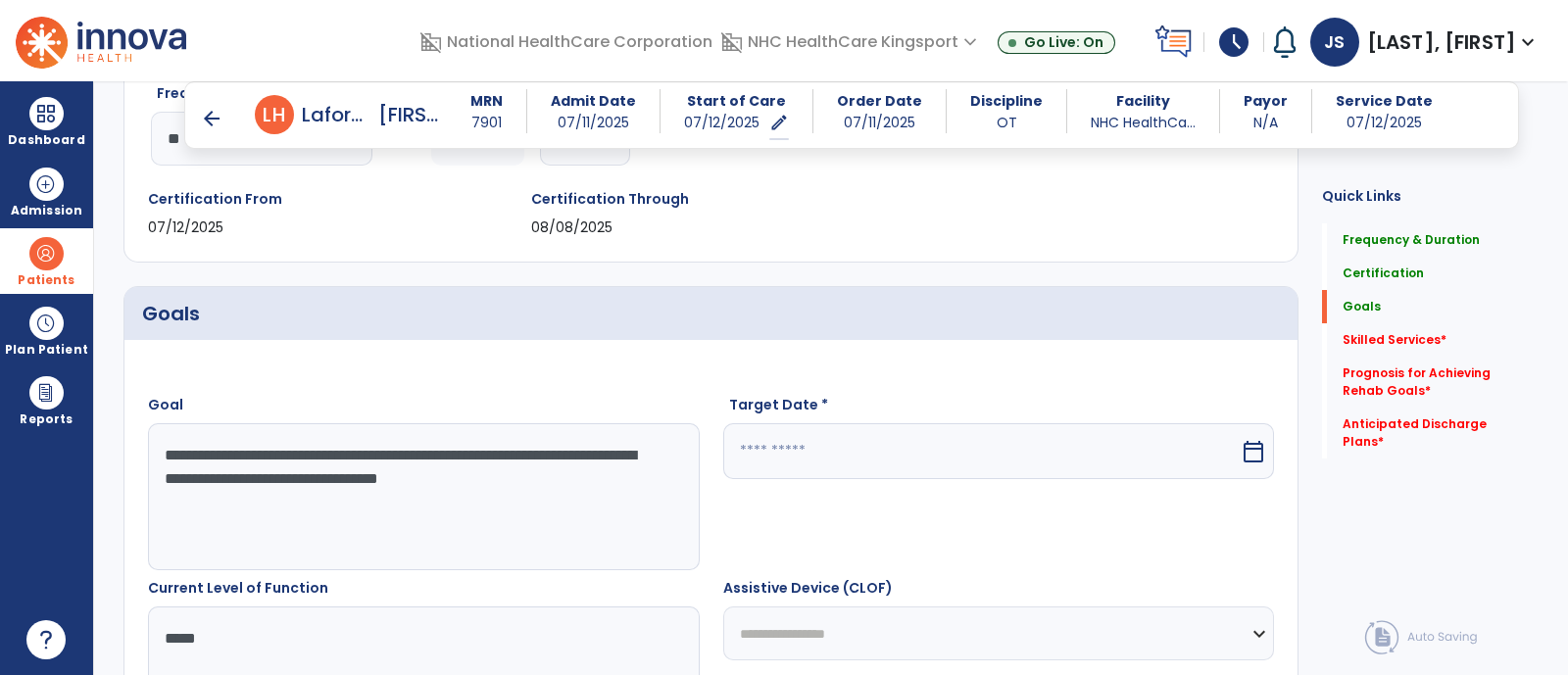 type on "**********" 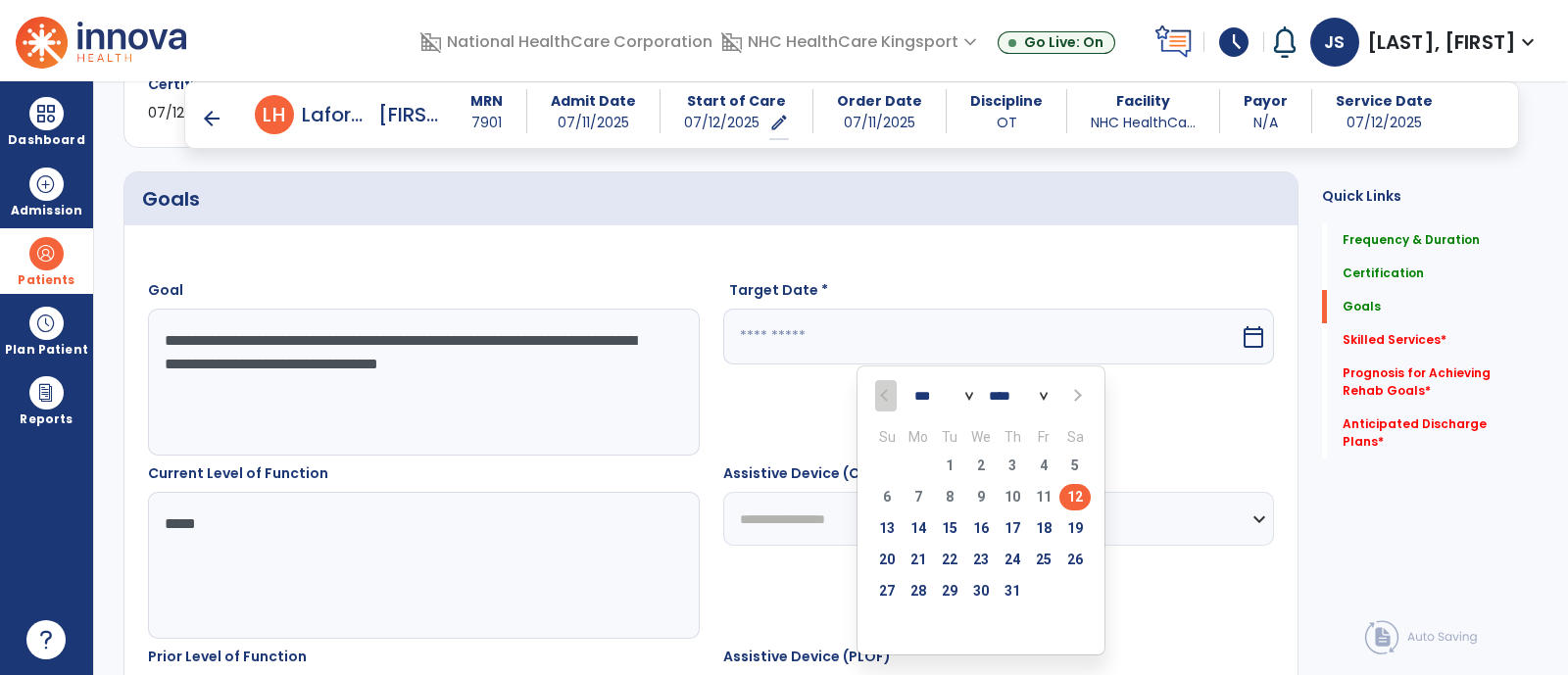 scroll, scrollTop: 450, scrollLeft: 0, axis: vertical 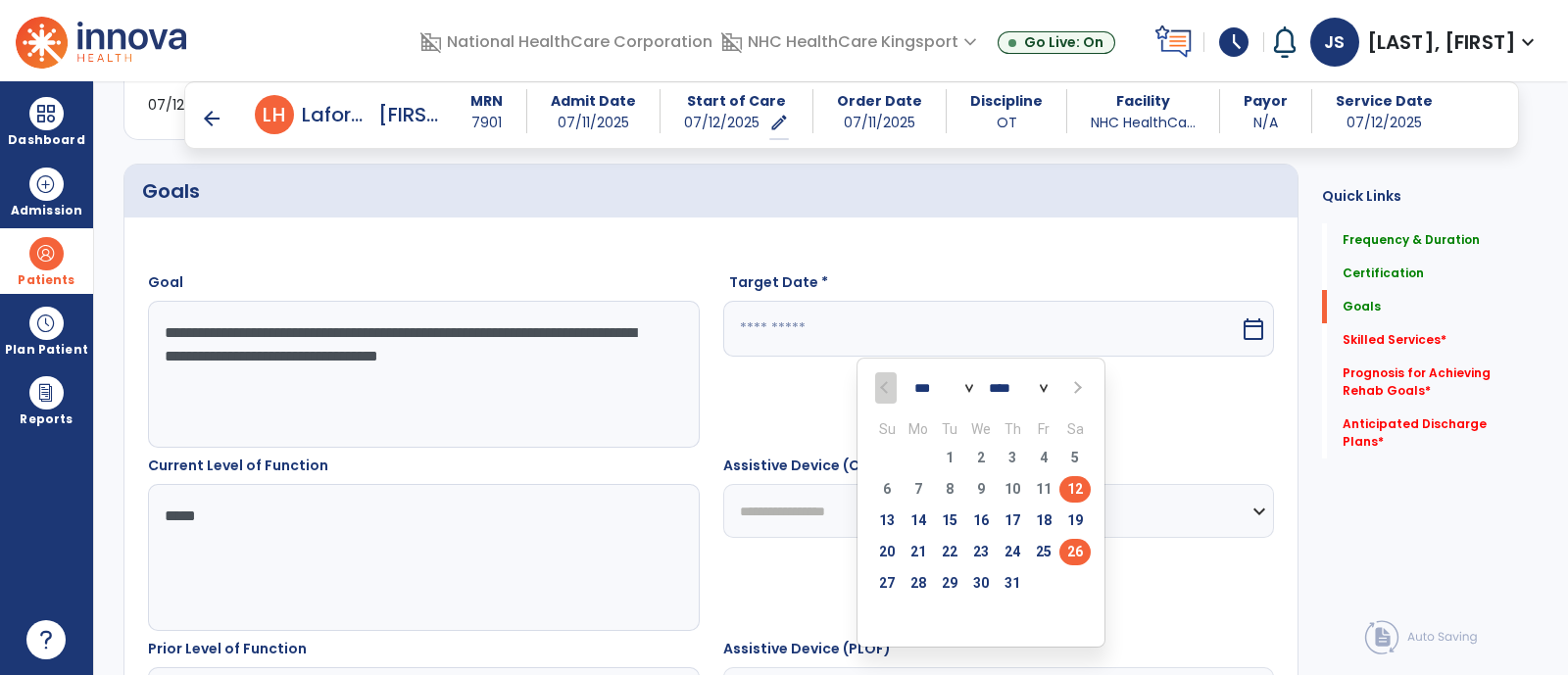 click on "26" at bounding box center [1075, 552] 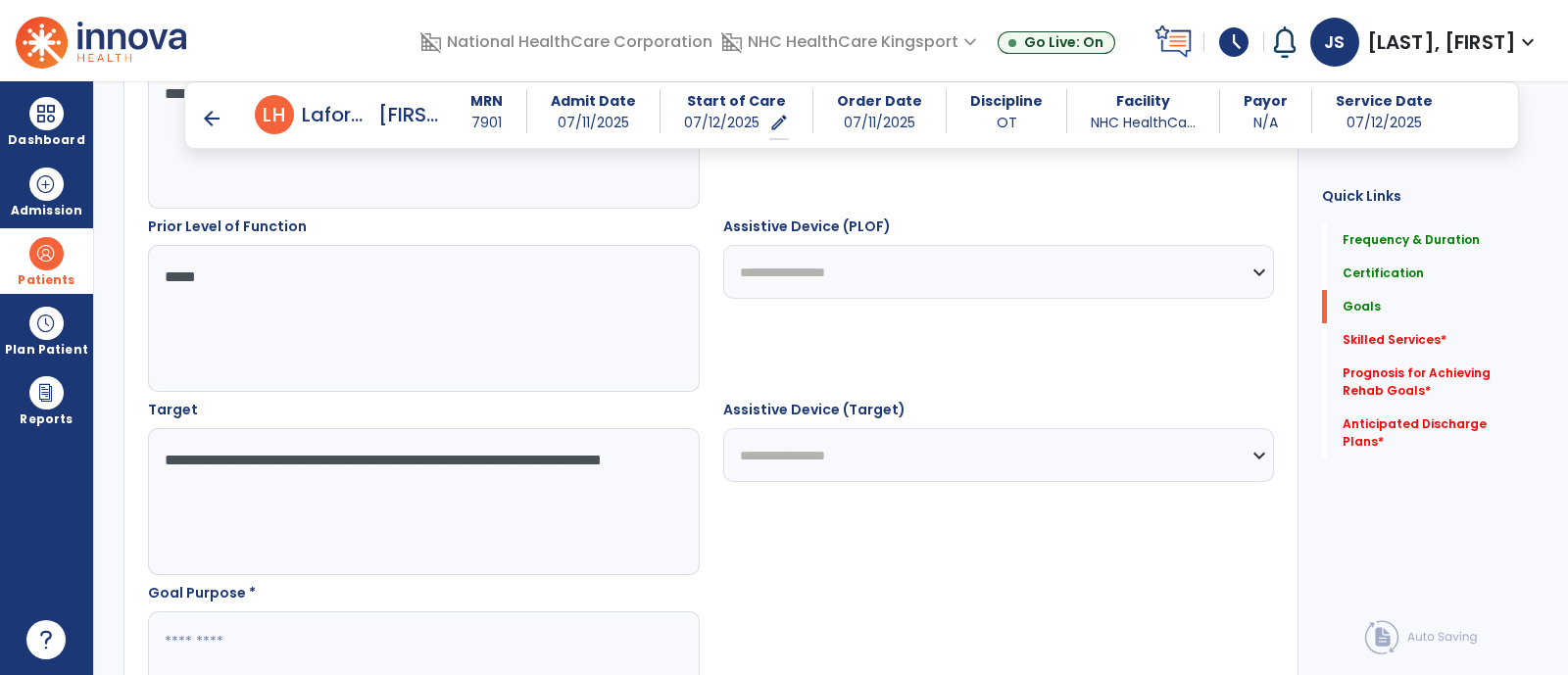 scroll, scrollTop: 1172, scrollLeft: 0, axis: vertical 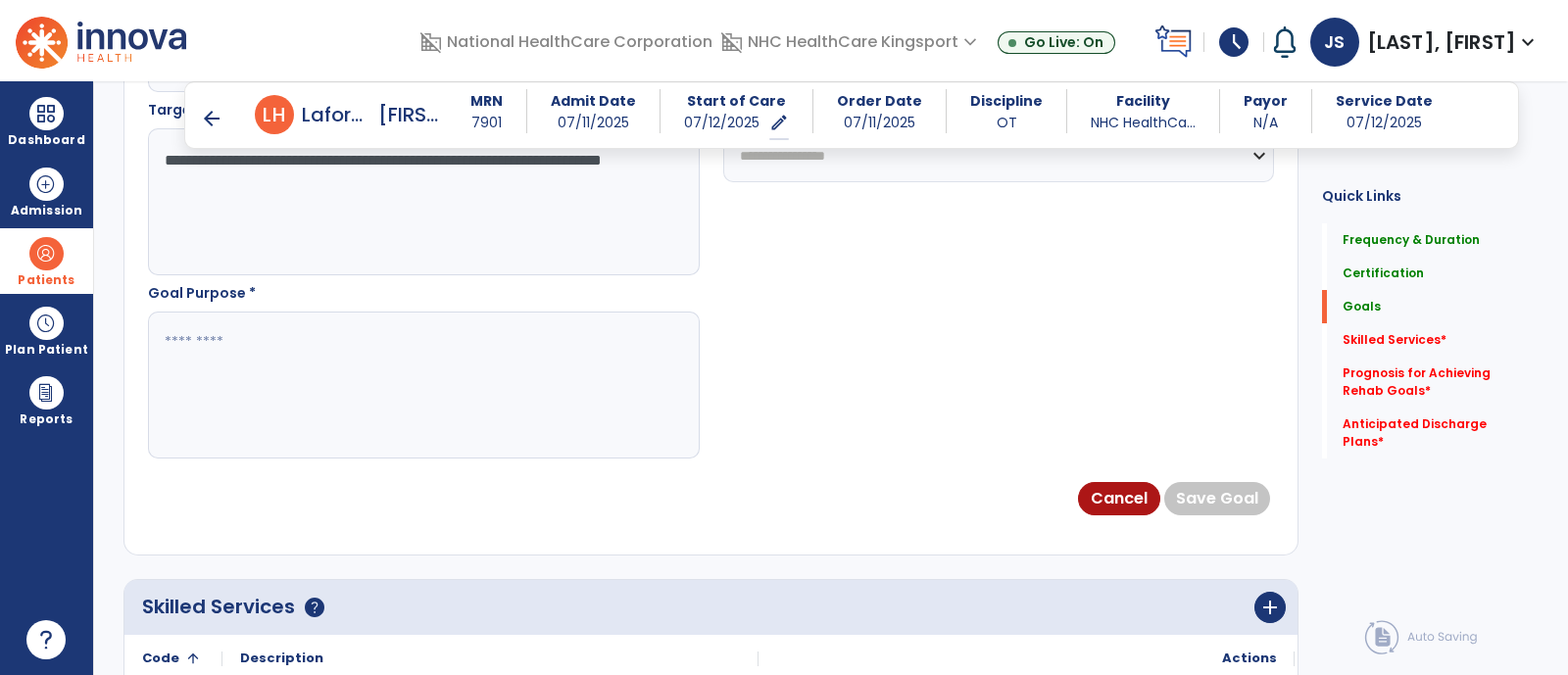 click at bounding box center [422, 385] 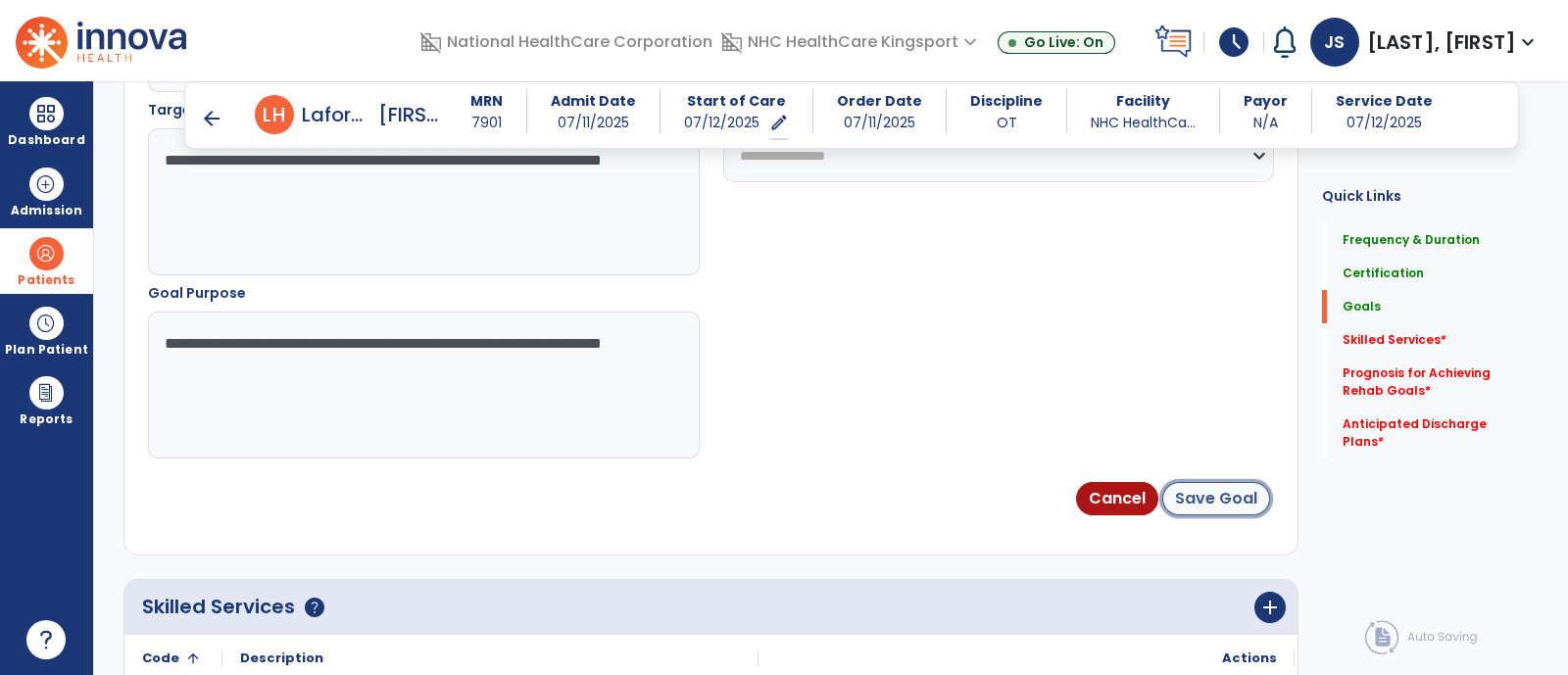 click on "Save Goal" at bounding box center [1216, 499] 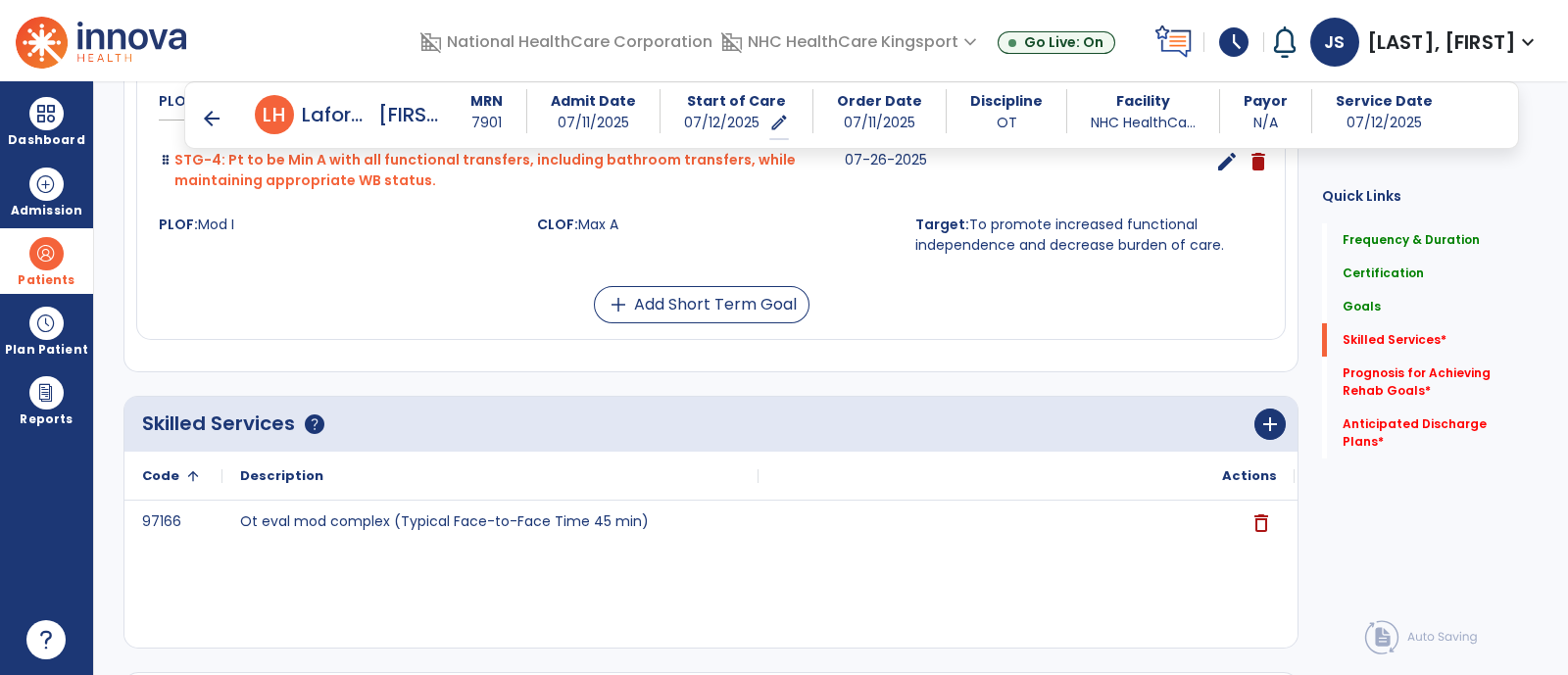 scroll, scrollTop: 1139, scrollLeft: 0, axis: vertical 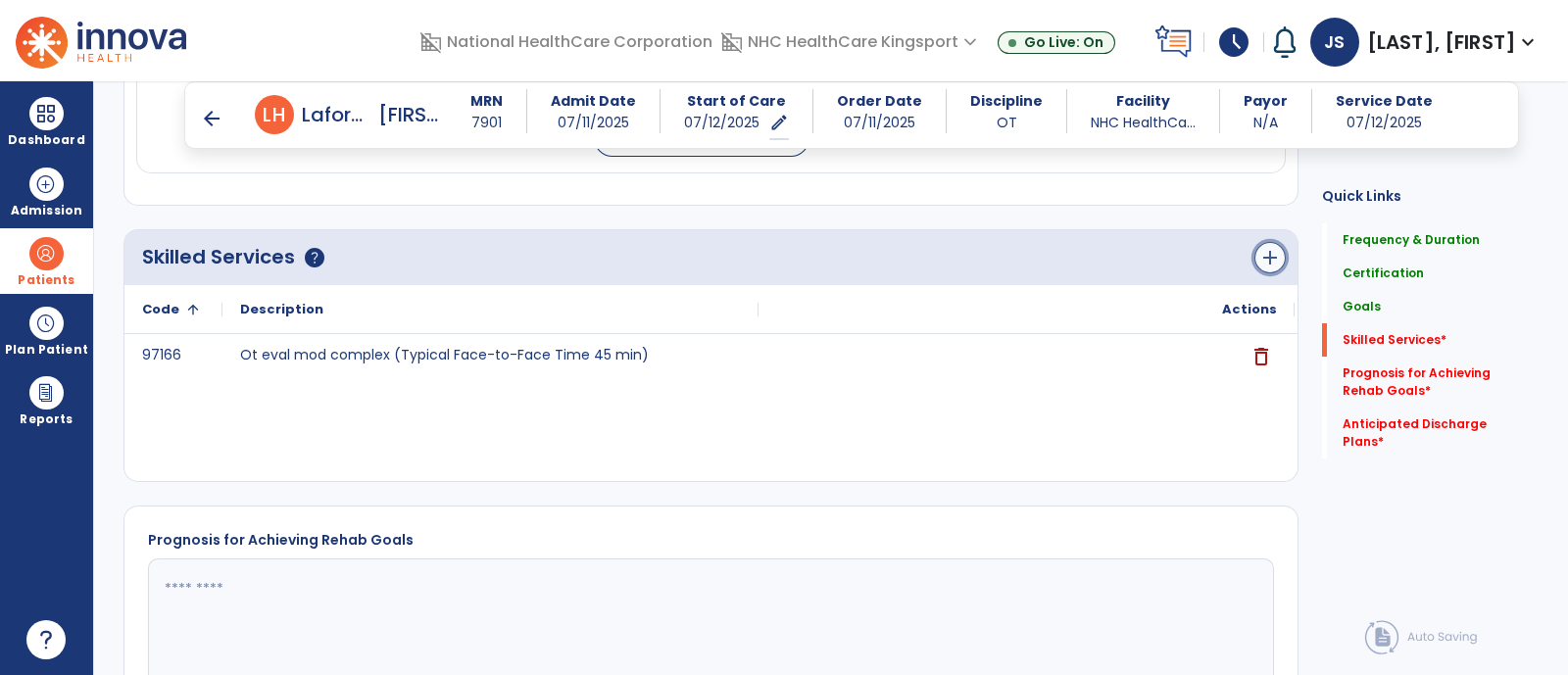 click on "add" 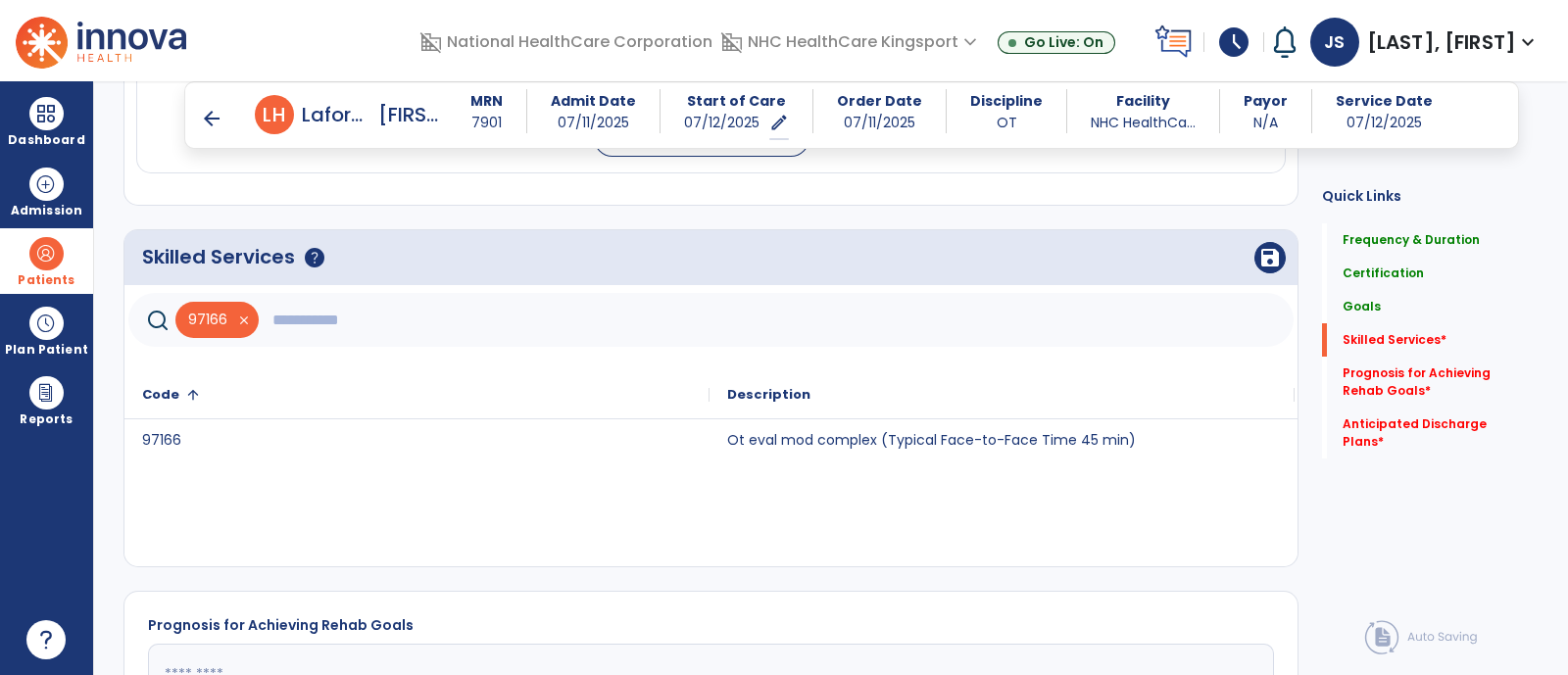 click 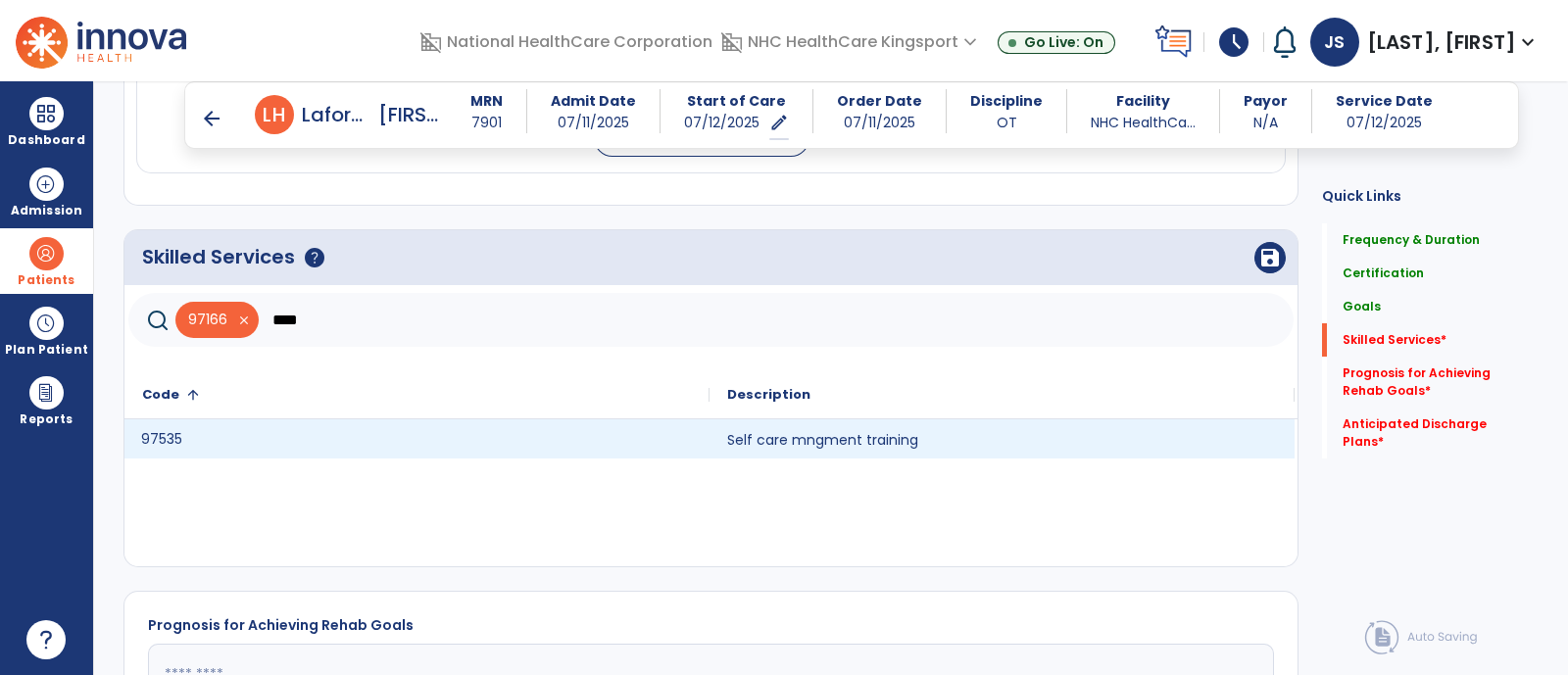 click on "97535" 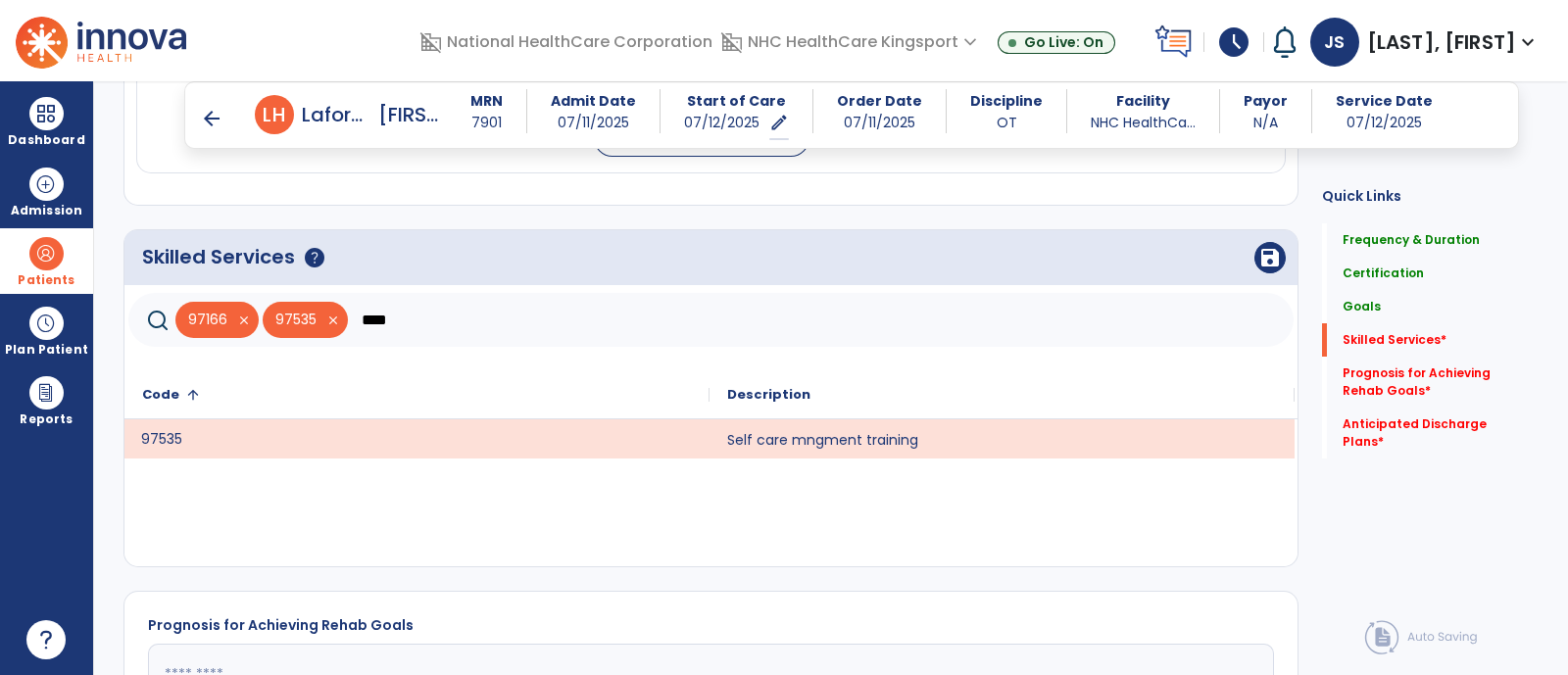 click on "****" 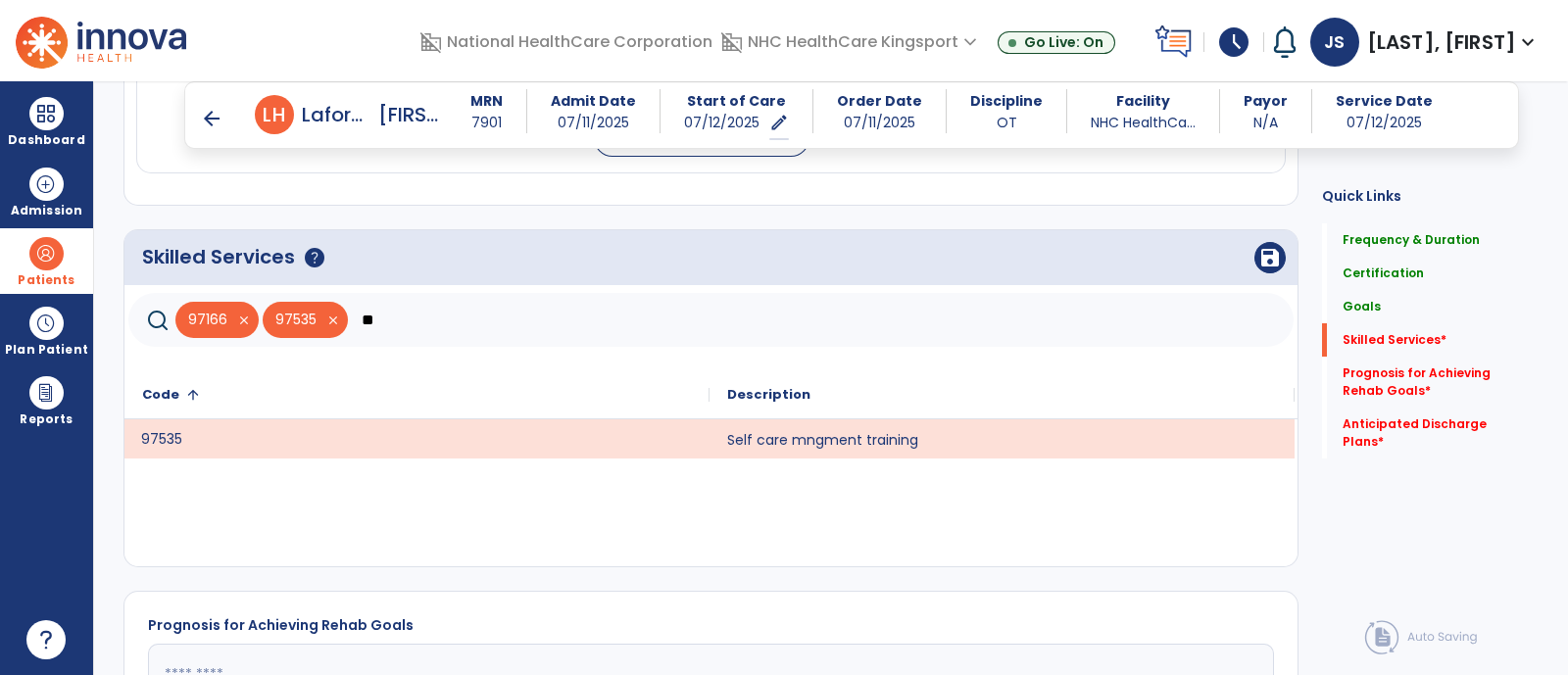 type on "*" 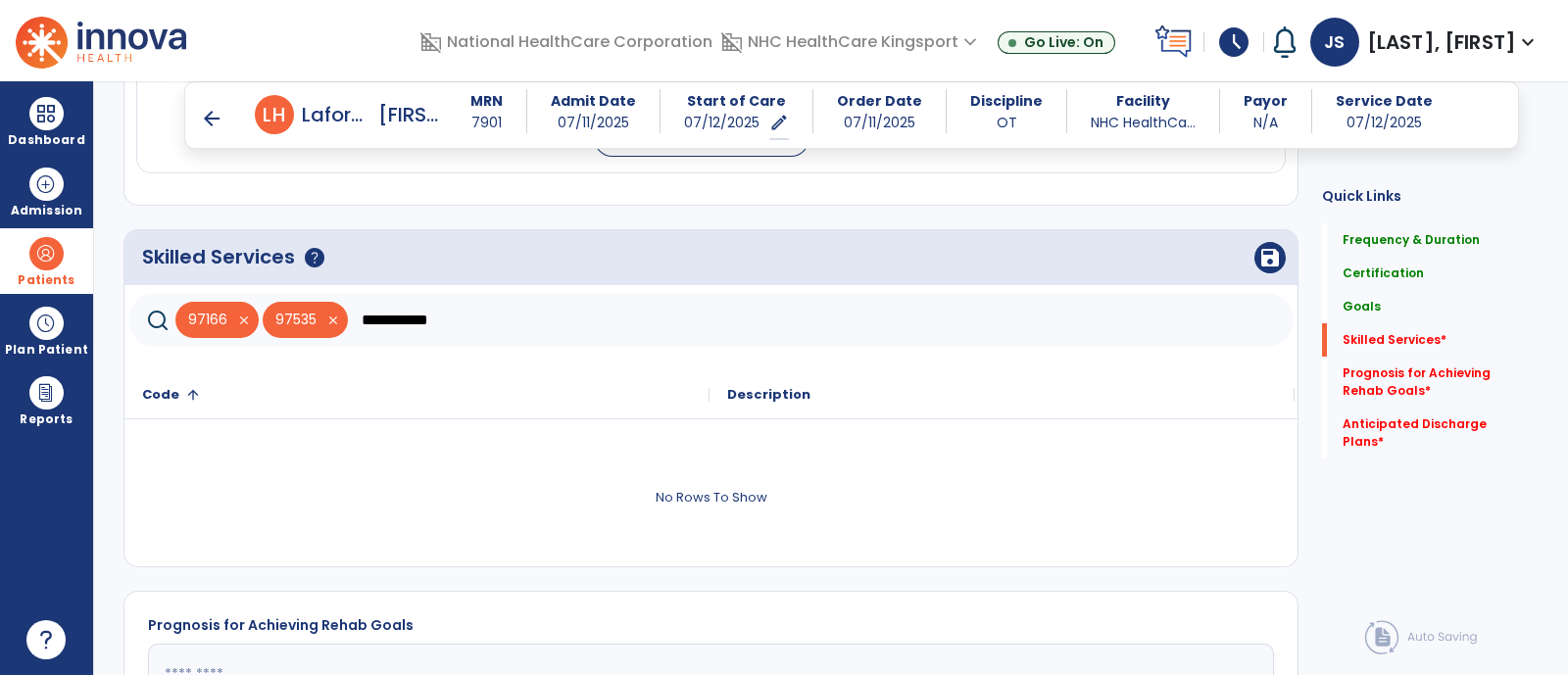 type on "**********" 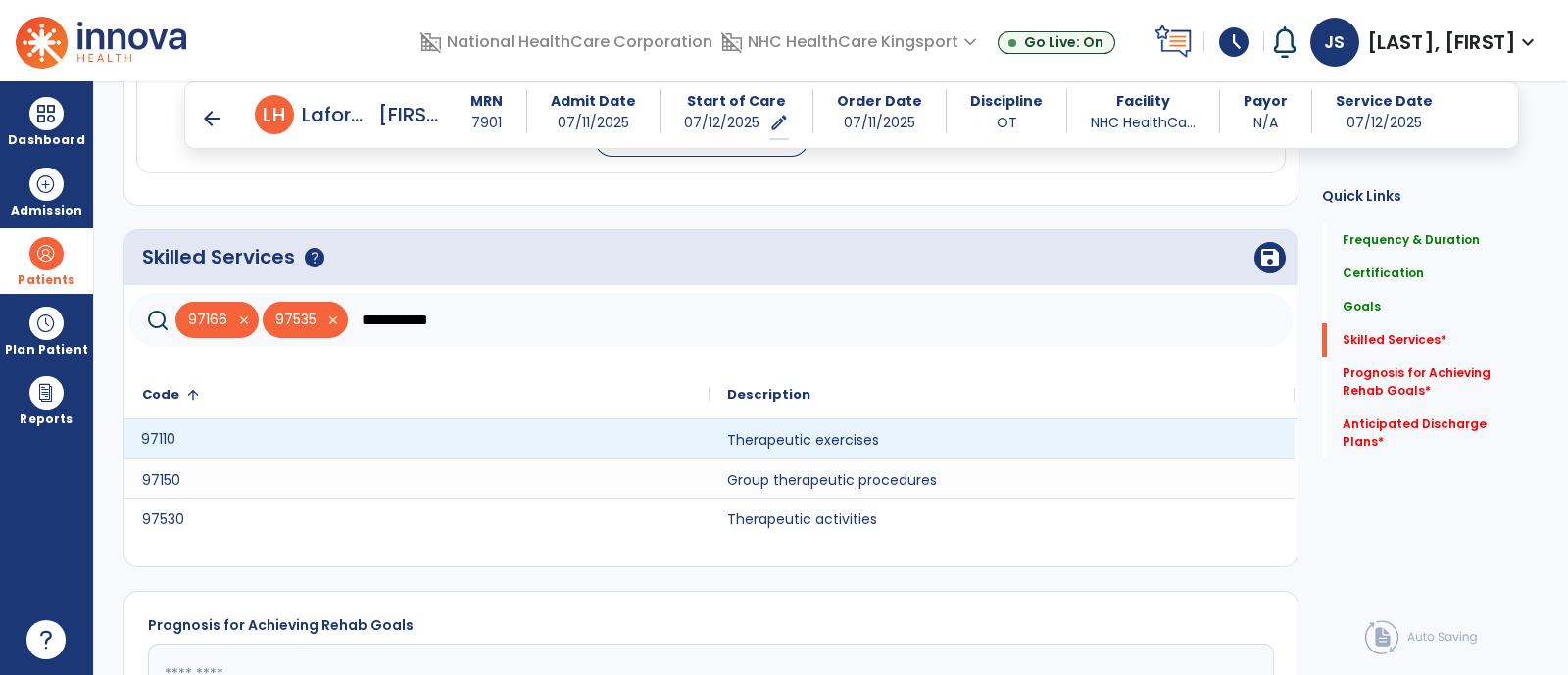 click on "97110" 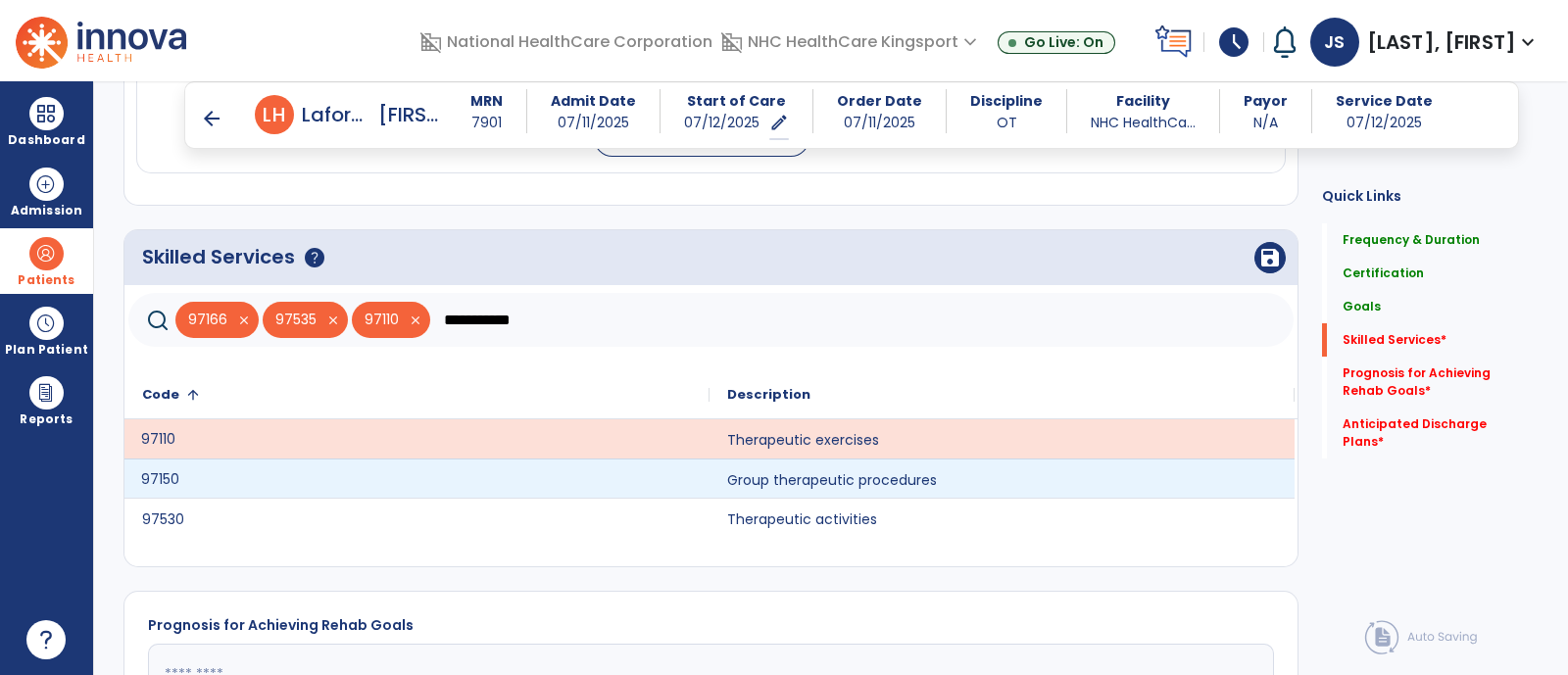click on "97150" 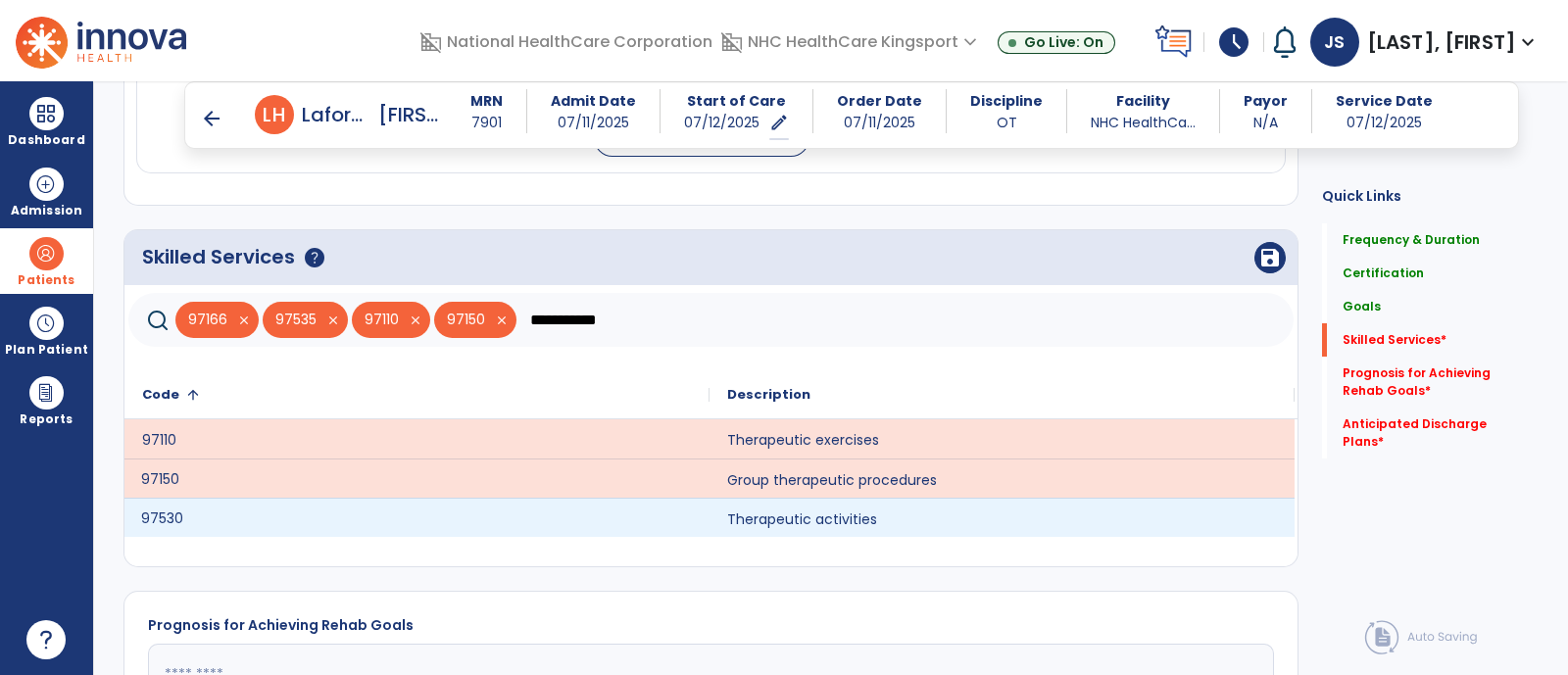 click on "97530" 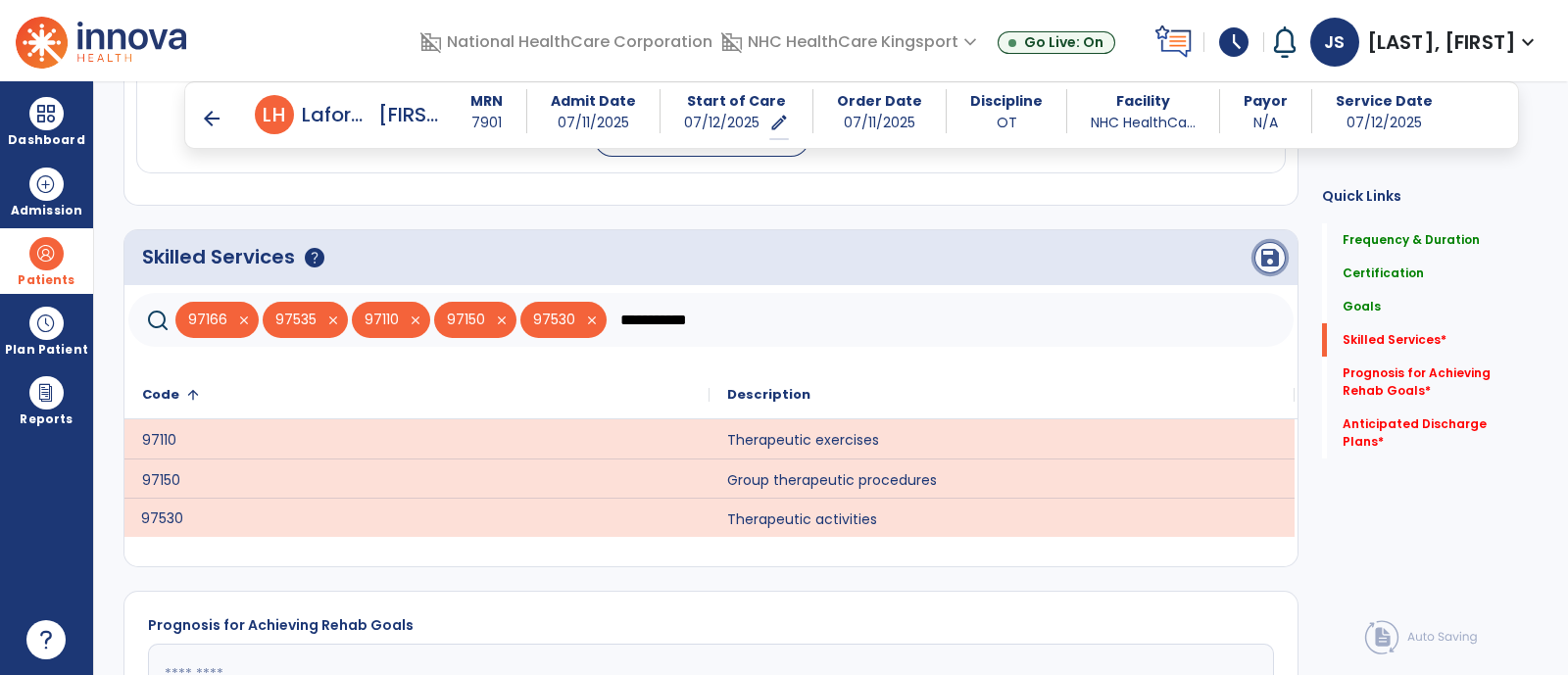 click on "save" 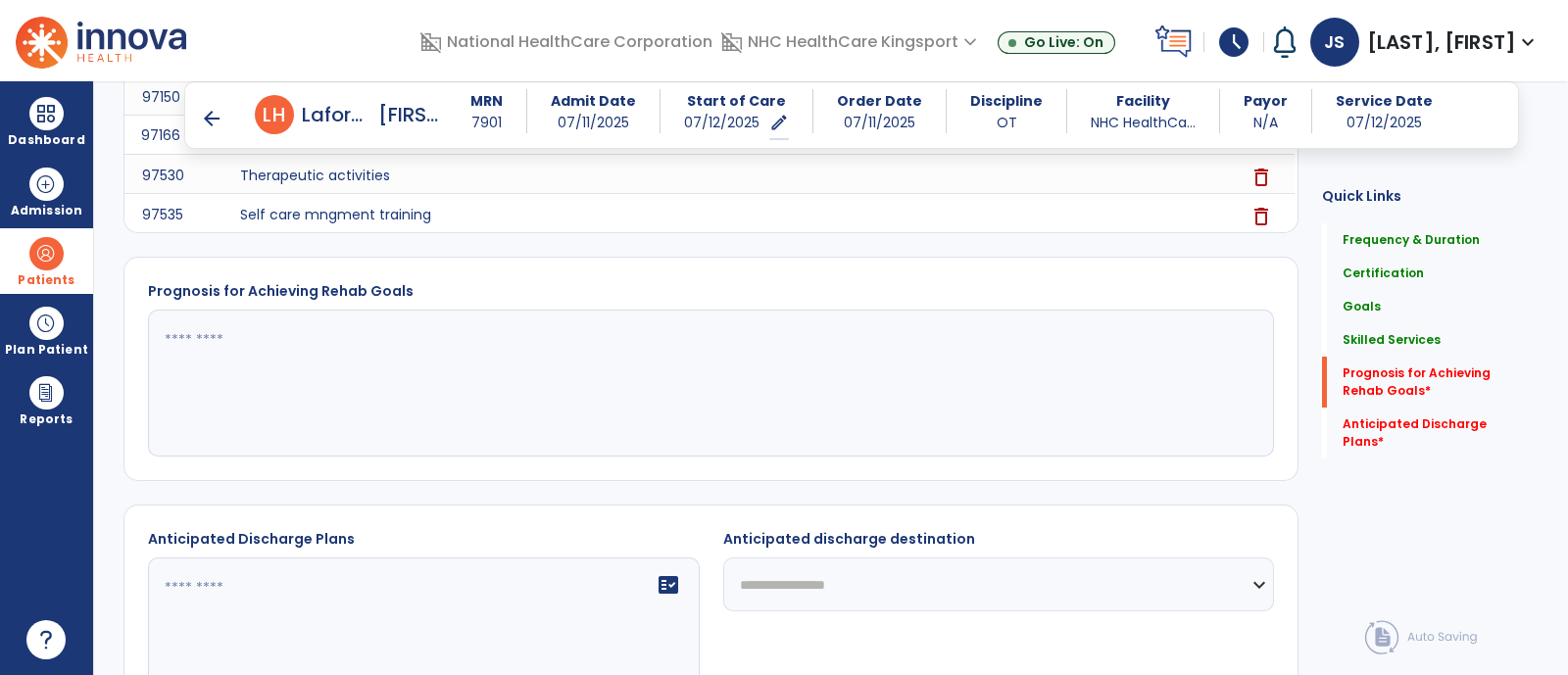 scroll, scrollTop: 1451, scrollLeft: 0, axis: vertical 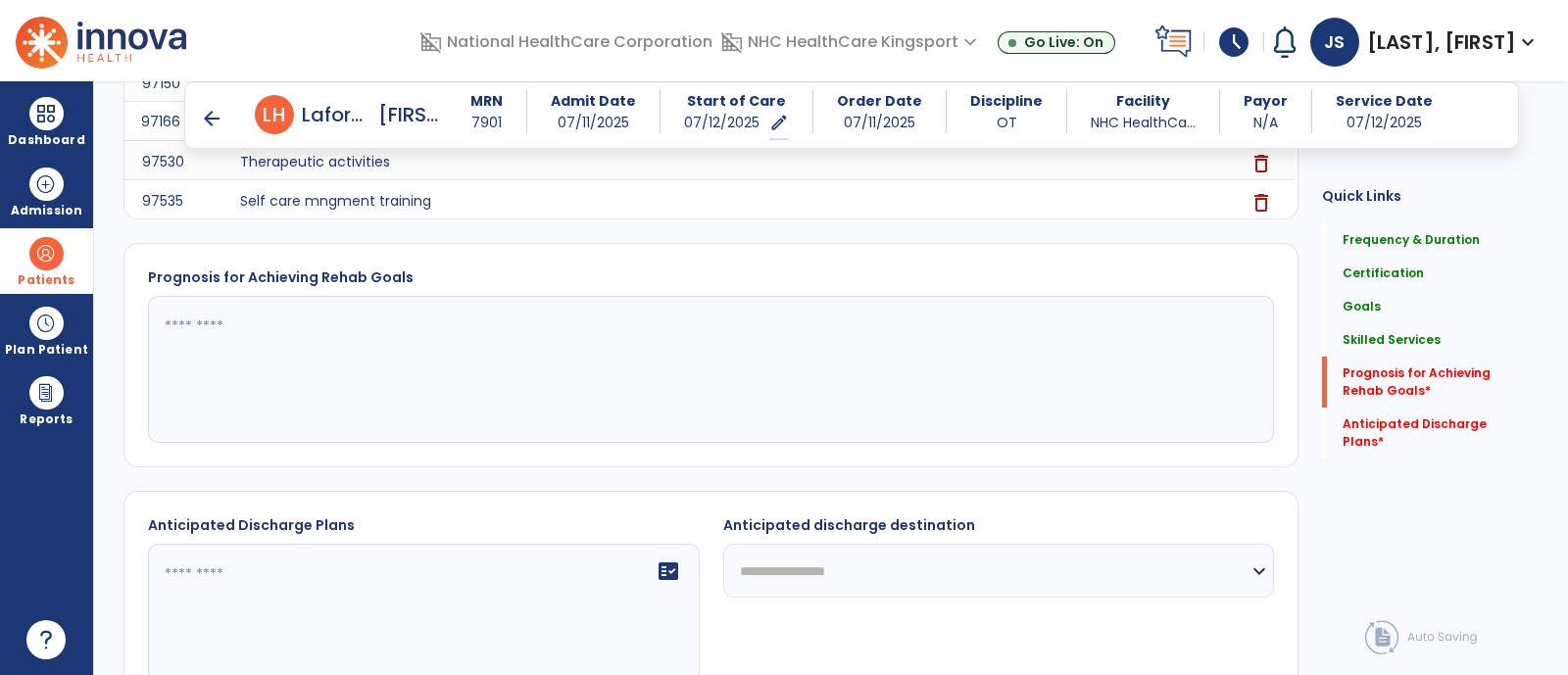 click 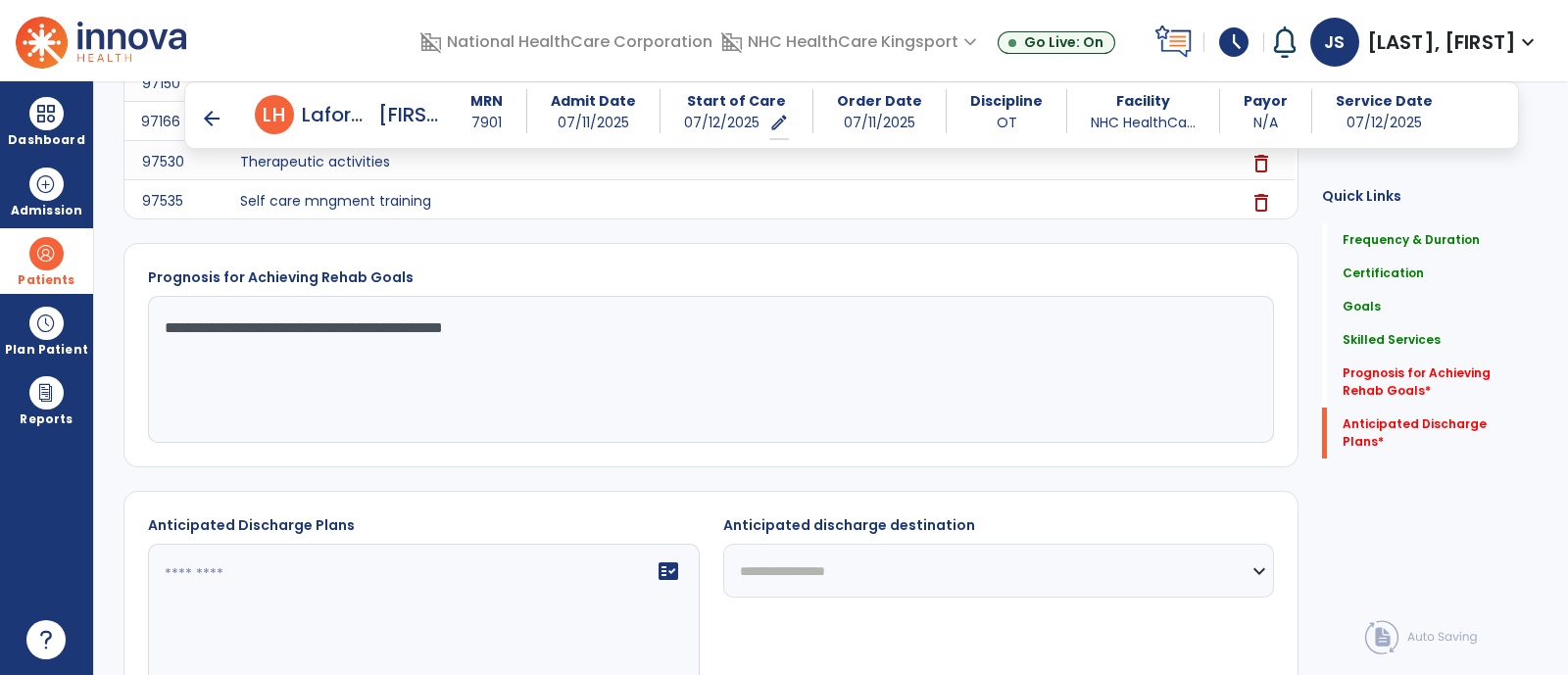 scroll, scrollTop: 1581, scrollLeft: 0, axis: vertical 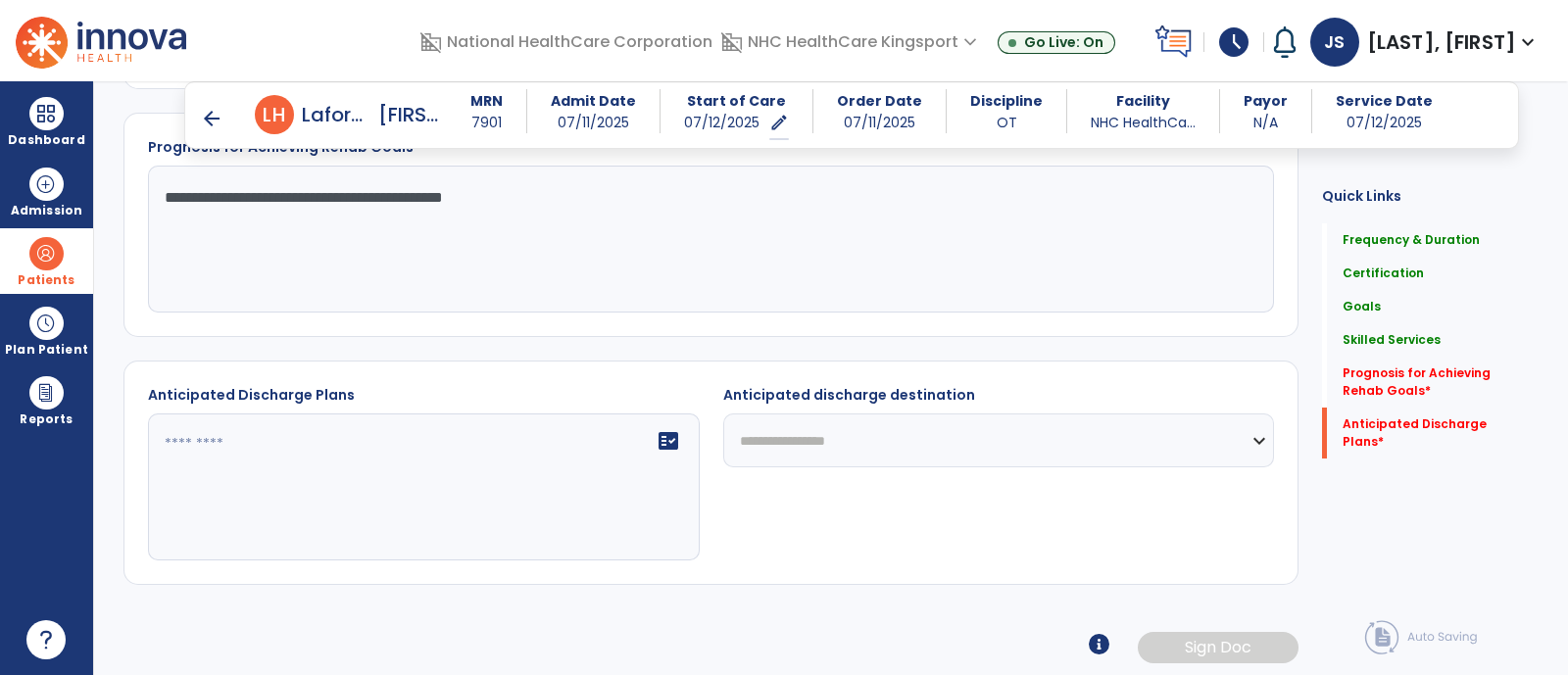 type on "**********" 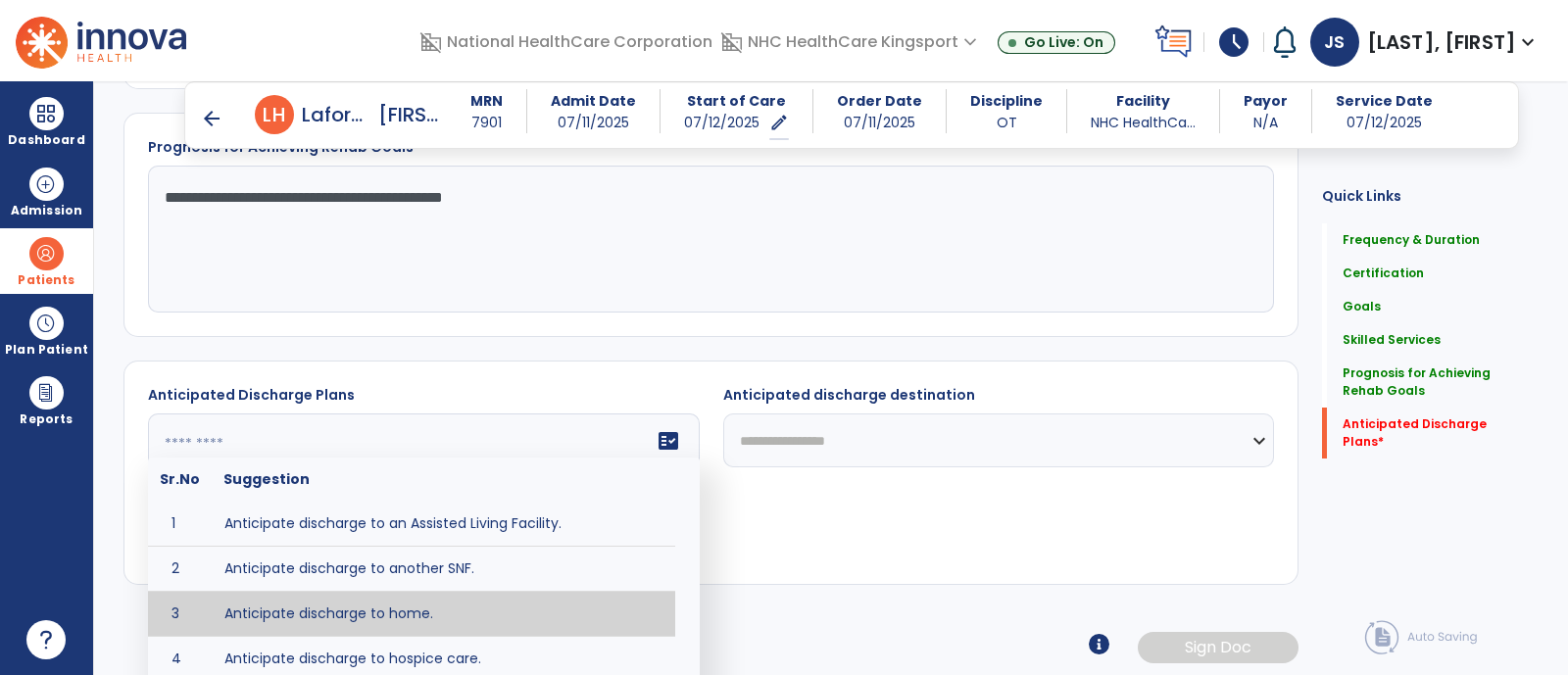 type on "**********" 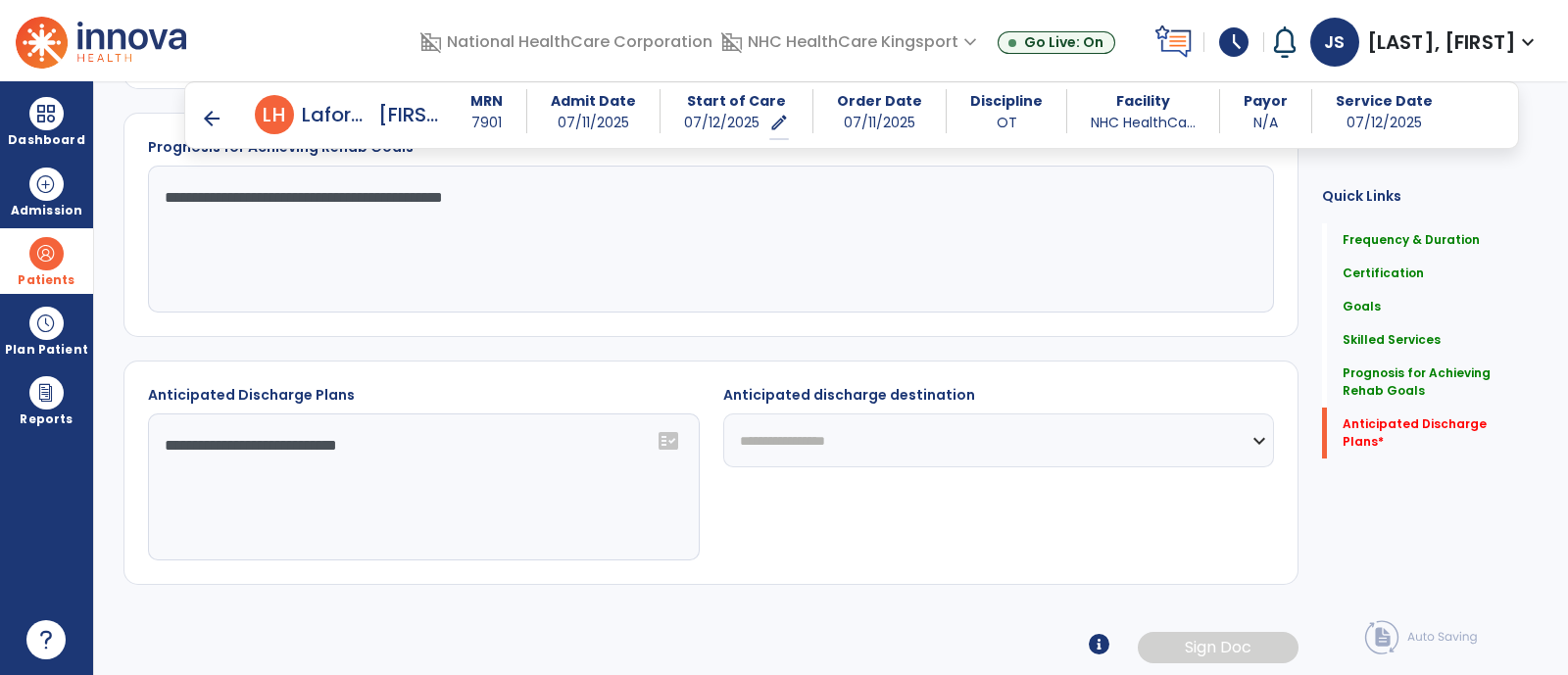 click on "**********" 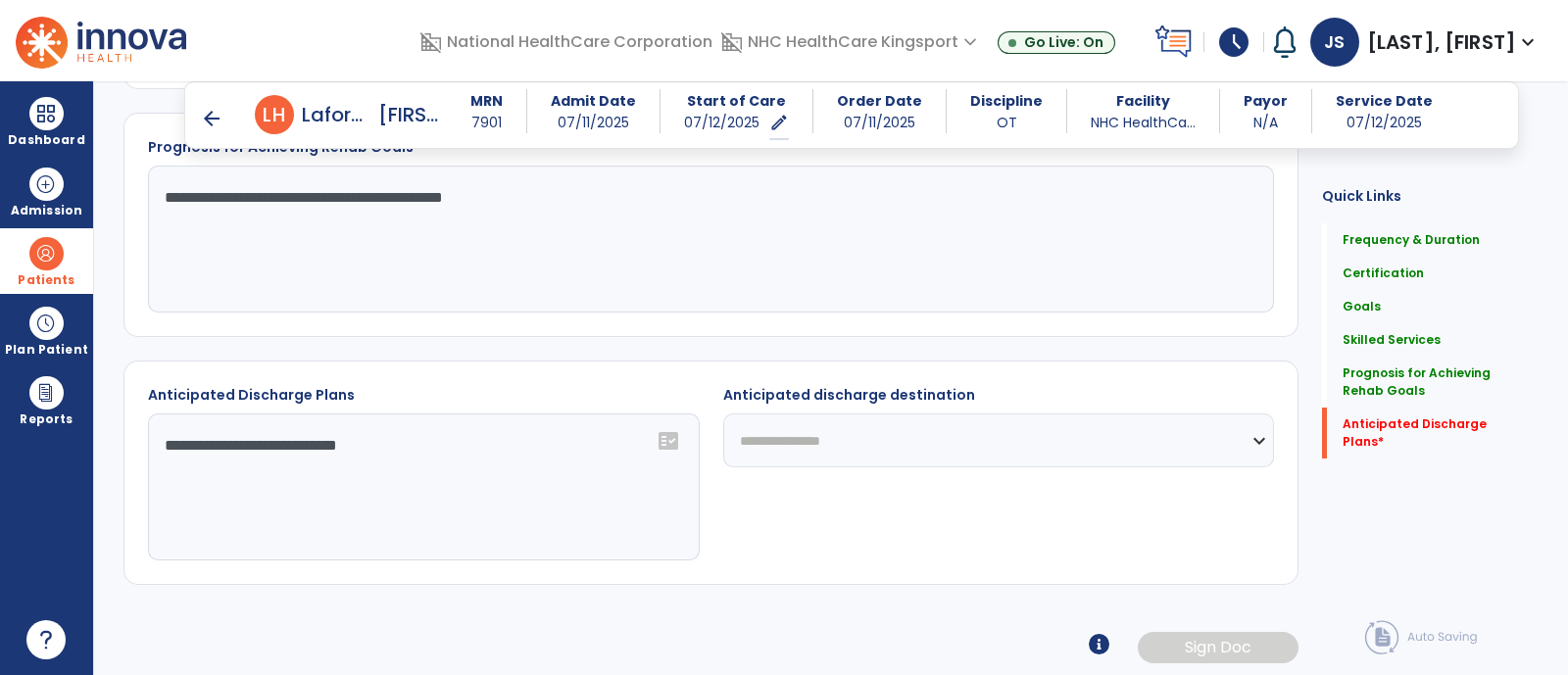 click on "**********" 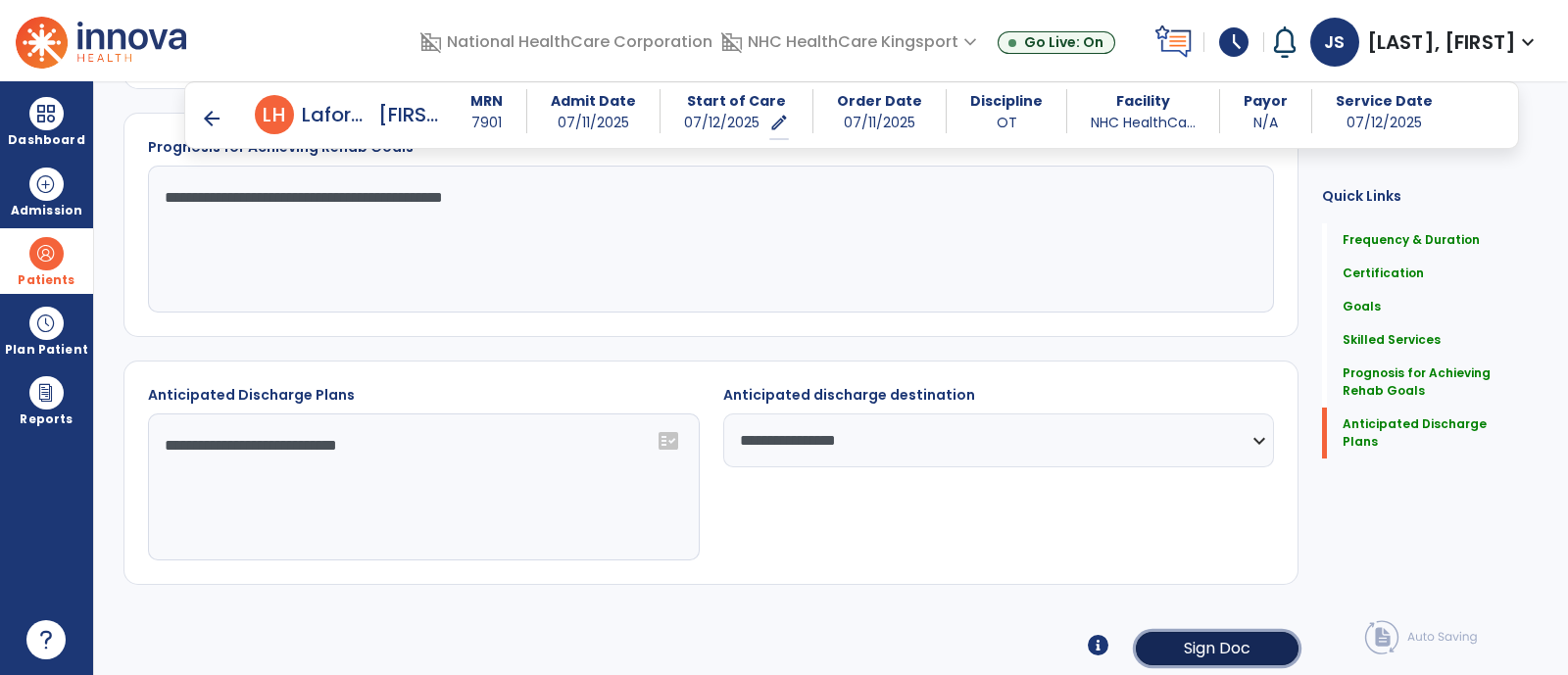click on "Sign Doc" 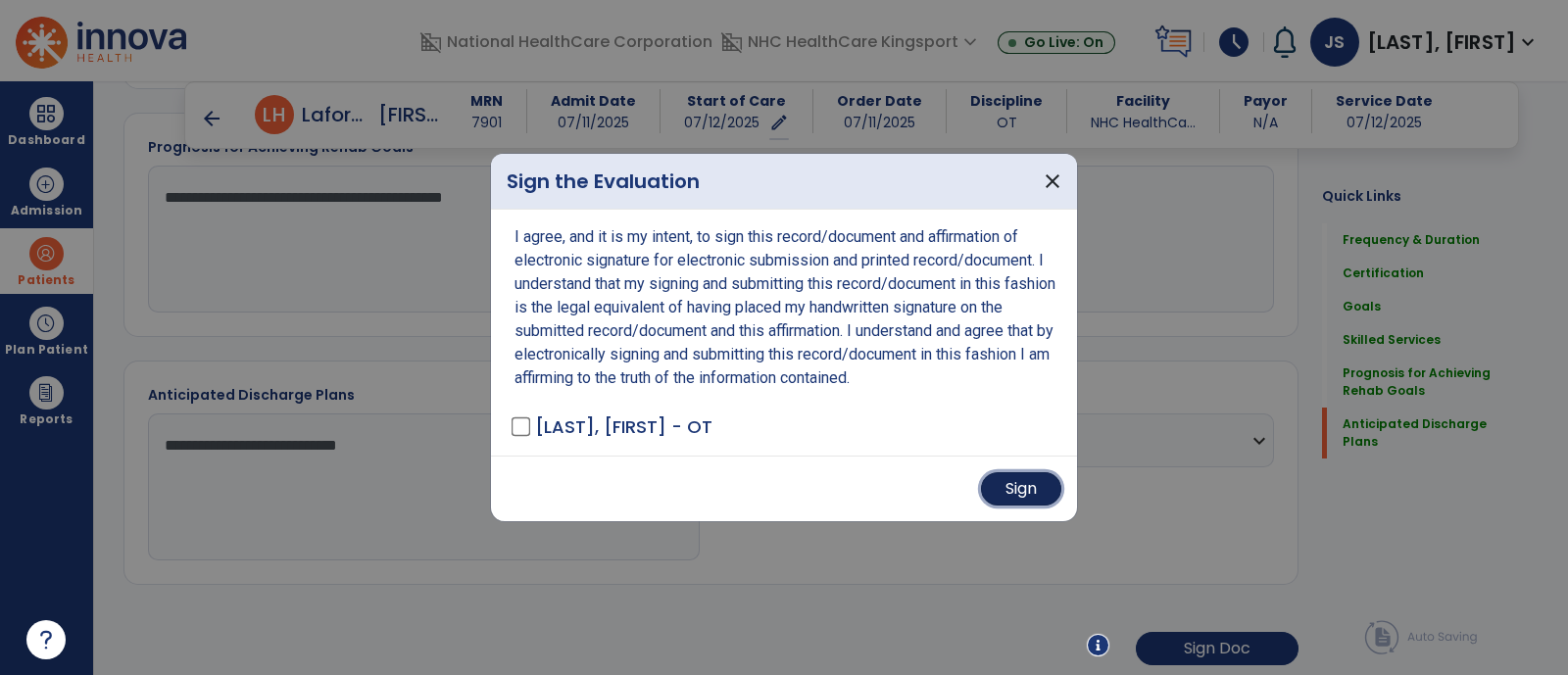 click on "Sign" at bounding box center [1021, 489] 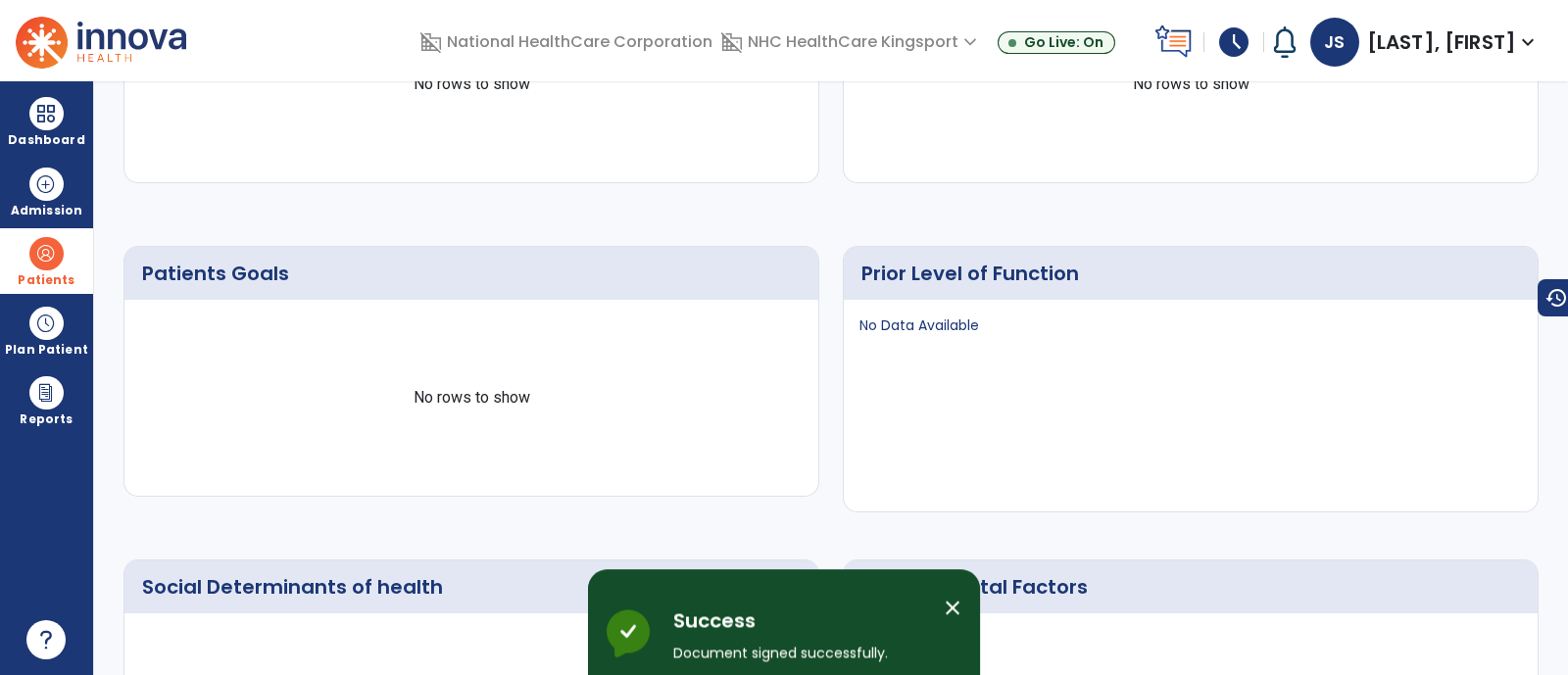 scroll, scrollTop: 0, scrollLeft: 0, axis: both 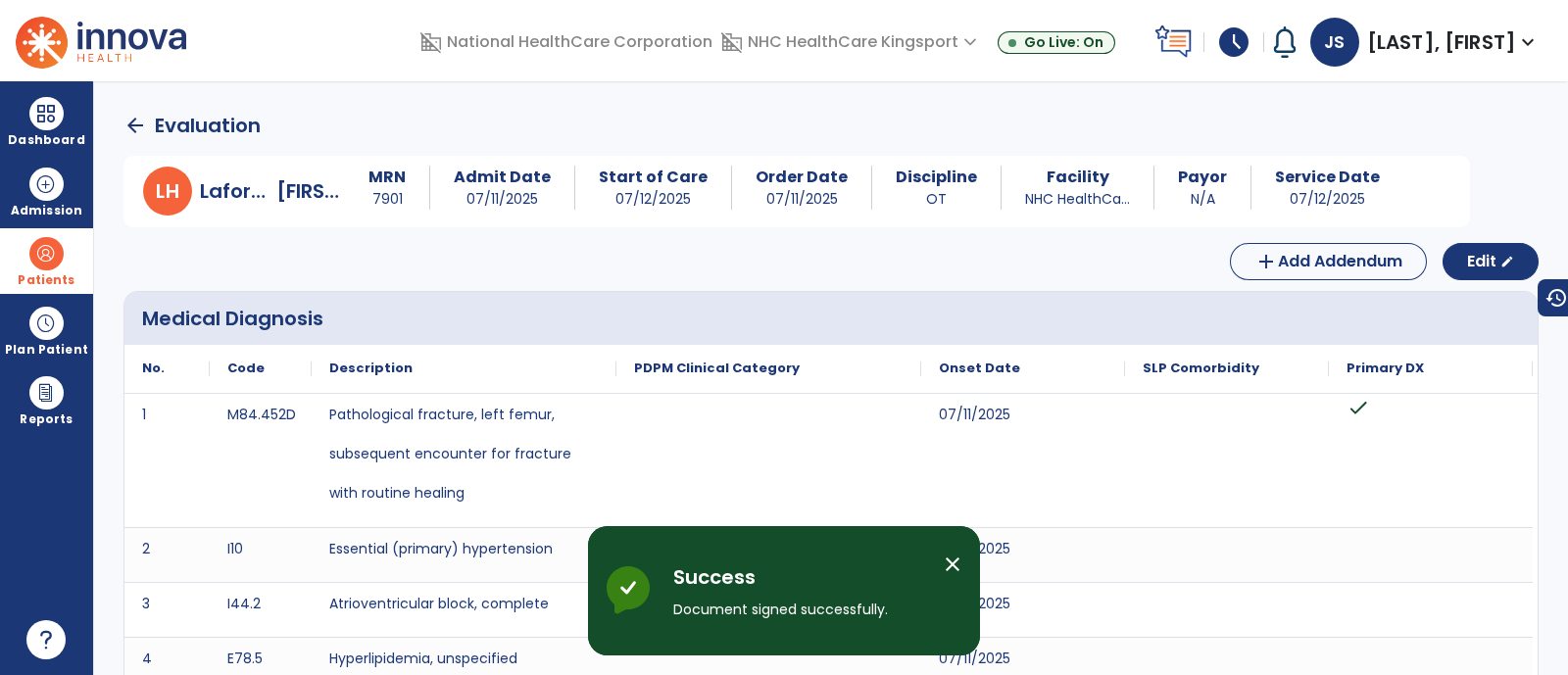 click on "arrow_back" 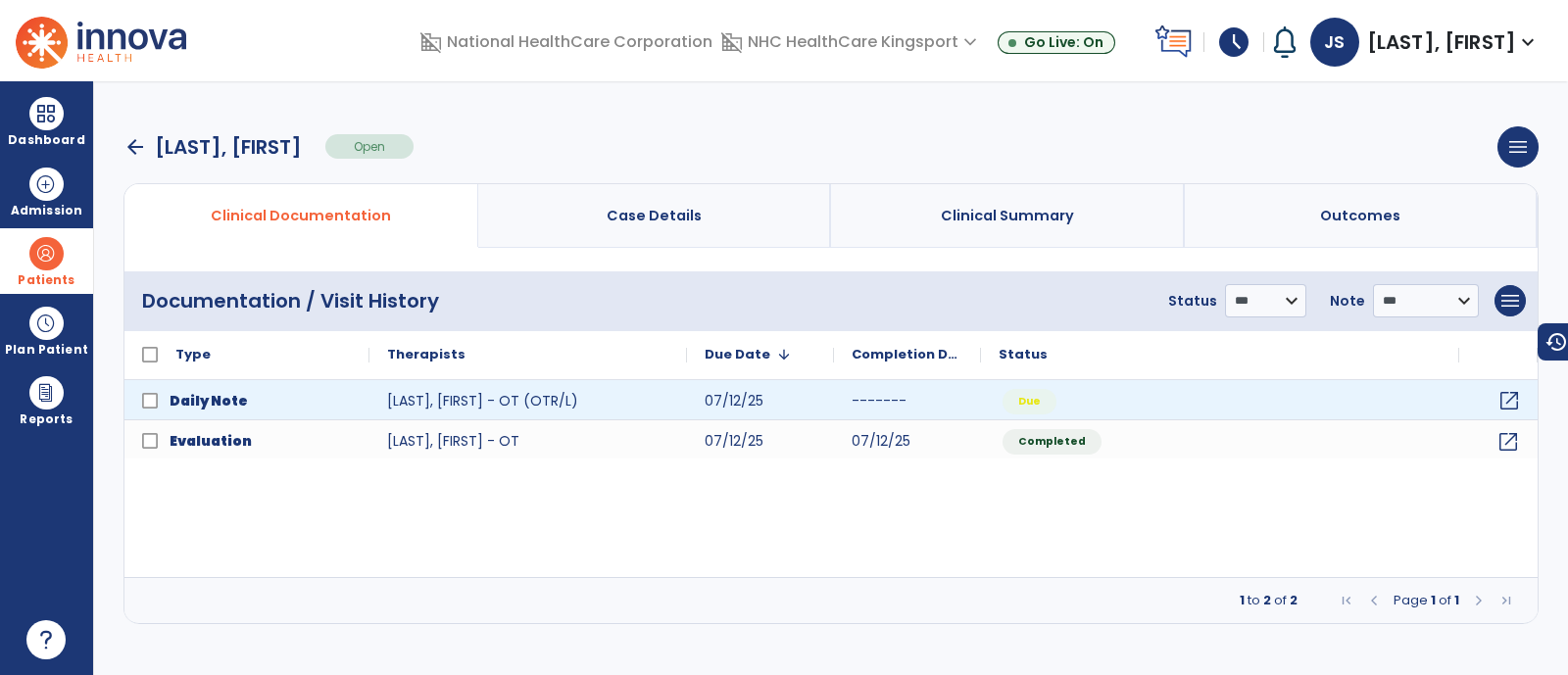 click on "open_in_new" 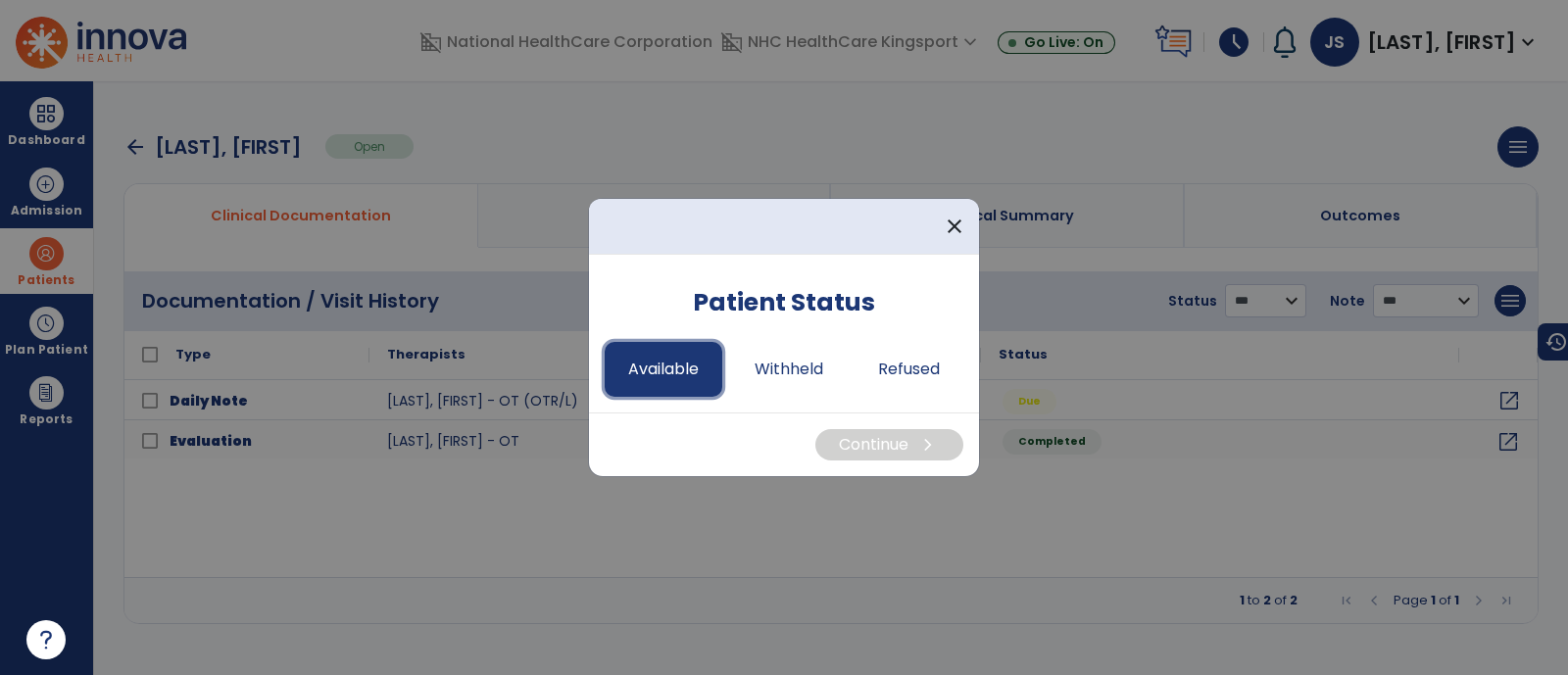 click on "Available" at bounding box center [663, 369] 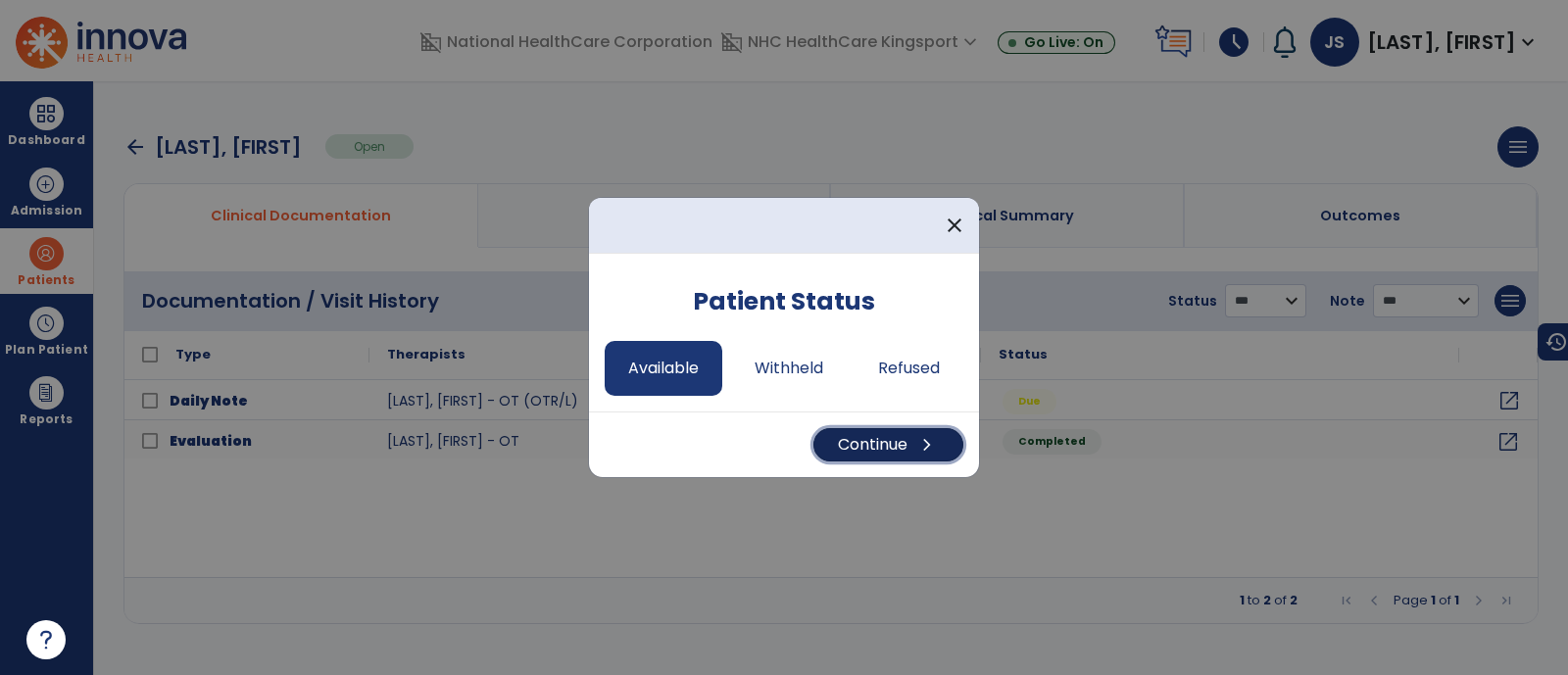 click on "Continue   chevron_right" at bounding box center [888, 445] 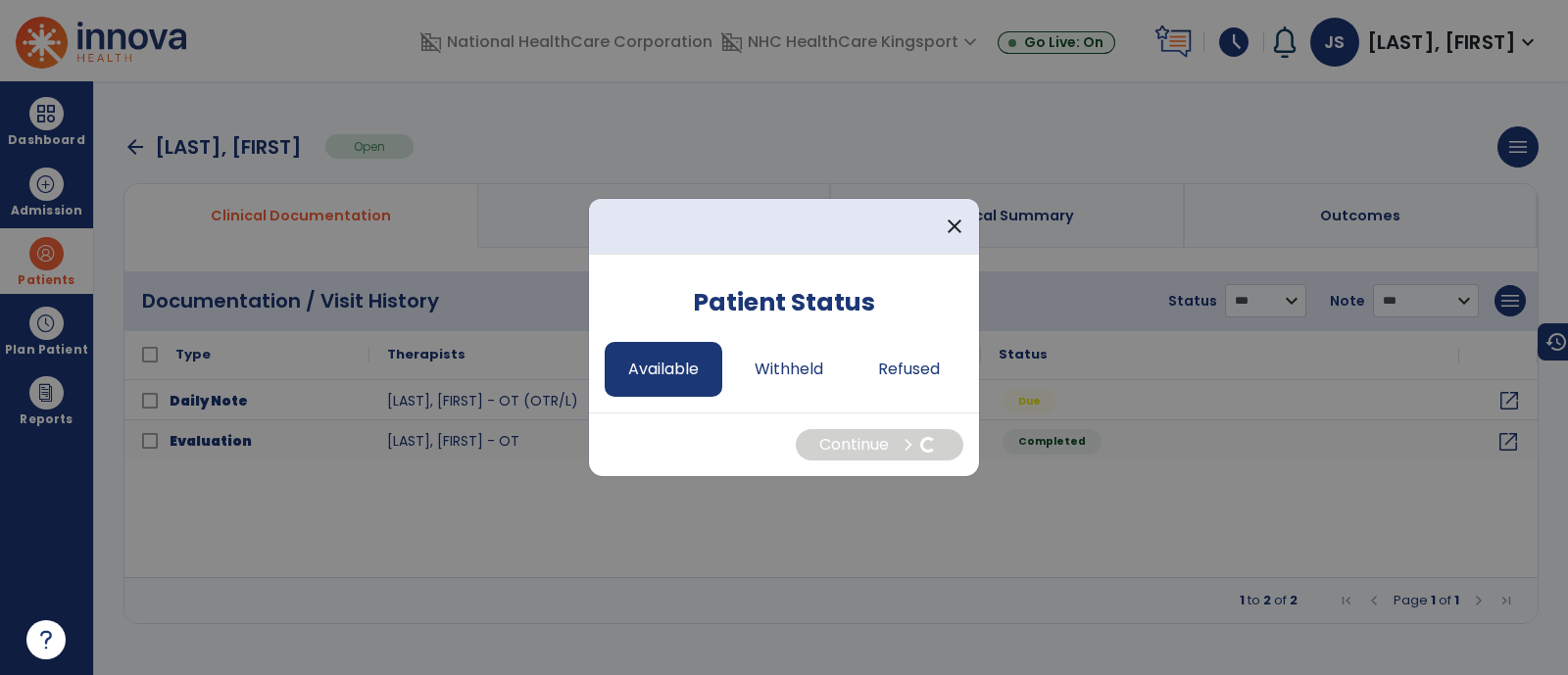 select on "*" 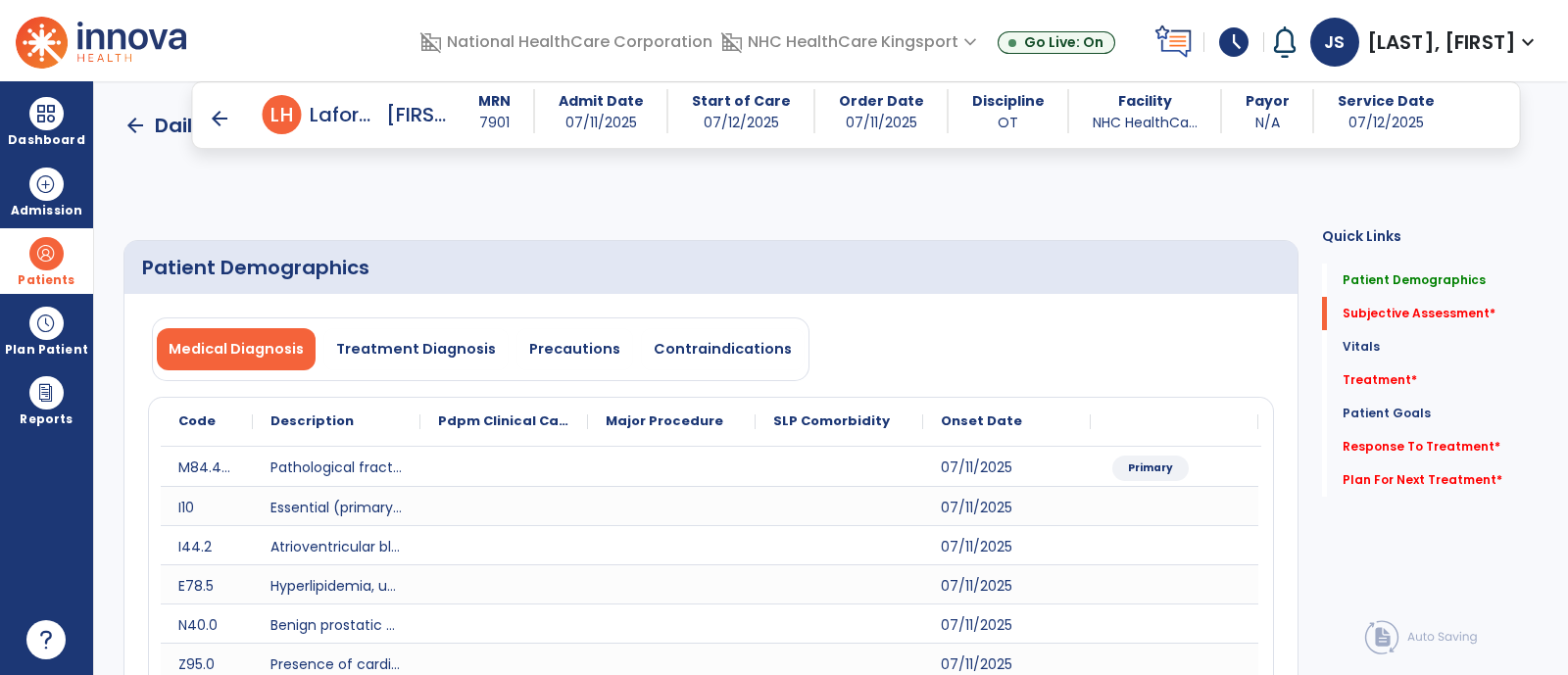 scroll, scrollTop: 539, scrollLeft: 0, axis: vertical 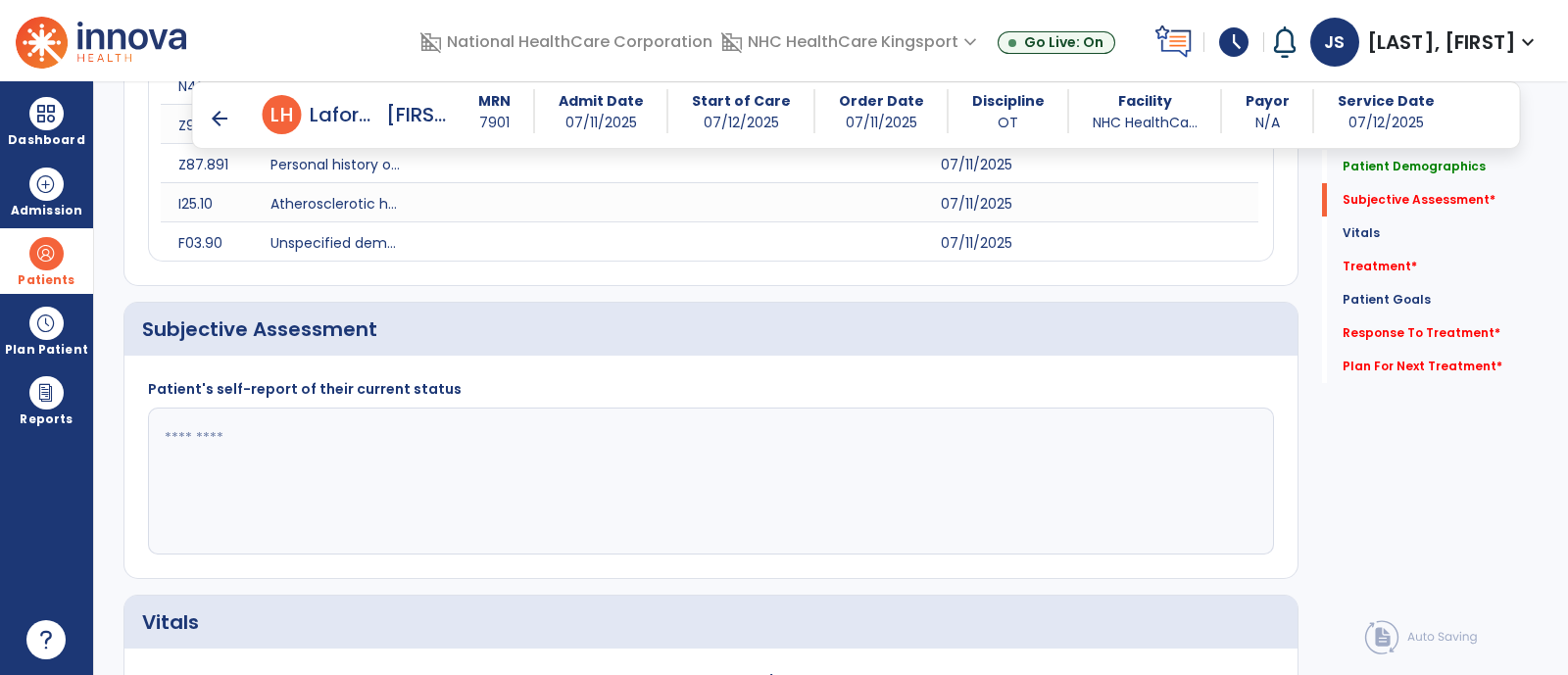 click 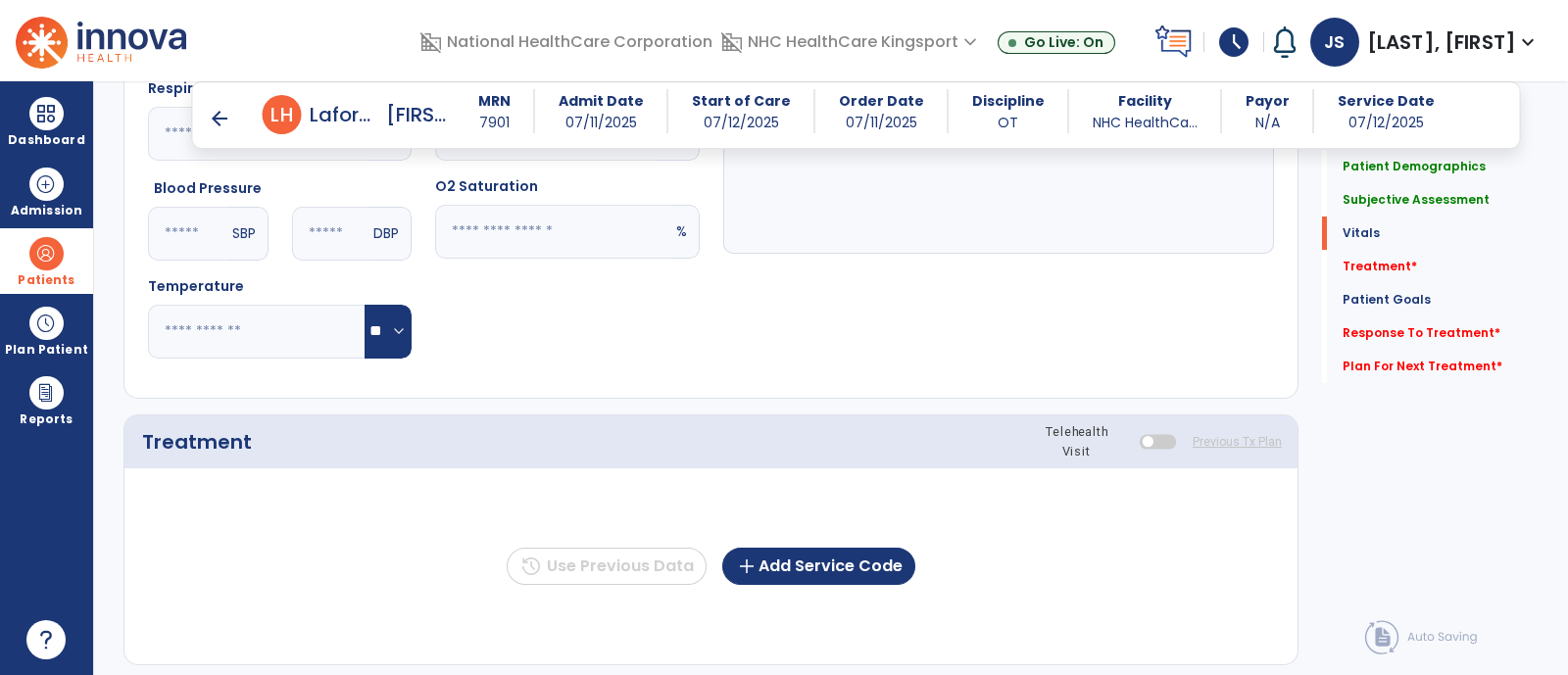 scroll, scrollTop: 1135, scrollLeft: 0, axis: vertical 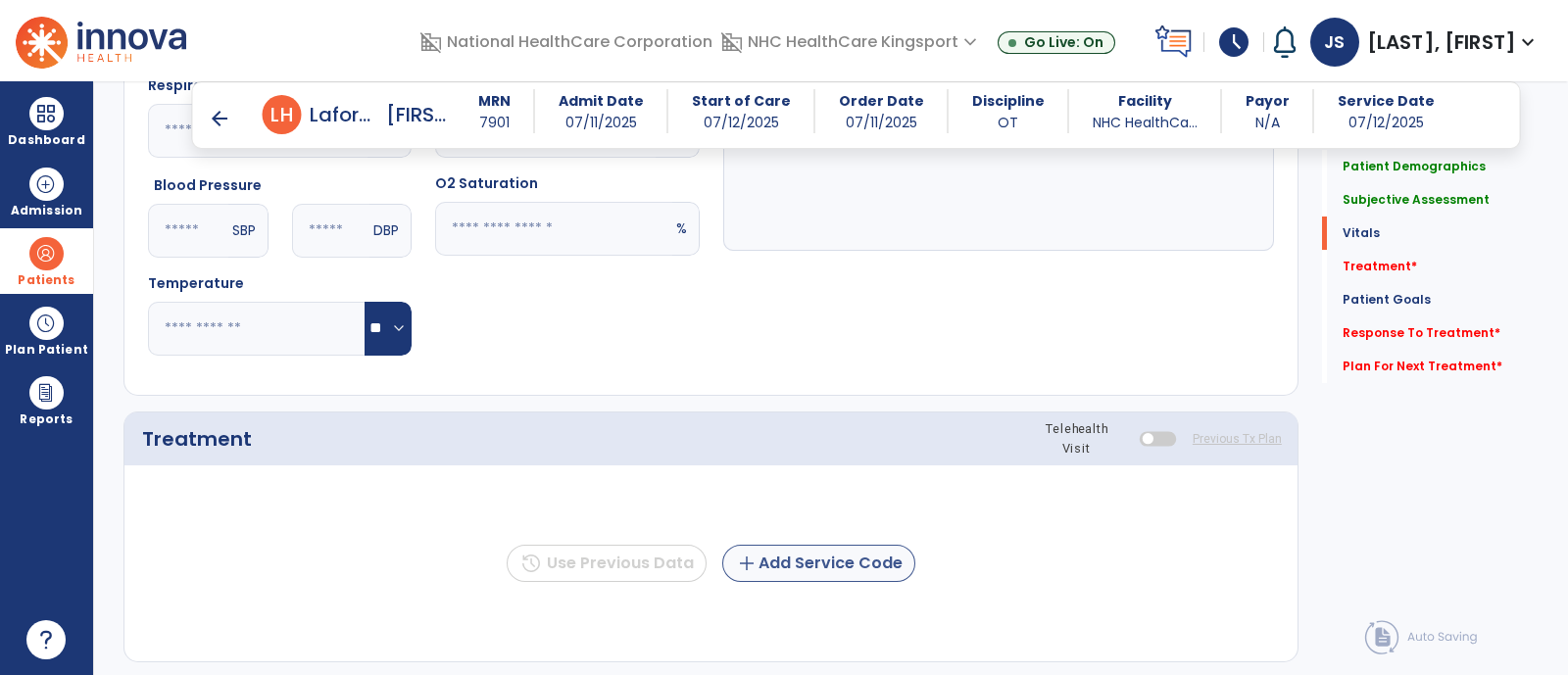type on "**********" 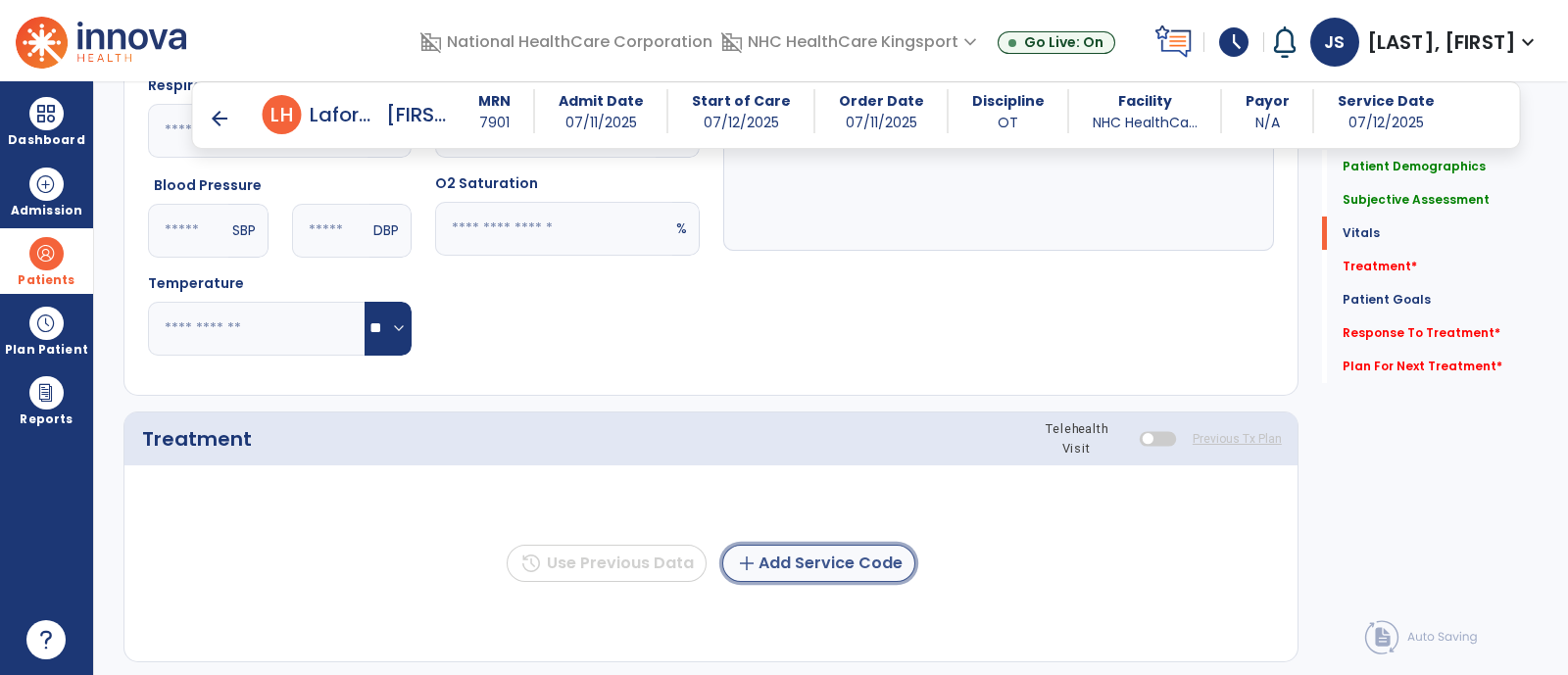click on "add  Add Service Code" 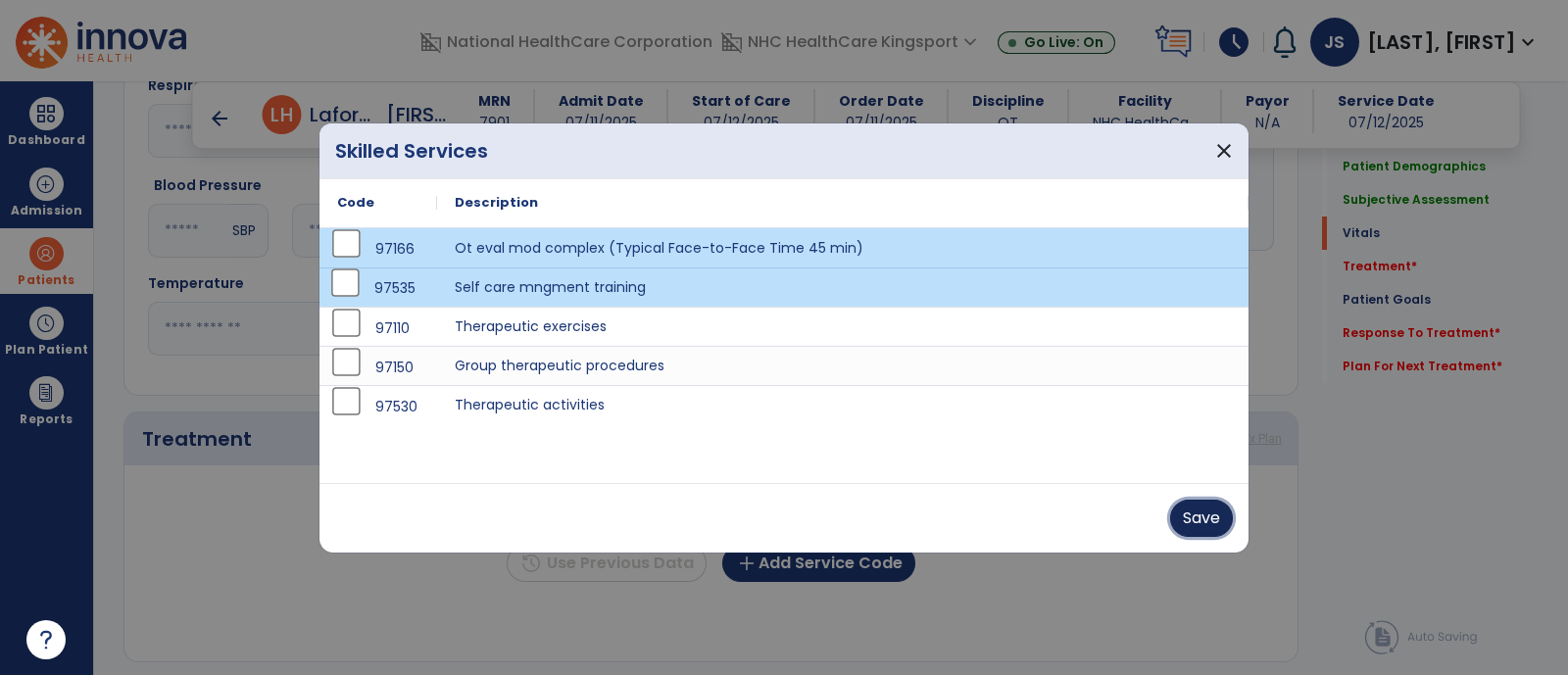click on "Save" at bounding box center (1201, 518) 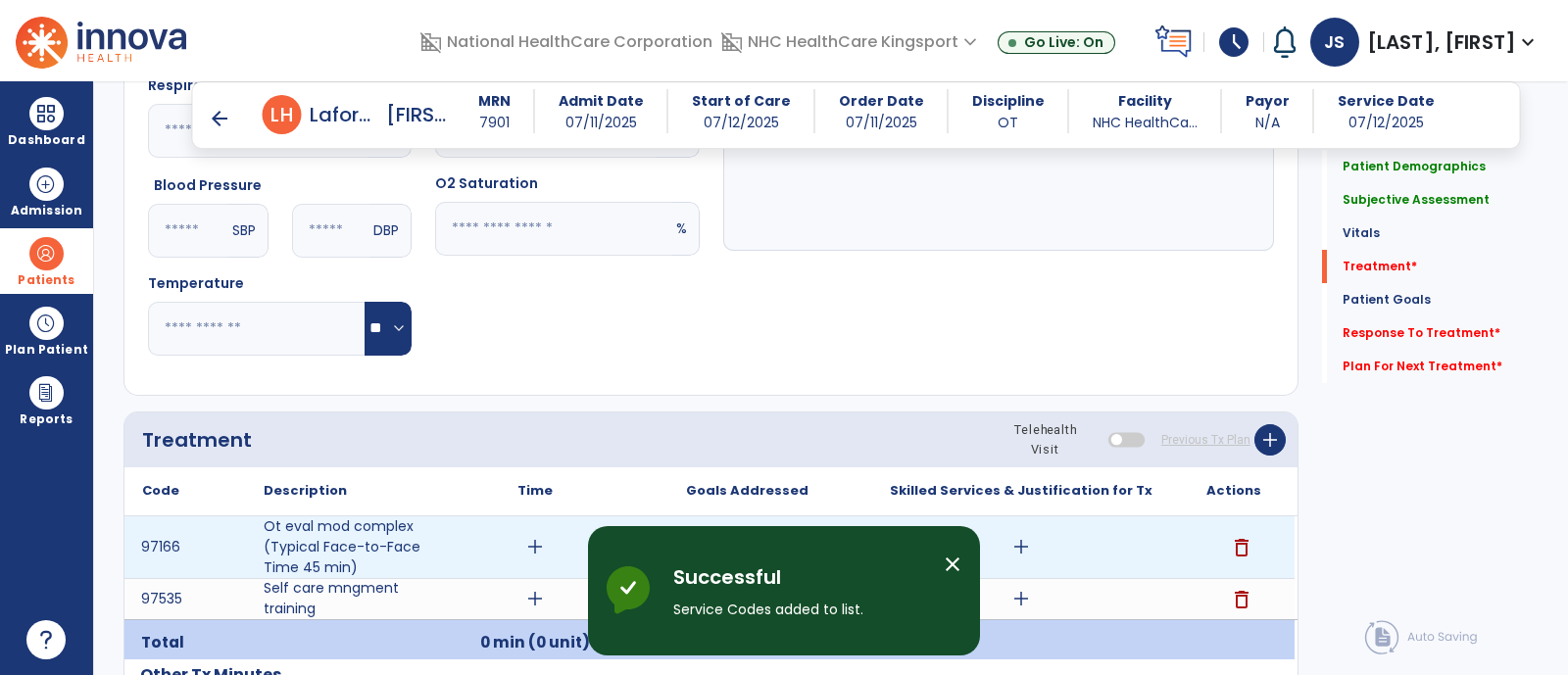 scroll, scrollTop: 1331, scrollLeft: 0, axis: vertical 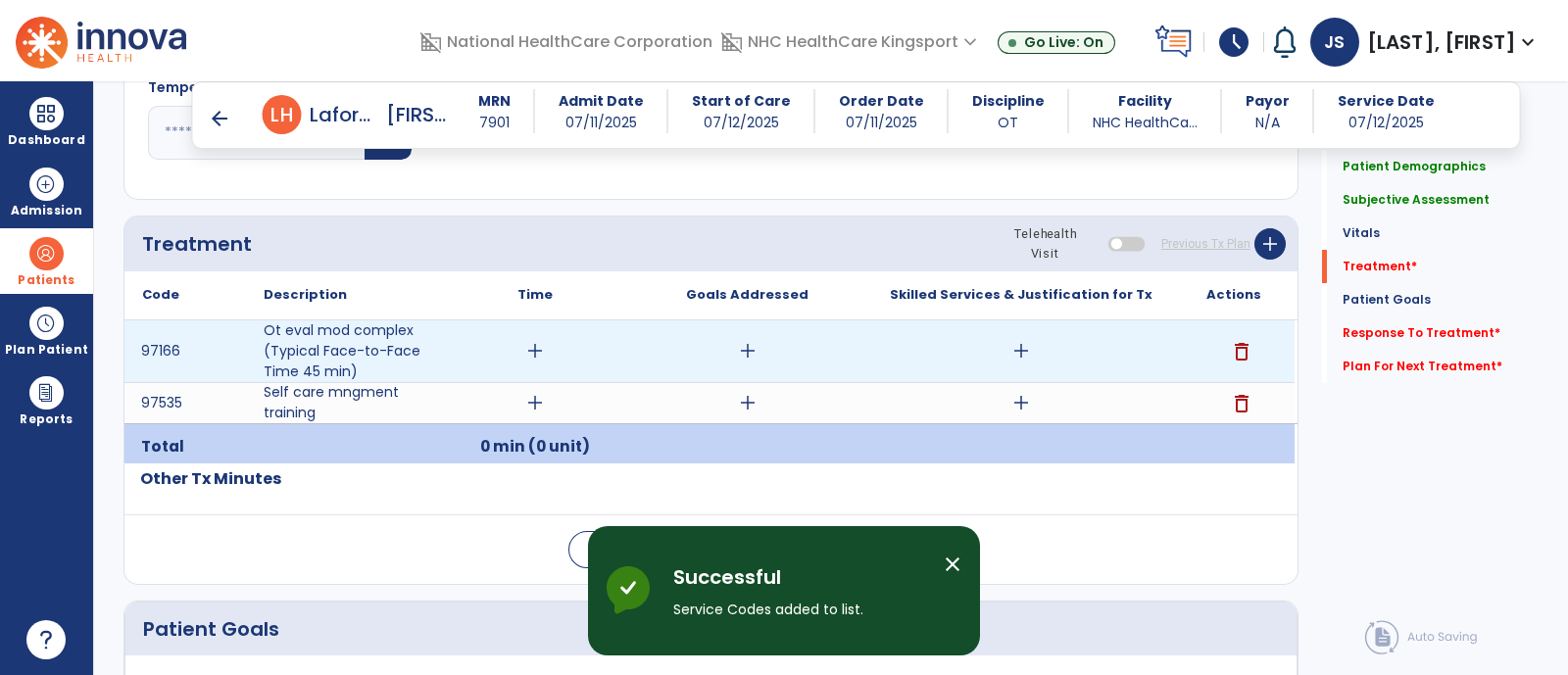 click on "add" at bounding box center [1021, 351] 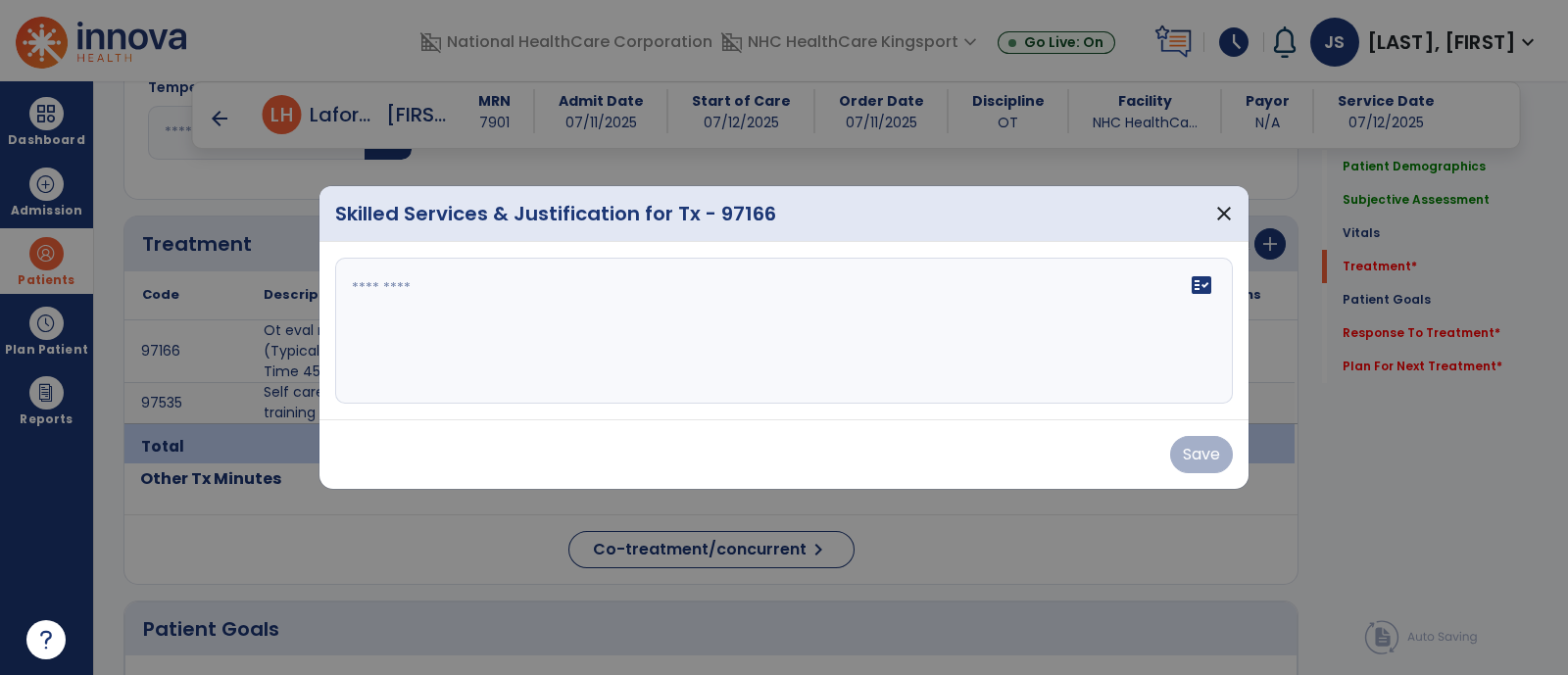 click on "fact_check" at bounding box center [784, 331] 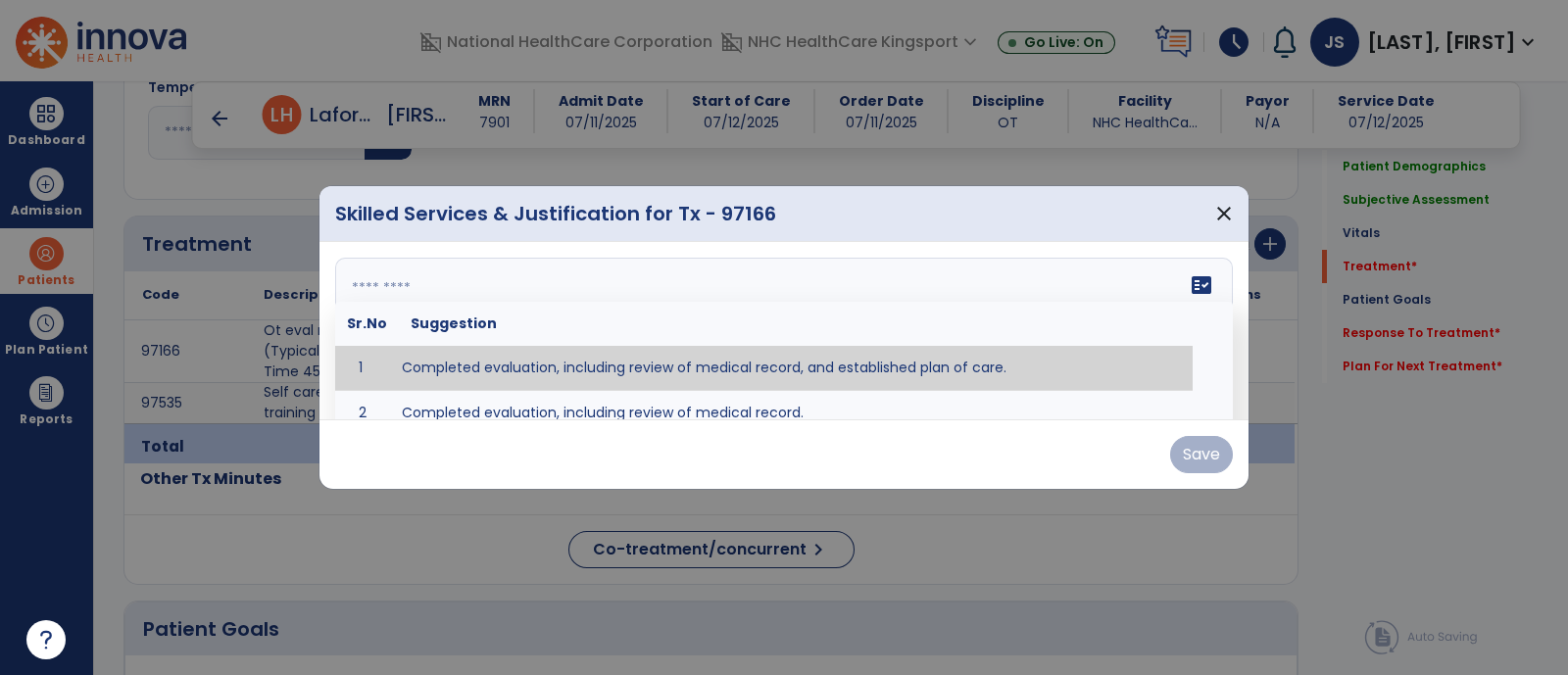 type on "**********" 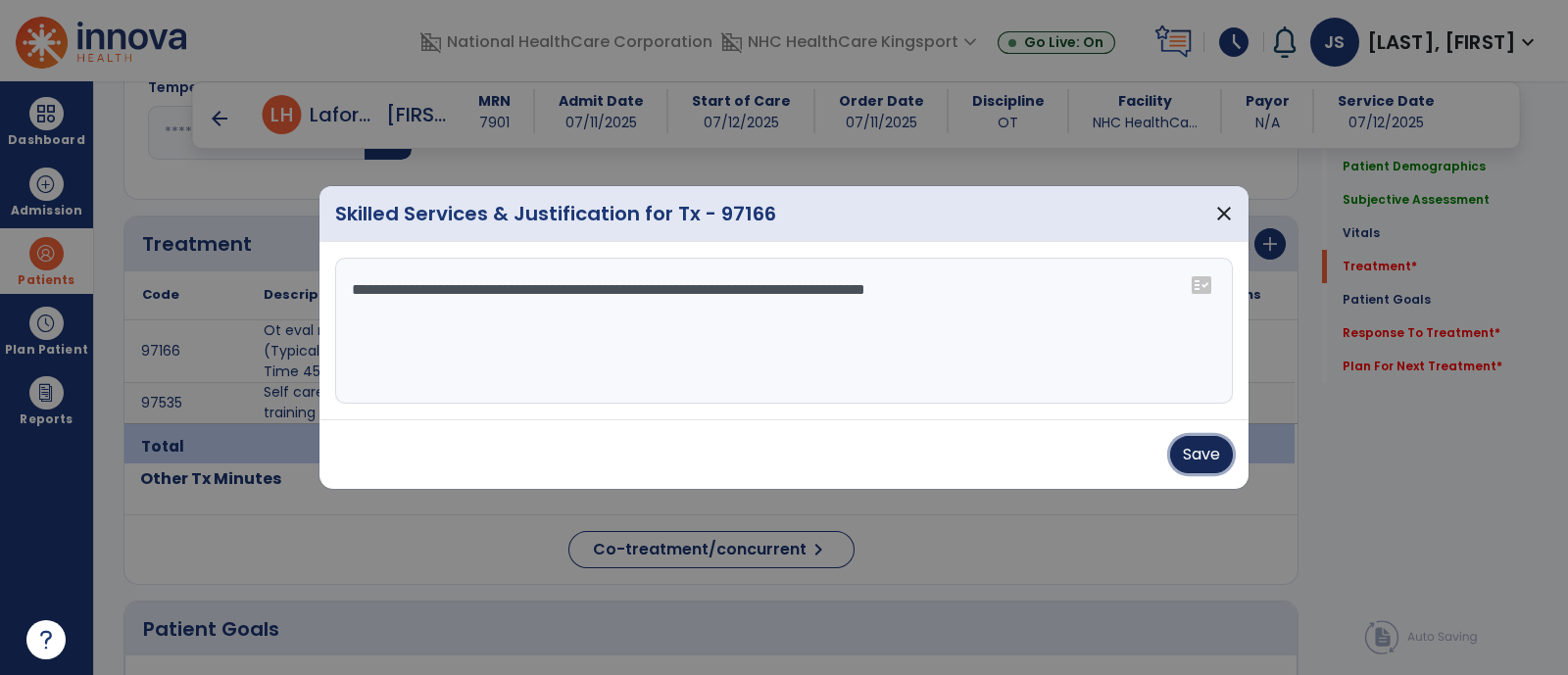 click on "Save" at bounding box center (1201, 455) 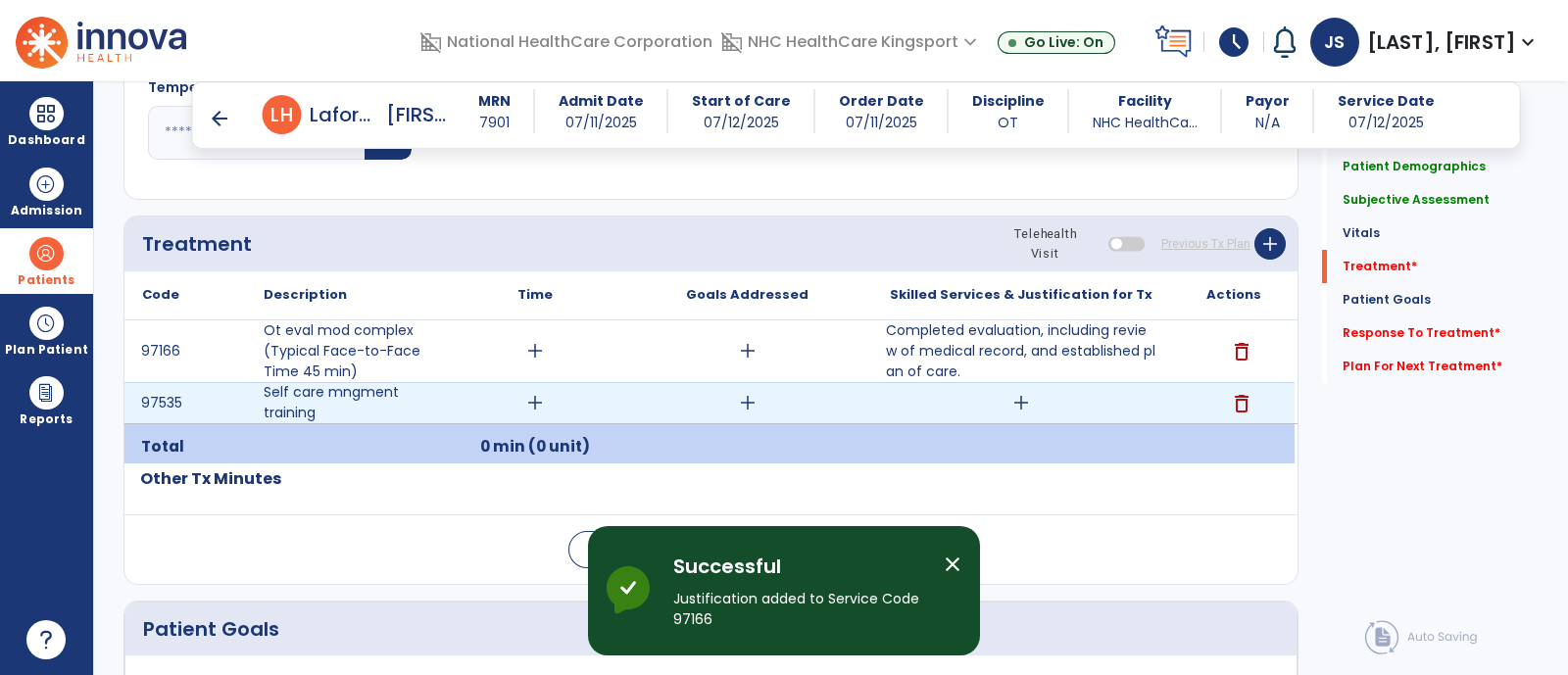 click on "add" at bounding box center [1021, 403] 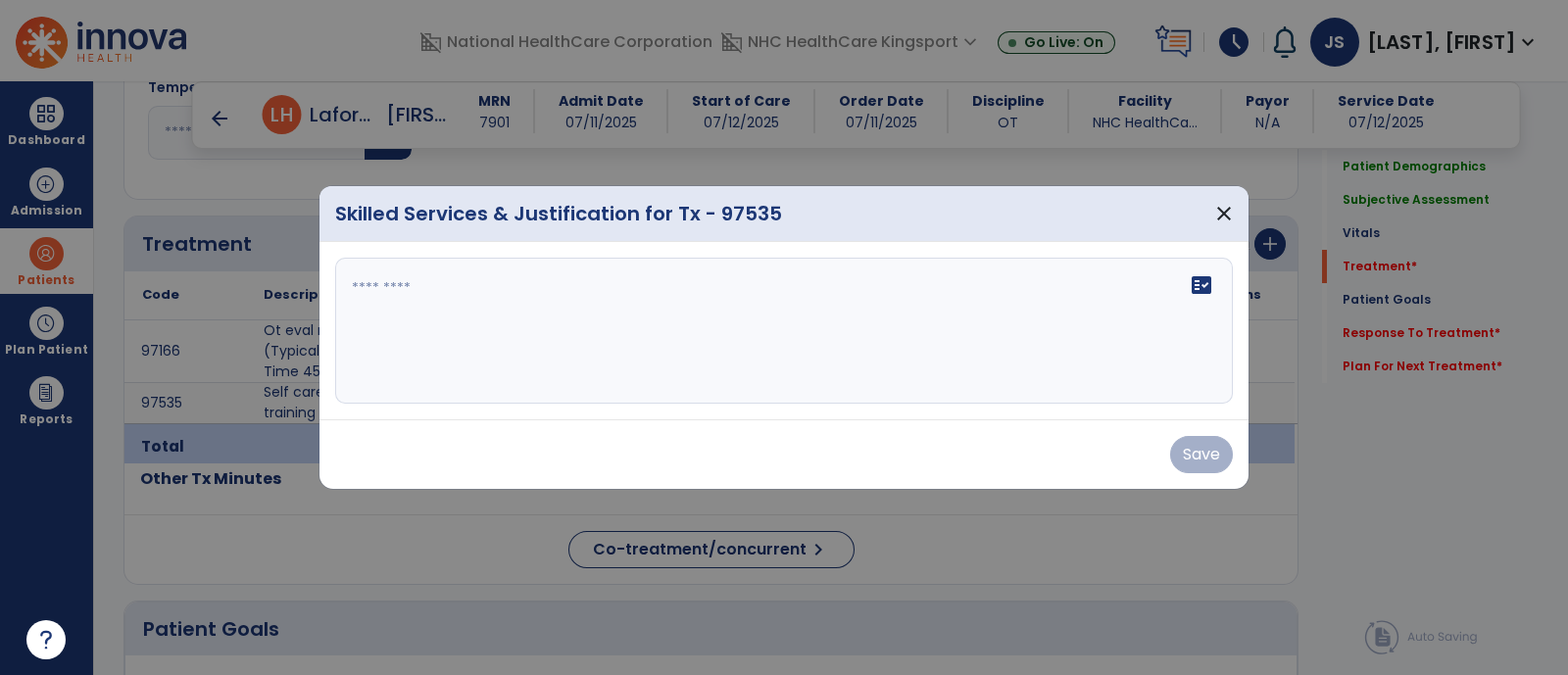 click on "fact_check" at bounding box center (784, 331) 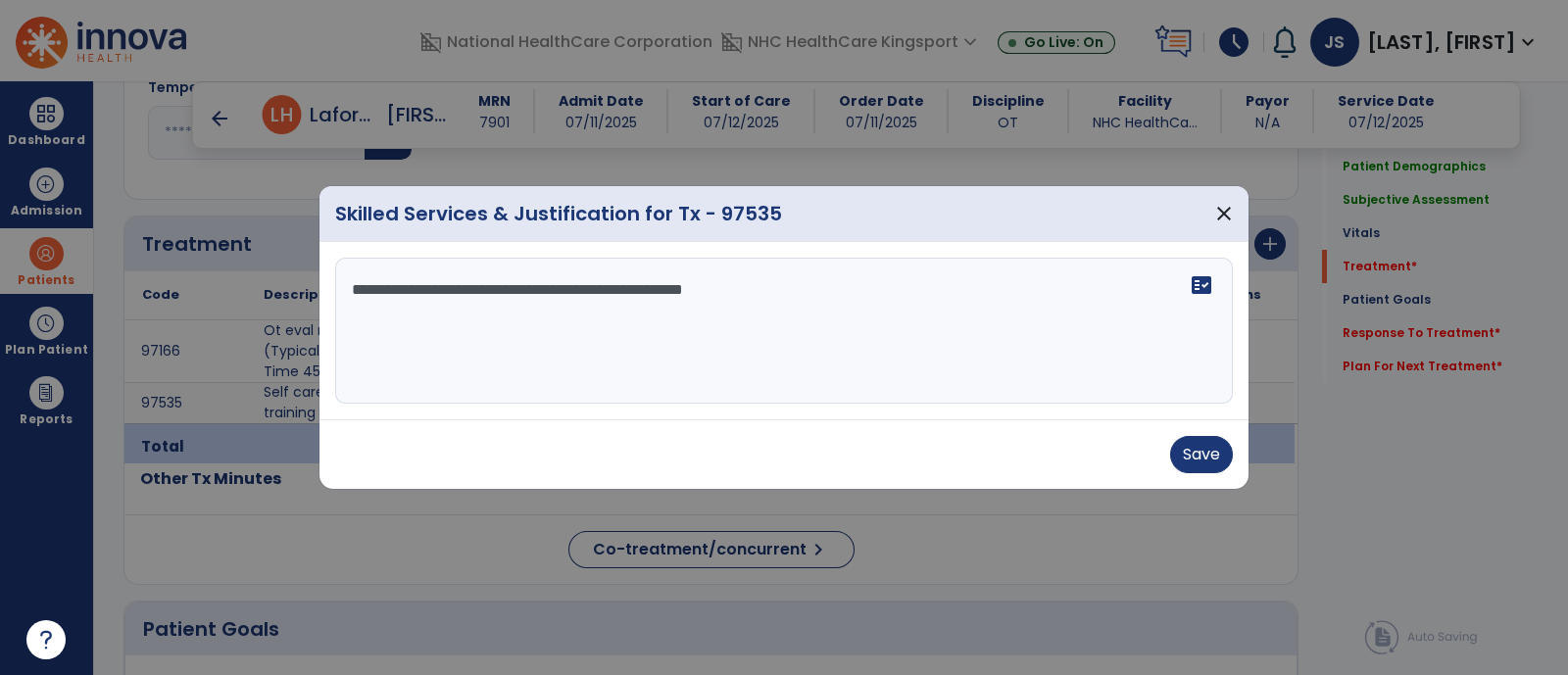 type on "**********" 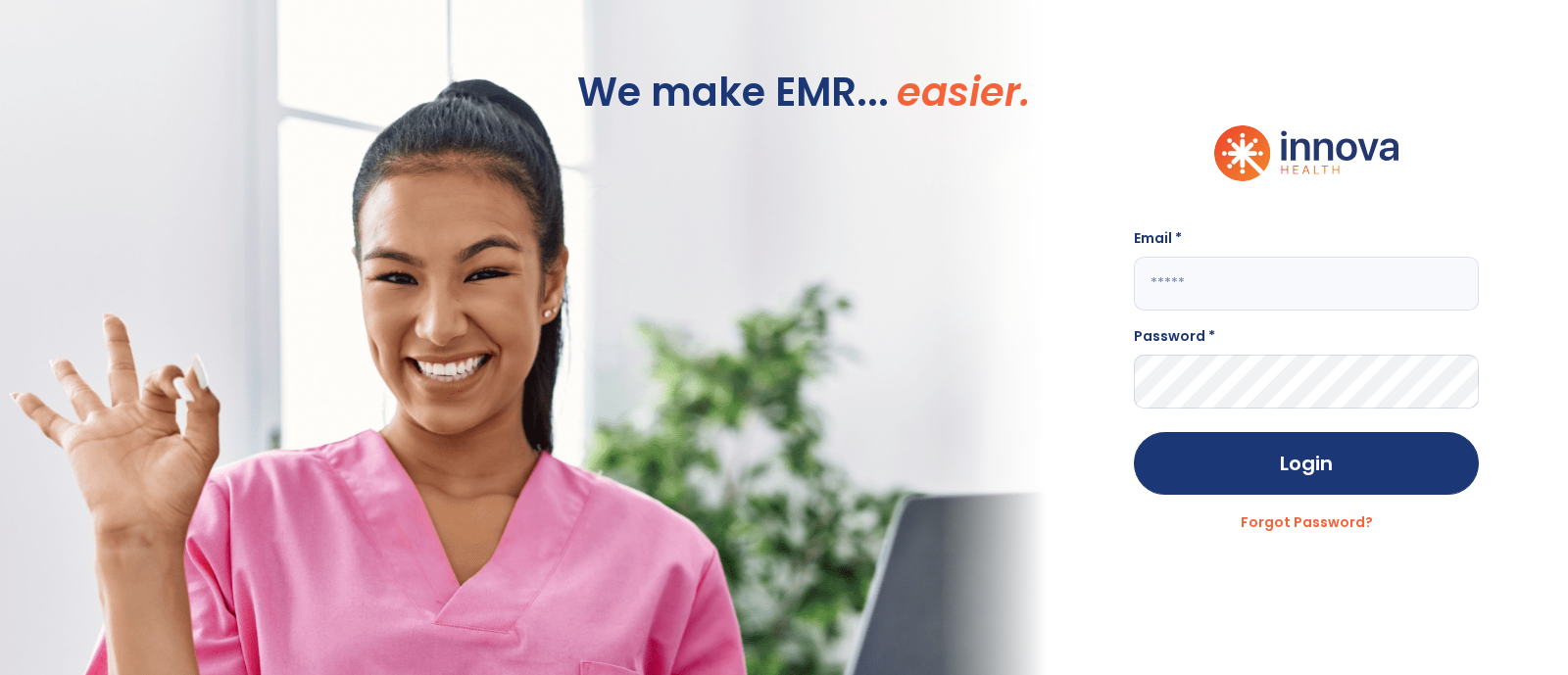 scroll, scrollTop: 0, scrollLeft: 0, axis: both 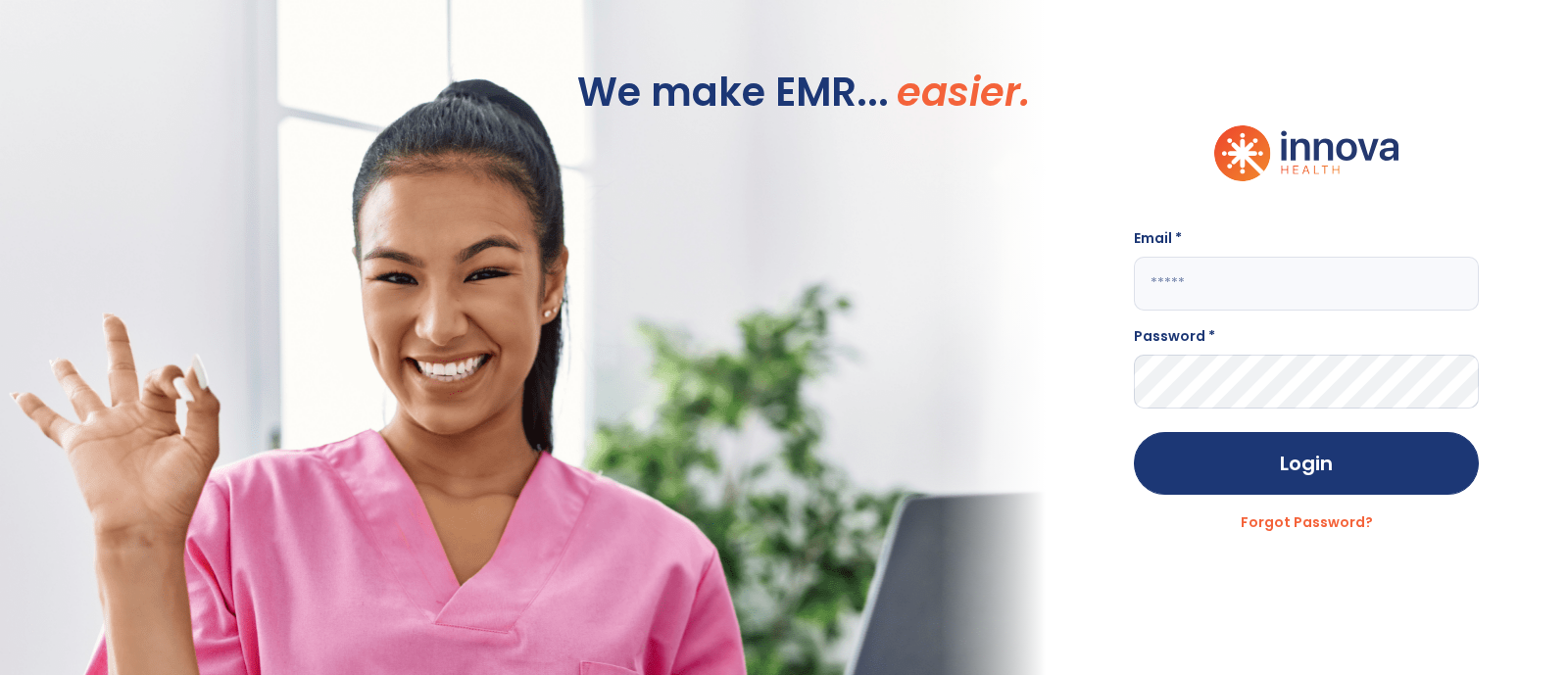 click 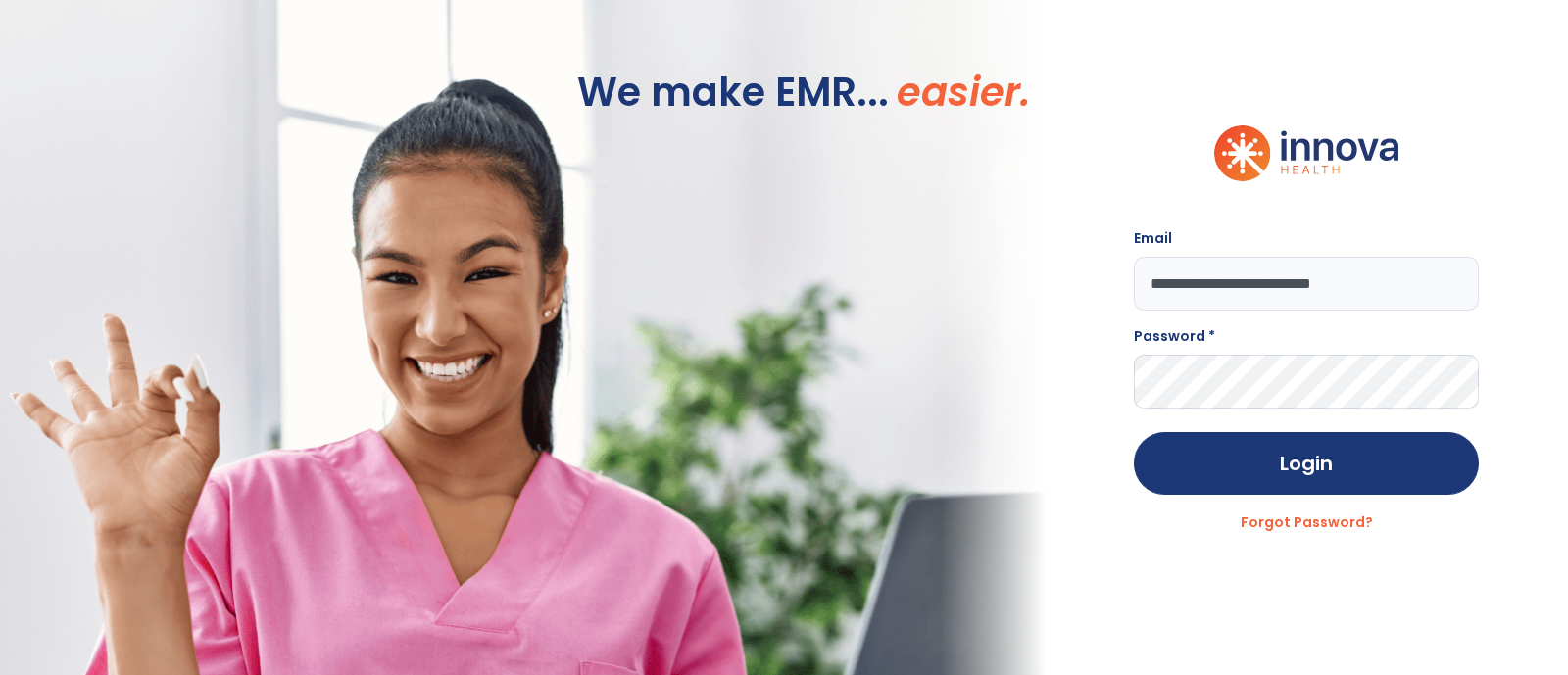 type on "**********" 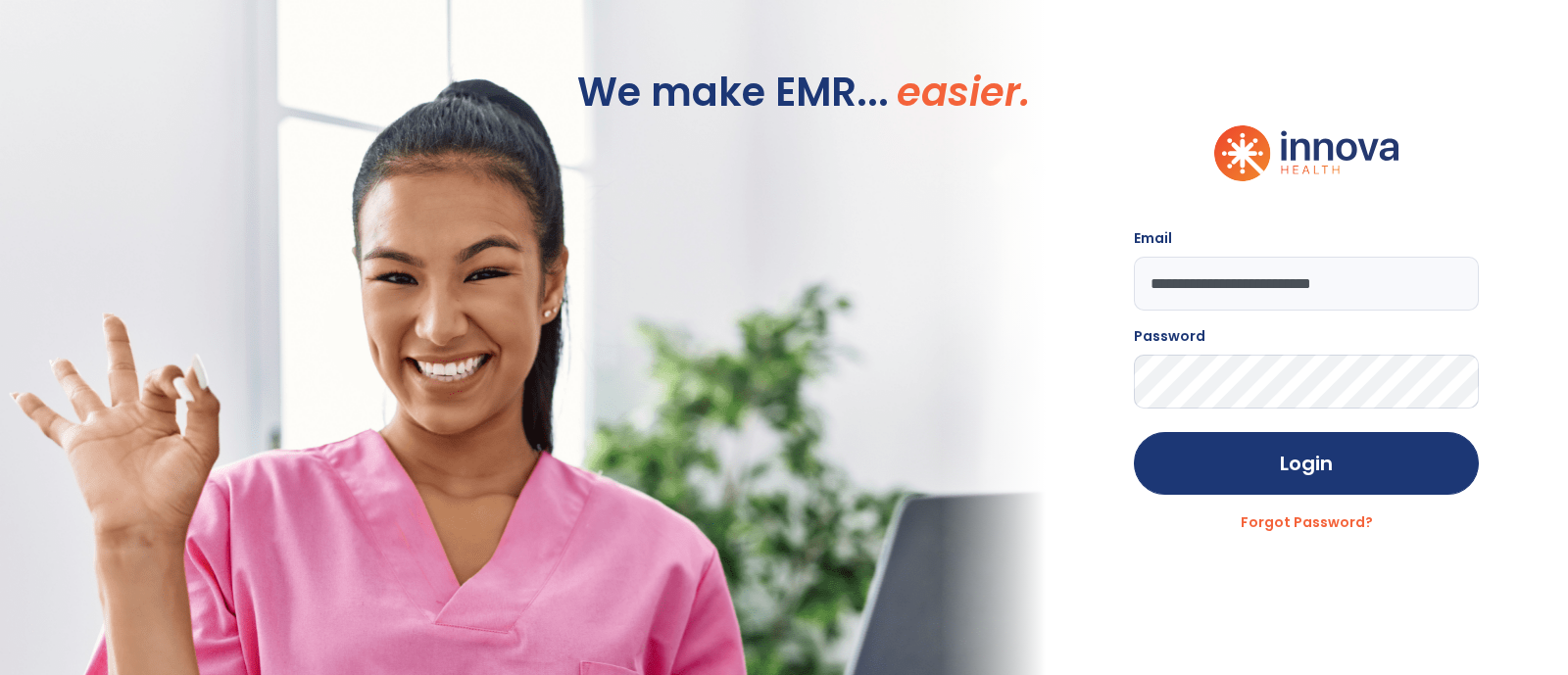 click on "Login" 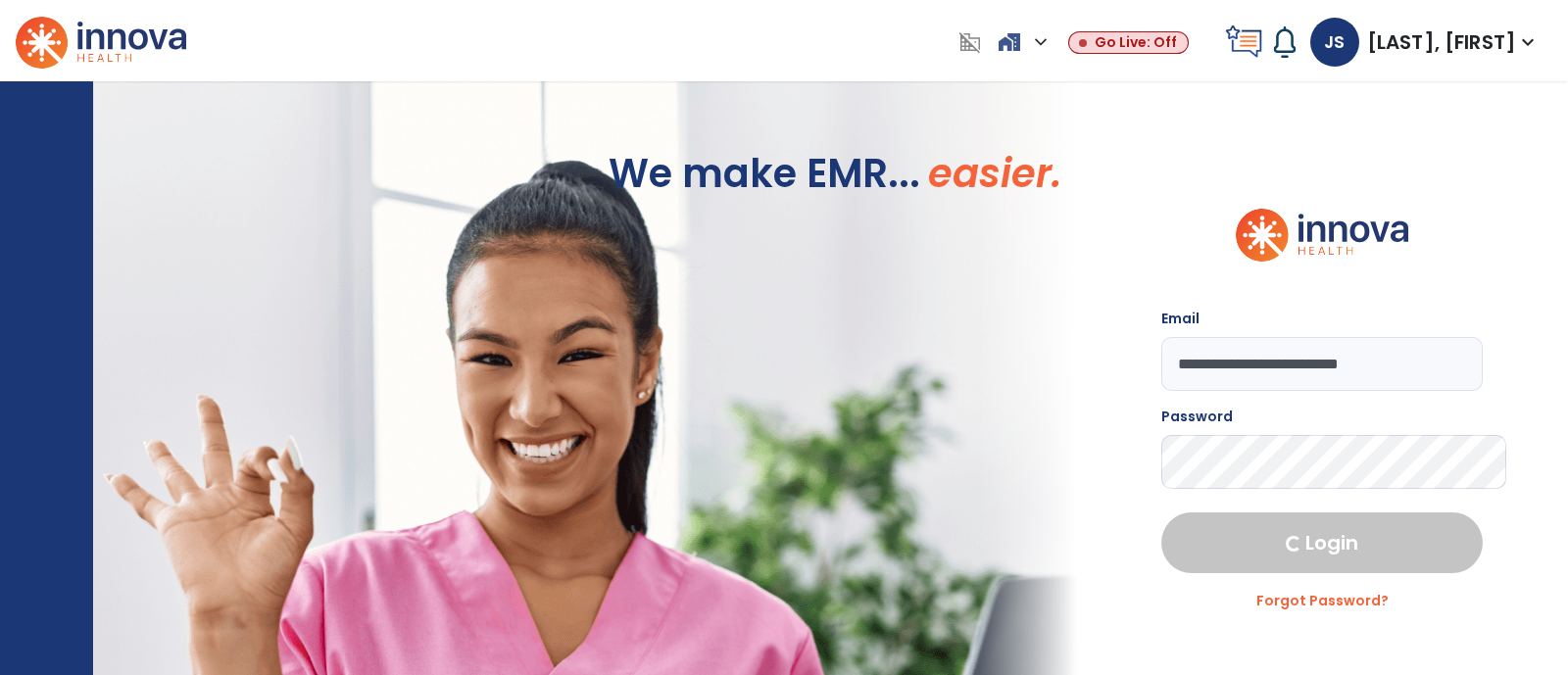 select on "****" 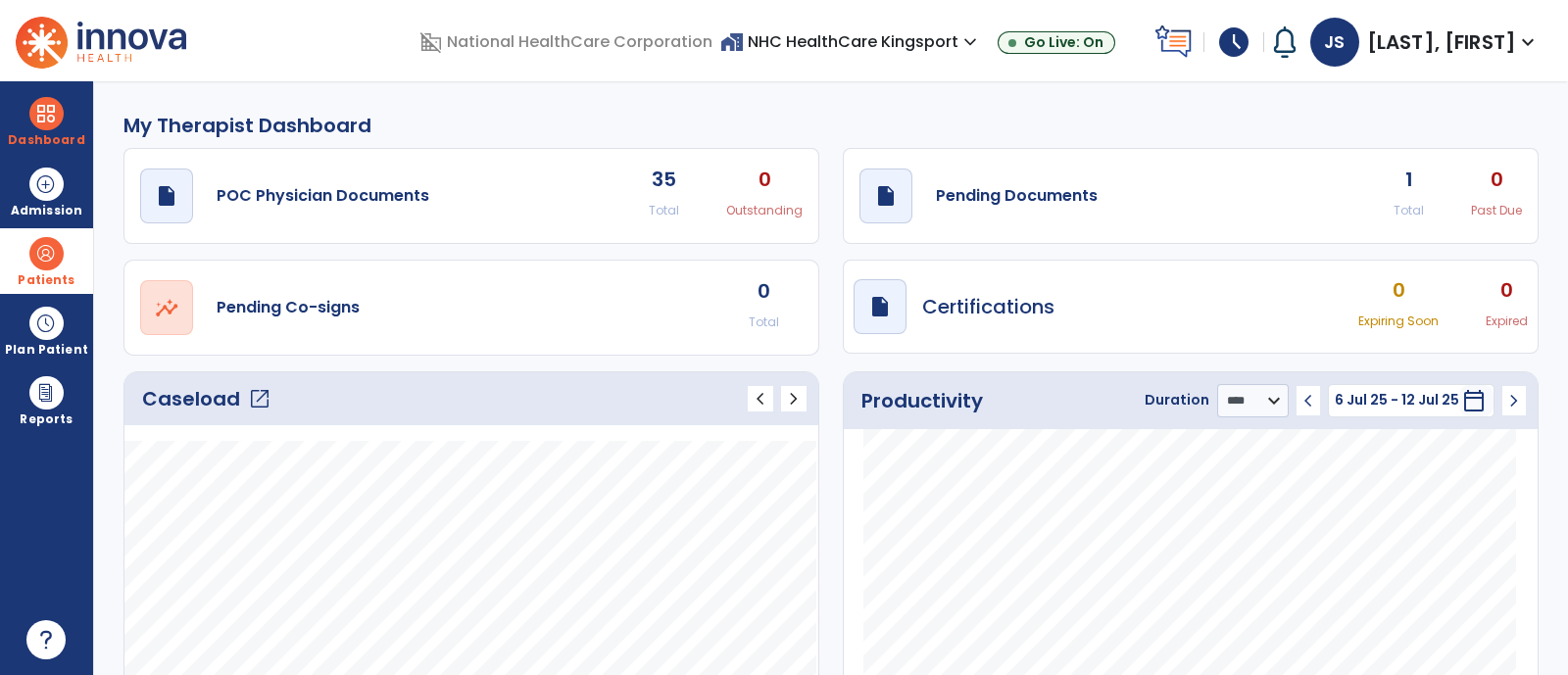 click at bounding box center [46, 254] 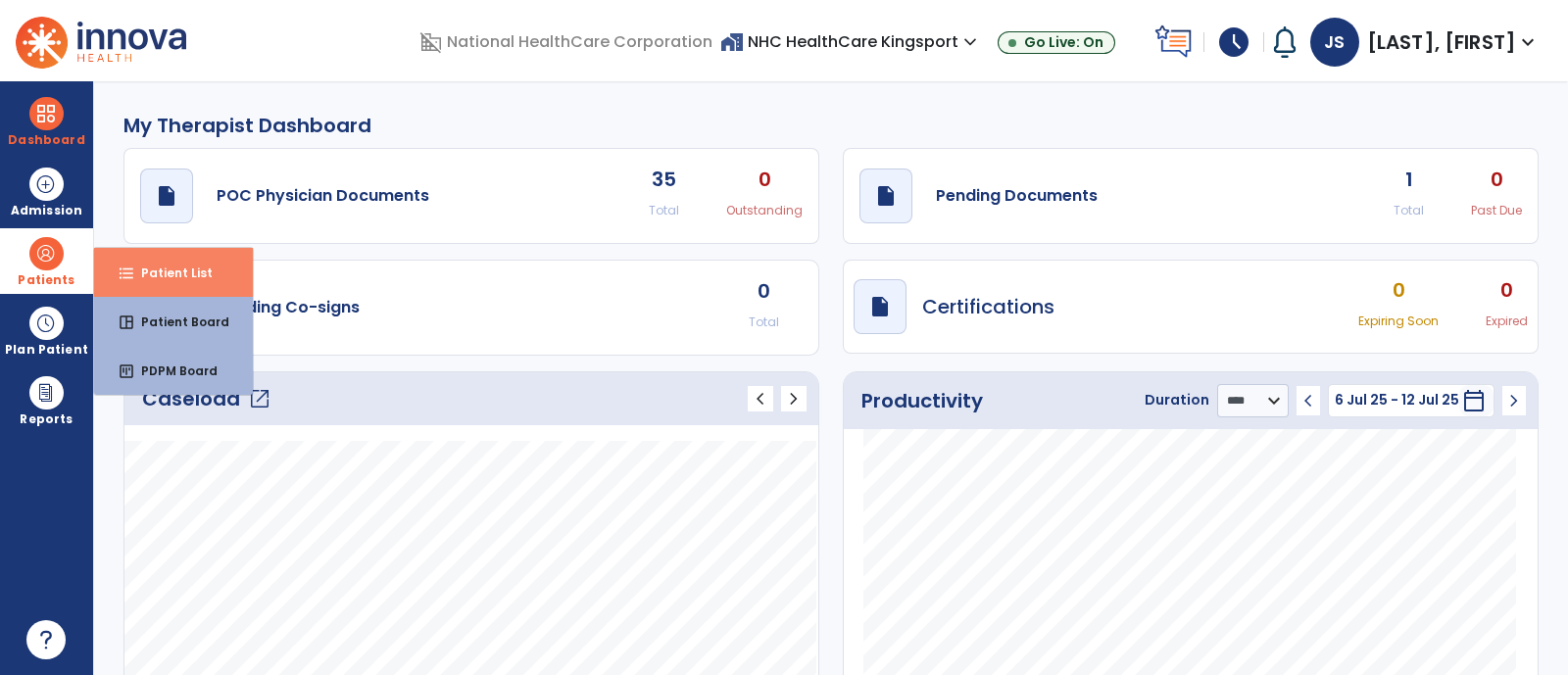 click on "format_list_bulleted  Patient List" at bounding box center (173, 272) 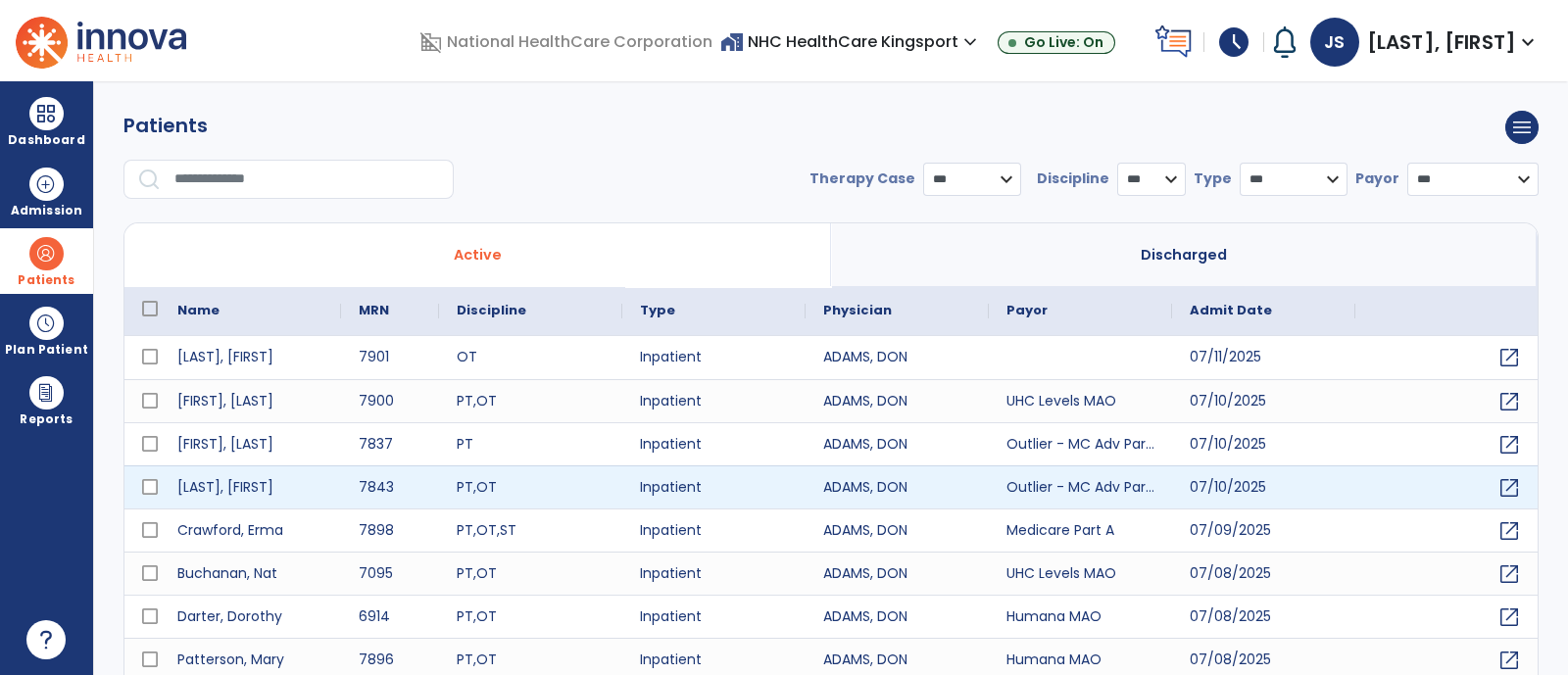 select on "***" 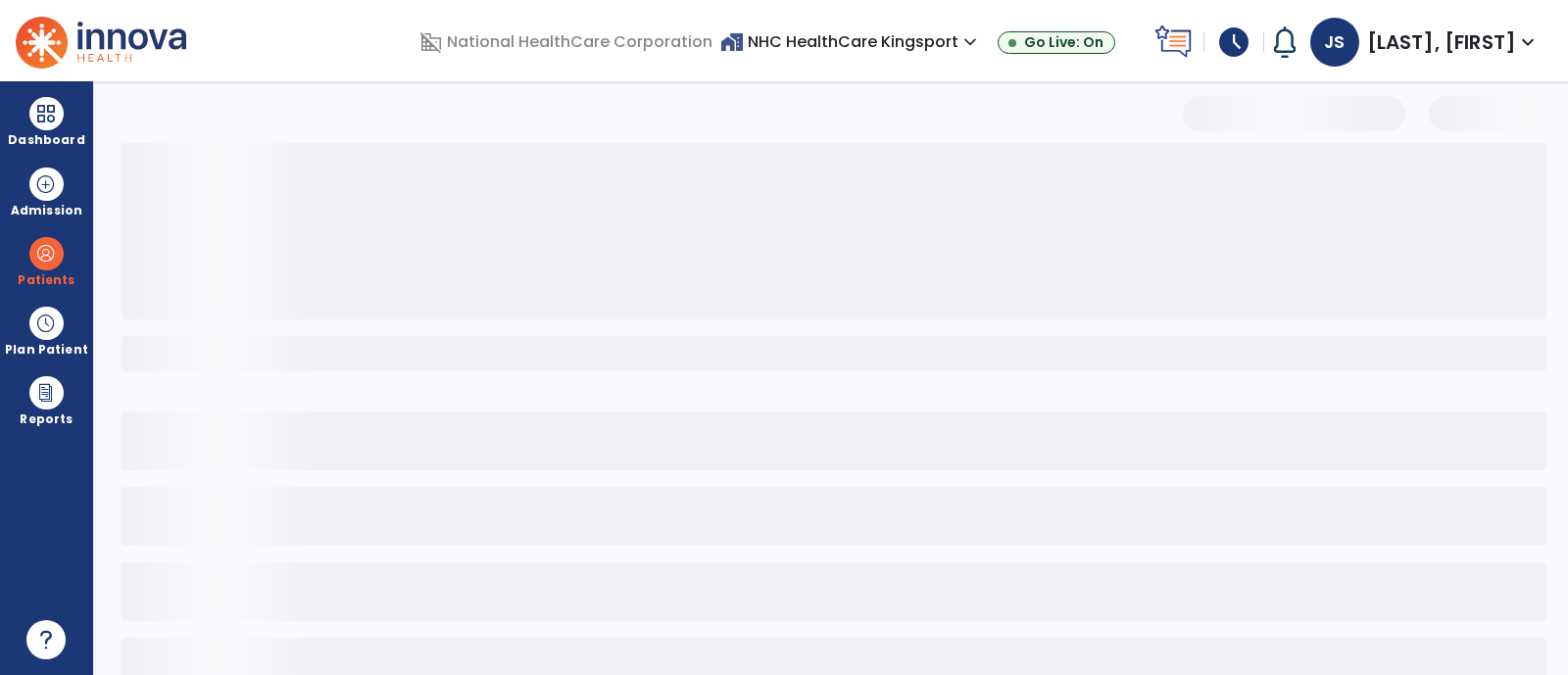 scroll, scrollTop: 0, scrollLeft: 0, axis: both 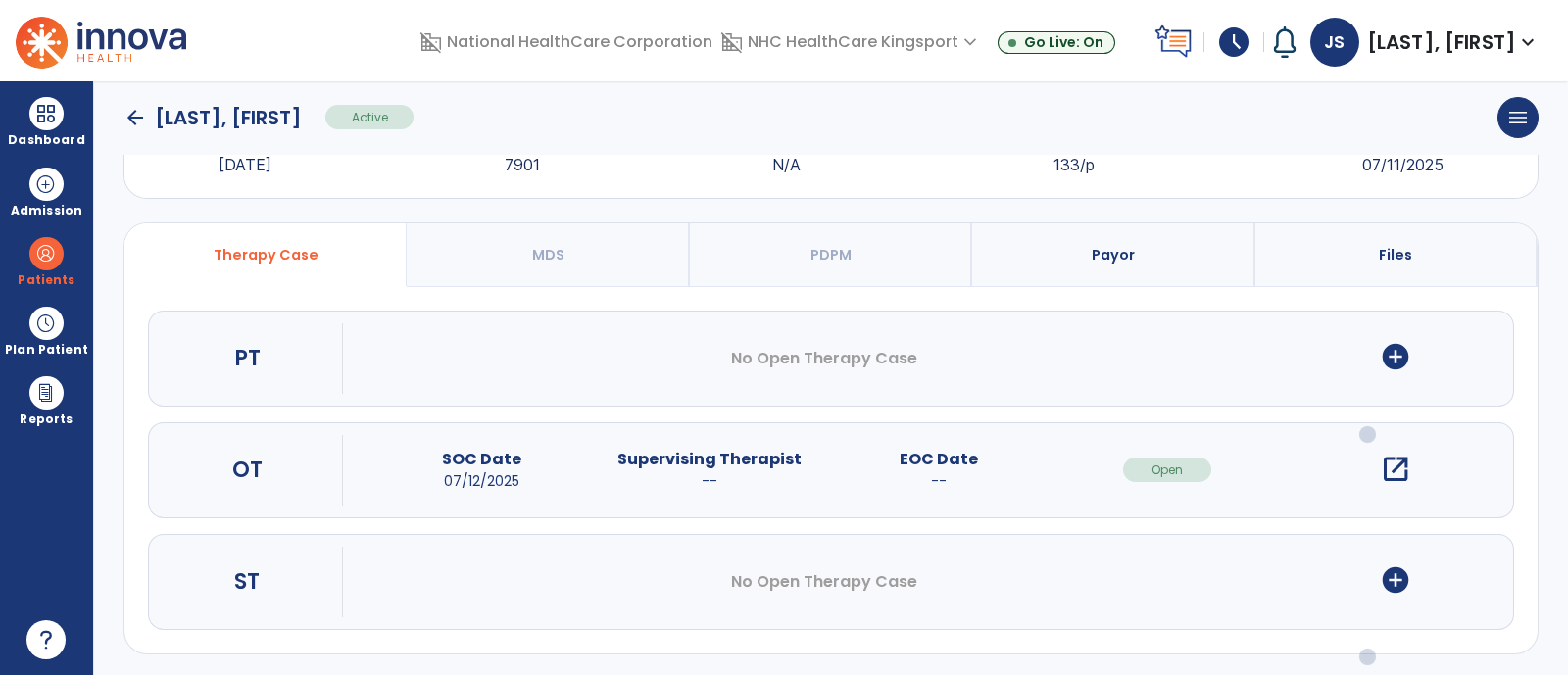 click on "open_in_new" at bounding box center [1396, 469] 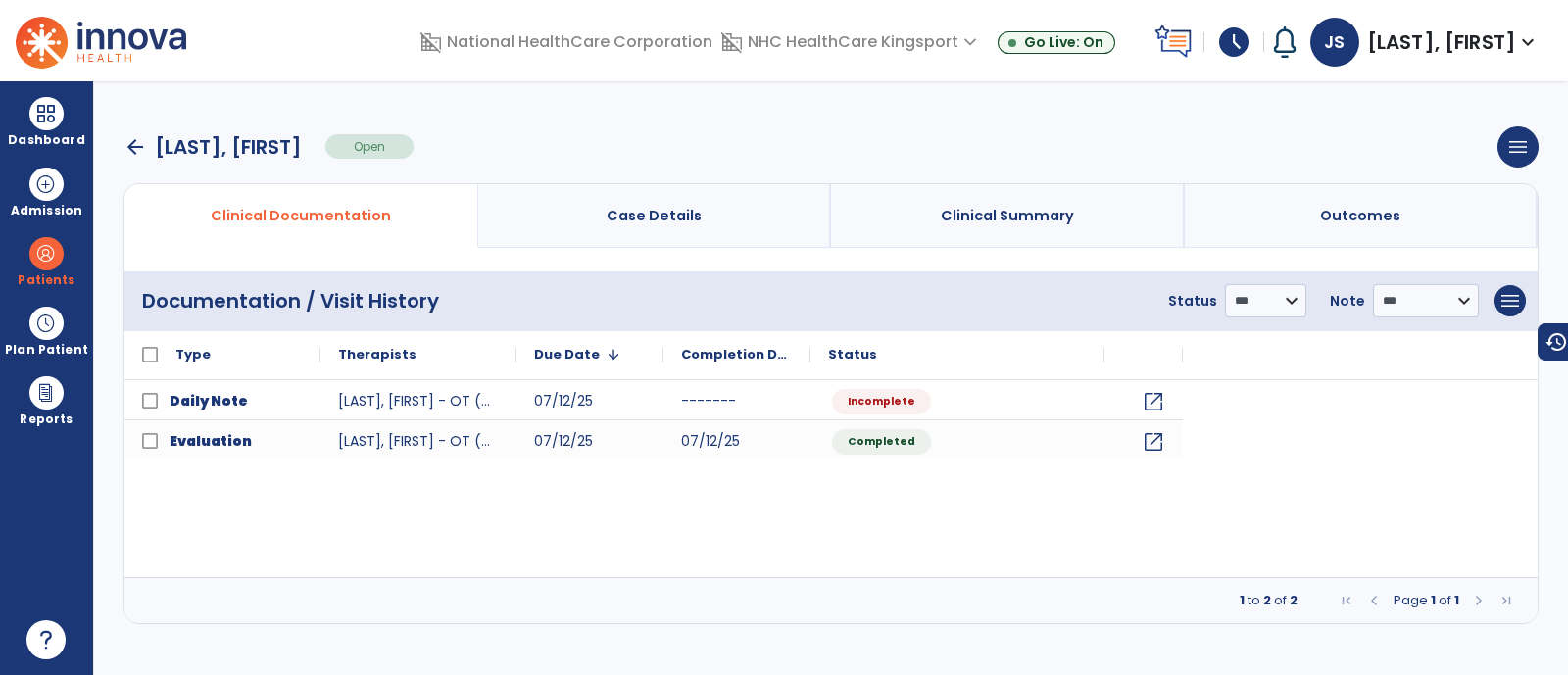 scroll, scrollTop: 0, scrollLeft: 0, axis: both 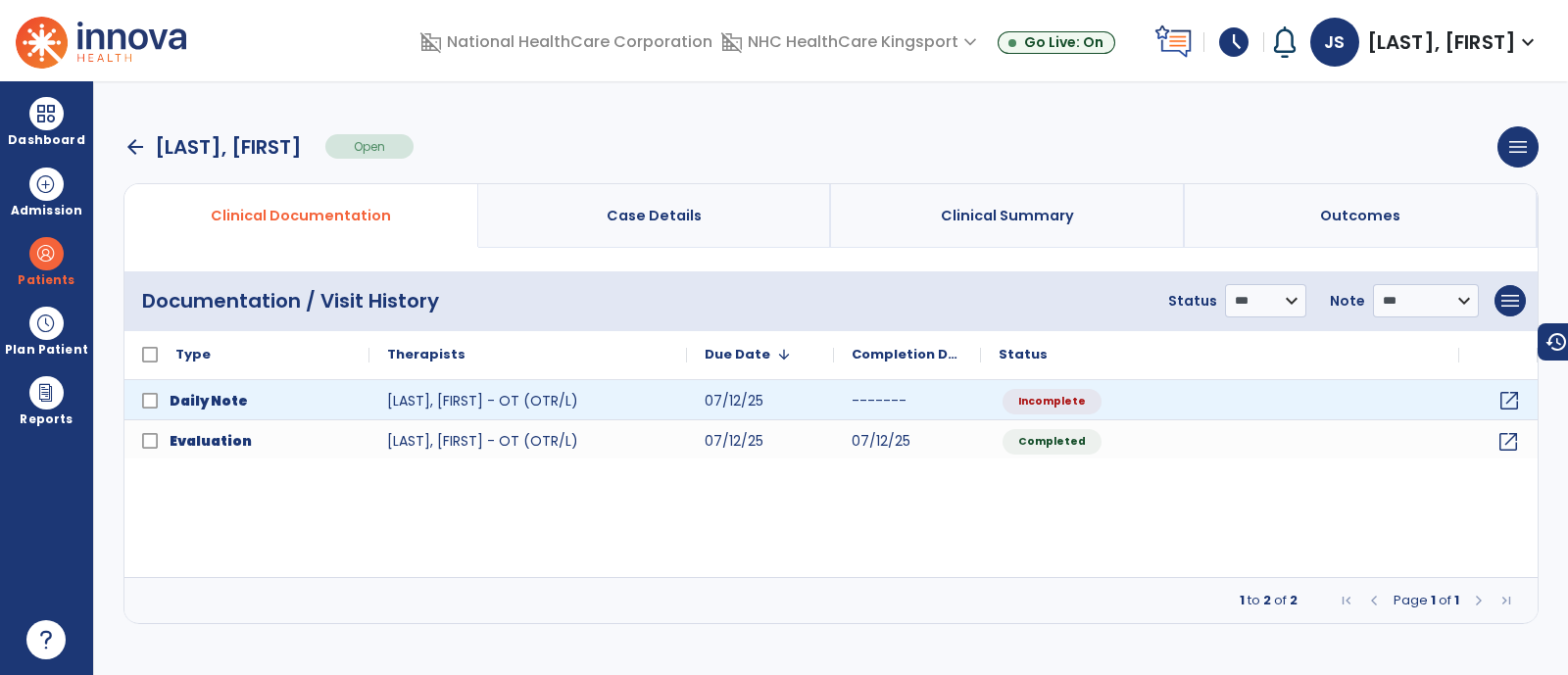 click on "open_in_new" 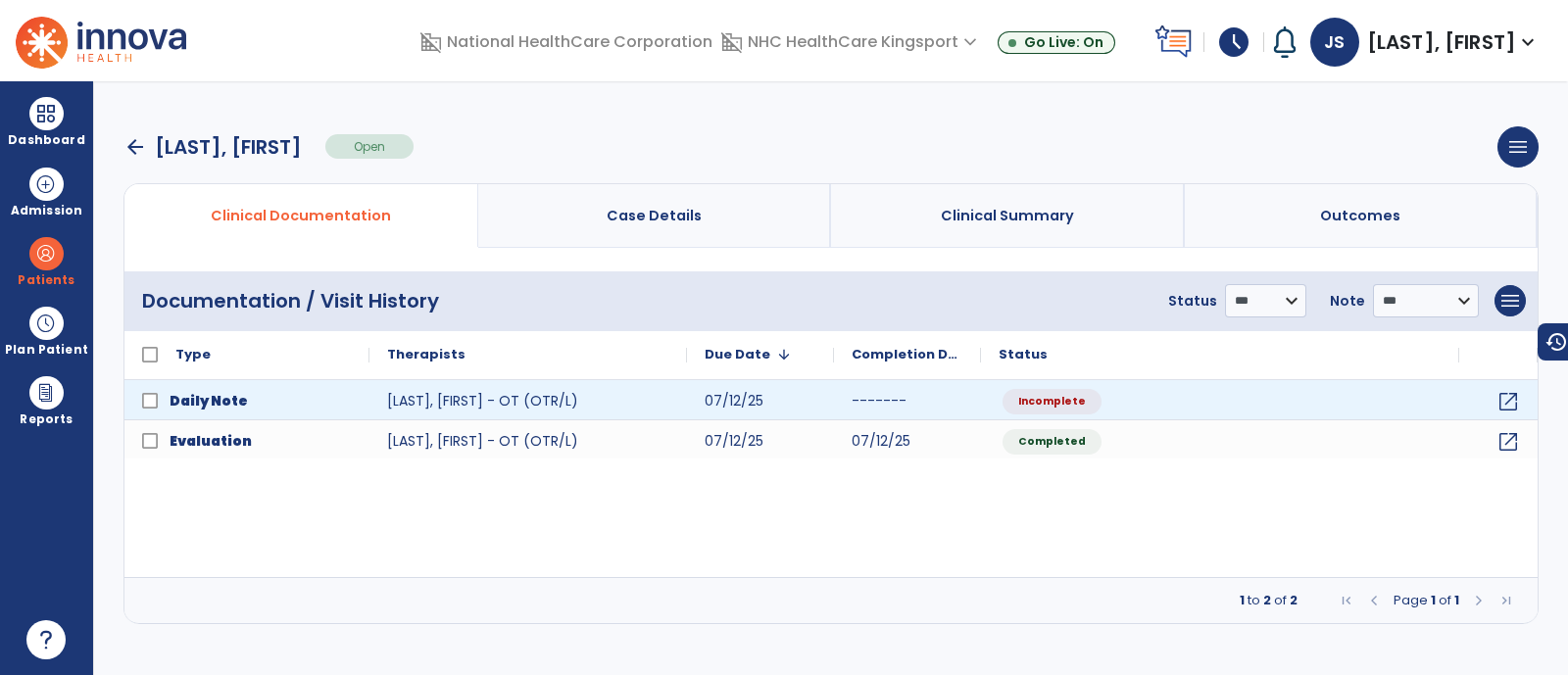 select on "*" 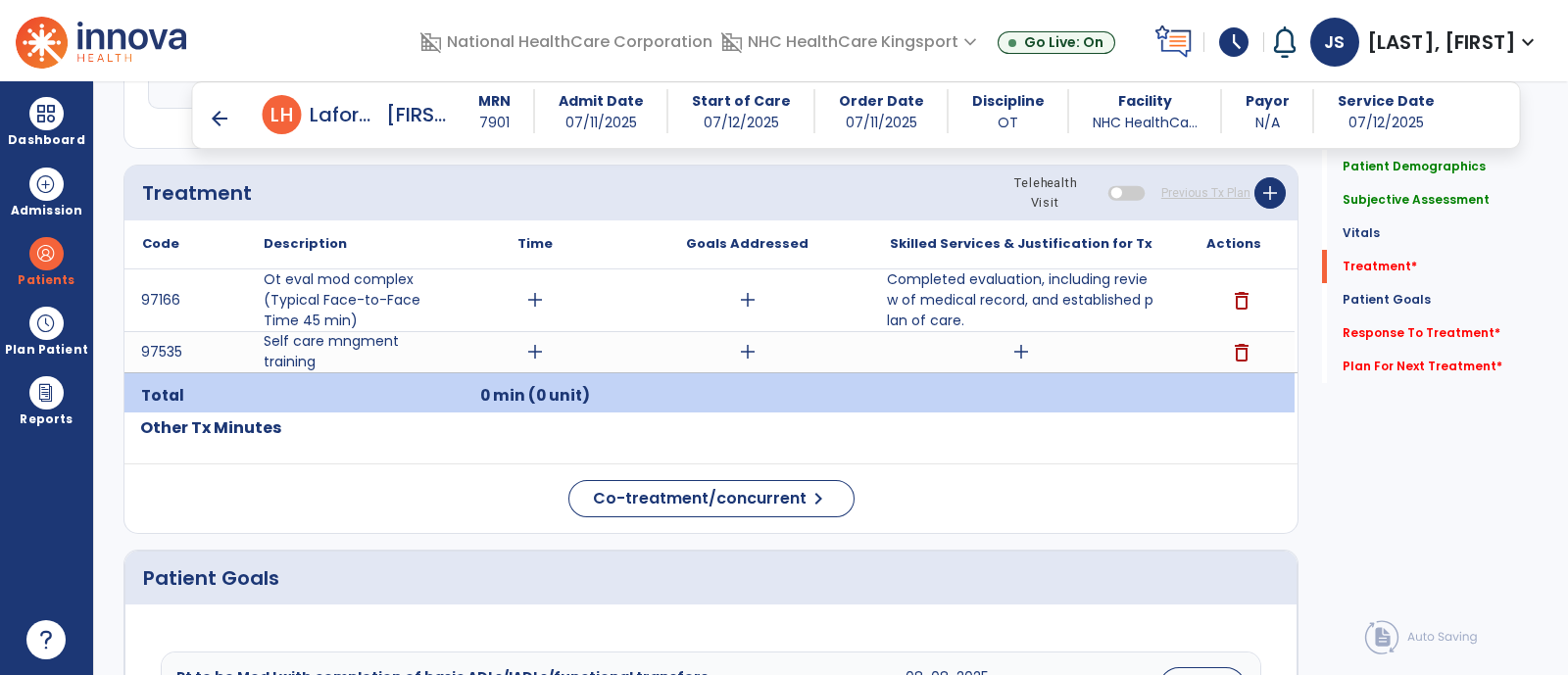 scroll, scrollTop: 1377, scrollLeft: 0, axis: vertical 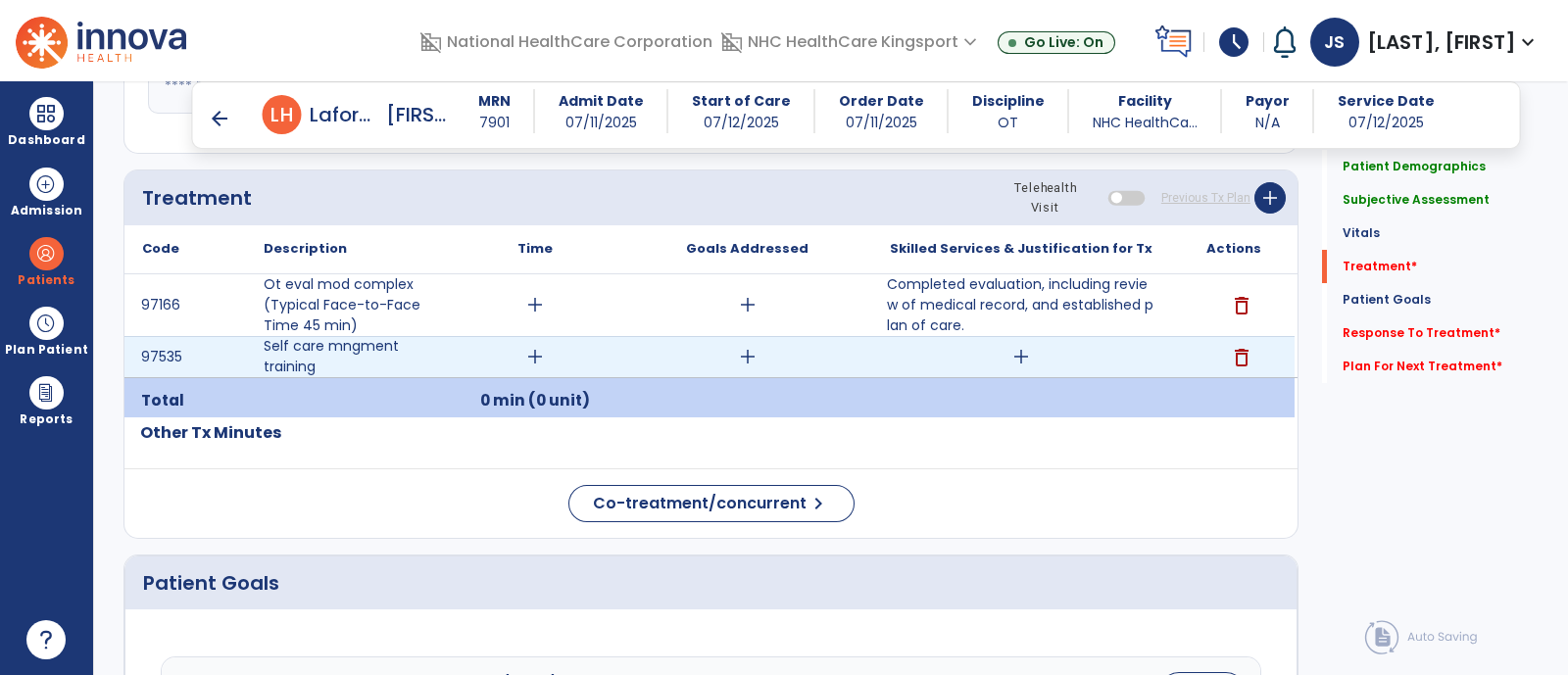 click on "add" at bounding box center [1021, 357] 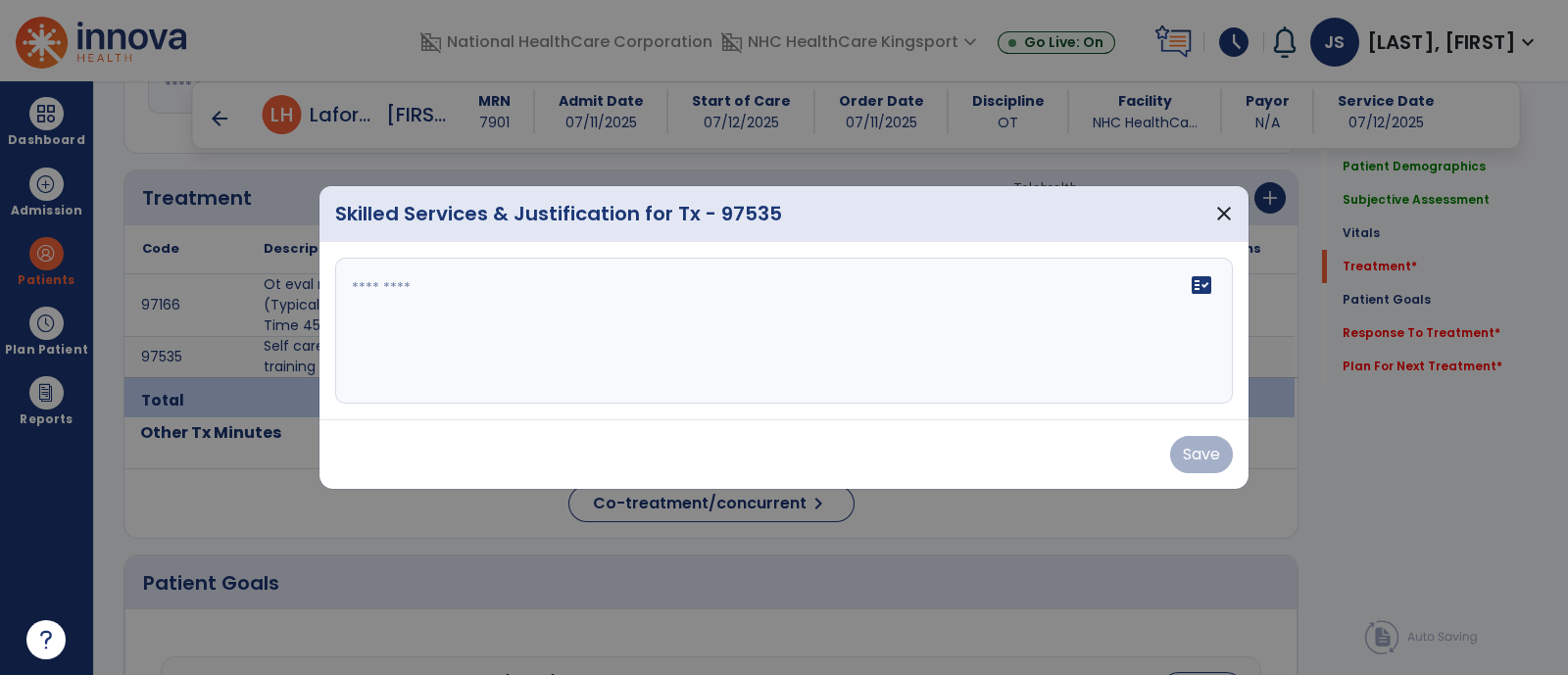 click on "fact_check" at bounding box center (784, 331) 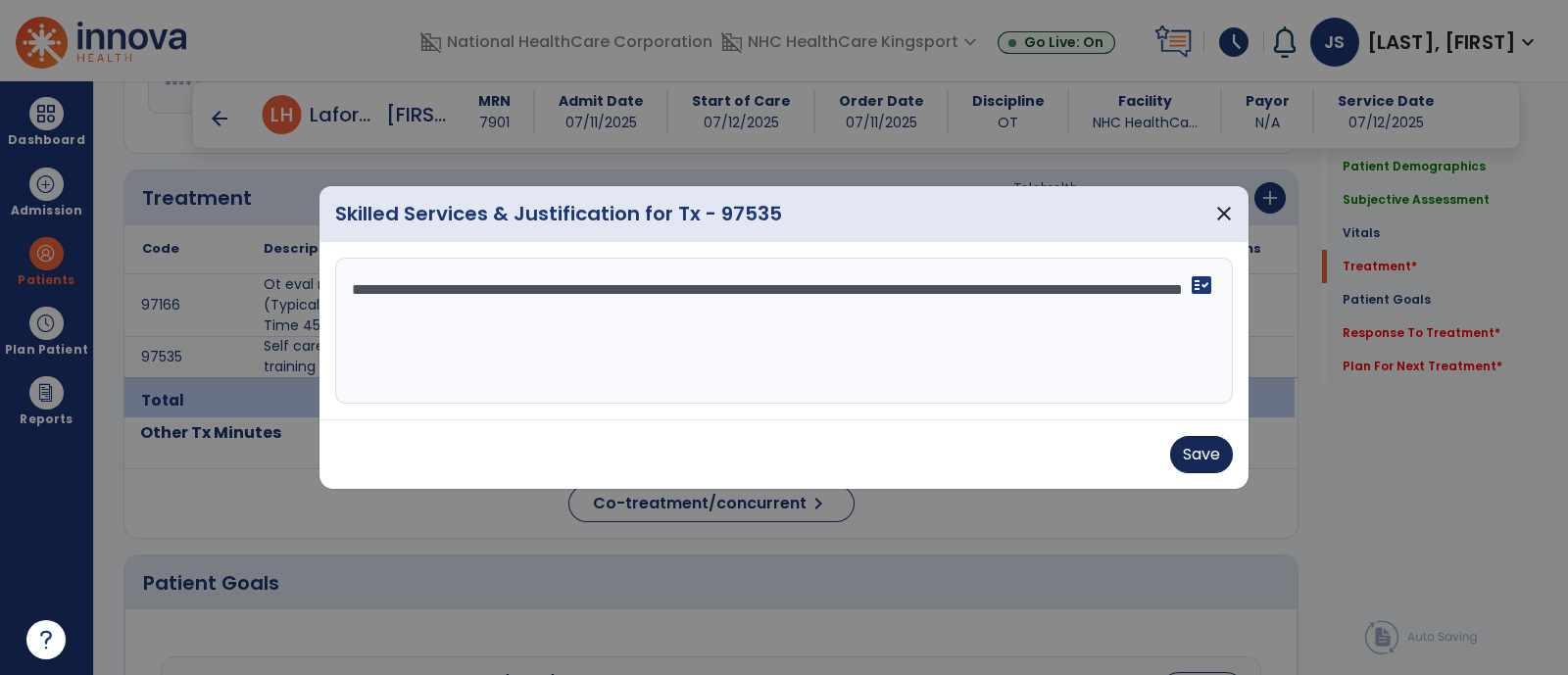 type on "**********" 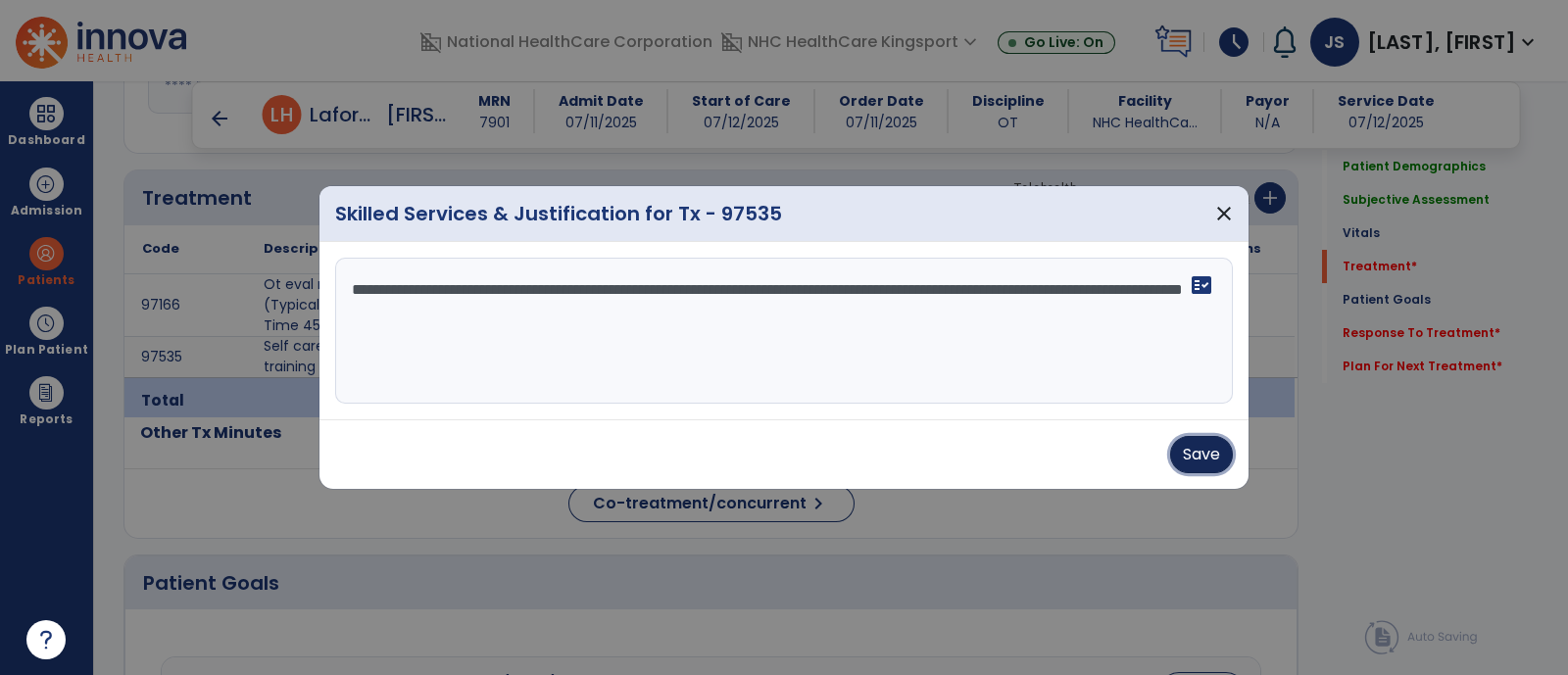 click on "Save" at bounding box center [1201, 455] 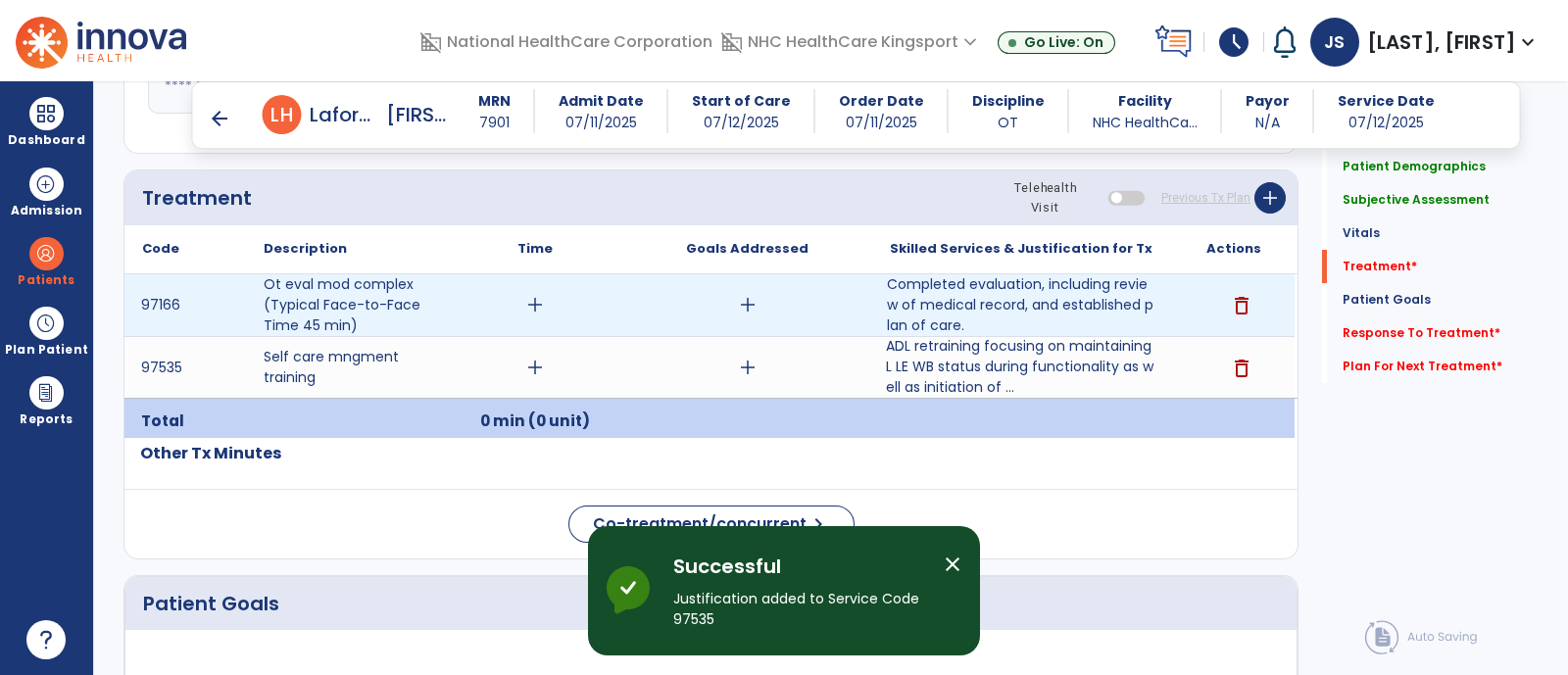 click on "add" at bounding box center (535, 305) 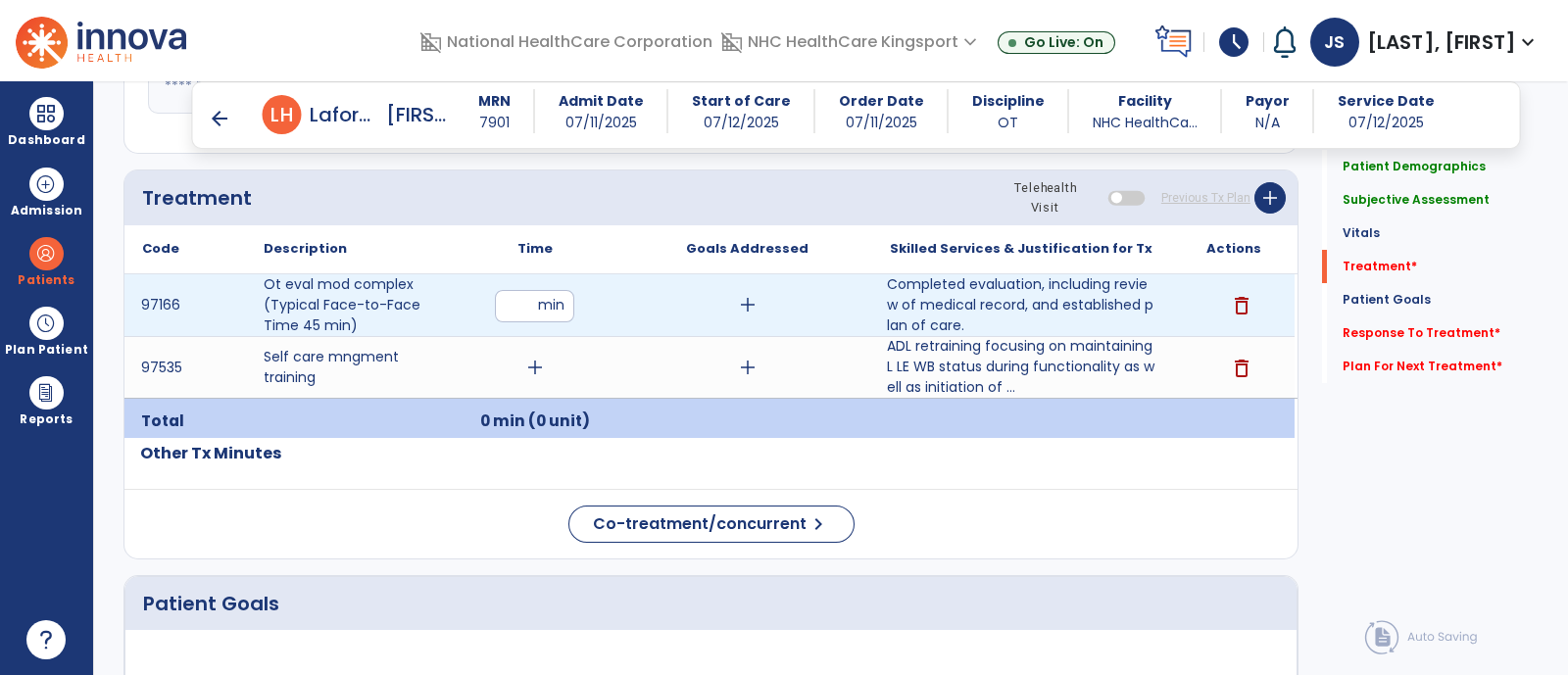 type on "**" 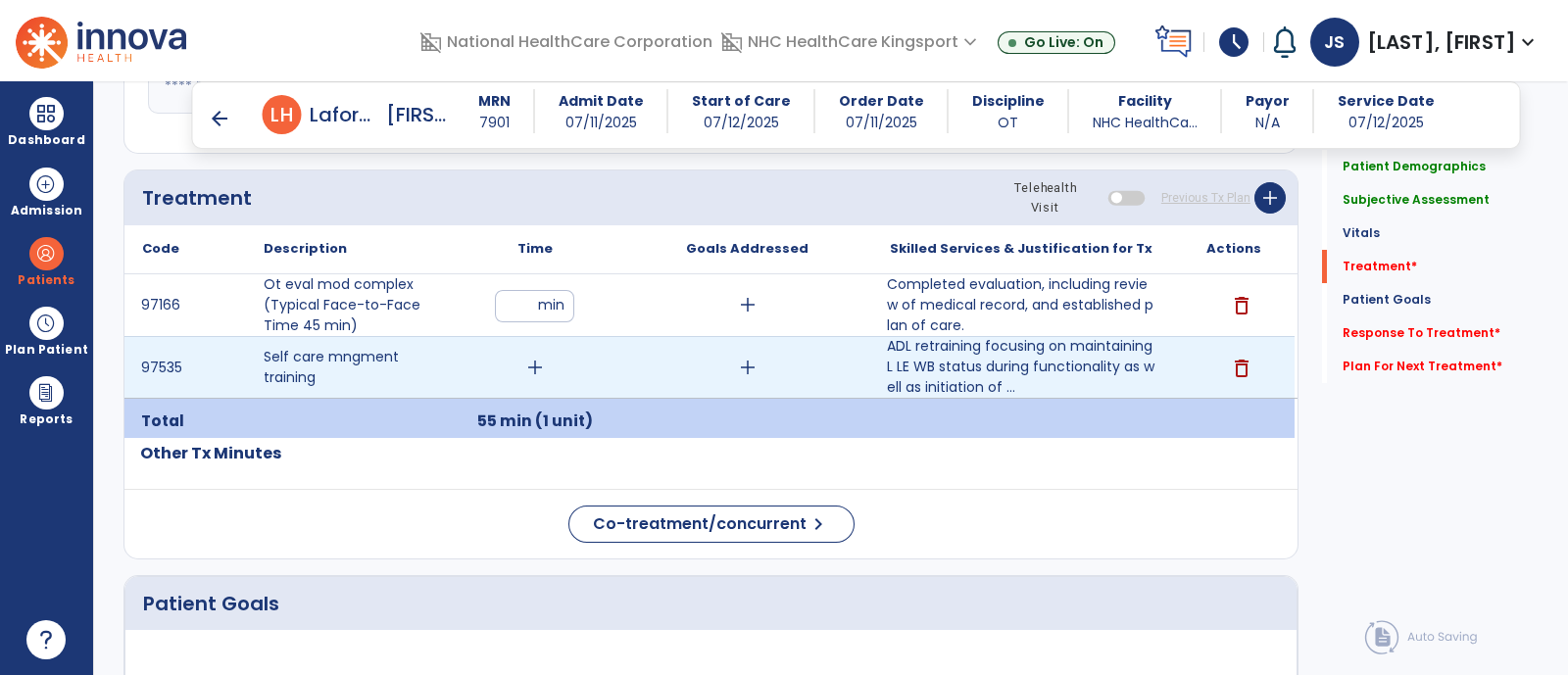 click on "add" at bounding box center [535, 367] 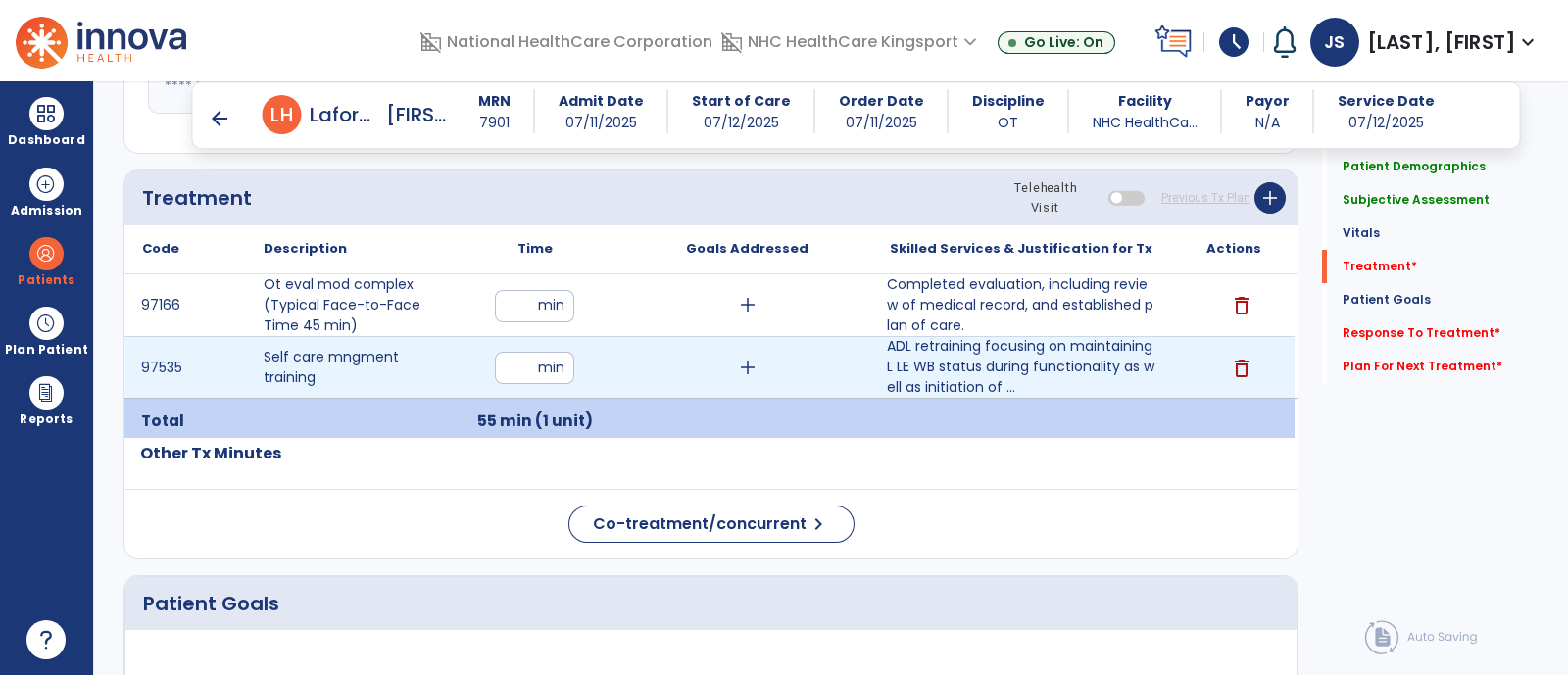 type on "**" 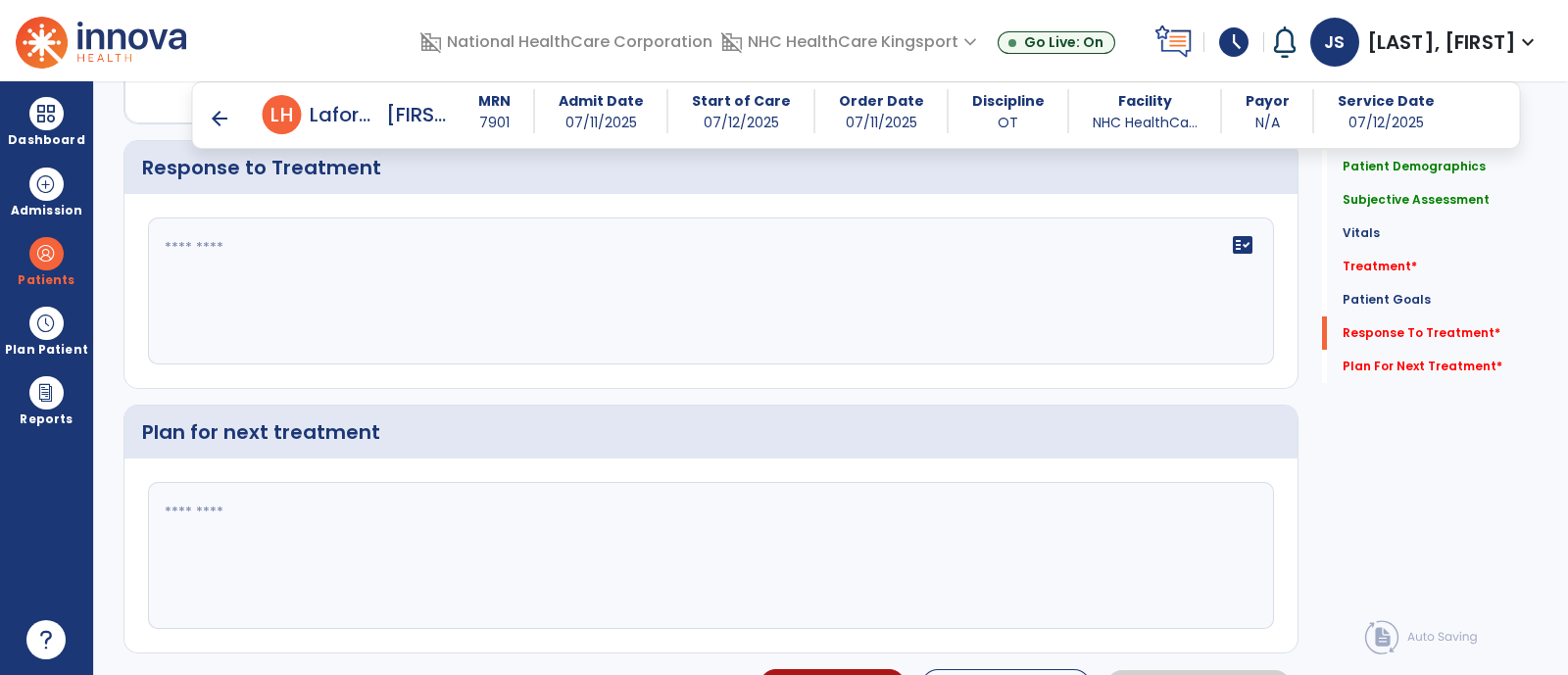 scroll, scrollTop: 2634, scrollLeft: 0, axis: vertical 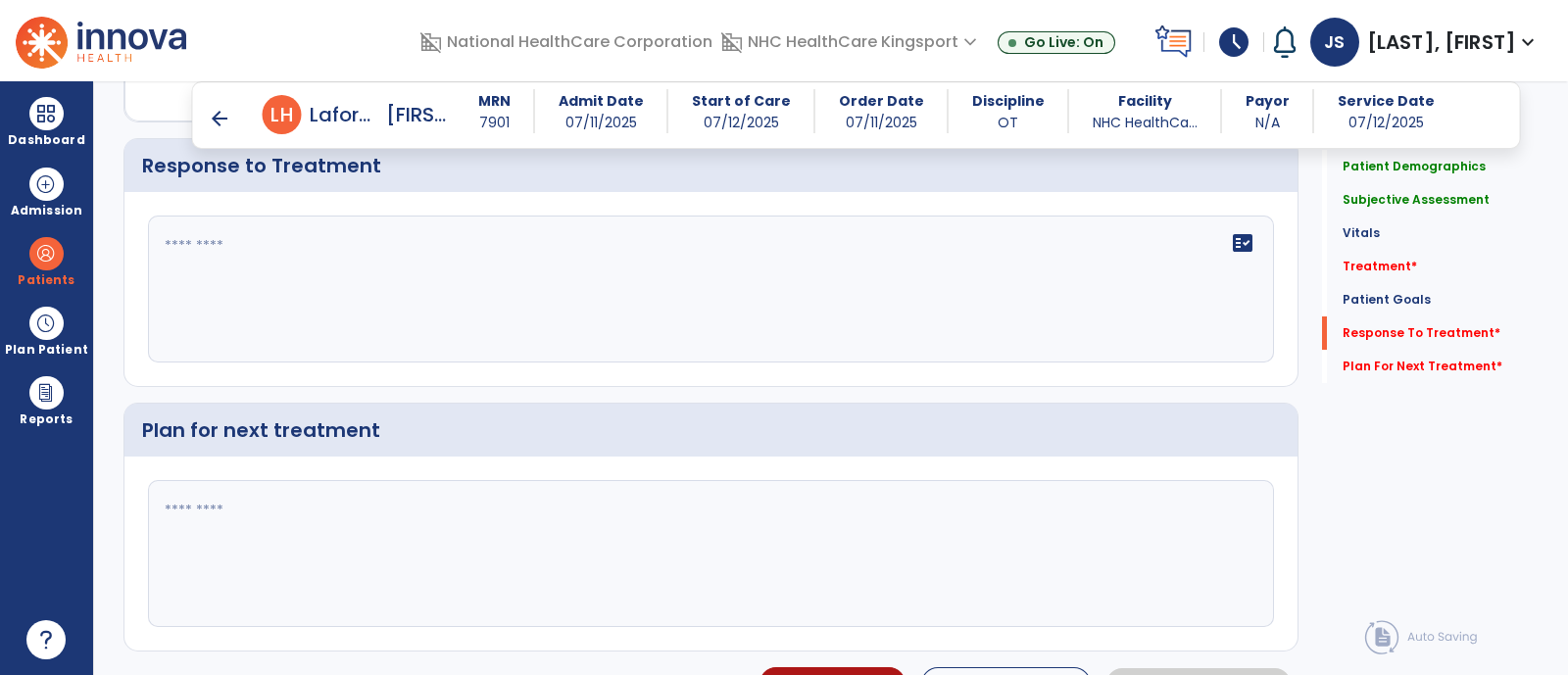 click on "fact_check" 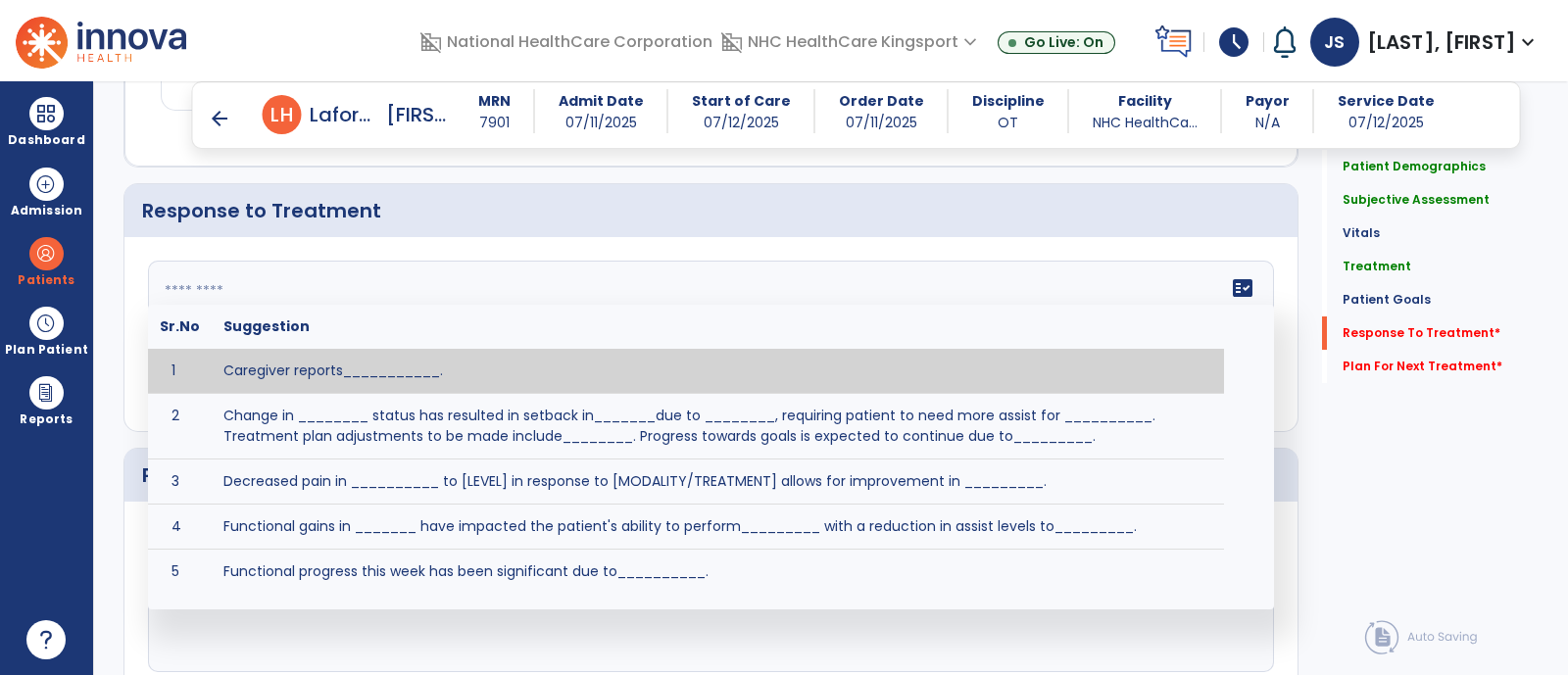 scroll, scrollTop: 2634, scrollLeft: 0, axis: vertical 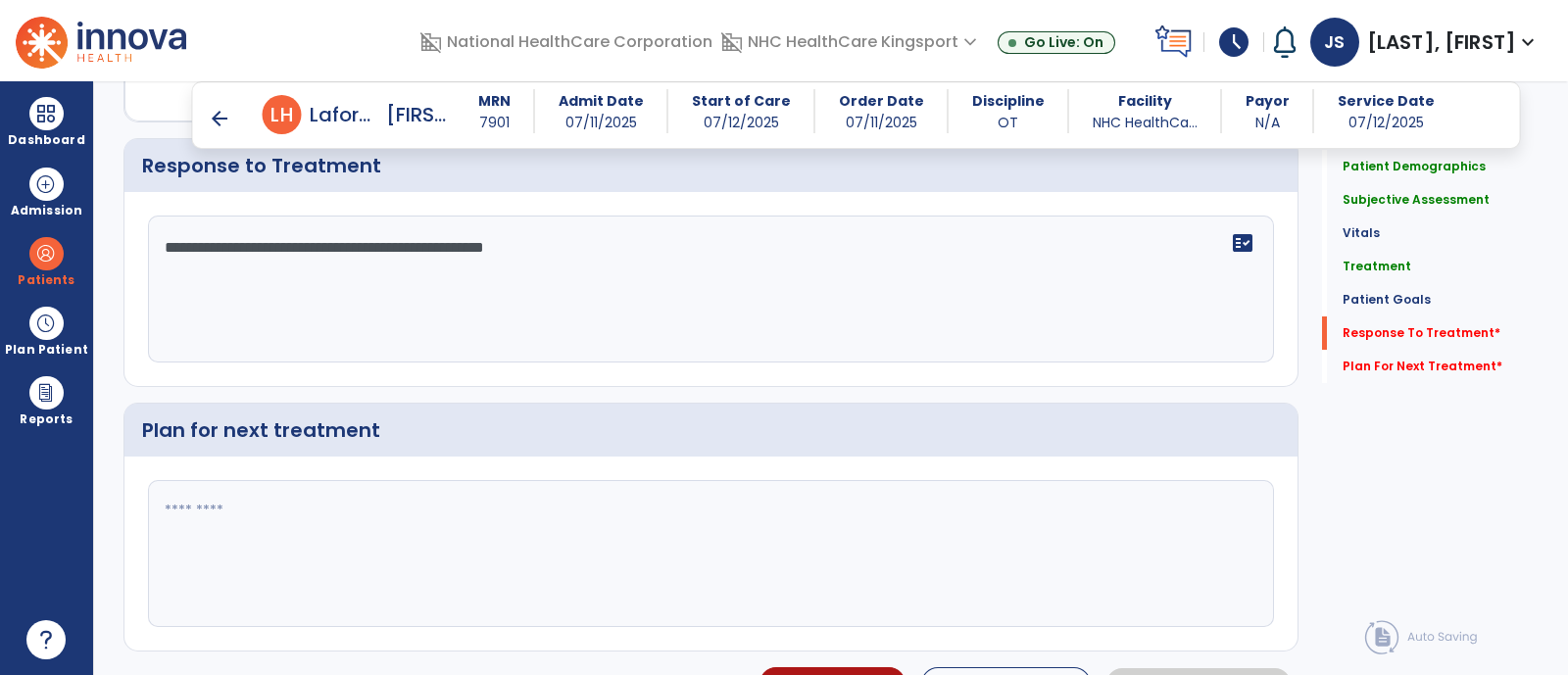 type on "**********" 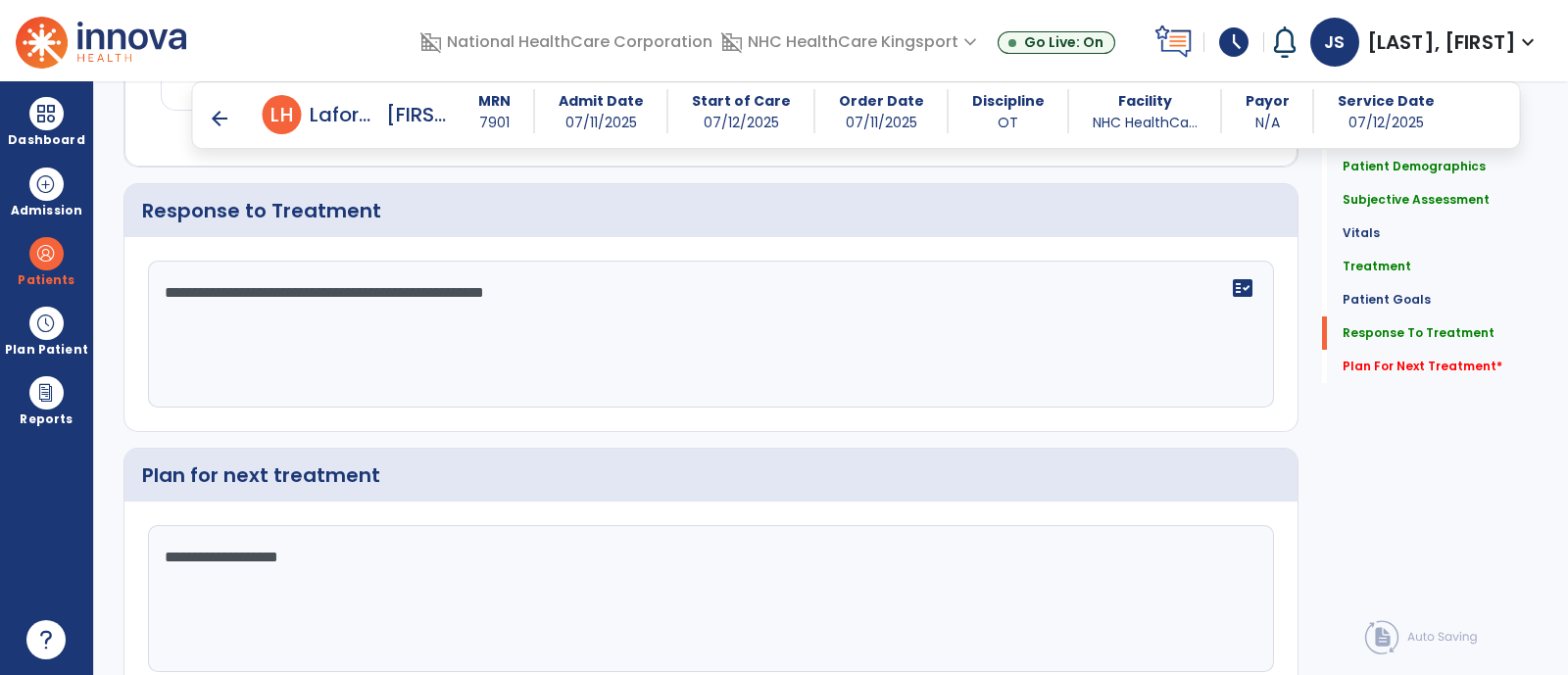 scroll, scrollTop: 2634, scrollLeft: 0, axis: vertical 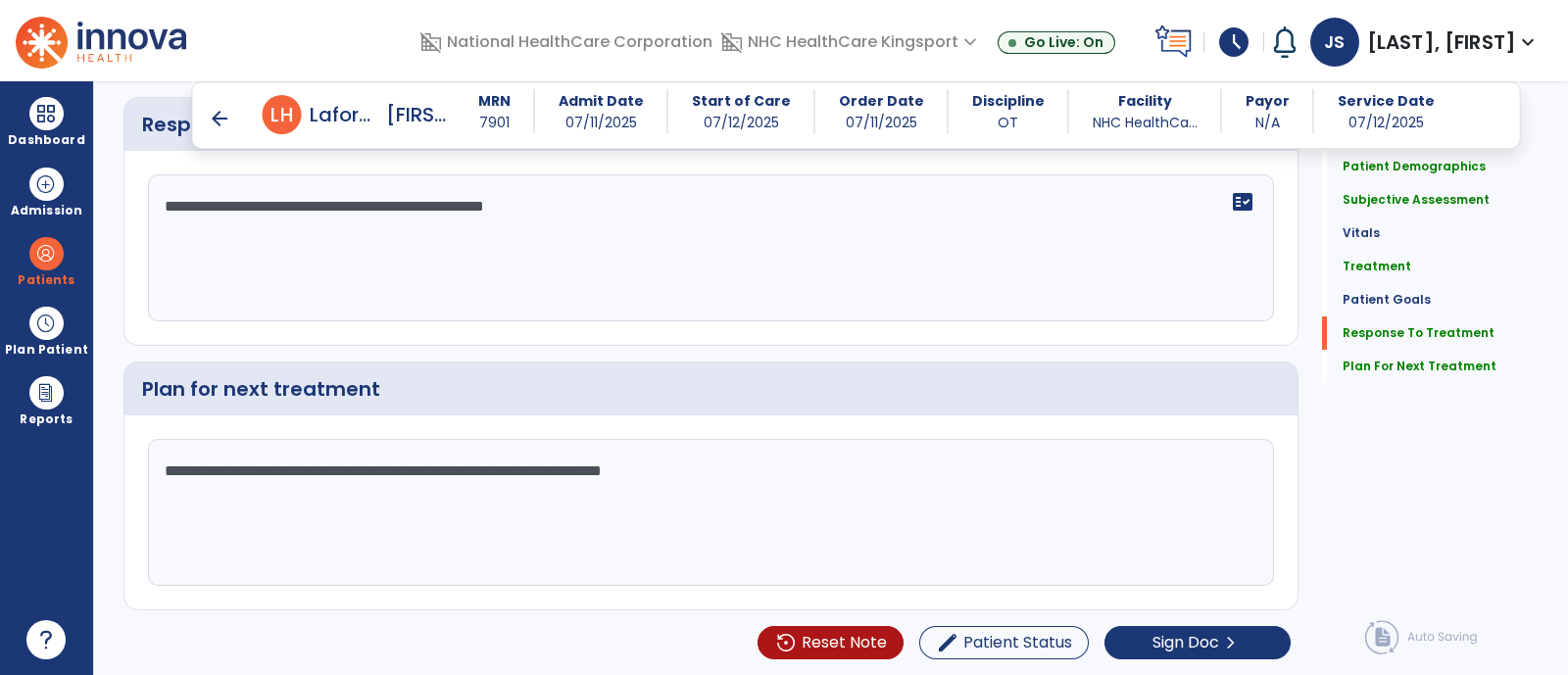 type on "**********" 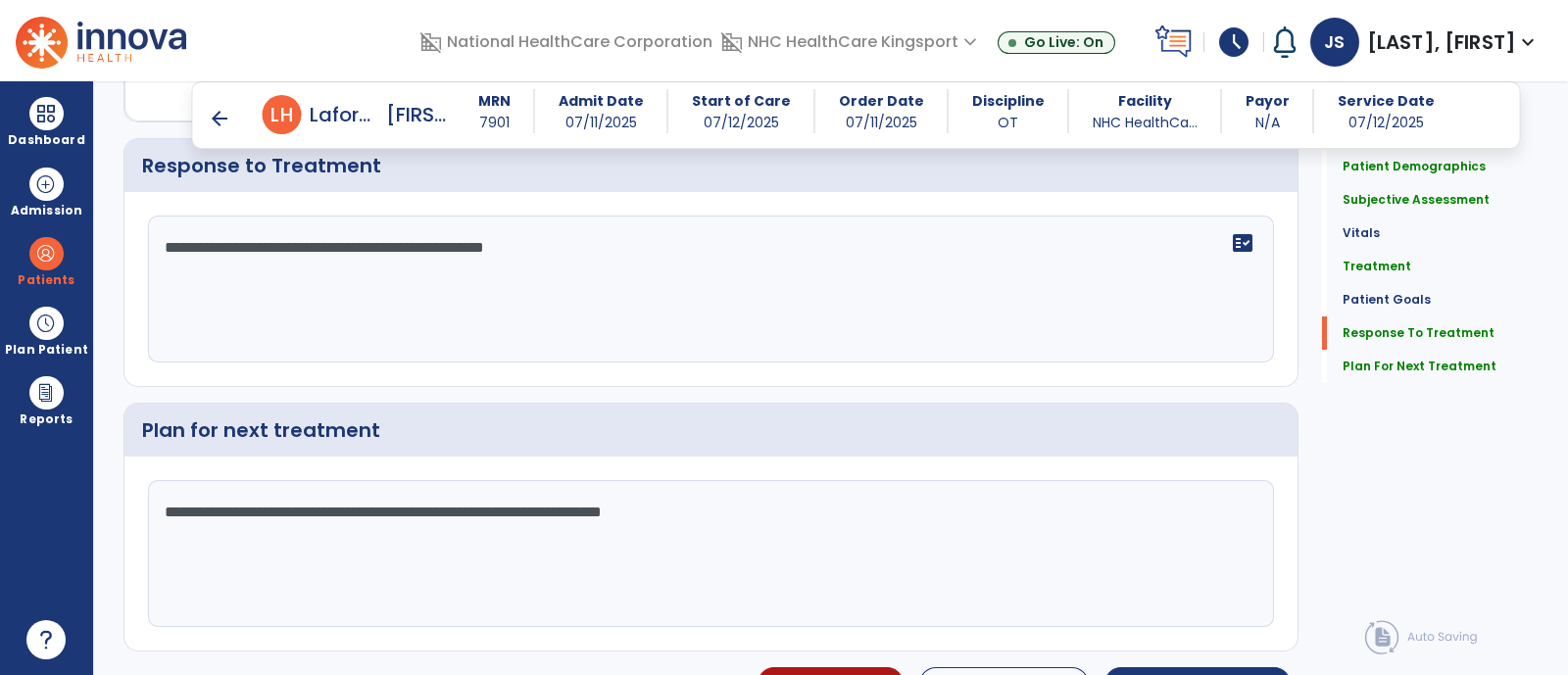 scroll, scrollTop: 2670, scrollLeft: 0, axis: vertical 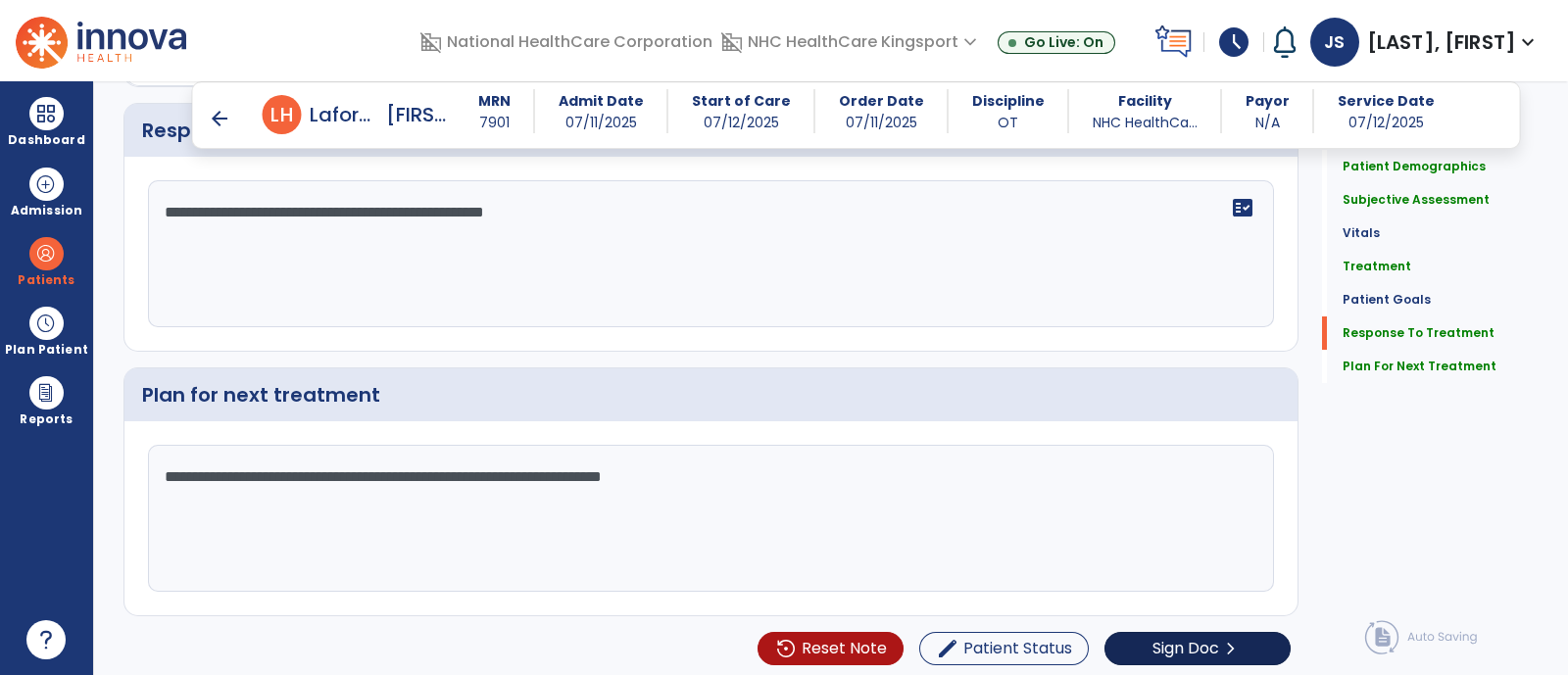 type on "**********" 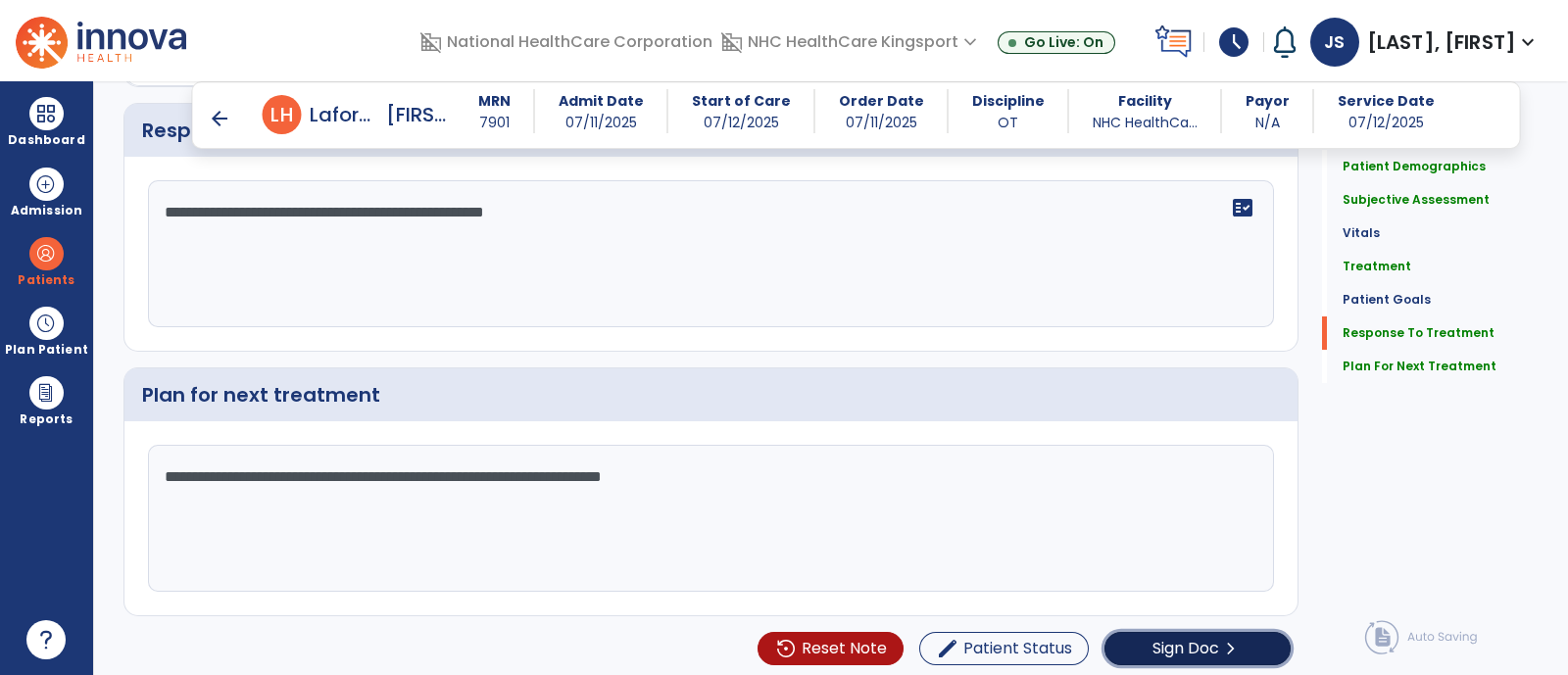 click on "Sign Doc" 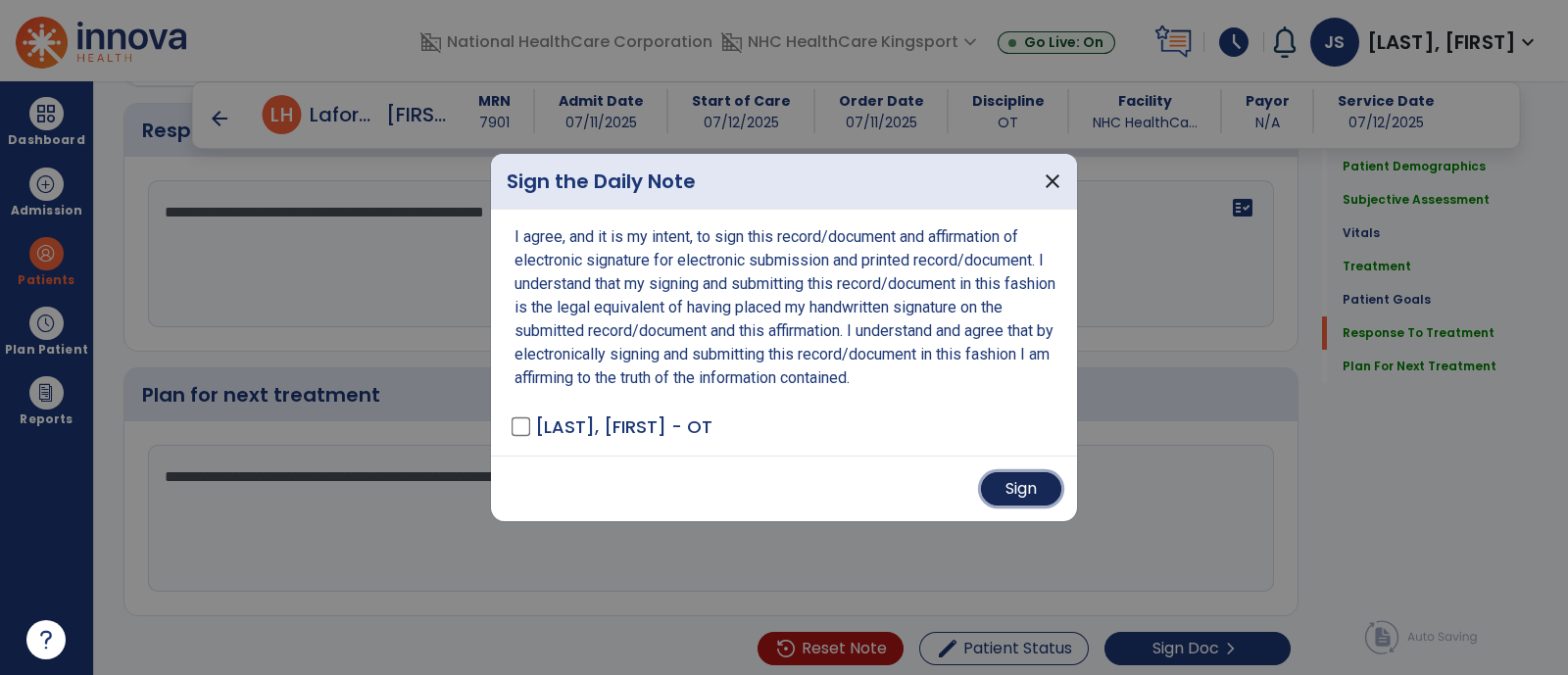 click on "Sign" at bounding box center [1021, 489] 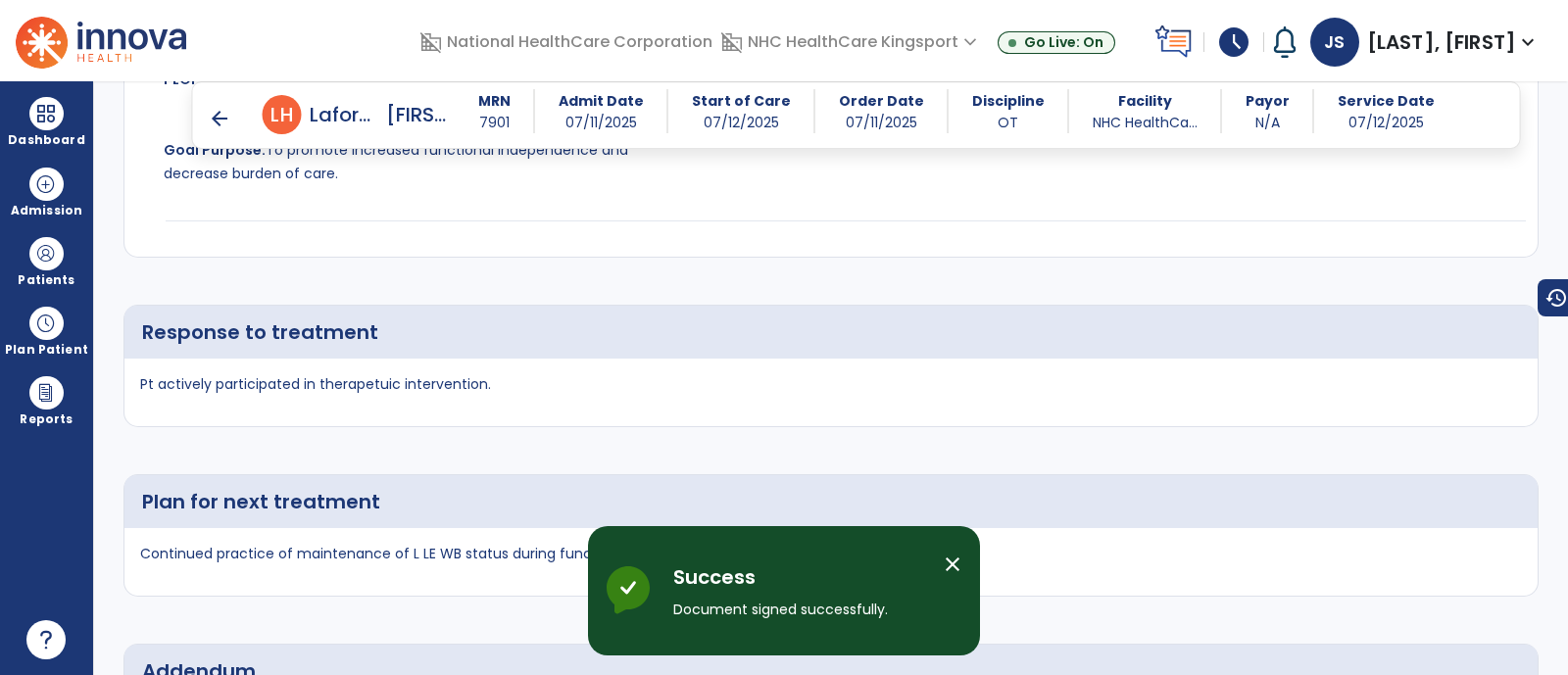 scroll, scrollTop: 4005, scrollLeft: 0, axis: vertical 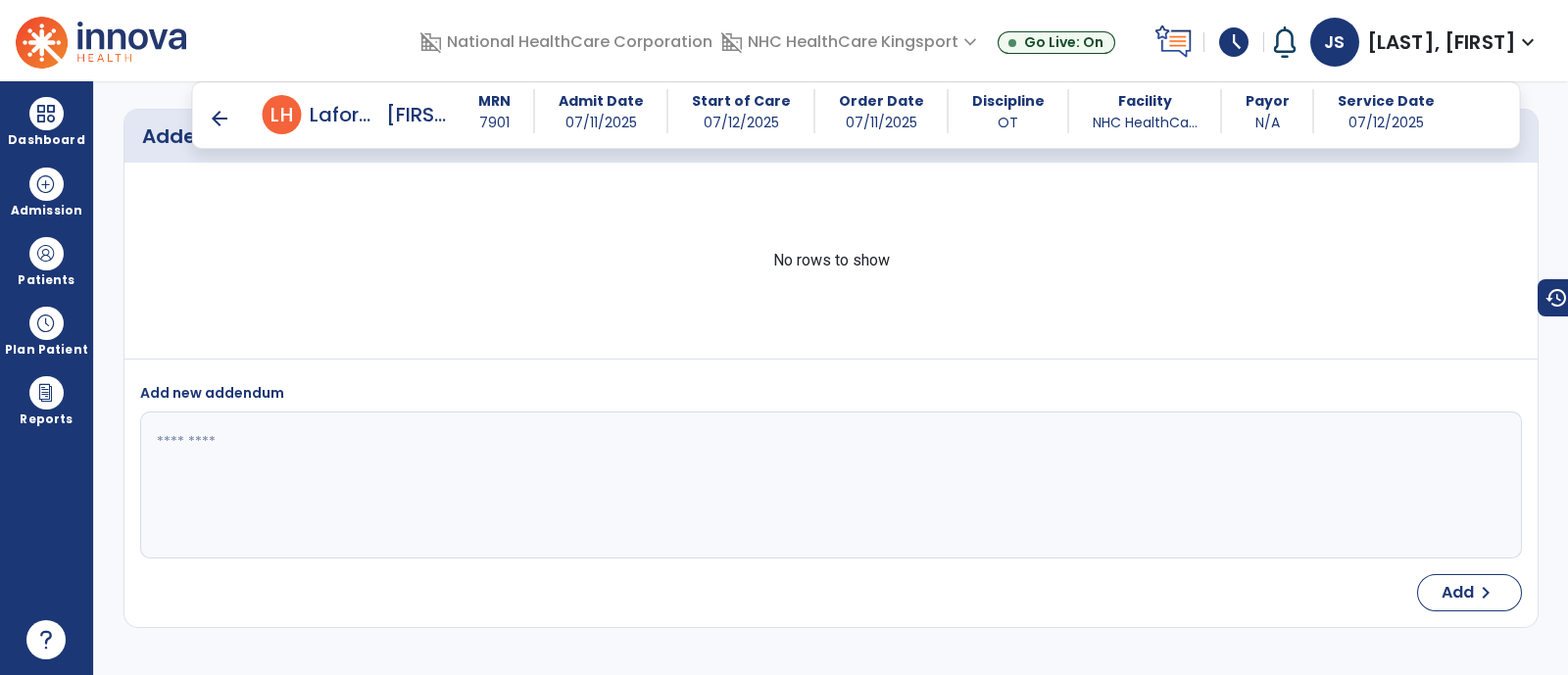 drag, startPoint x: 1006, startPoint y: 492, endPoint x: 917, endPoint y: 342, distance: 174.41617 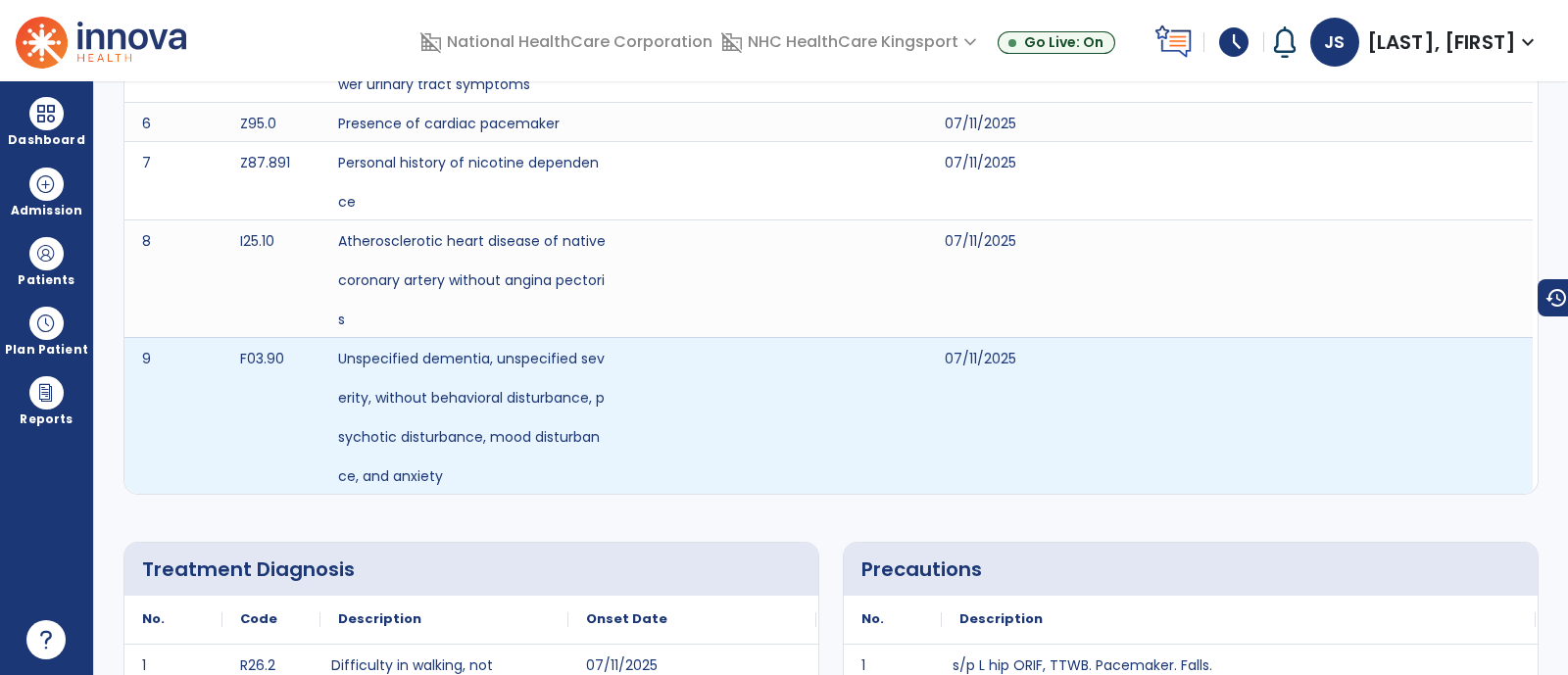 scroll, scrollTop: 0, scrollLeft: 0, axis: both 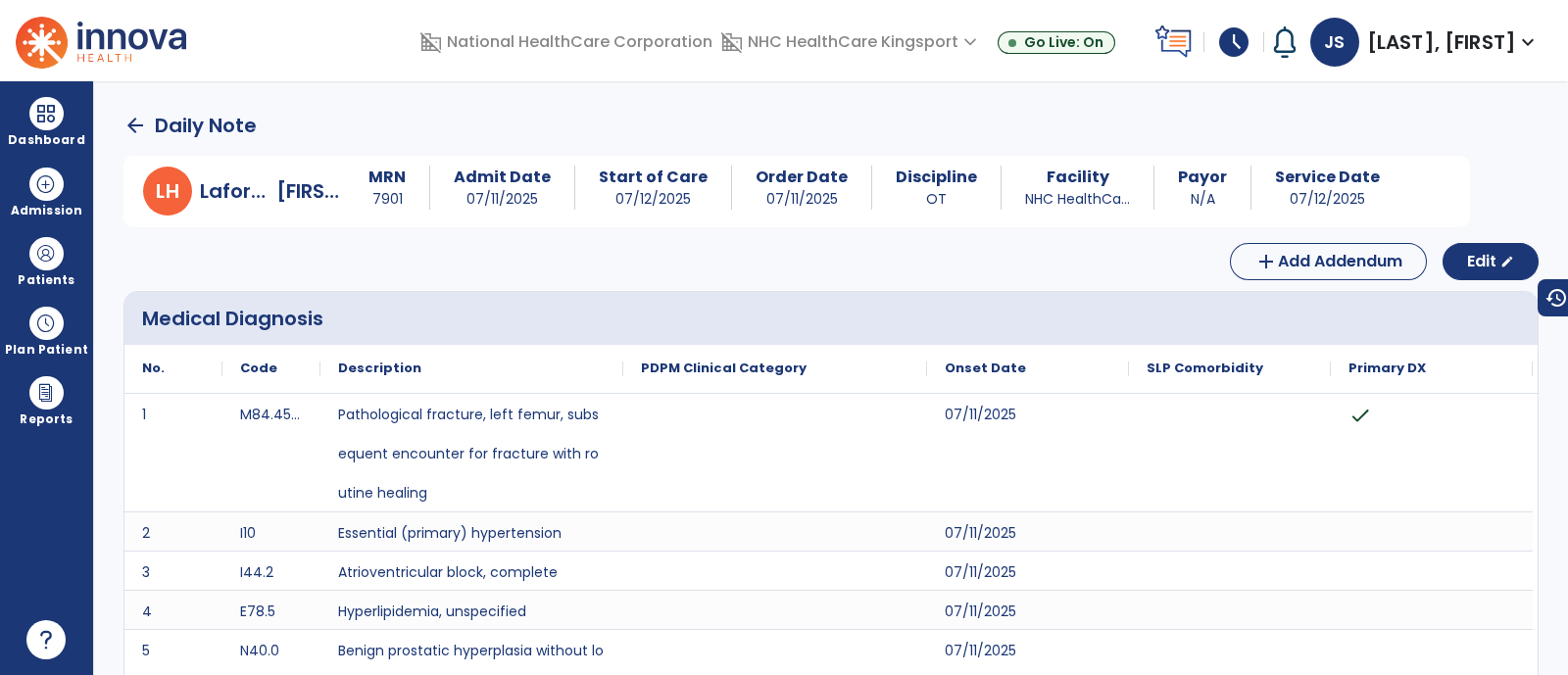 click on "arrow_back" 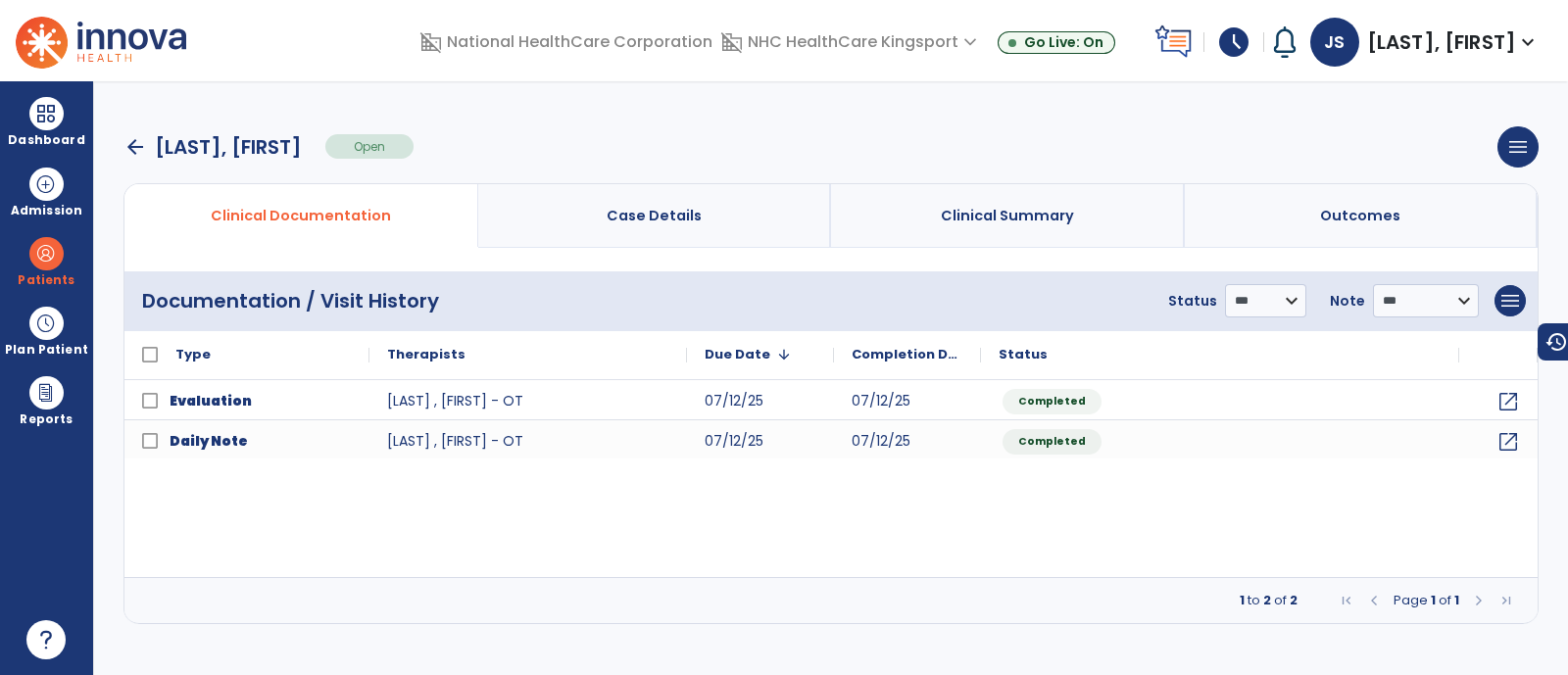 click on "arrow_back" at bounding box center (135, 147) 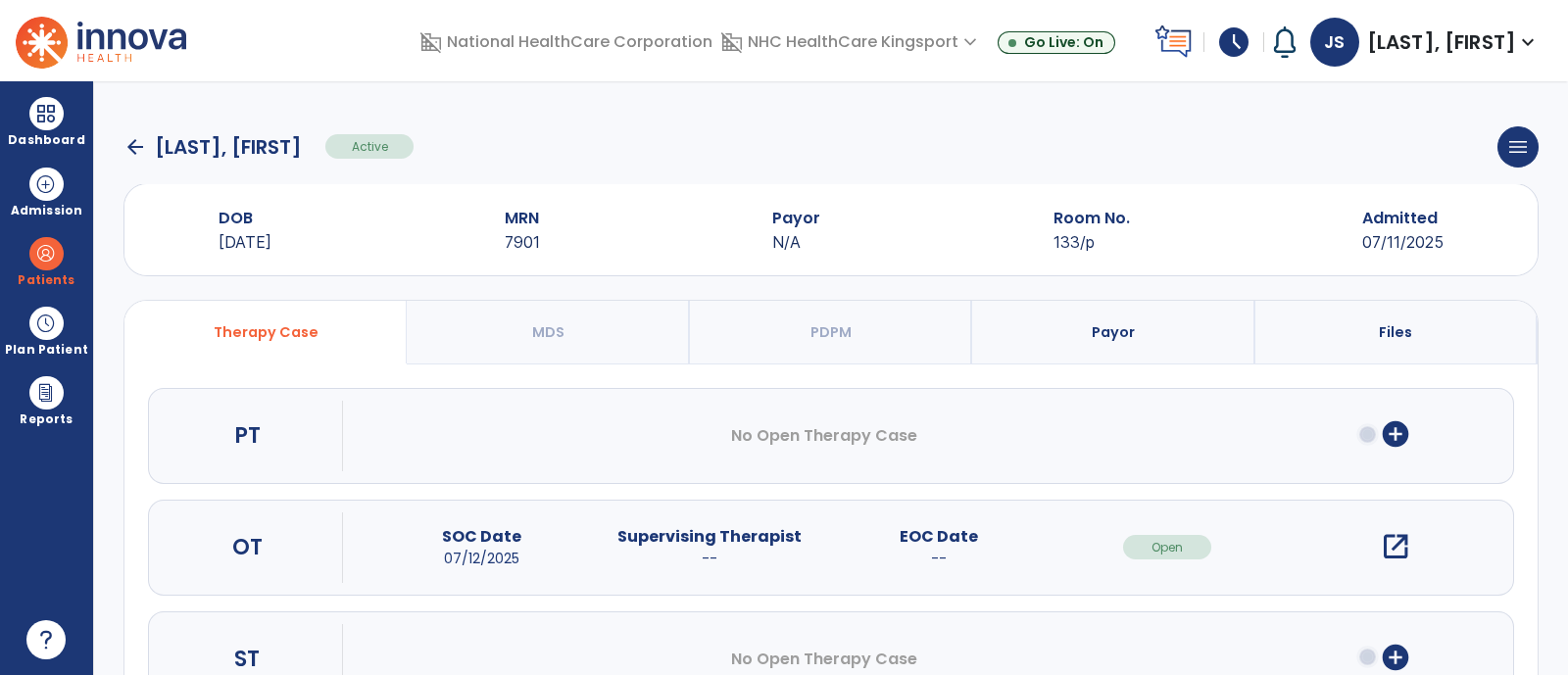 click on "arrow_back" 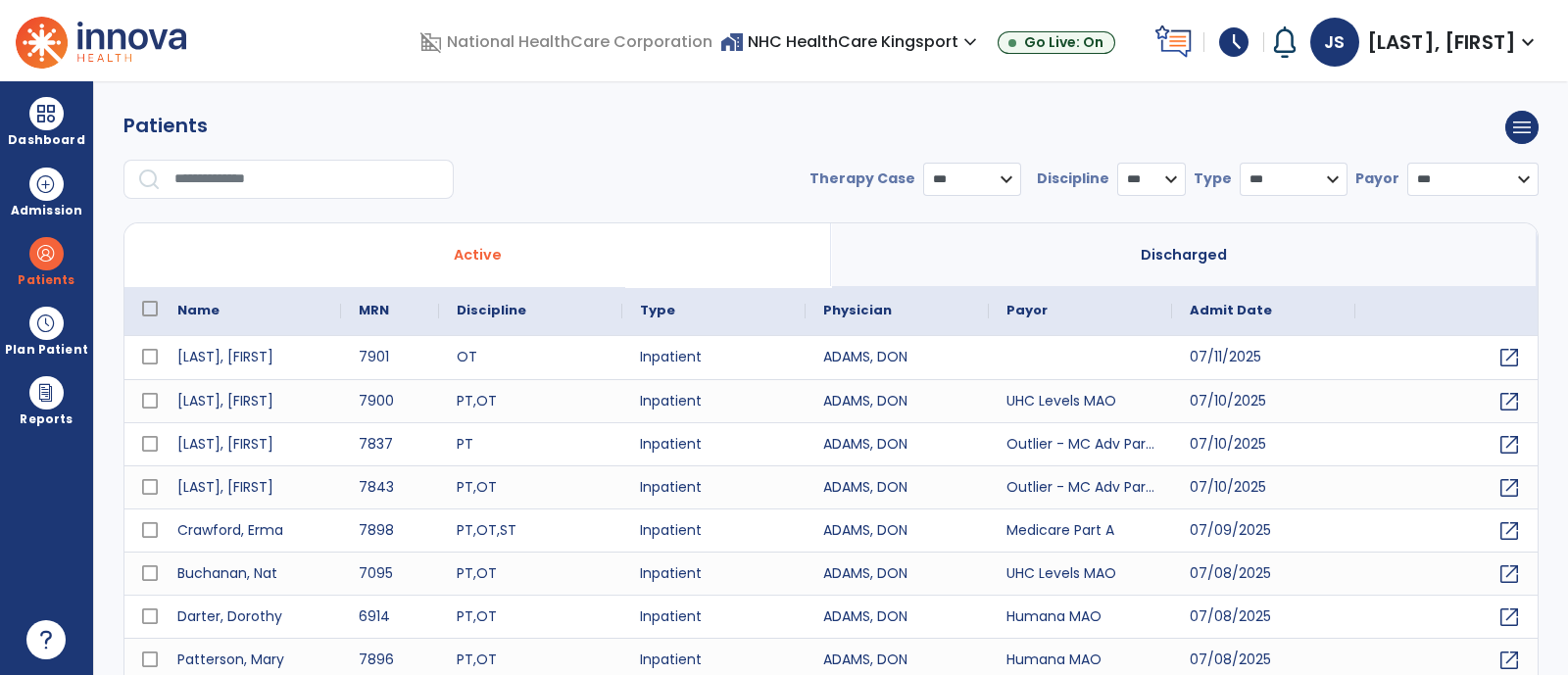 select on "***" 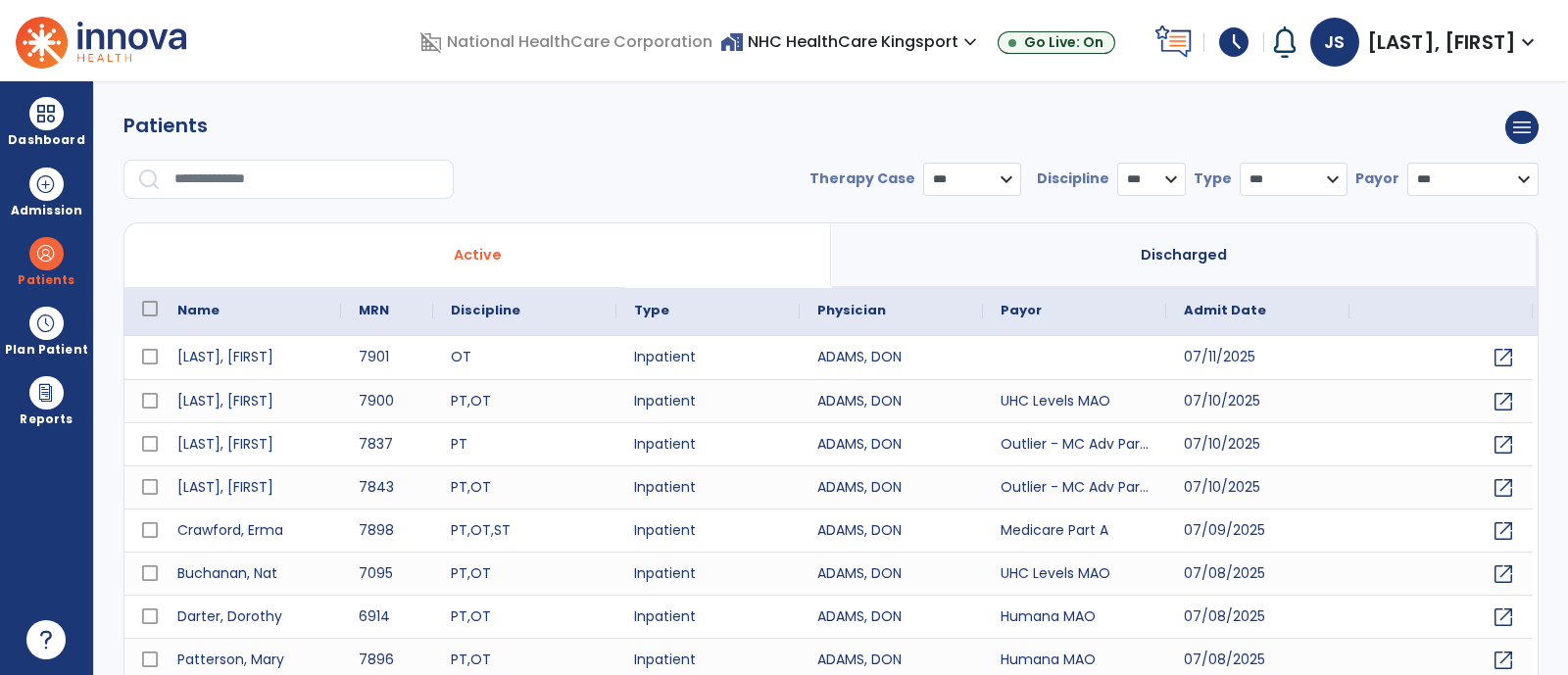 click at bounding box center (307, 179) 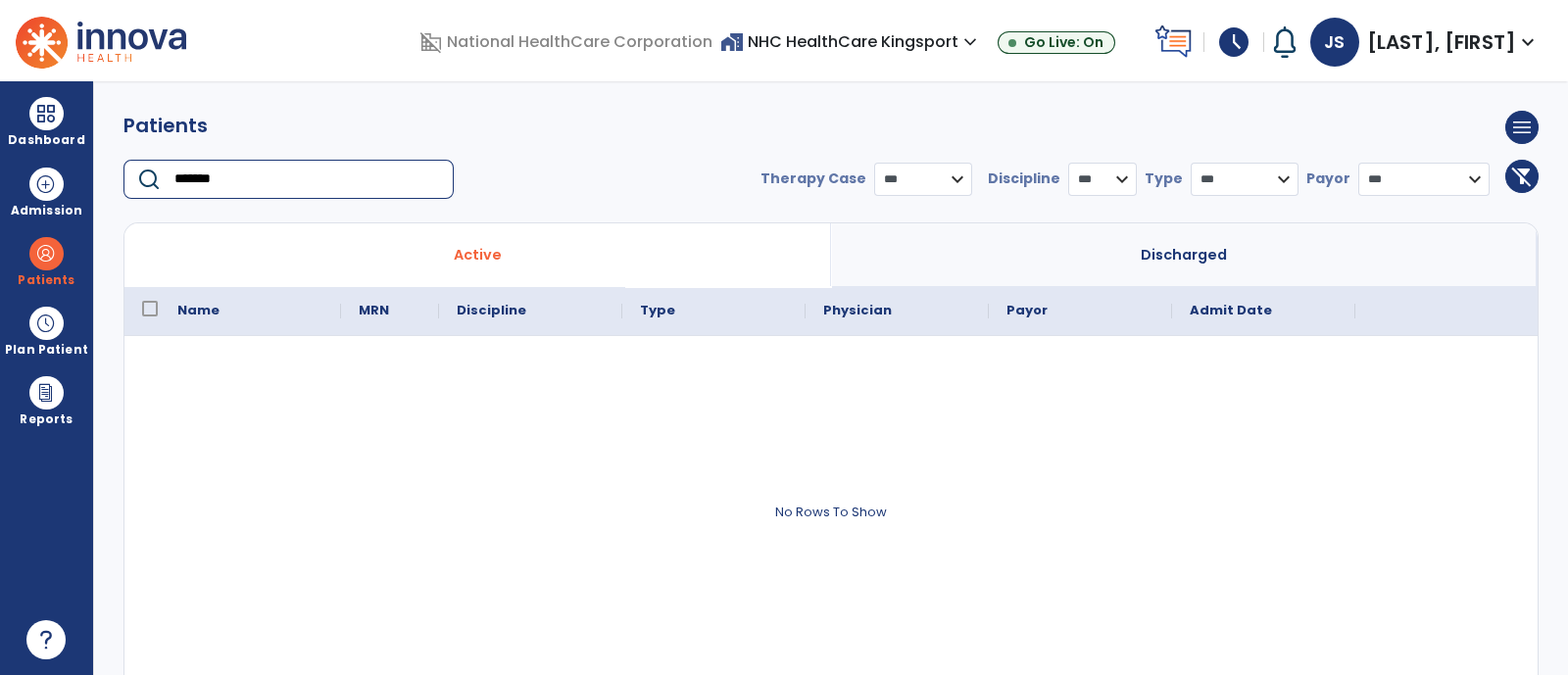 type on "*******" 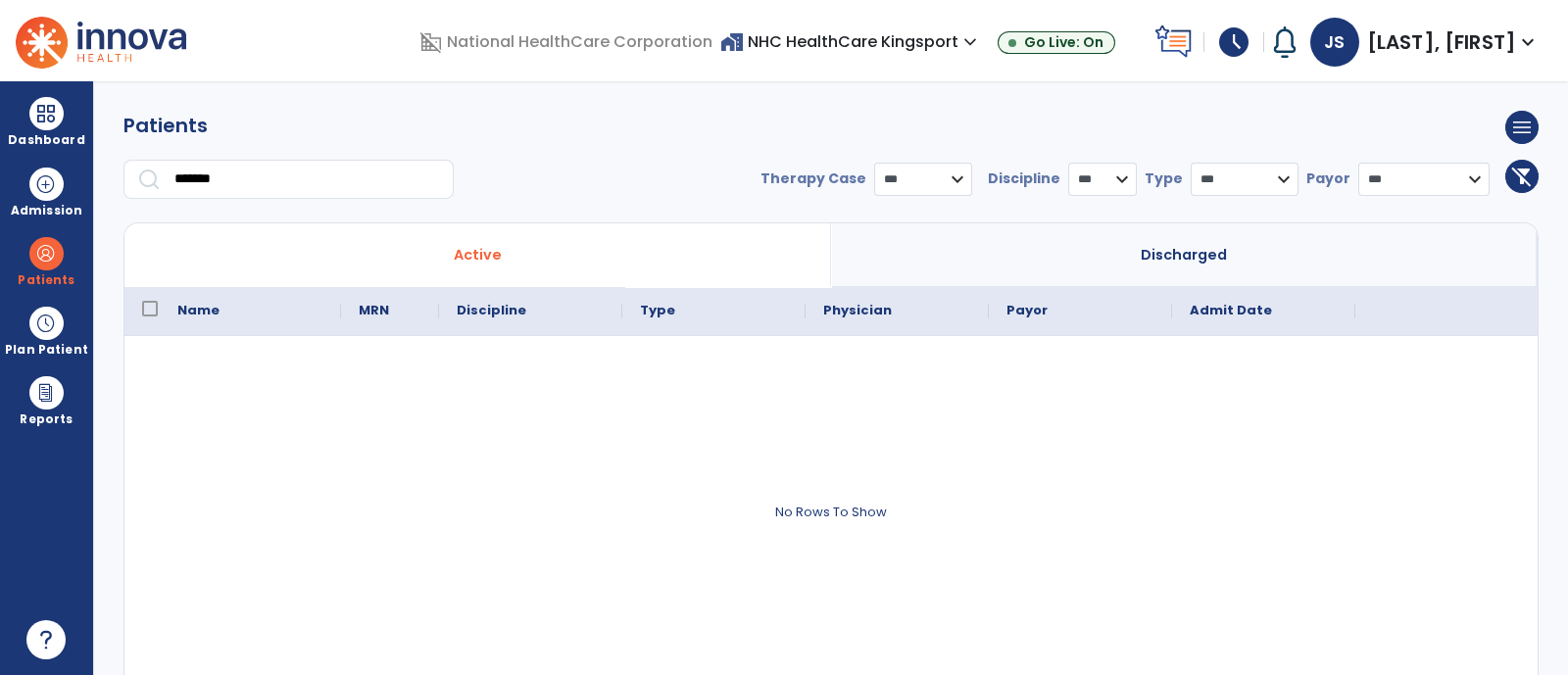 click on "Discharged" at bounding box center (1184, 255) 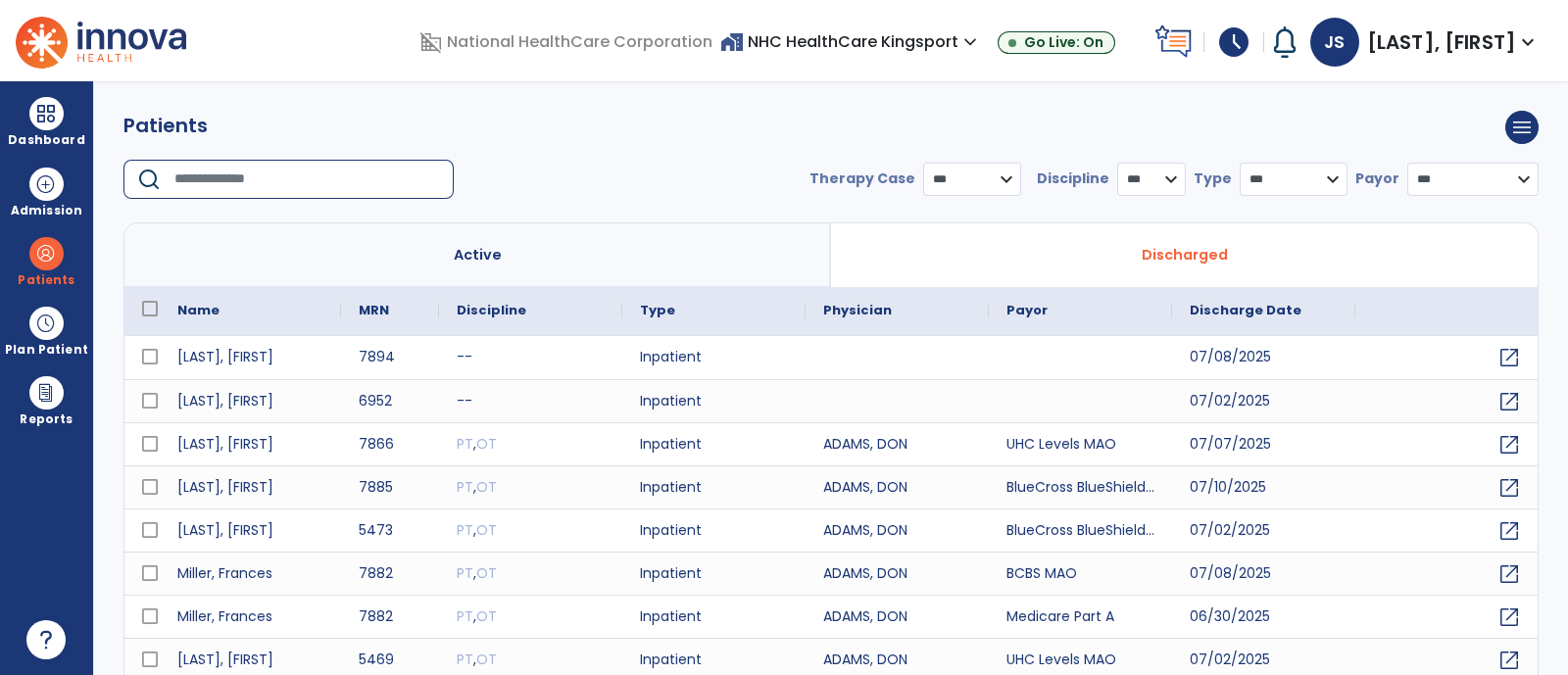 click at bounding box center (307, 179) 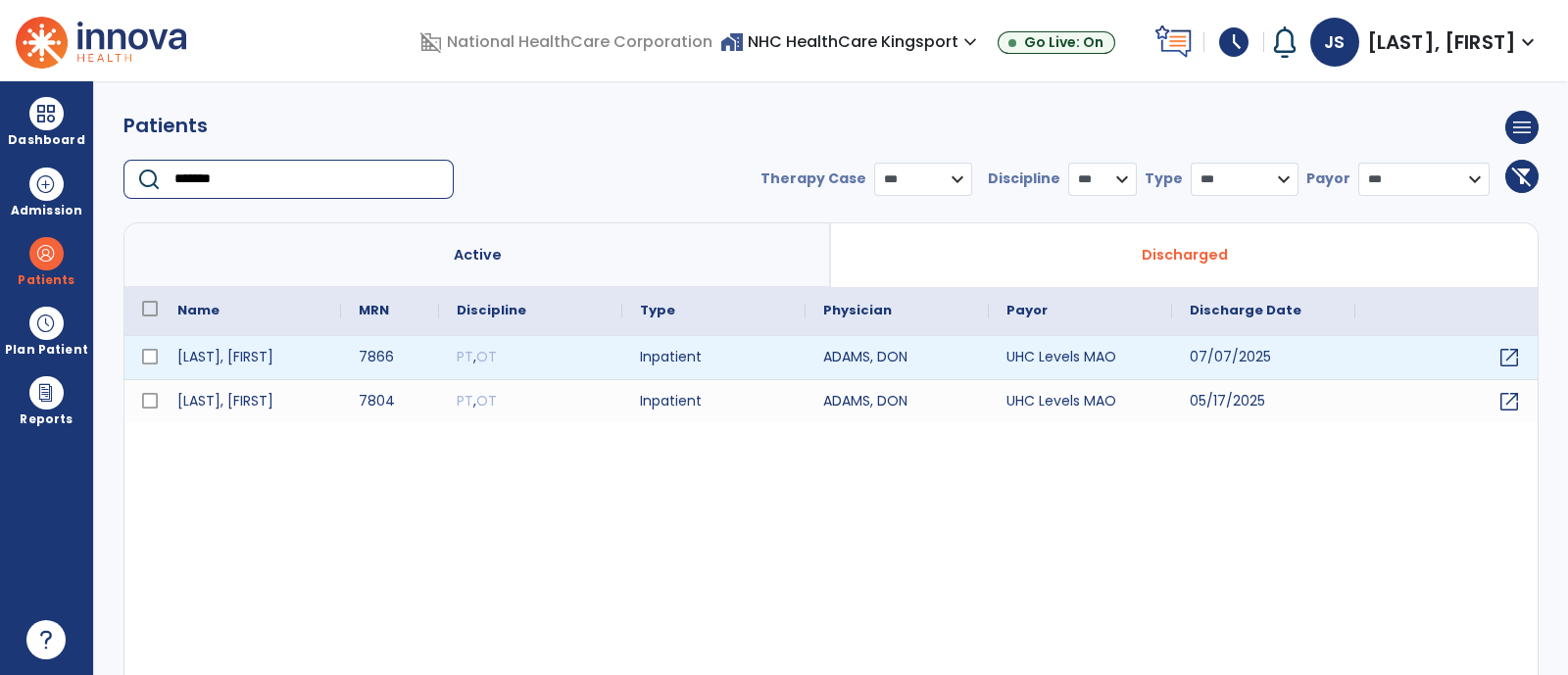 type on "*******" 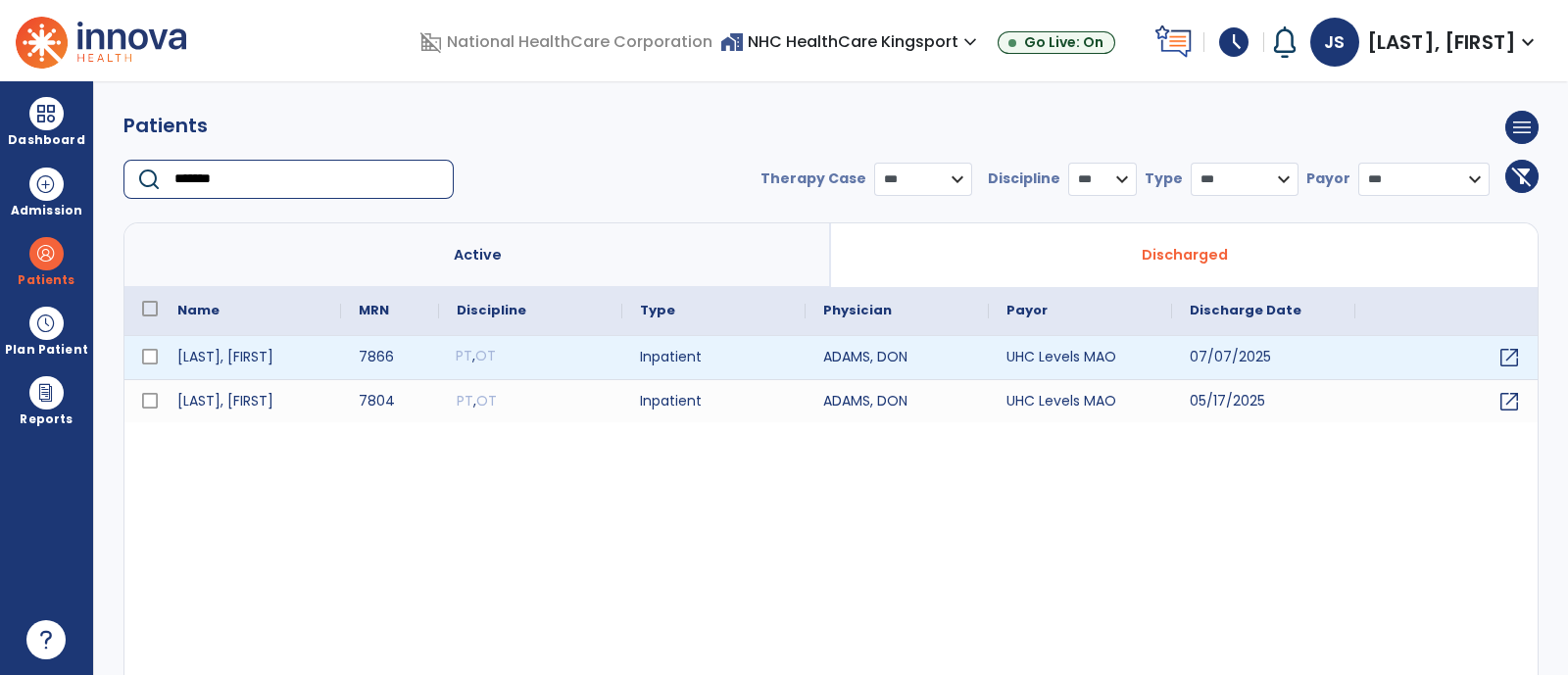 click on "PT , OT" at bounding box center [530, 358] 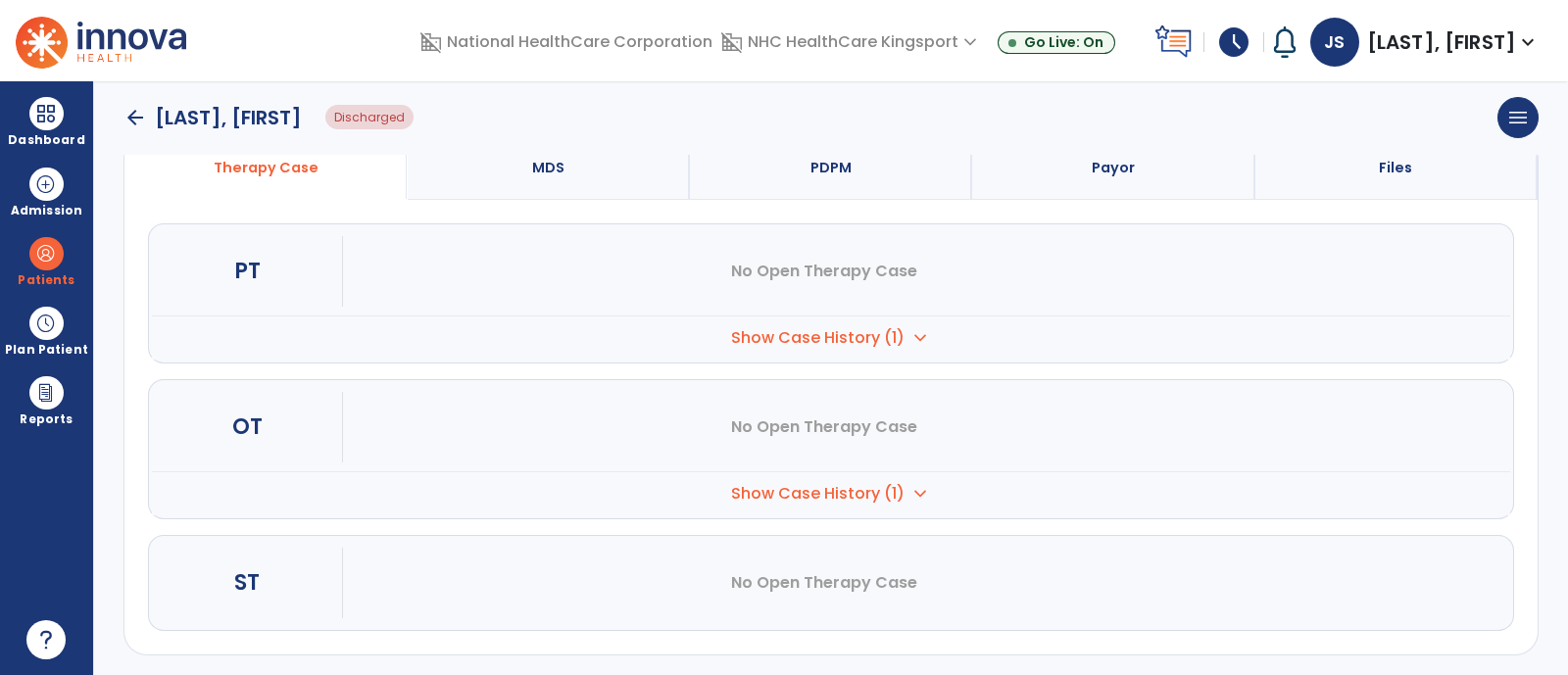 scroll, scrollTop: 0, scrollLeft: 0, axis: both 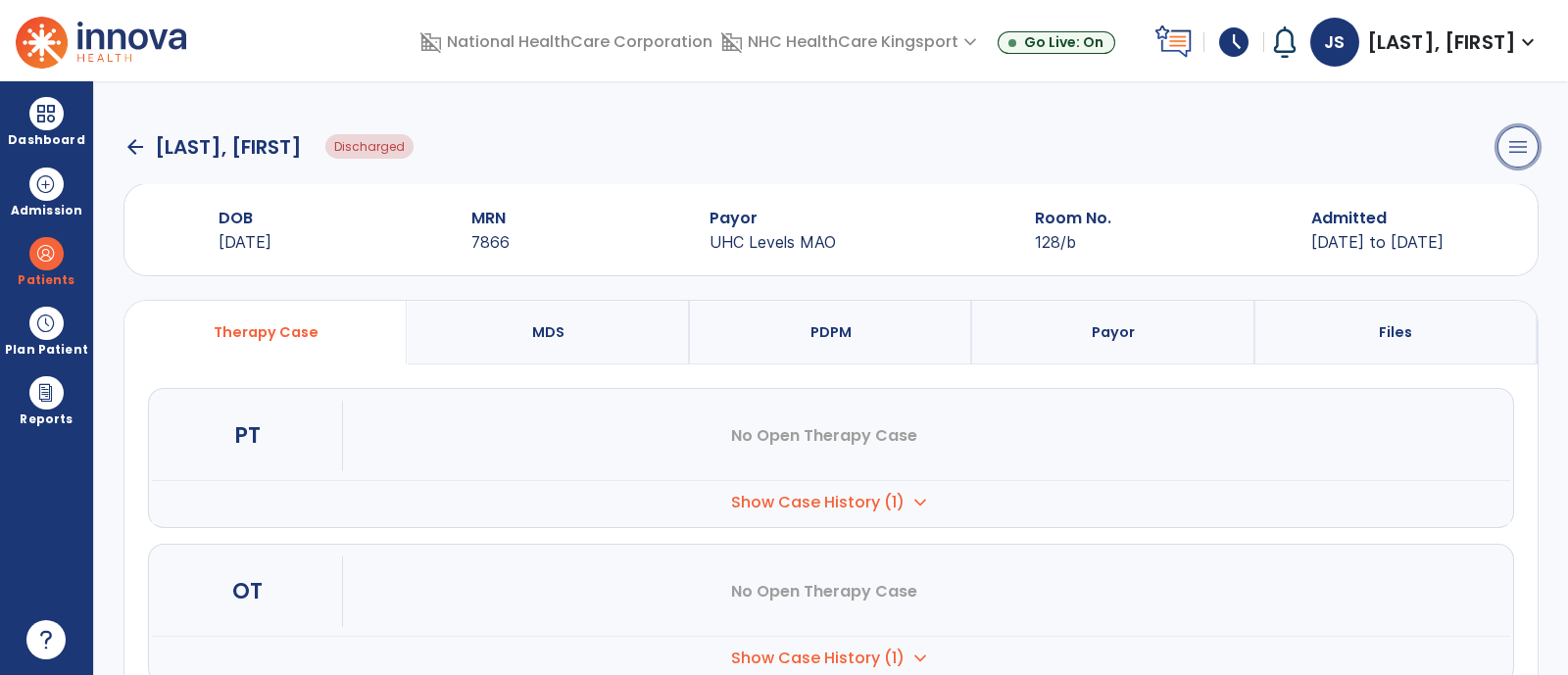 click on "menu" at bounding box center (1518, 147) 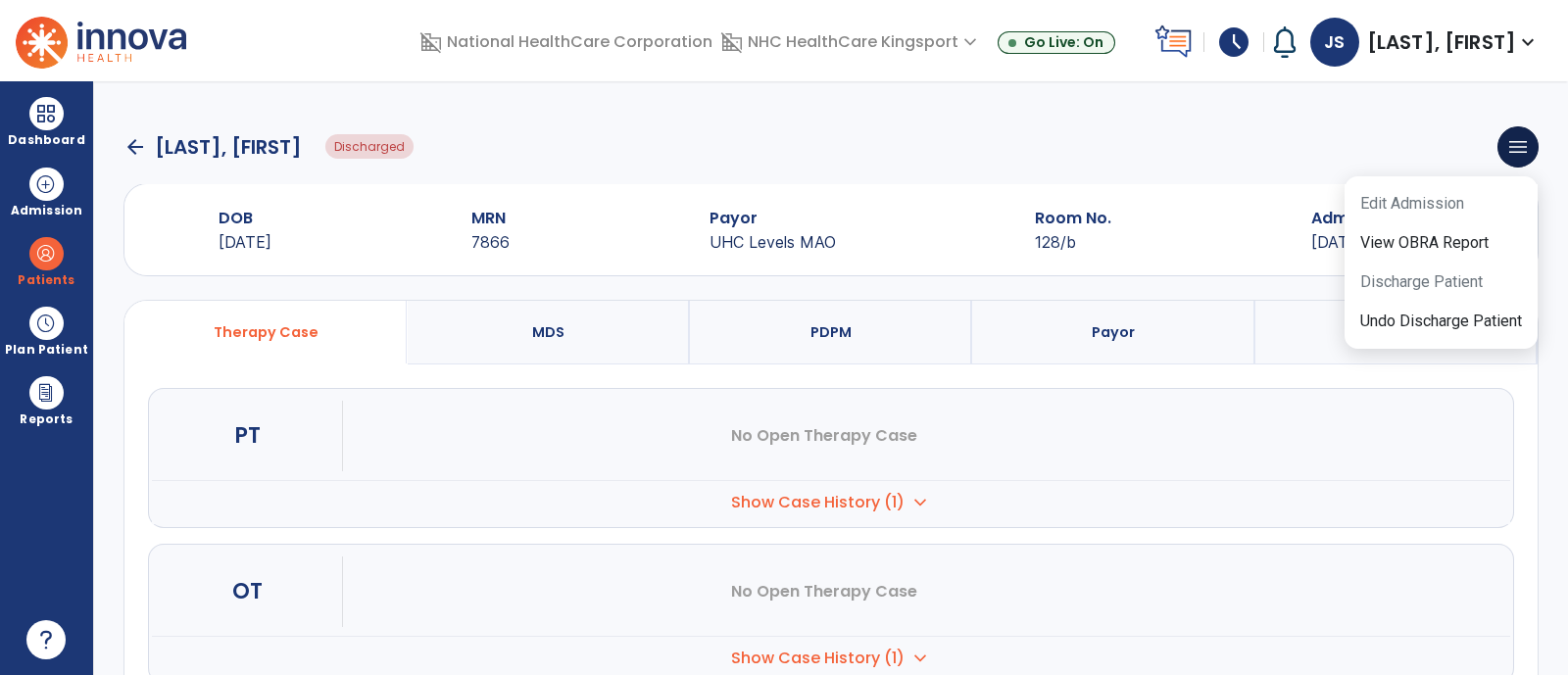 click on "OT No Open Therapy Case" at bounding box center (831, 592) 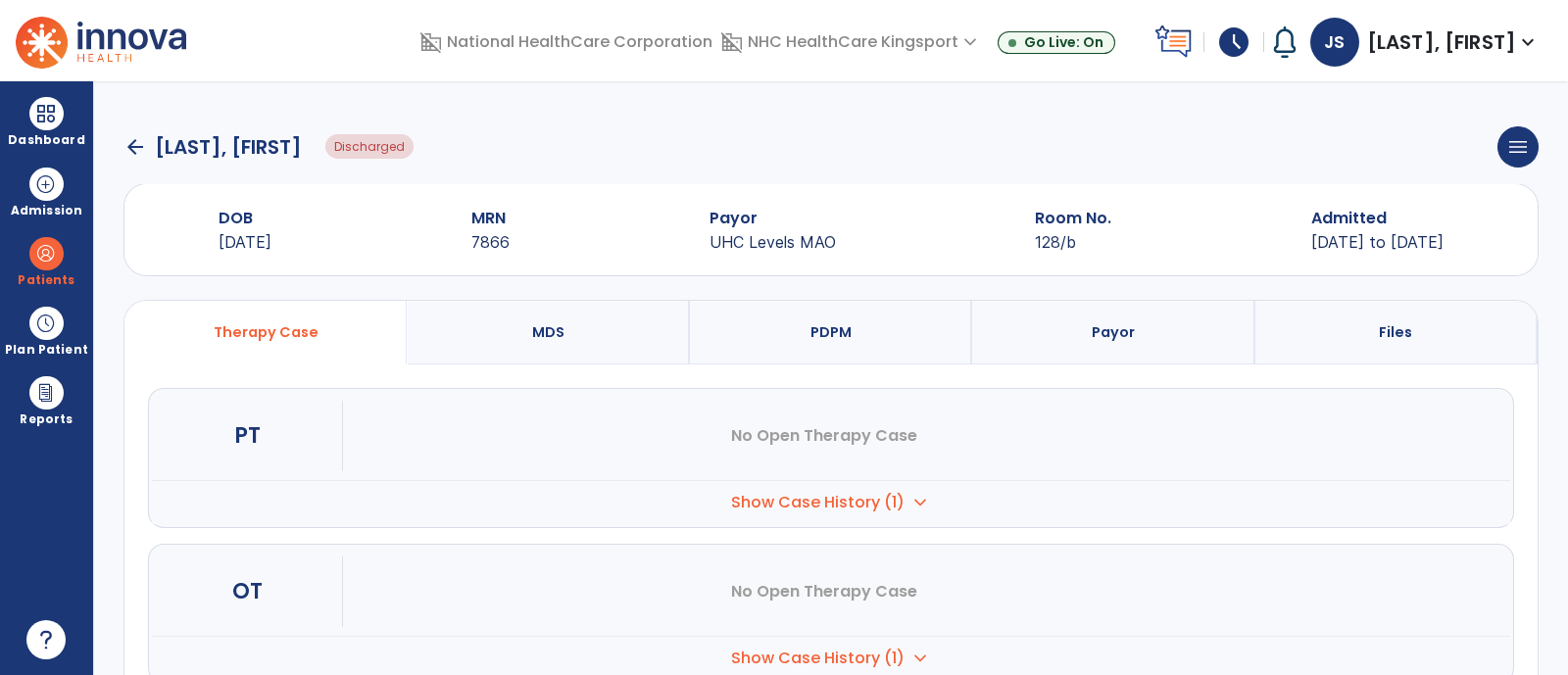 click on "Show Case History (1)" at bounding box center [817, 503] 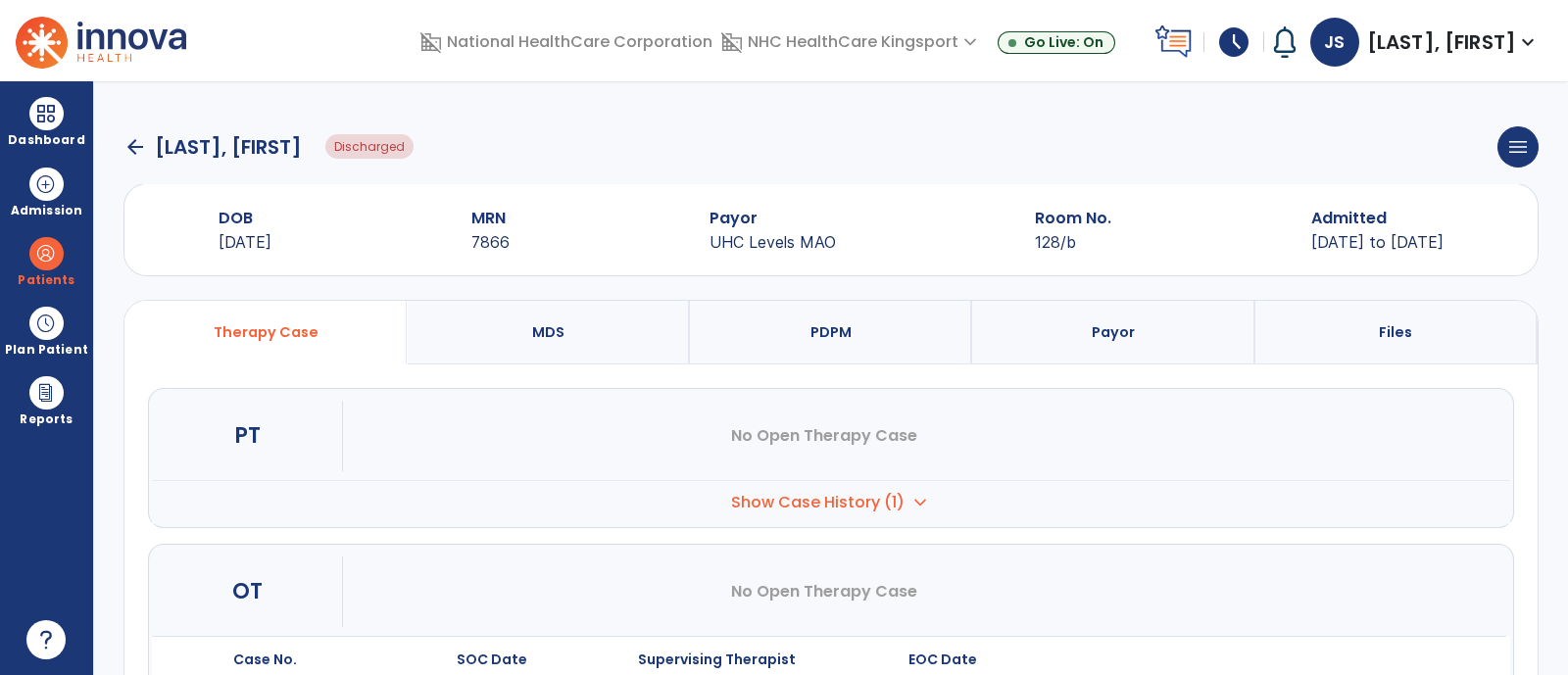 scroll, scrollTop: 282, scrollLeft: 0, axis: vertical 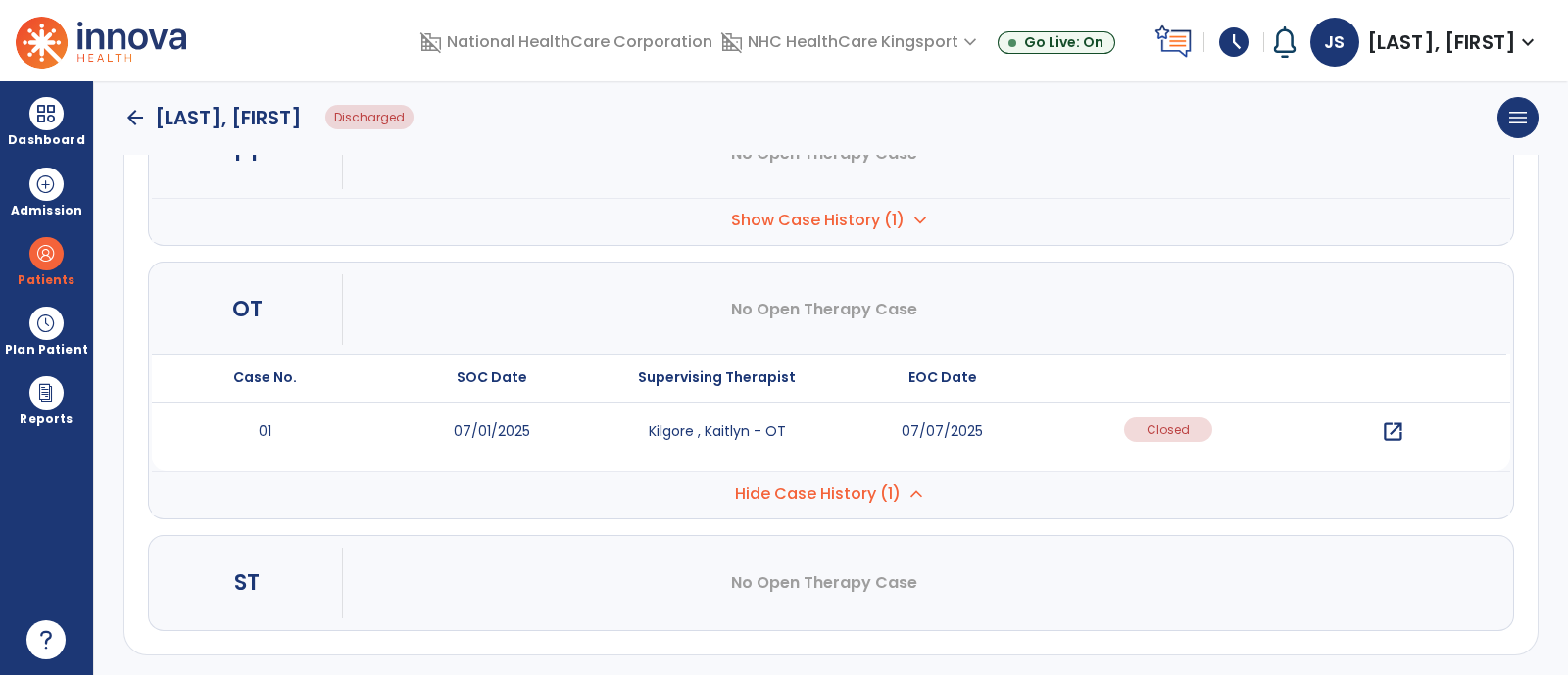 click on "open_in_new" at bounding box center (1393, 432) 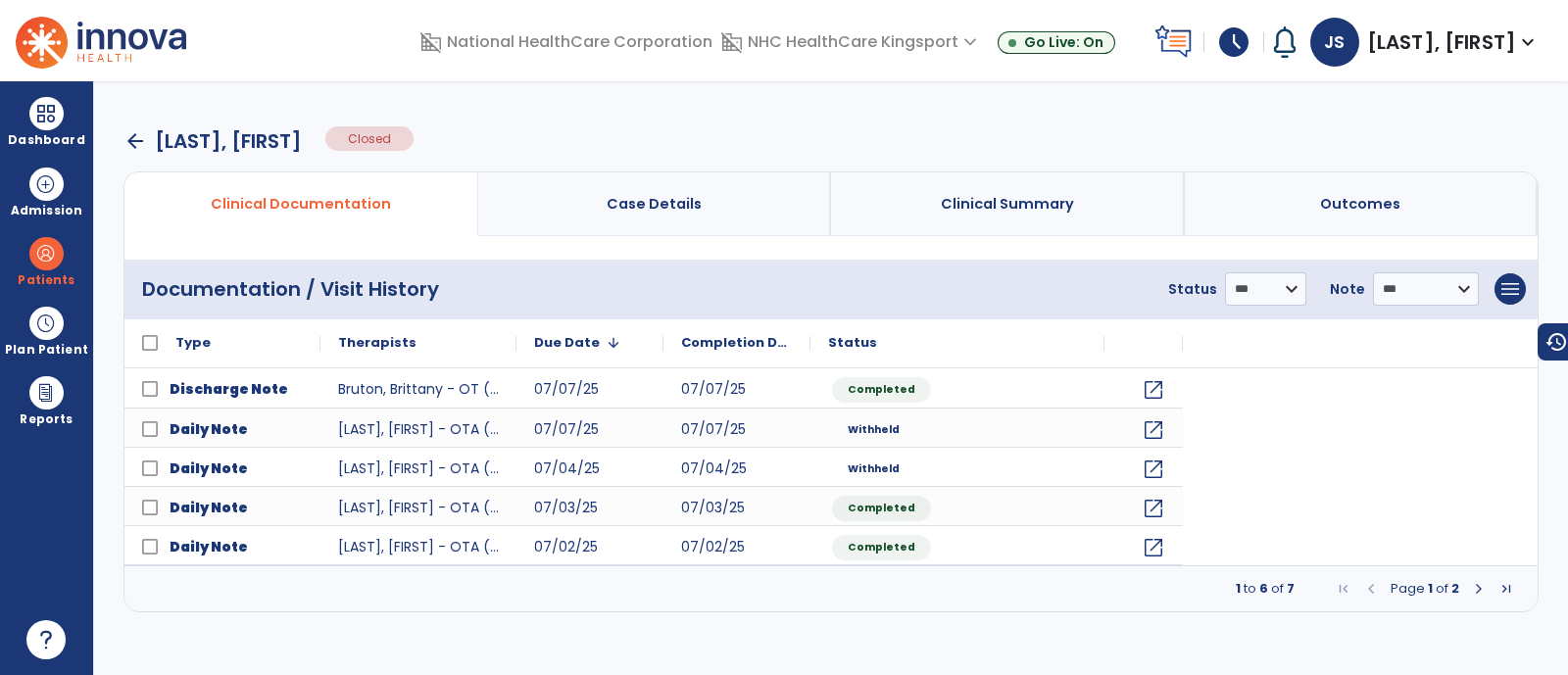 scroll, scrollTop: 0, scrollLeft: 0, axis: both 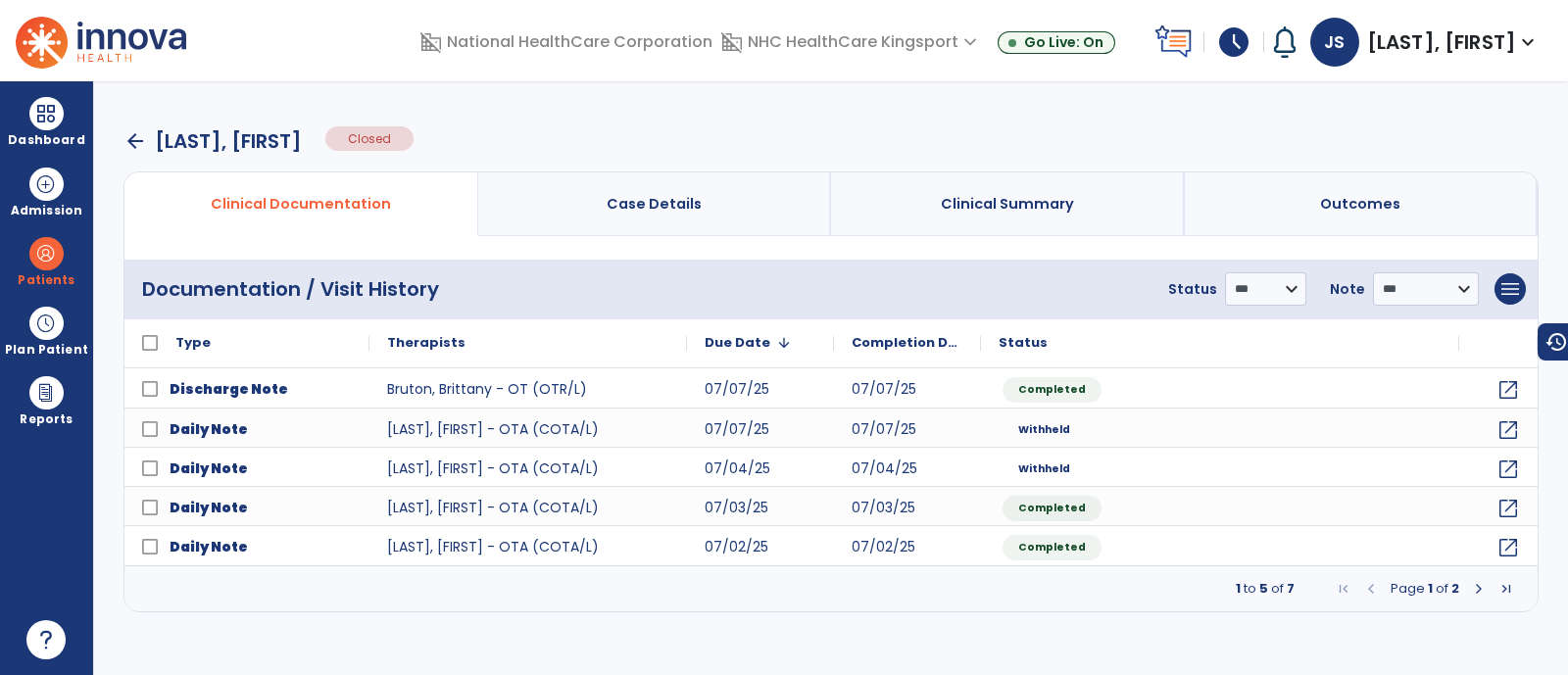 click on "Case Details" at bounding box center [654, 204] 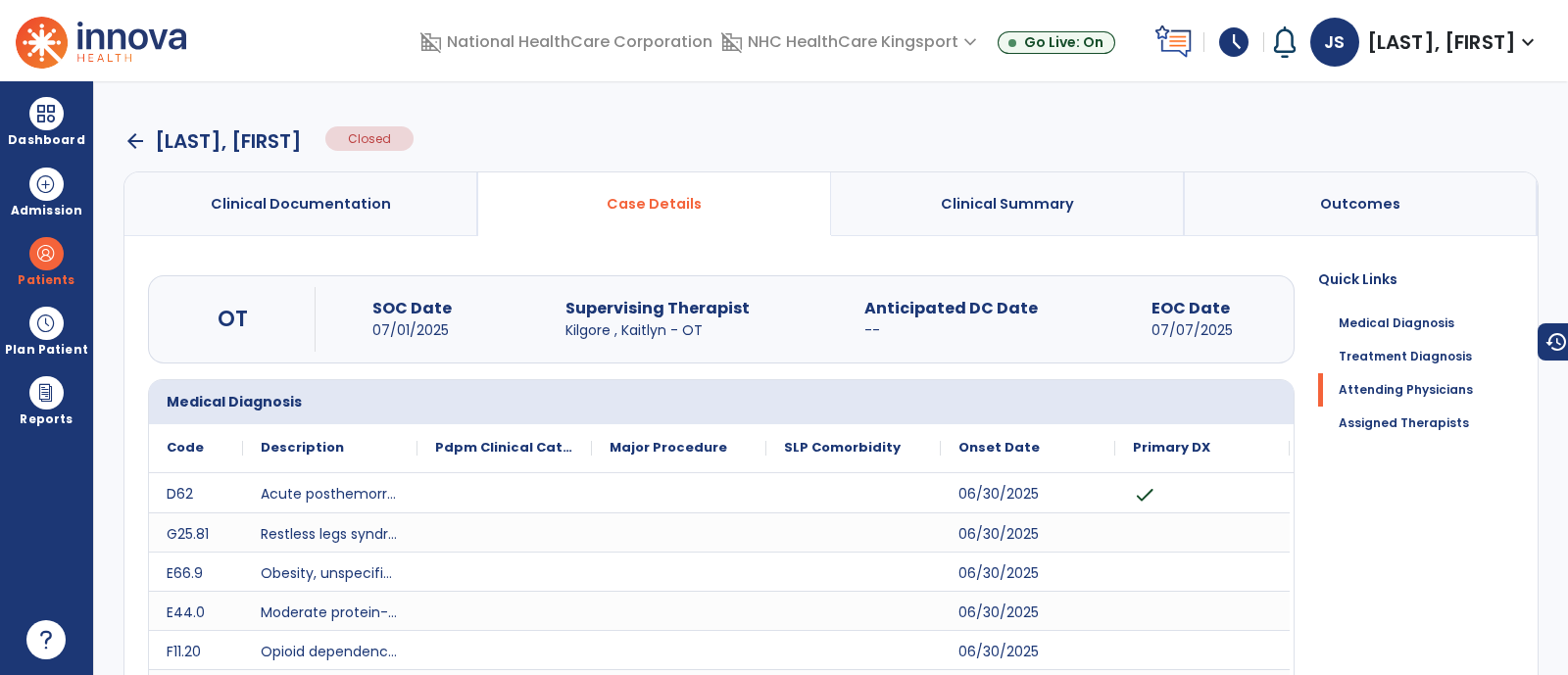 click on "Clinical Documentation" at bounding box center [301, 204] 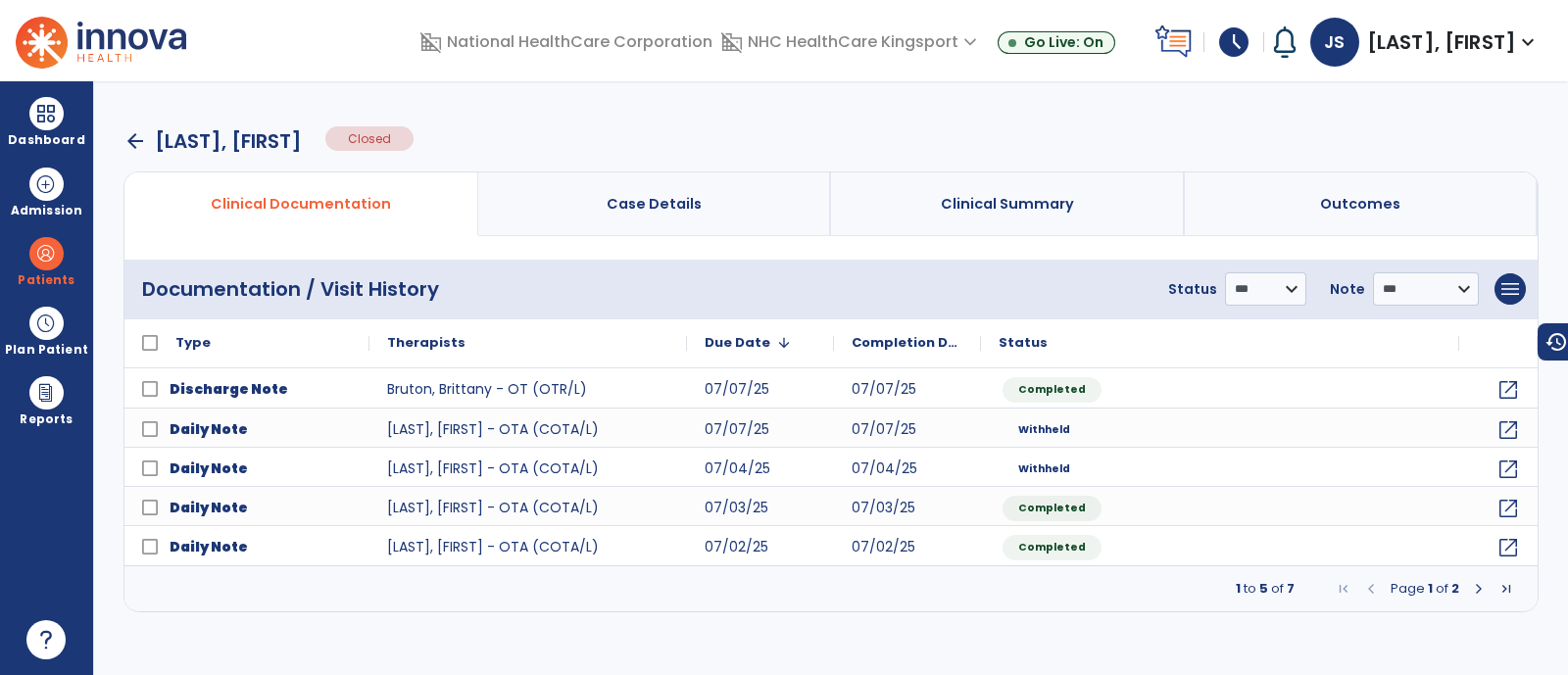 click on "arrow_back" at bounding box center [135, 141] 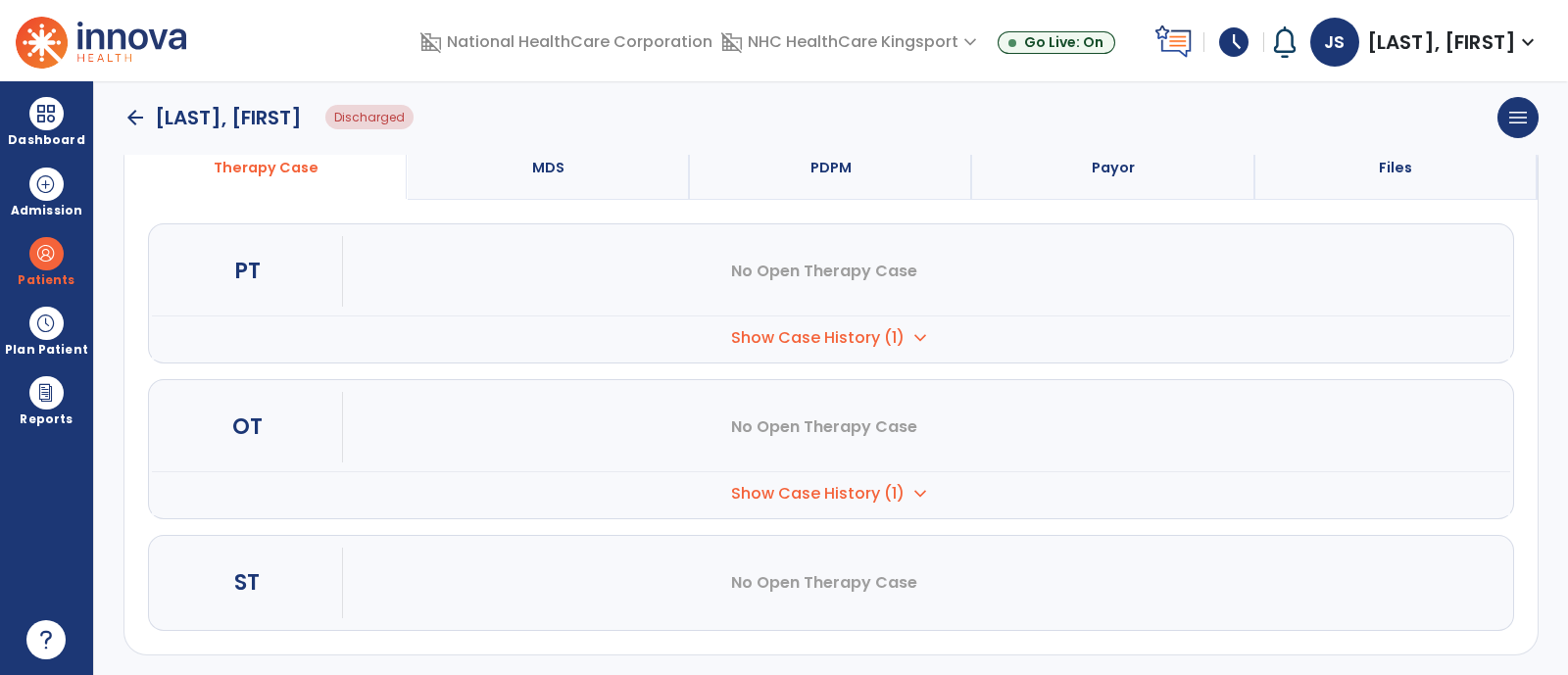 scroll, scrollTop: 0, scrollLeft: 0, axis: both 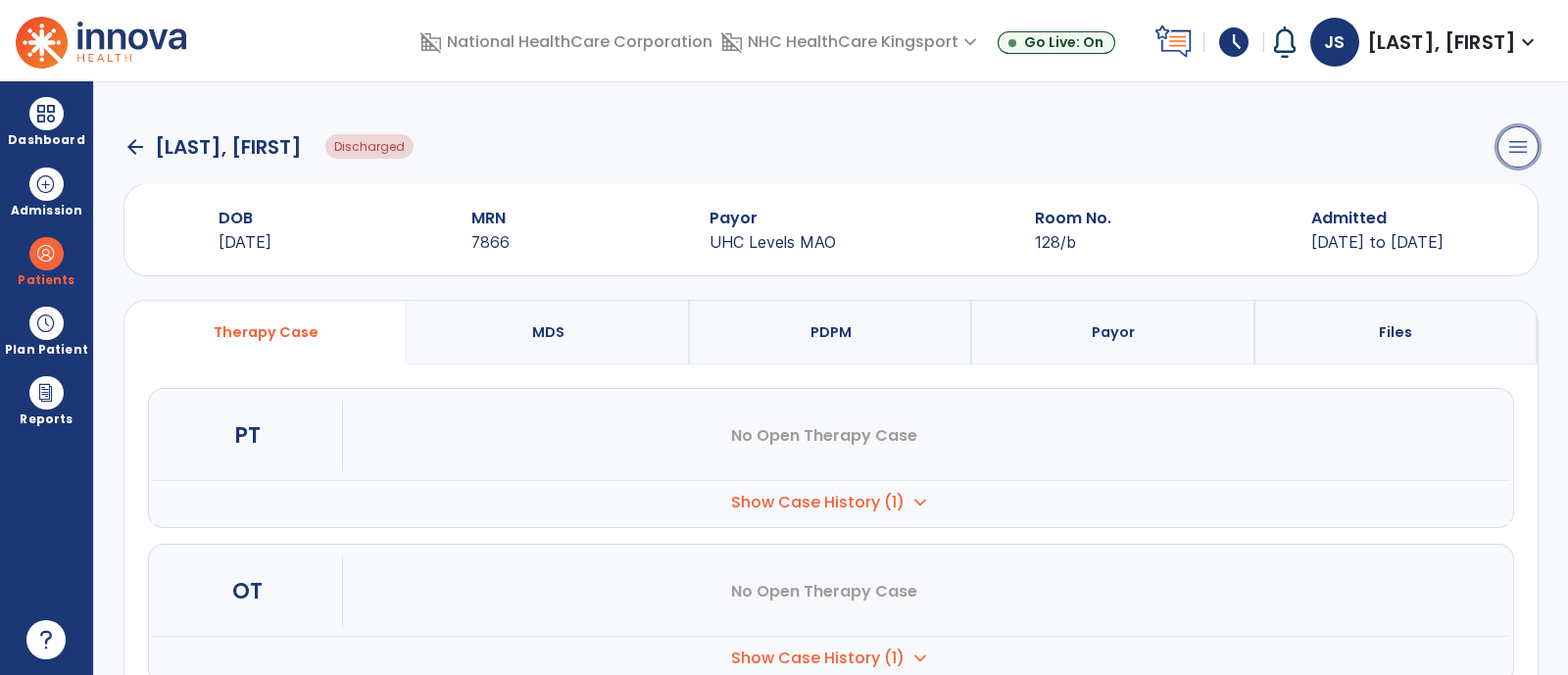 click on "menu" at bounding box center [1518, 147] 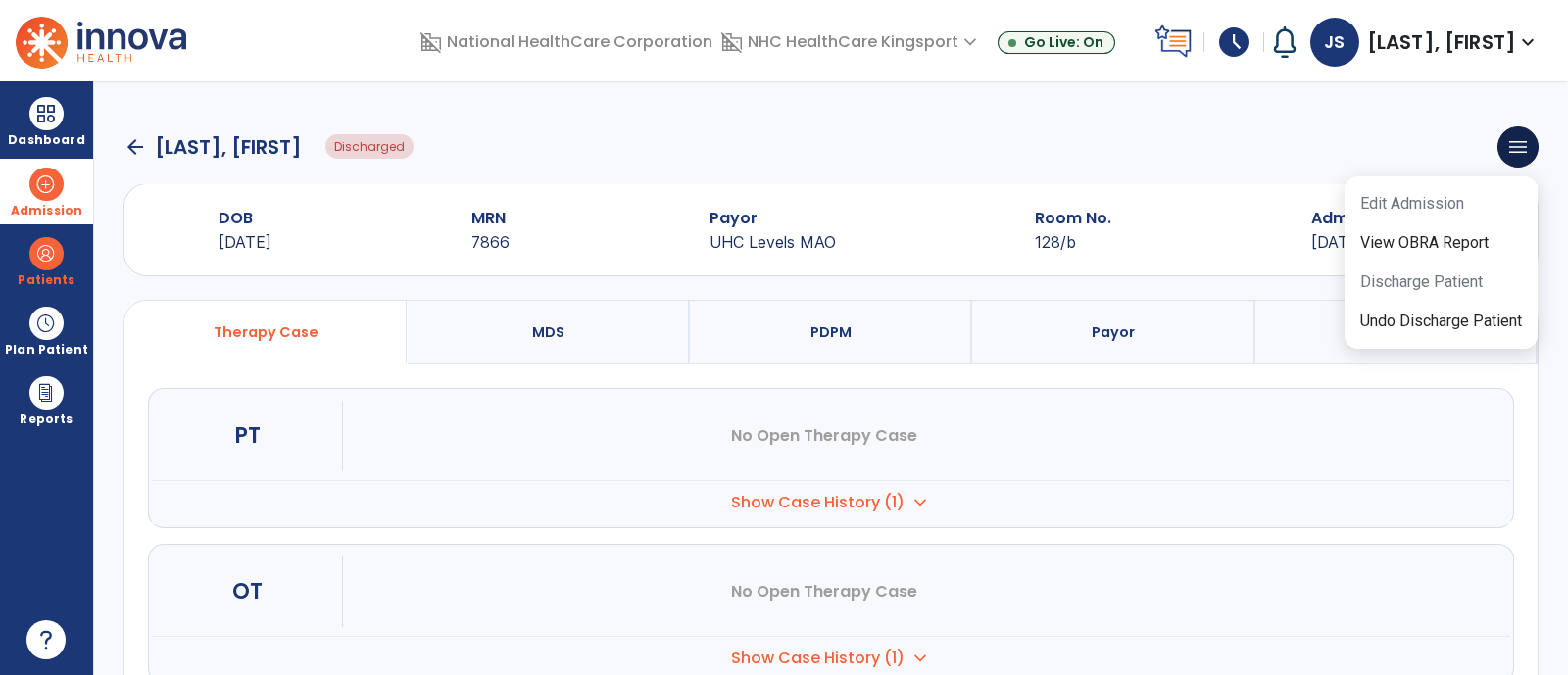 click on "Admission" at bounding box center (46, 191) 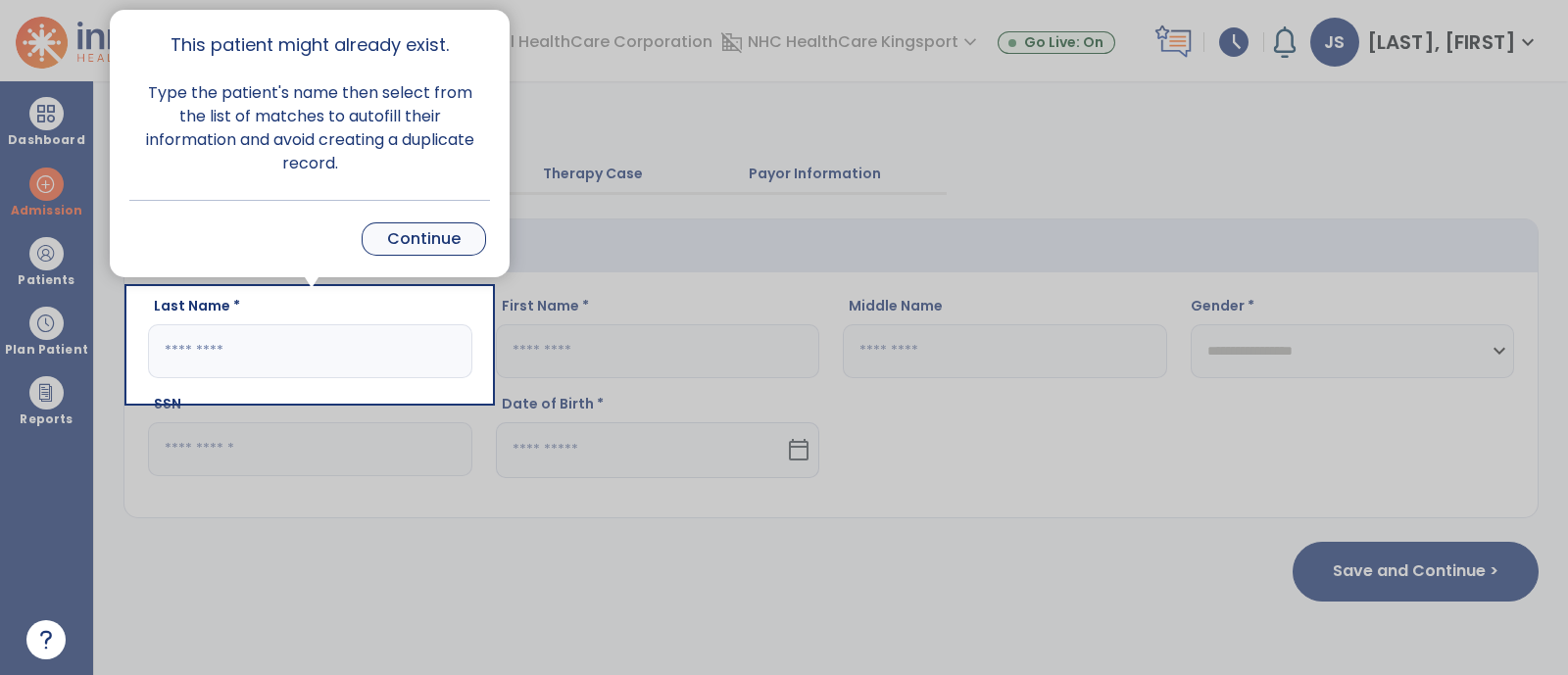 click on "Continue" at bounding box center [423, 239] 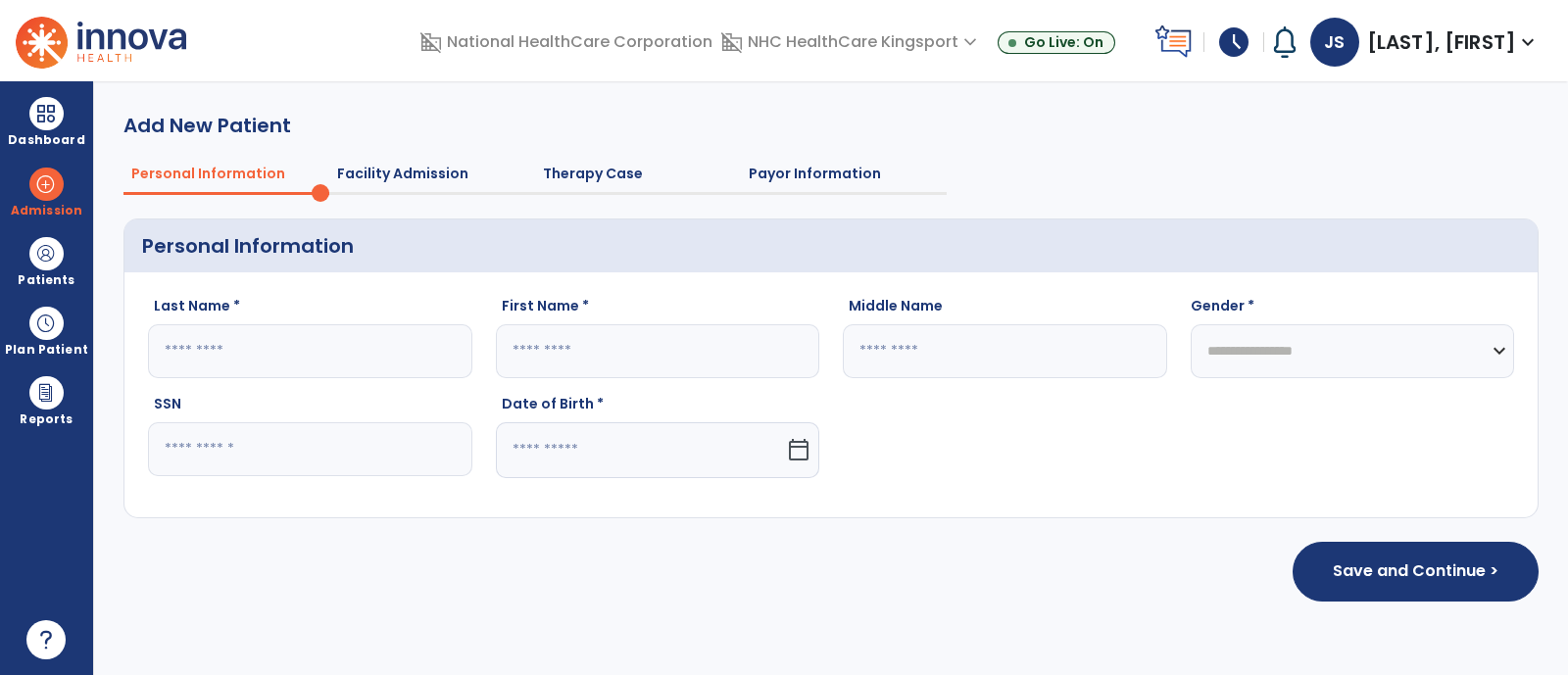 click 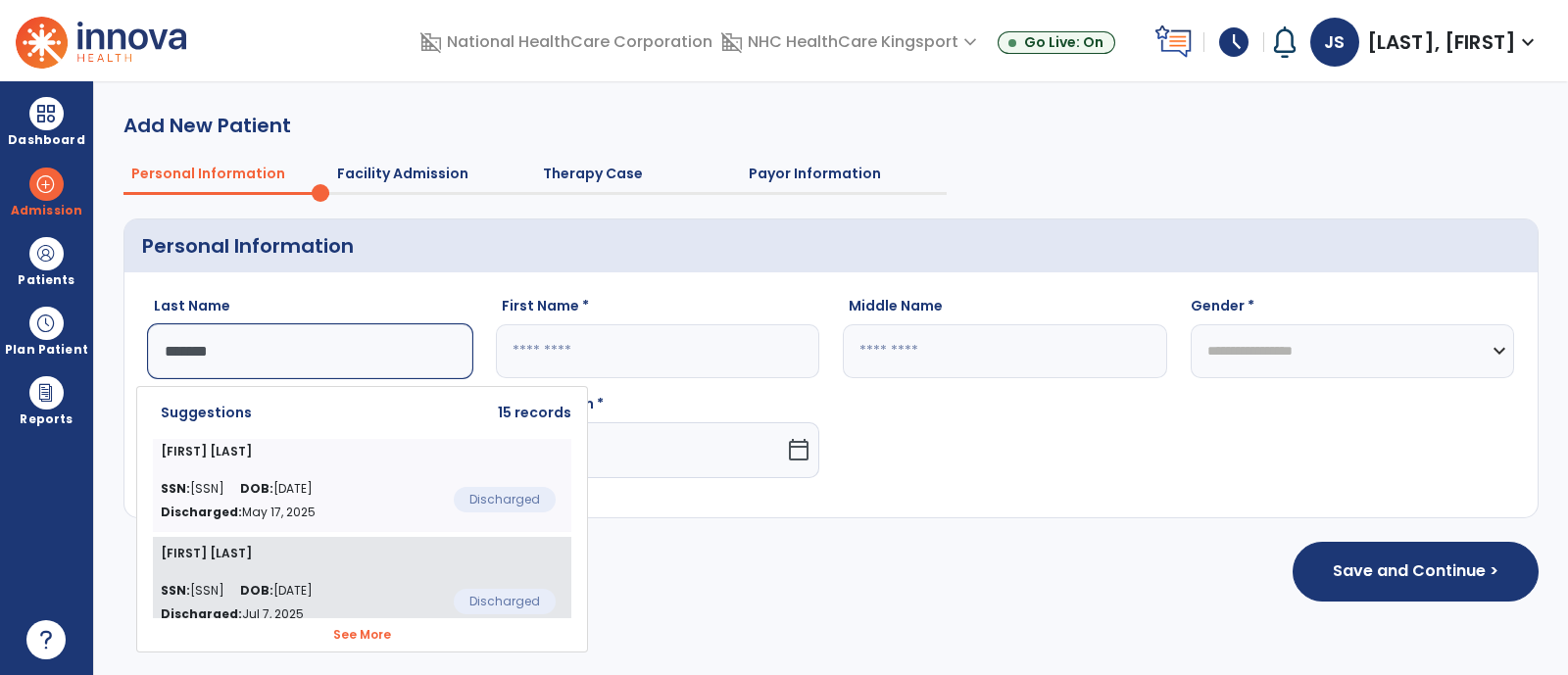 type on "*******" 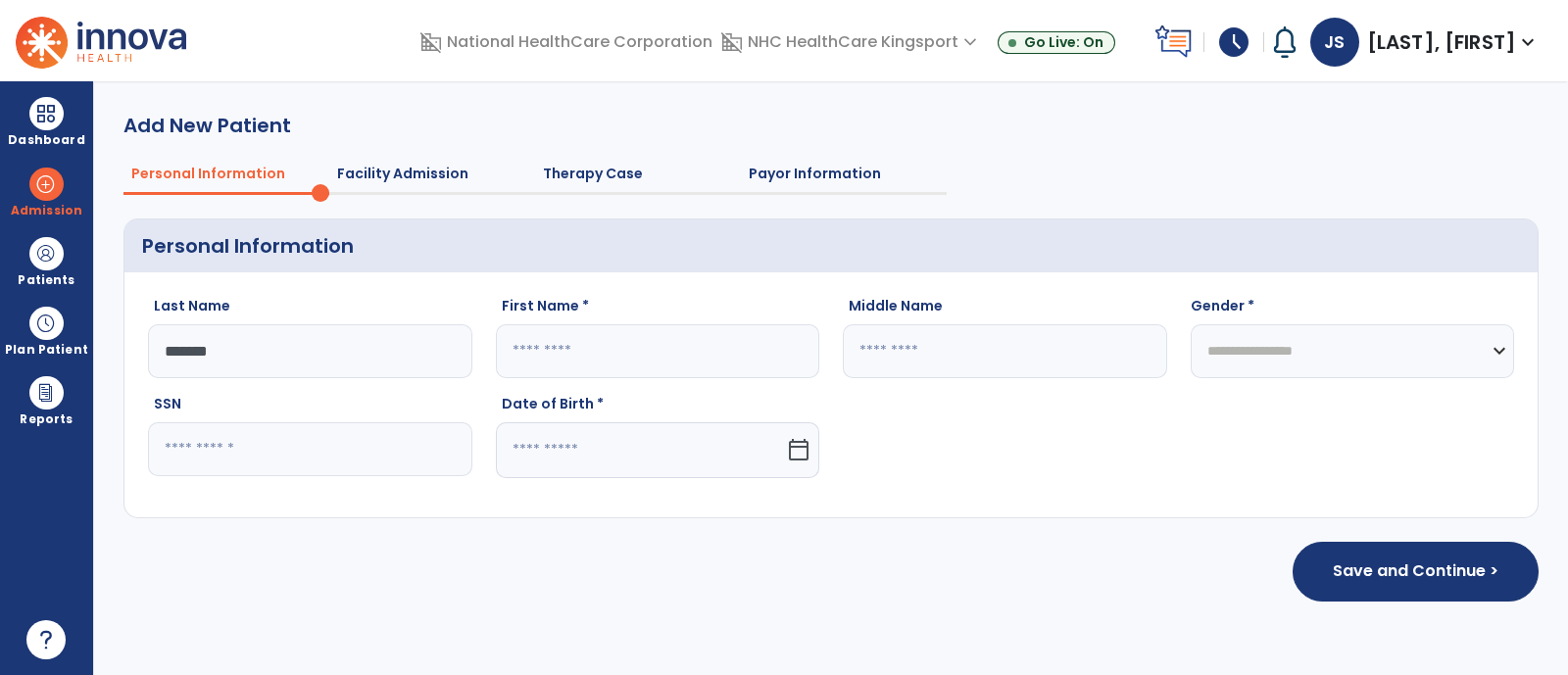 type on "*******" 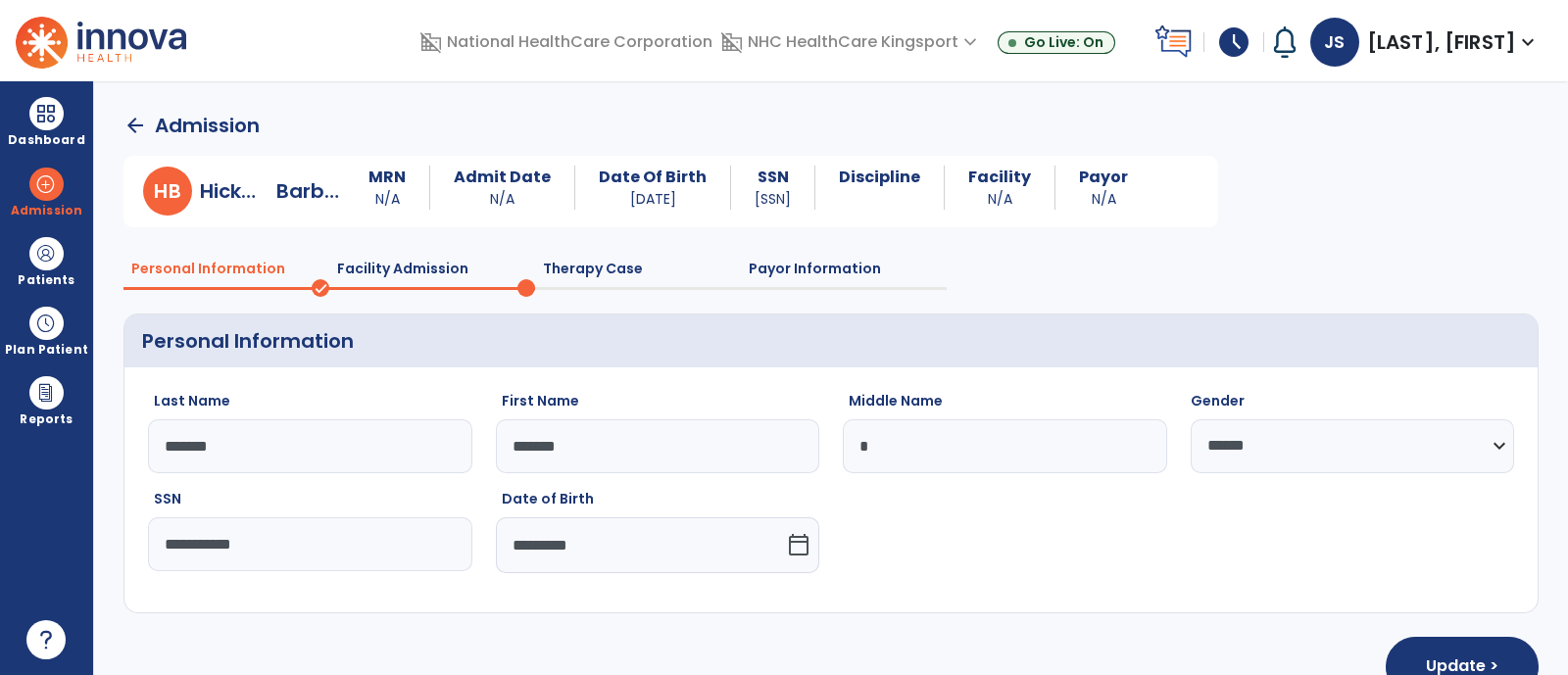 scroll, scrollTop: 43, scrollLeft: 0, axis: vertical 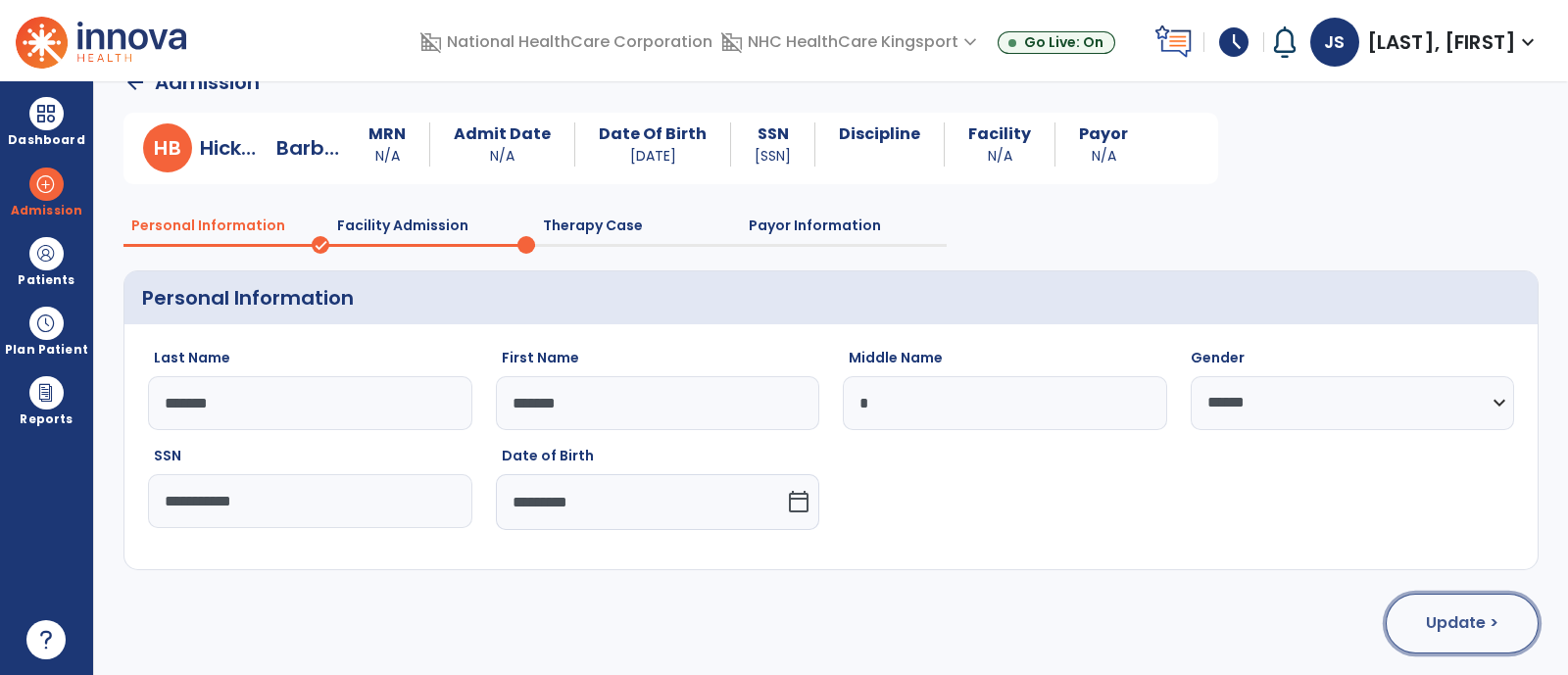 click on "Update >" 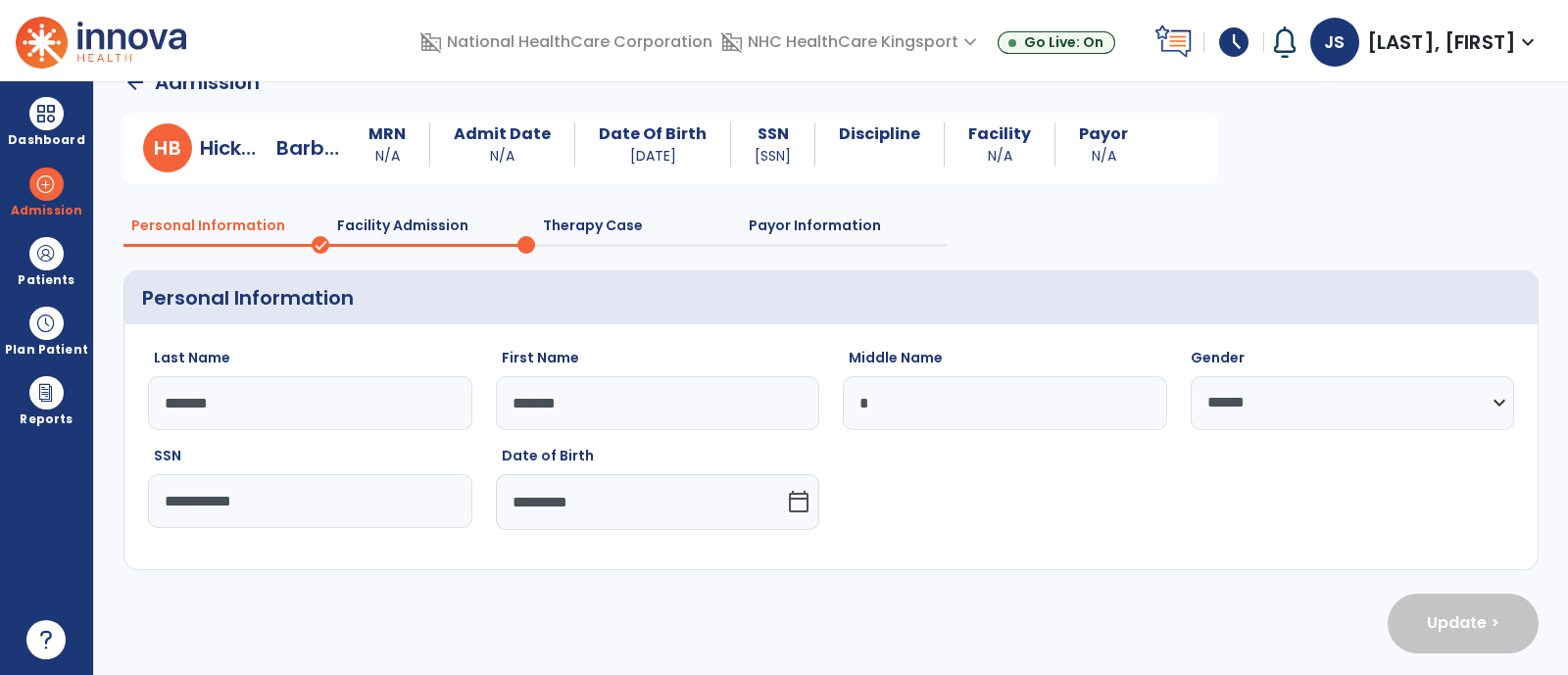 select on "**********" 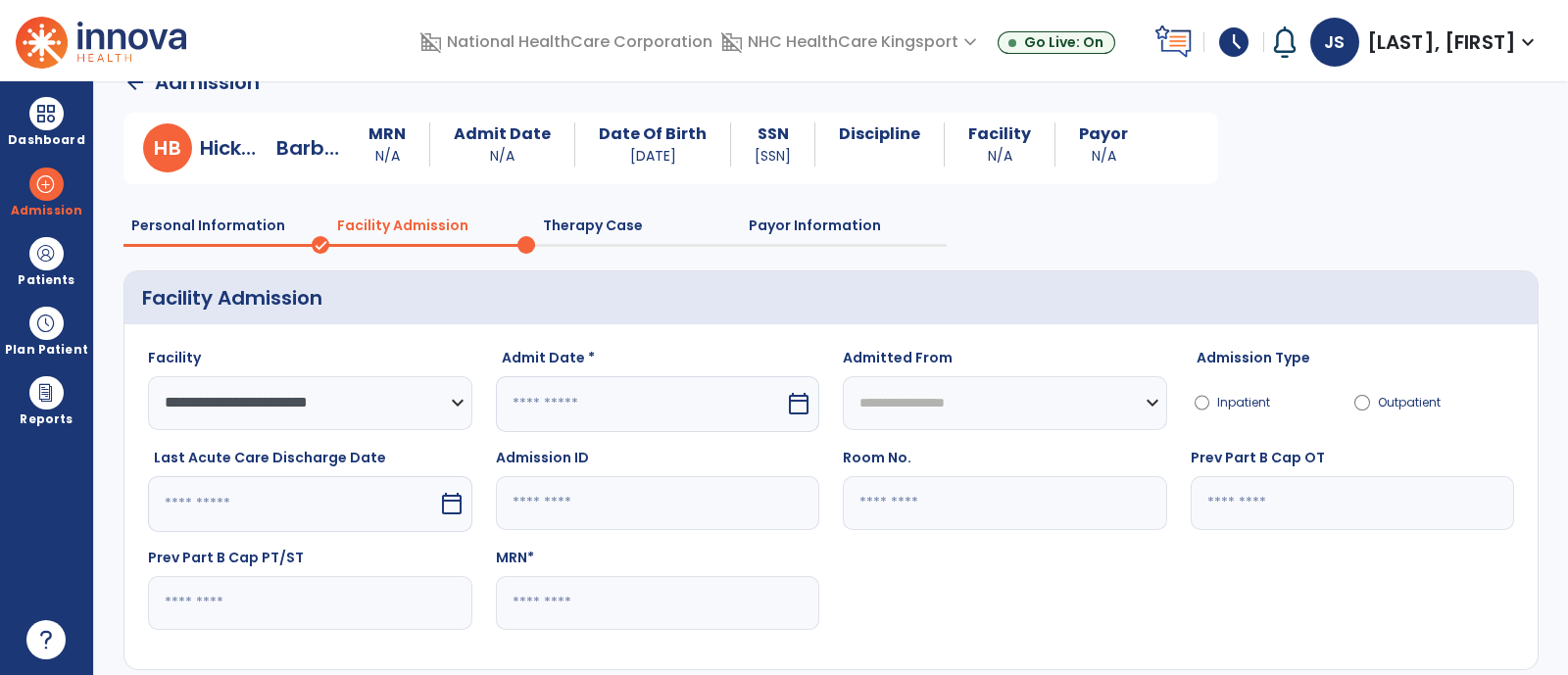 scroll, scrollTop: 142, scrollLeft: 0, axis: vertical 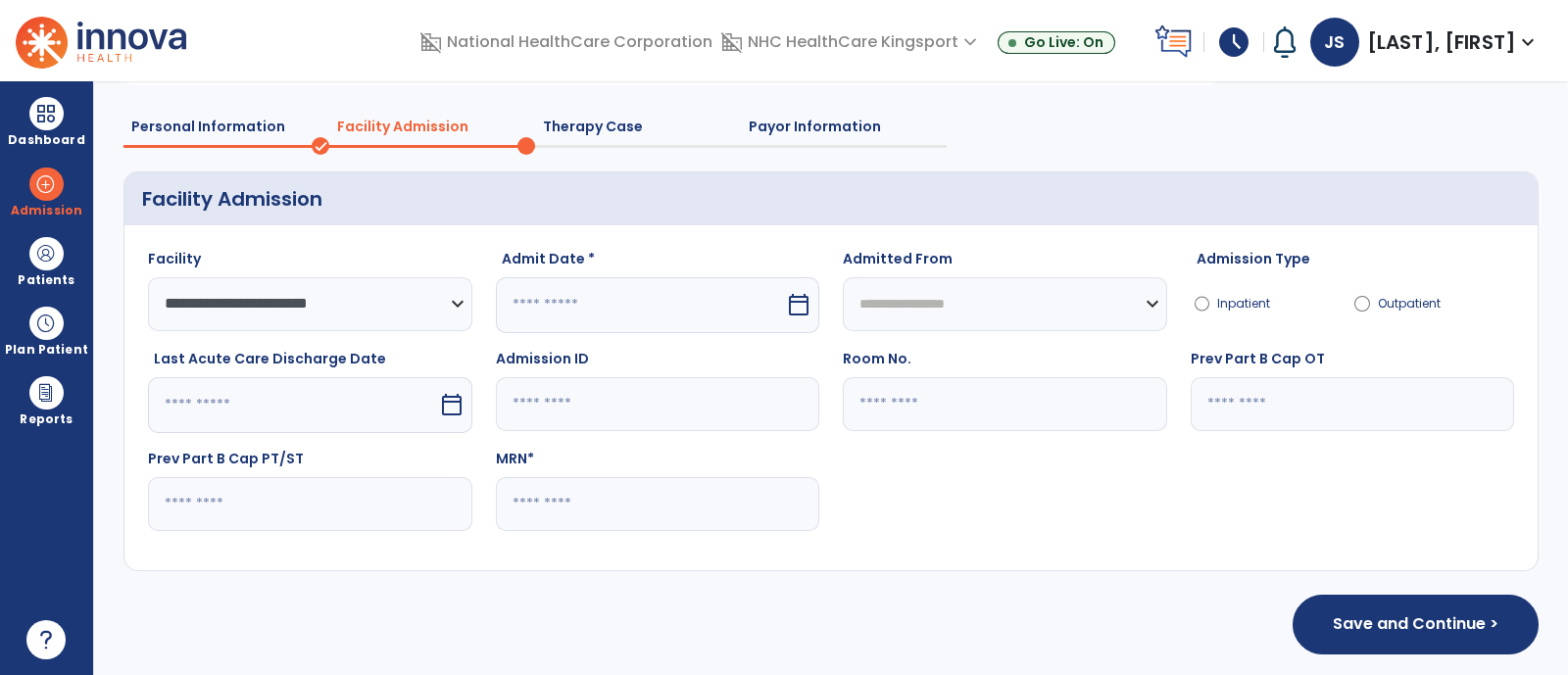 click on "calendar_today" at bounding box center [799, 305] 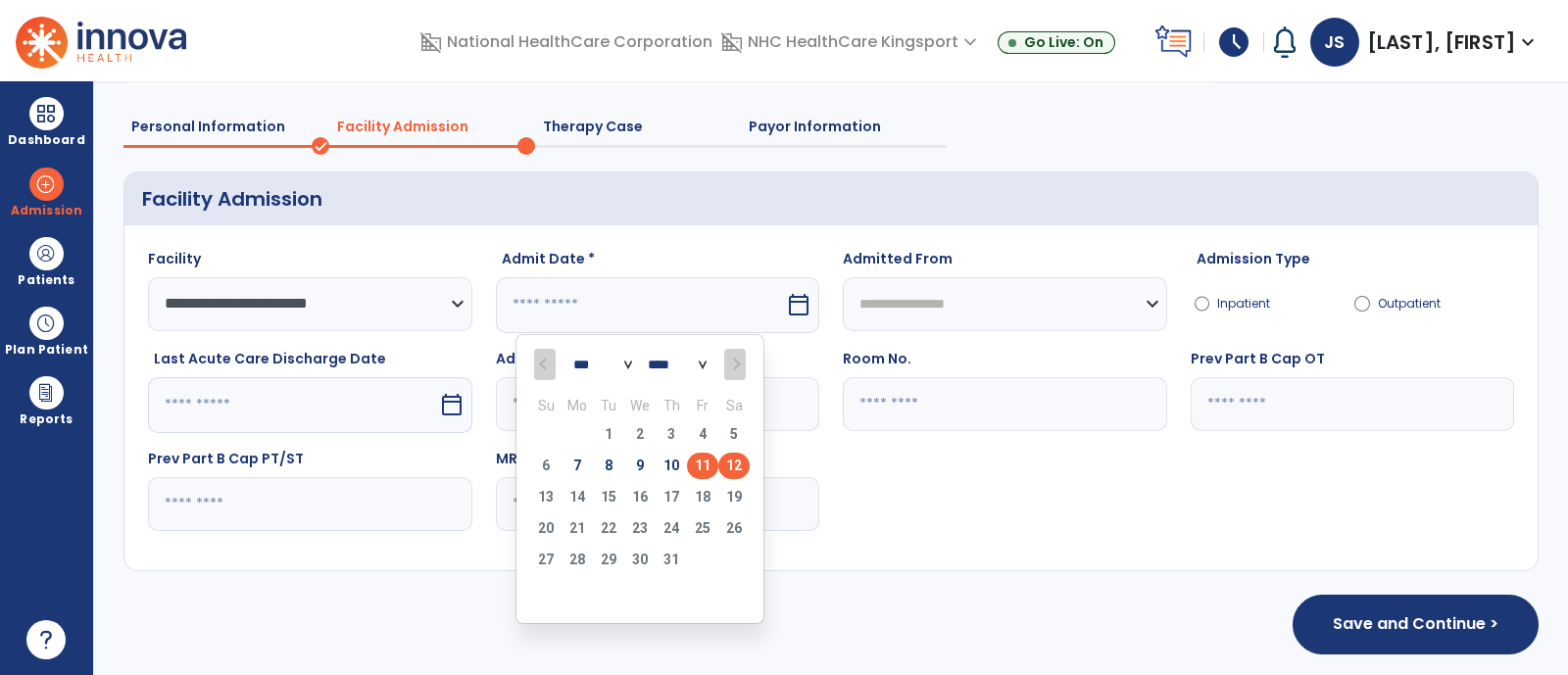 click on "11" at bounding box center [703, 465] 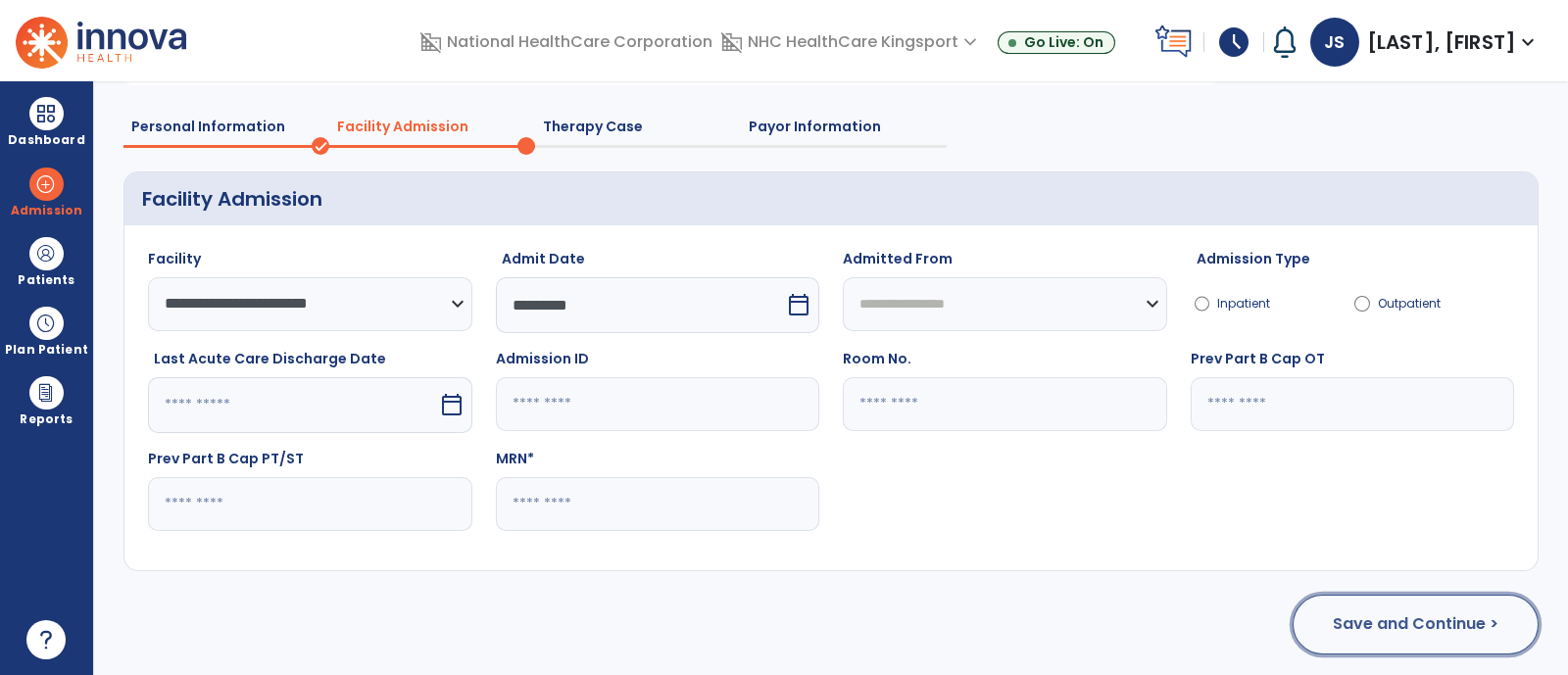 click on "Save and Continue >" 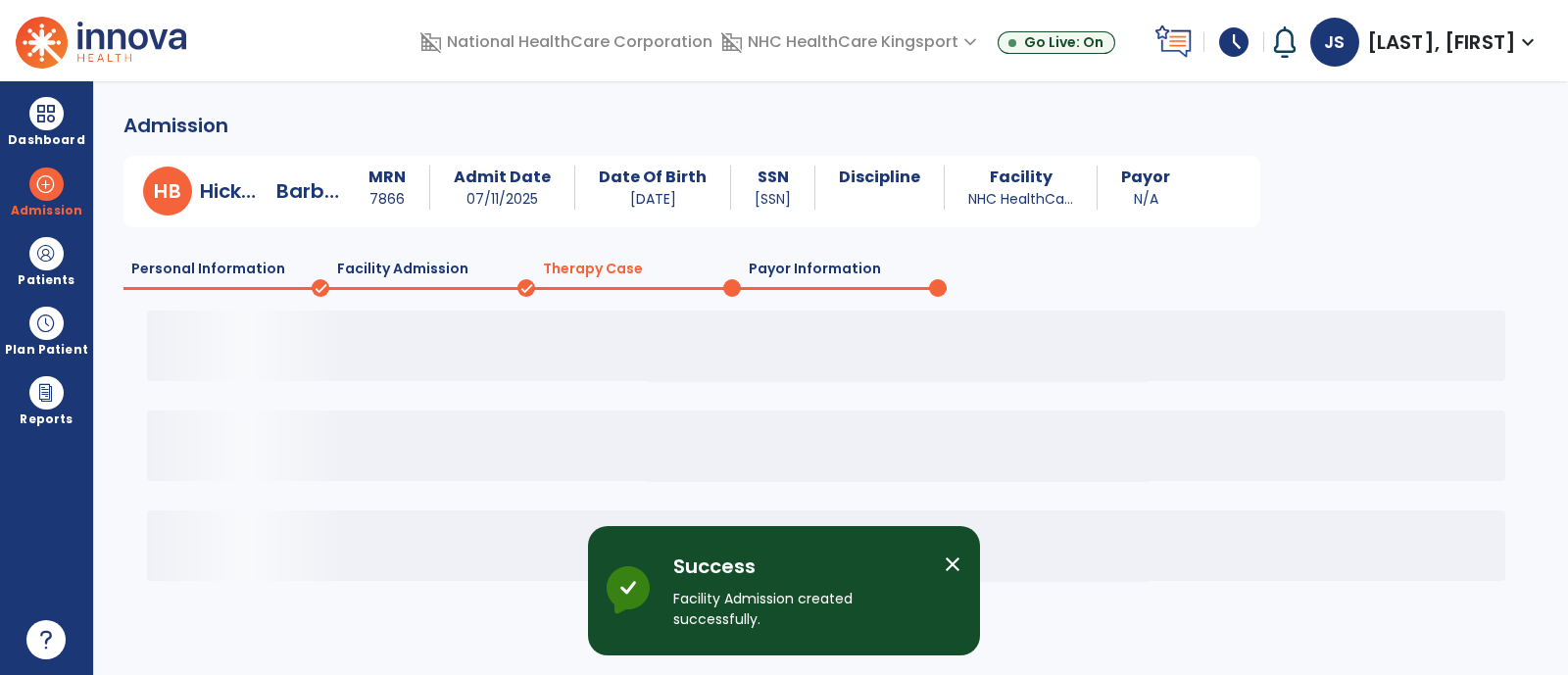 scroll, scrollTop: 0, scrollLeft: 0, axis: both 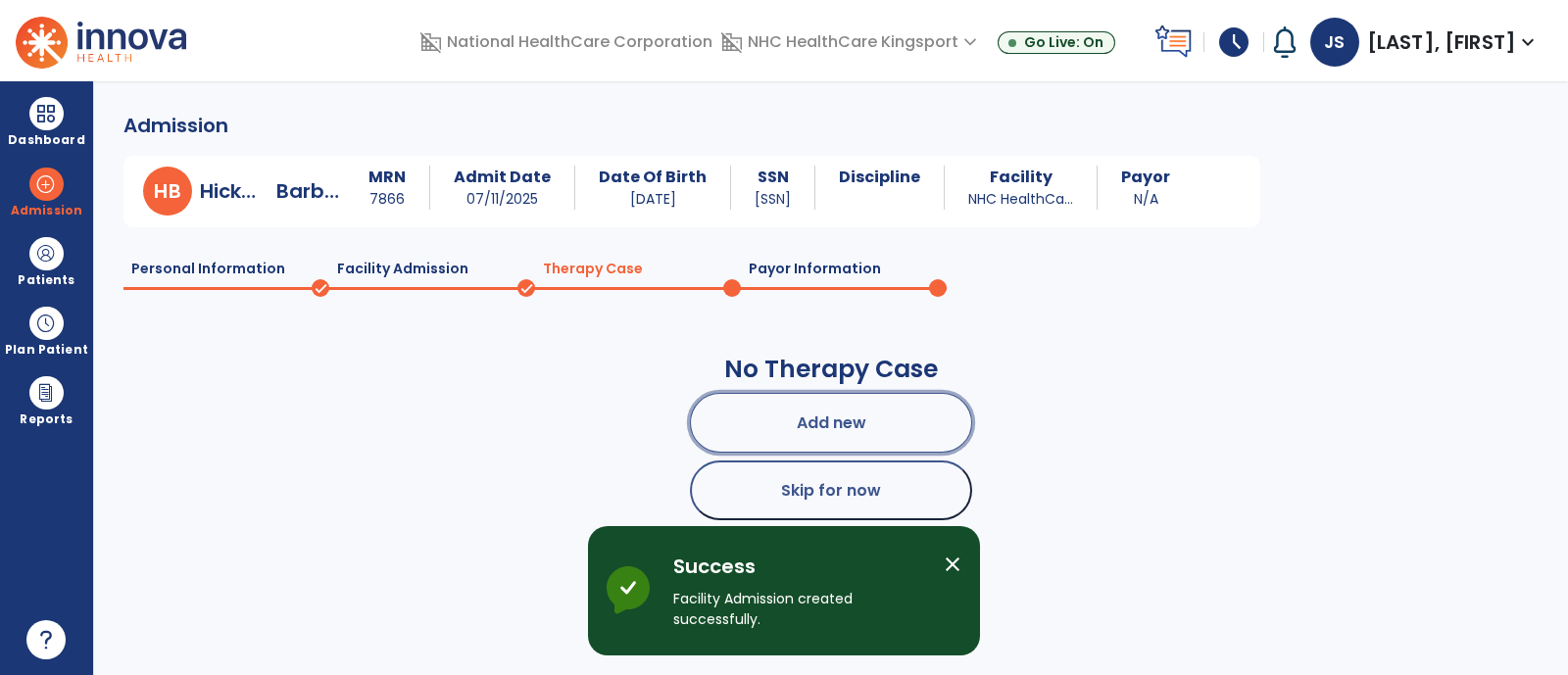 click on "Add new" at bounding box center [831, 422] 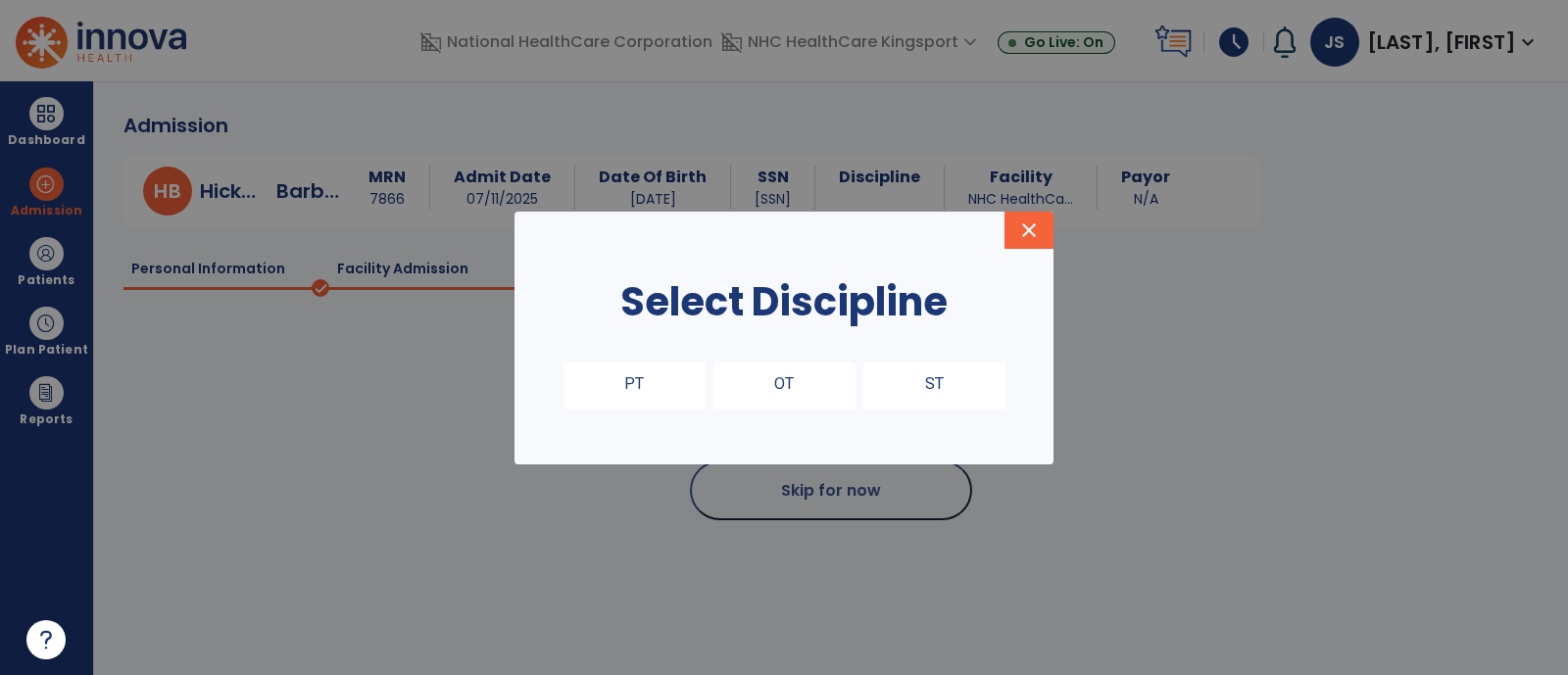 click on "OT" at bounding box center [784, 386] 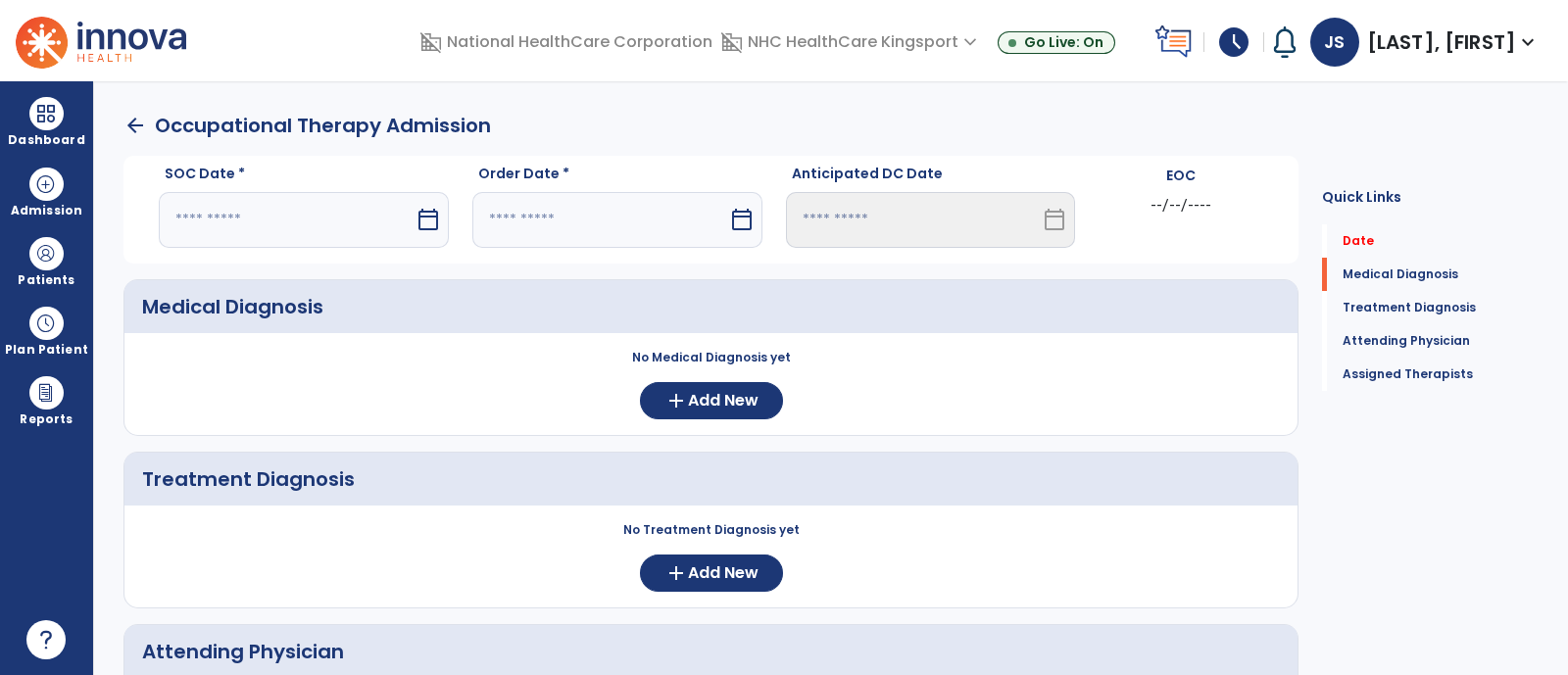click on "calendar_today" at bounding box center [428, 219] 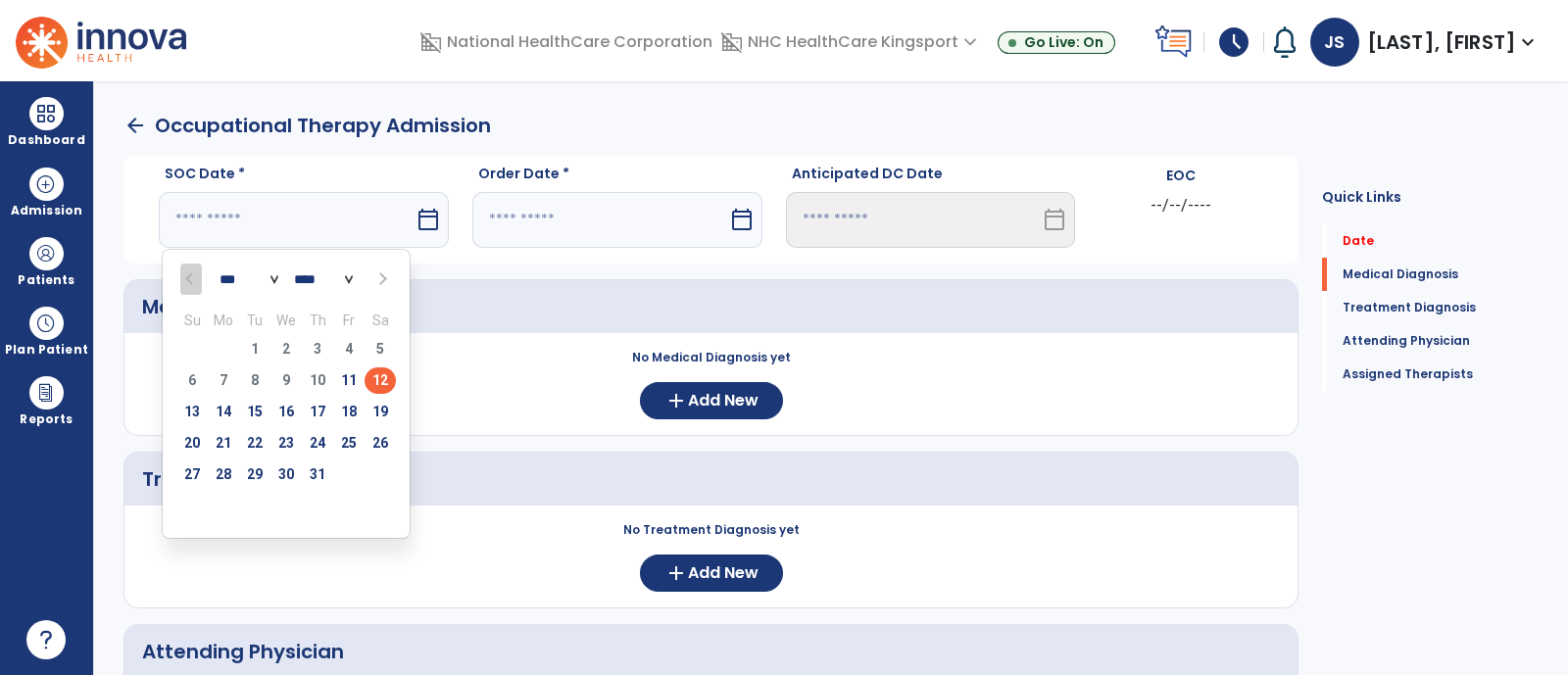 click on "12" at bounding box center [380, 380] 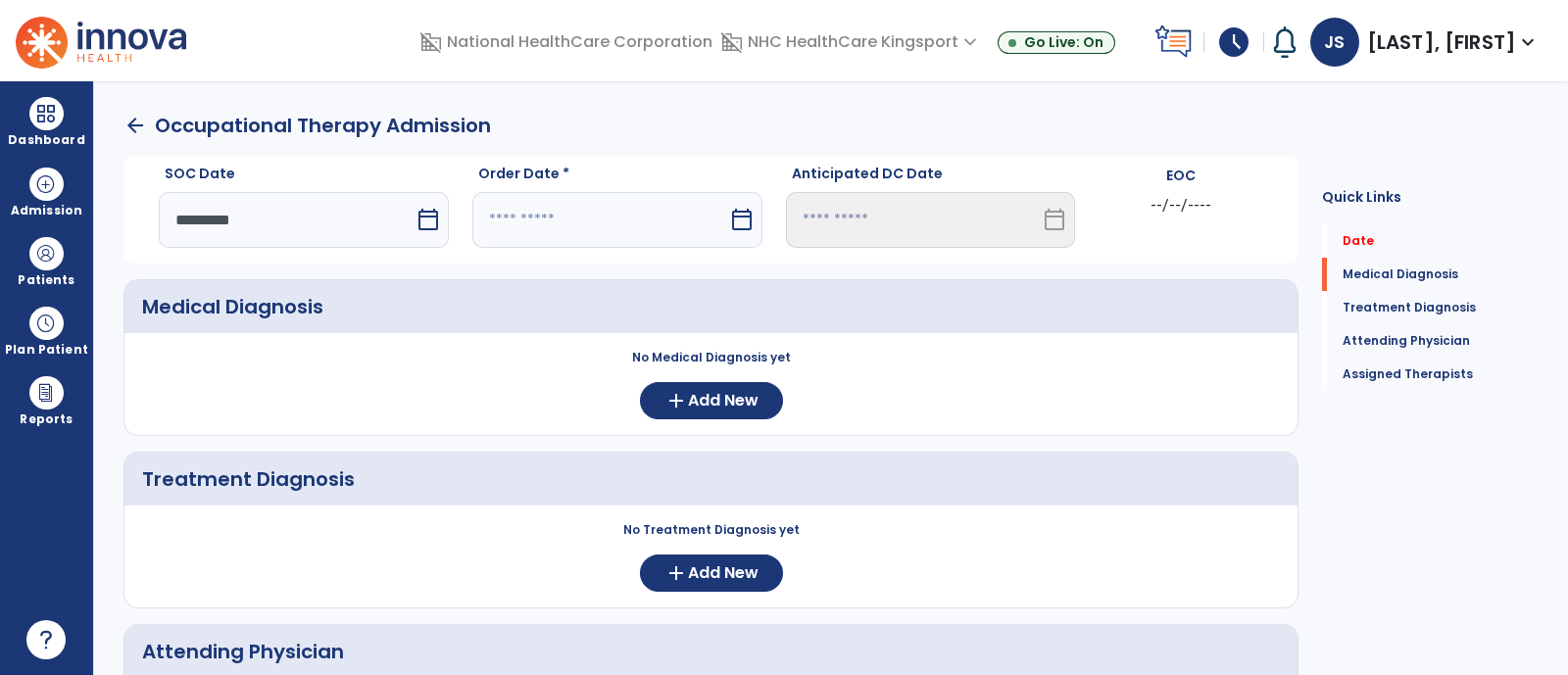 click on "calendar_today" at bounding box center (742, 219) 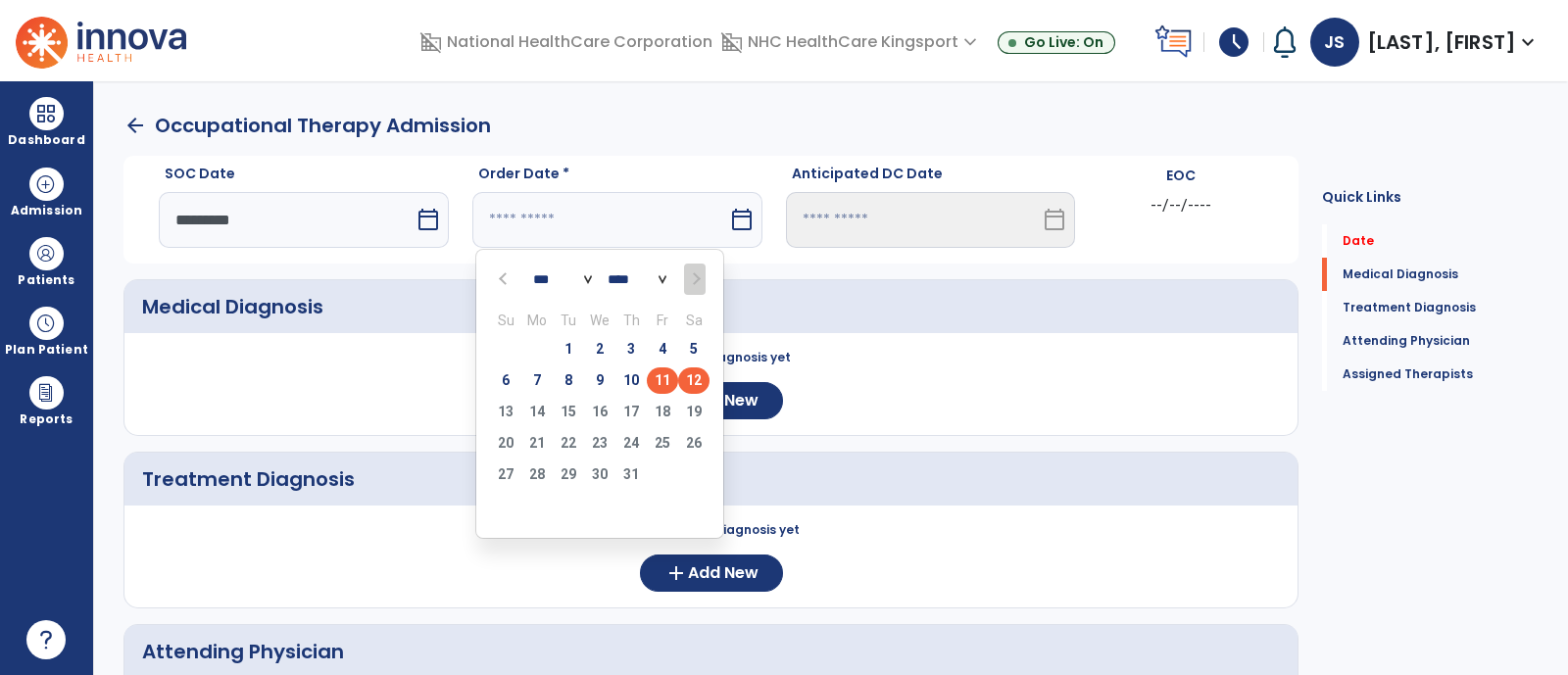 click on "11" at bounding box center (662, 380) 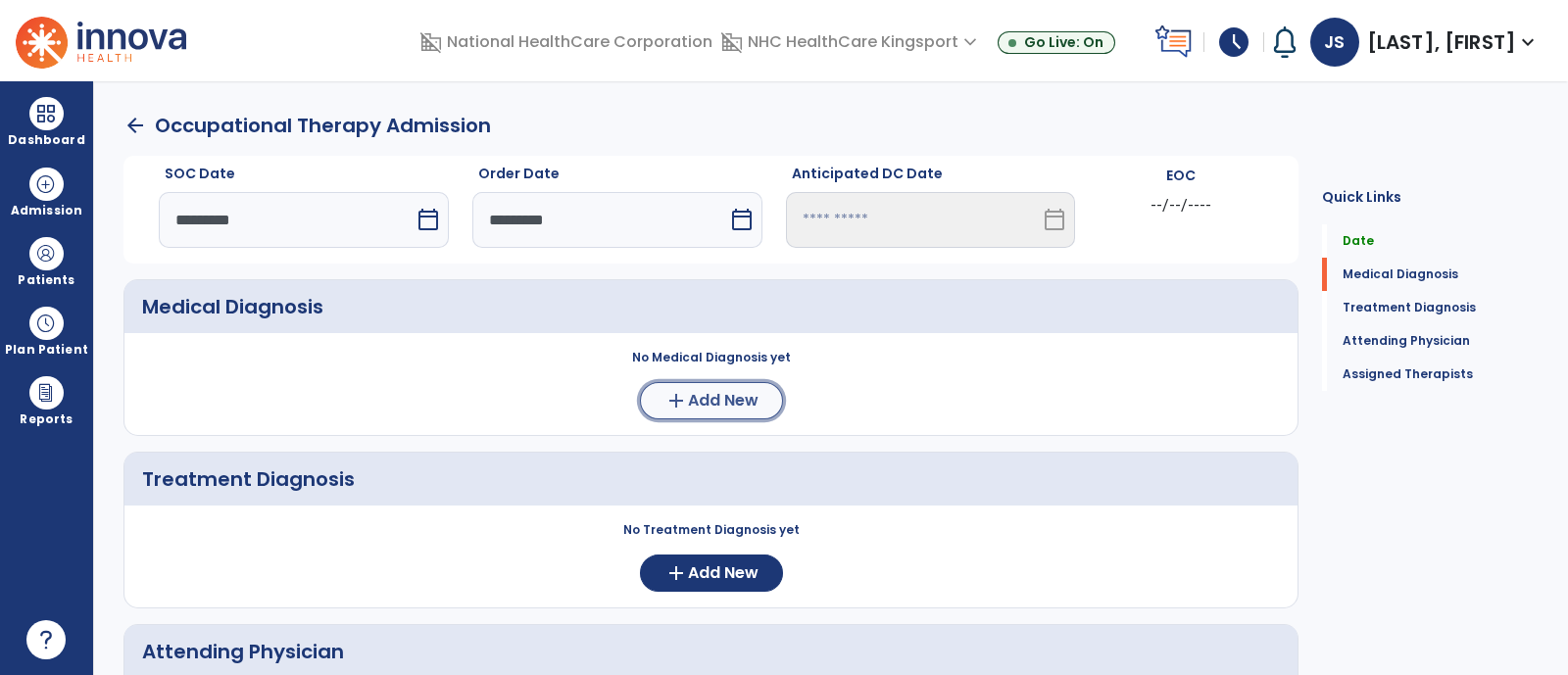 click on "Add New" 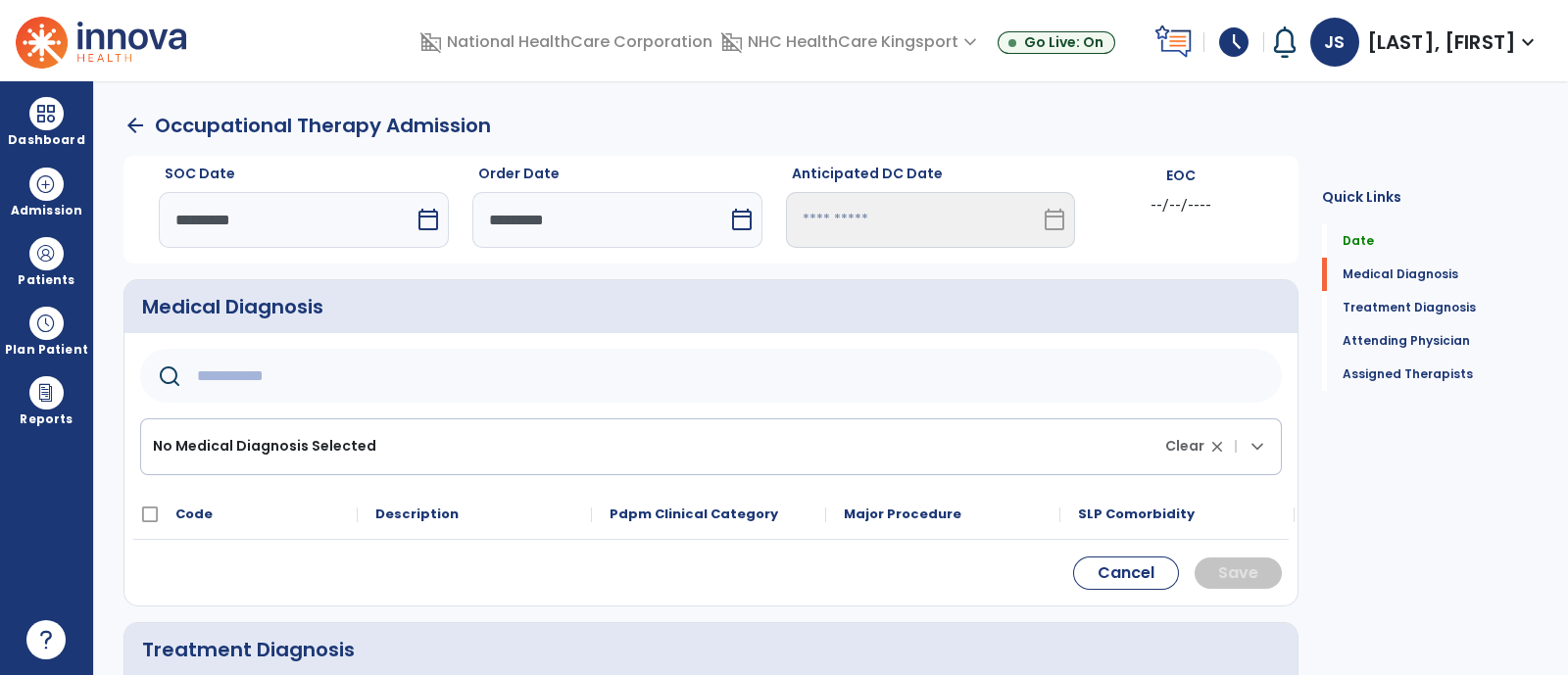 click 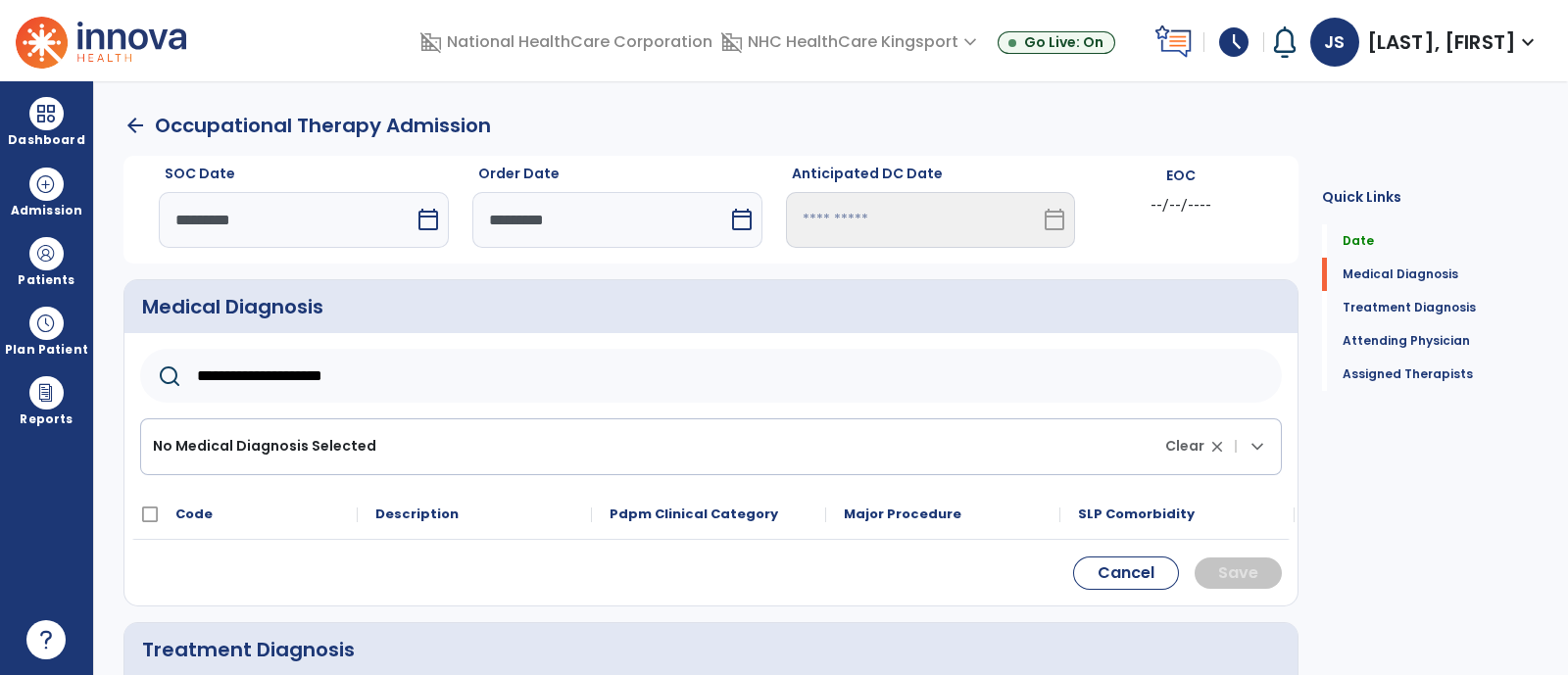 type on "**********" 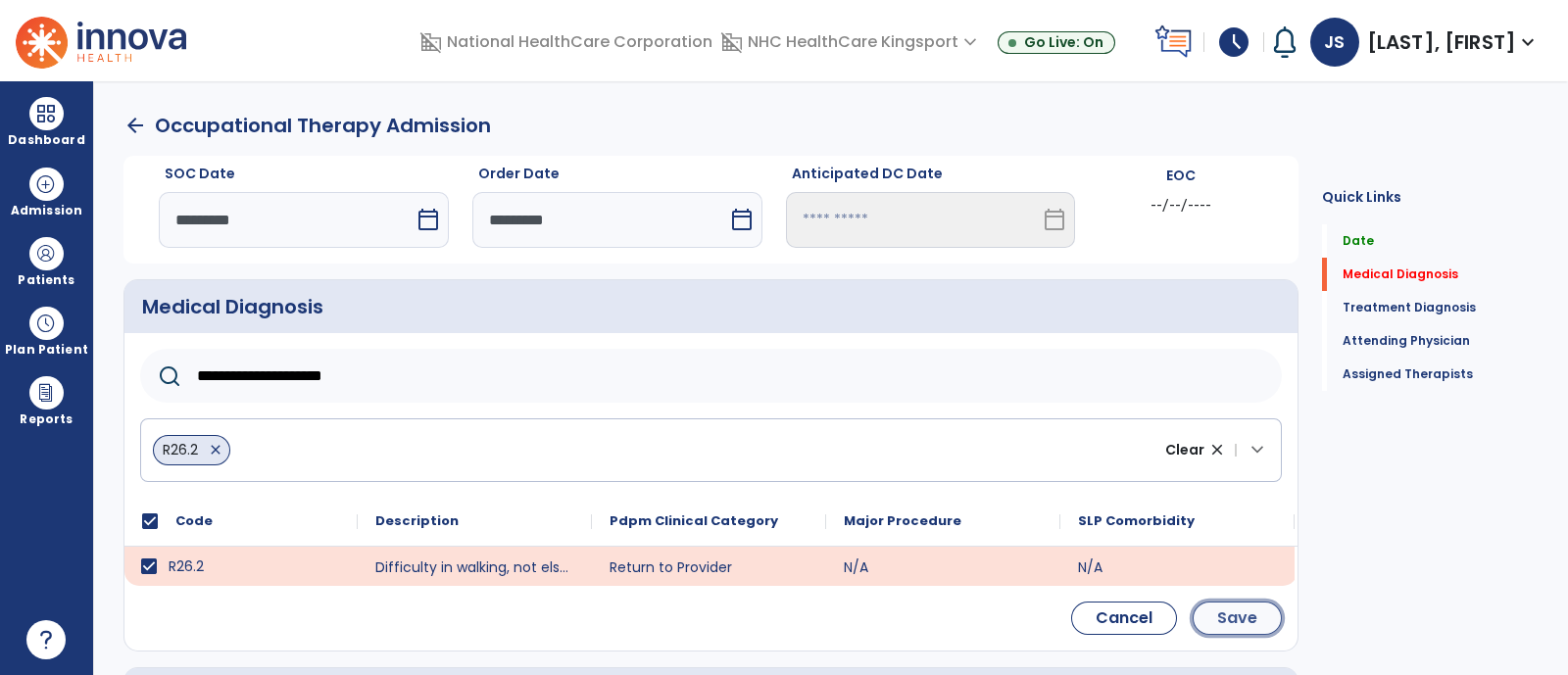 click on "Save" 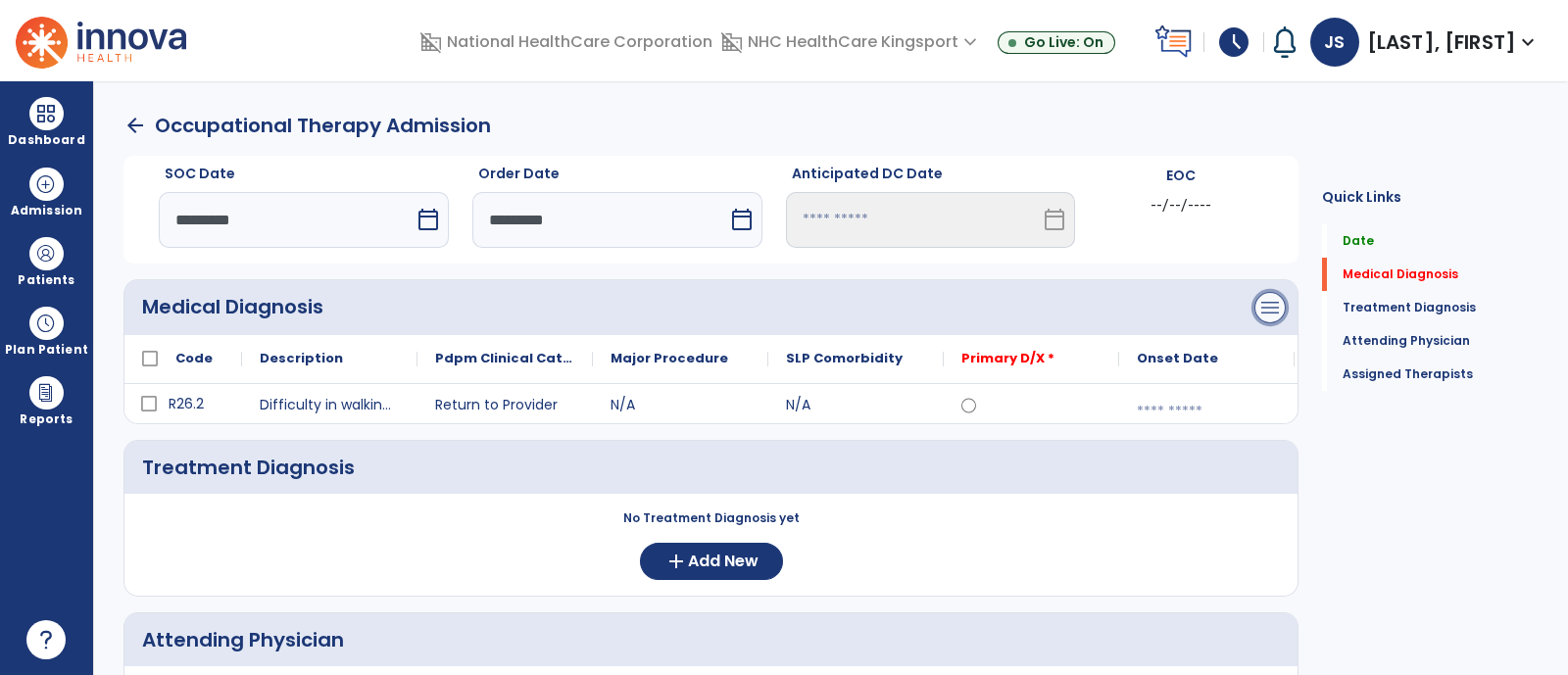 click on "menu" at bounding box center (1270, 308) 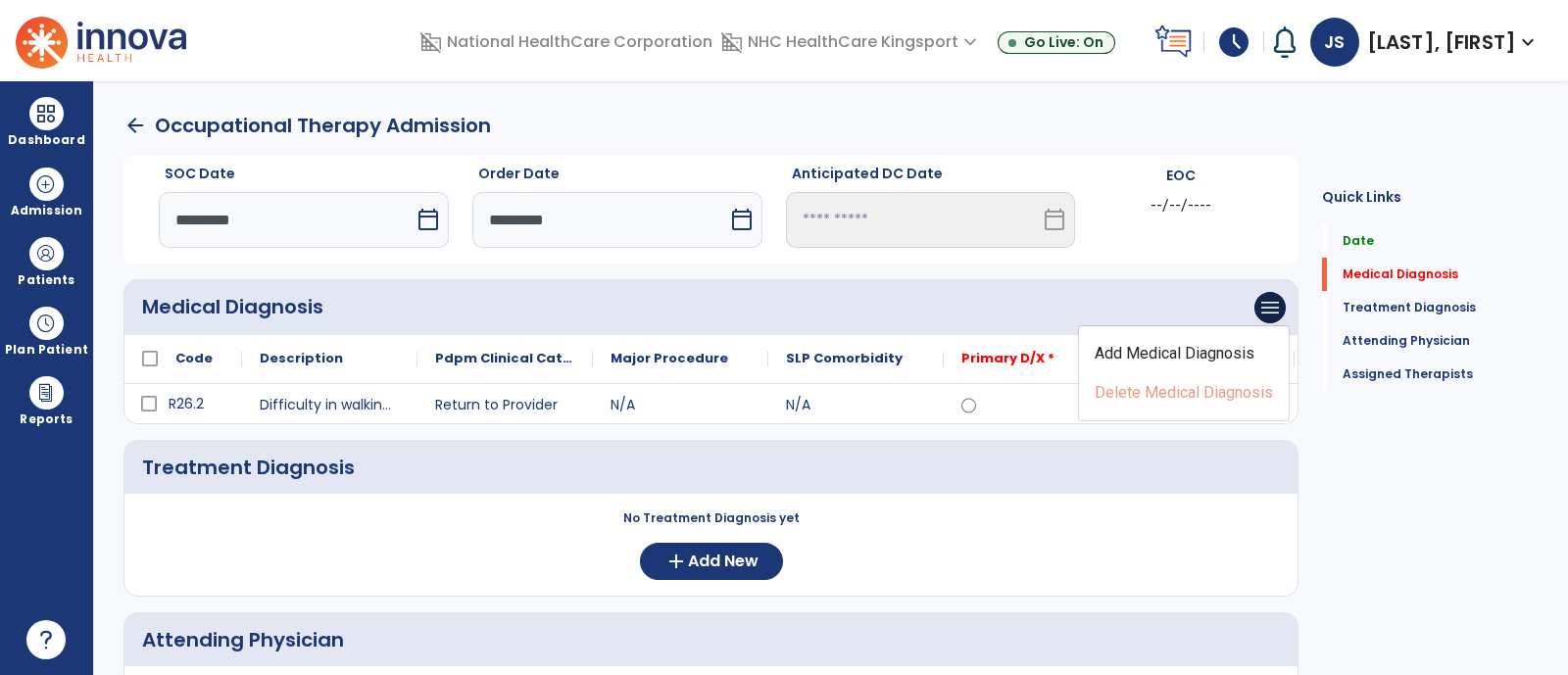 click on "Add Medical Diagnosis   Delete Medical Diagnosis" 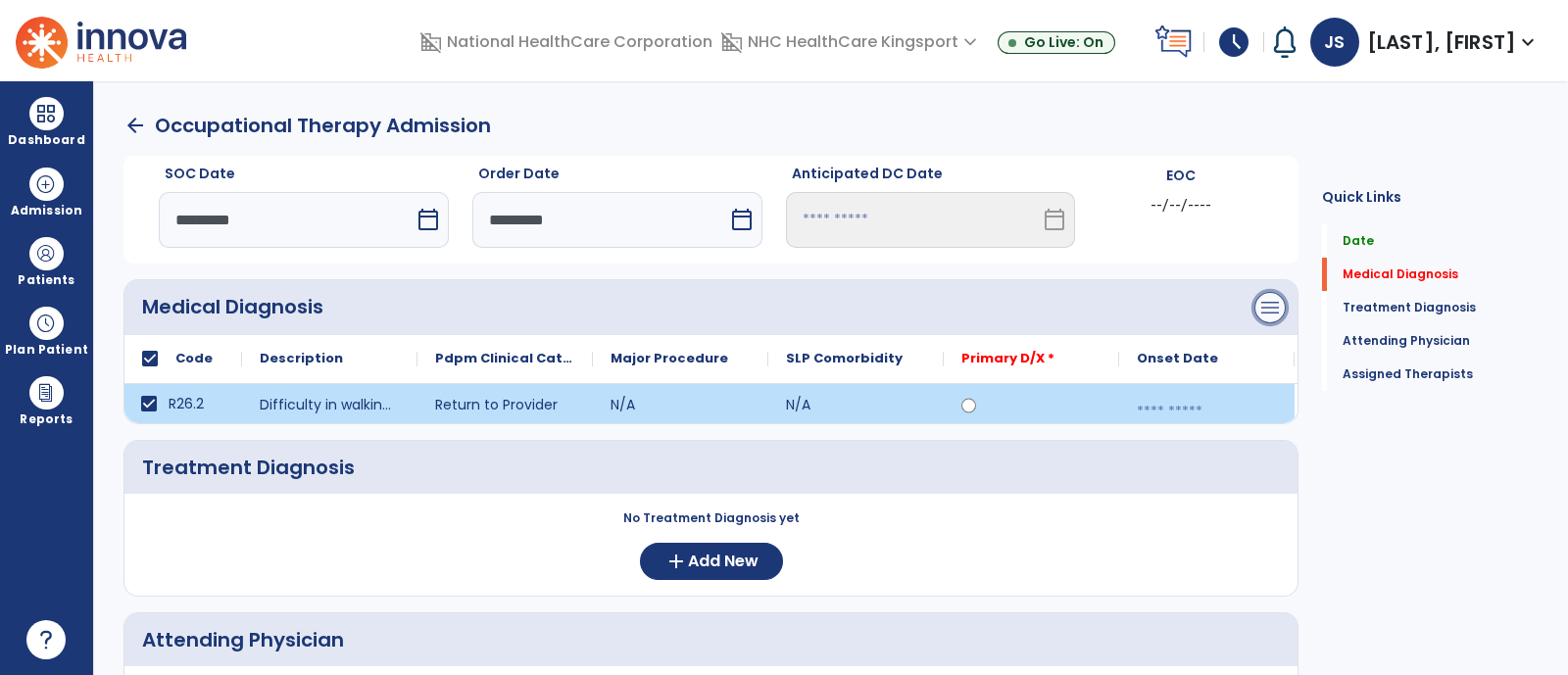 click on "menu" at bounding box center [1270, 308] 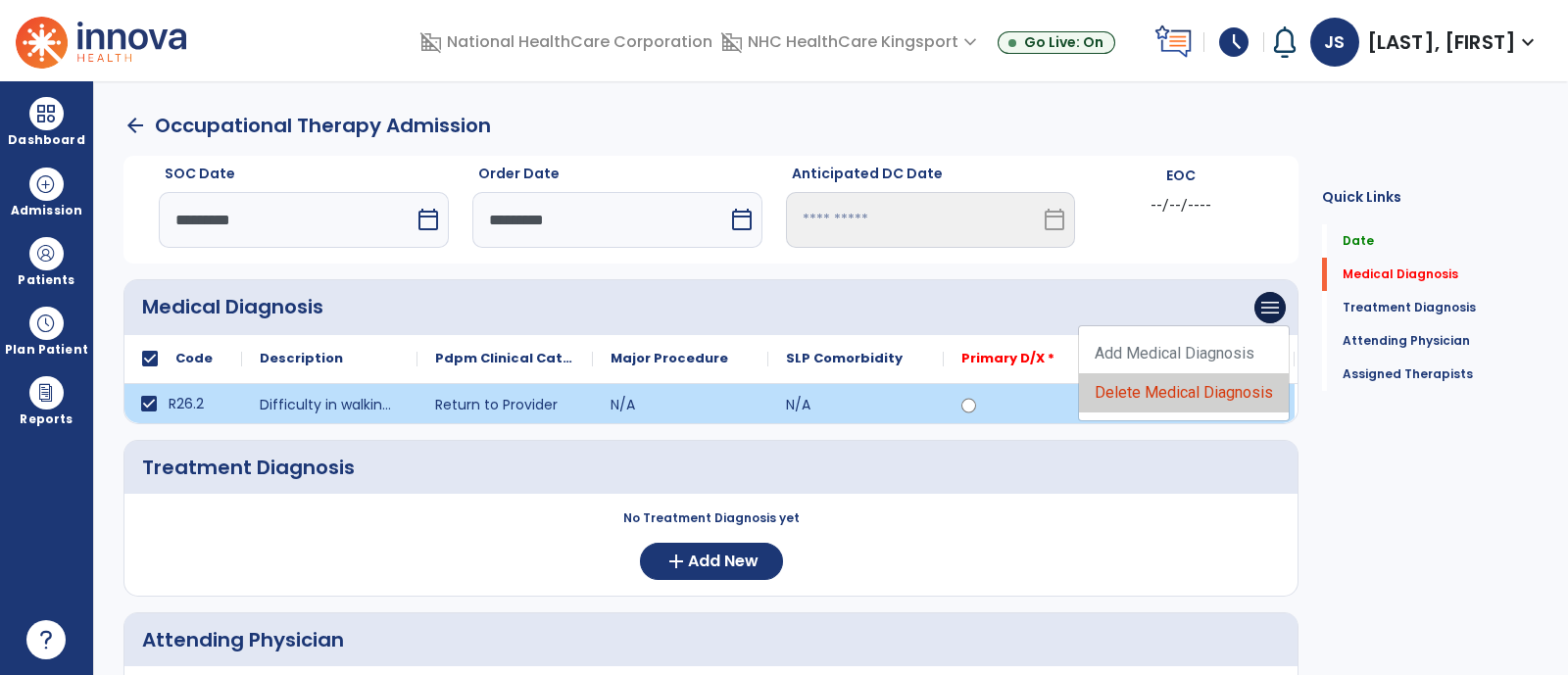 click on "Delete Medical Diagnosis" 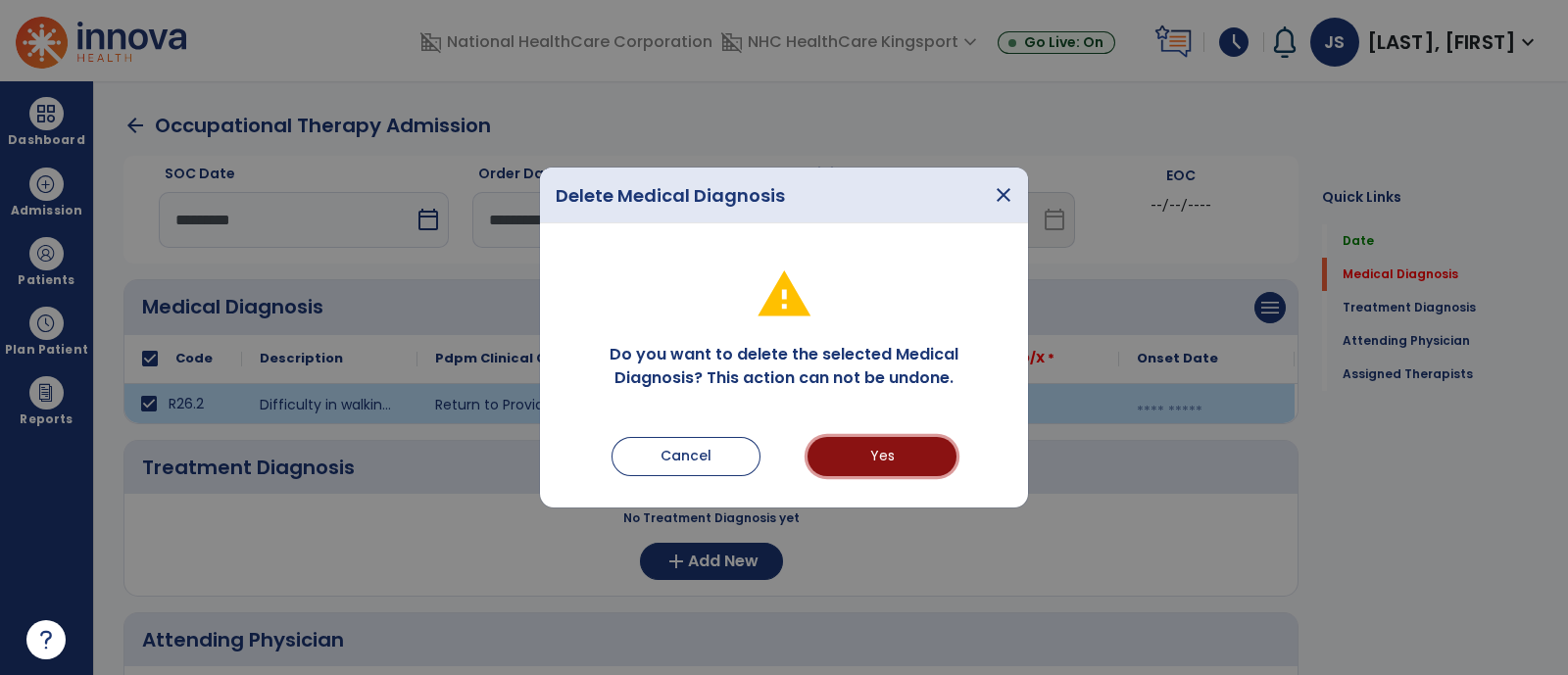 click on "Yes" at bounding box center (882, 457) 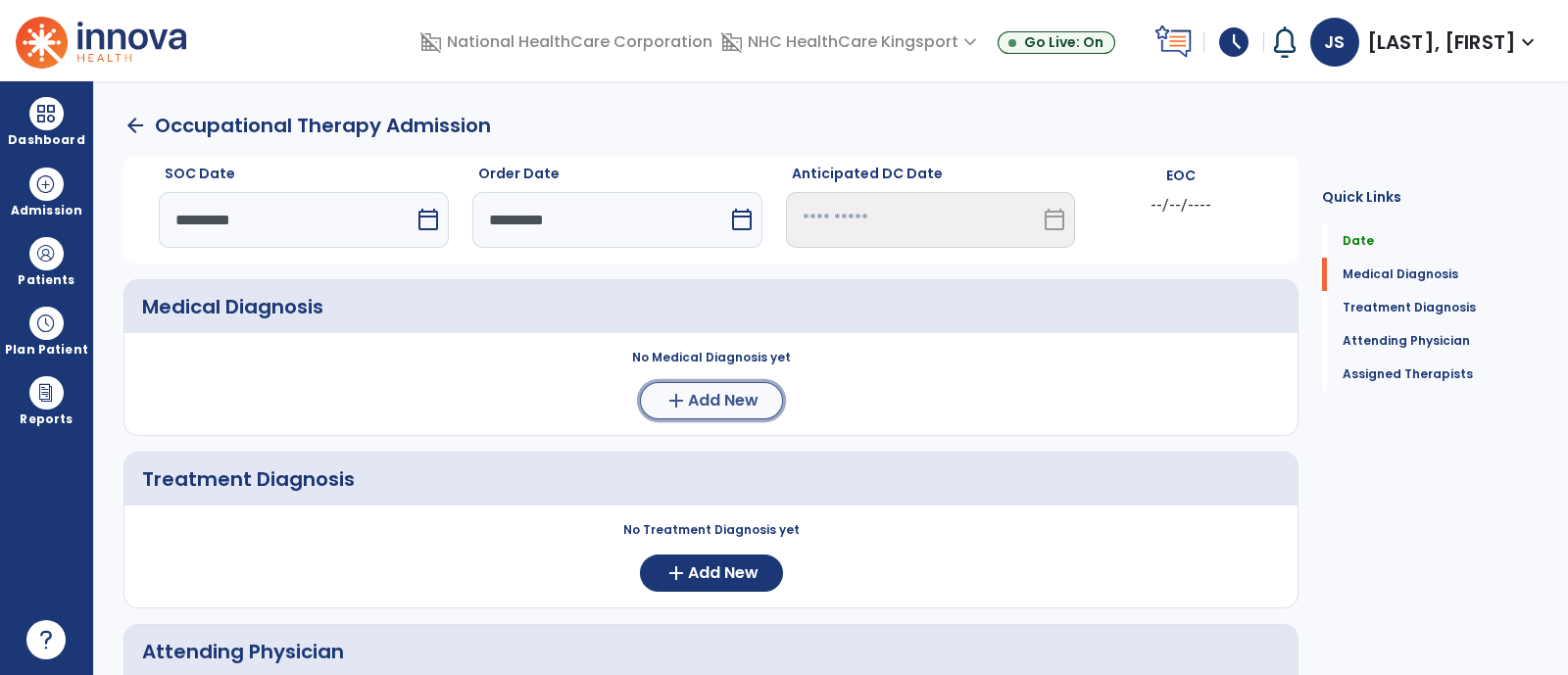 click on "Add New" 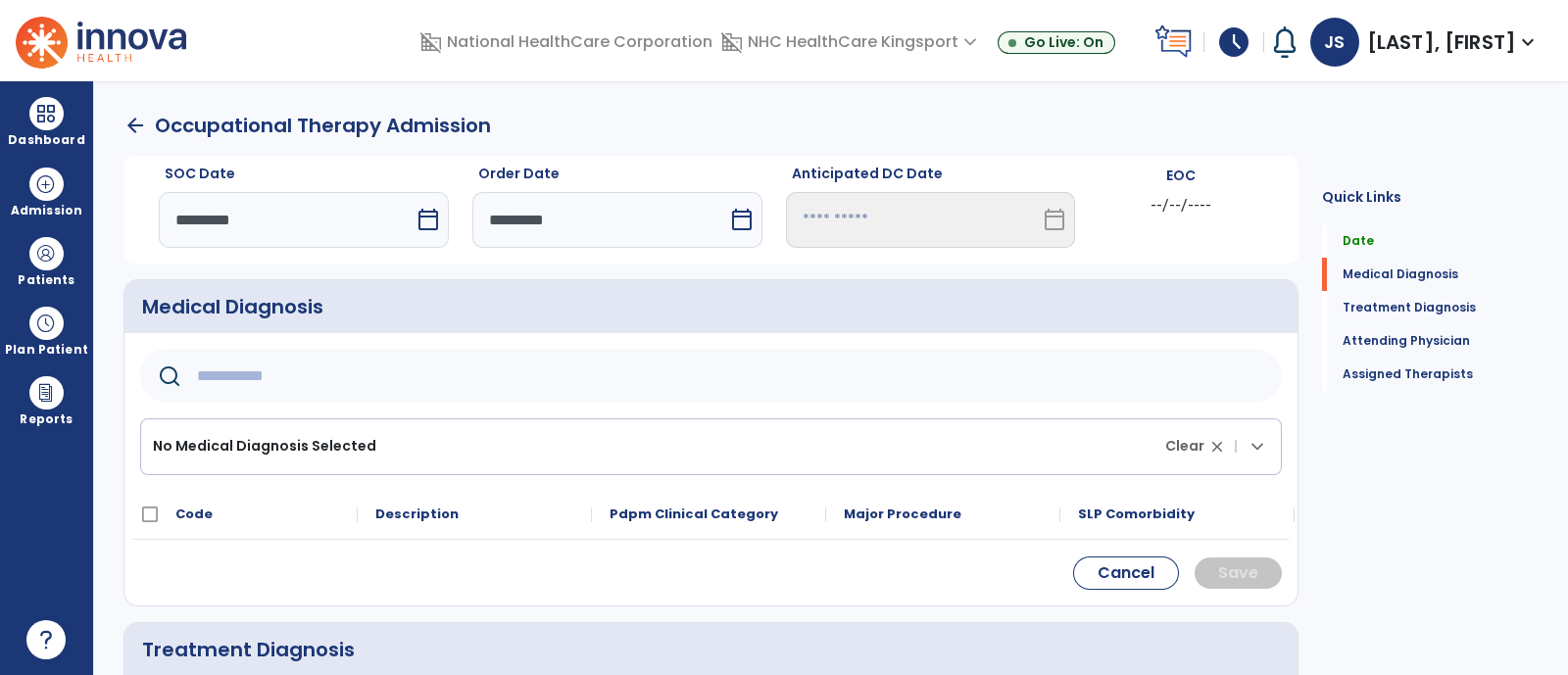 click 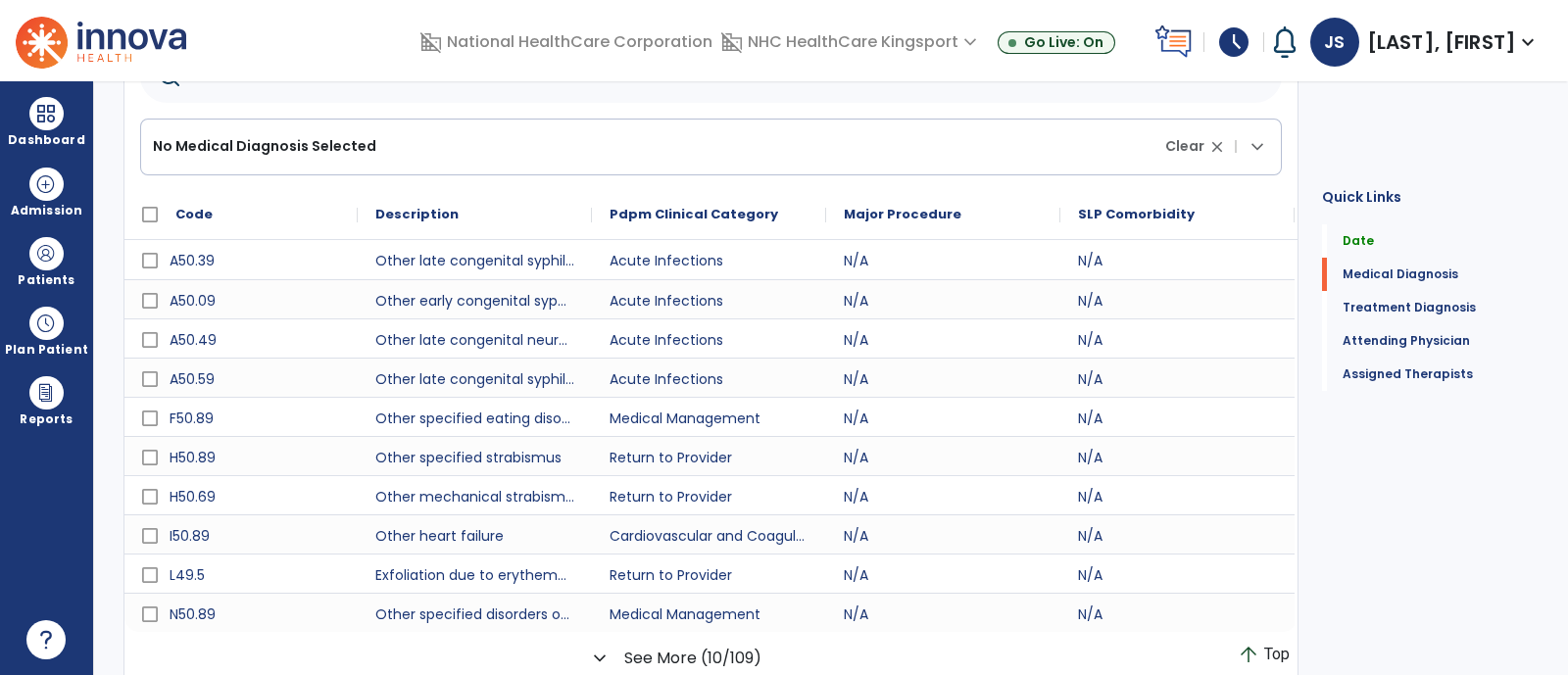 scroll, scrollTop: 424, scrollLeft: 0, axis: vertical 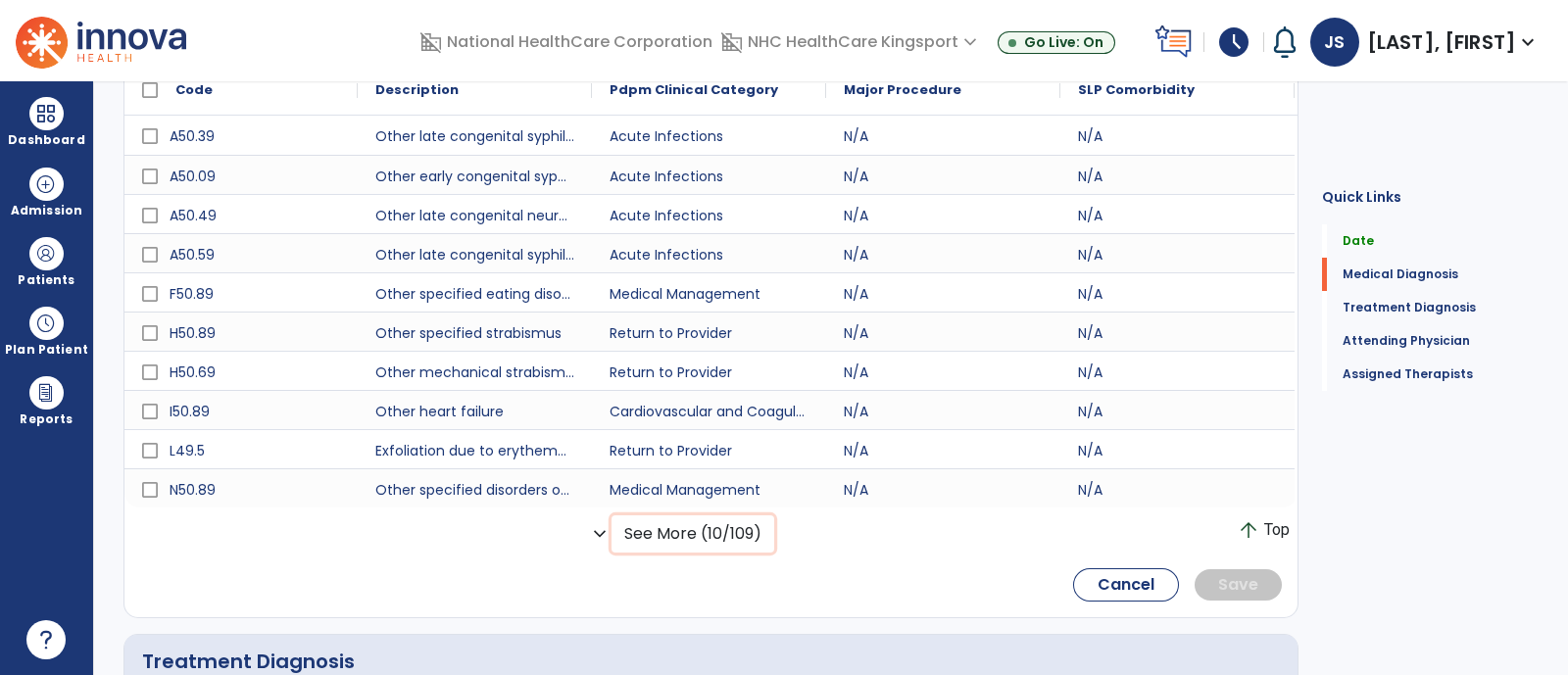 click on "See More (10/109)" 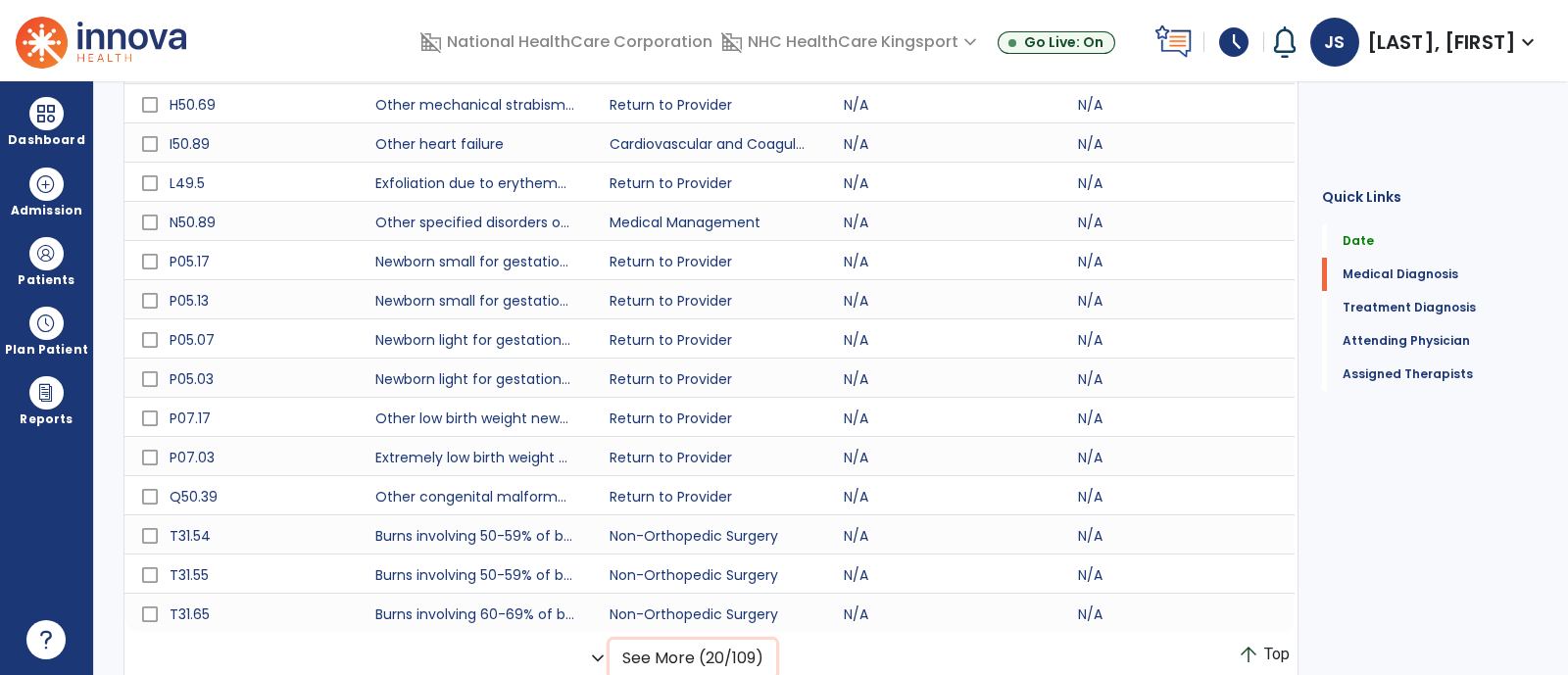 scroll, scrollTop: 0, scrollLeft: 0, axis: both 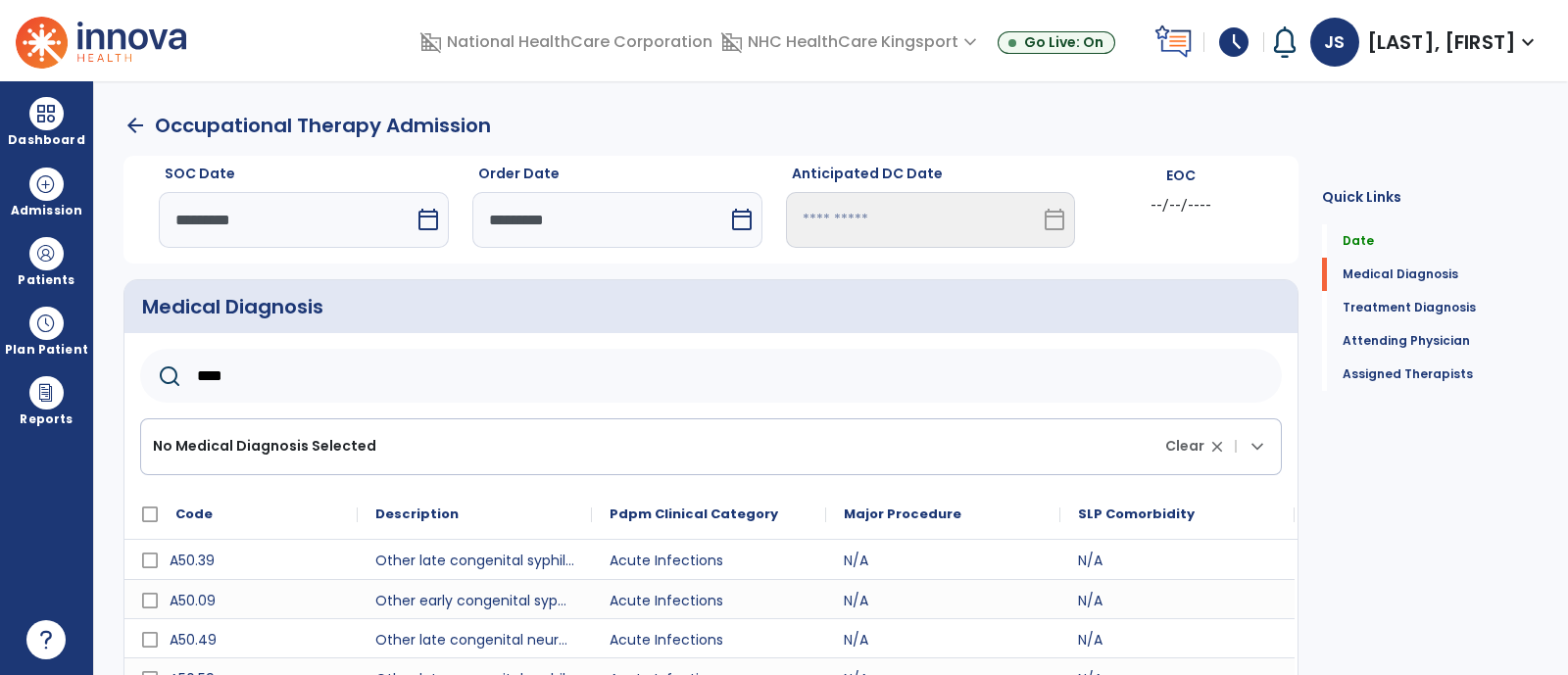 click on "****" 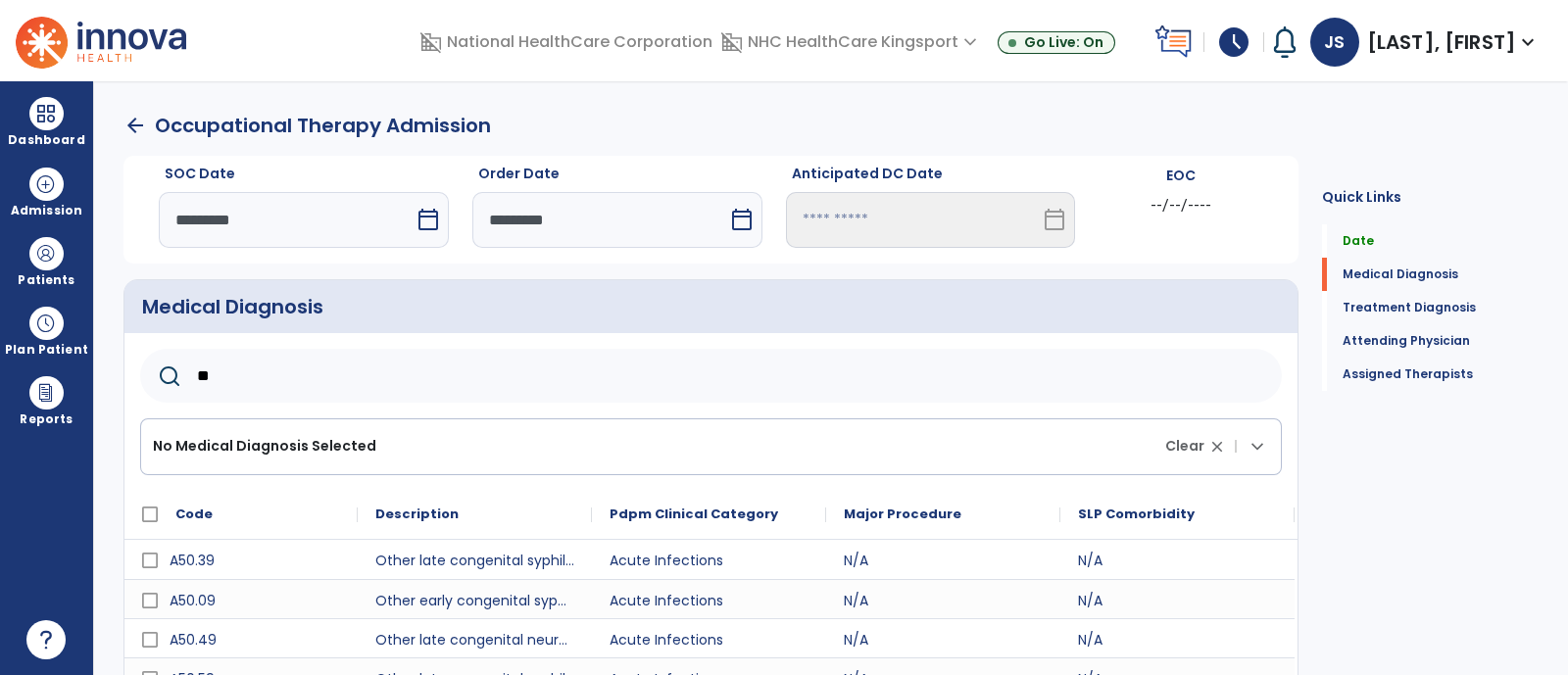type on "*" 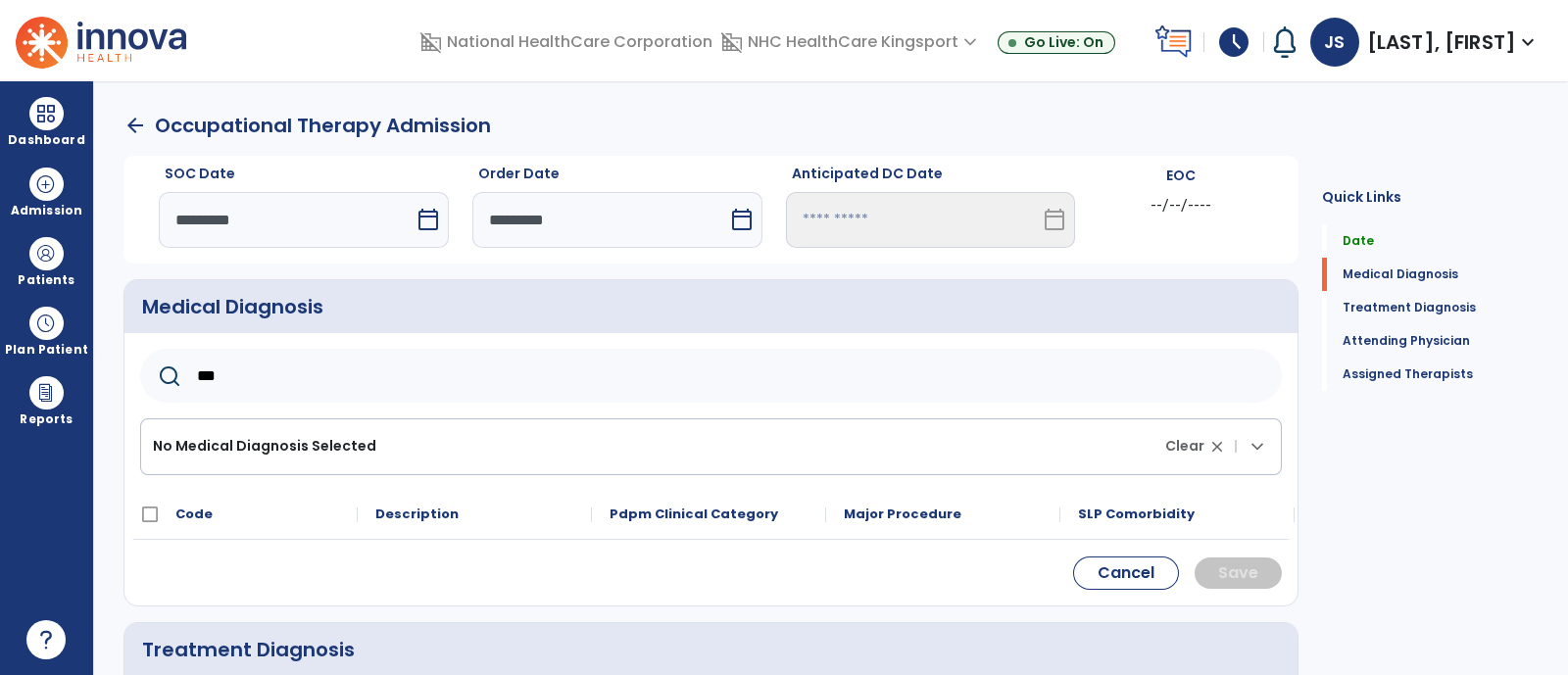type on "***" 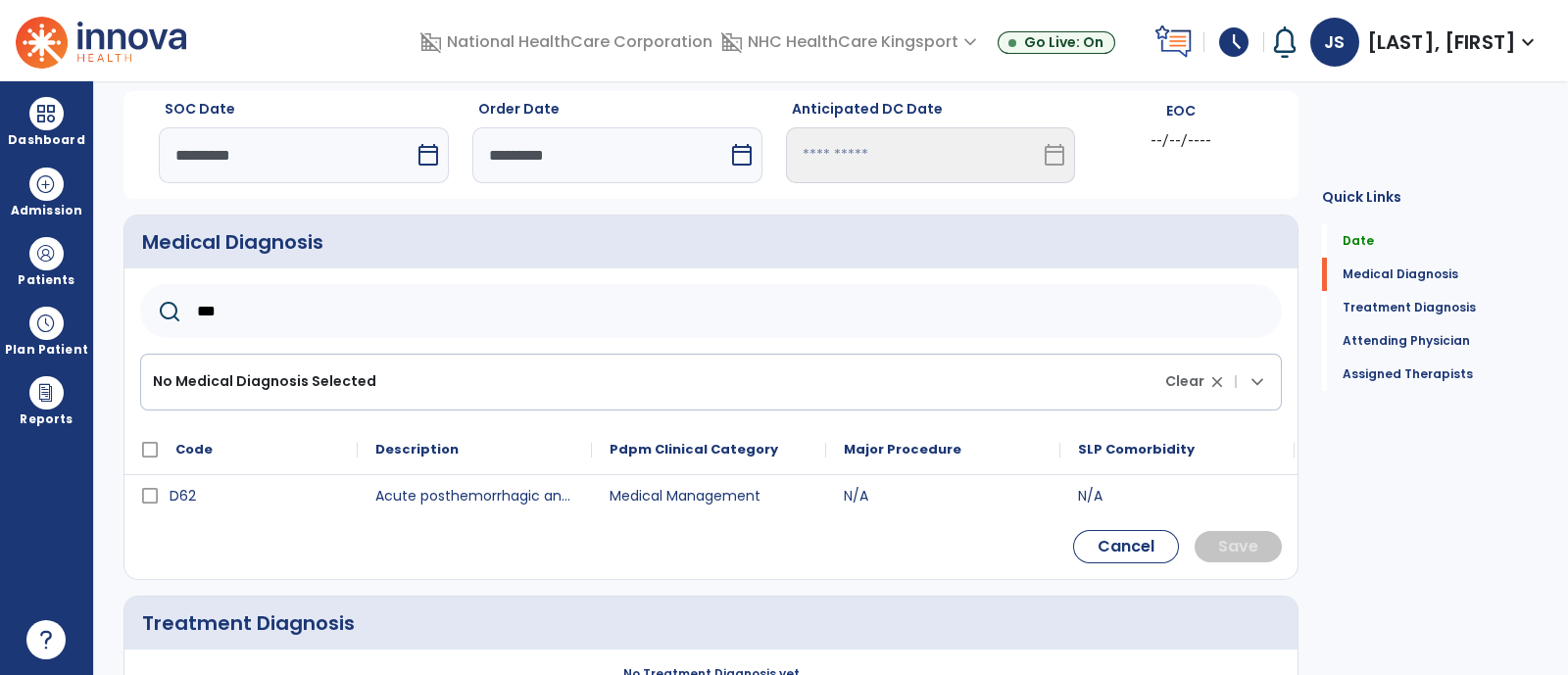 scroll, scrollTop: 66, scrollLeft: 0, axis: vertical 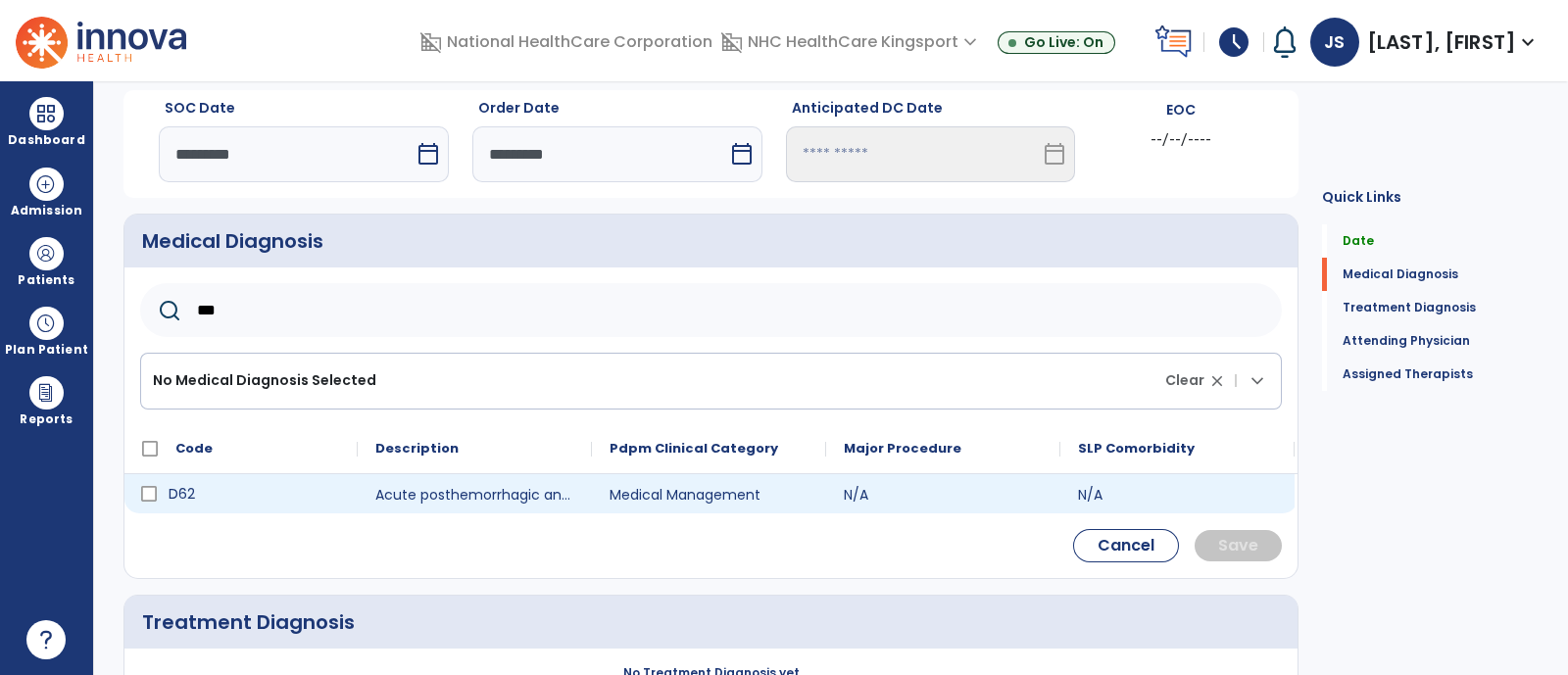 click on "D62" 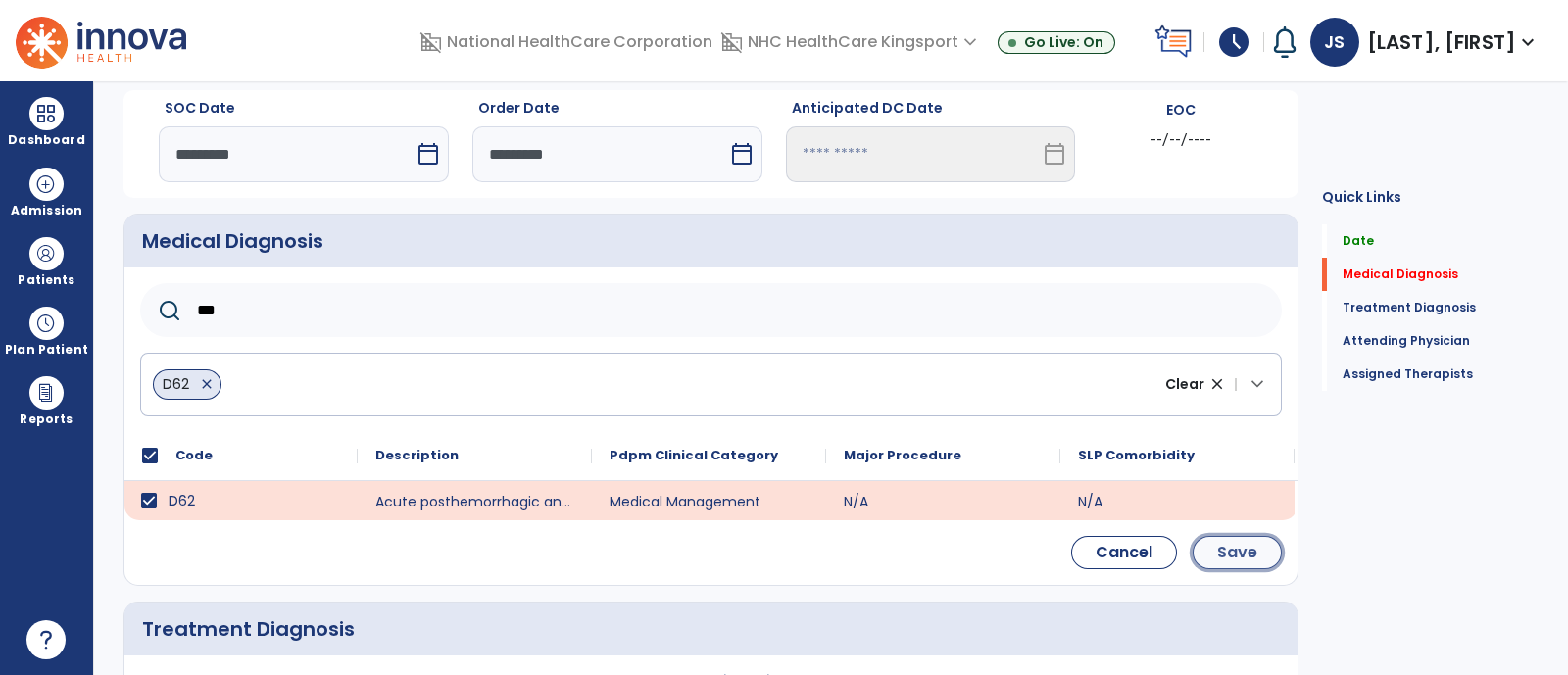 click on "Save" 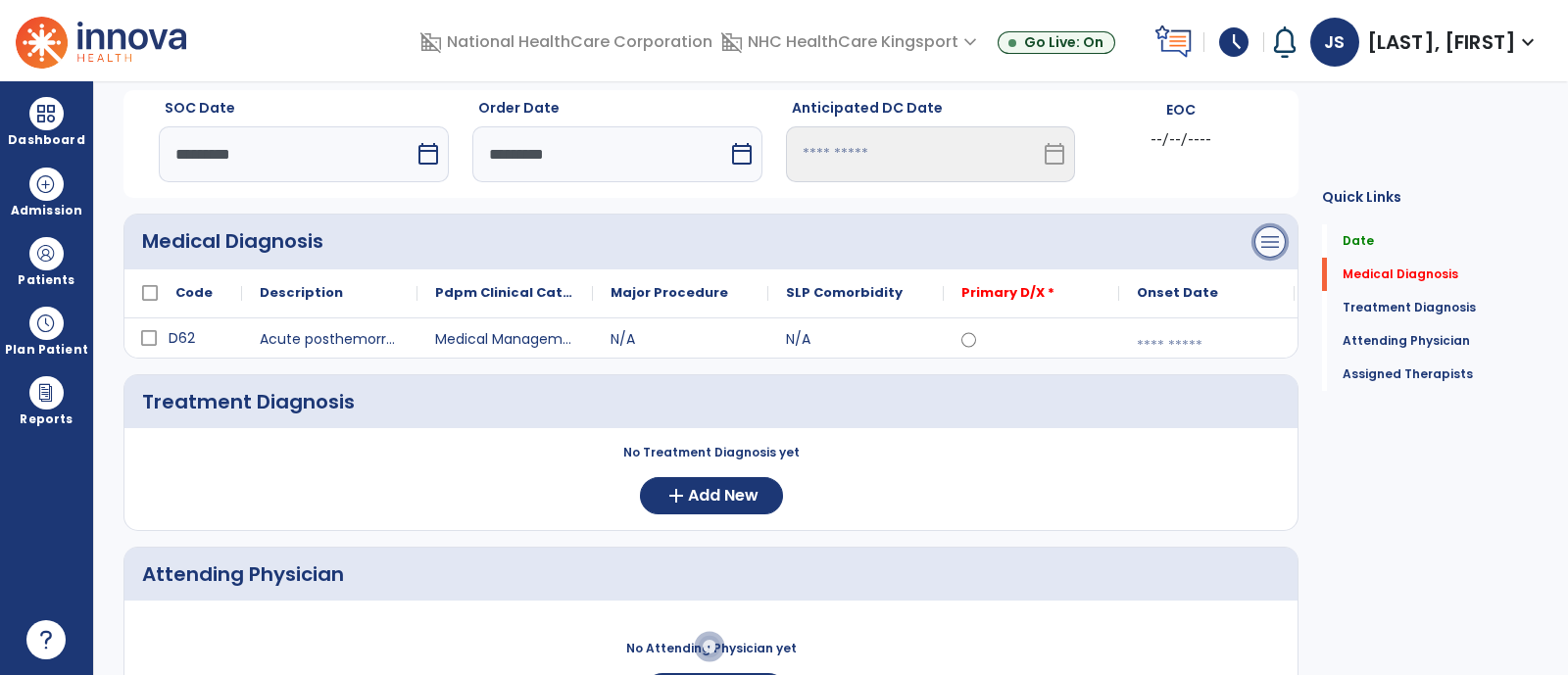 click on "menu" at bounding box center (1270, 242) 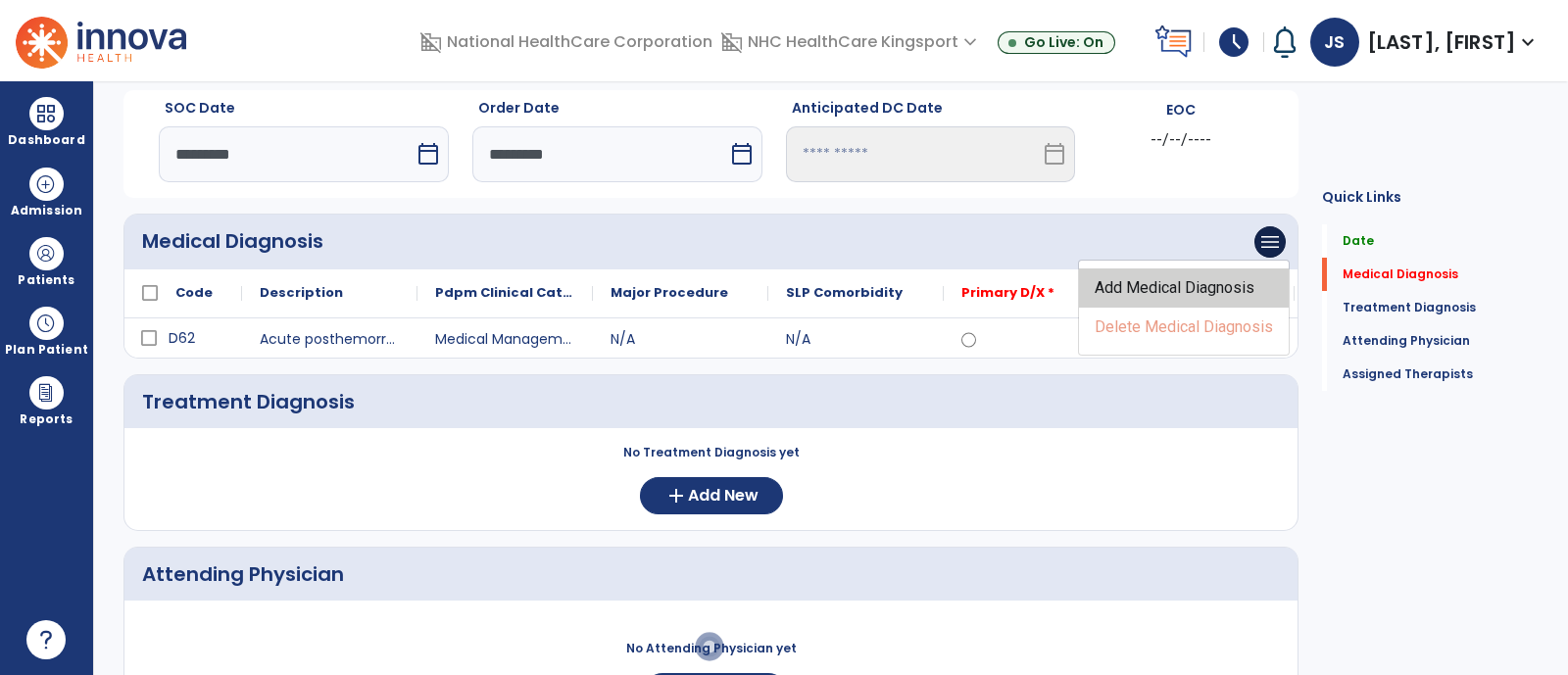 click on "Add Medical Diagnosis" 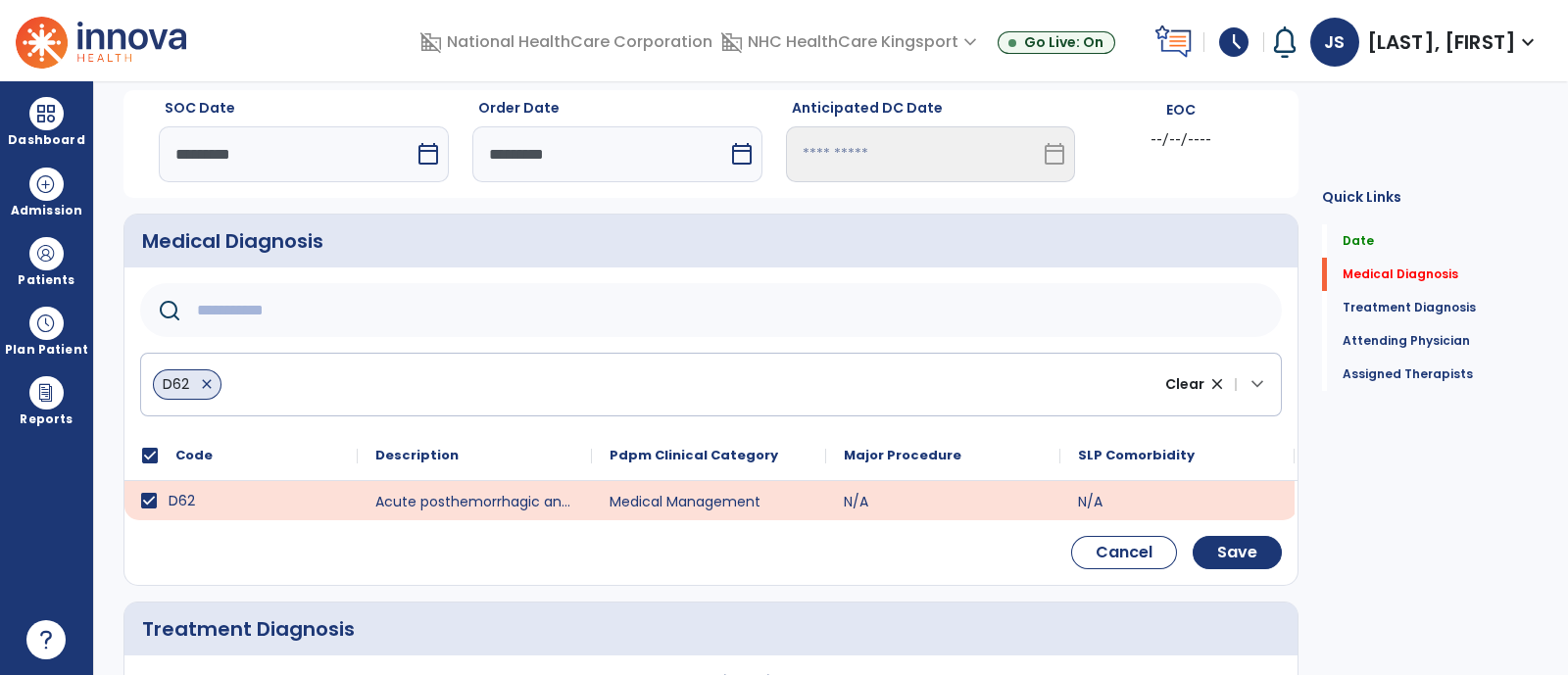 click 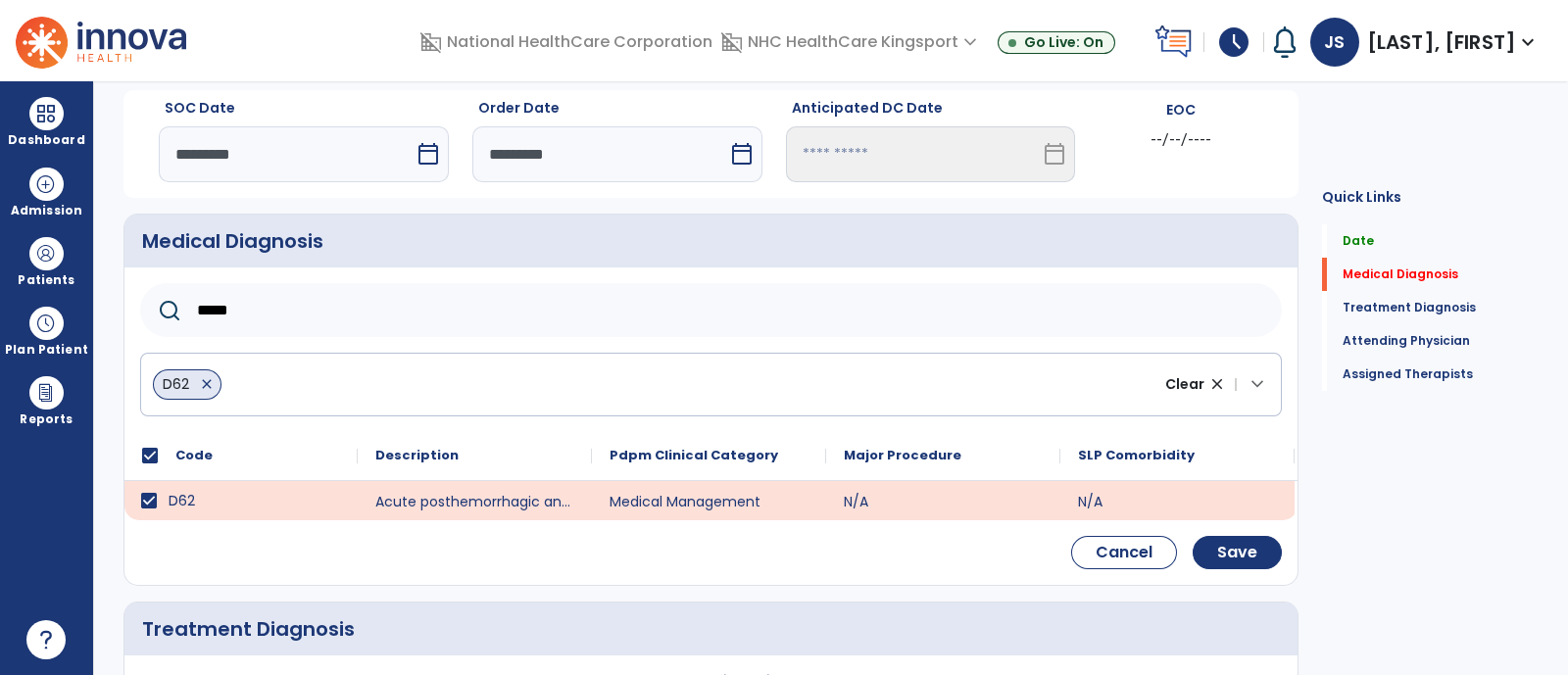 type on "*****" 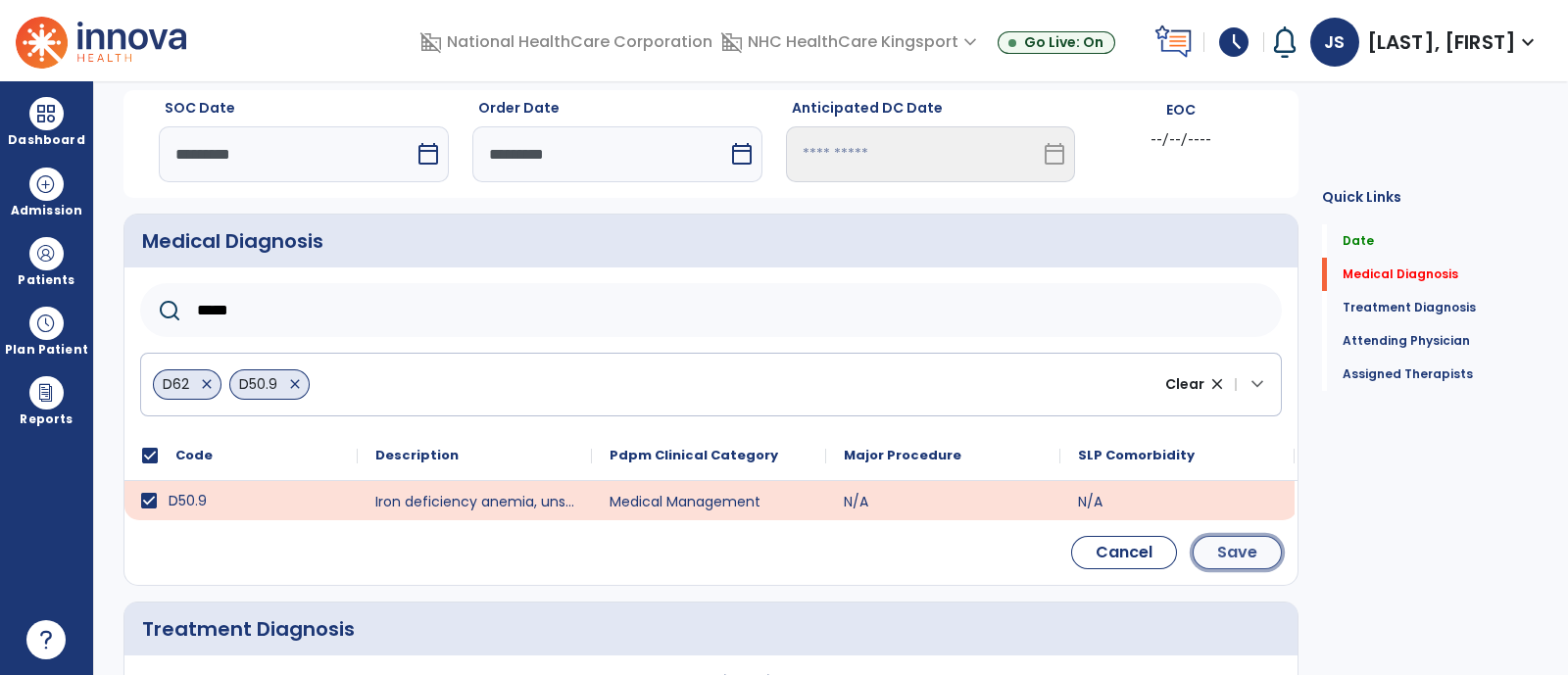 click on "Save" 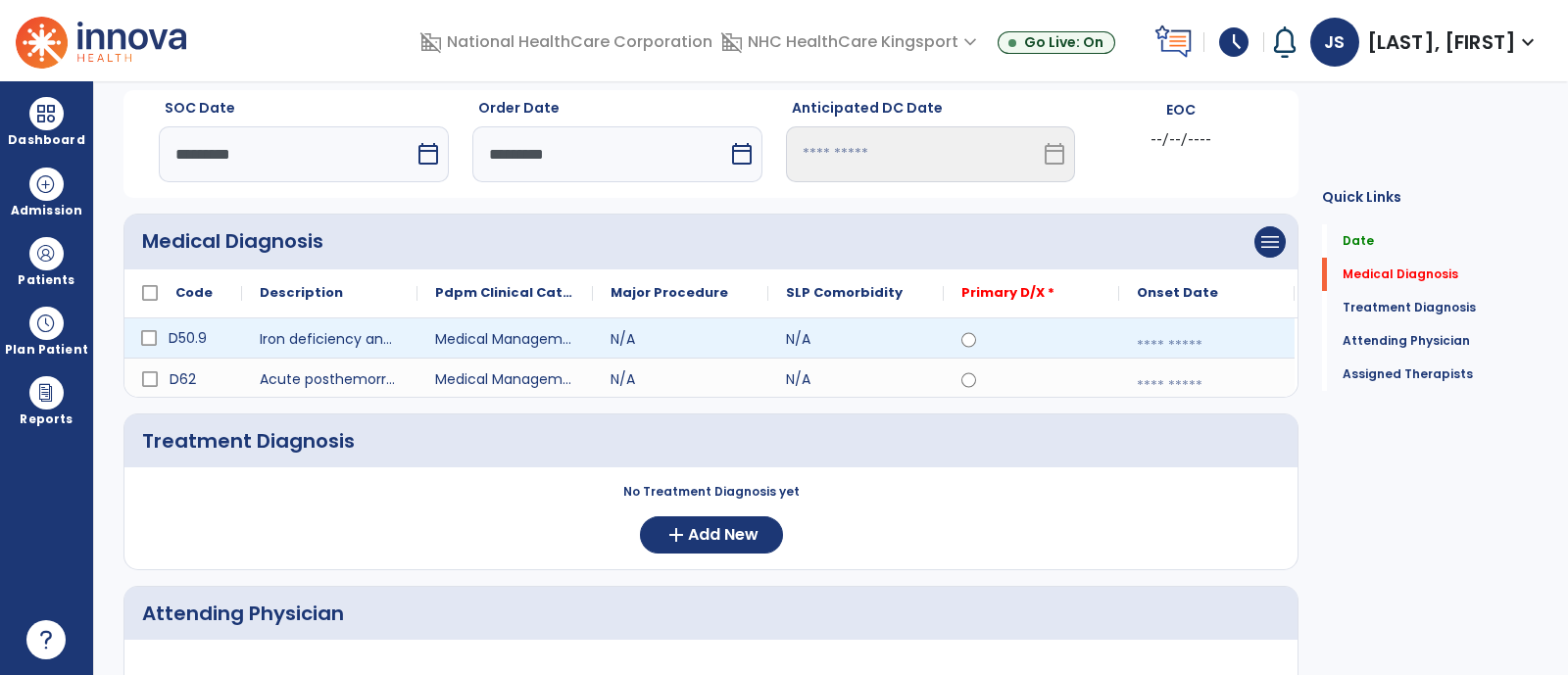 click at bounding box center (1206, 346) 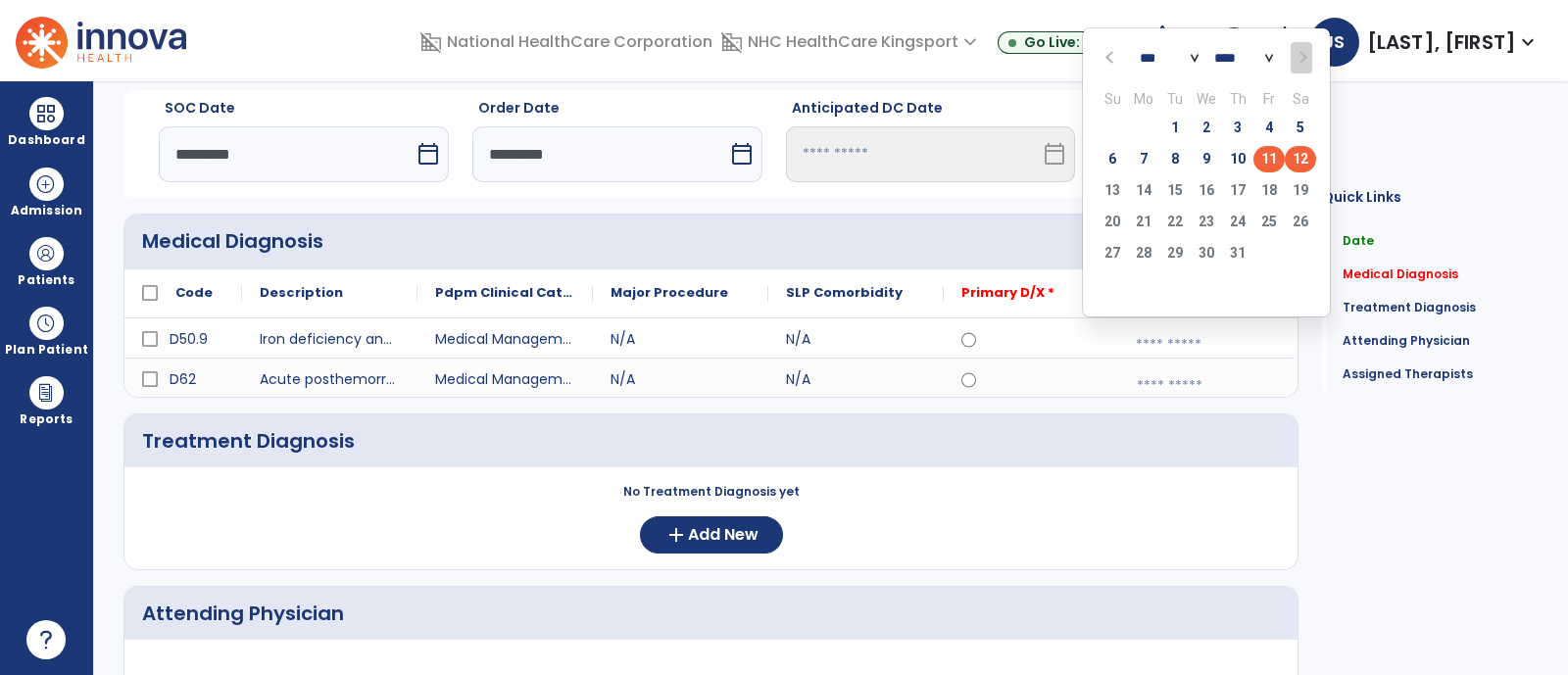 click on "11" 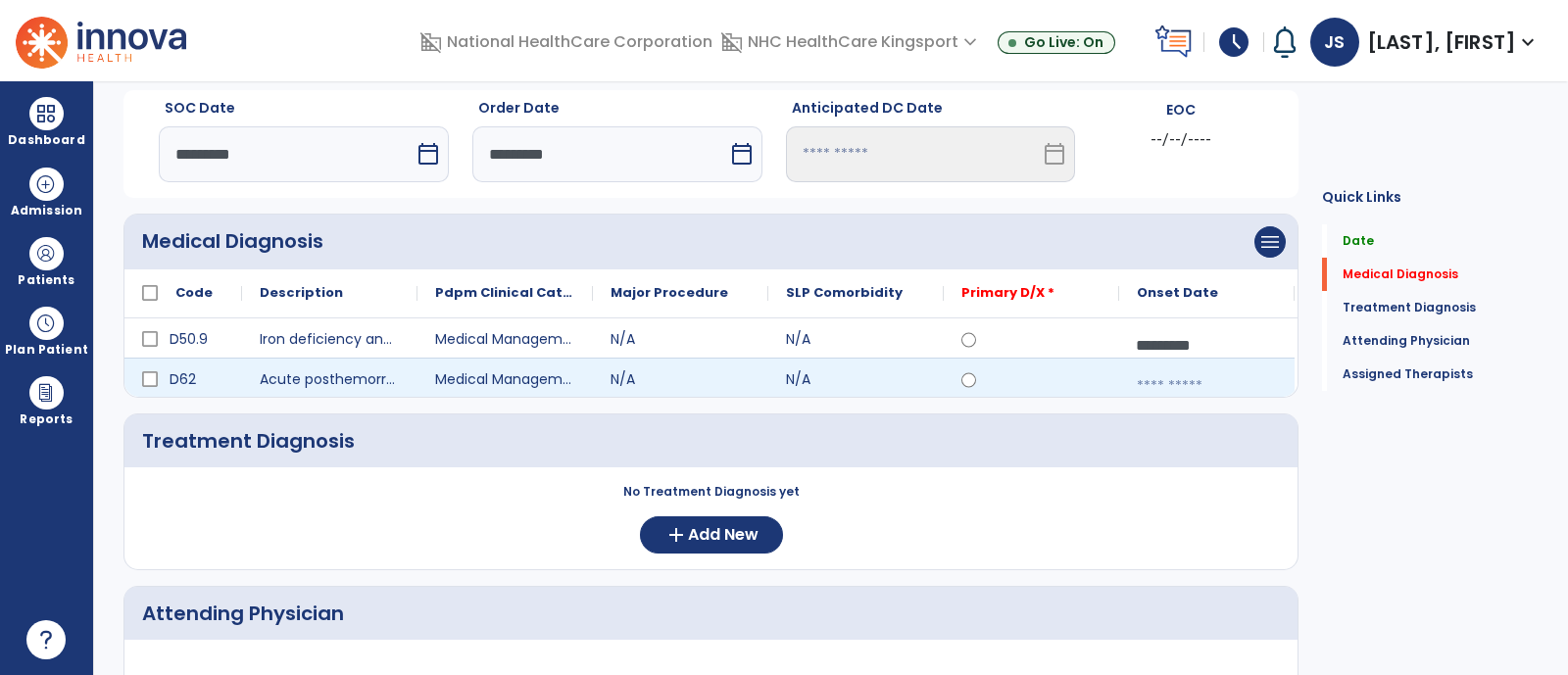 click at bounding box center (1206, 386) 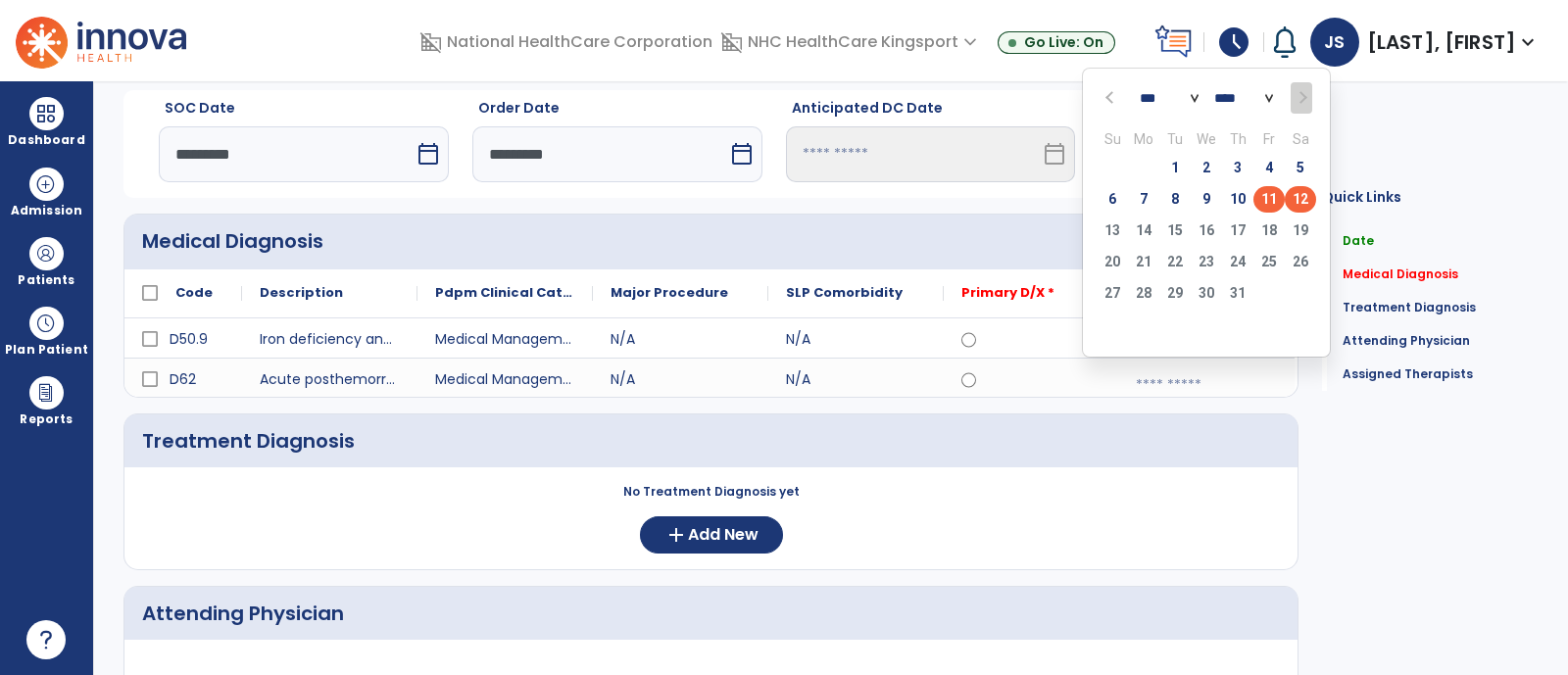 click on "11" 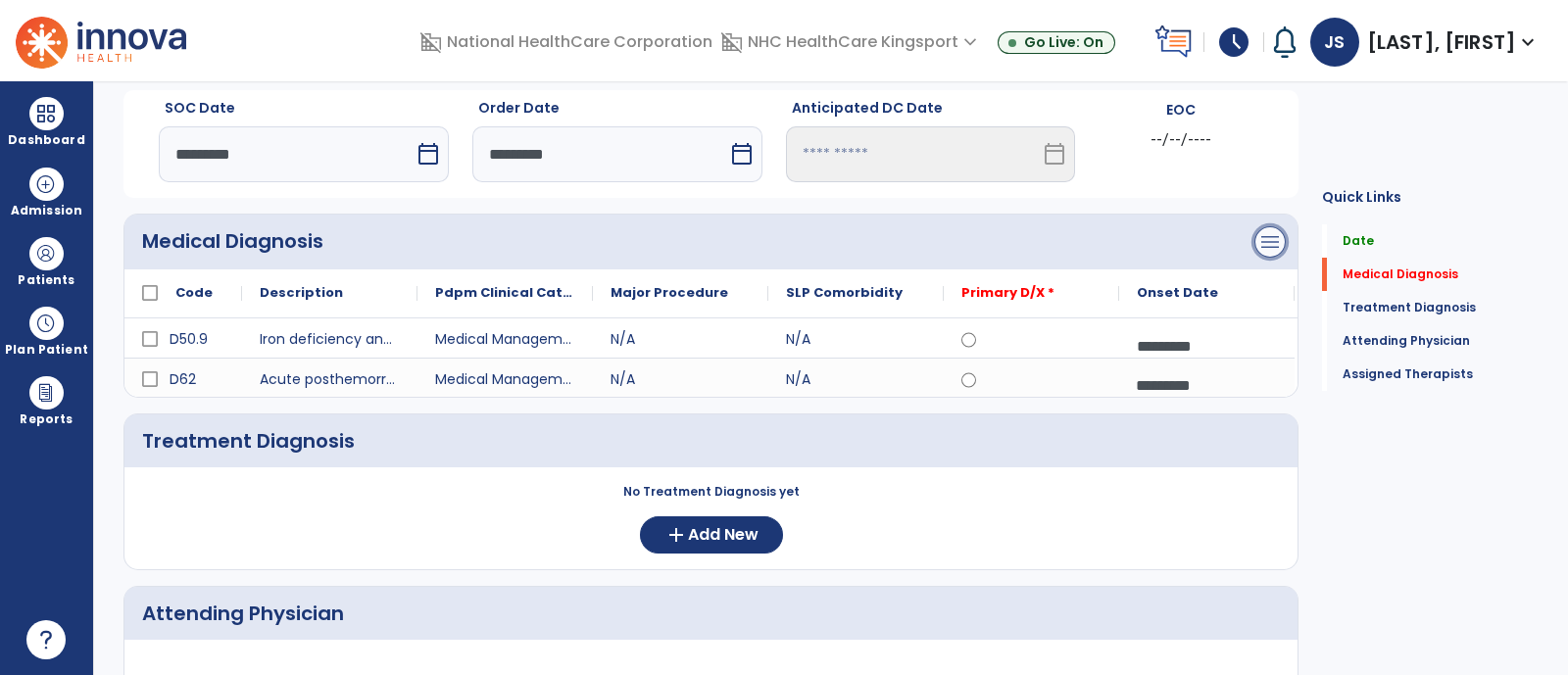 click on "menu" at bounding box center [1270, 242] 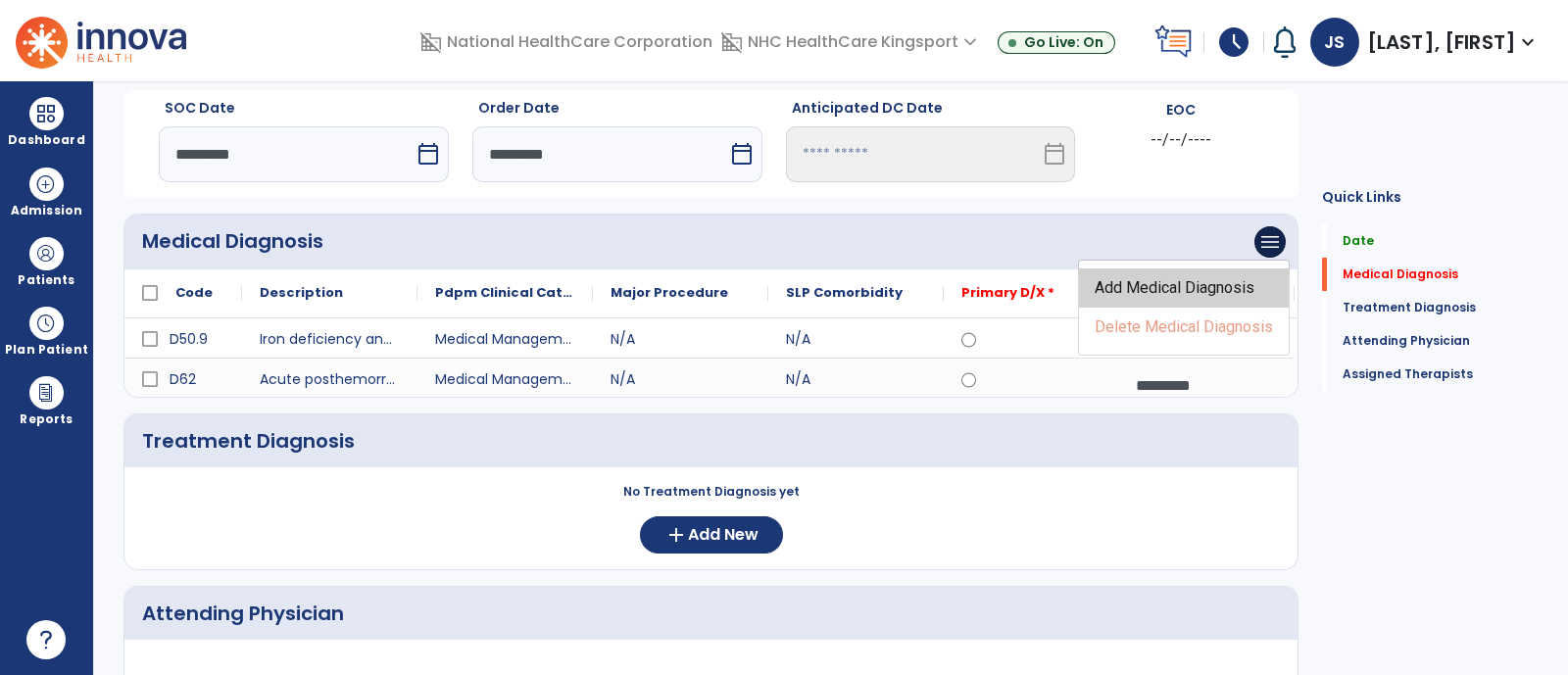click on "Add Medical Diagnosis" 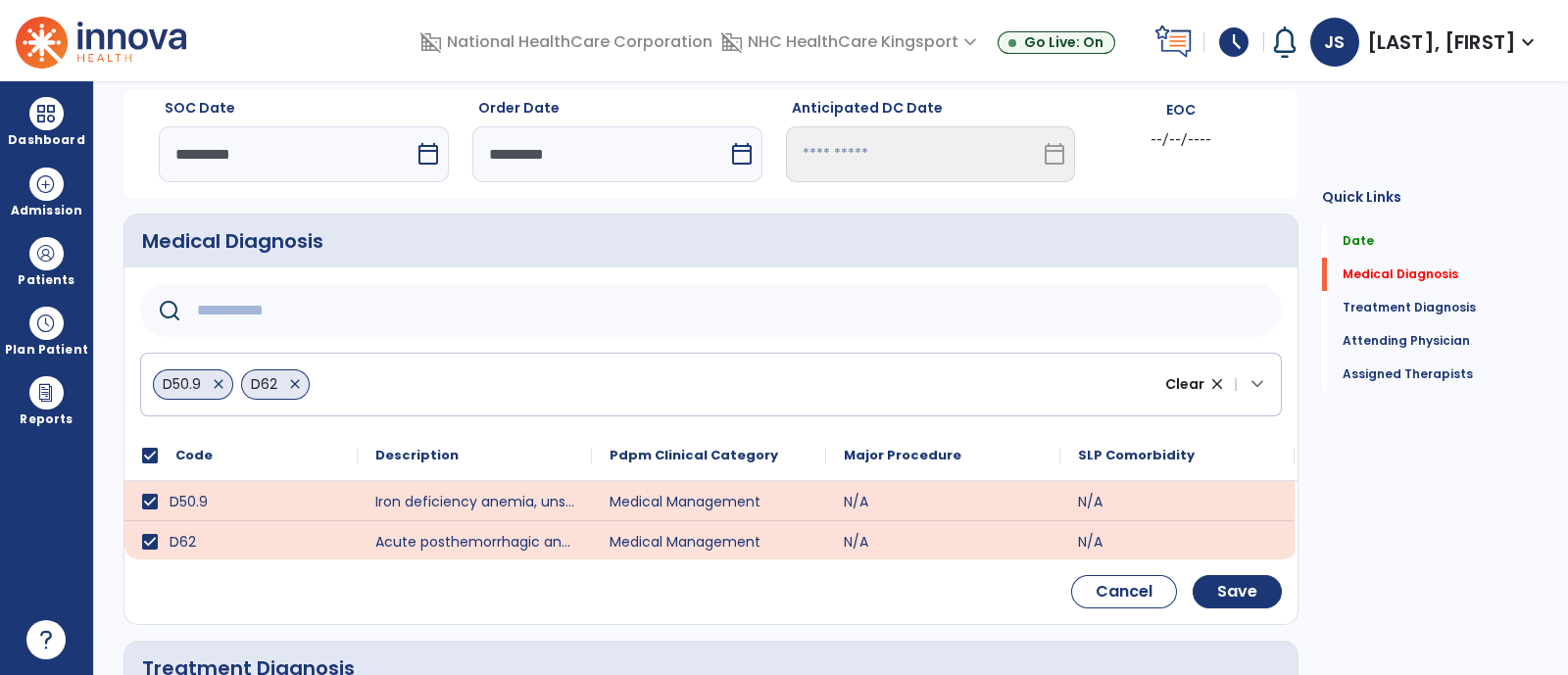 click 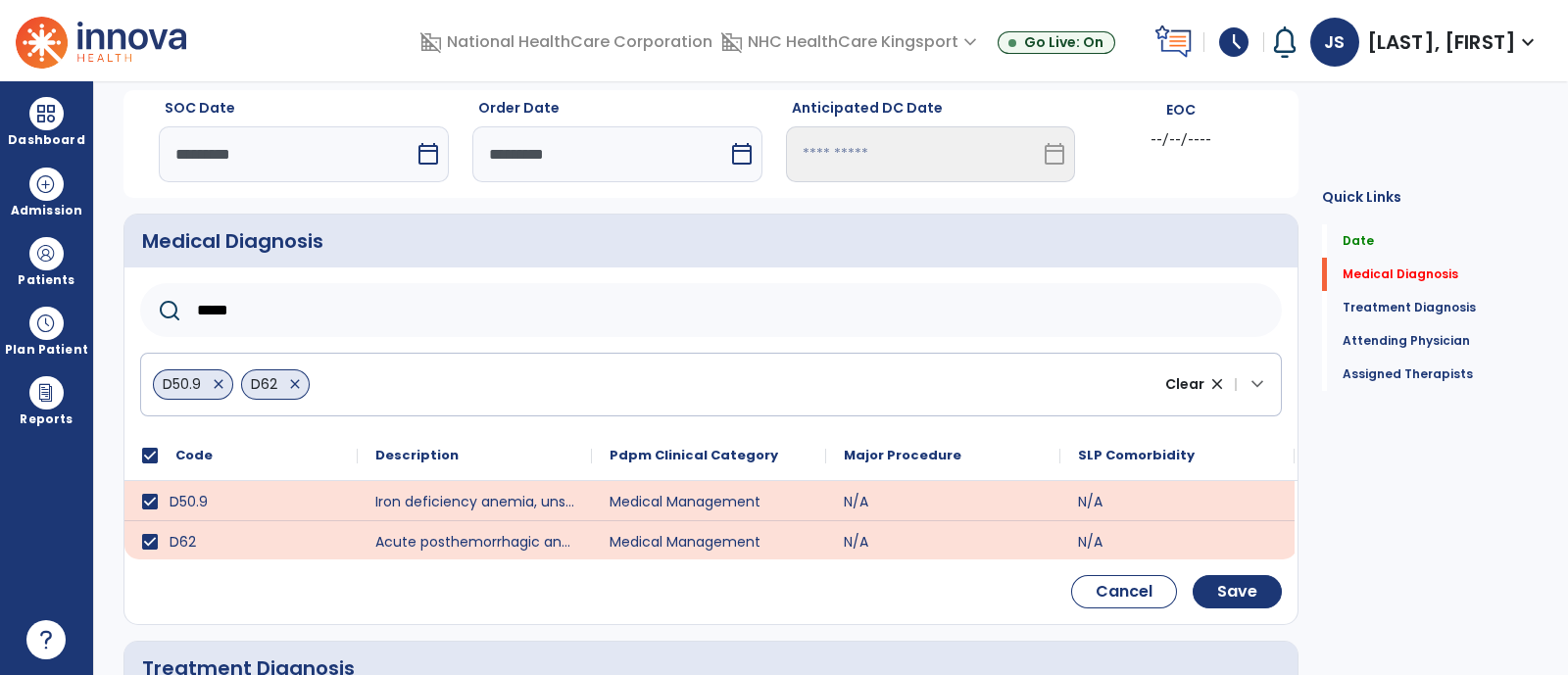 type on "*****" 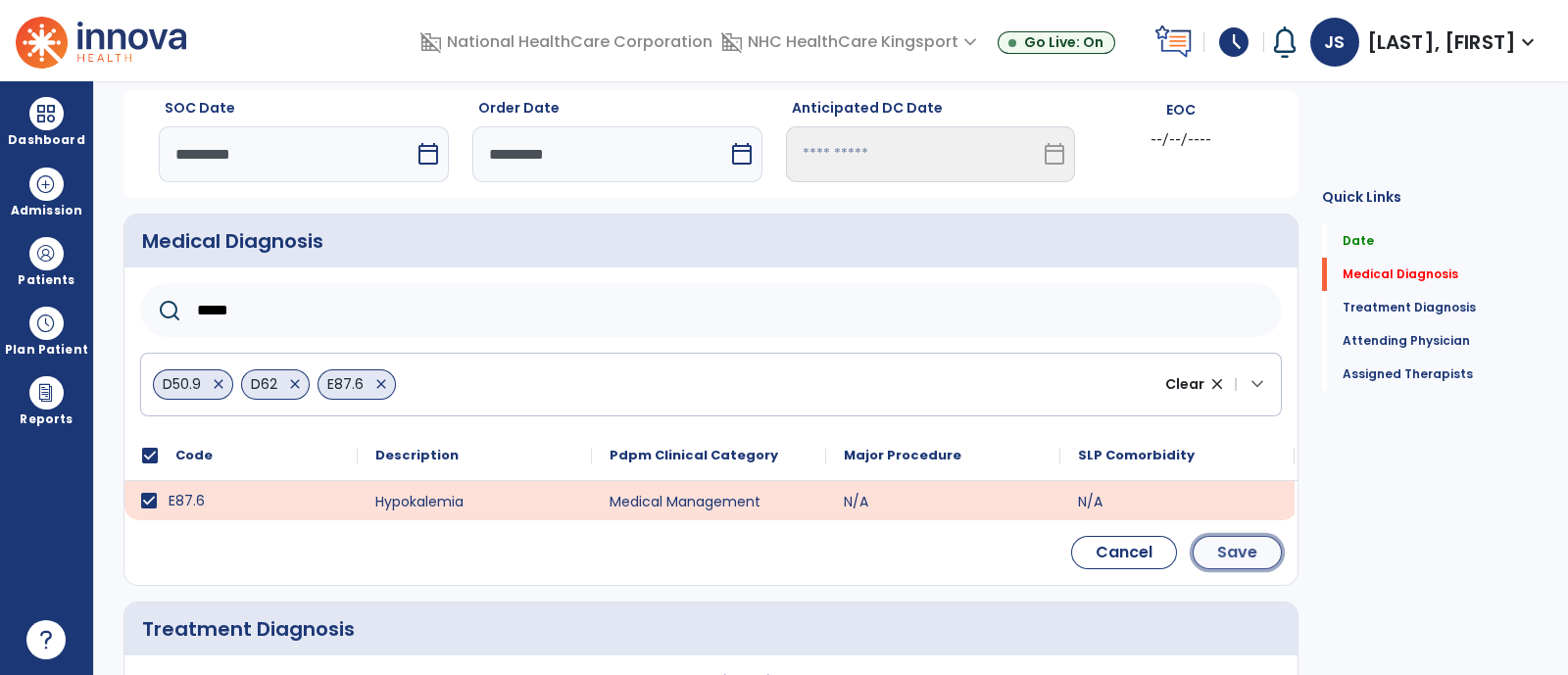 click on "Save" 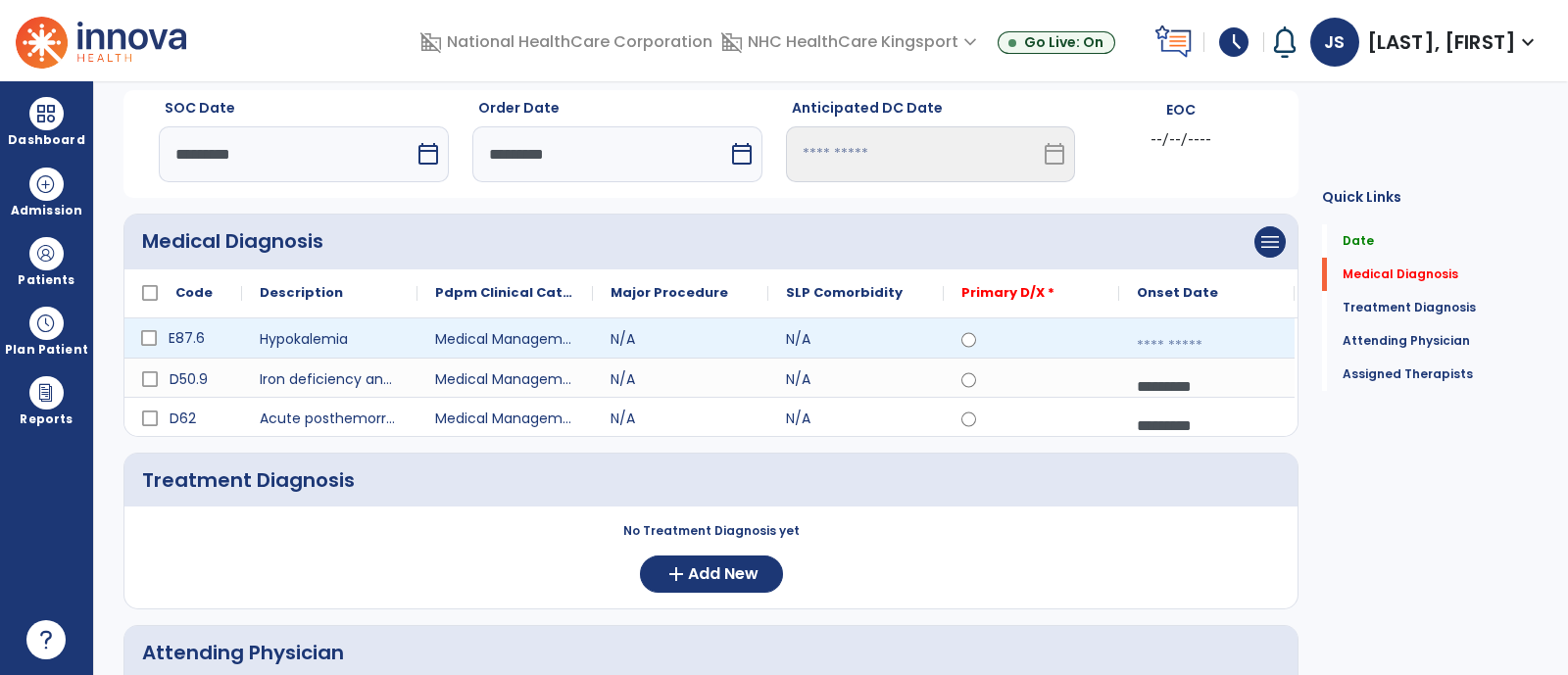click at bounding box center (1206, 346) 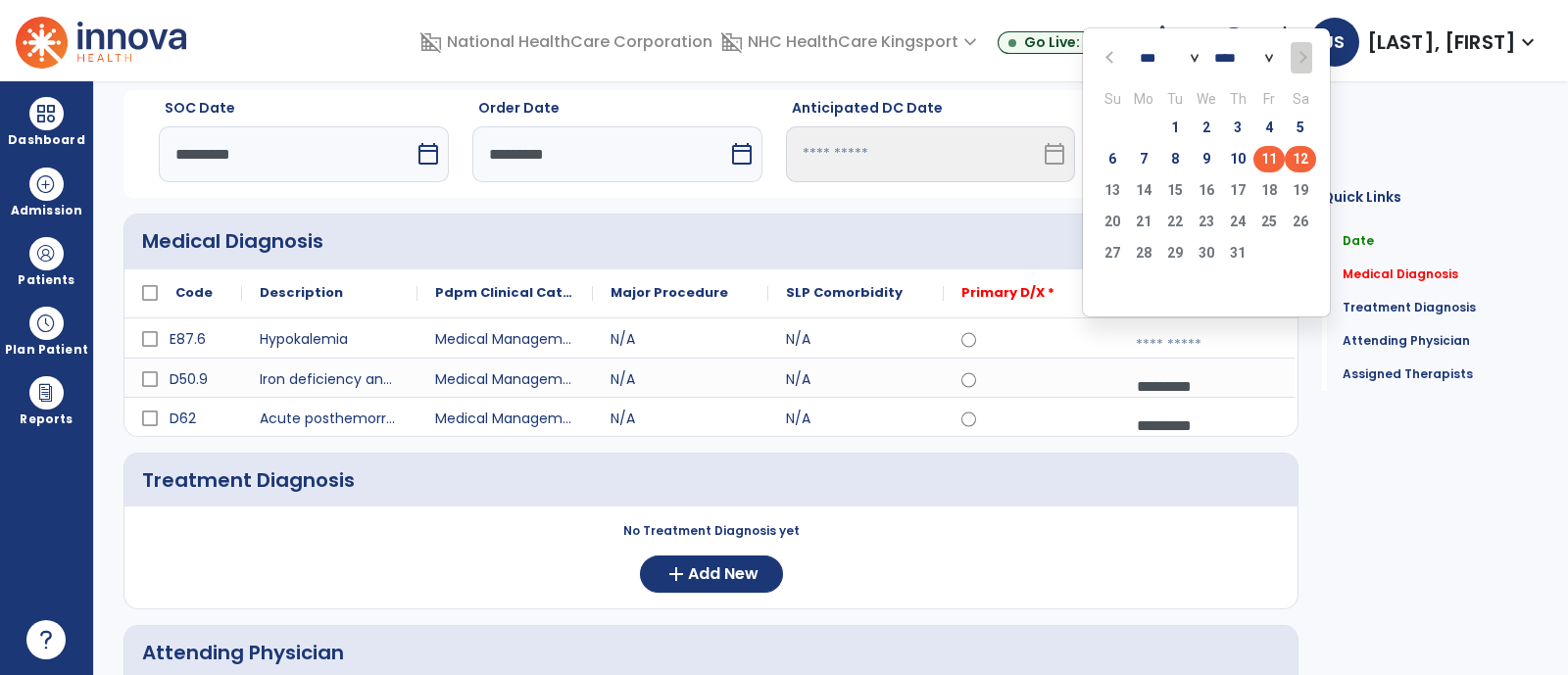 click on "11" 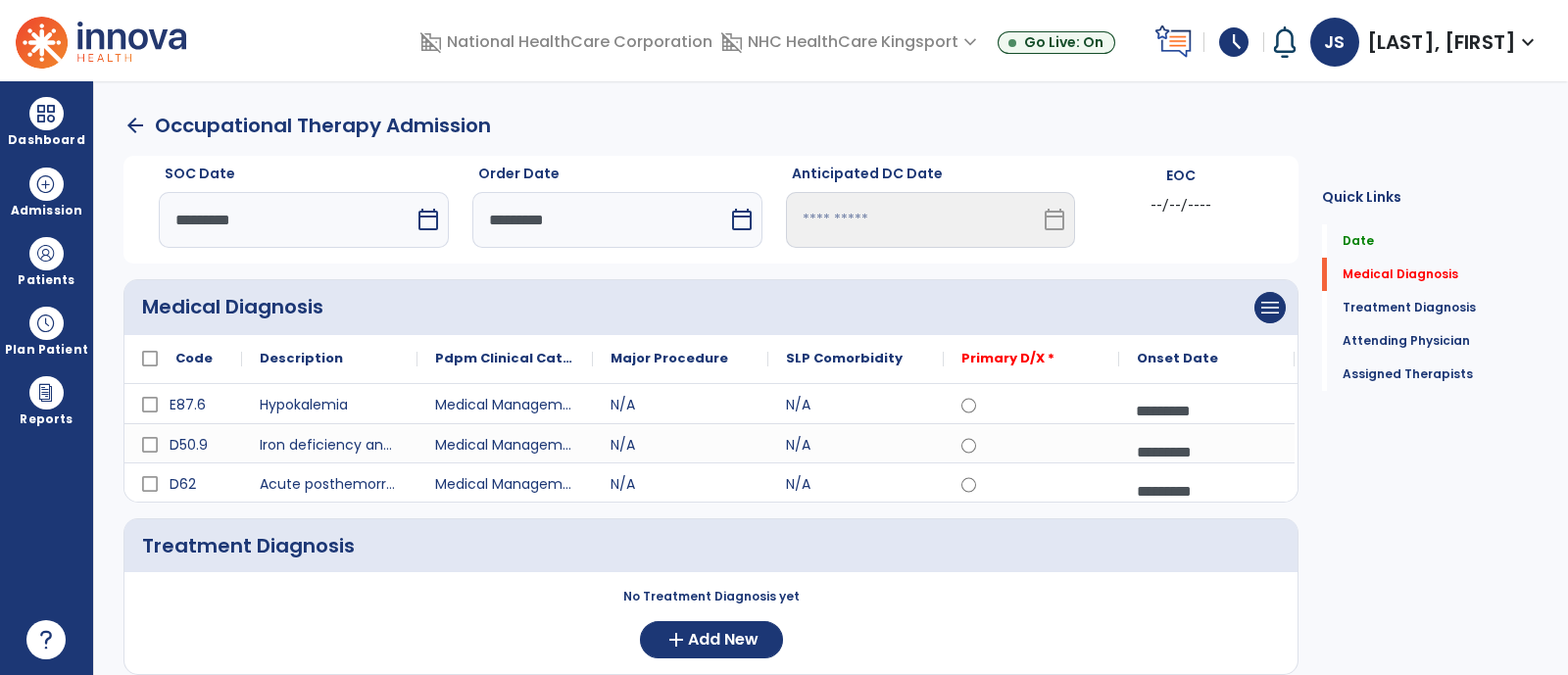 scroll, scrollTop: 193, scrollLeft: 0, axis: vertical 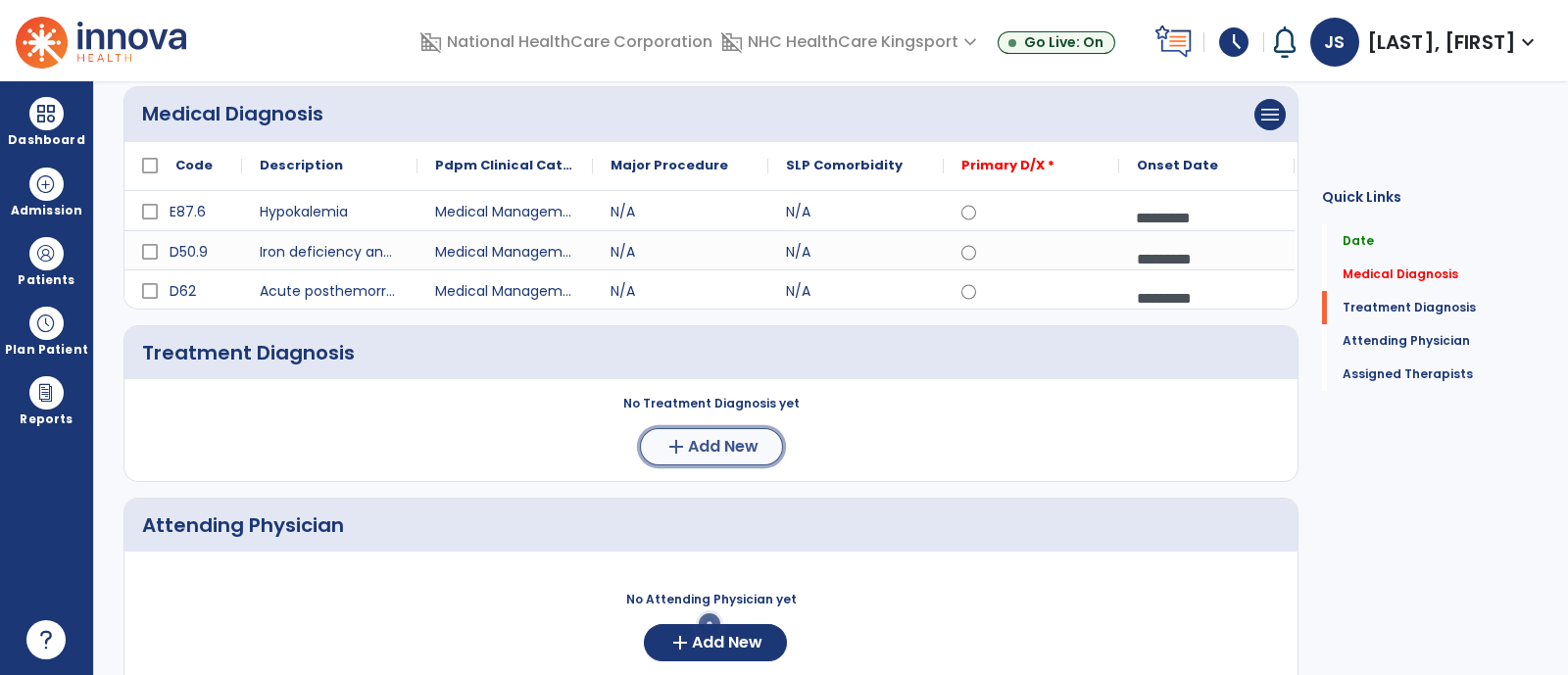 click on "Add New" 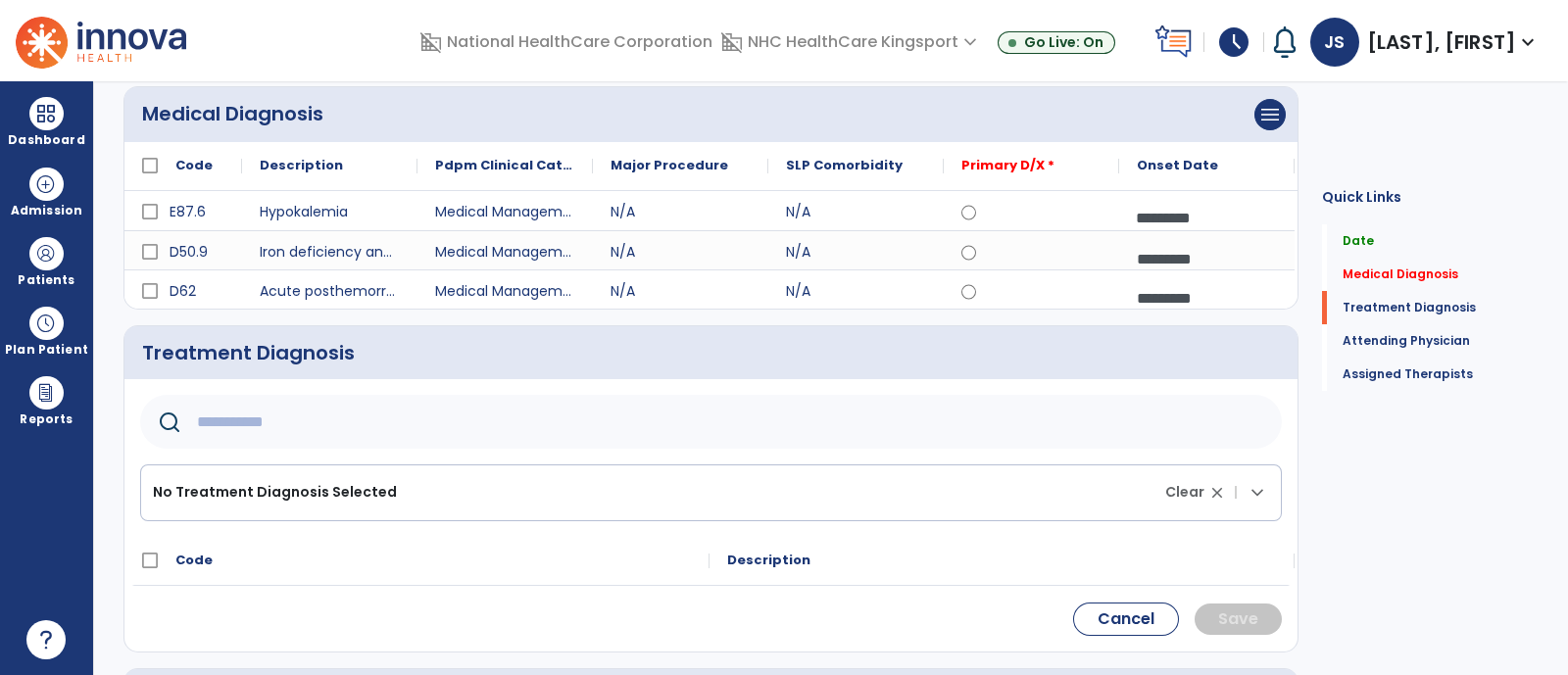 click 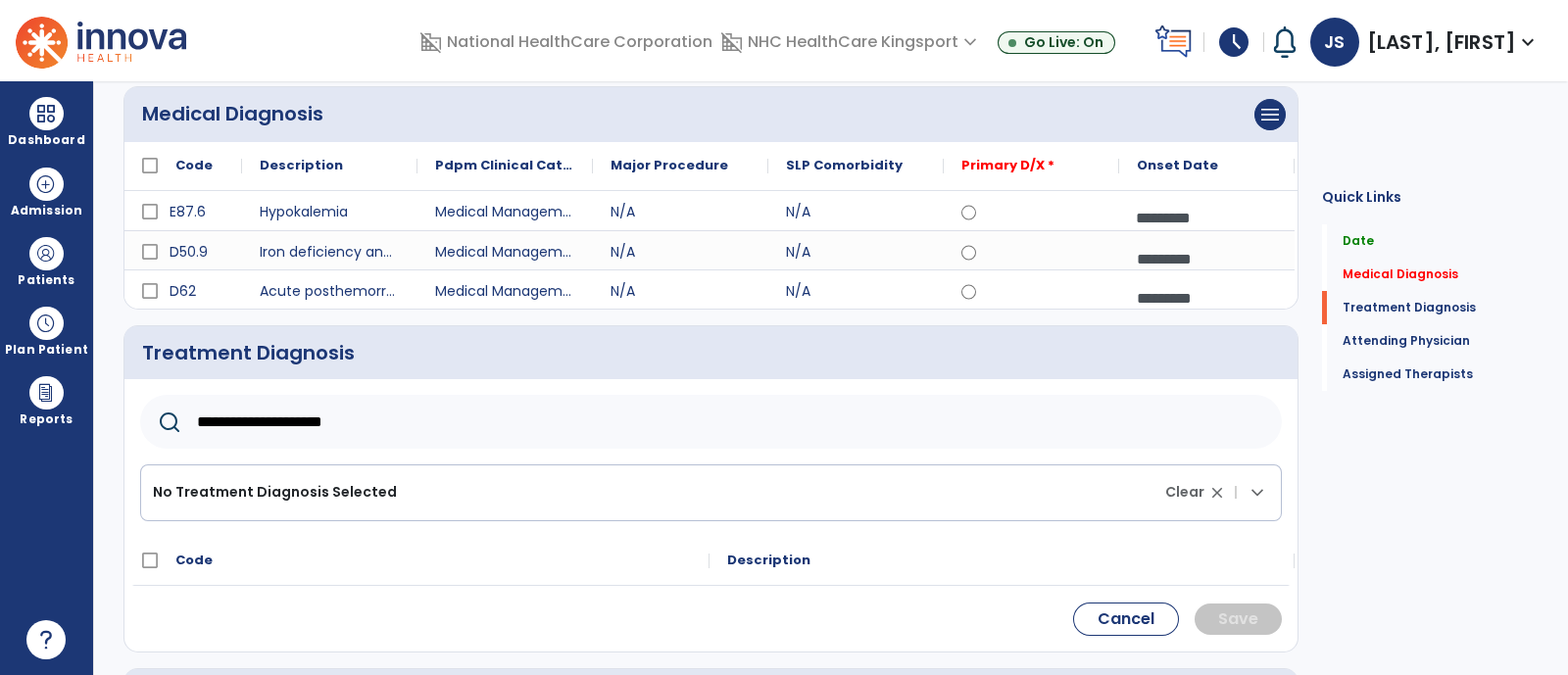 type on "**********" 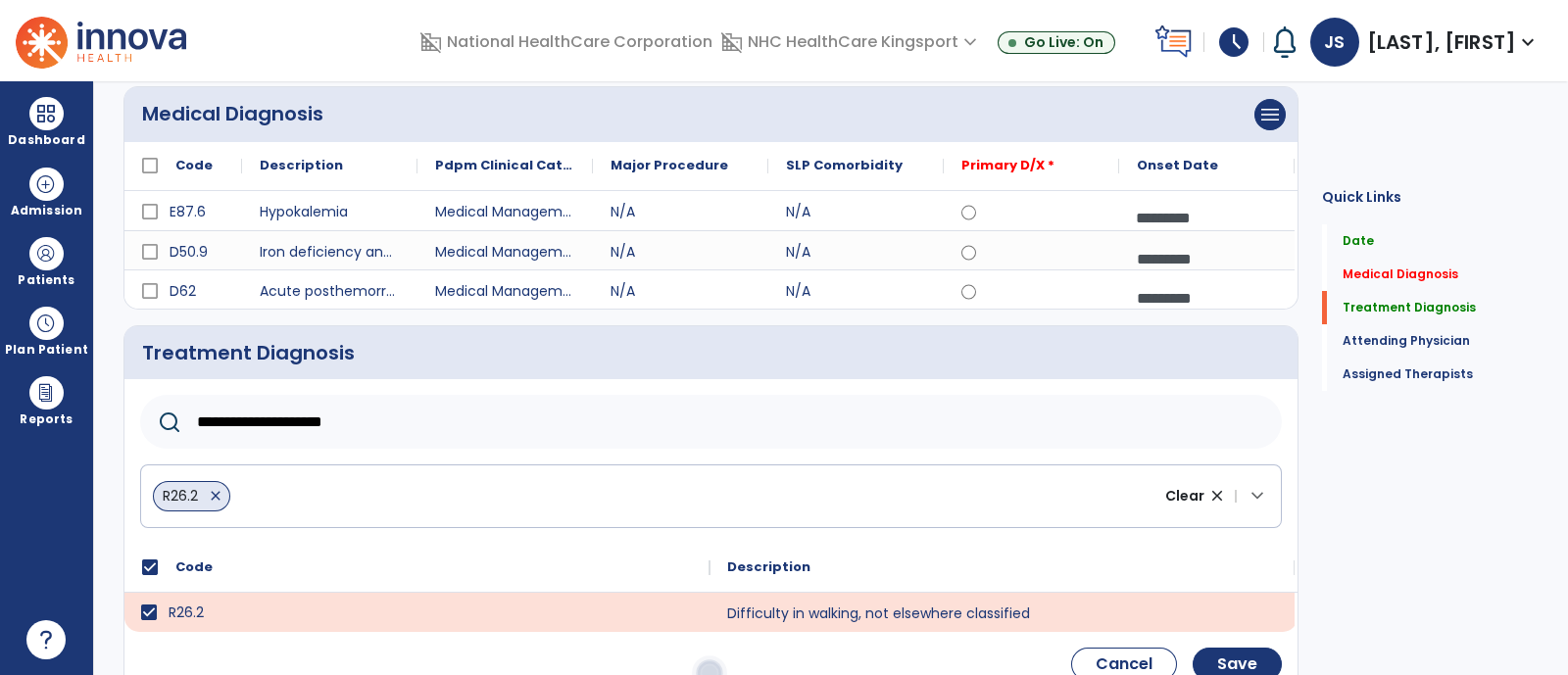 scroll, scrollTop: 453, scrollLeft: 0, axis: vertical 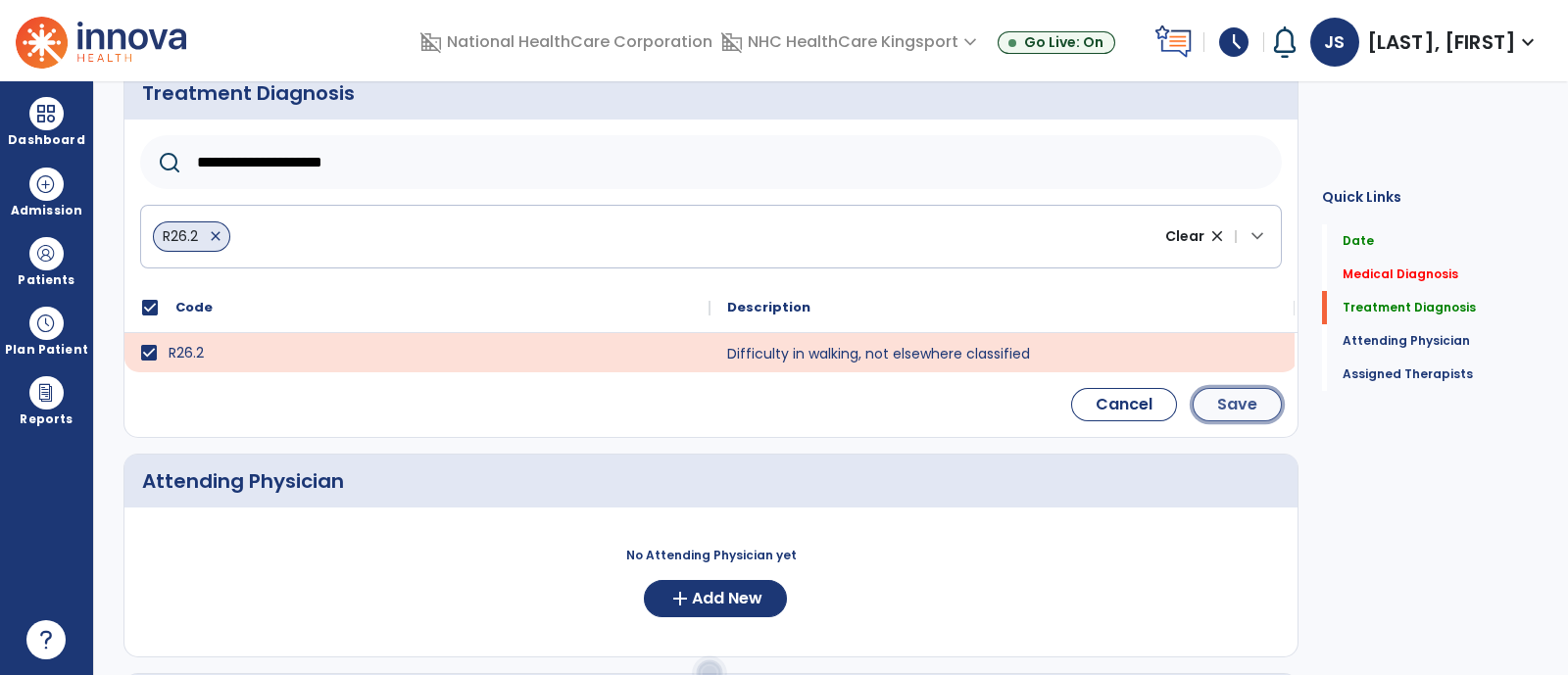 click on "Save" 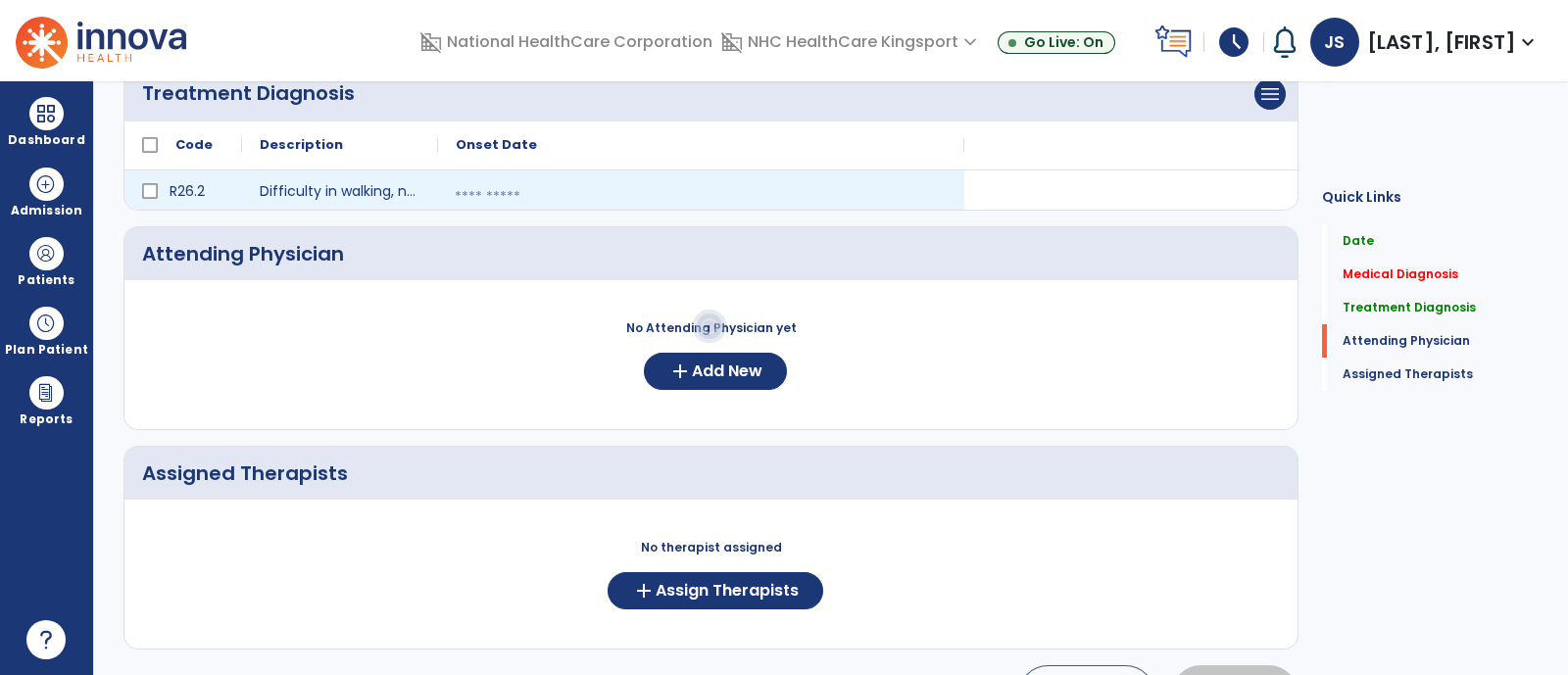 click at bounding box center (701, 197) 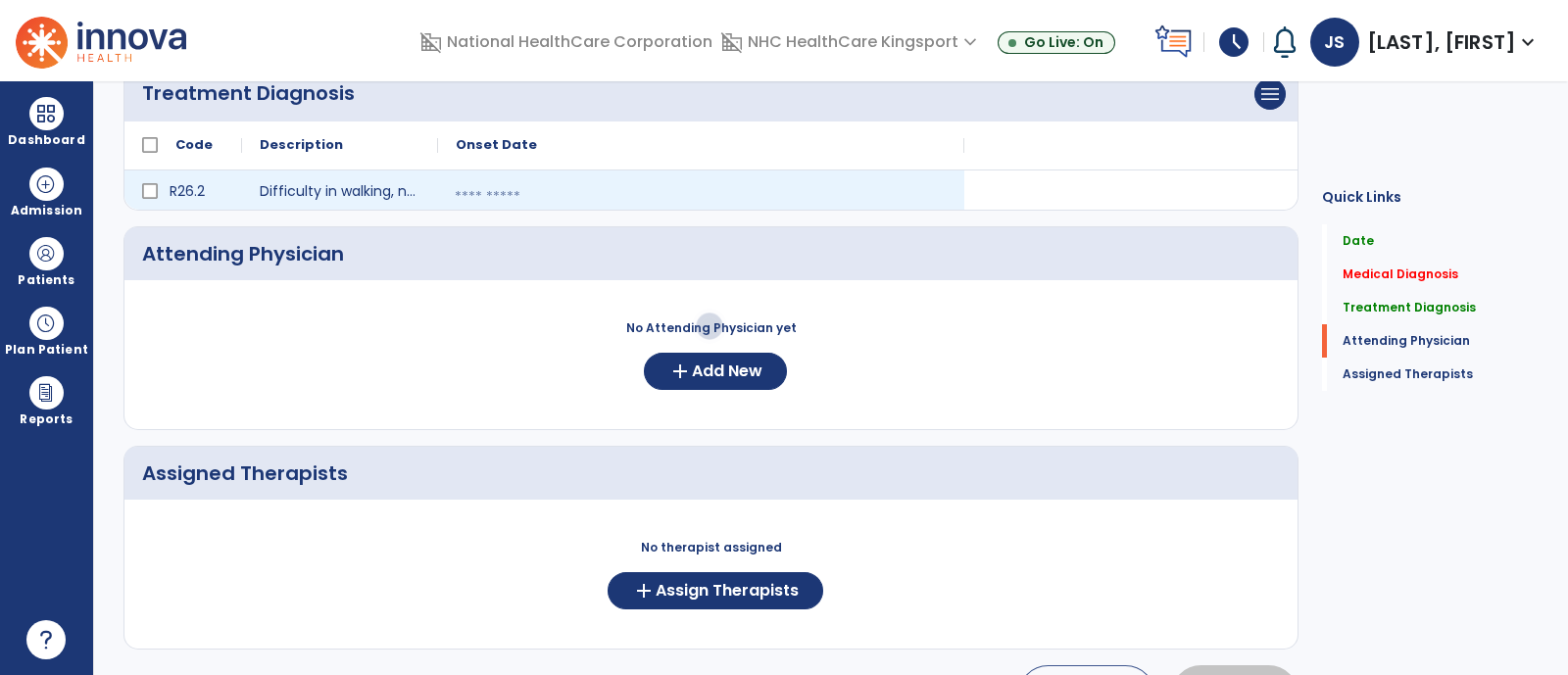 select on "*" 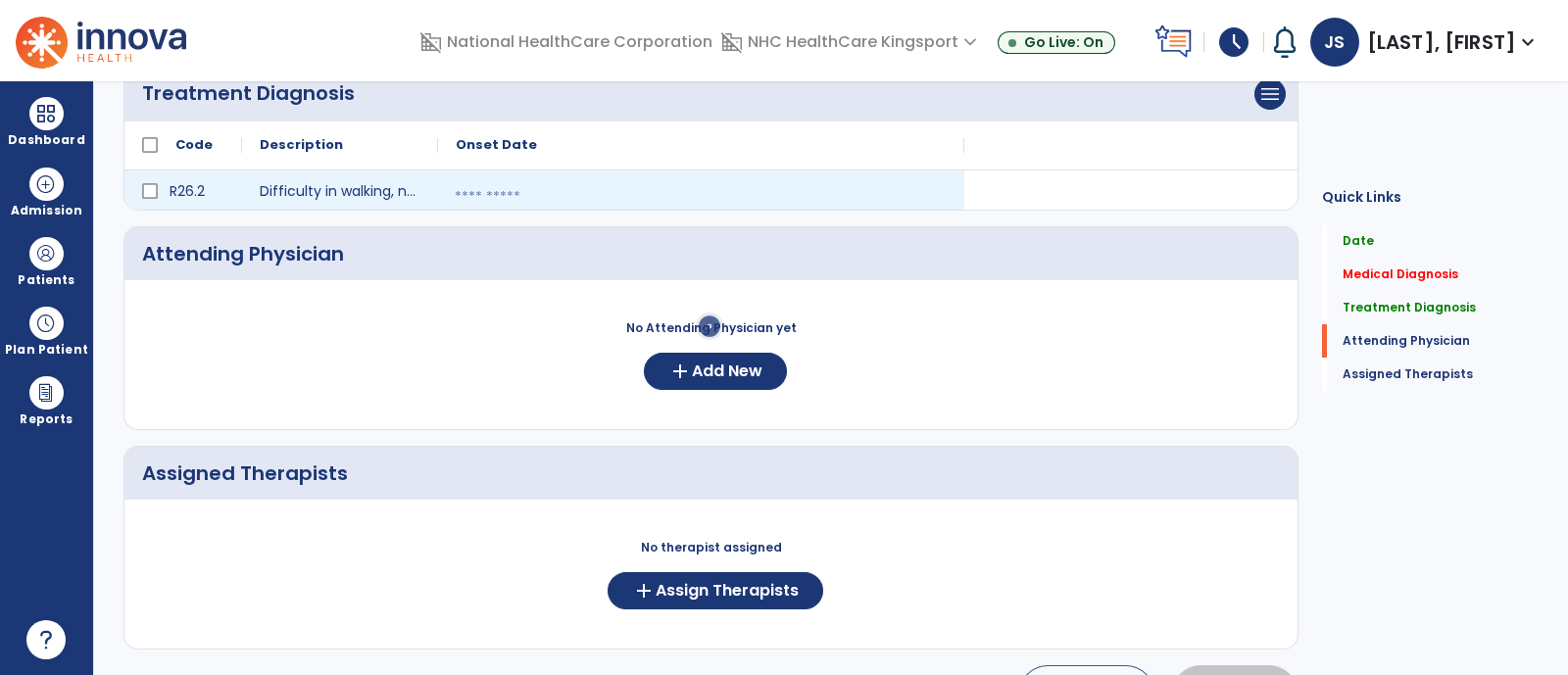 select on "****" 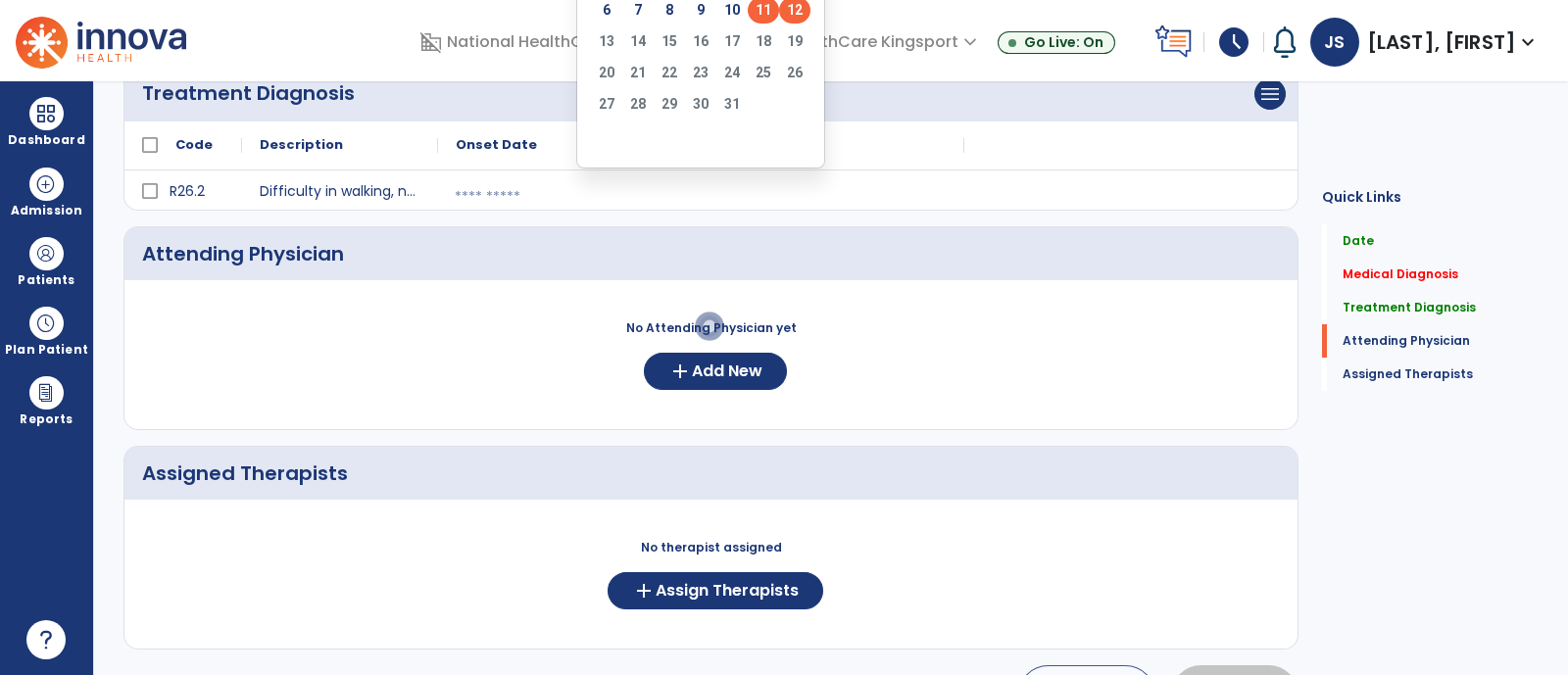 click on "11" 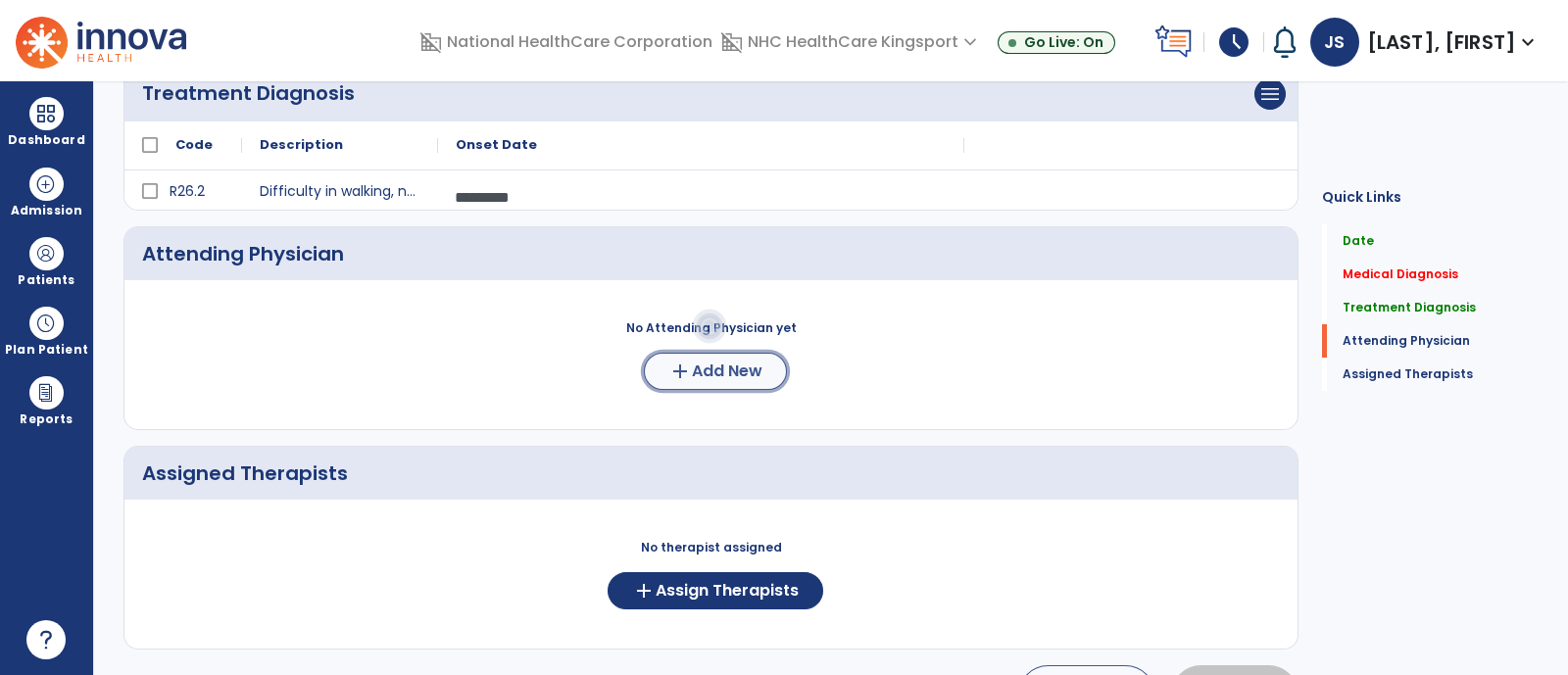 click on "add  Add New" 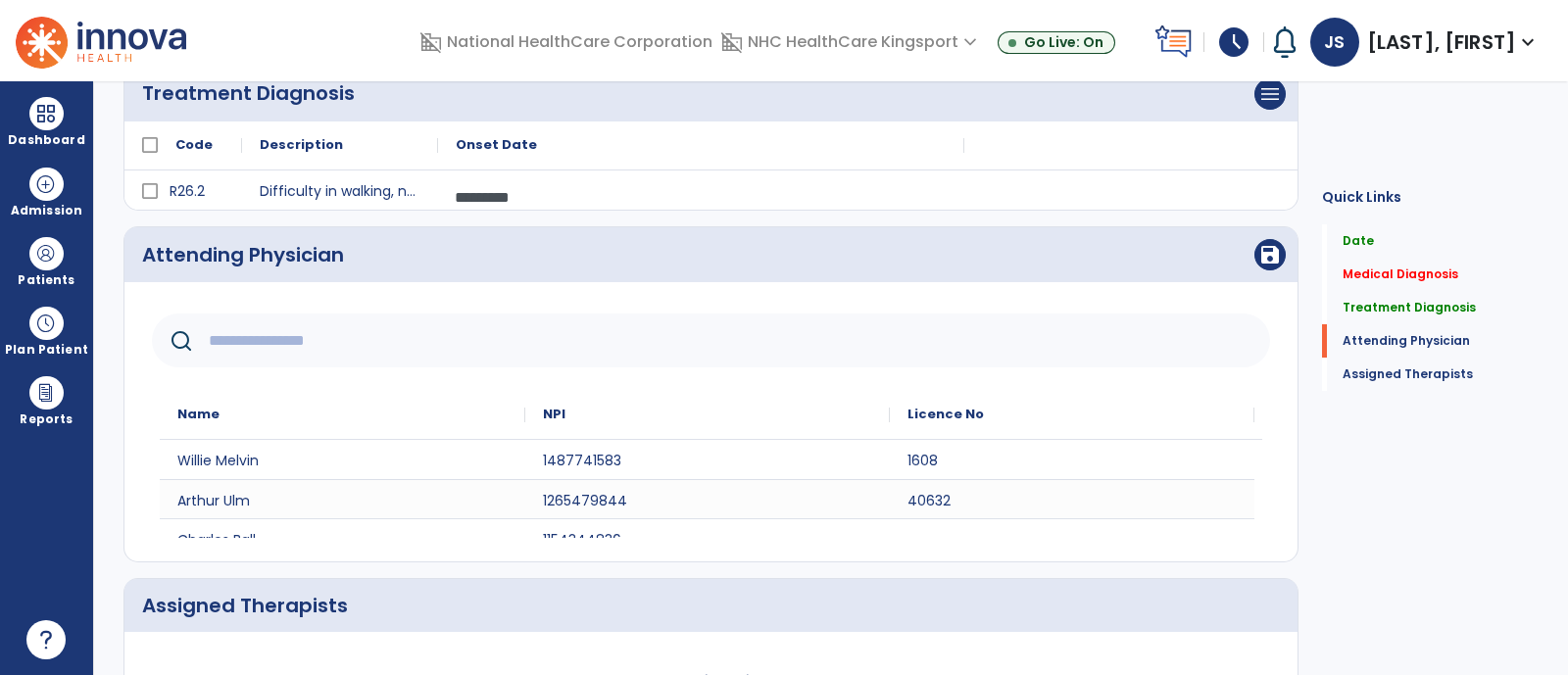 click 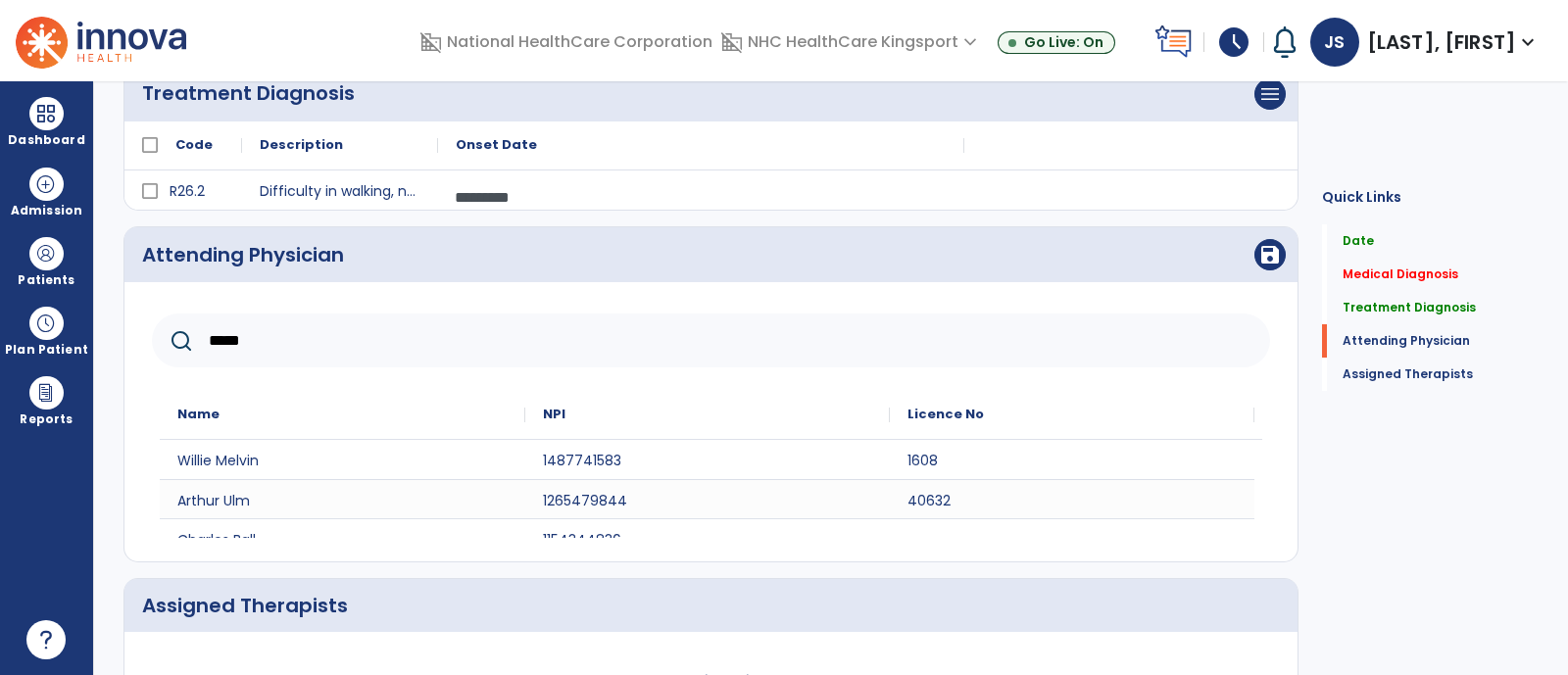 type on "*****" 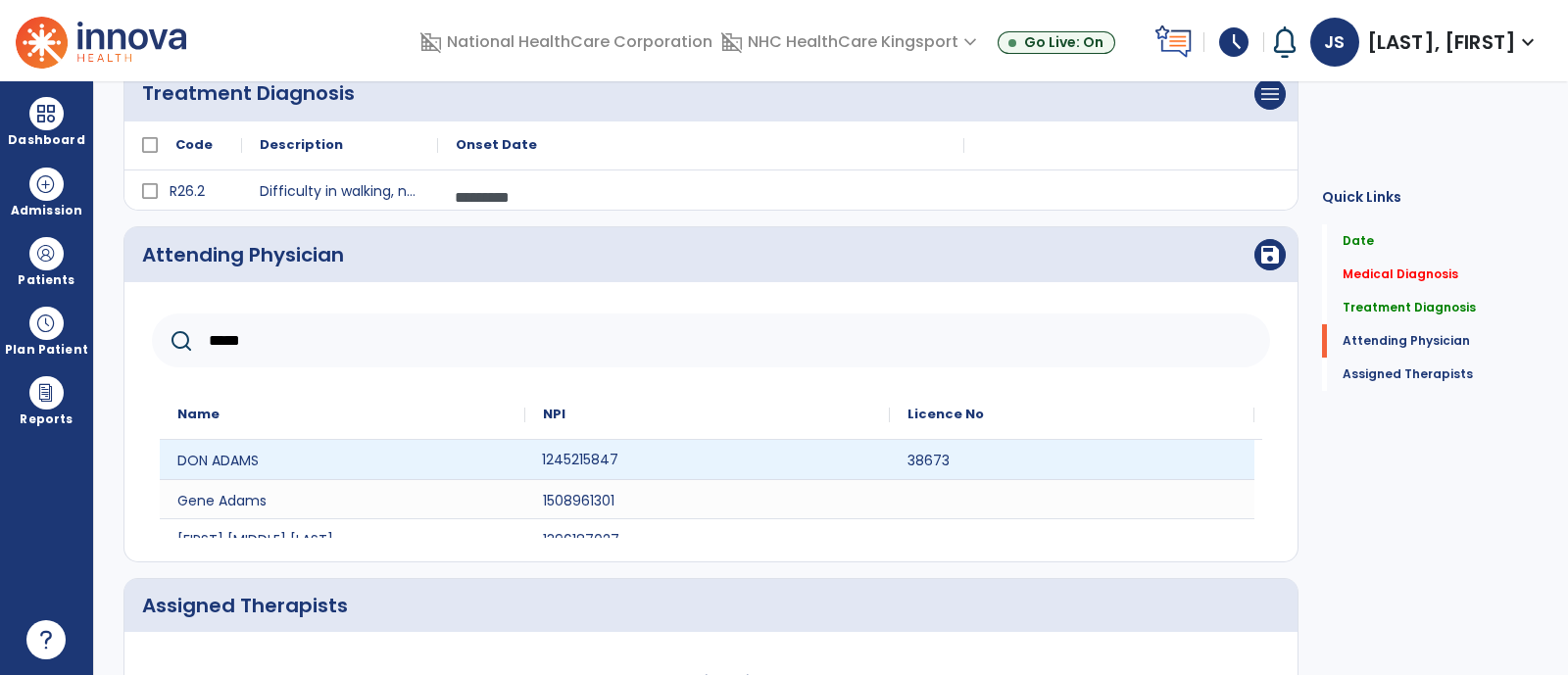 click on "1245215847" 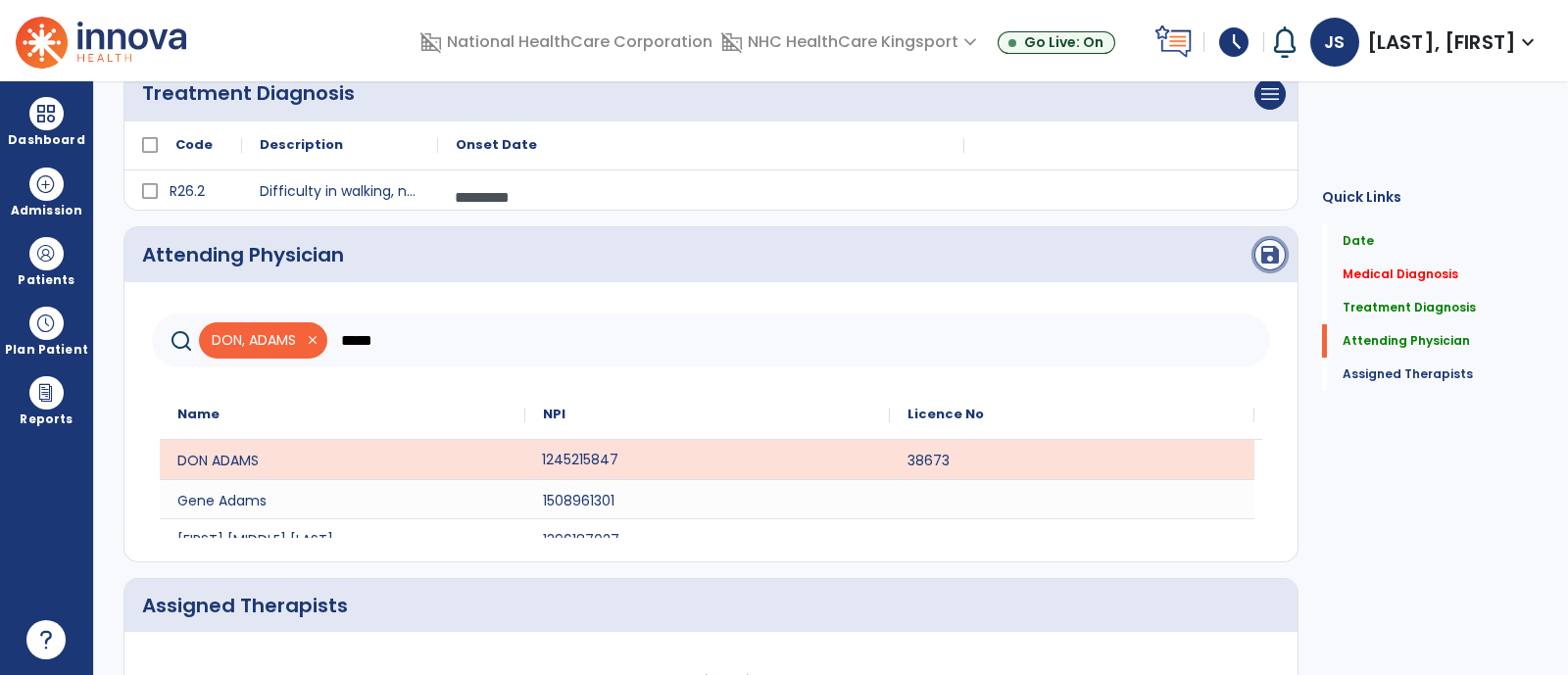 click on "save" 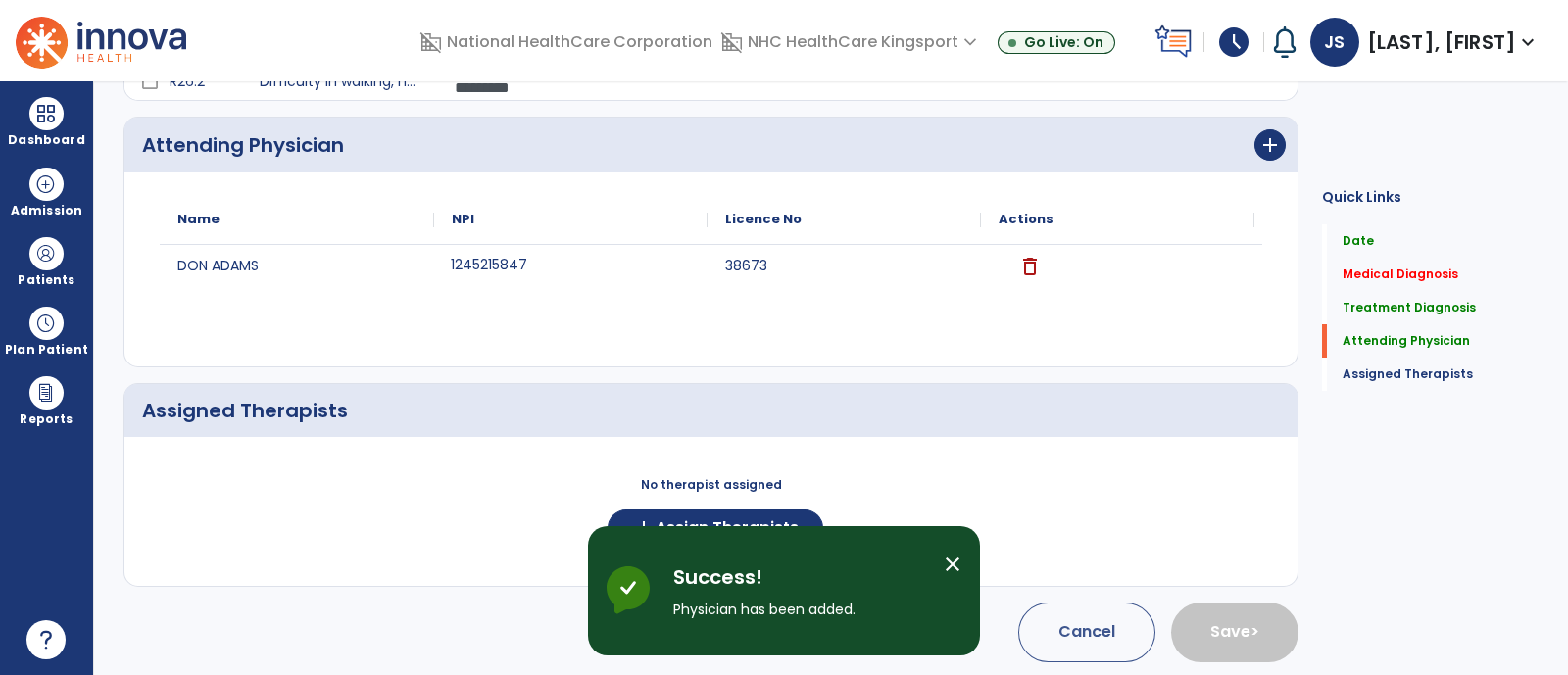 scroll, scrollTop: 0, scrollLeft: 0, axis: both 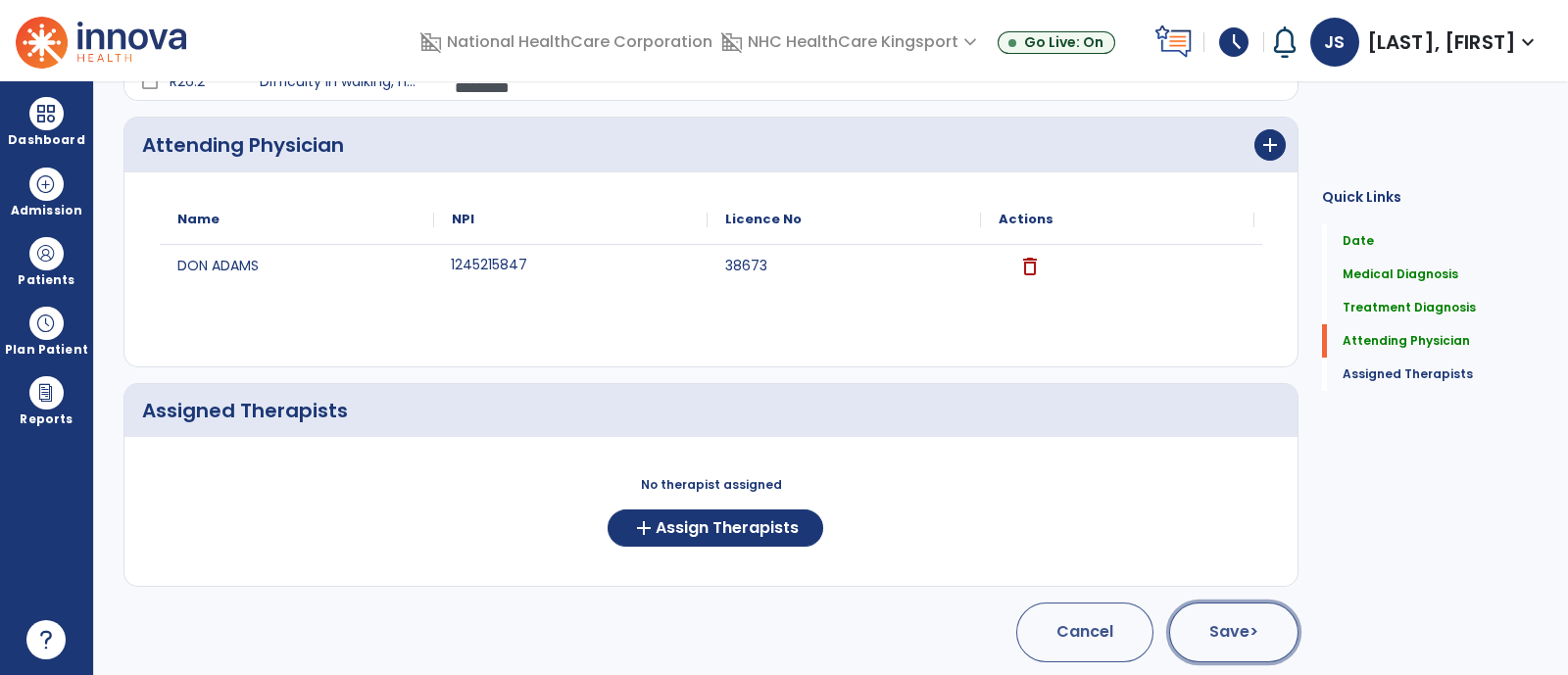 click on "Save  >" 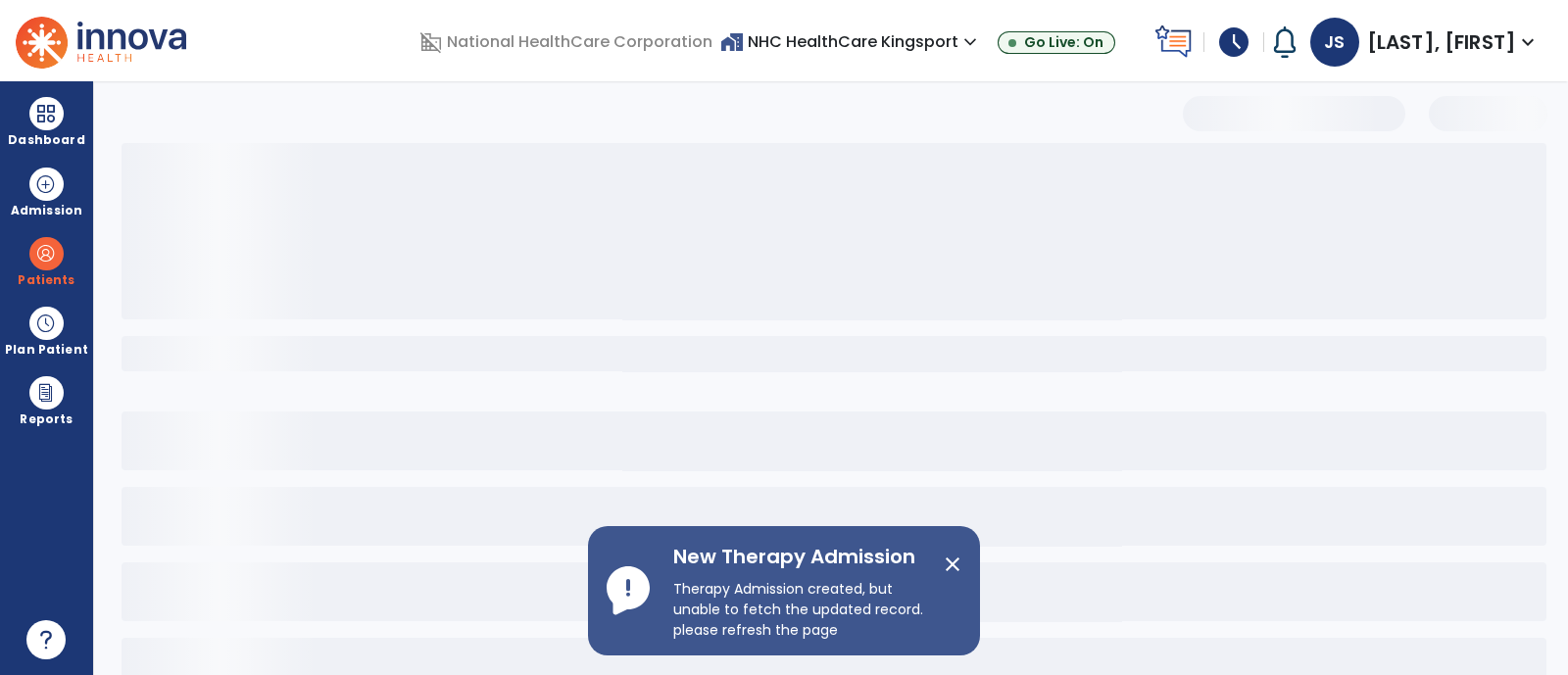 select on "***" 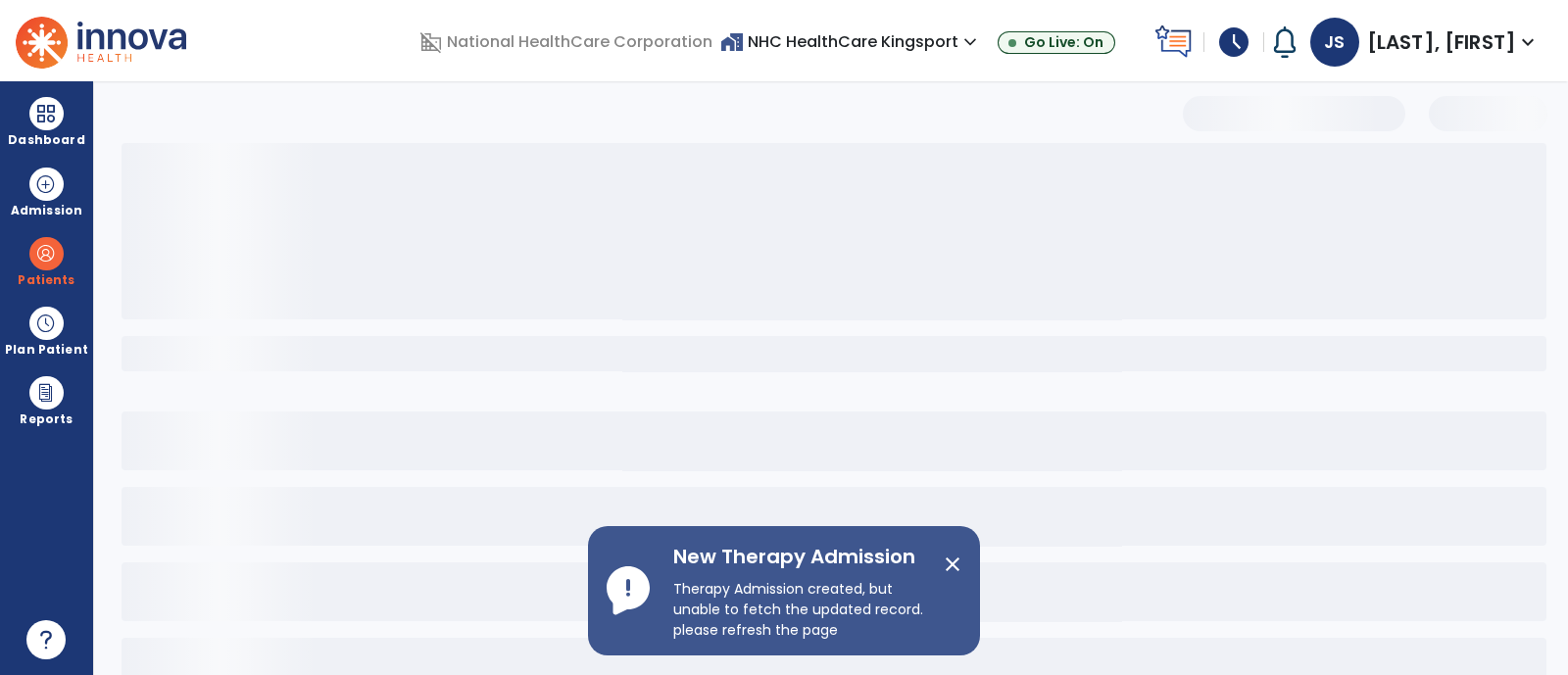 scroll, scrollTop: 0, scrollLeft: 0, axis: both 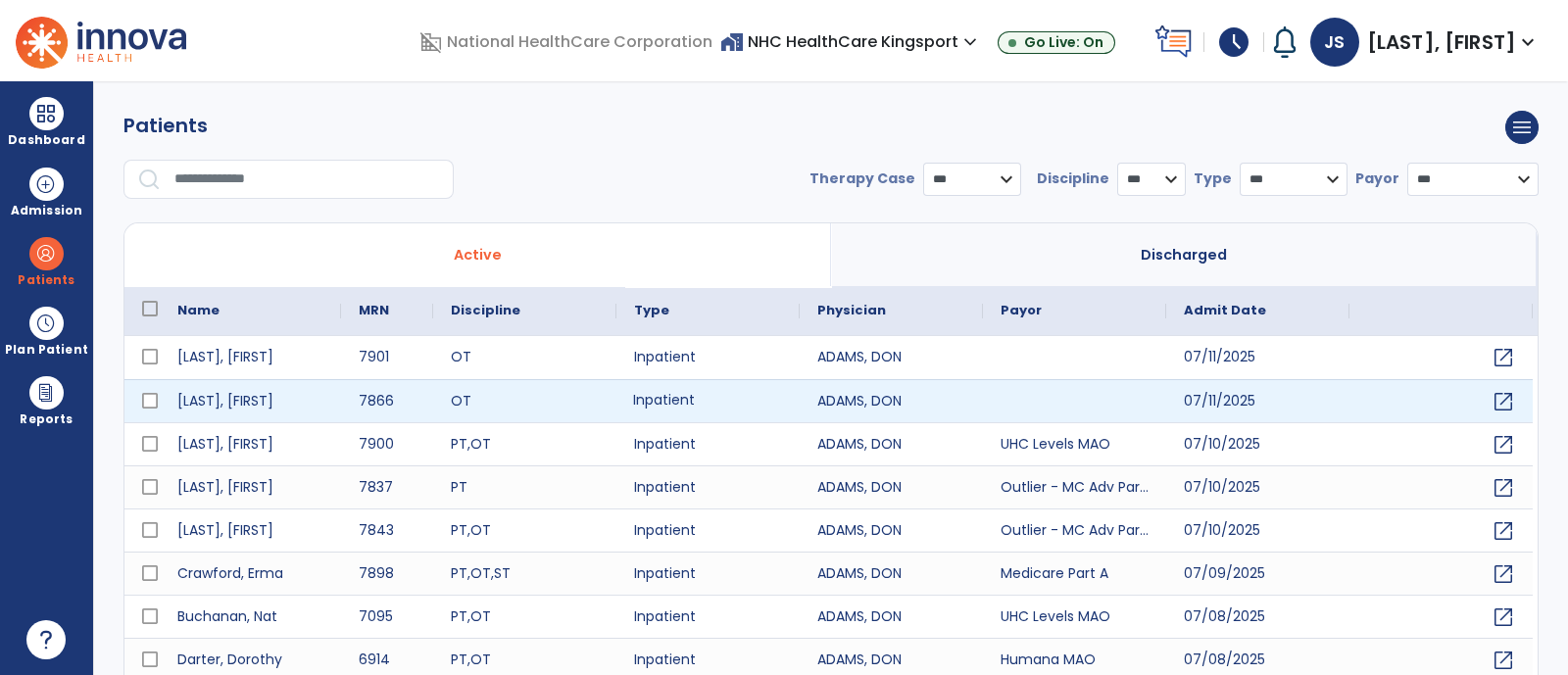 click on "Inpatient" at bounding box center [708, 401] 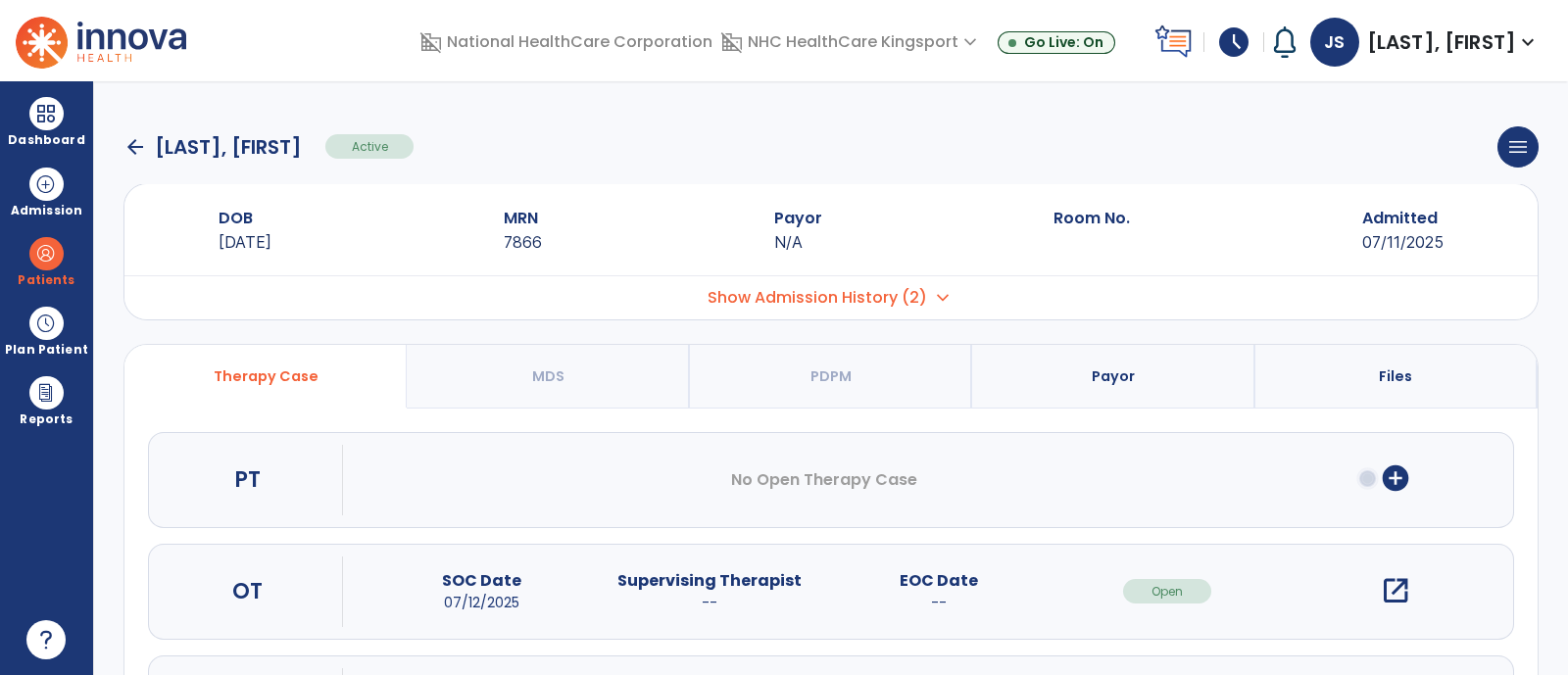click on "open_in_new" at bounding box center (1396, 591) 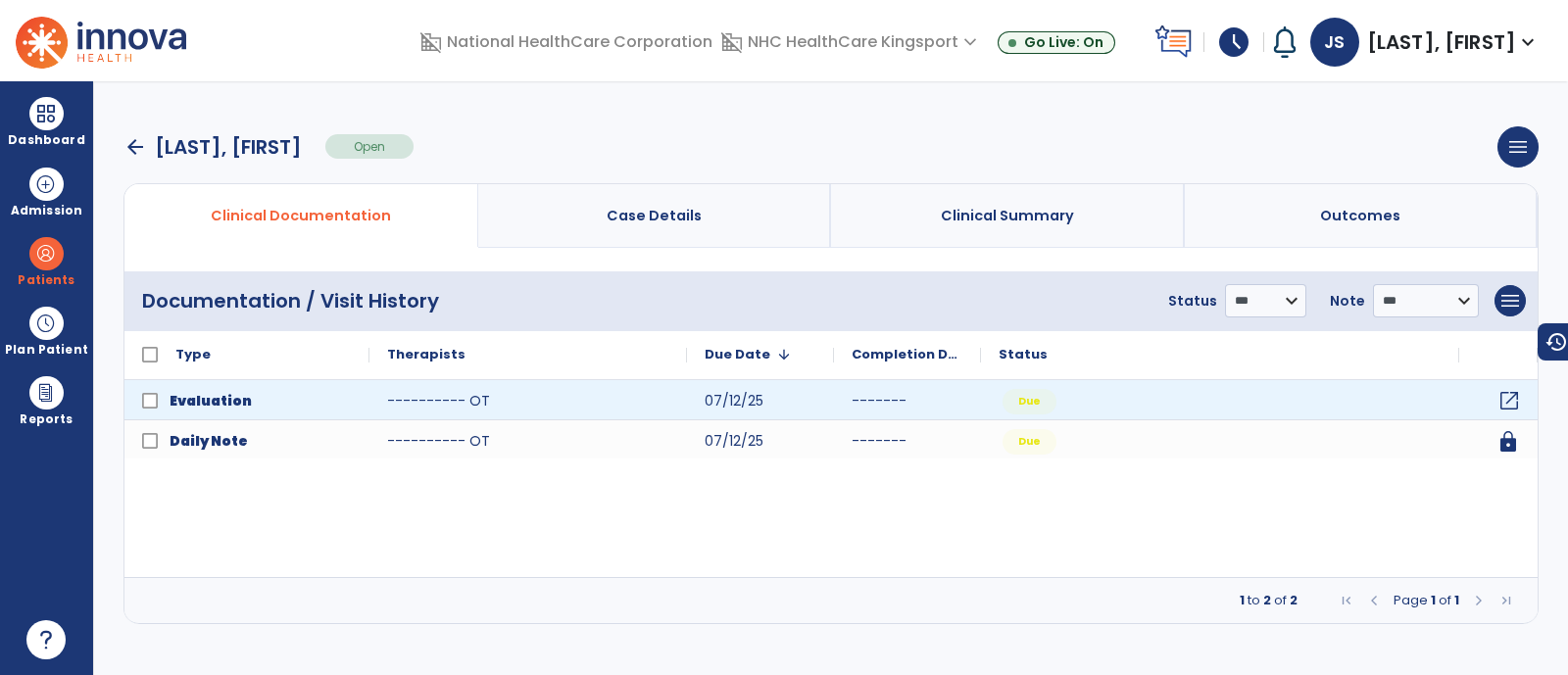 click on "open_in_new" 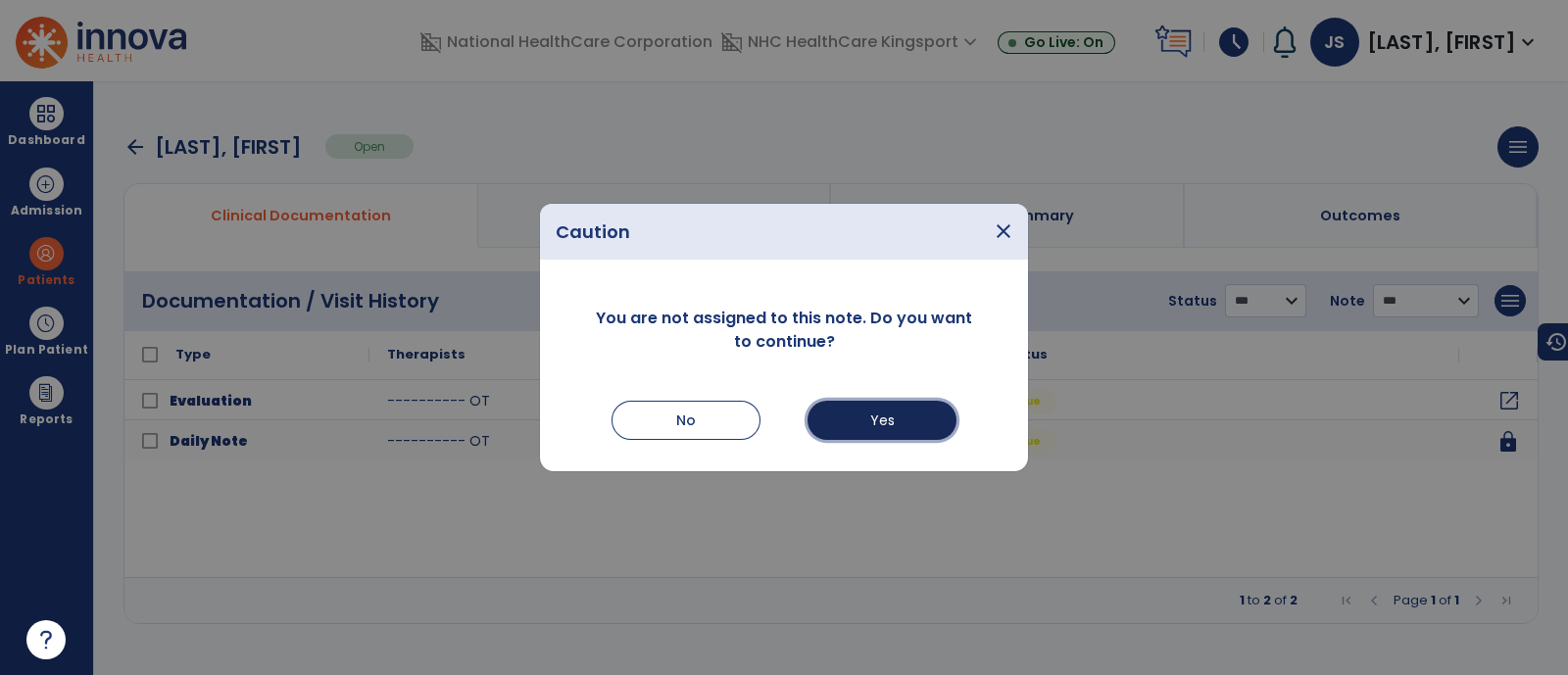 click on "Yes" at bounding box center (882, 420) 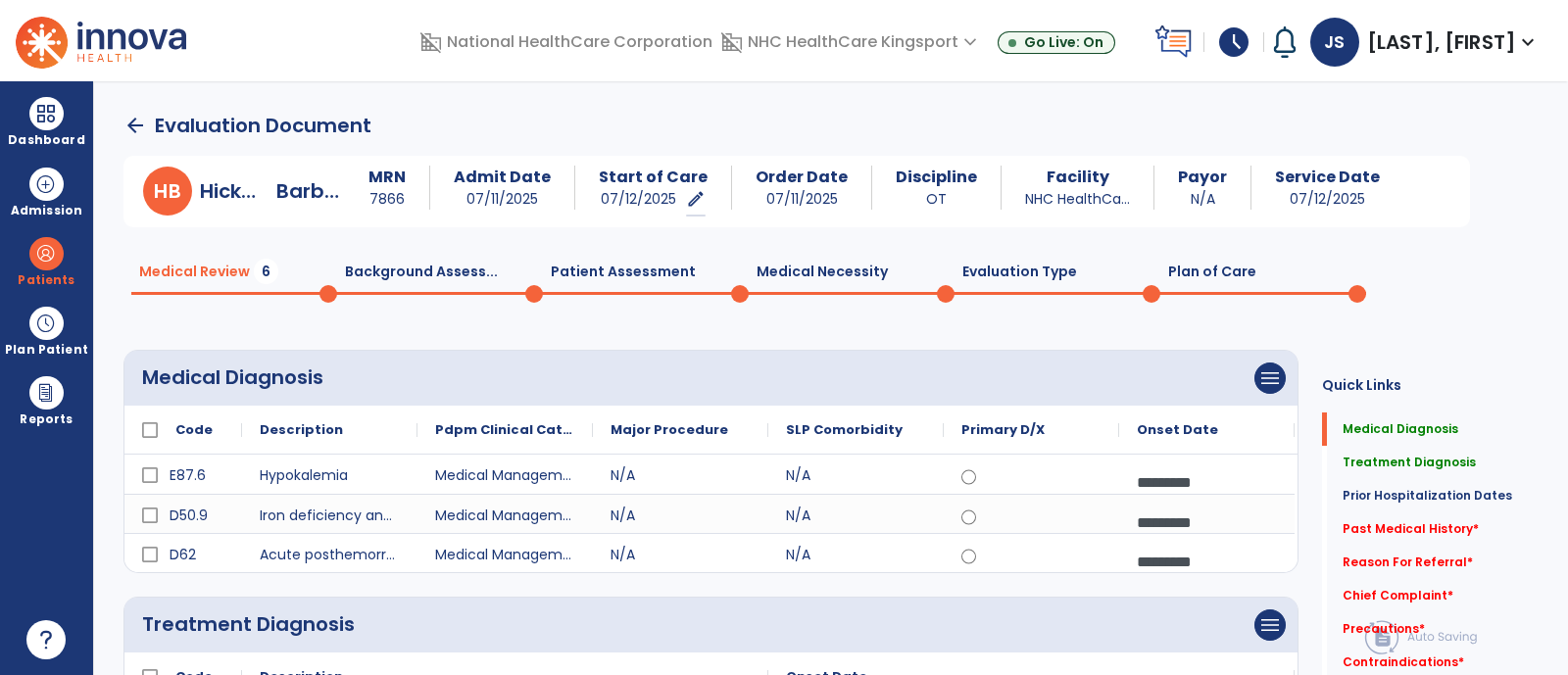 click on "H" at bounding box center [161, 191] 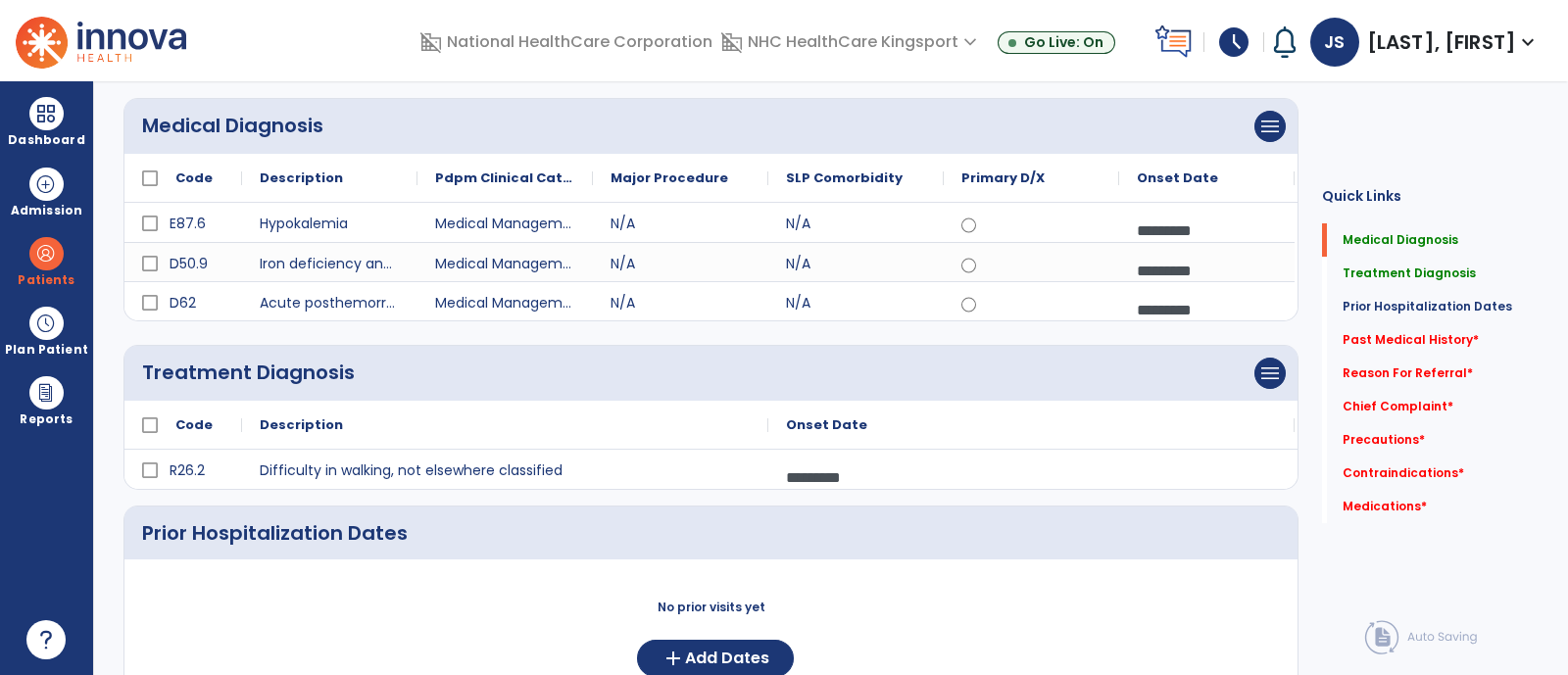 scroll, scrollTop: 0, scrollLeft: 0, axis: both 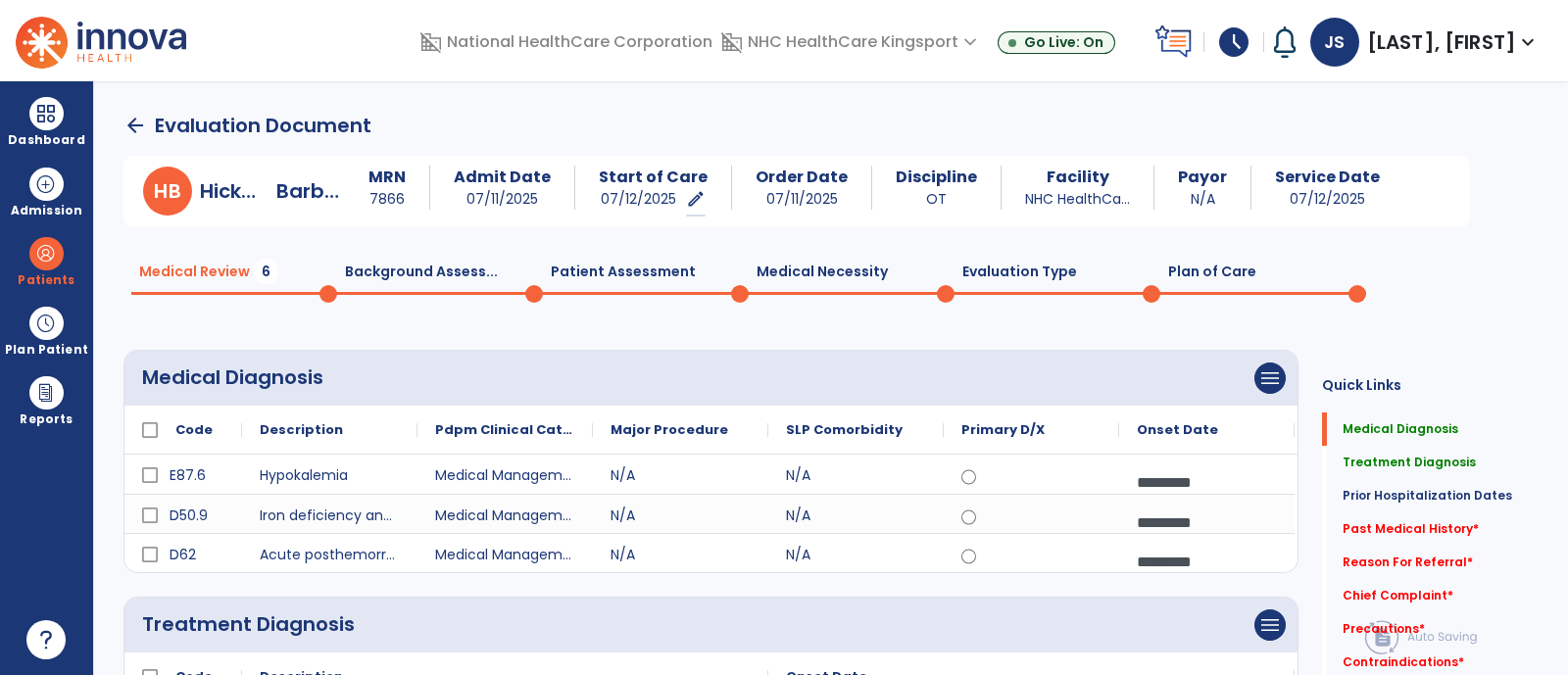 click on "H" at bounding box center (161, 191) 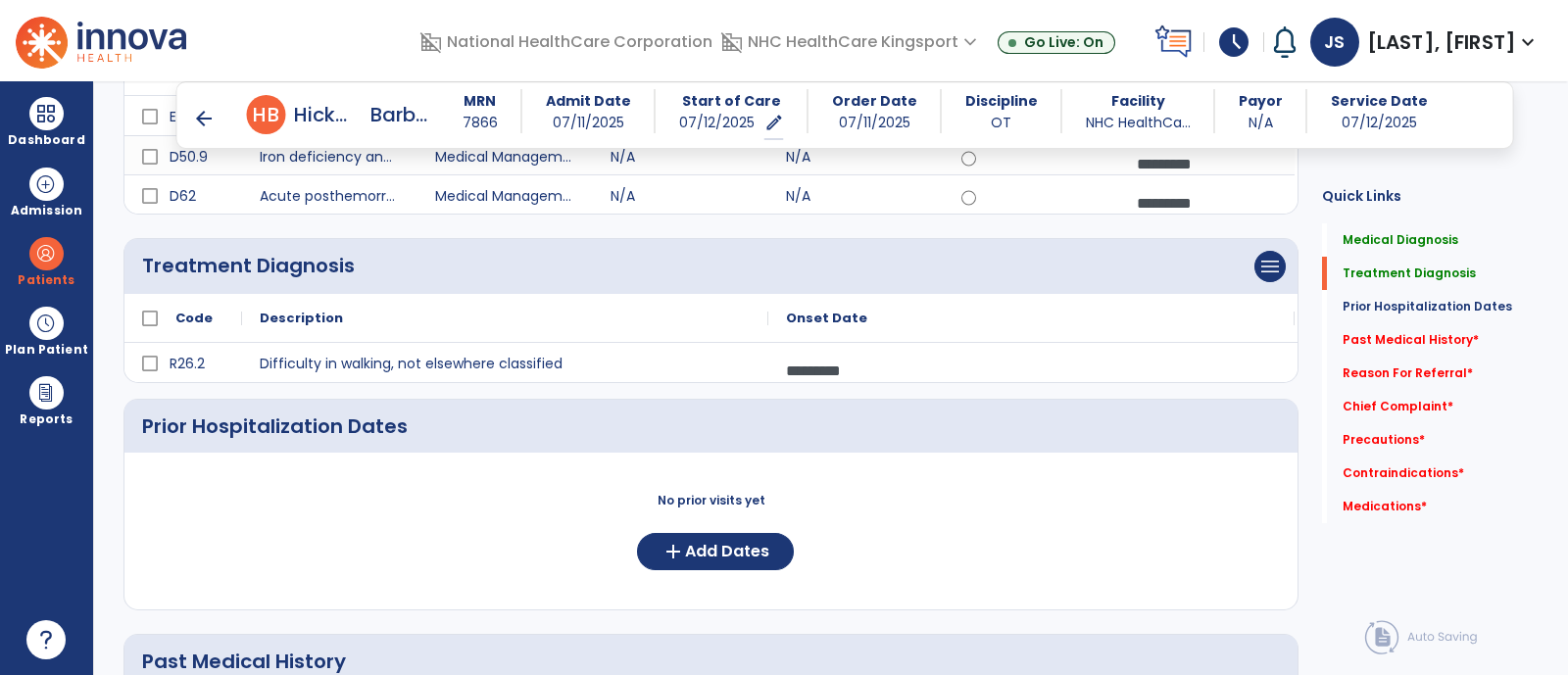 scroll, scrollTop: 410, scrollLeft: 0, axis: vertical 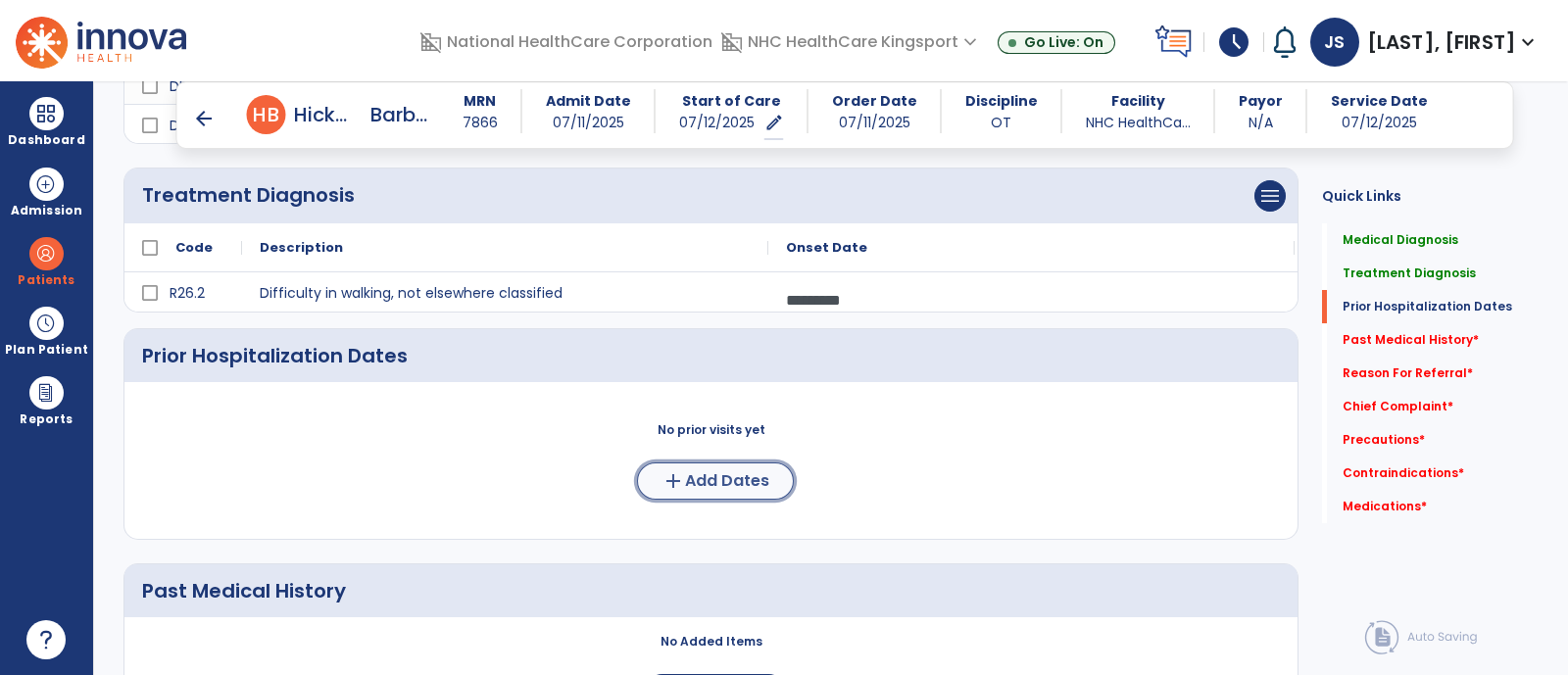 click on "Add Dates" 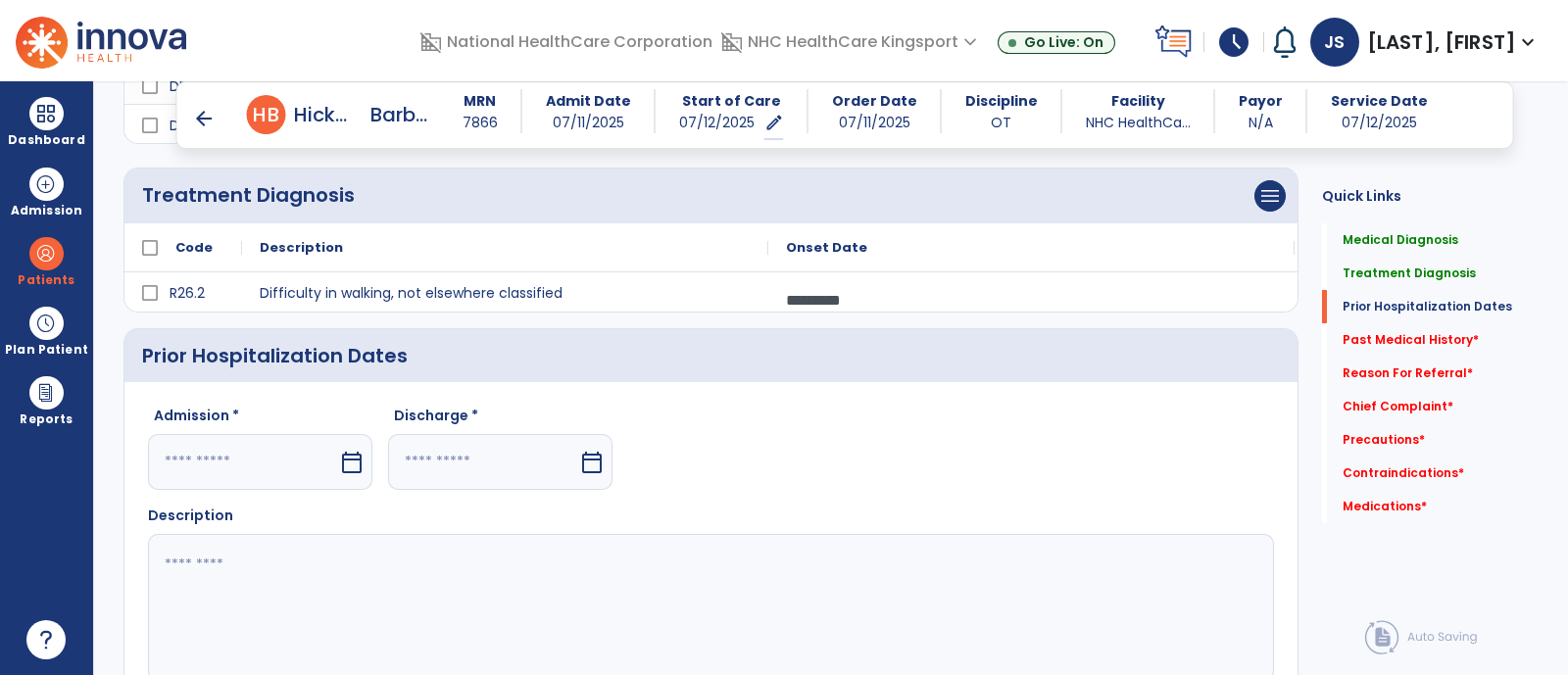 click on "calendar_today" at bounding box center (352, 462) 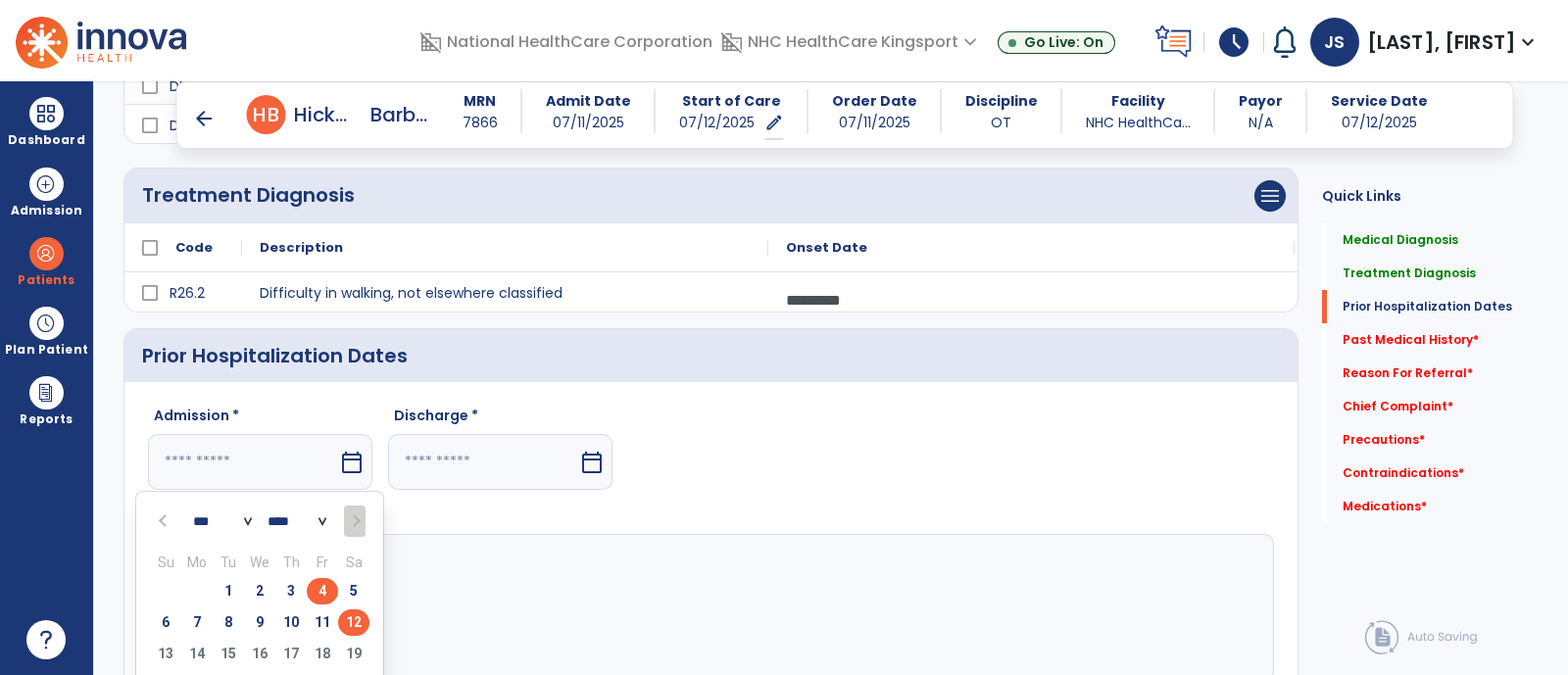 click on "4" at bounding box center (322, 591) 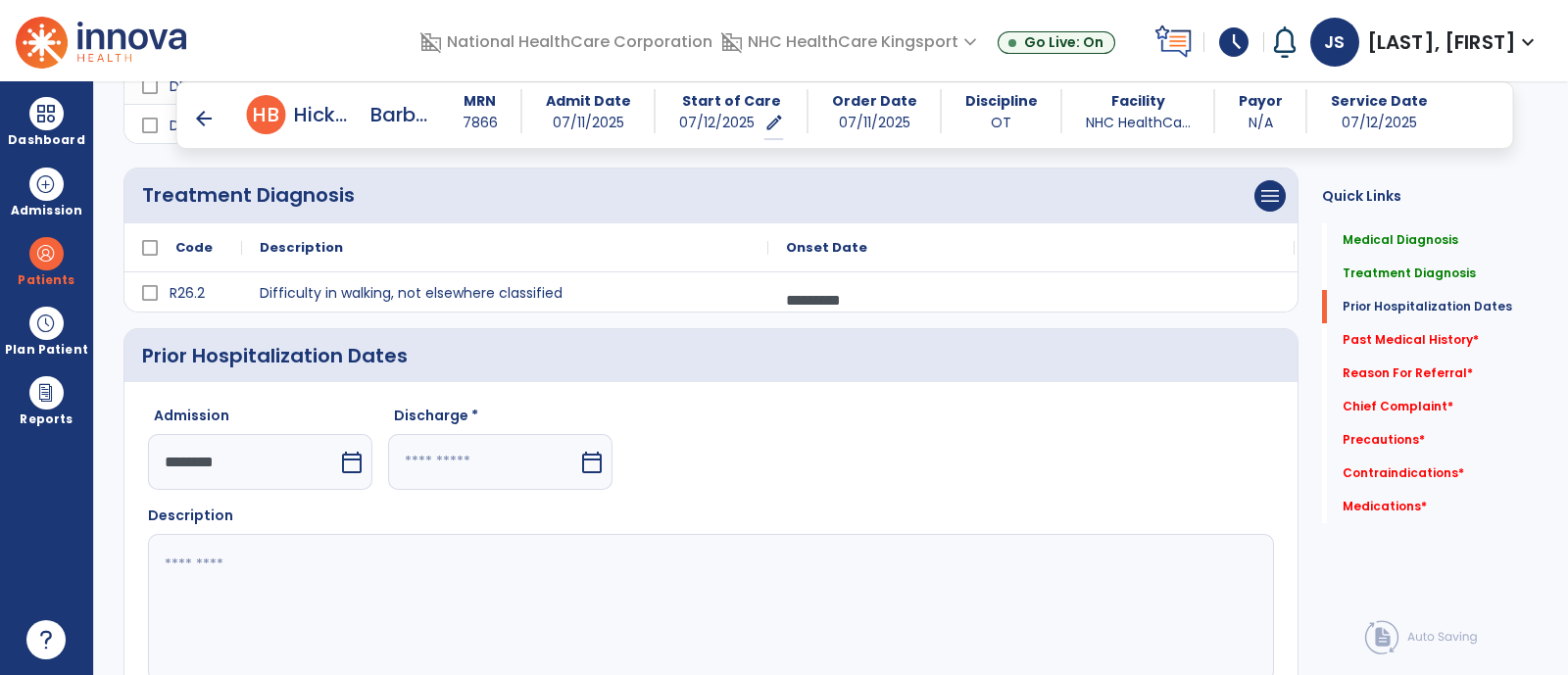 click on "calendar_today" at bounding box center [592, 462] 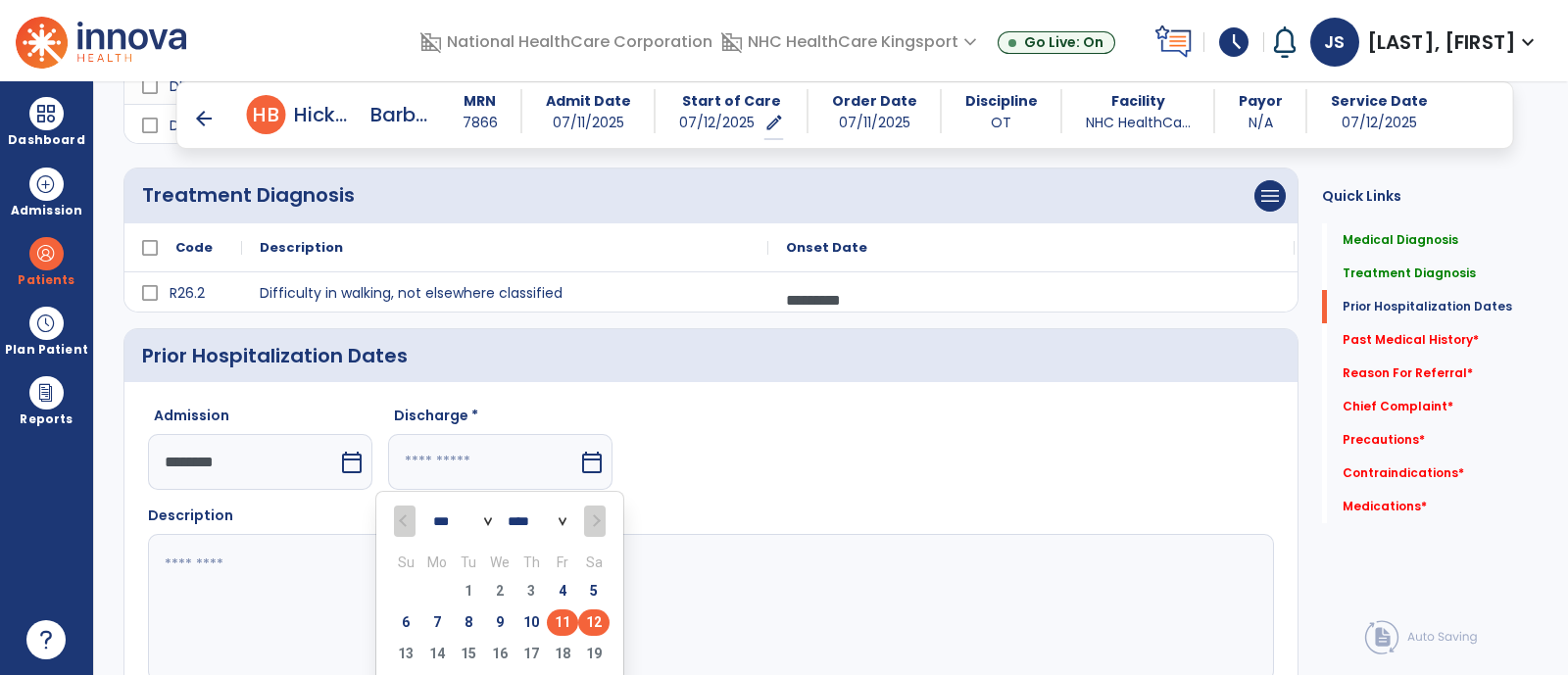 click on "11" at bounding box center (563, 622) 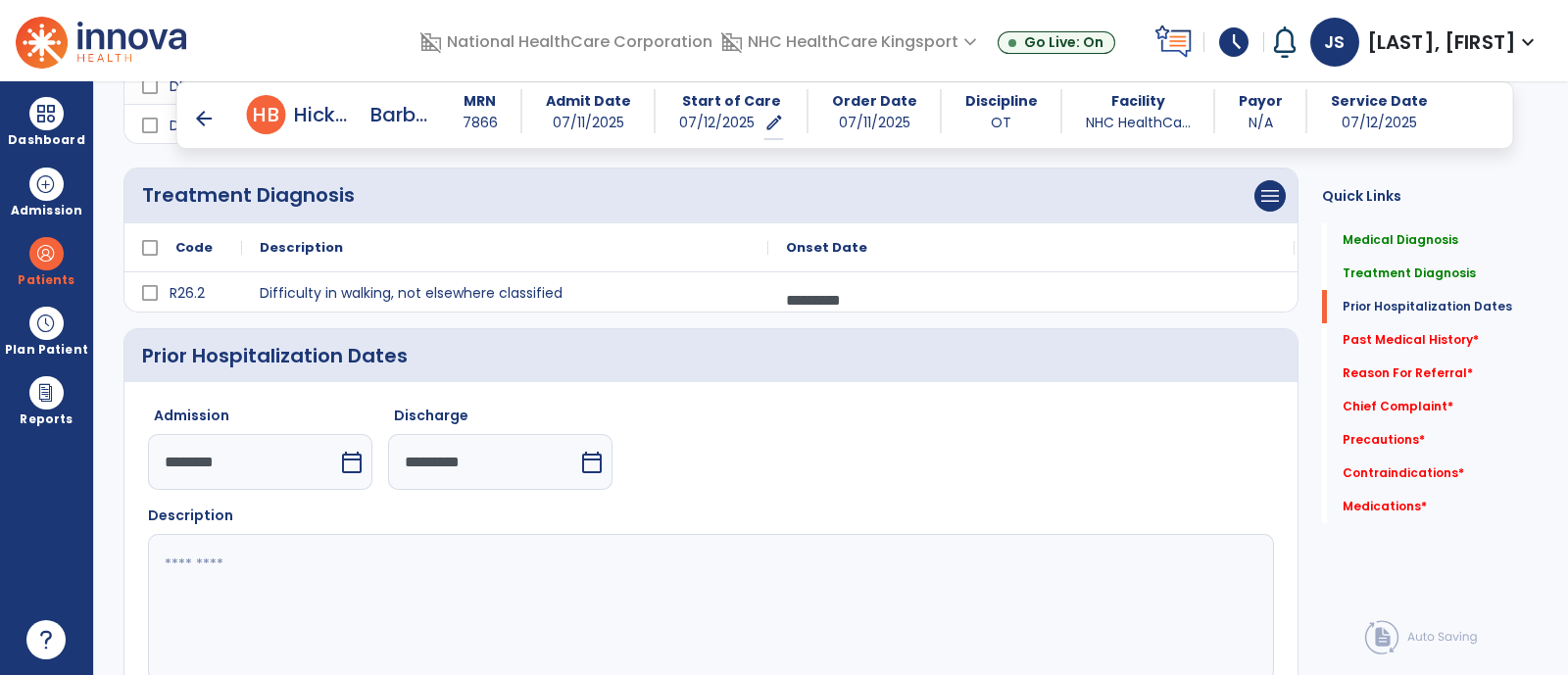 click 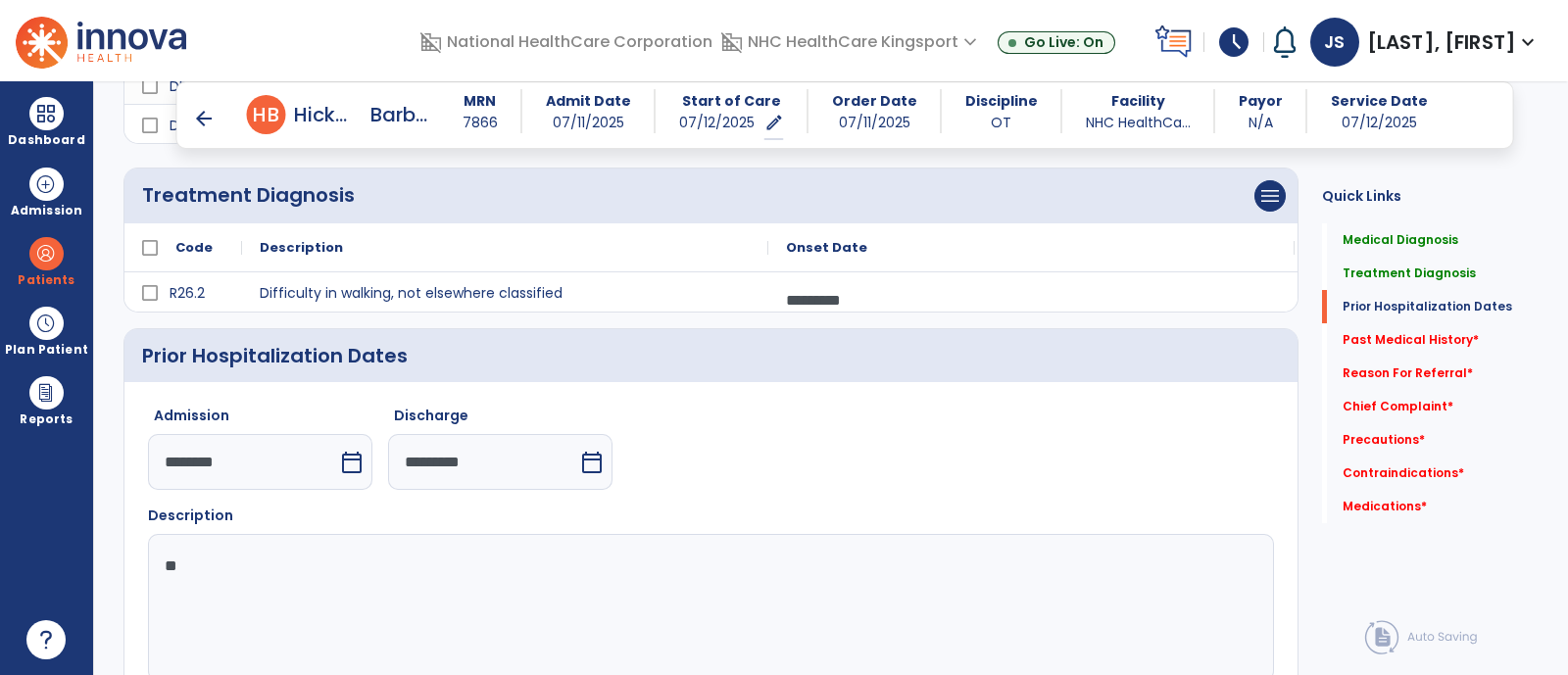 type on "*" 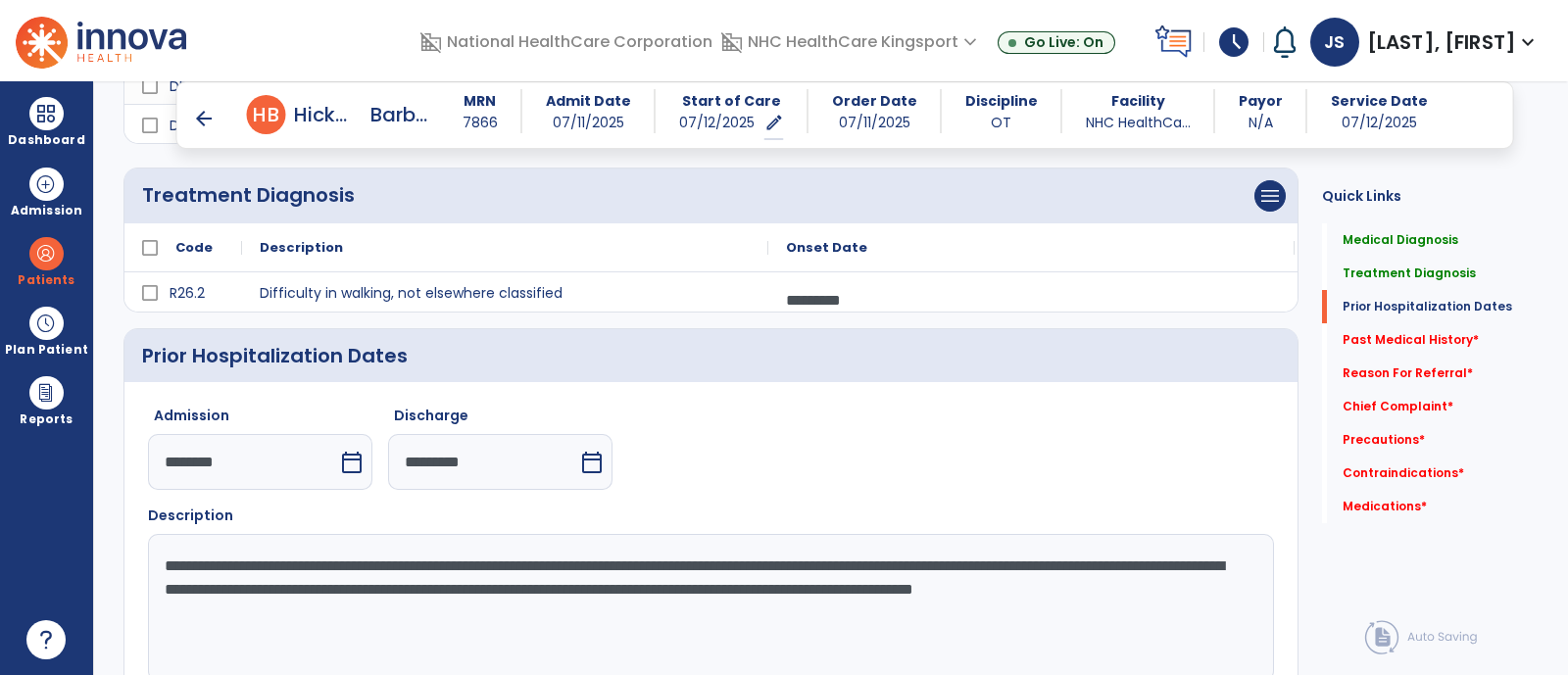 scroll, scrollTop: 740, scrollLeft: 0, axis: vertical 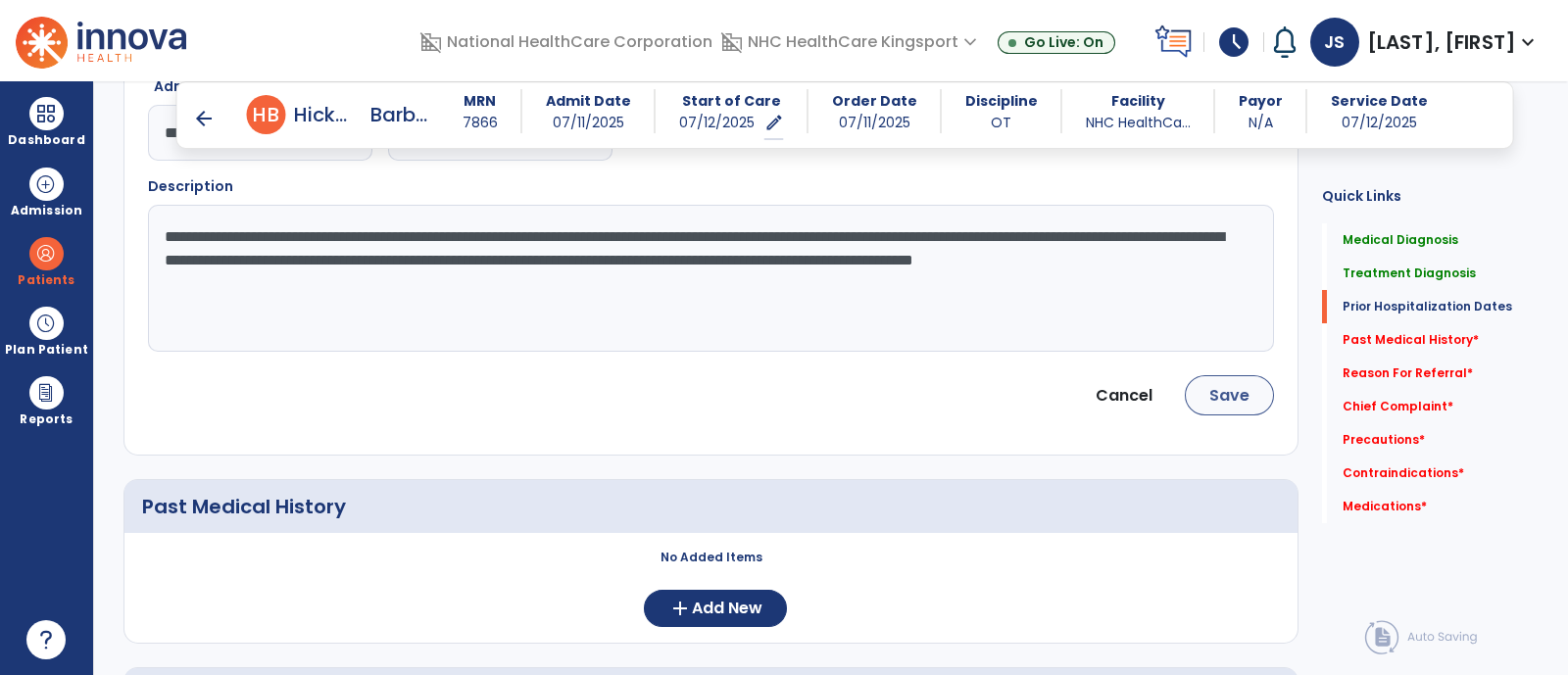 type on "**********" 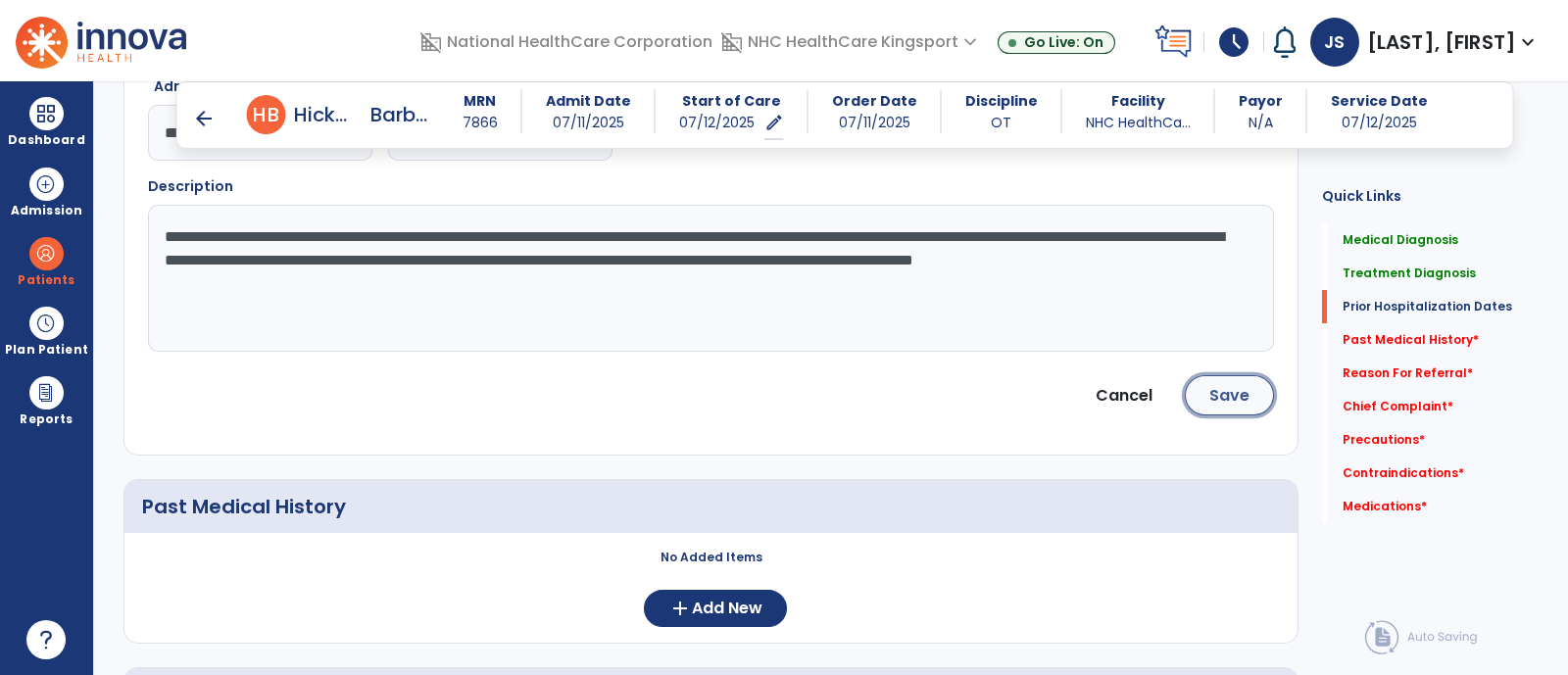 click on "Save" 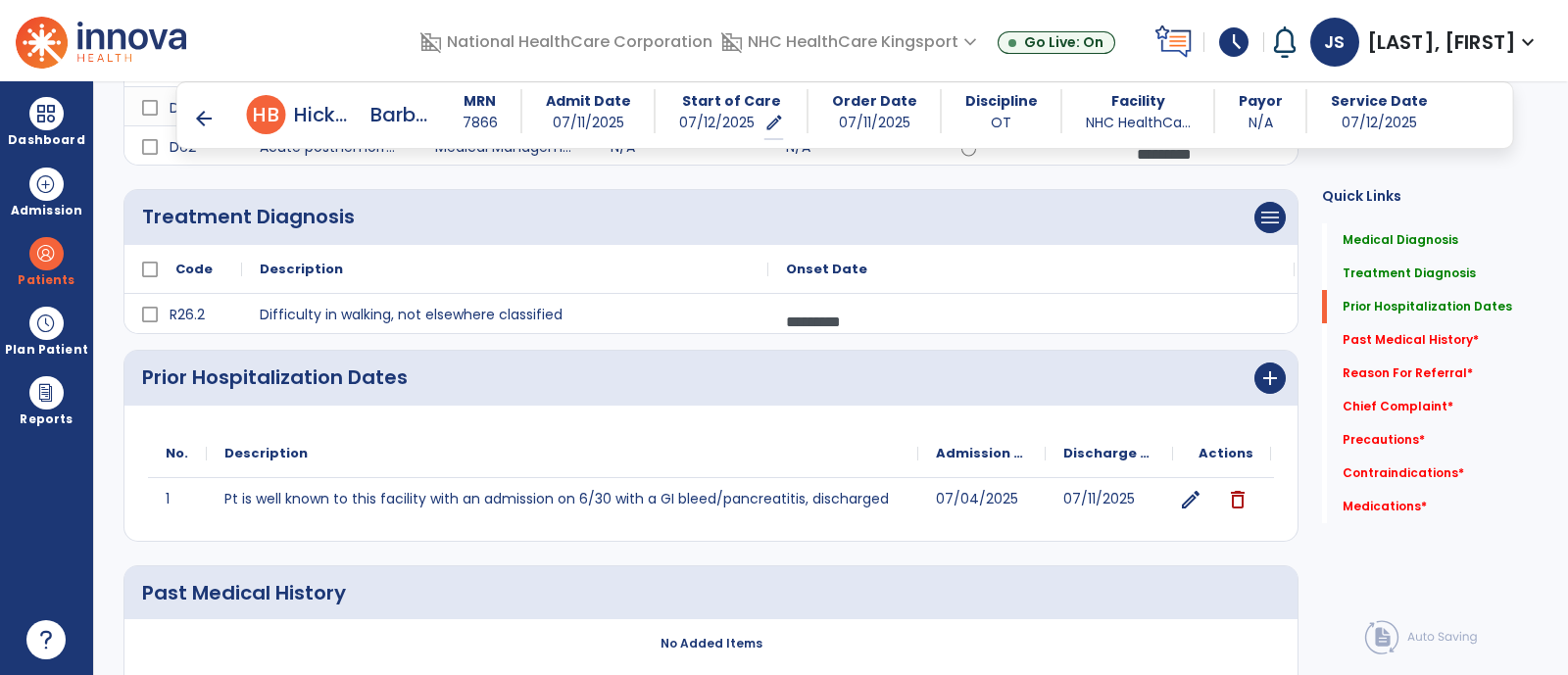 scroll, scrollTop: 557, scrollLeft: 0, axis: vertical 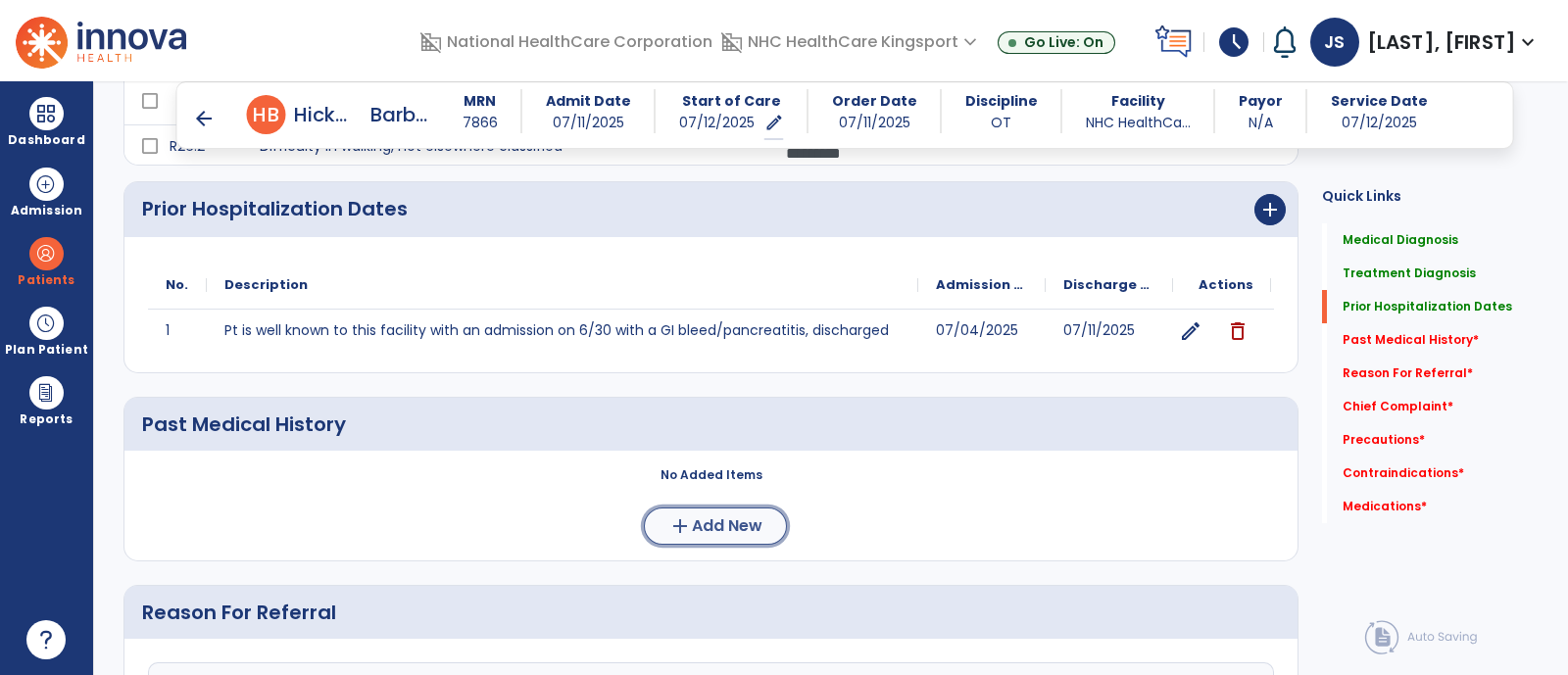 click on "Add New" 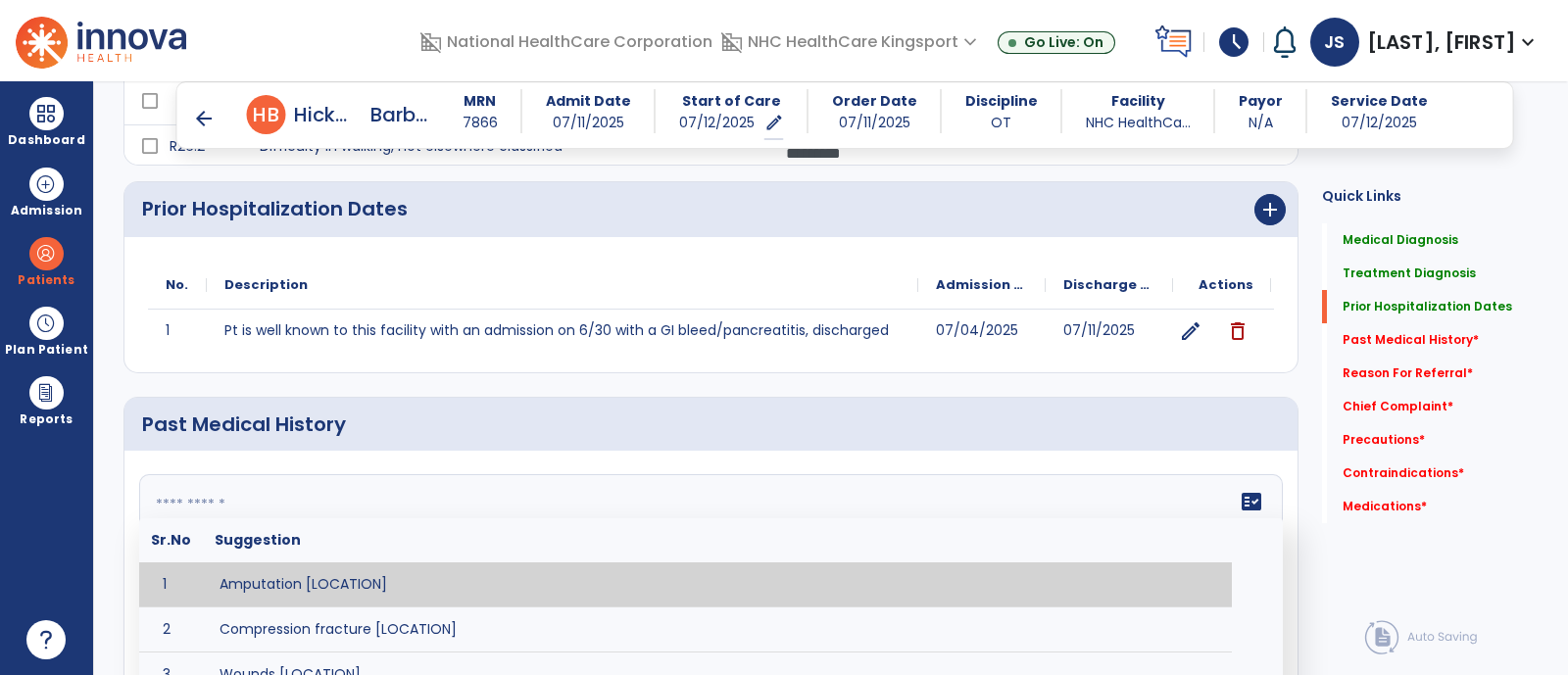 click 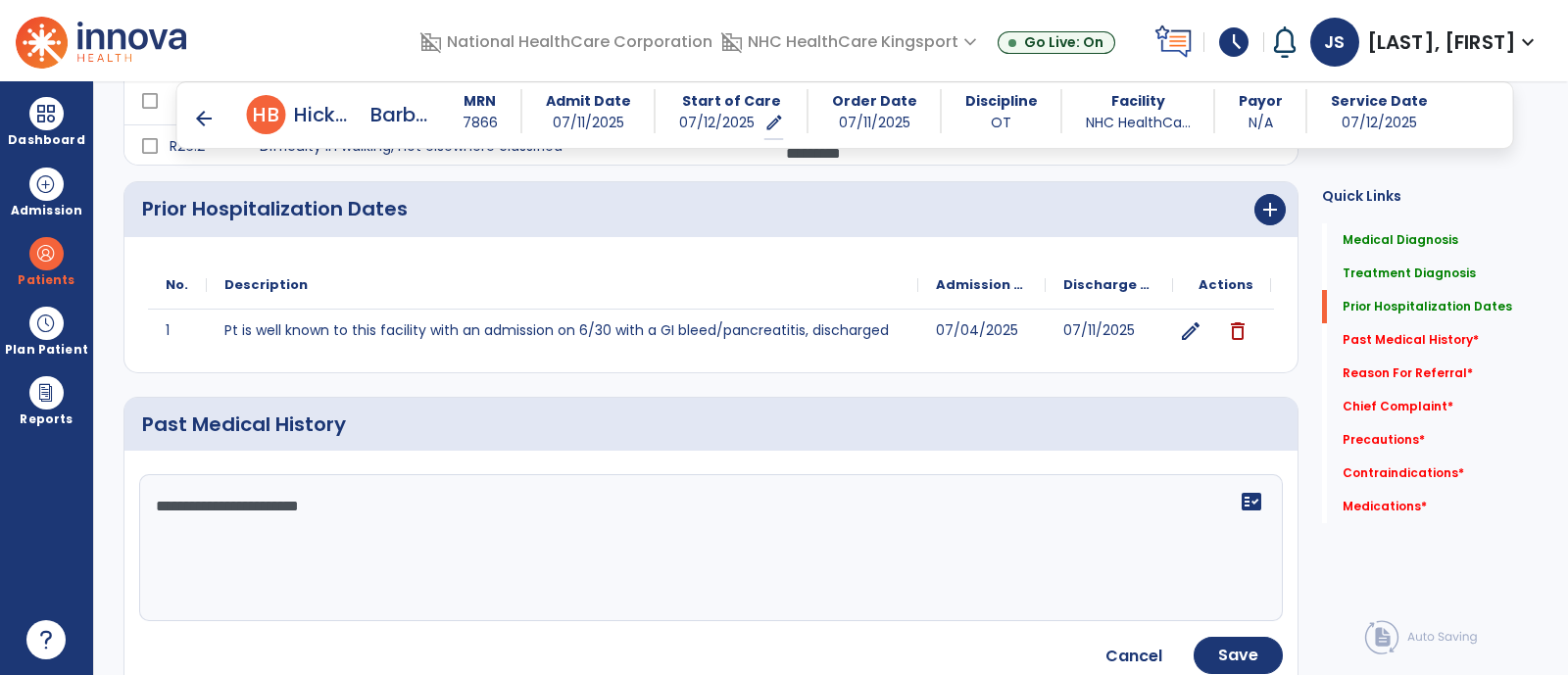 paste on "**********" 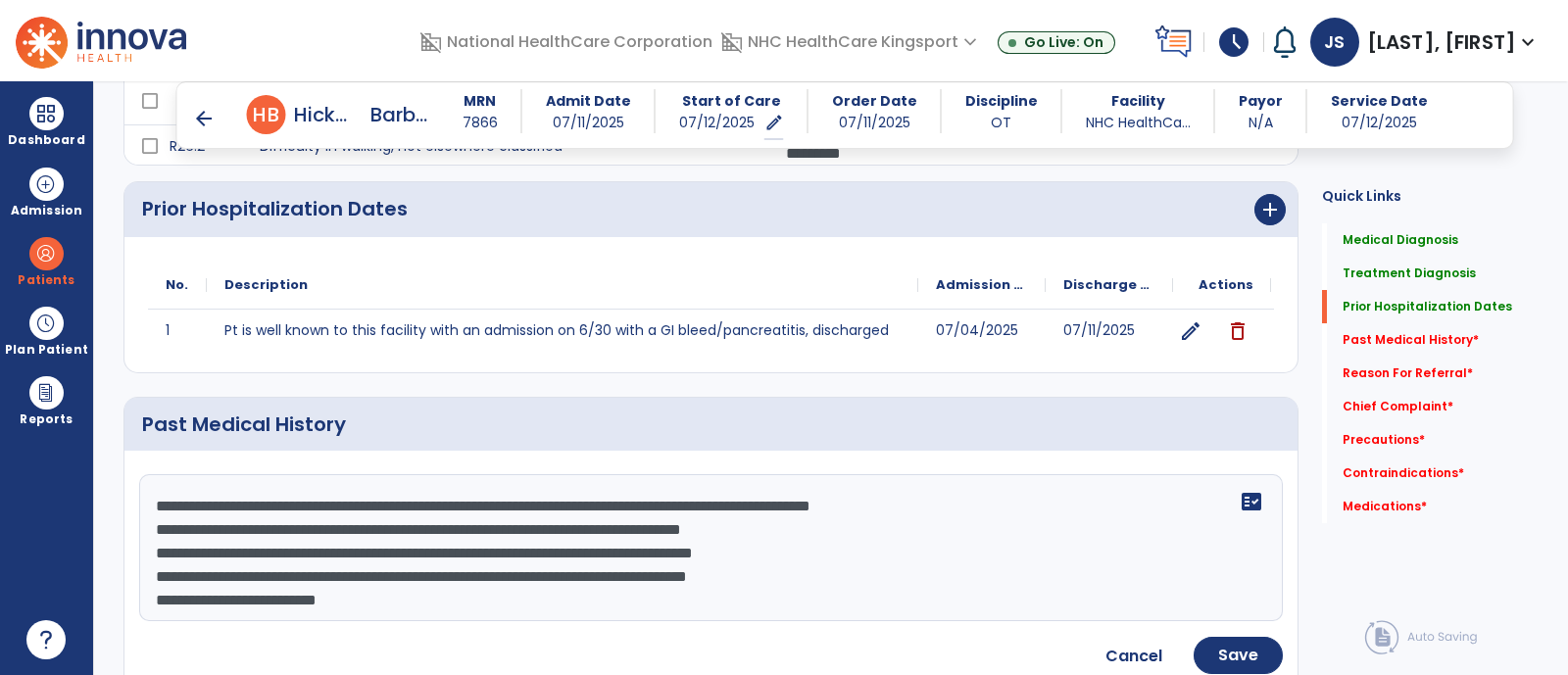 type on "**********" 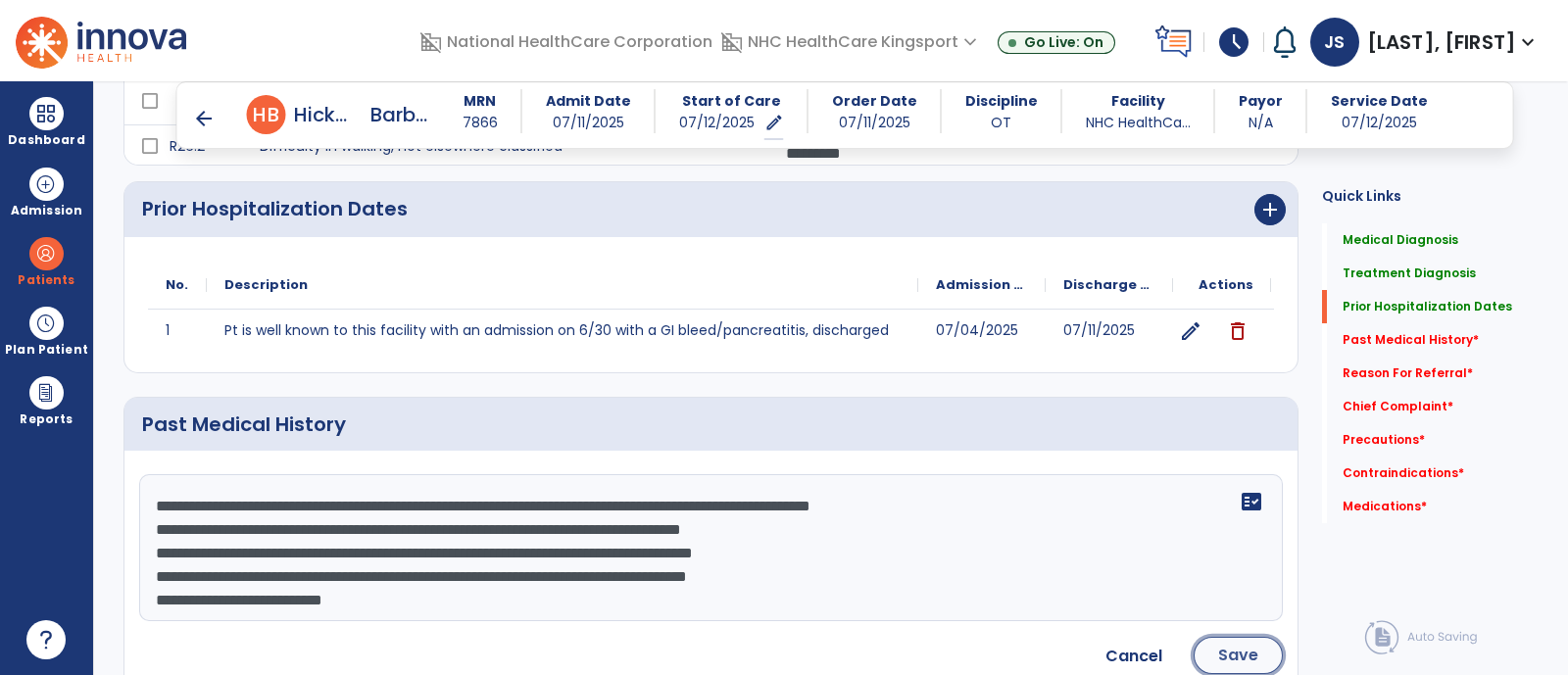 click on "Save" 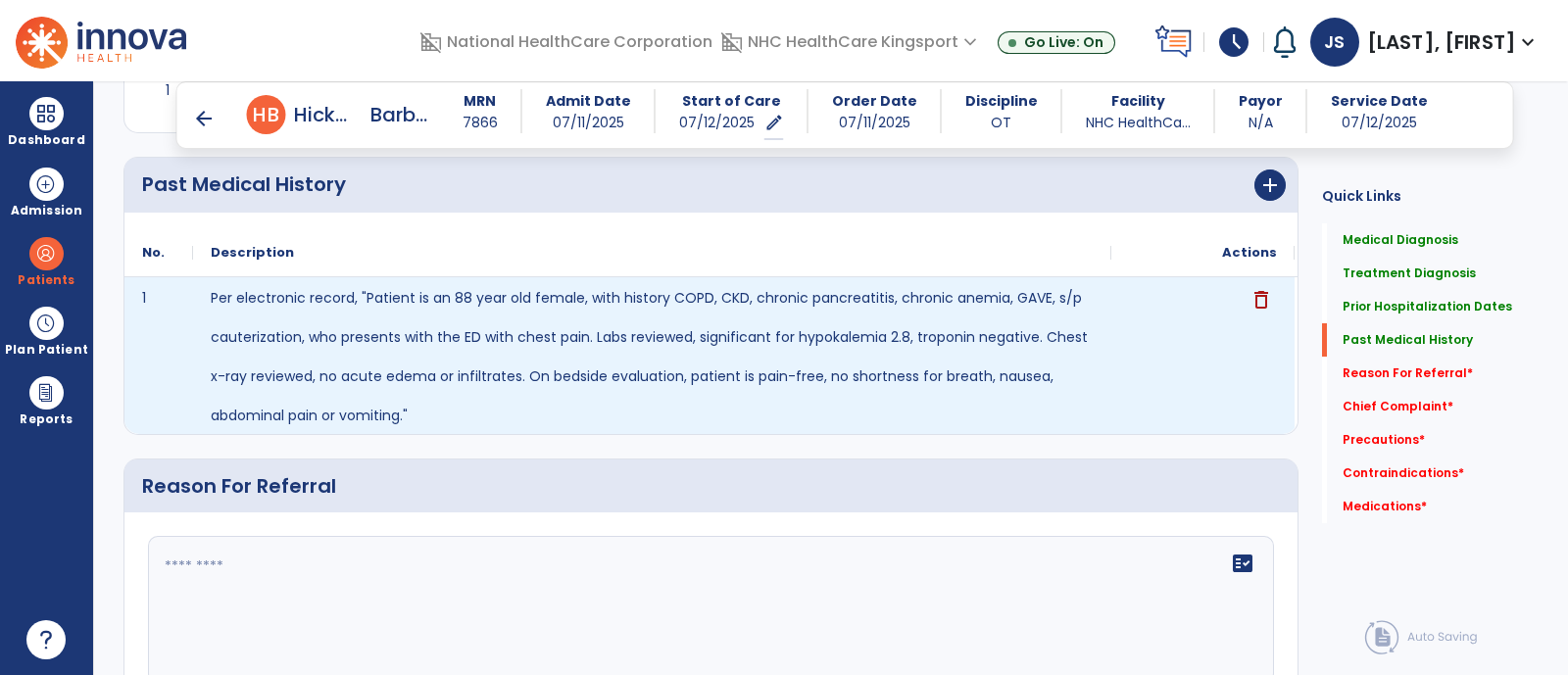 scroll, scrollTop: 780, scrollLeft: 0, axis: vertical 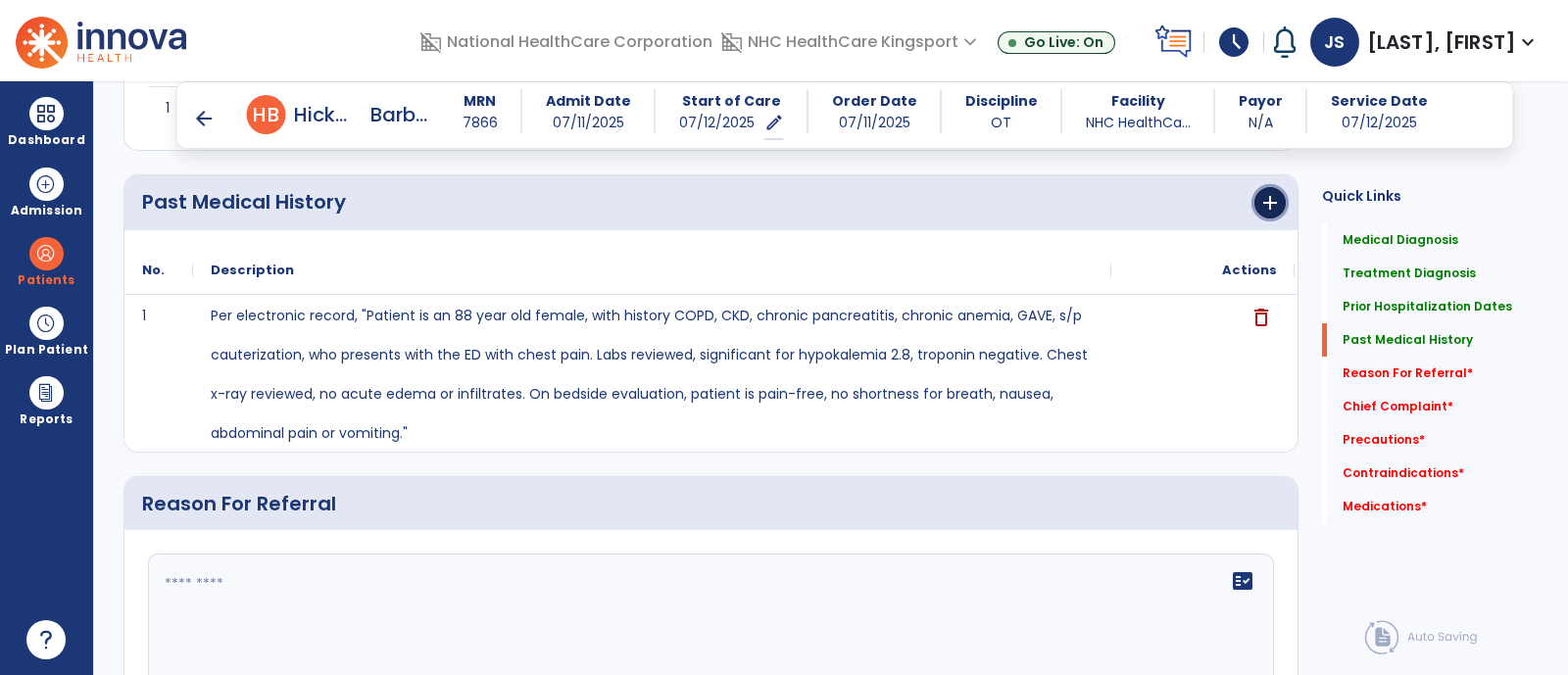 click on "add" 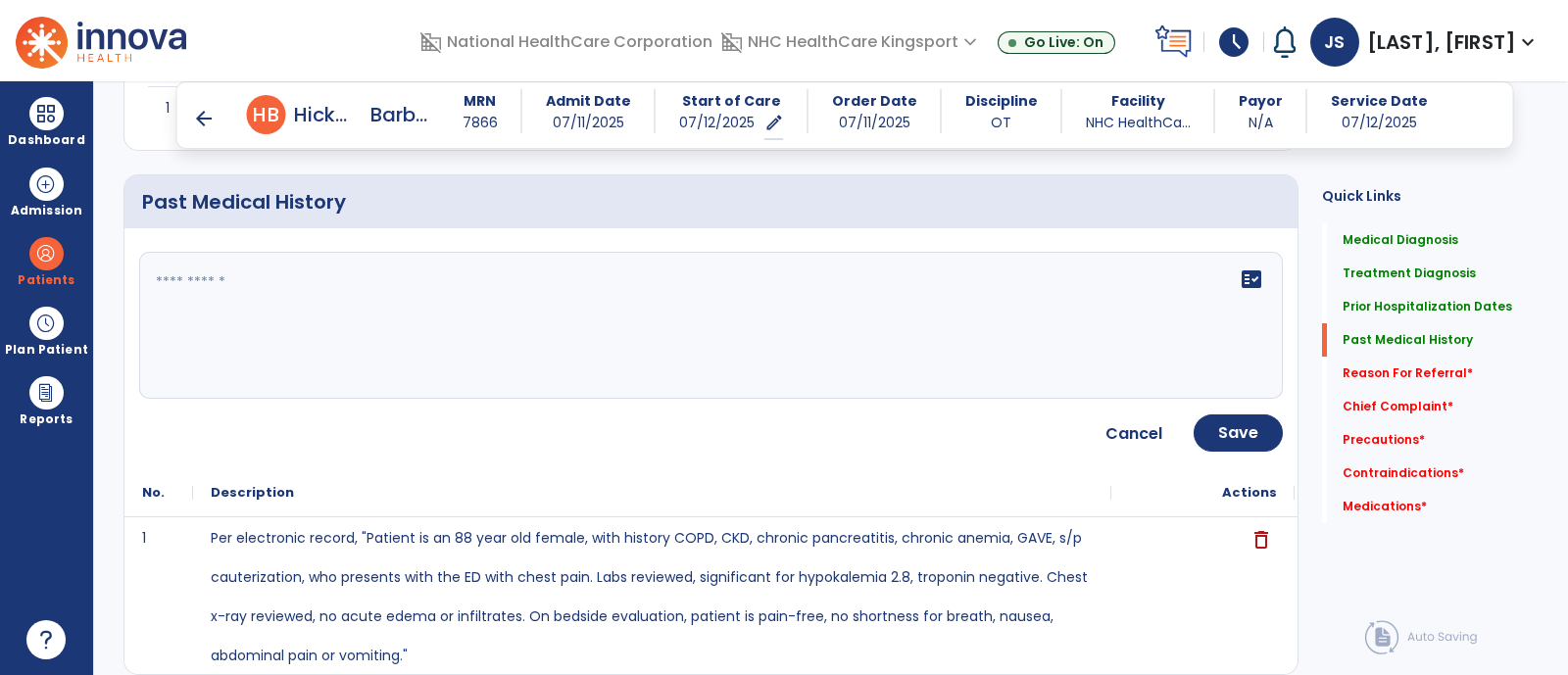 click on "fact_check" 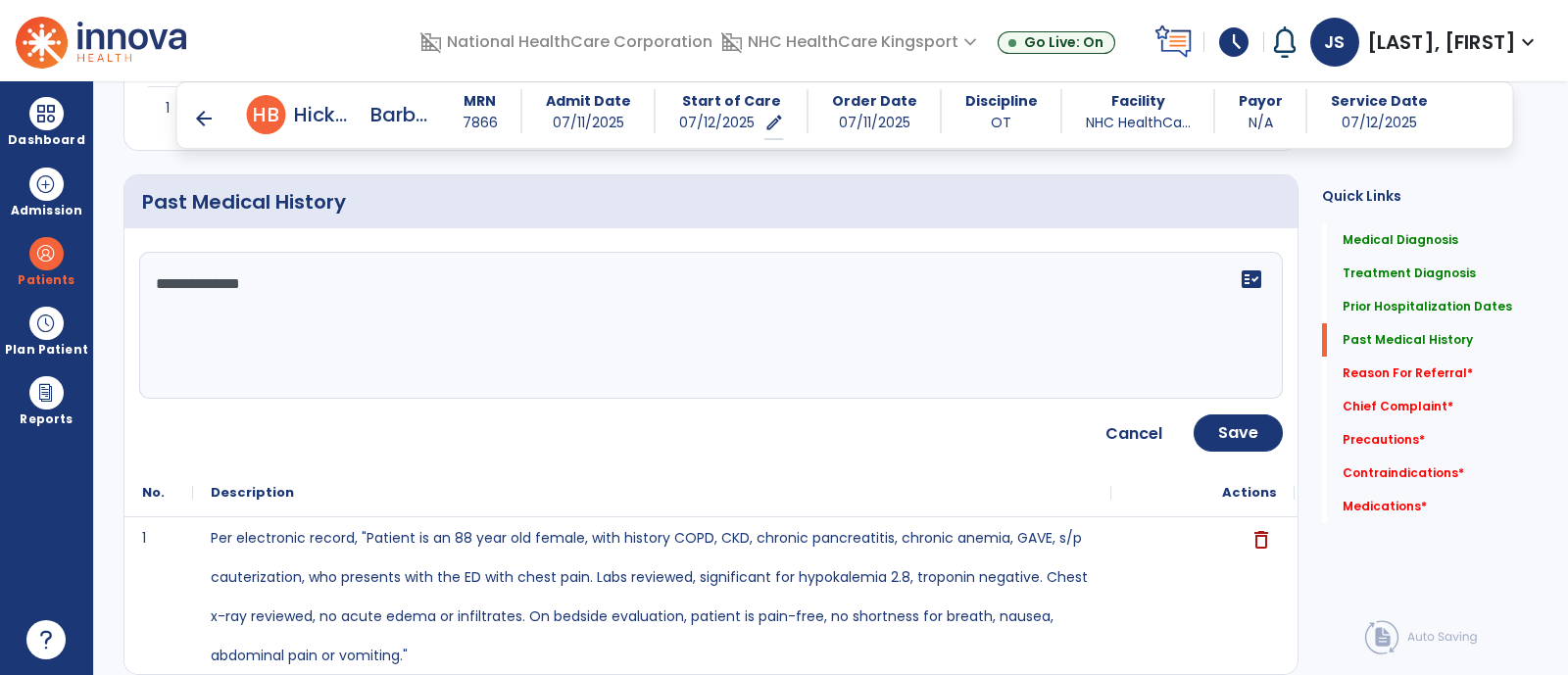paste on "**********" 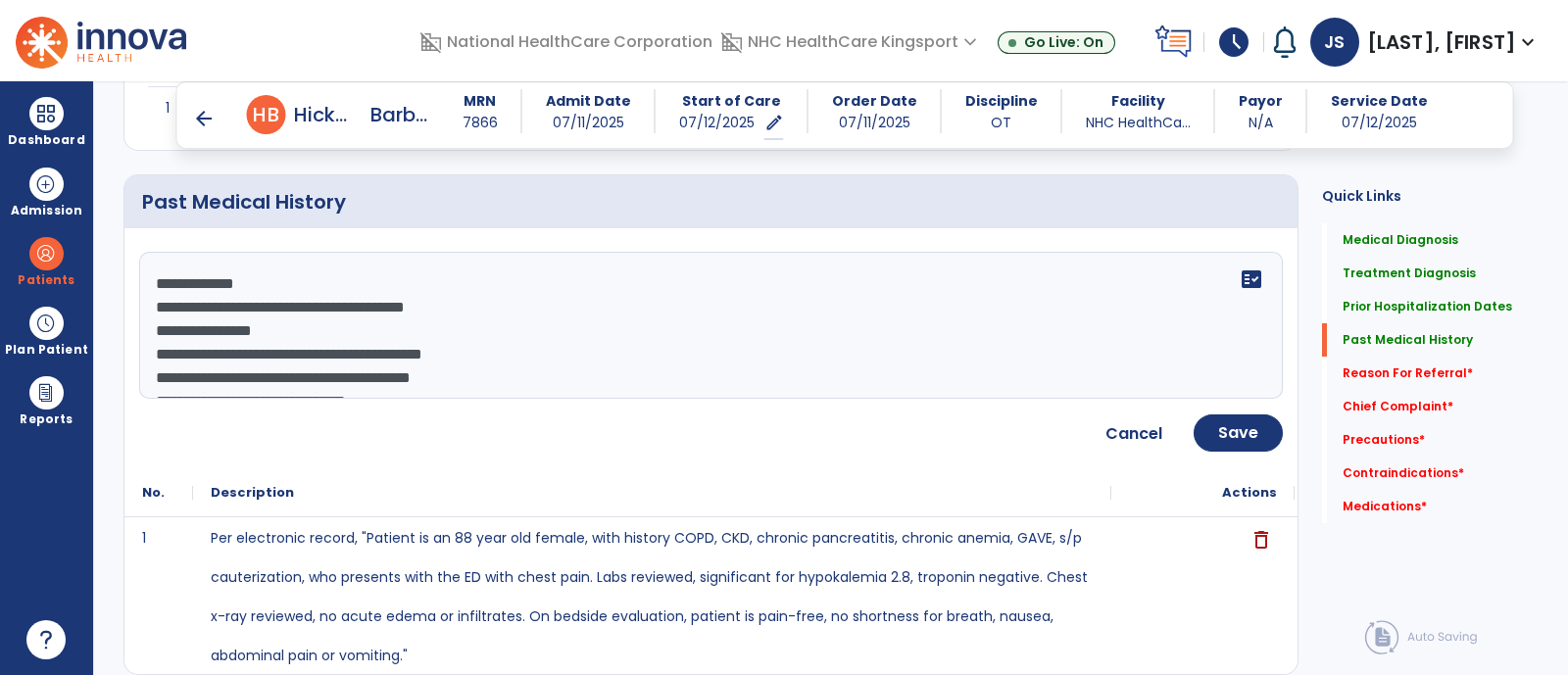 scroll, scrollTop: 391, scrollLeft: 0, axis: vertical 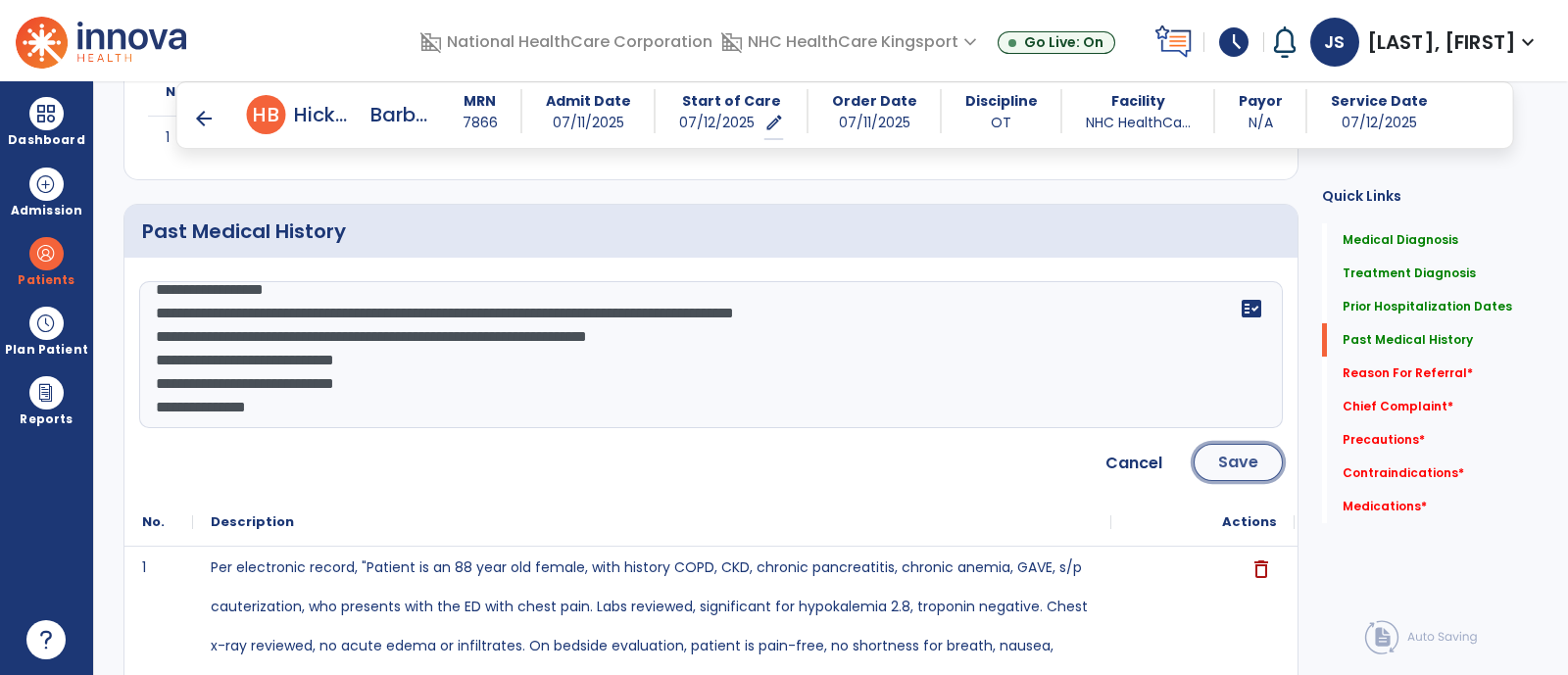 click on "Save" 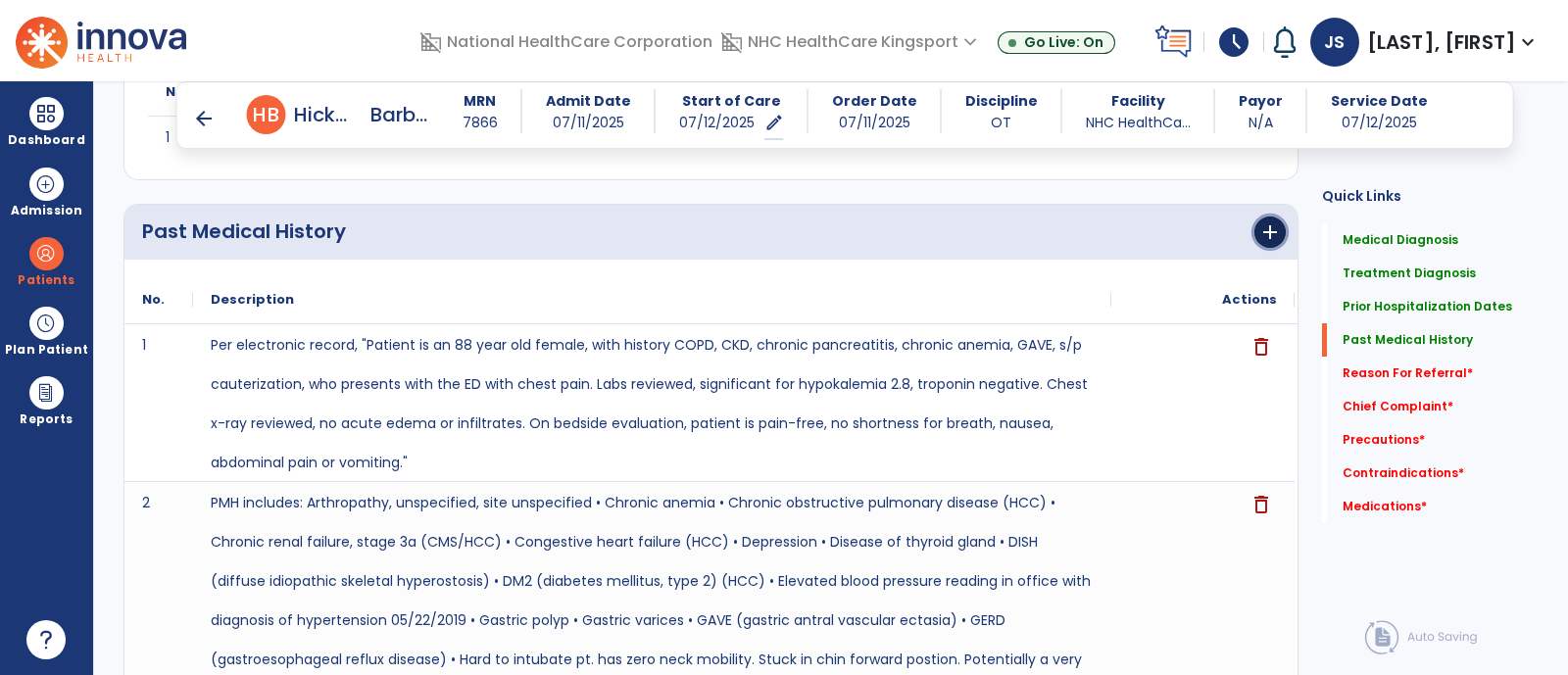 click on "add" 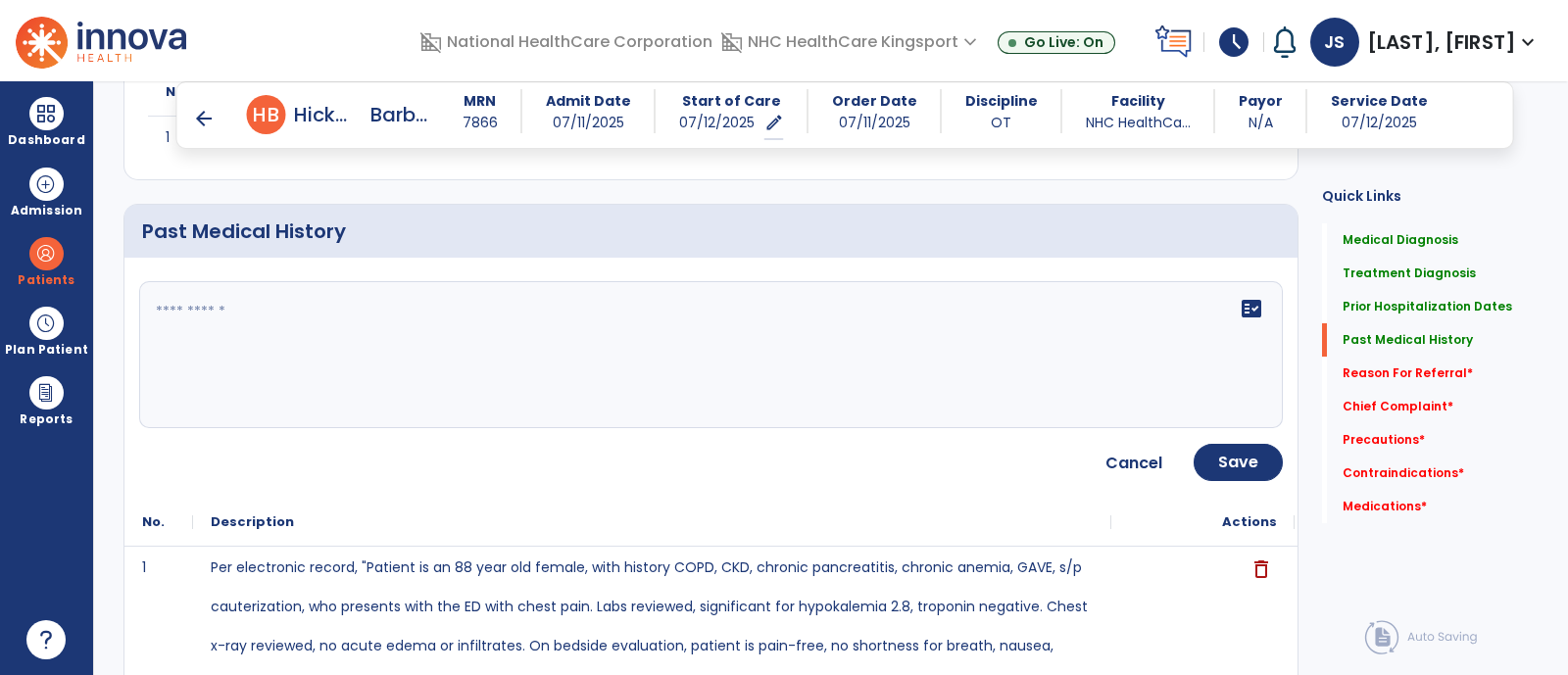 click on "fact_check" 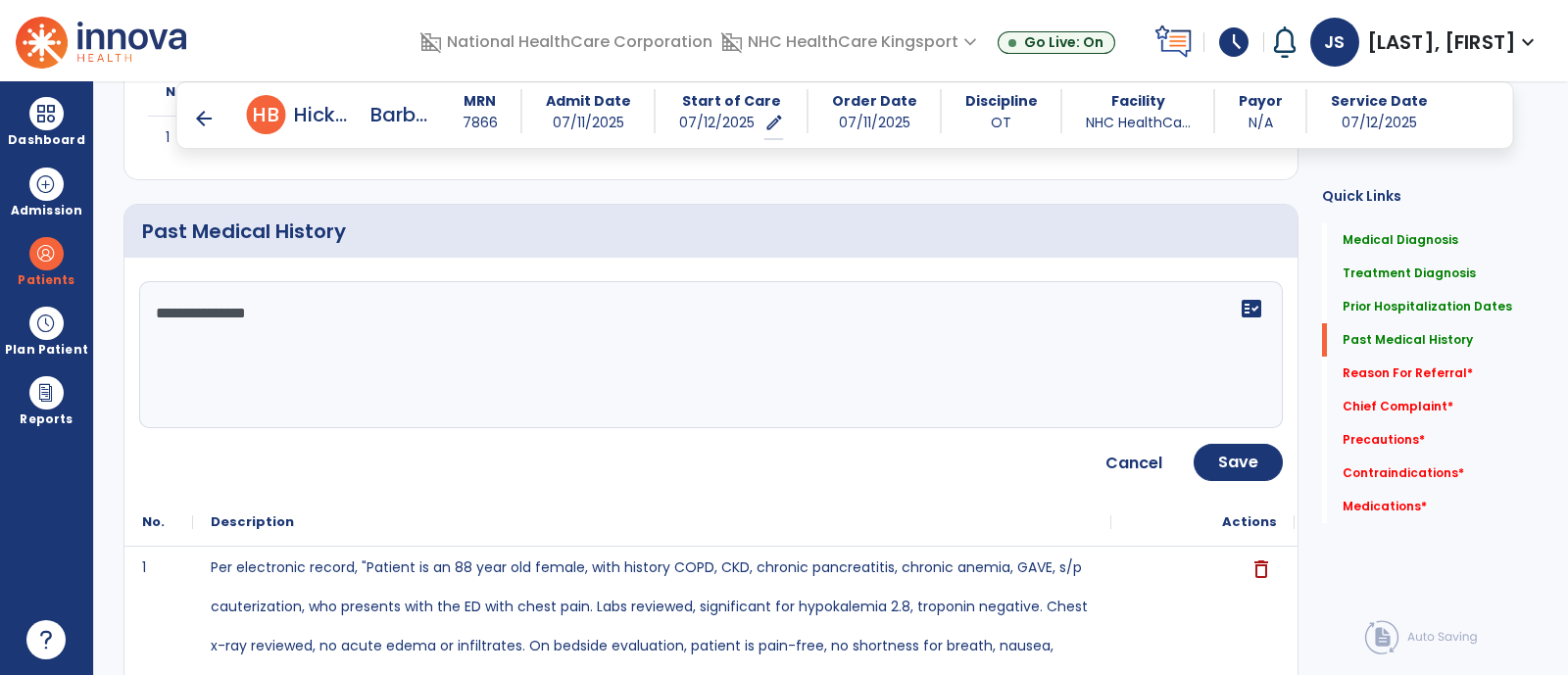paste on "**********" 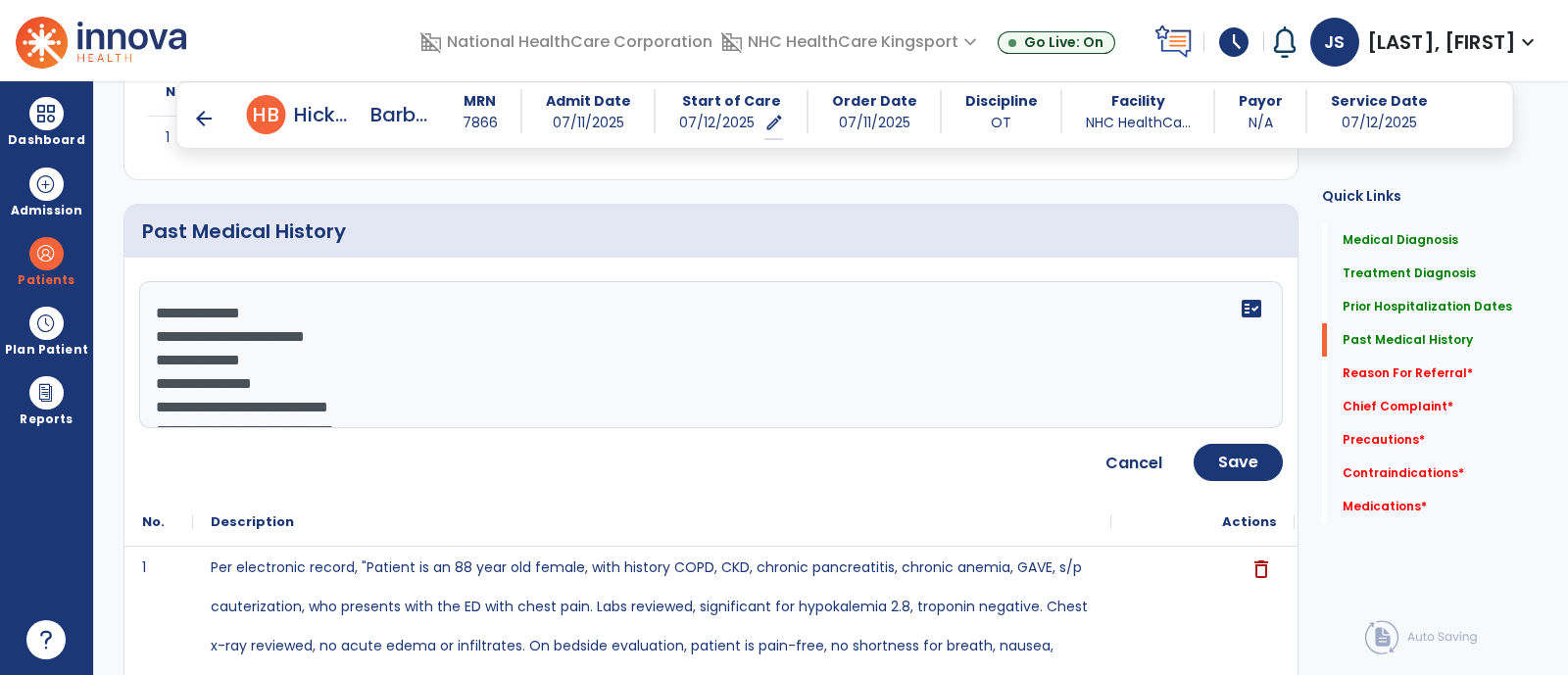 scroll, scrollTop: 249, scrollLeft: 0, axis: vertical 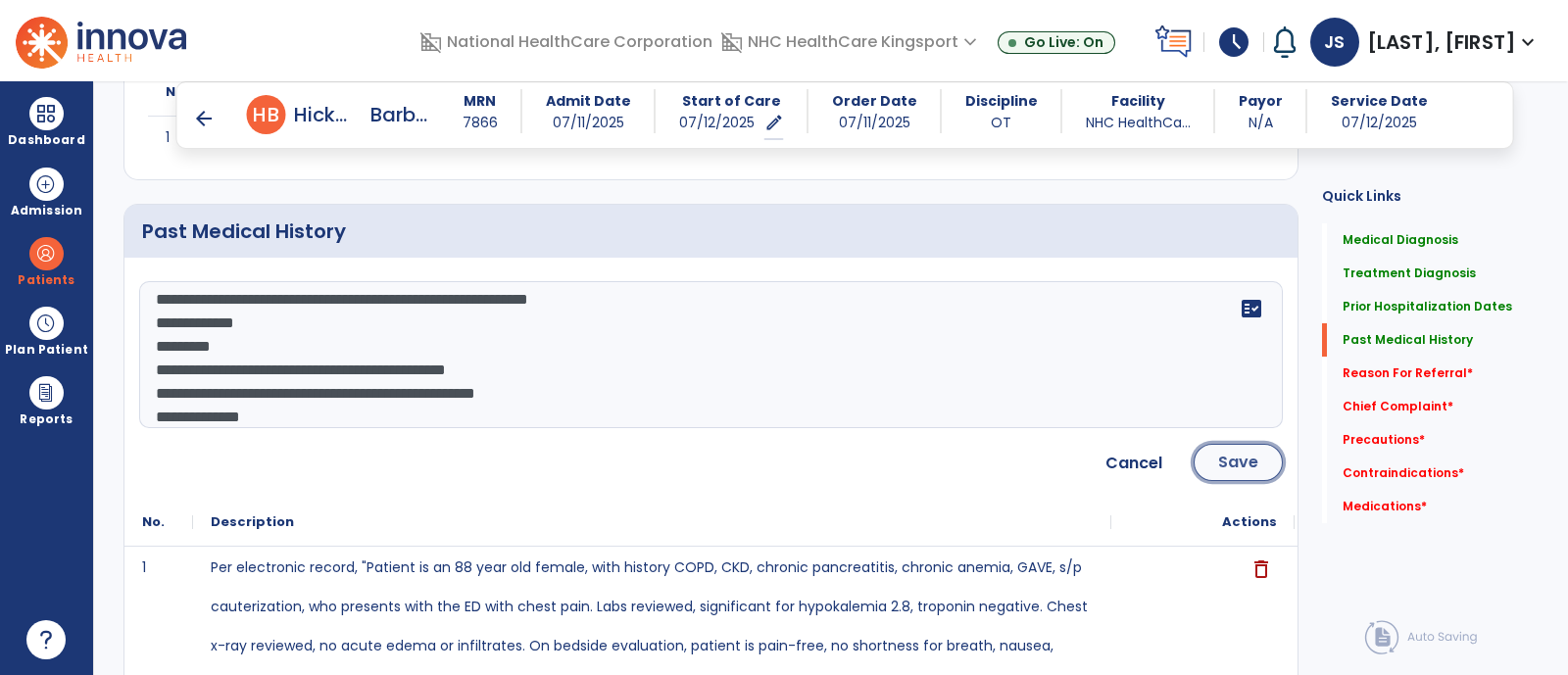 click on "Save" 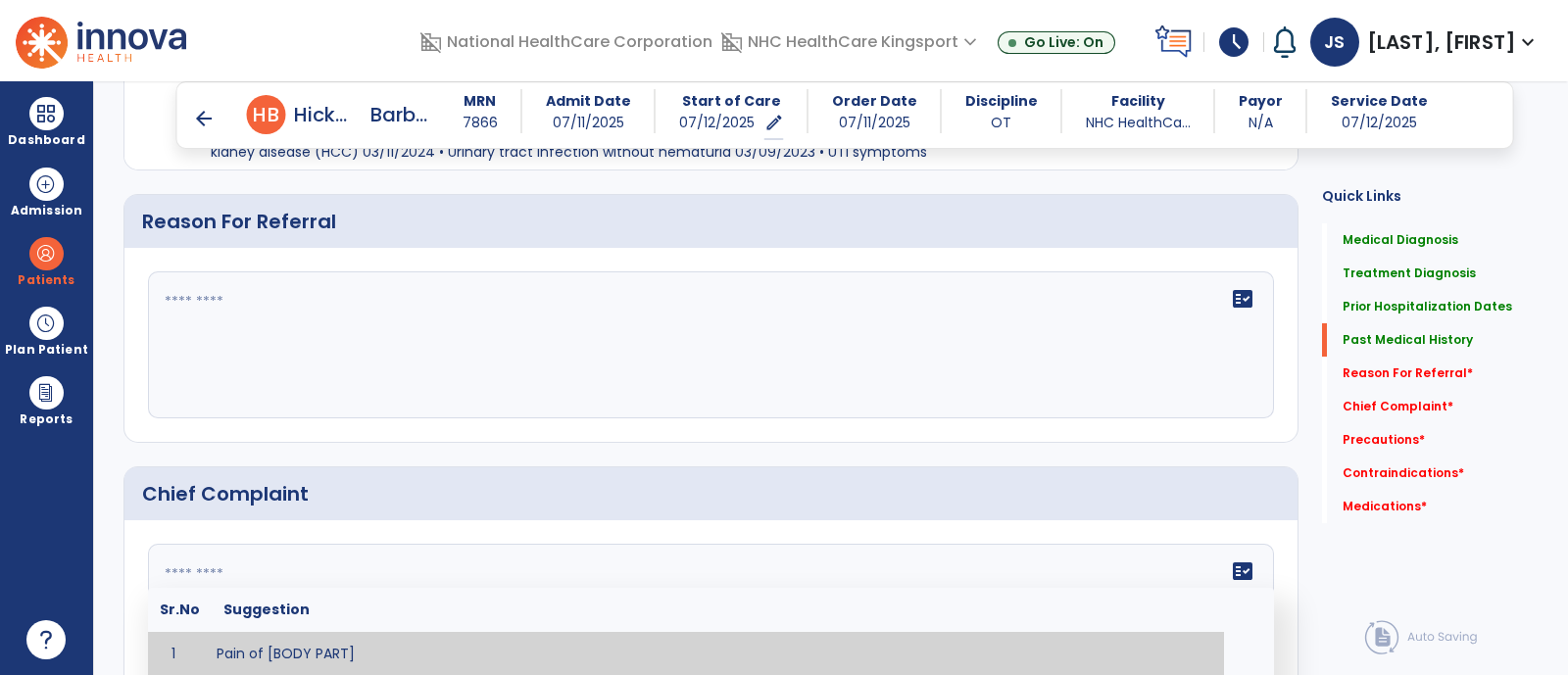 click 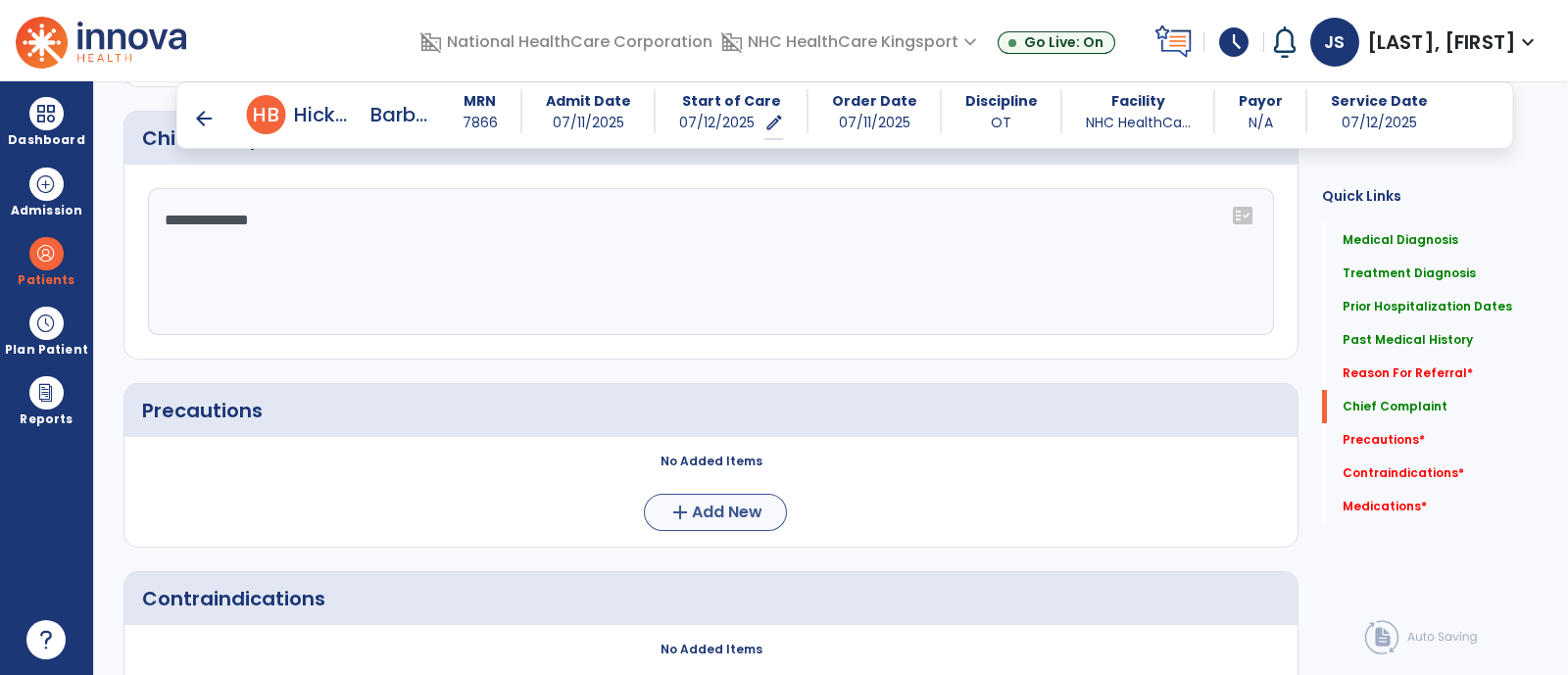 type on "**********" 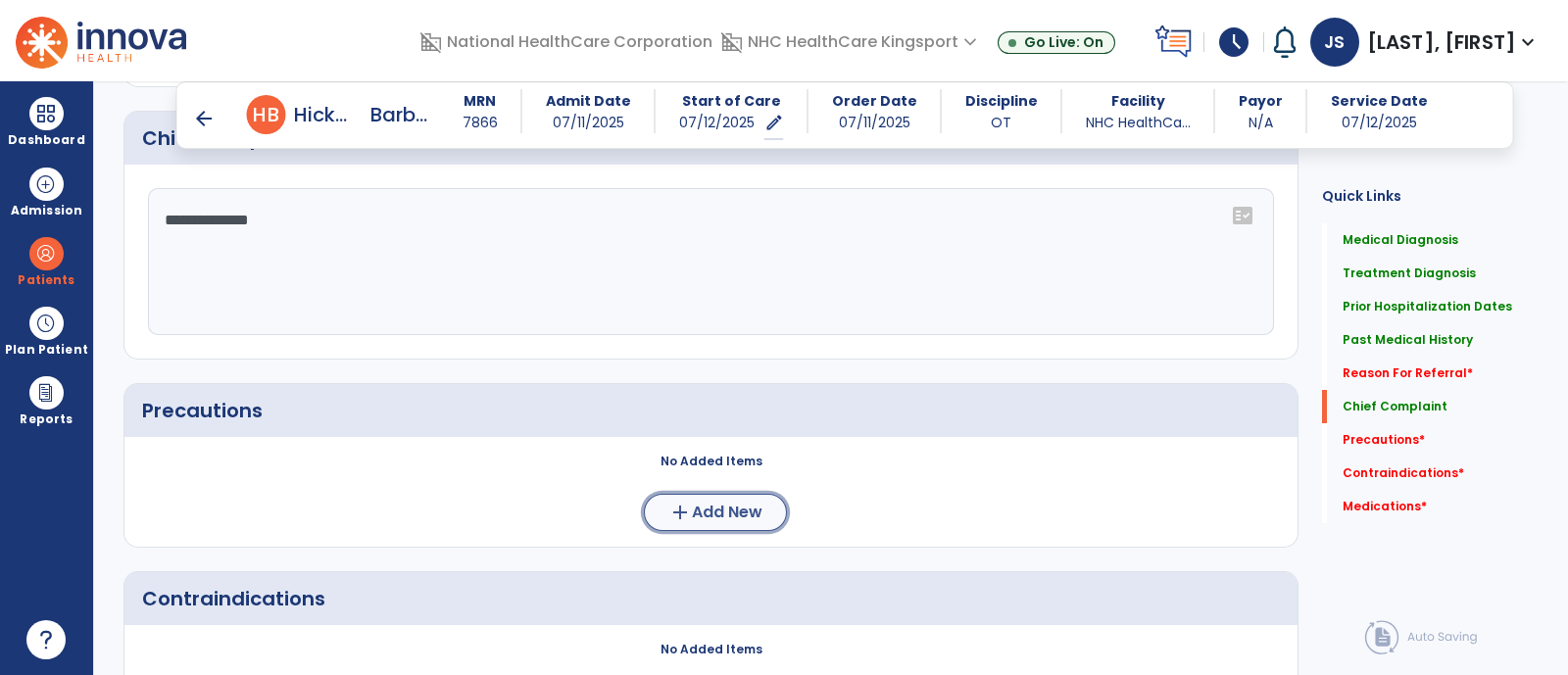 click on "Add New" 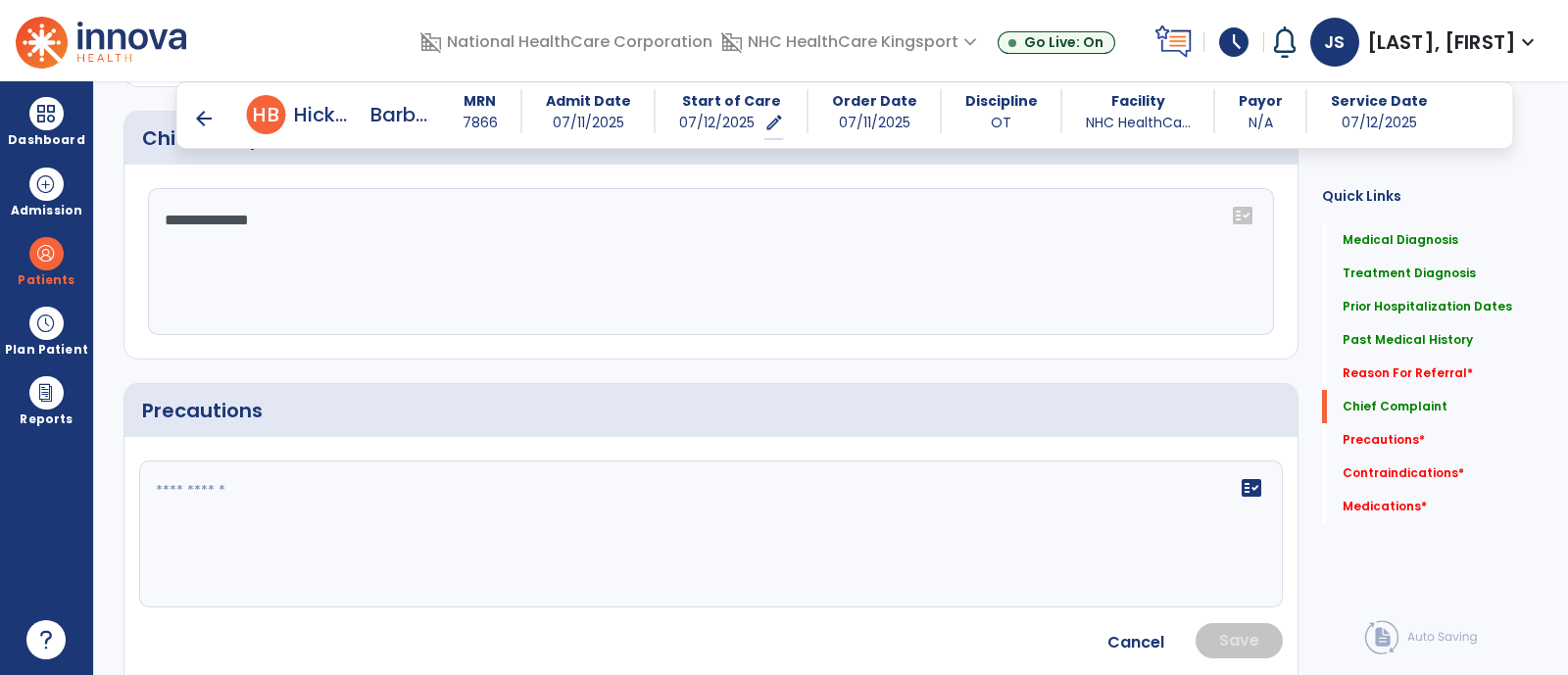 click 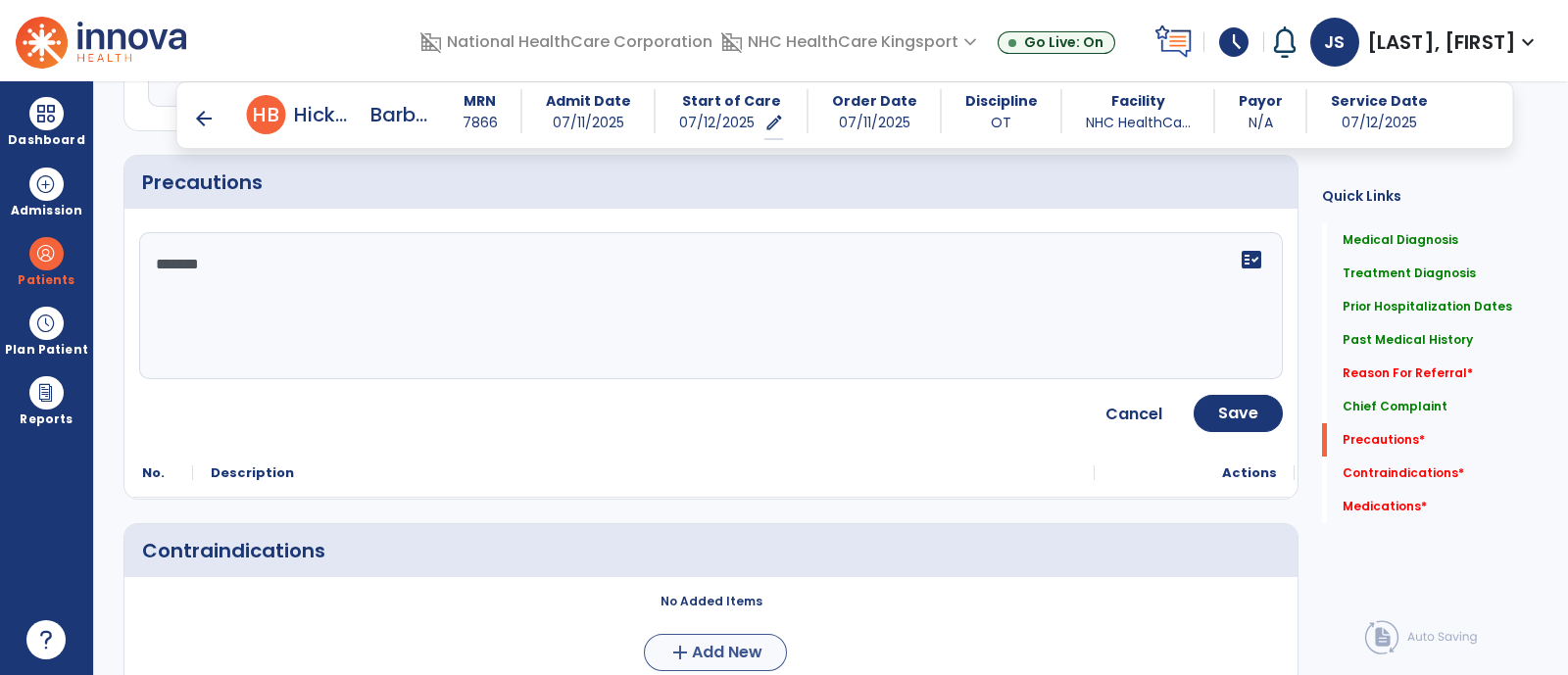 type on "******" 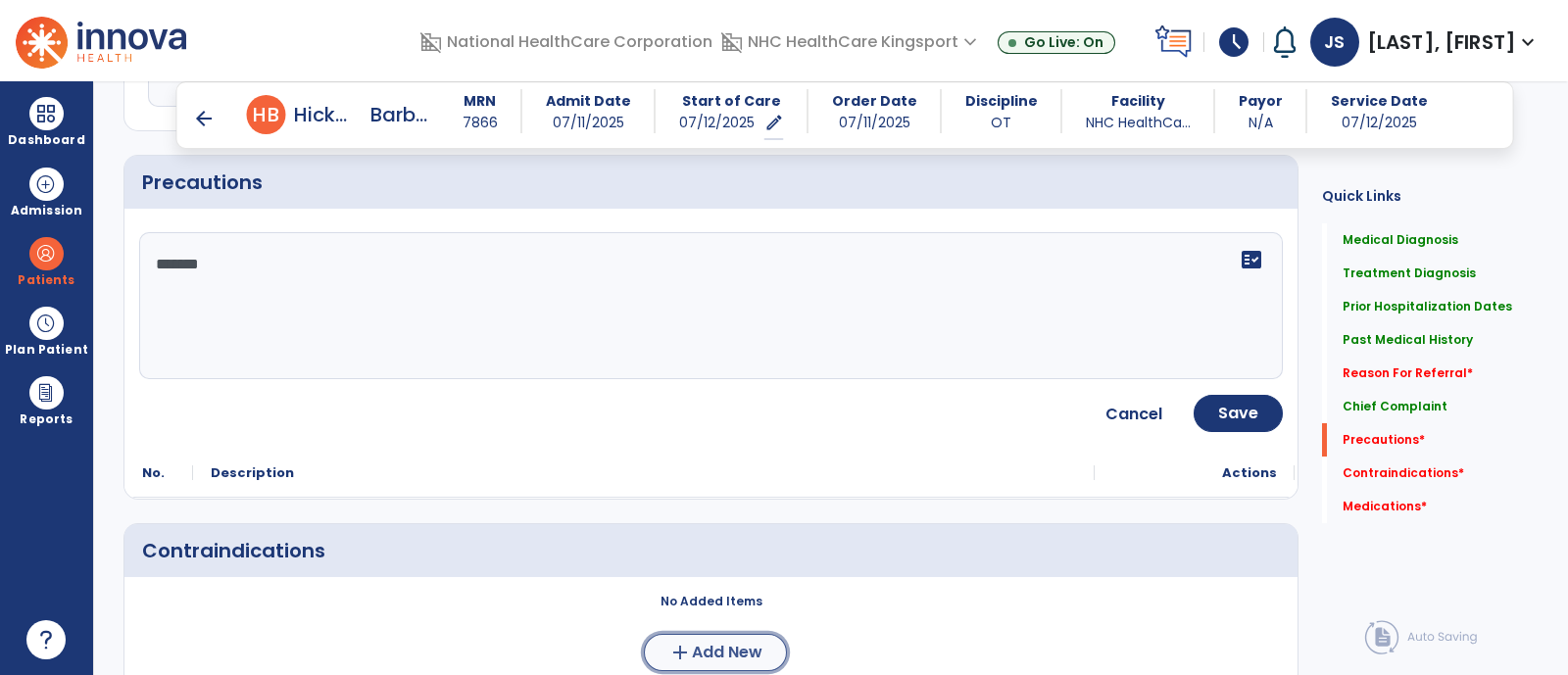 click on "Add New" 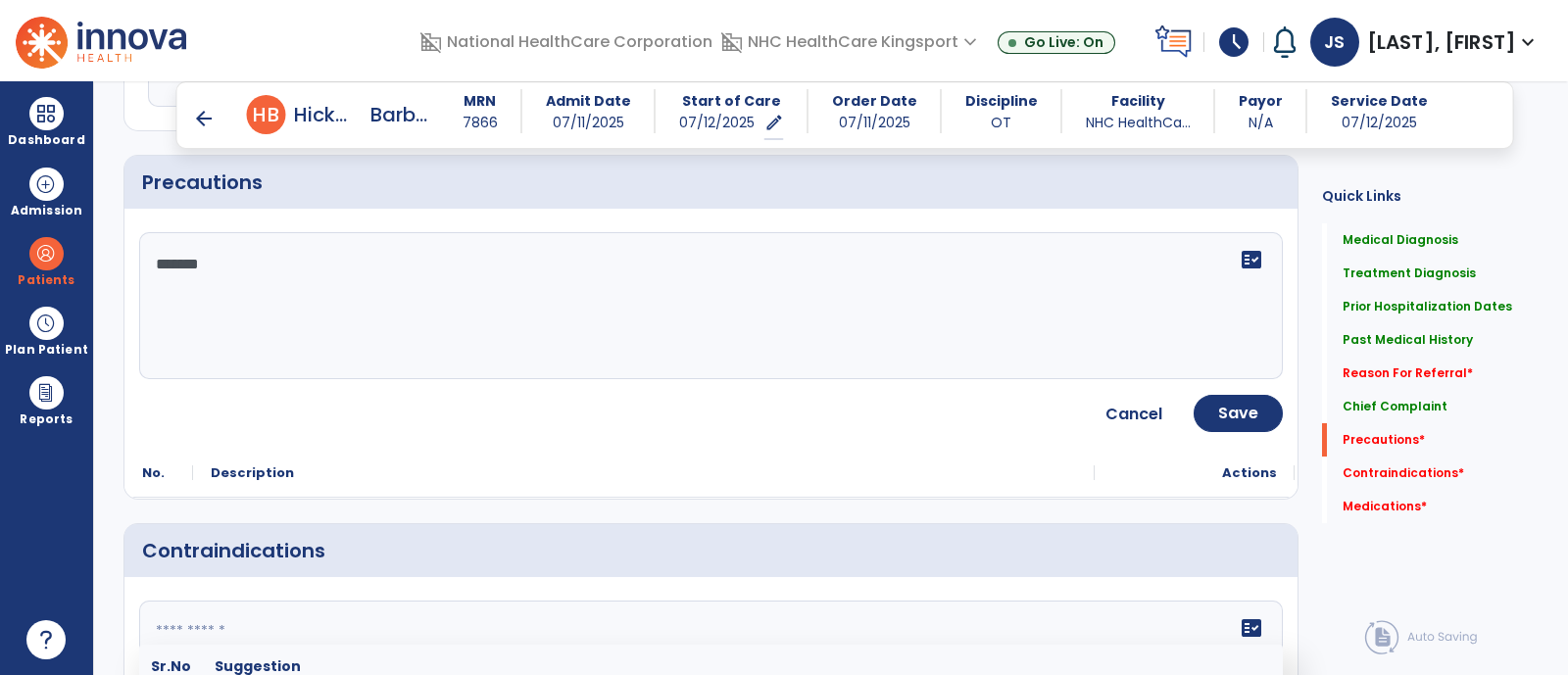 click 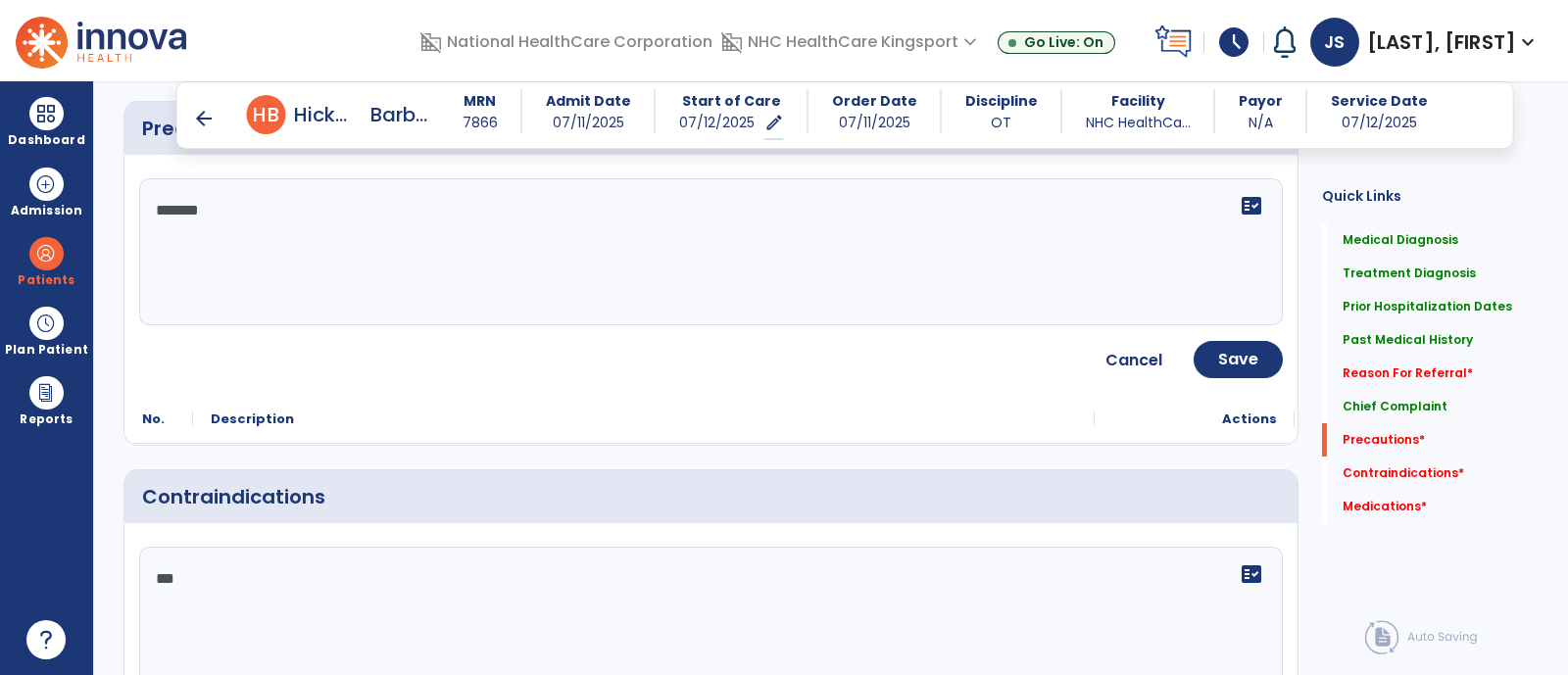scroll, scrollTop: 2268, scrollLeft: 0, axis: vertical 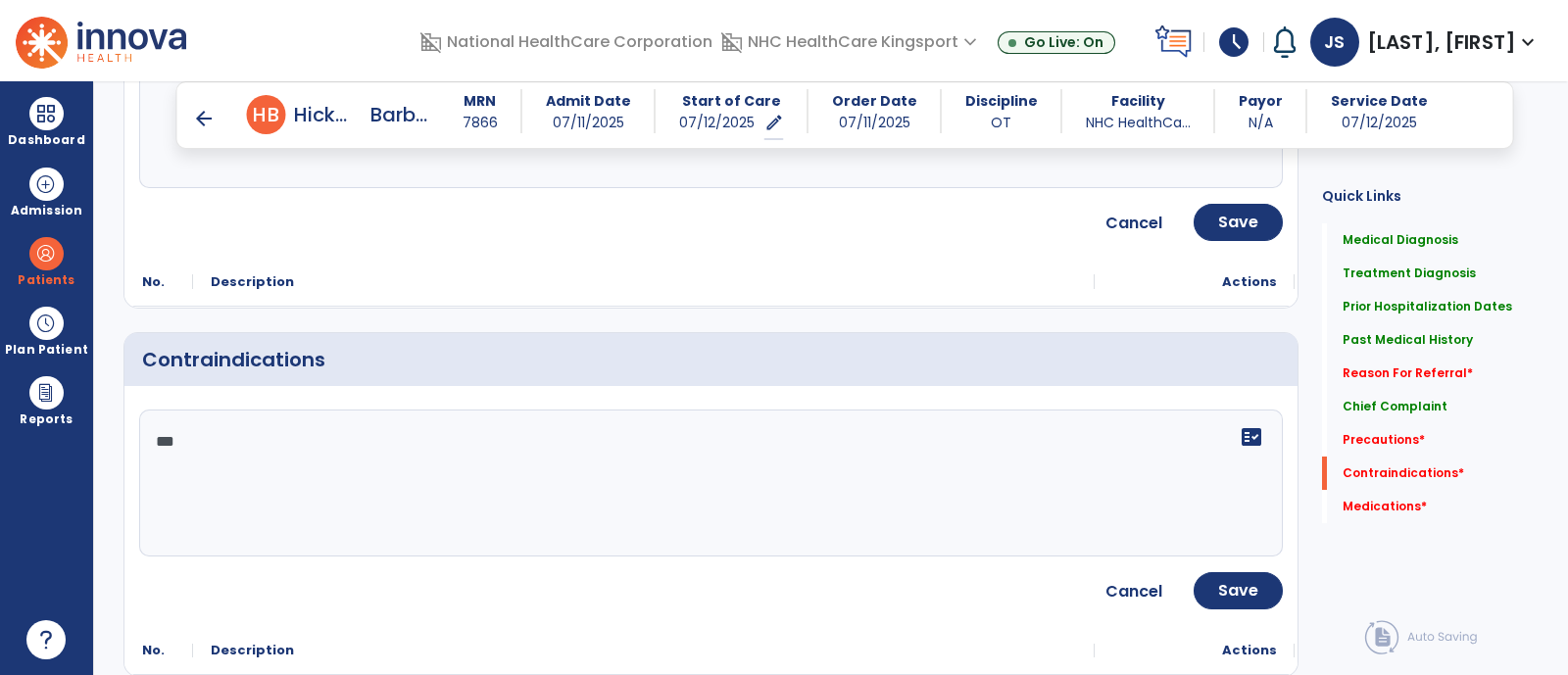 type on "***" 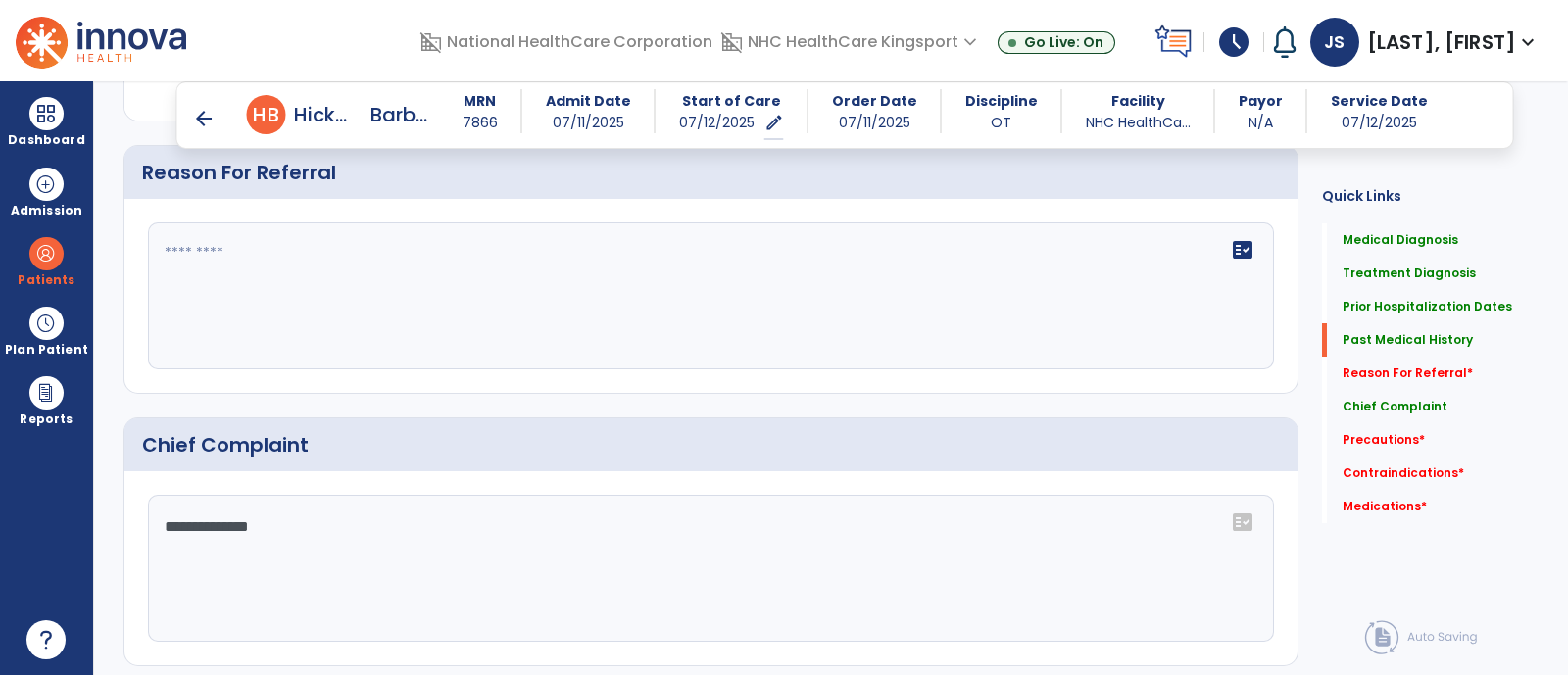 scroll, scrollTop: 607, scrollLeft: 0, axis: vertical 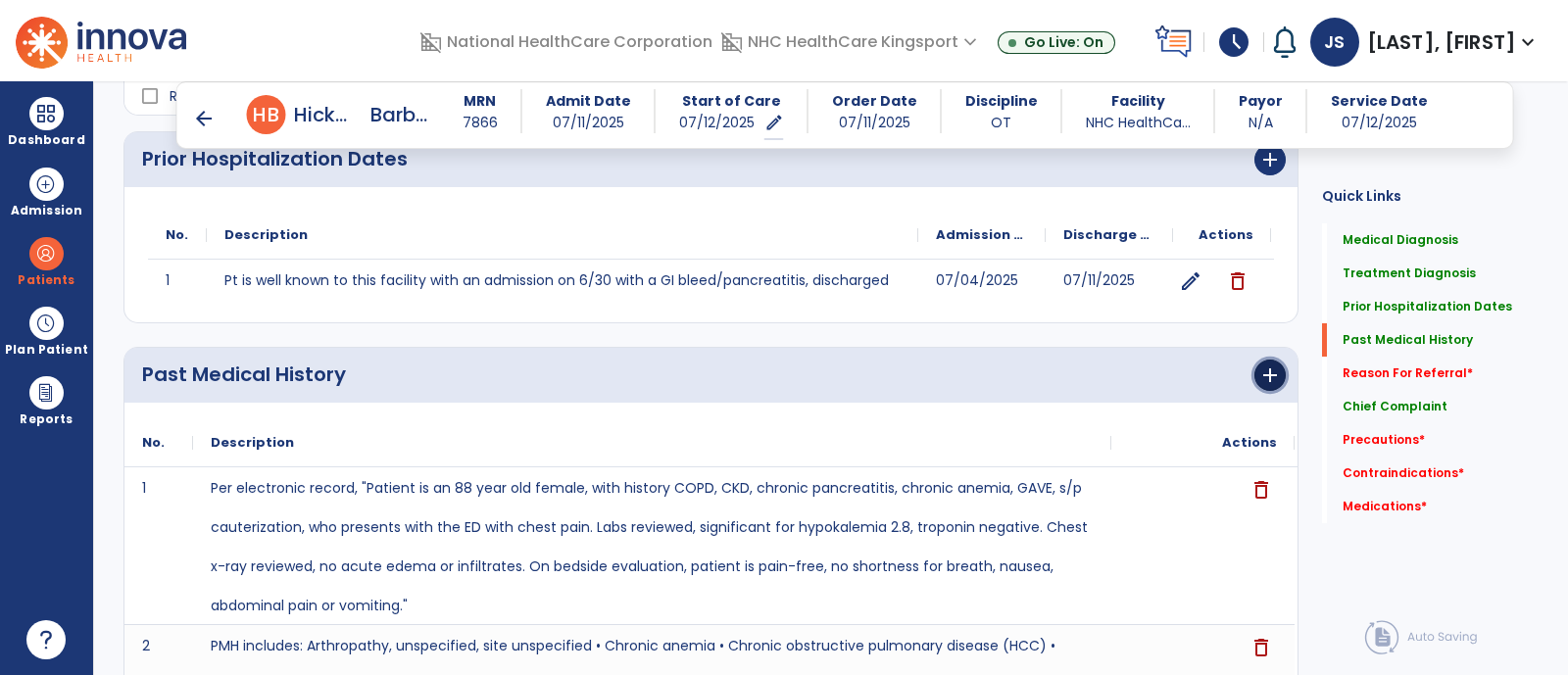 click on "add" 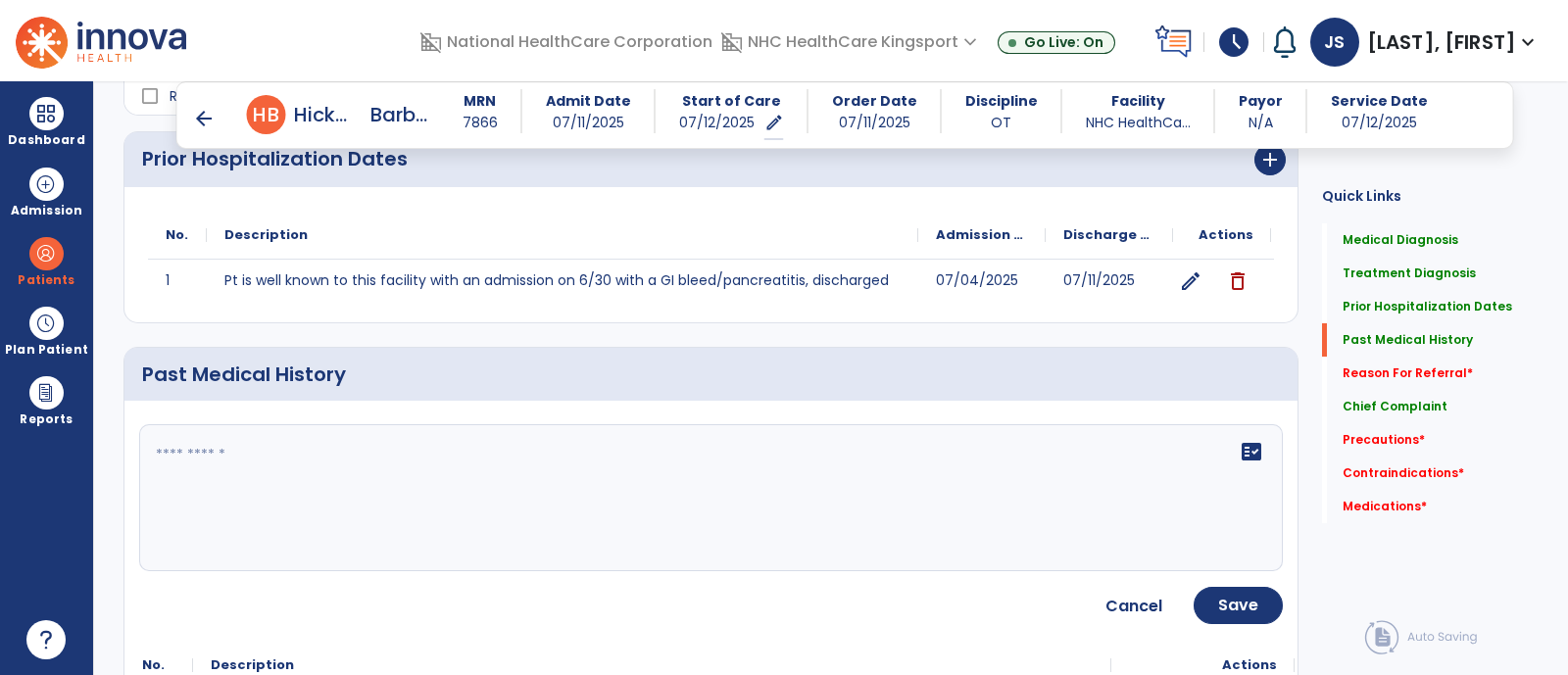 click 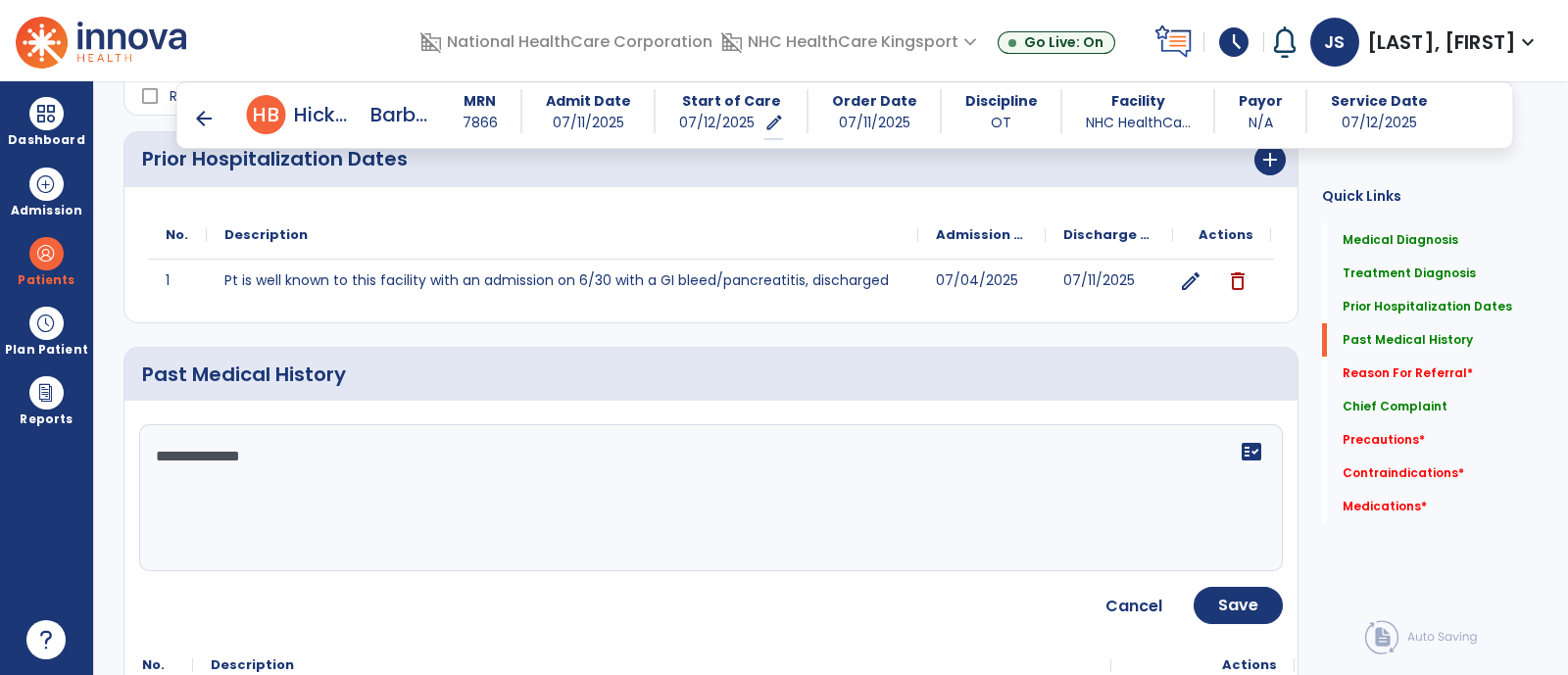 paste on "**********" 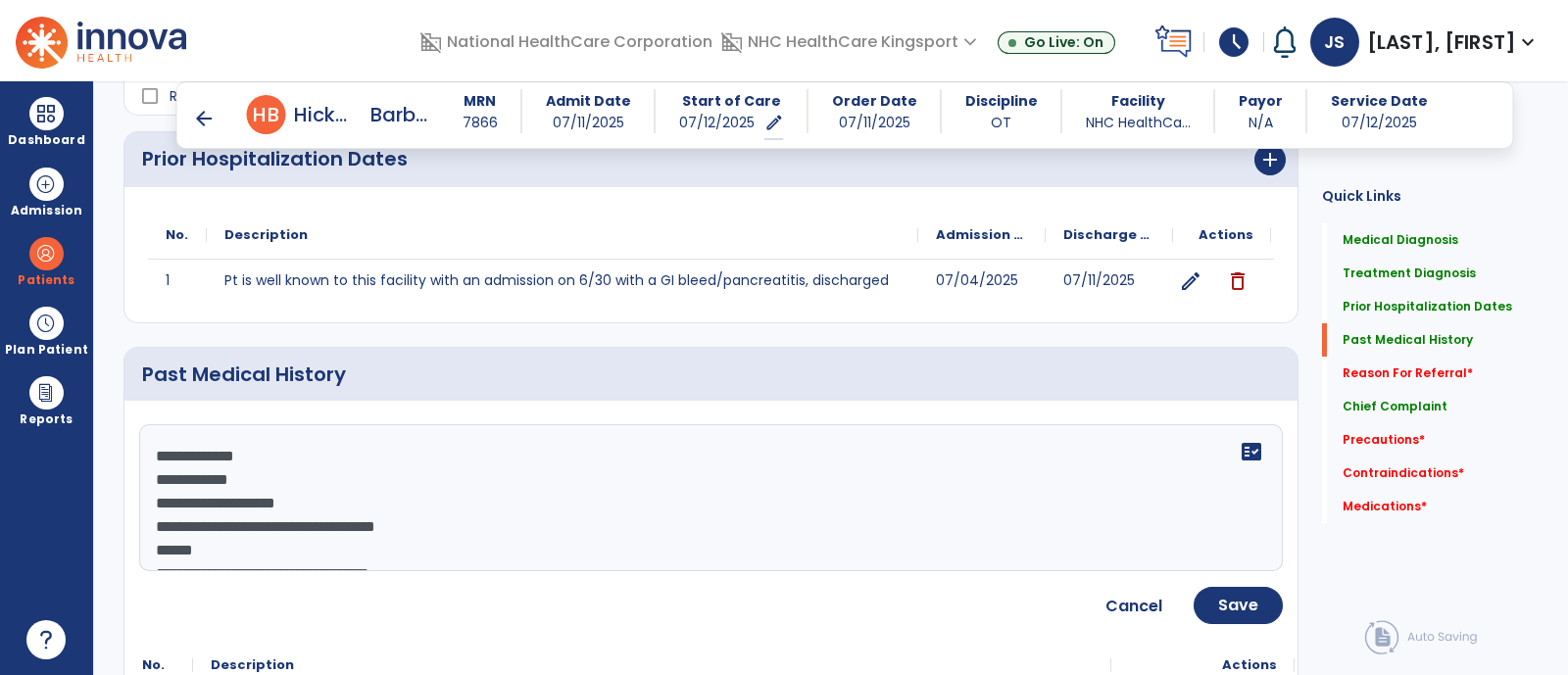 scroll, scrollTop: 391, scrollLeft: 0, axis: vertical 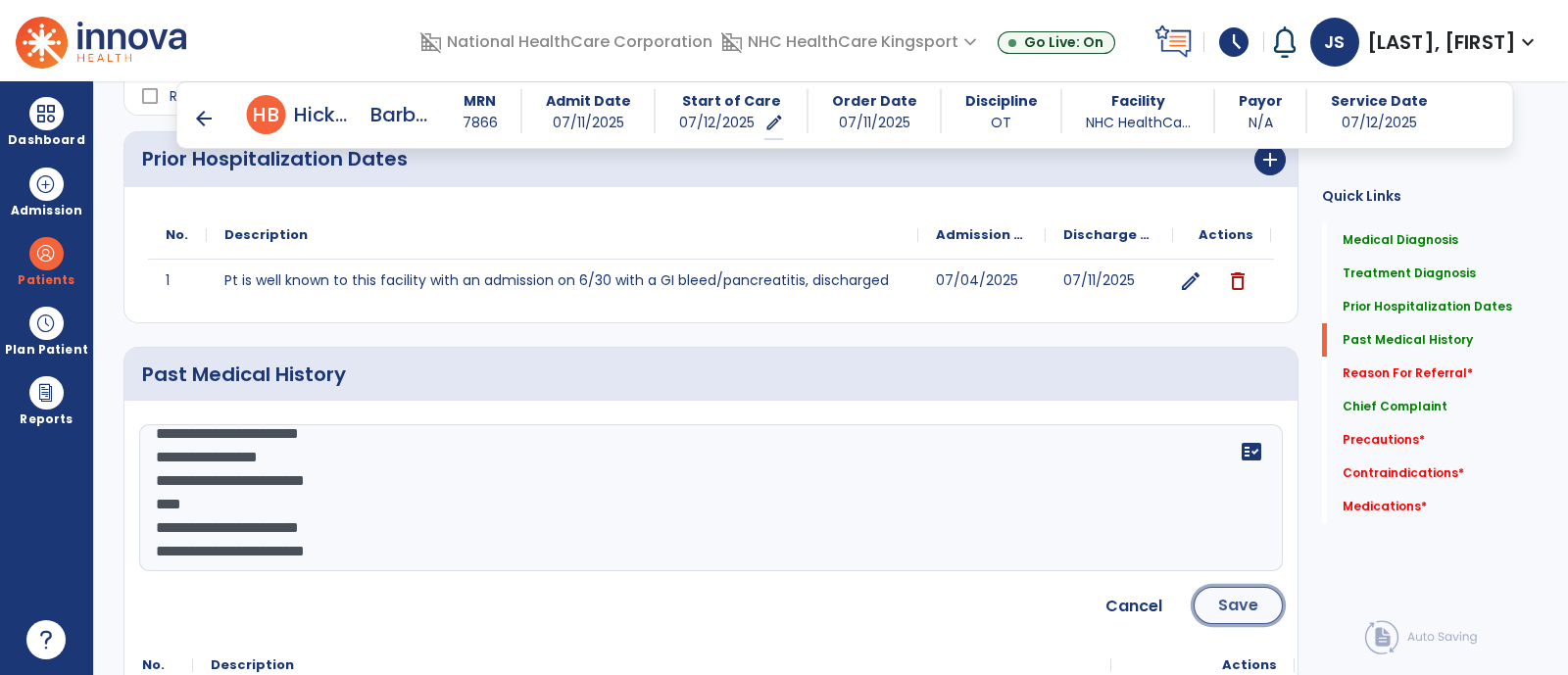 click on "Save" 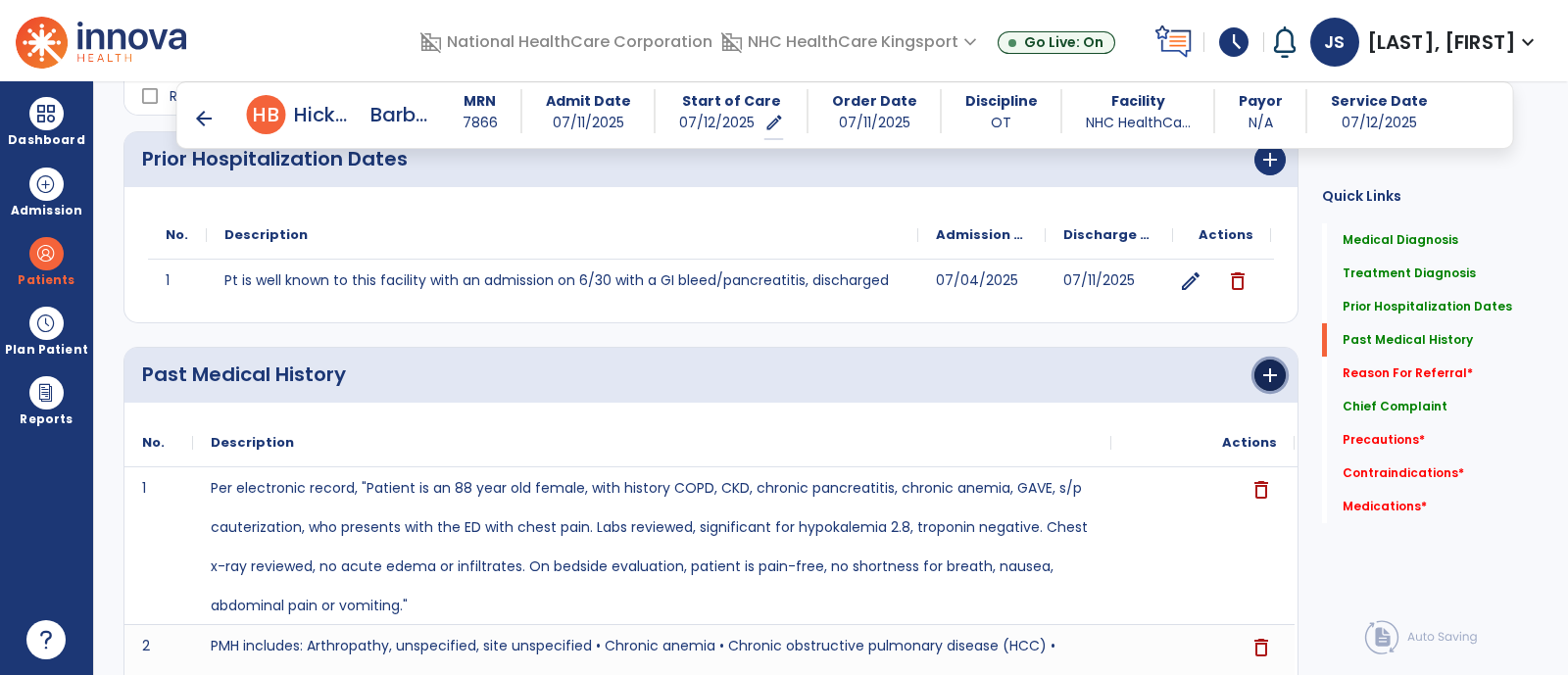 click on "add" 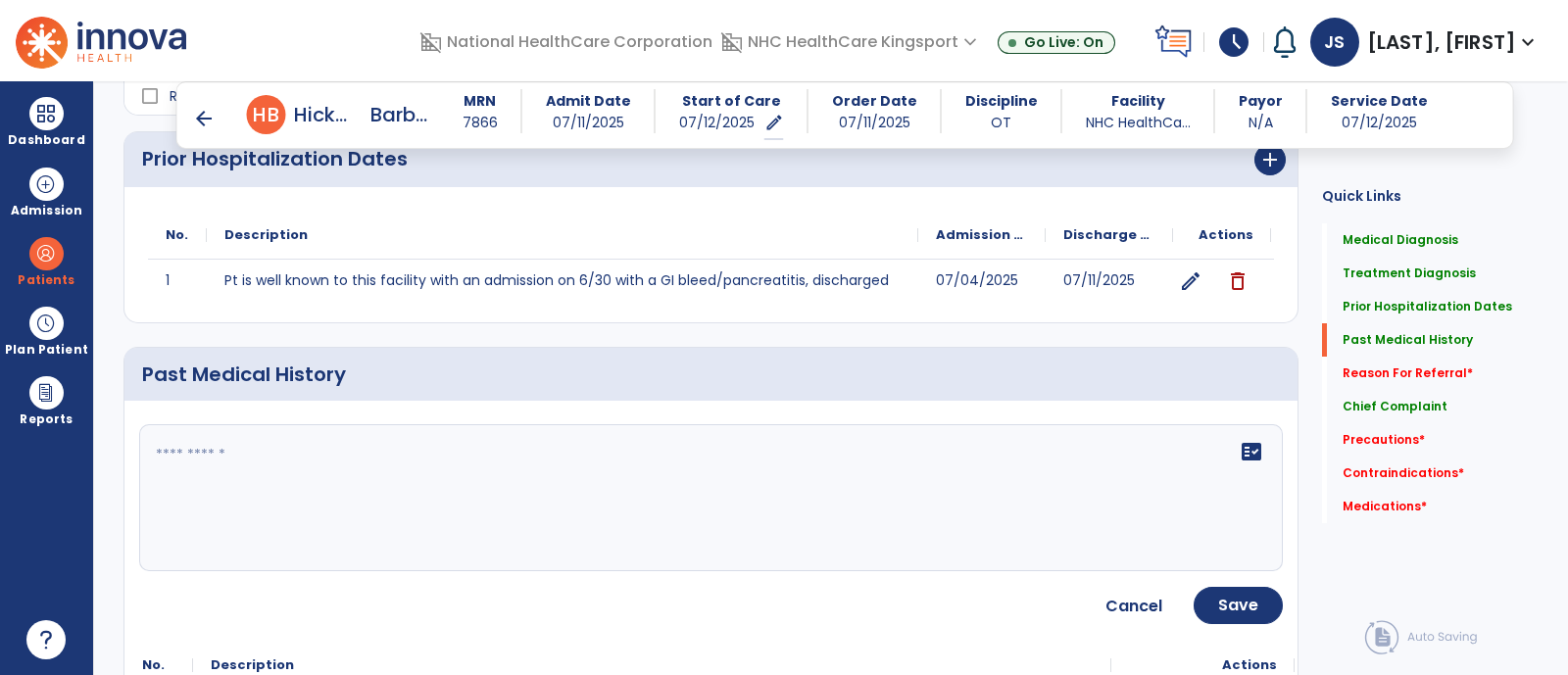 click on "fact_check" 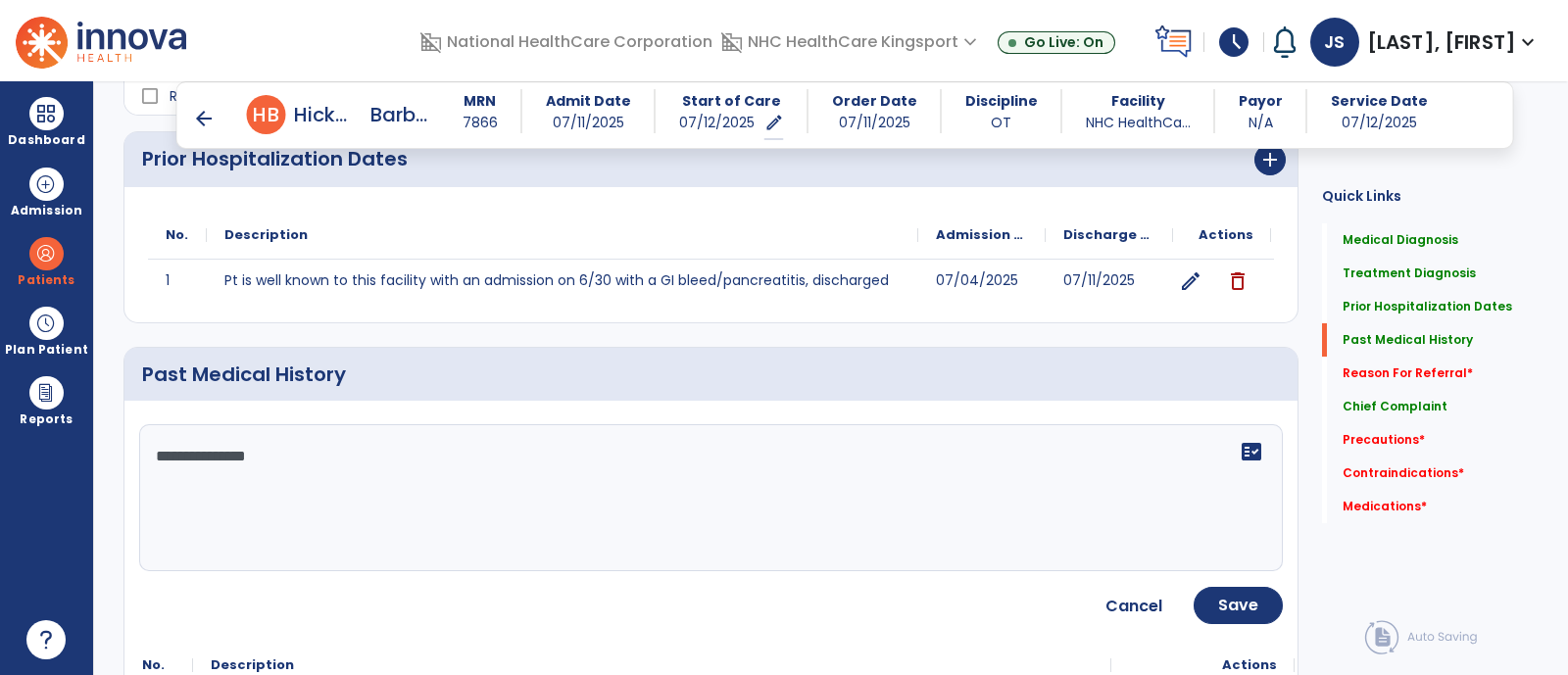 paste on "**********" 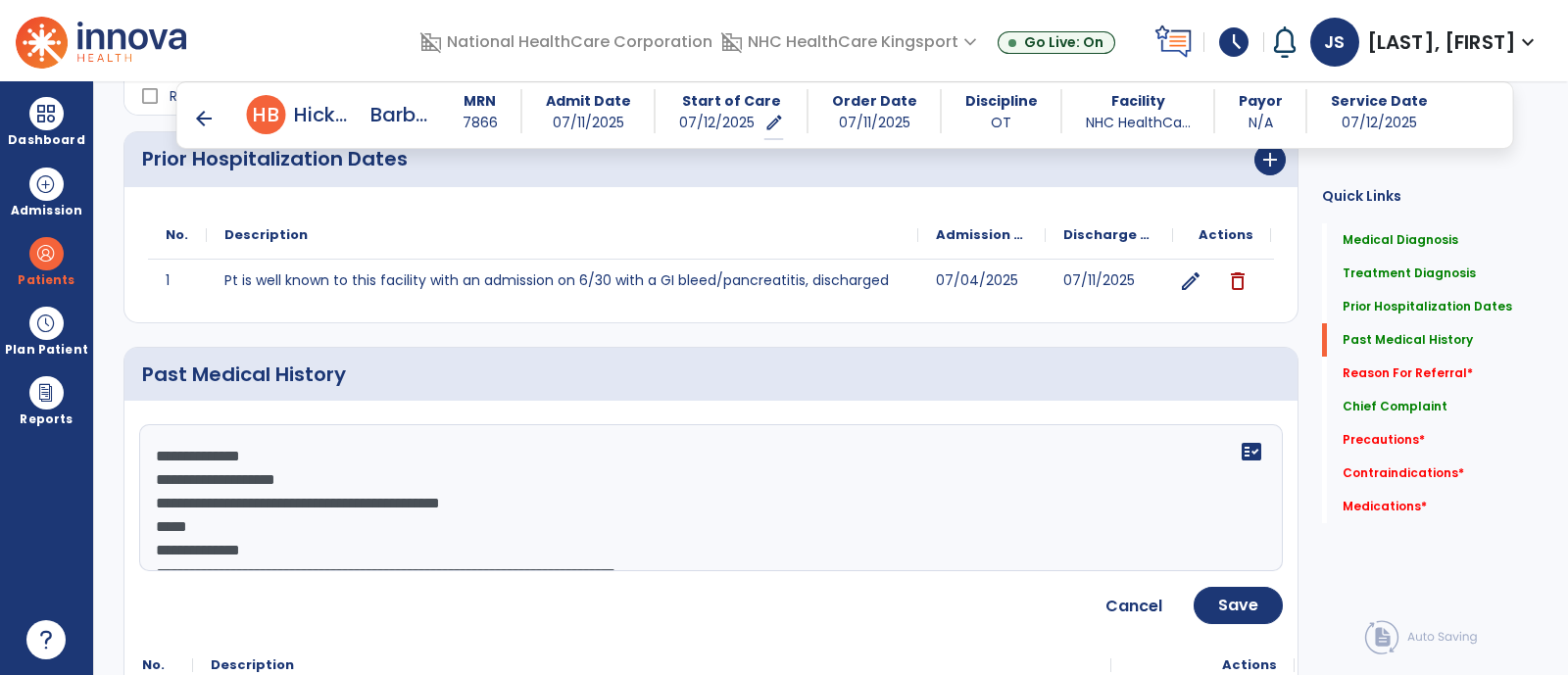 scroll, scrollTop: 84, scrollLeft: 0, axis: vertical 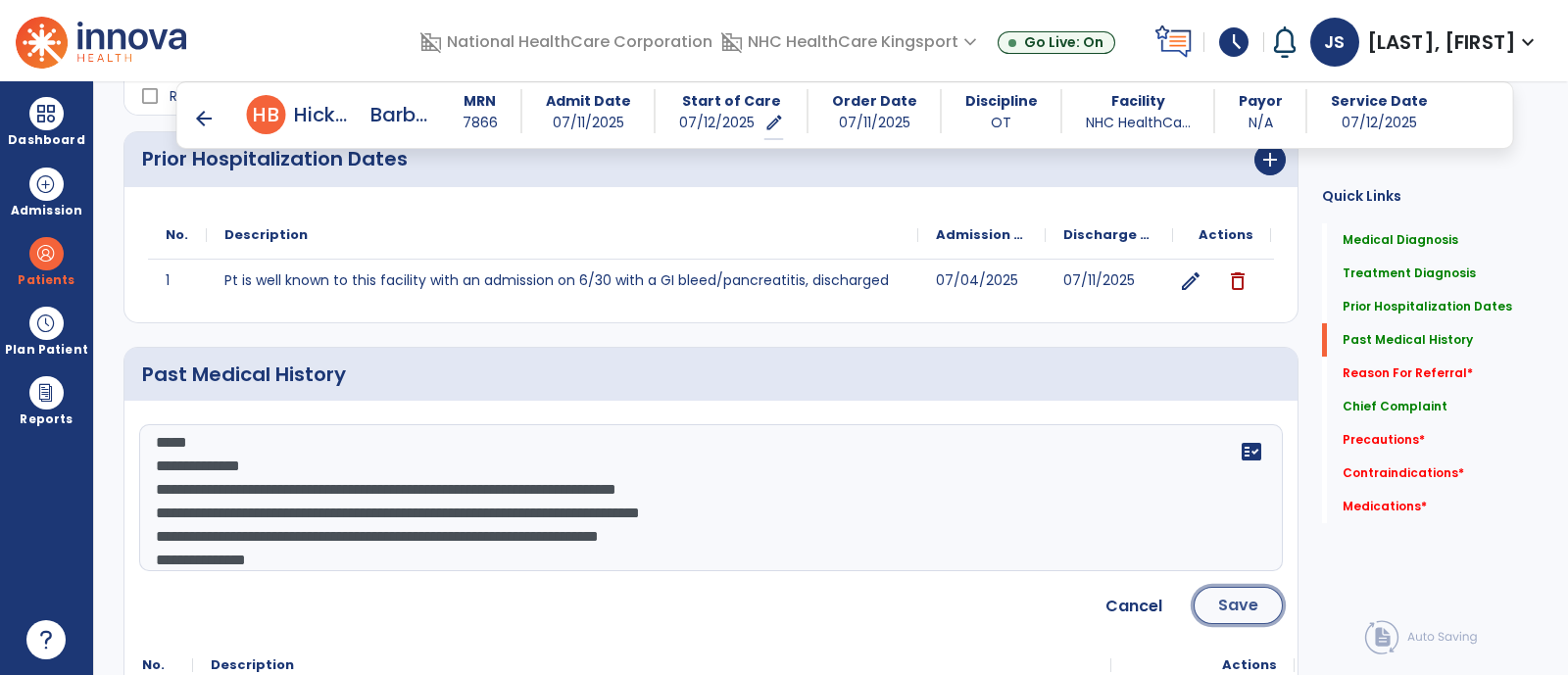 click on "Save" 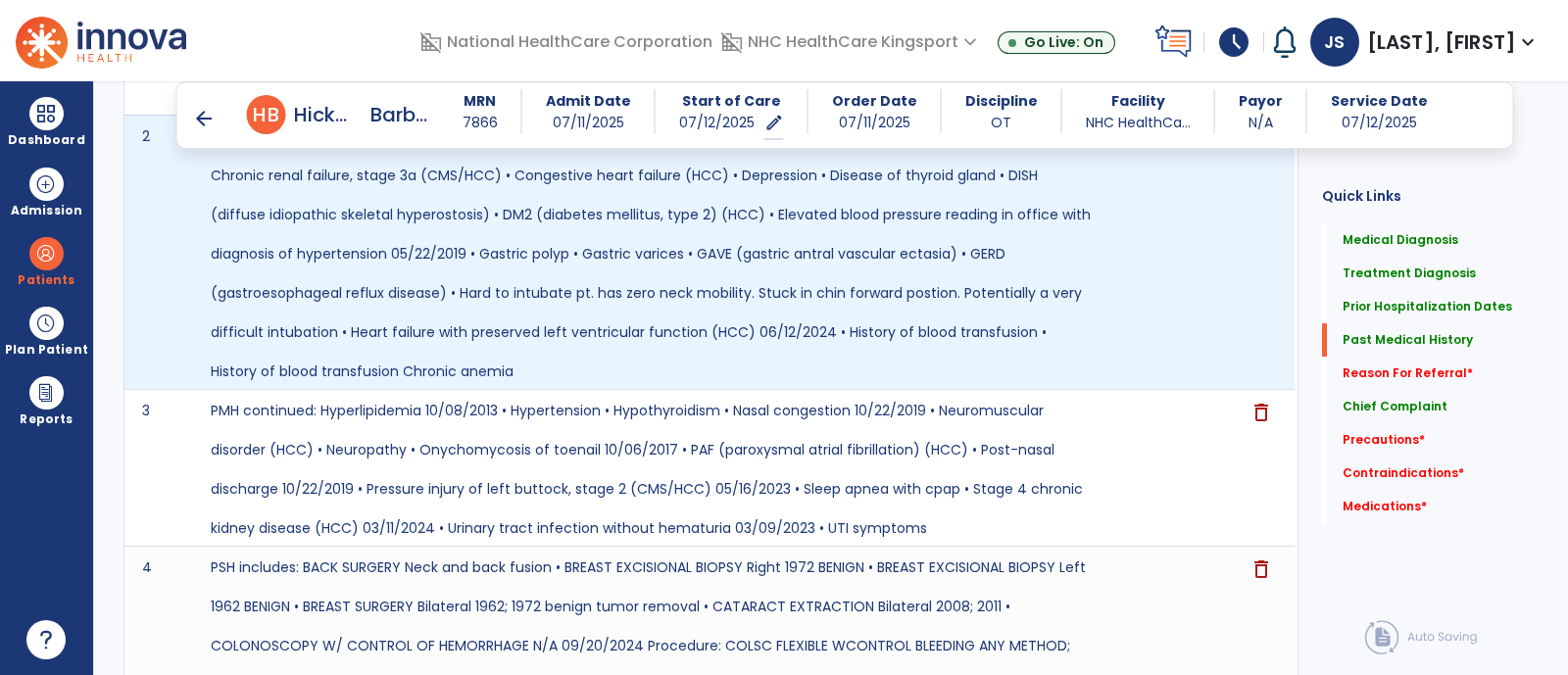 scroll, scrollTop: 733, scrollLeft: 0, axis: vertical 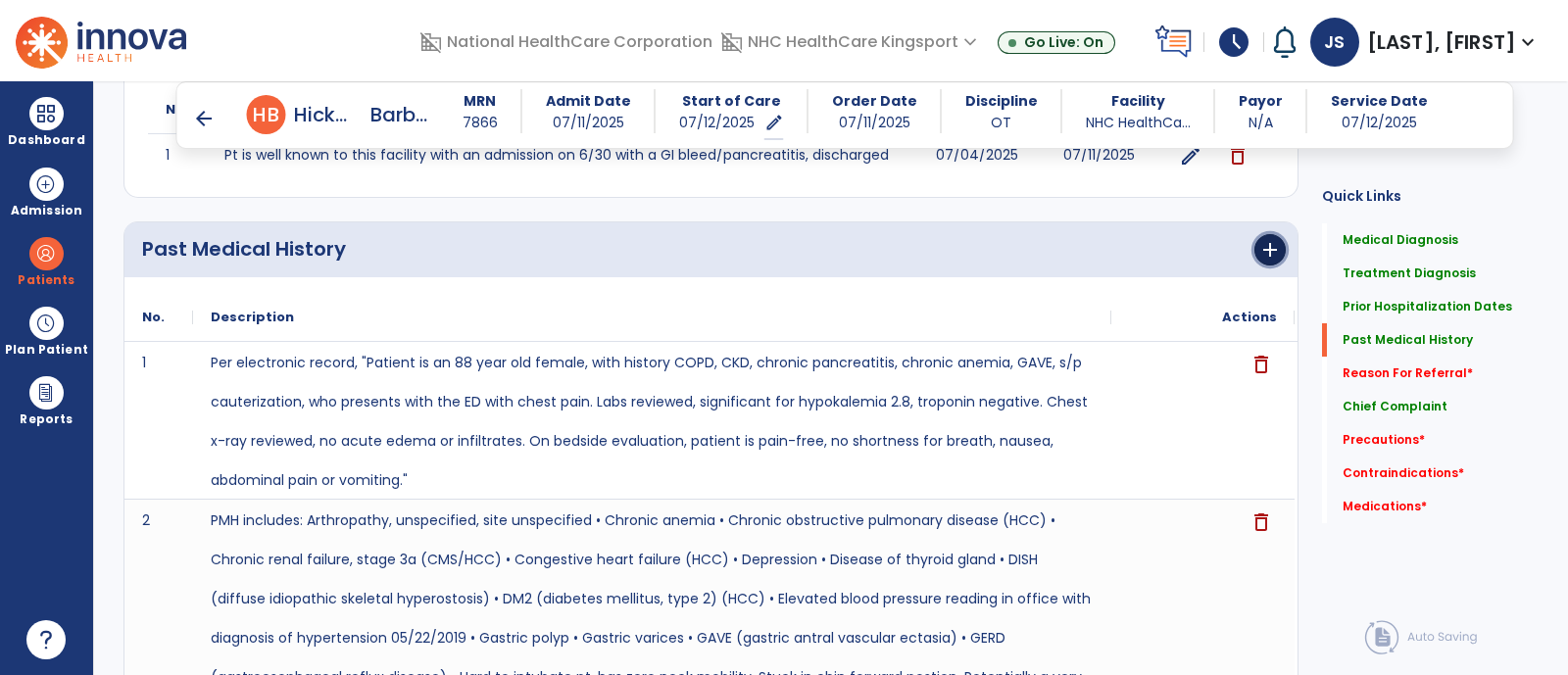 click on "add" 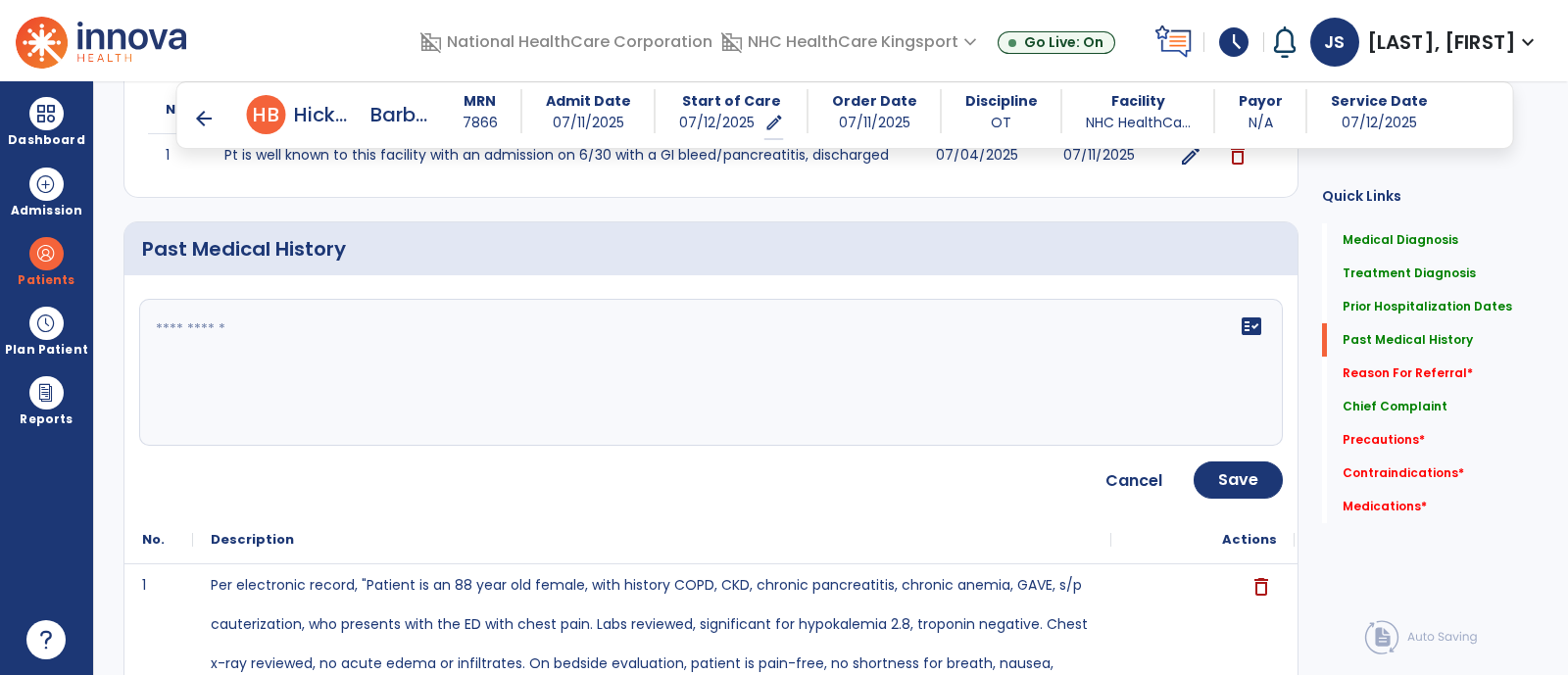 click on "fact_check" 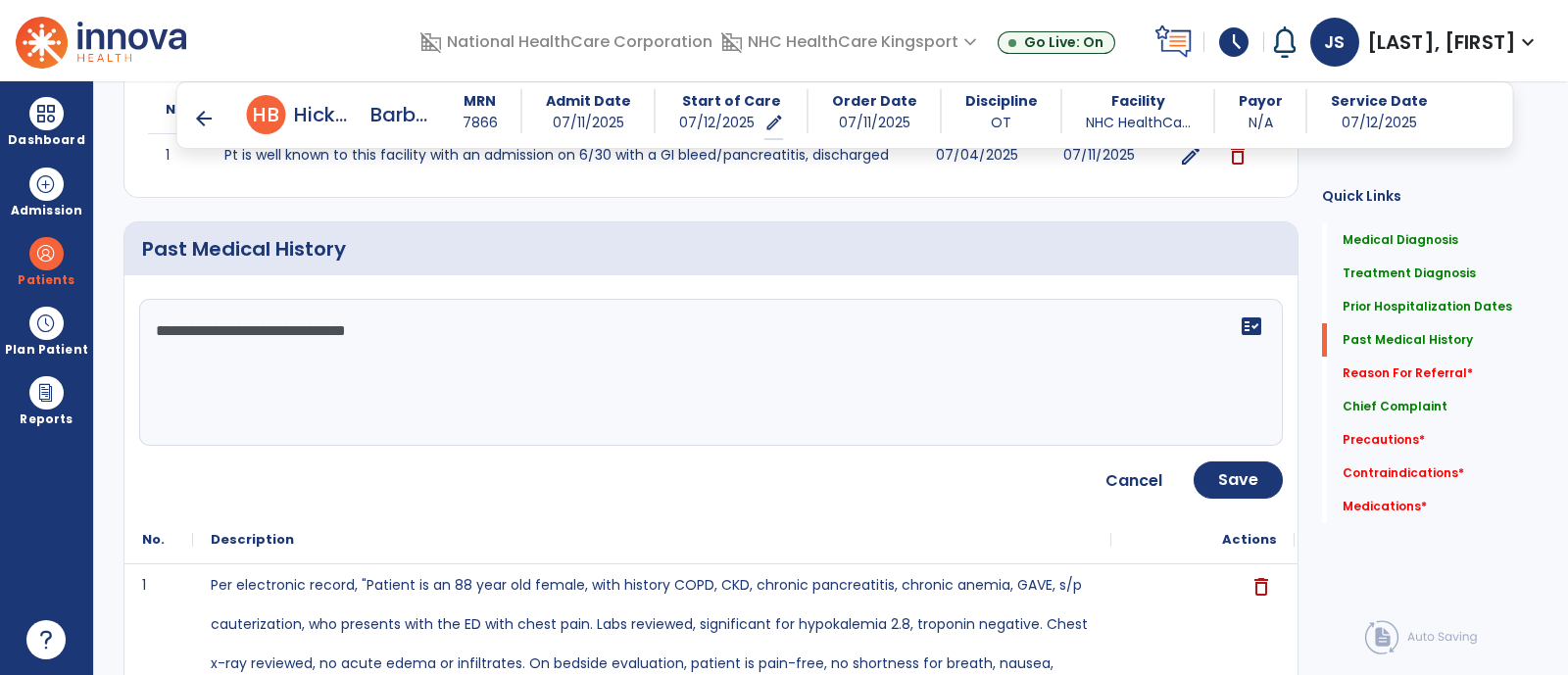 paste on "**********" 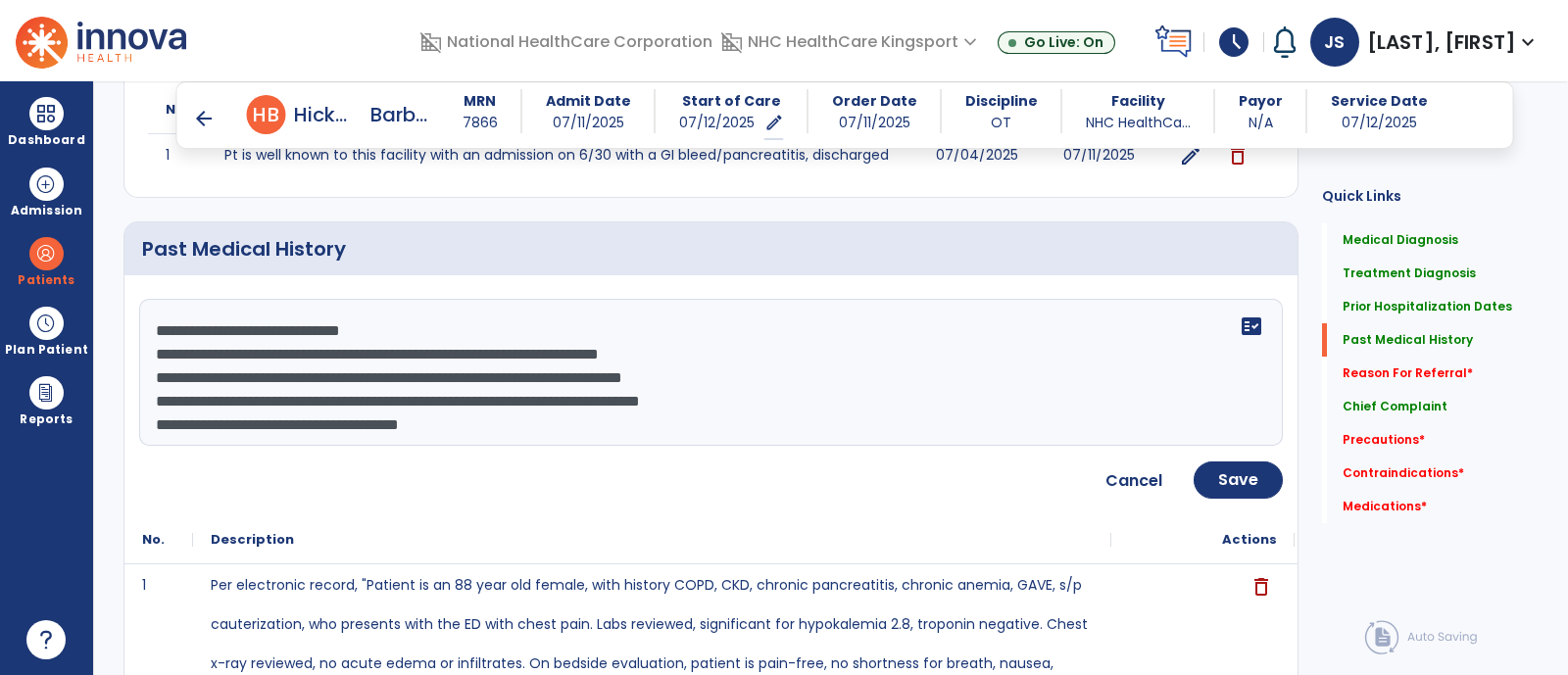 scroll, scrollTop: 14, scrollLeft: 0, axis: vertical 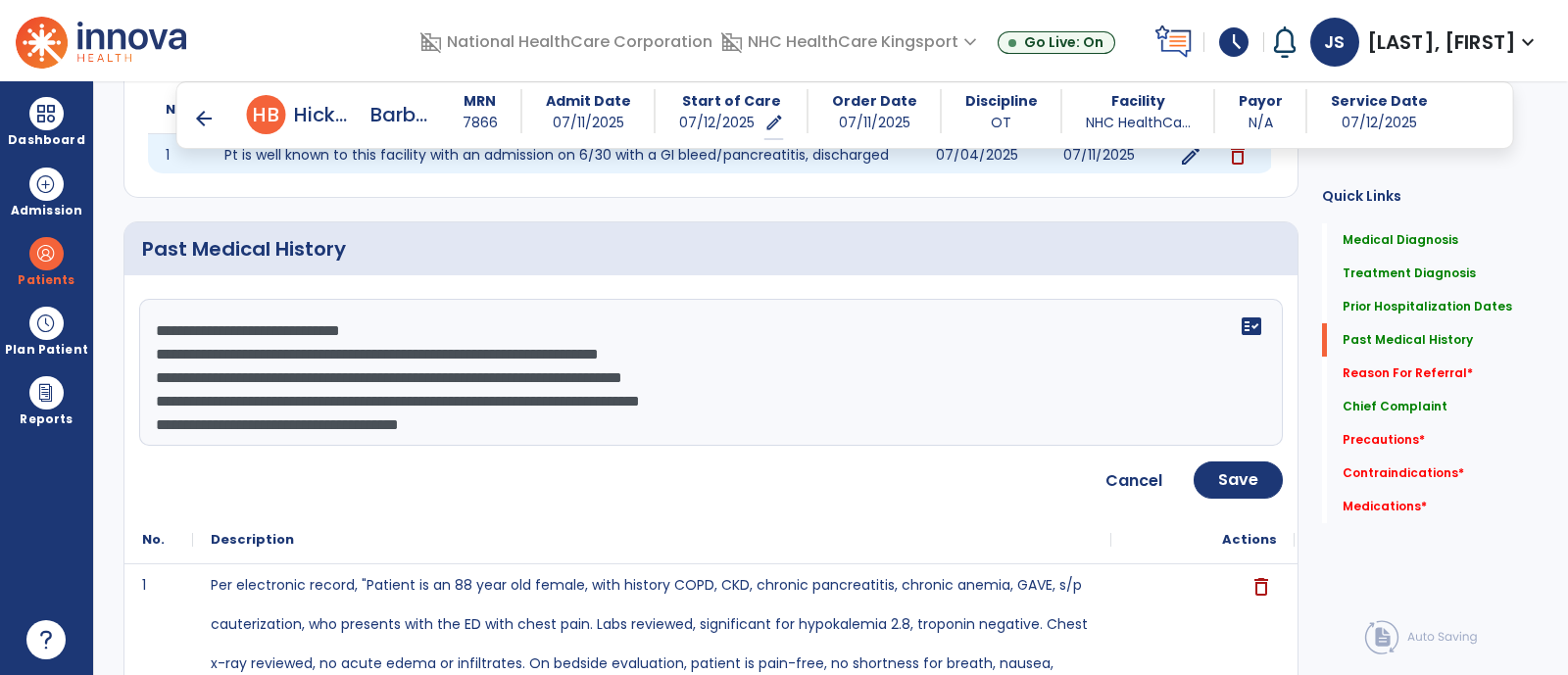 paste on "**********" 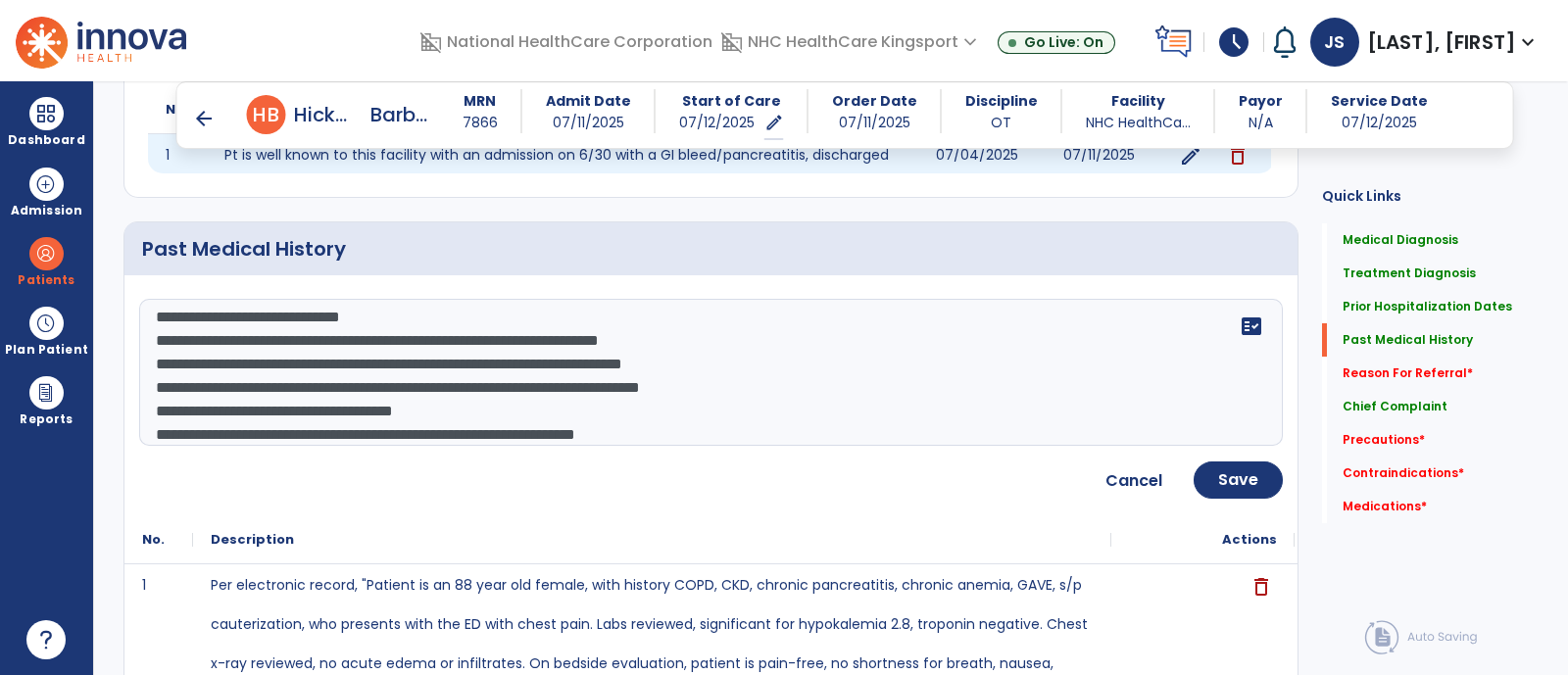scroll, scrollTop: 179, scrollLeft: 0, axis: vertical 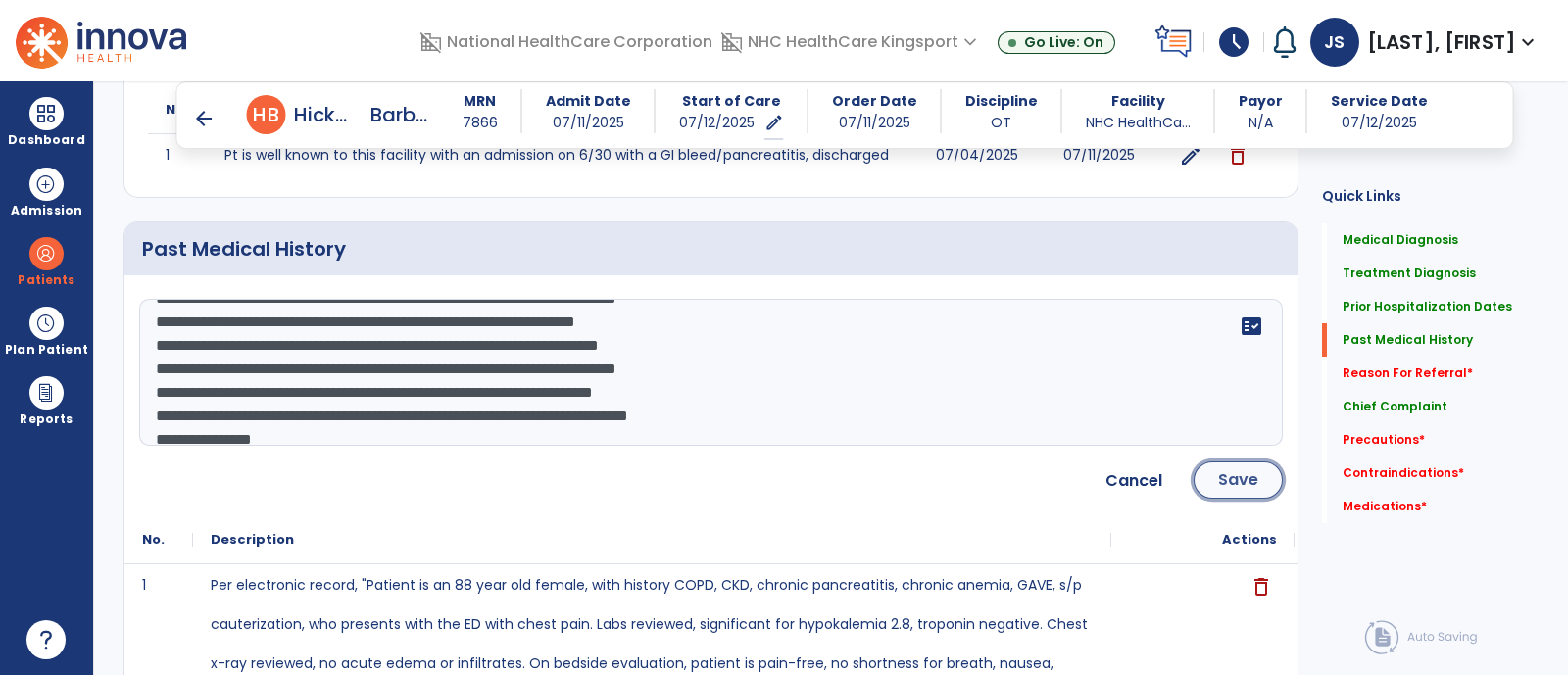 click on "Save" 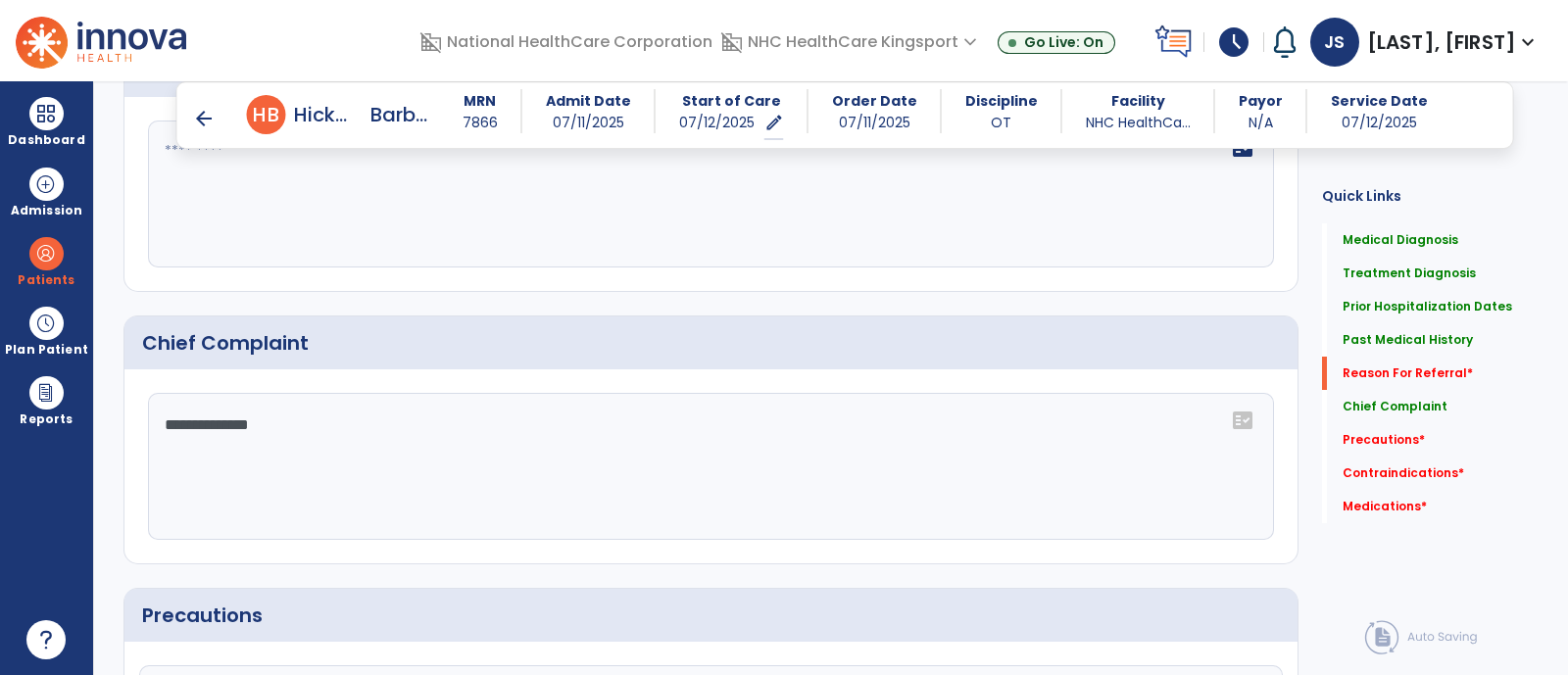 scroll, scrollTop: 2207, scrollLeft: 0, axis: vertical 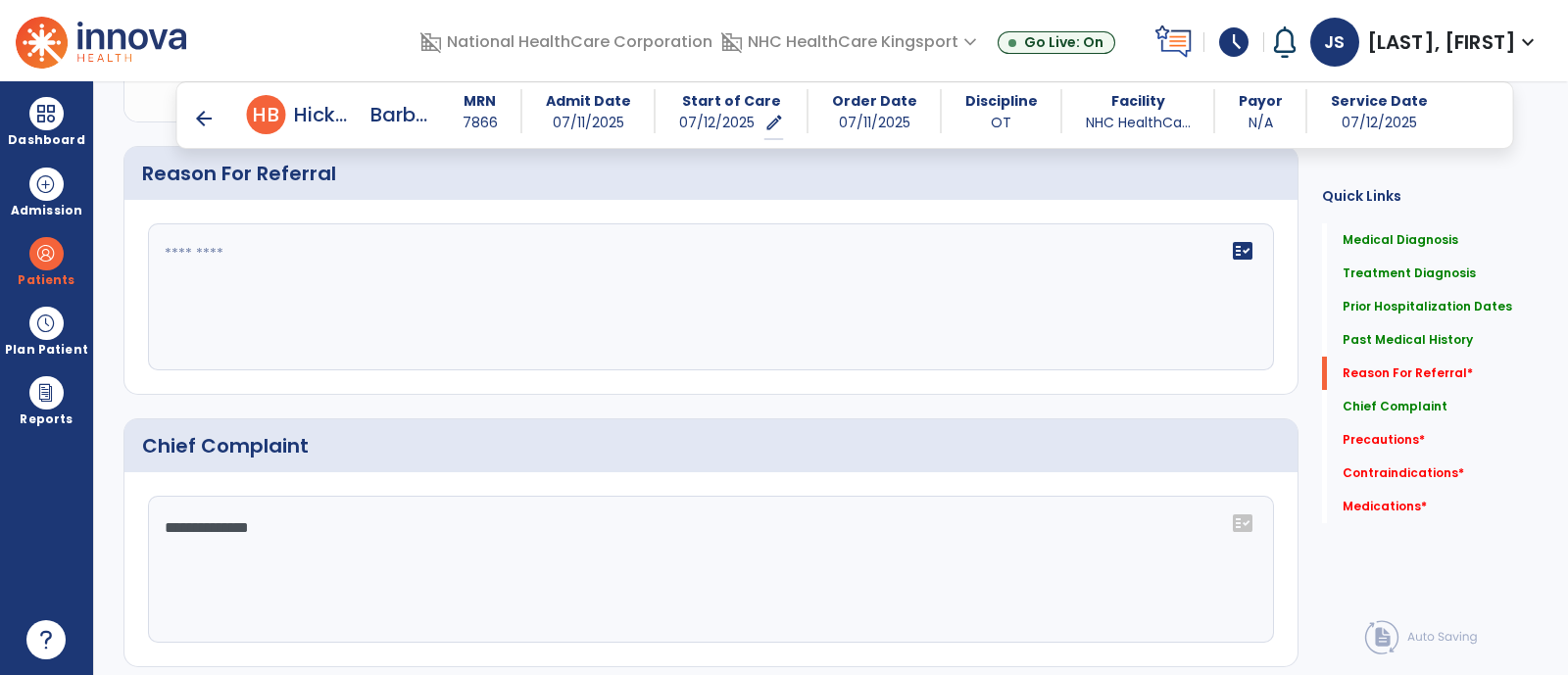 click 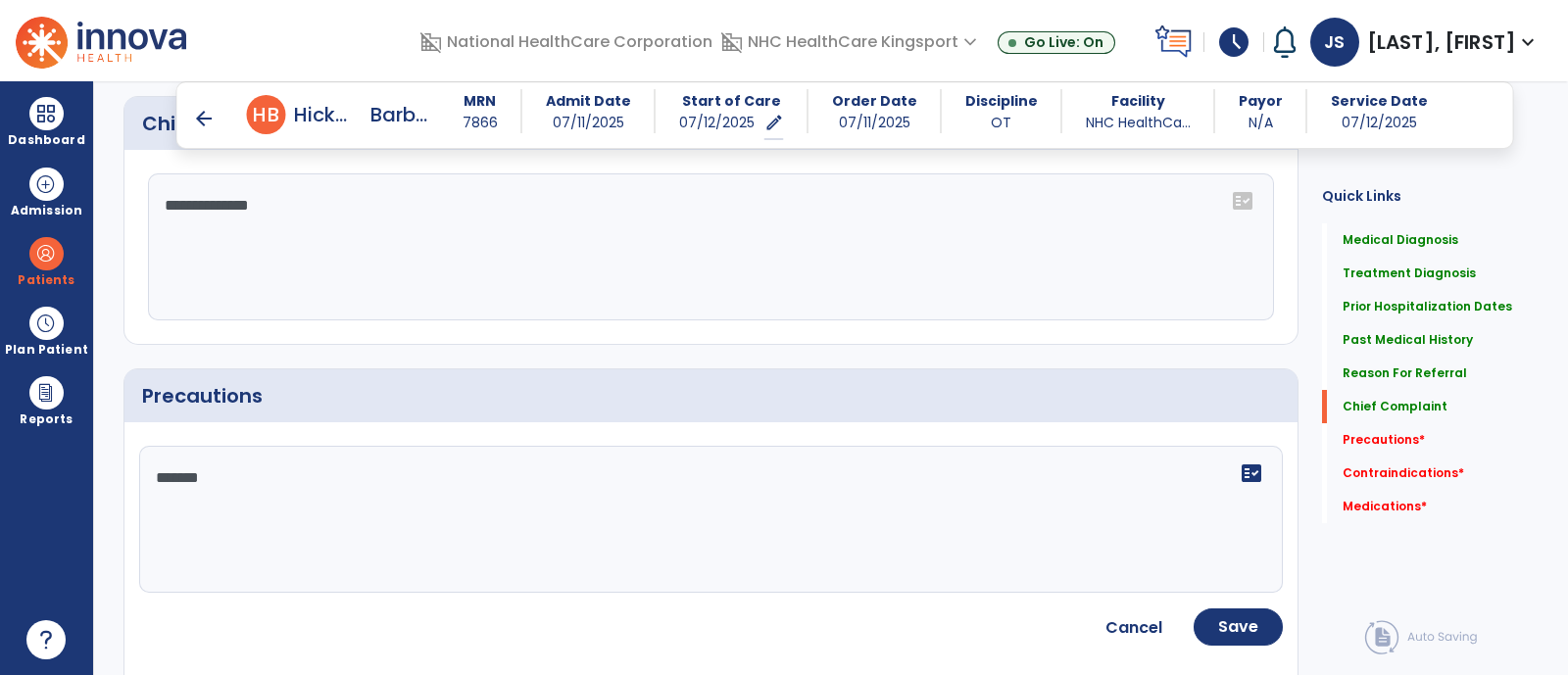 scroll, scrollTop: 2546, scrollLeft: 0, axis: vertical 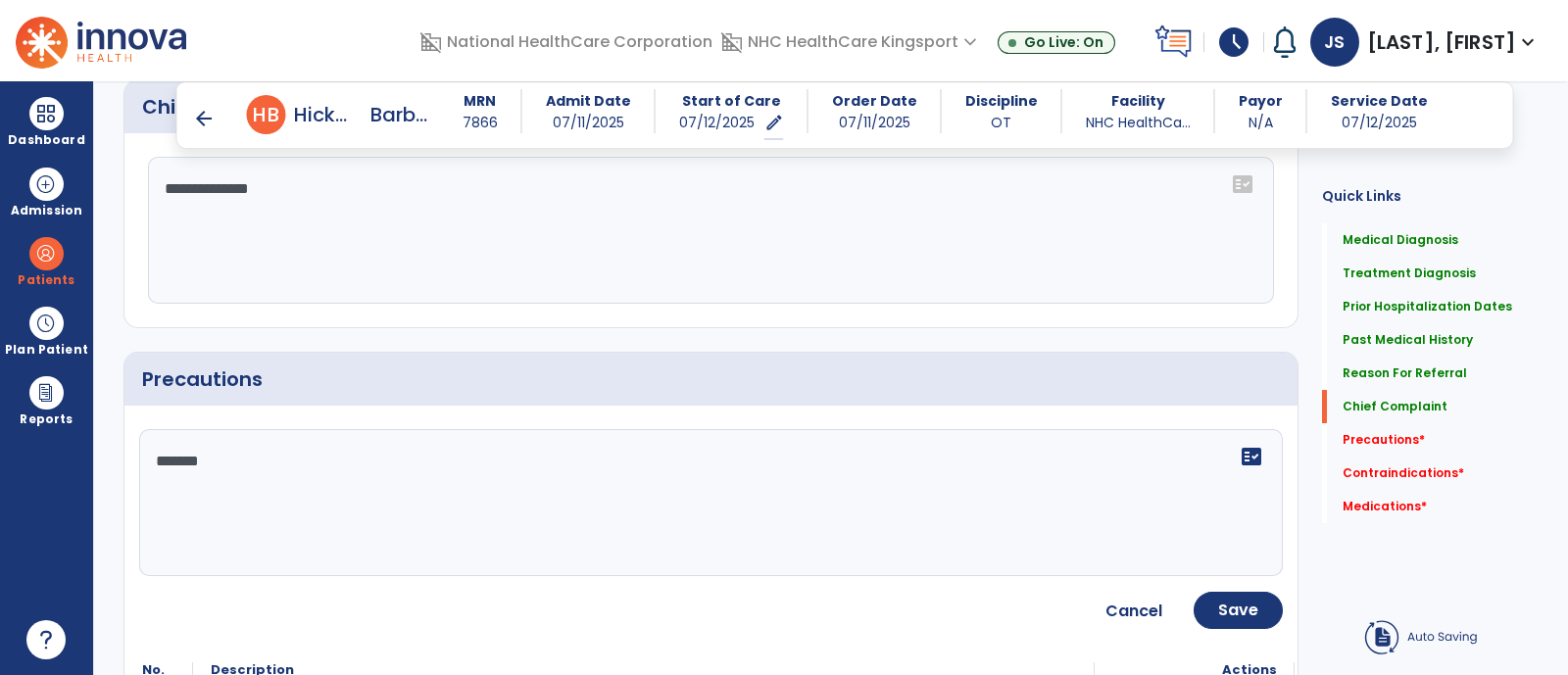 type on "**********" 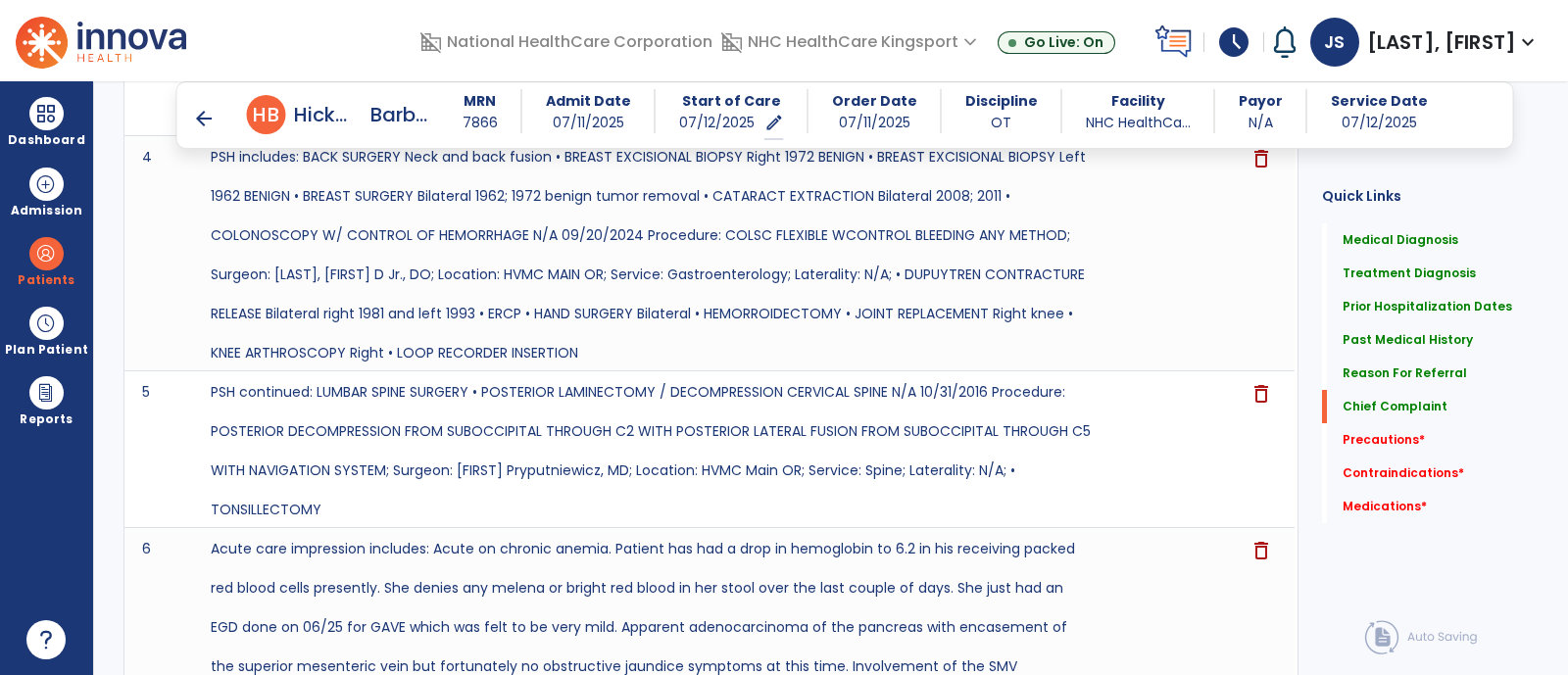 scroll, scrollTop: 2546, scrollLeft: 0, axis: vertical 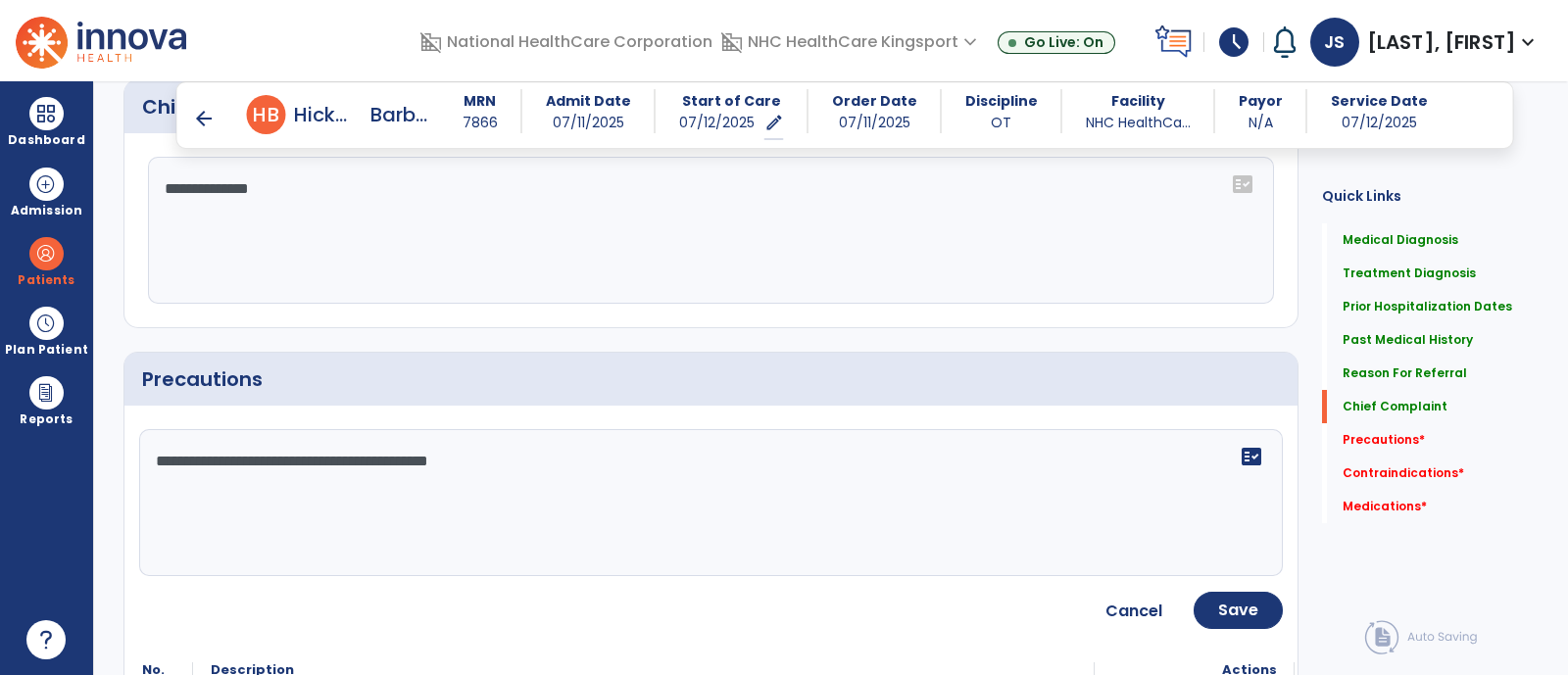 type on "**********" 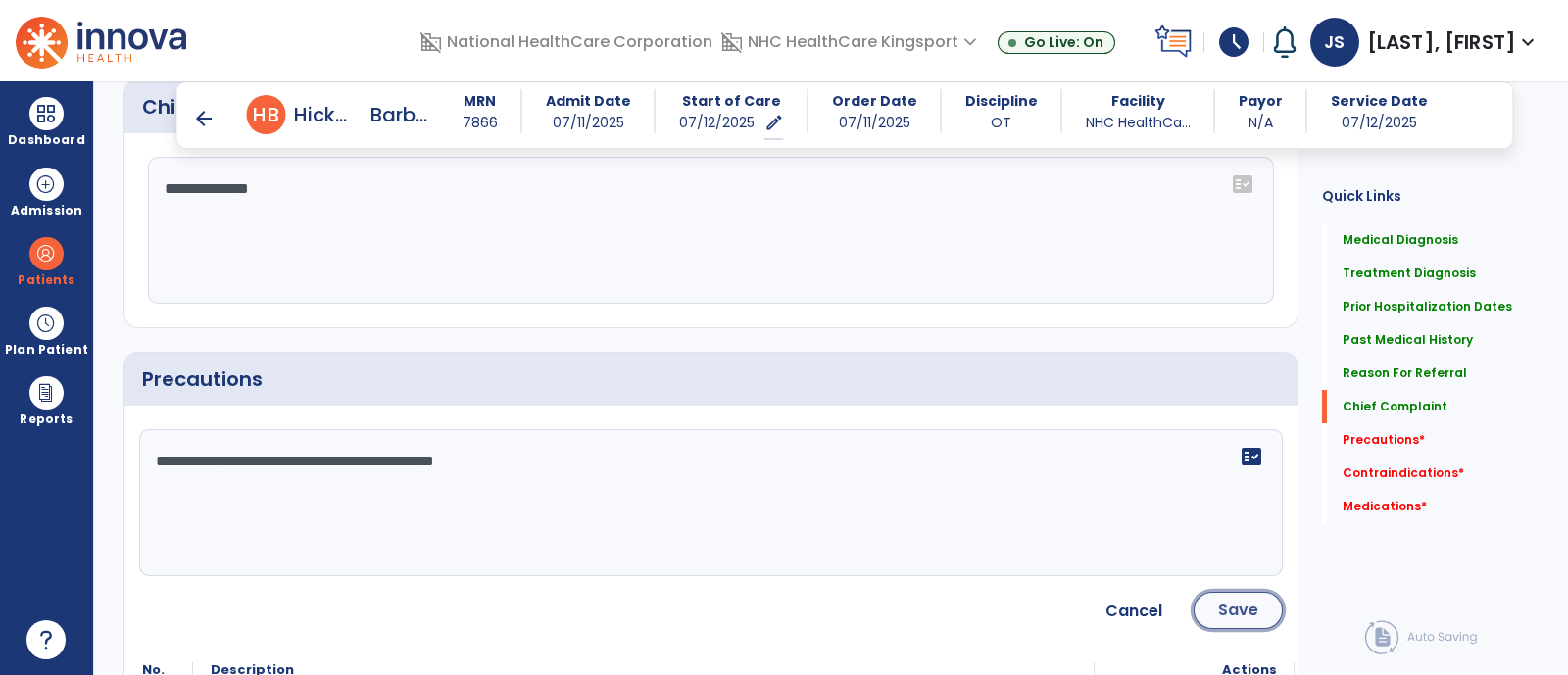 click on "Save" 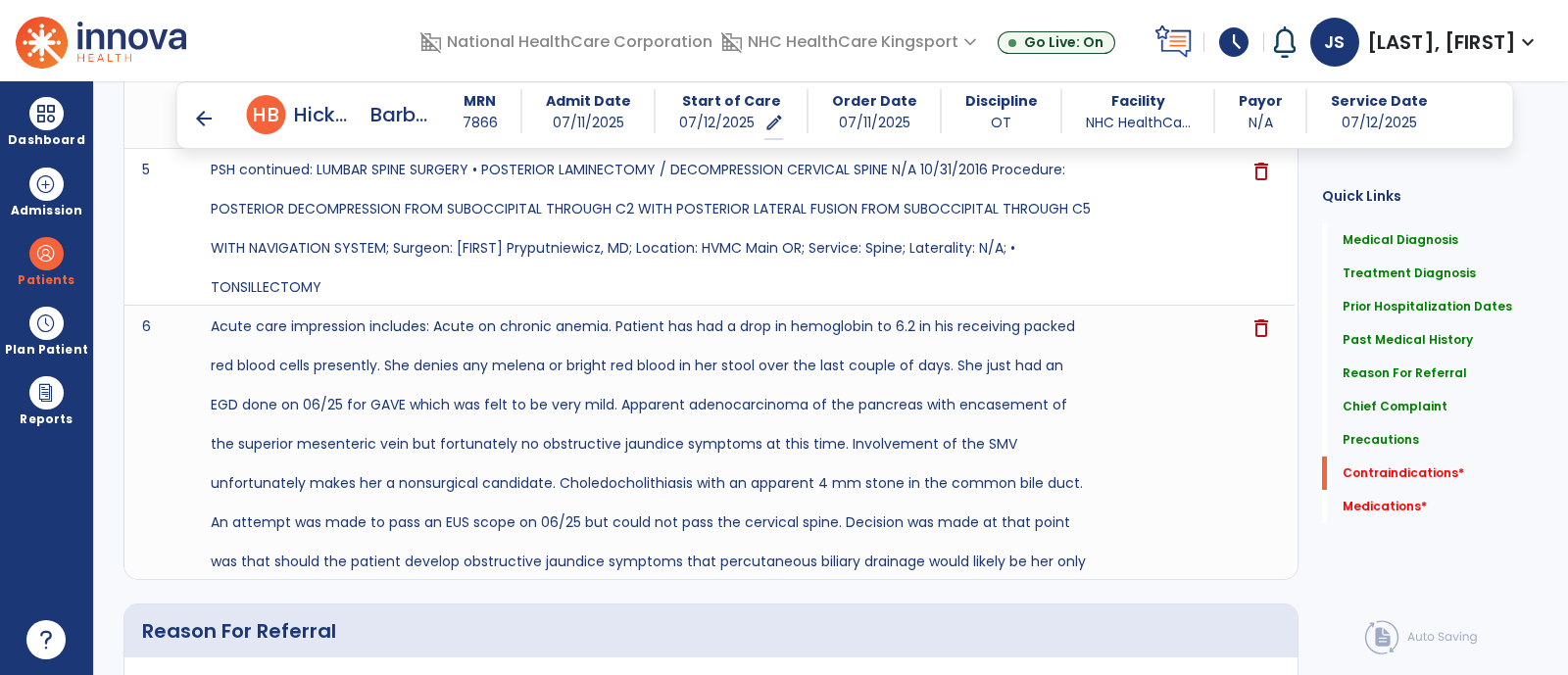 scroll, scrollTop: 2769, scrollLeft: 0, axis: vertical 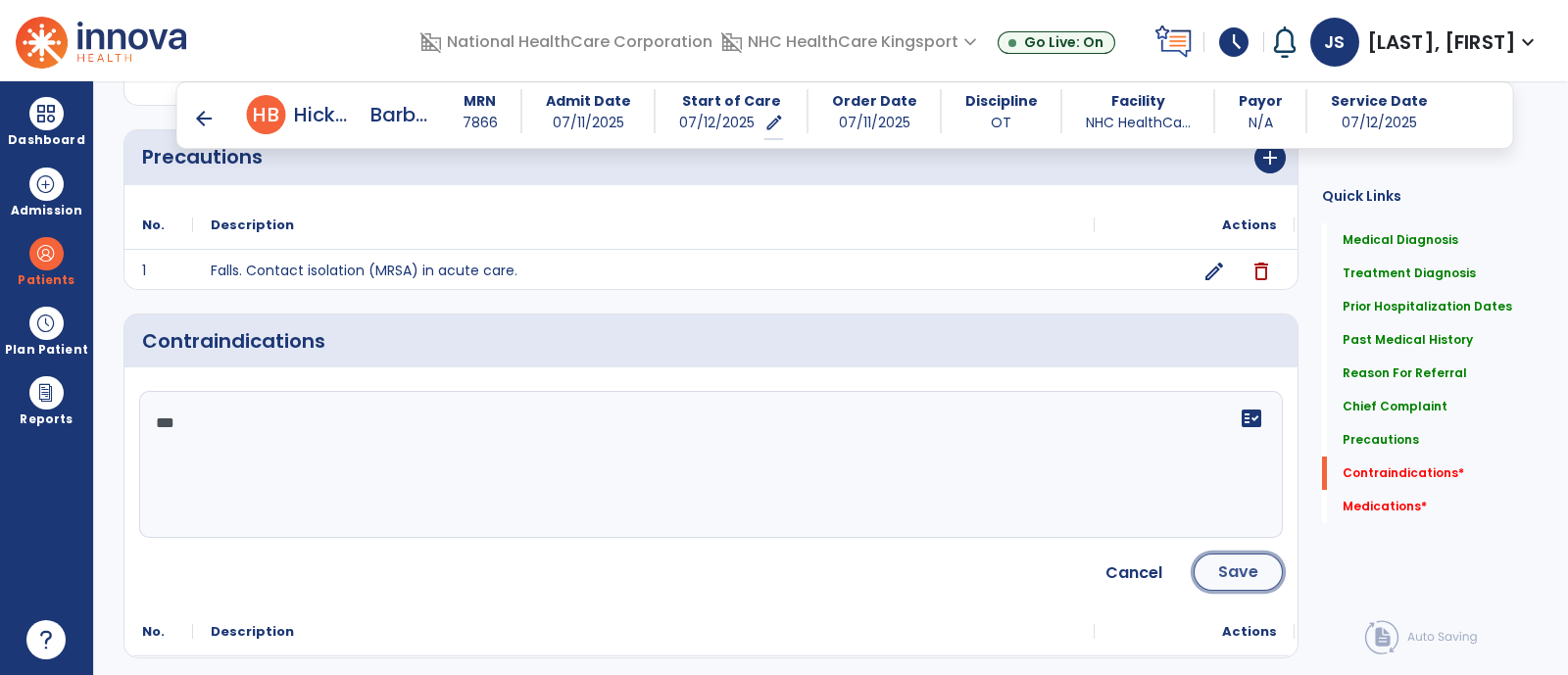 click on "Save" 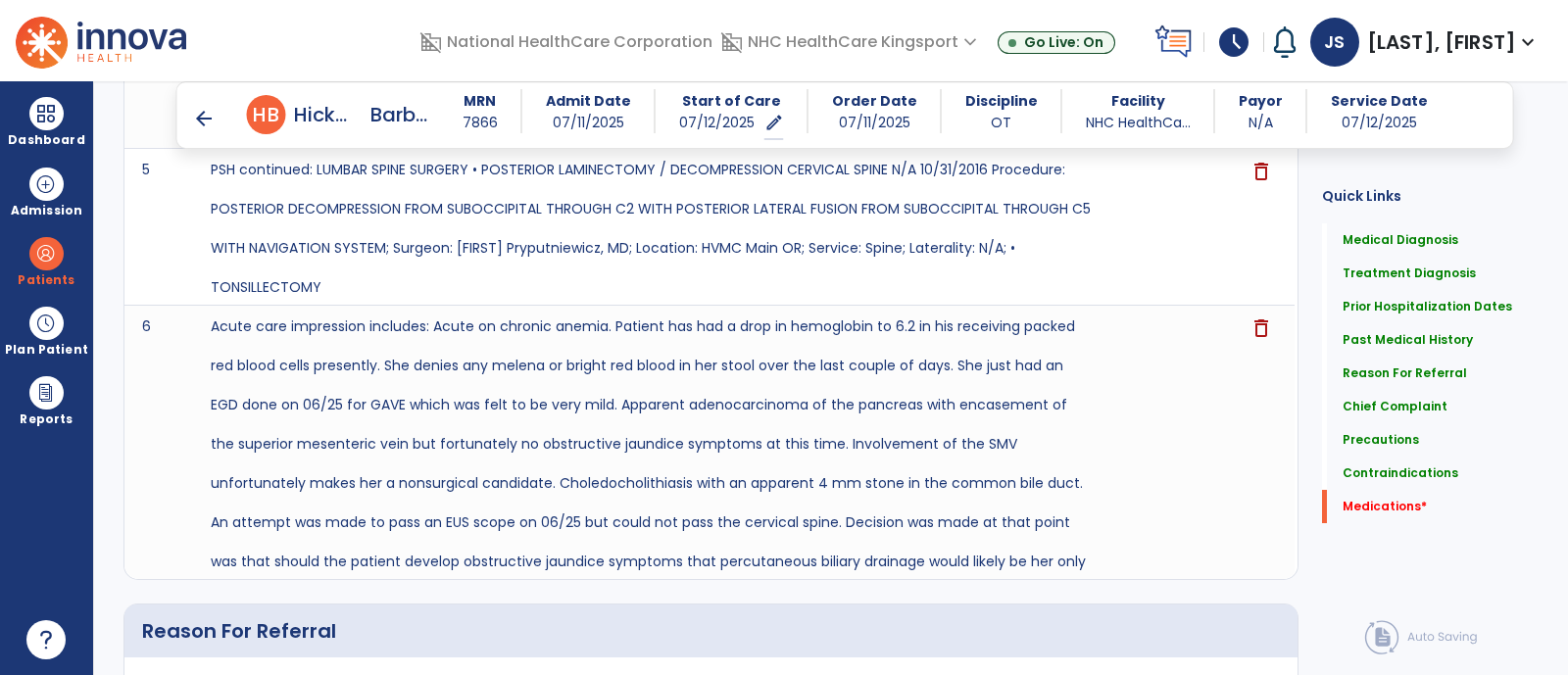 scroll, scrollTop: 2820, scrollLeft: 0, axis: vertical 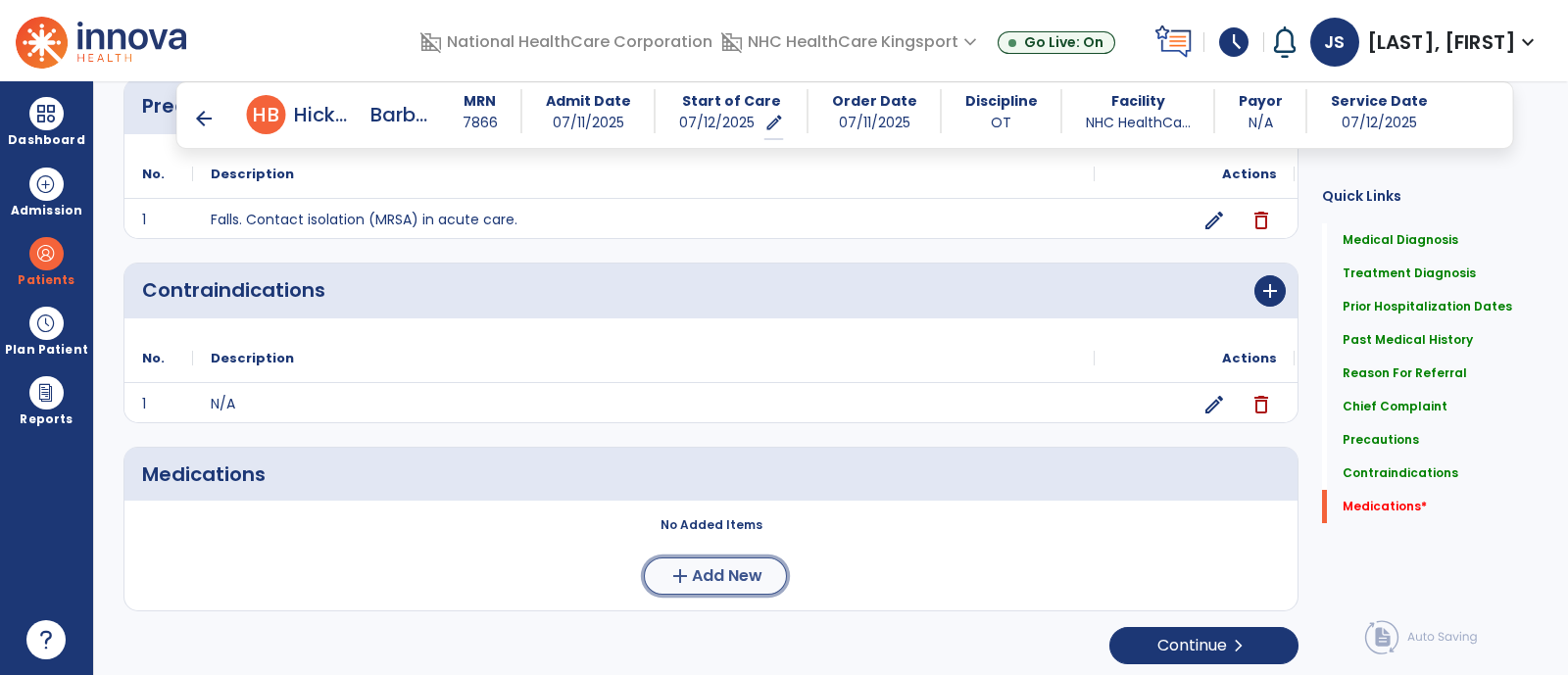 click on "add  Add New" 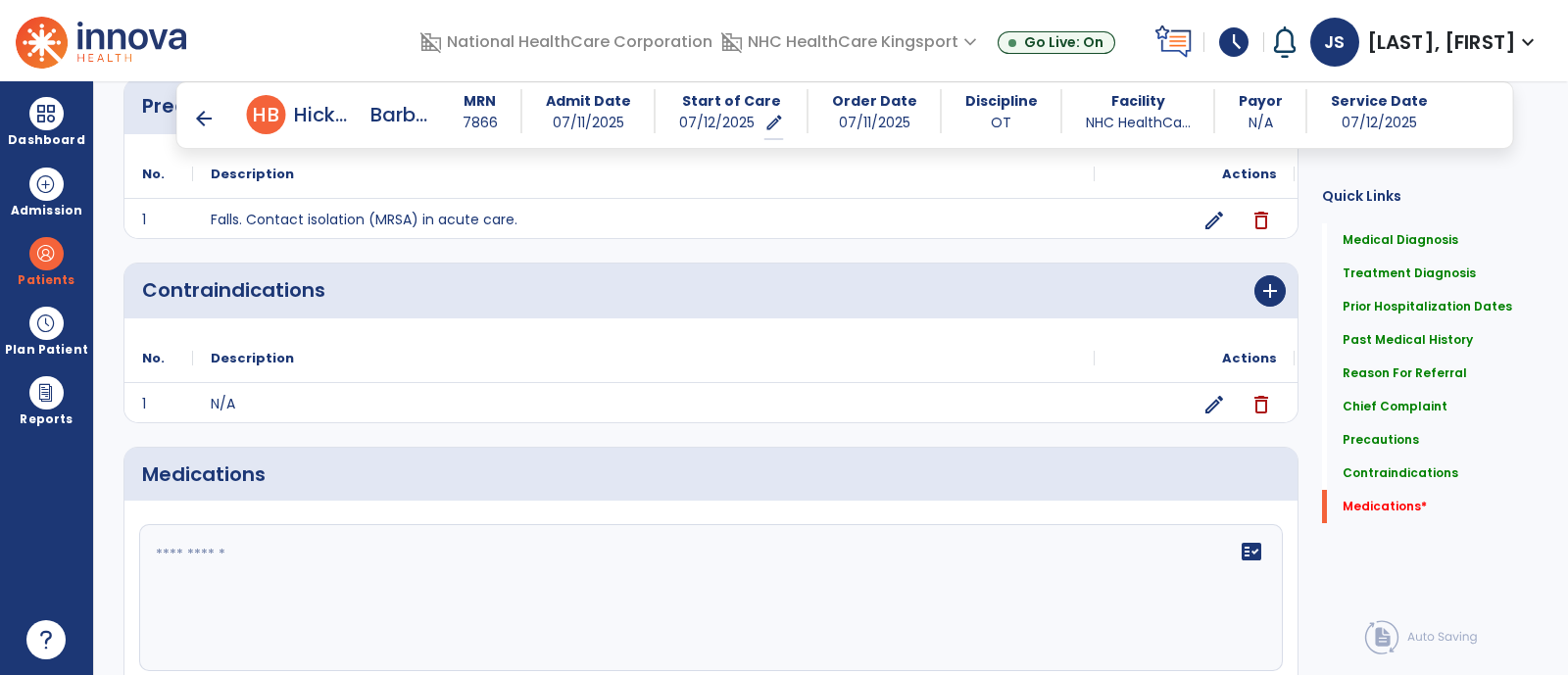 click on "fact_check" 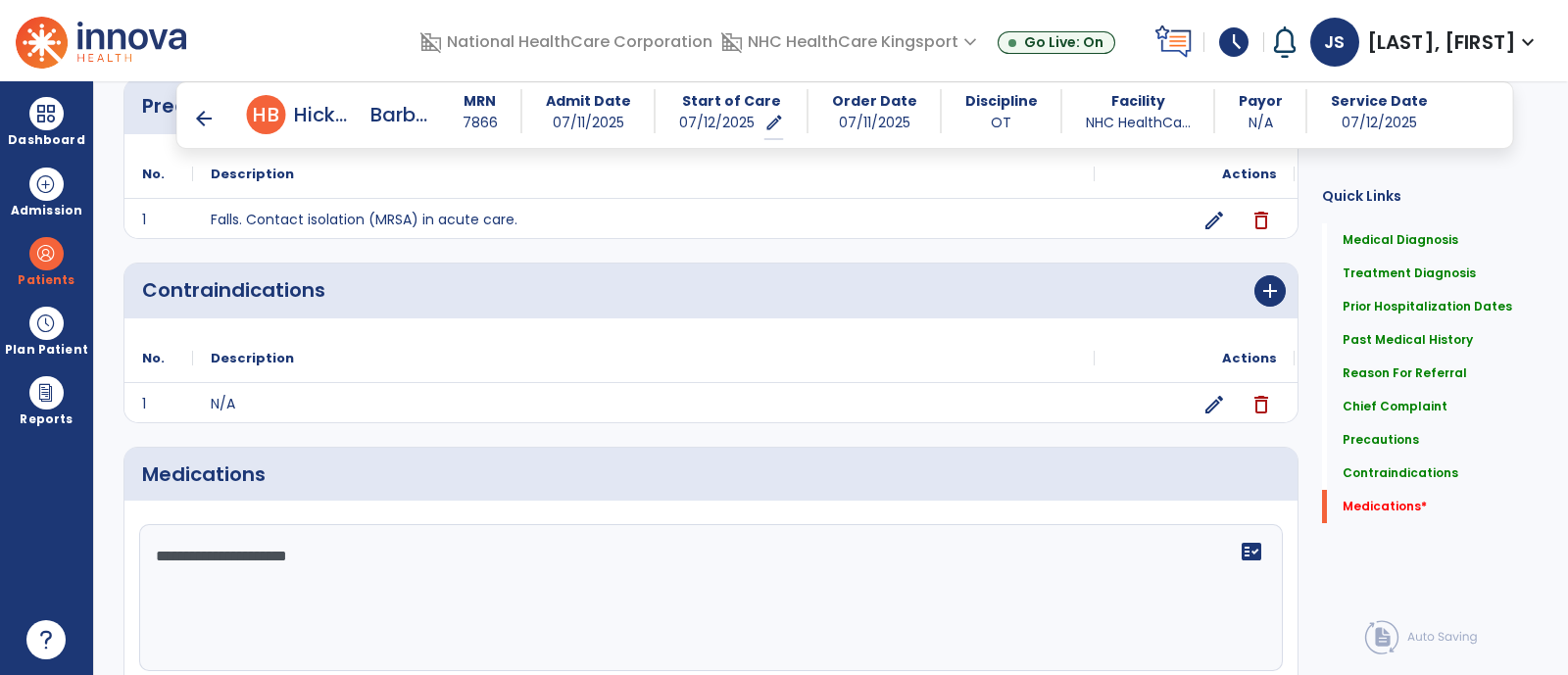 type on "**********" 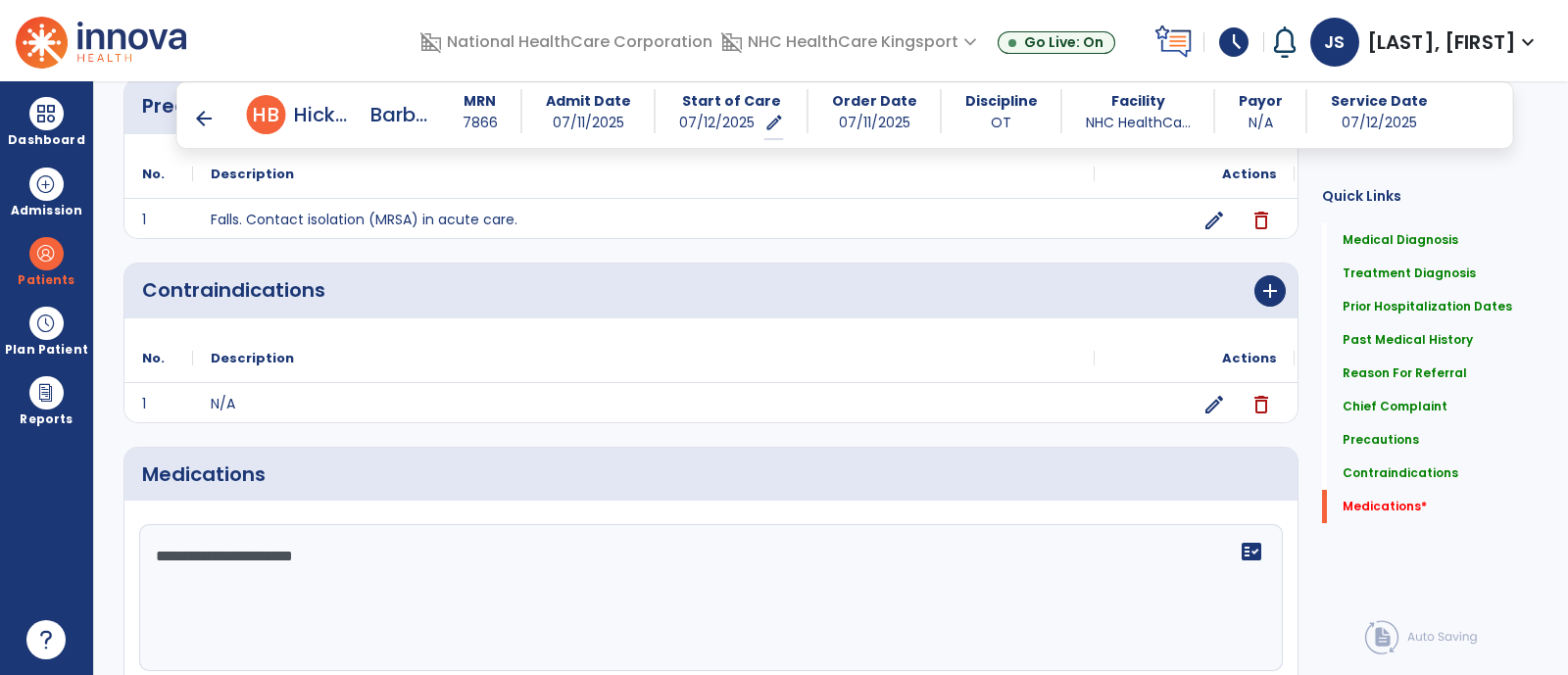 scroll, scrollTop: 3000, scrollLeft: 0, axis: vertical 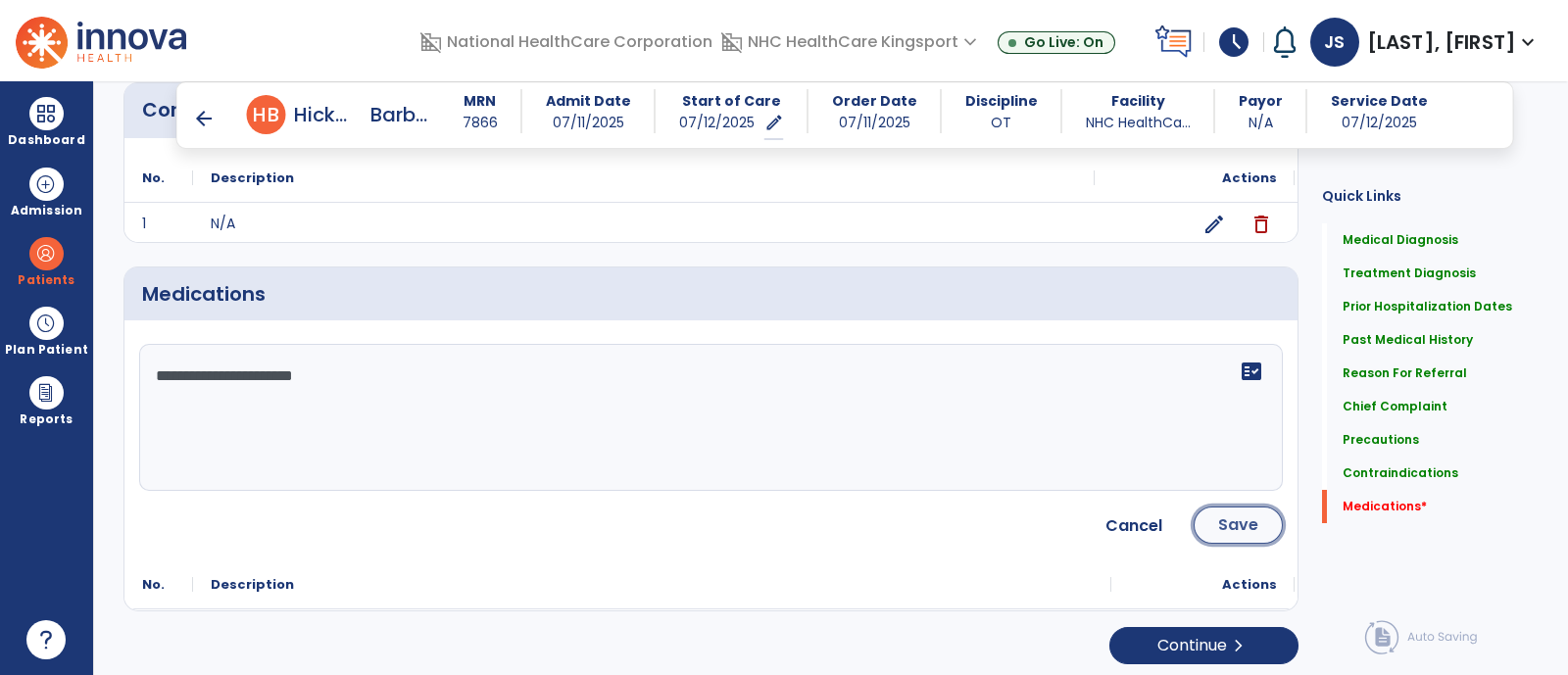 click on "Save" 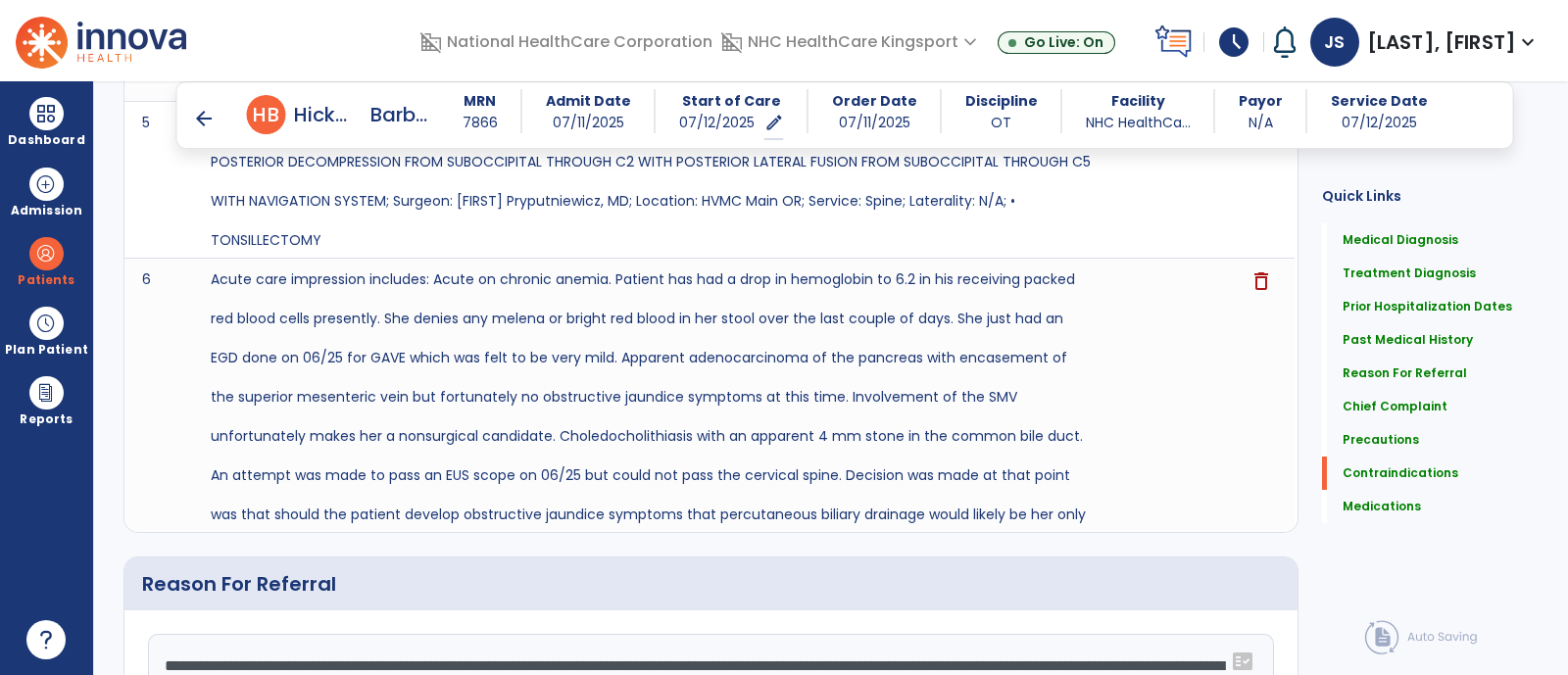 scroll, scrollTop: 2816, scrollLeft: 0, axis: vertical 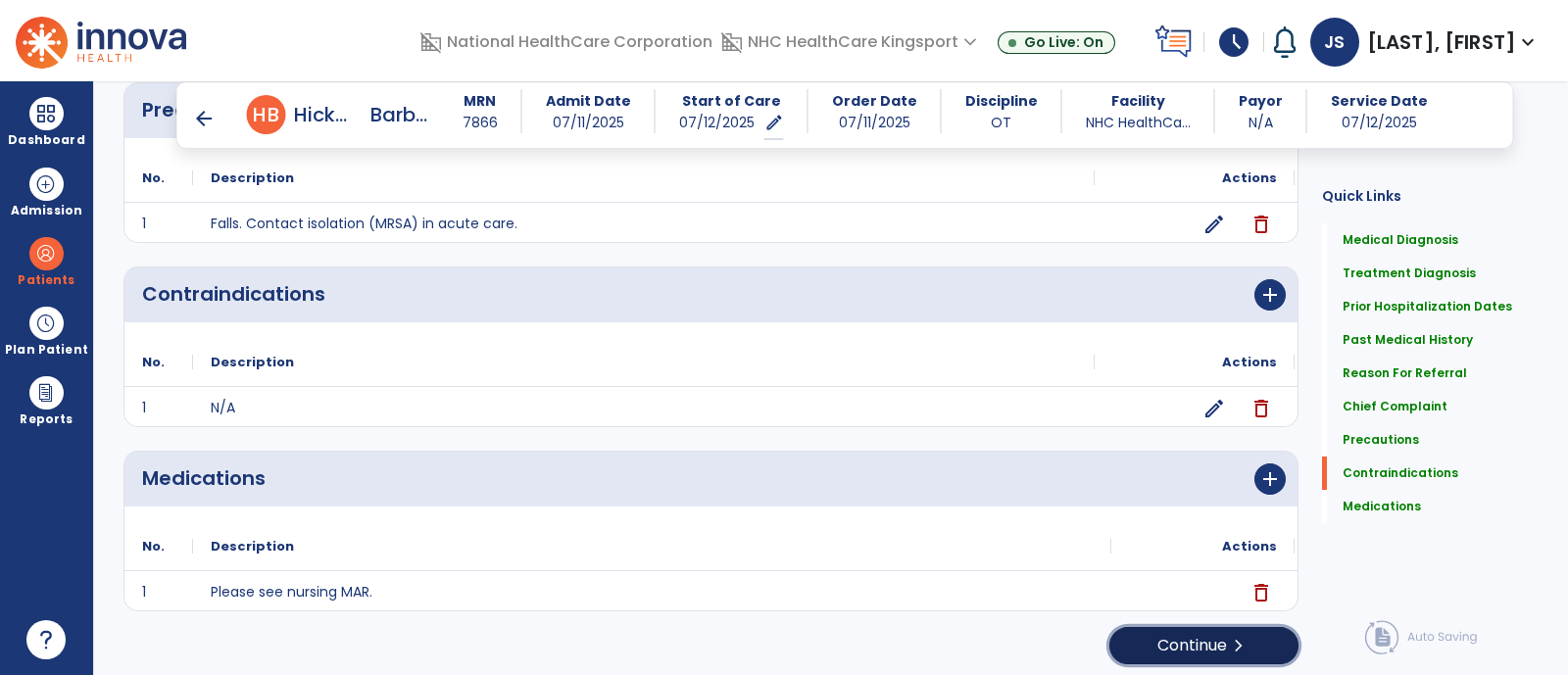 click on "Continue  chevron_right" 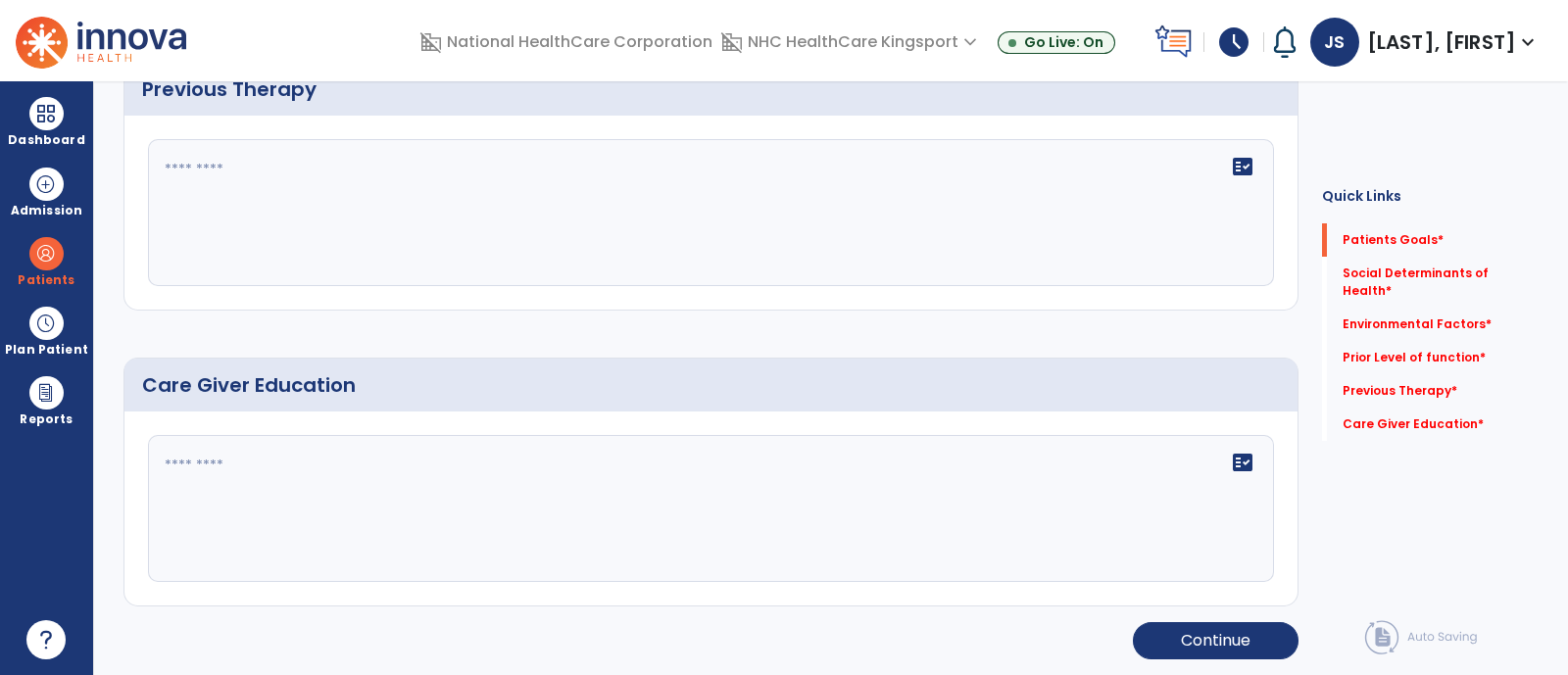 scroll, scrollTop: 0, scrollLeft: 0, axis: both 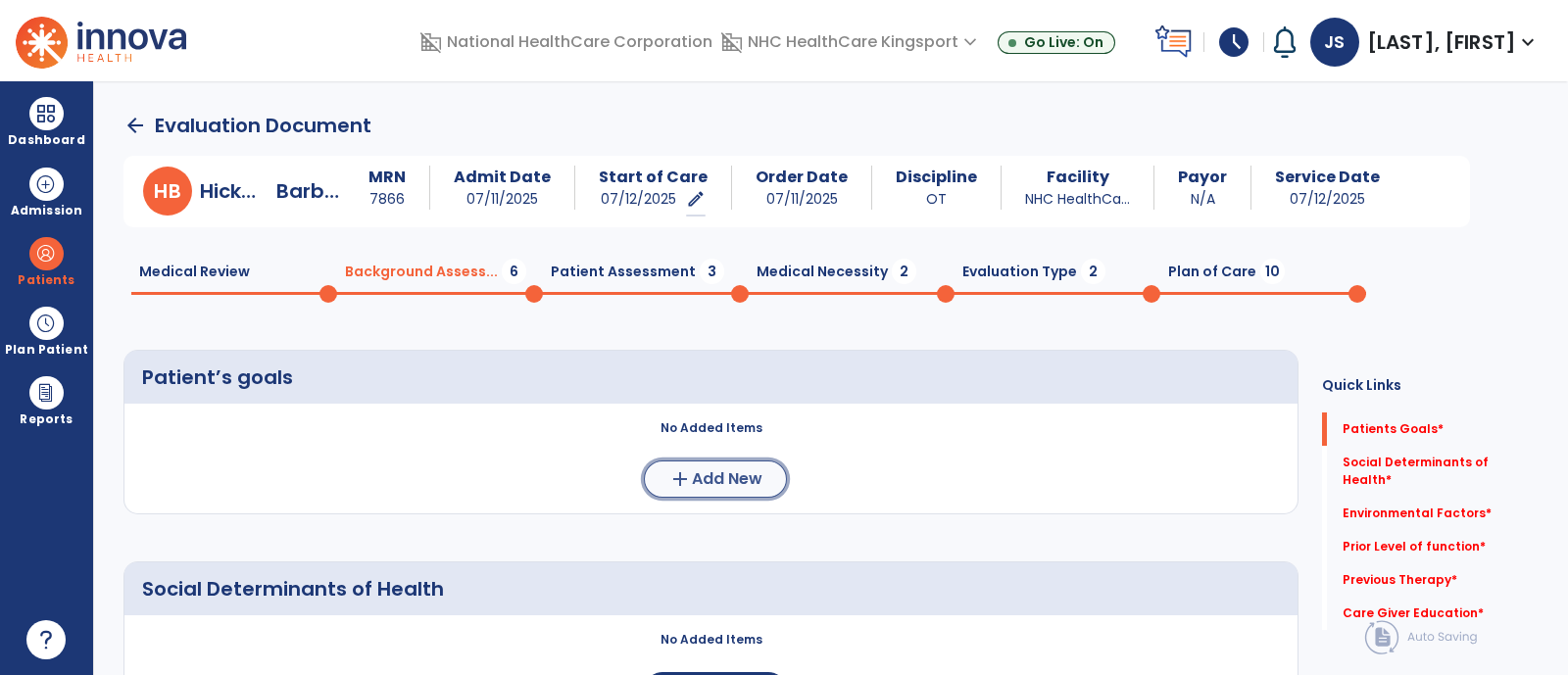 click on "Add New" 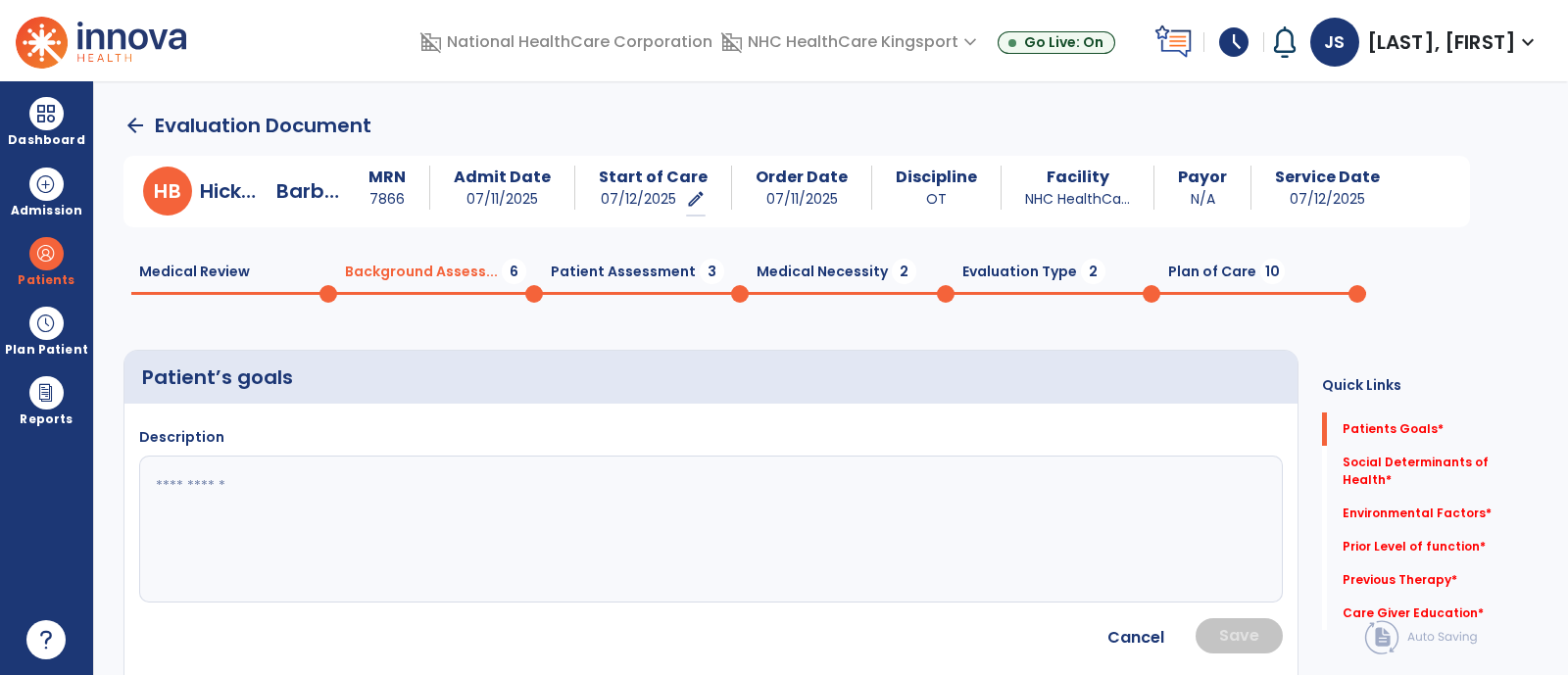 click 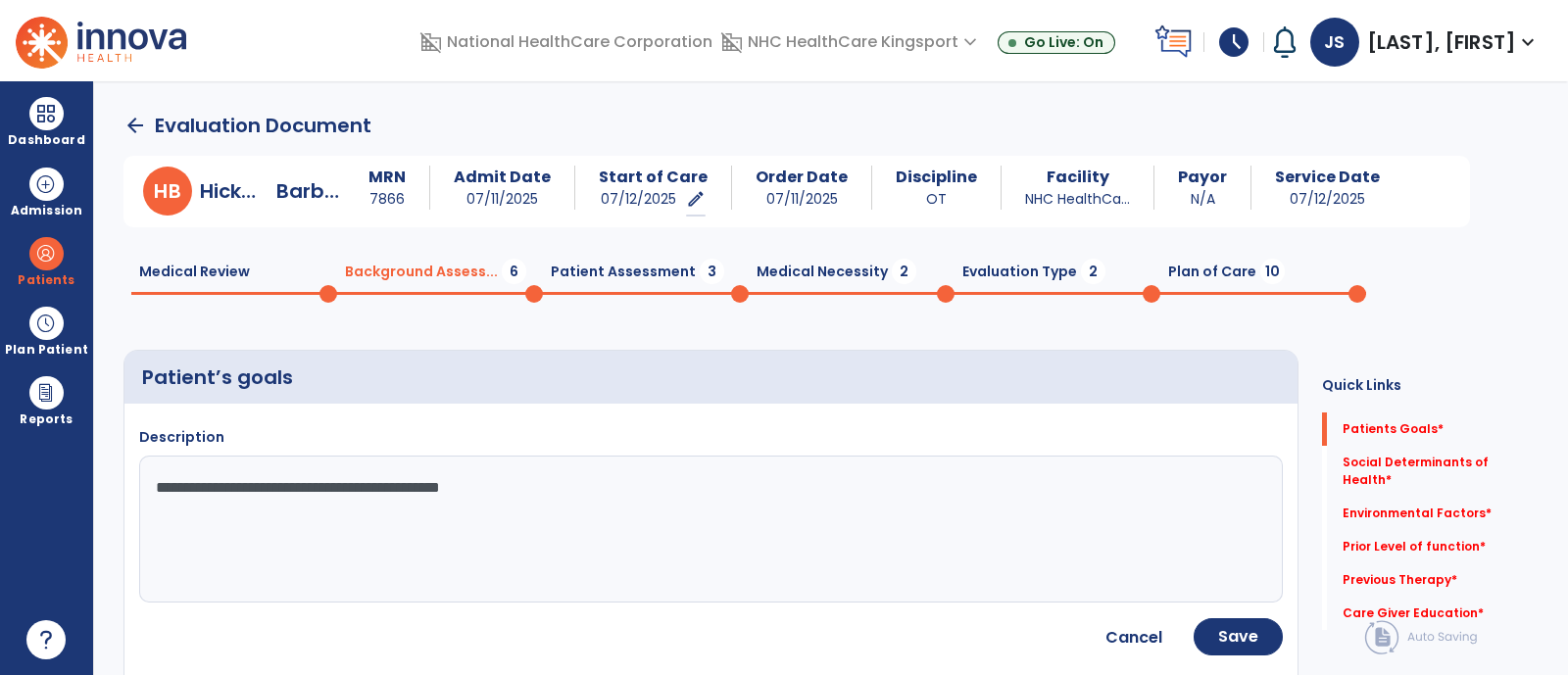 type on "**********" 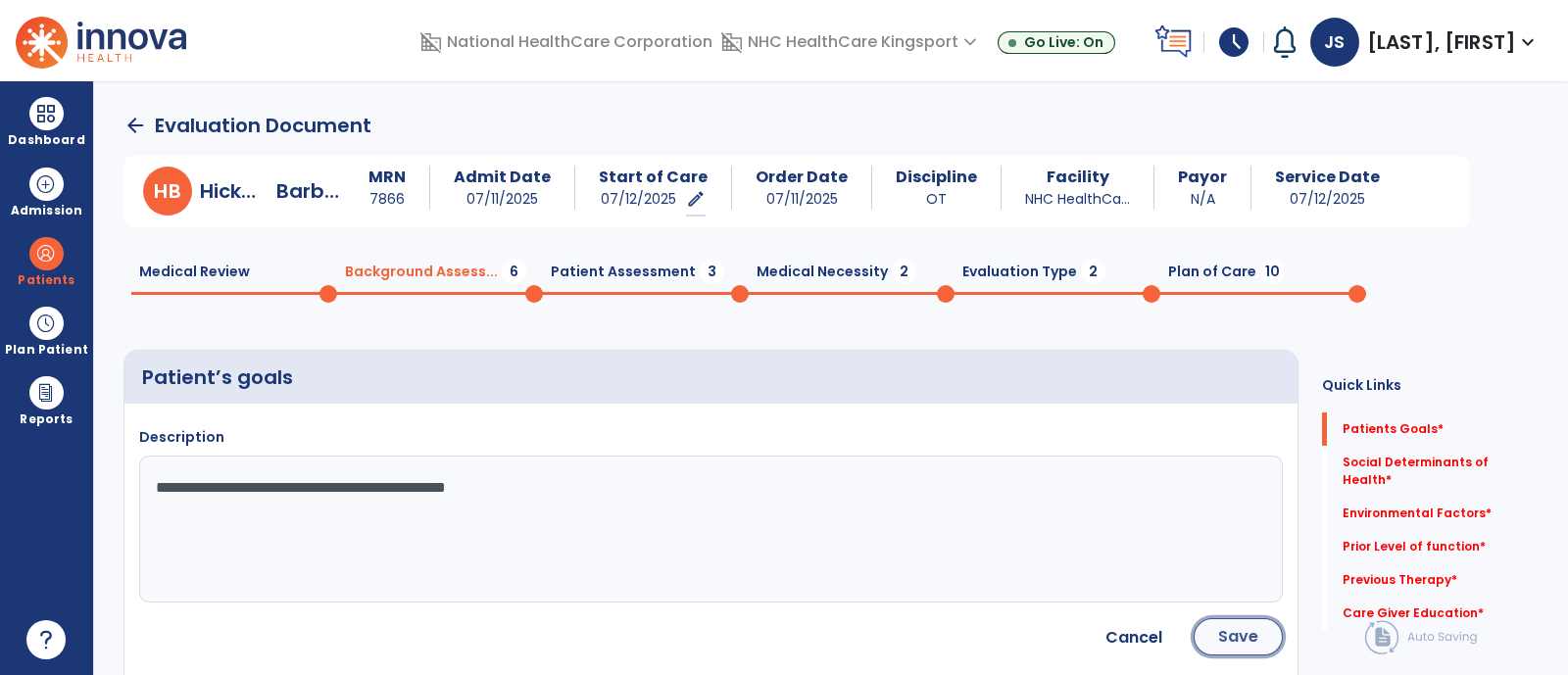 click on "Save" 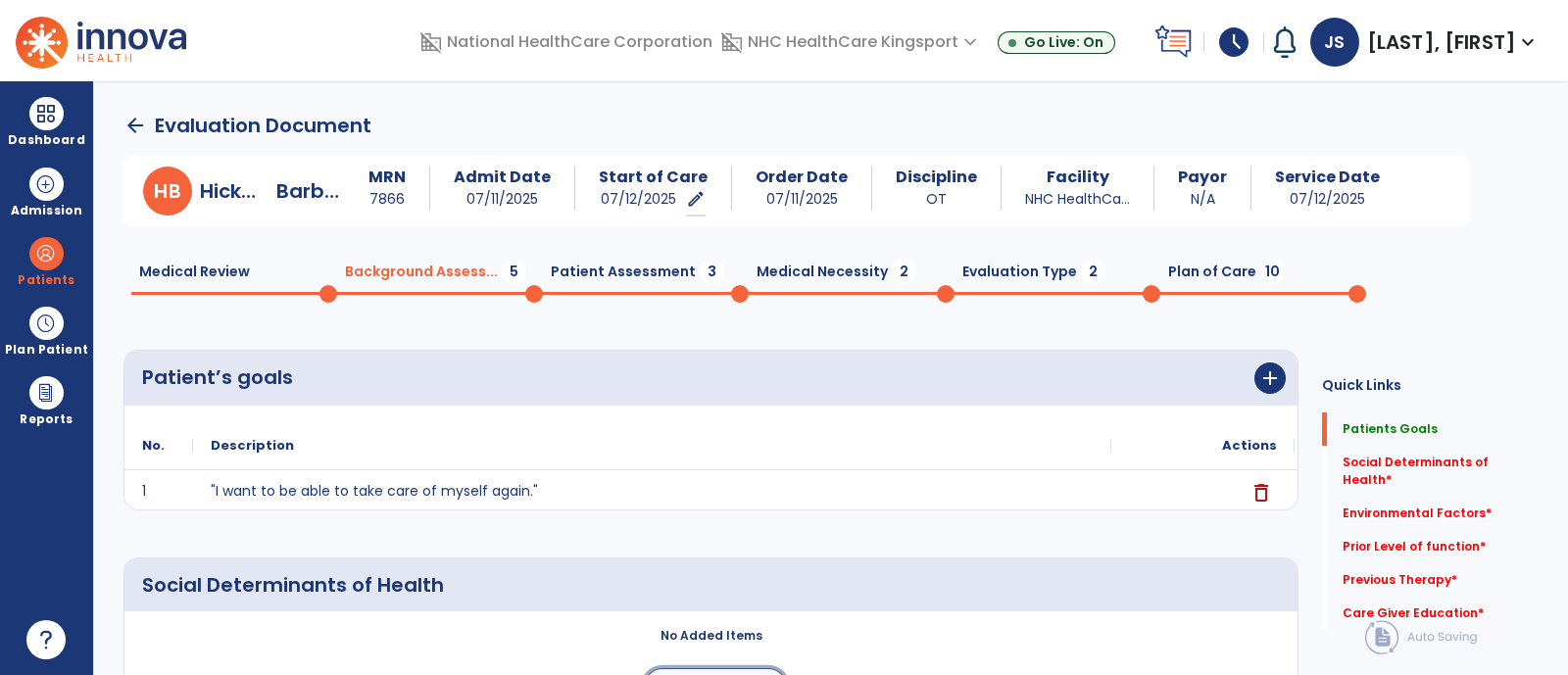 click on "add  Add New" 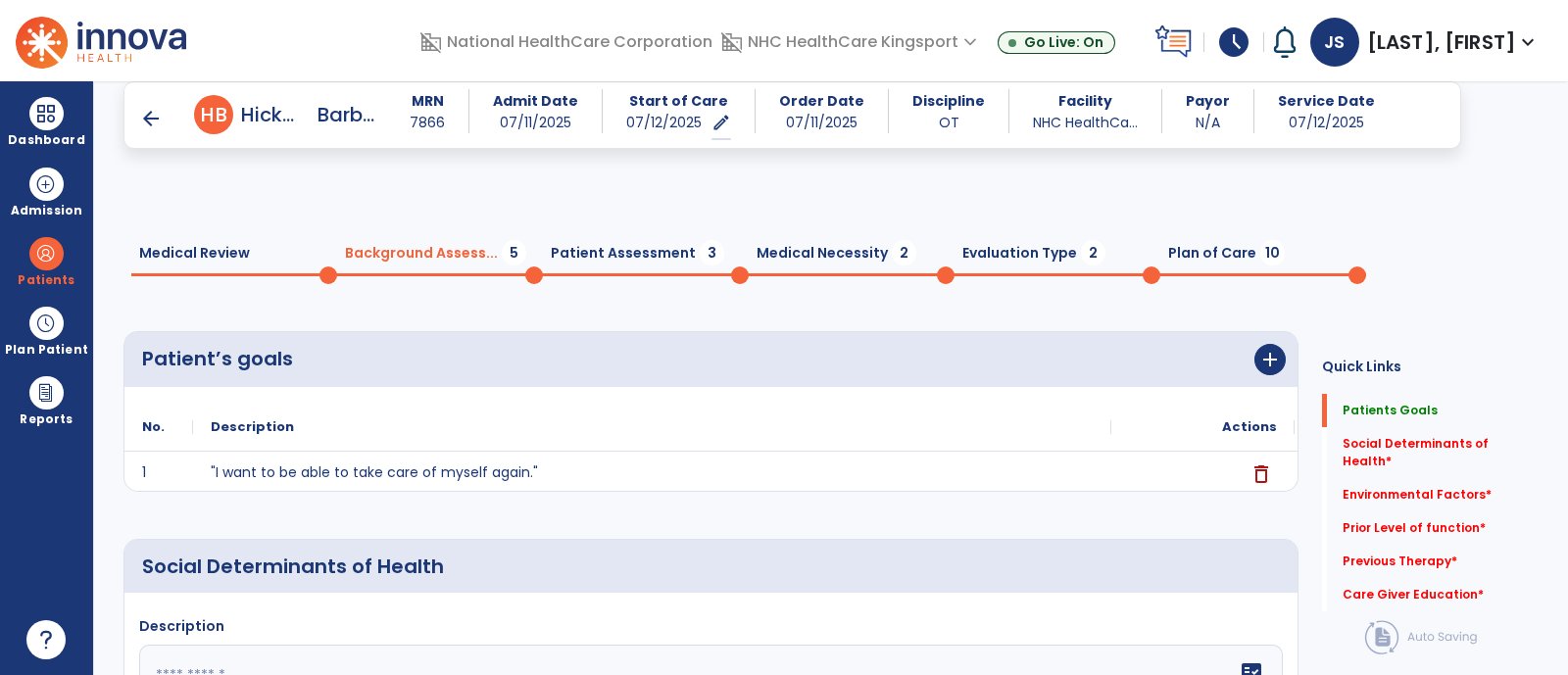 scroll, scrollTop: 210, scrollLeft: 0, axis: vertical 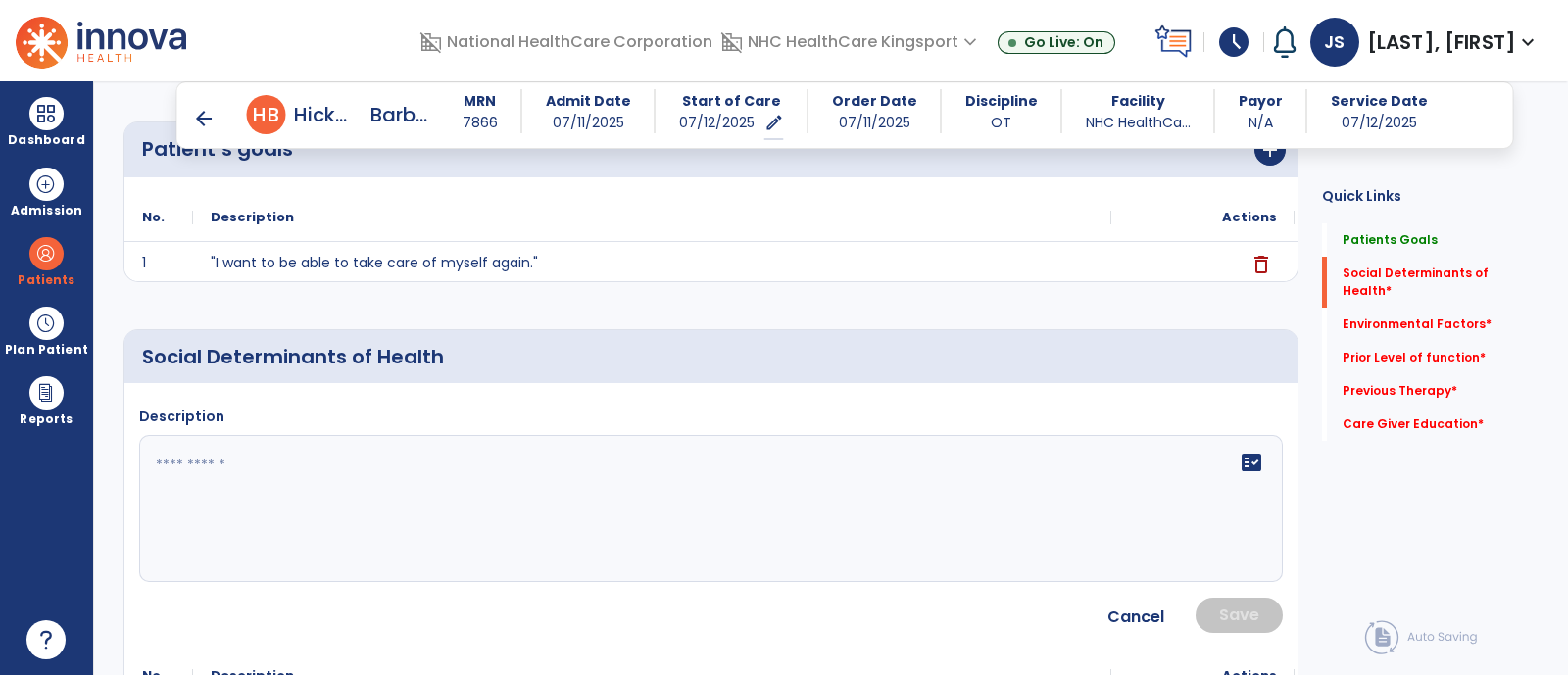 click on "fact_check" 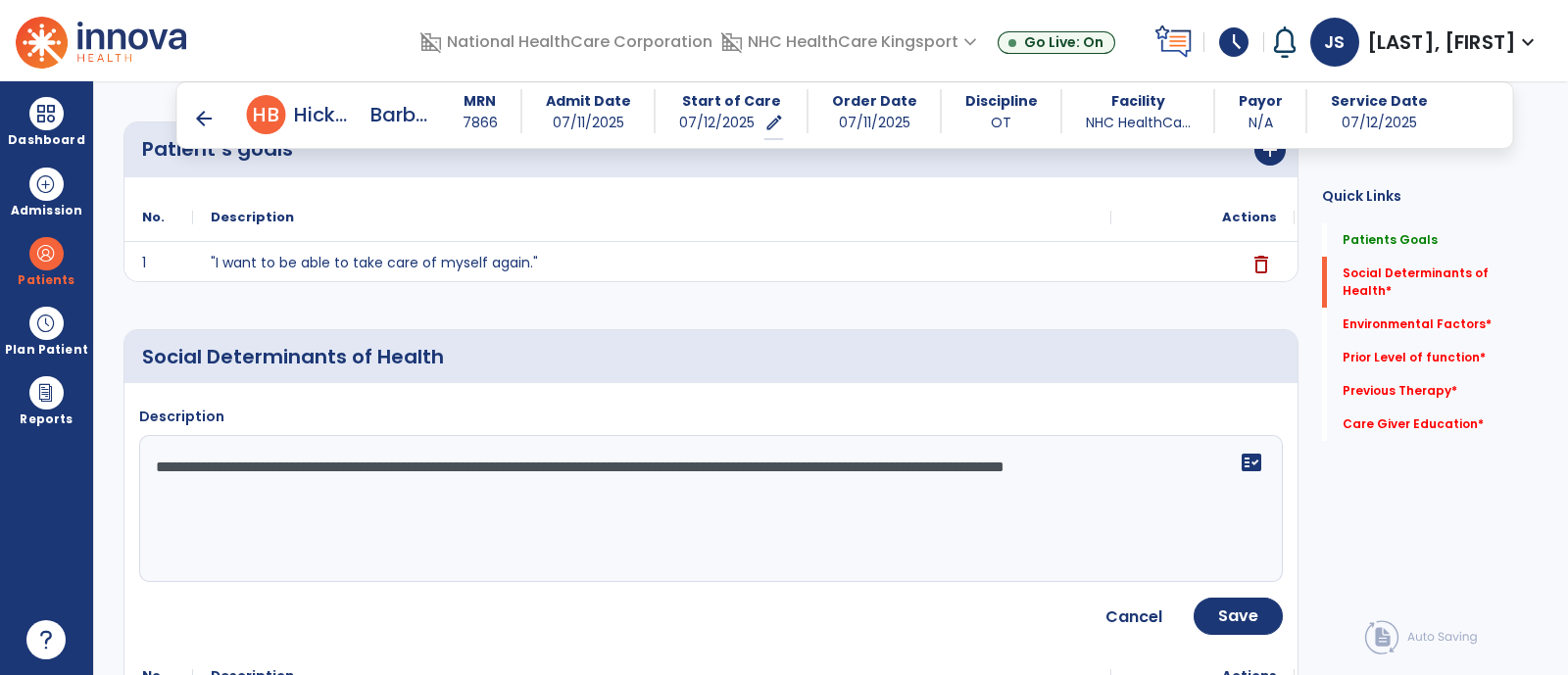 type on "**********" 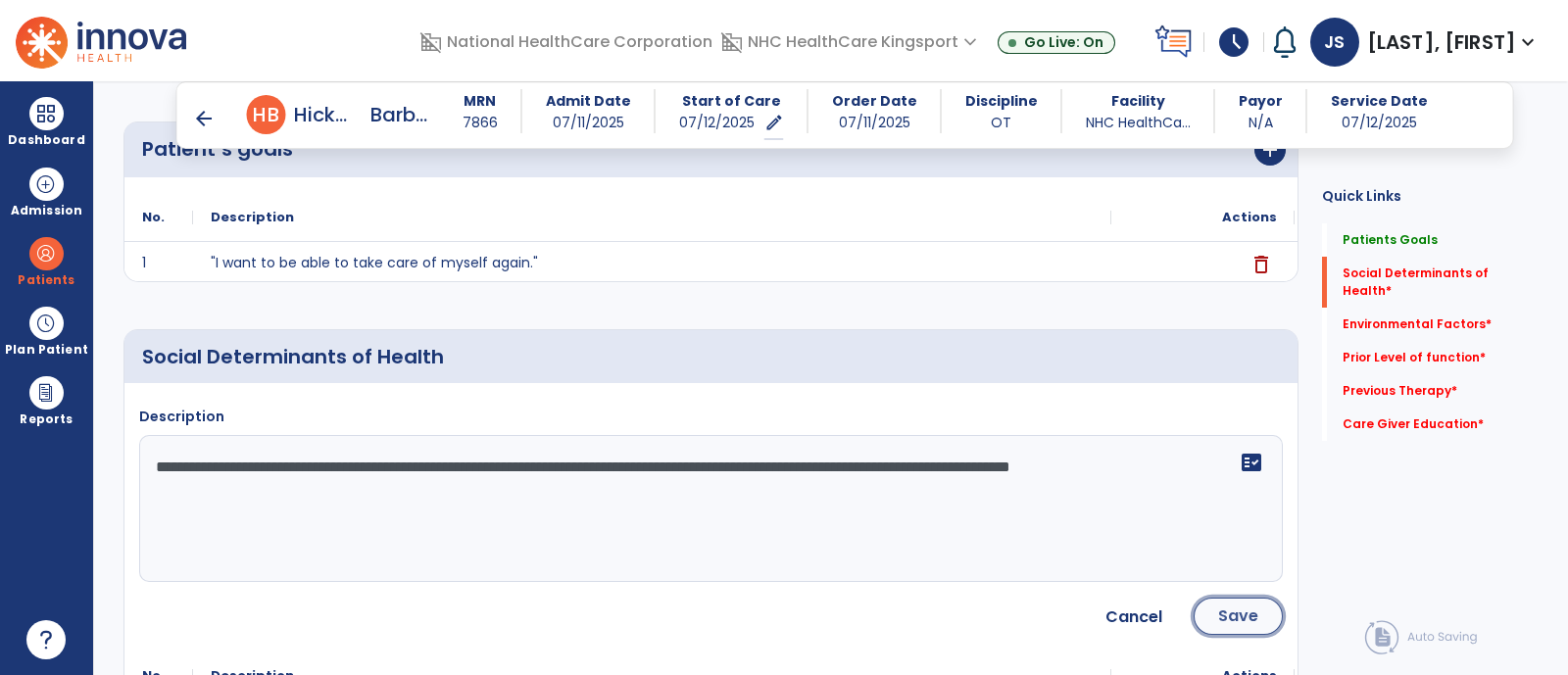 click on "Save" 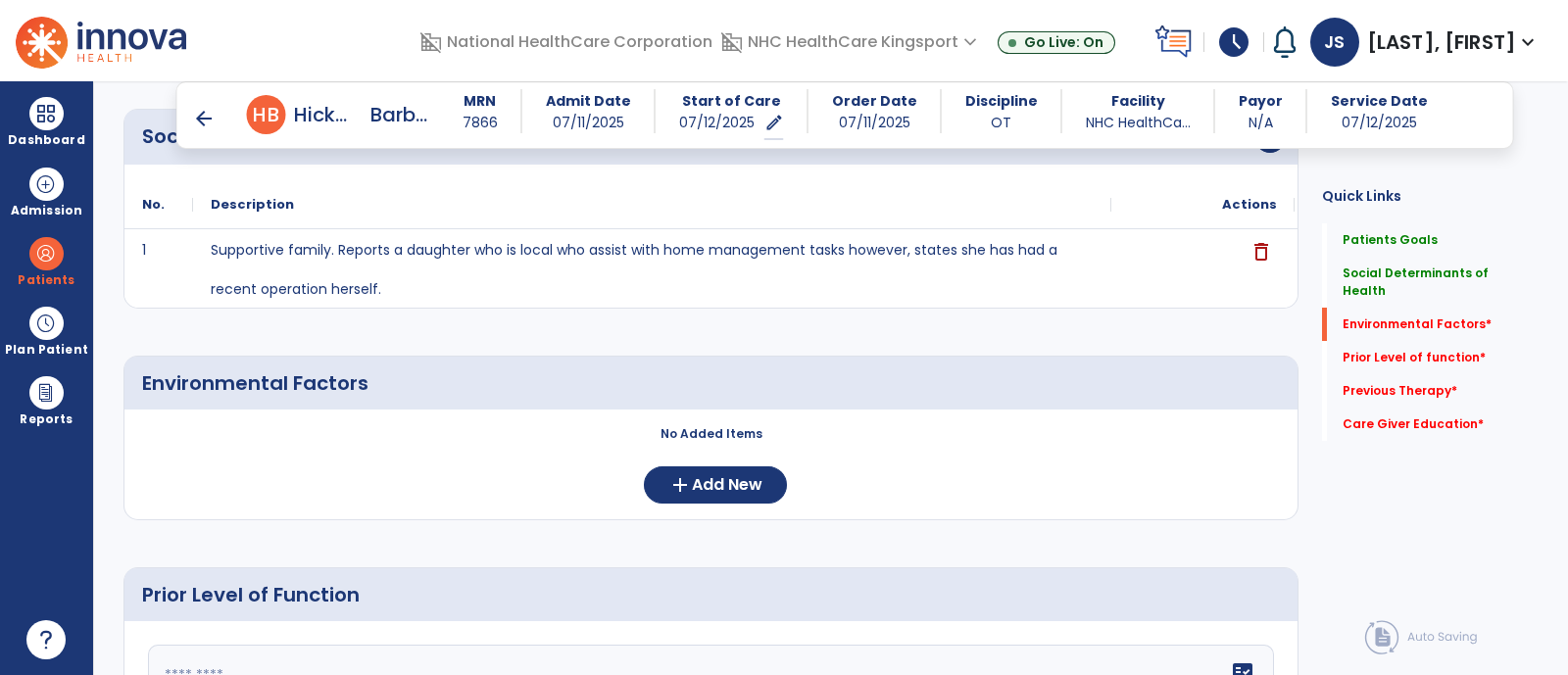 scroll, scrollTop: 432, scrollLeft: 0, axis: vertical 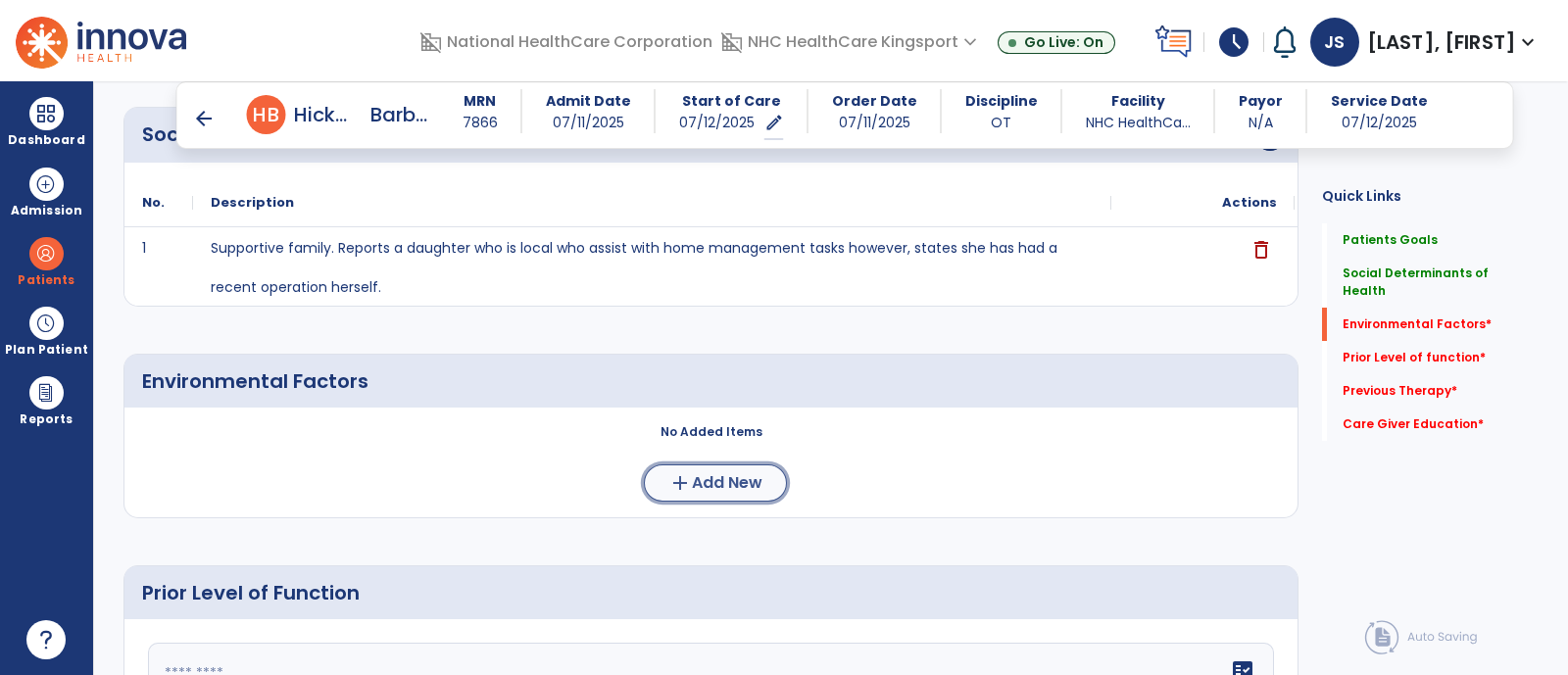 click on "Add New" 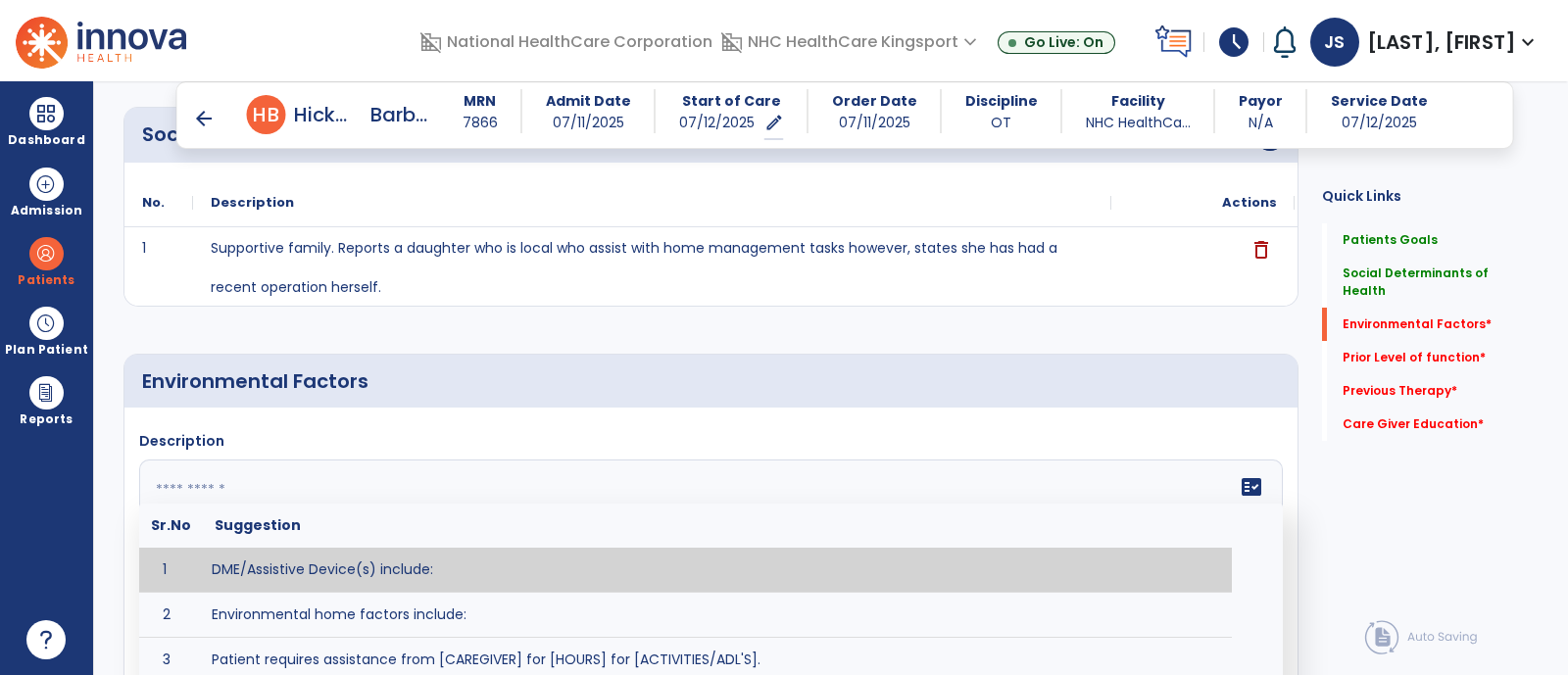 click on "fact_check  Sr.No Suggestion 1 DME/Assistive Device(s) include:  2 Environmental home factors include:  3 Patient requires assistance from [CAREGIVER] for [HOURS] for [ACTIVITIES/ADL'S]. 4 Patient did not use assistive devices or DME at home. 5 Patient had meals on wheels. 6 Patient has caregiver help at home who will be able to provide assistance upon discharge. 7 Patient lived alone at home prior to admission and will [HAVE or HAVE NOT] assistance at home from [CAREGIVER] upon discharge. 8 Patient lives alone. 9 Patient lives with caregiver who provides support/aid for ____________. 10 Patient lives with spouse/significant other. 11 Patient needs to clime [NUMBER] stairs [WITH/WITHOUT] railing in order to reach [ROOM]. 12 Patient uses adaptive equipment at home including [EQUIPMENT] and has the following home modifications __________. 13 Patient was able to complete community activities (driving, shopping, community ambulation, etc.) independently. 14 15 16 17" 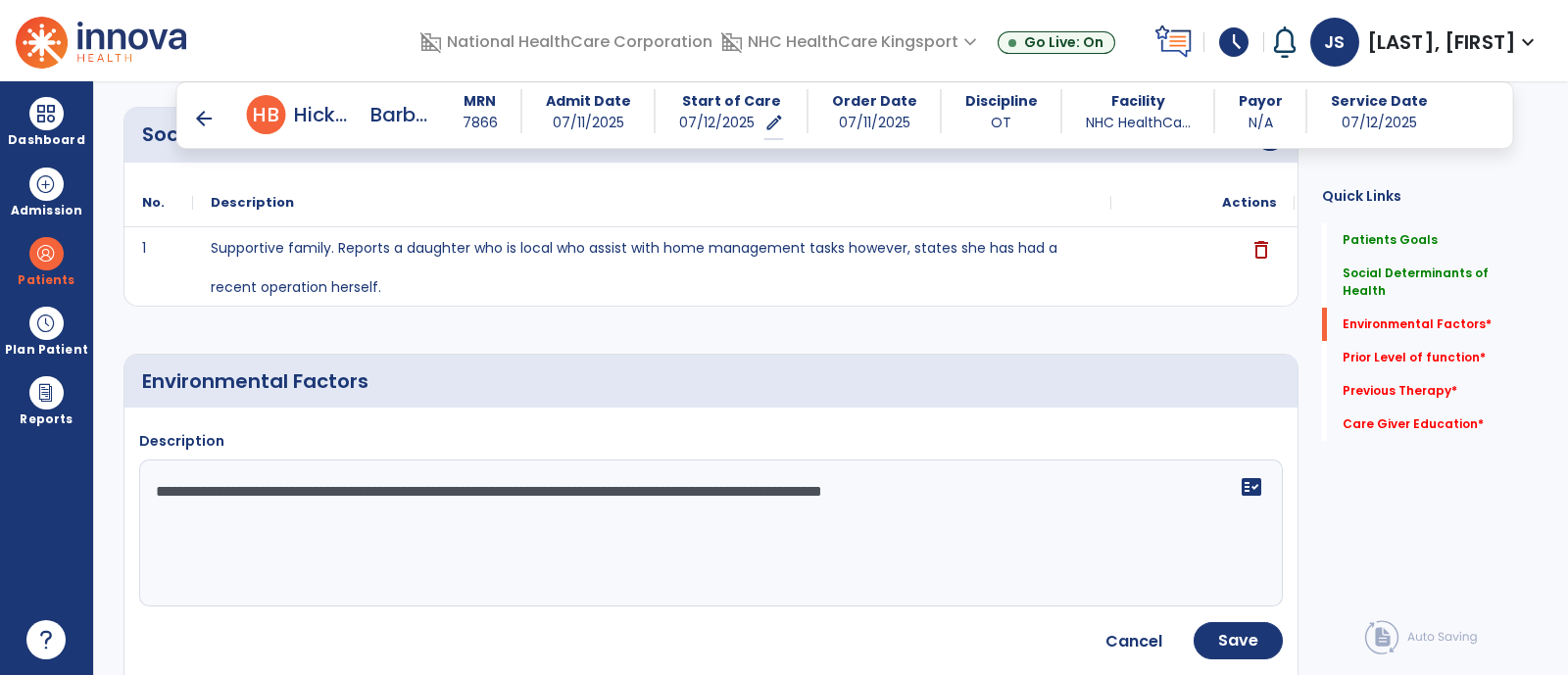 click on "**********" 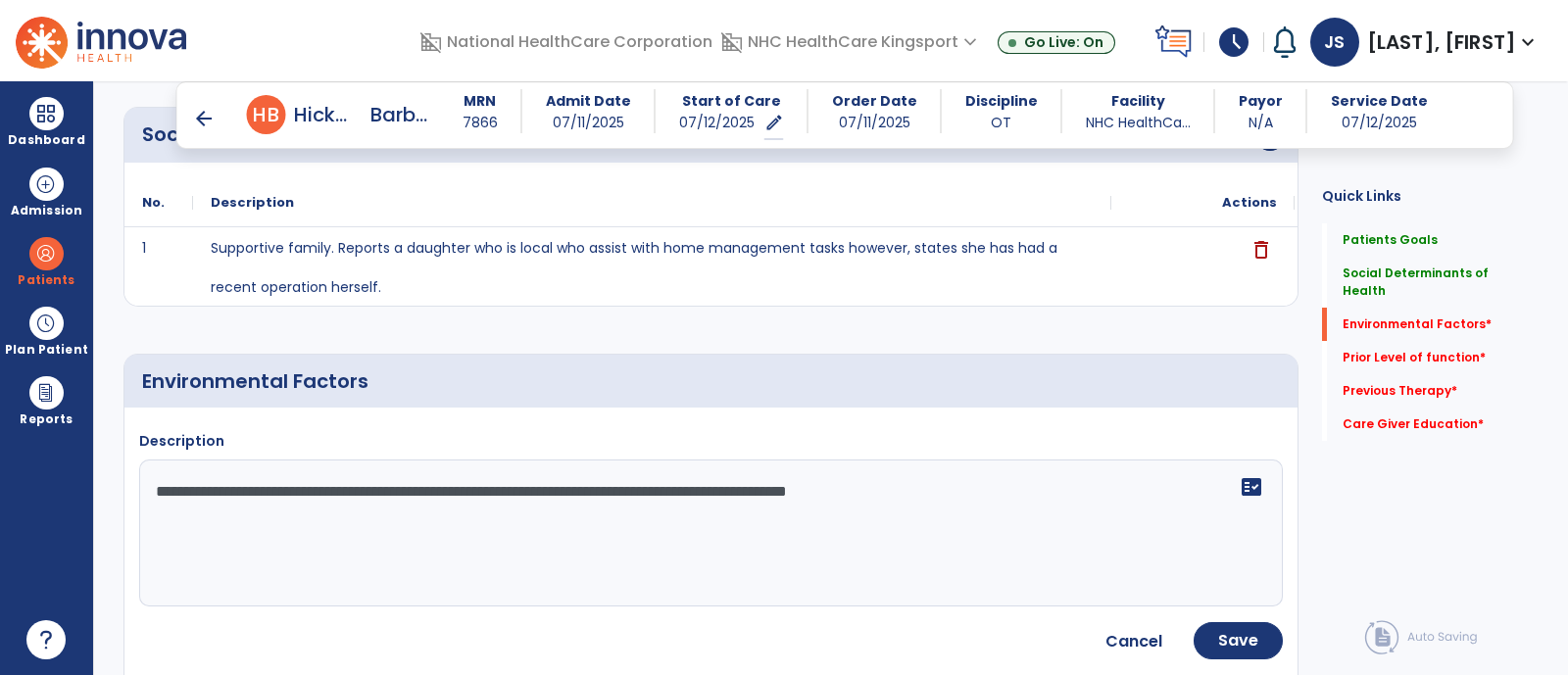 click on "**********" 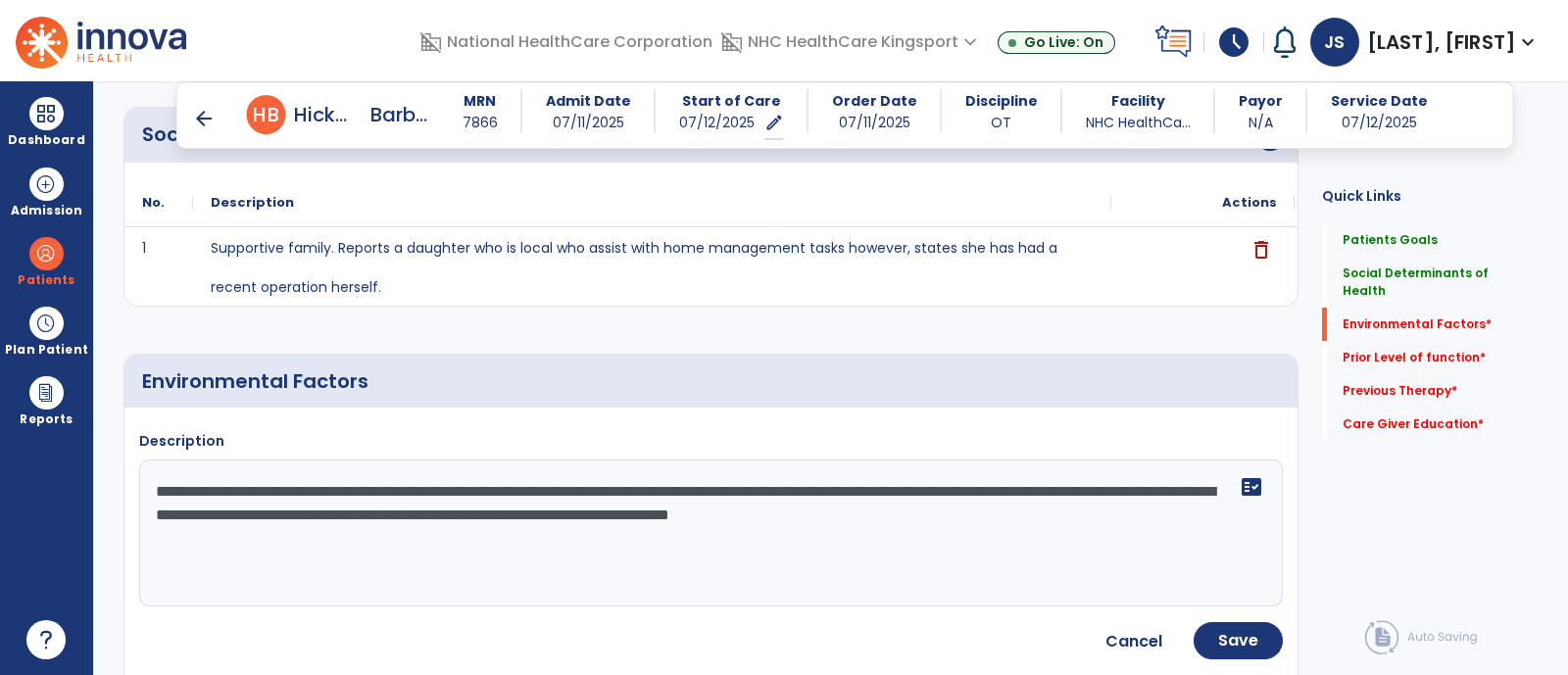 type on "**********" 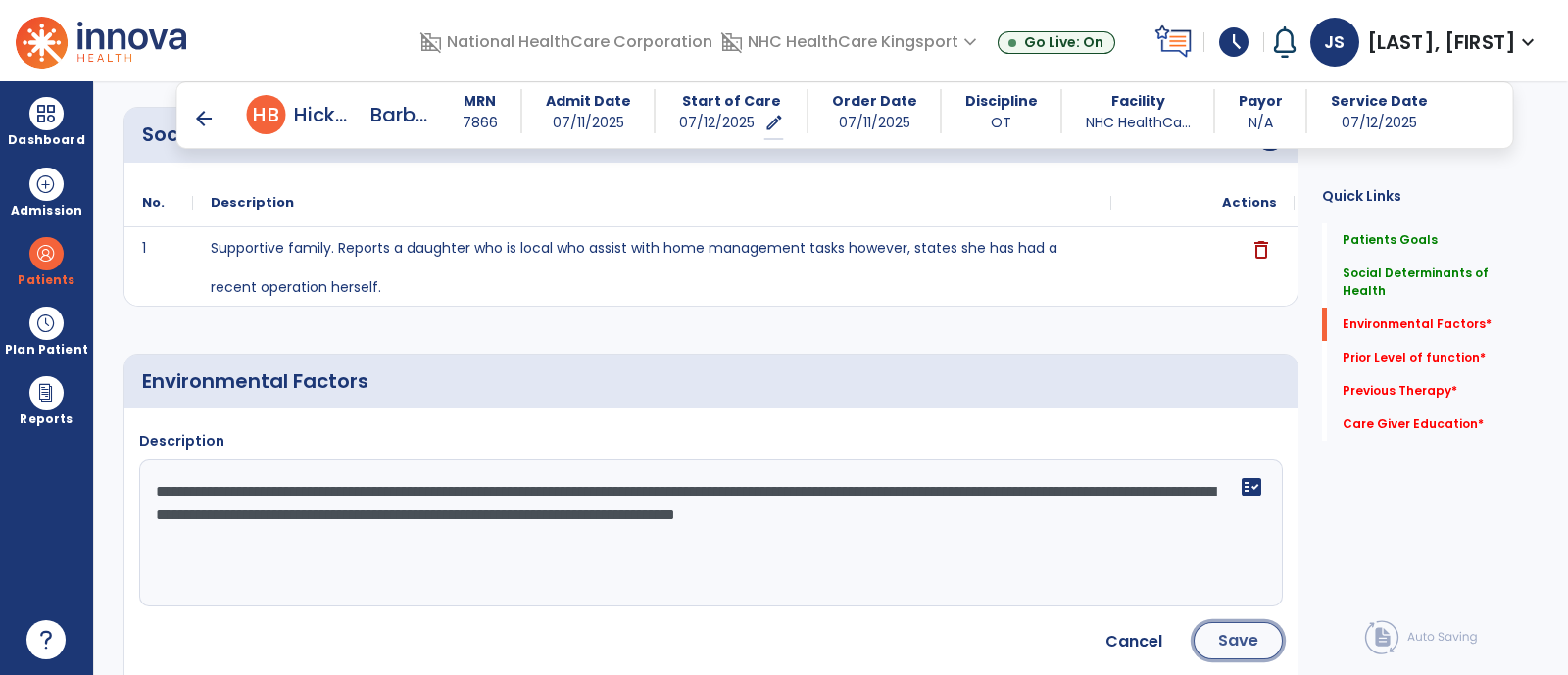 click on "Save" 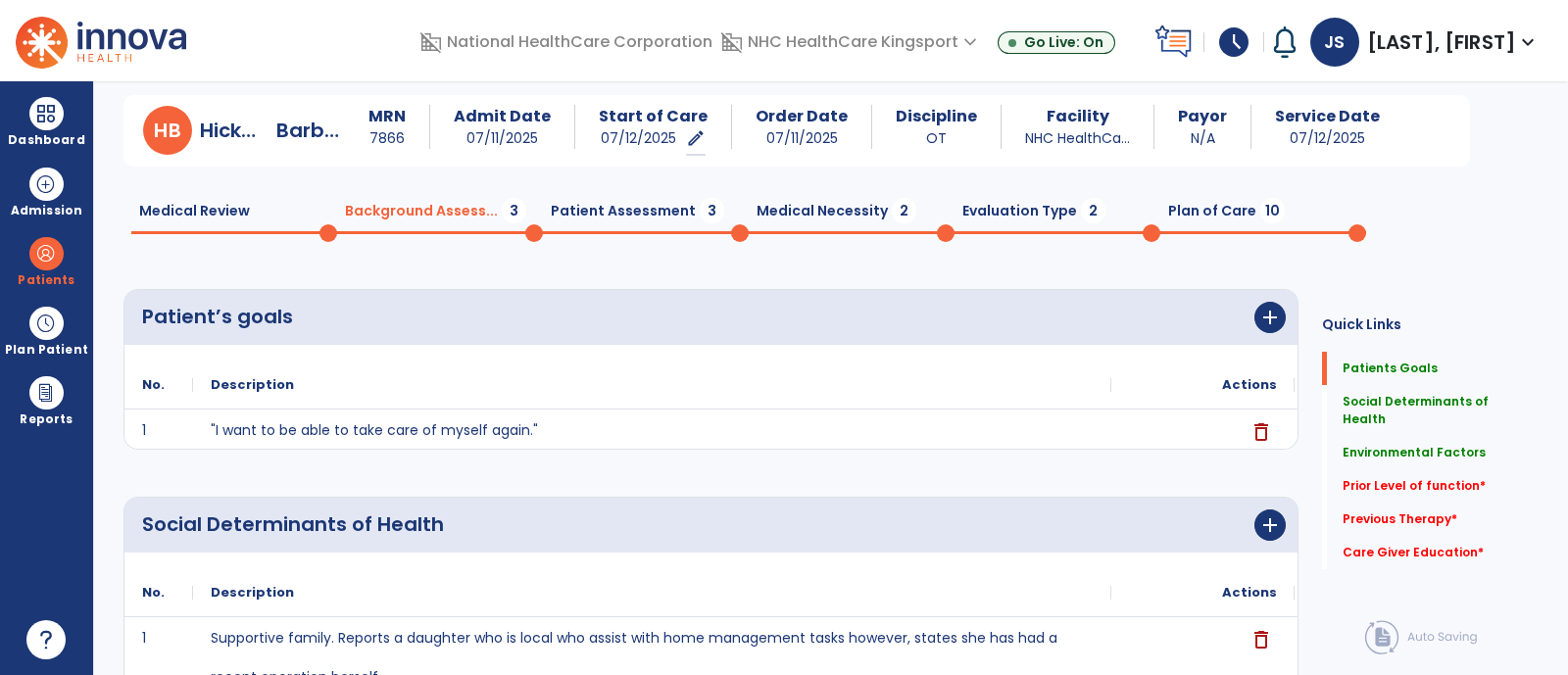 scroll, scrollTop: 4, scrollLeft: 0, axis: vertical 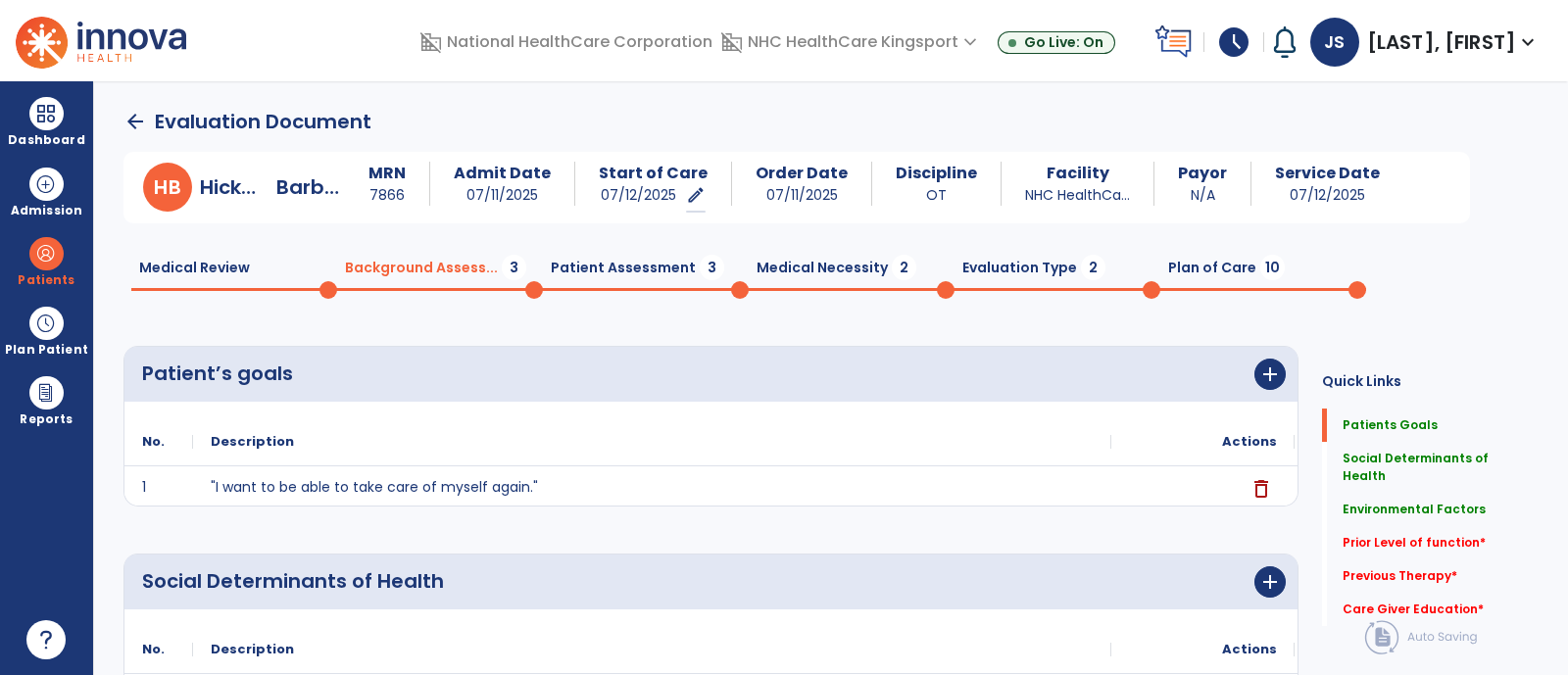 click on "arrow_back" 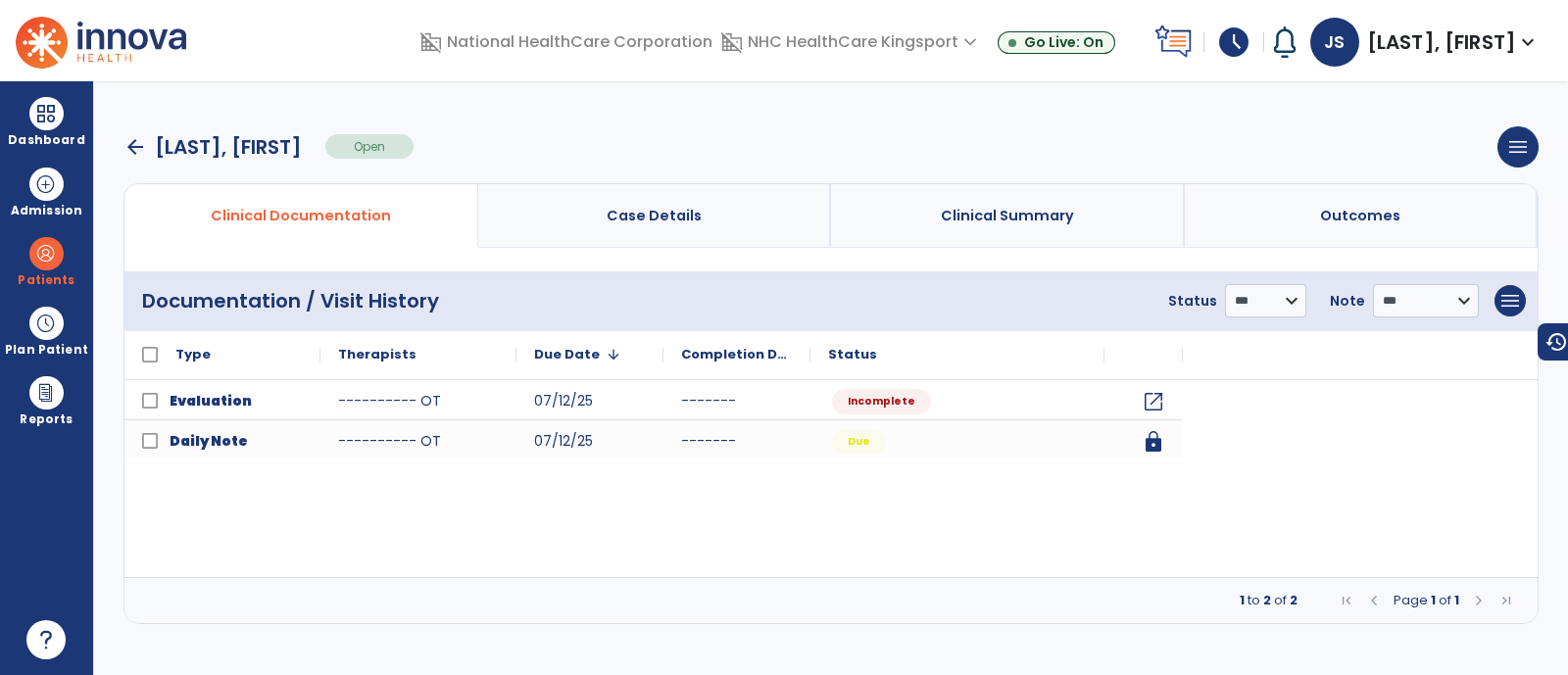 scroll, scrollTop: 0, scrollLeft: 0, axis: both 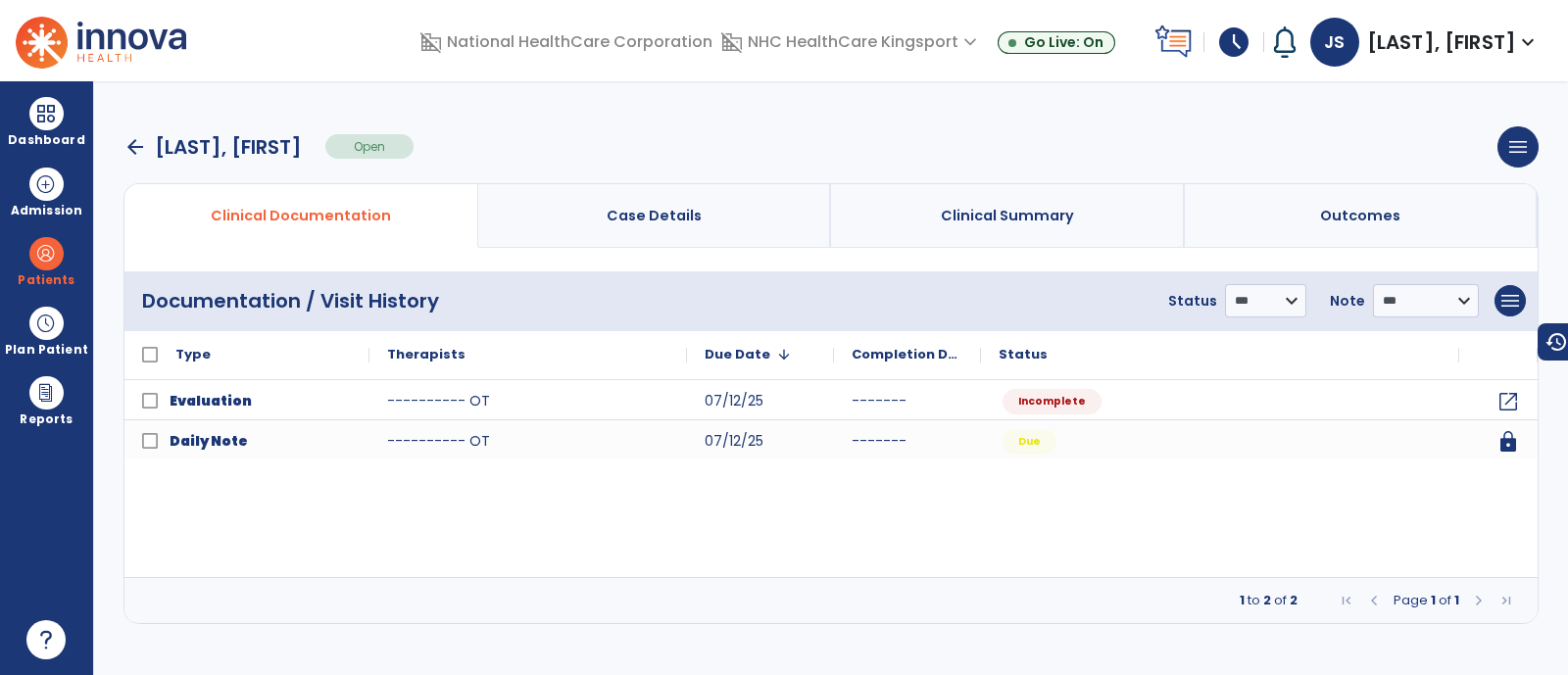 click on "arrow_back" at bounding box center (135, 147) 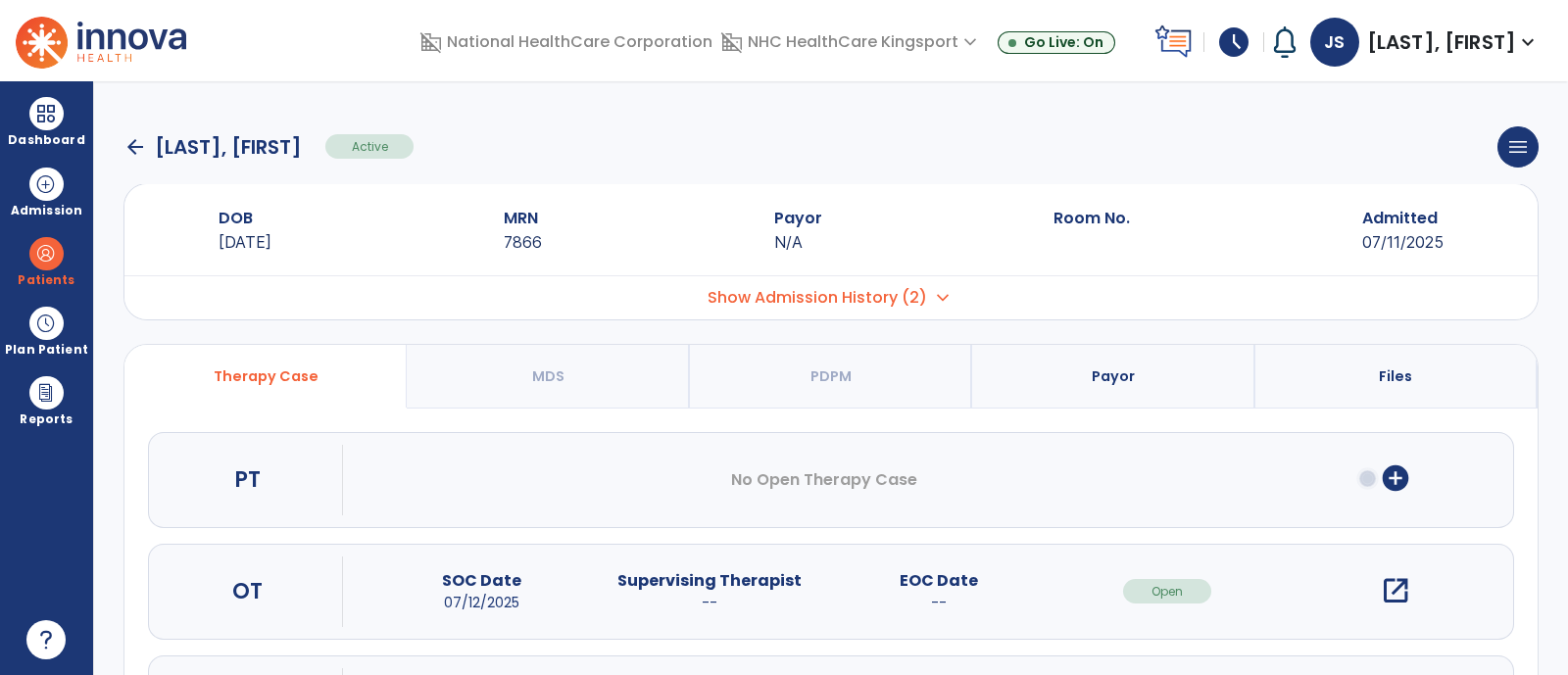 click on "Show Admission History (2)" at bounding box center (817, 298) 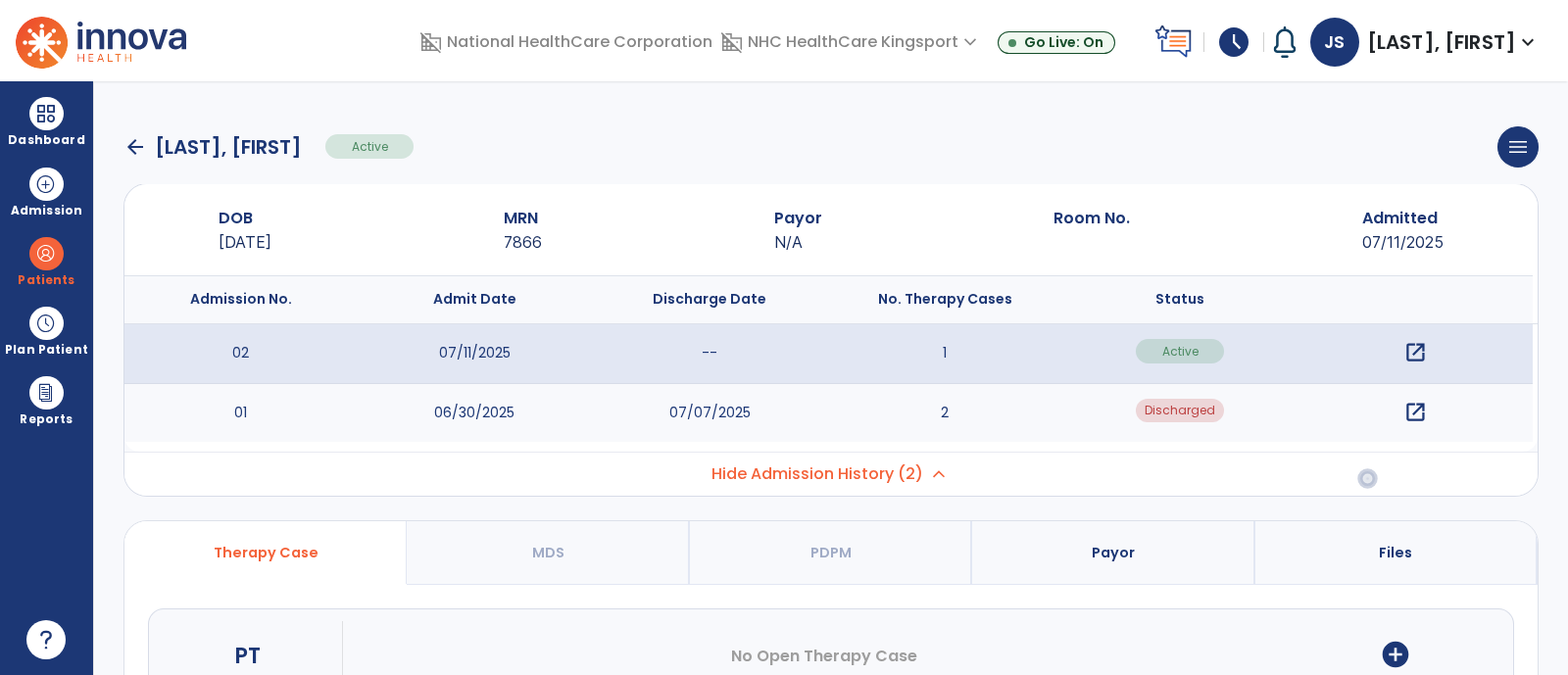 click on "open_in_new" at bounding box center (1415, 412) 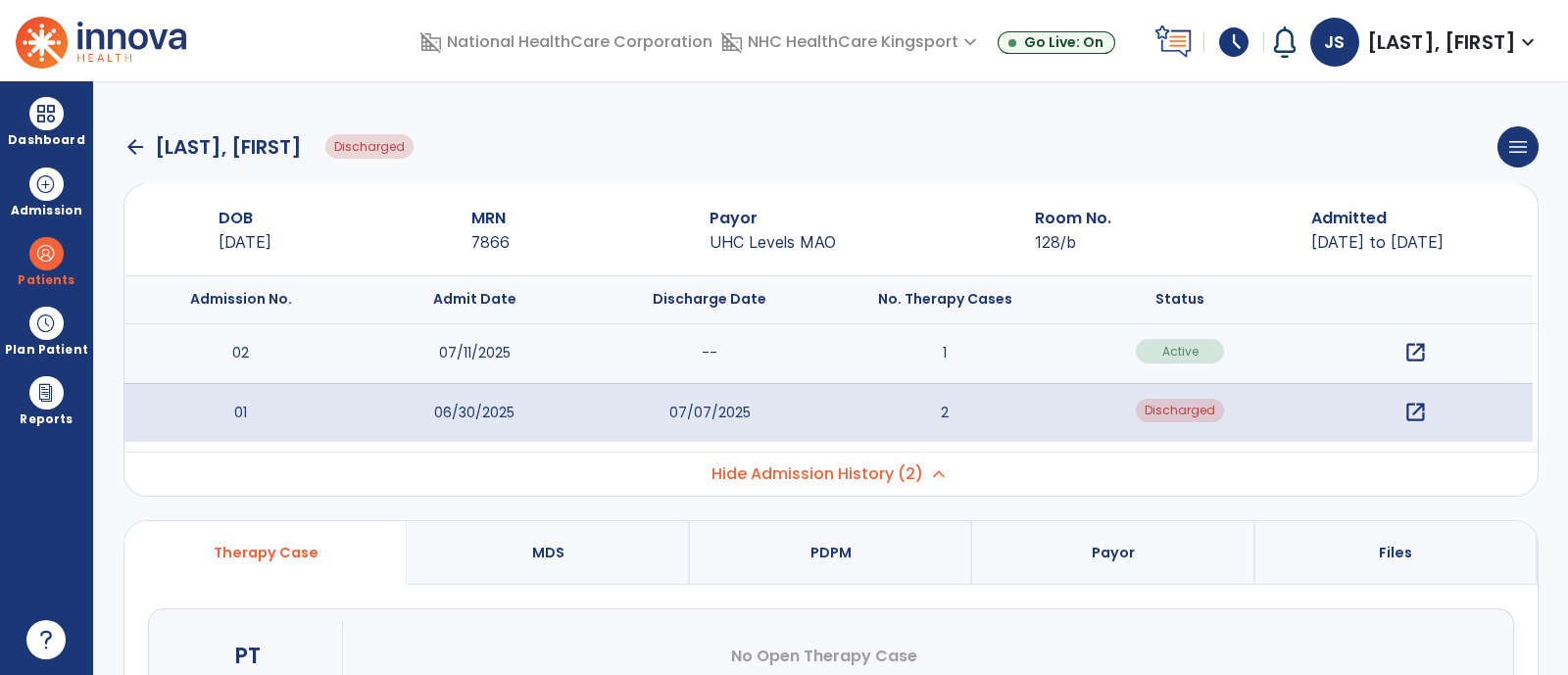 scroll, scrollTop: 367, scrollLeft: 0, axis: vertical 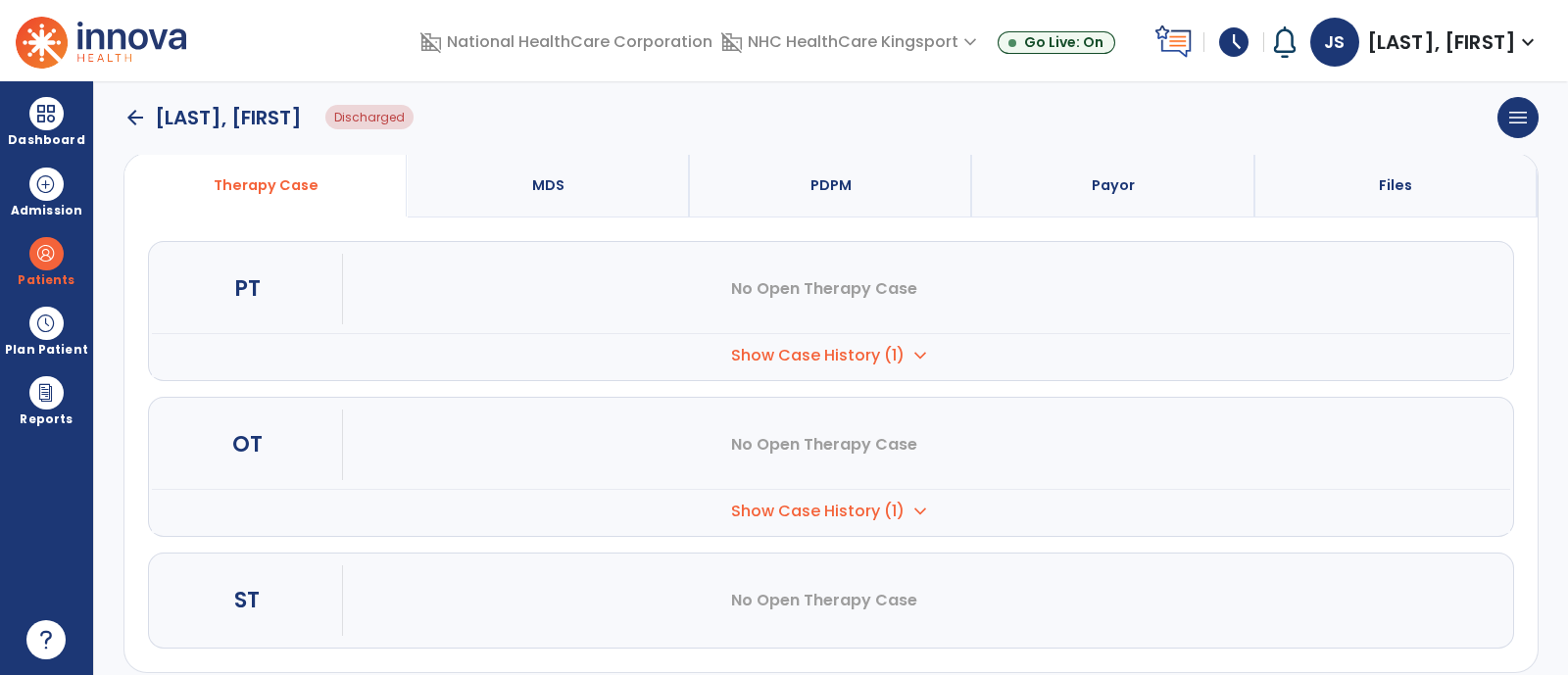 click on "Show Case History (1)" at bounding box center [817, 356] 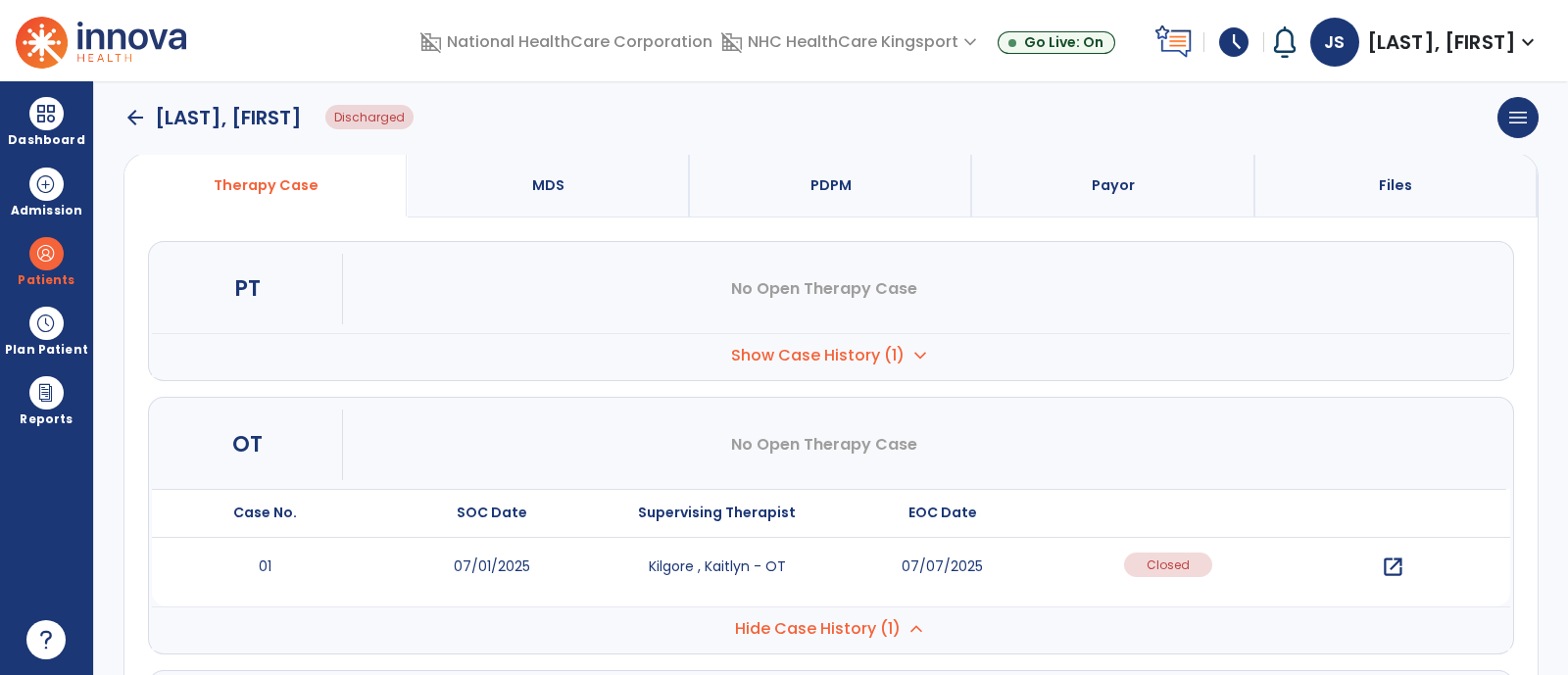 click on "open_in_new" at bounding box center (1393, 567) 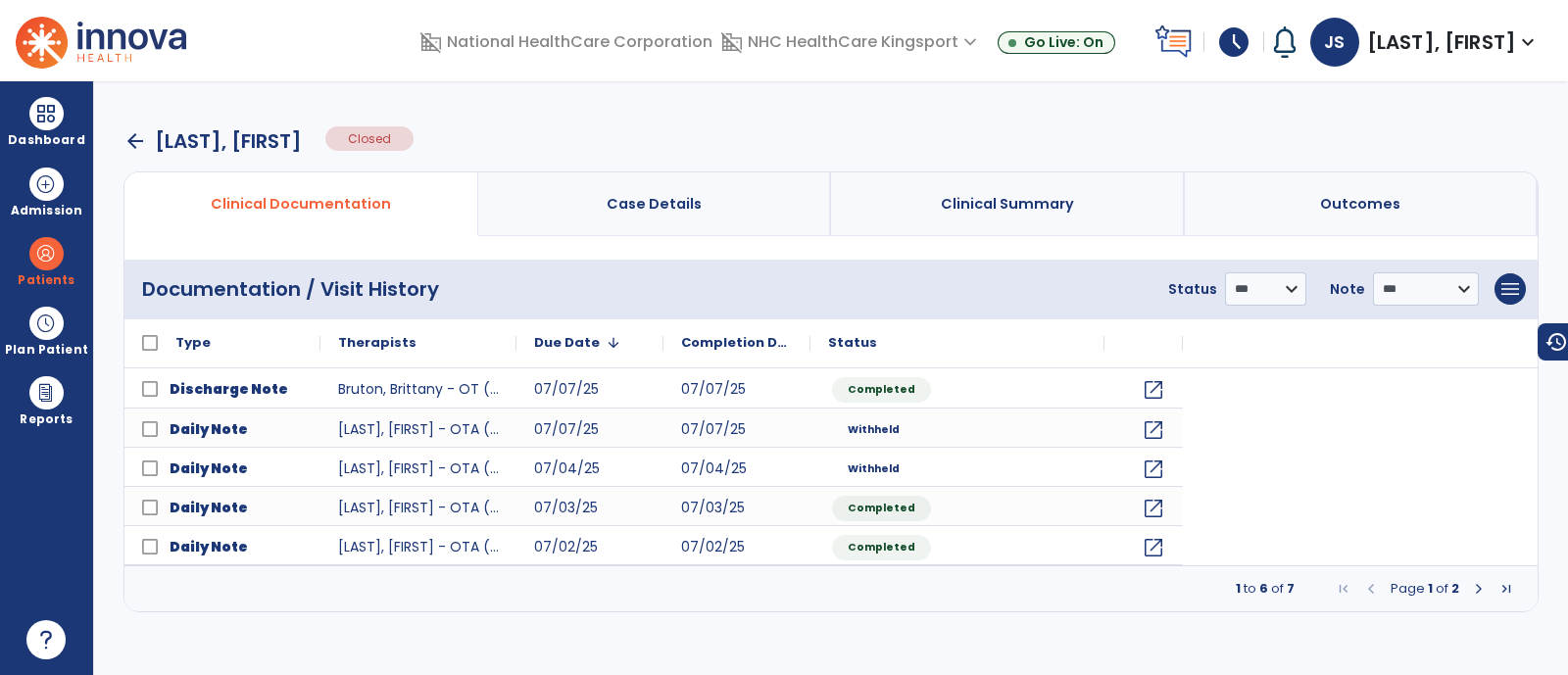 scroll, scrollTop: 0, scrollLeft: 0, axis: both 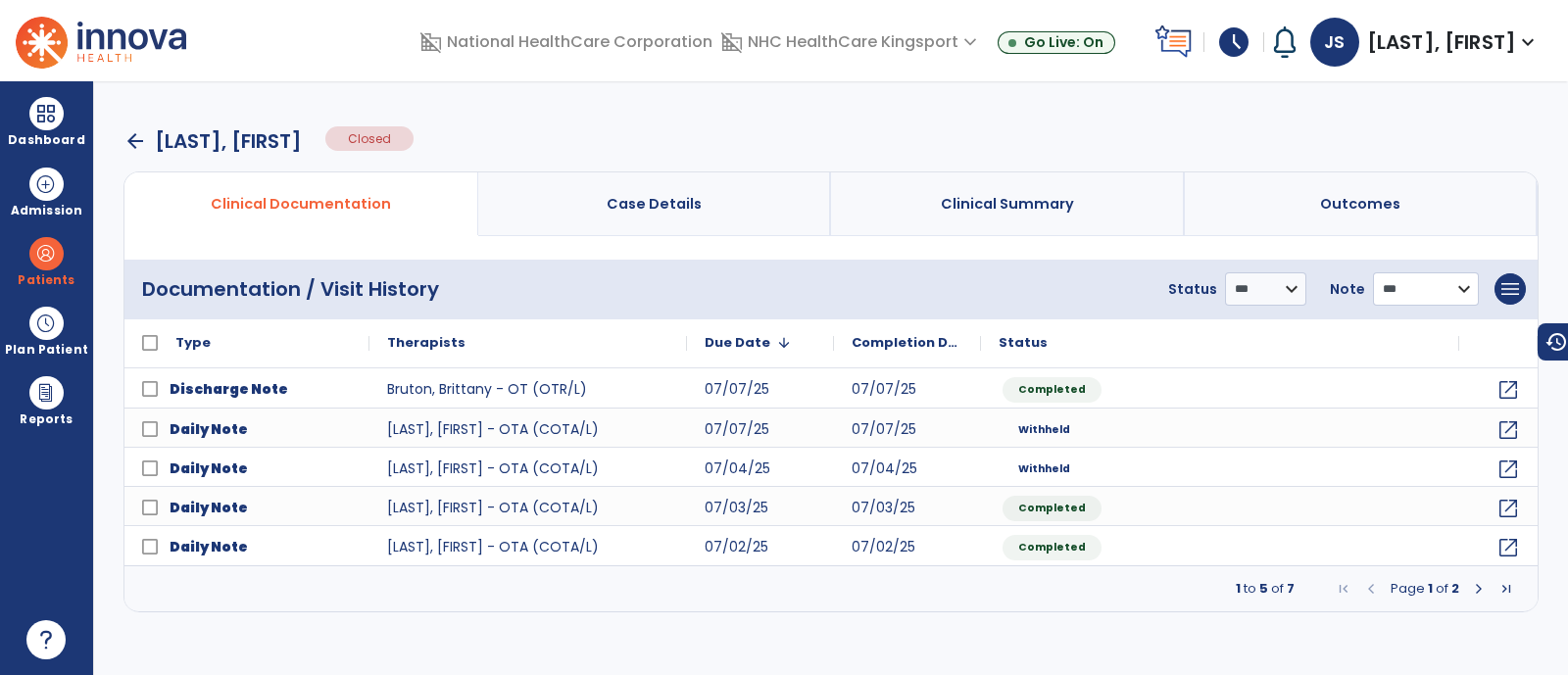 click on "**********" at bounding box center (1265, 289) 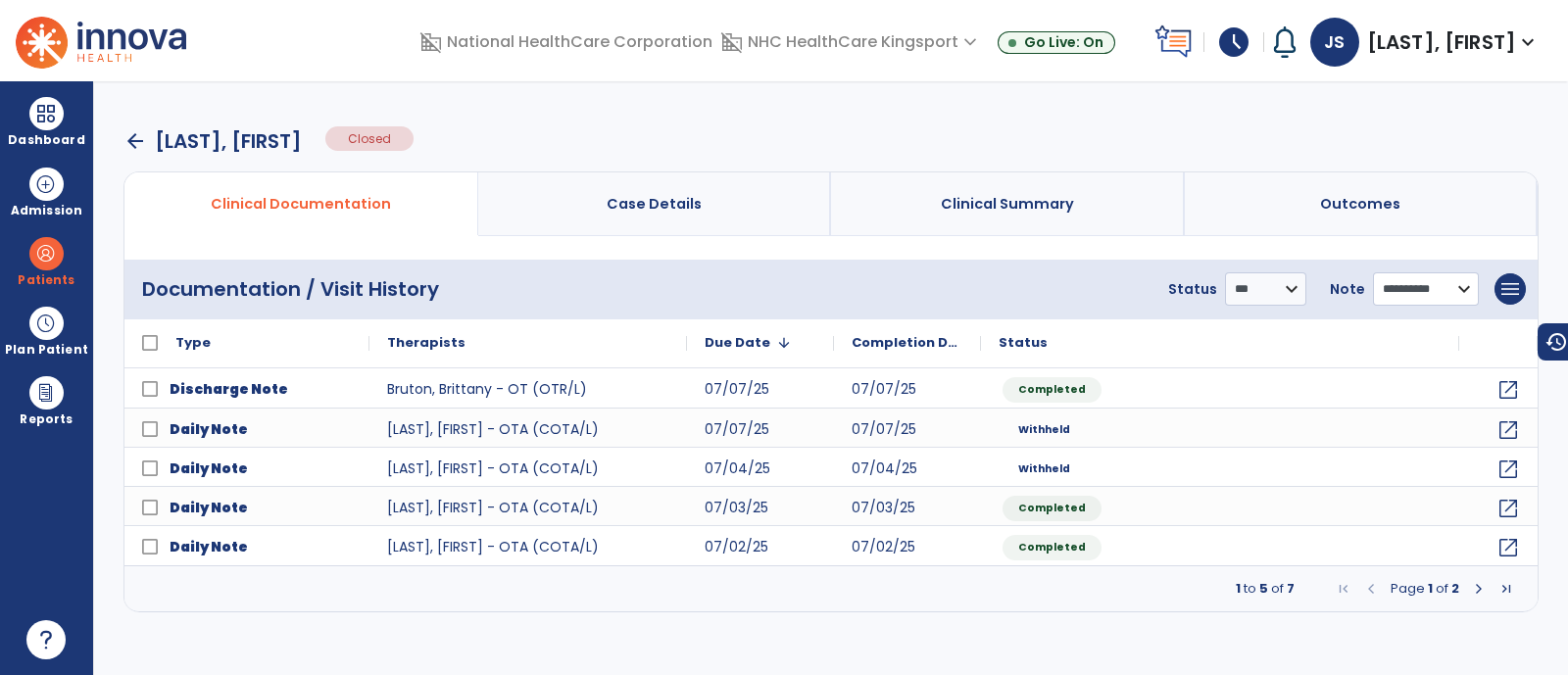 click on "**********" at bounding box center [1265, 289] 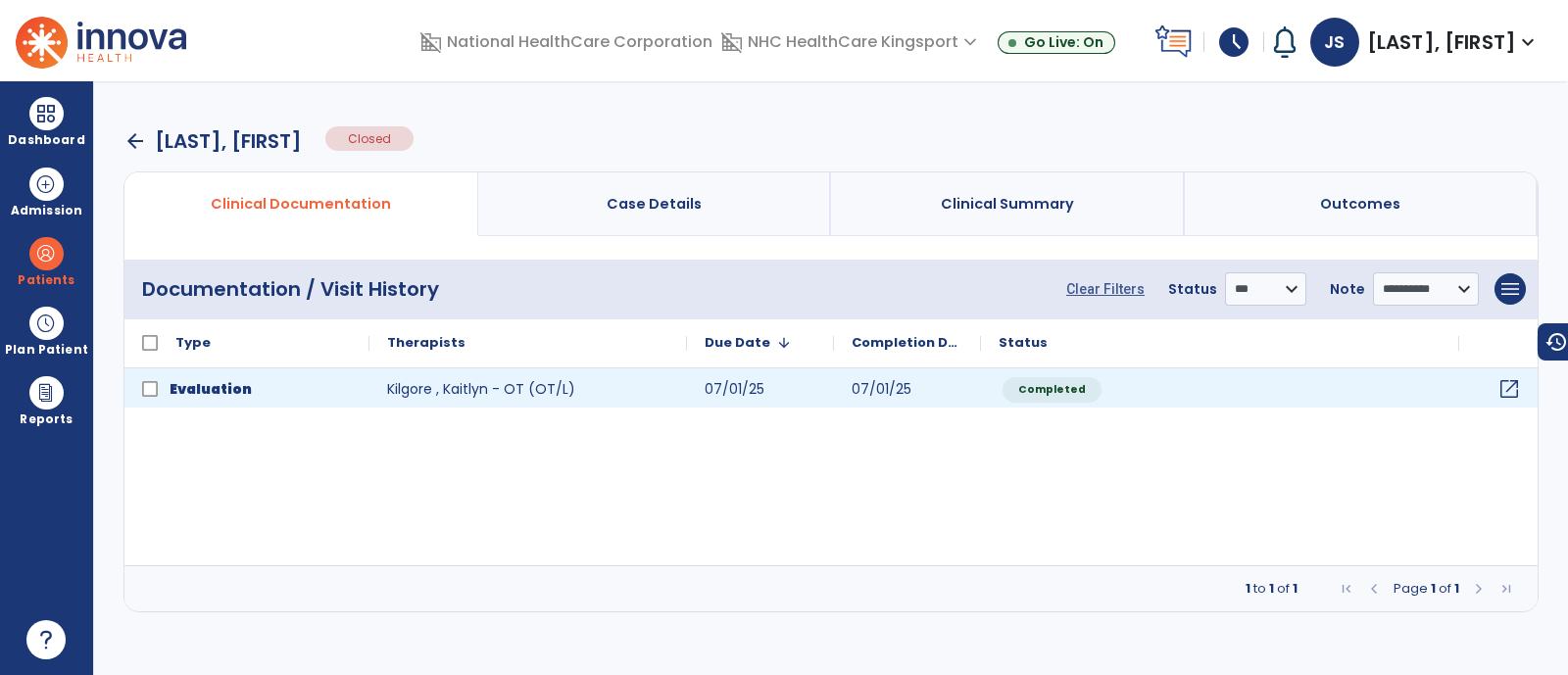 click on "open_in_new" 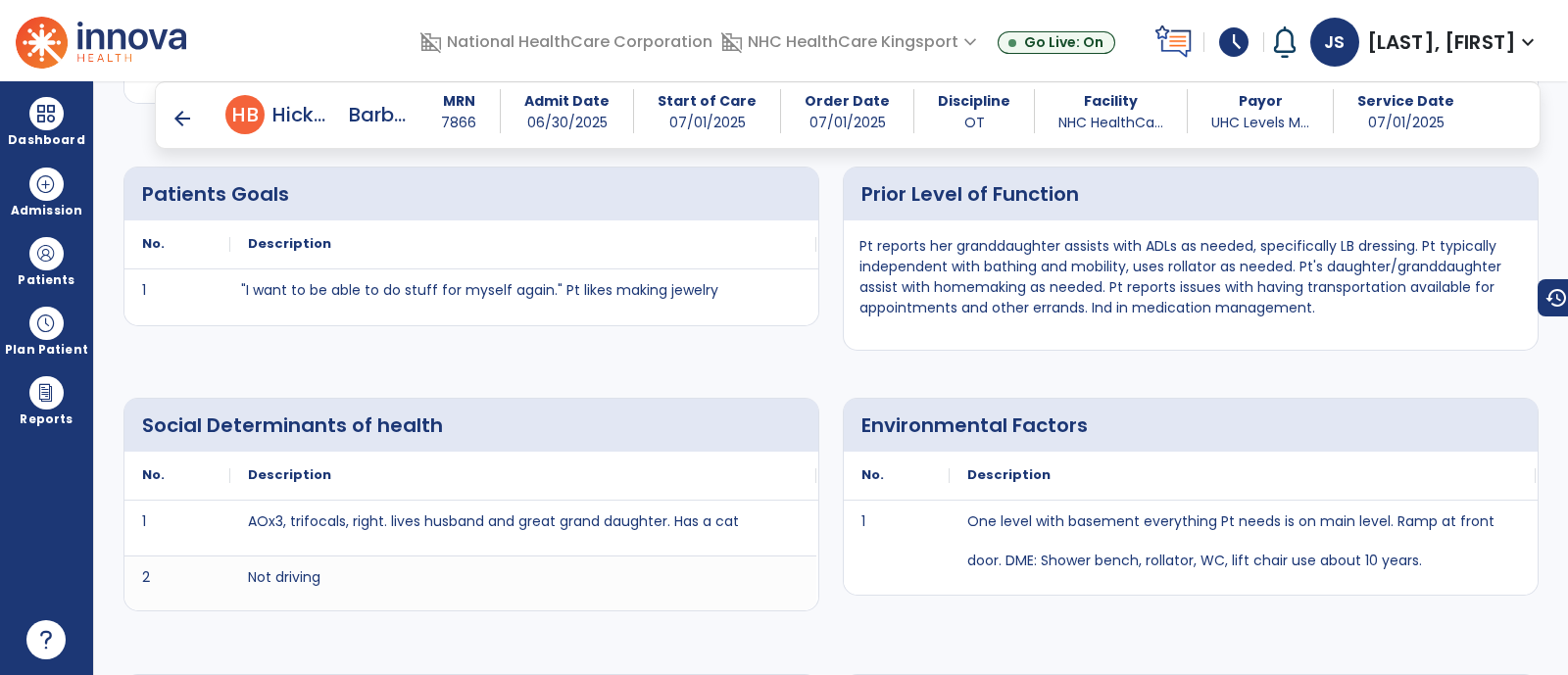 scroll, scrollTop: 3477, scrollLeft: 0, axis: vertical 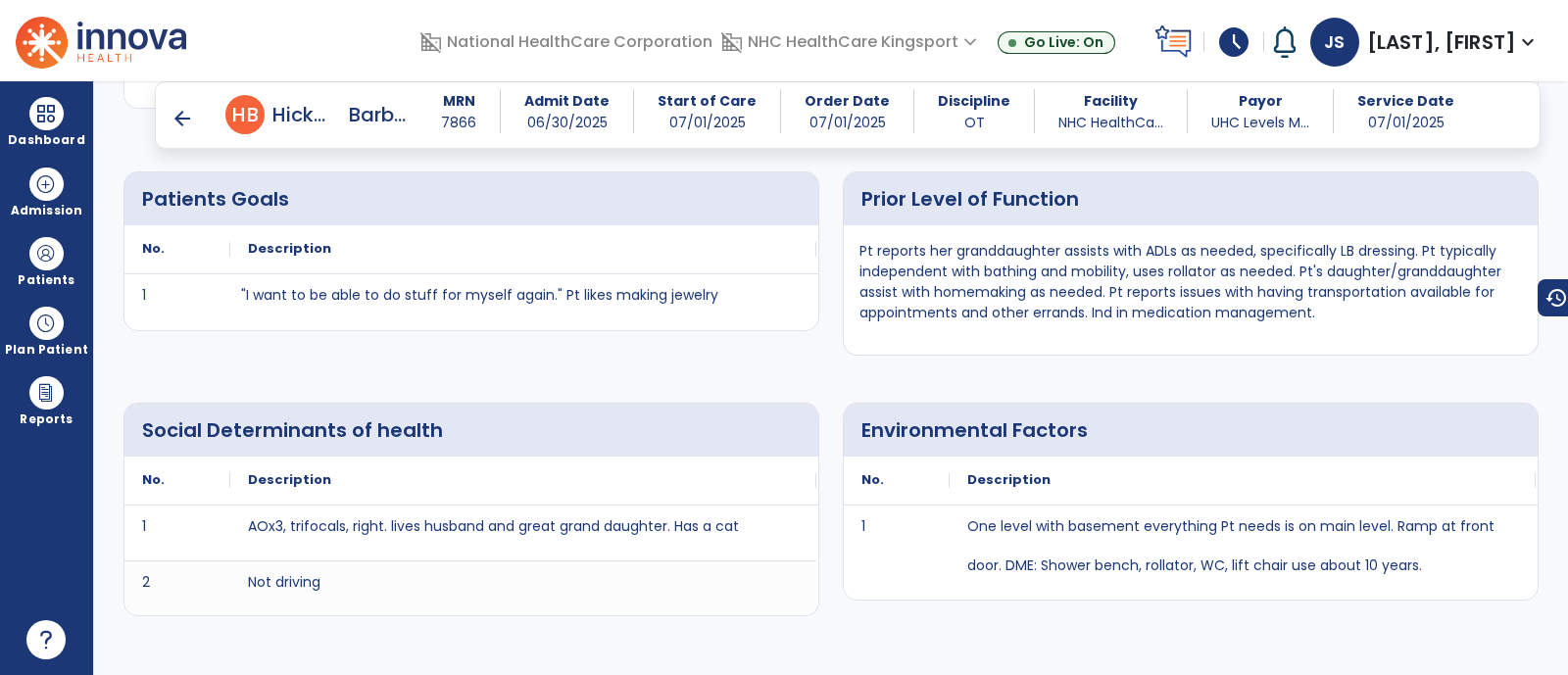click on "arrow_back" at bounding box center [182, 119] 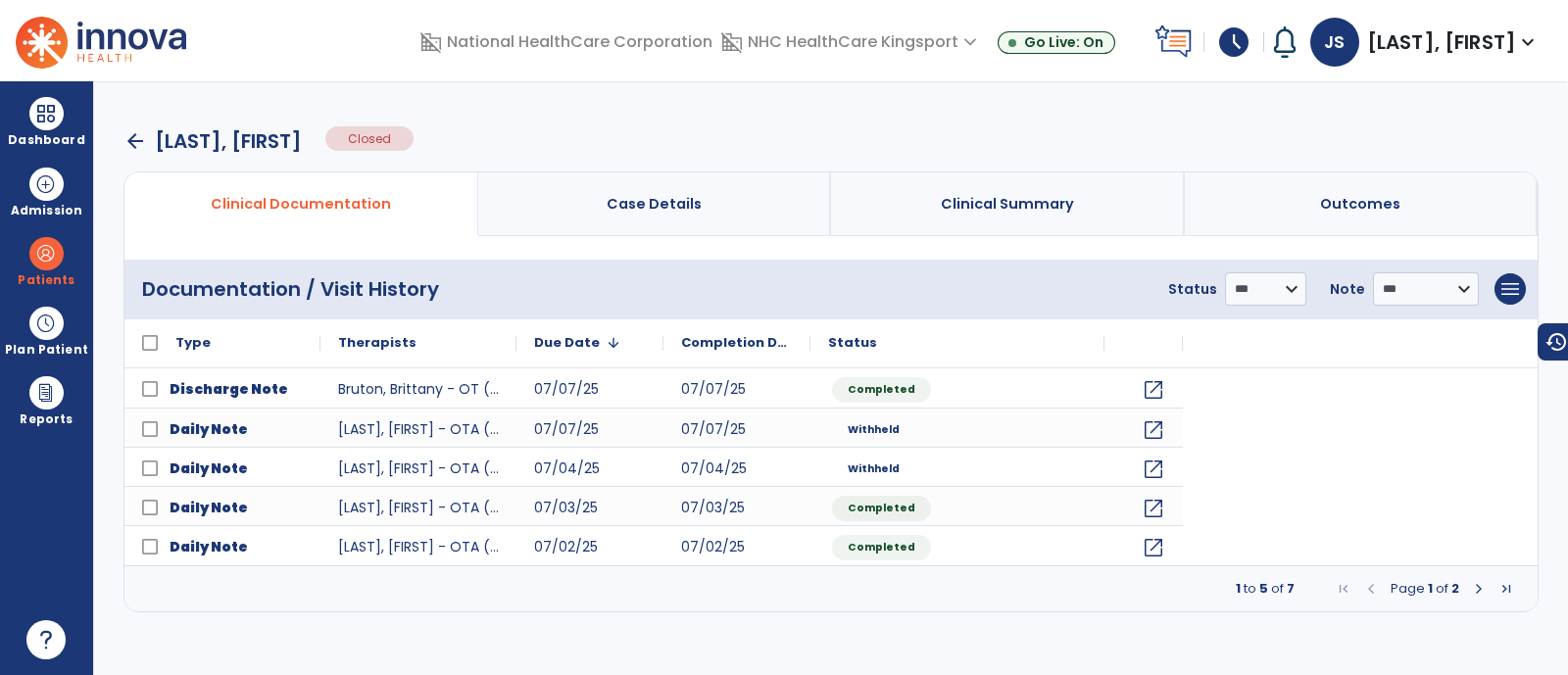 scroll, scrollTop: 0, scrollLeft: 0, axis: both 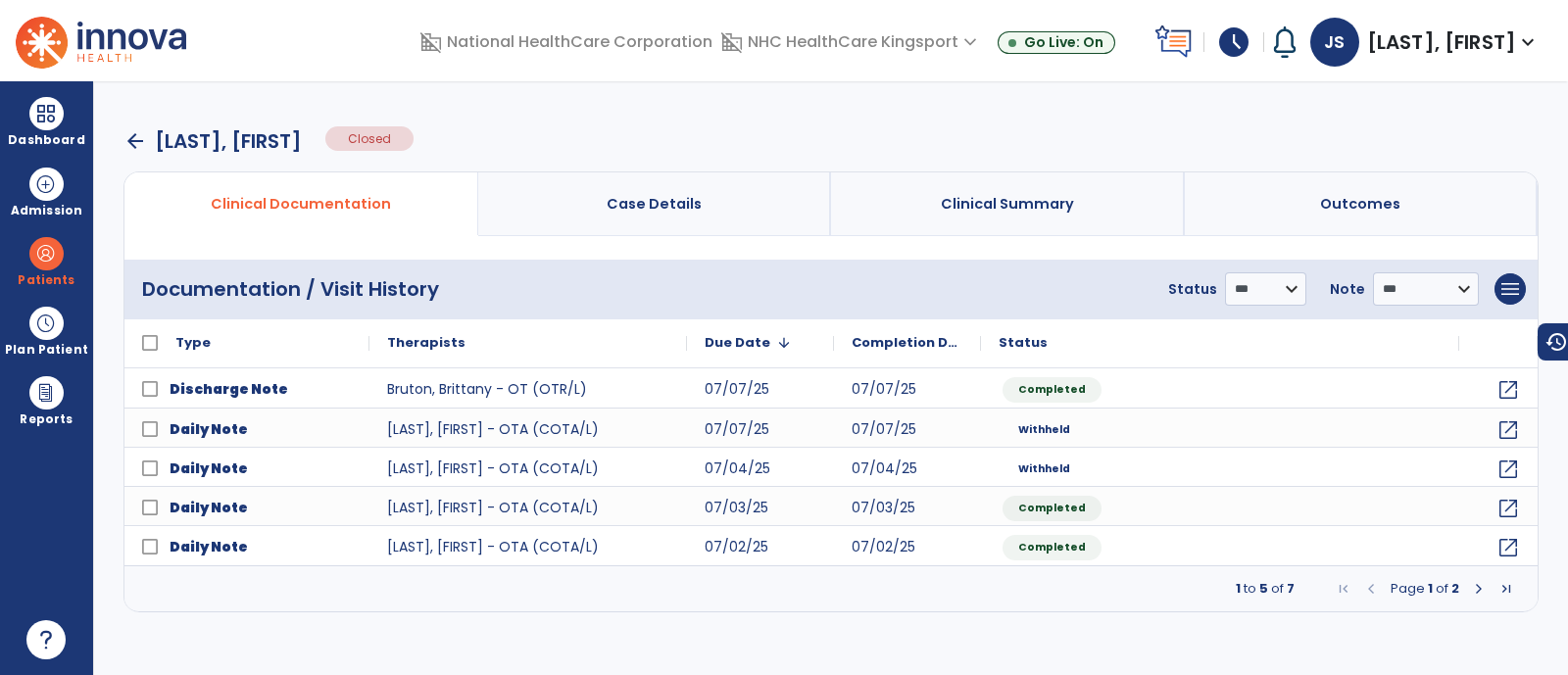 click on "arrow_back" at bounding box center (135, 141) 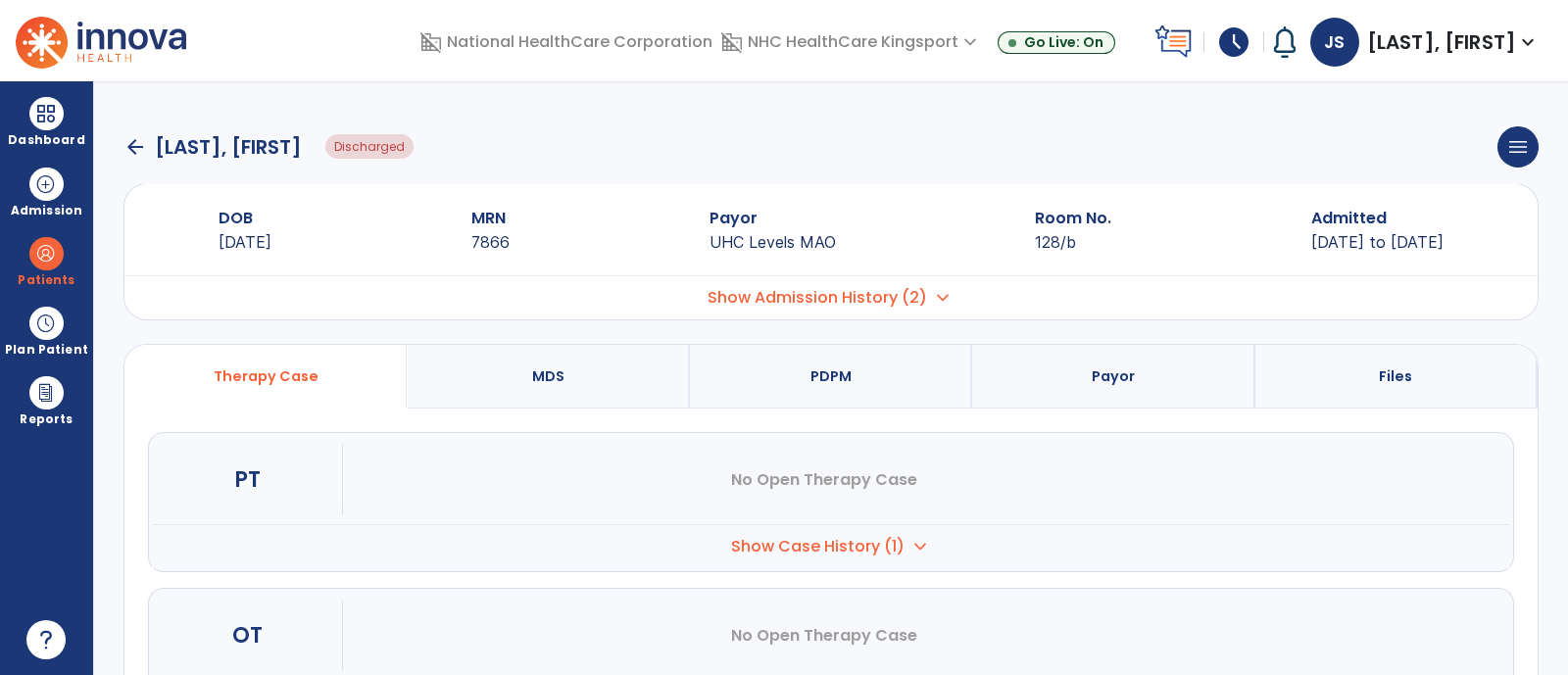 click on "arrow_back" 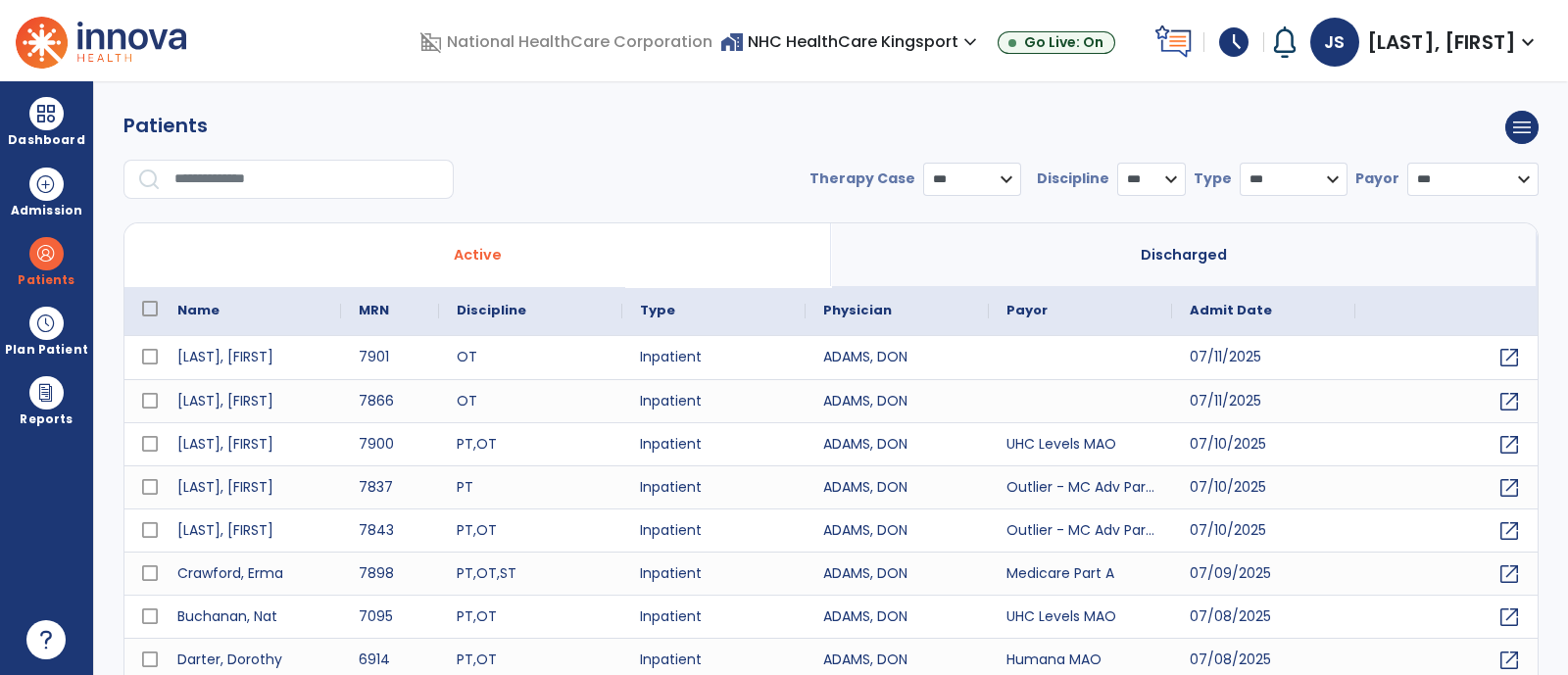 select on "***" 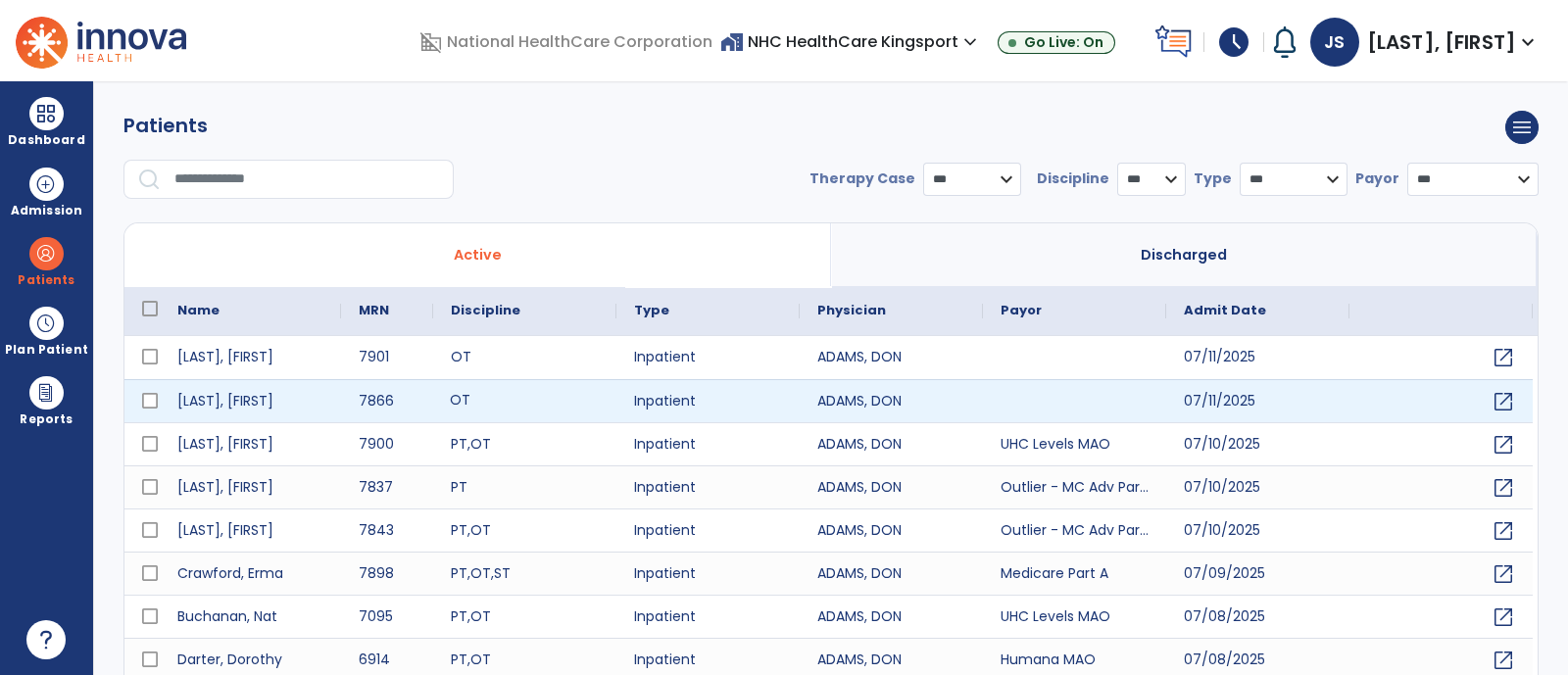 click on "OT" at bounding box center (524, 401) 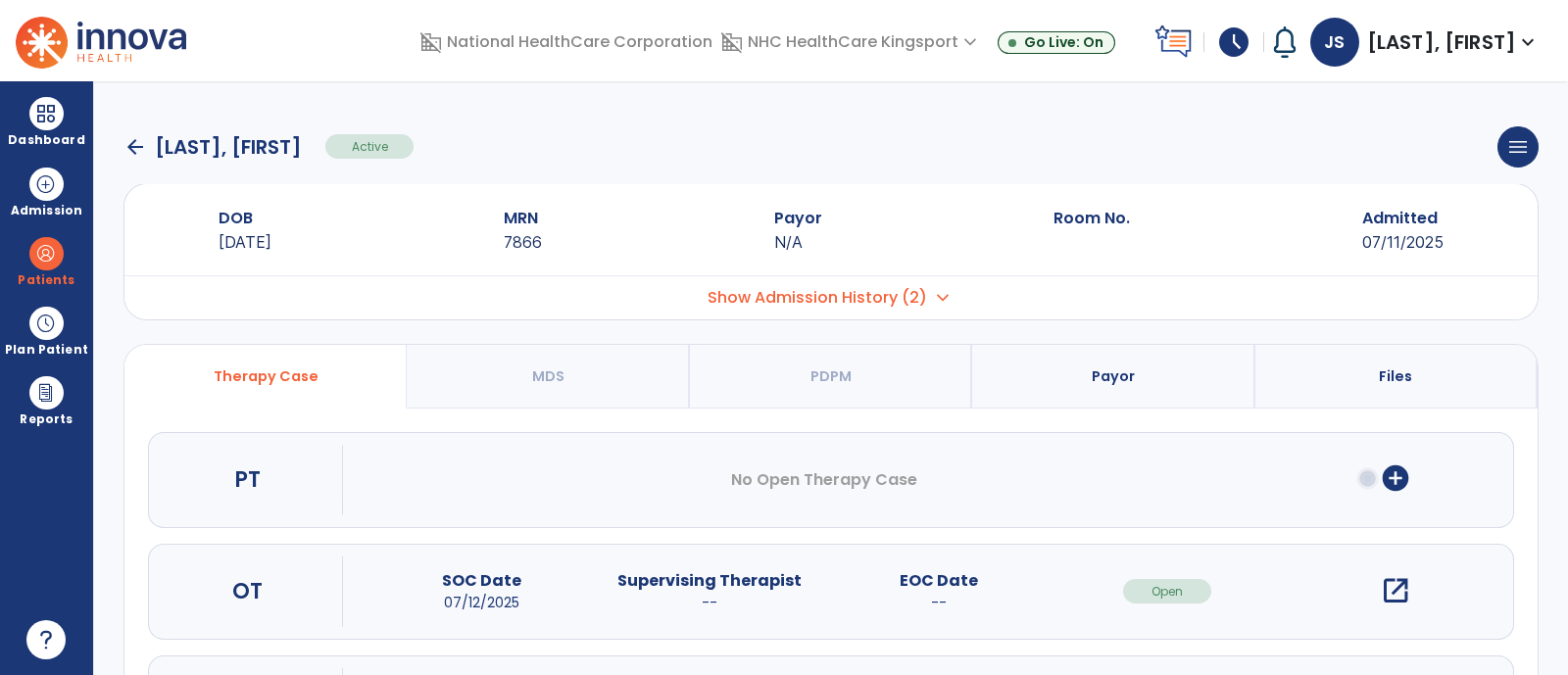 click on "open_in_new" at bounding box center [1396, 591] 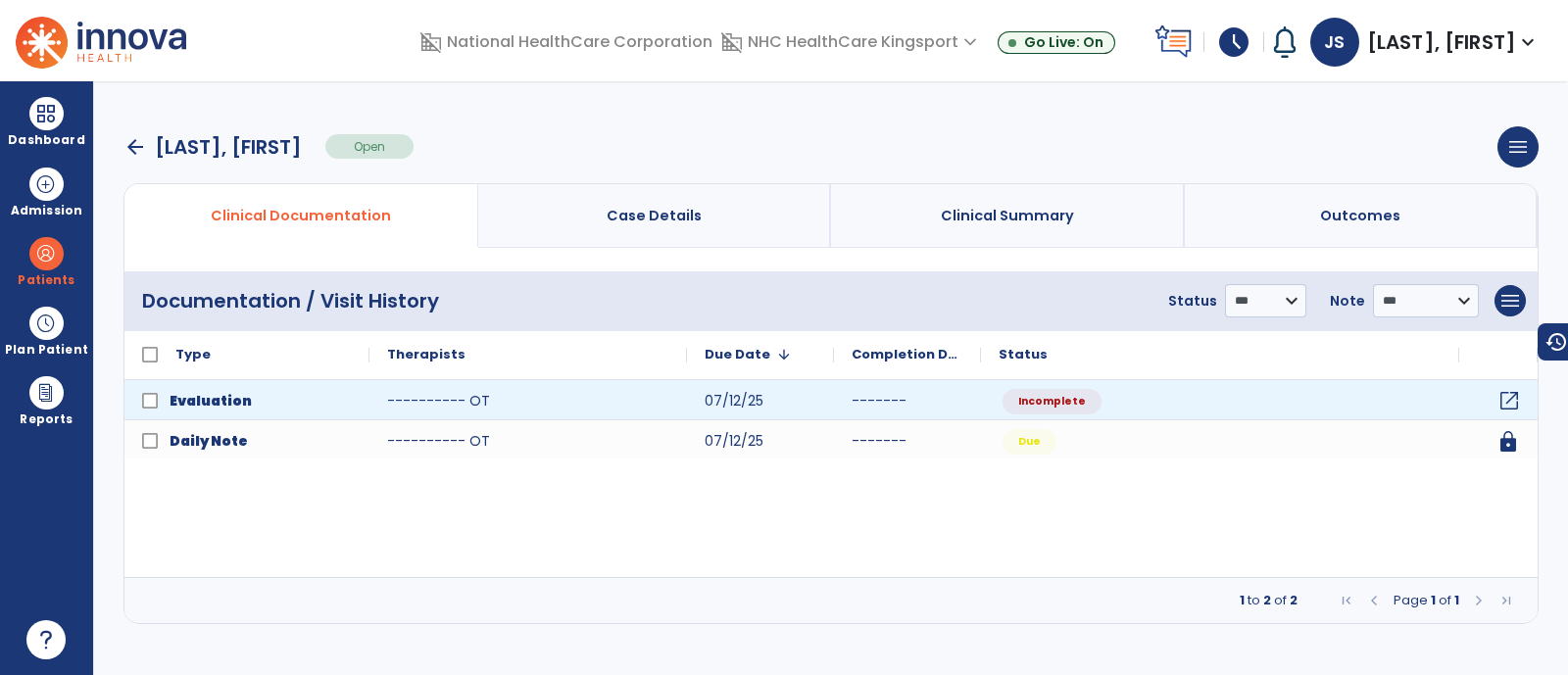 click on "open_in_new" 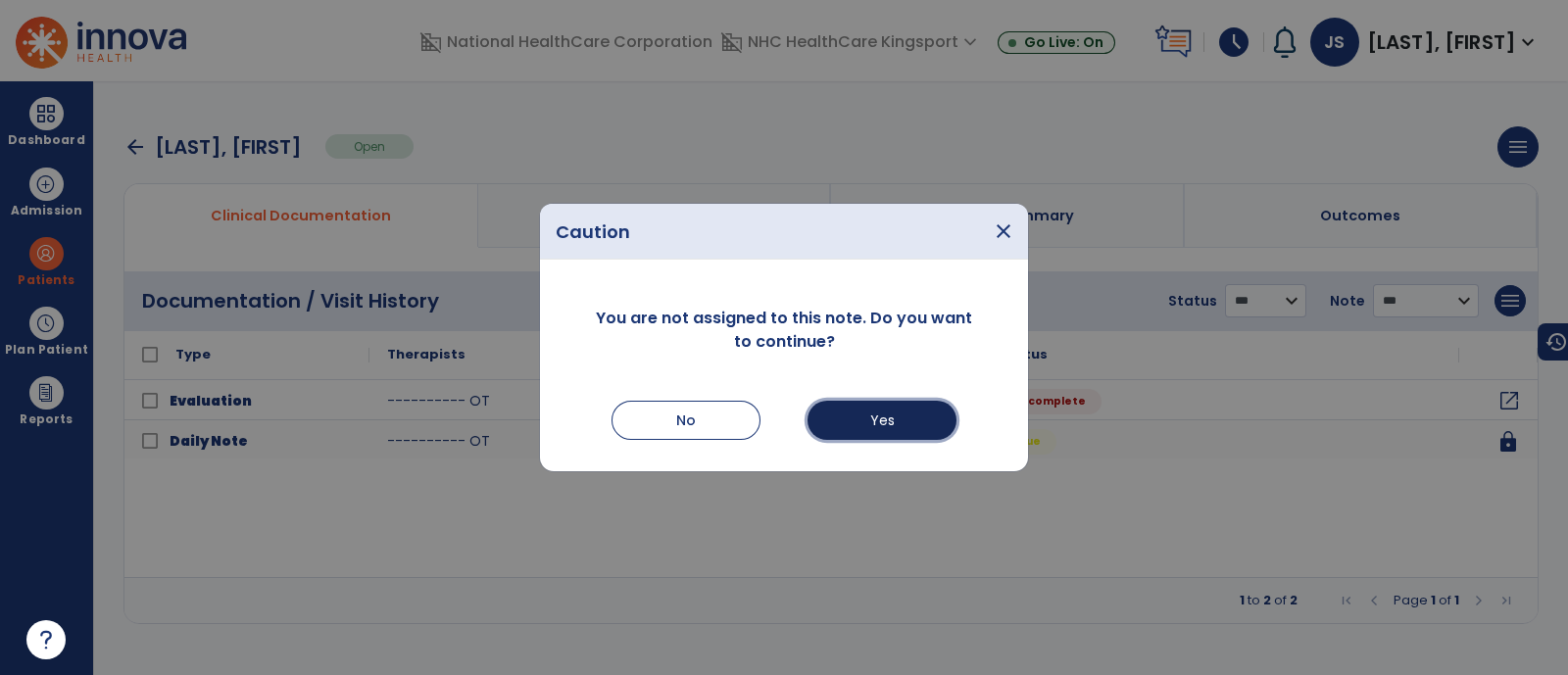 click on "Yes" at bounding box center (882, 420) 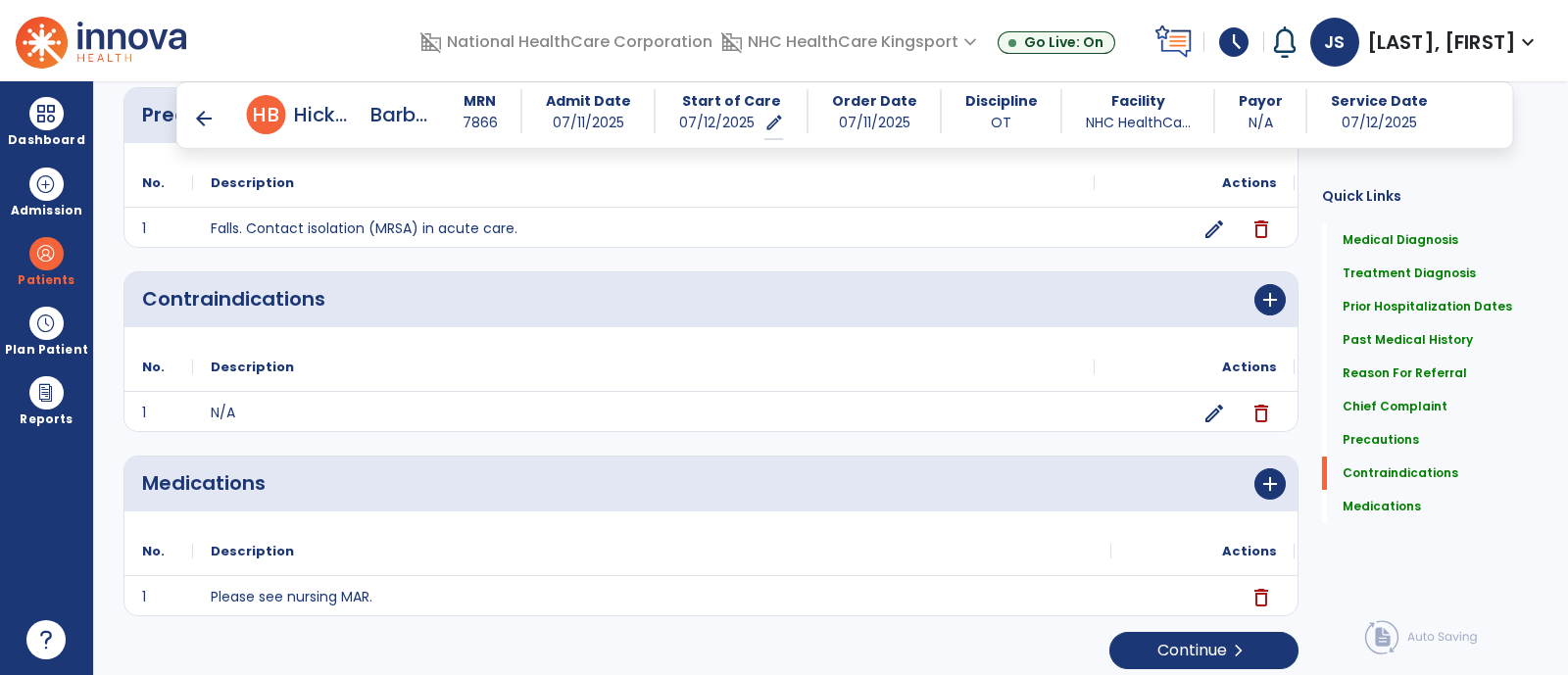 scroll, scrollTop: 2816, scrollLeft: 0, axis: vertical 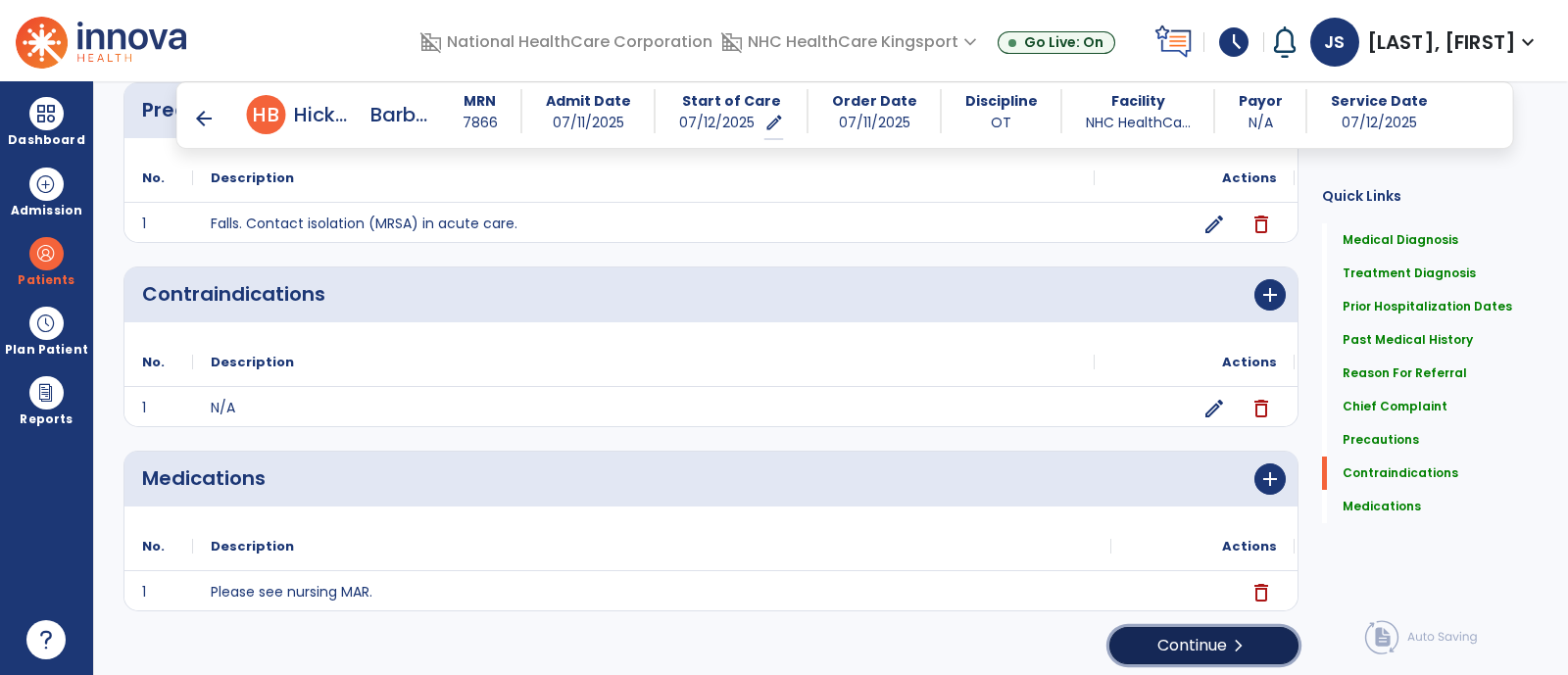 click on "Continue  chevron_right" 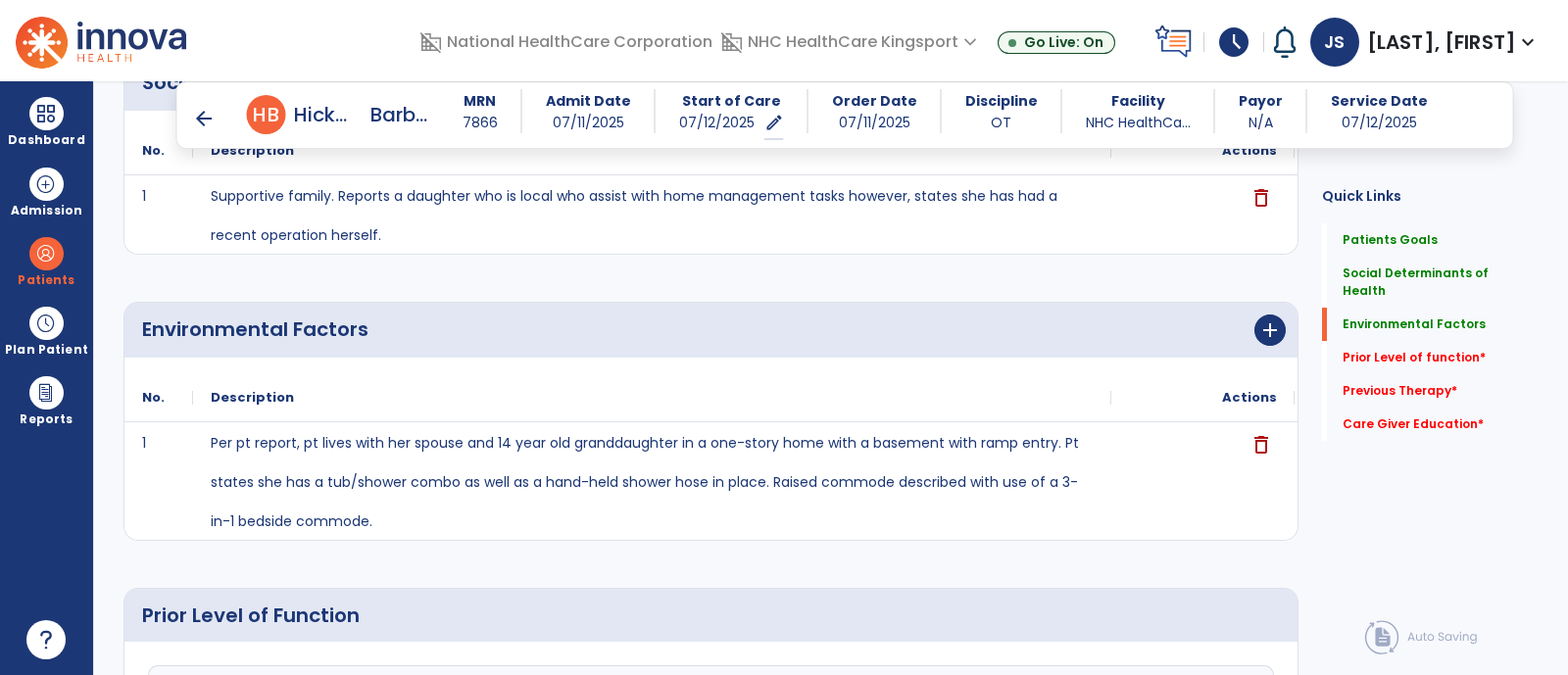 scroll, scrollTop: 526, scrollLeft: 0, axis: vertical 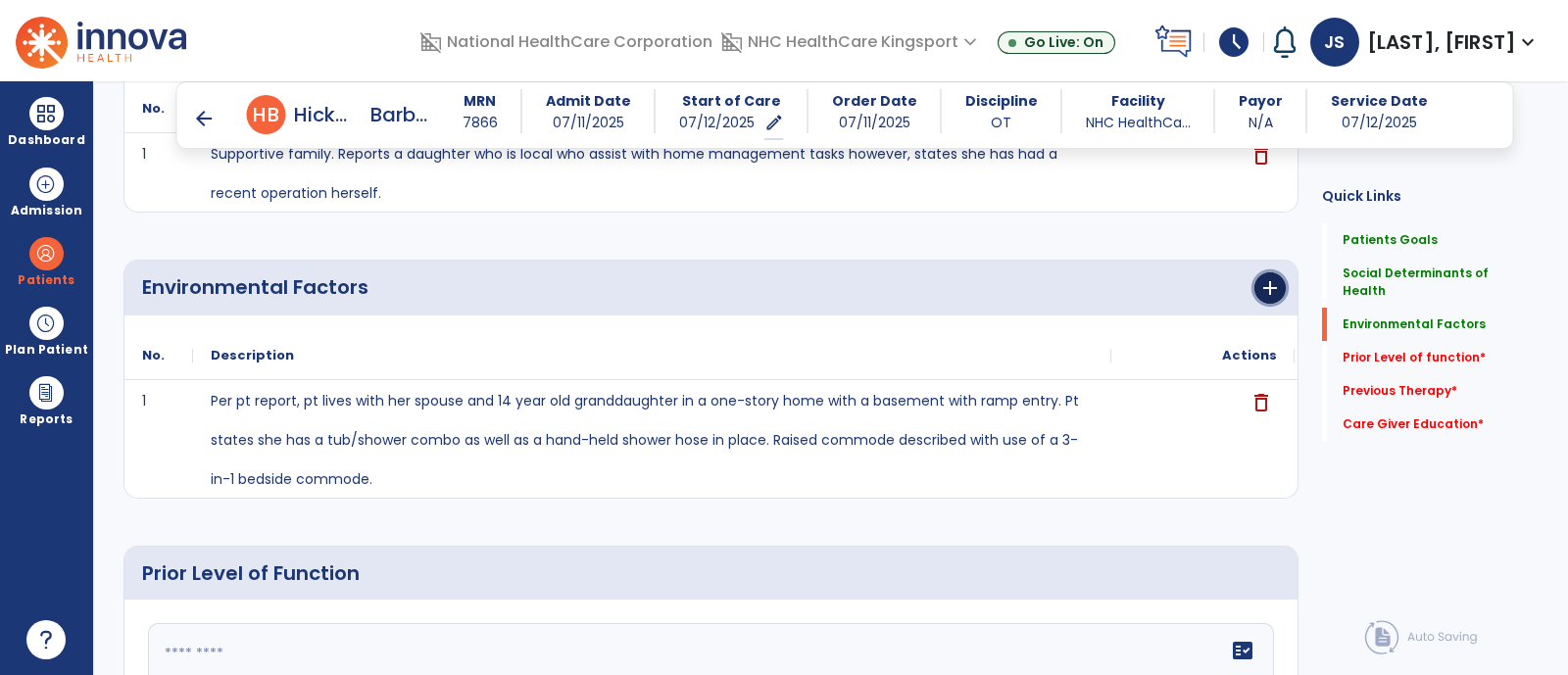 click on "add" 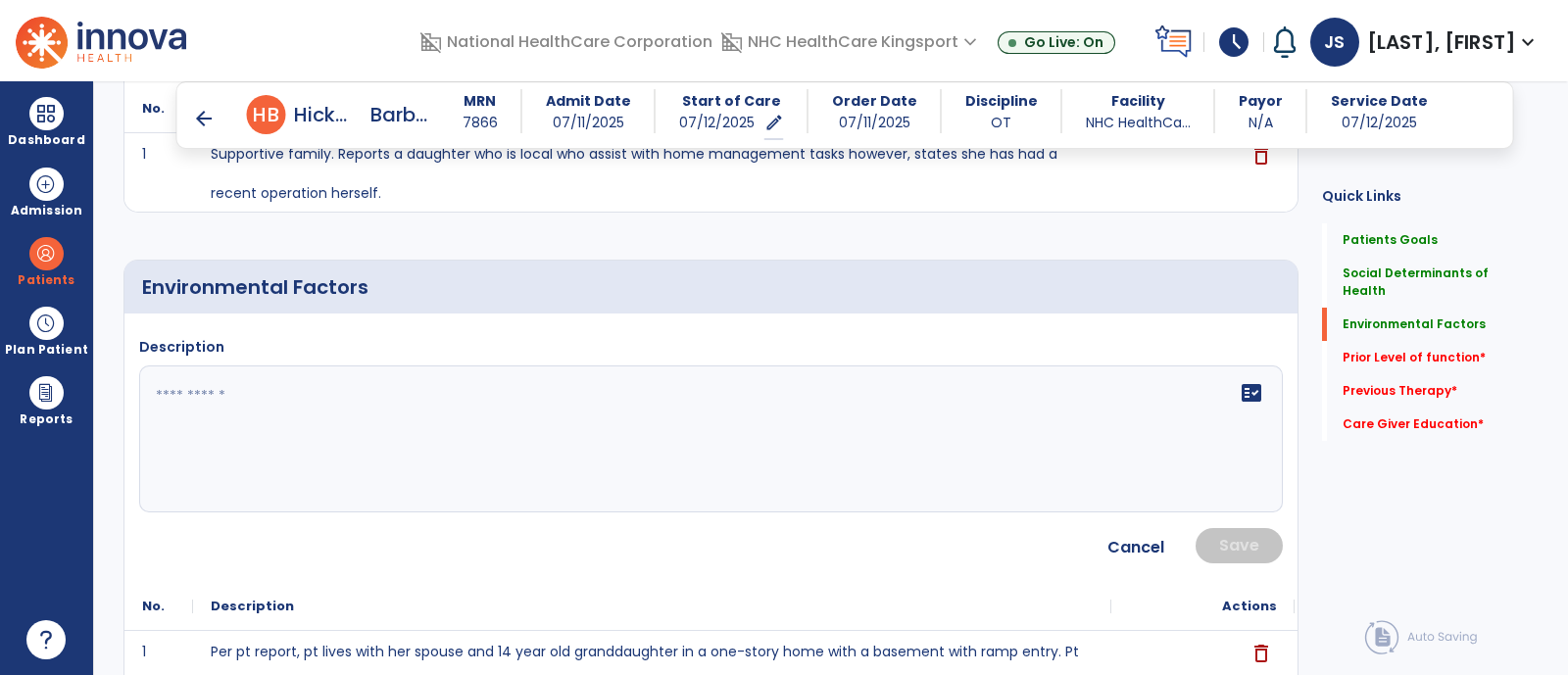 click on "fact_check" 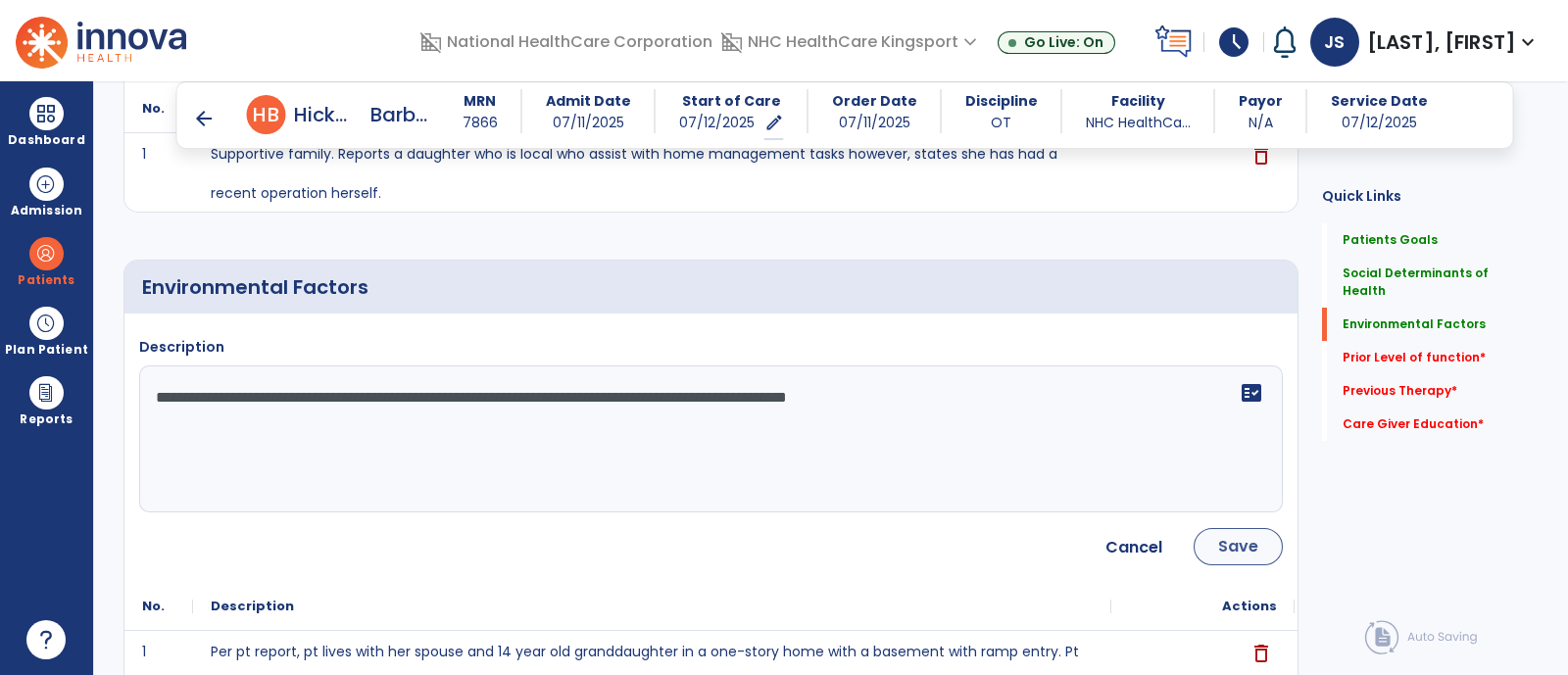 type on "**********" 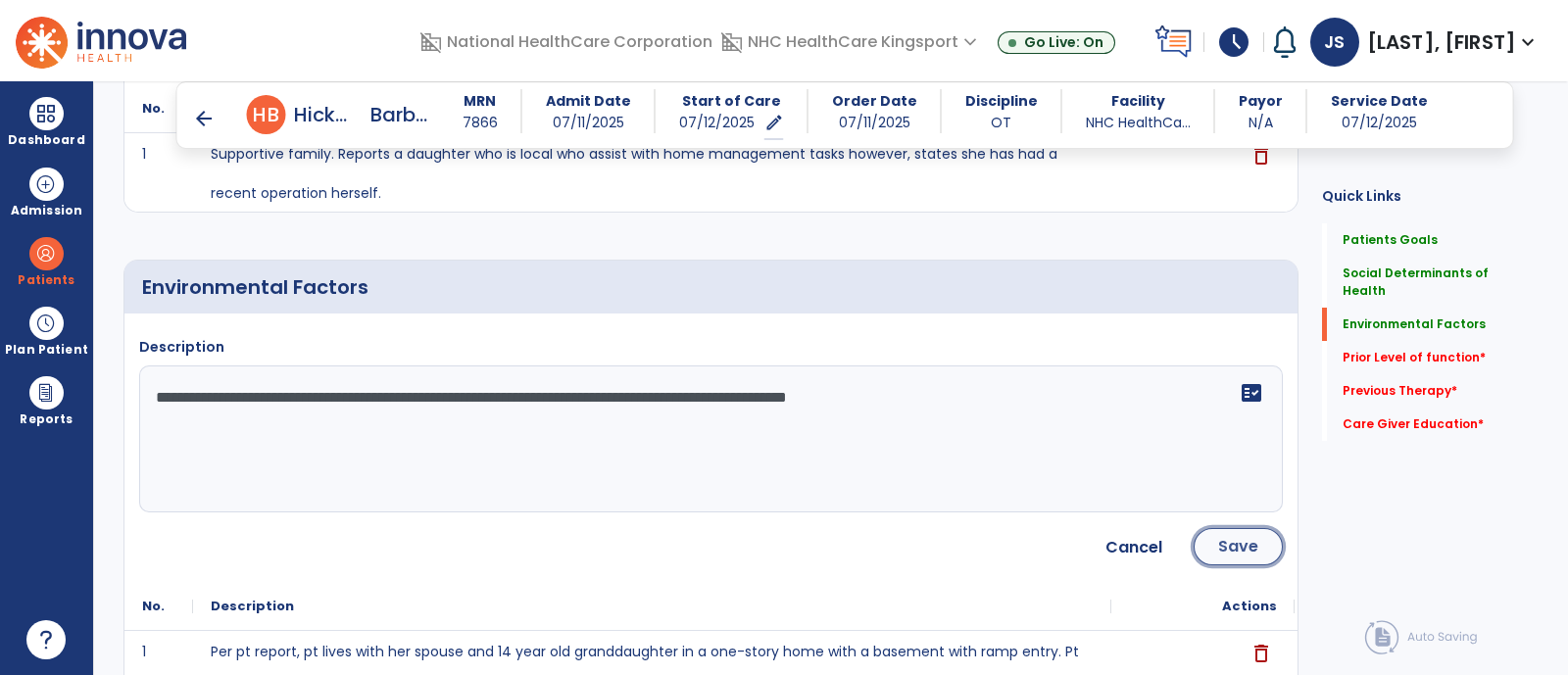 click on "Save" 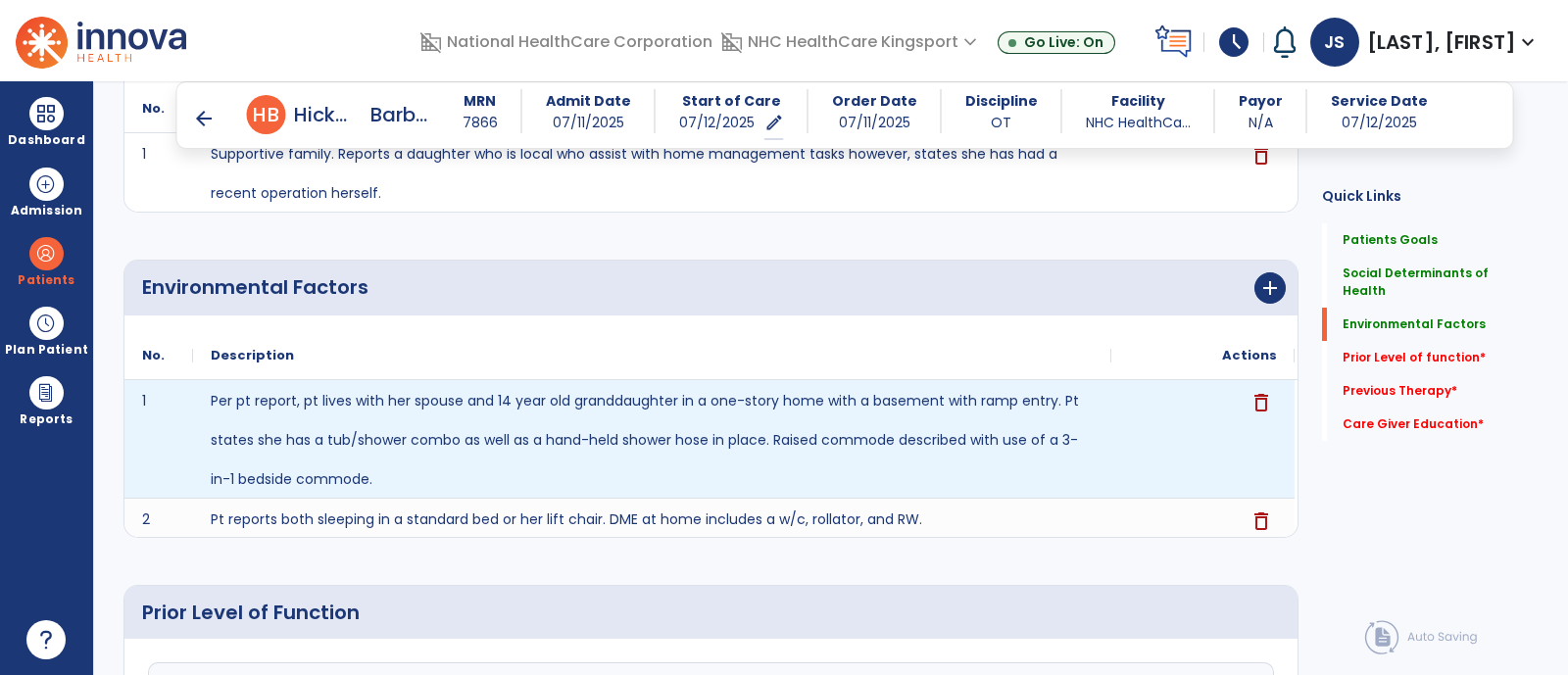 scroll, scrollTop: 805, scrollLeft: 0, axis: vertical 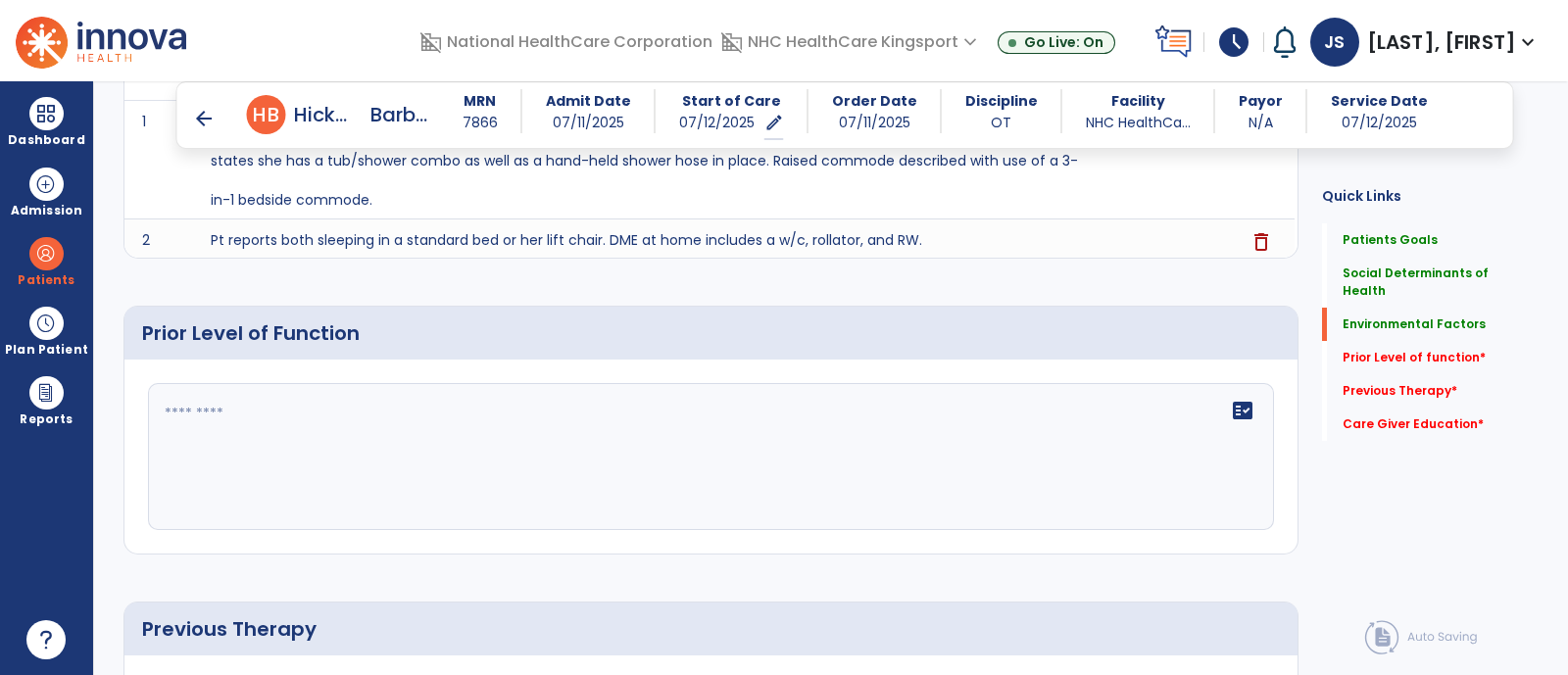 click on "fact_check" 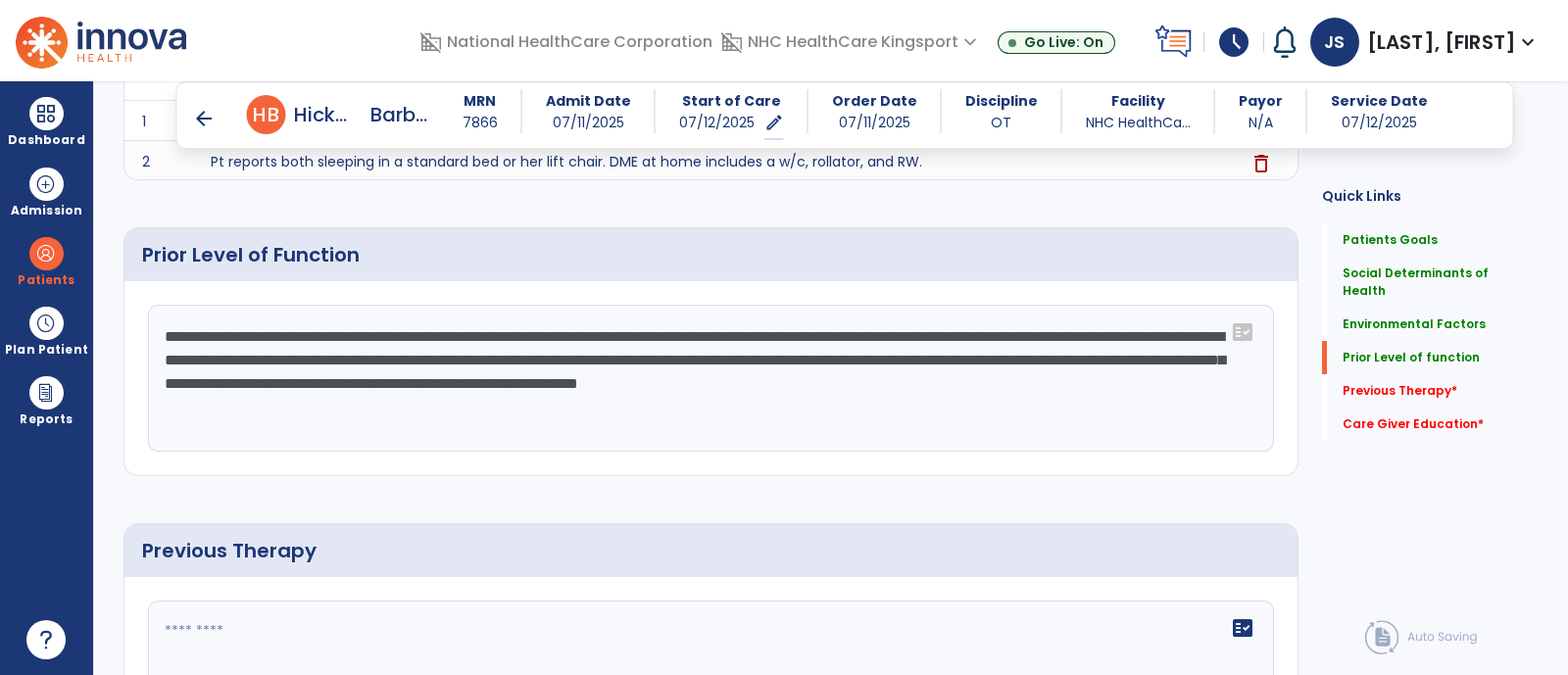 scroll, scrollTop: 805, scrollLeft: 0, axis: vertical 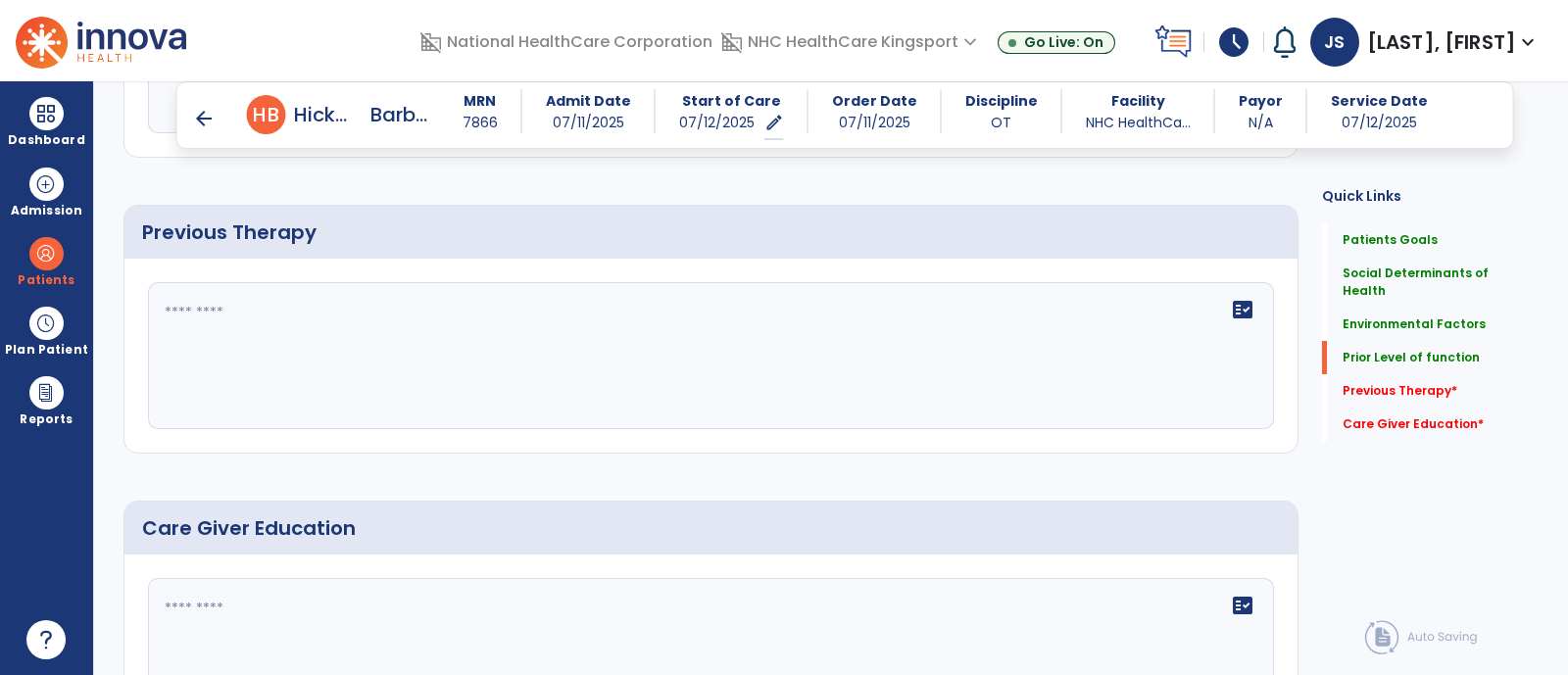 type on "**********" 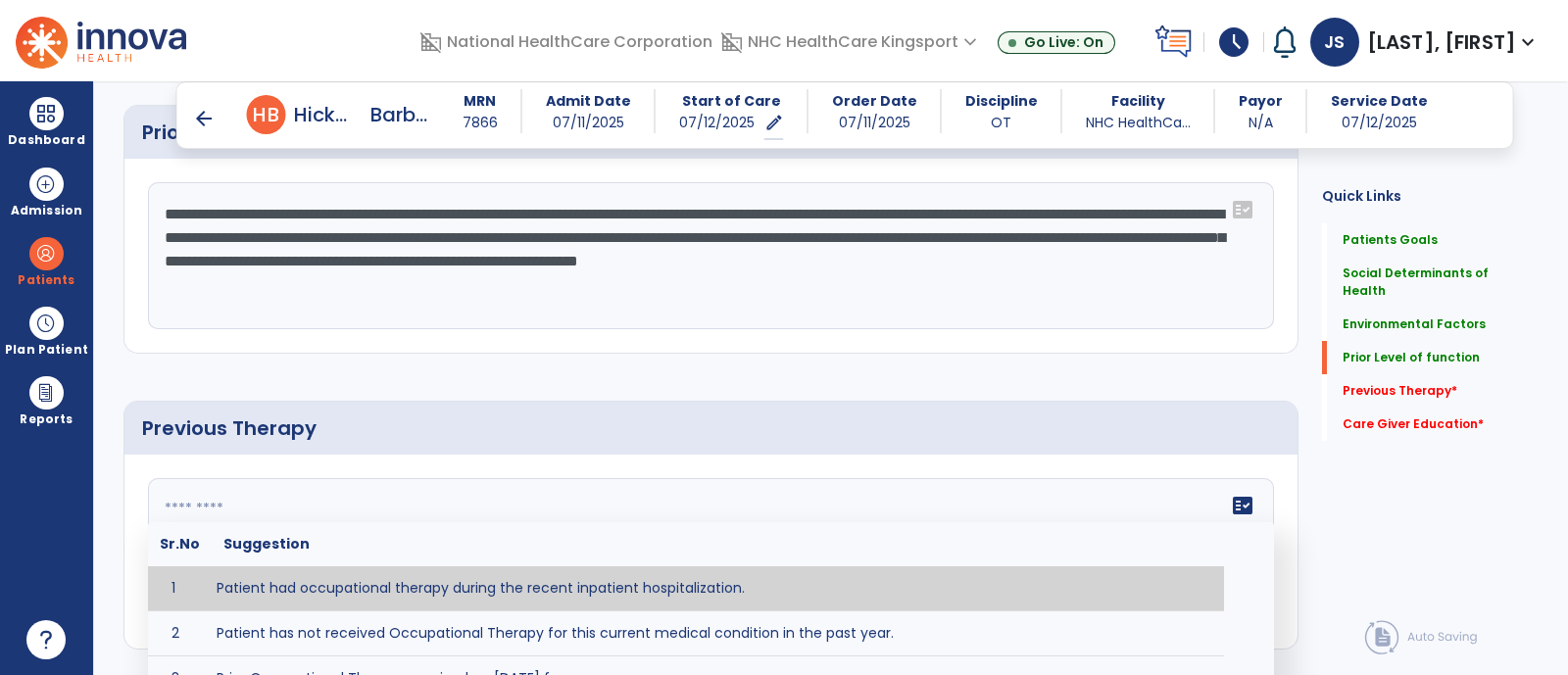 scroll, scrollTop: 1085, scrollLeft: 0, axis: vertical 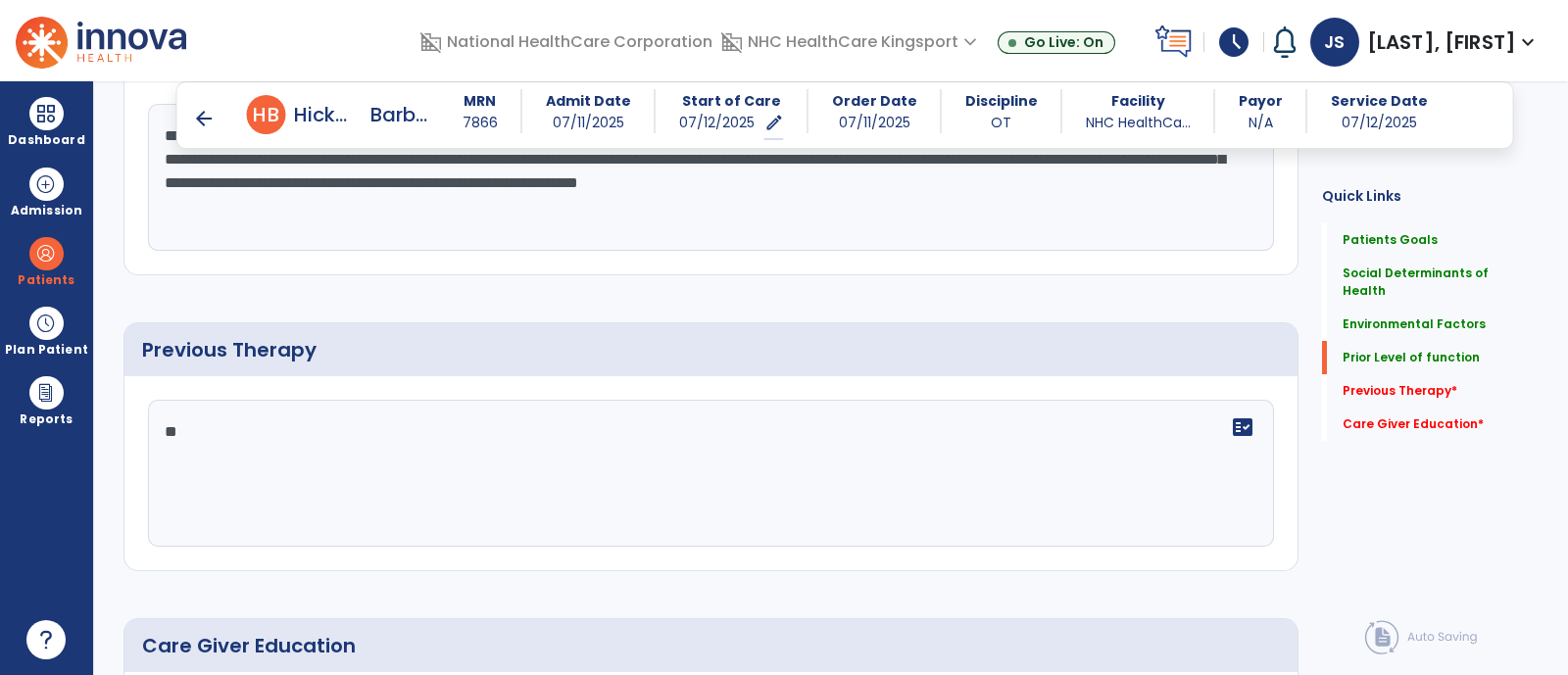 type on "*" 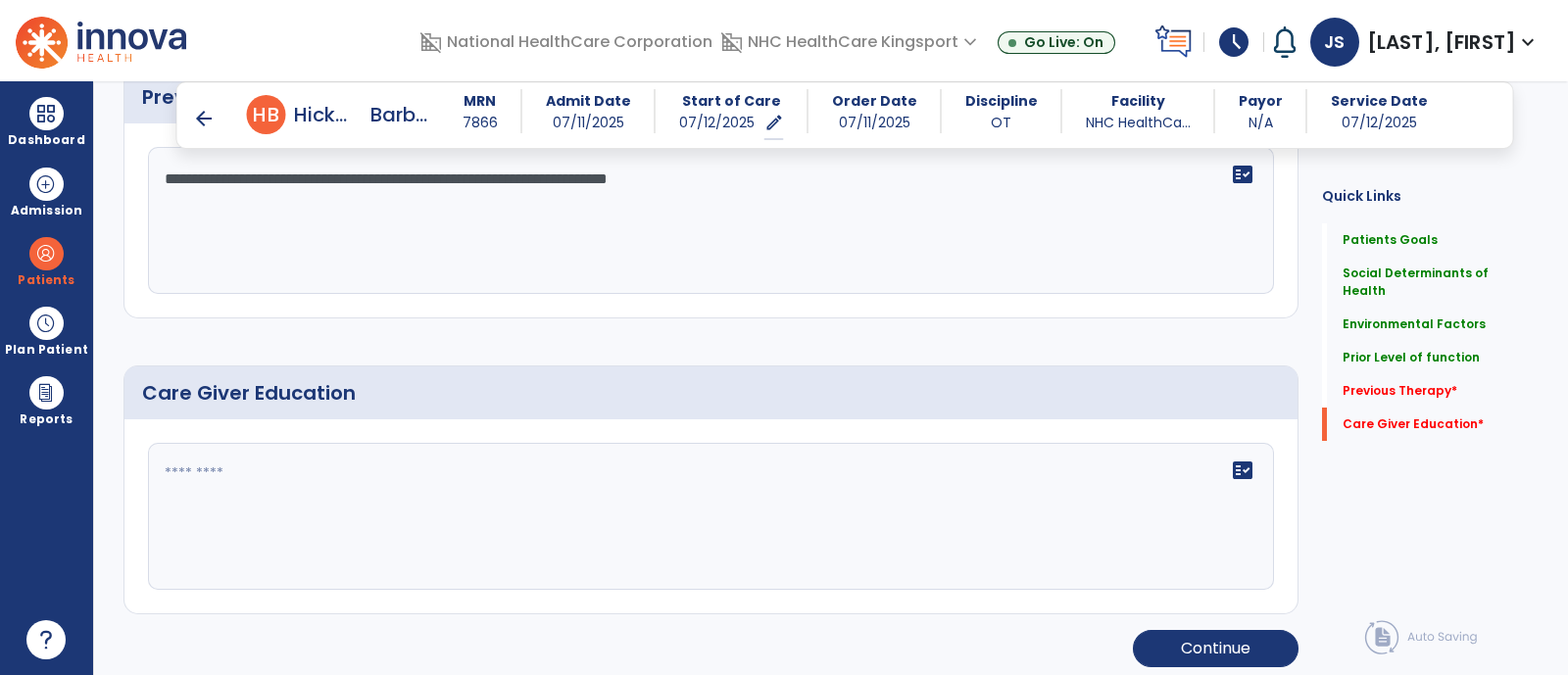 scroll, scrollTop: 1341, scrollLeft: 0, axis: vertical 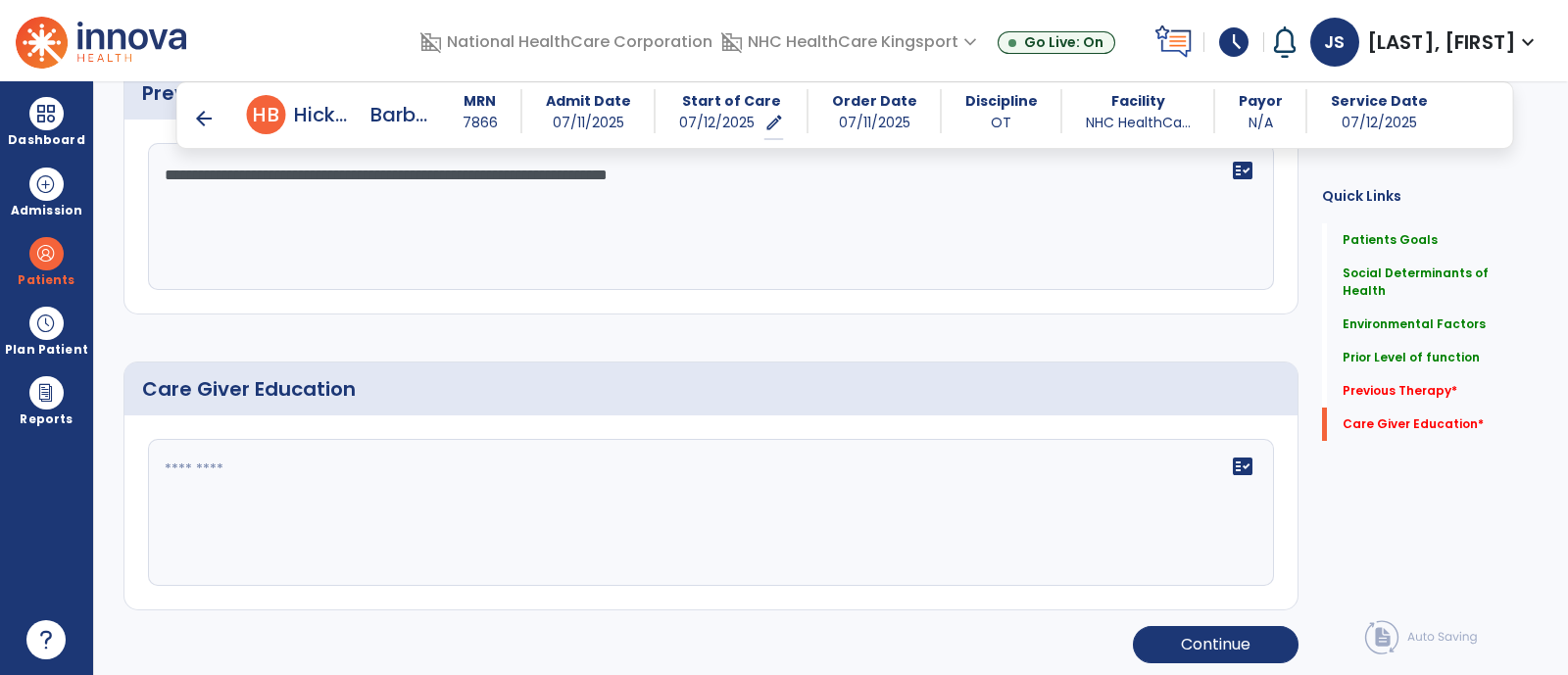type on "**********" 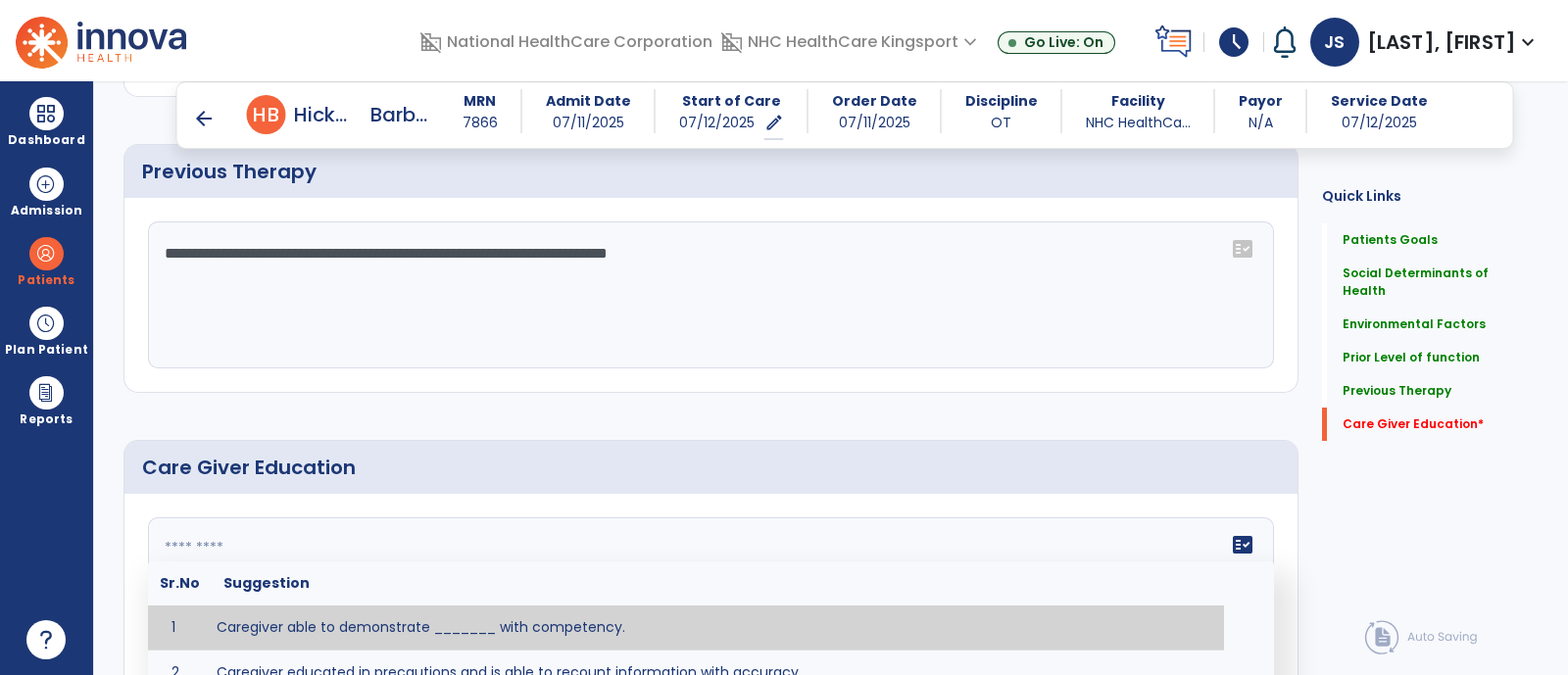 scroll, scrollTop: 1341, scrollLeft: 0, axis: vertical 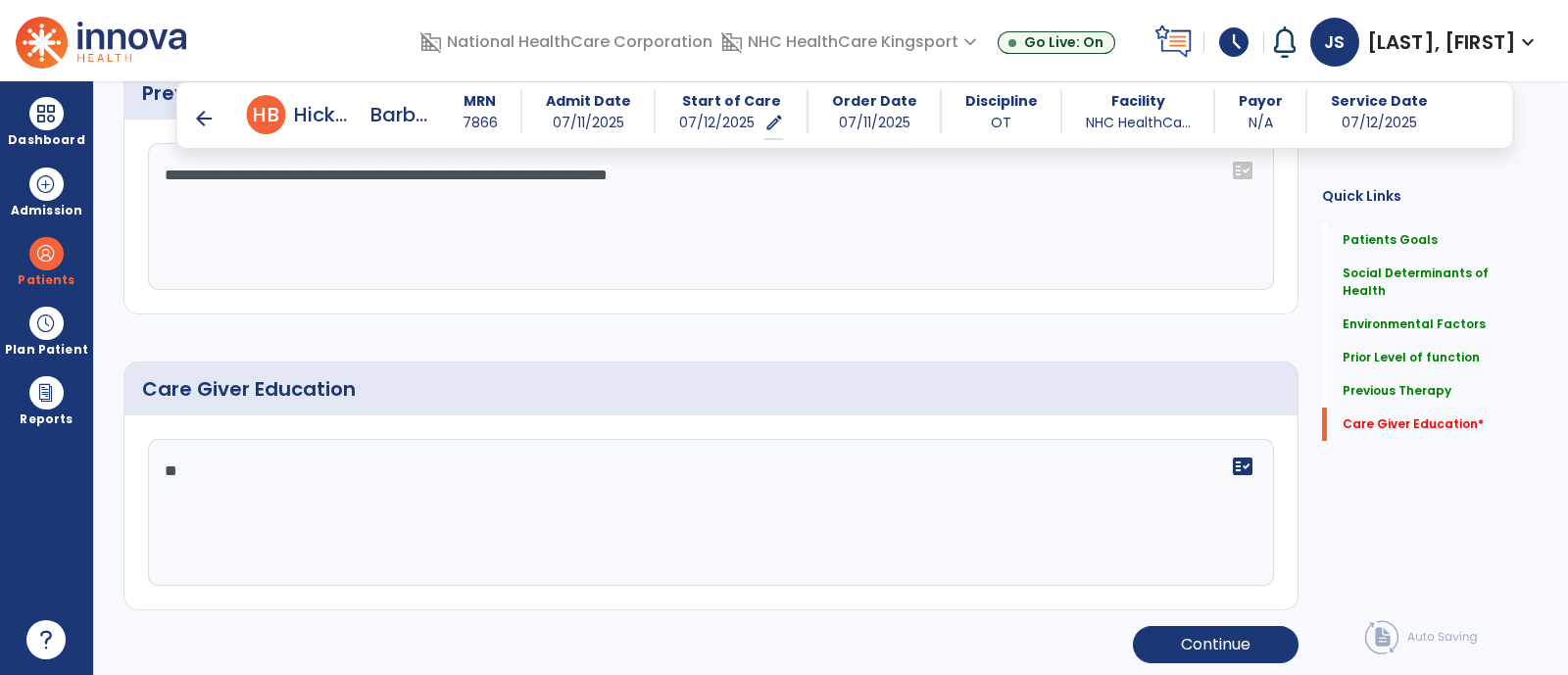type on "***" 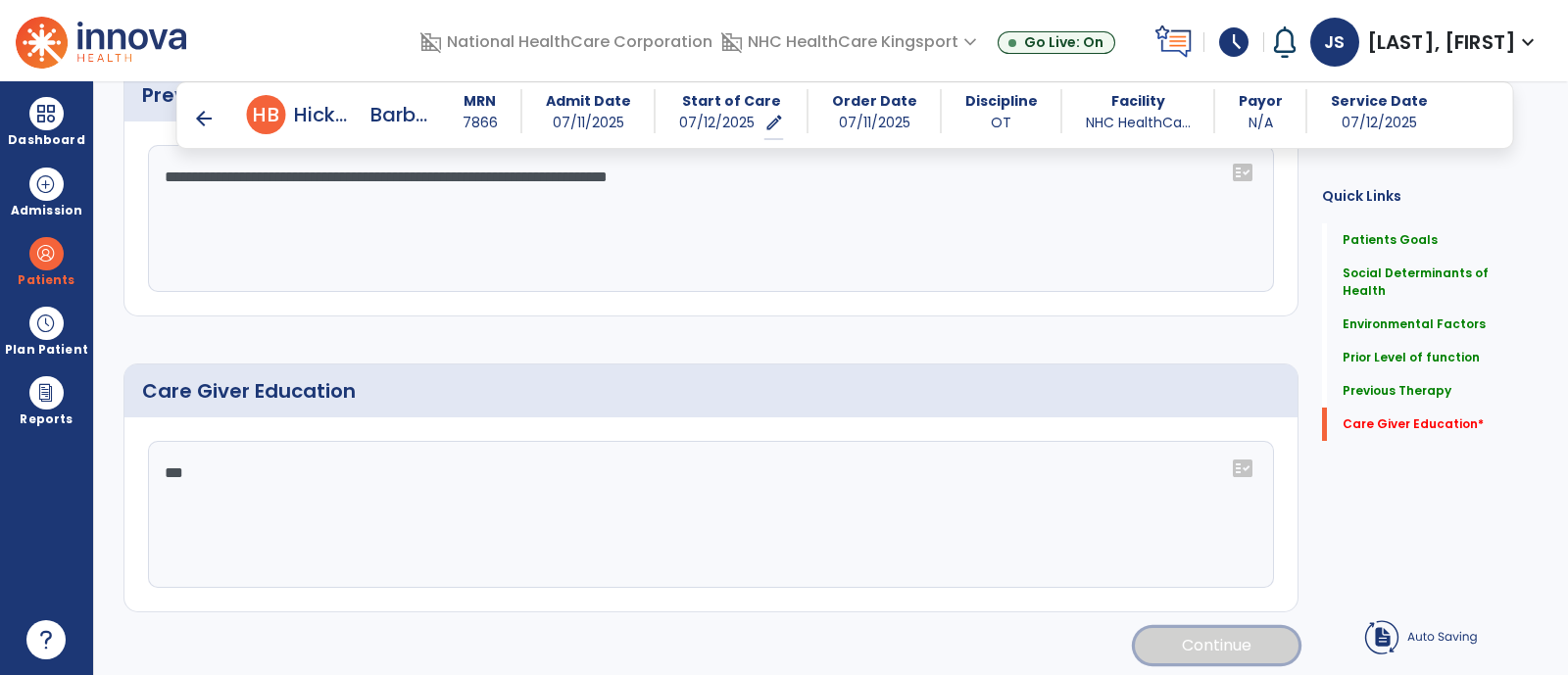 click on "Continue" 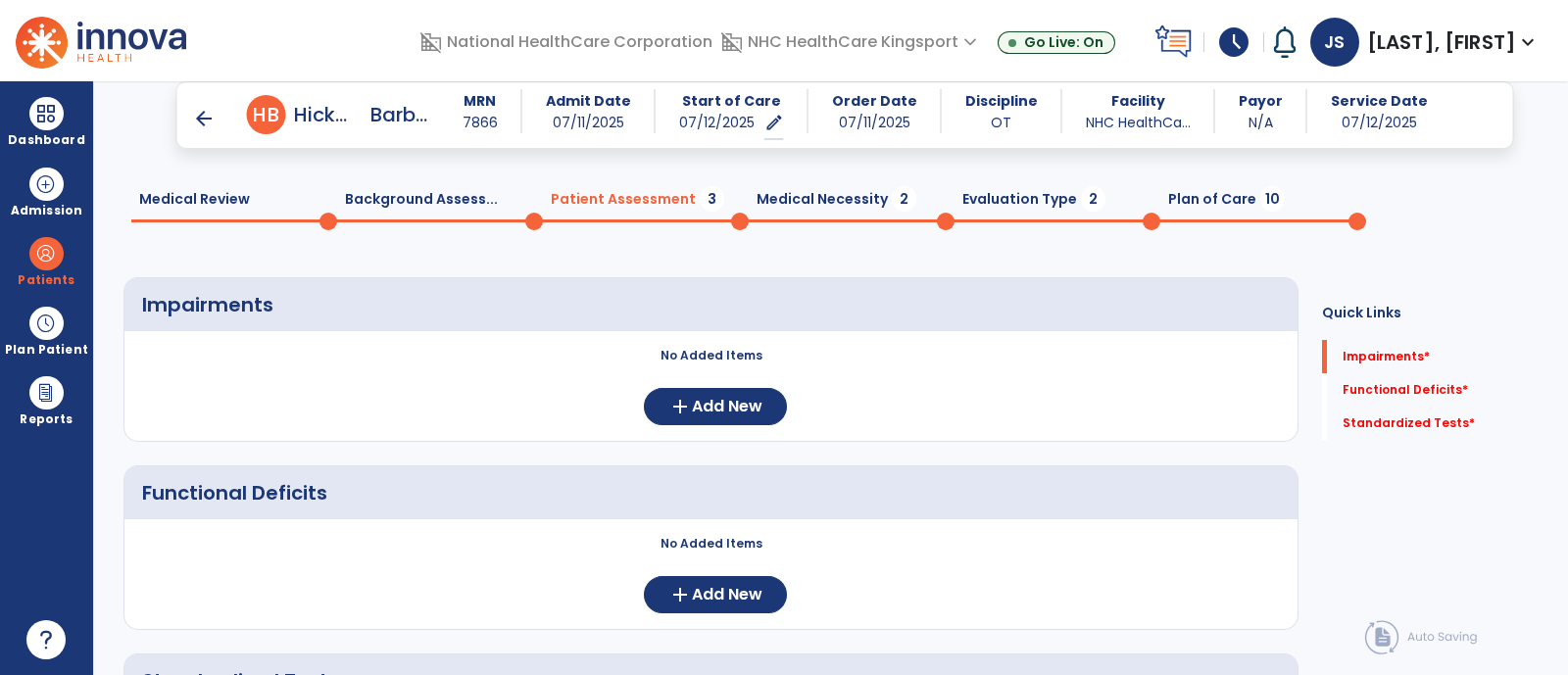 scroll, scrollTop: 53, scrollLeft: 0, axis: vertical 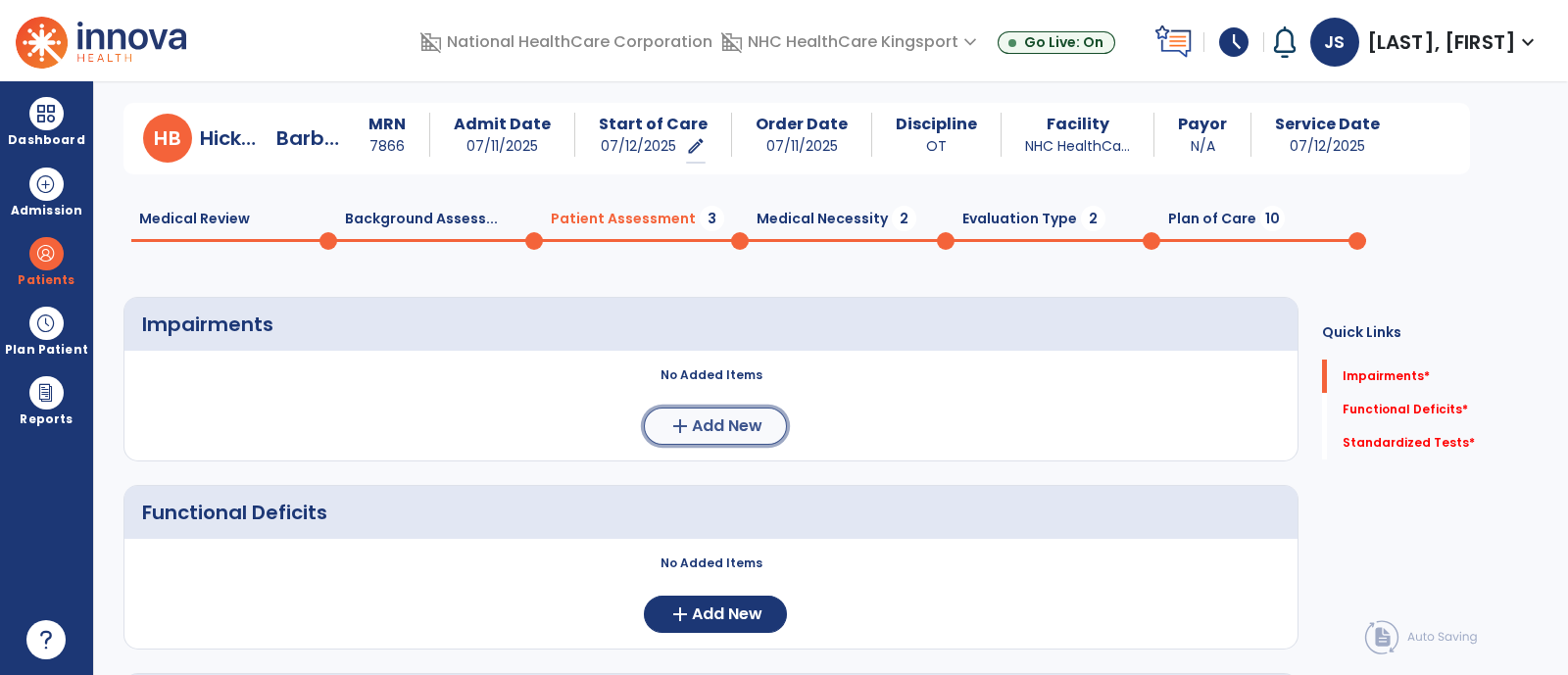 click on "Add New" 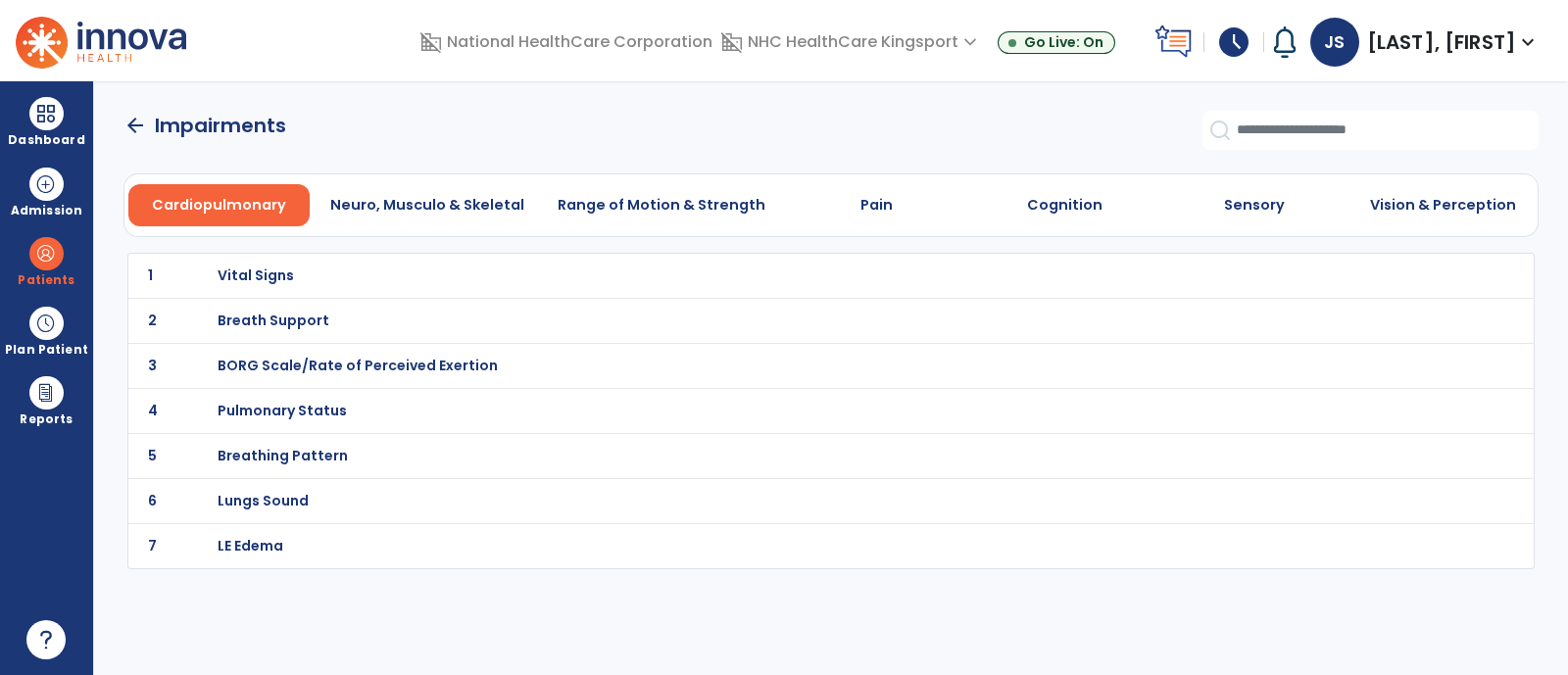 scroll, scrollTop: 0, scrollLeft: 0, axis: both 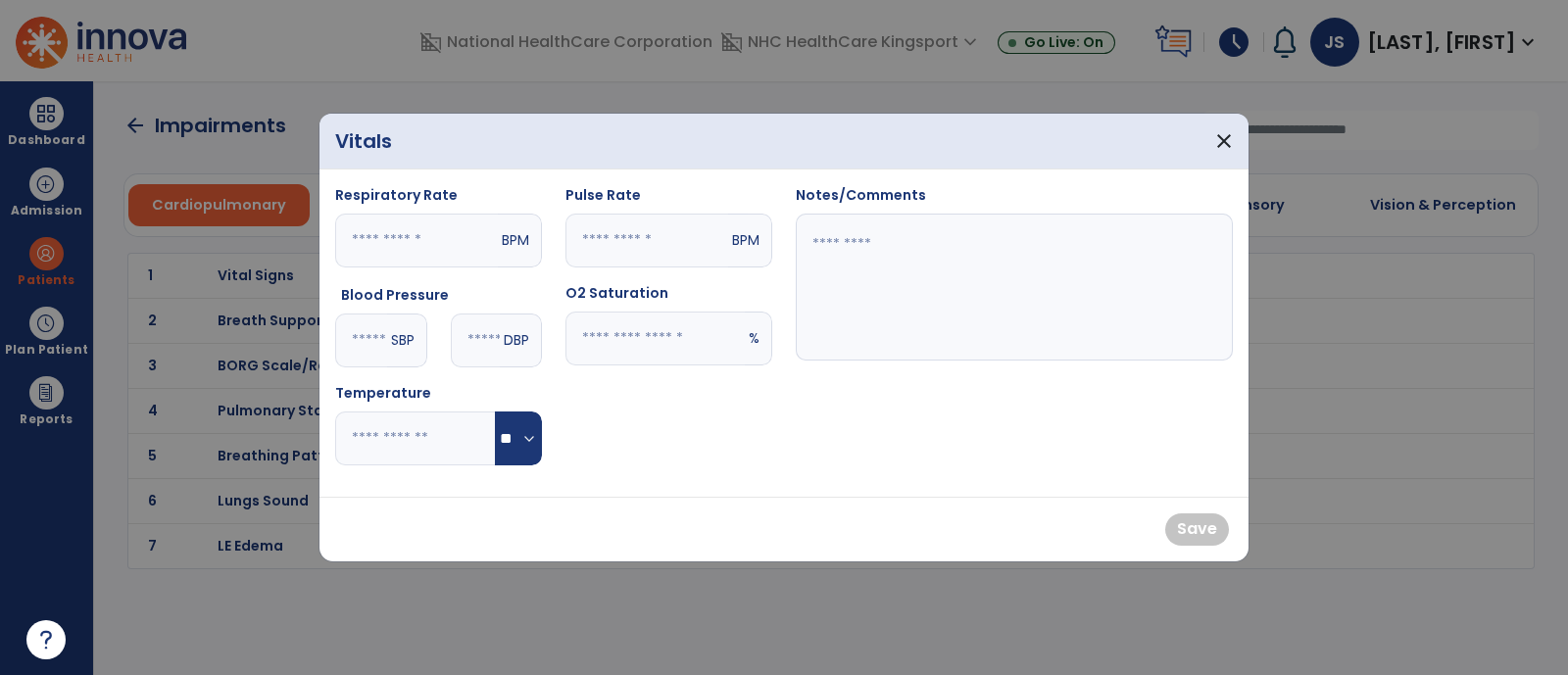 click at bounding box center [361, 340] 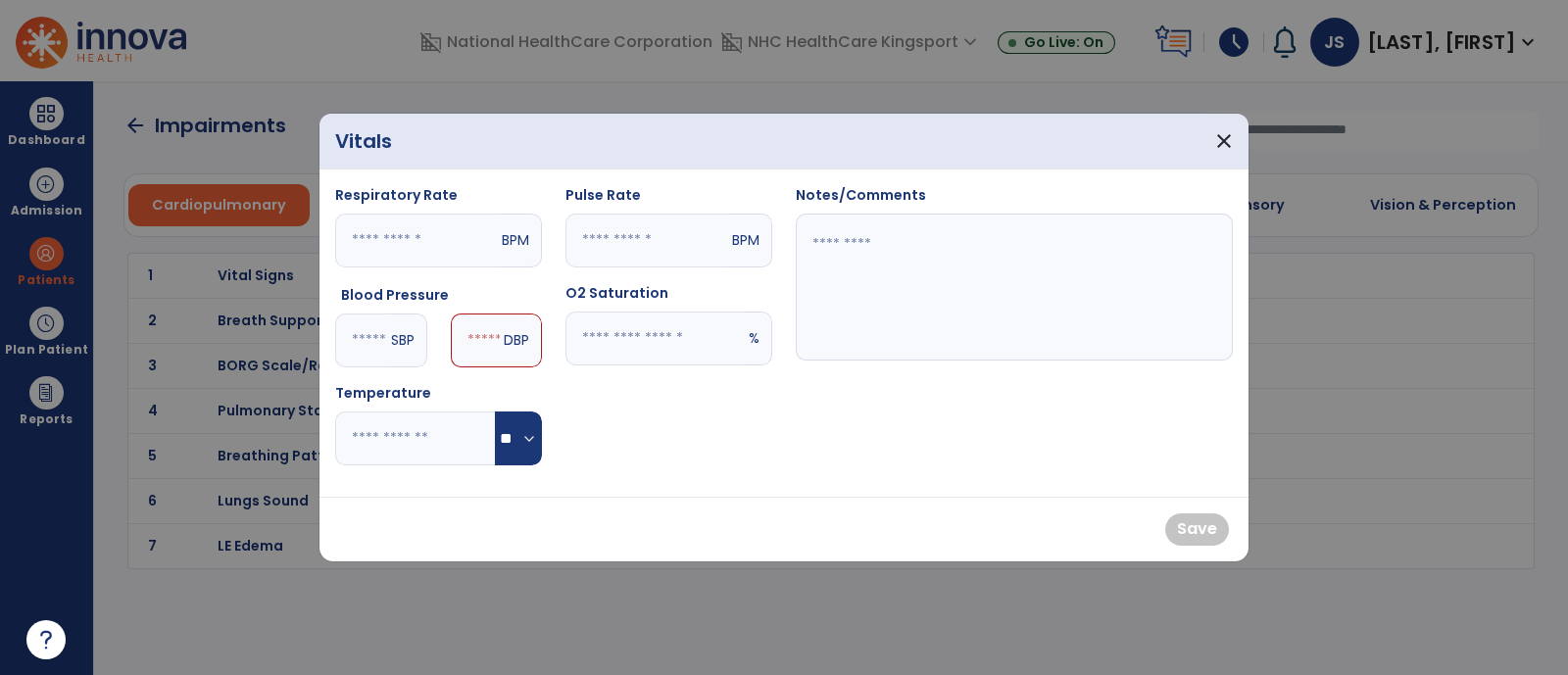 type on "***" 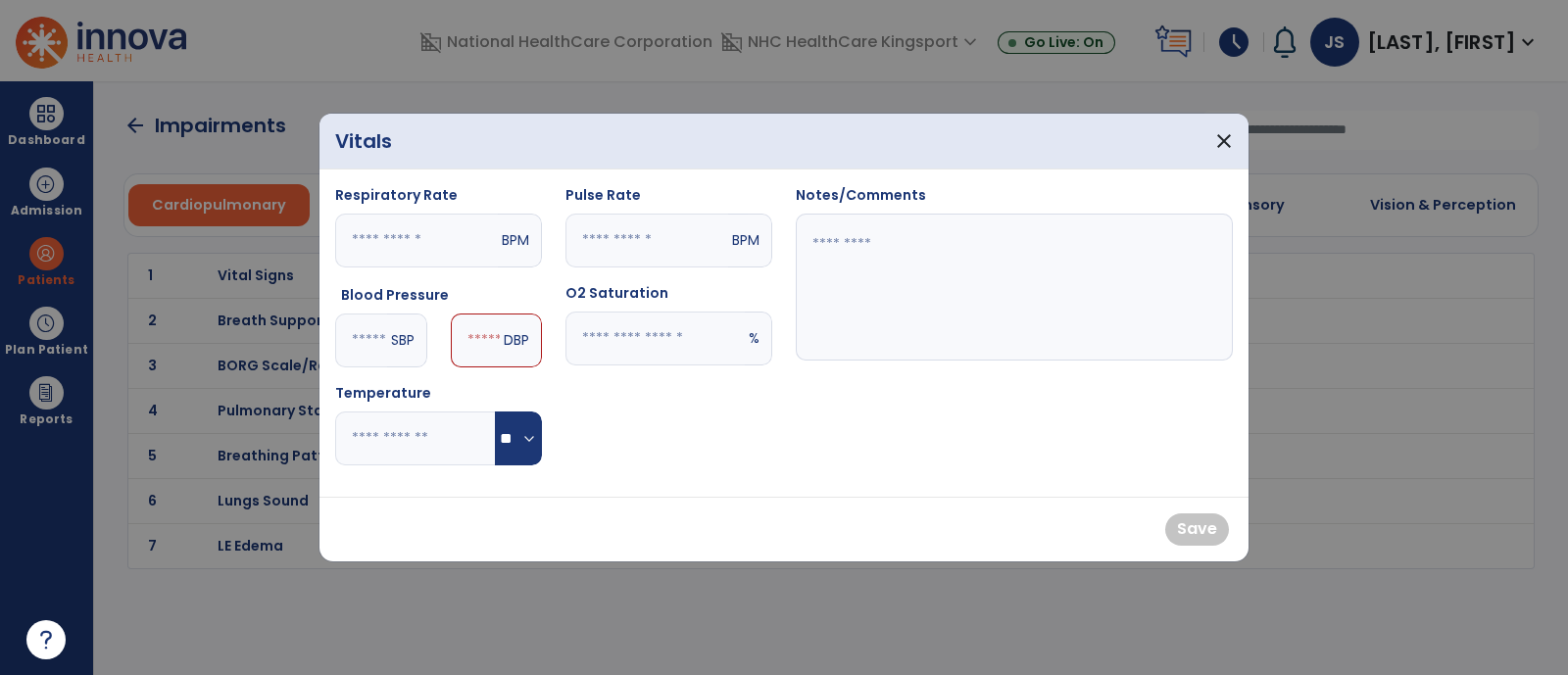 click at bounding box center [475, 340] 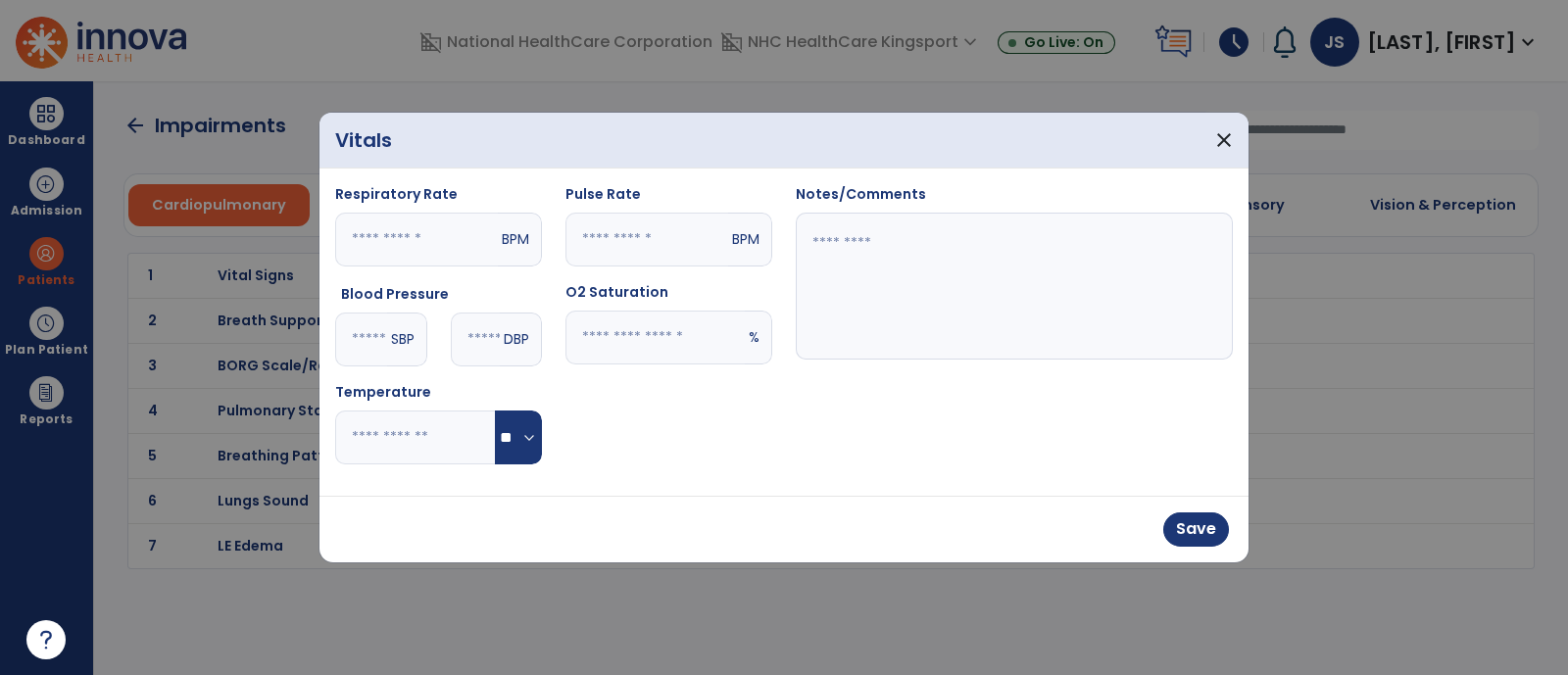 type on "**" 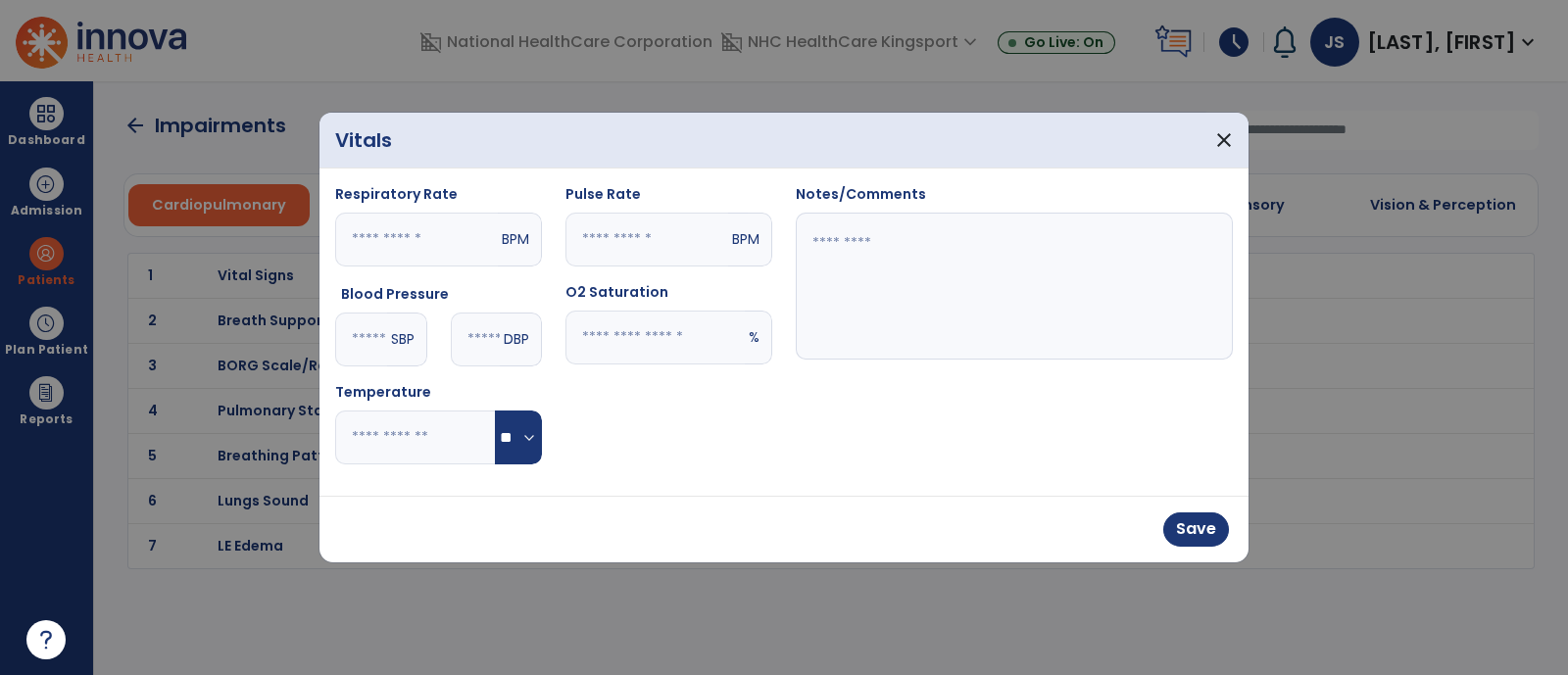 click at bounding box center [655, 337] 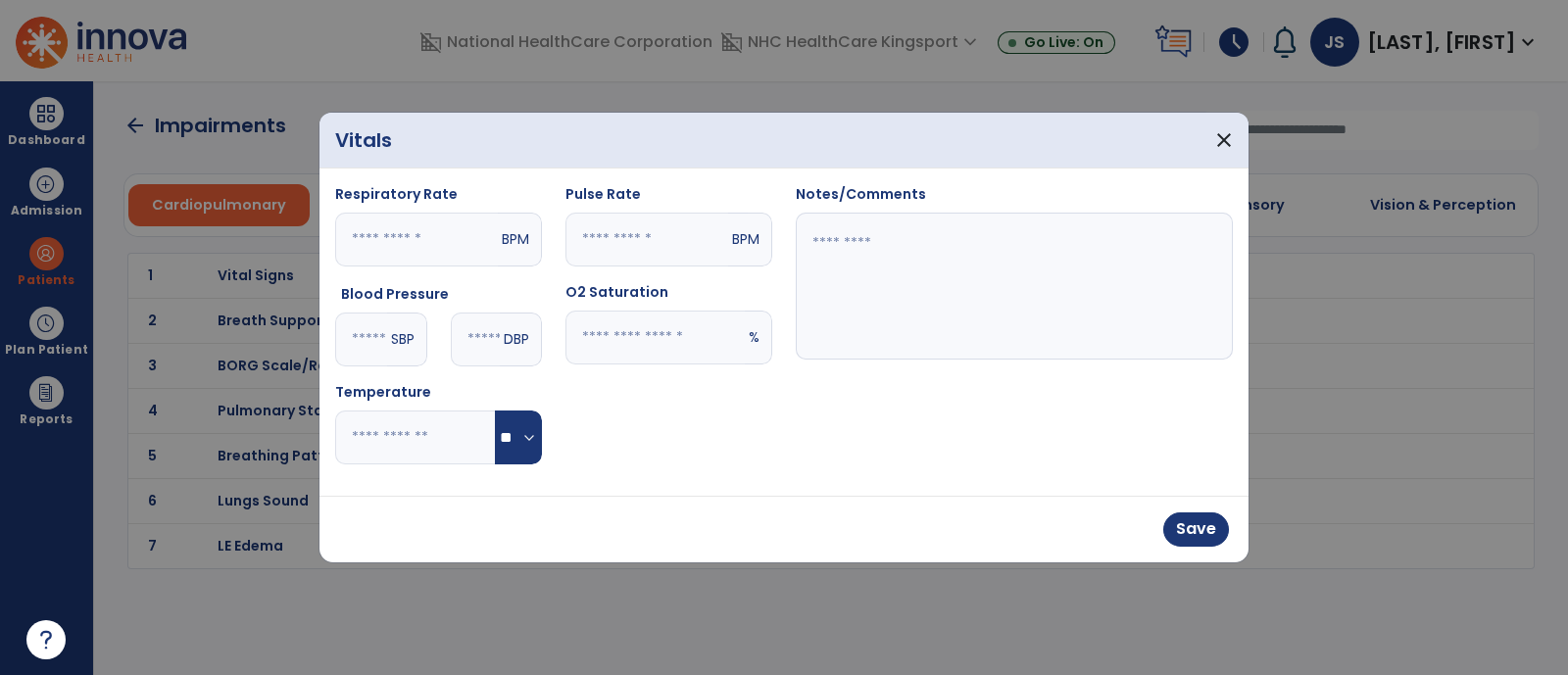 type on "**" 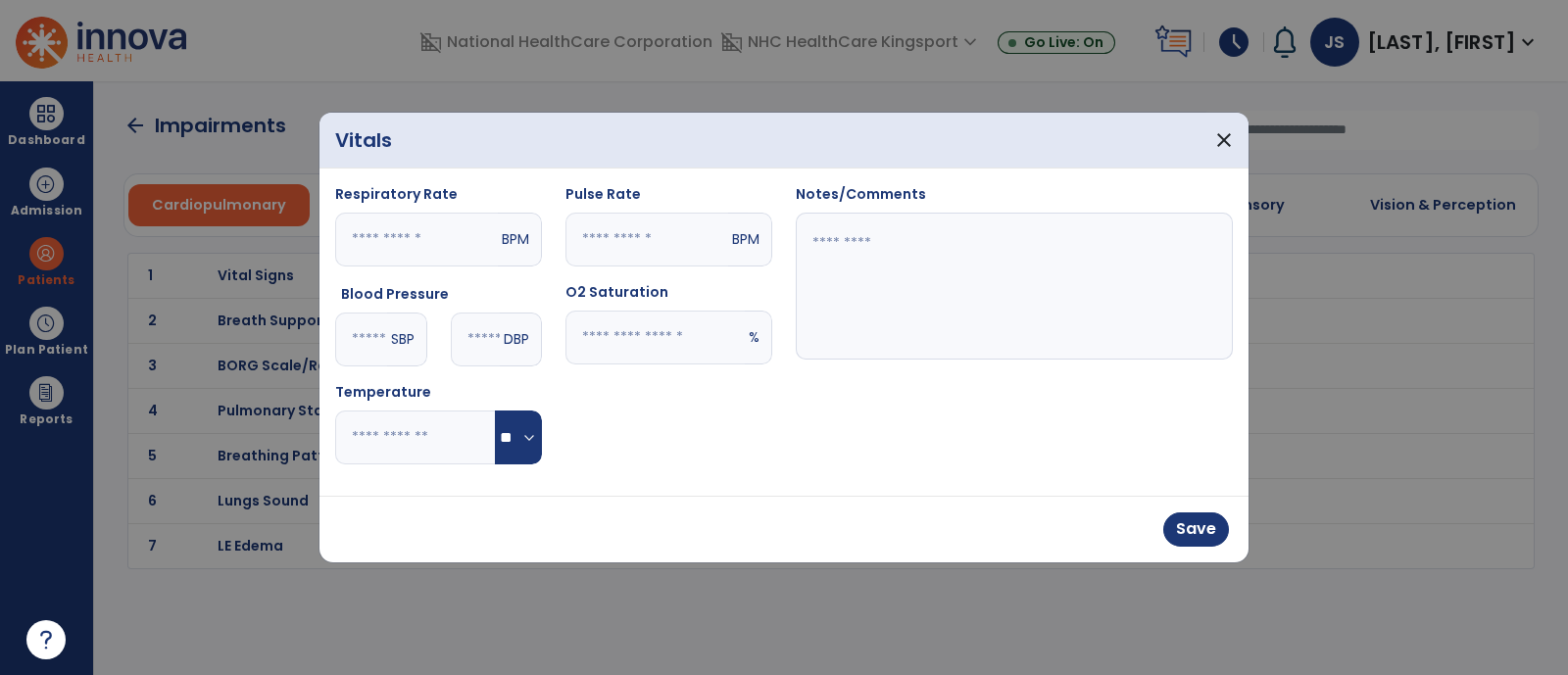 click at bounding box center [647, 239] 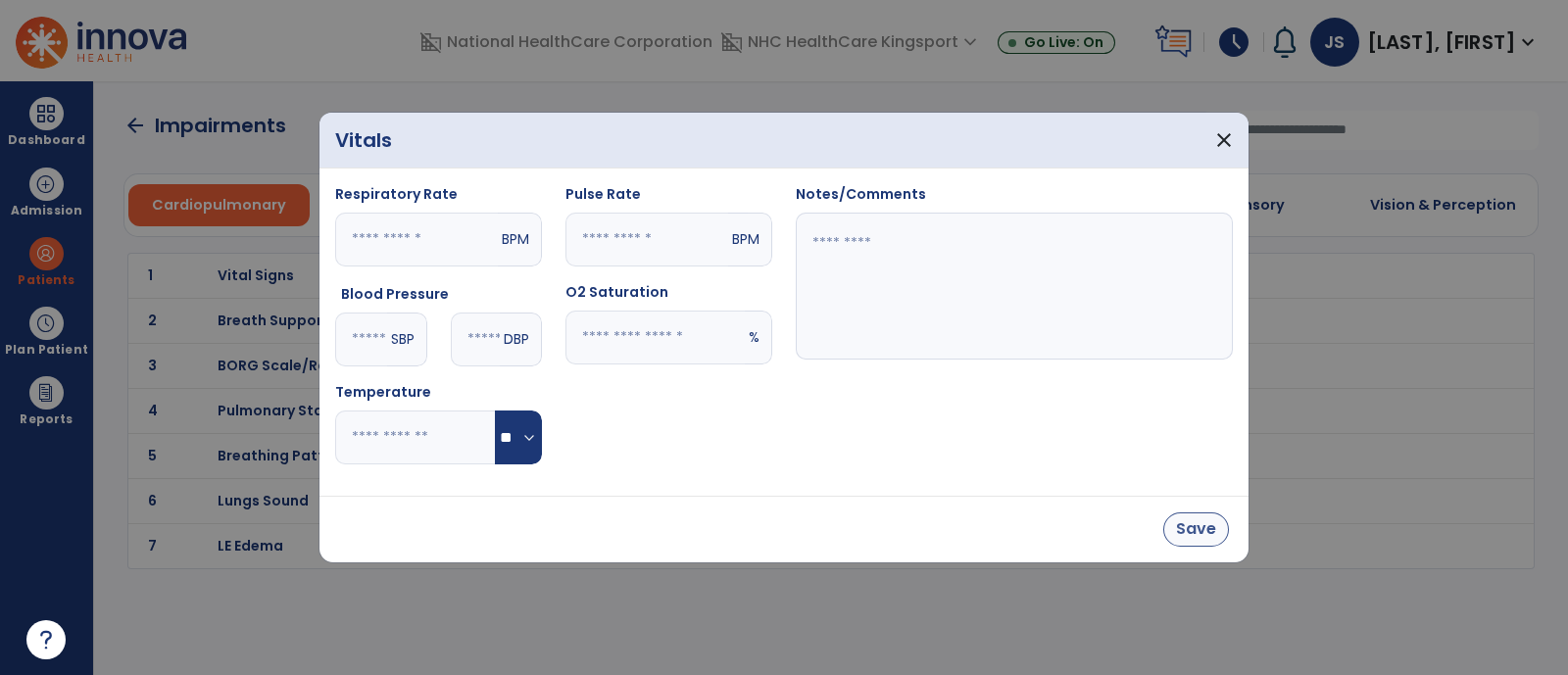 type on "**" 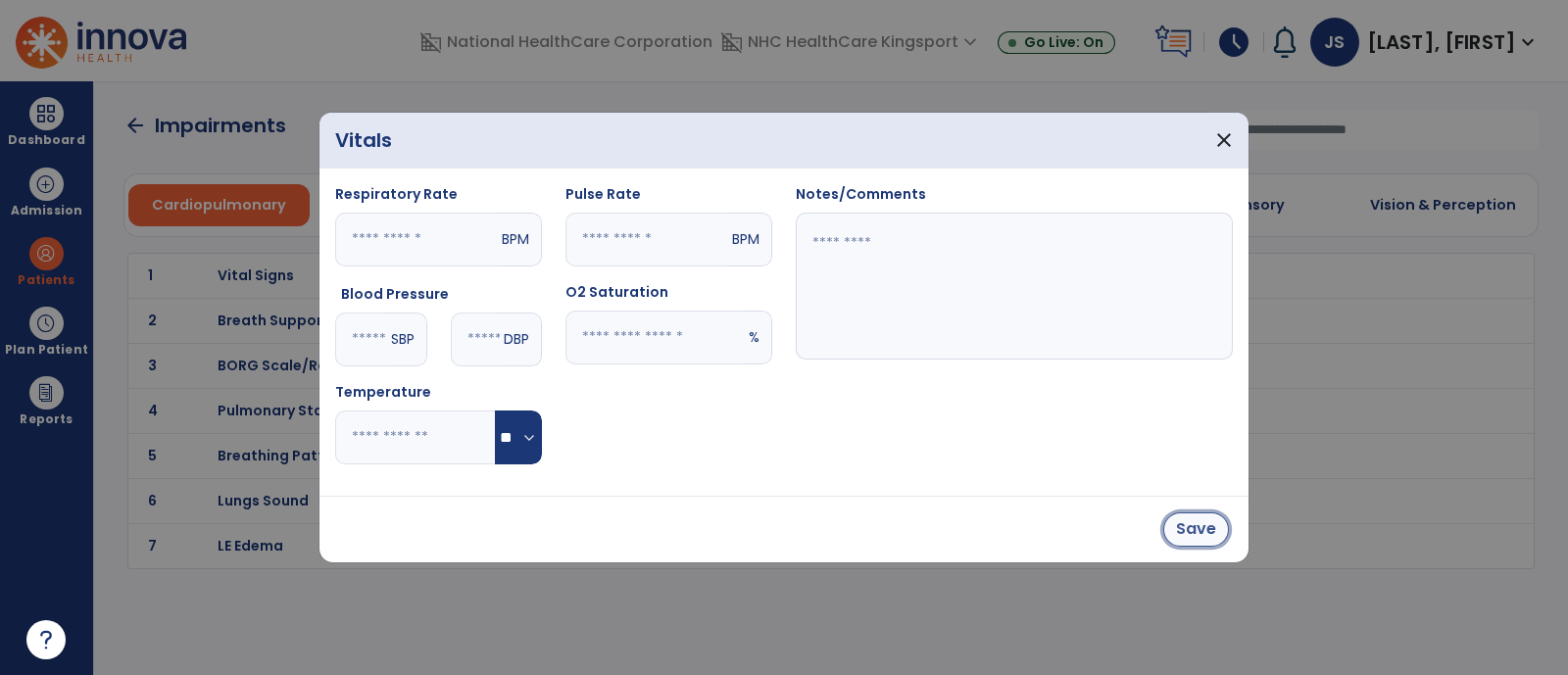 click on "Save" at bounding box center (1196, 529) 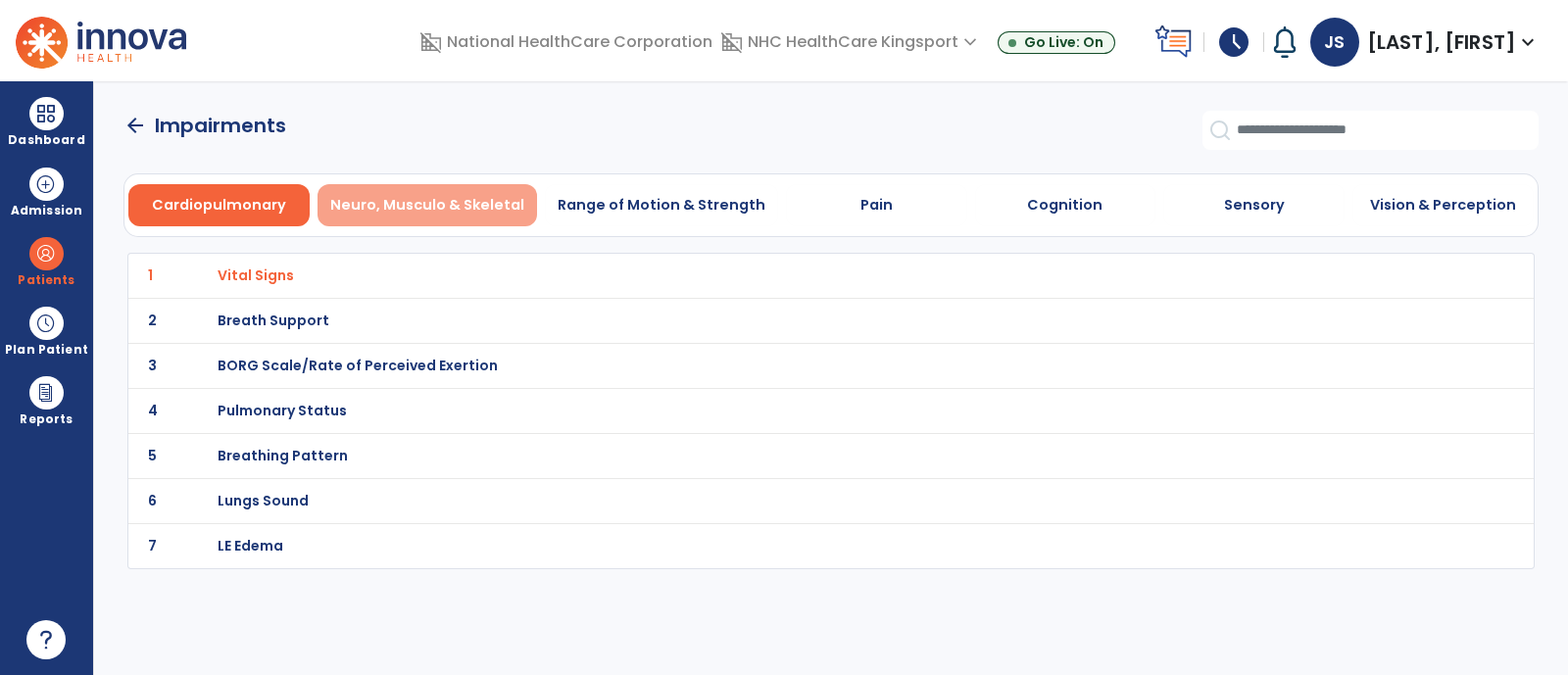 click on "Neuro, Musculo & Skeletal" at bounding box center [427, 205] 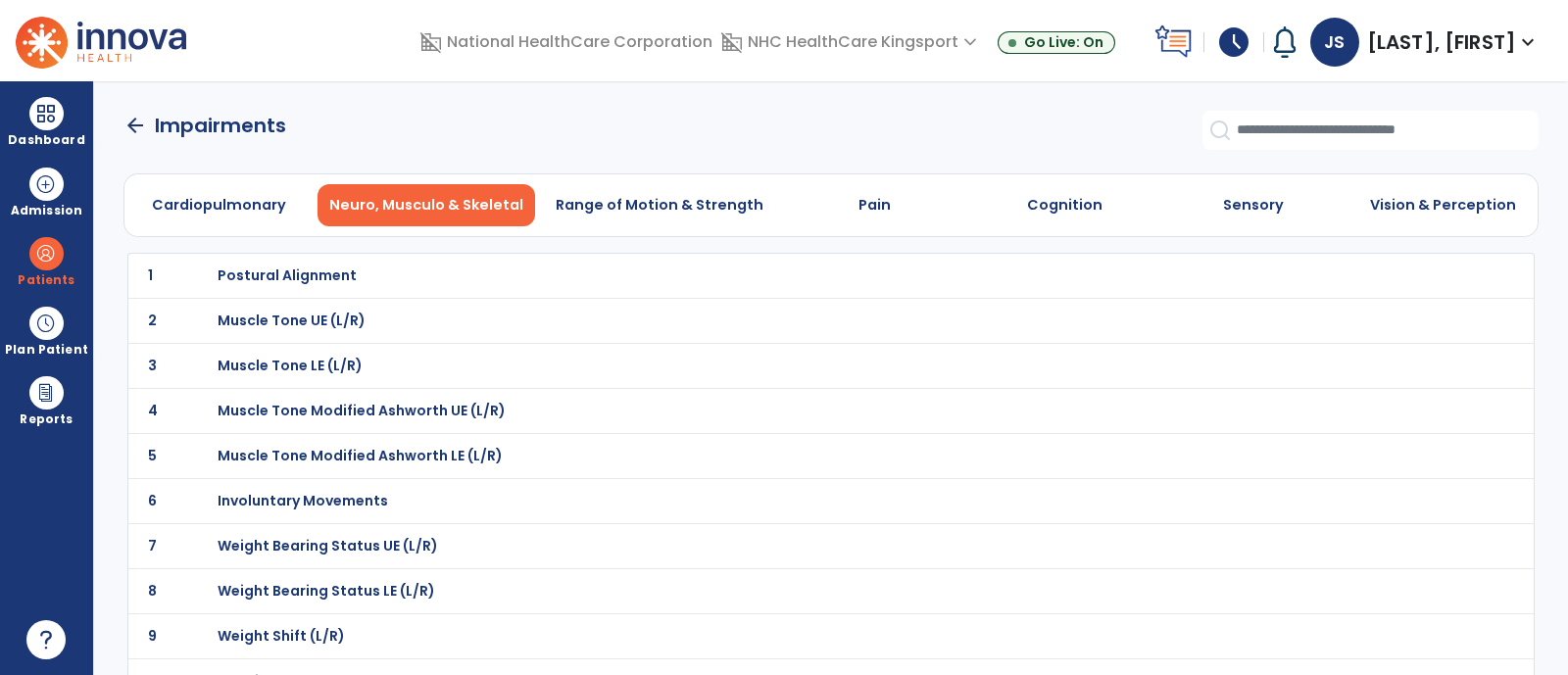 click on "Postural Alignment" at bounding box center (287, 275) 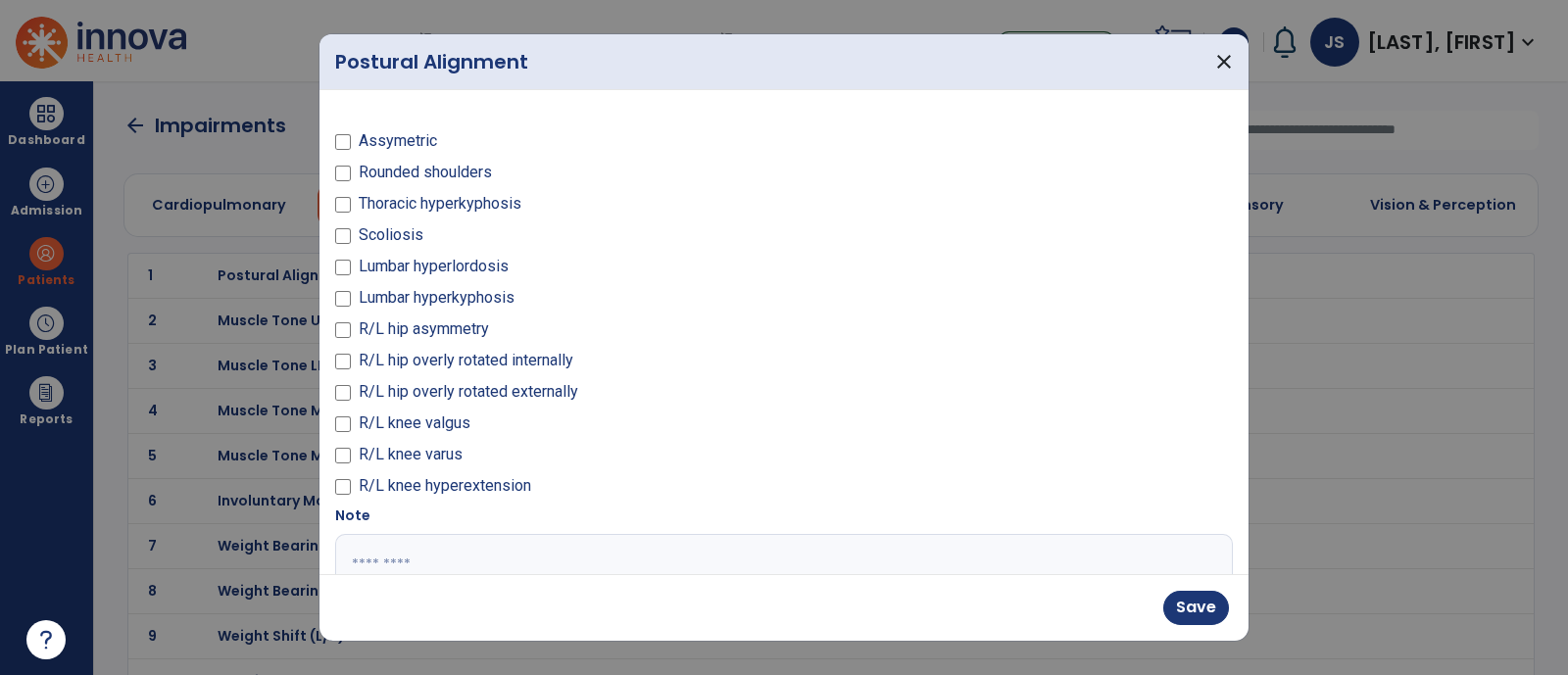 scroll, scrollTop: 137, scrollLeft: 0, axis: vertical 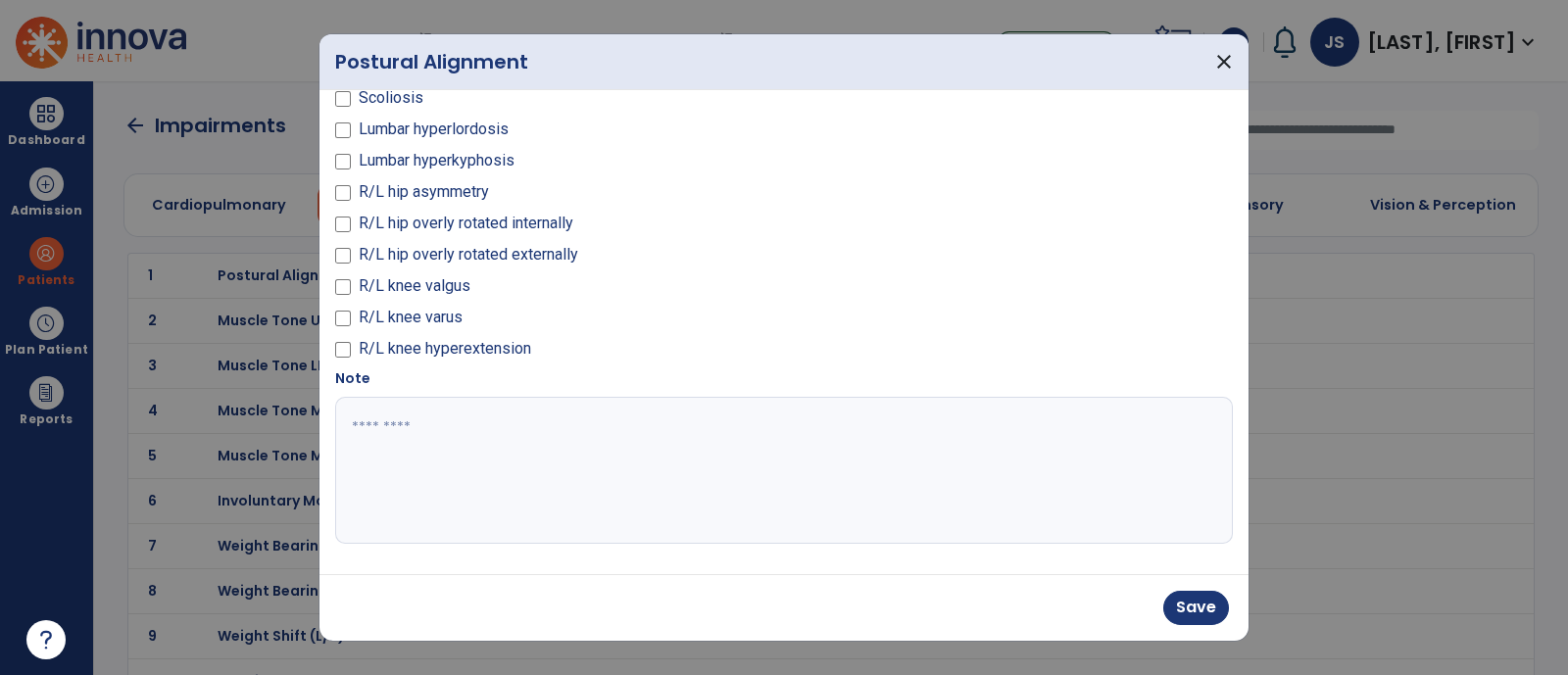click at bounding box center [782, 470] 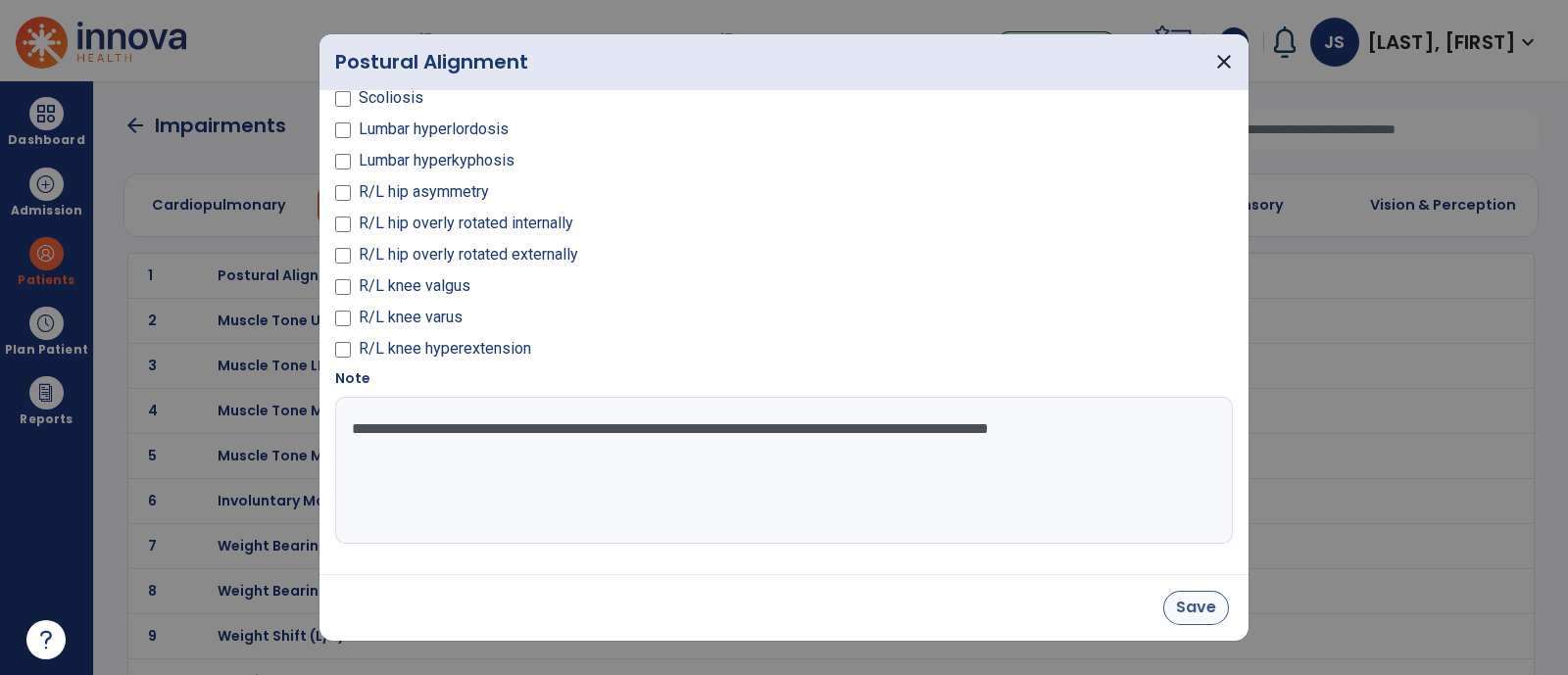 type on "**********" 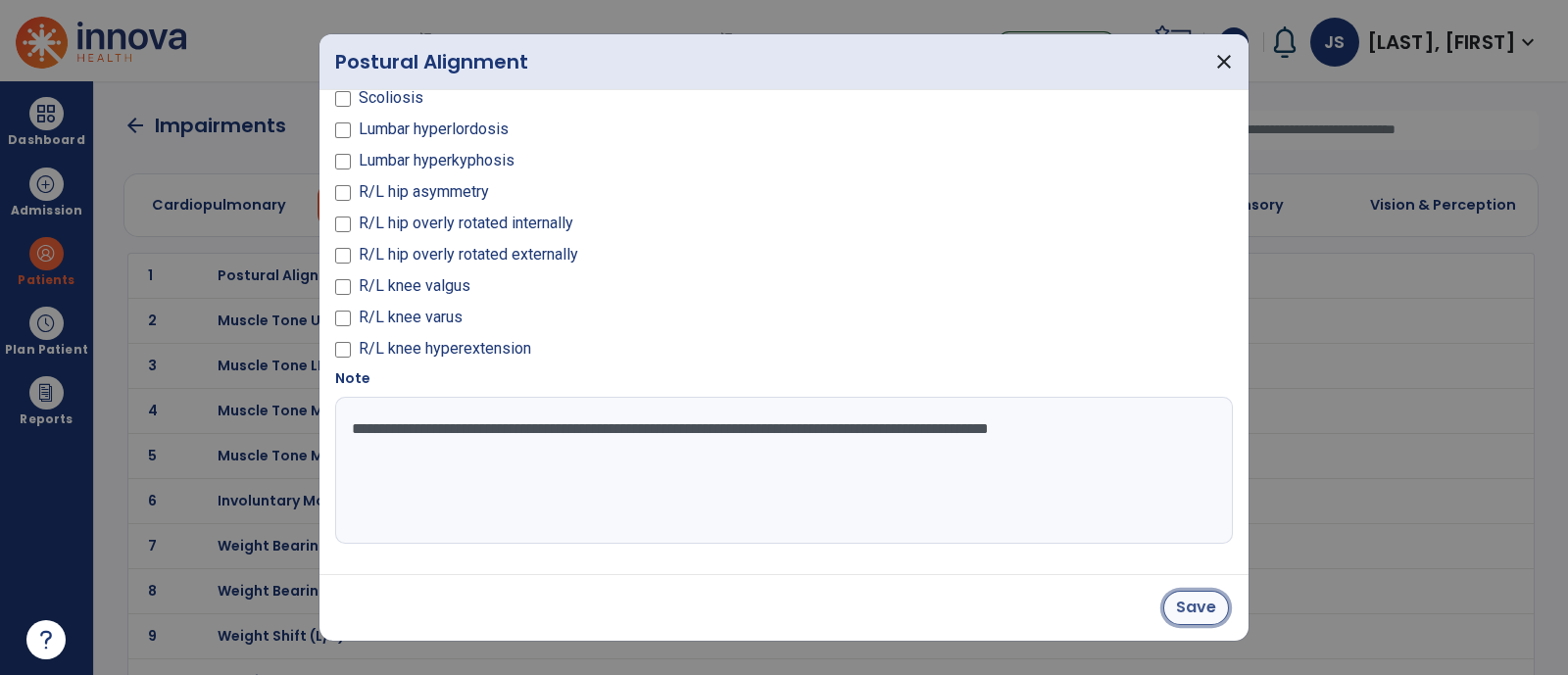click on "Save" at bounding box center (1196, 607) 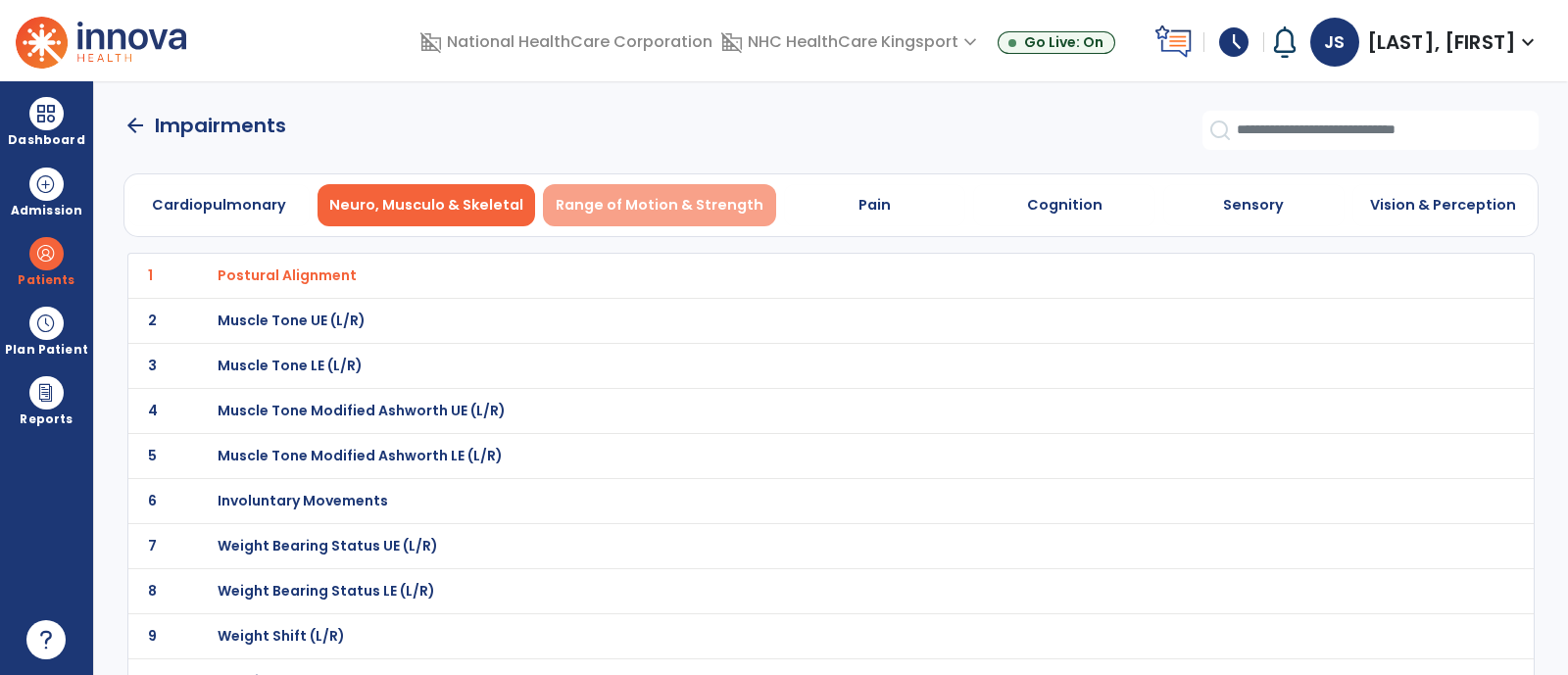 click on "Range of Motion & Strength" at bounding box center [660, 205] 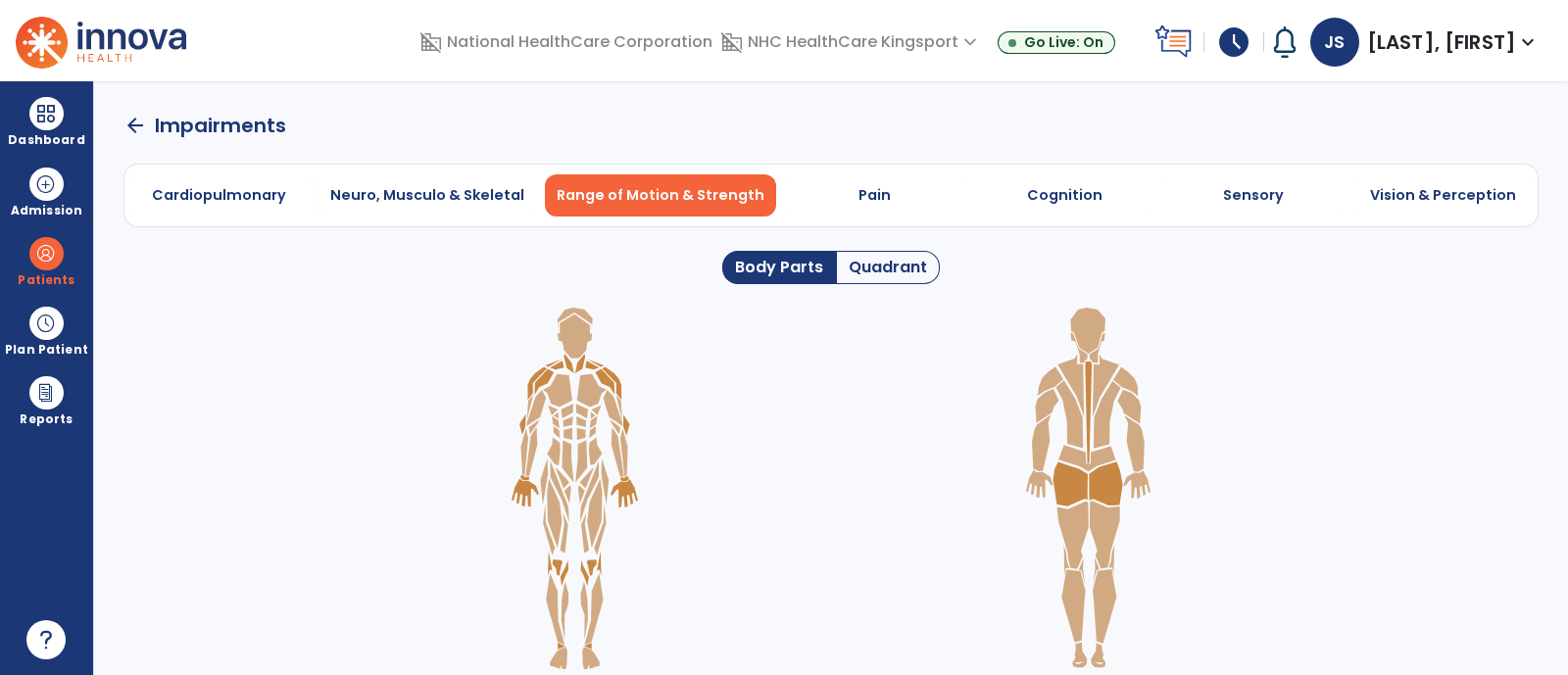 click on "Quadrant" 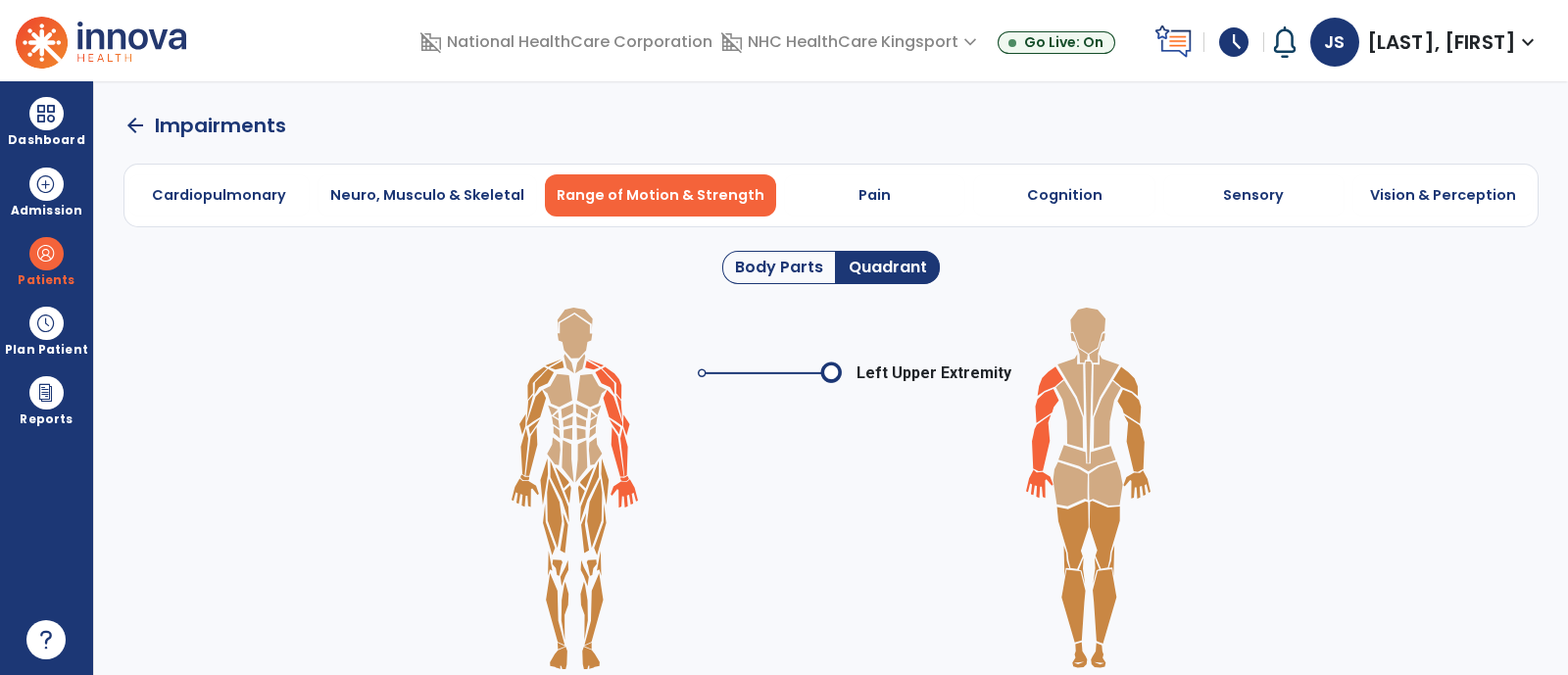 click 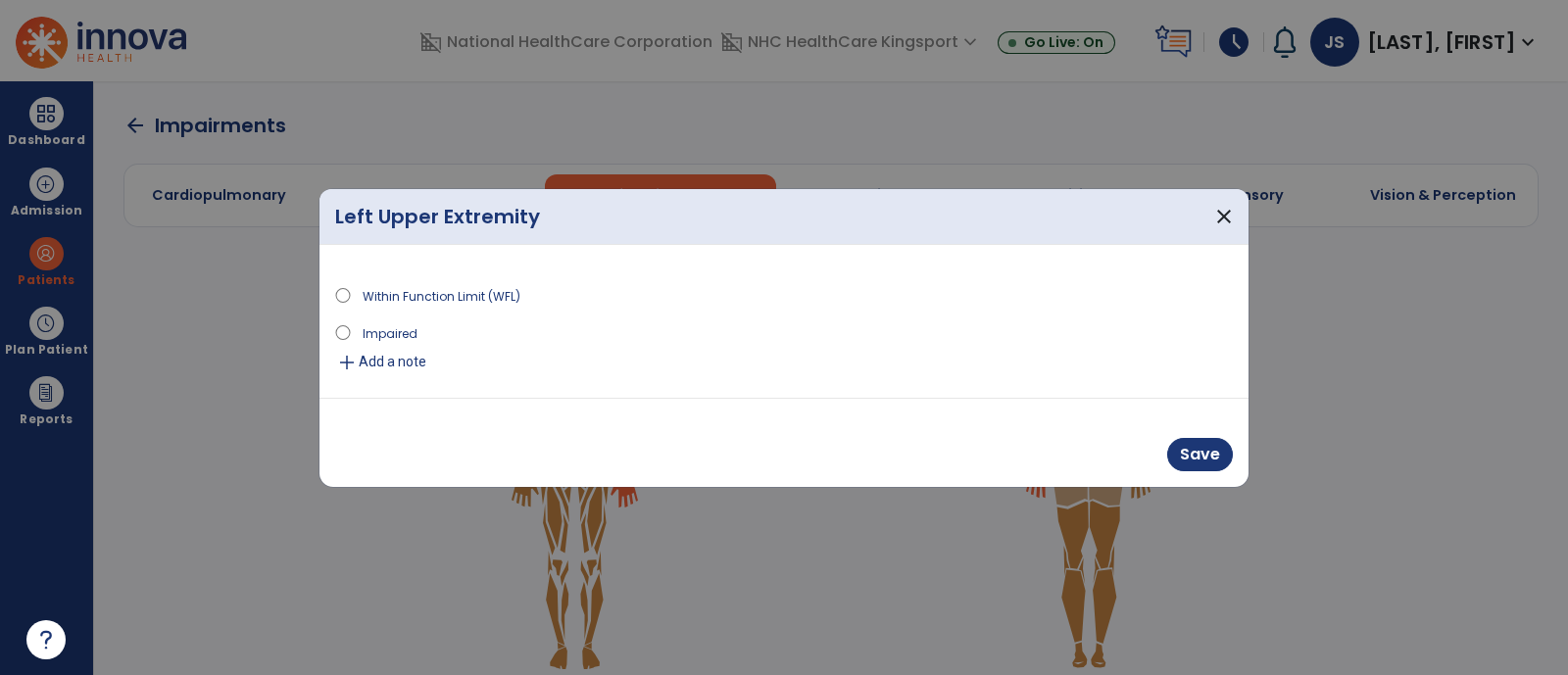 click on "Add a note" at bounding box center [392, 362] 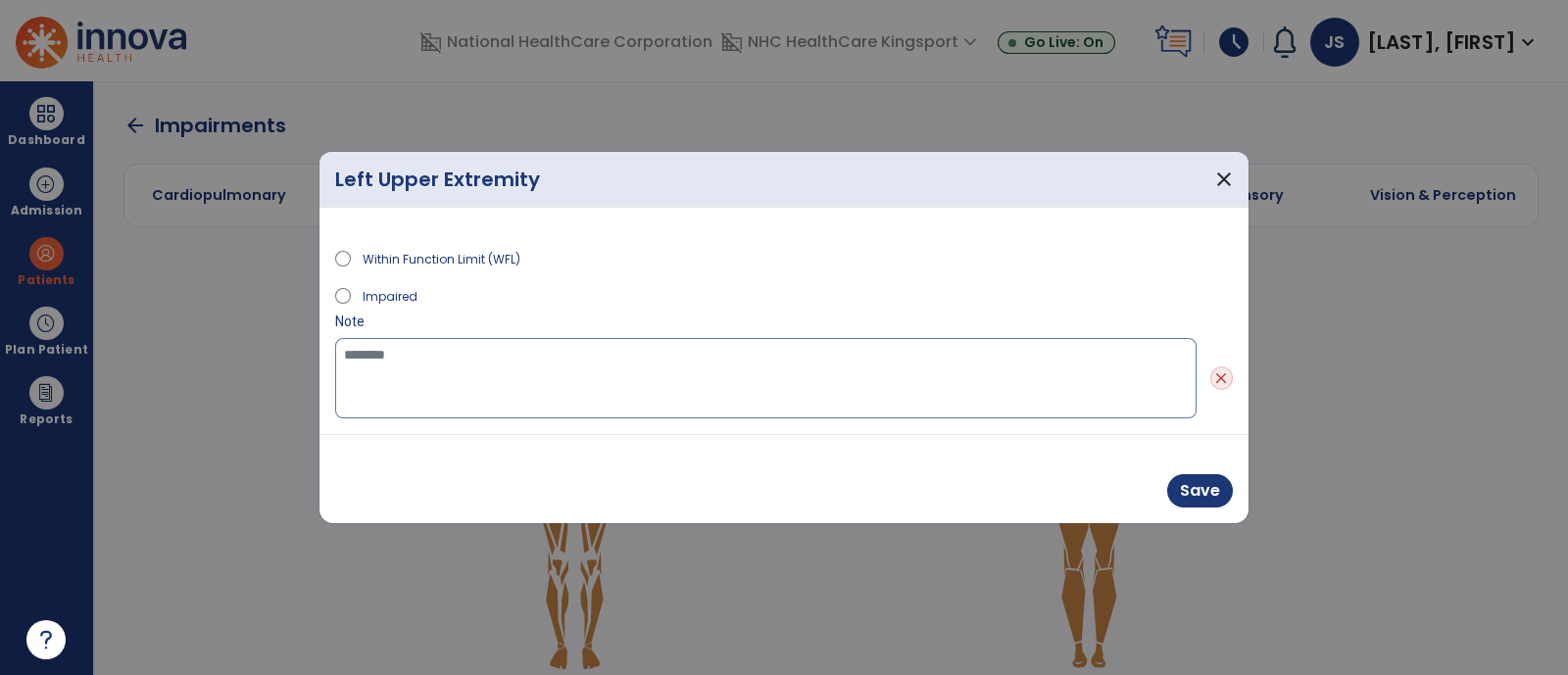 click at bounding box center (765, 378) 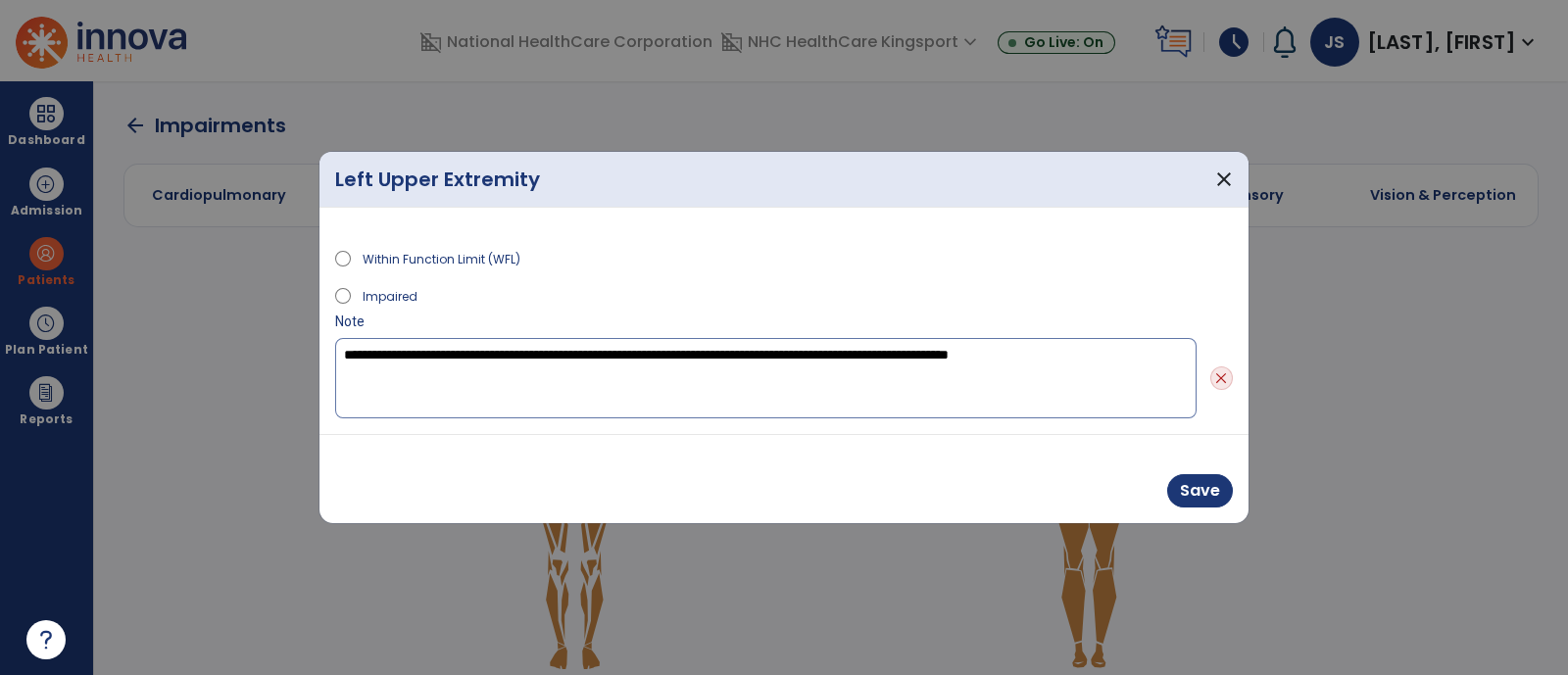drag, startPoint x: 1156, startPoint y: 358, endPoint x: 256, endPoint y: 390, distance: 900.5687 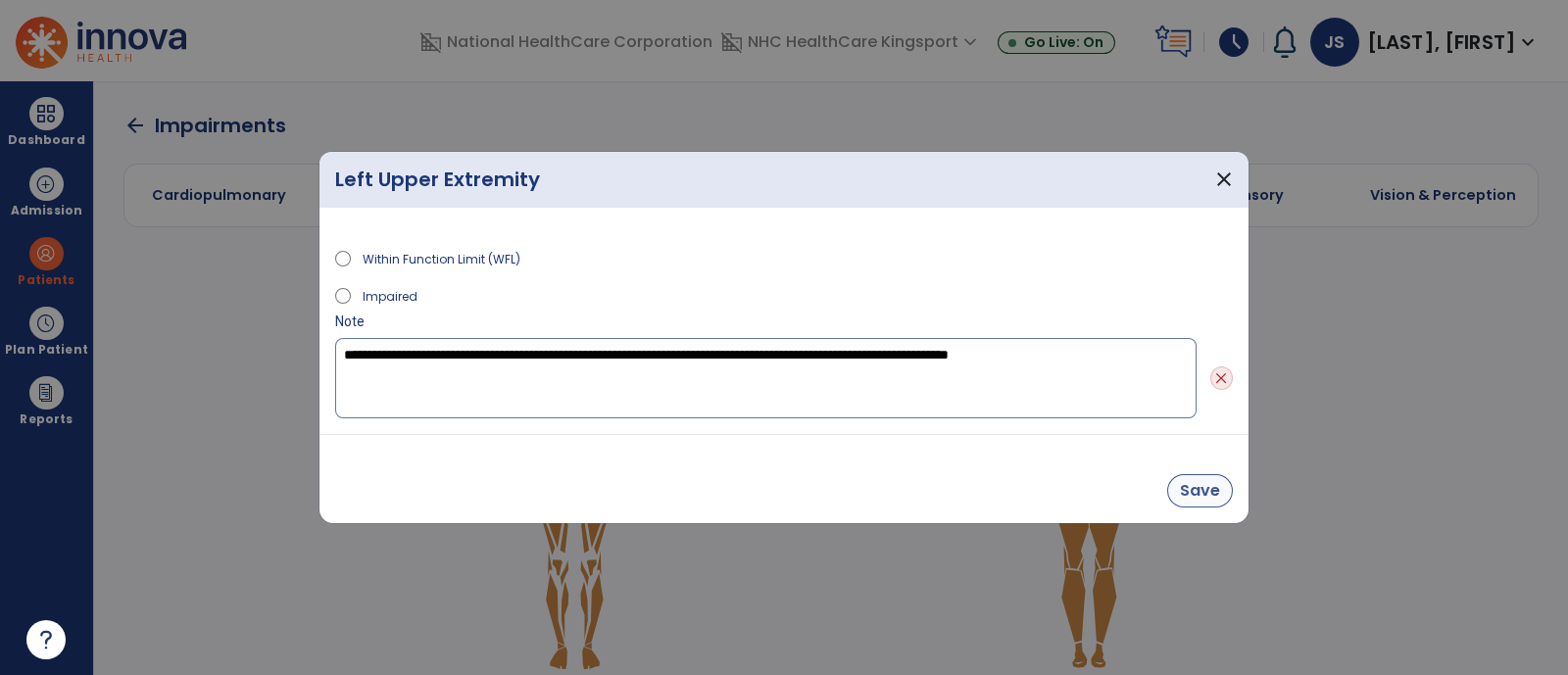 type on "**********" 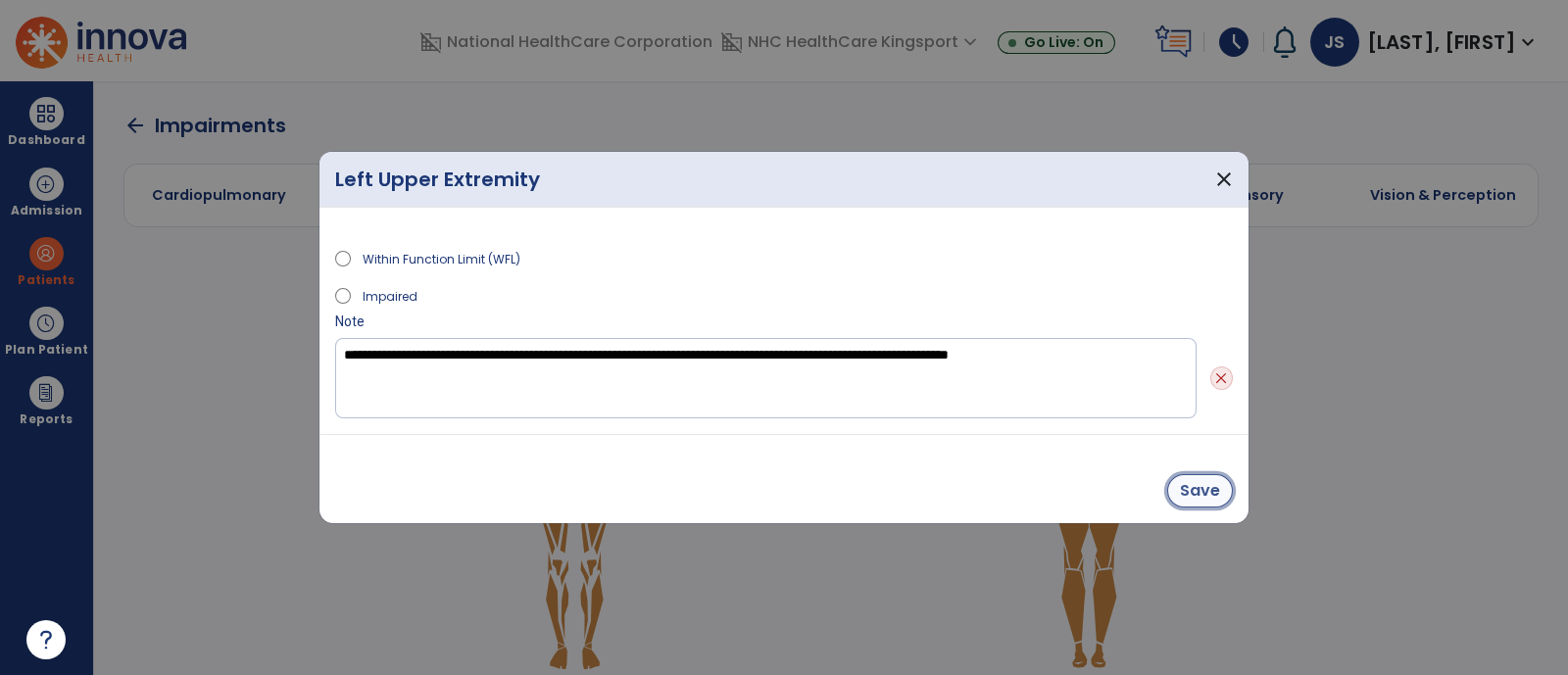 click on "Save" at bounding box center [1200, 491] 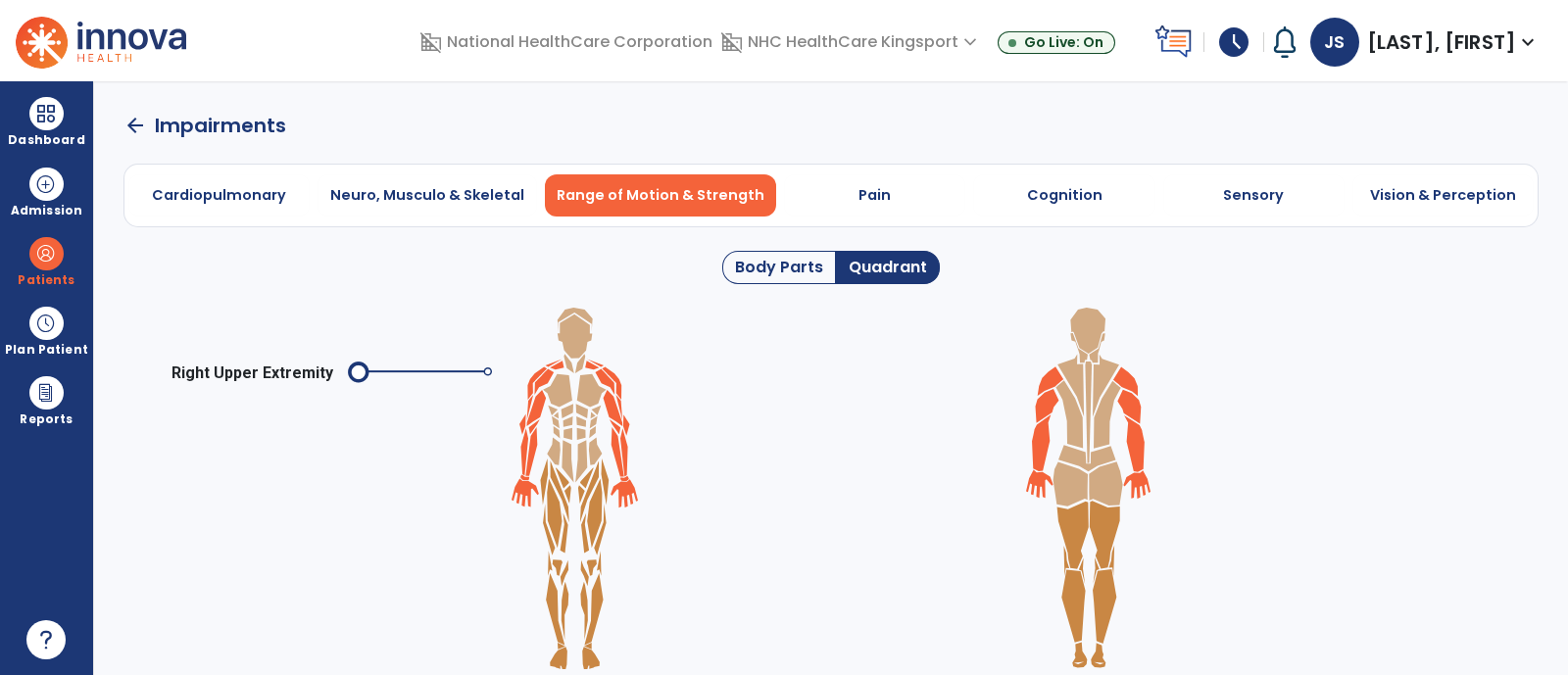 click 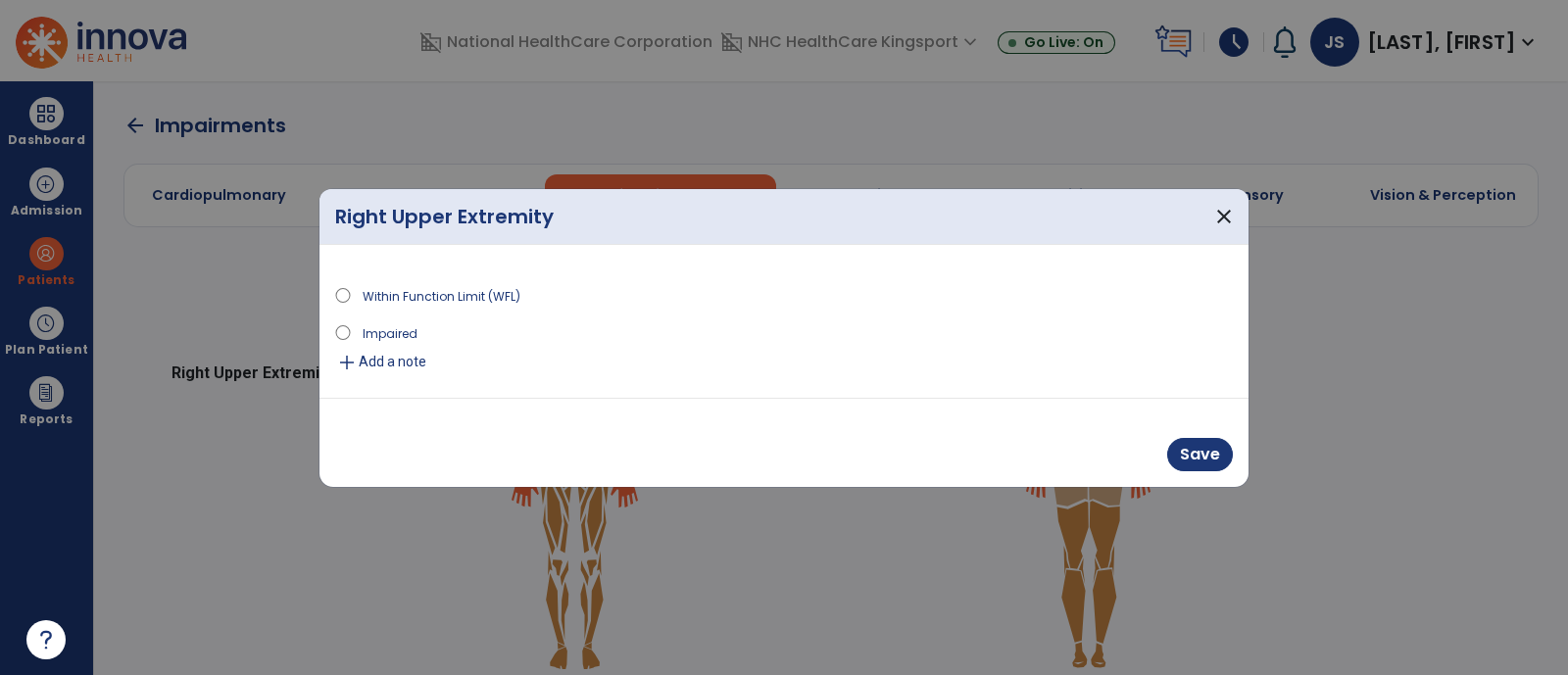 click on "Add a note" at bounding box center [392, 362] 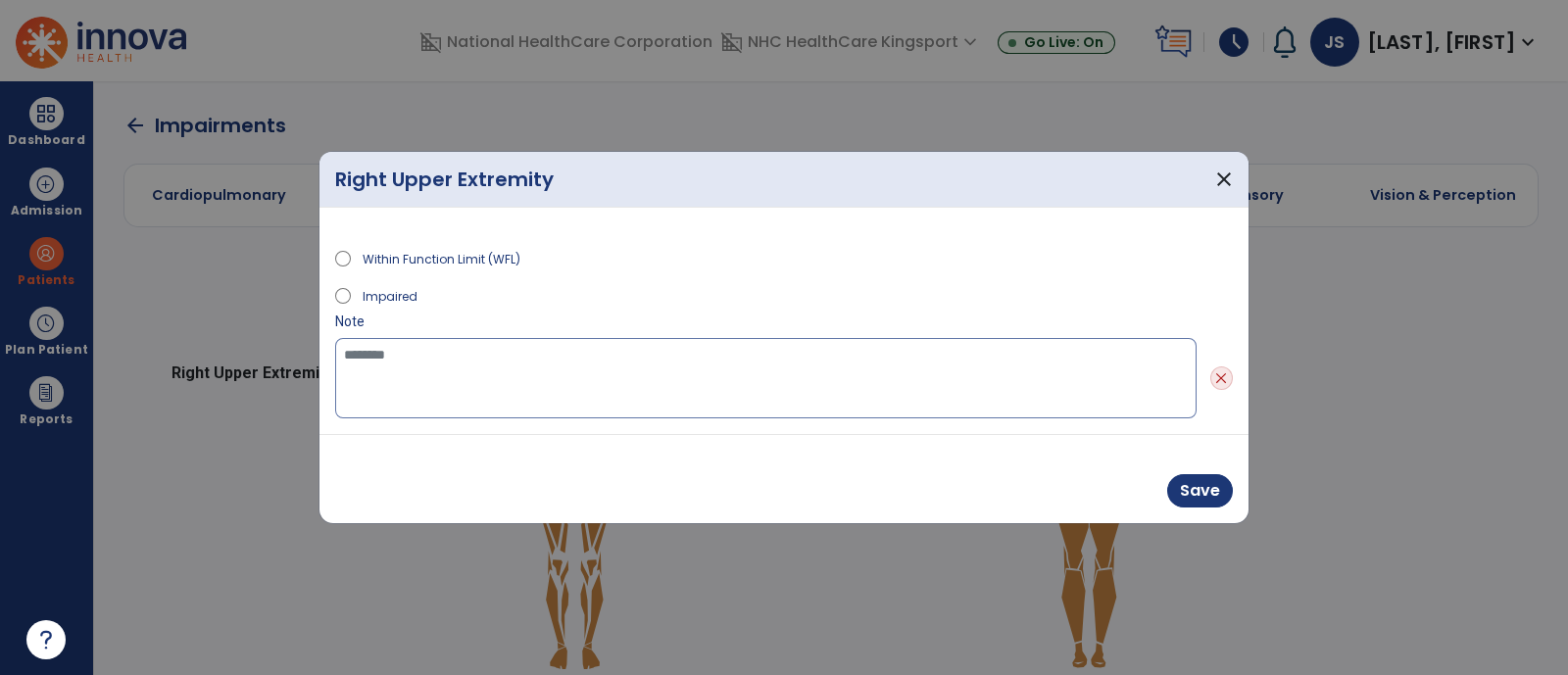 click at bounding box center (765, 378) 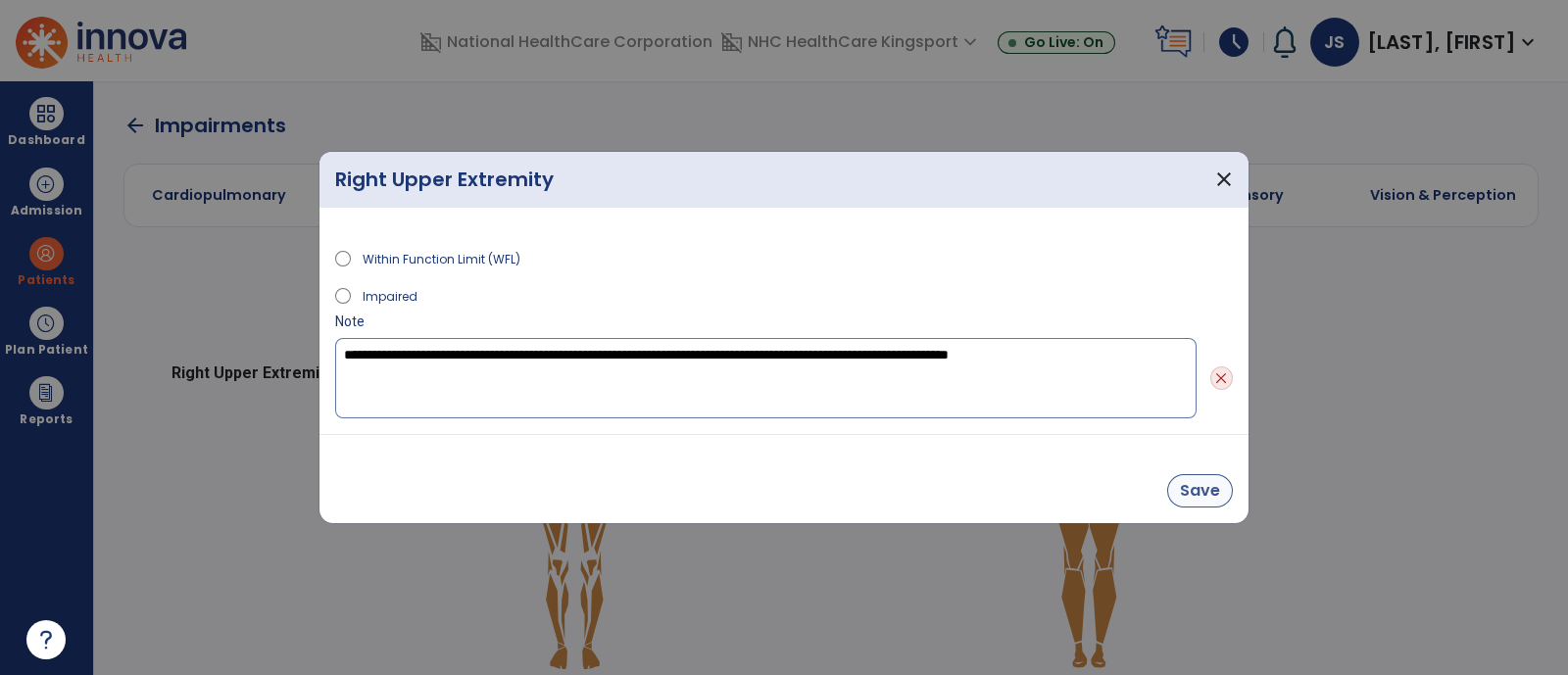 type on "**********" 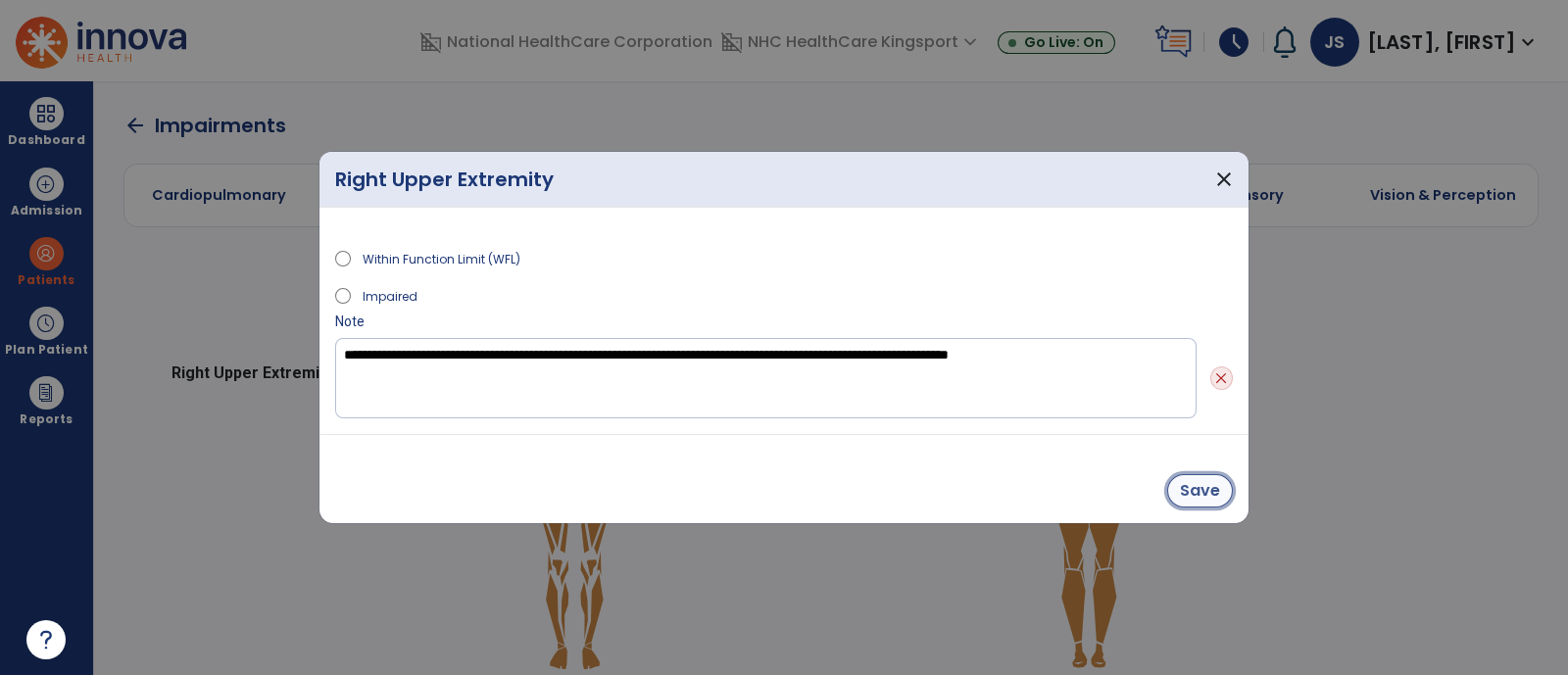 click on "Save" at bounding box center [1200, 491] 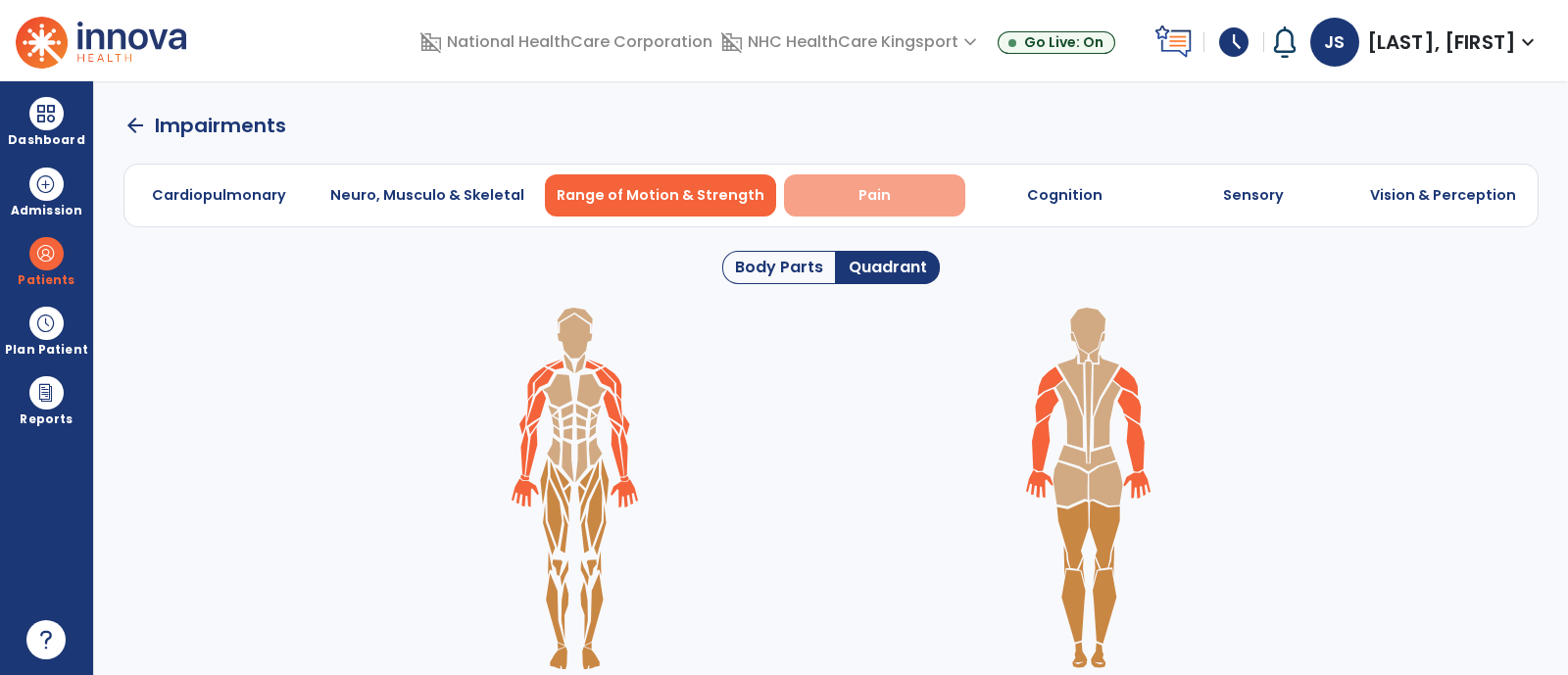 click on "Pain" at bounding box center (874, 195) 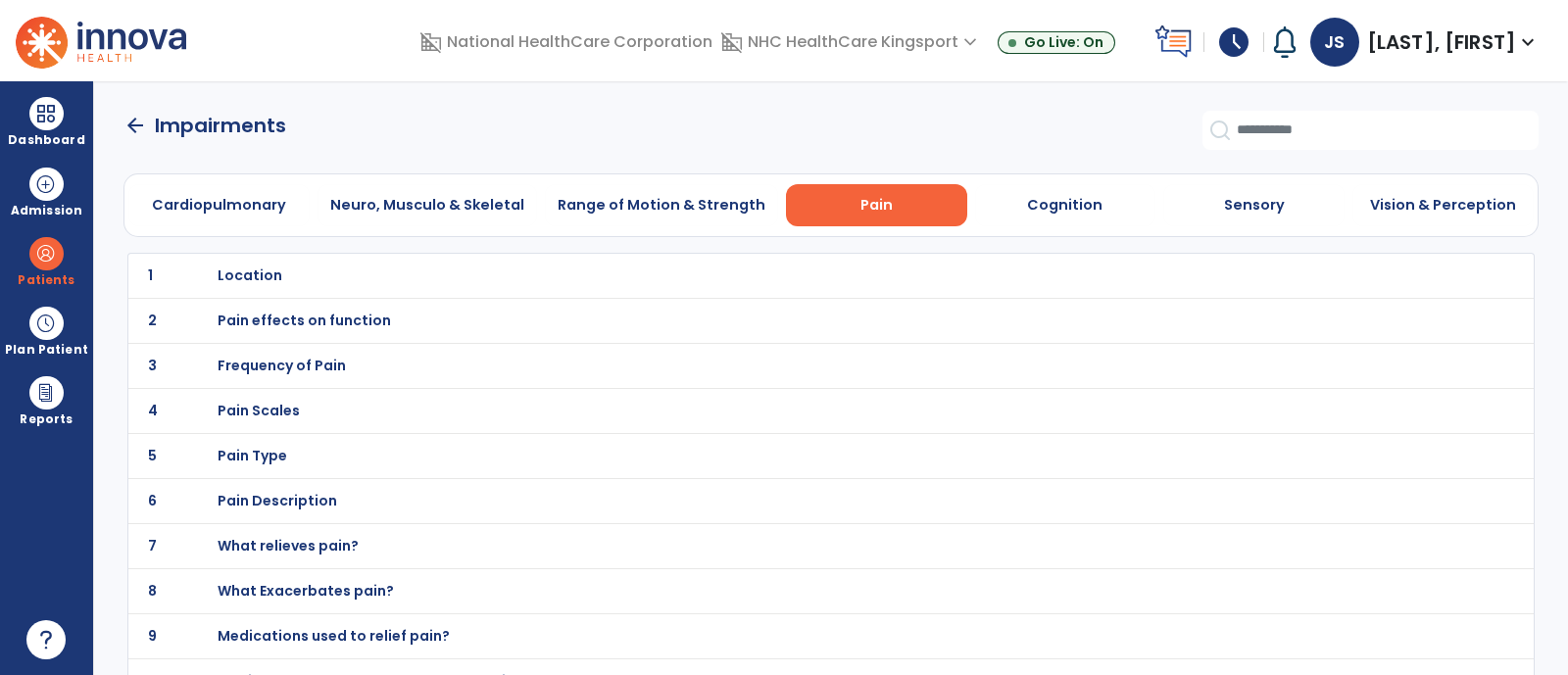 click on "Location" at bounding box center (250, 275) 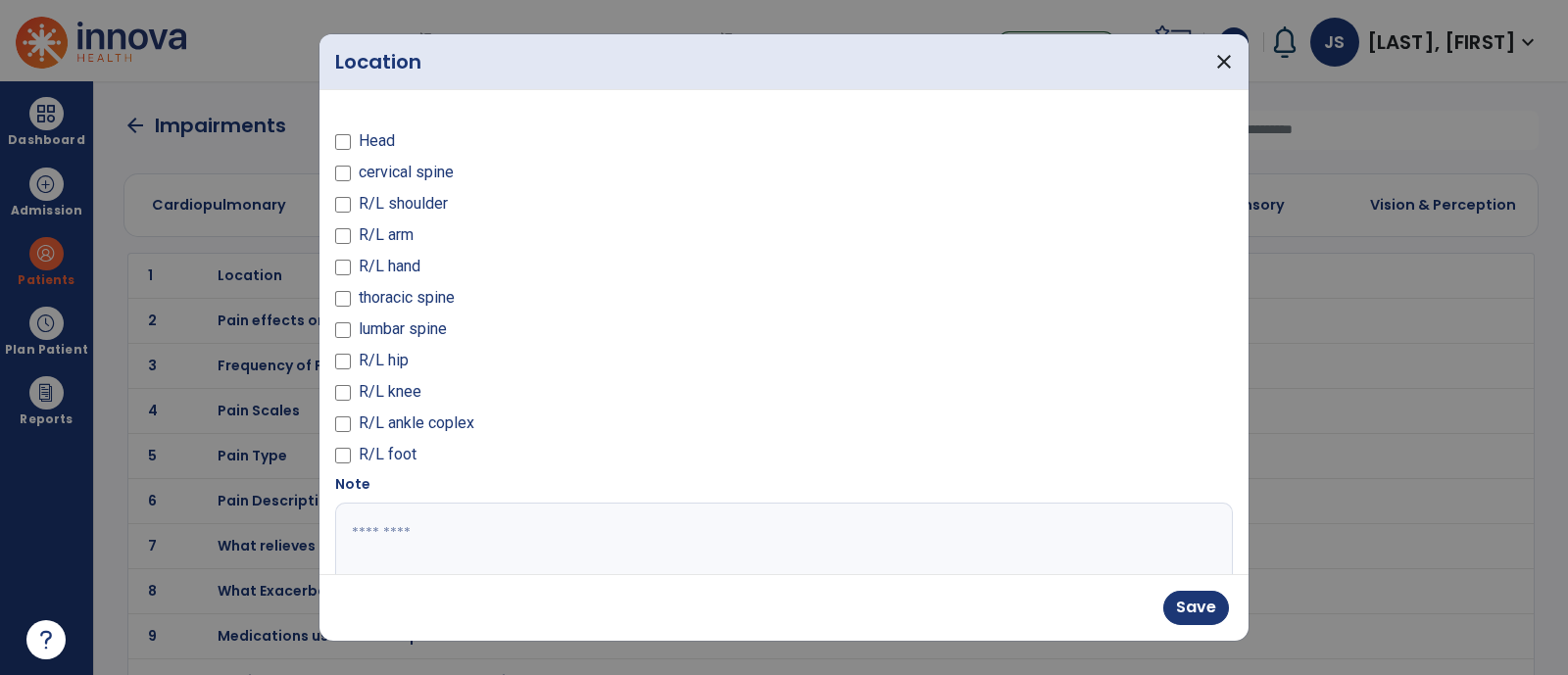 click at bounding box center [782, 576] 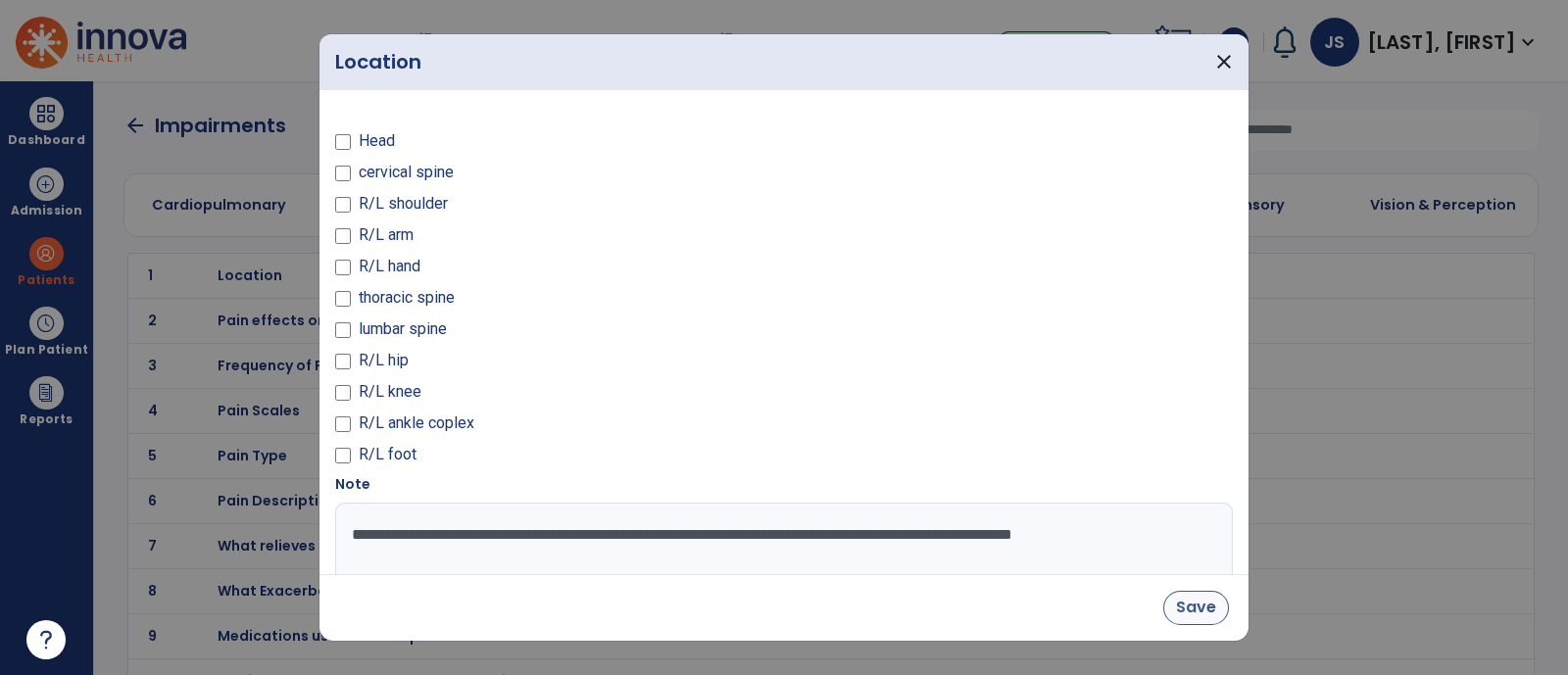 type on "**********" 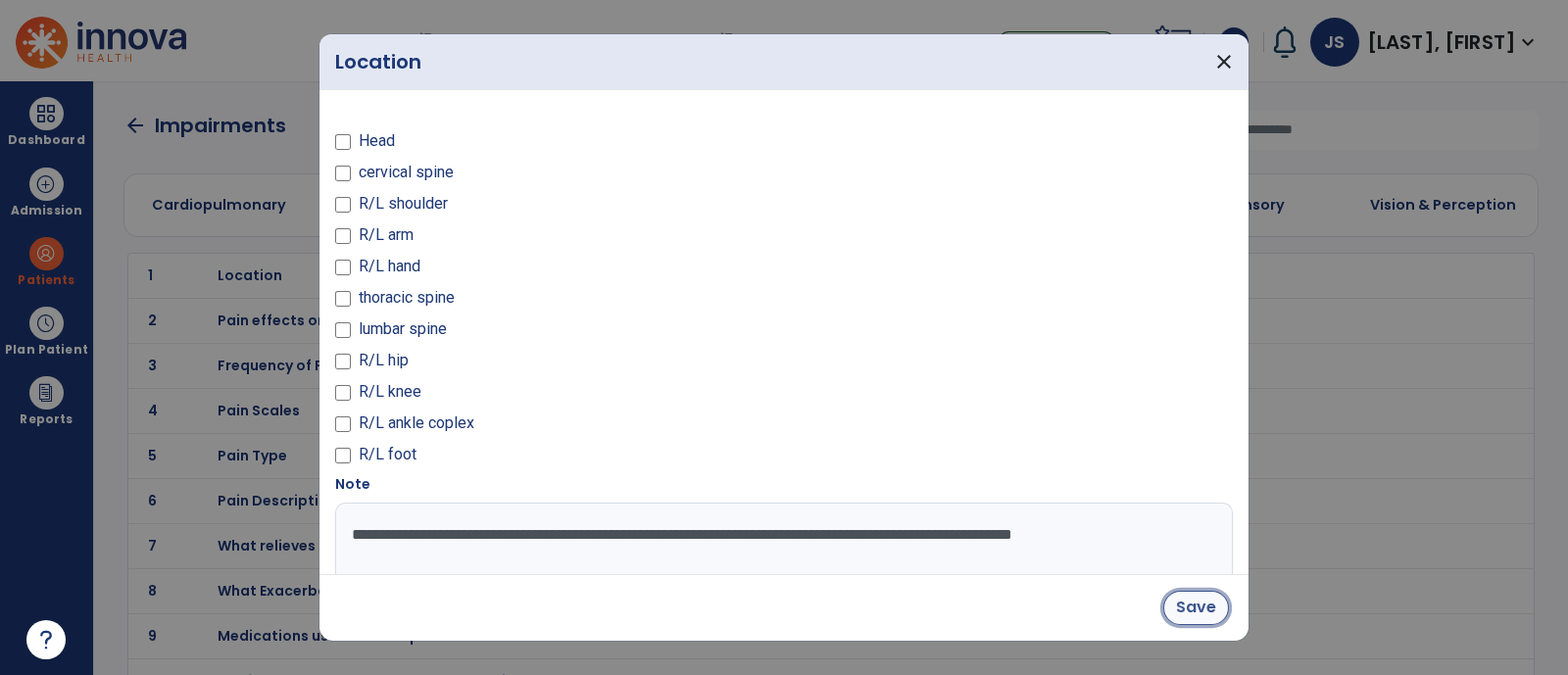 click on "Save" at bounding box center [1196, 607] 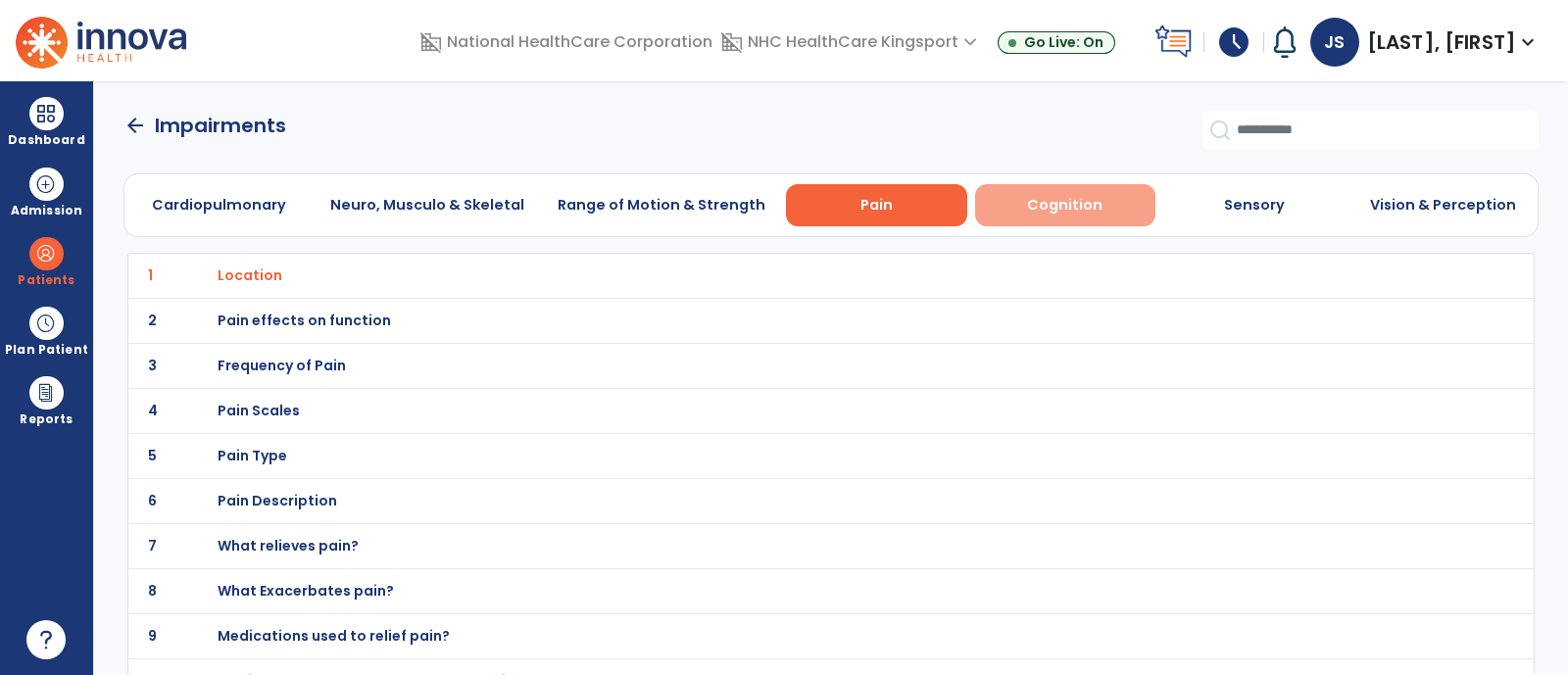 click on "Cognition" at bounding box center (1065, 205) 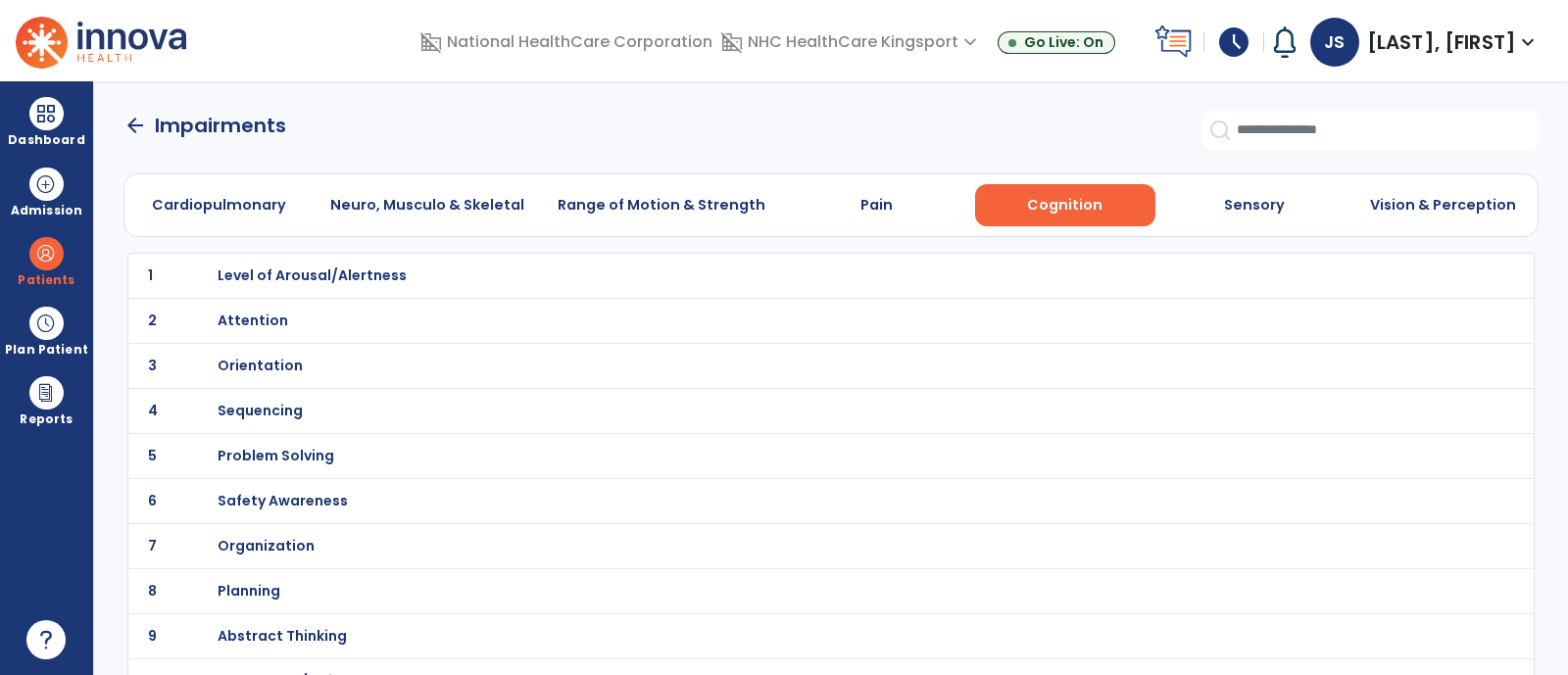click on "Orientation" at bounding box center [312, 275] 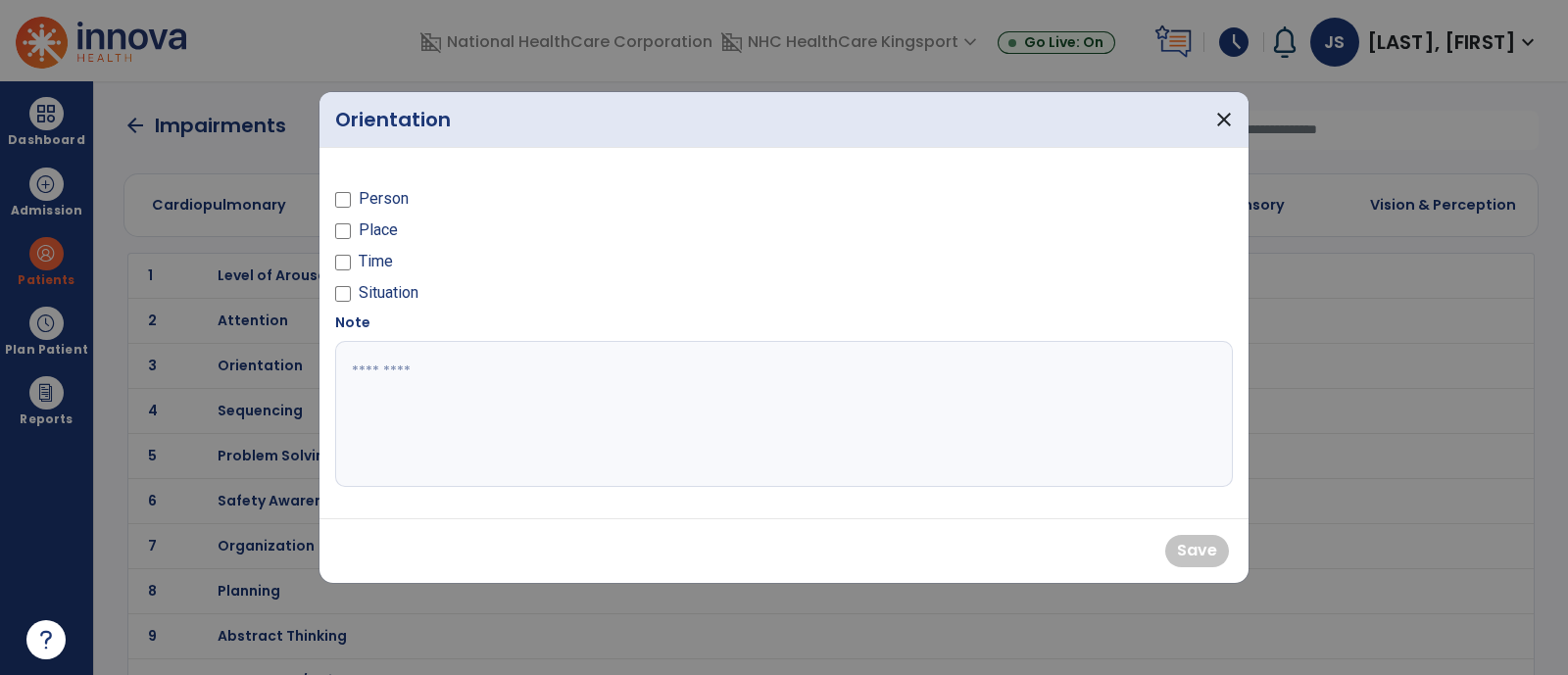 click at bounding box center (343, 203) 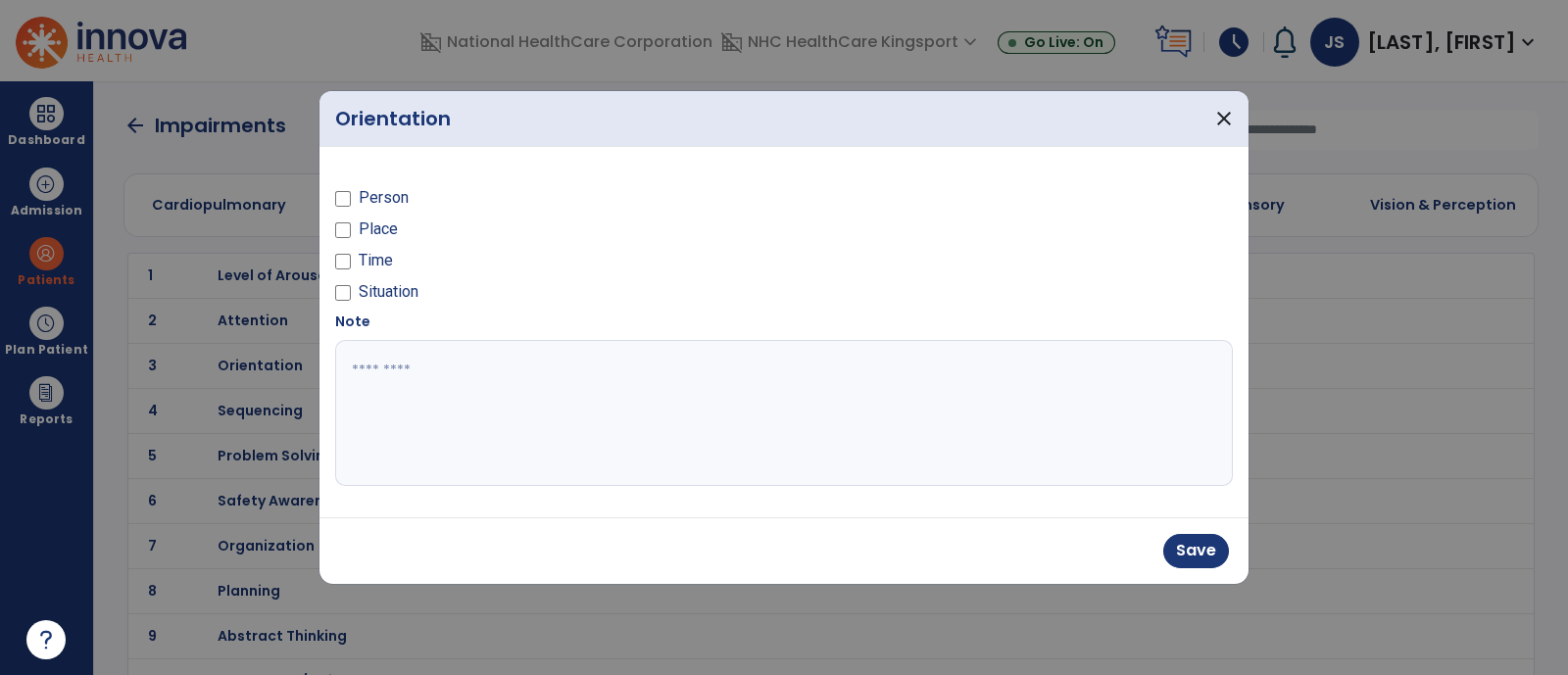 click at bounding box center [784, 413] 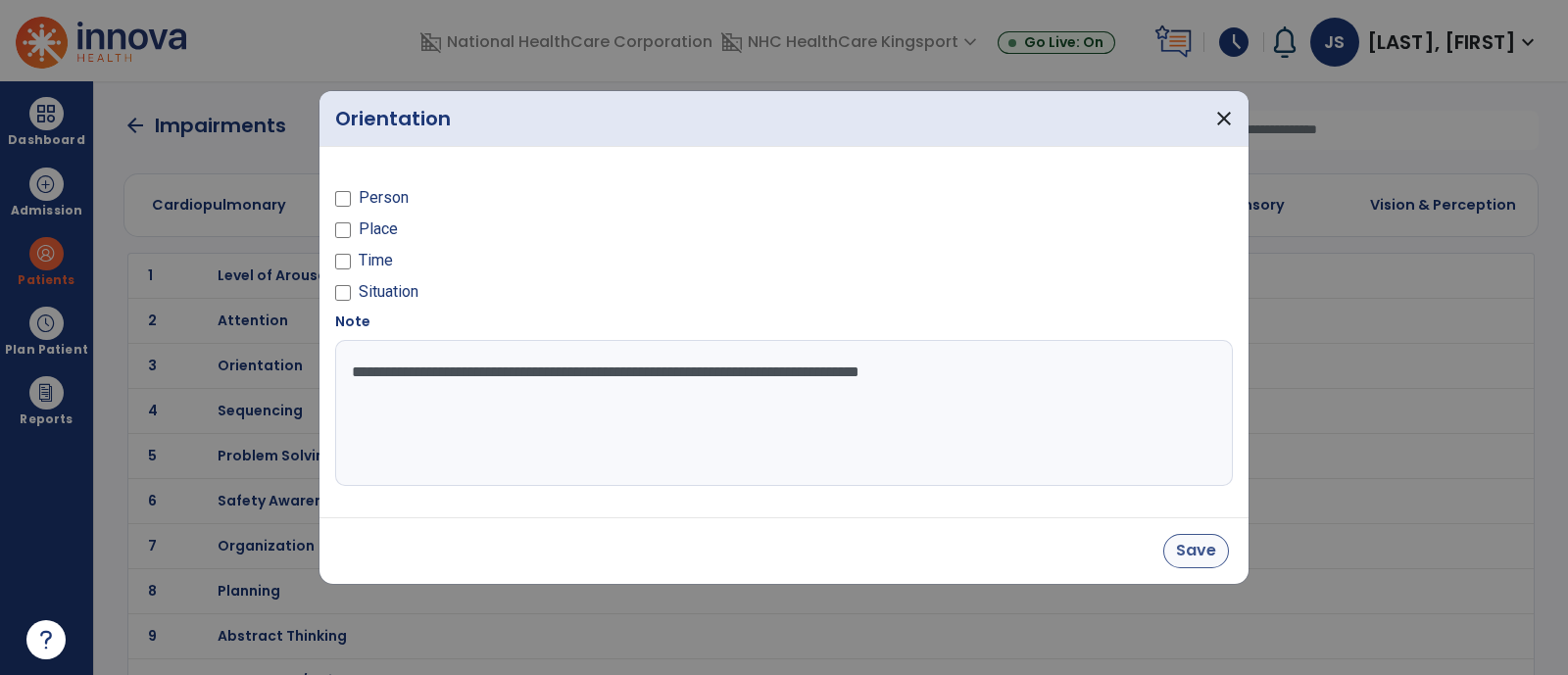 type on "**********" 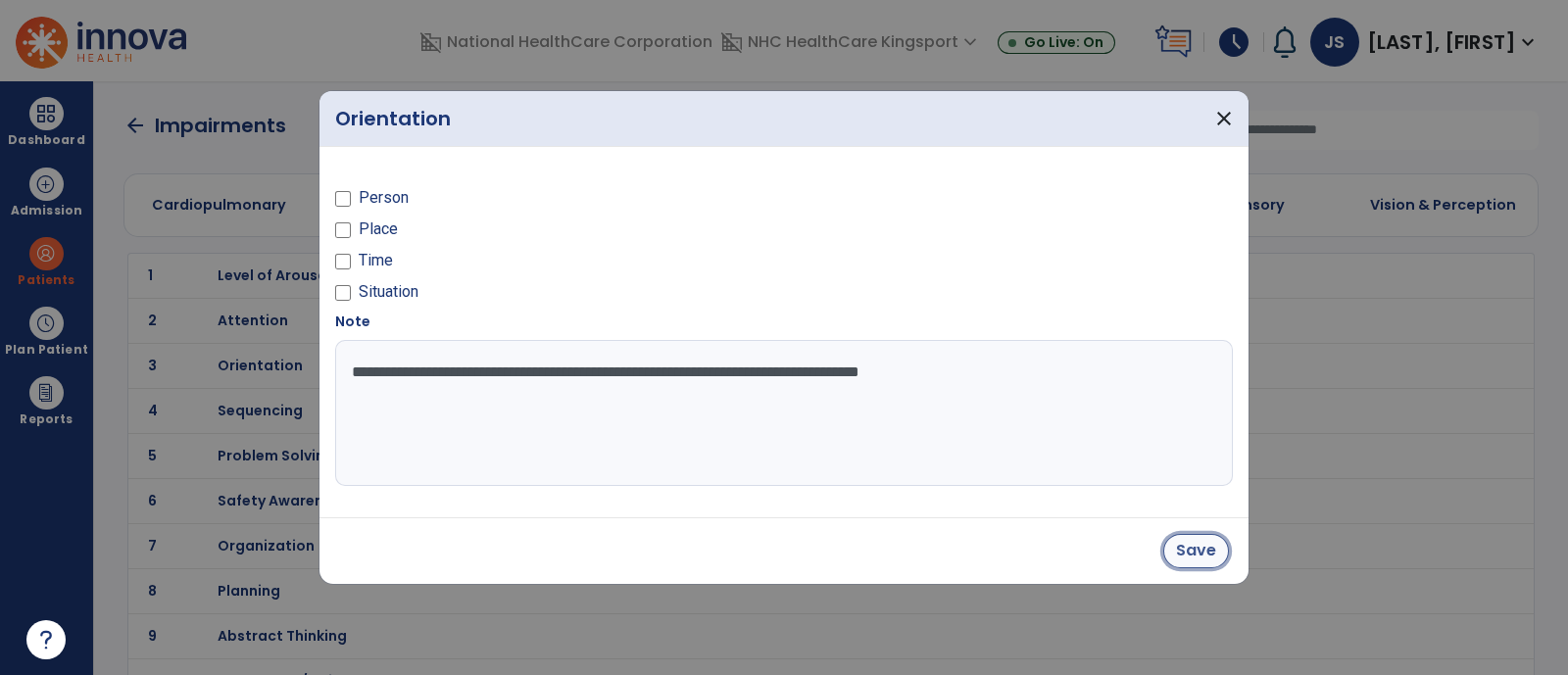 click on "Save" at bounding box center [1196, 551] 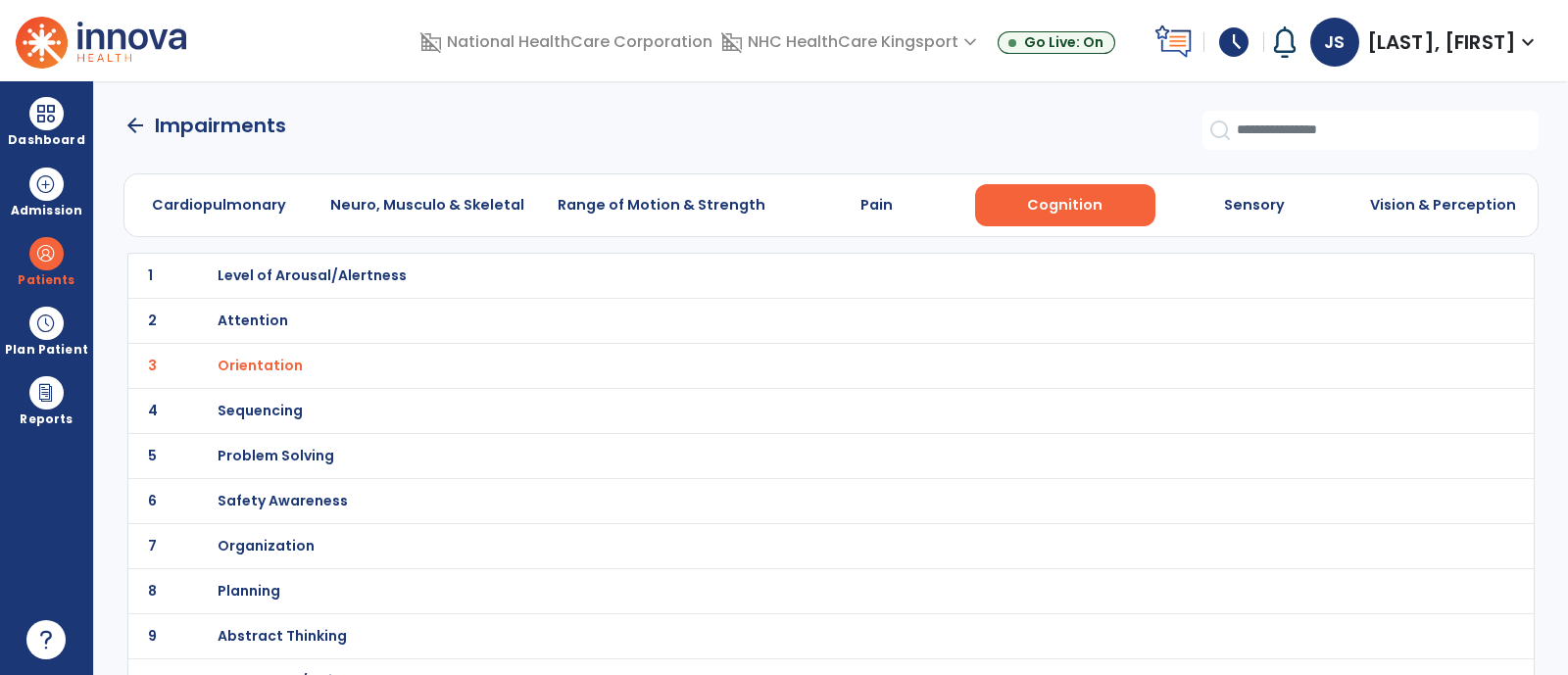 click on "arrow_back" 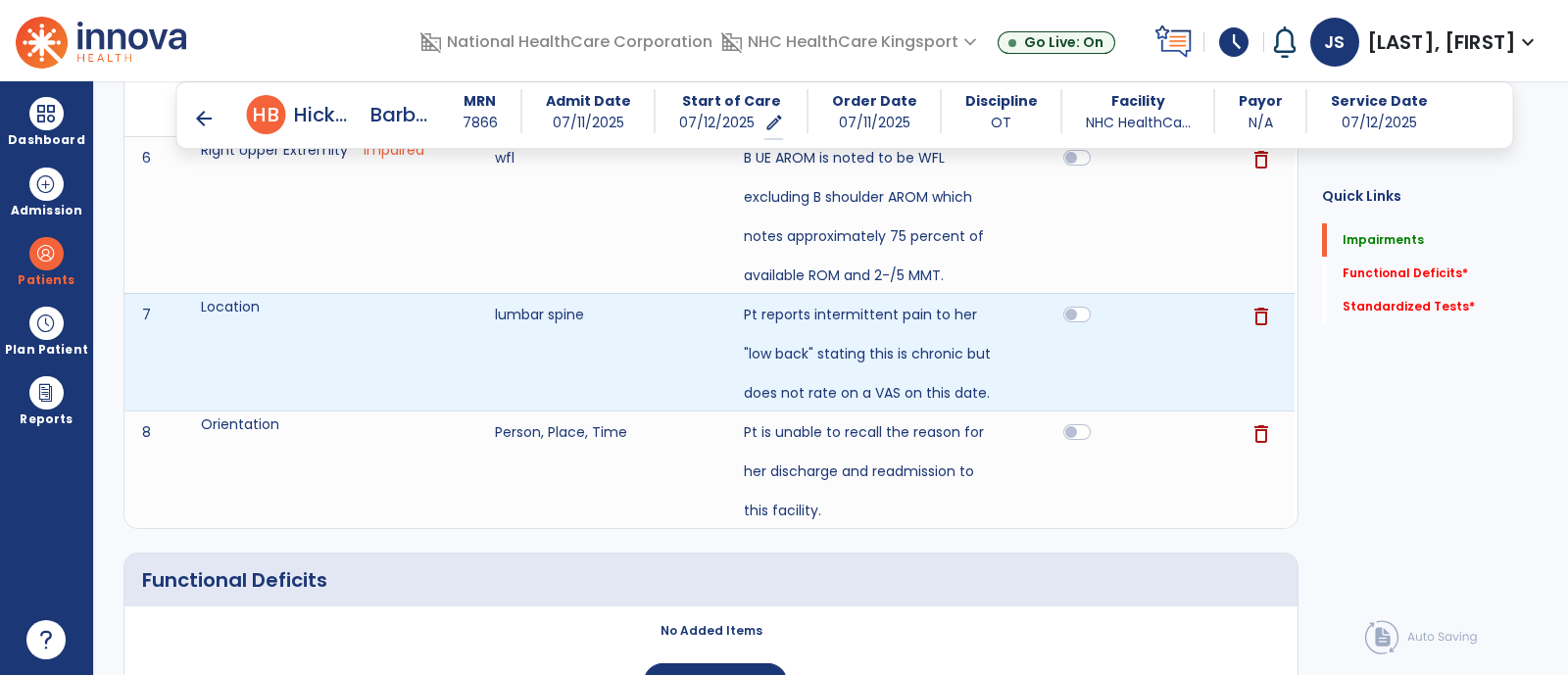 scroll, scrollTop: 842, scrollLeft: 0, axis: vertical 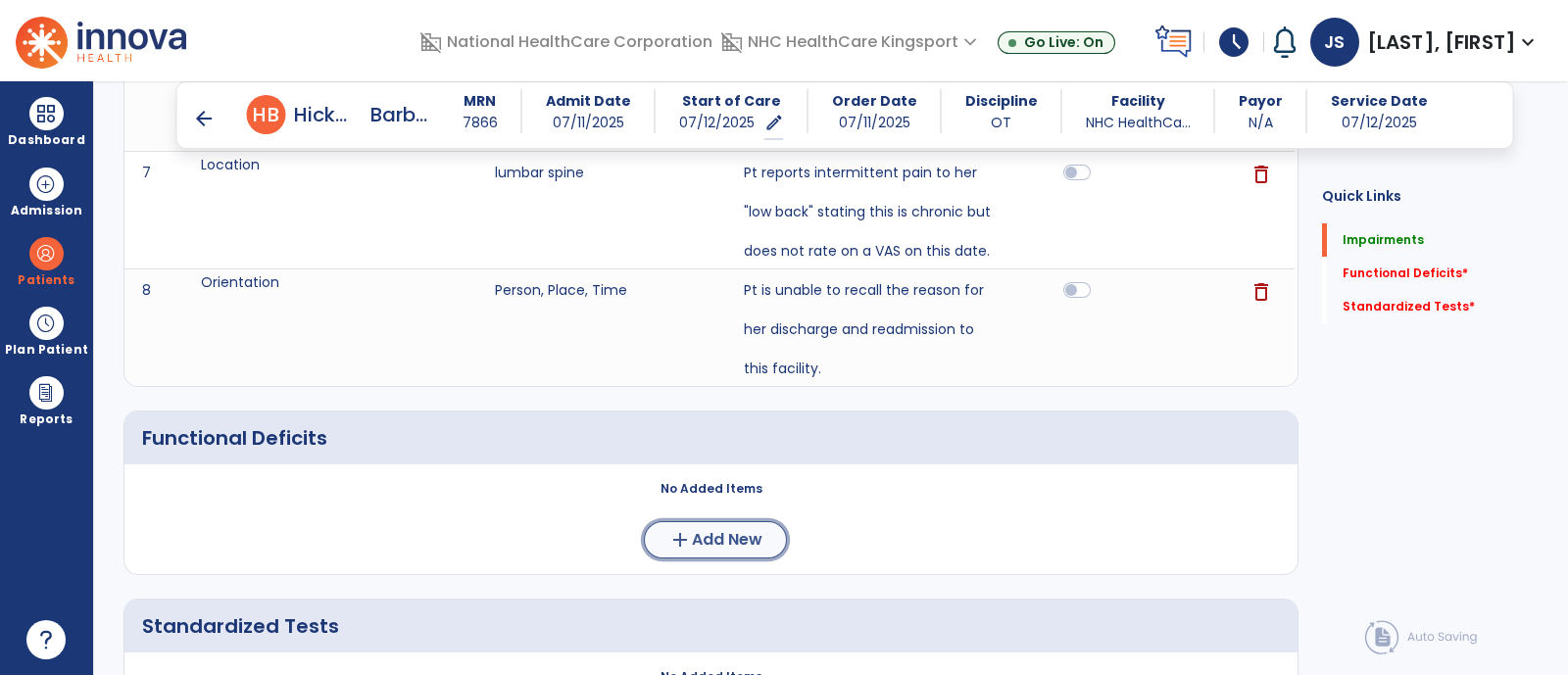 click on "Add New" 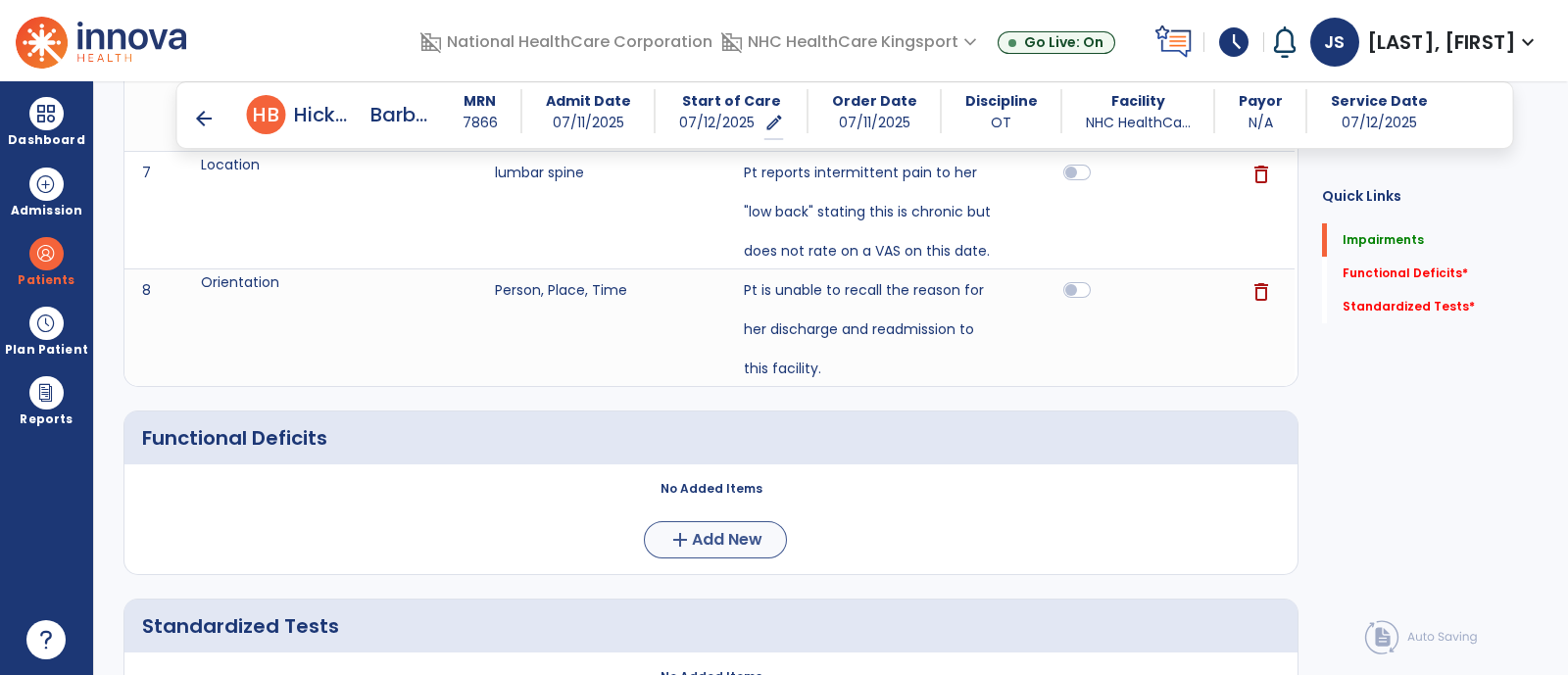 scroll, scrollTop: 0, scrollLeft: 0, axis: both 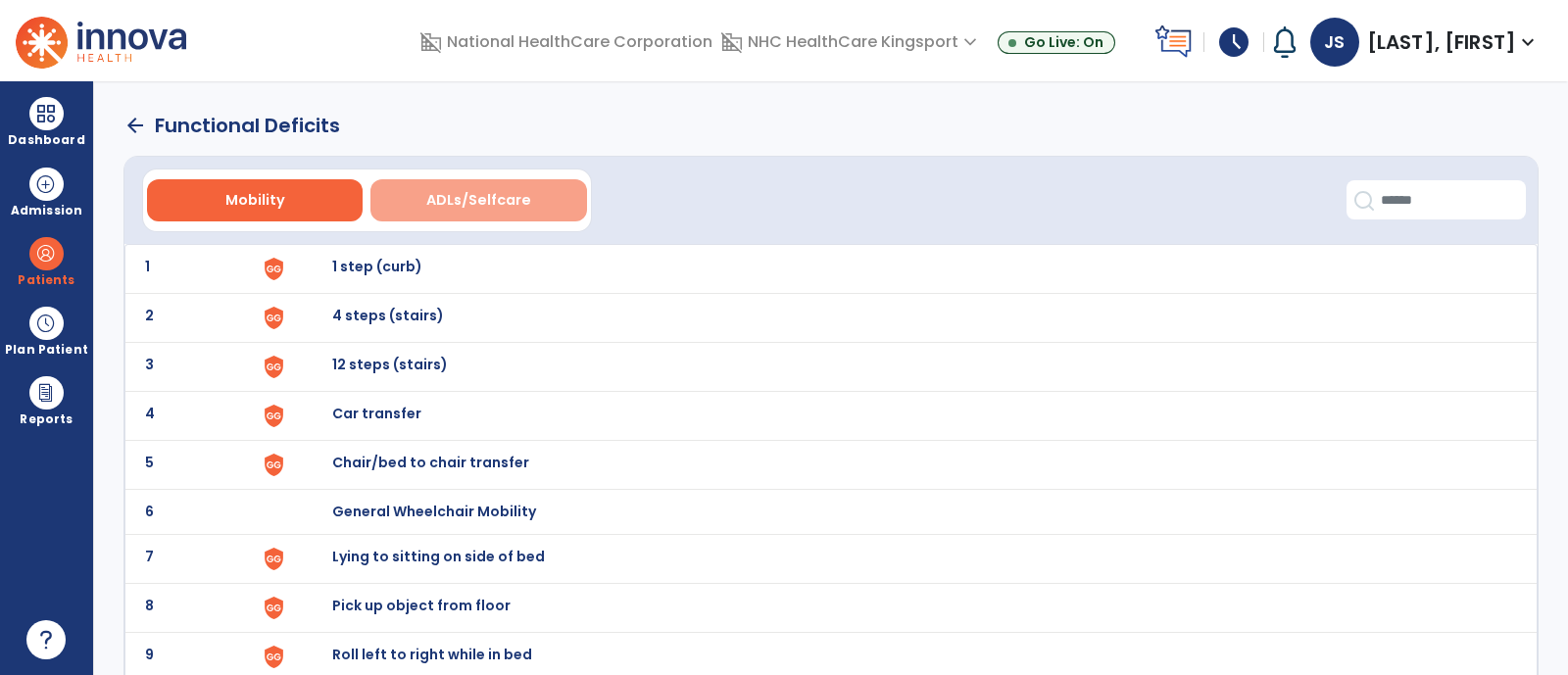 click on "ADLs/Selfcare" at bounding box center [478, 200] 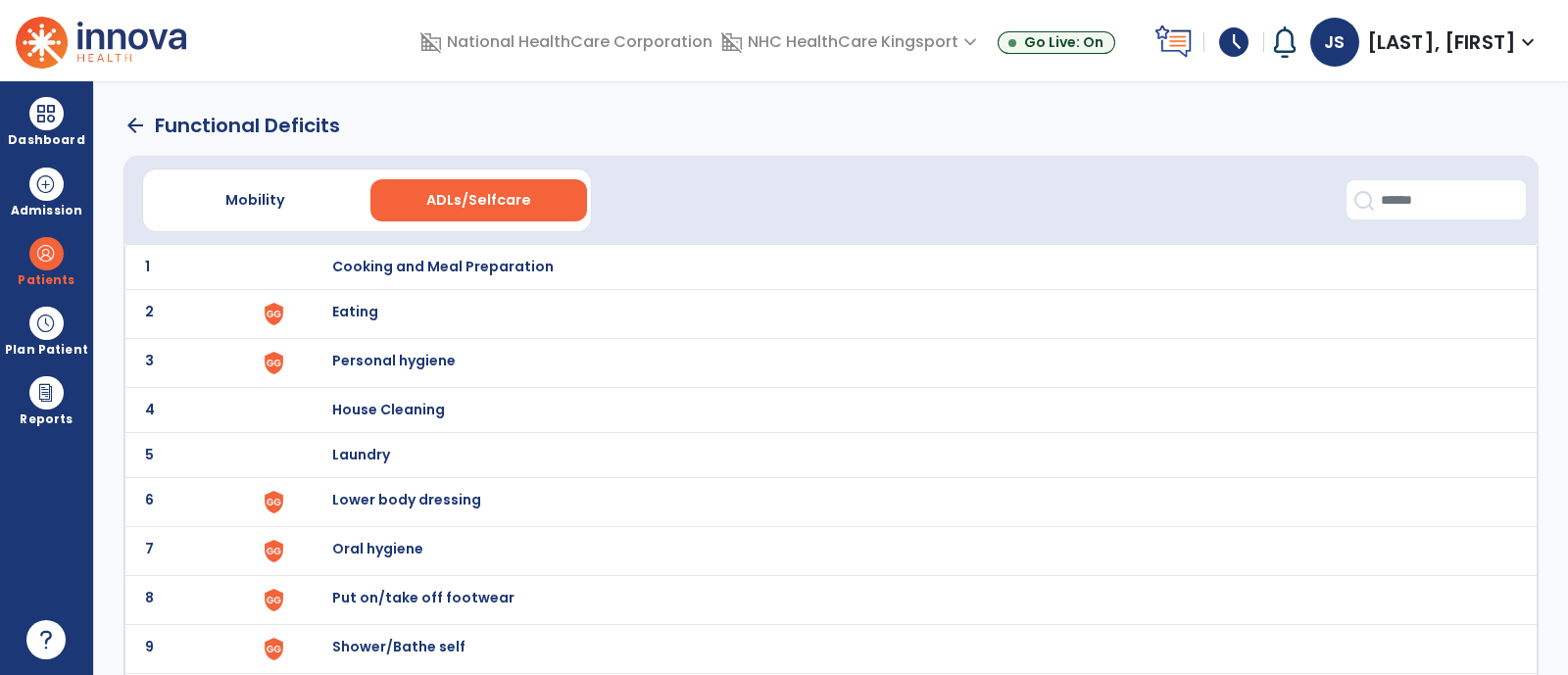 click on "Personal hygiene" at bounding box center (443, 266) 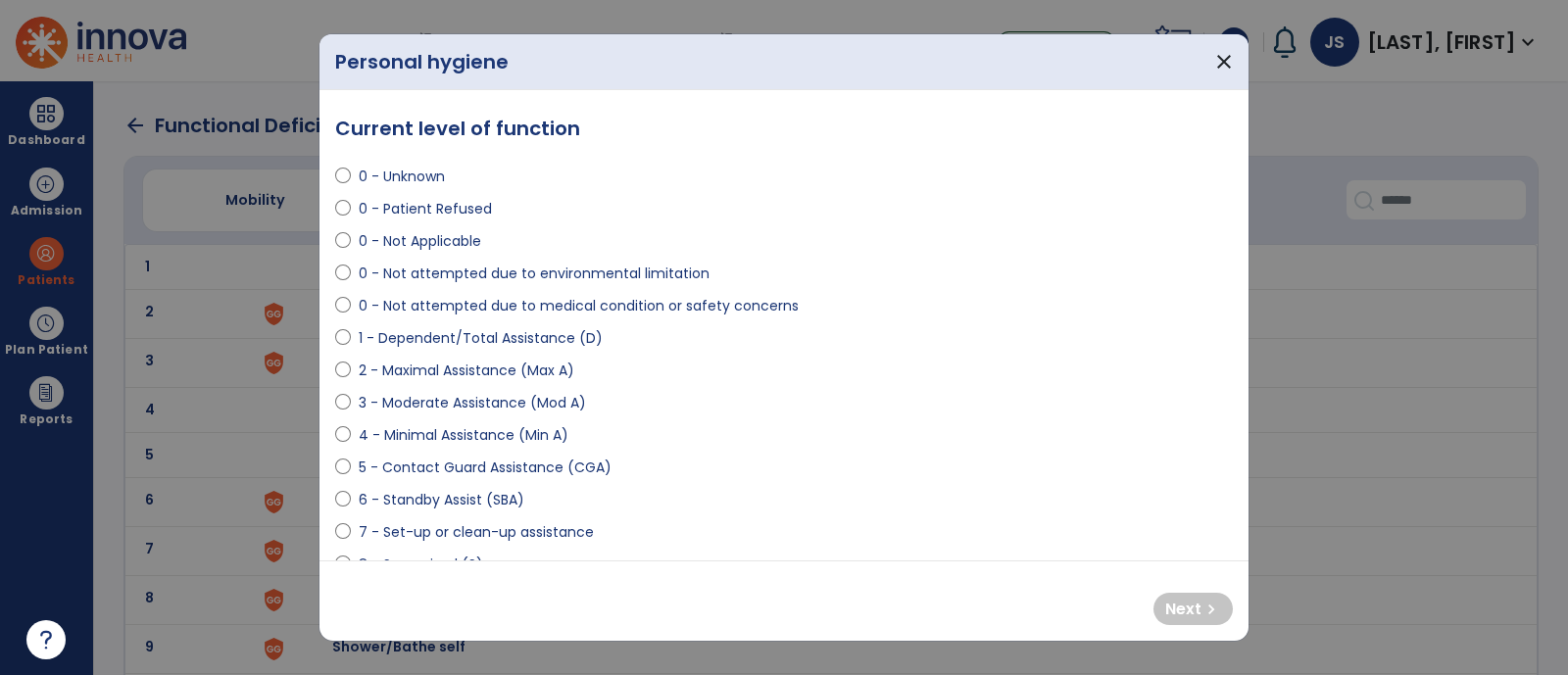 select on "**********" 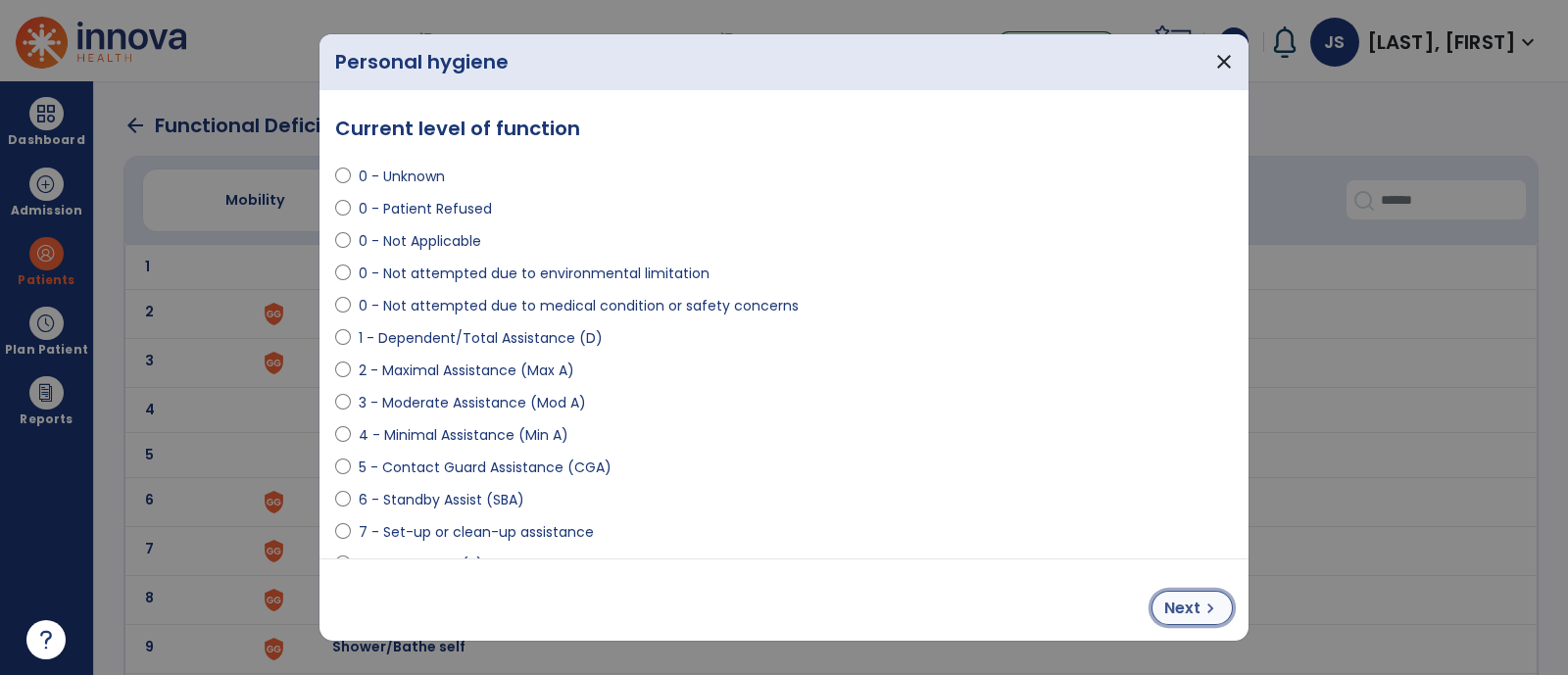 click on "Next" at bounding box center [1182, 608] 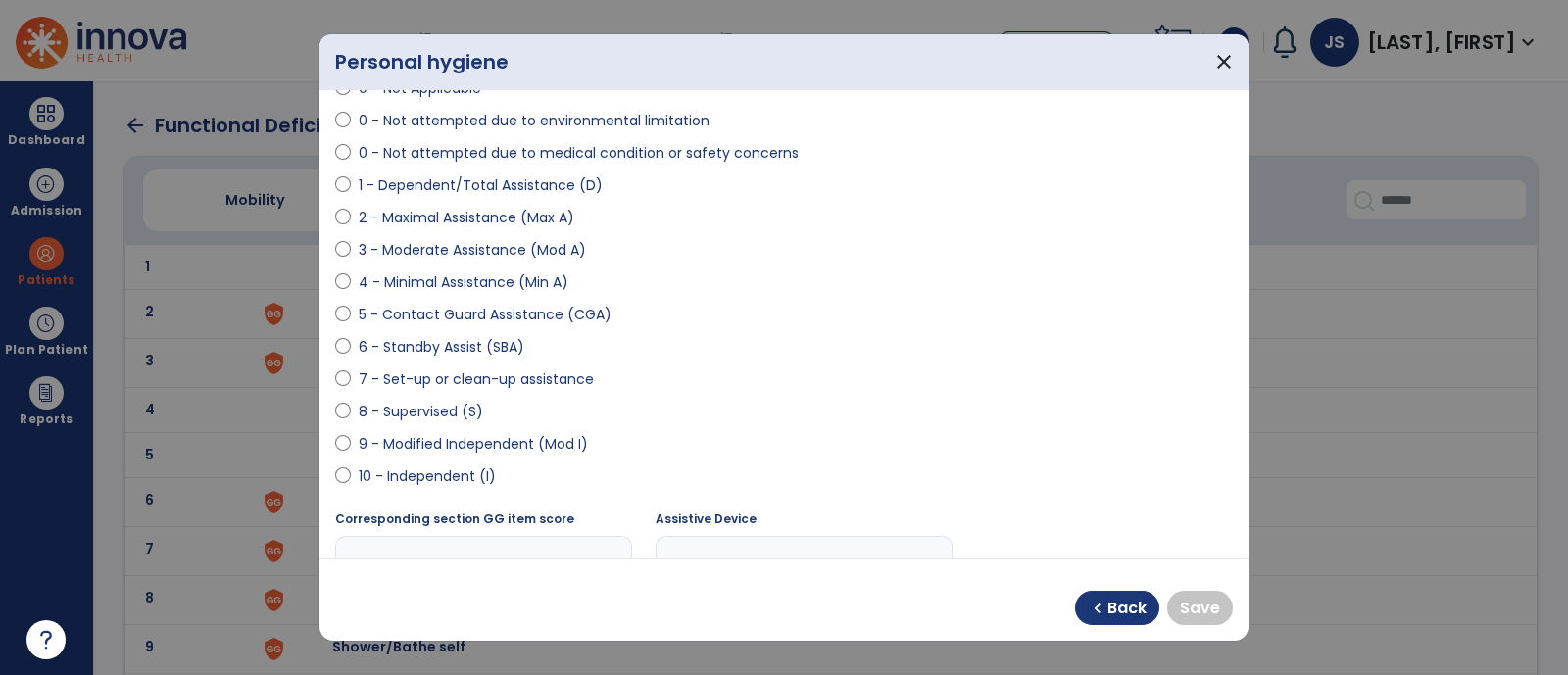 scroll, scrollTop: 154, scrollLeft: 0, axis: vertical 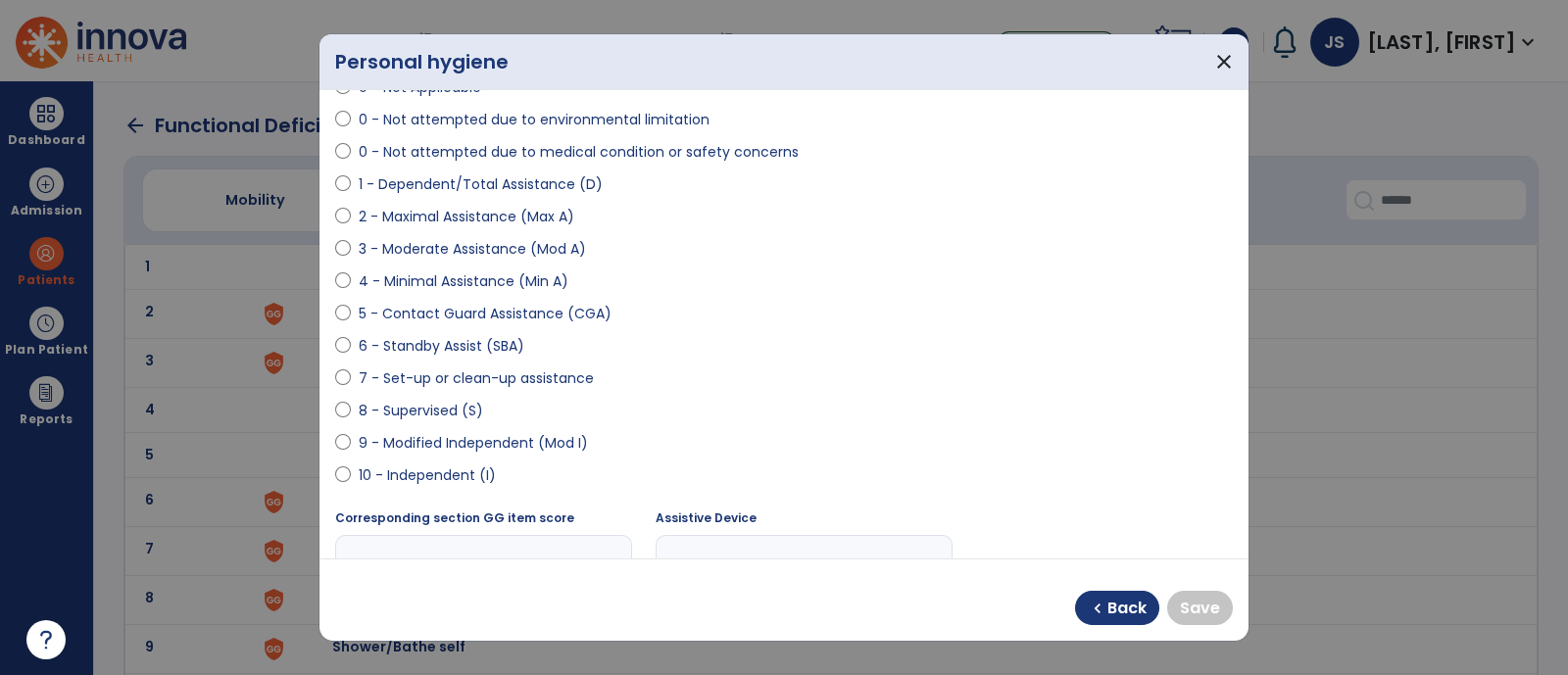 select on "**********" 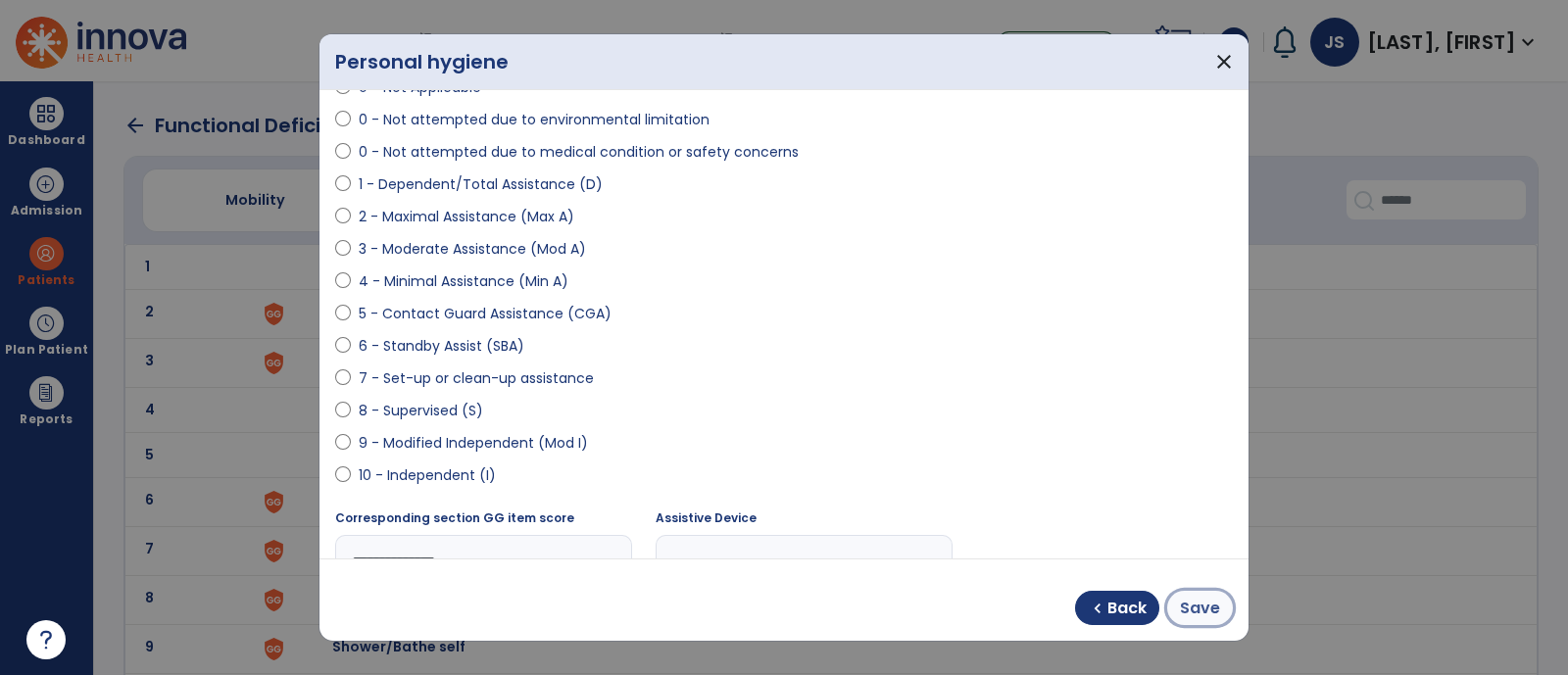click on "Save" at bounding box center (1200, 607) 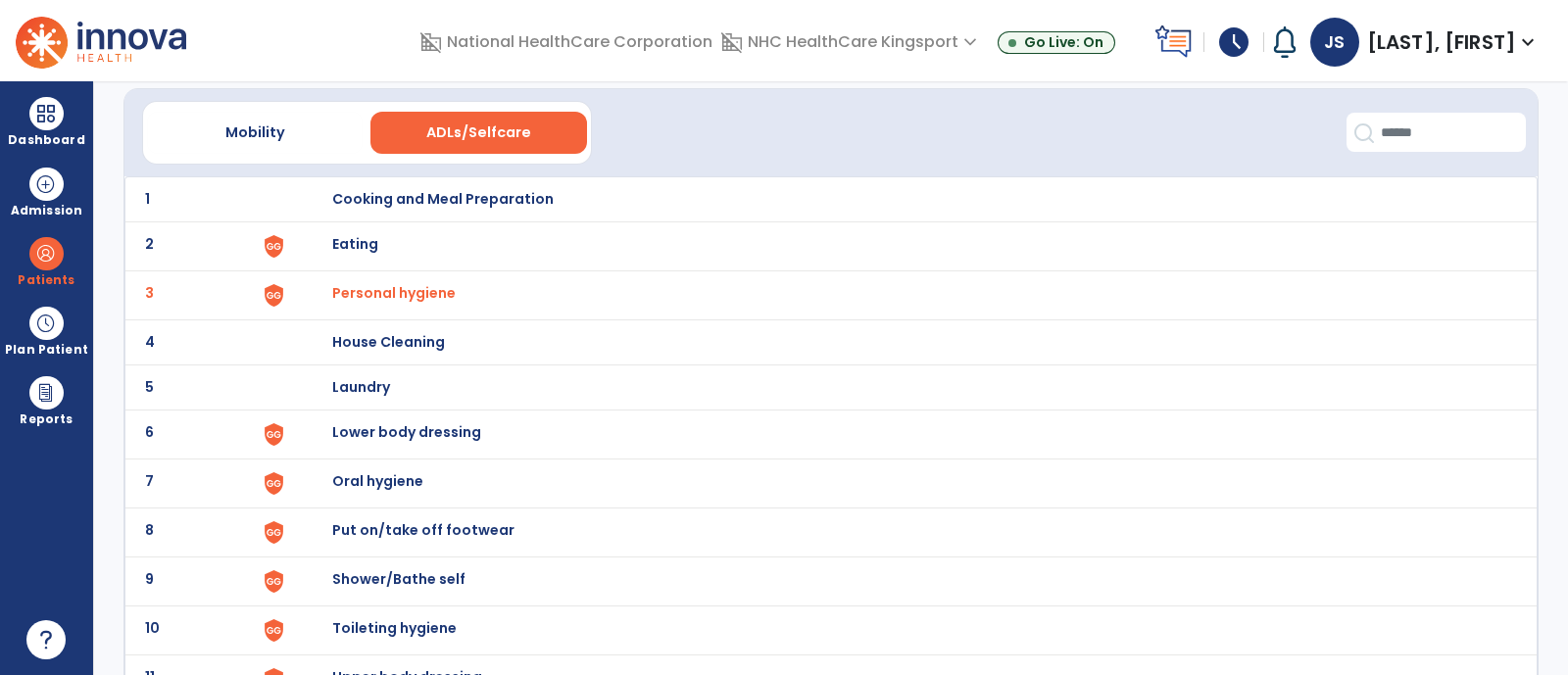 scroll, scrollTop: 77, scrollLeft: 0, axis: vertical 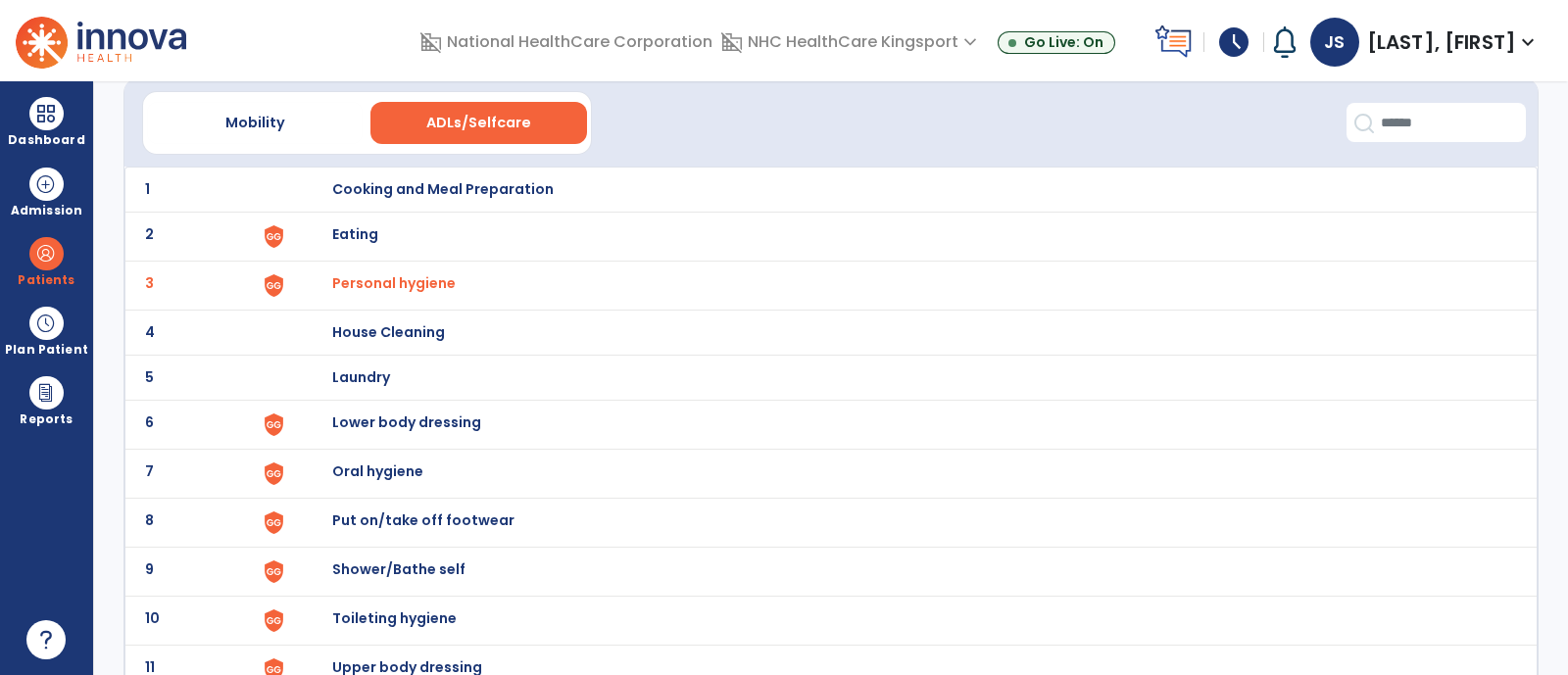 click on "Put on/take off footwear" at bounding box center (443, 189) 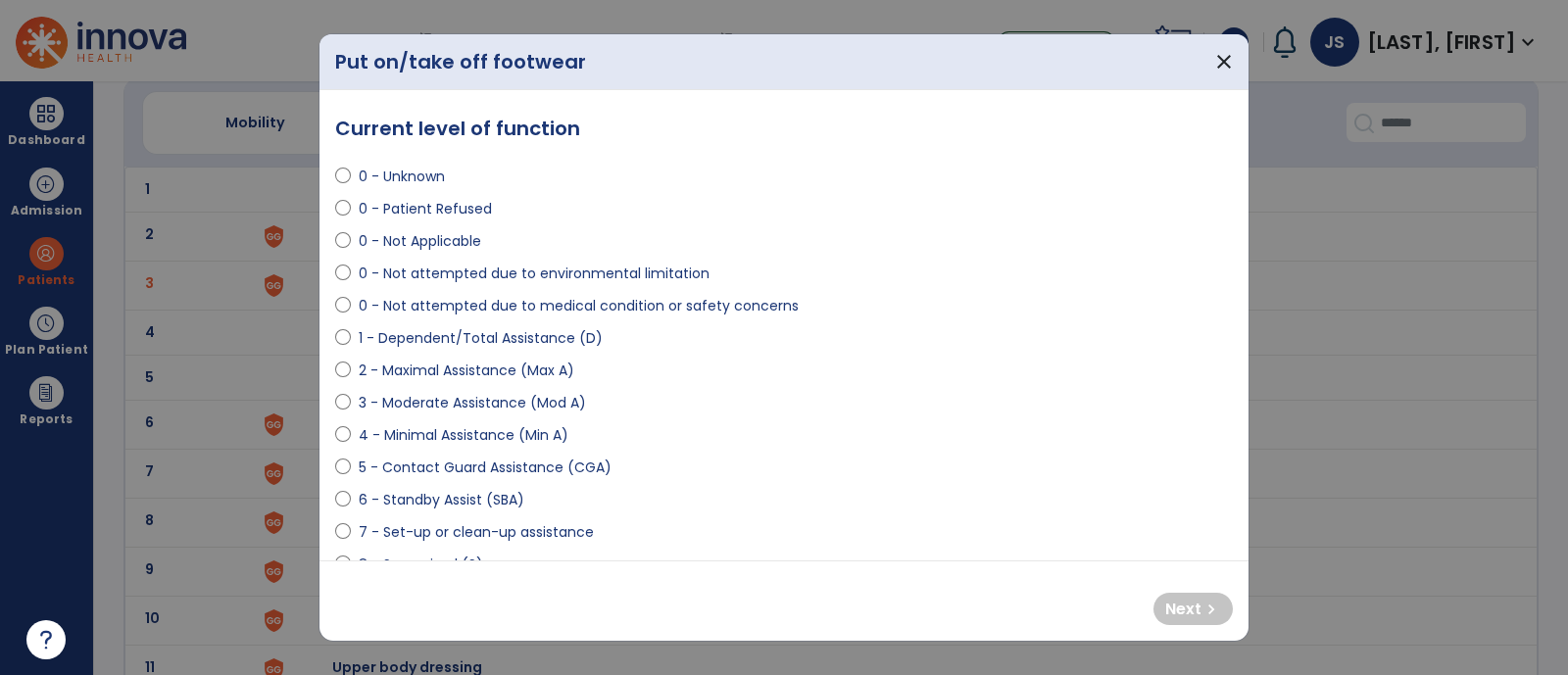 select on "**********" 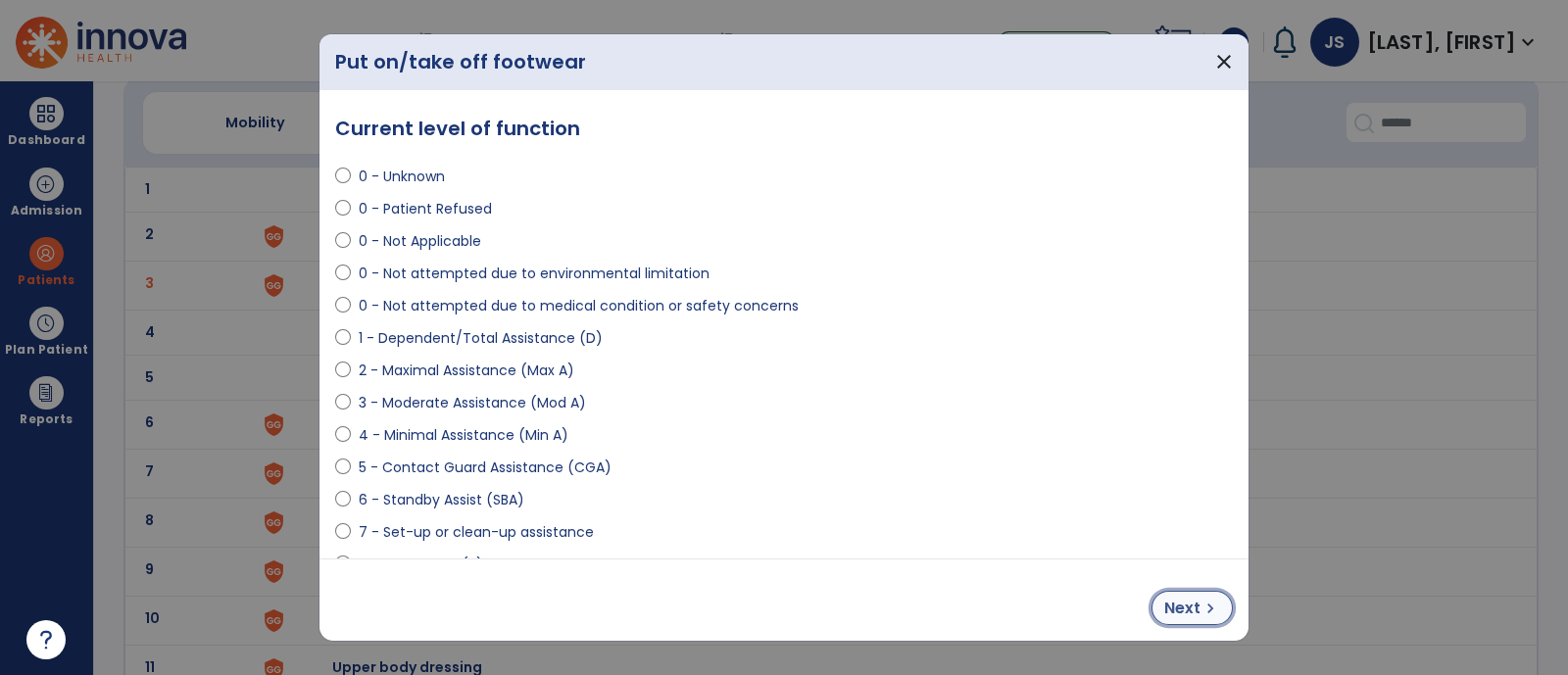 click on "chevron_right" at bounding box center [1210, 608] 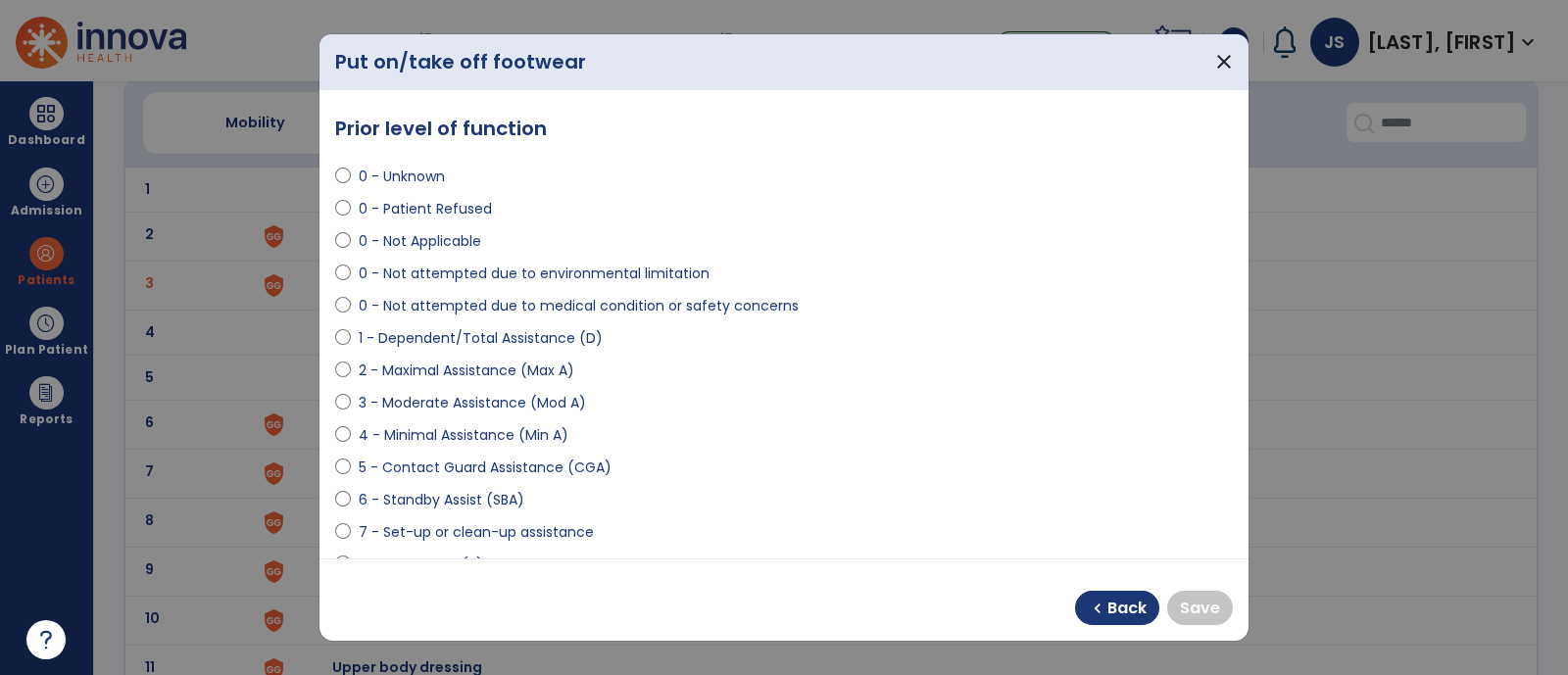 select on "**********" 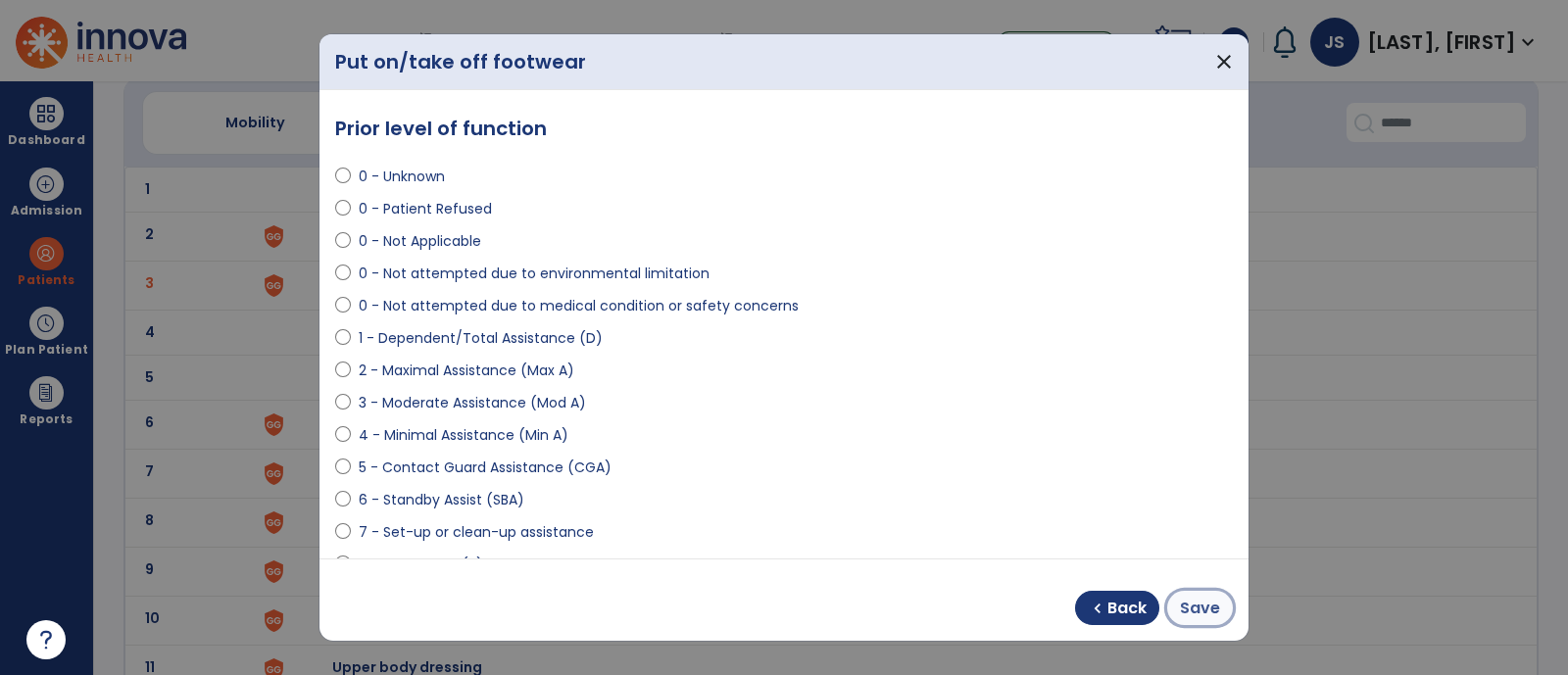 click on "Save" at bounding box center (1200, 608) 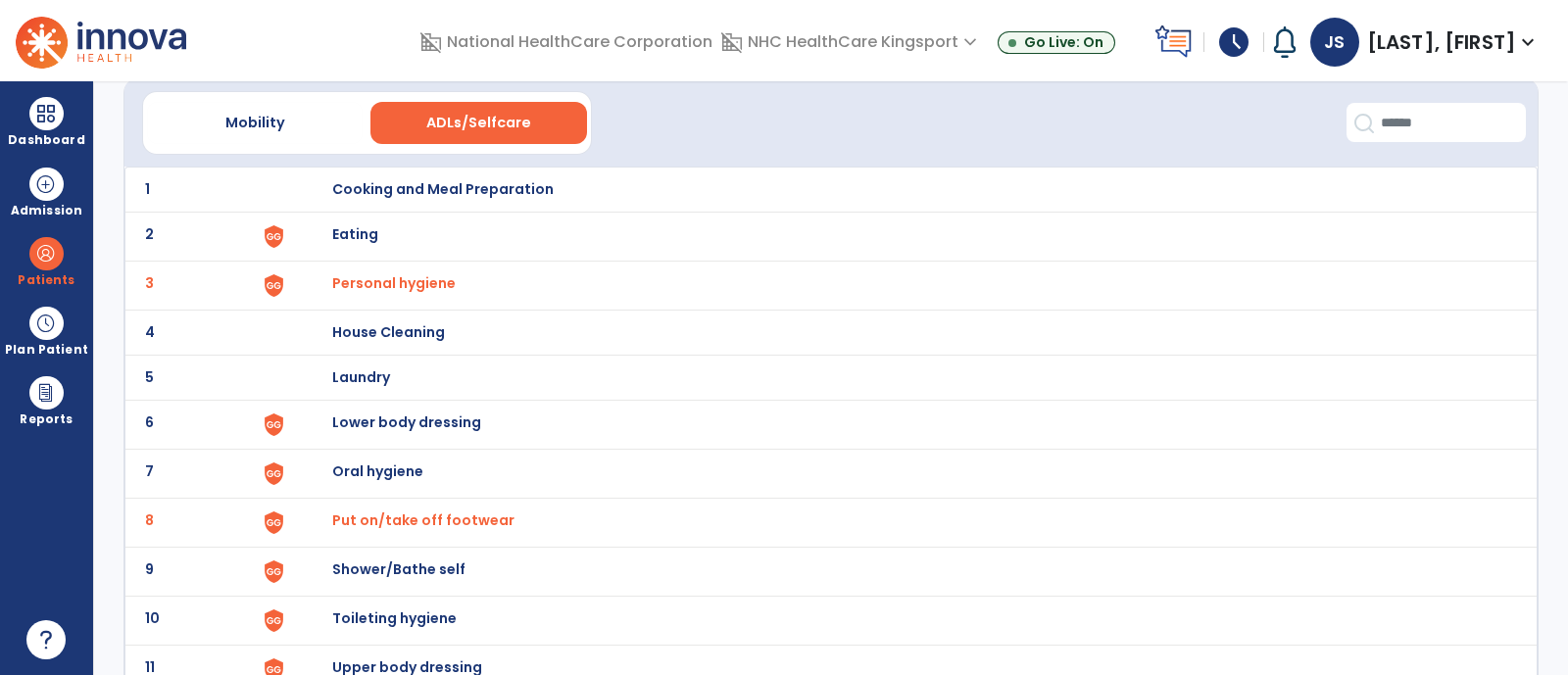 scroll, scrollTop: 184, scrollLeft: 0, axis: vertical 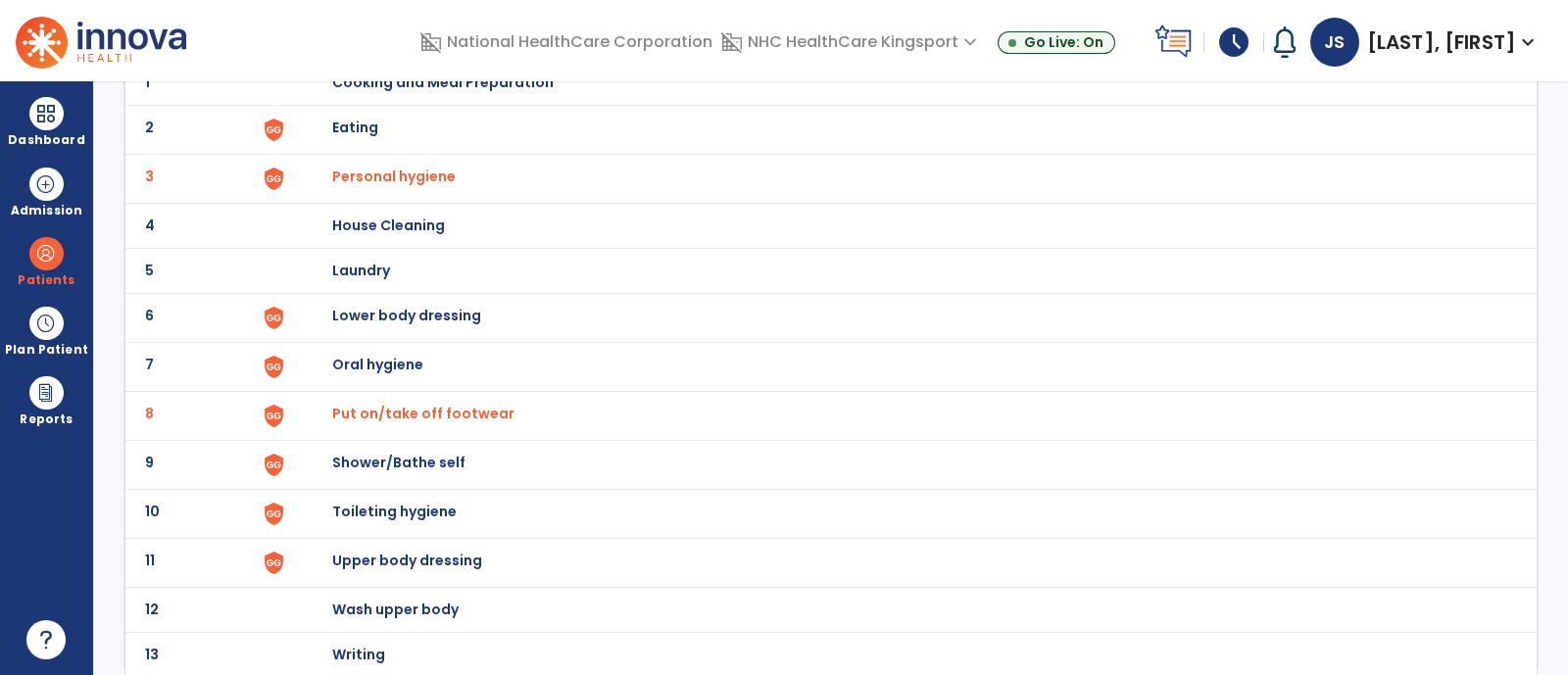 click on "Toileting hygiene" at bounding box center (905, 82) 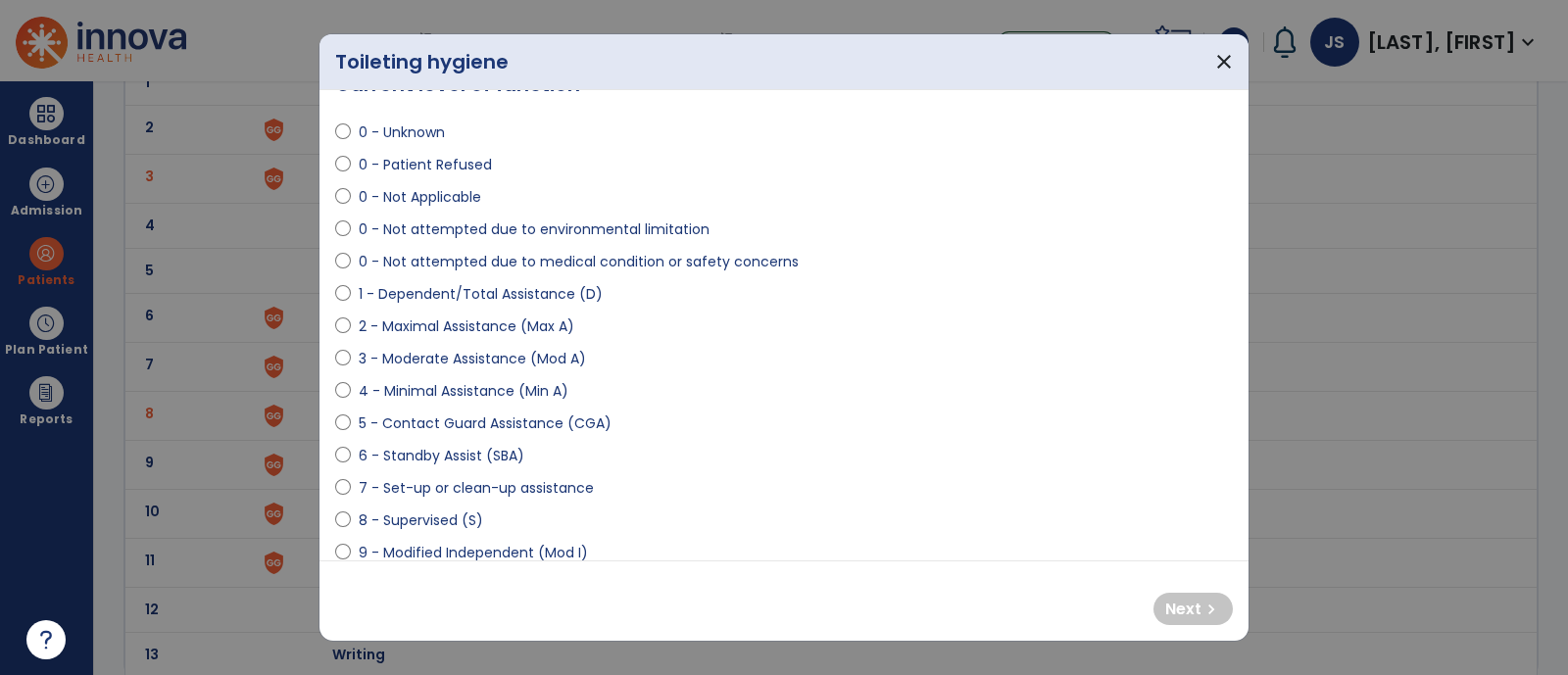 scroll, scrollTop: 43, scrollLeft: 0, axis: vertical 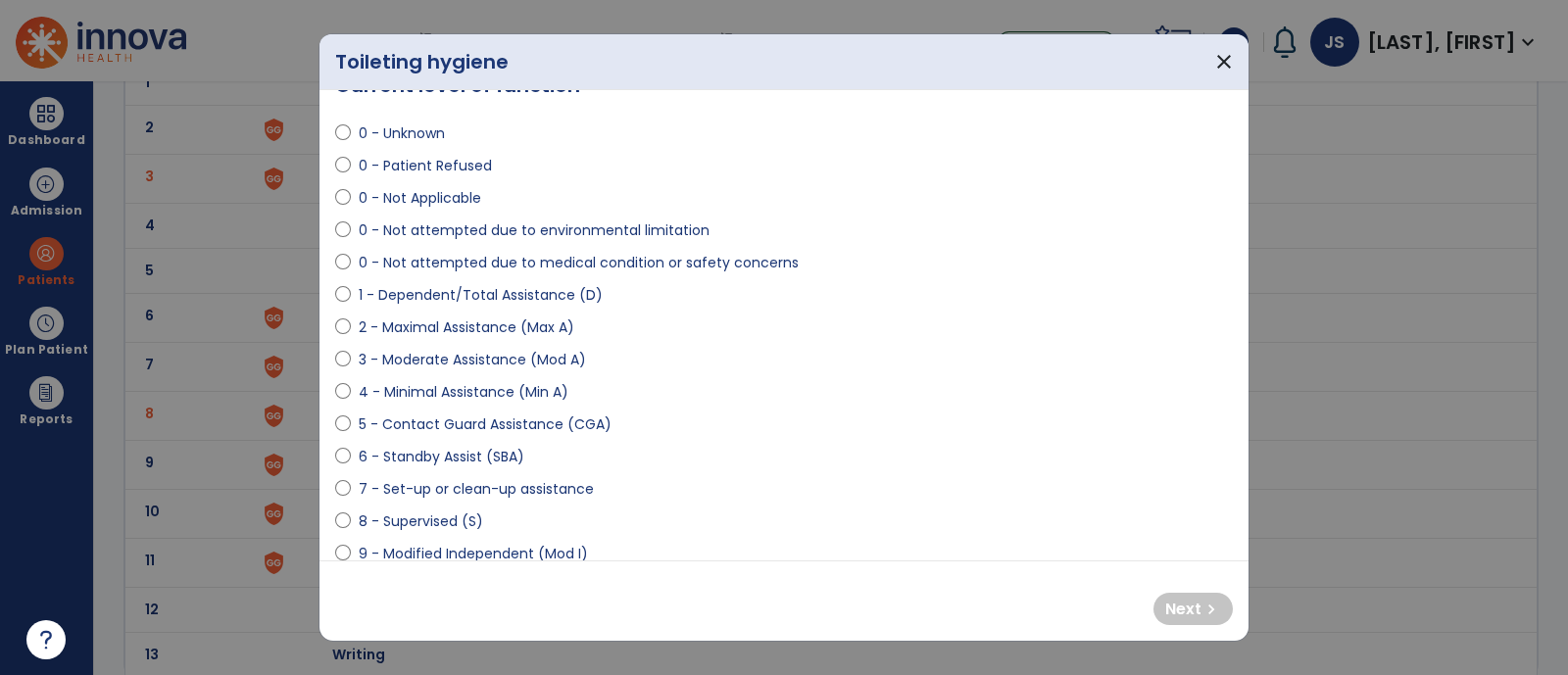 select on "**********" 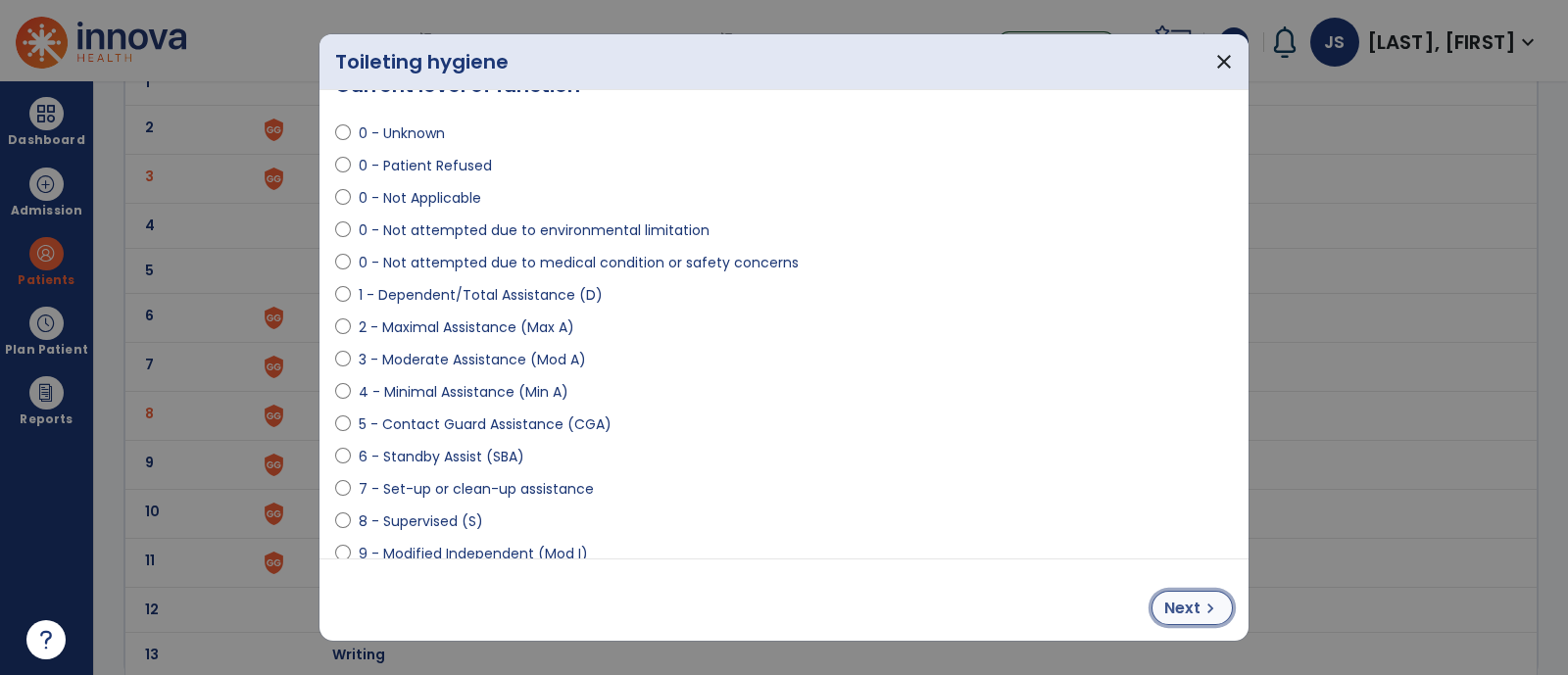 click on "Next" at bounding box center (1182, 608) 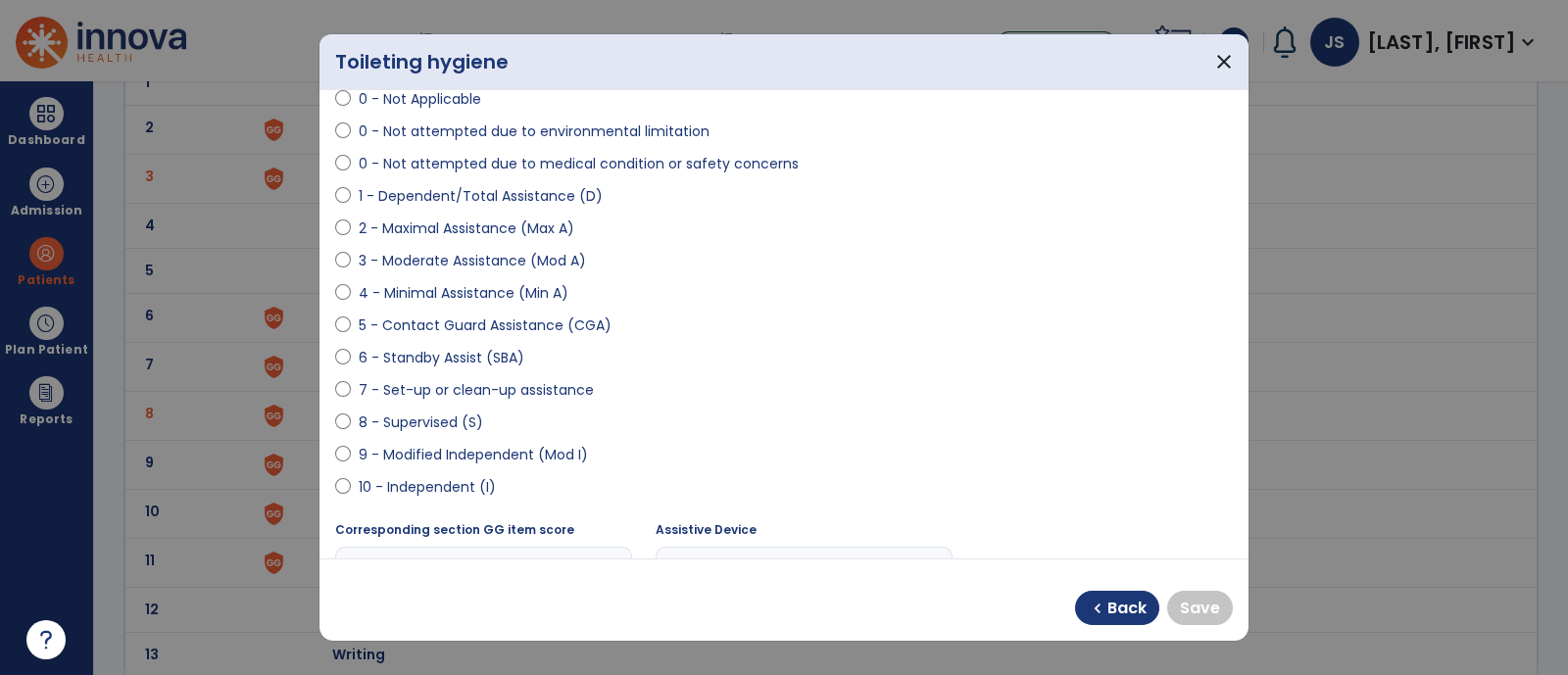 scroll, scrollTop: 143, scrollLeft: 0, axis: vertical 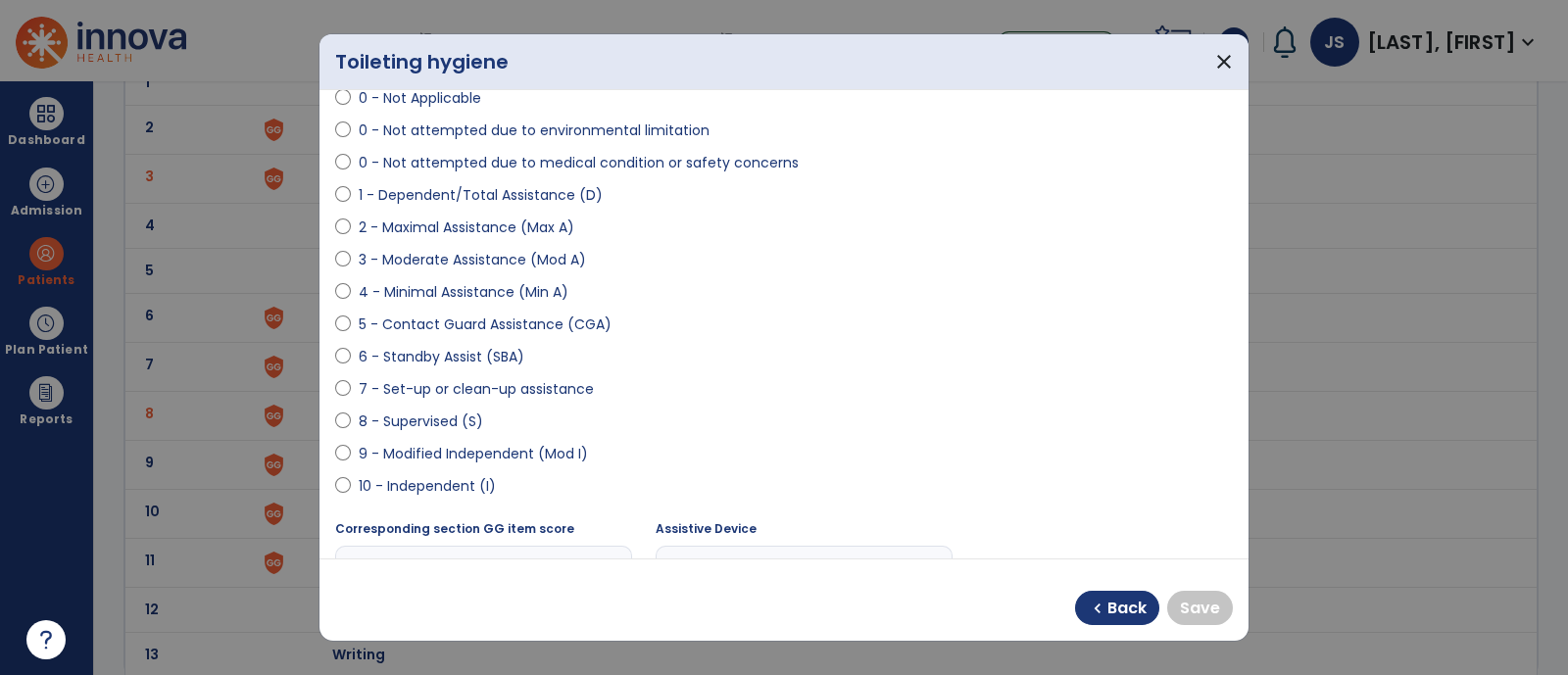 select on "**********" 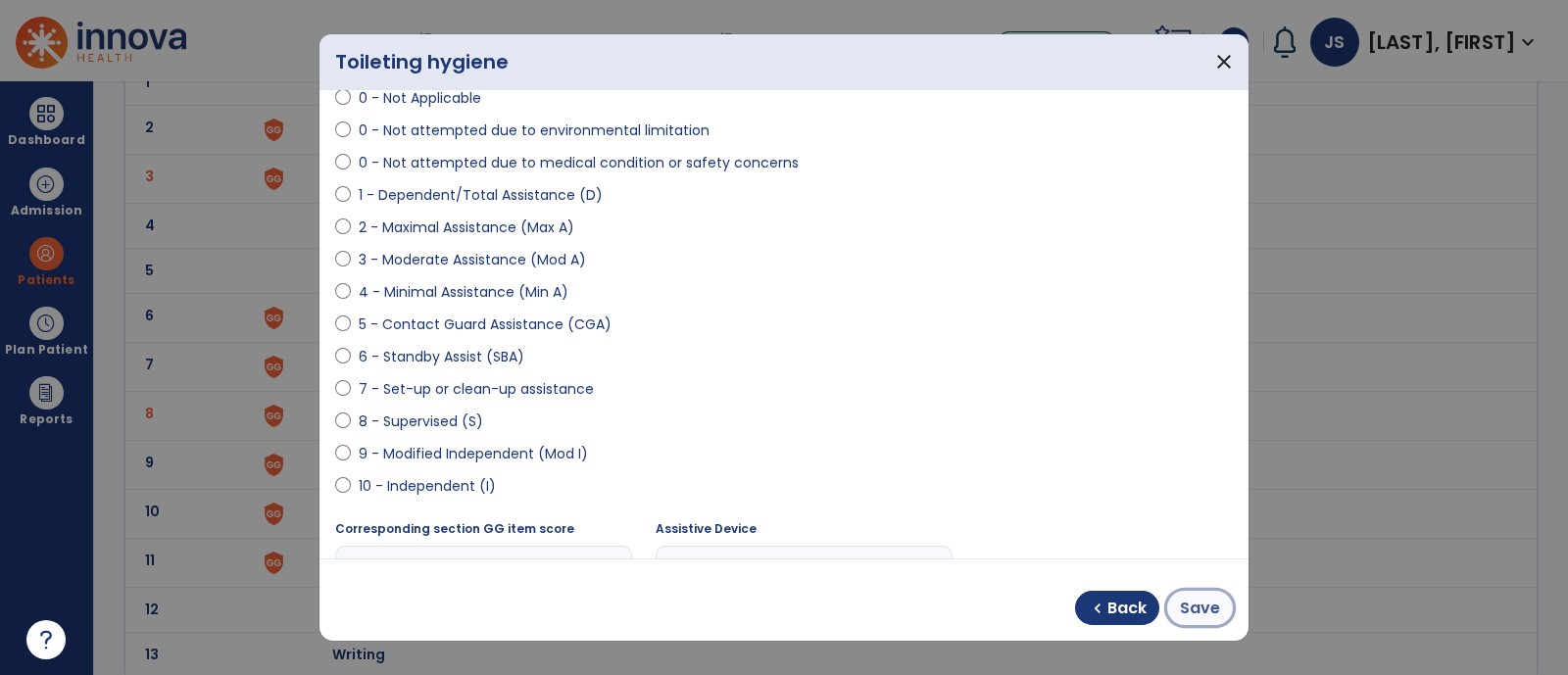 click on "Save" at bounding box center (1200, 608) 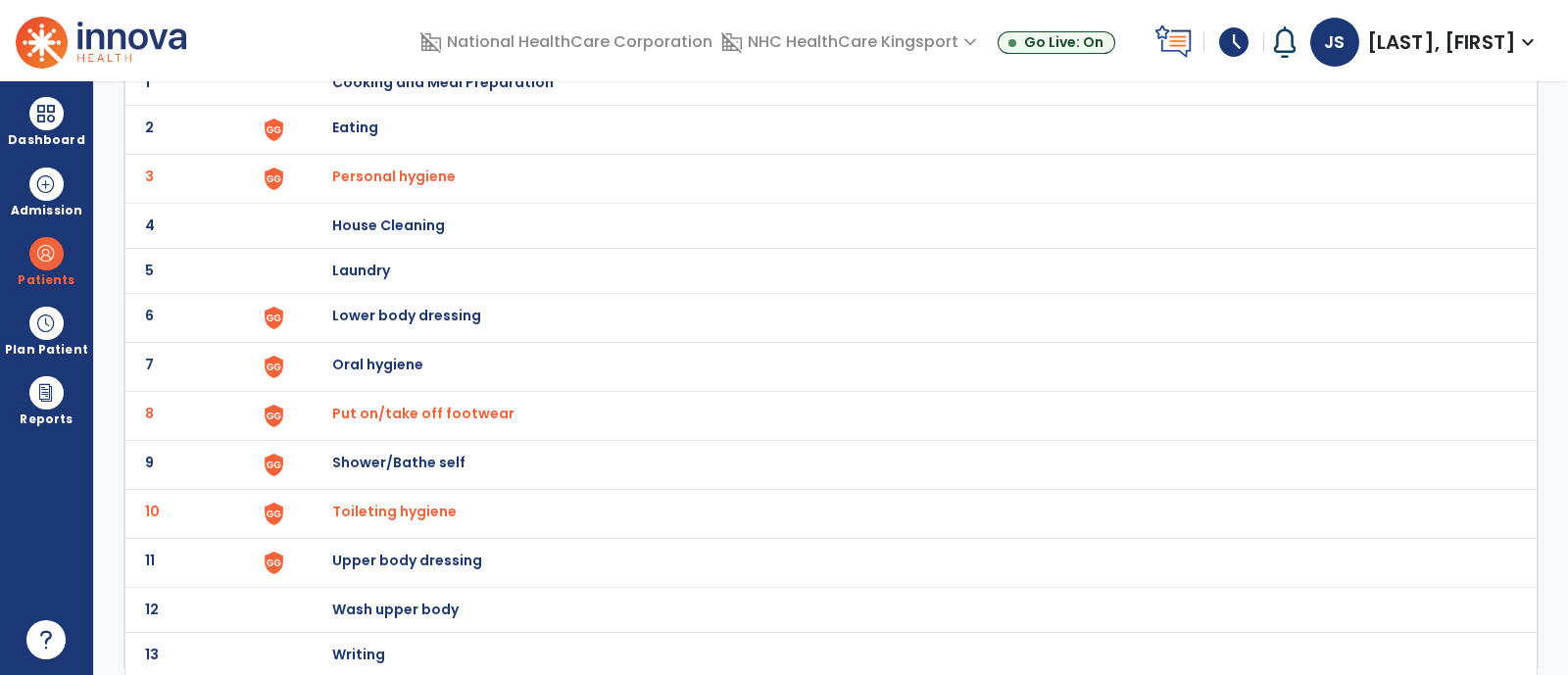scroll, scrollTop: 0, scrollLeft: 0, axis: both 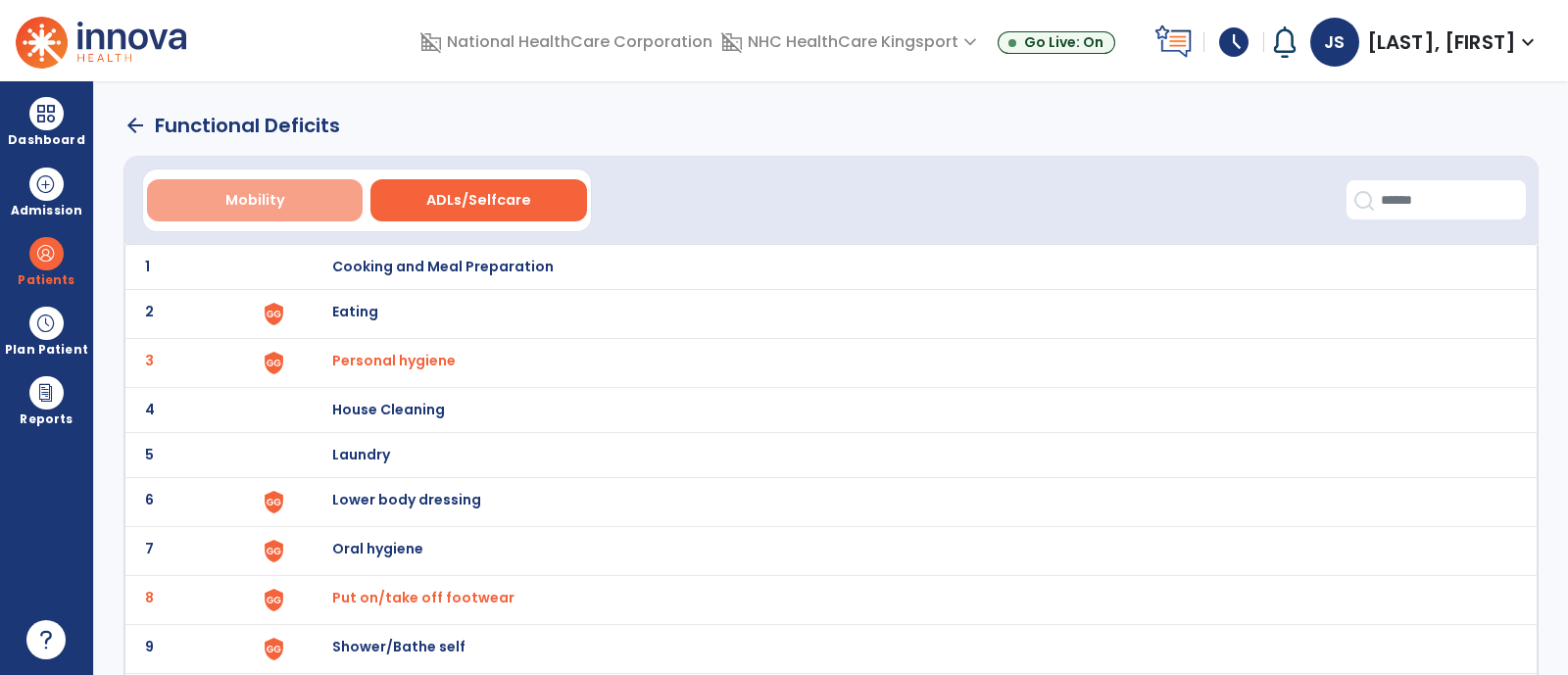 click on "Mobility" at bounding box center (255, 200) 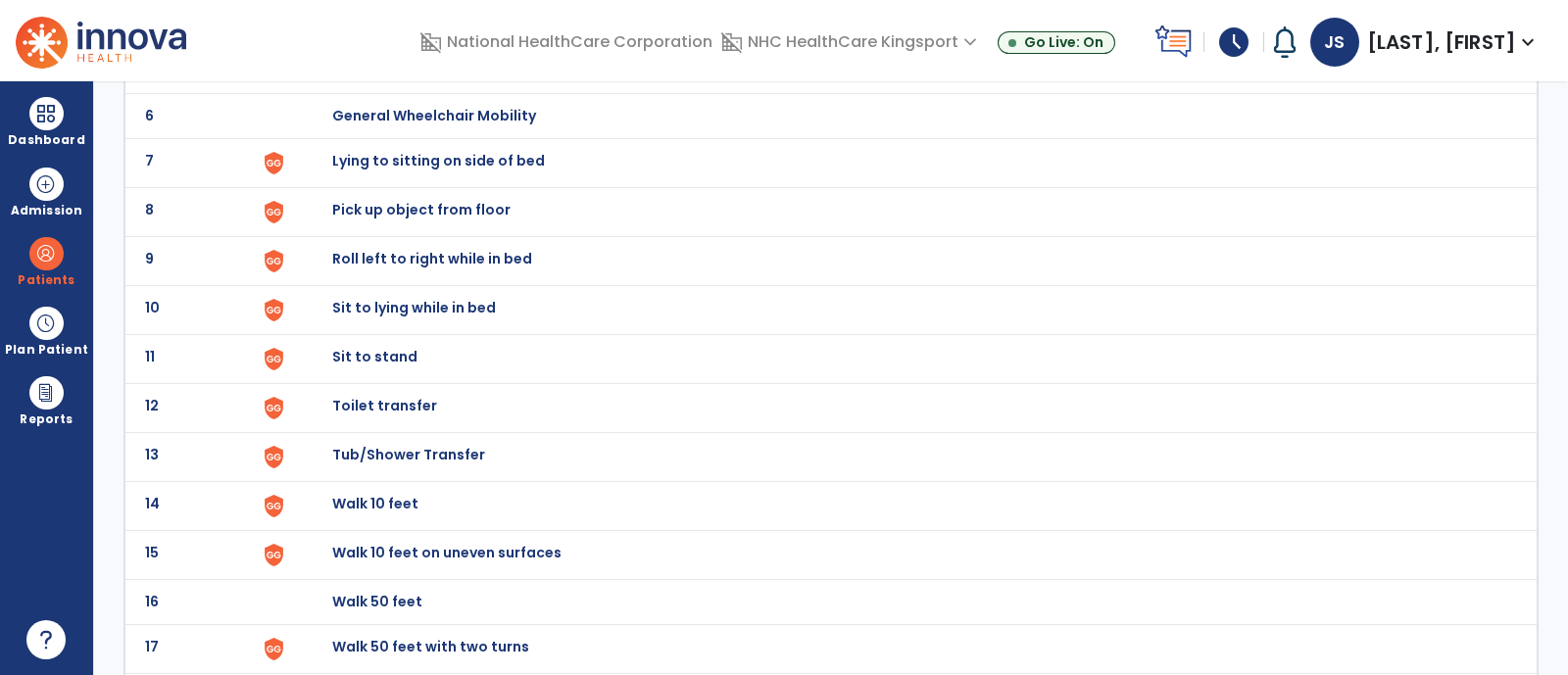 scroll, scrollTop: 398, scrollLeft: 0, axis: vertical 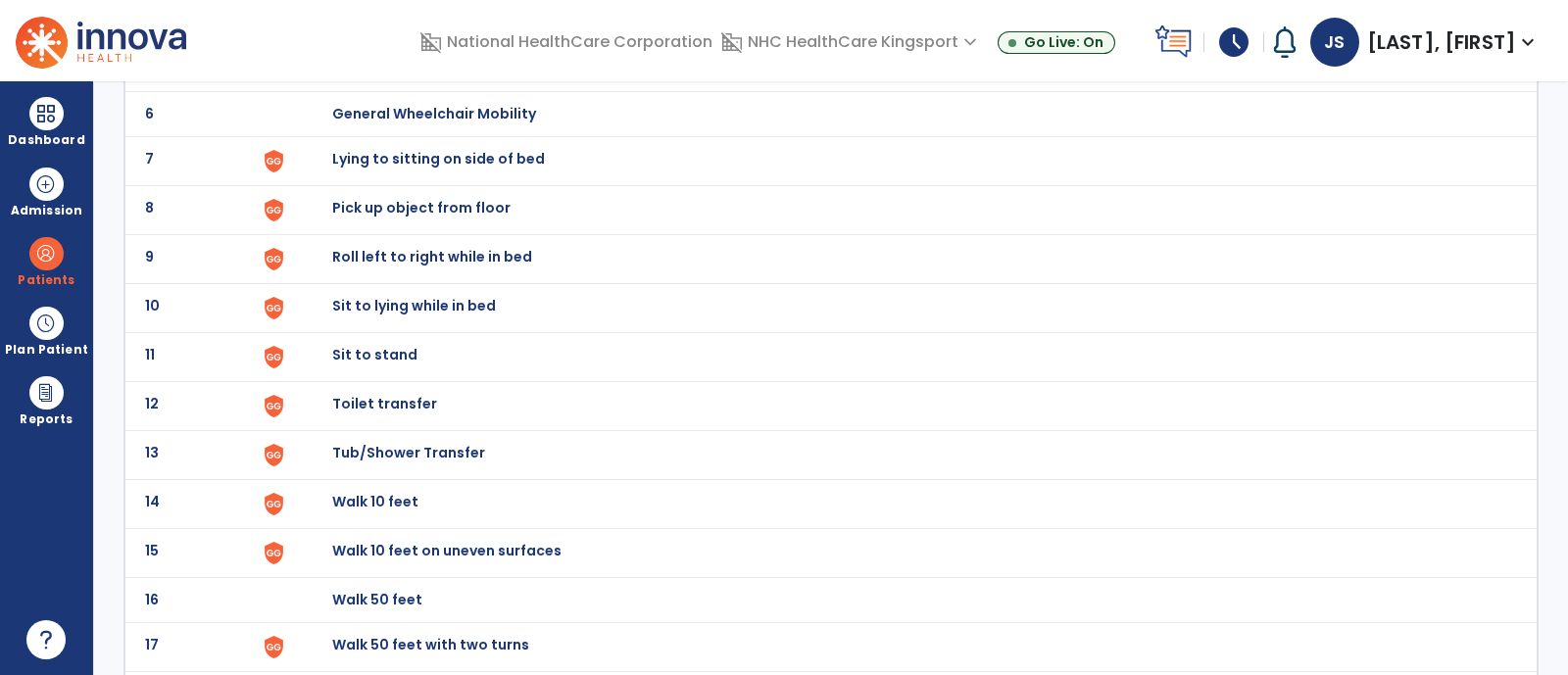 click on "Toilet transfer" at bounding box center [377, -131] 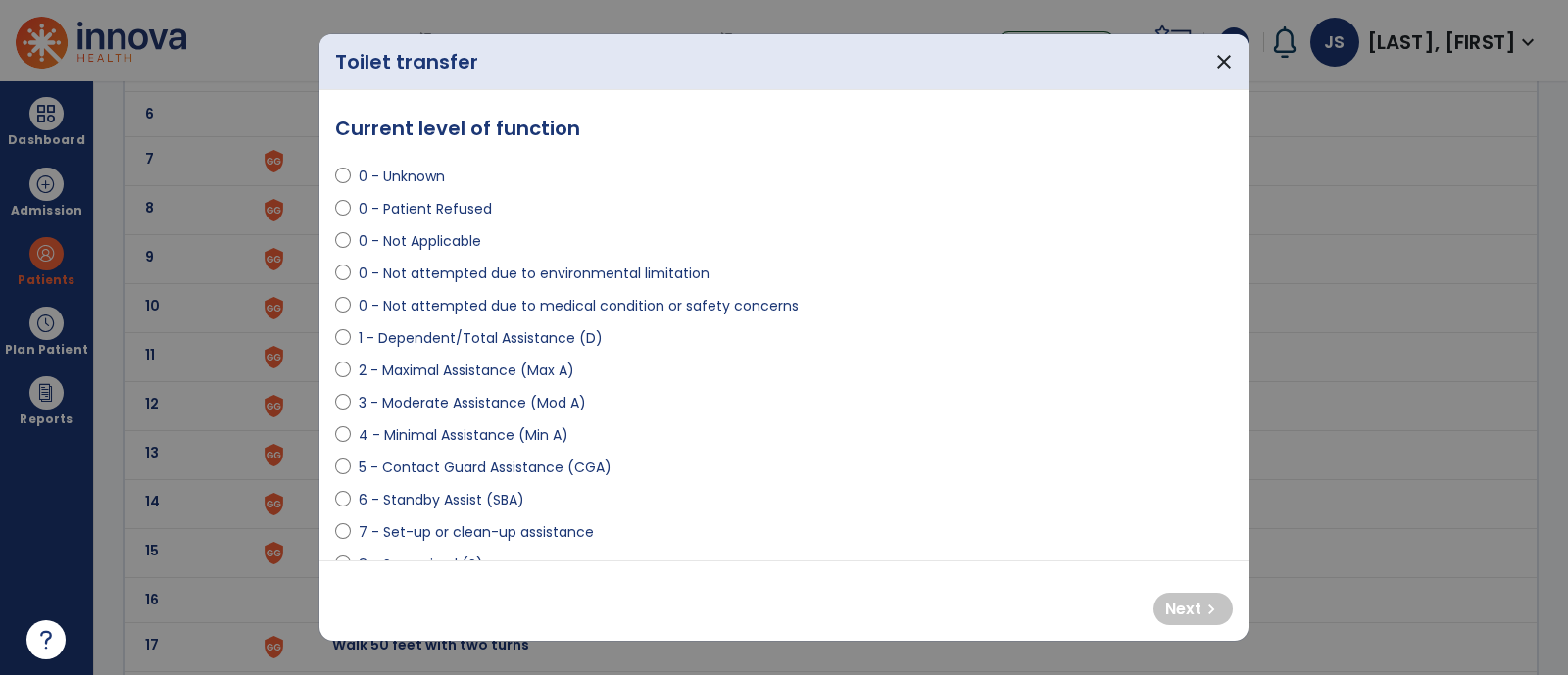 select on "**********" 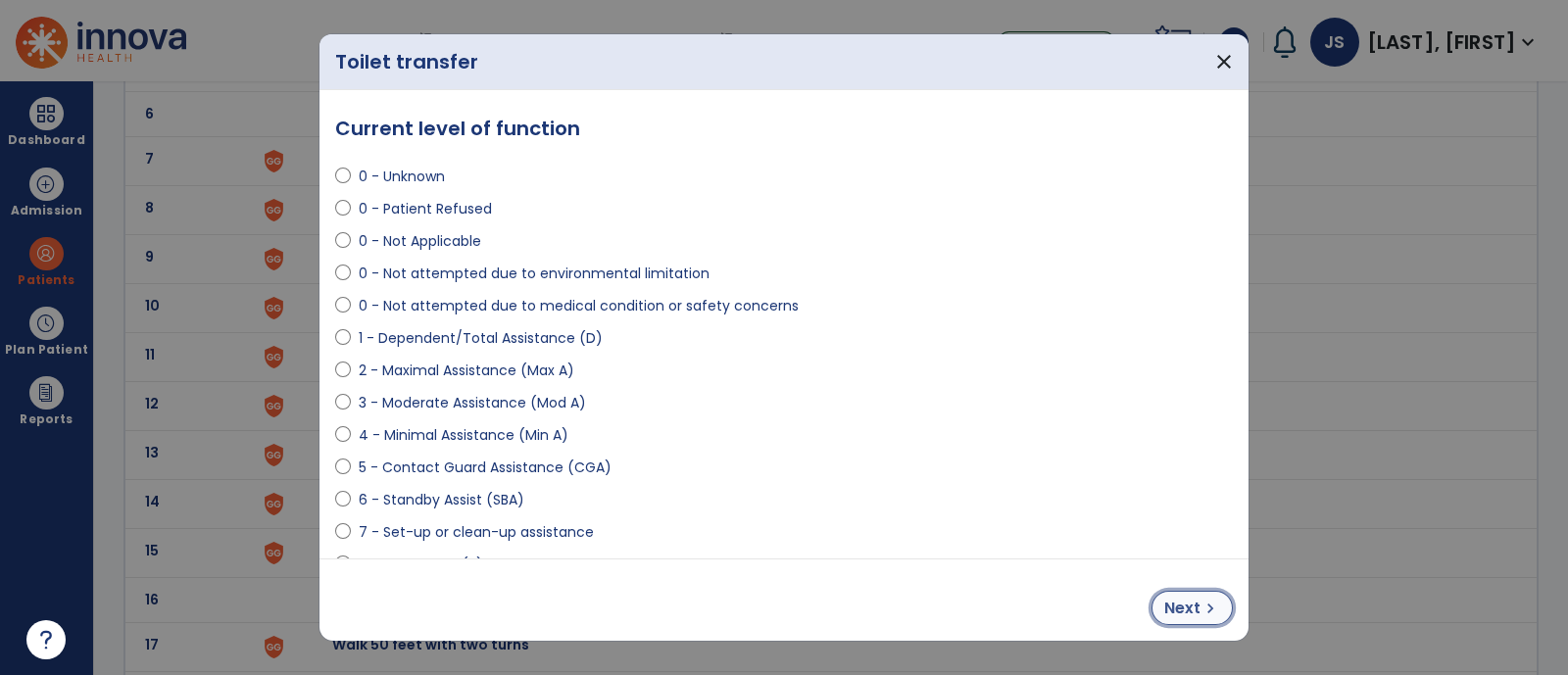 click on "Next" at bounding box center [1182, 608] 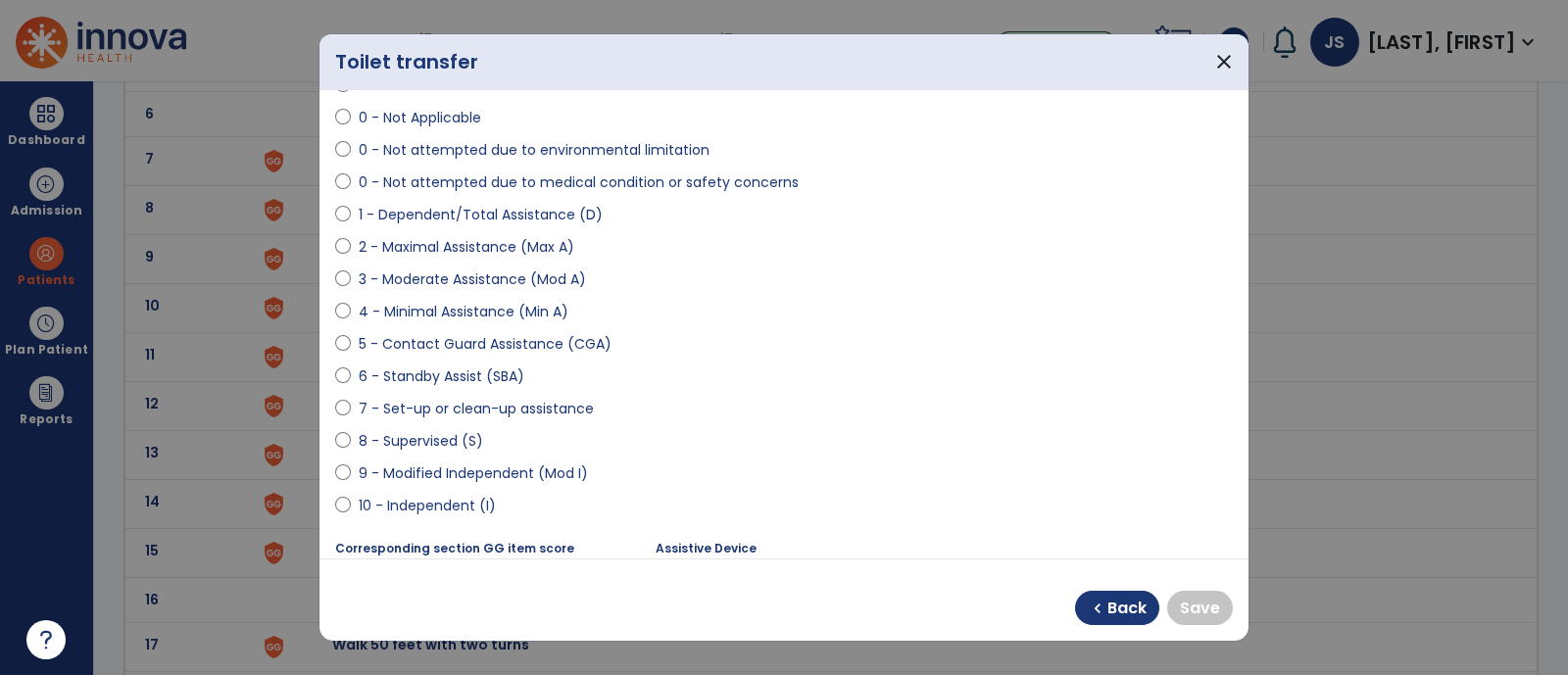 scroll, scrollTop: 124, scrollLeft: 0, axis: vertical 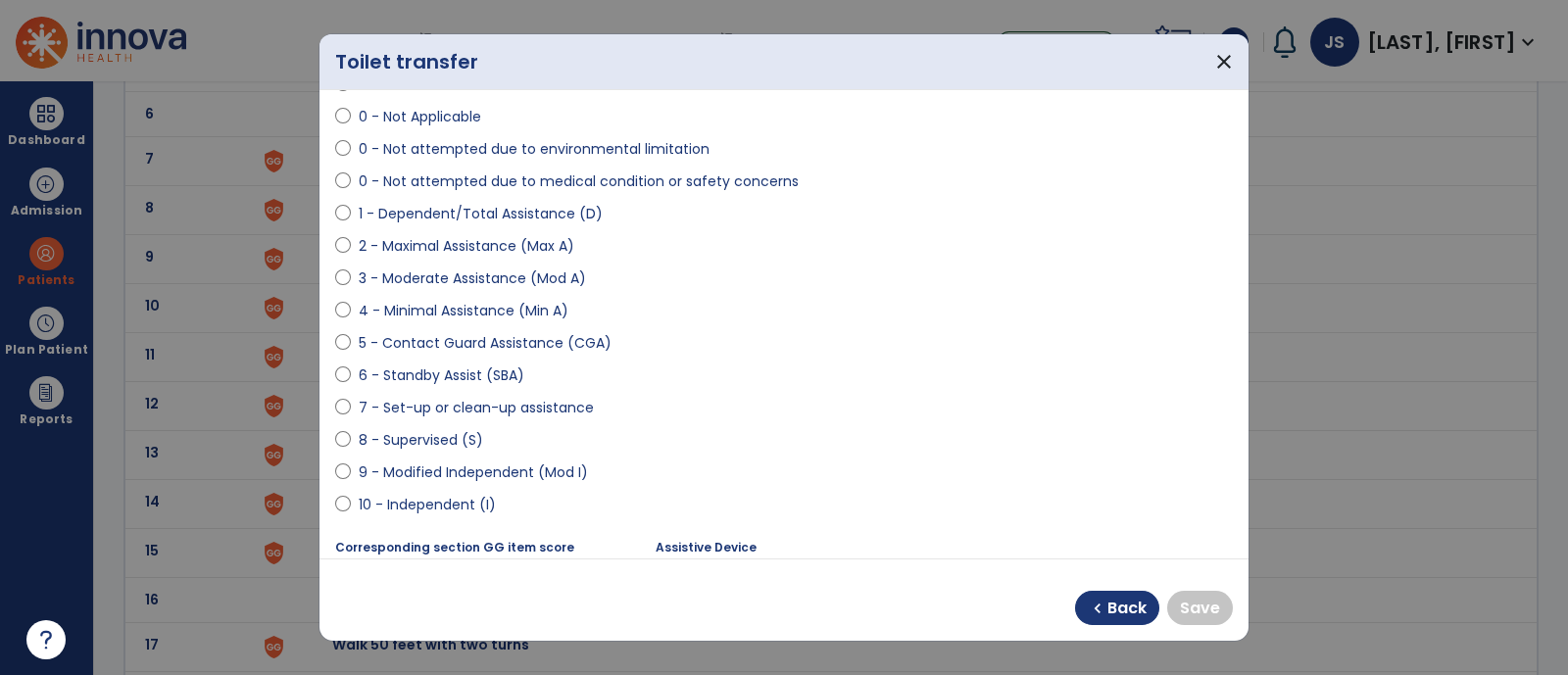 select on "**********" 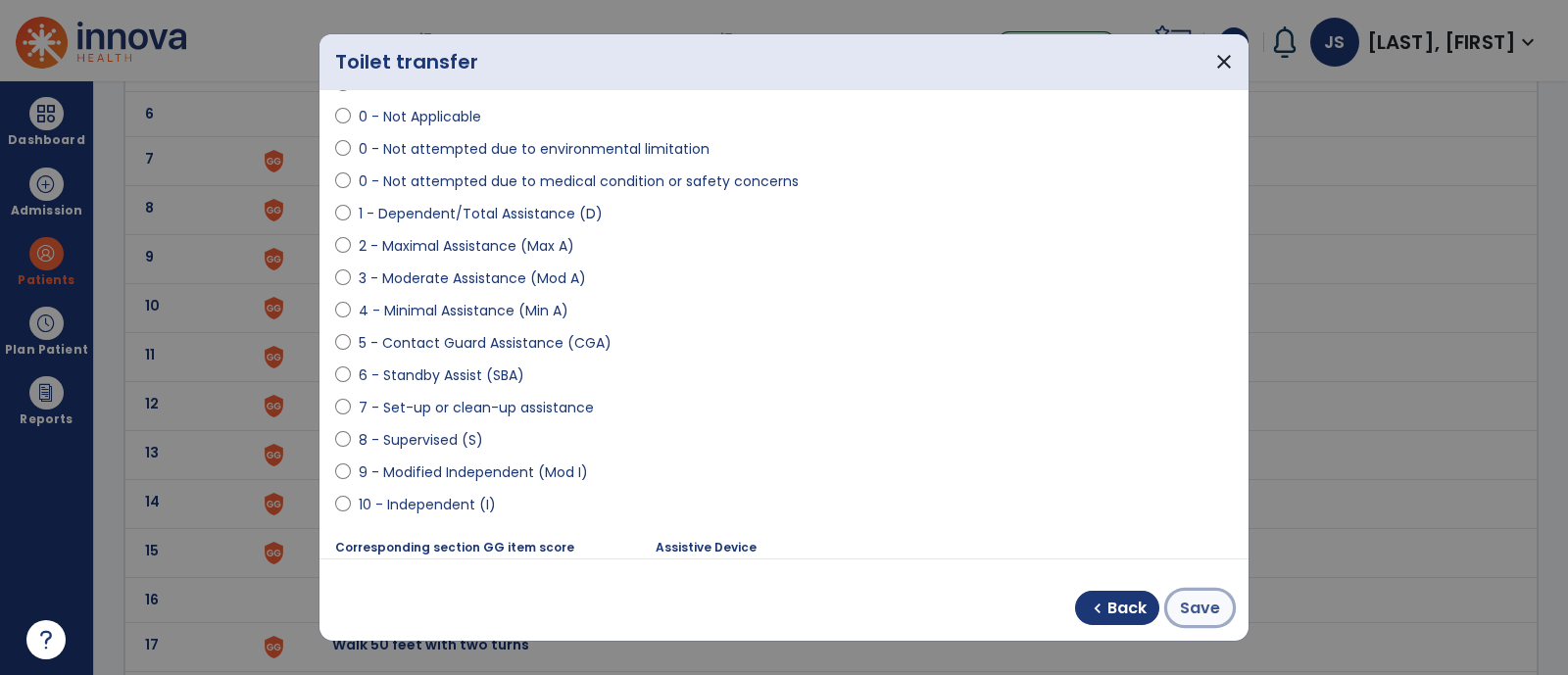 click on "Save" at bounding box center [1200, 608] 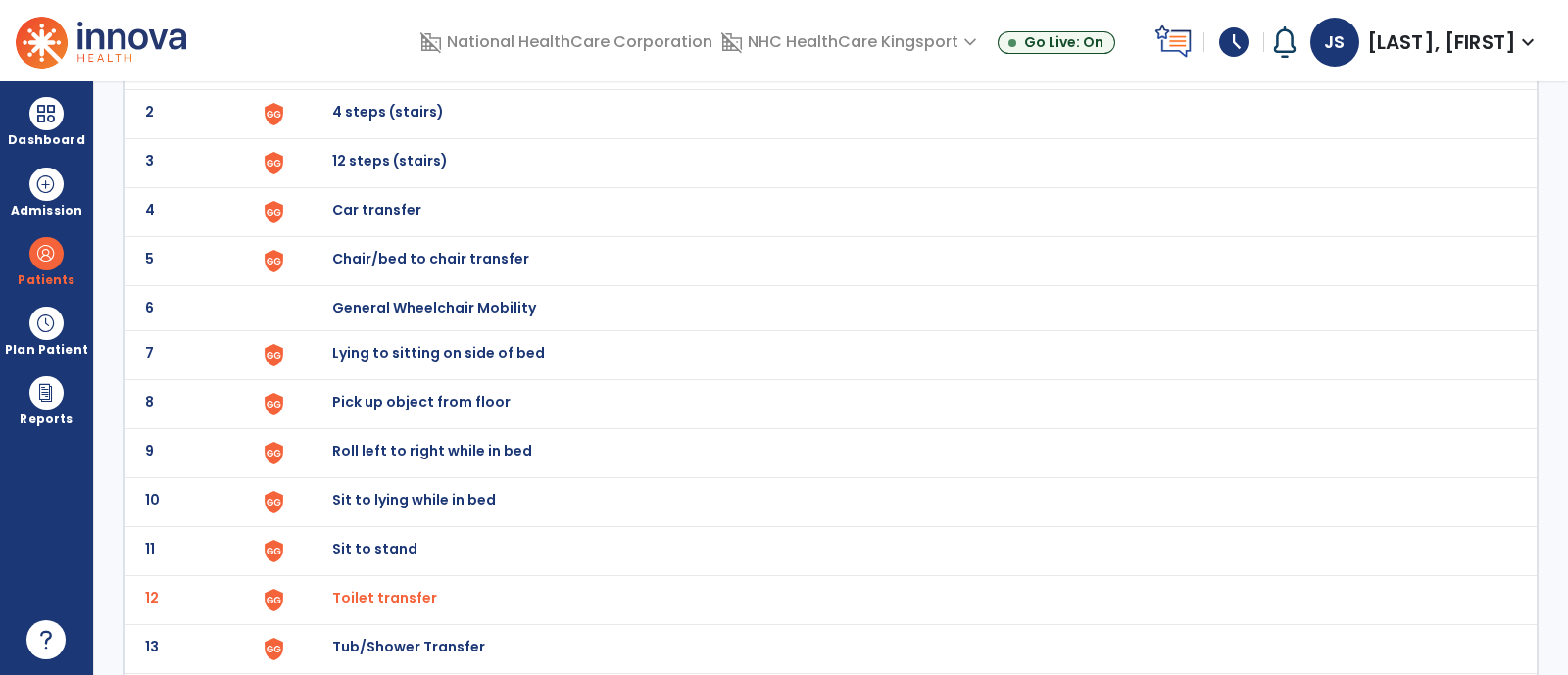 scroll, scrollTop: 0, scrollLeft: 0, axis: both 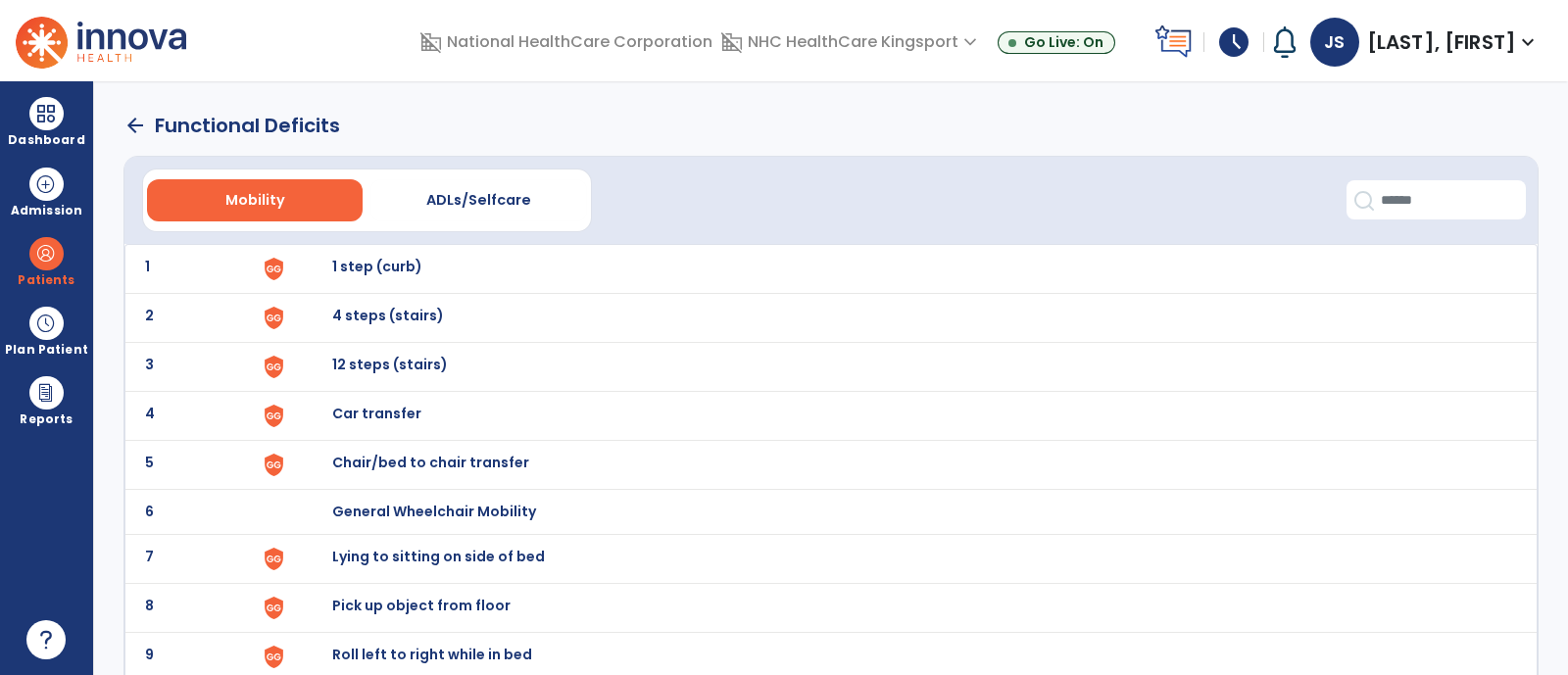 click on "arrow_back" 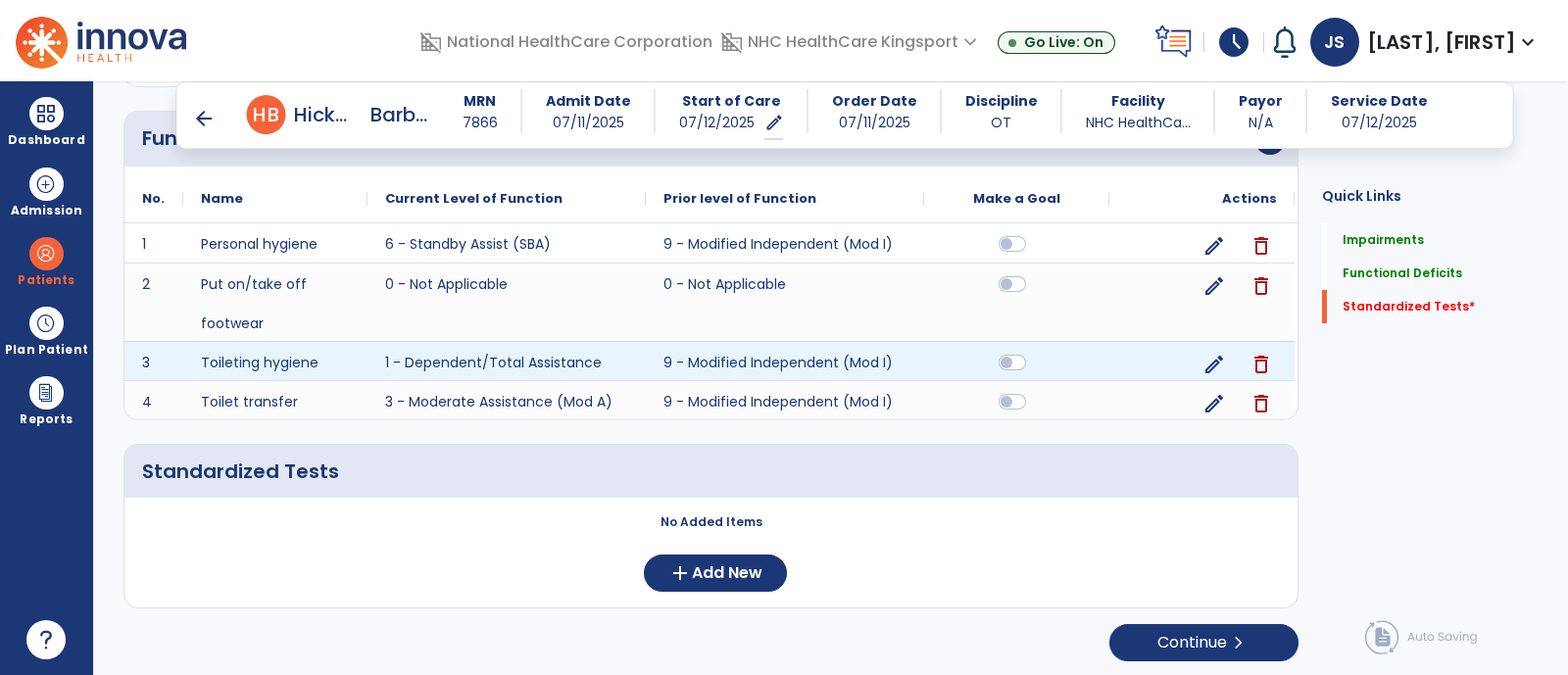 scroll, scrollTop: 1140, scrollLeft: 0, axis: vertical 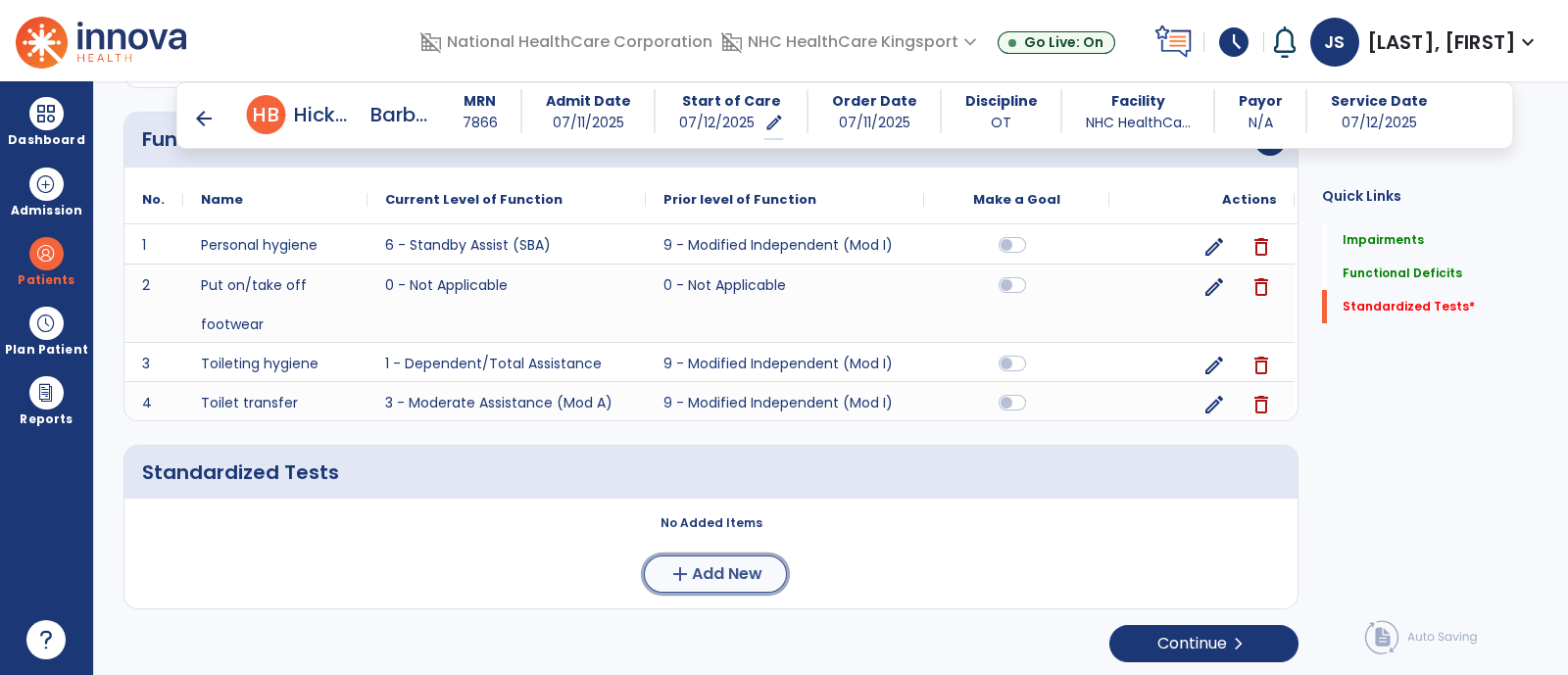 click on "Add New" 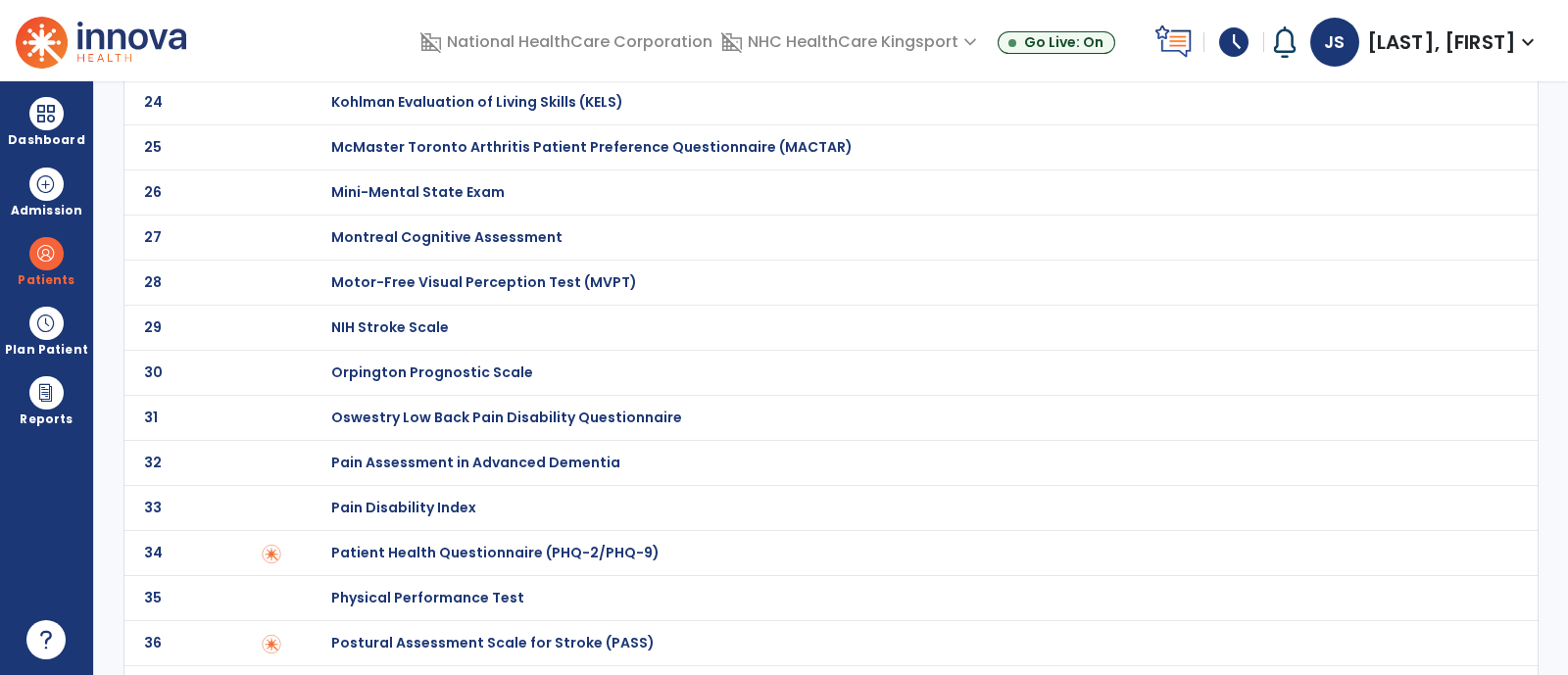 scroll, scrollTop: 0, scrollLeft: 0, axis: both 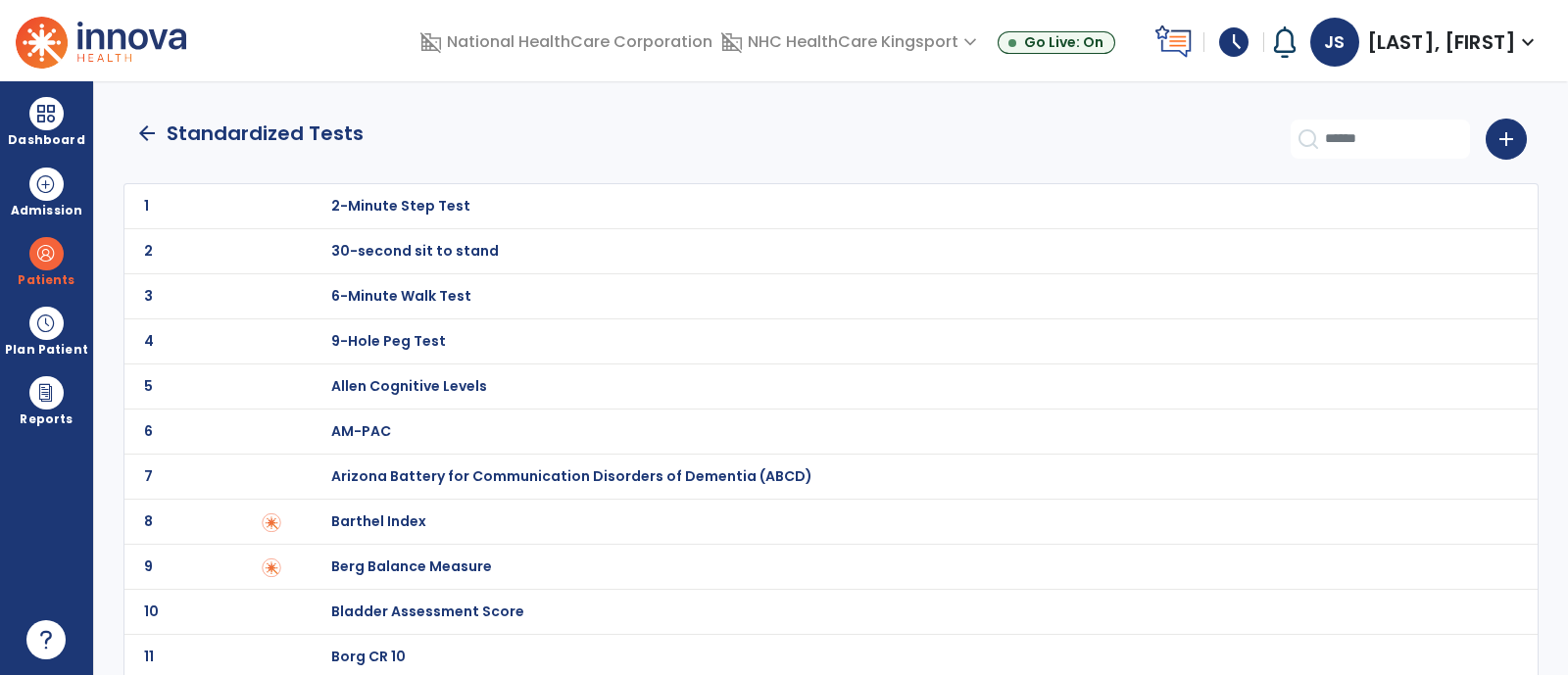 click on "Barthel Index" at bounding box center (401, 206) 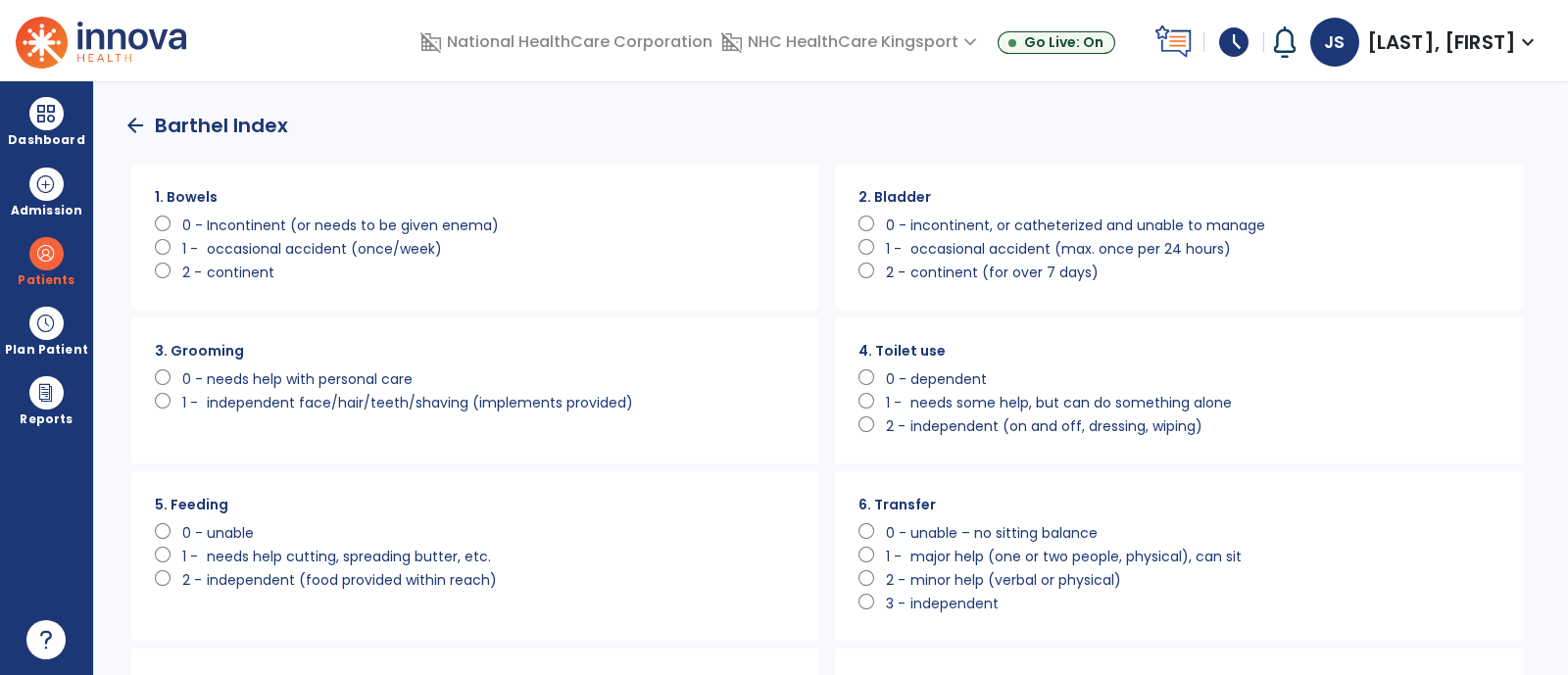 scroll, scrollTop: 0, scrollLeft: 0, axis: both 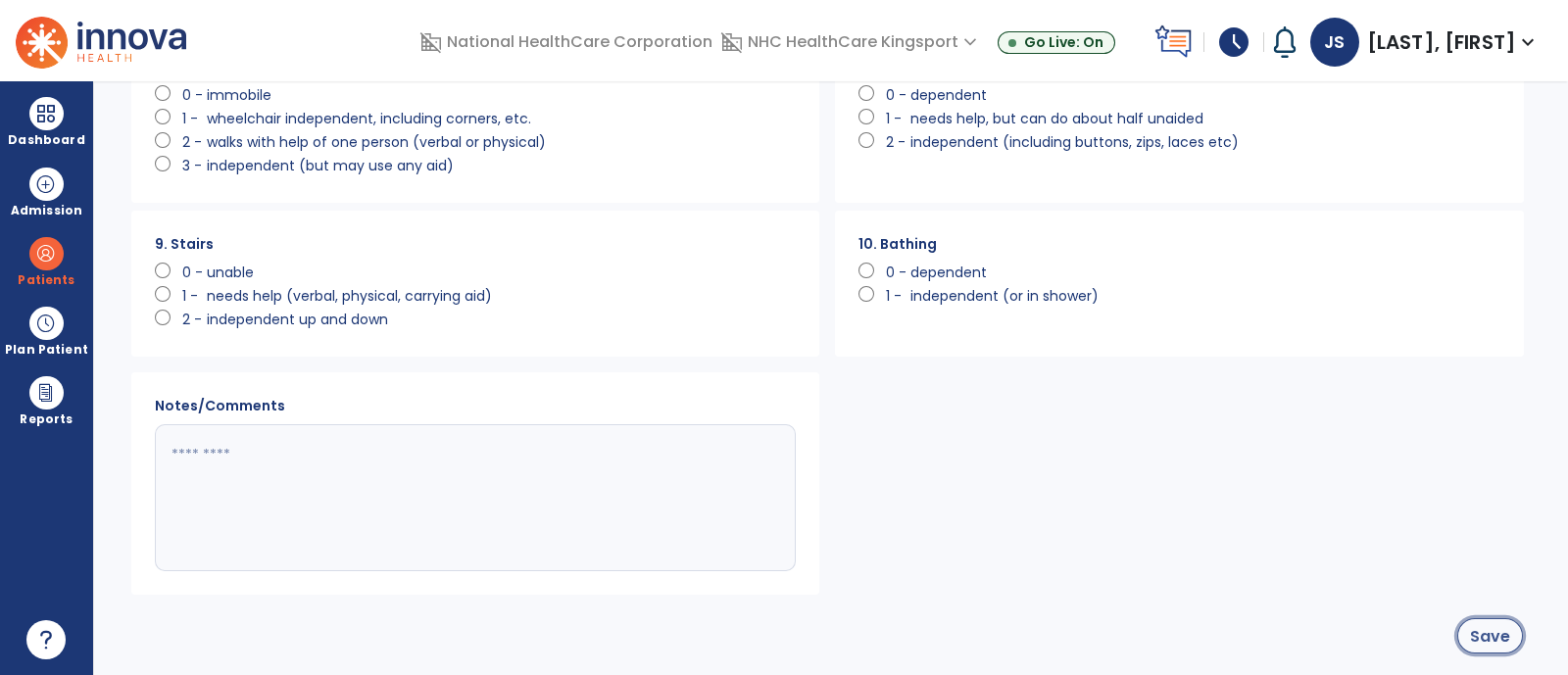 click on "Save" 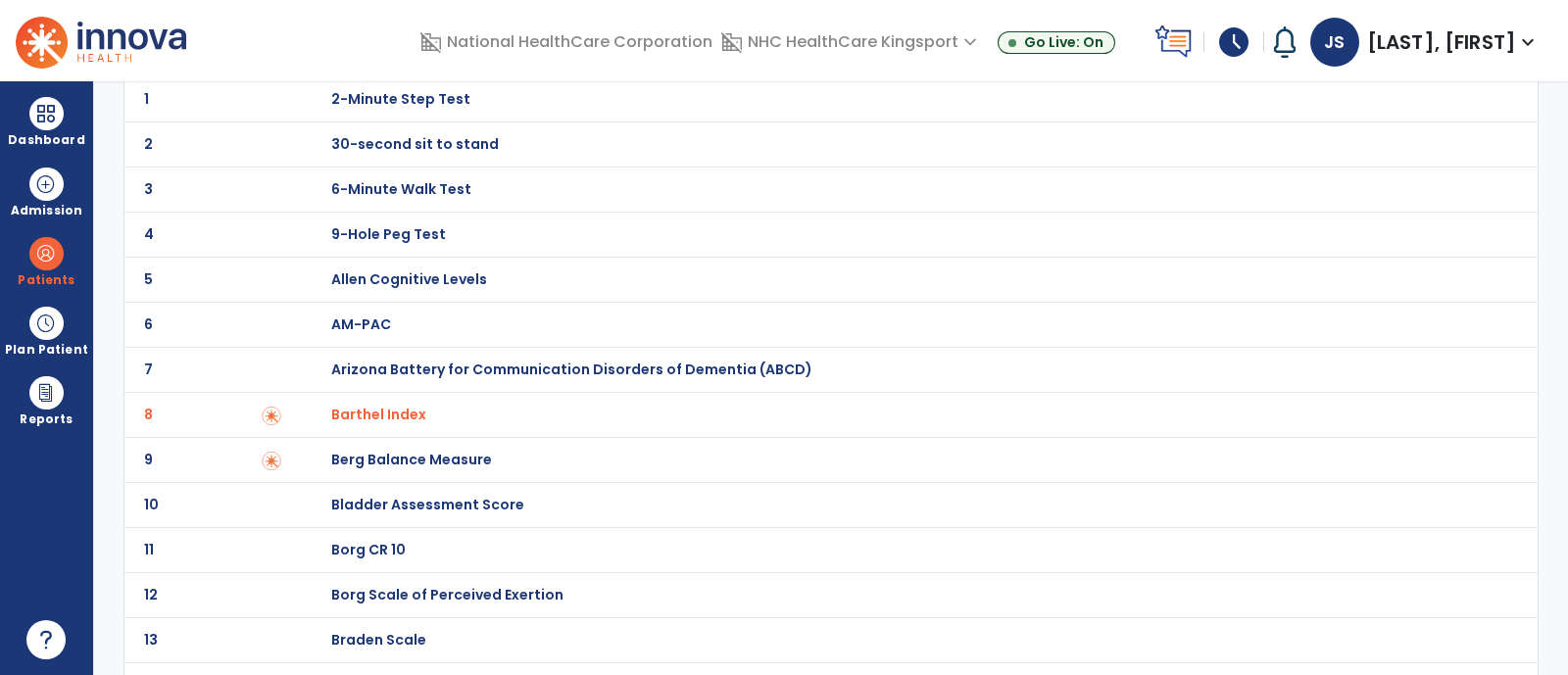 scroll, scrollTop: 0, scrollLeft: 0, axis: both 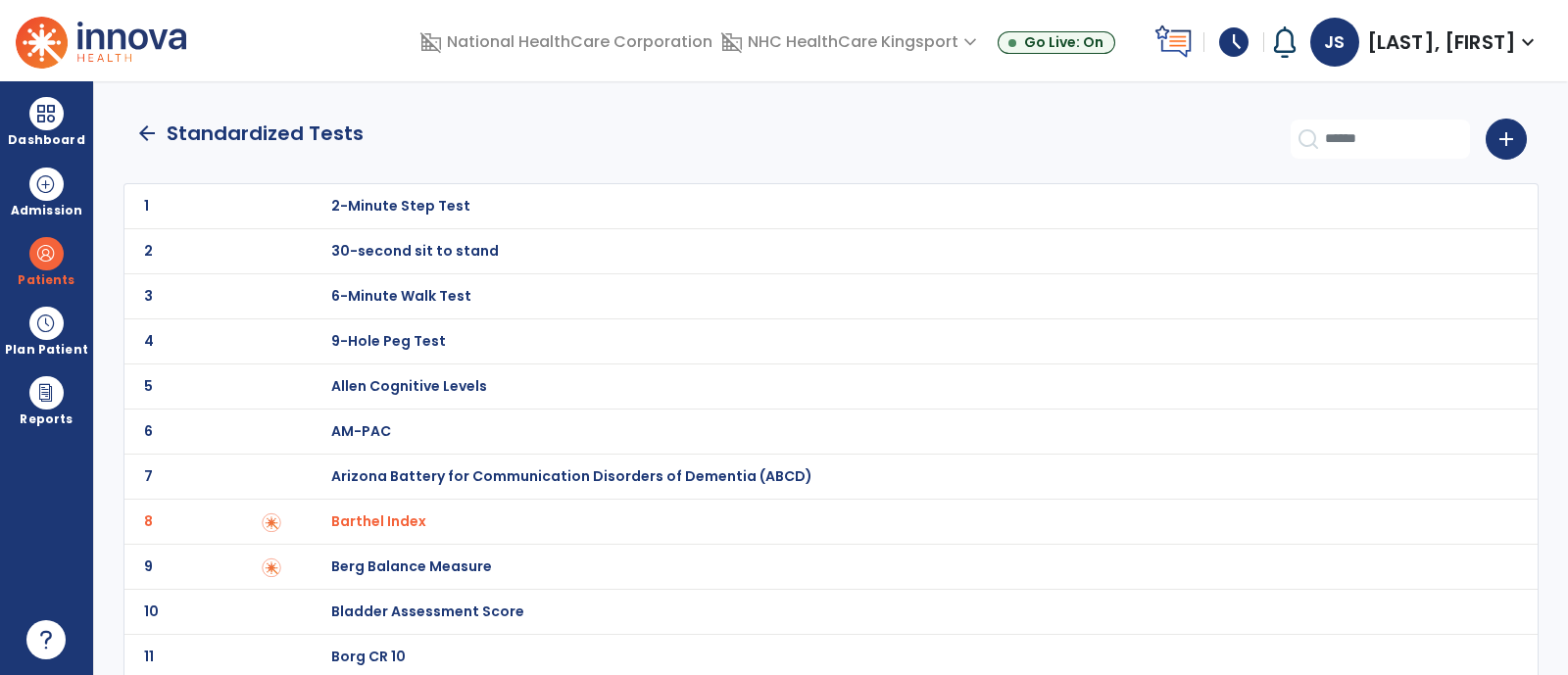 click on "arrow_back" 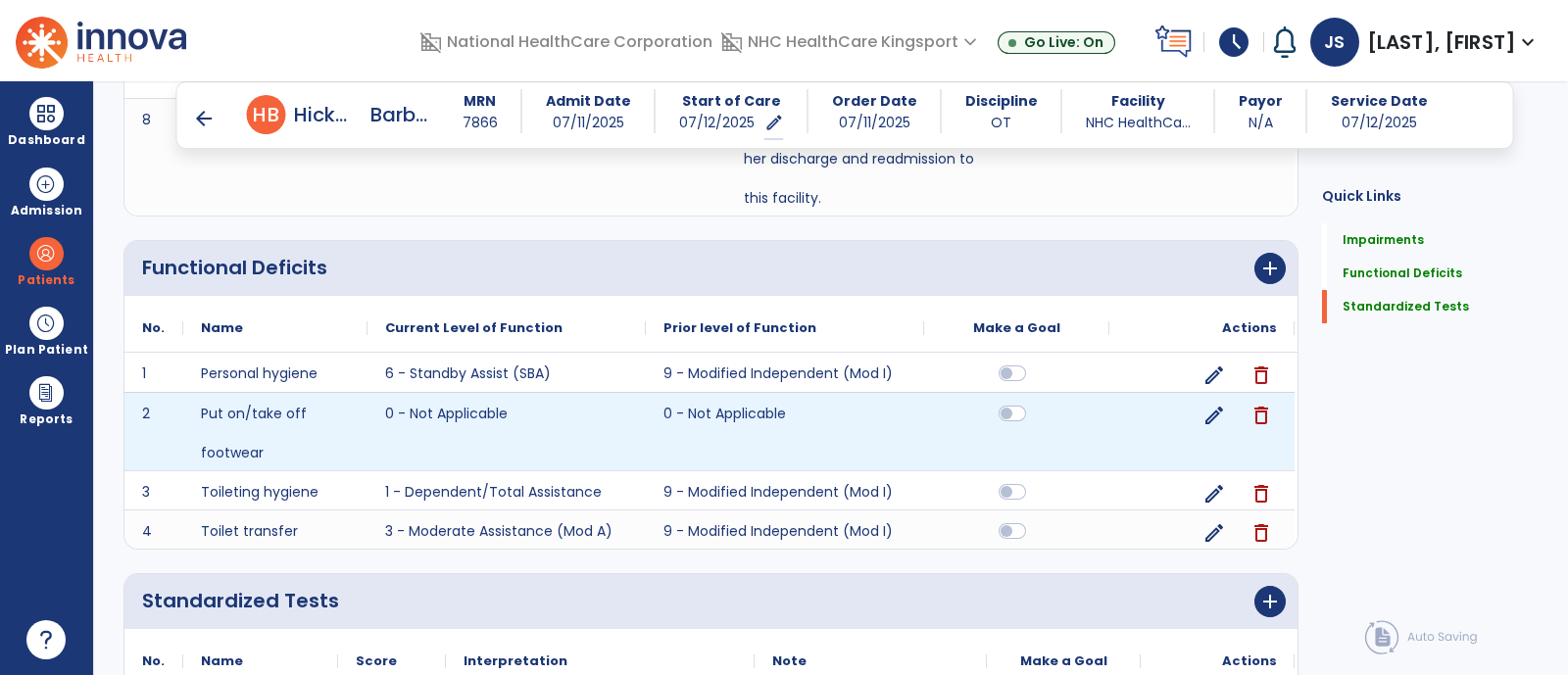 scroll, scrollTop: 1130, scrollLeft: 0, axis: vertical 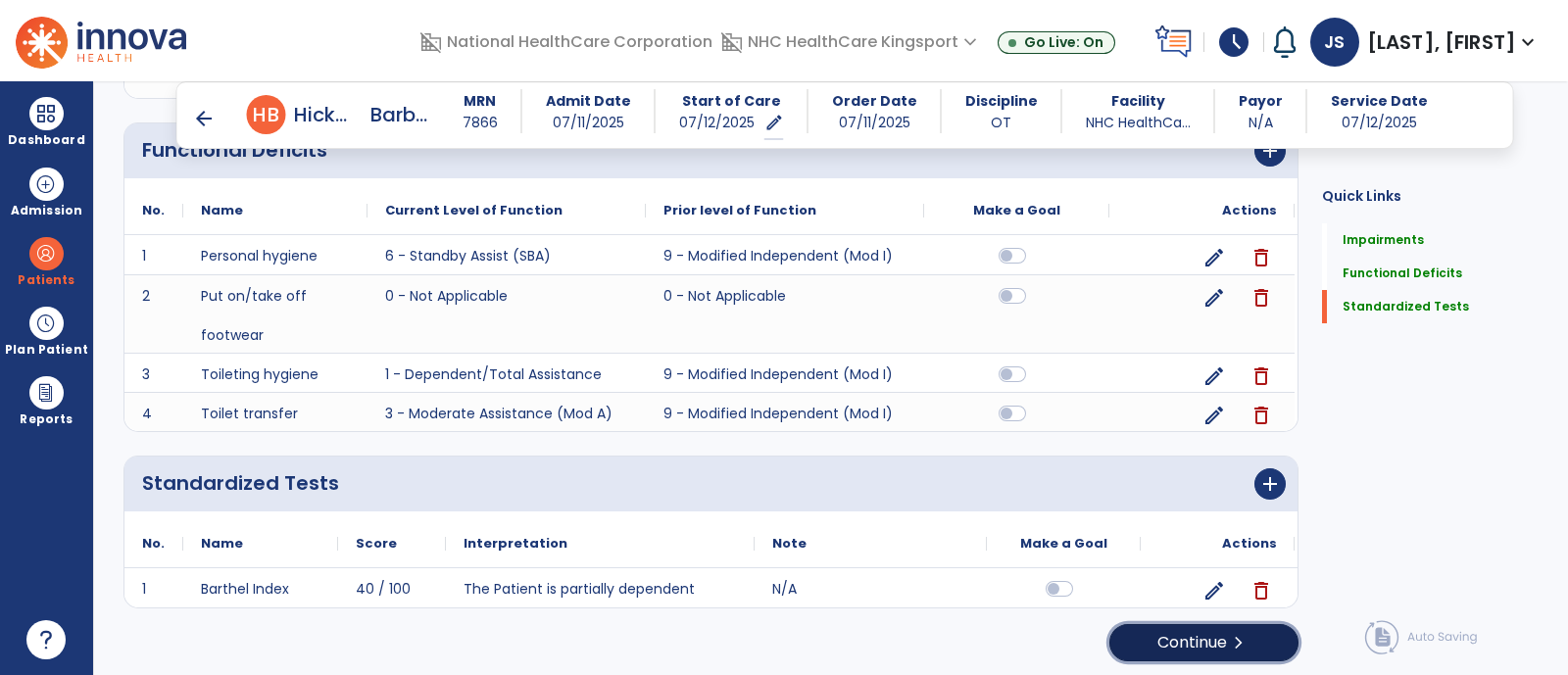 click on "Continue  chevron_right" 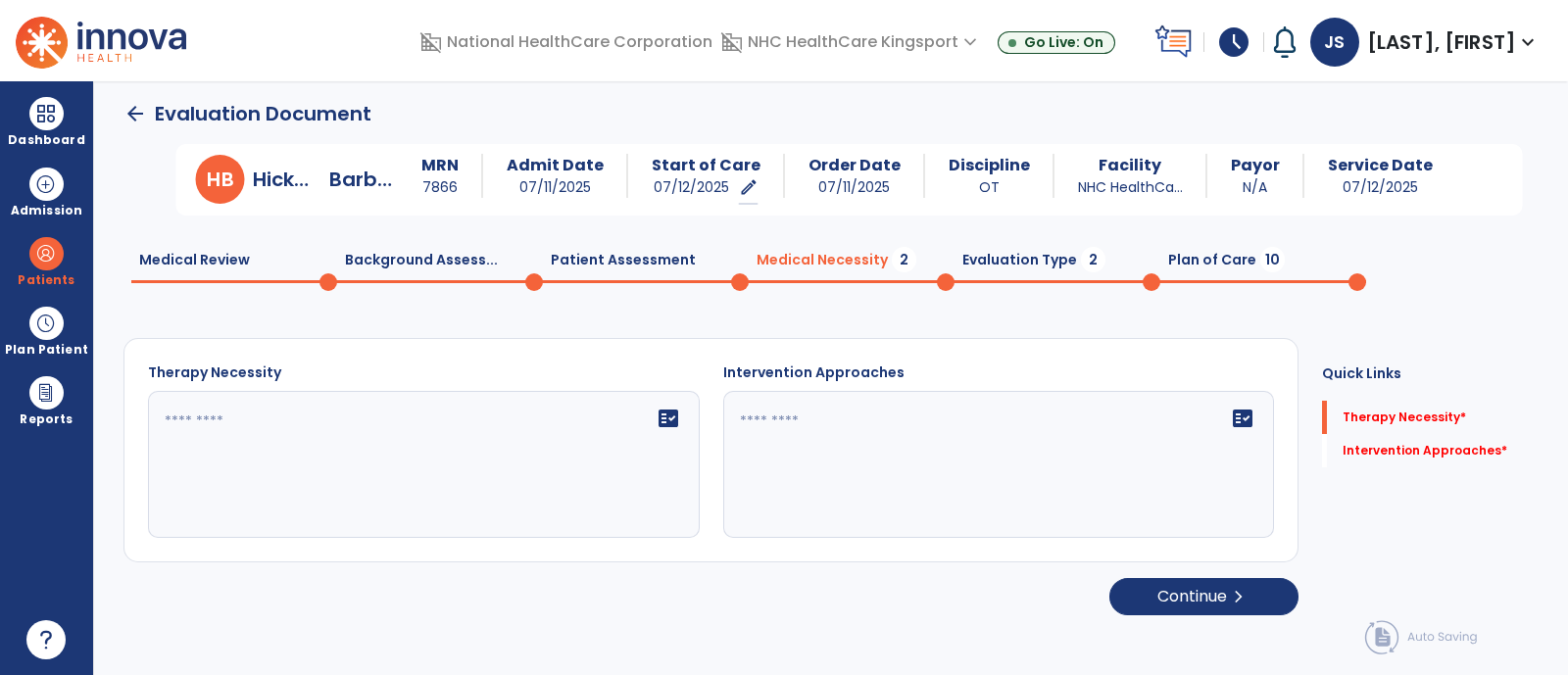 scroll, scrollTop: 0, scrollLeft: 0, axis: both 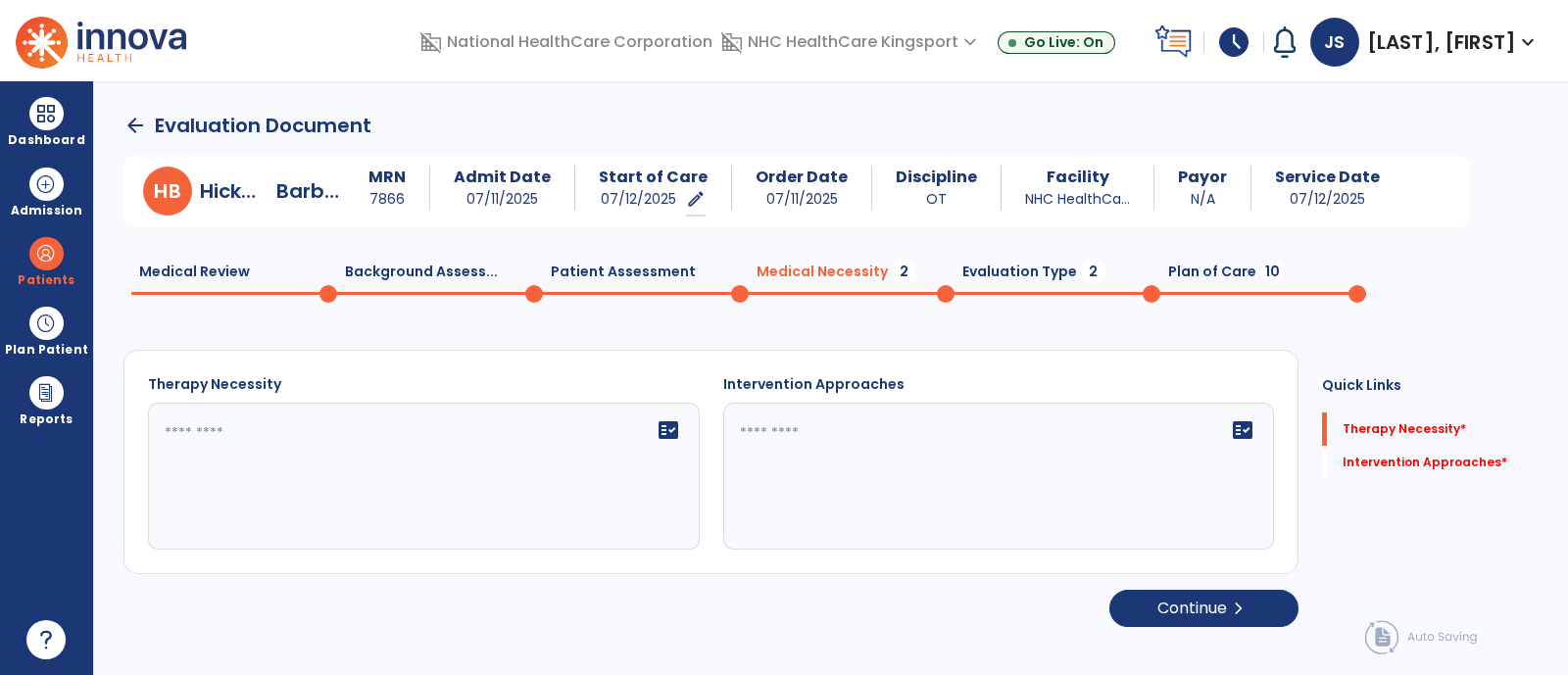 click on "fact_check" 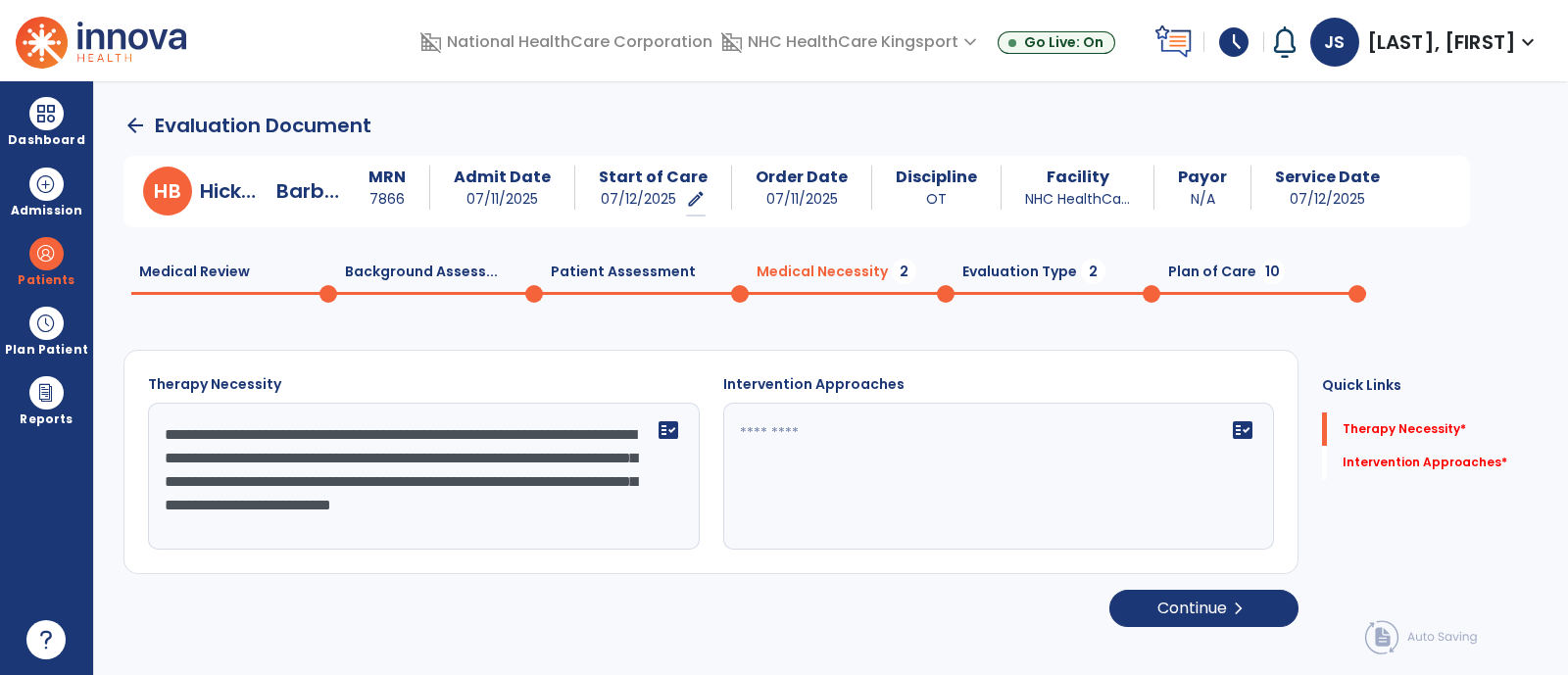 scroll, scrollTop: 14, scrollLeft: 0, axis: vertical 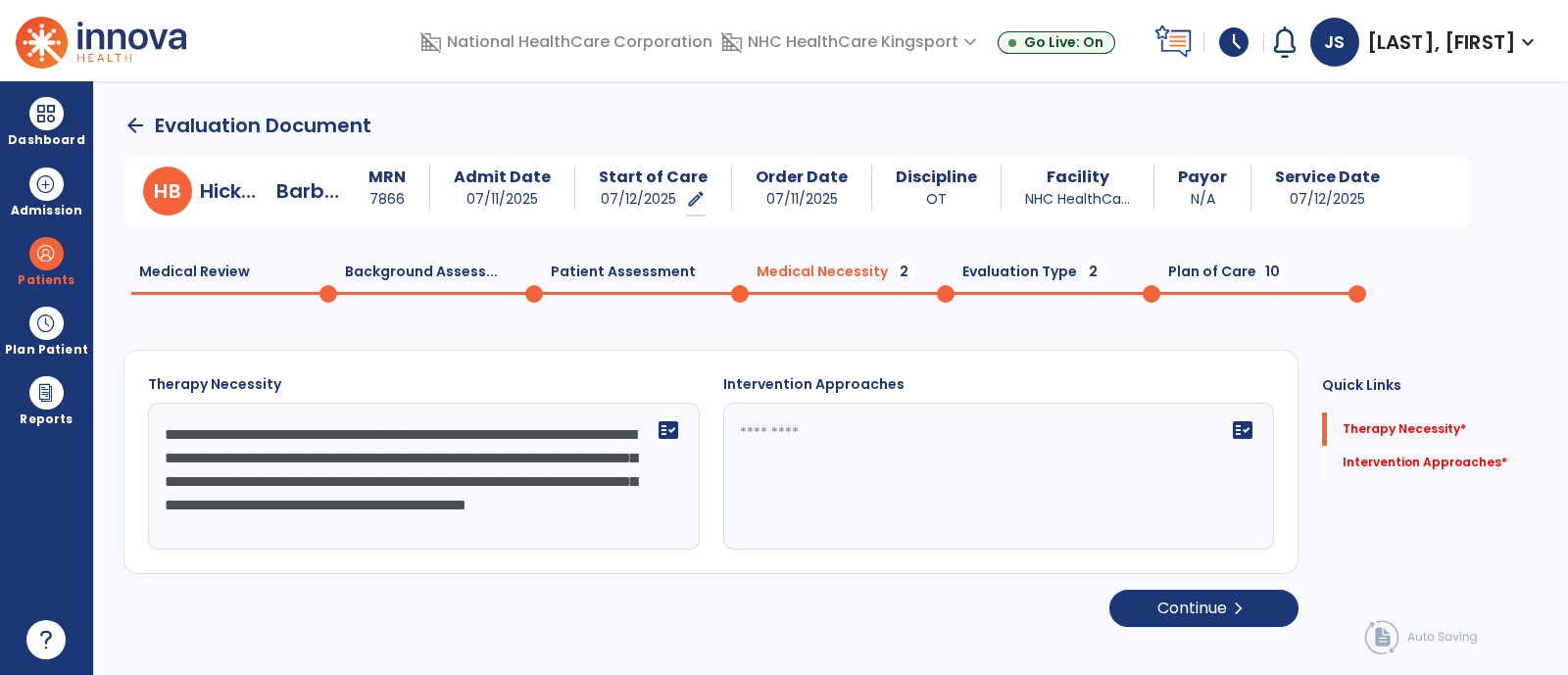 click on "fact_check" 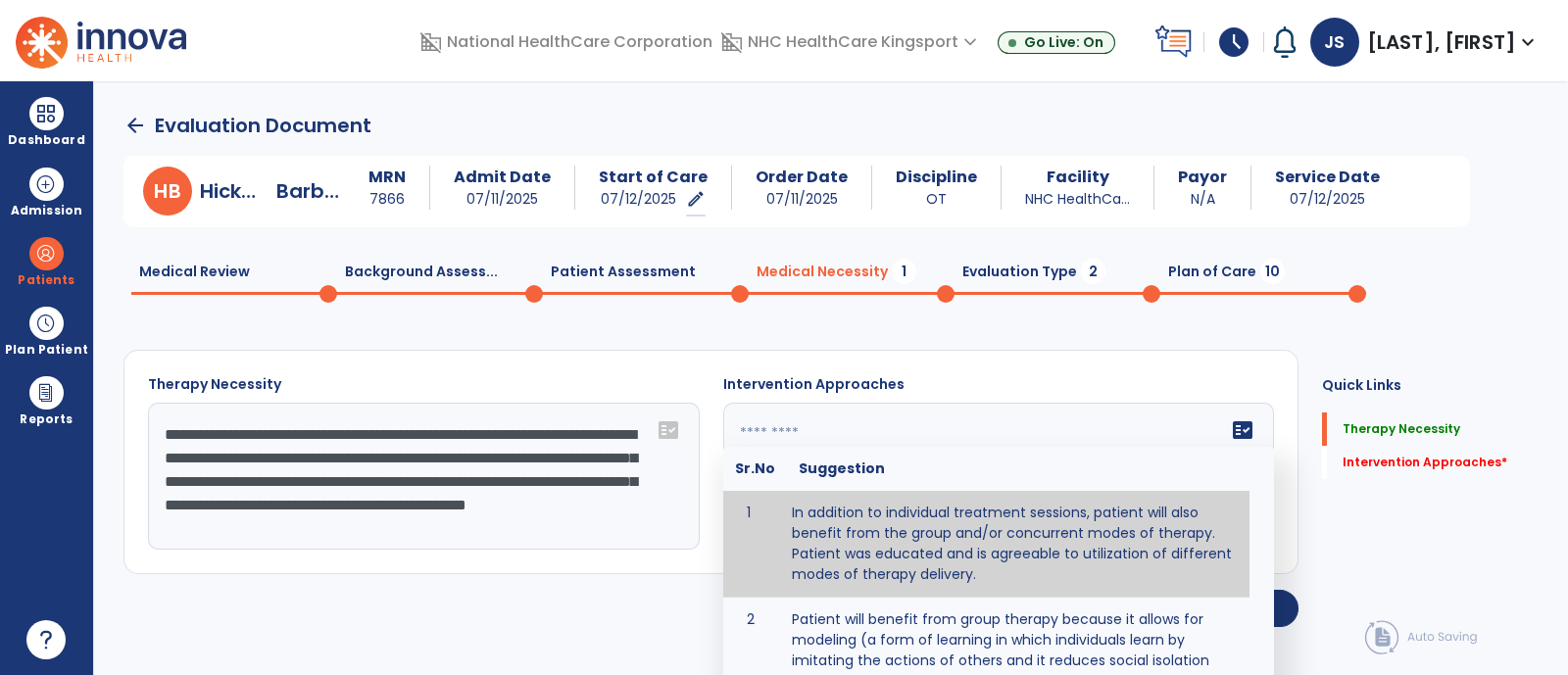 click on "**********" 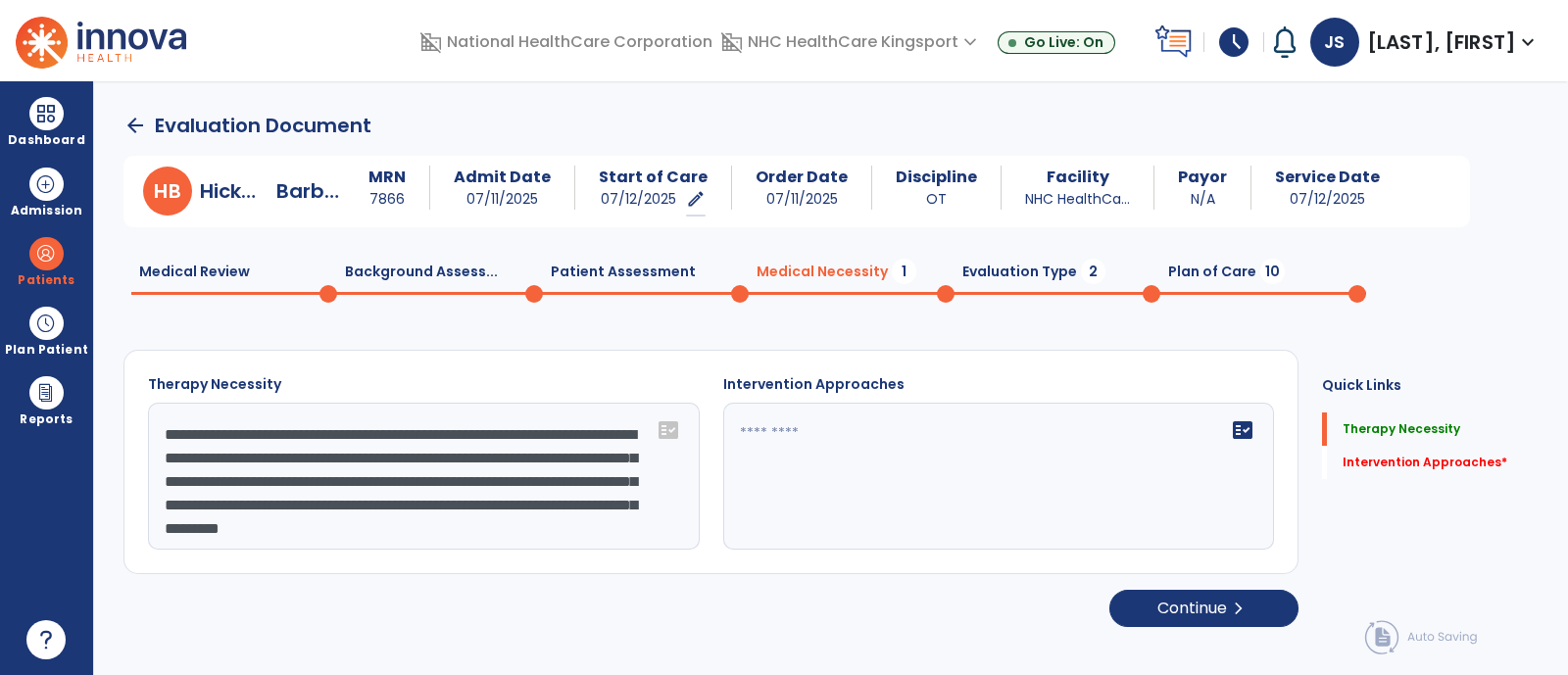 scroll, scrollTop: 38, scrollLeft: 0, axis: vertical 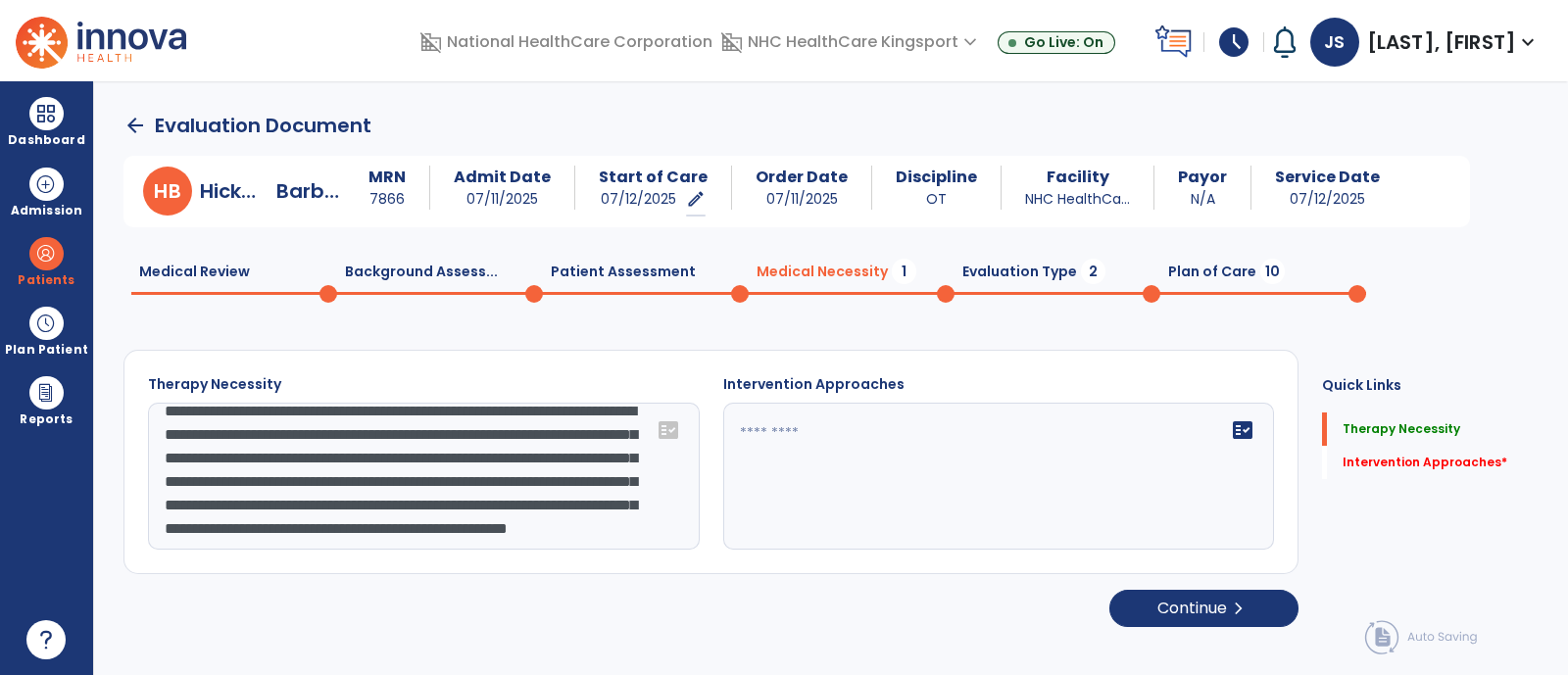 type on "**********" 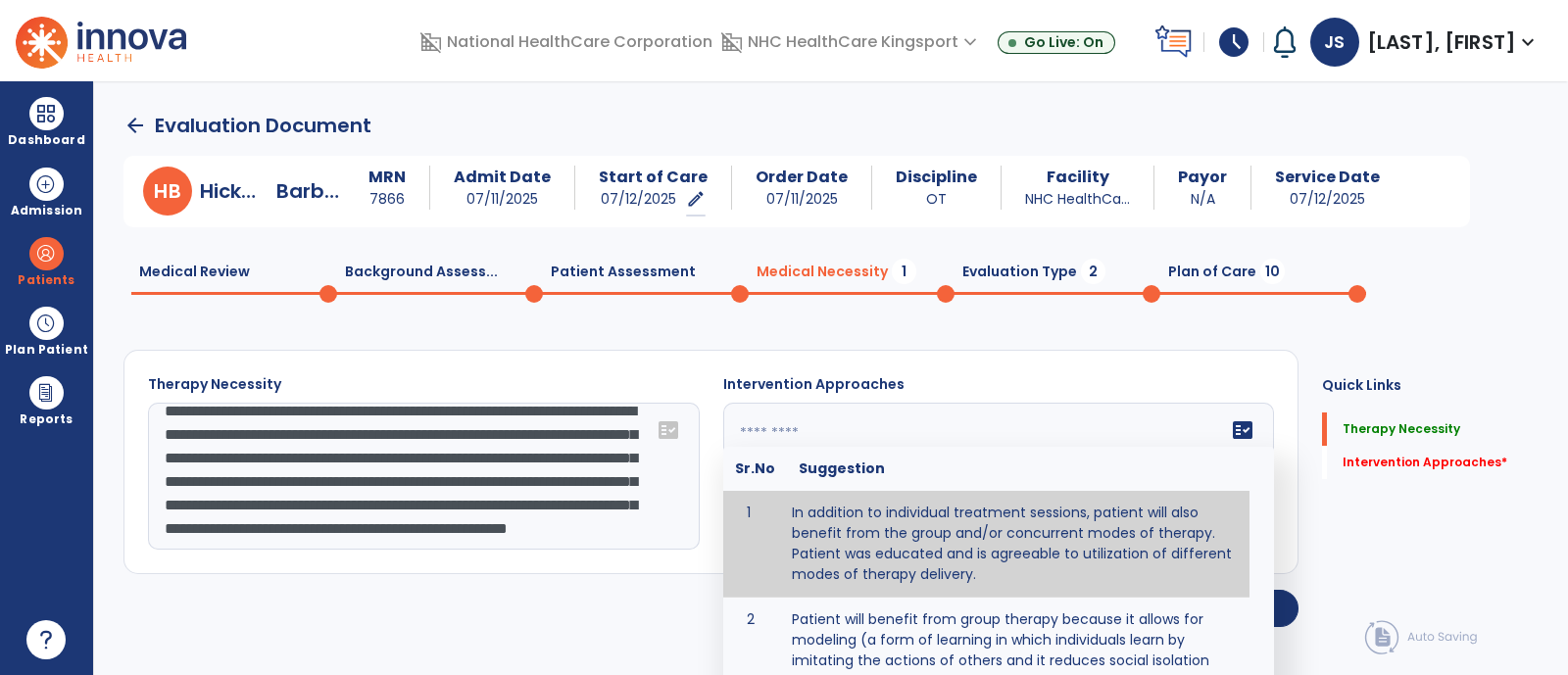 type on "**********" 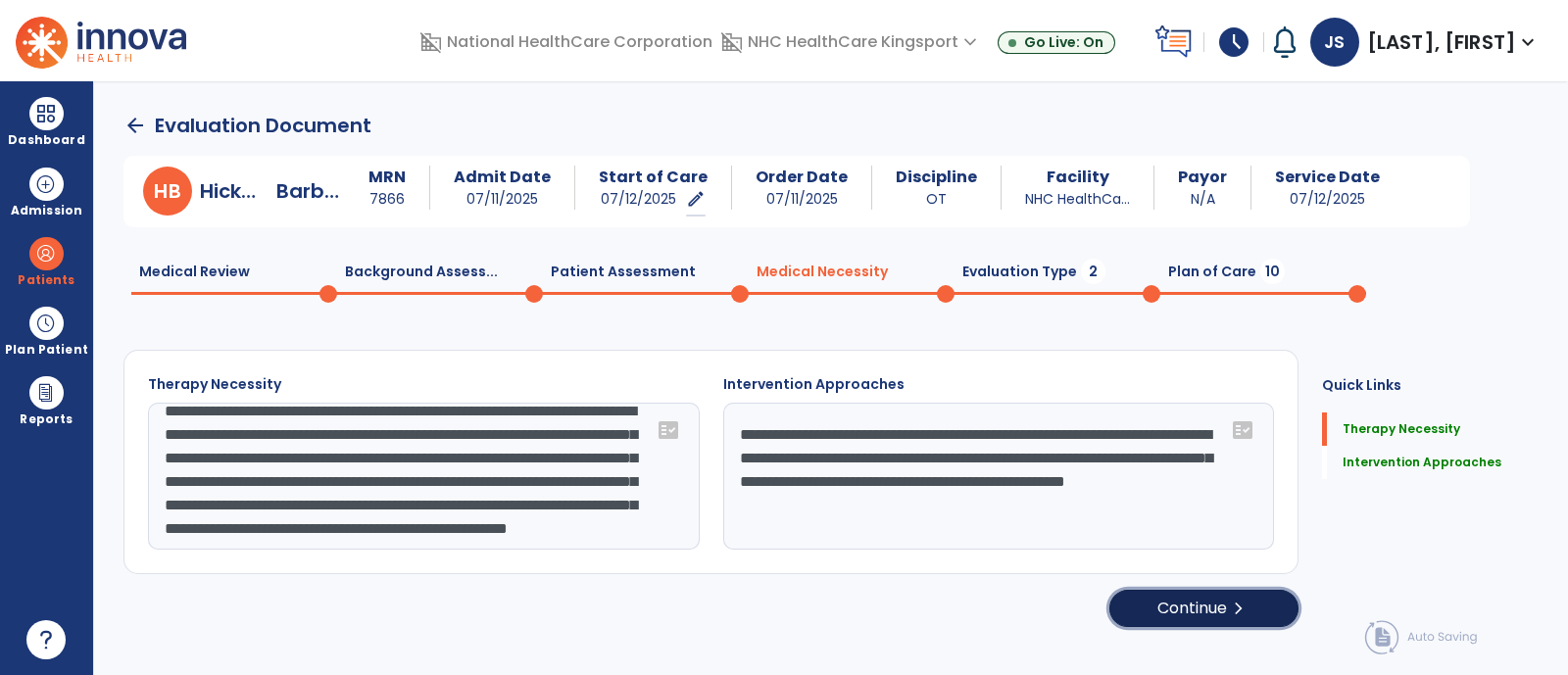 click on "Continue  chevron_right" 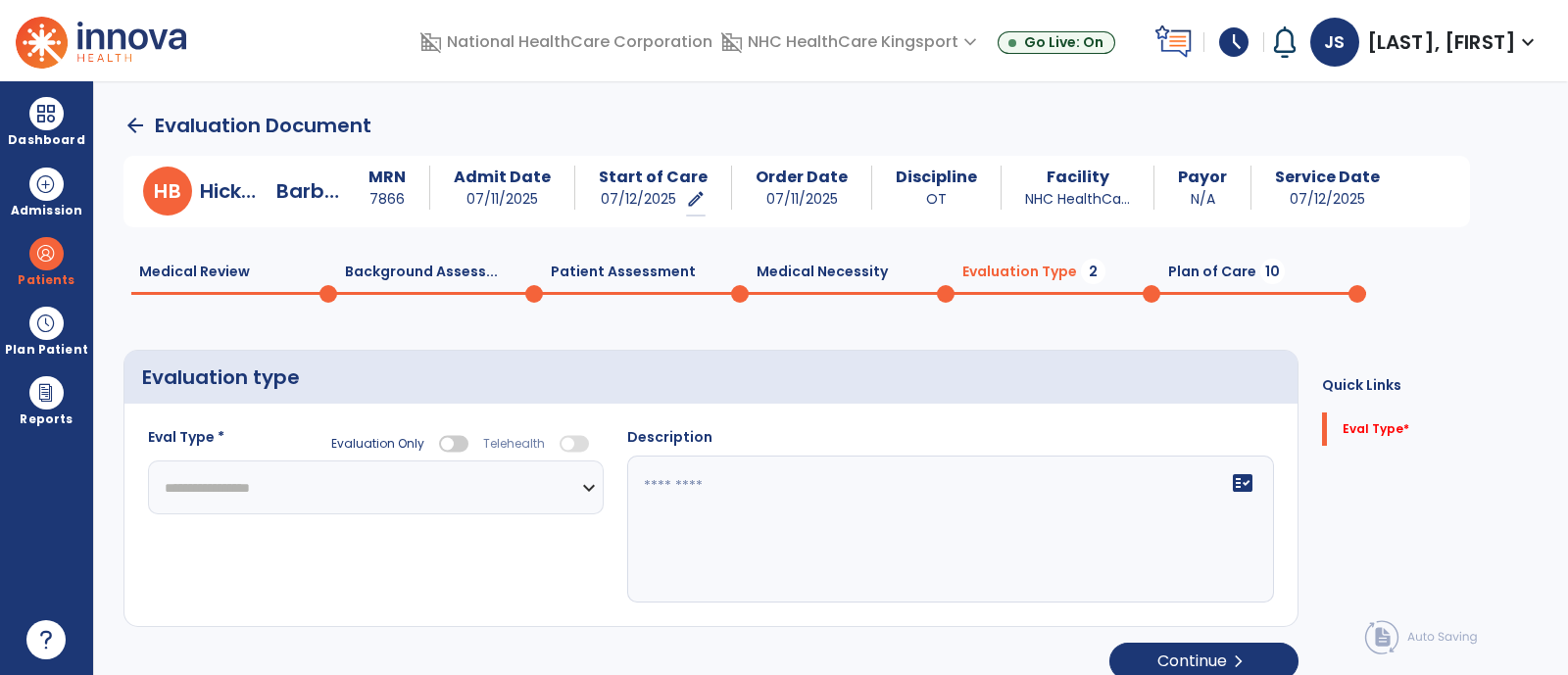 click on "**********" 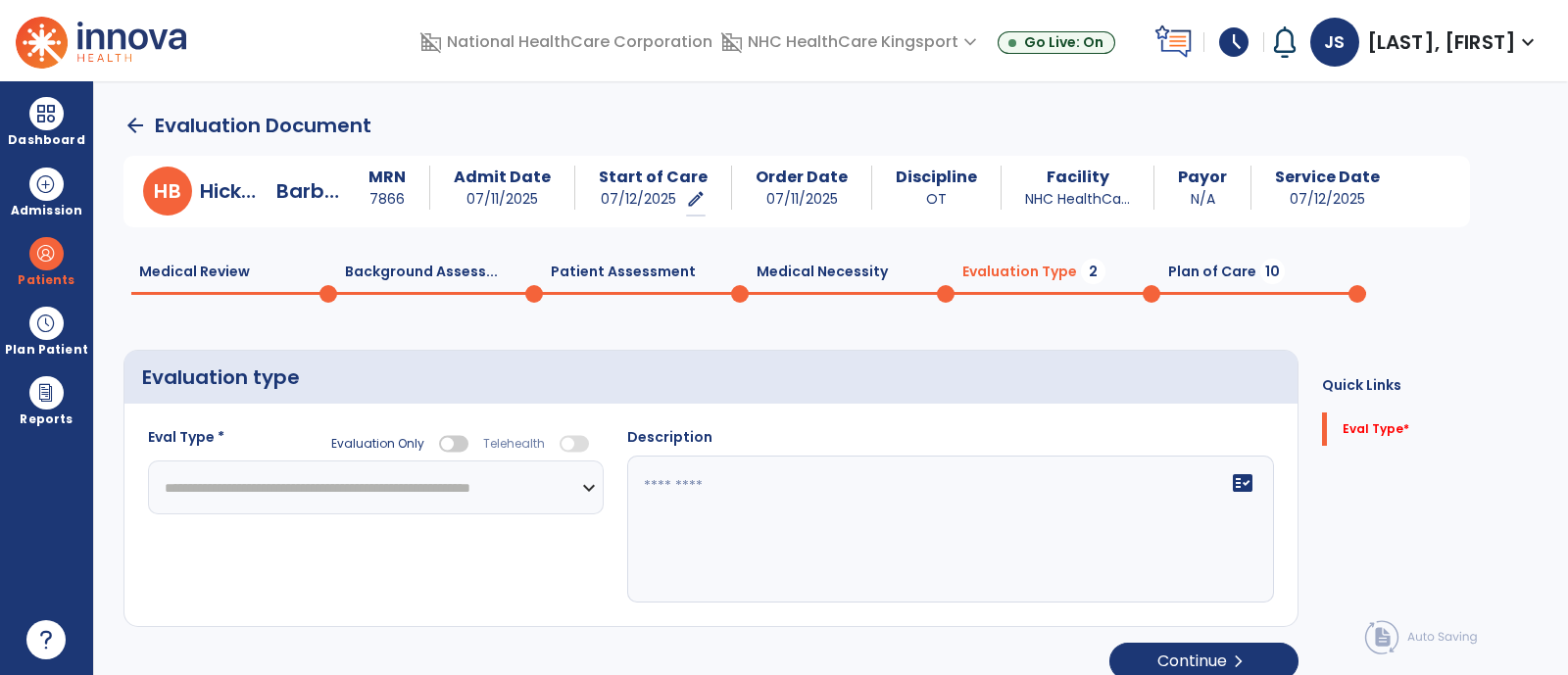 click on "**********" 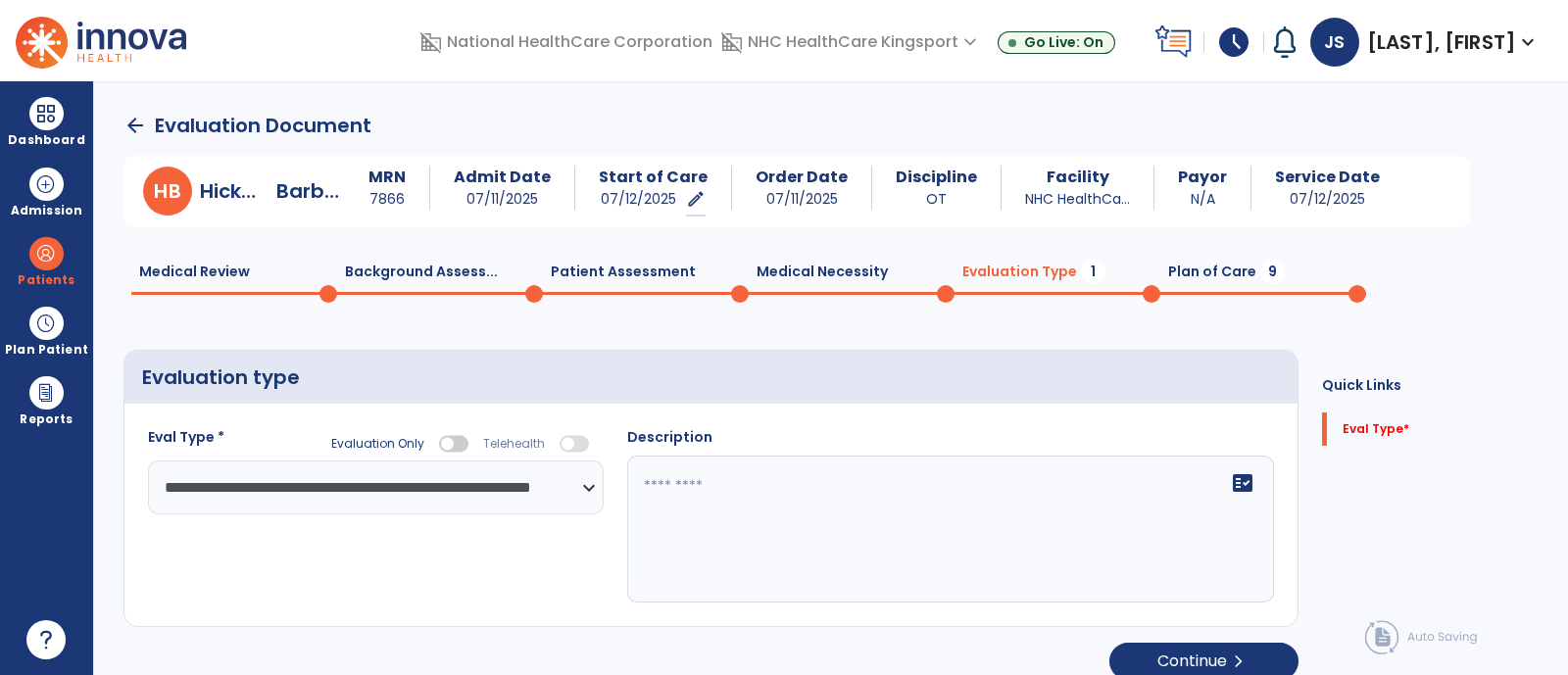click 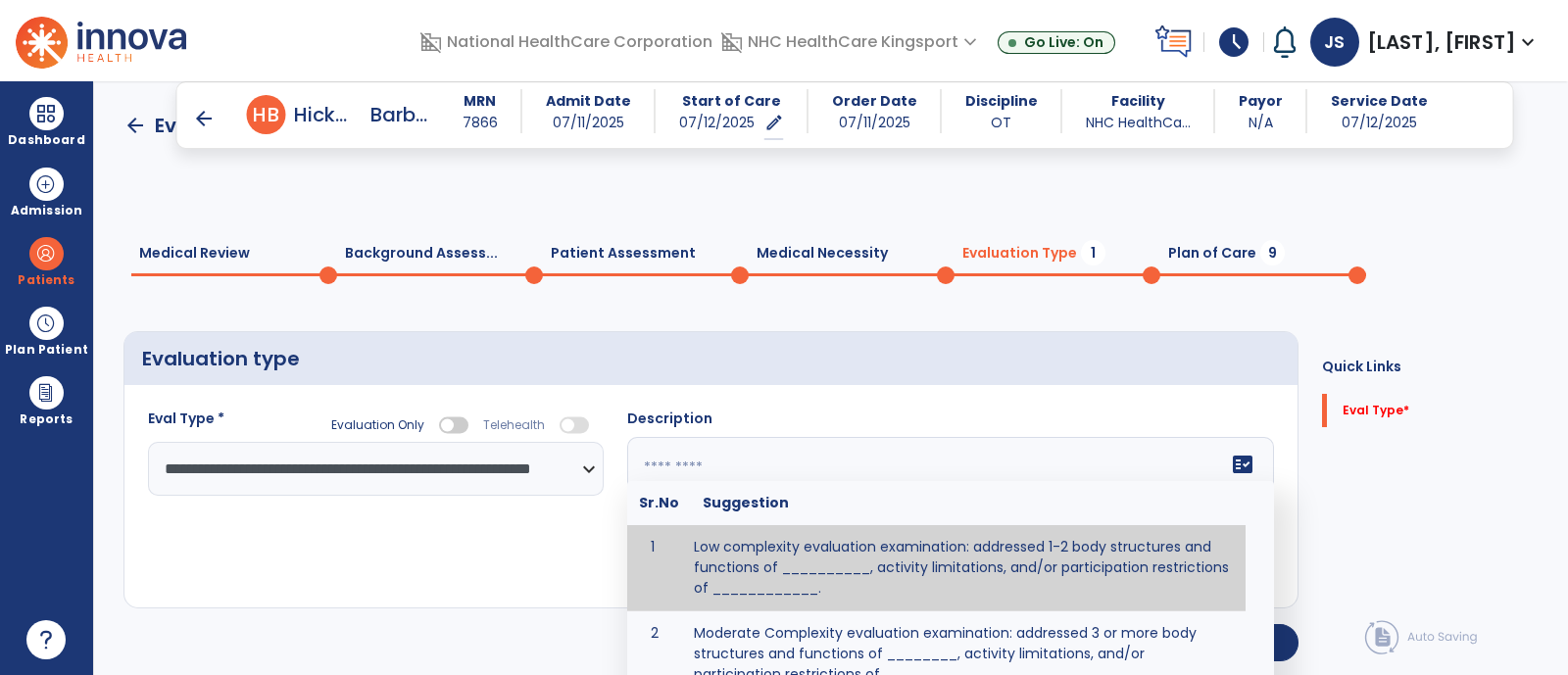 scroll, scrollTop: 99, scrollLeft: 0, axis: vertical 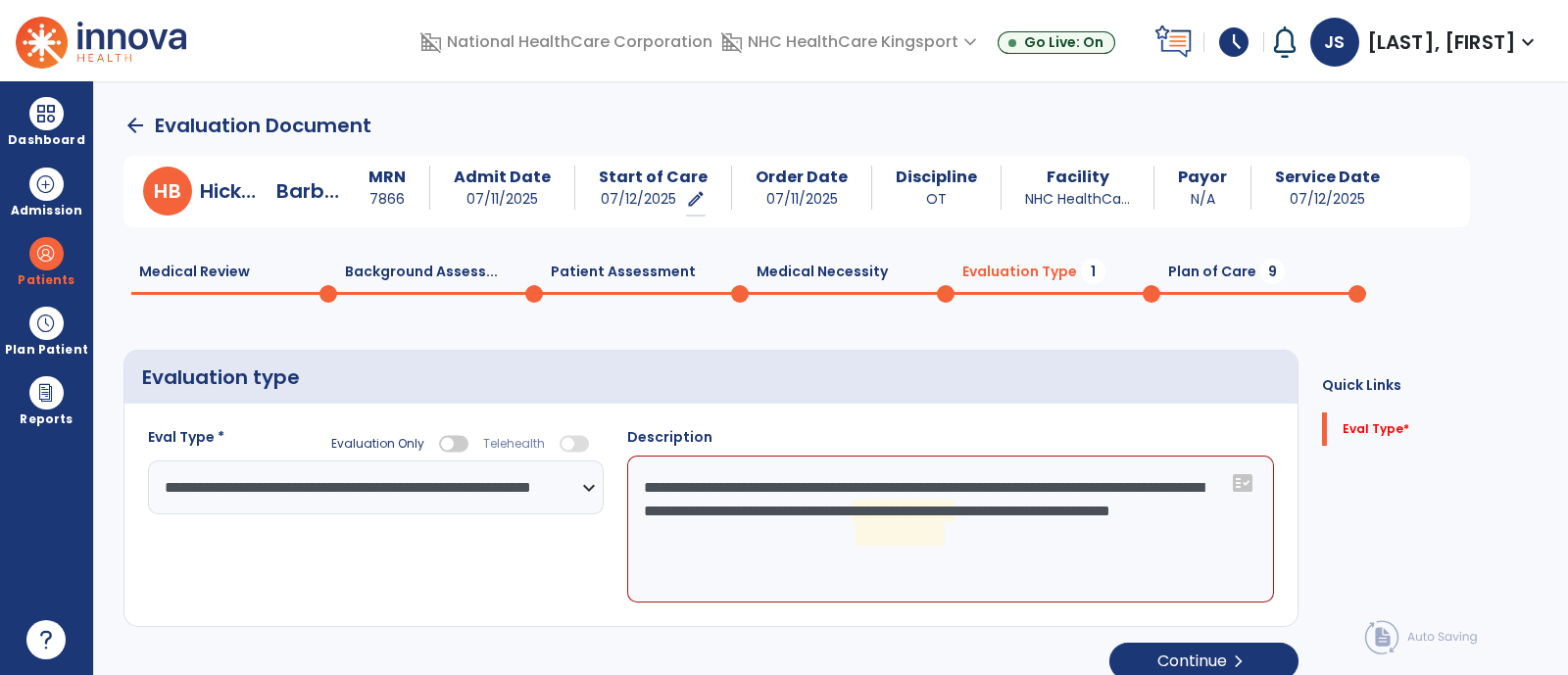 click on "**********" 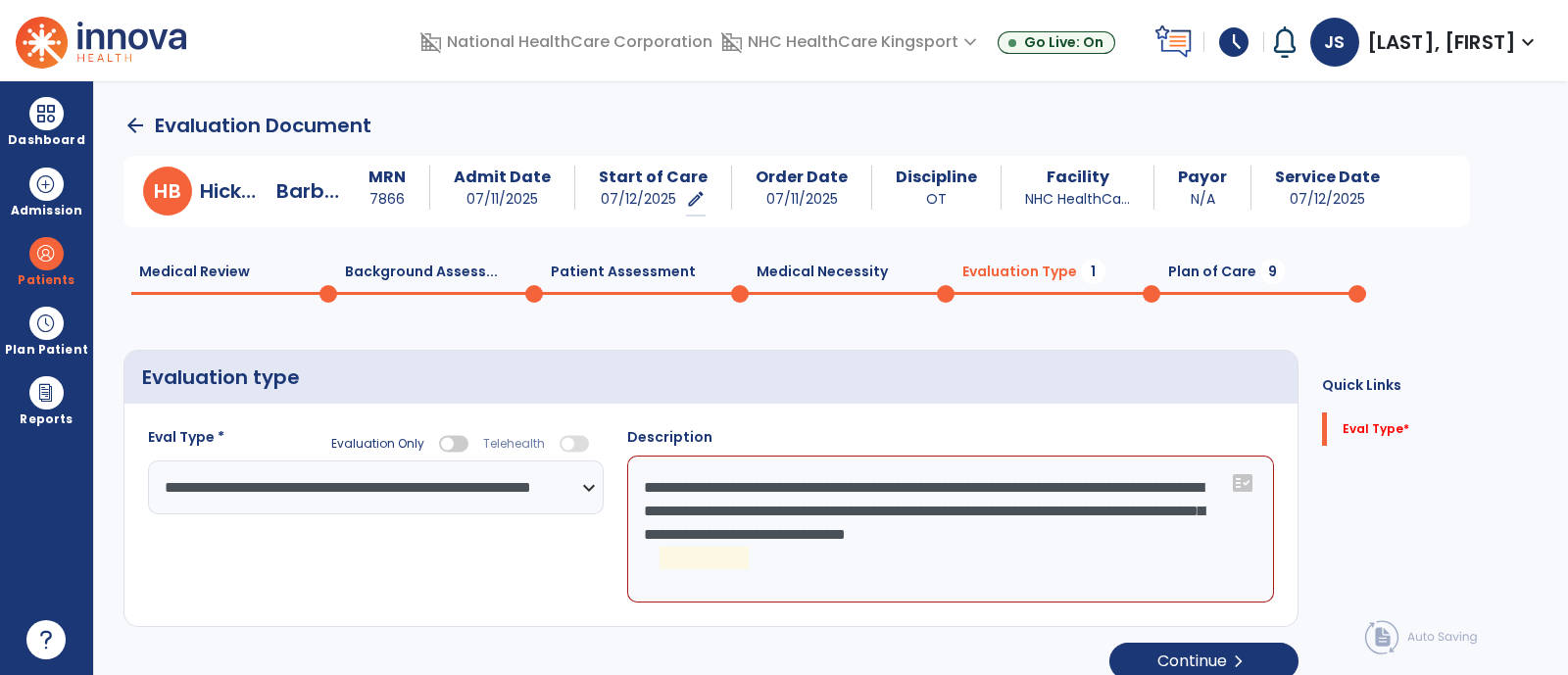 click on "**********" 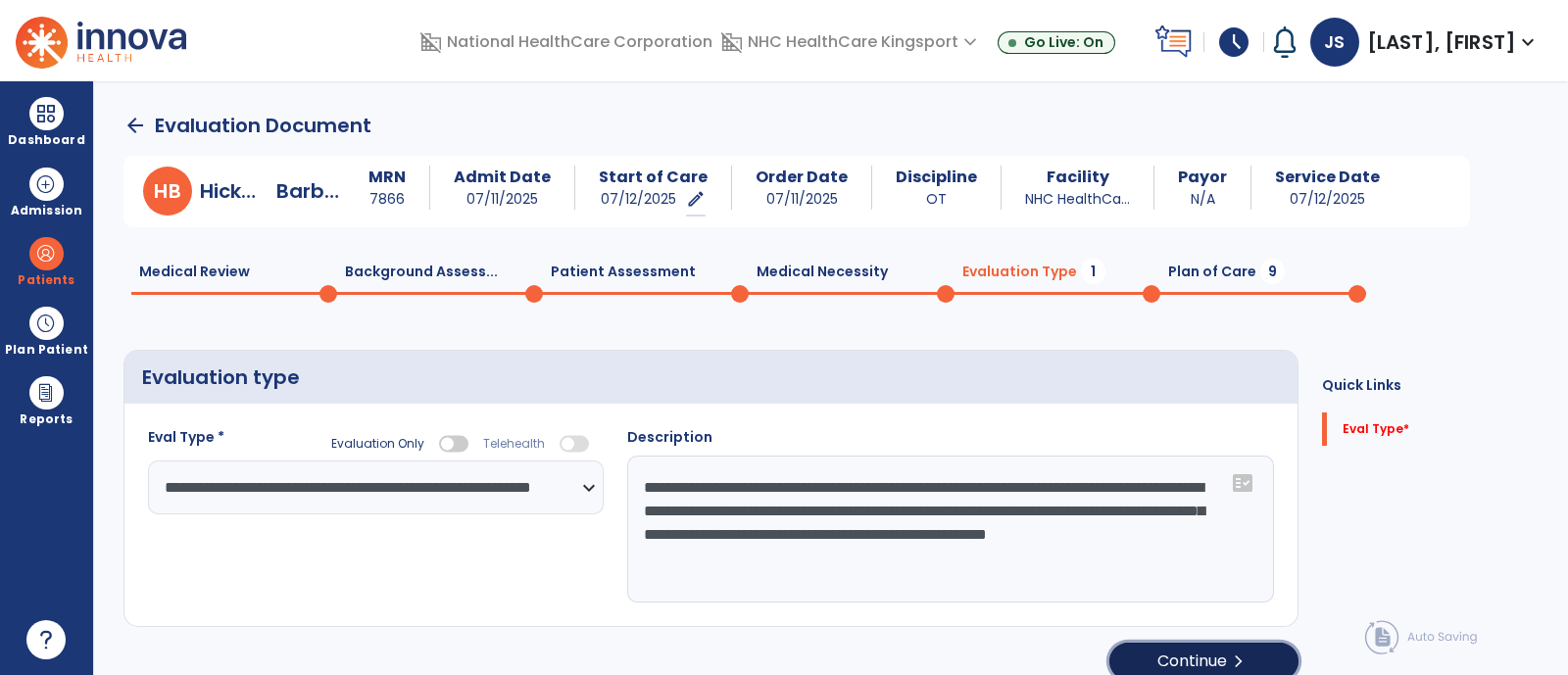 click on "Continue  chevron_right" 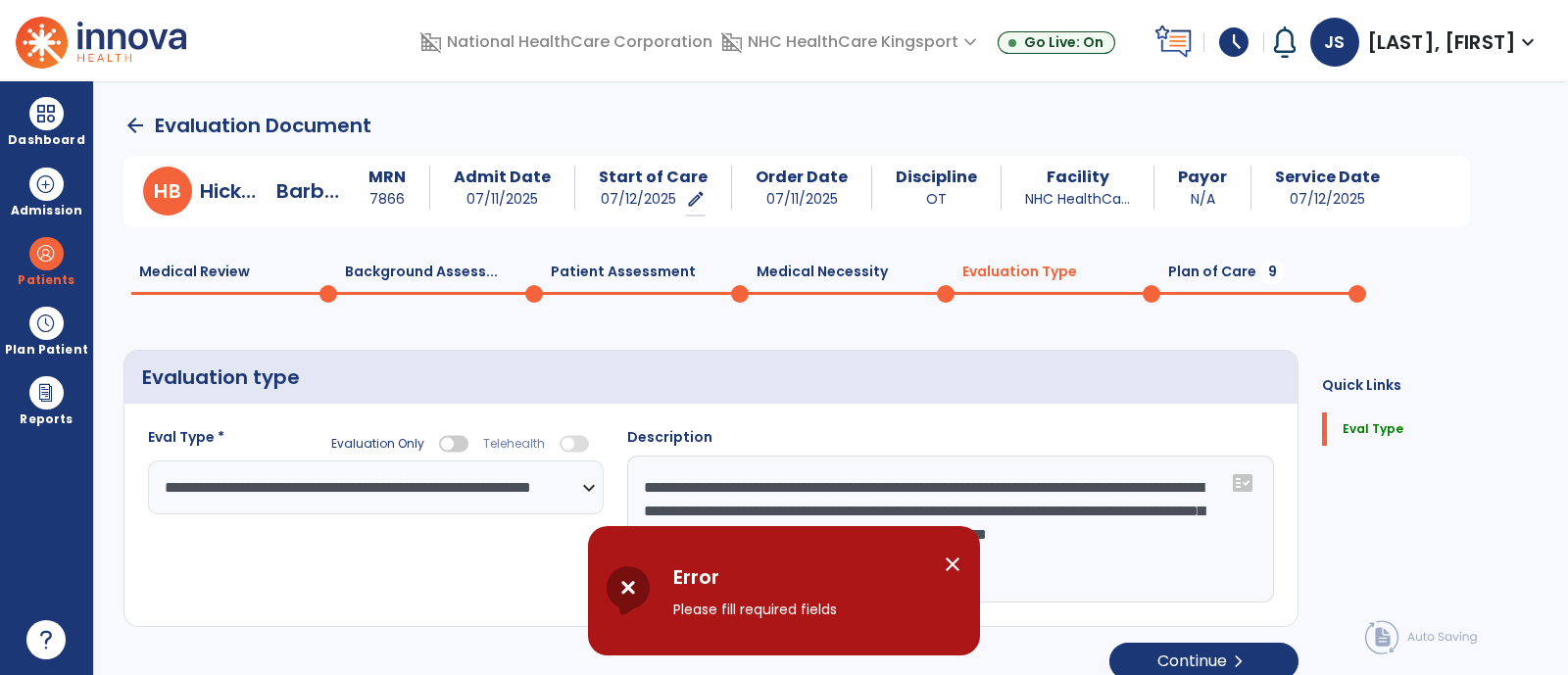 click on "**********" 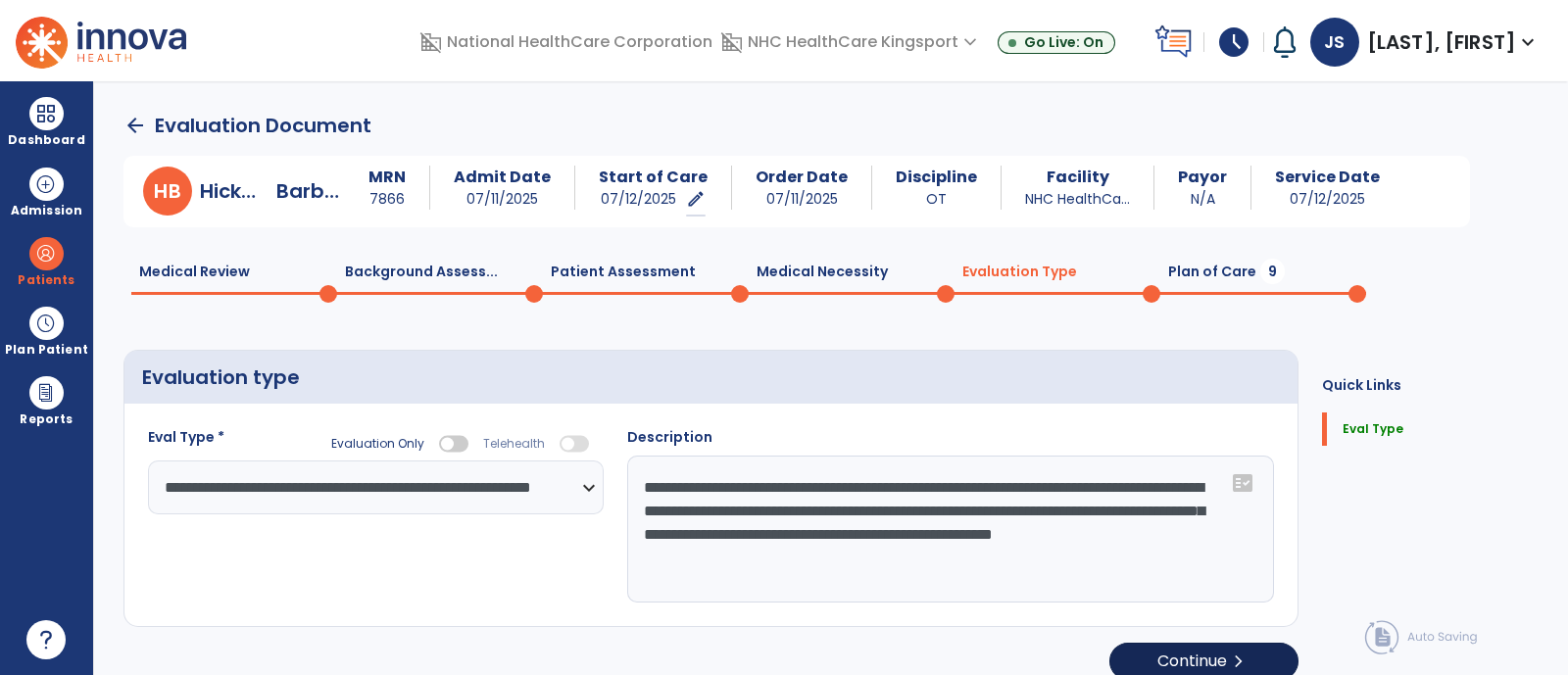 type on "**********" 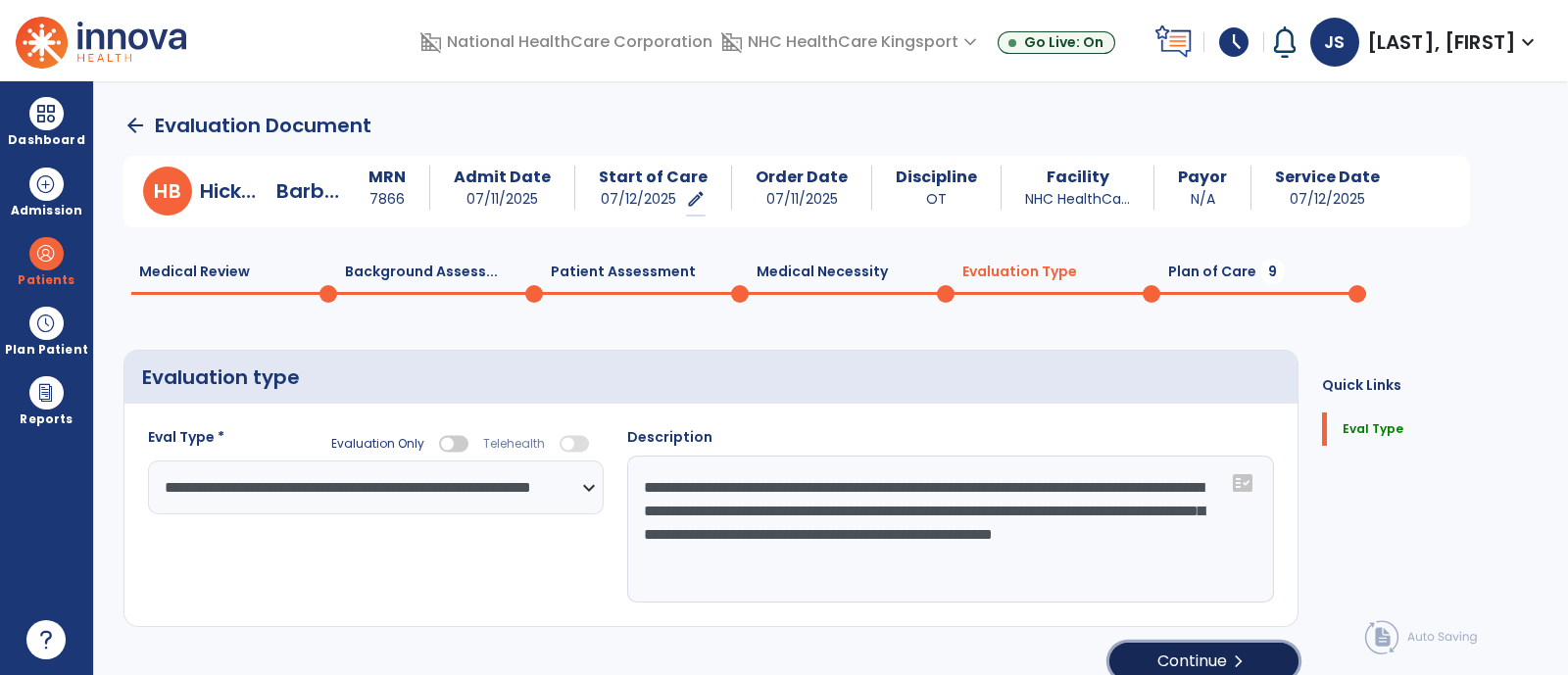 click on "Continue  chevron_right" 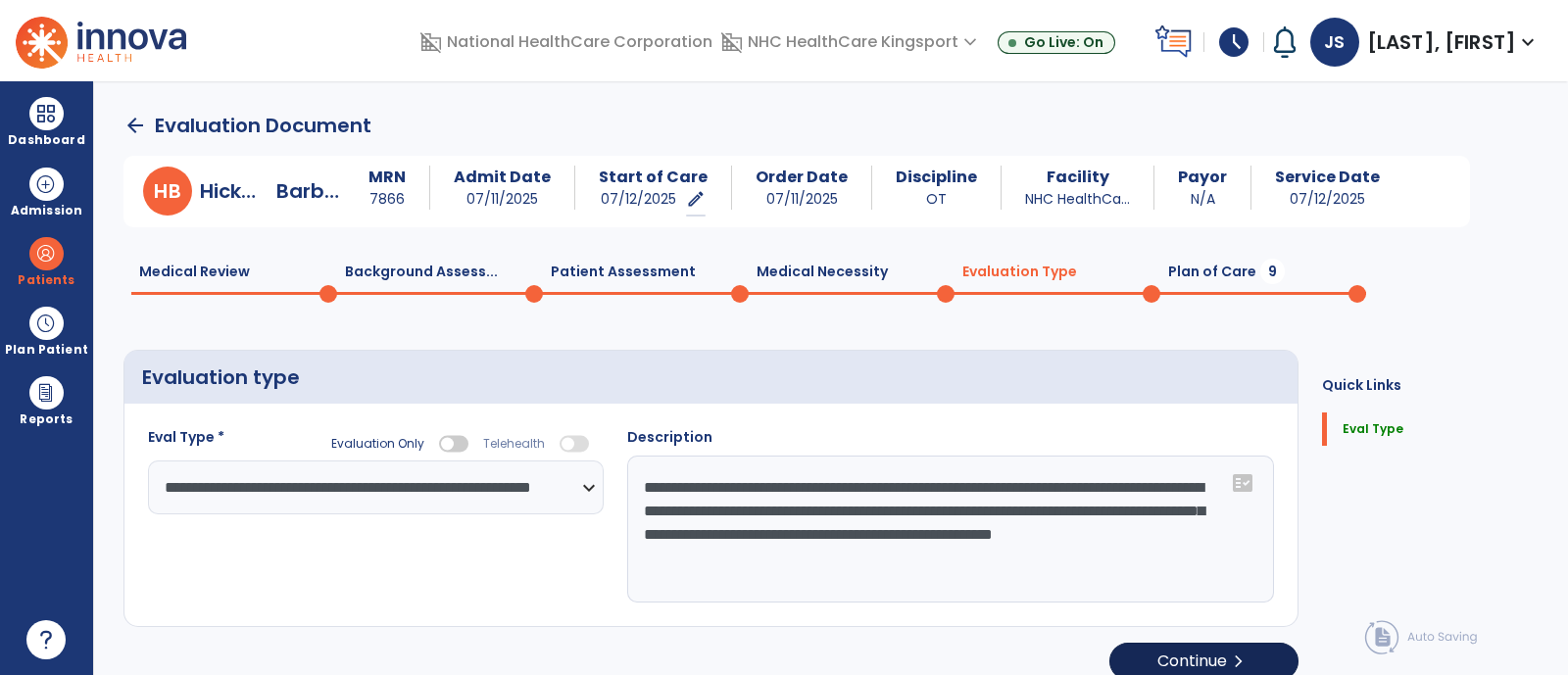 select on "*****" 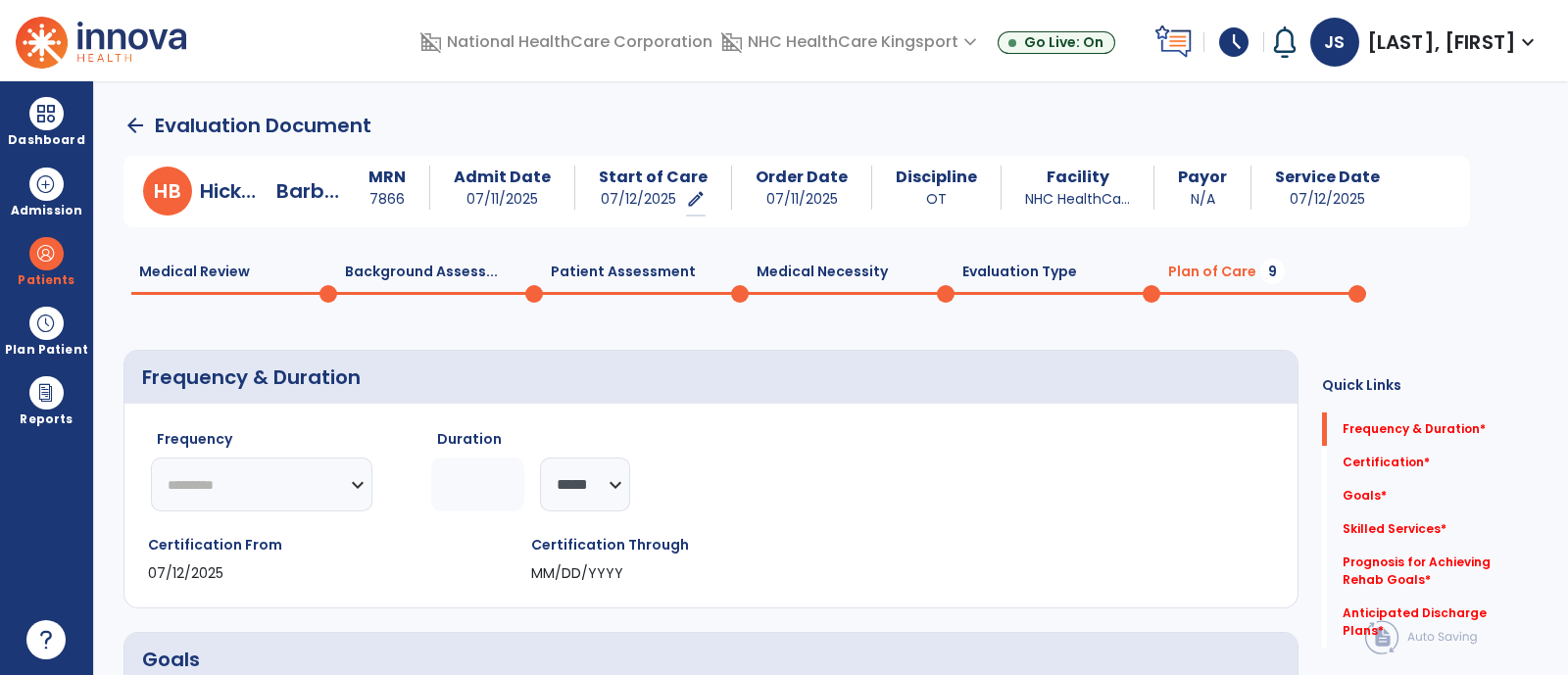 click on "********* ** ** ** ** ** ** **" 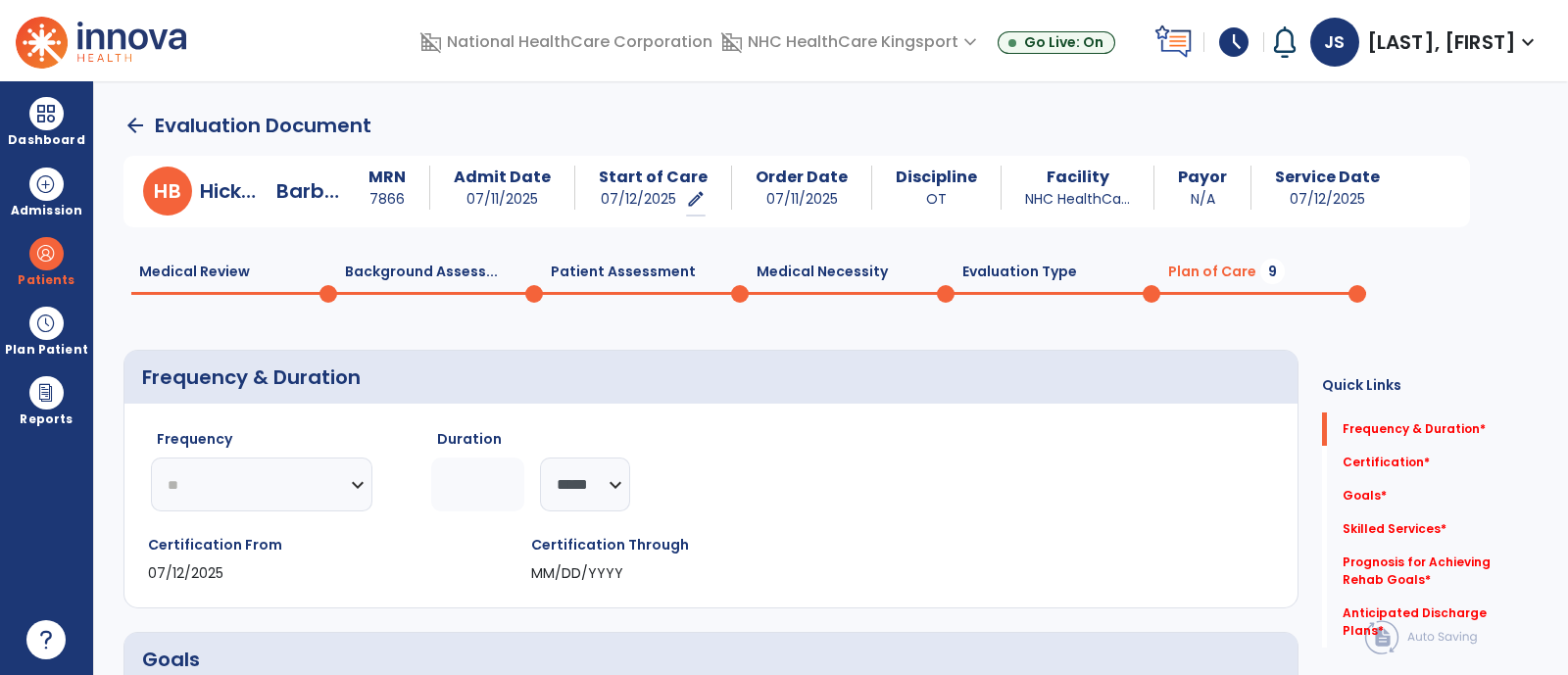 click on "********* ** ** ** ** ** ** **" 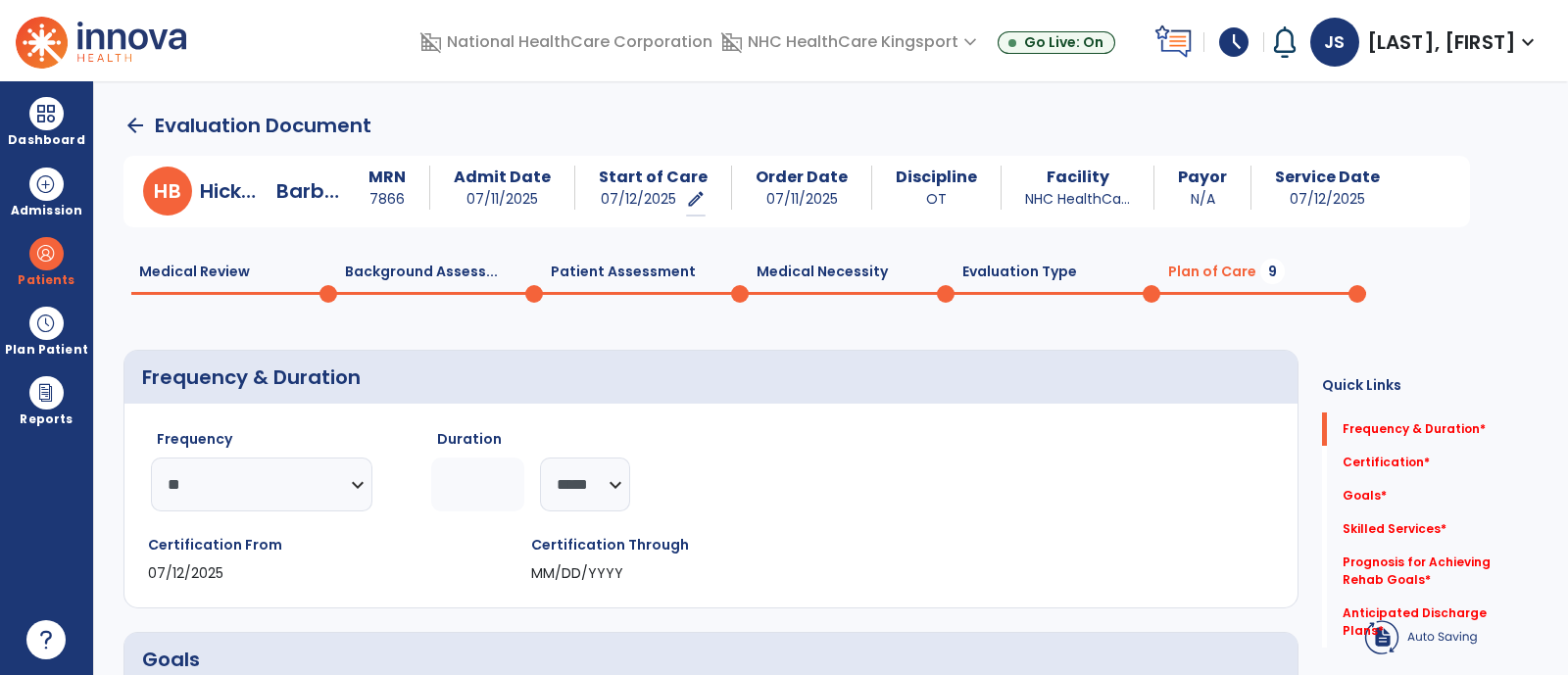 click 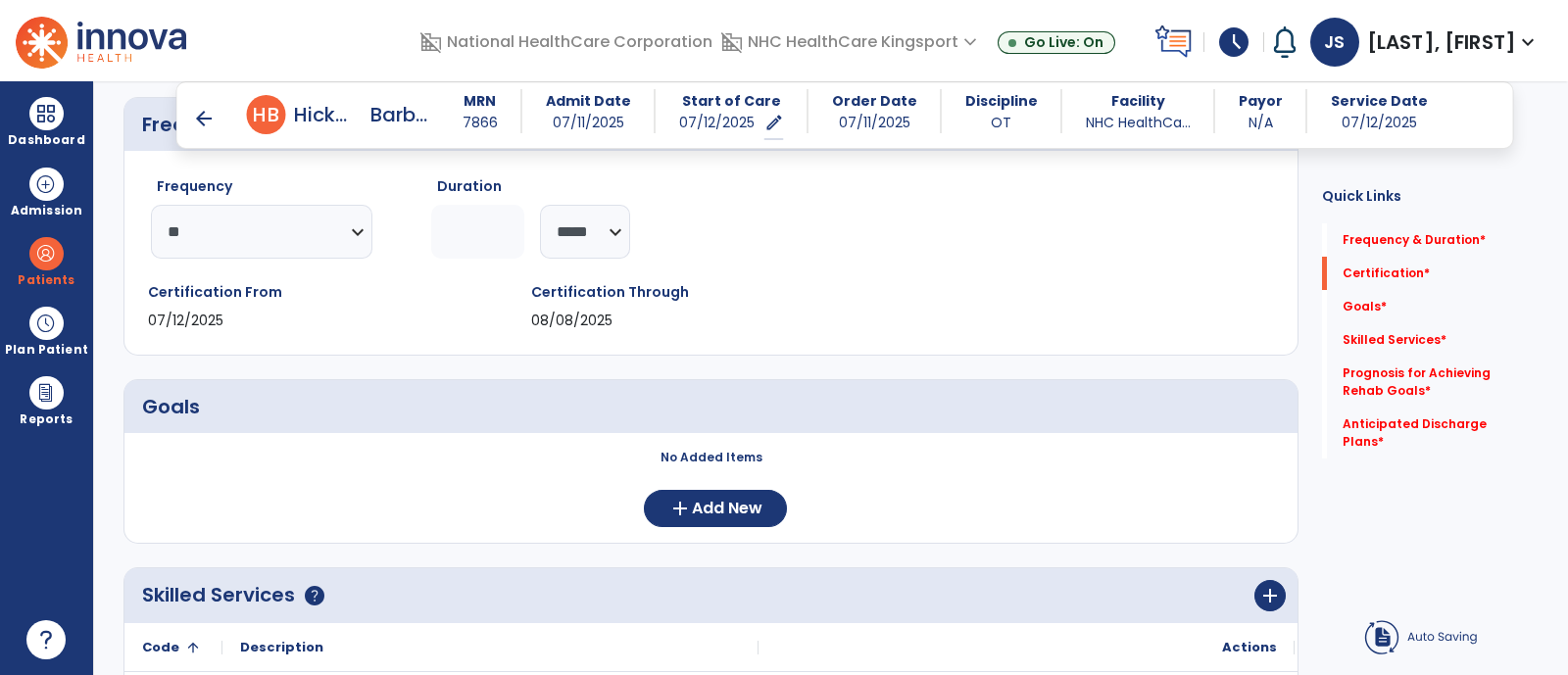 scroll, scrollTop: 235, scrollLeft: 0, axis: vertical 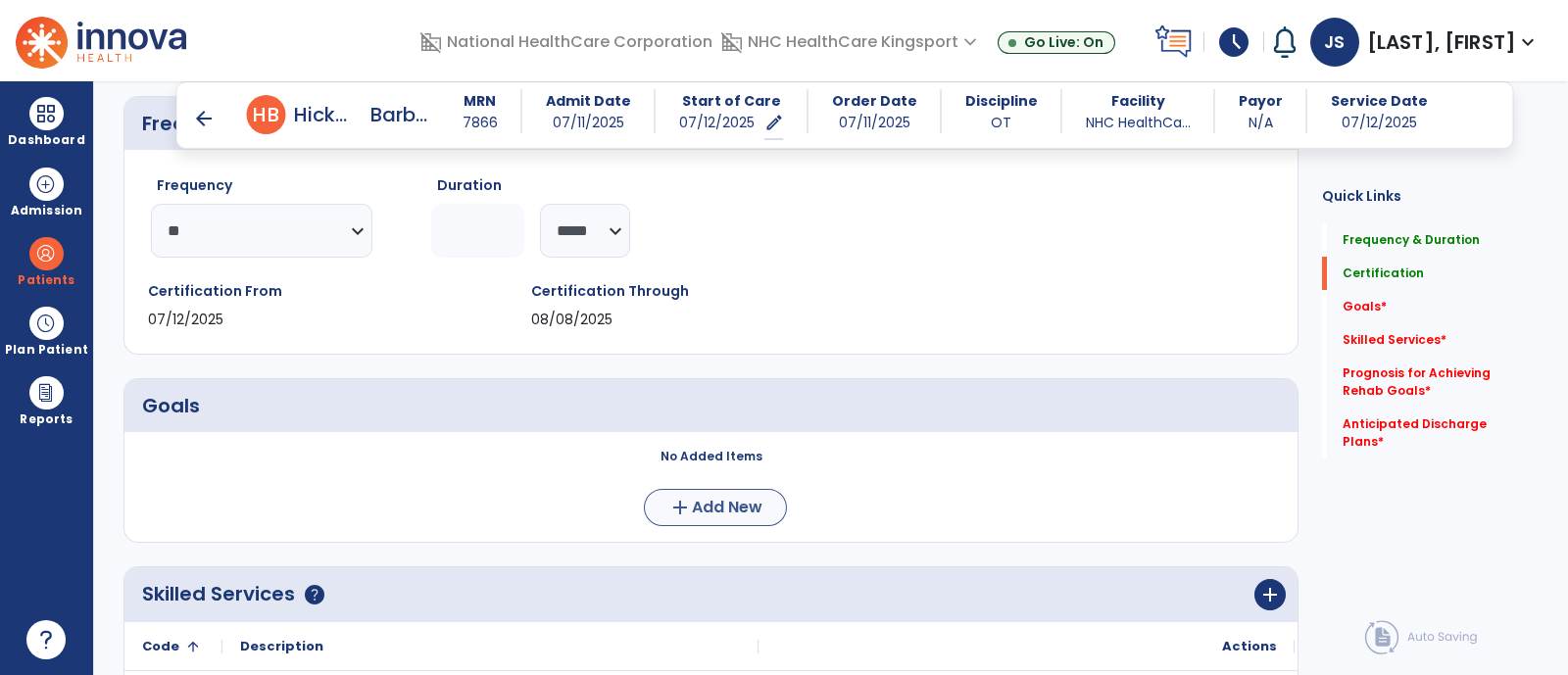 type on "*" 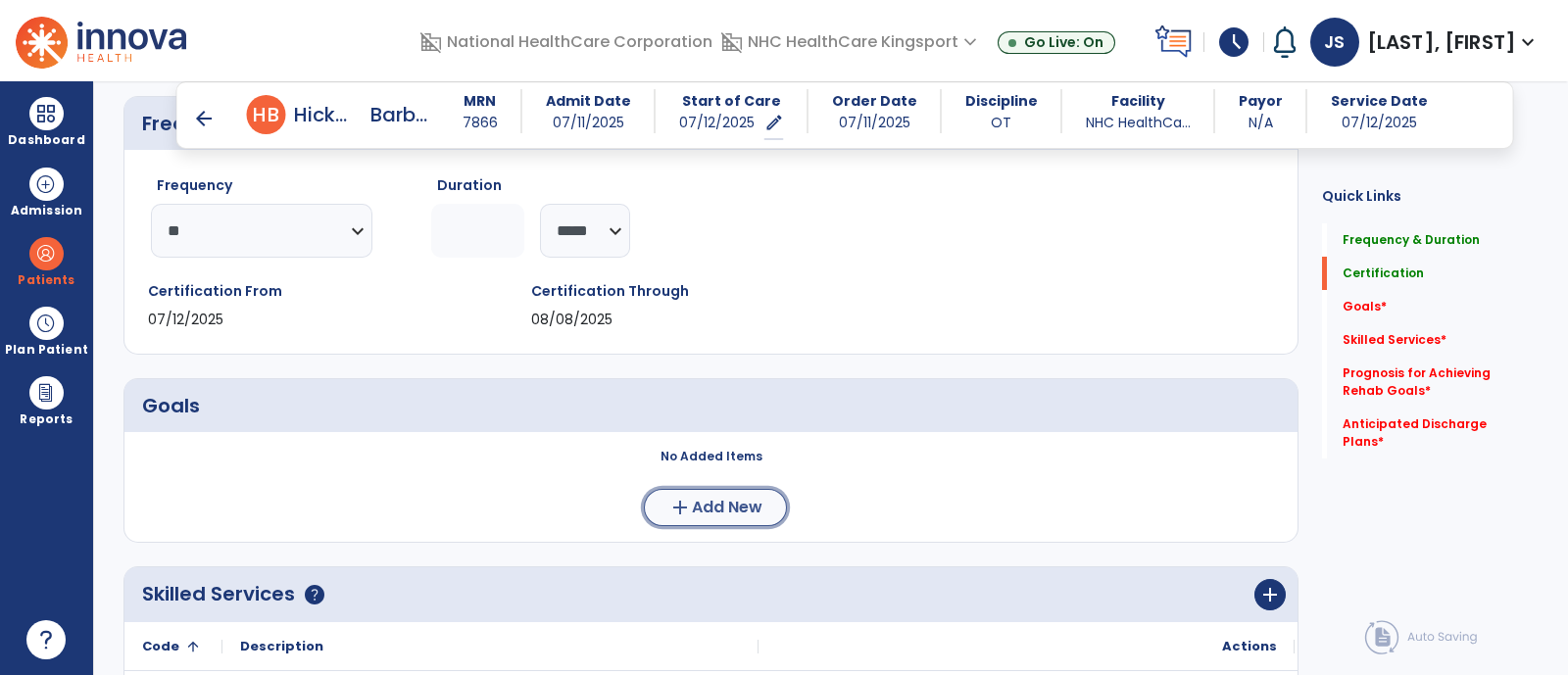 click on "Add New" at bounding box center (727, 507) 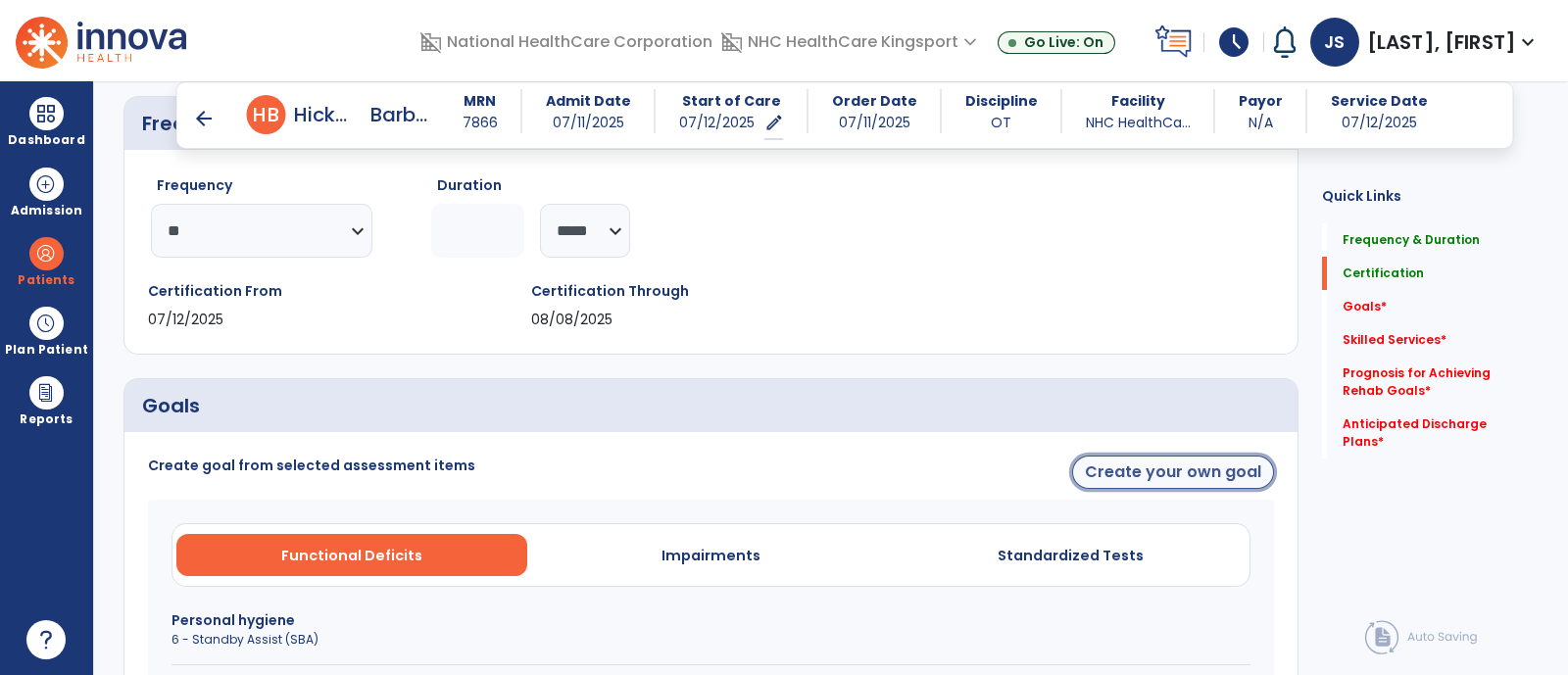 click on "Create your own goal" at bounding box center (1173, 472) 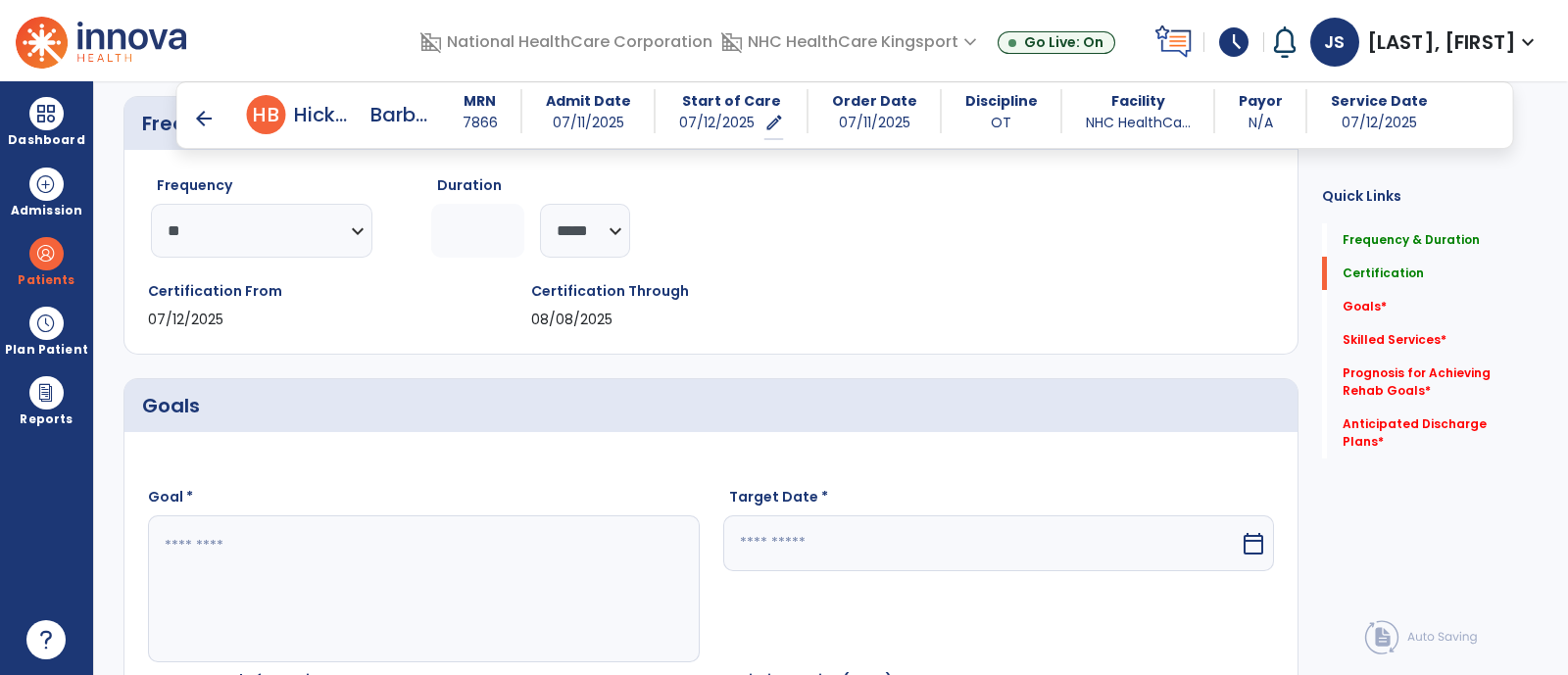 click at bounding box center [422, 589] 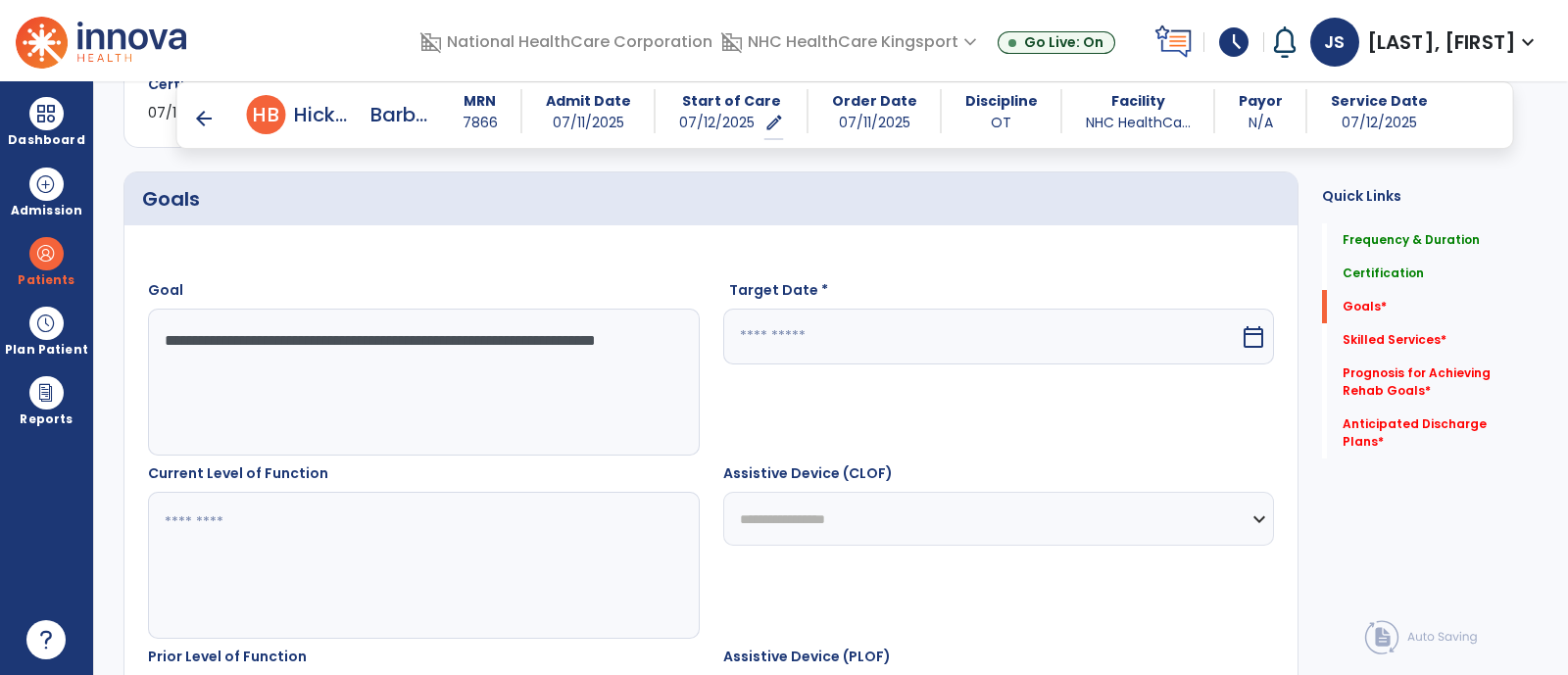 scroll, scrollTop: 444, scrollLeft: 0, axis: vertical 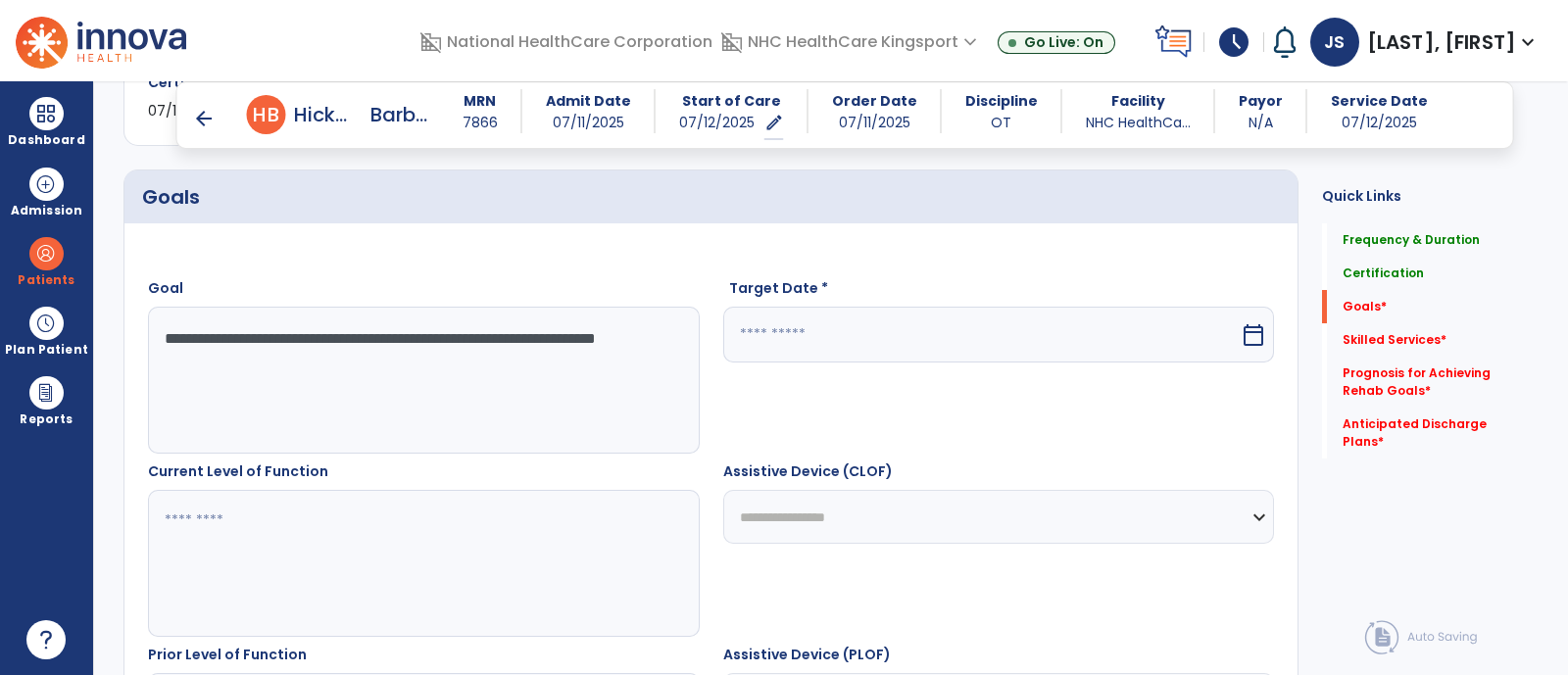 type on "**********" 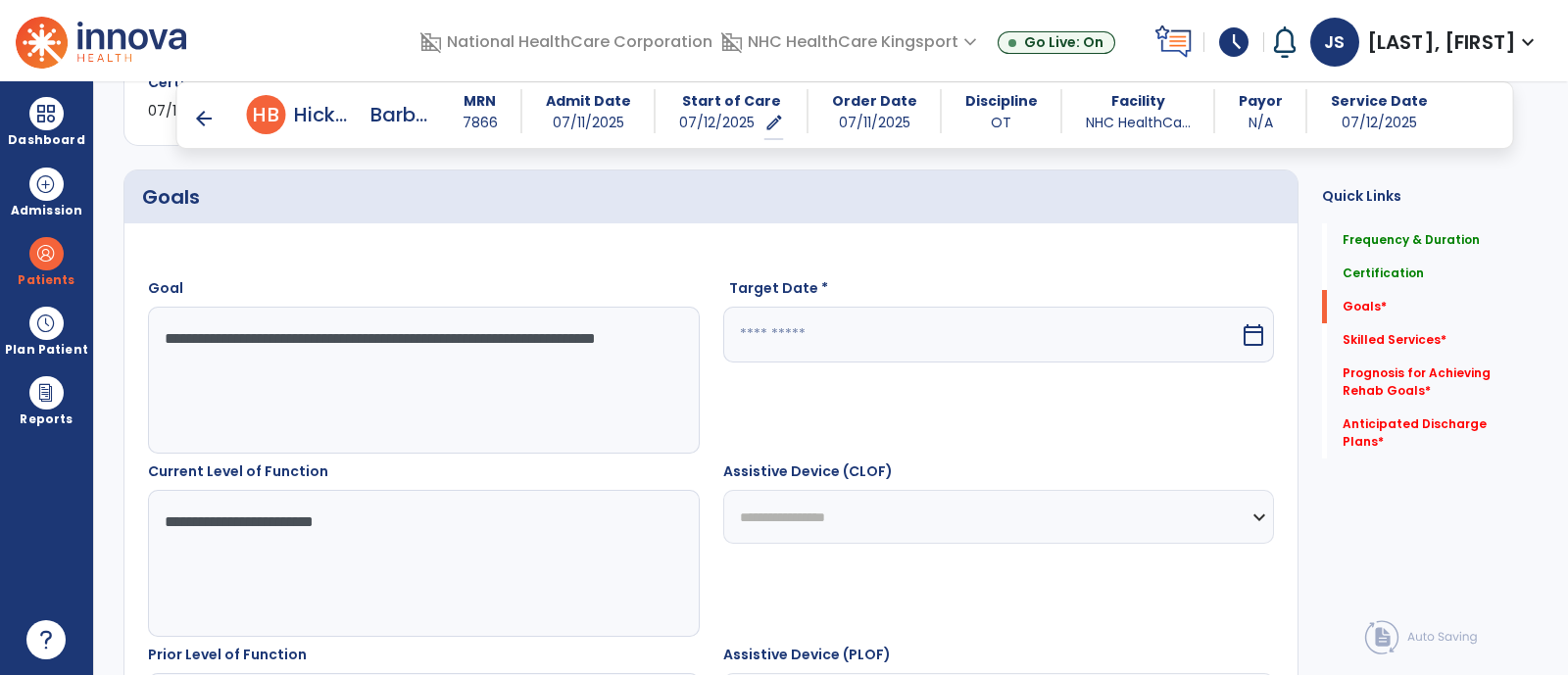 scroll, scrollTop: 677, scrollLeft: 0, axis: vertical 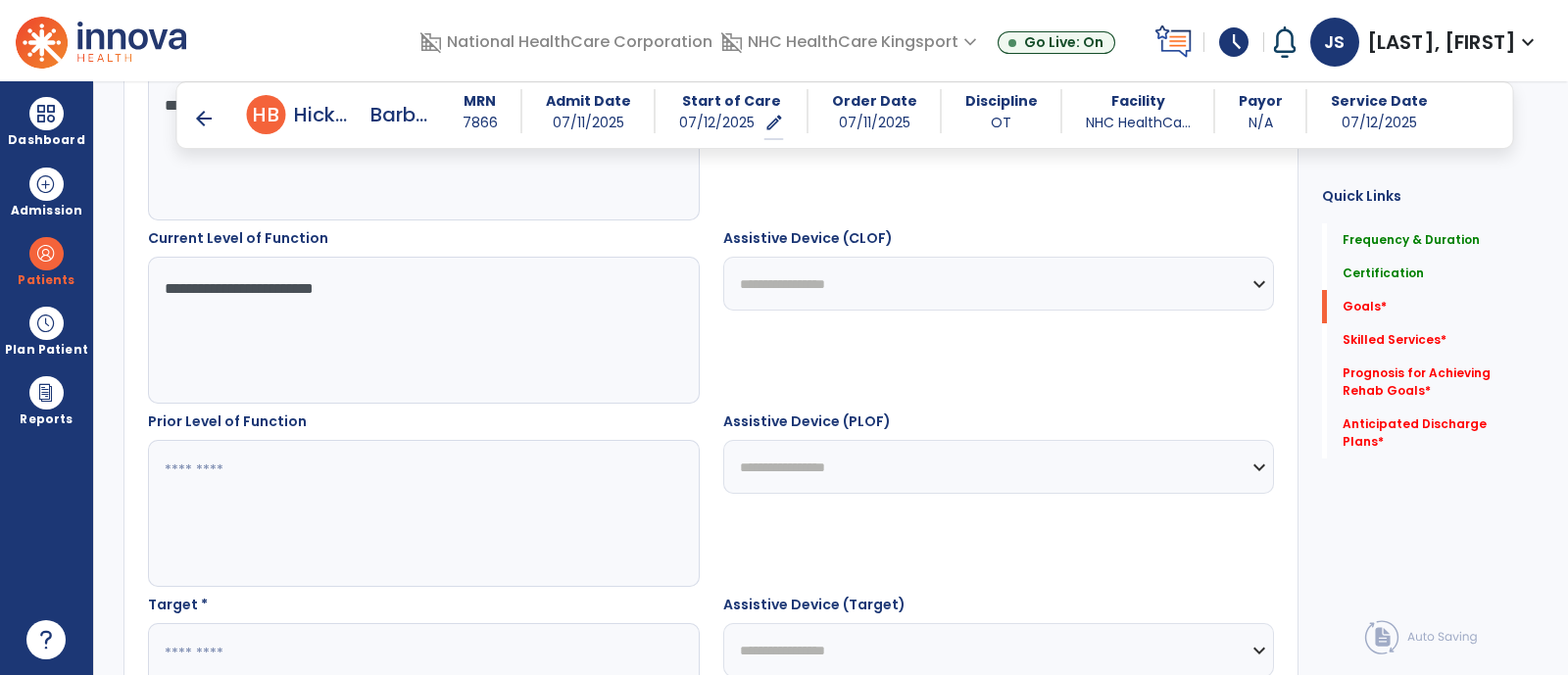 type on "**********" 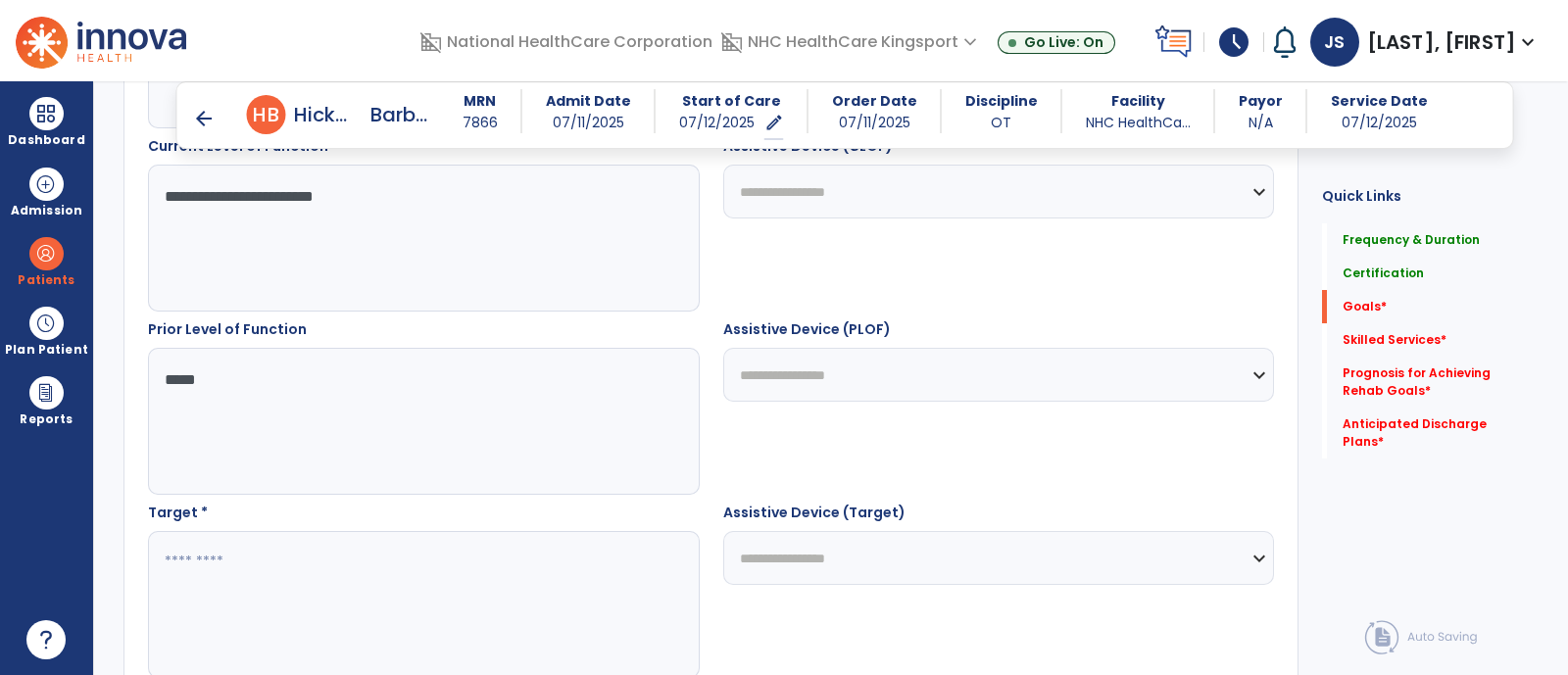 scroll, scrollTop: 772, scrollLeft: 0, axis: vertical 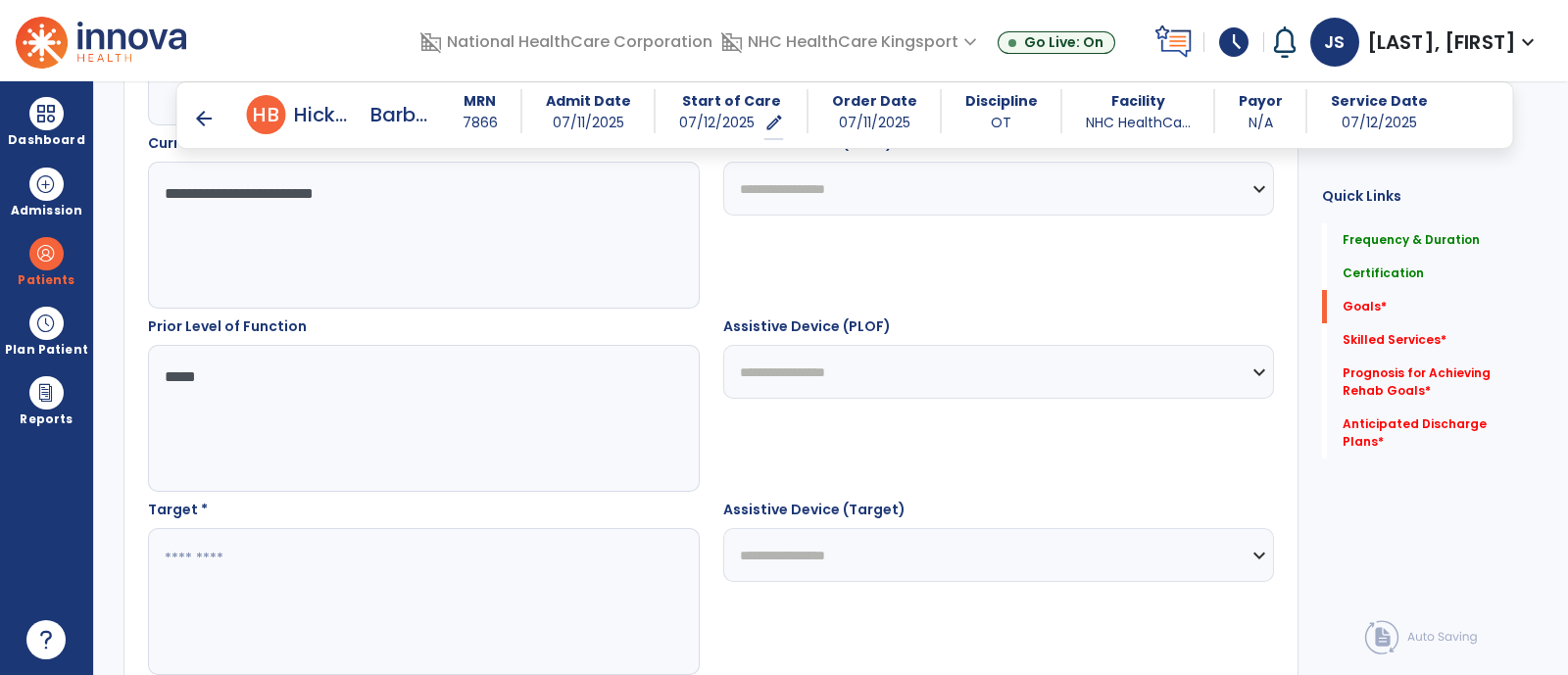 type on "*****" 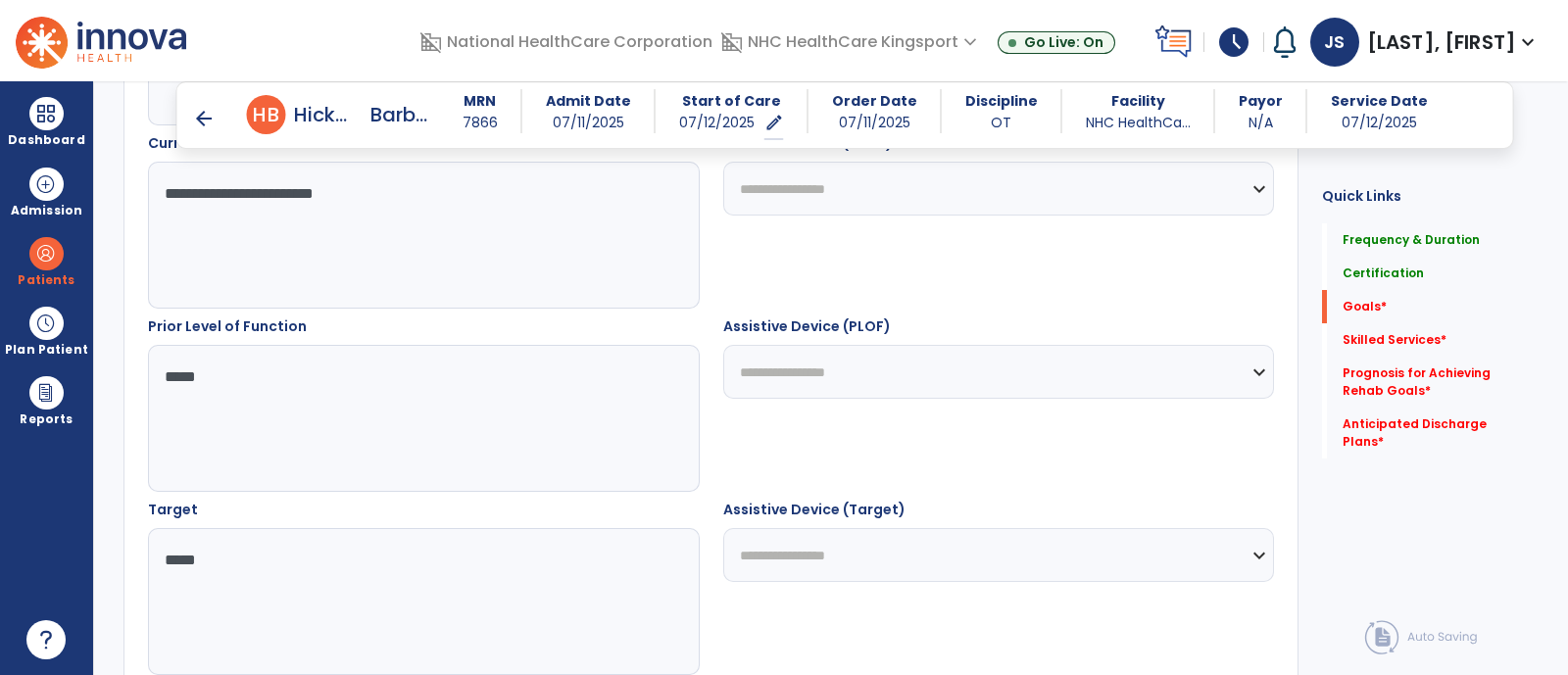 scroll, scrollTop: 1012, scrollLeft: 0, axis: vertical 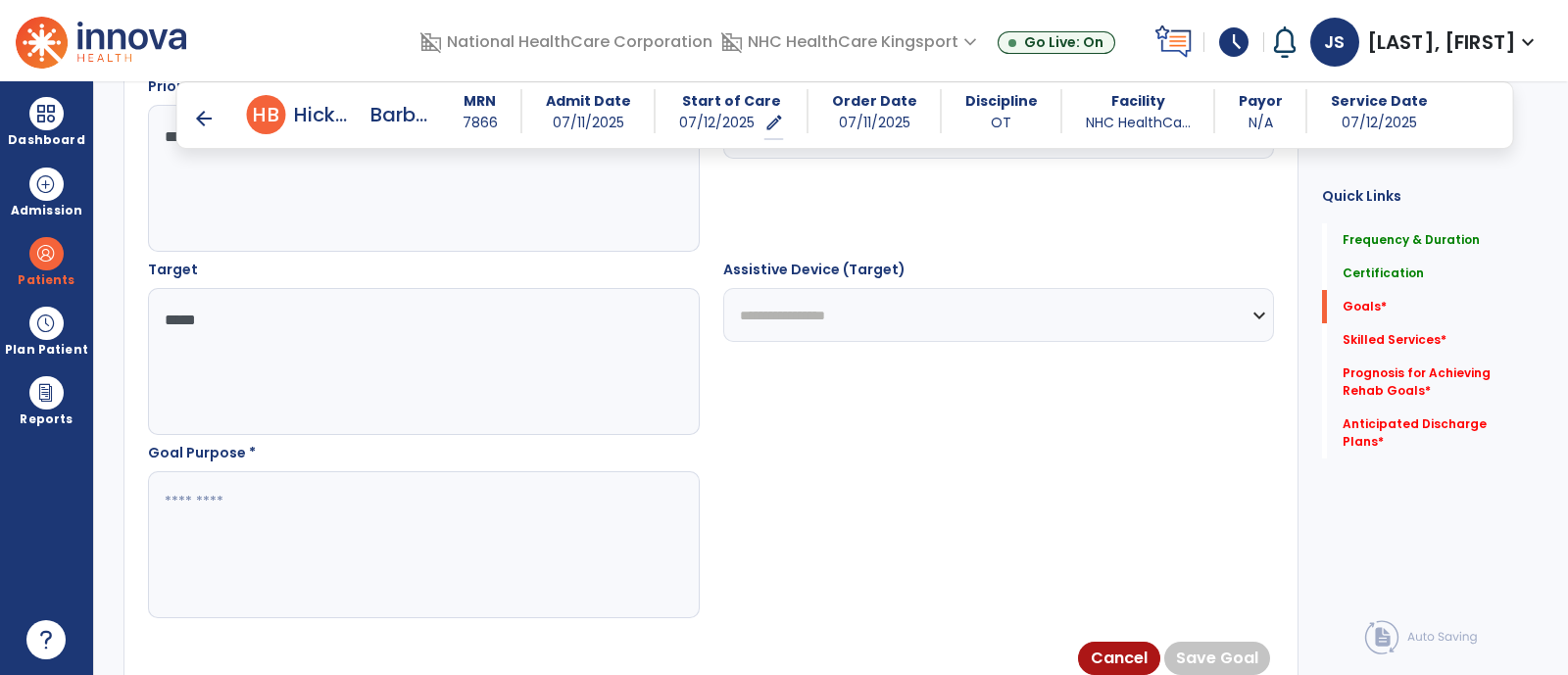 type on "*****" 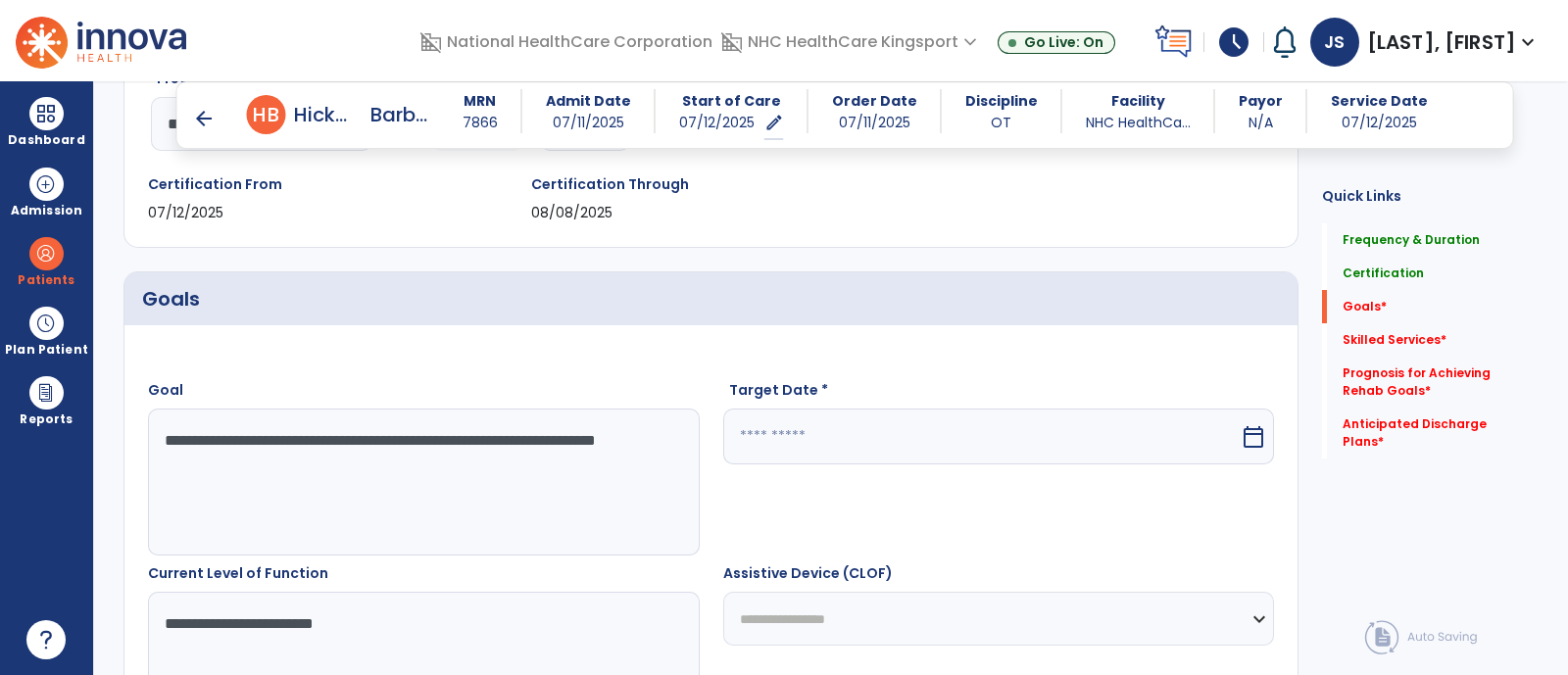 scroll, scrollTop: 341, scrollLeft: 0, axis: vertical 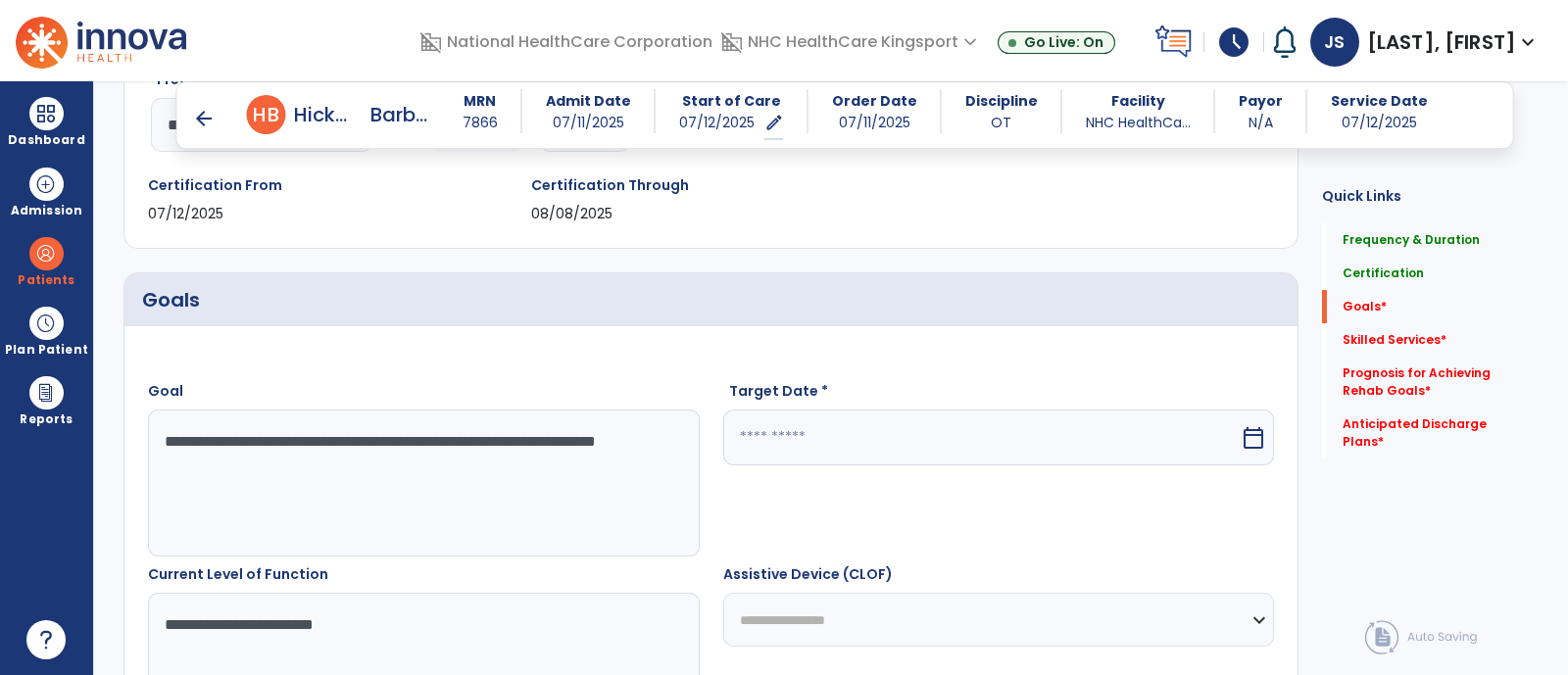 type on "**********" 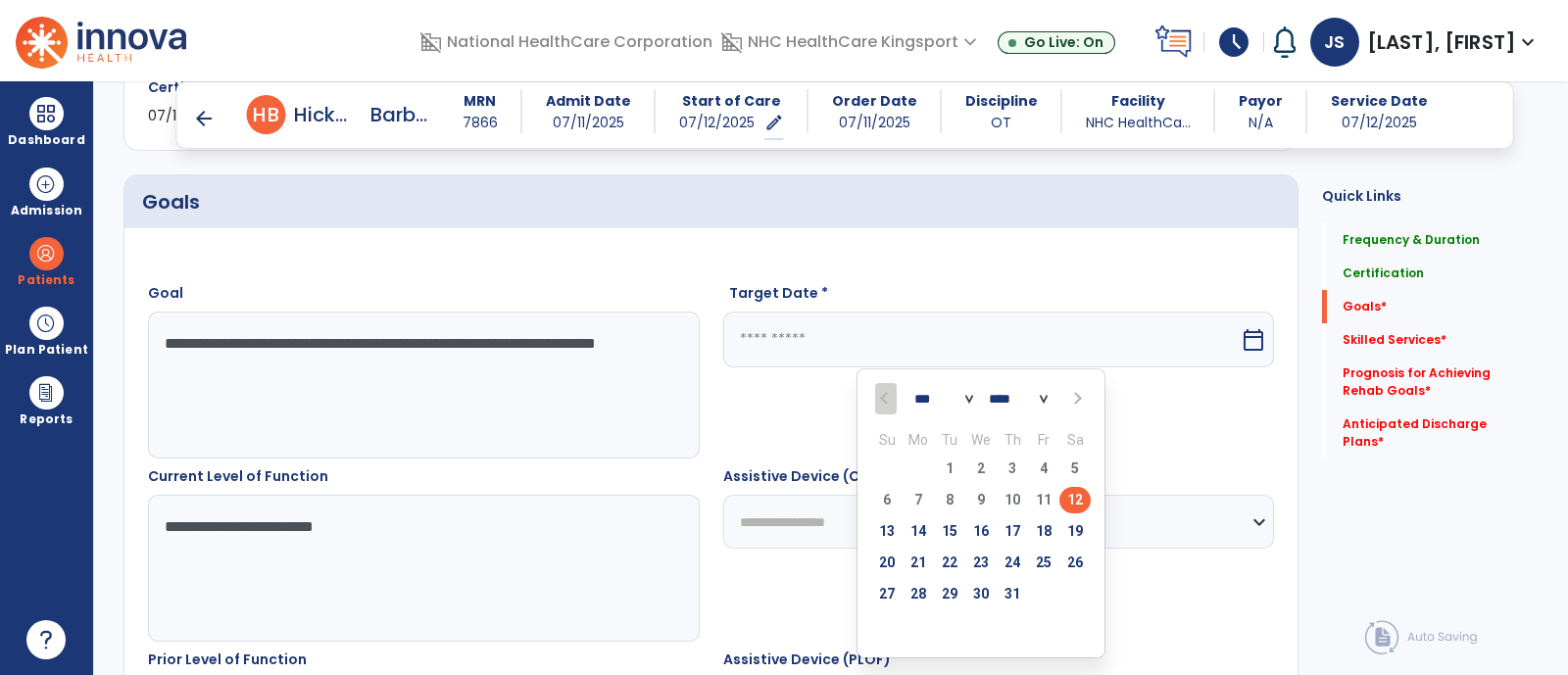 scroll, scrollTop: 444, scrollLeft: 0, axis: vertical 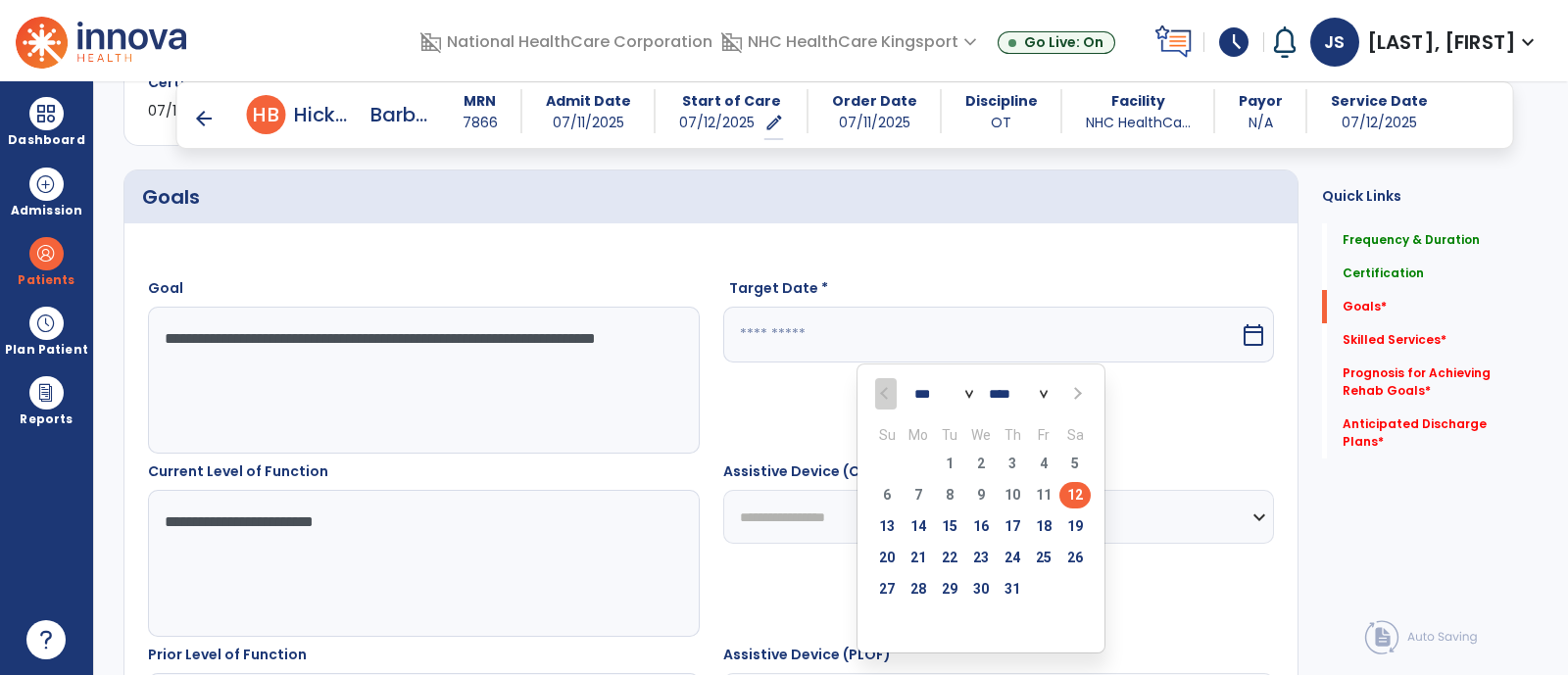 click at bounding box center [1076, 394] 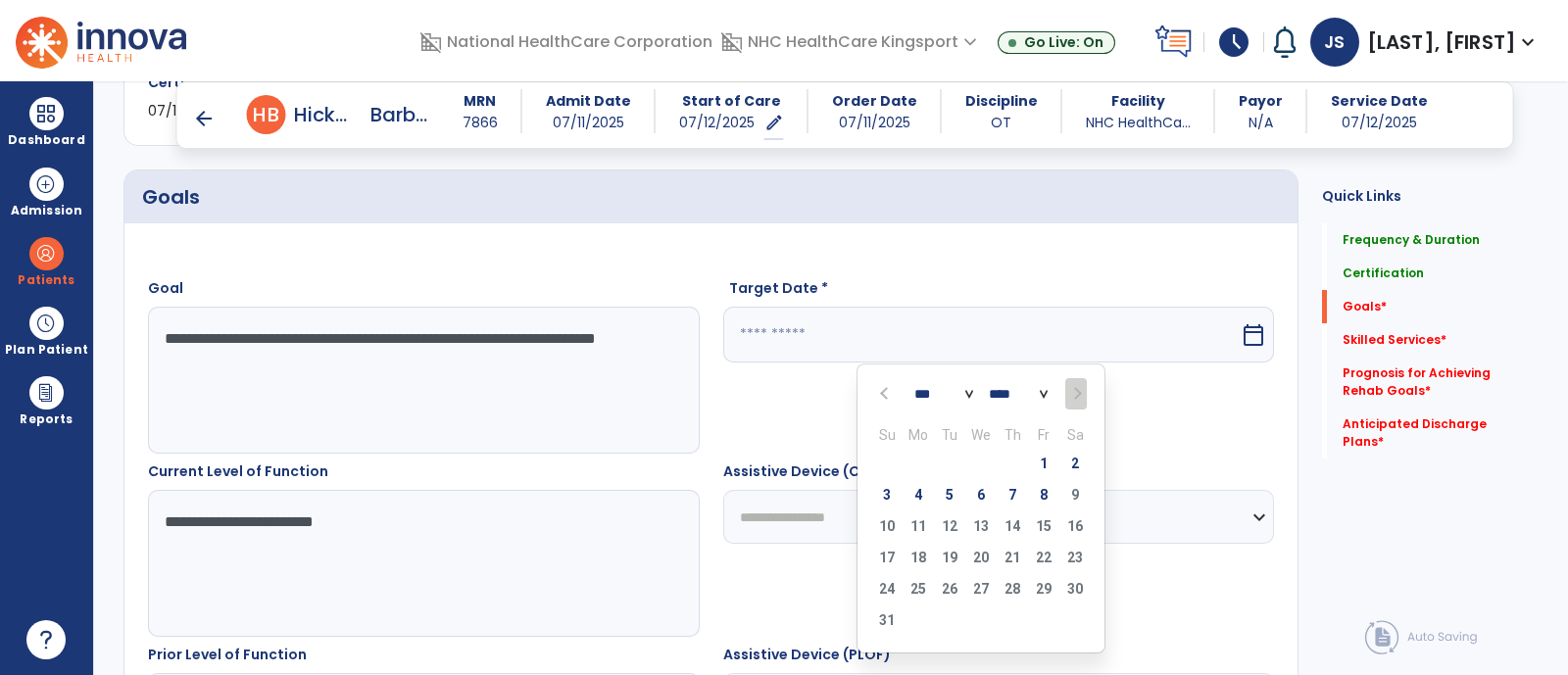 click on "3   4   5   6   7   8   9" at bounding box center (981, 498) 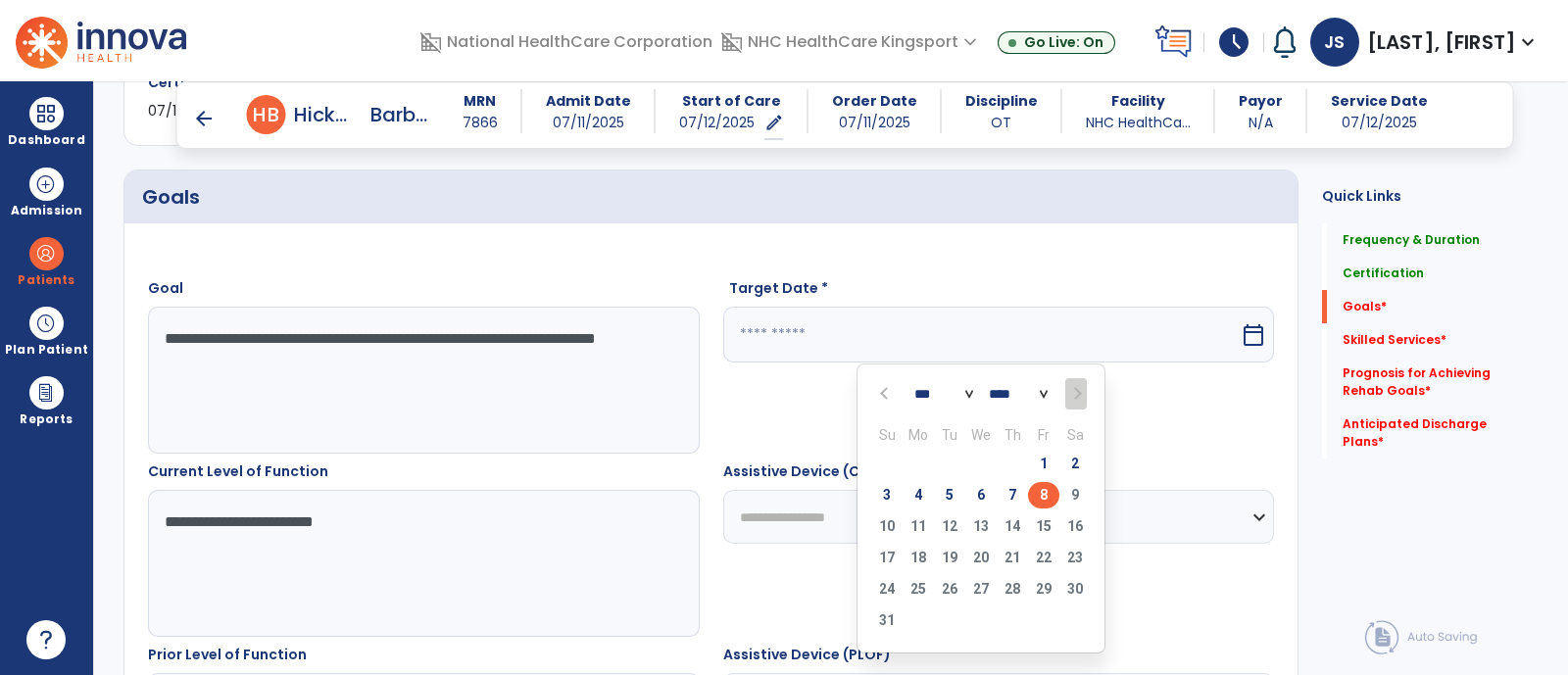 click on "8" at bounding box center [1044, 495] 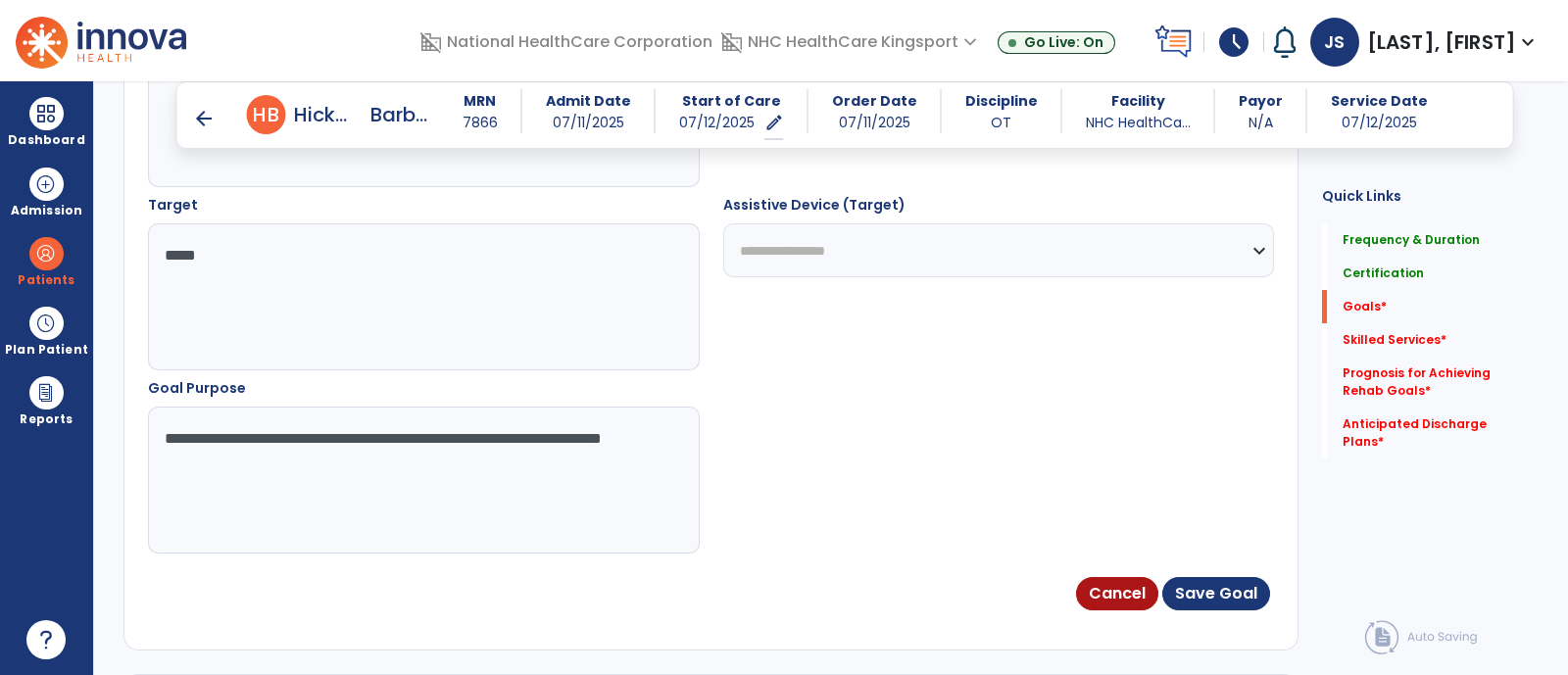 scroll, scrollTop: 1078, scrollLeft: 0, axis: vertical 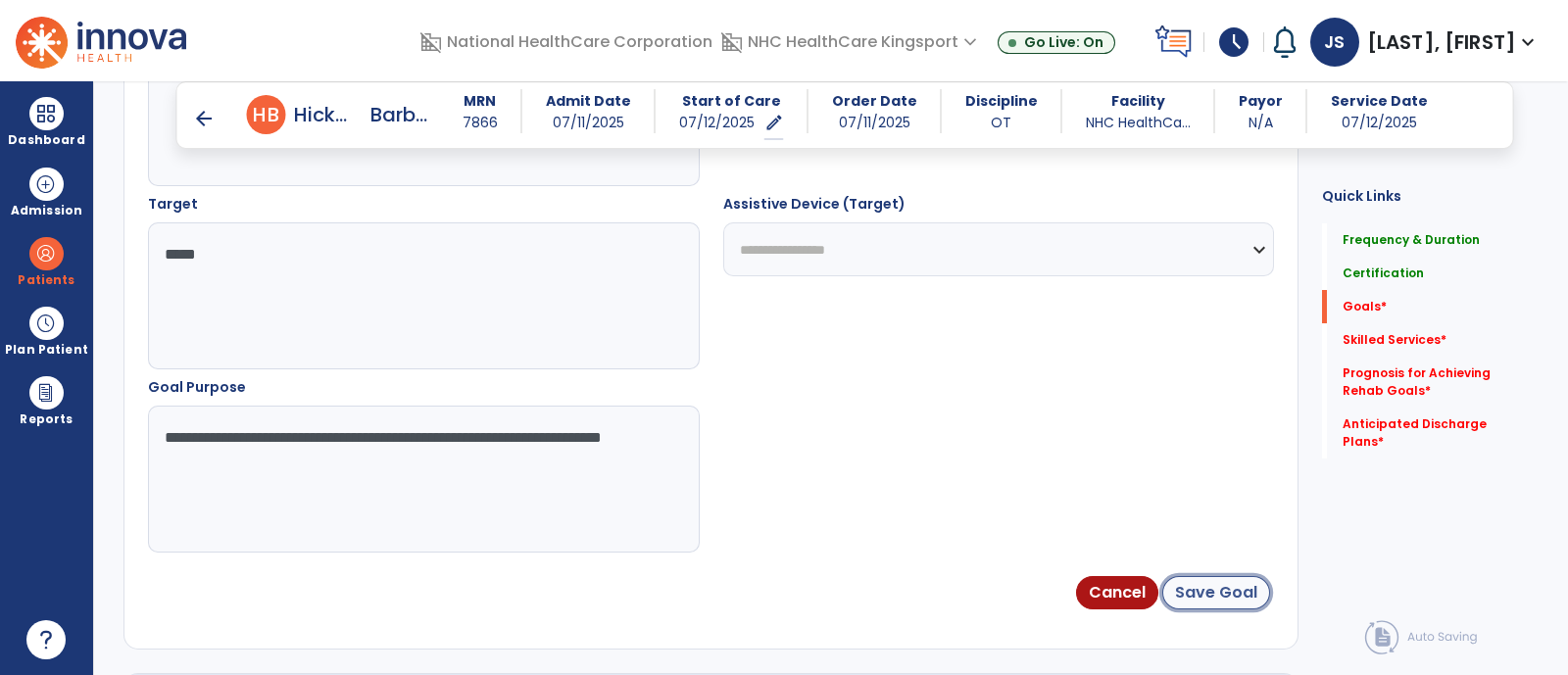 click on "Save Goal" at bounding box center [1216, 593] 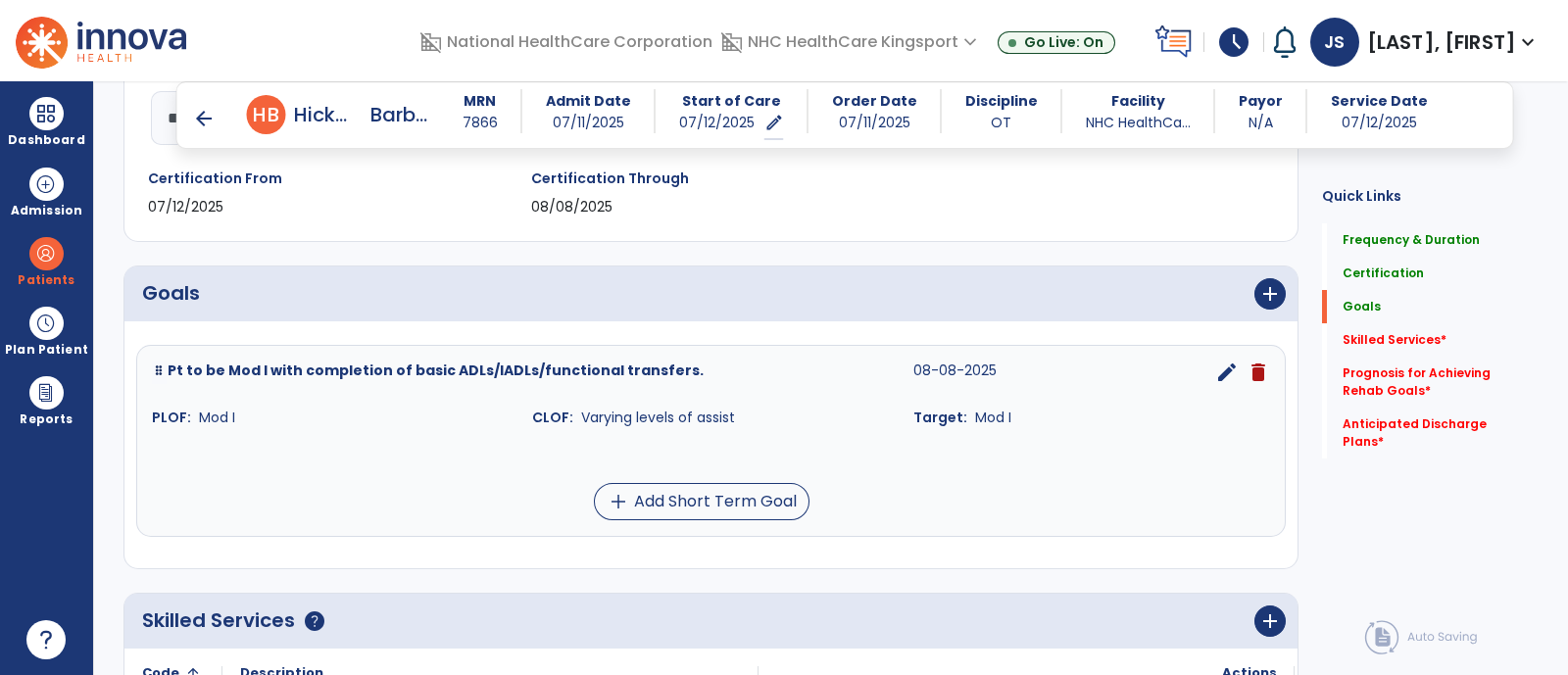 scroll, scrollTop: 368, scrollLeft: 0, axis: vertical 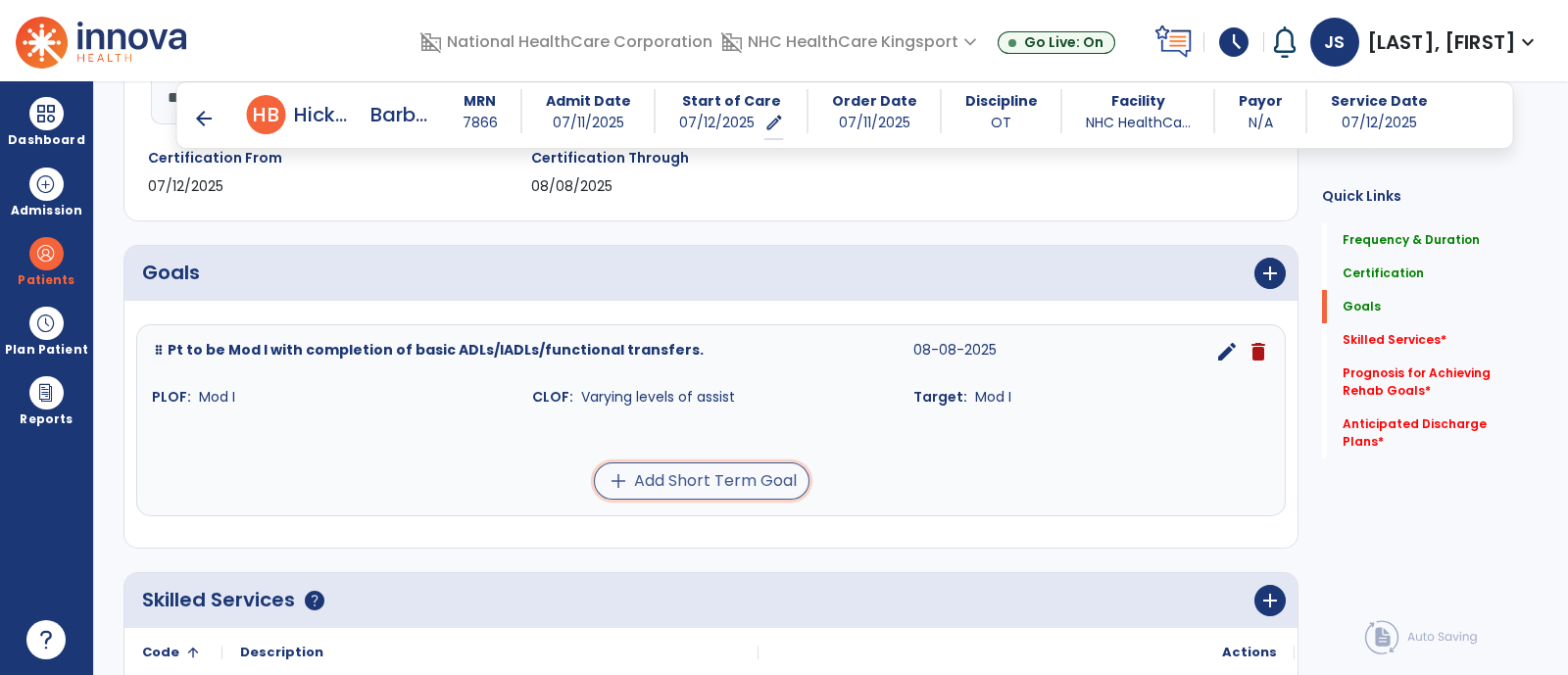 click on "add  Add Short Term Goal" at bounding box center [702, 481] 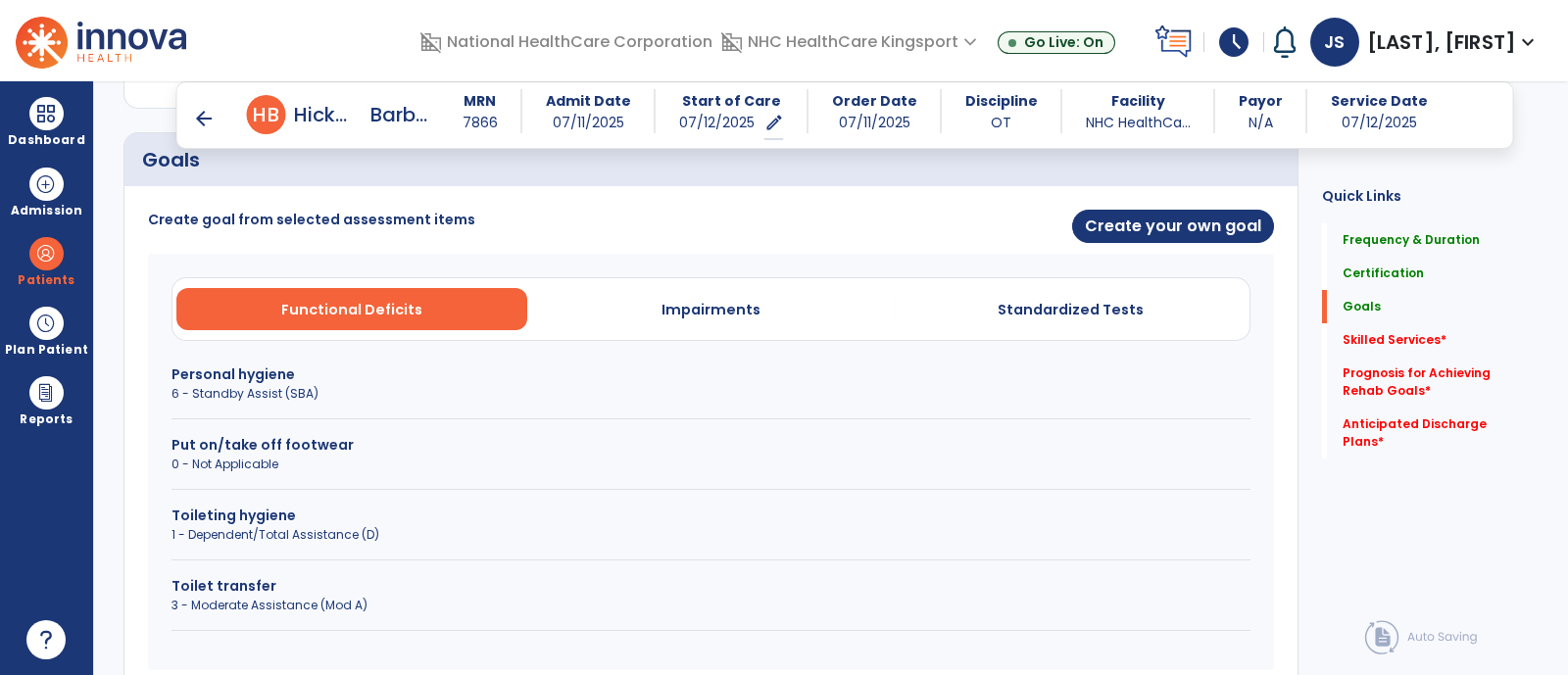 scroll, scrollTop: 488, scrollLeft: 0, axis: vertical 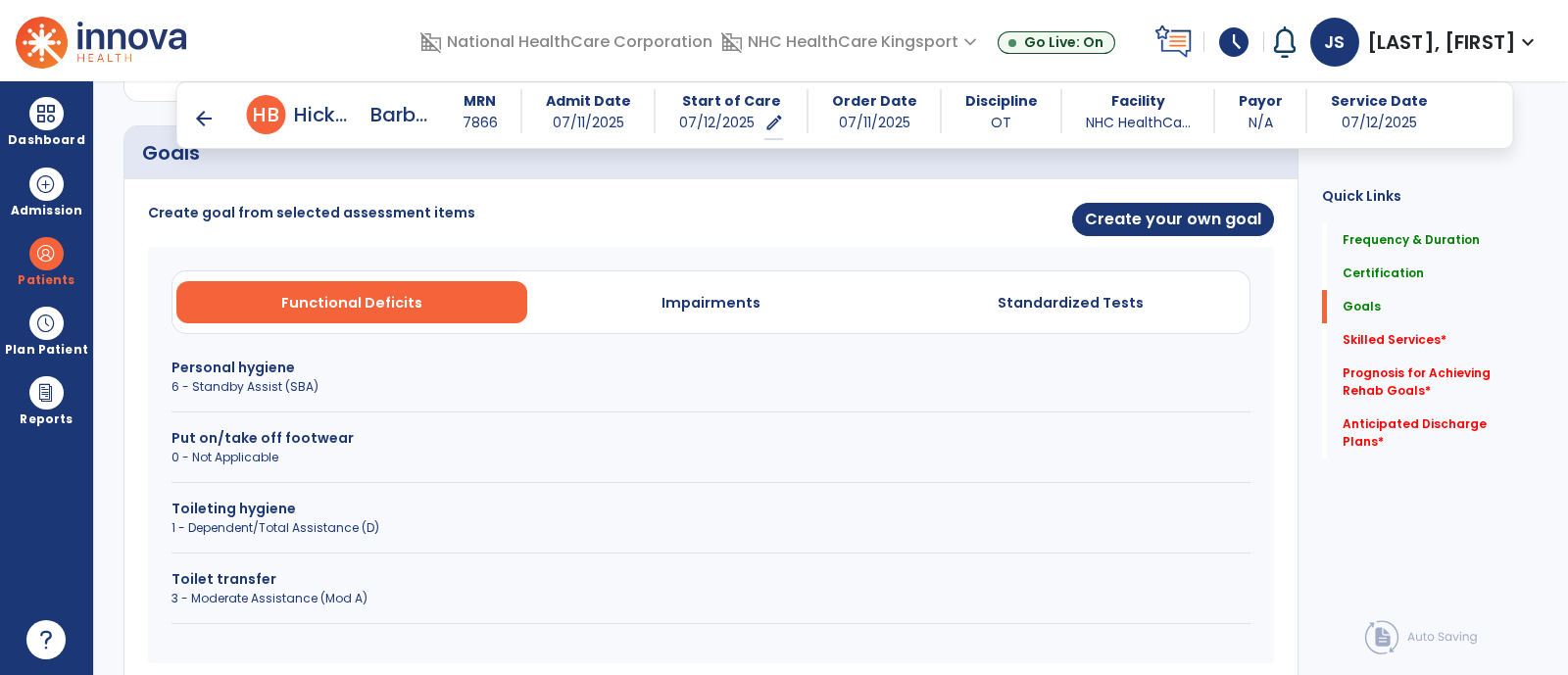 click on "1 - Dependent/Total Assistance (D)" at bounding box center [710, 528] 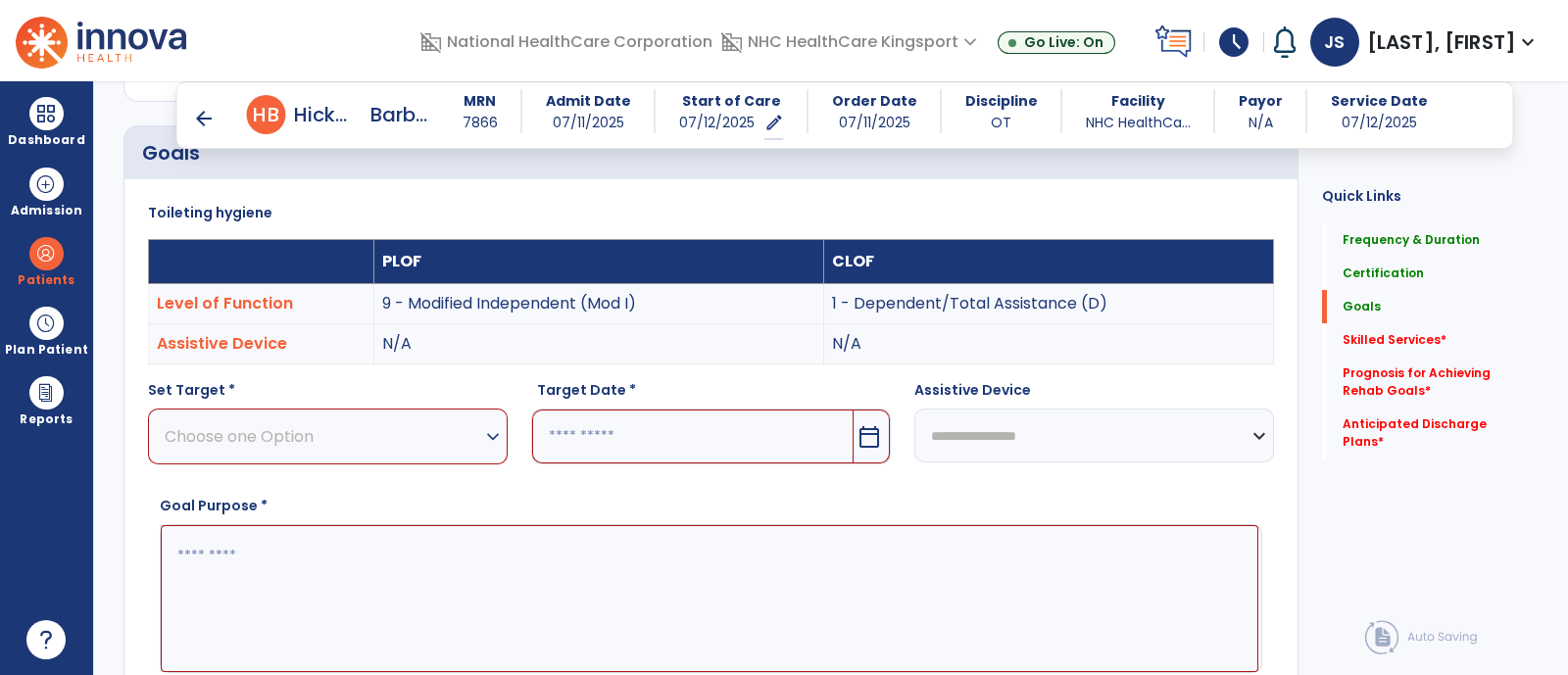 click on "Choose one Option" at bounding box center [322, 436] 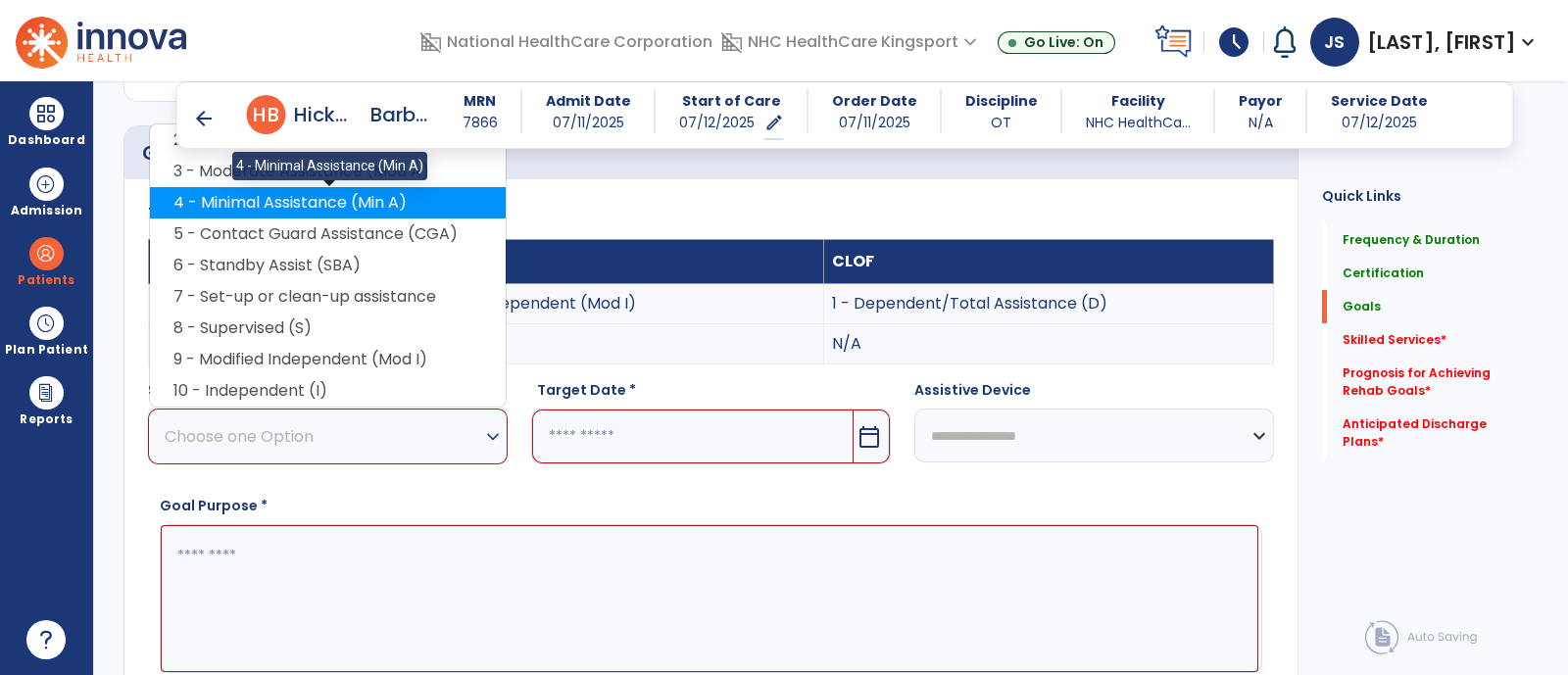 click on "4 - Minimal Assistance (Min A)" at bounding box center [327, 203] 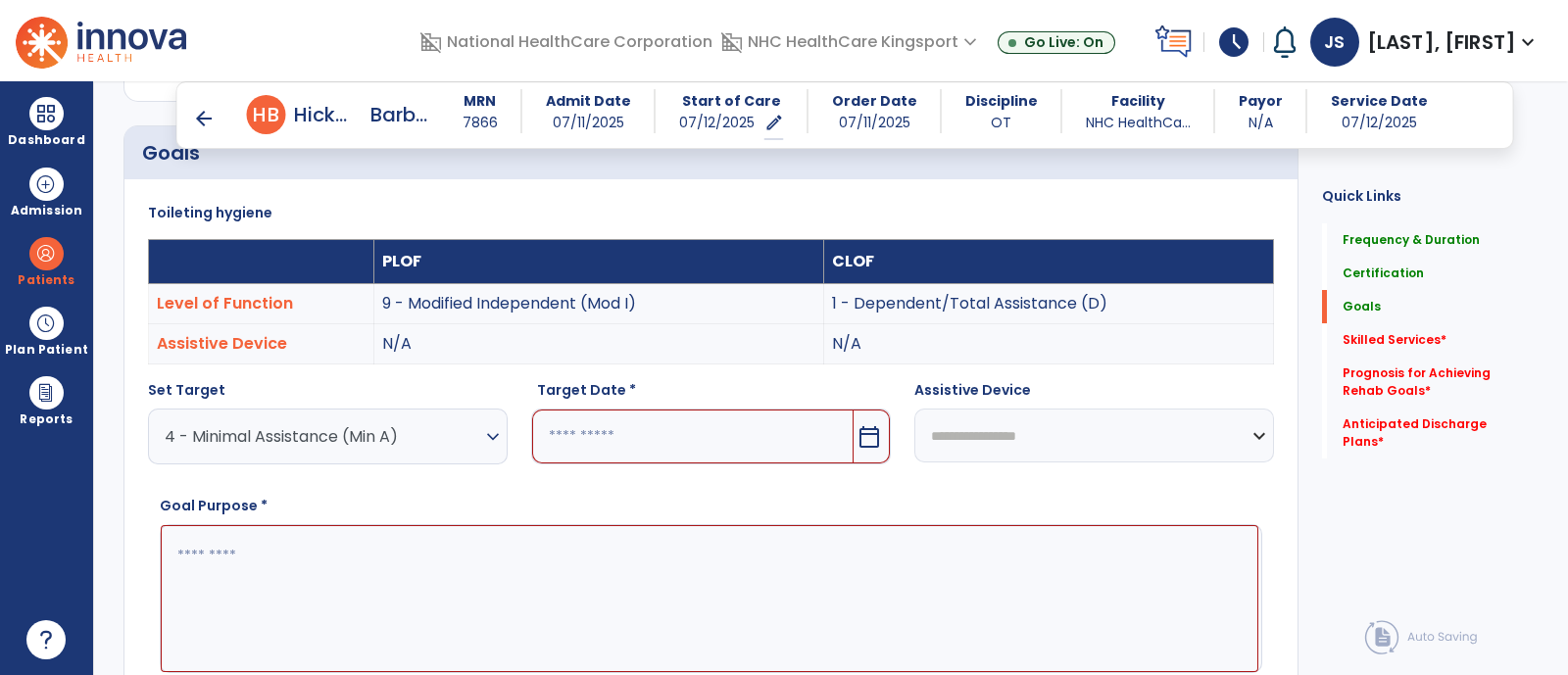 click on "calendar_today" at bounding box center [869, 437] 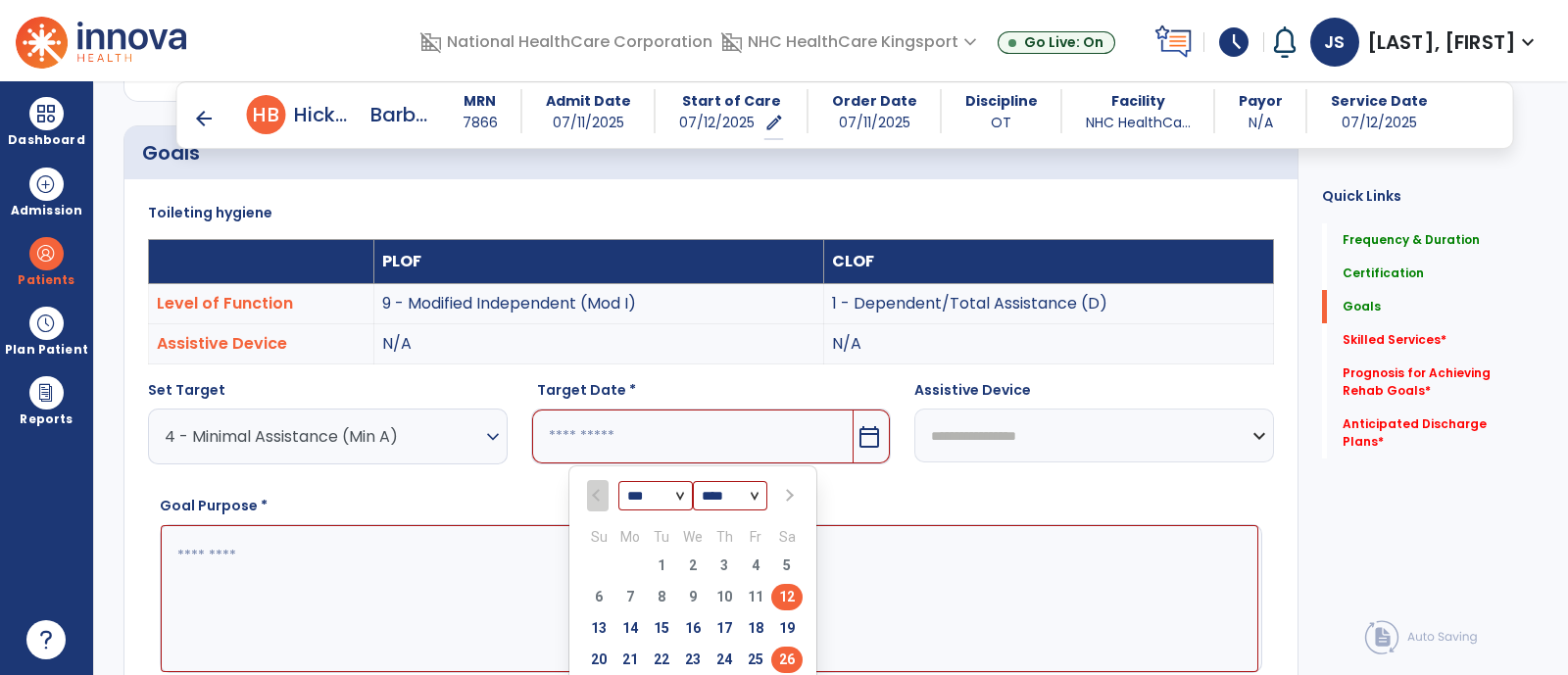 click on "26" at bounding box center (787, 659) 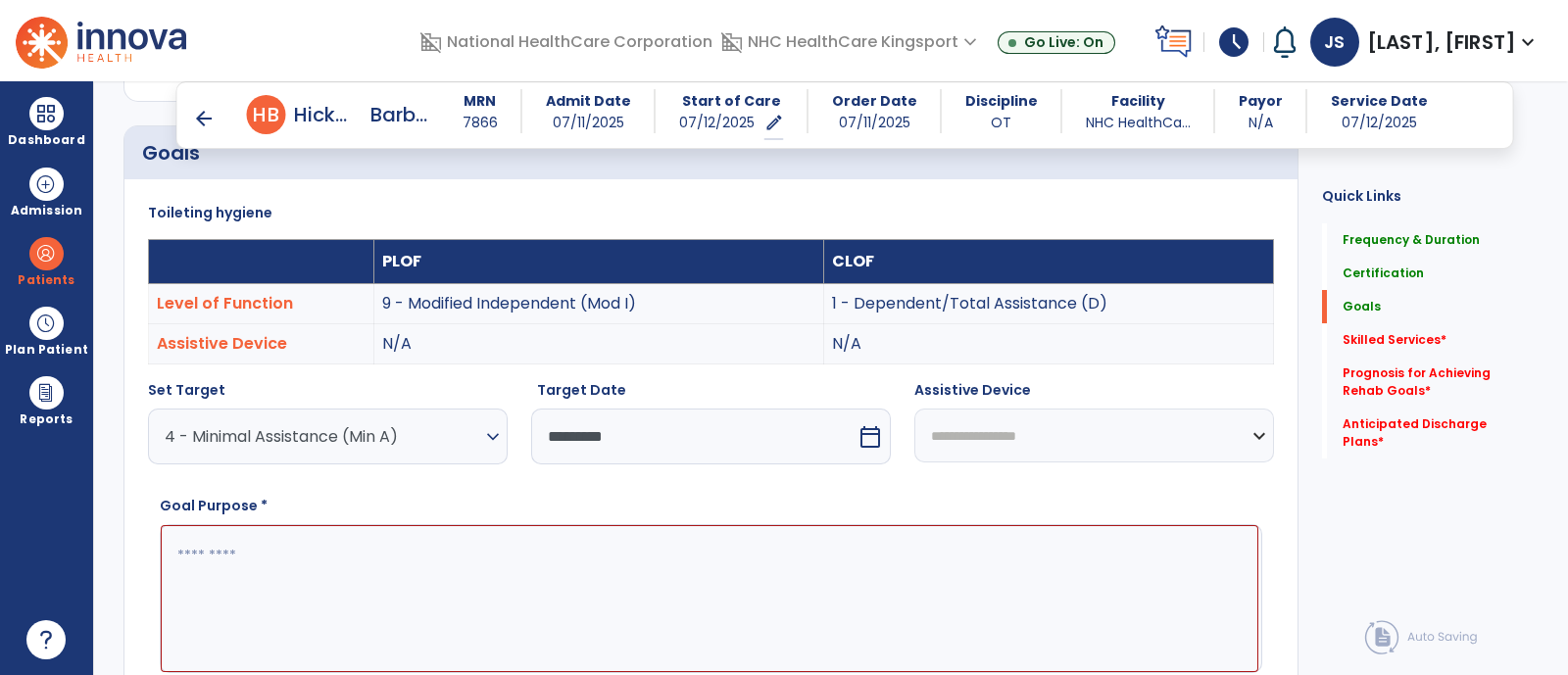 click at bounding box center [710, 599] 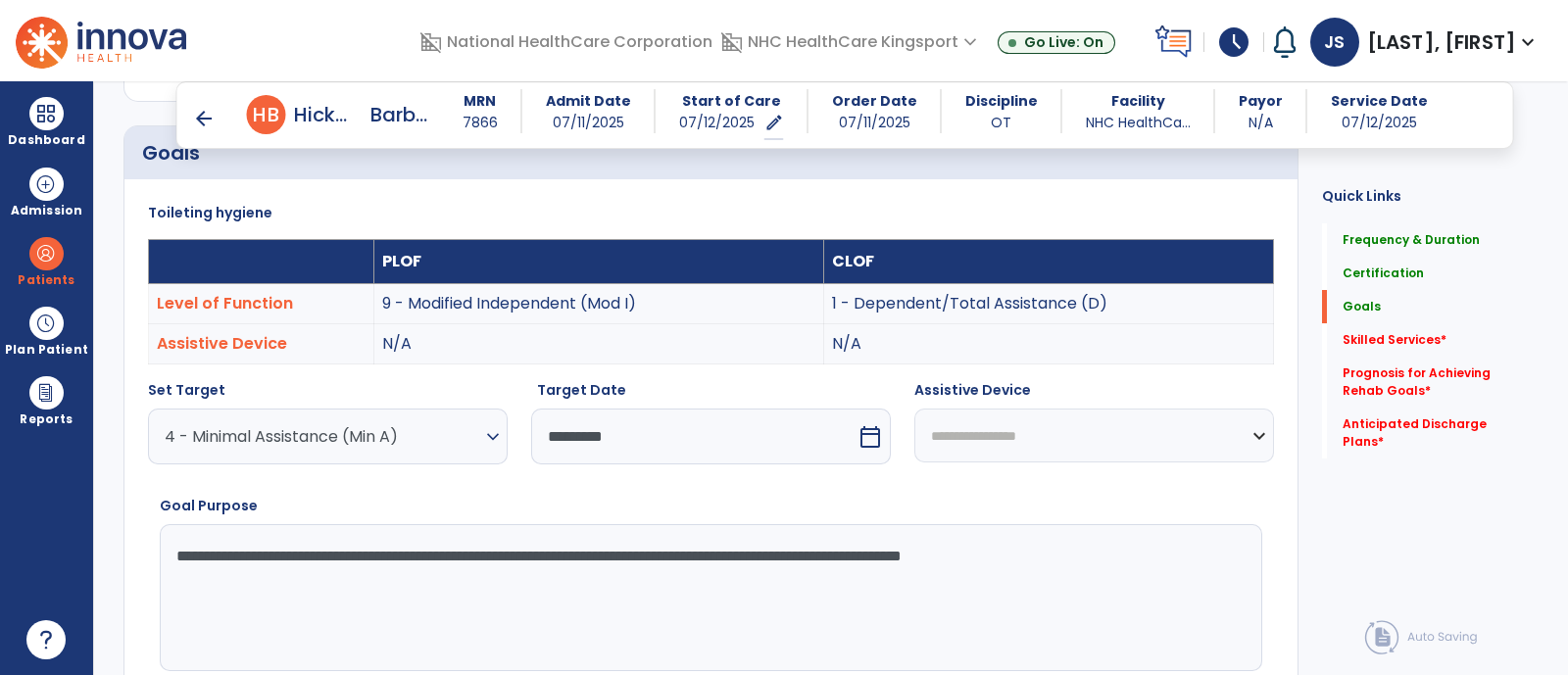 drag, startPoint x: 1201, startPoint y: 565, endPoint x: 0, endPoint y: 487, distance: 1203.5302 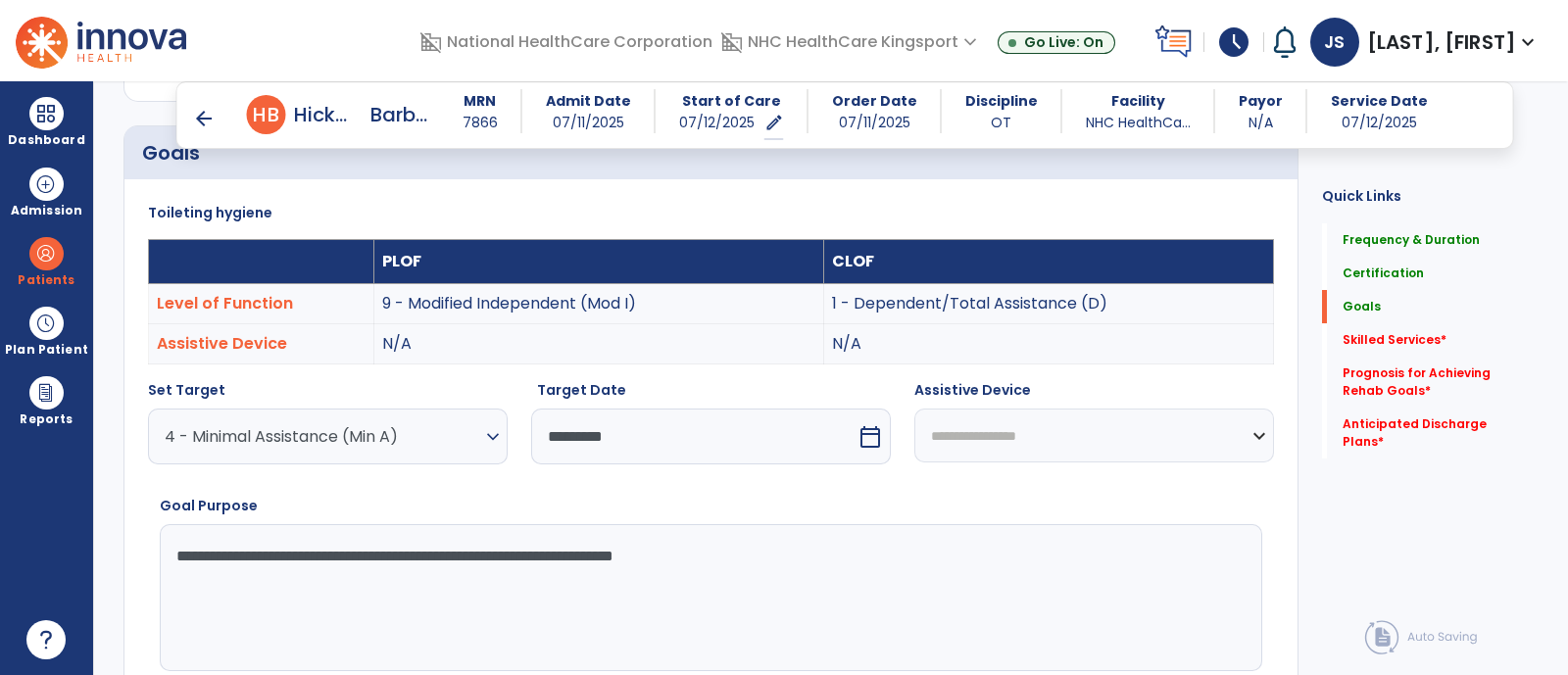drag, startPoint x: 833, startPoint y: 560, endPoint x: 27, endPoint y: 450, distance: 813.47157 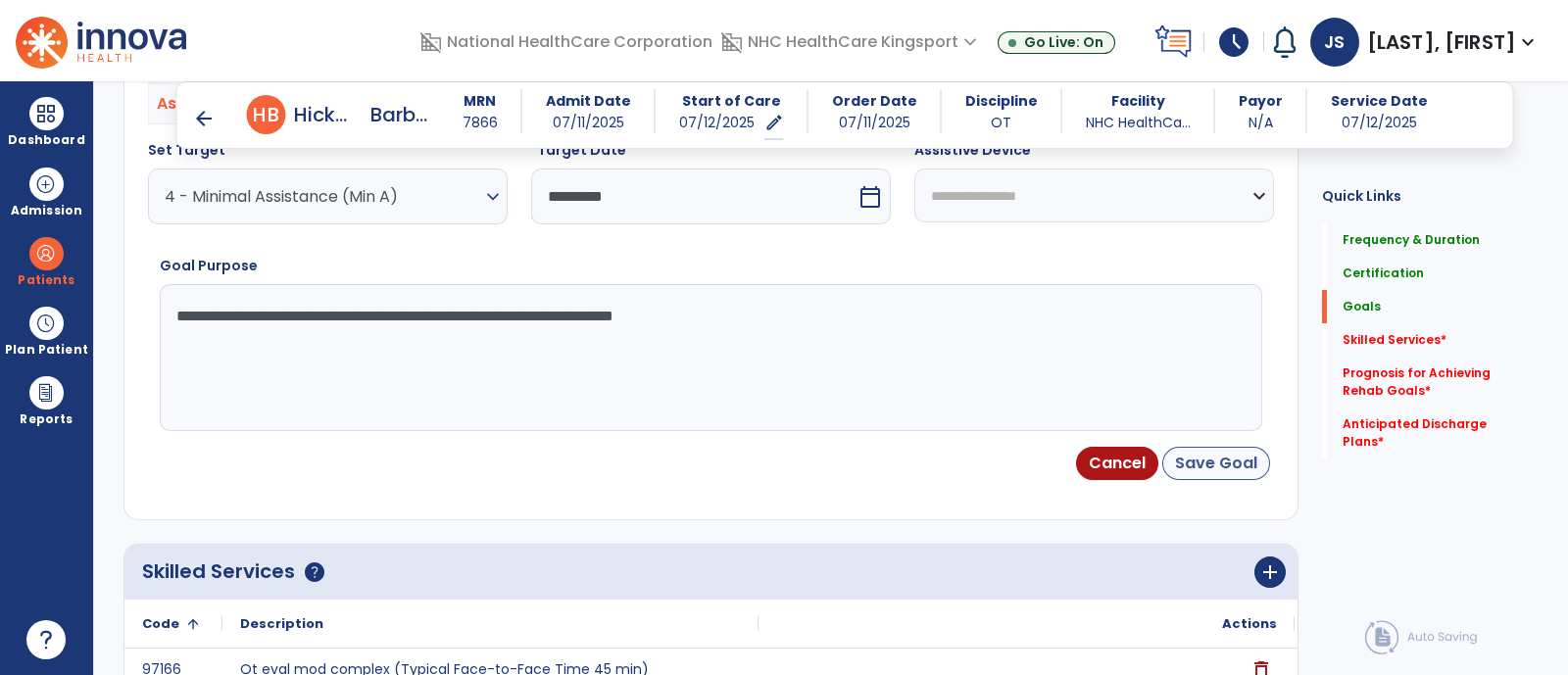type on "**********" 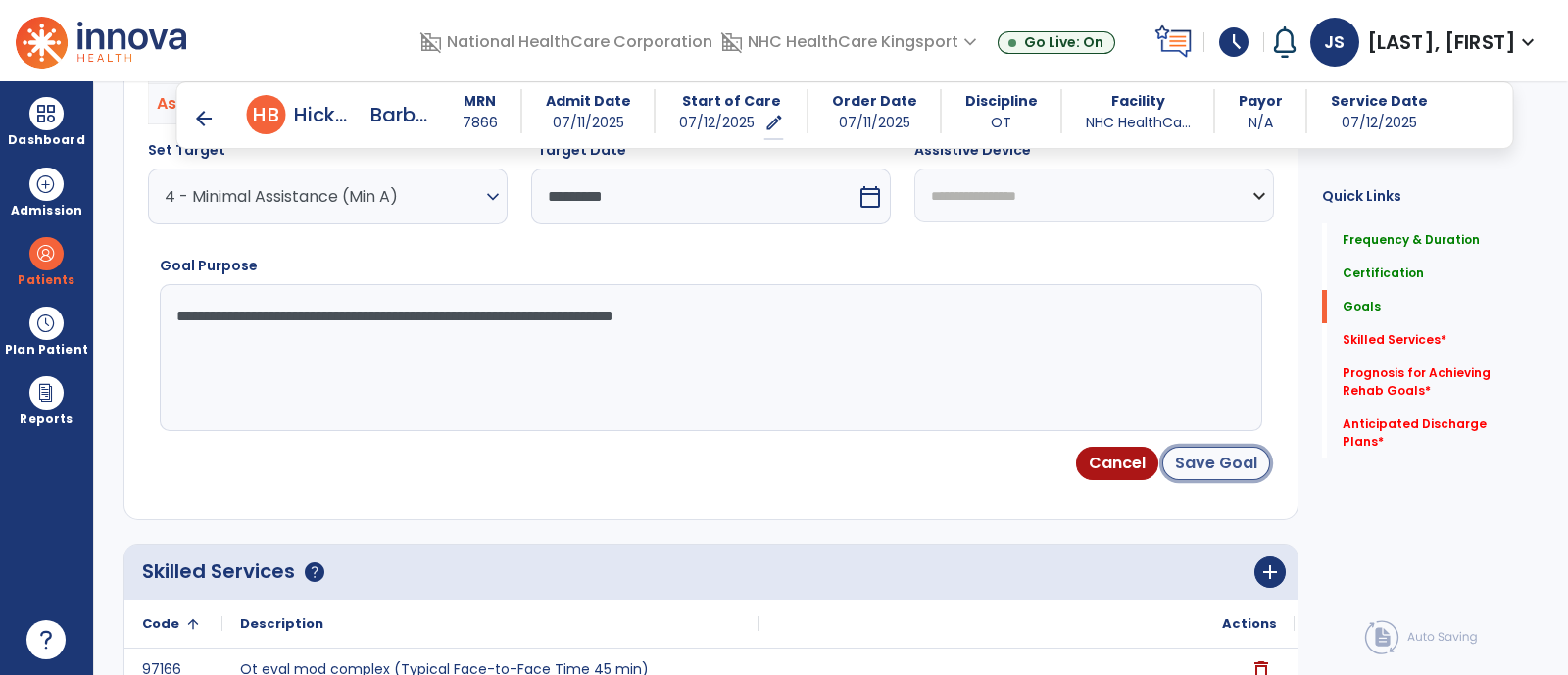 click on "Save Goal" at bounding box center [1216, 463] 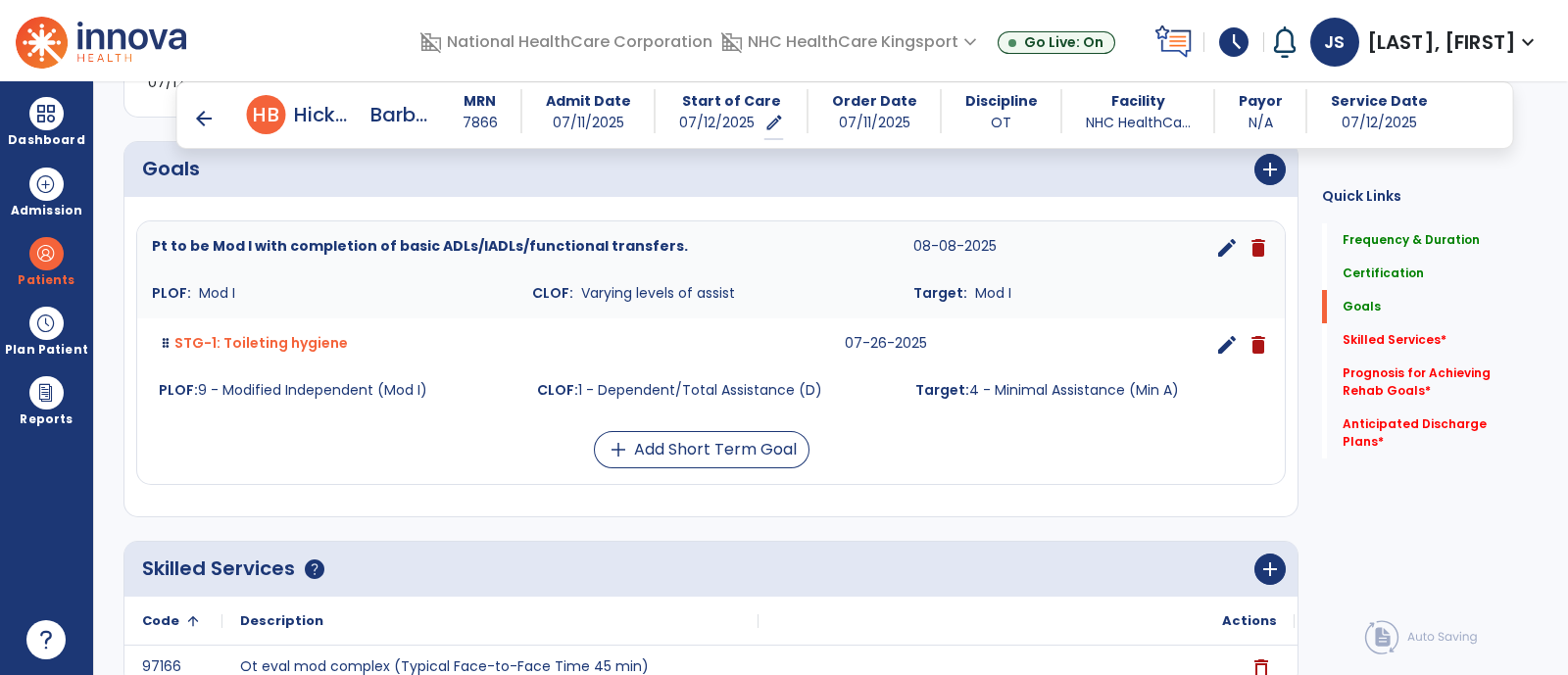 scroll, scrollTop: 474, scrollLeft: 0, axis: vertical 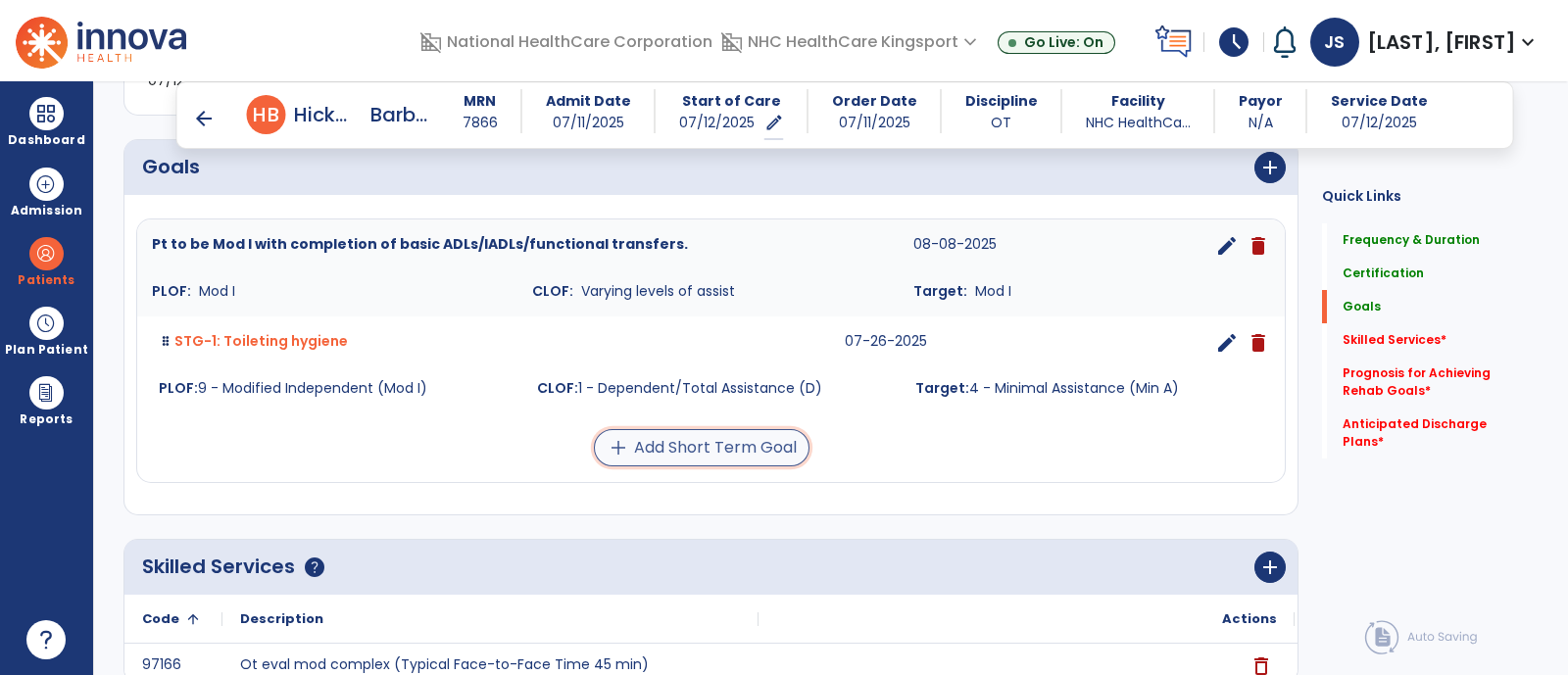 click on "add" at bounding box center [618, 448] 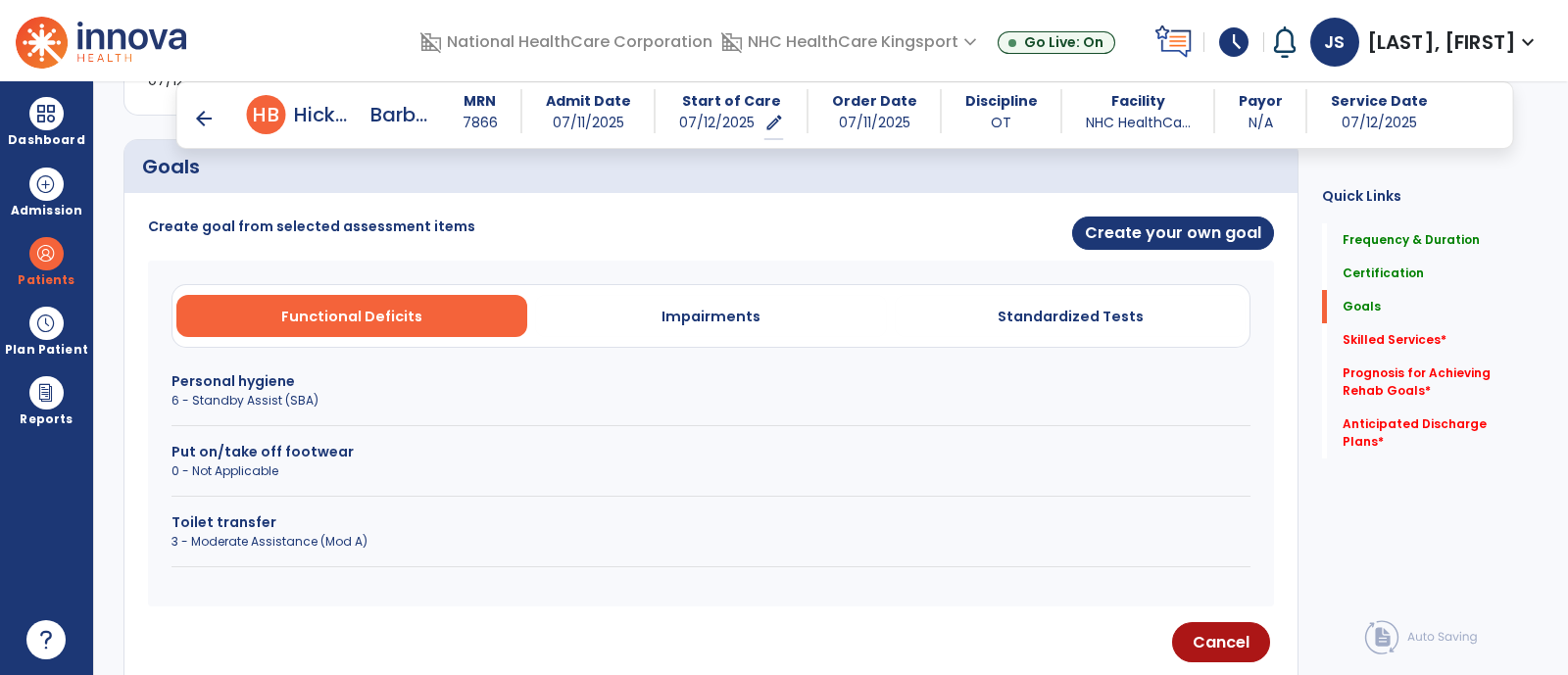 click on "0 - Not Applicable" at bounding box center (710, 471) 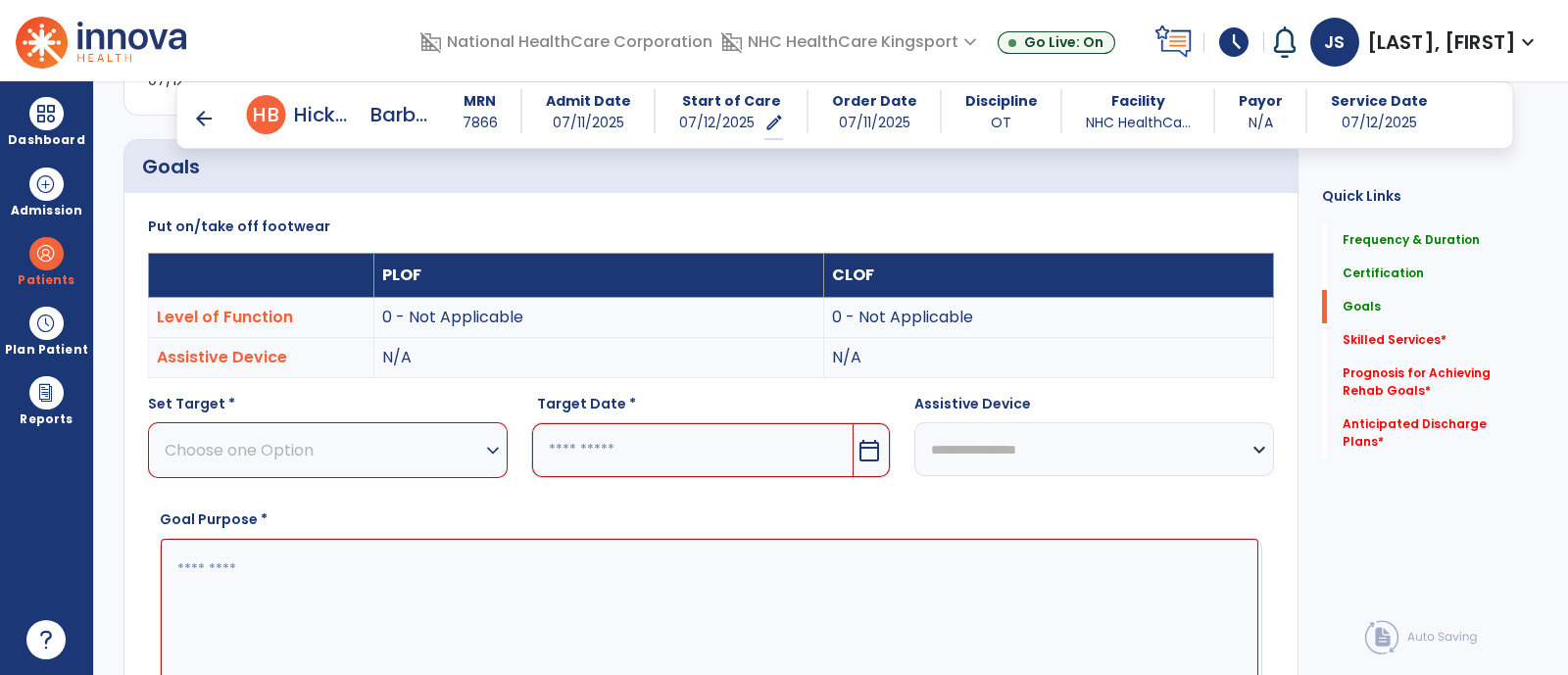 click on "expand_more" at bounding box center [493, 451] 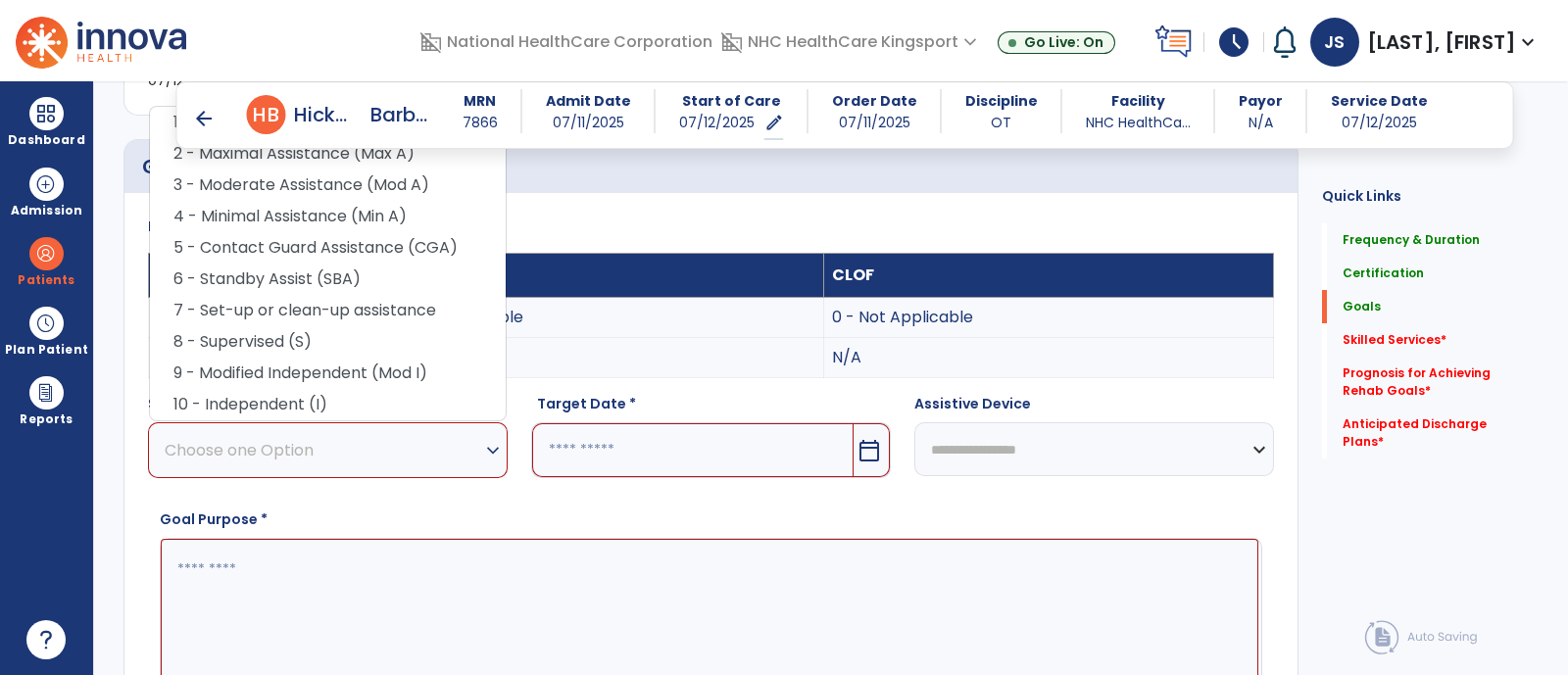 click at bounding box center [710, 612] 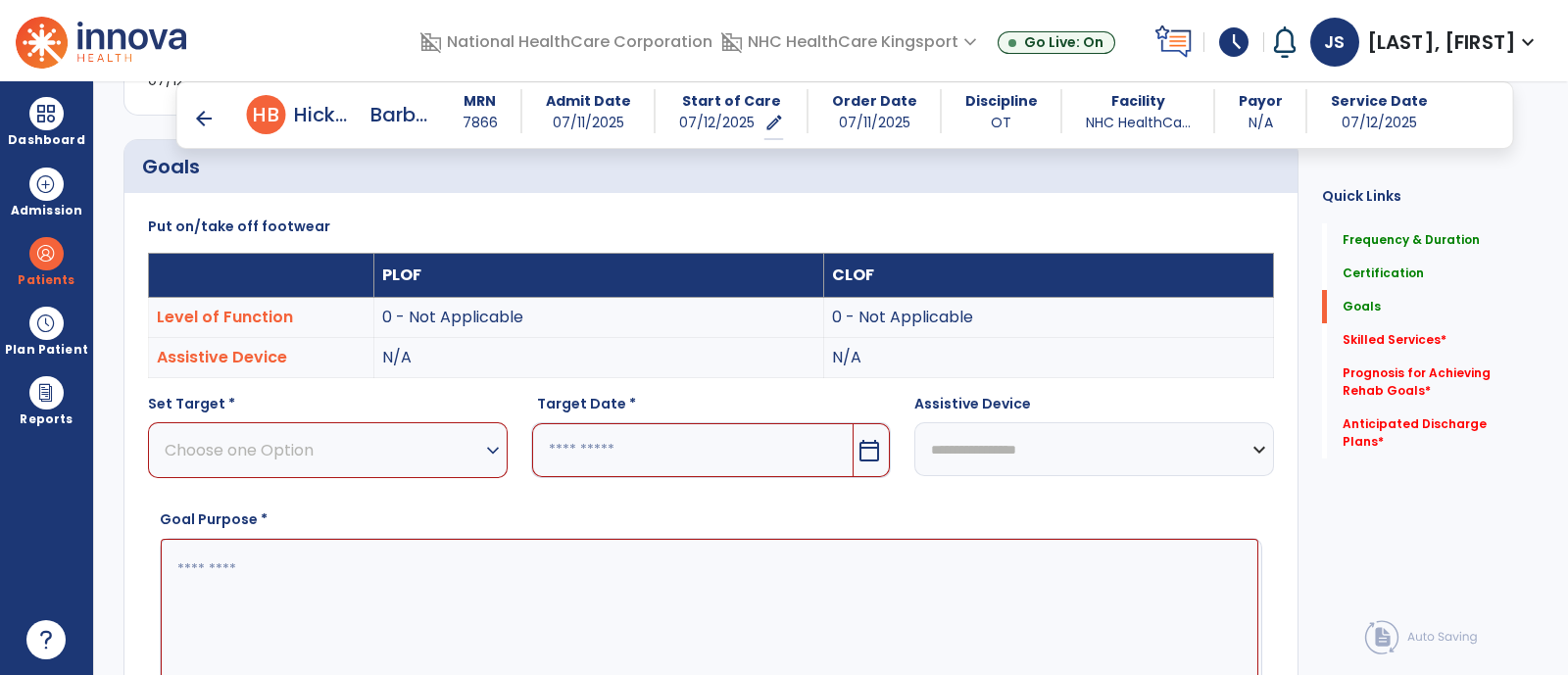 scroll, scrollTop: 699, scrollLeft: 0, axis: vertical 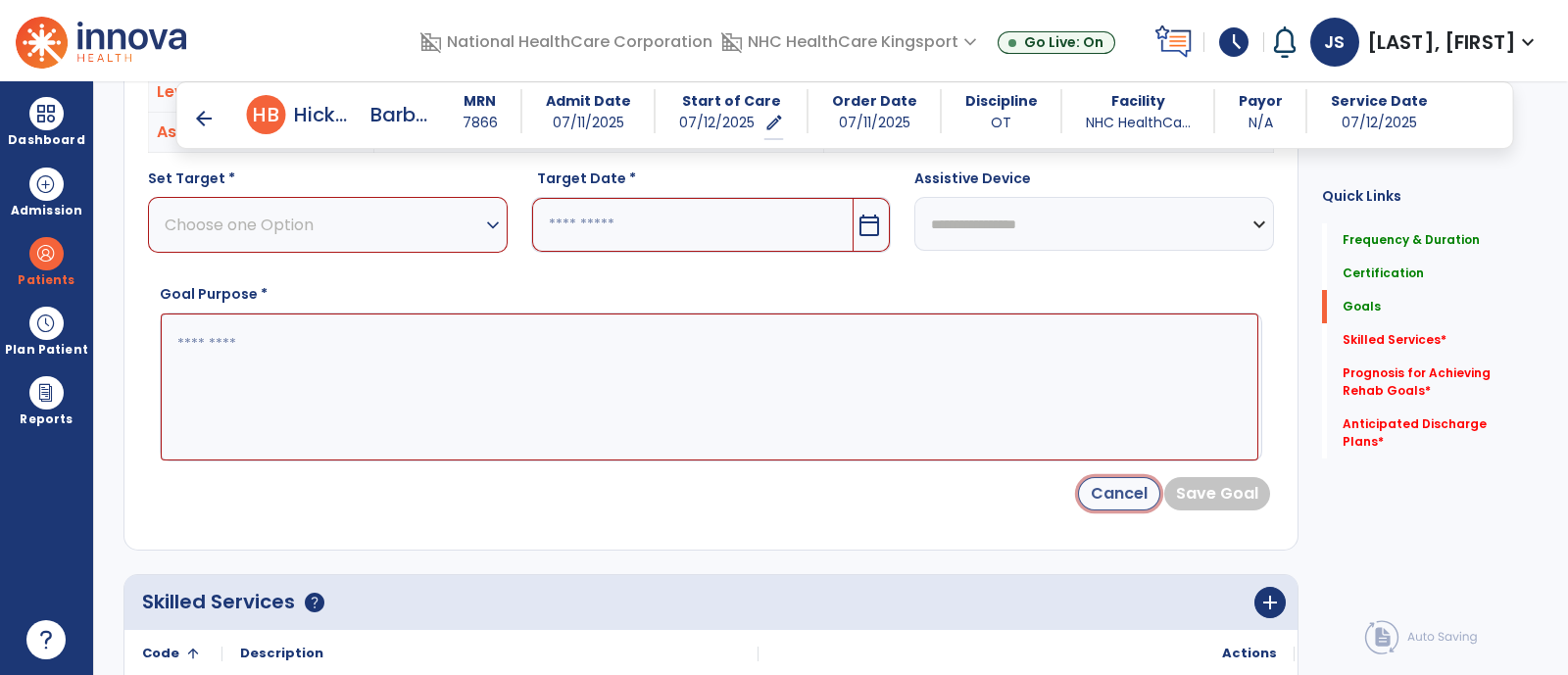 click on "Cancel" at bounding box center [1119, 494] 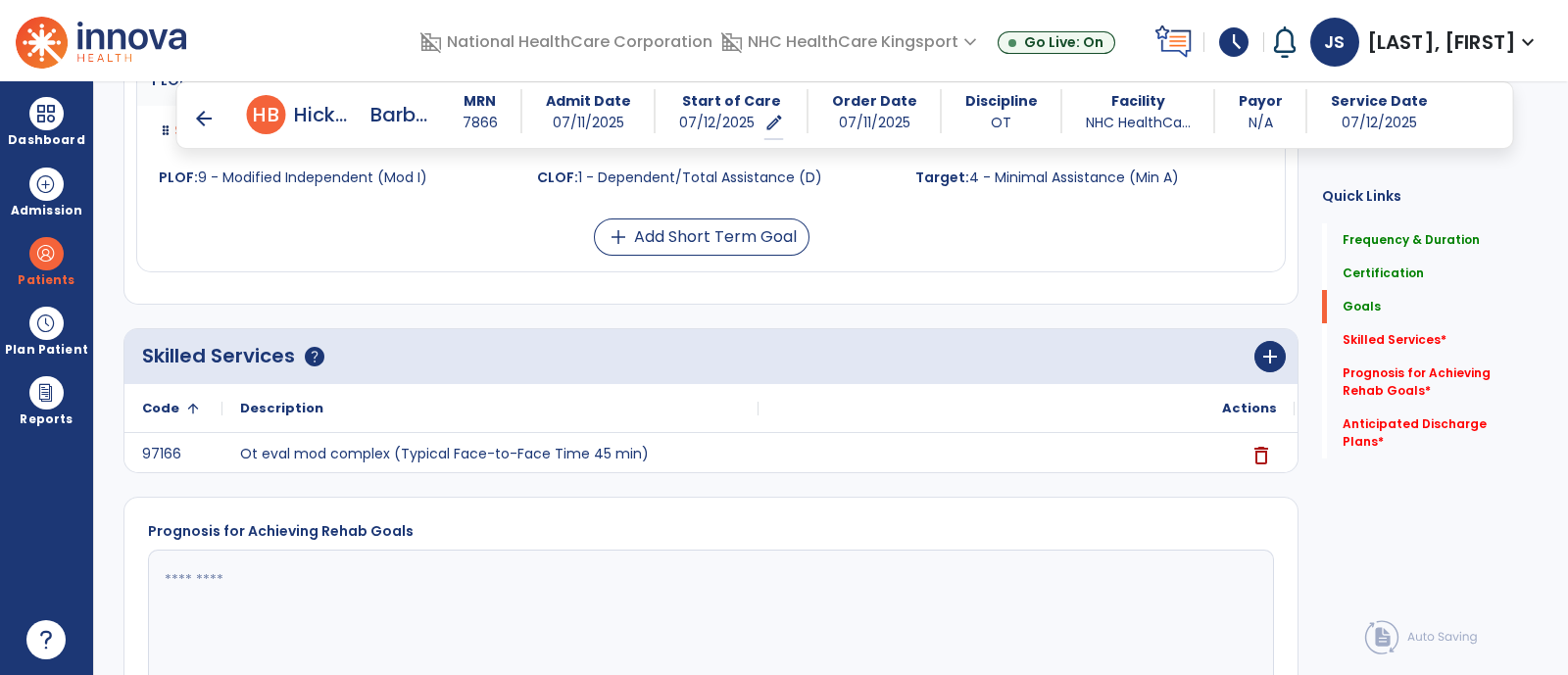 scroll, scrollTop: 563, scrollLeft: 0, axis: vertical 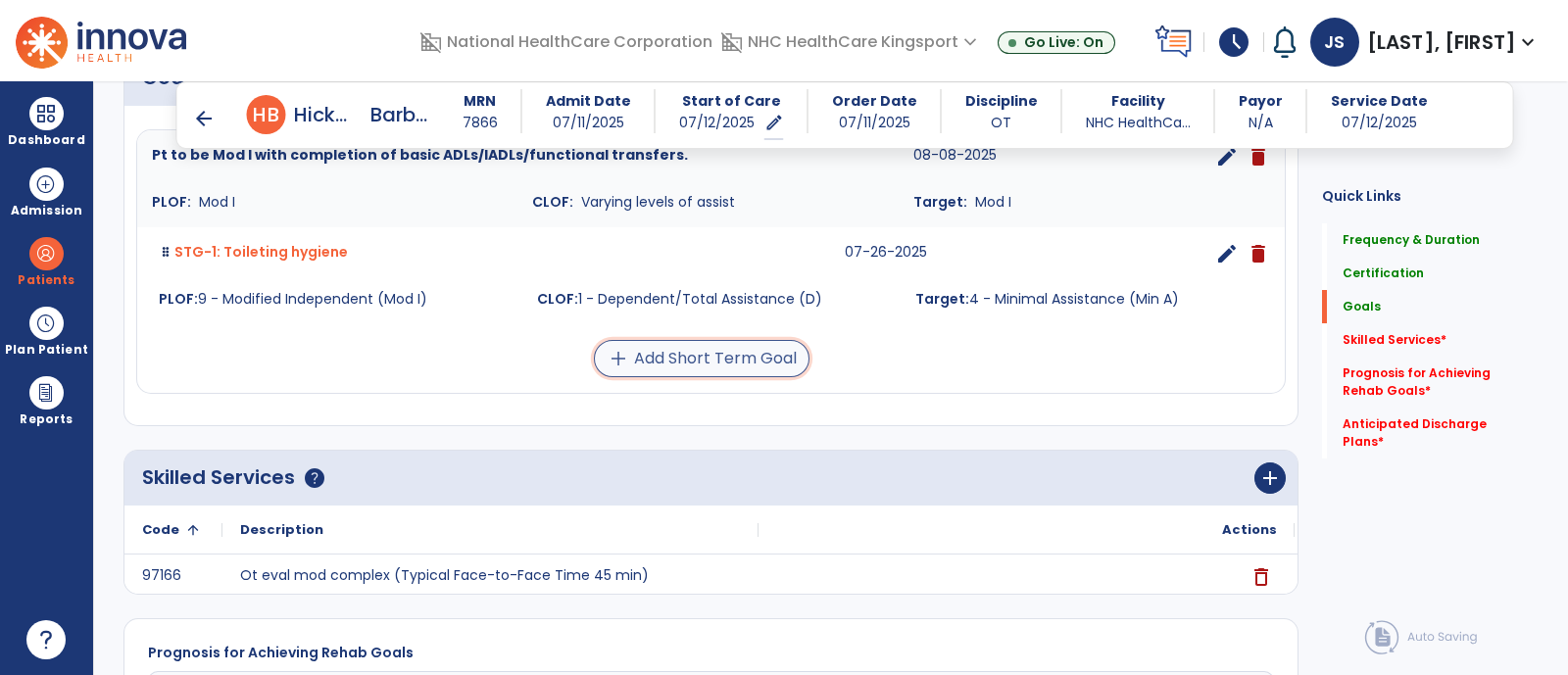click on "add  Add Short Term Goal" at bounding box center (702, 359) 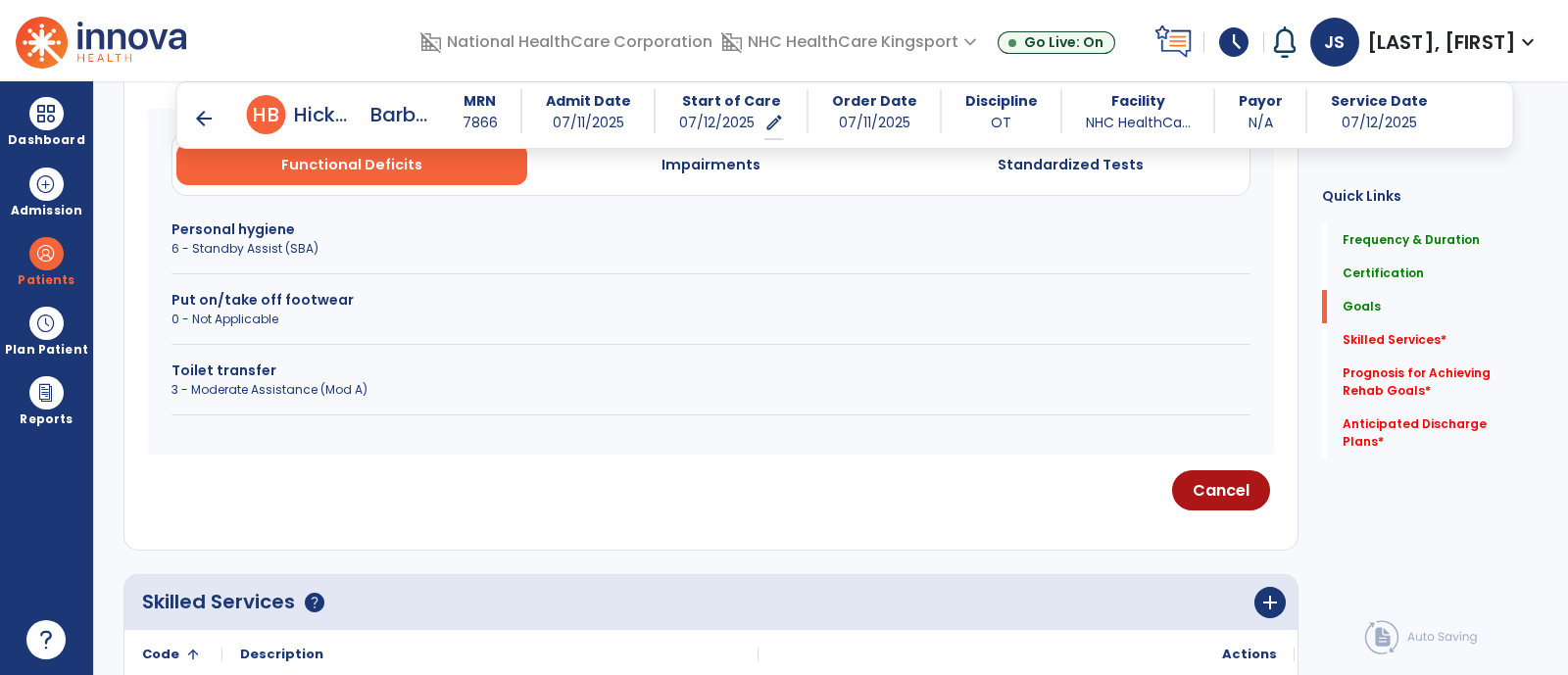 scroll, scrollTop: 506, scrollLeft: 0, axis: vertical 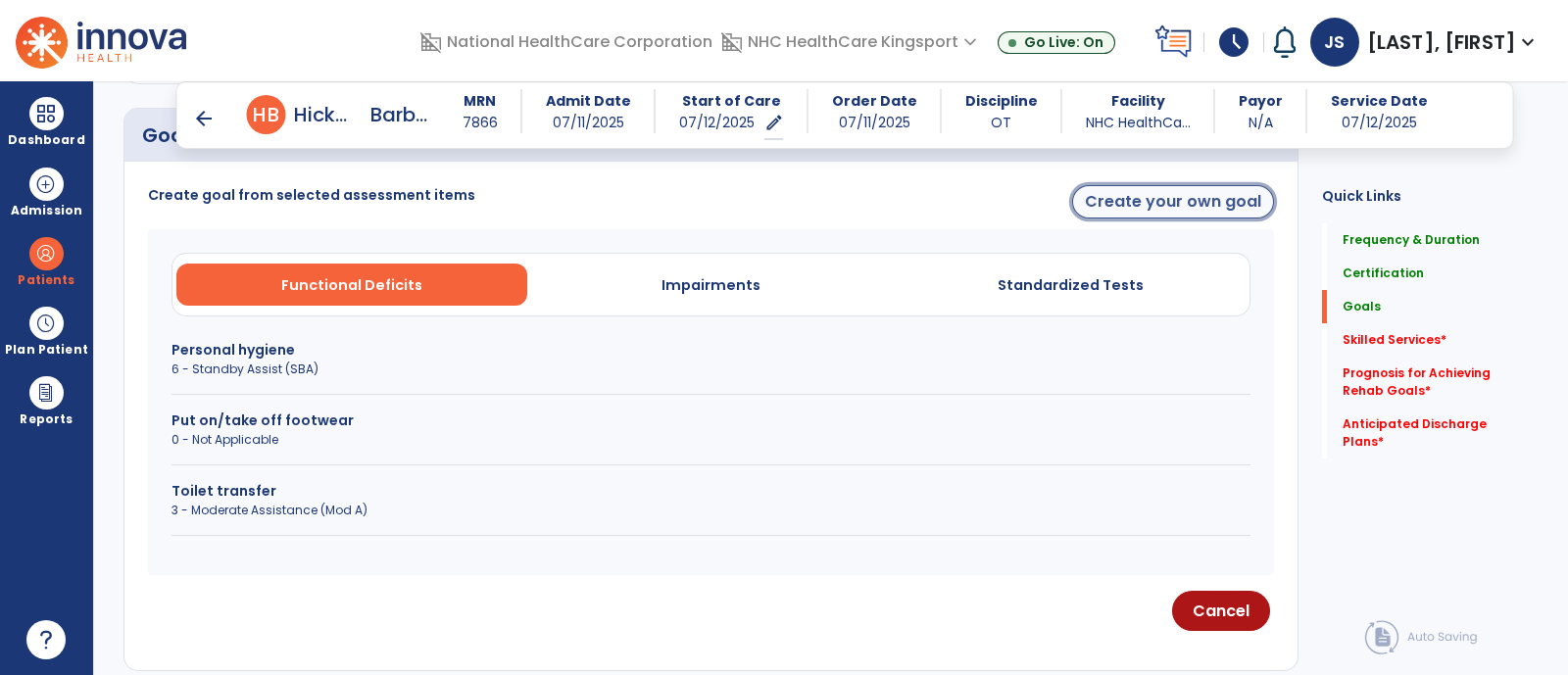 click on "Create your own goal" at bounding box center (1173, 202) 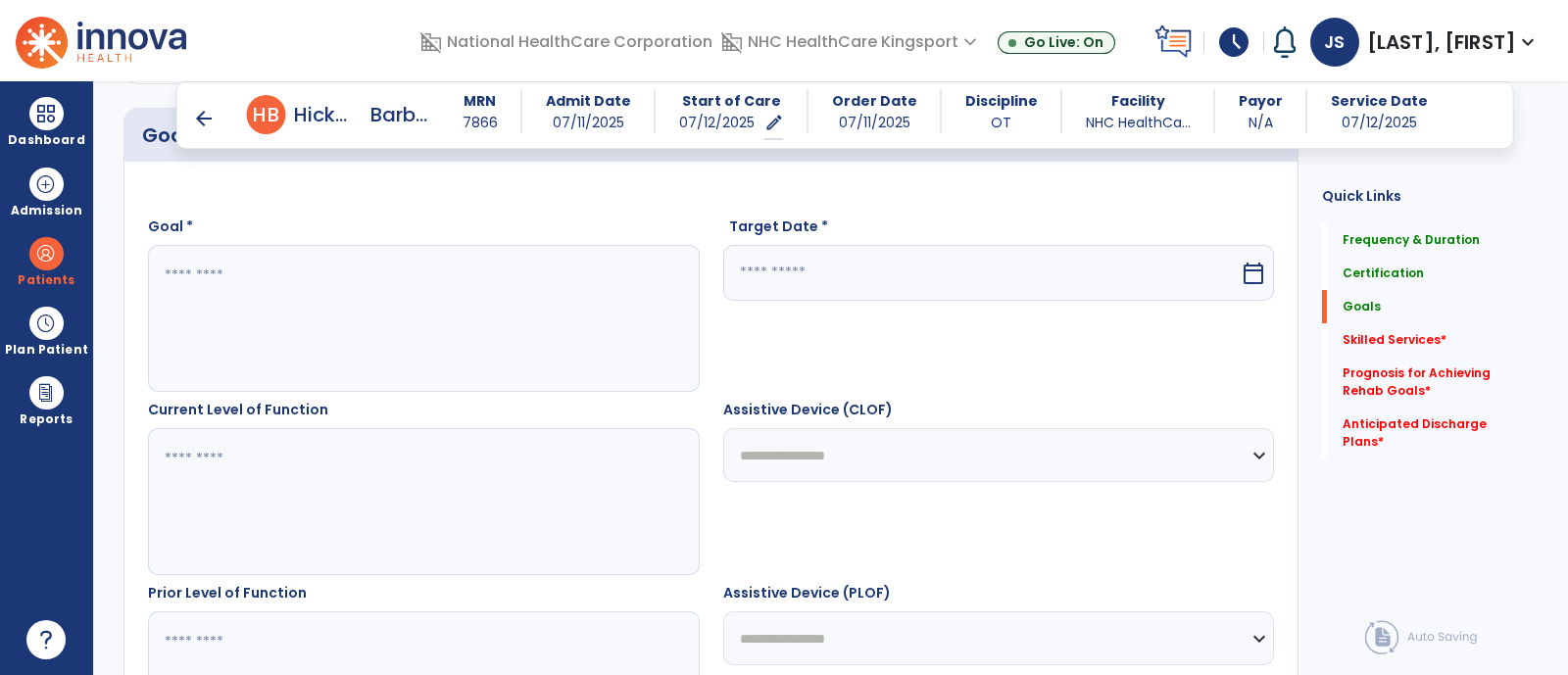 click at bounding box center (422, 318) 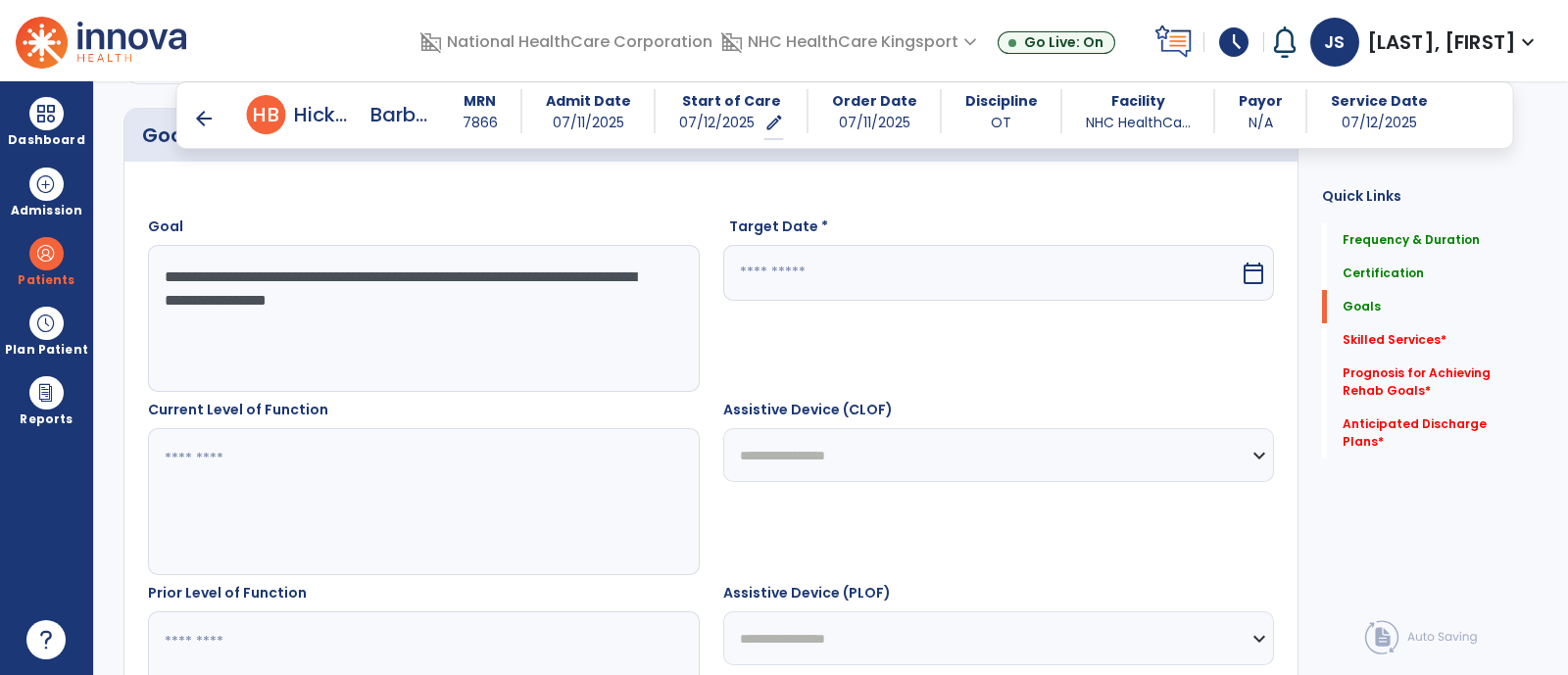 type on "**********" 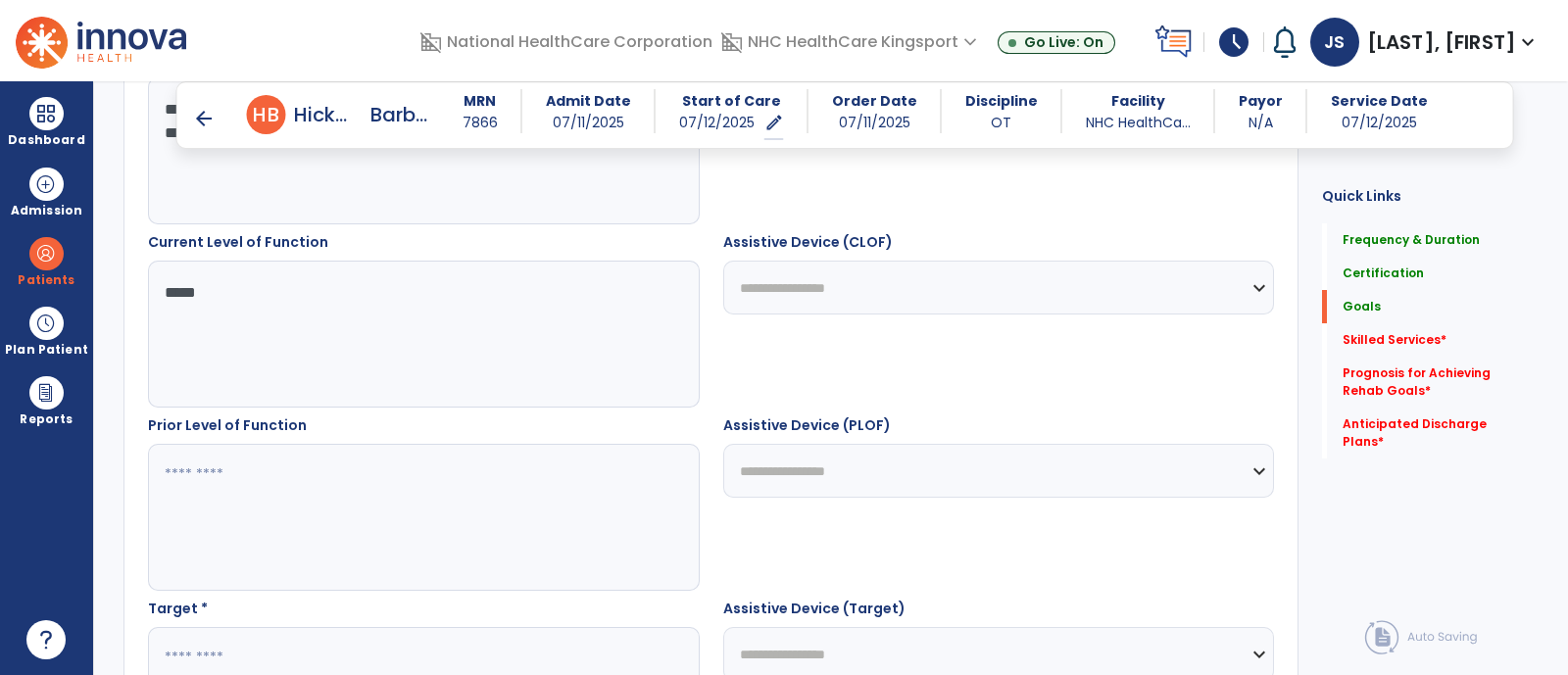 scroll, scrollTop: 680, scrollLeft: 0, axis: vertical 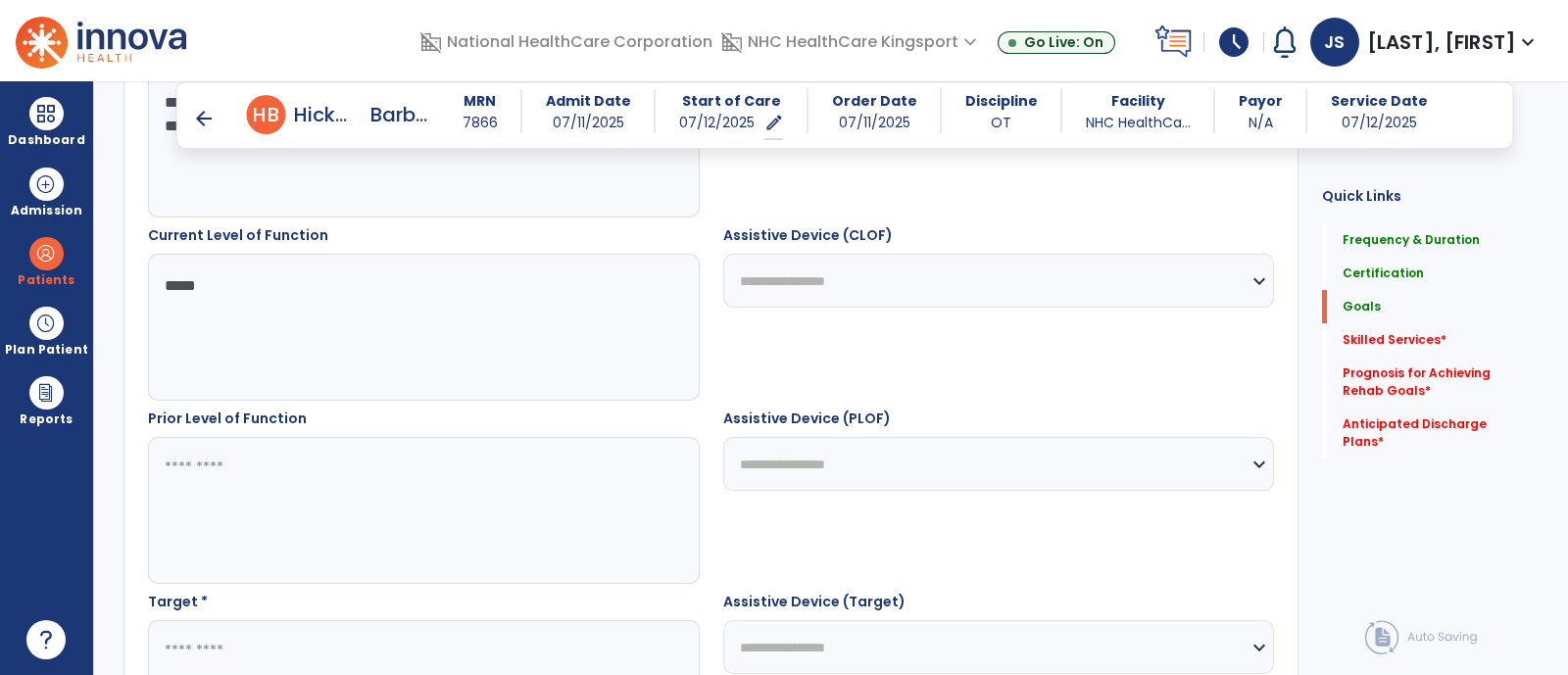 type on "*****" 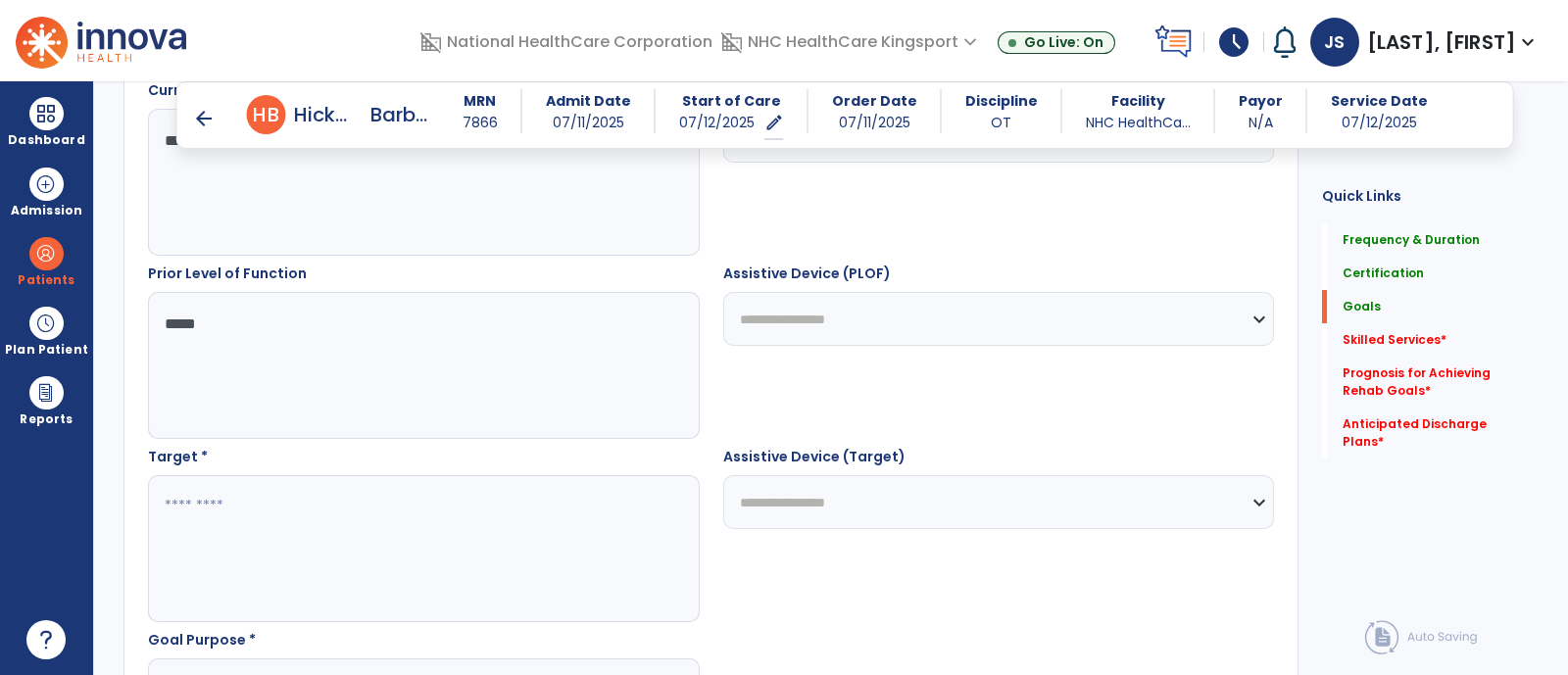 scroll, scrollTop: 827, scrollLeft: 0, axis: vertical 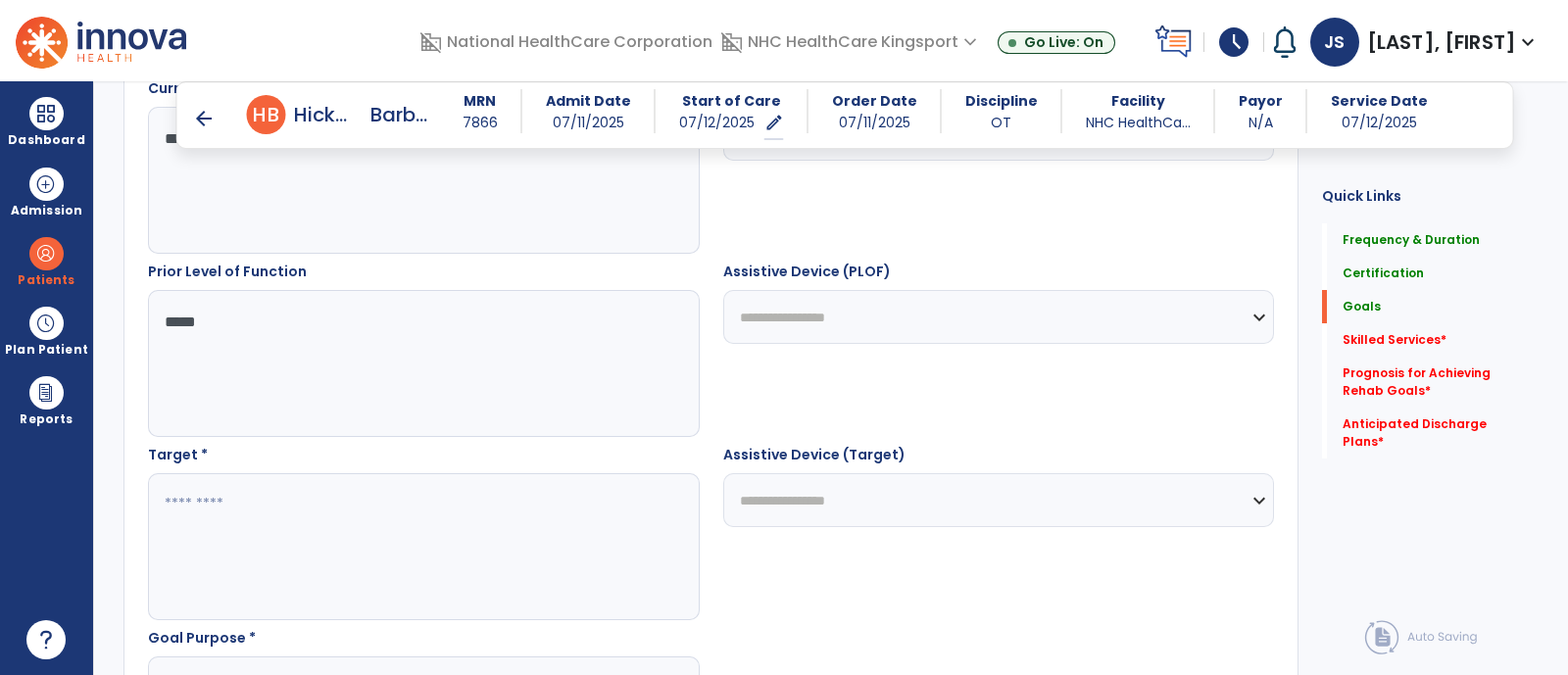 type on "*****" 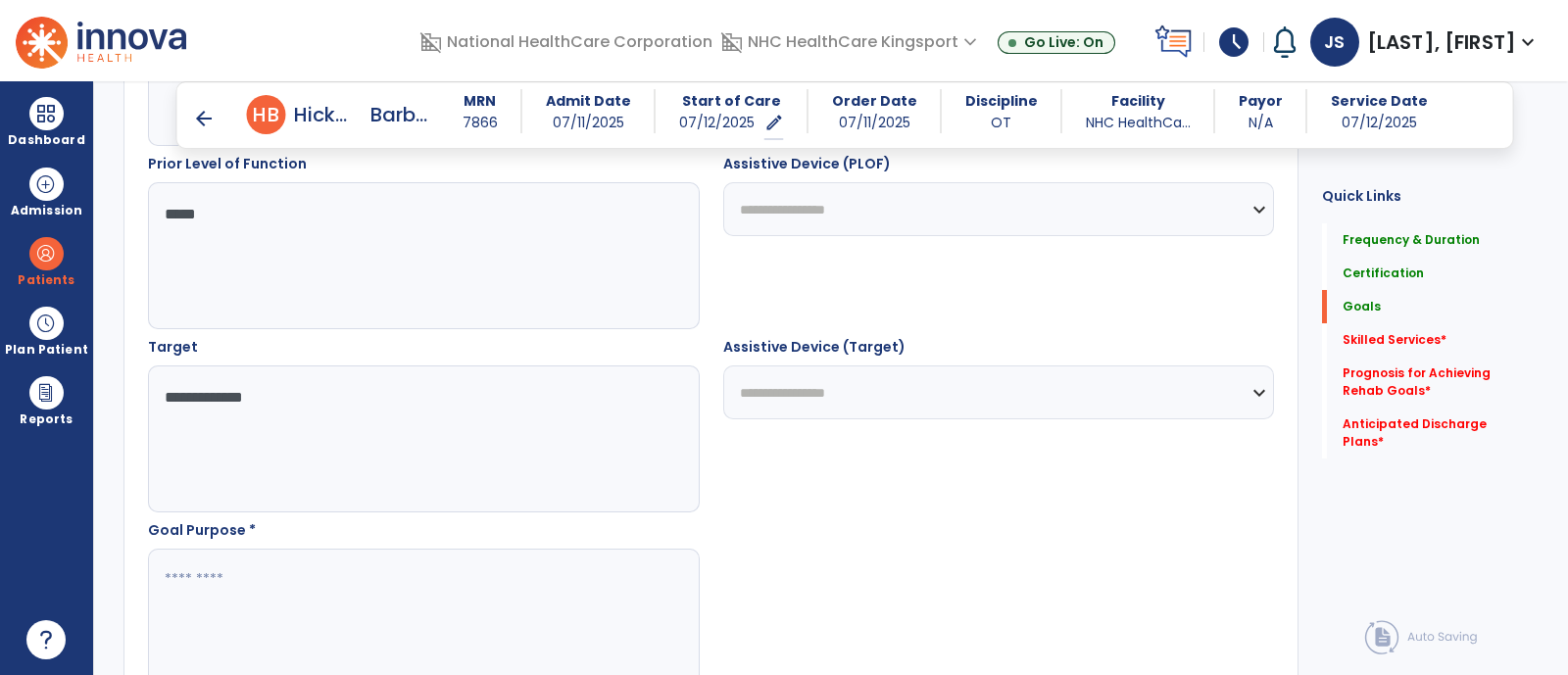 scroll, scrollTop: 940, scrollLeft: 0, axis: vertical 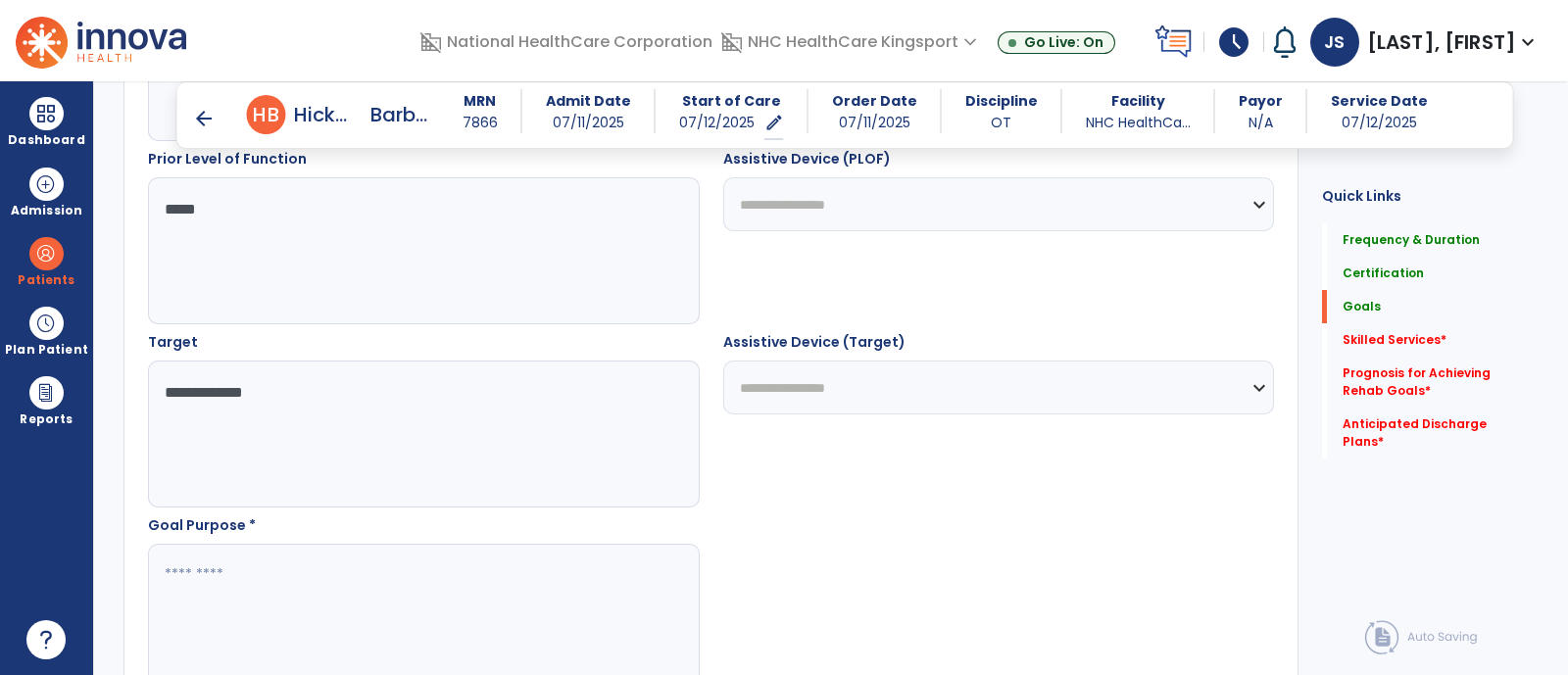 type on "**********" 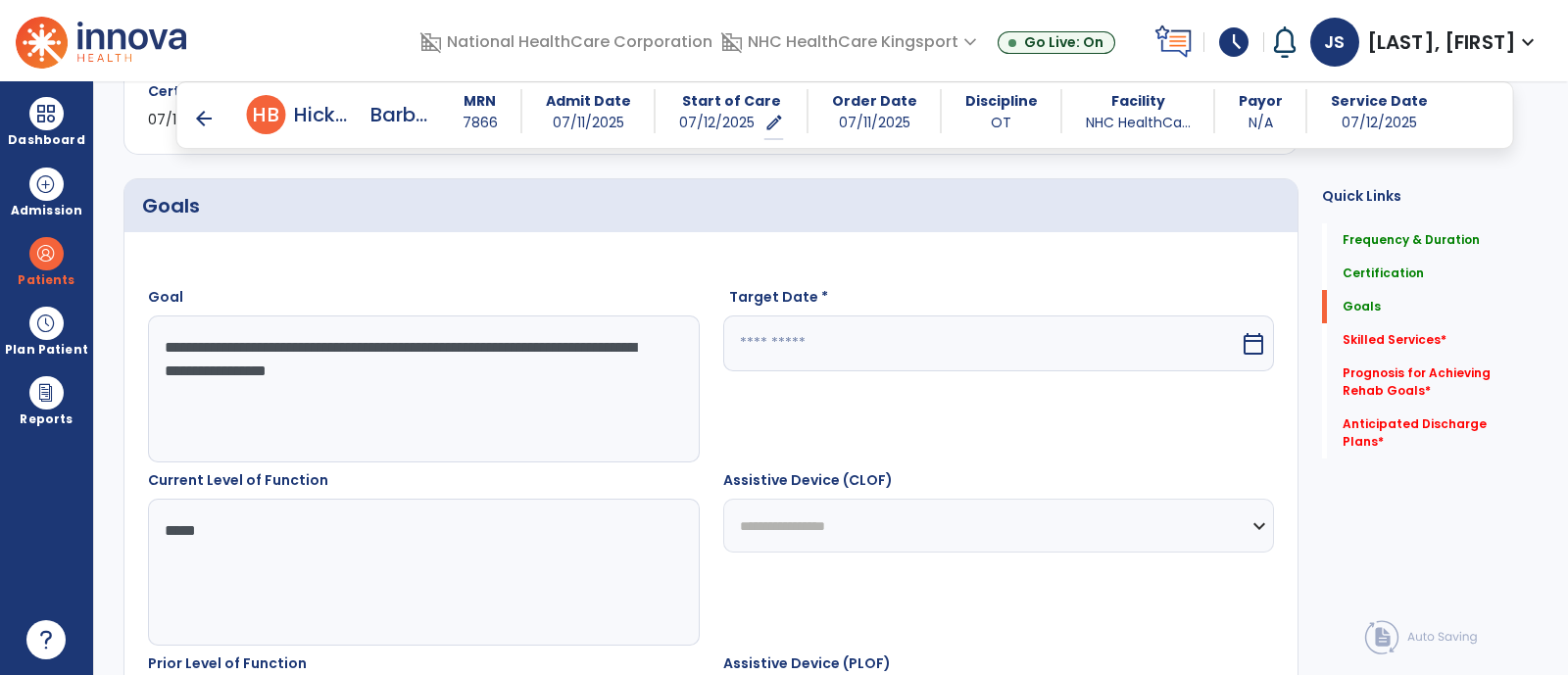 scroll, scrollTop: 433, scrollLeft: 0, axis: vertical 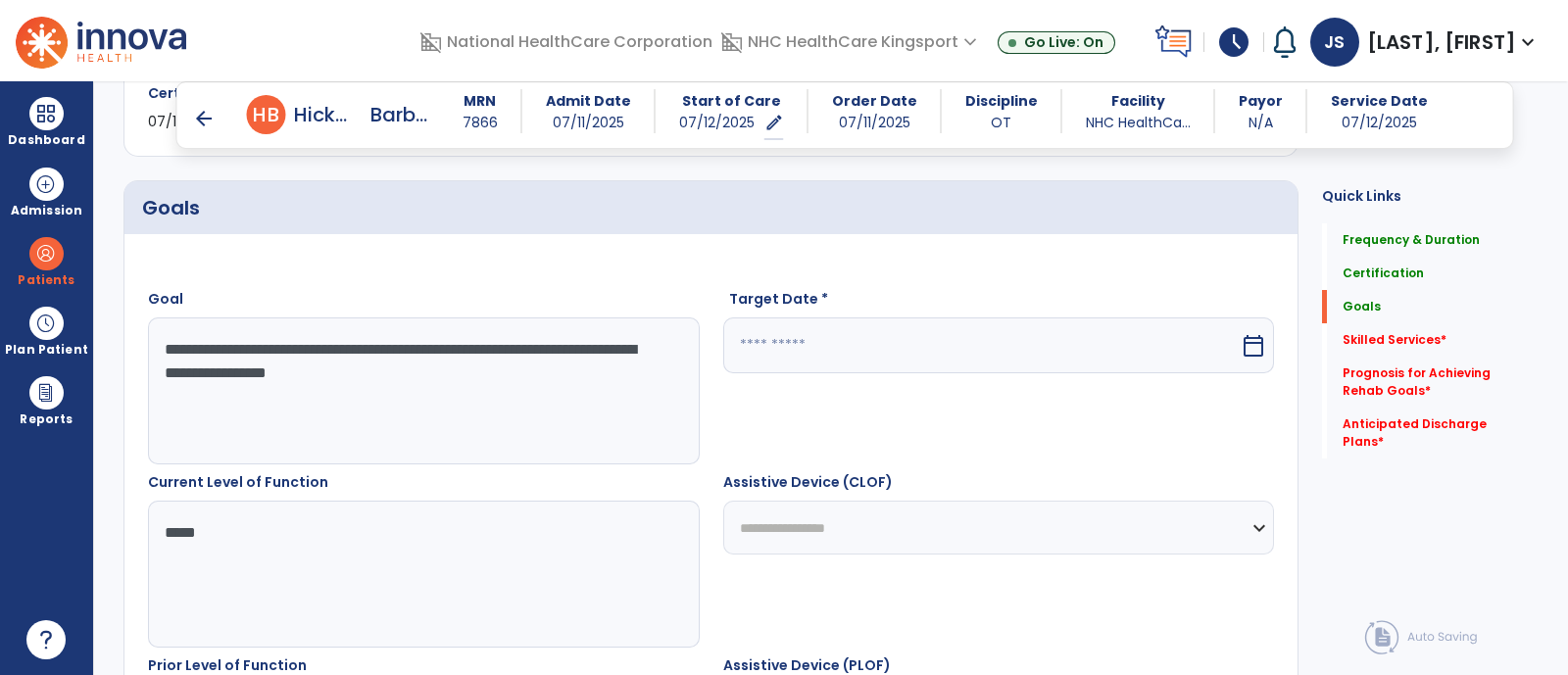 type on "**********" 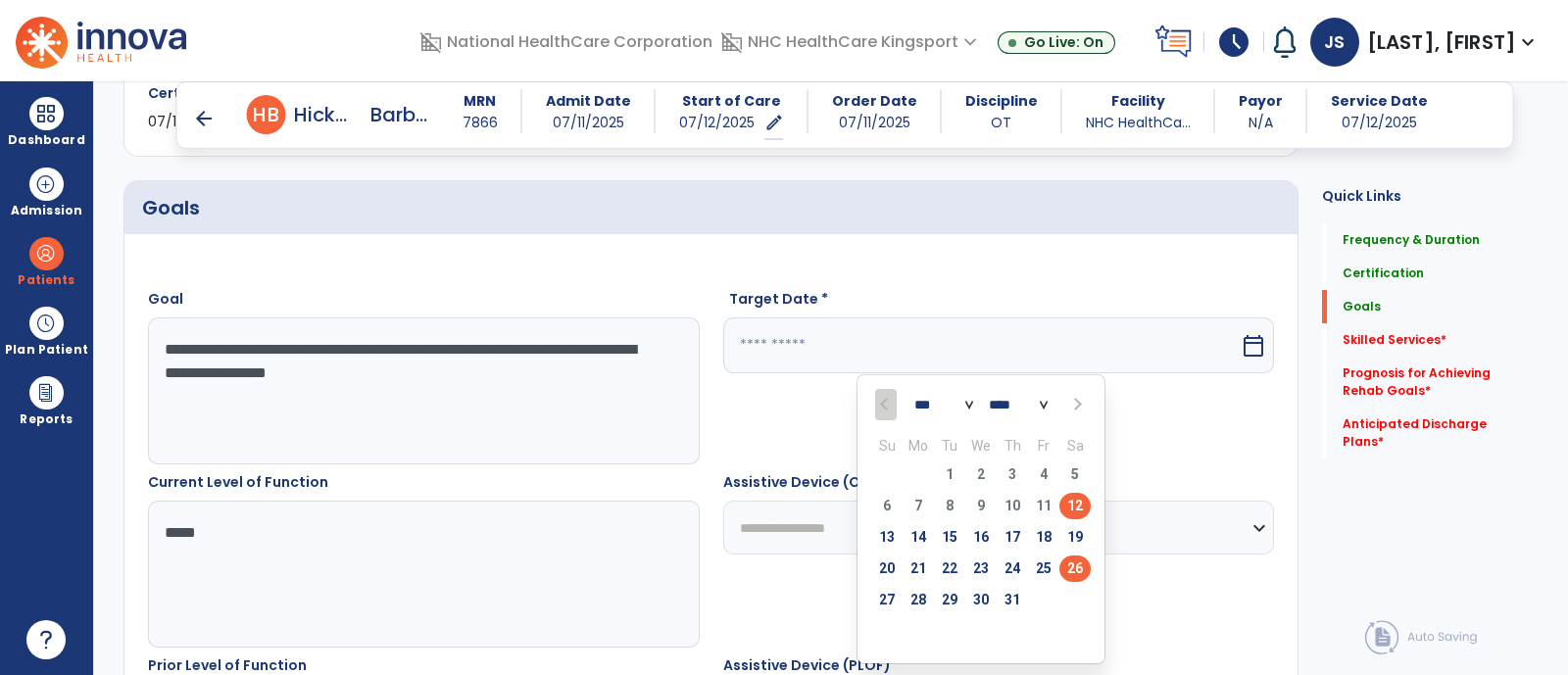 click on "26" at bounding box center (1075, 568) 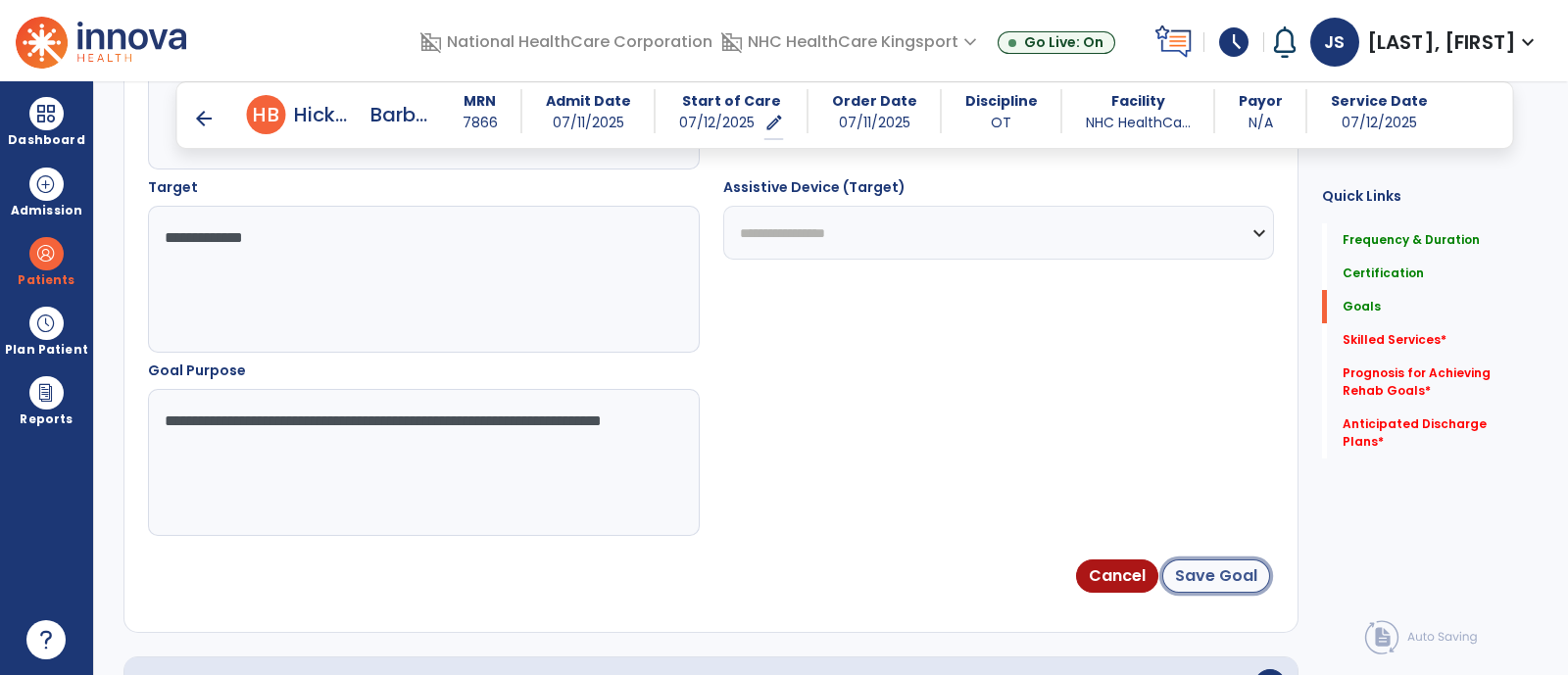 click on "Save Goal" at bounding box center (1216, 576) 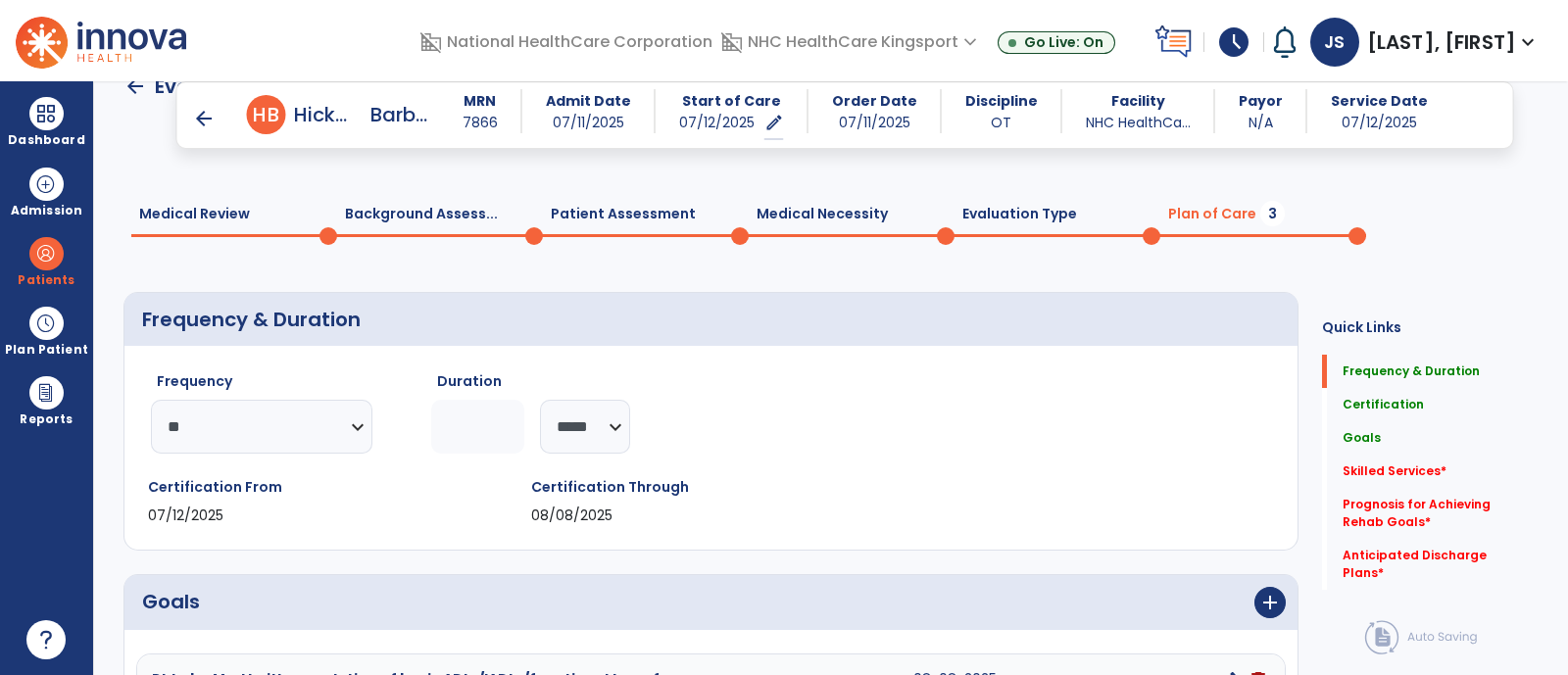 scroll, scrollTop: 479, scrollLeft: 0, axis: vertical 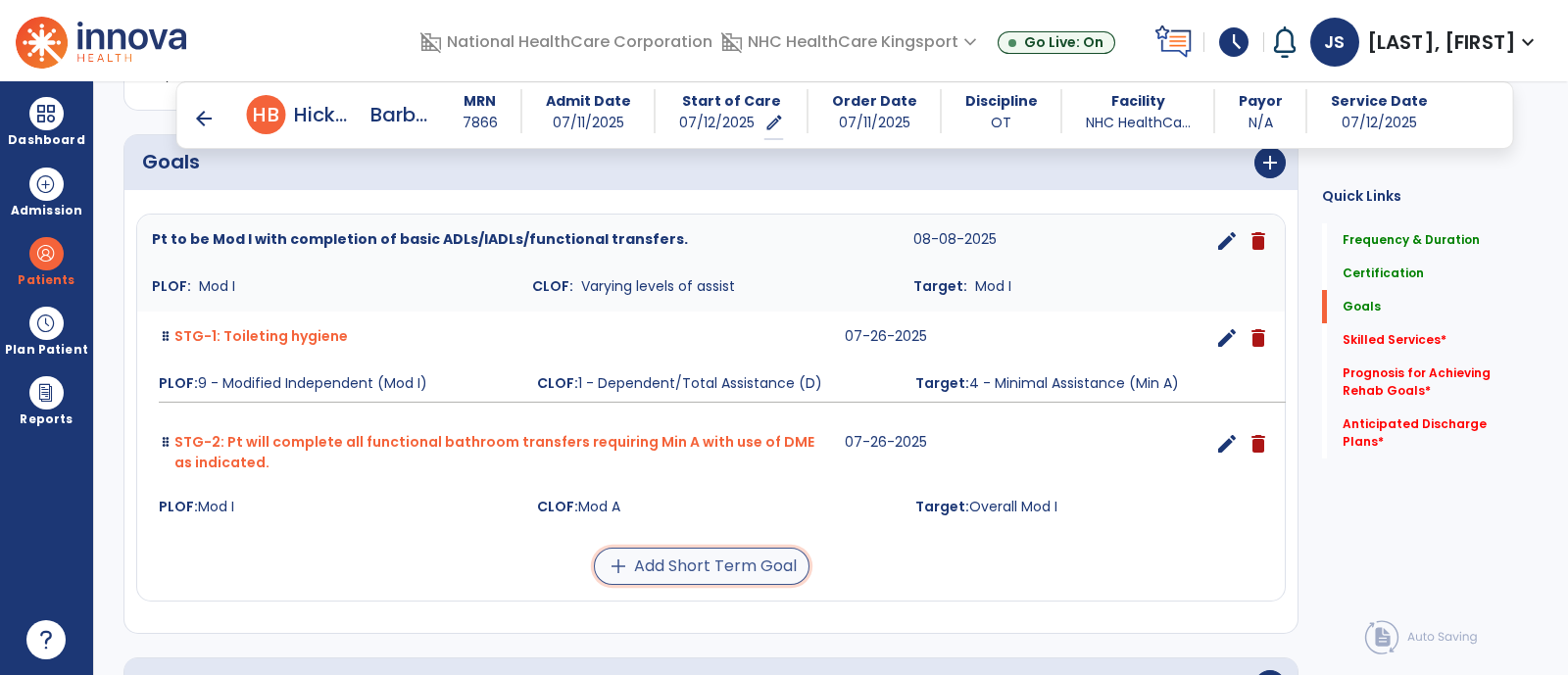 click on "add  Add Short Term Goal" at bounding box center [702, 566] 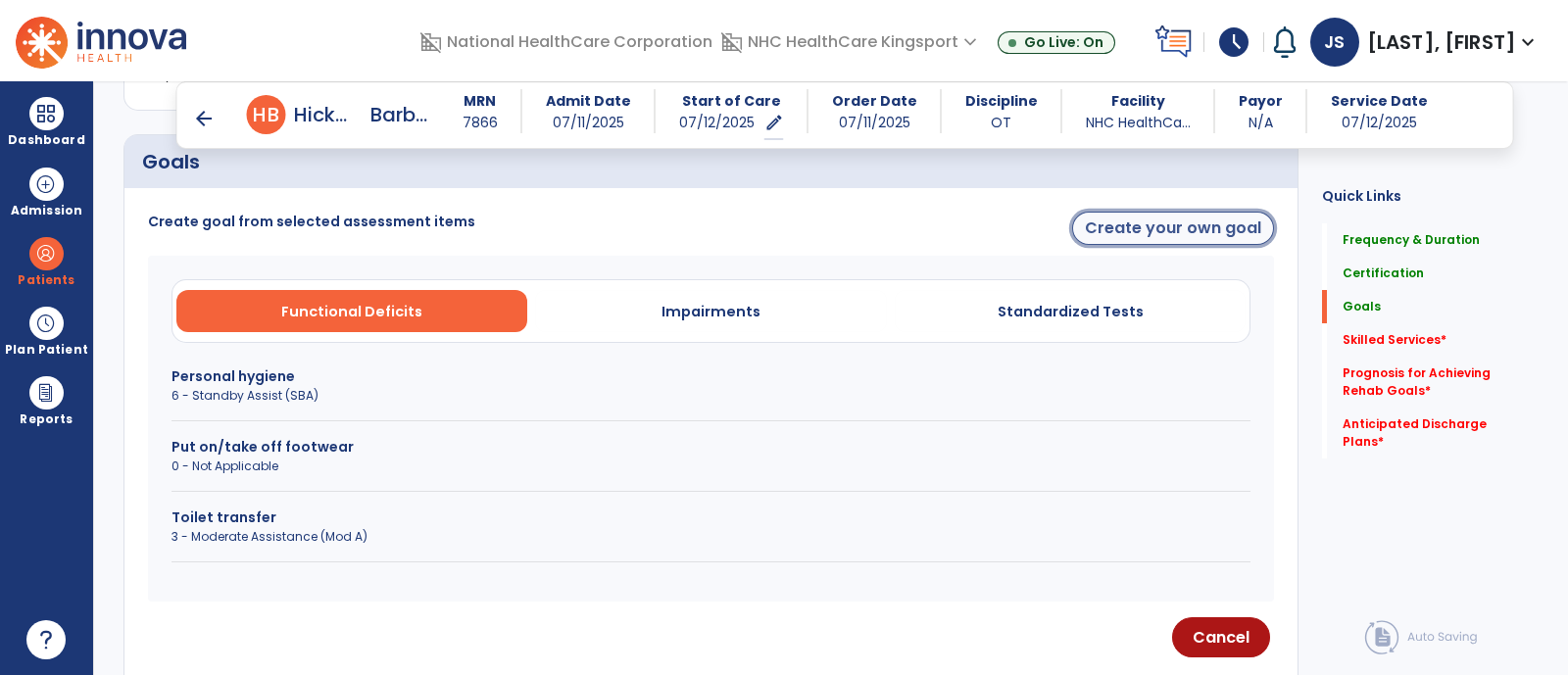 click on "Create your own goal" at bounding box center [1173, 228] 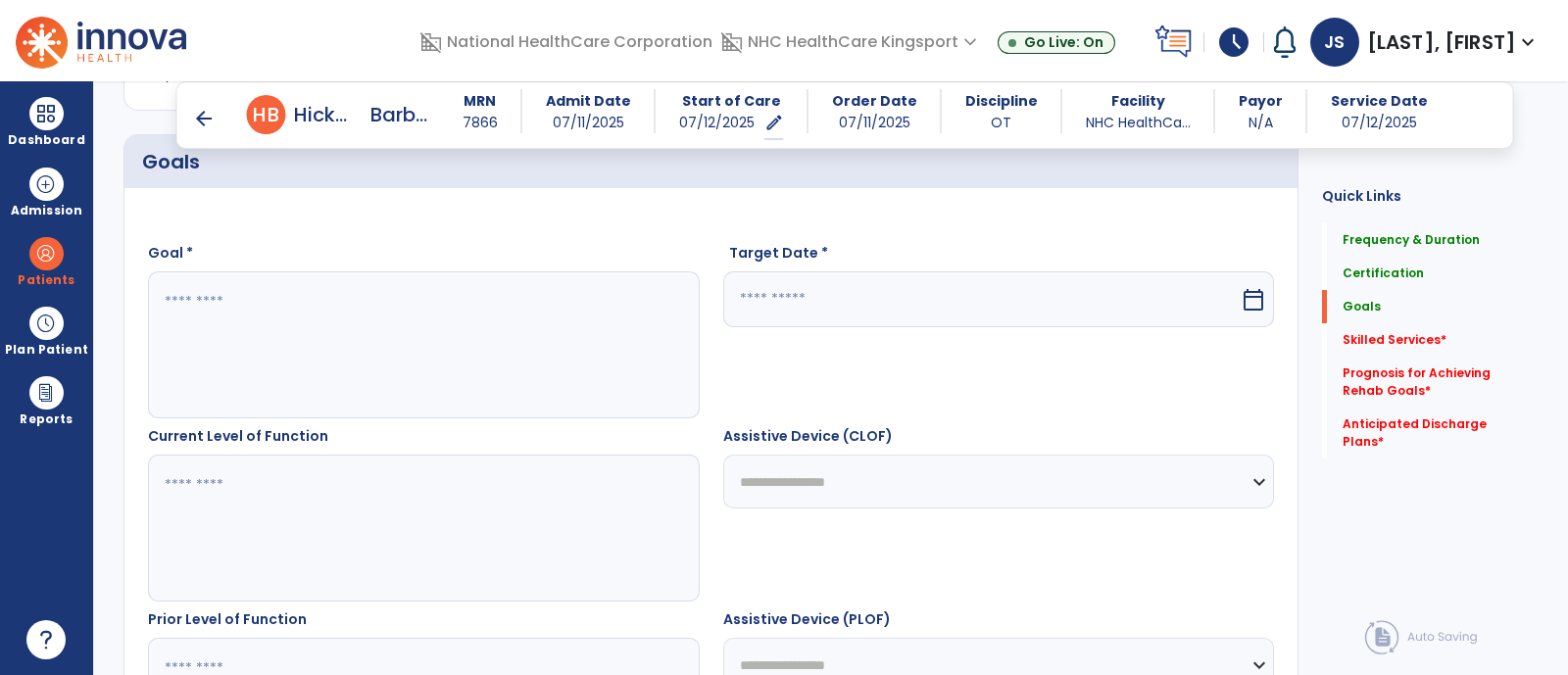 click at bounding box center [422, 345] 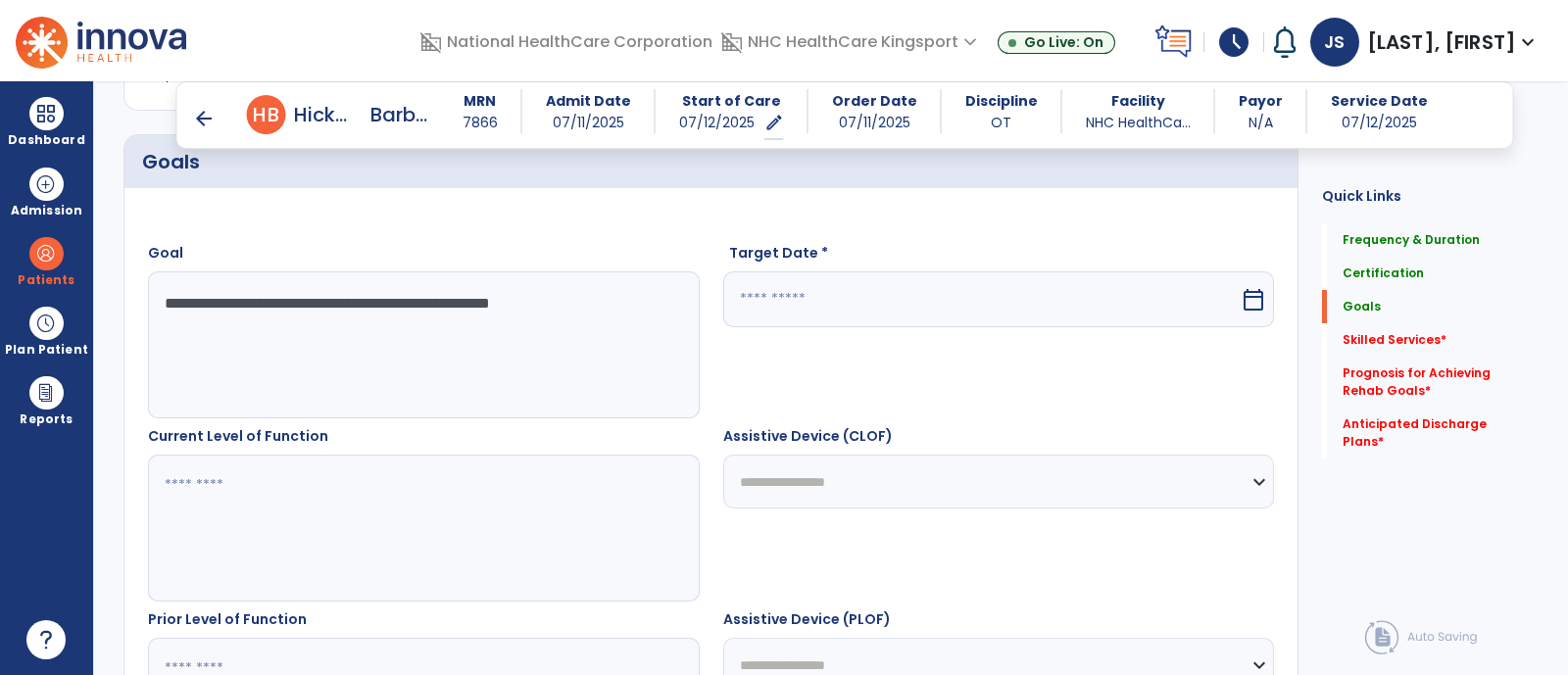 type on "**********" 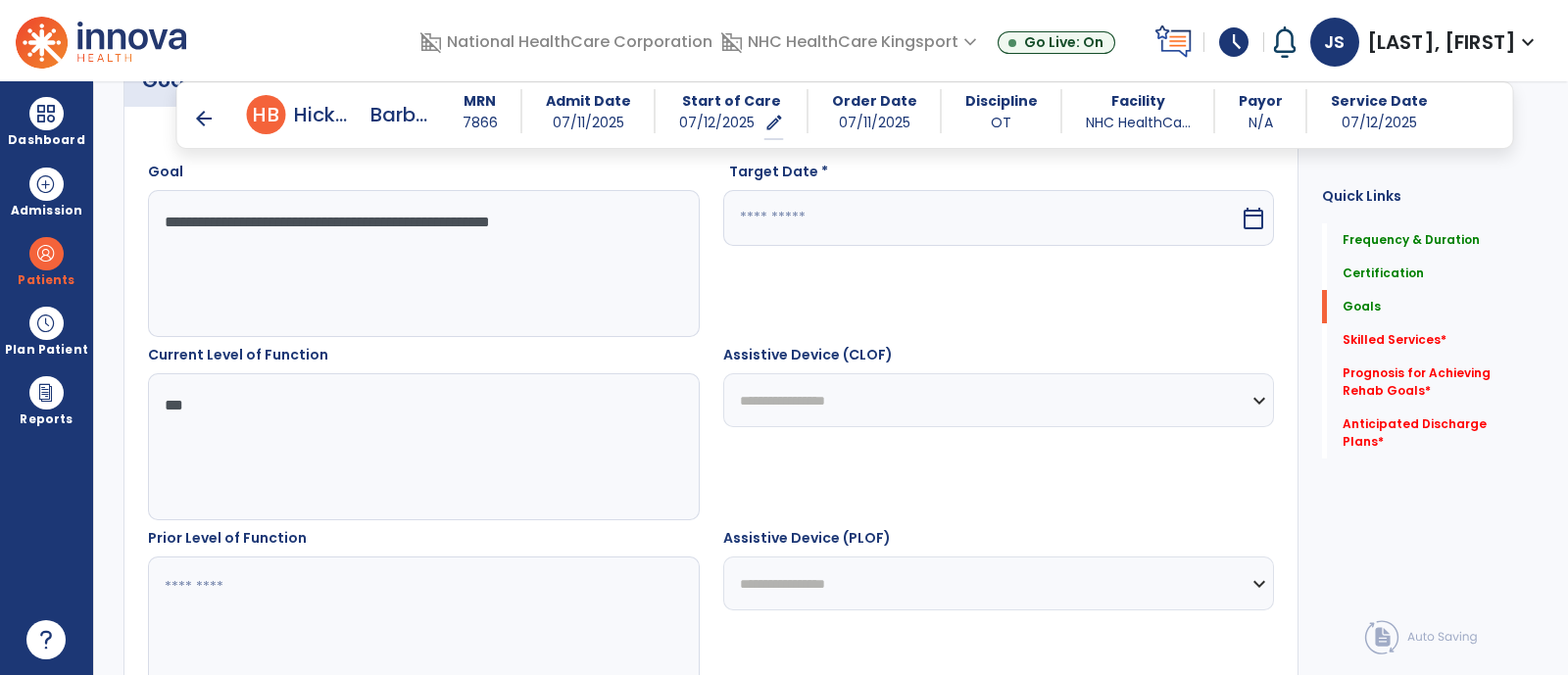 scroll, scrollTop: 647, scrollLeft: 0, axis: vertical 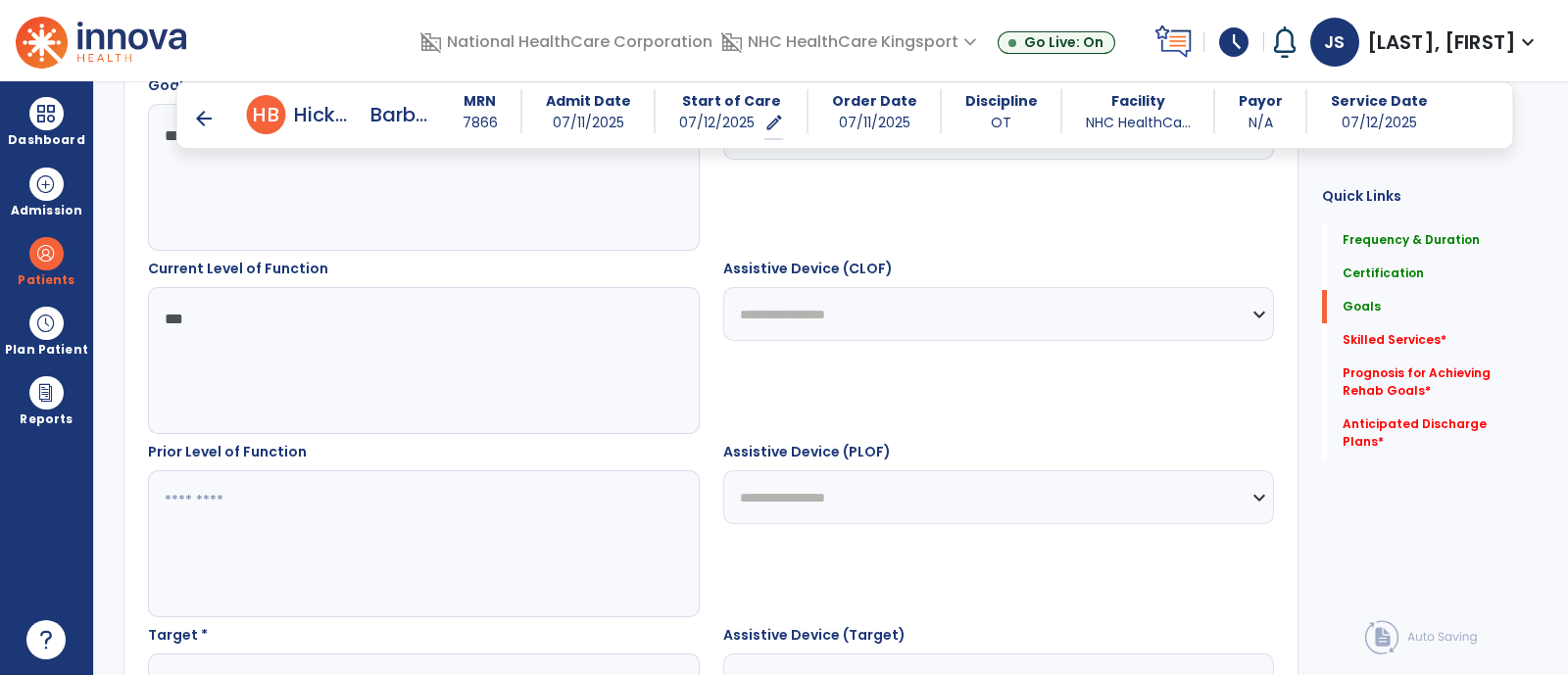 type on "***" 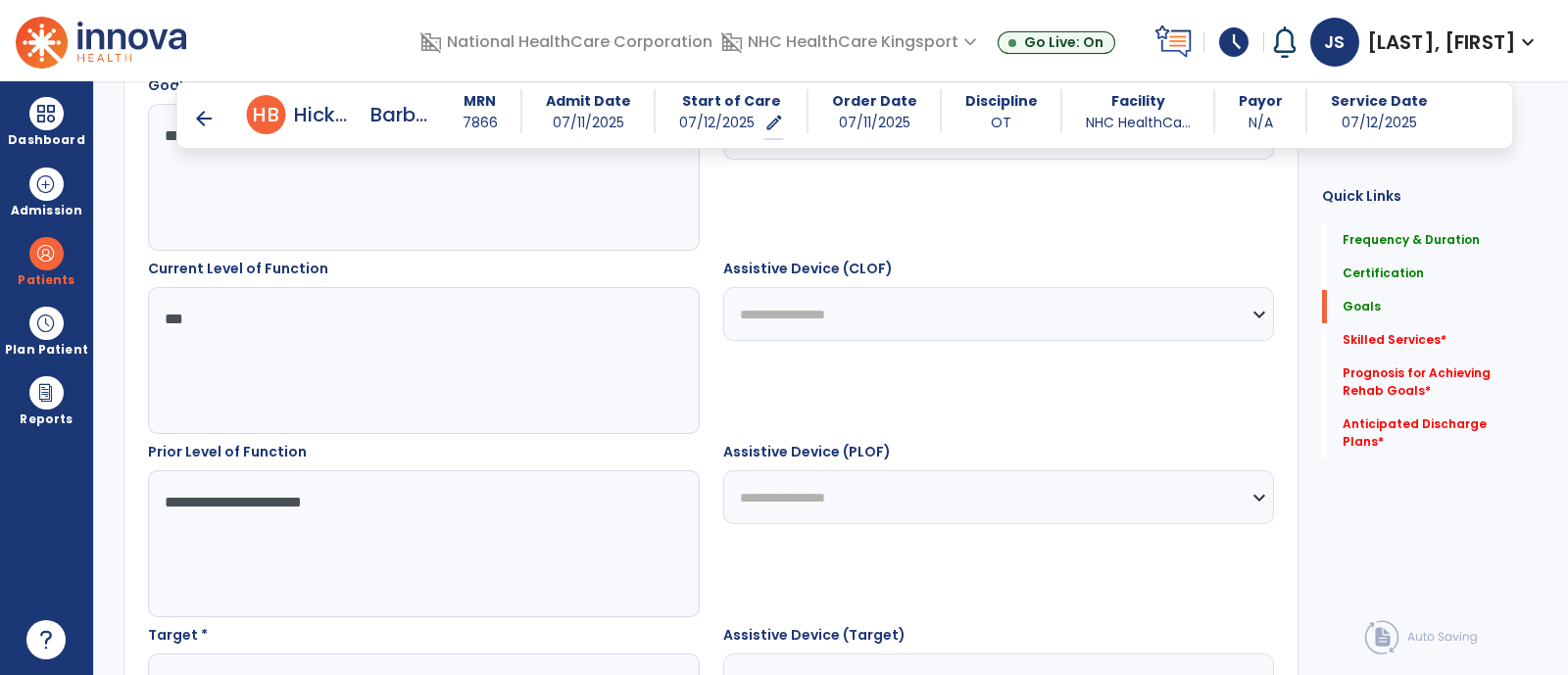 scroll, scrollTop: 913, scrollLeft: 0, axis: vertical 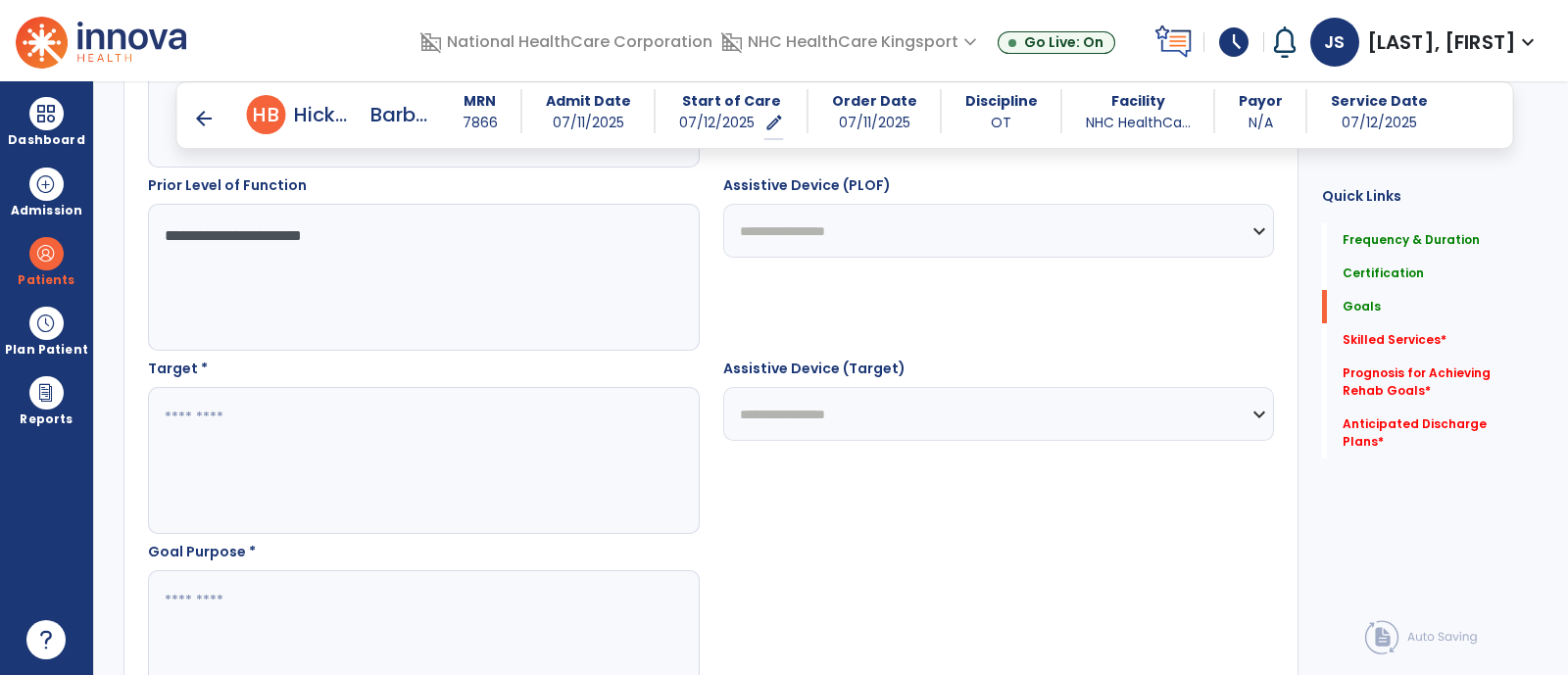 type on "**********" 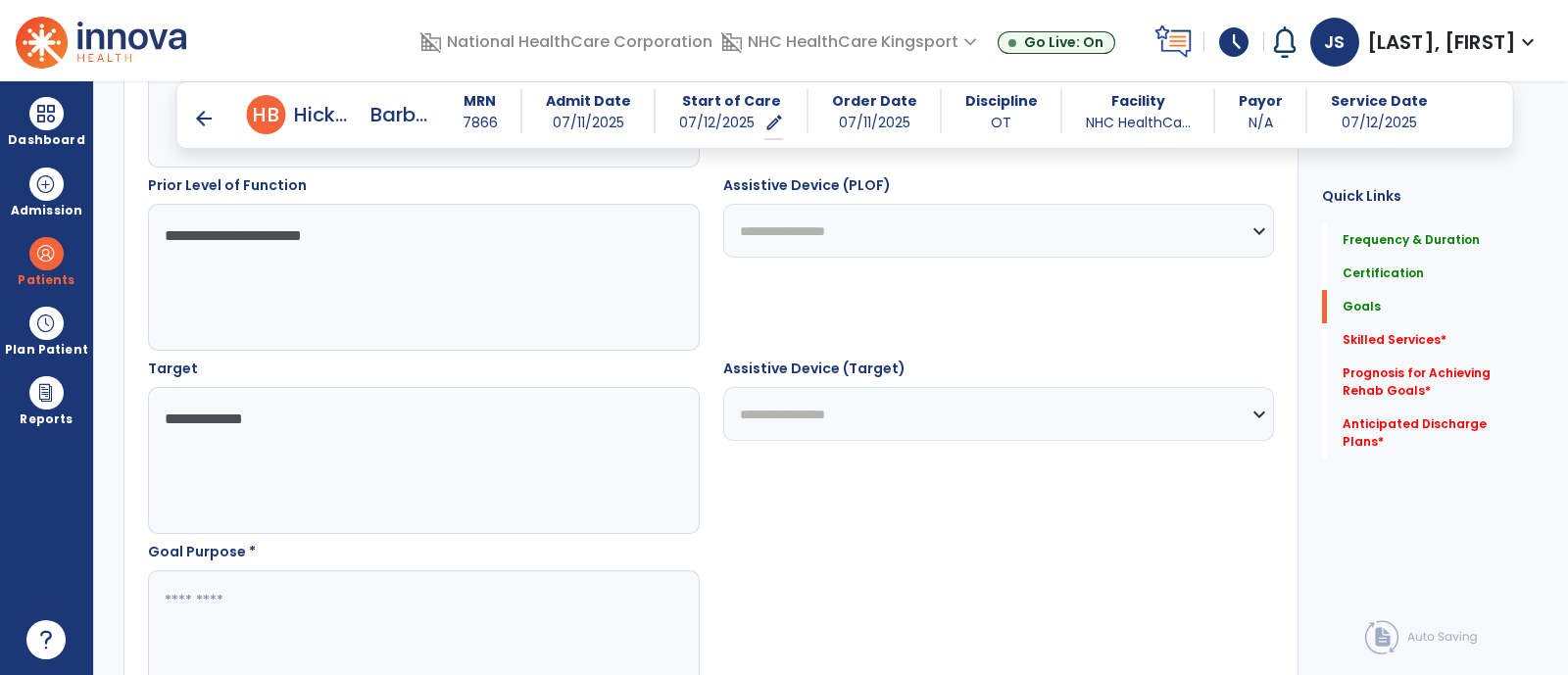 type on "**********" 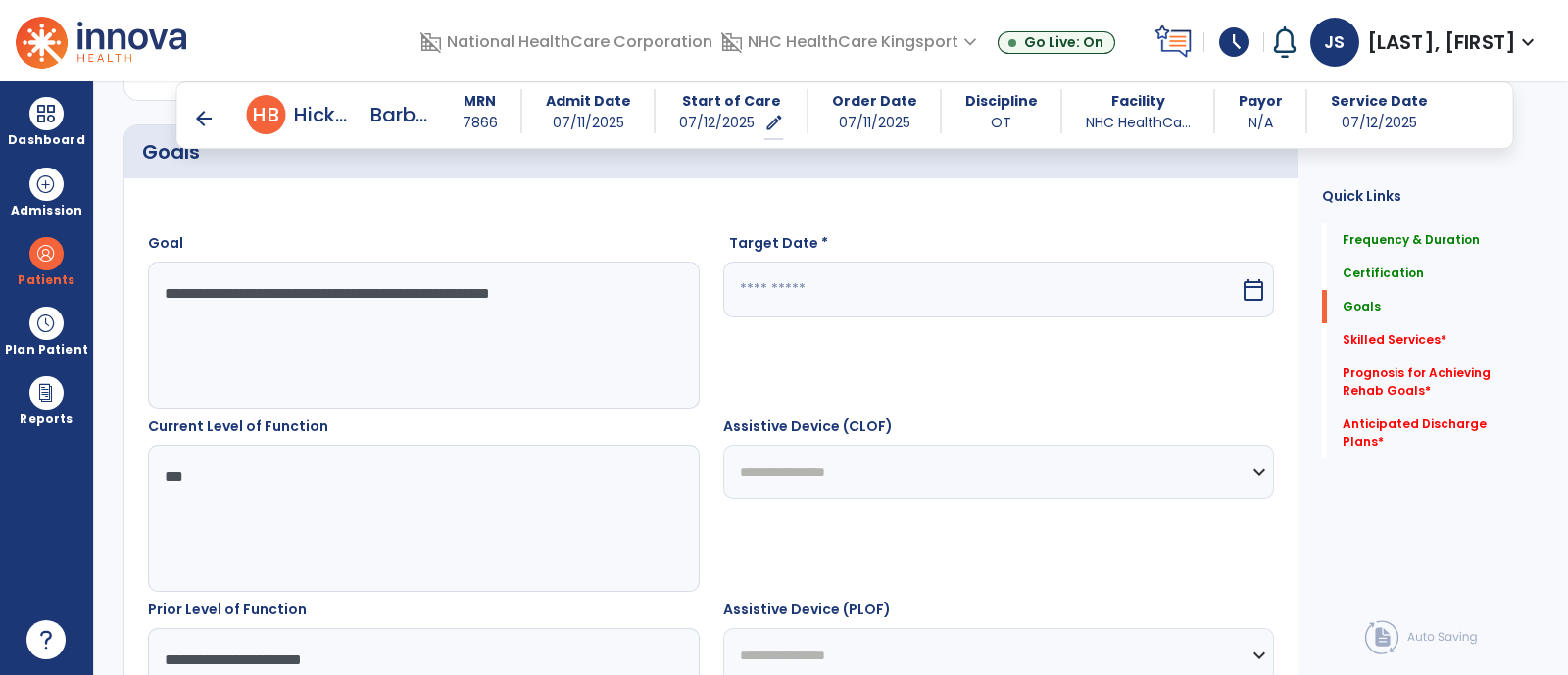 scroll, scrollTop: 469, scrollLeft: 0, axis: vertical 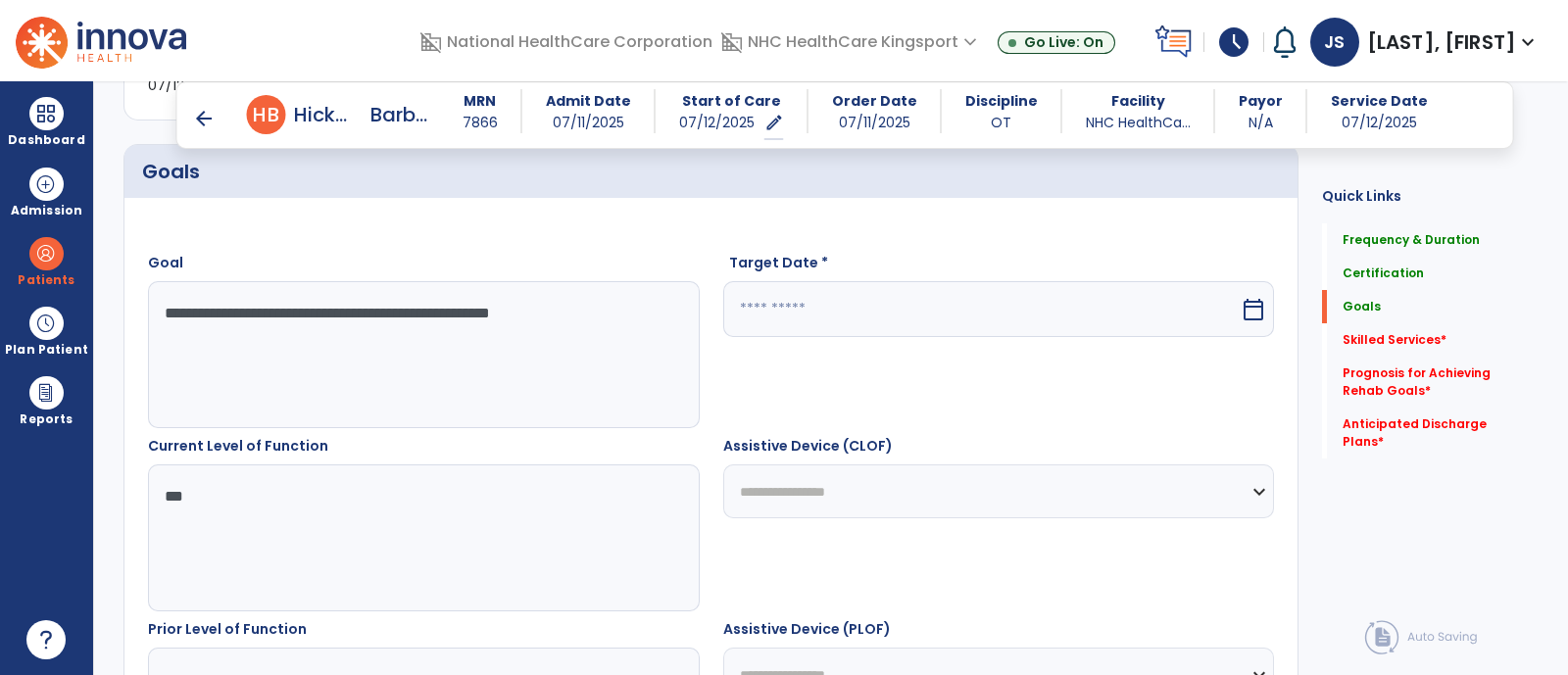 type on "**********" 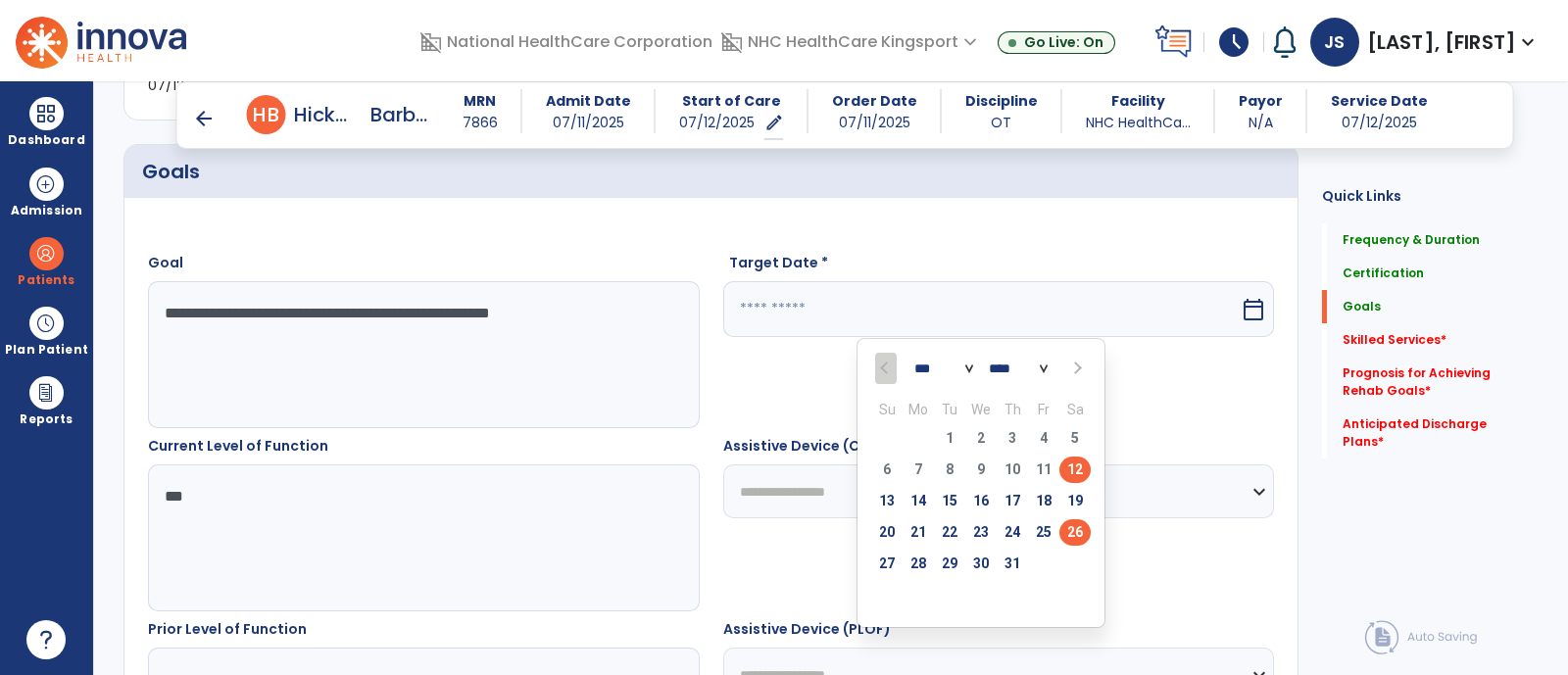 click on "26" at bounding box center [1075, 532] 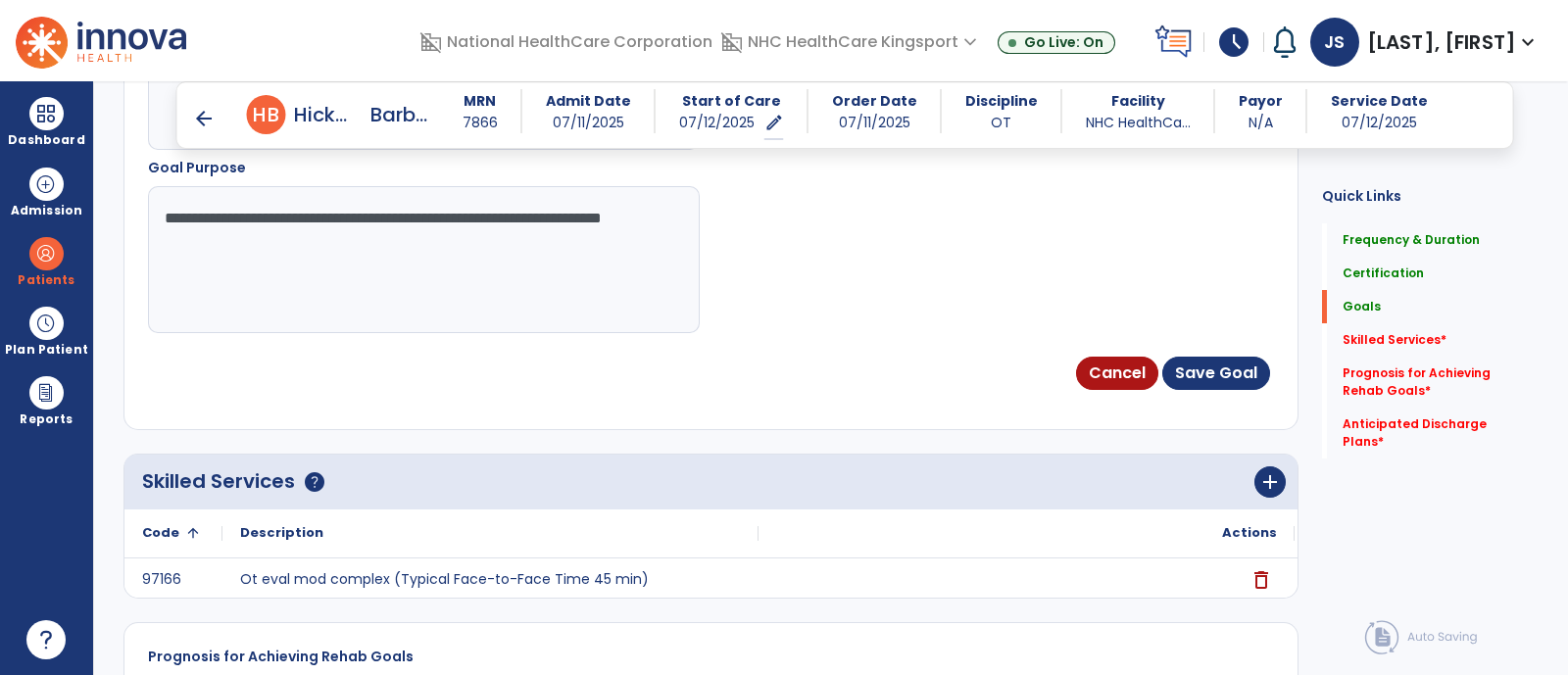 scroll, scrollTop: 1305, scrollLeft: 0, axis: vertical 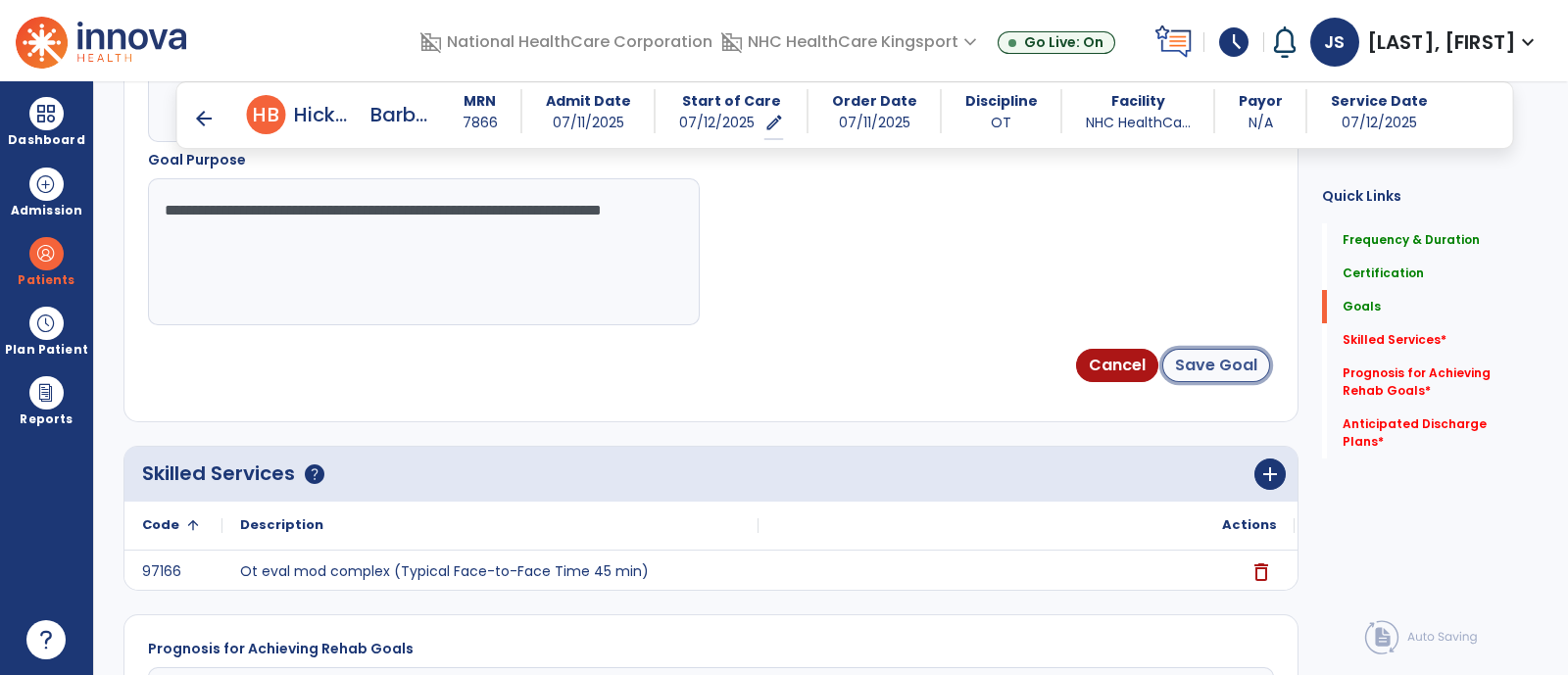 click on "Save Goal" at bounding box center (1216, 365) 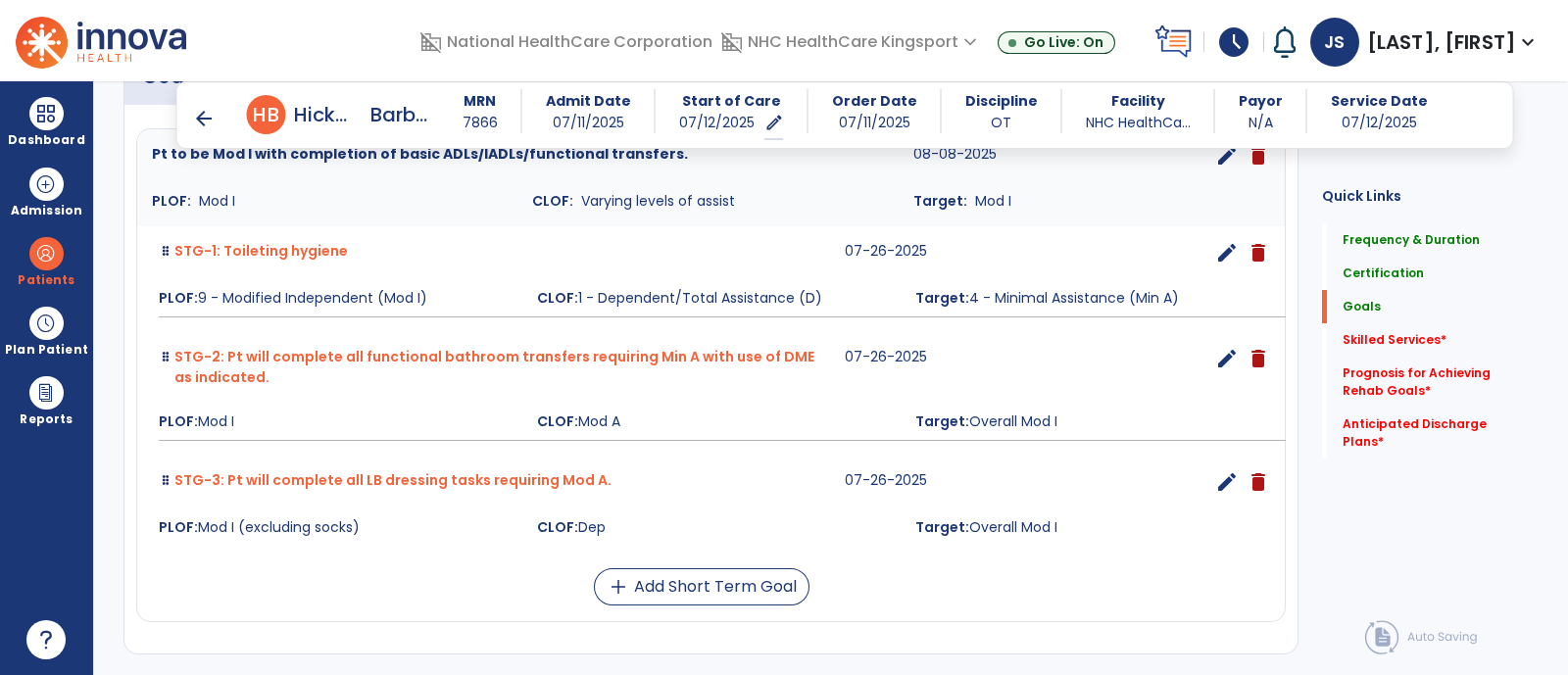 scroll, scrollTop: 562, scrollLeft: 0, axis: vertical 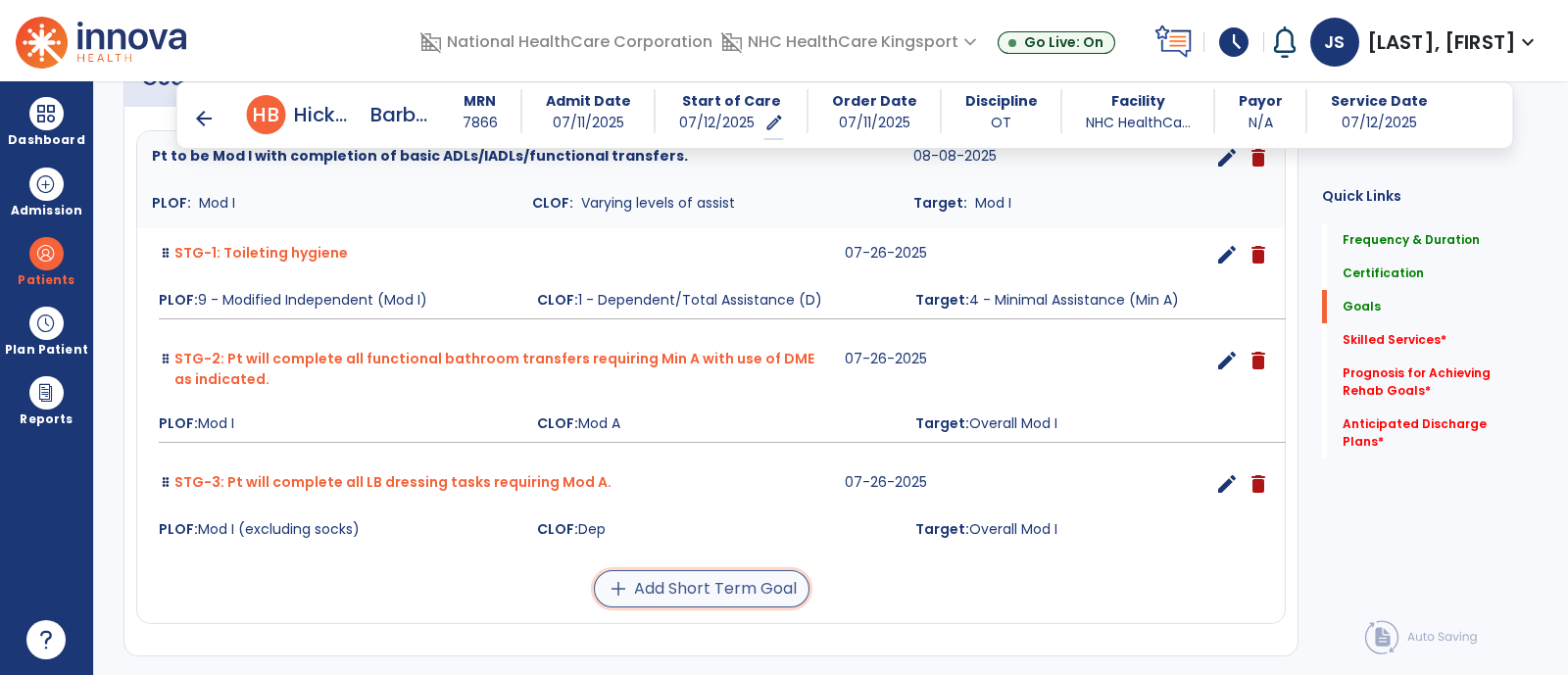 click on "add  Add Short Term Goal" at bounding box center [702, 589] 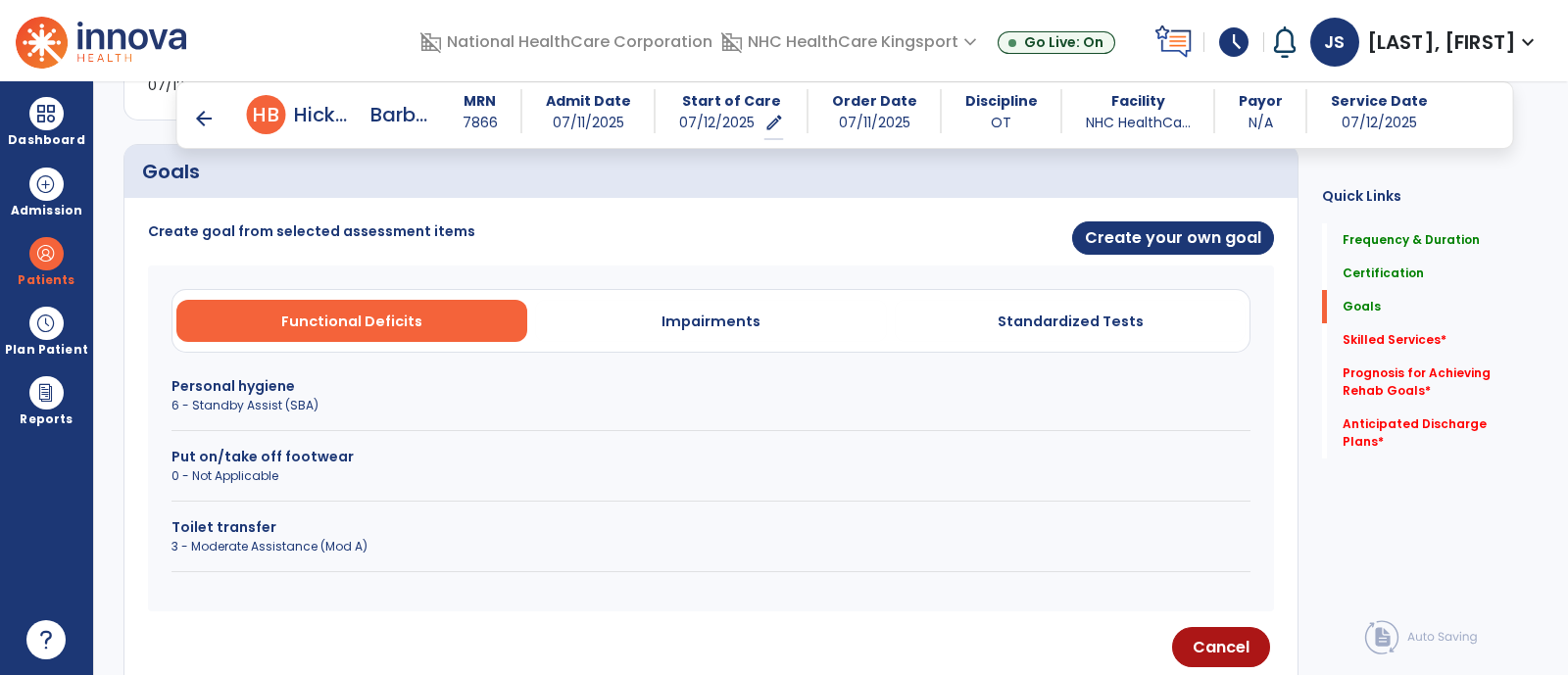 scroll, scrollTop: 464, scrollLeft: 0, axis: vertical 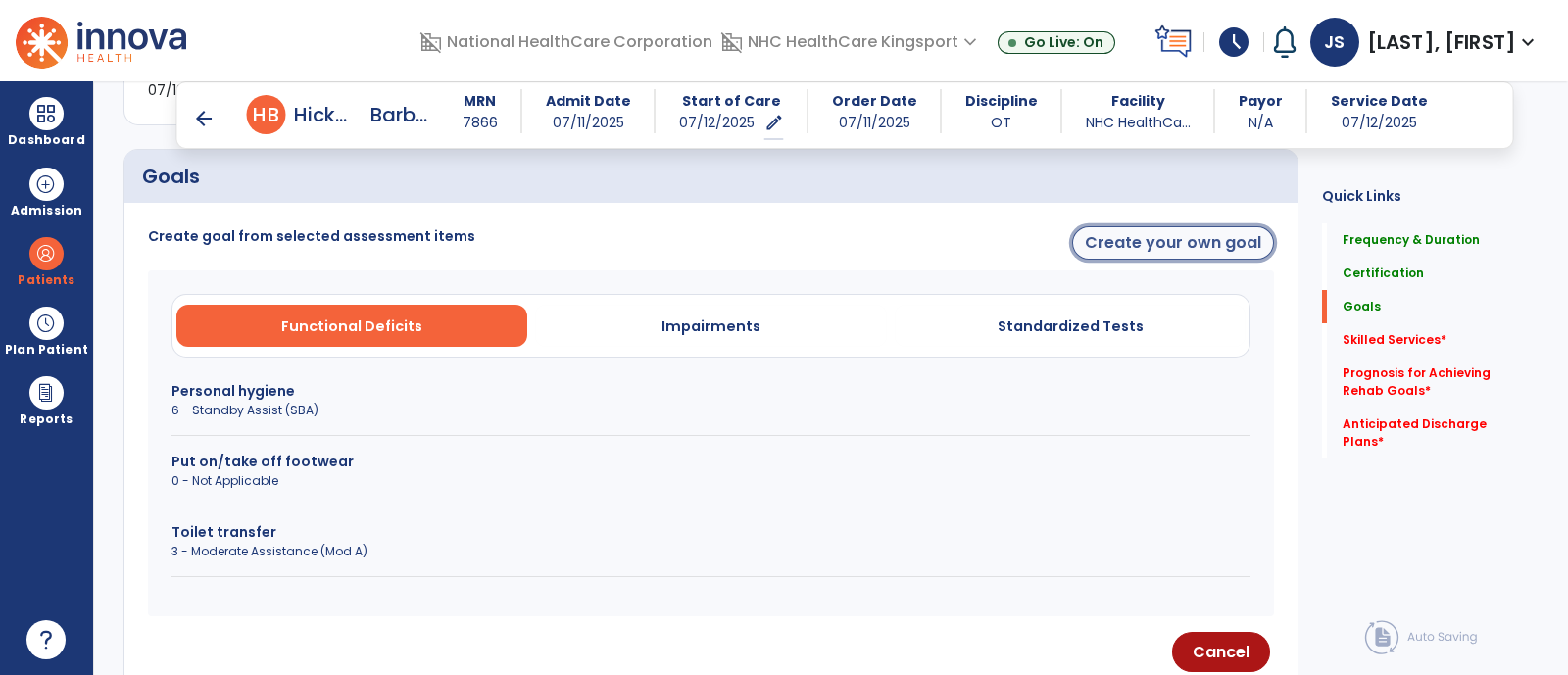 click on "Create your own goal" at bounding box center [1173, 243] 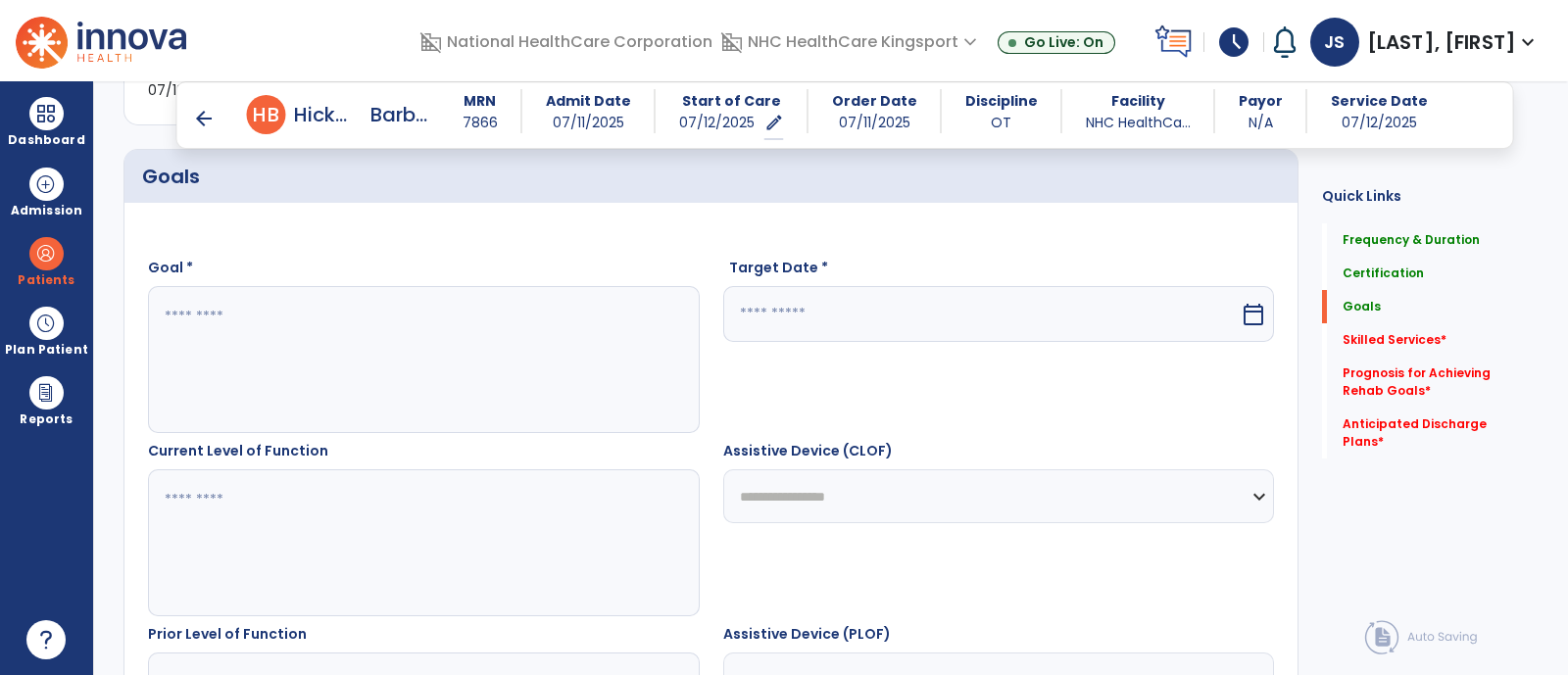 click at bounding box center [422, 360] 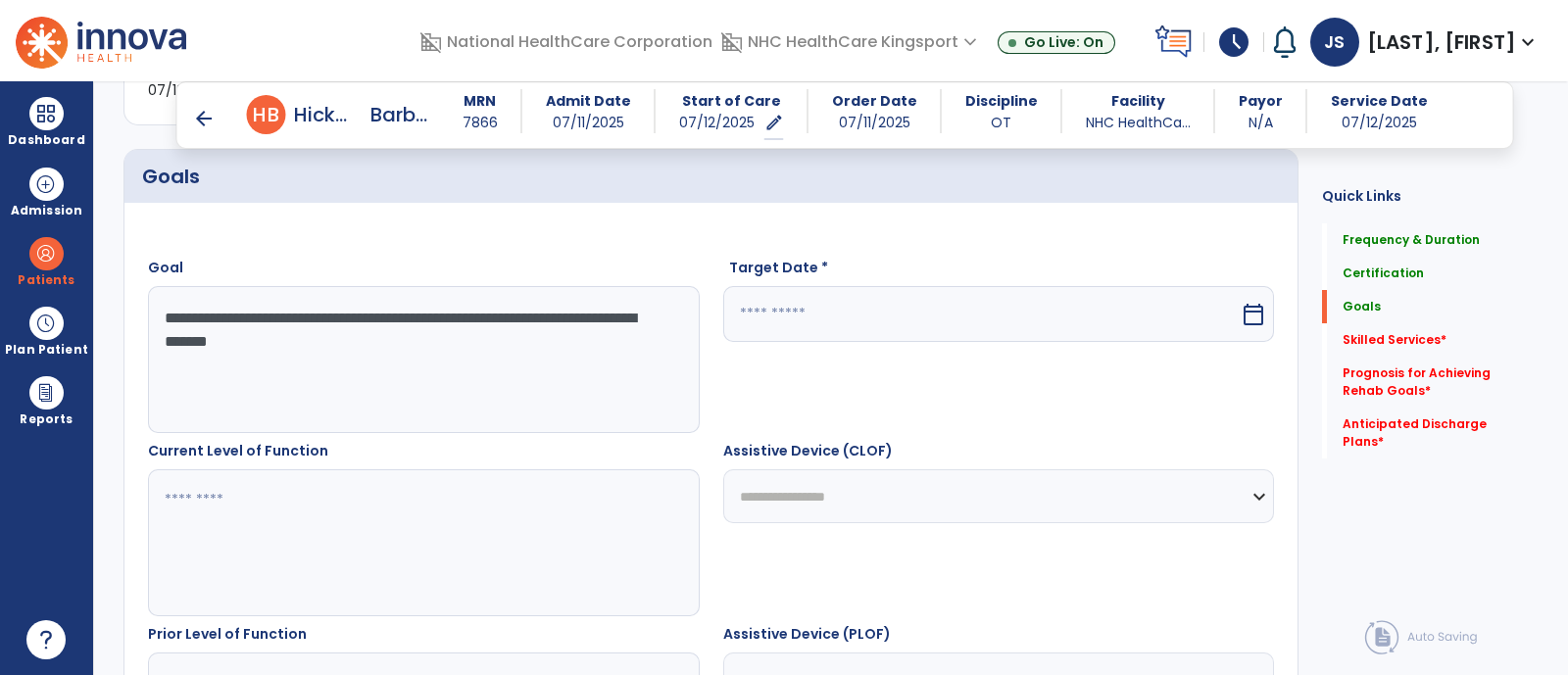 scroll, scrollTop: 557, scrollLeft: 0, axis: vertical 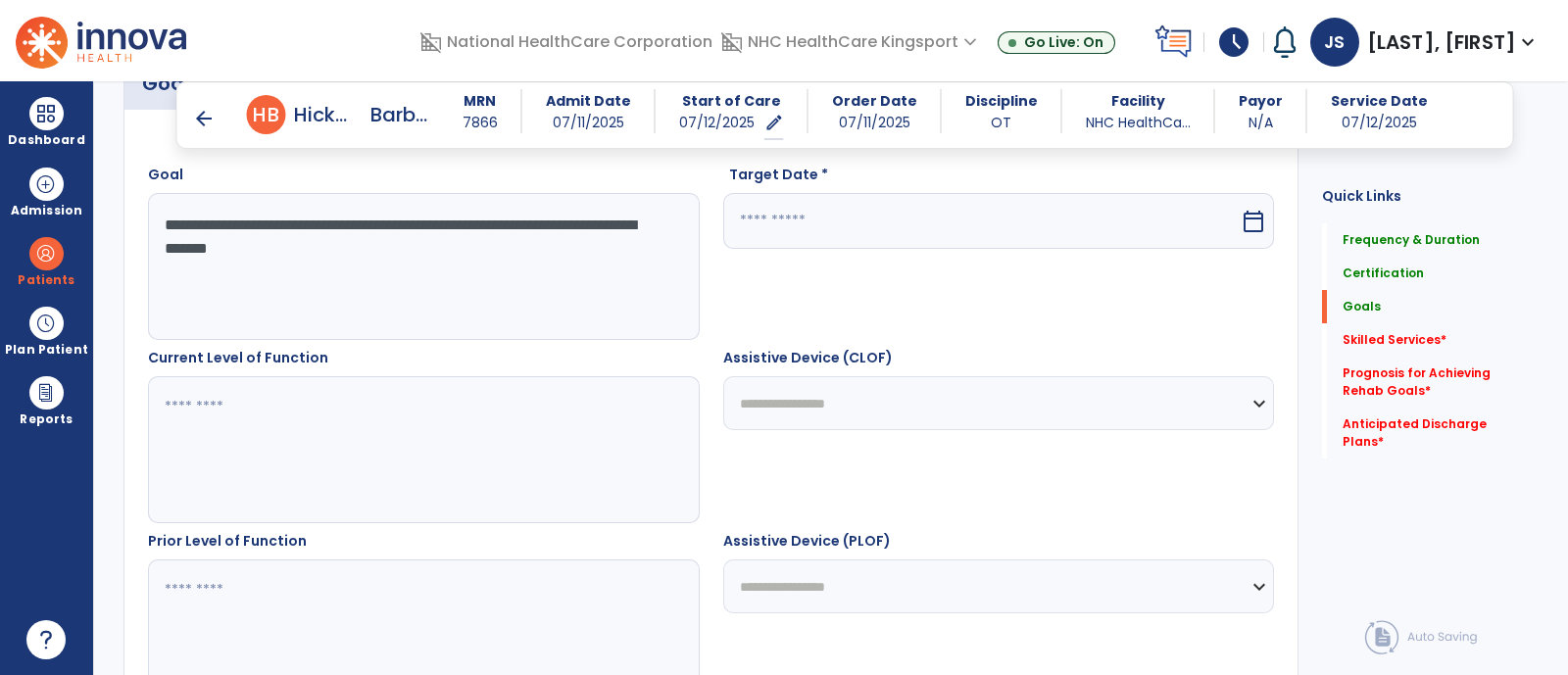 type on "**********" 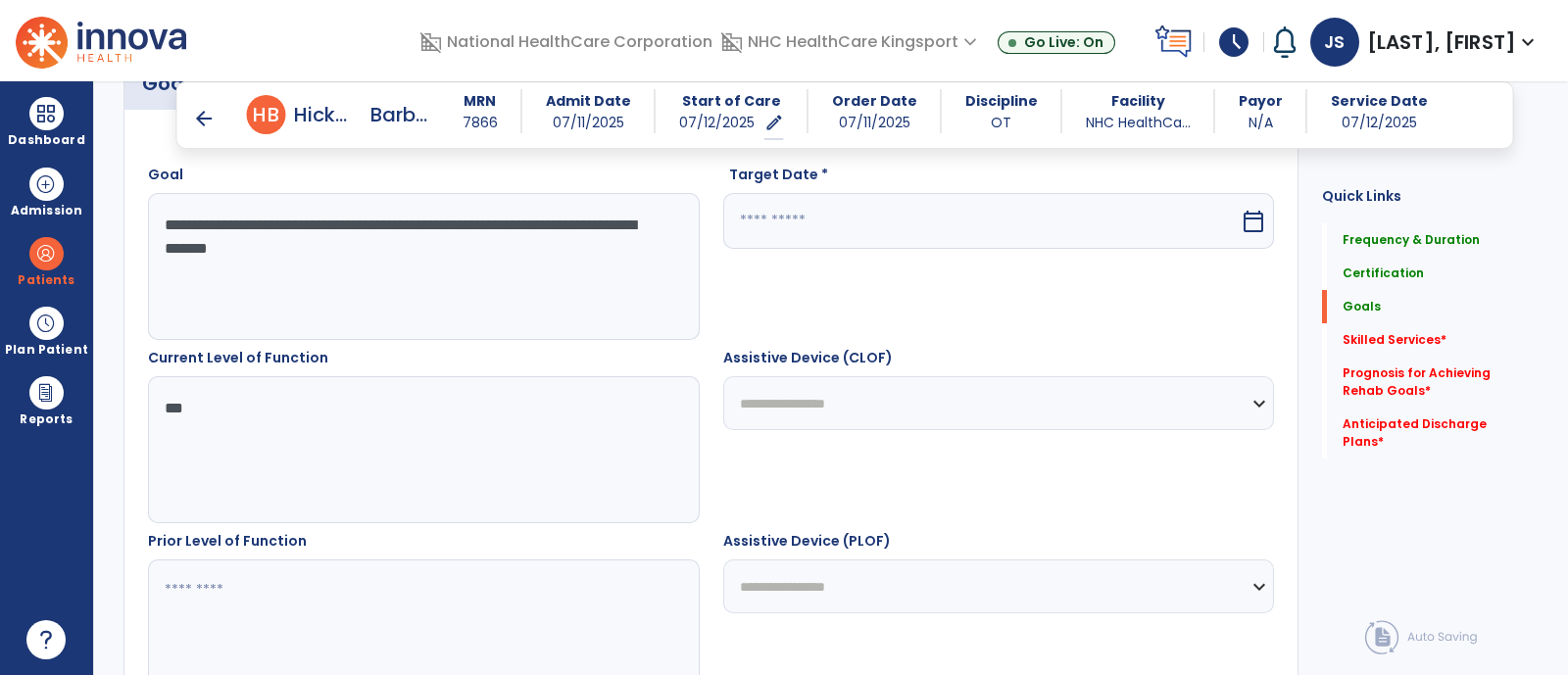 type on "***" 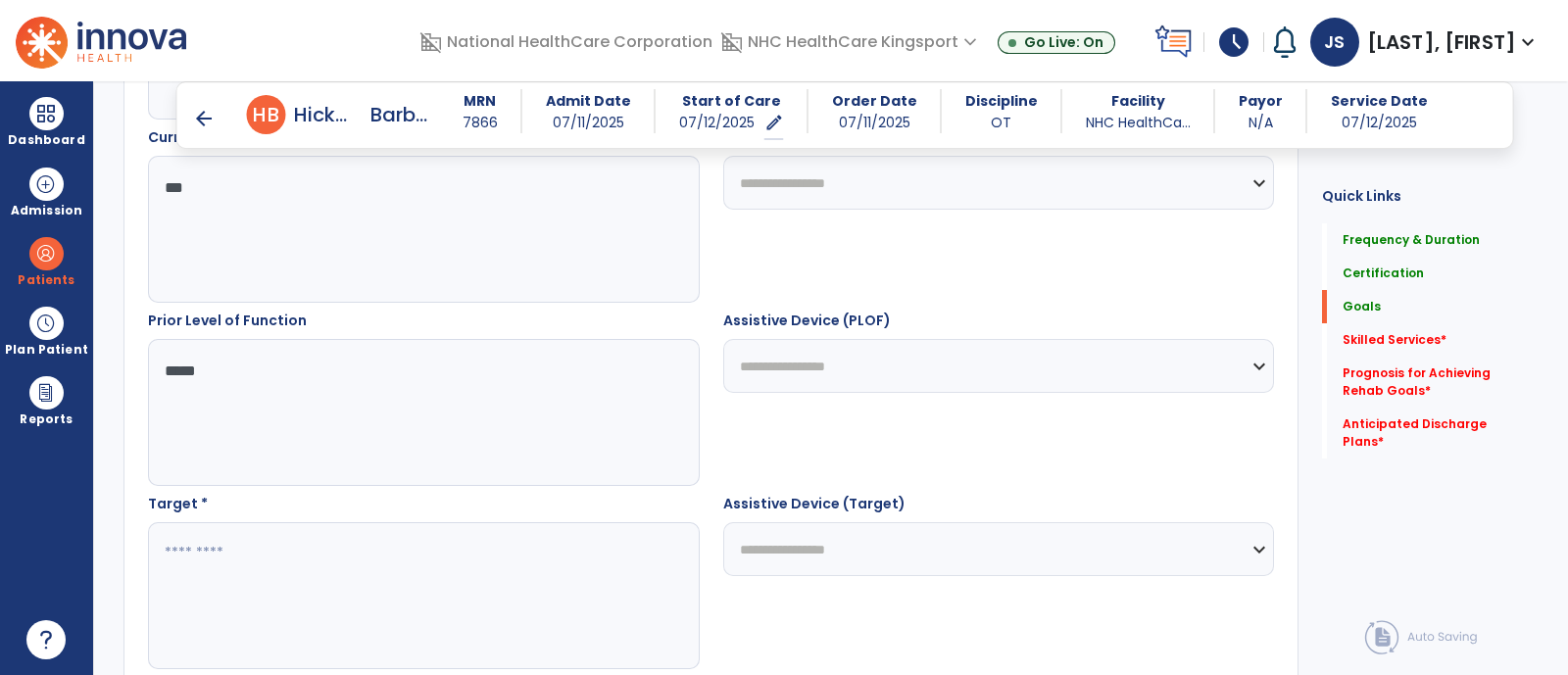 scroll, scrollTop: 780, scrollLeft: 0, axis: vertical 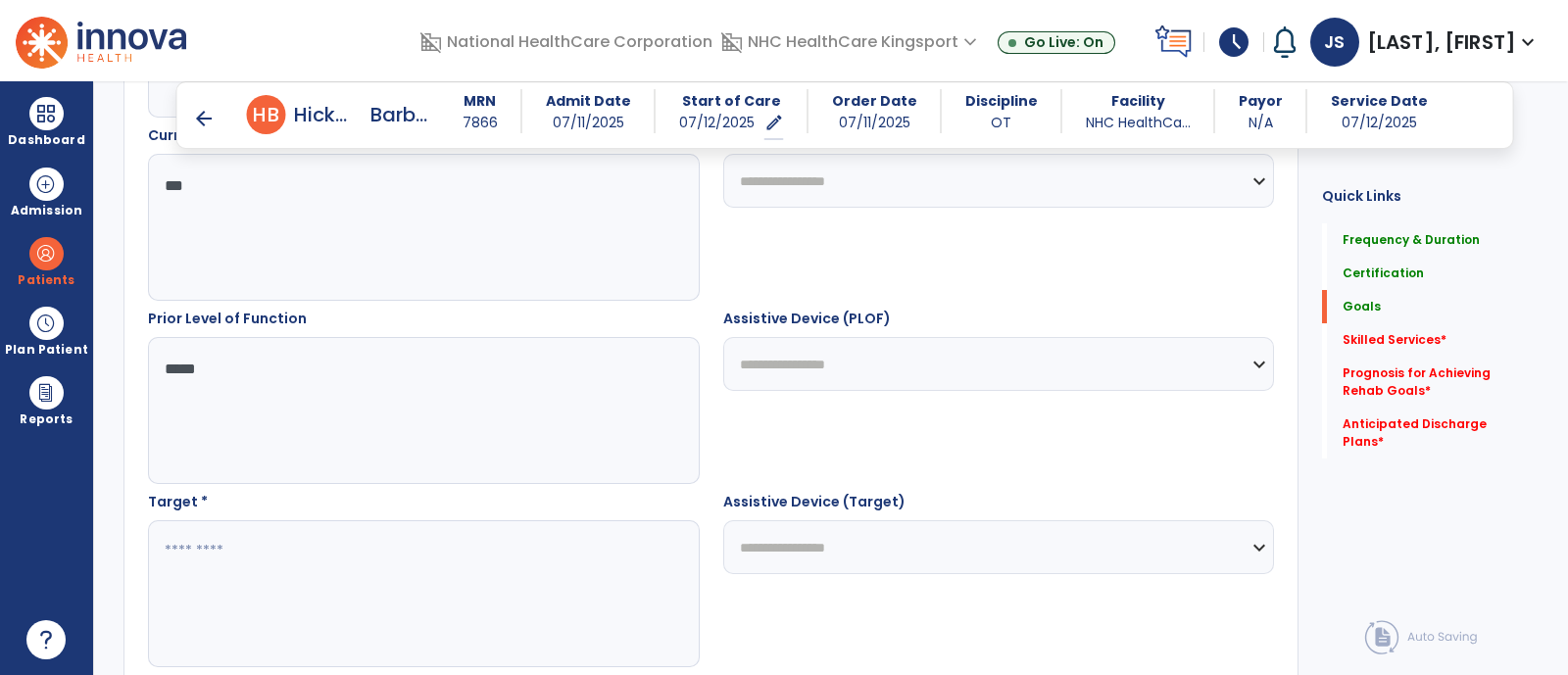 type on "*****" 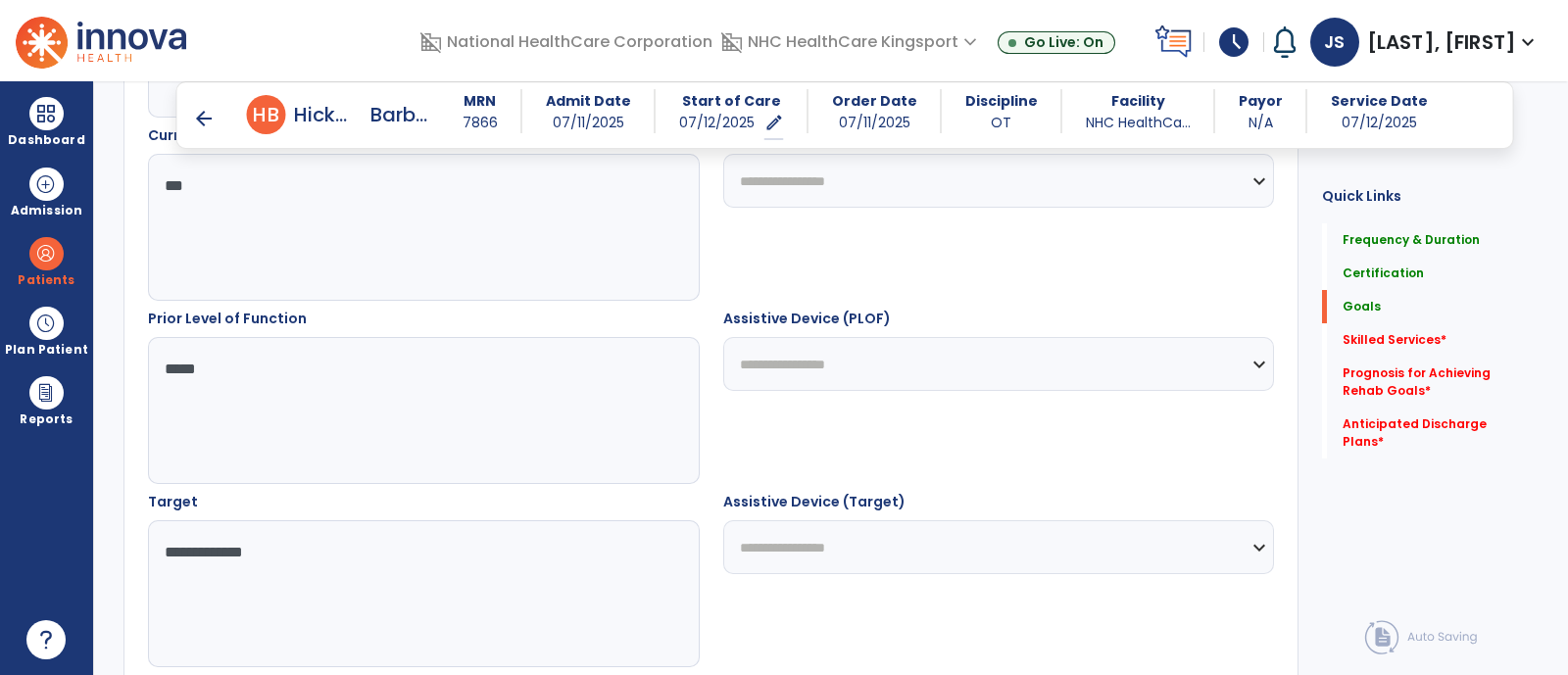 scroll, scrollTop: 907, scrollLeft: 0, axis: vertical 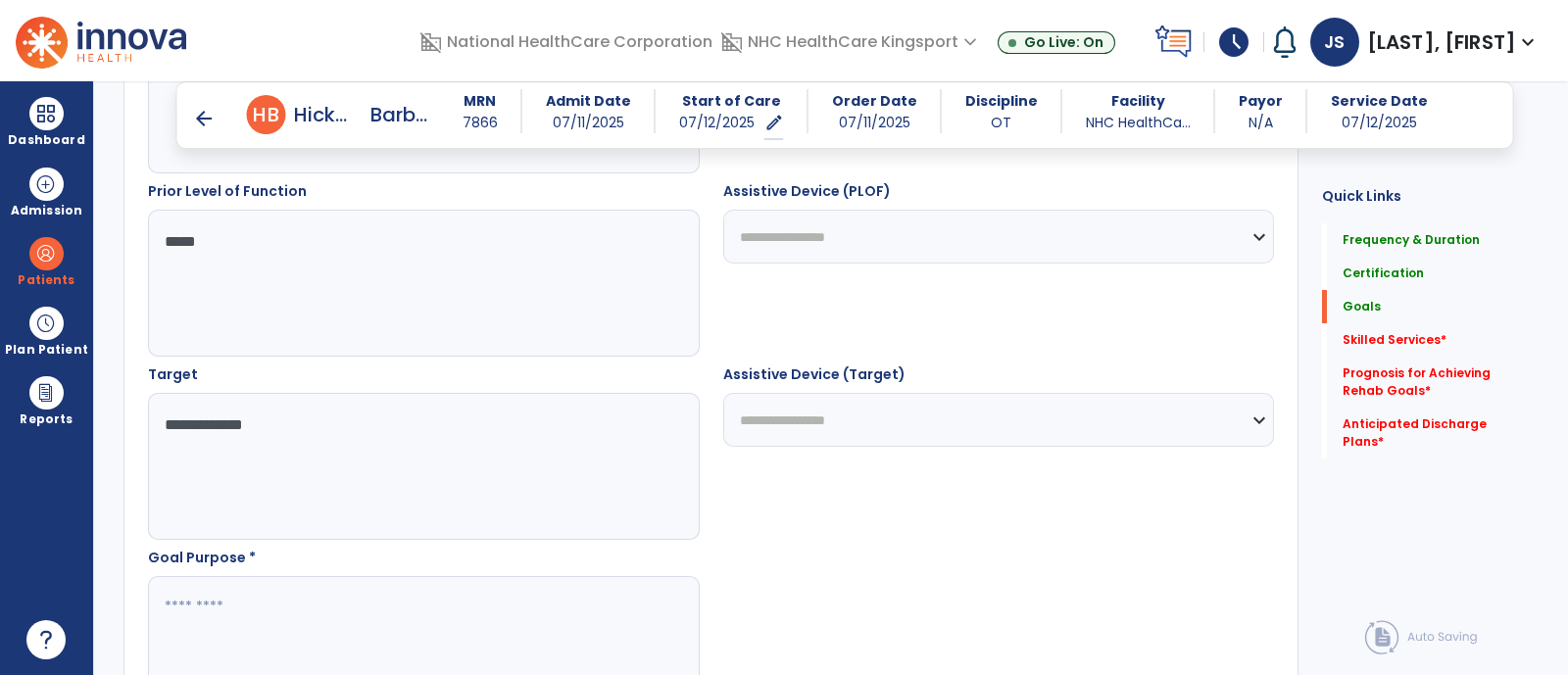type on "**********" 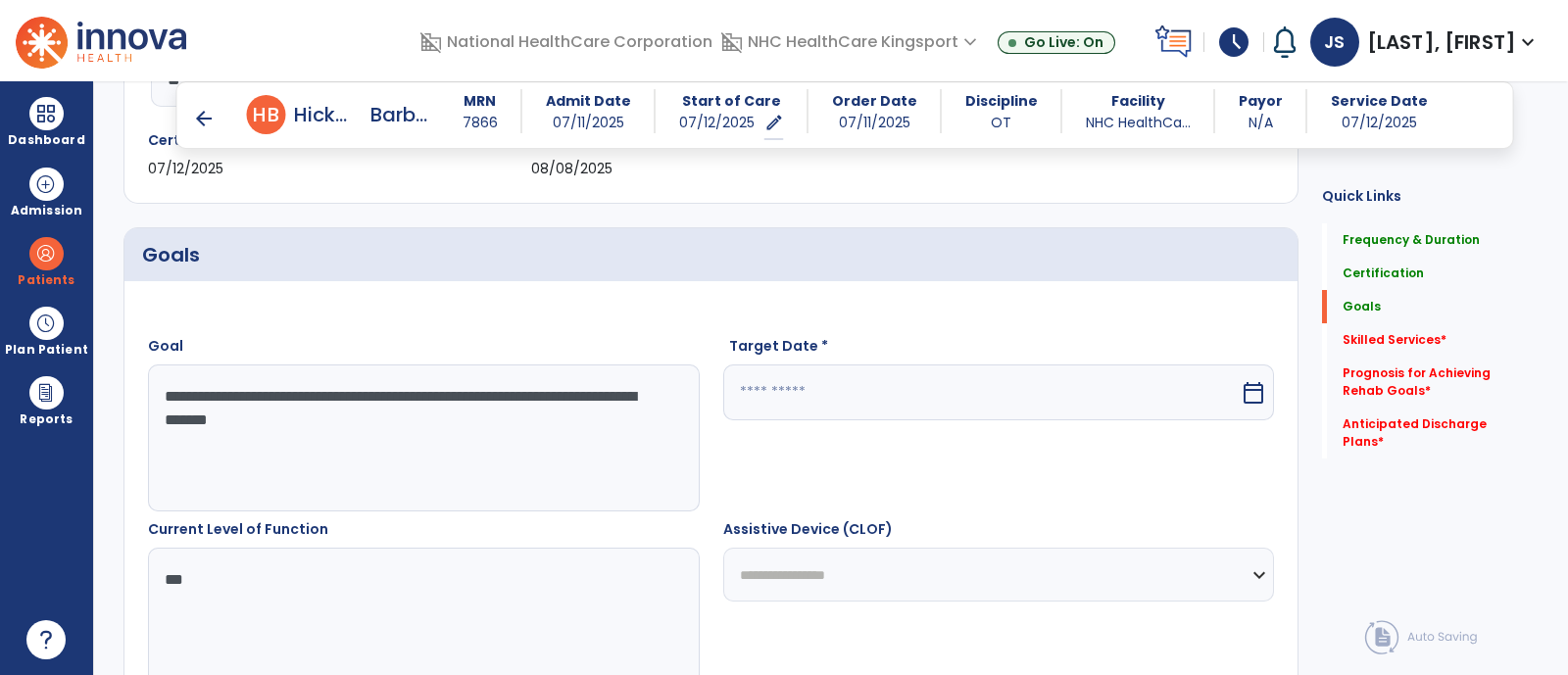 scroll, scrollTop: 372, scrollLeft: 0, axis: vertical 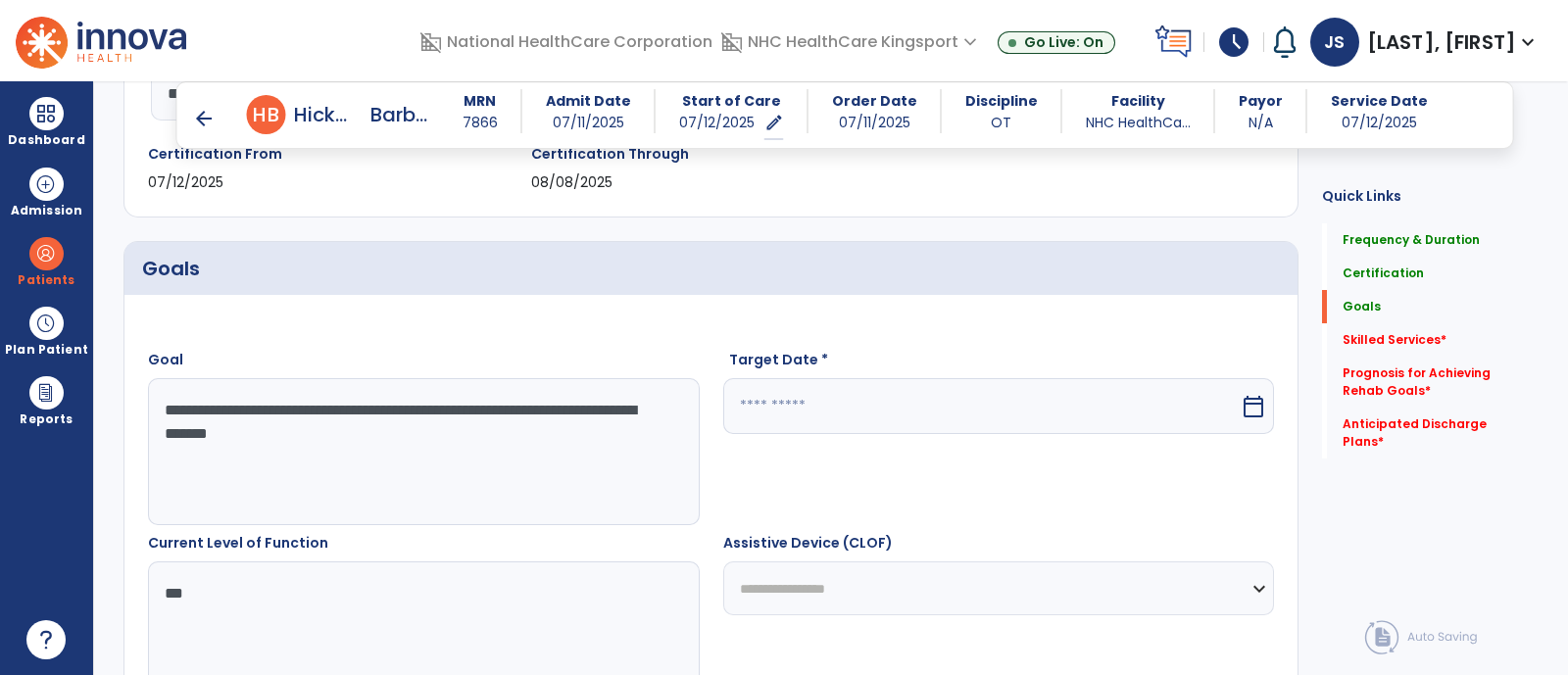 type on "**********" 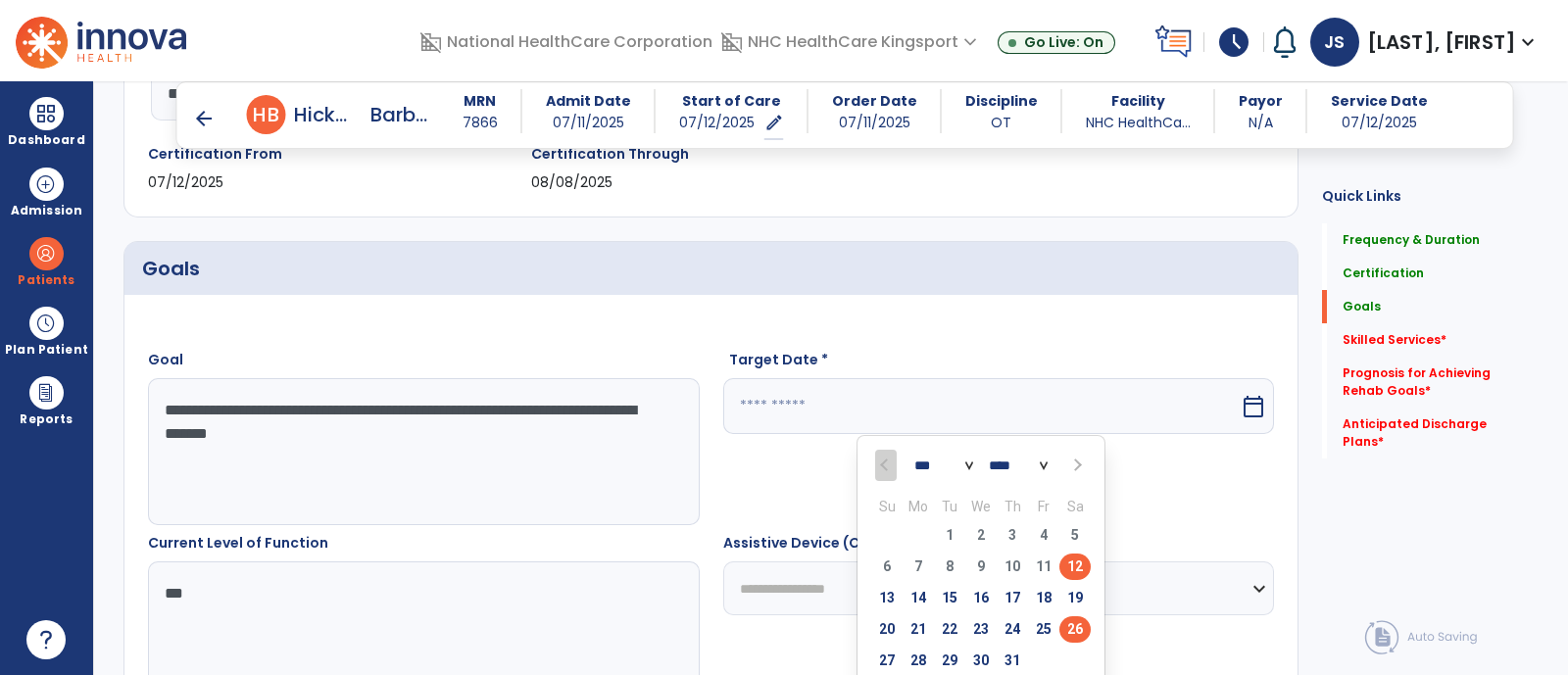 click on "26" at bounding box center (1075, 629) 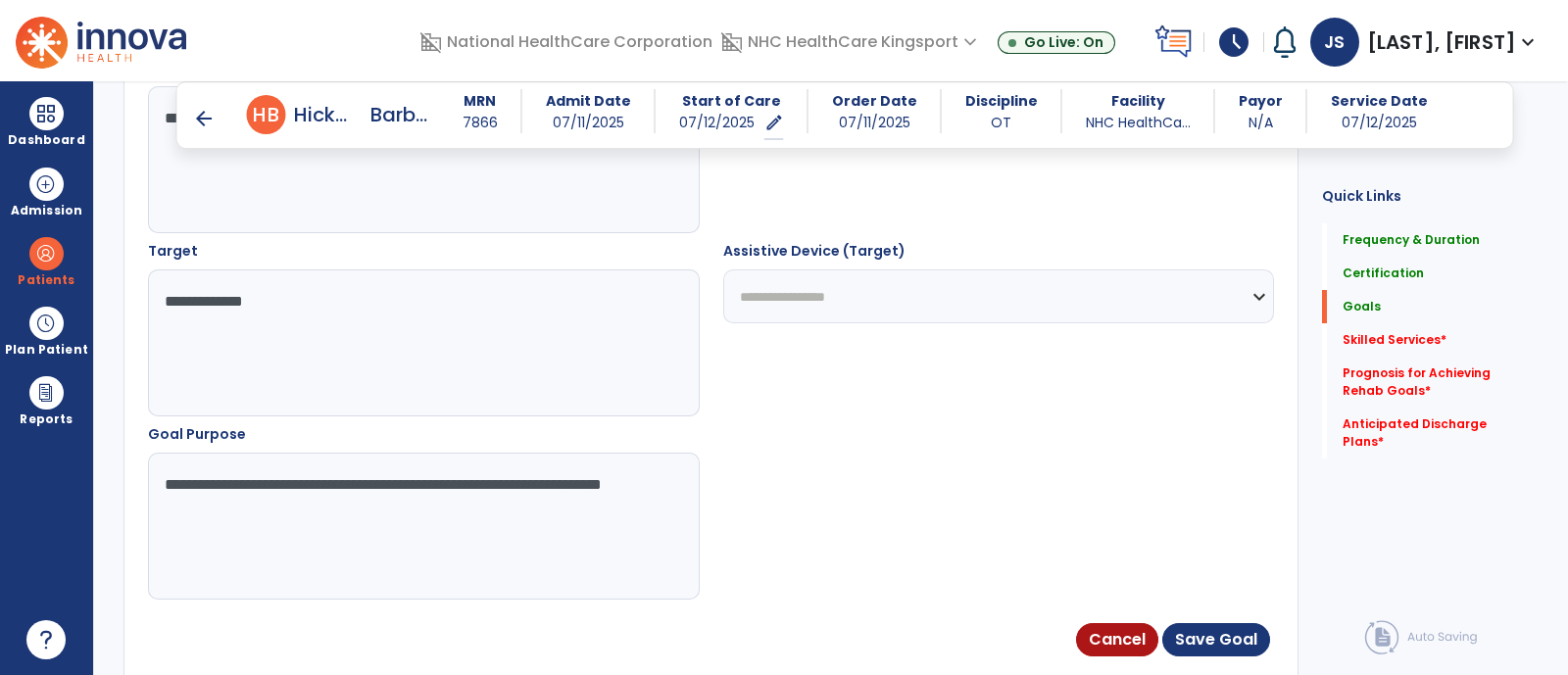 scroll, scrollTop: 1111, scrollLeft: 0, axis: vertical 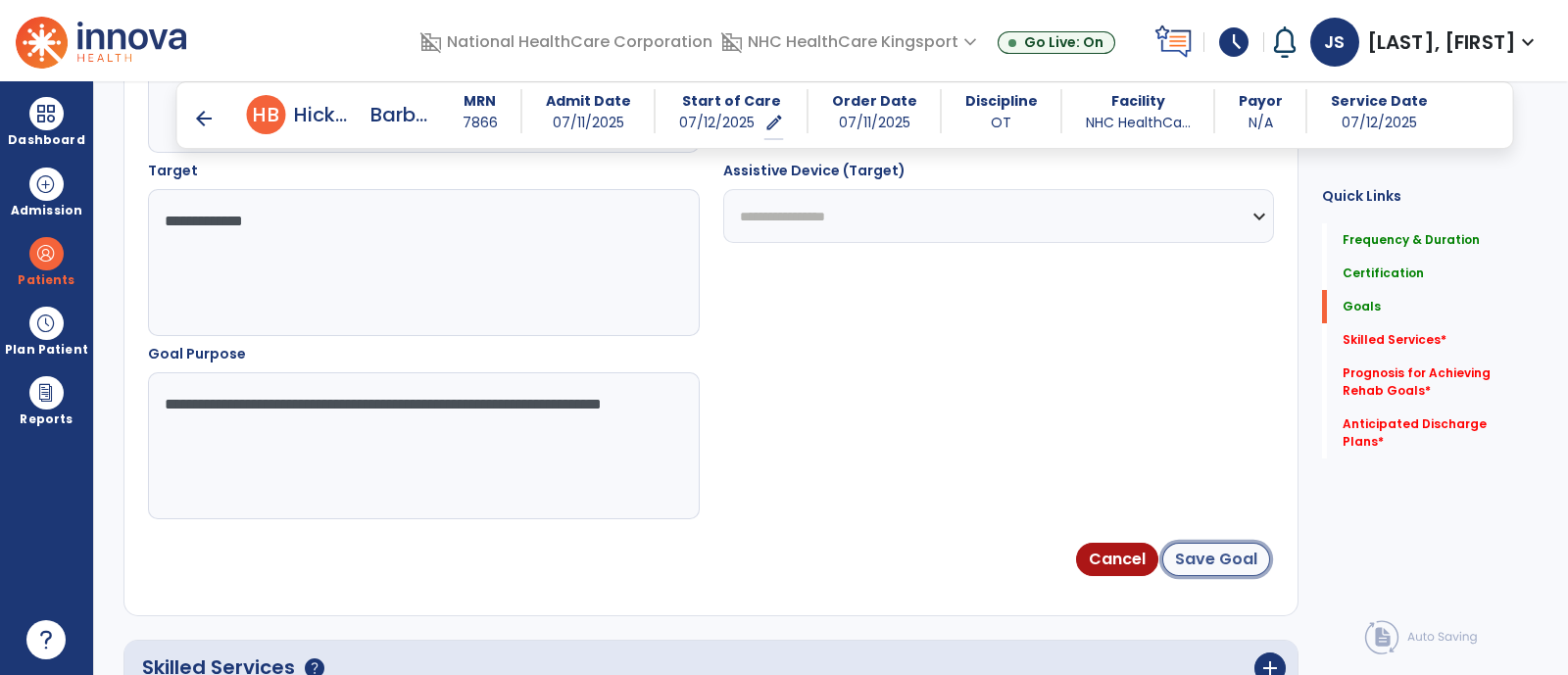 click on "Save Goal" at bounding box center [1216, 559] 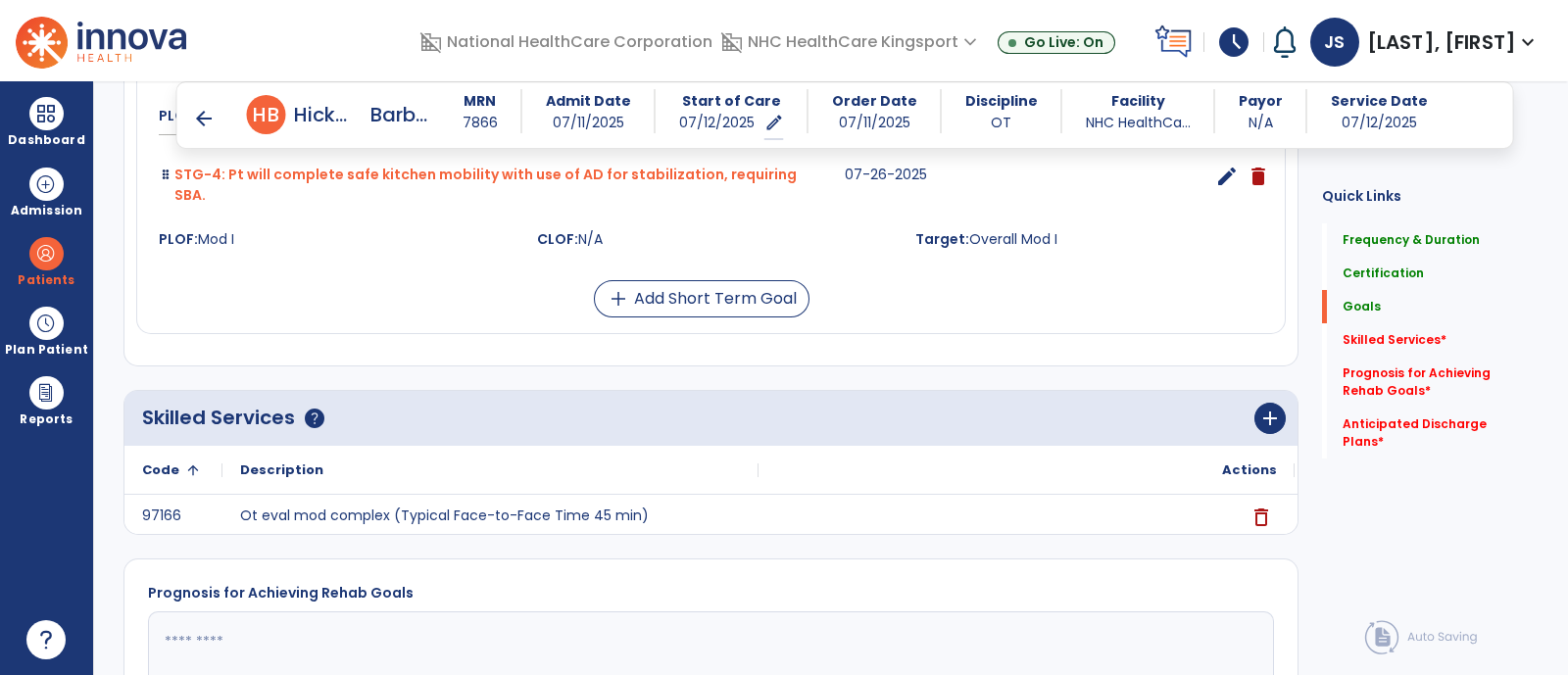 scroll, scrollTop: 1069, scrollLeft: 0, axis: vertical 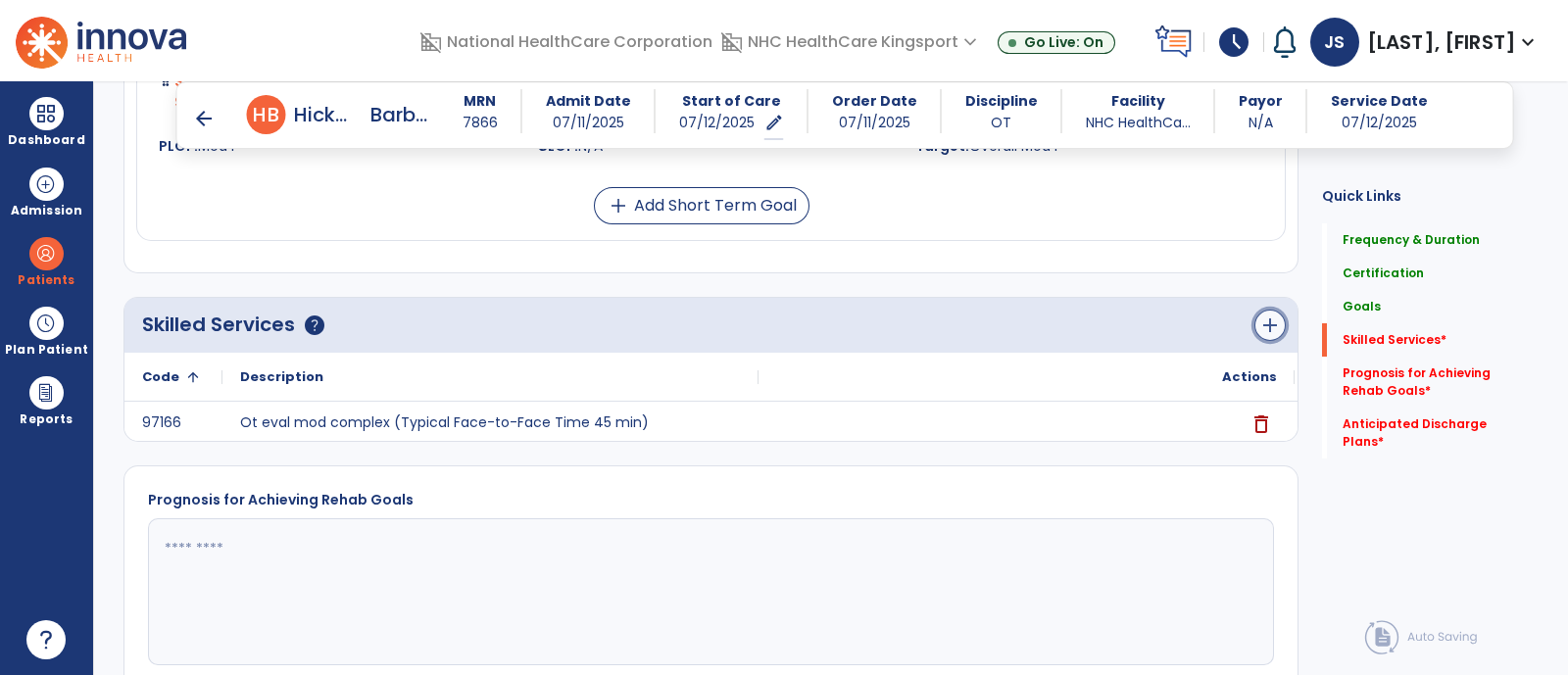 click on "add" 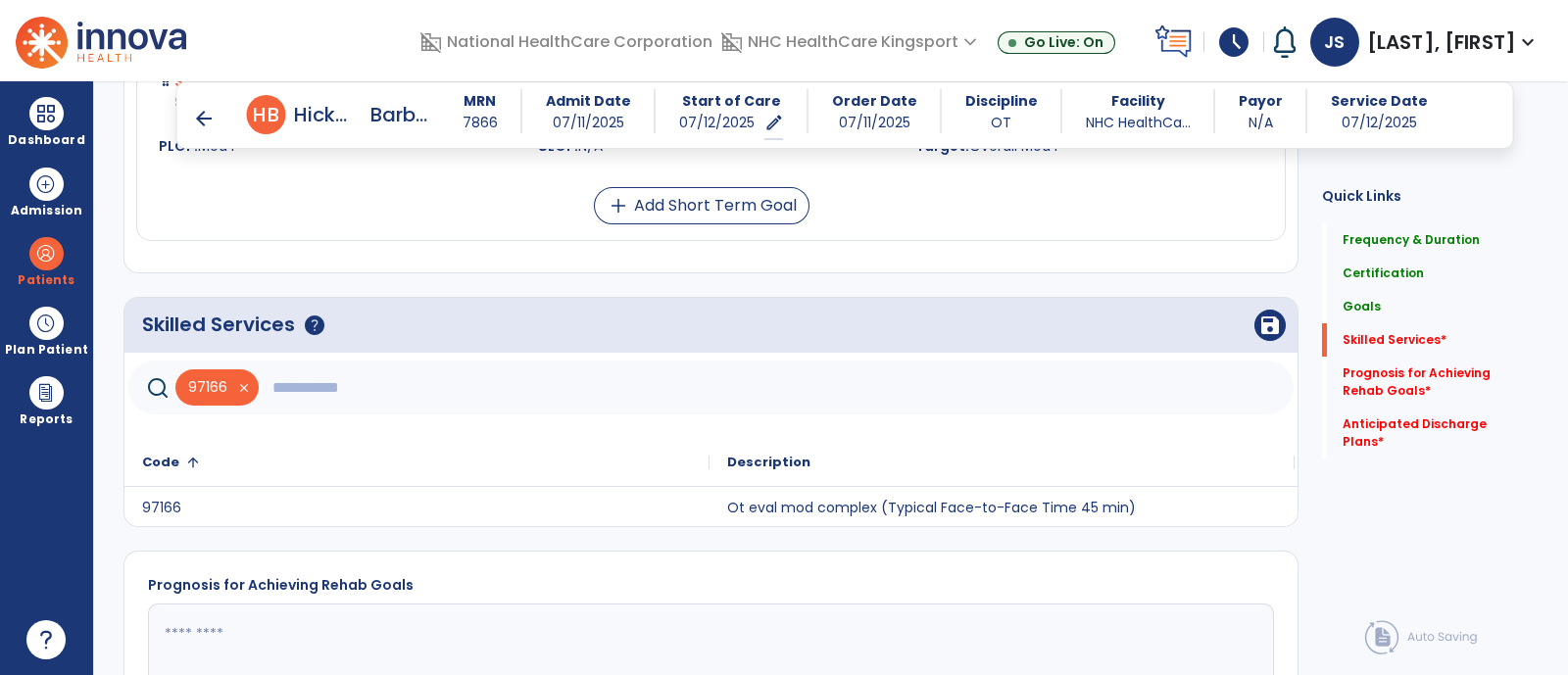 click 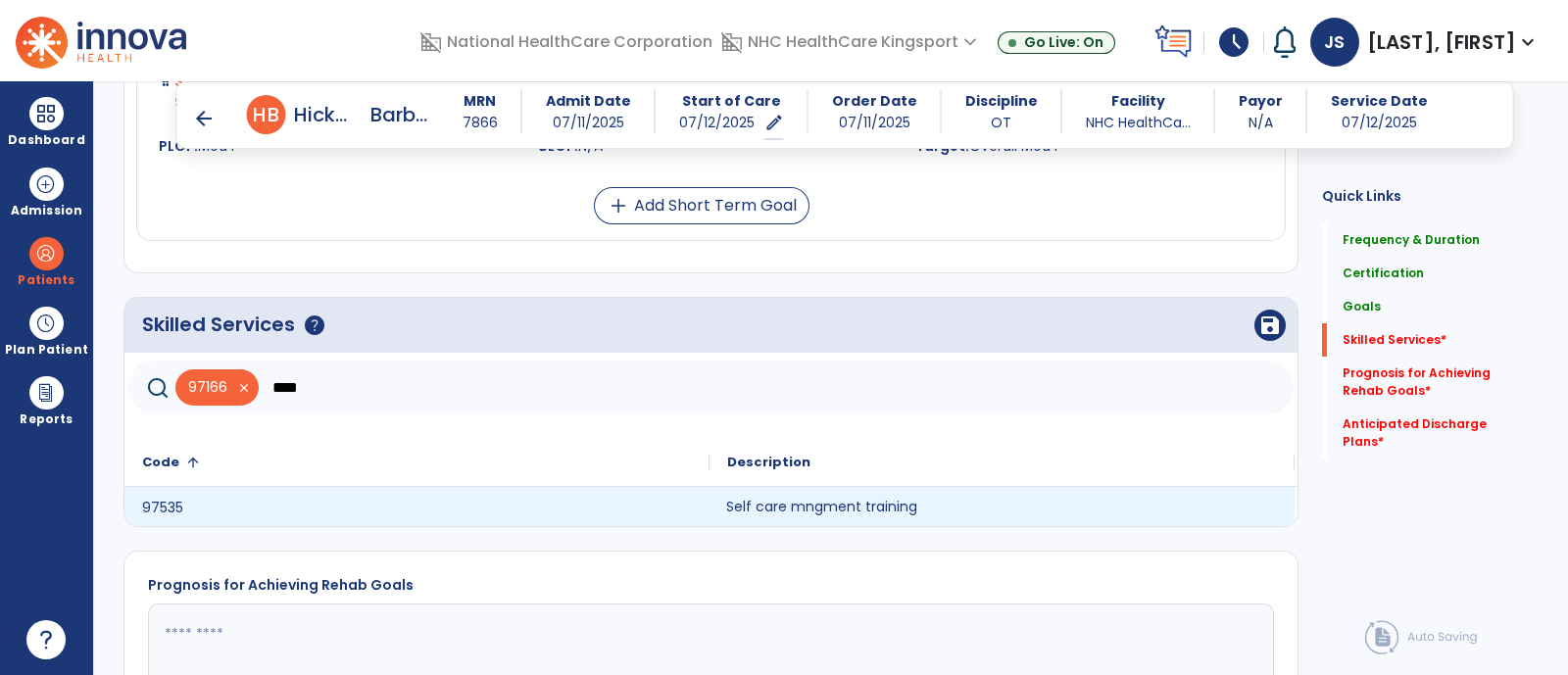click on "Self care mngment training" 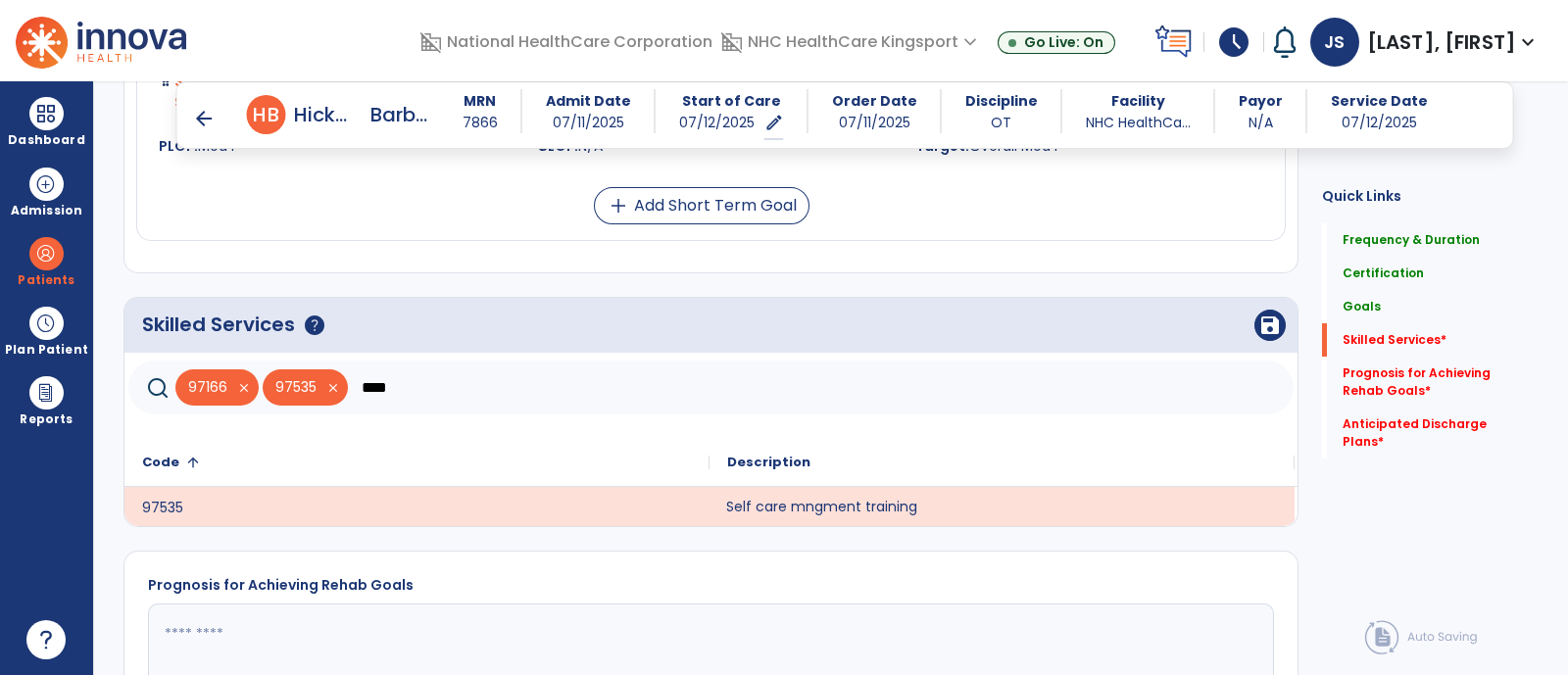 click on "****" 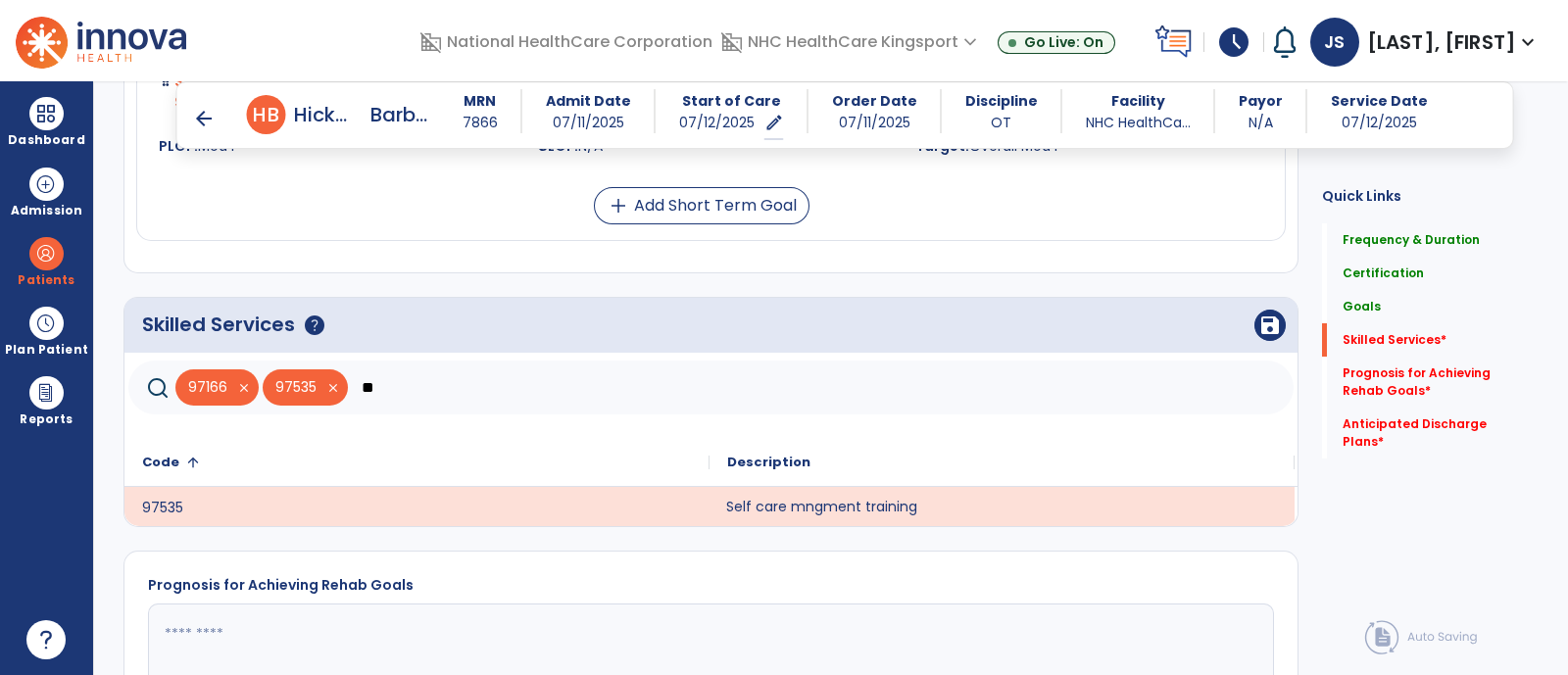 type on "*" 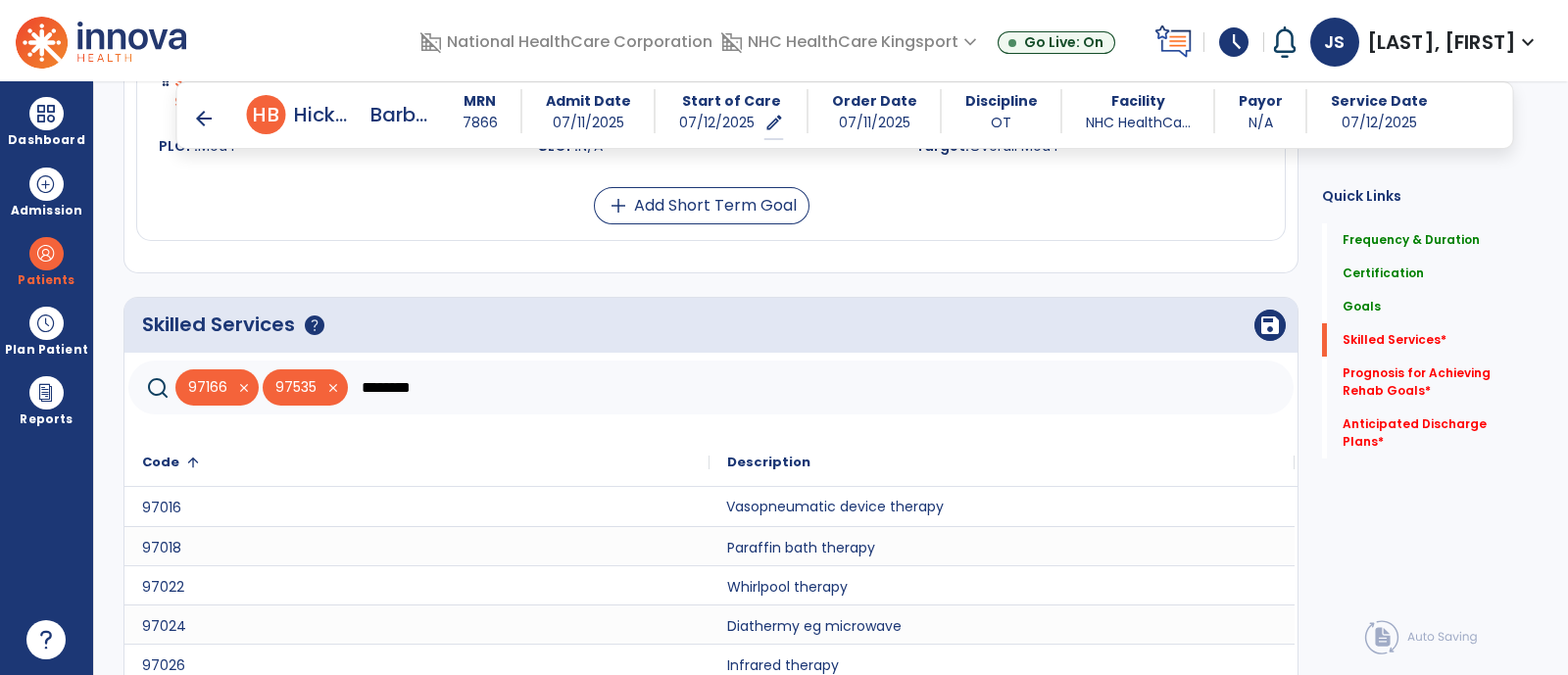 scroll, scrollTop: 1151, scrollLeft: 0, axis: vertical 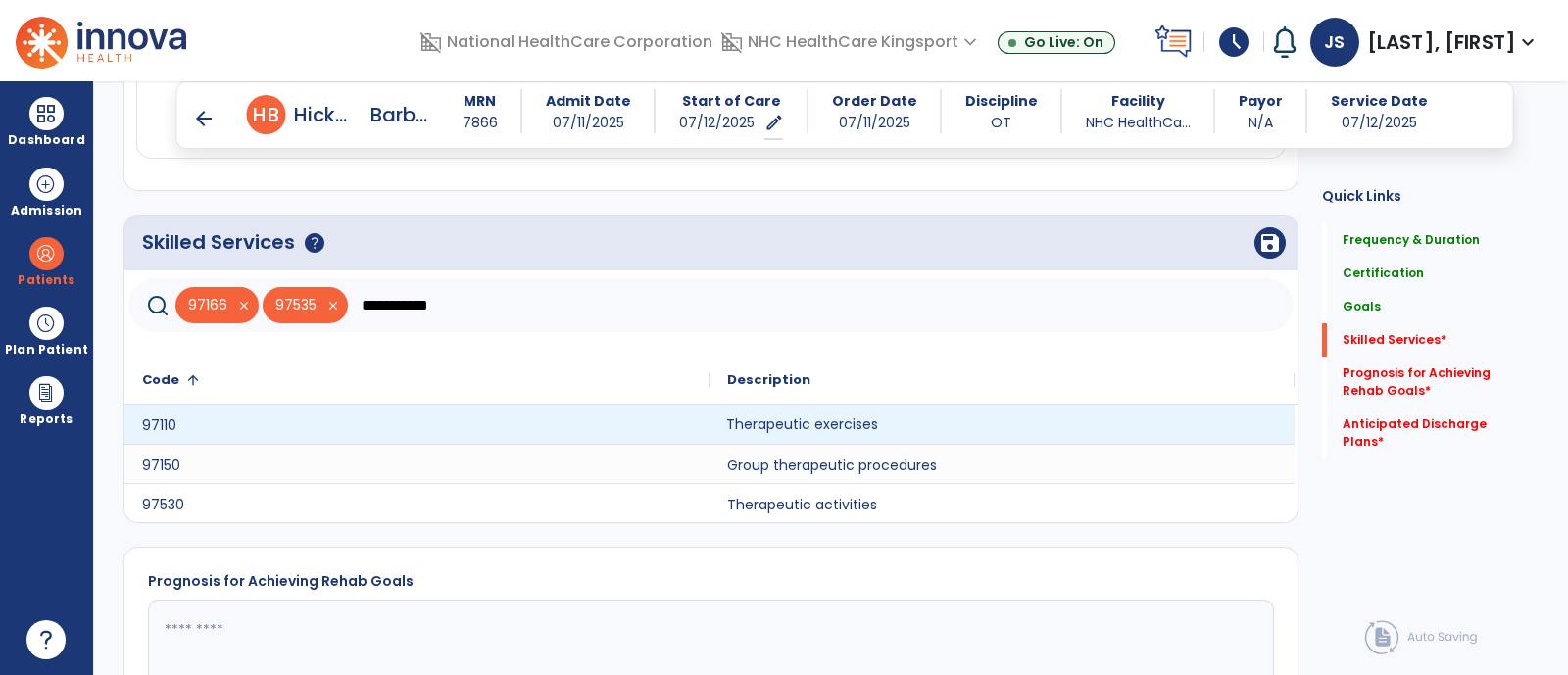 type on "**********" 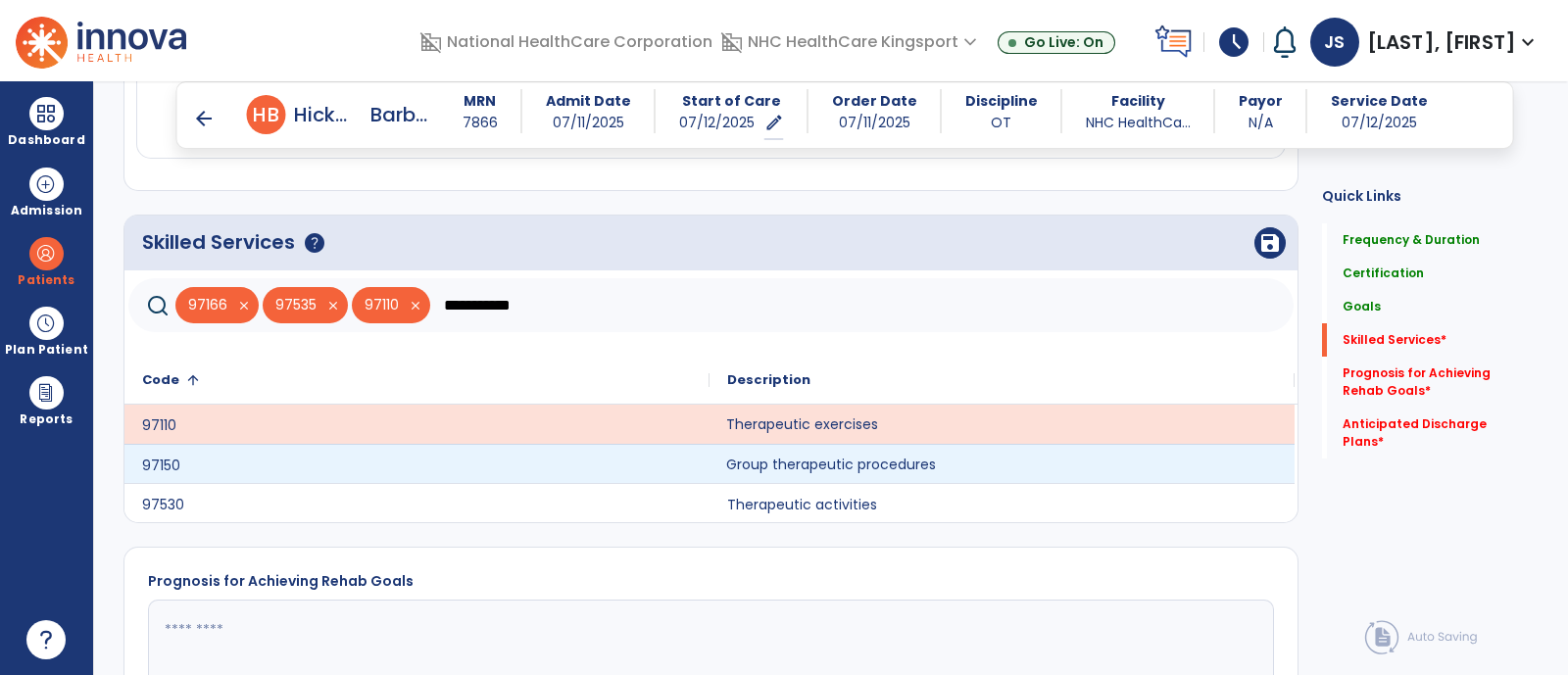 click on "Group therapeutic procedures" 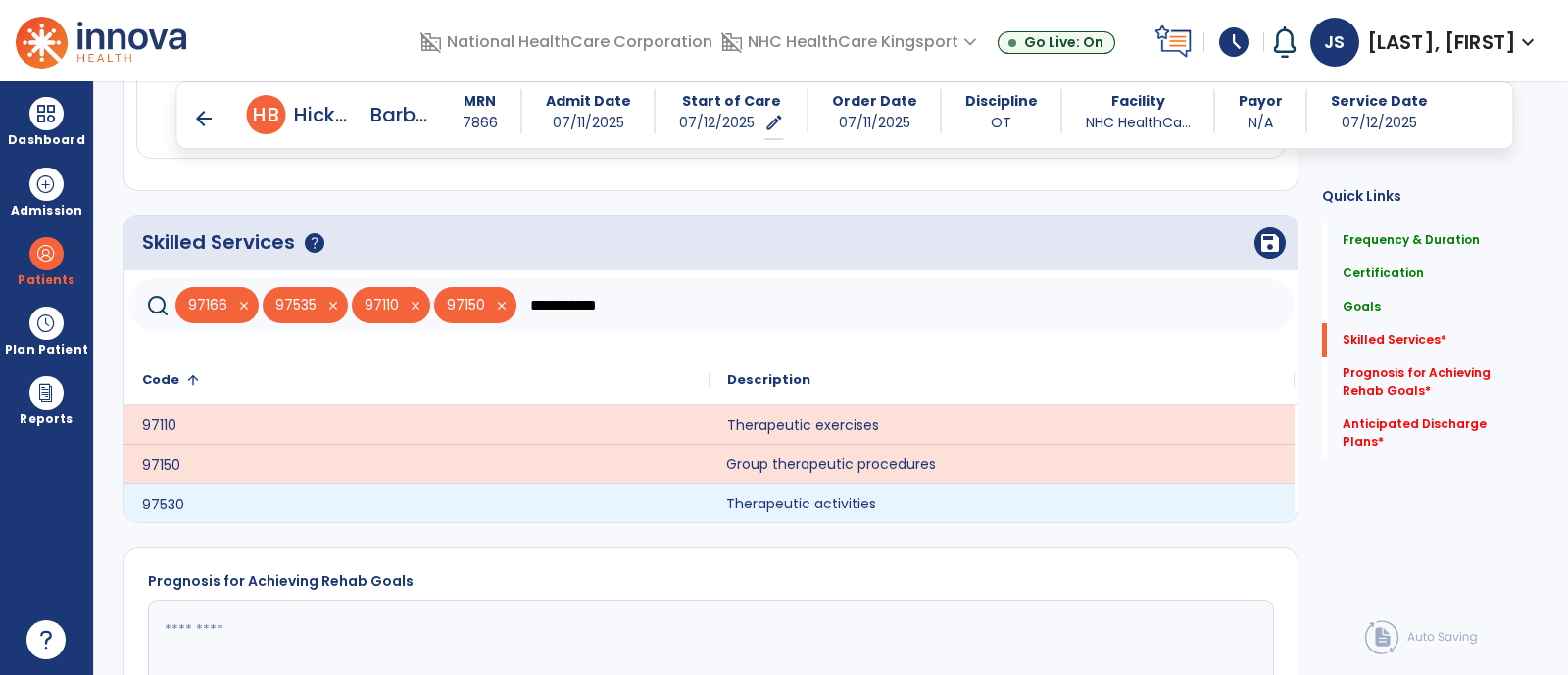 click on "Therapeutic activities" 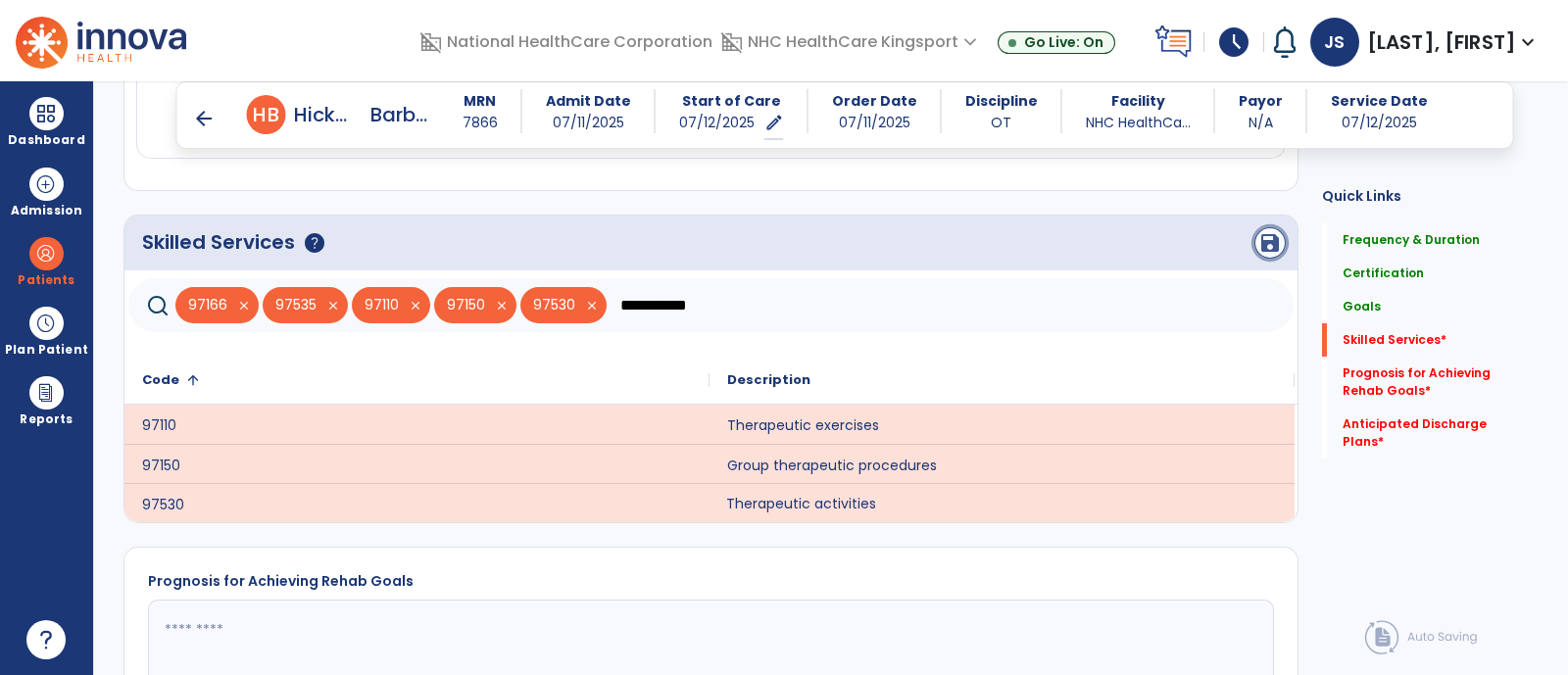 click on "save" 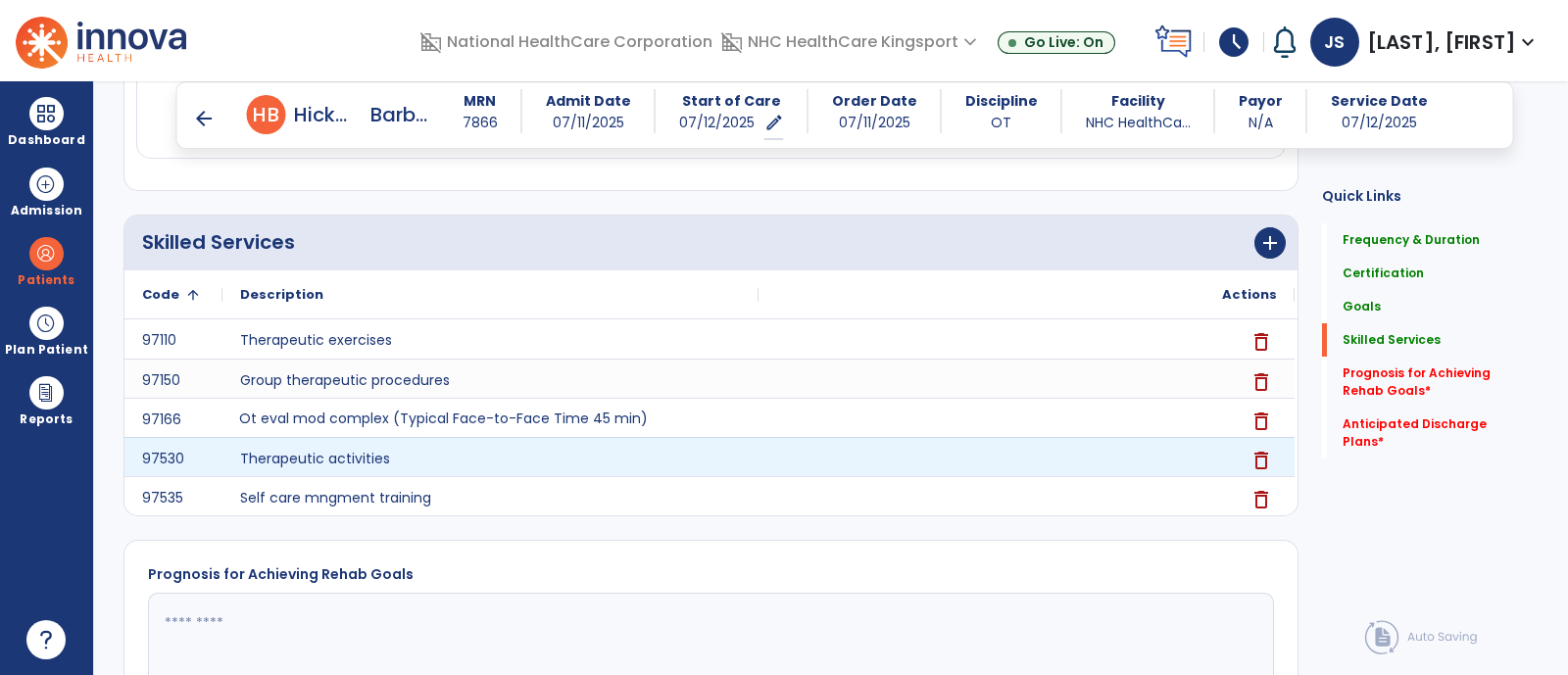 scroll, scrollTop: 1386, scrollLeft: 0, axis: vertical 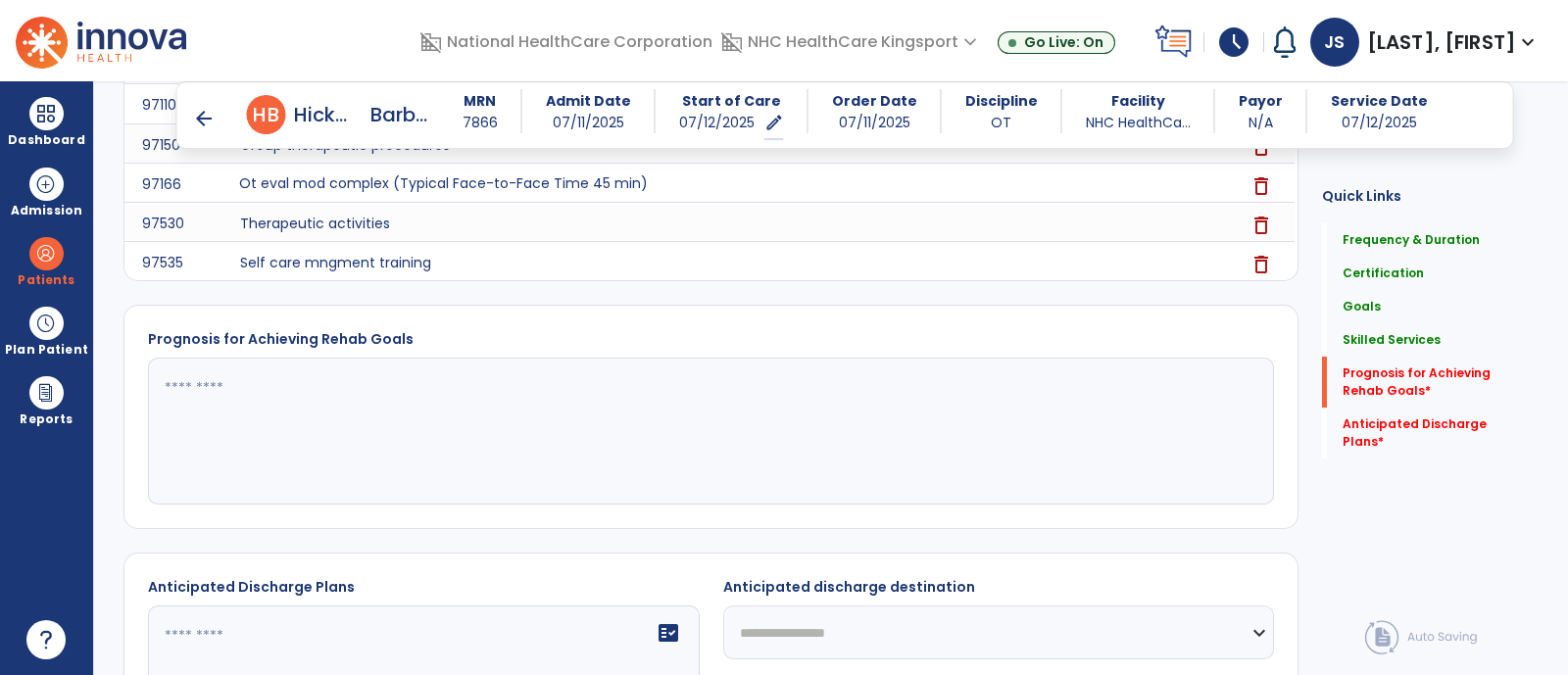 click 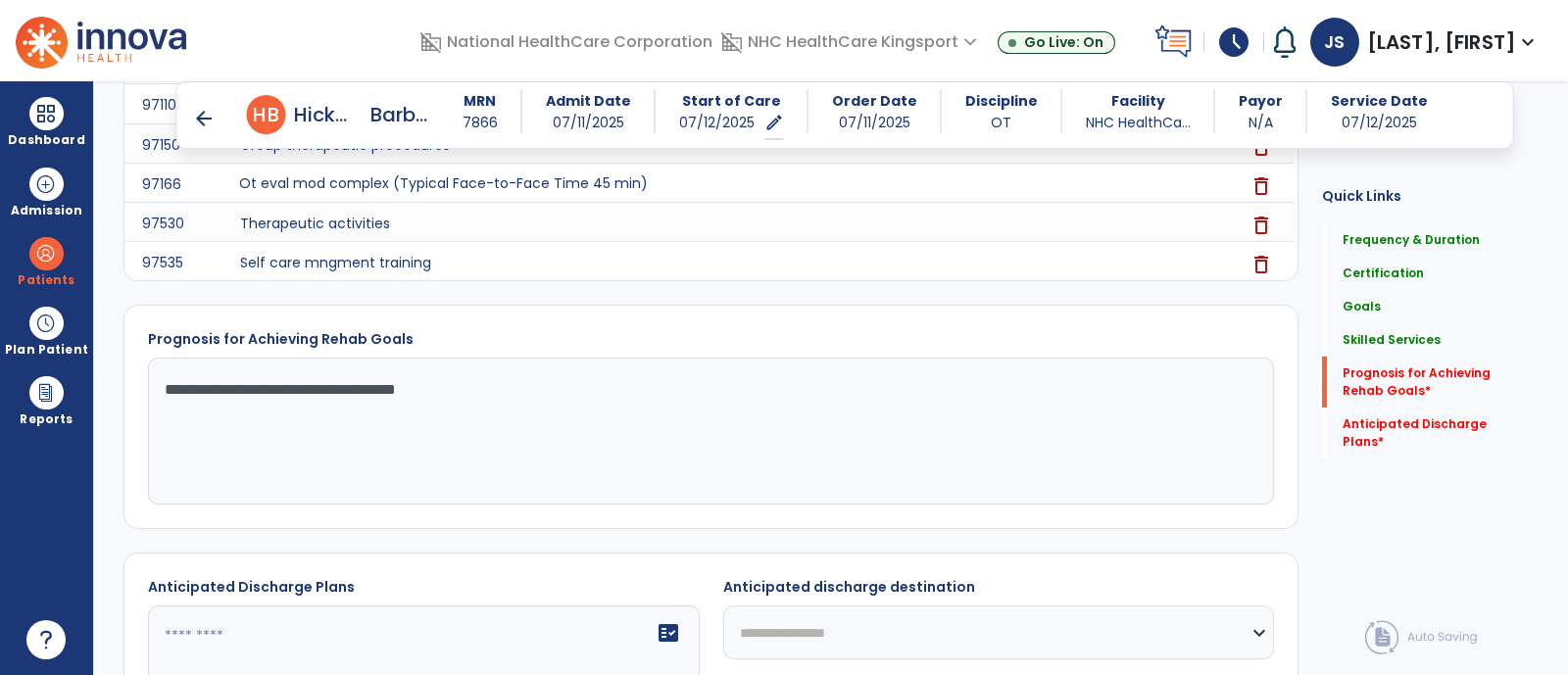 type on "**********" 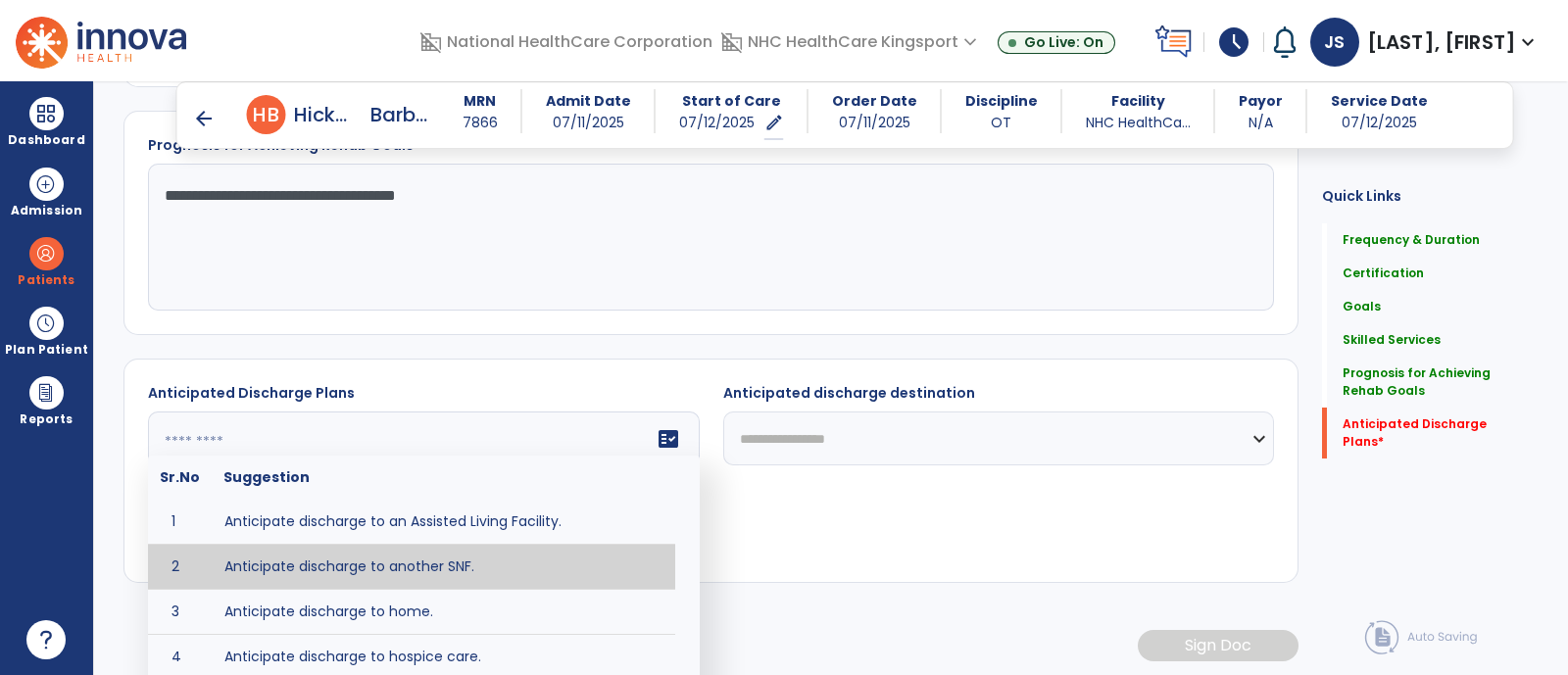 scroll, scrollTop: 1581, scrollLeft: 0, axis: vertical 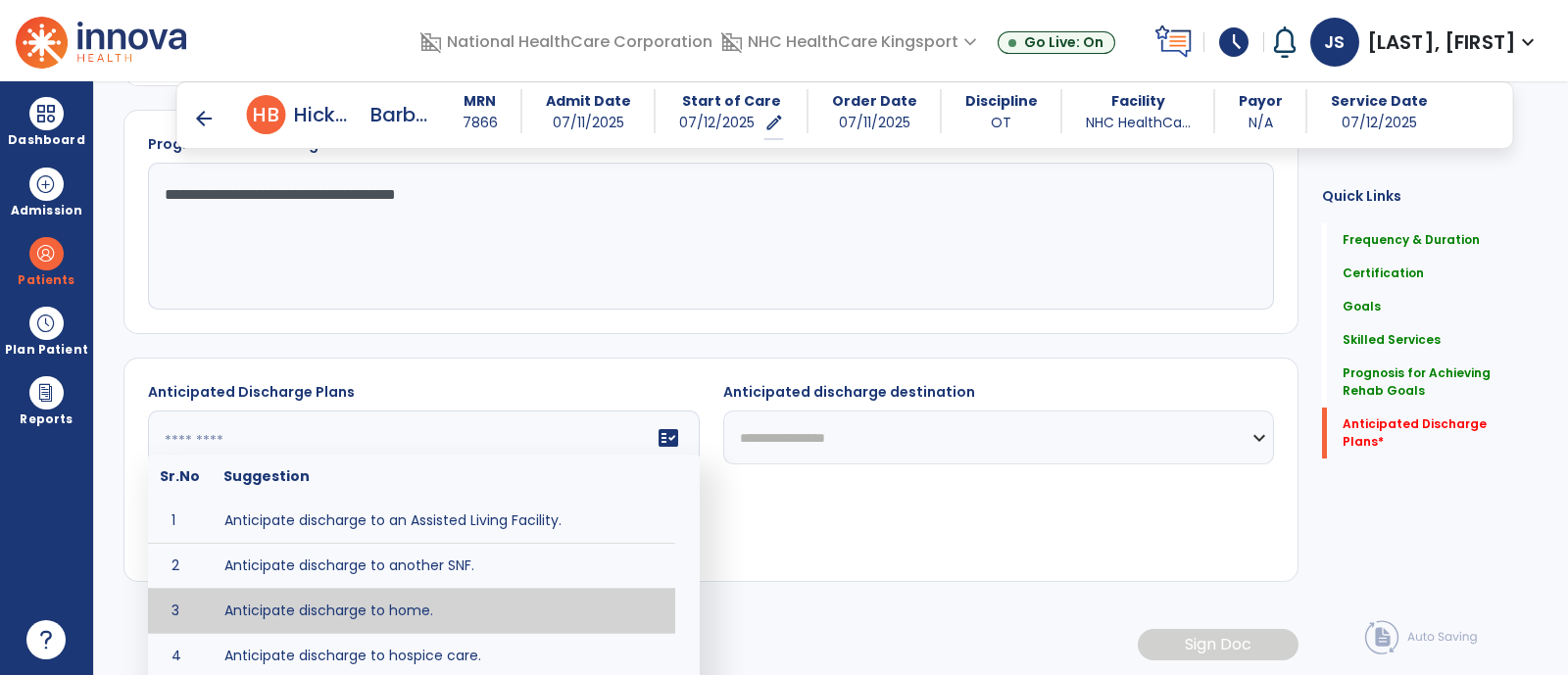 type on "**********" 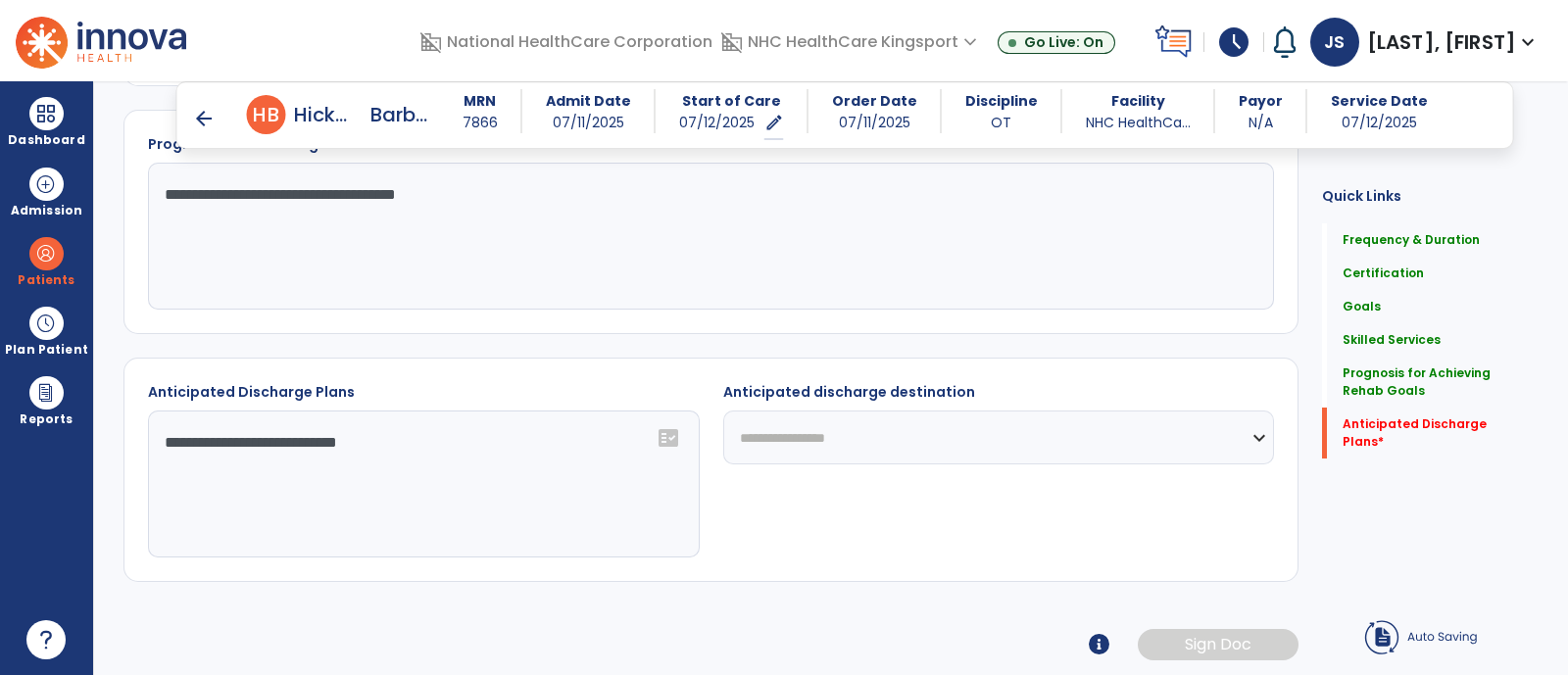 scroll, scrollTop: 1562, scrollLeft: 0, axis: vertical 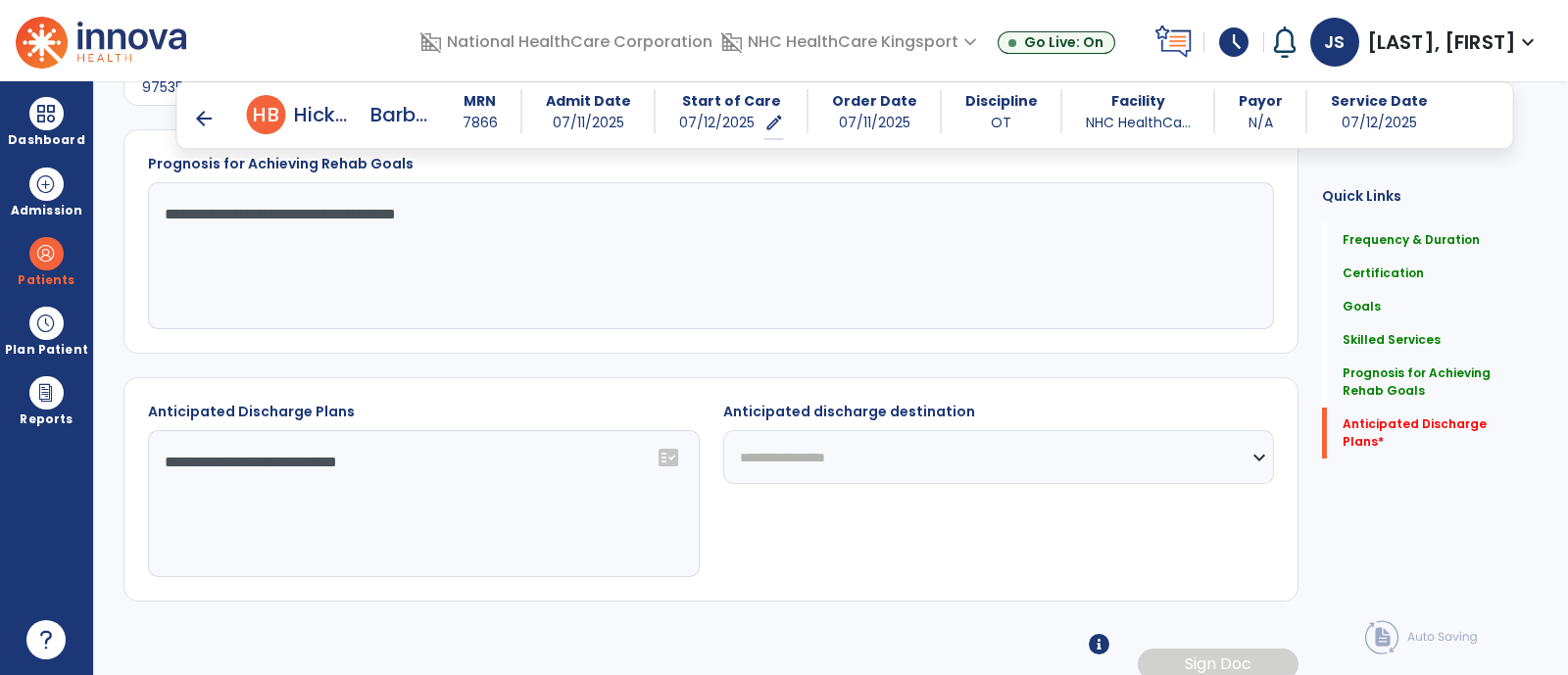 click on "**********" 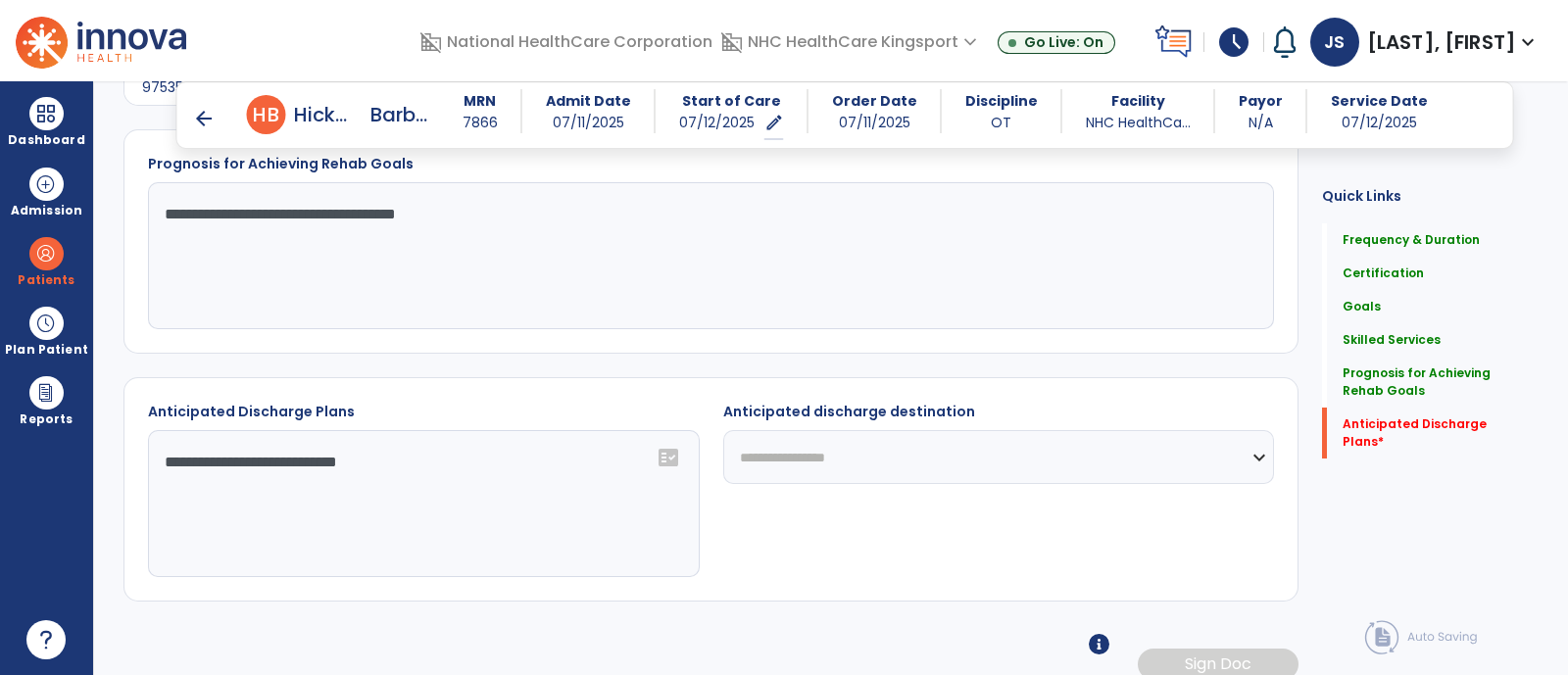 select on "**********" 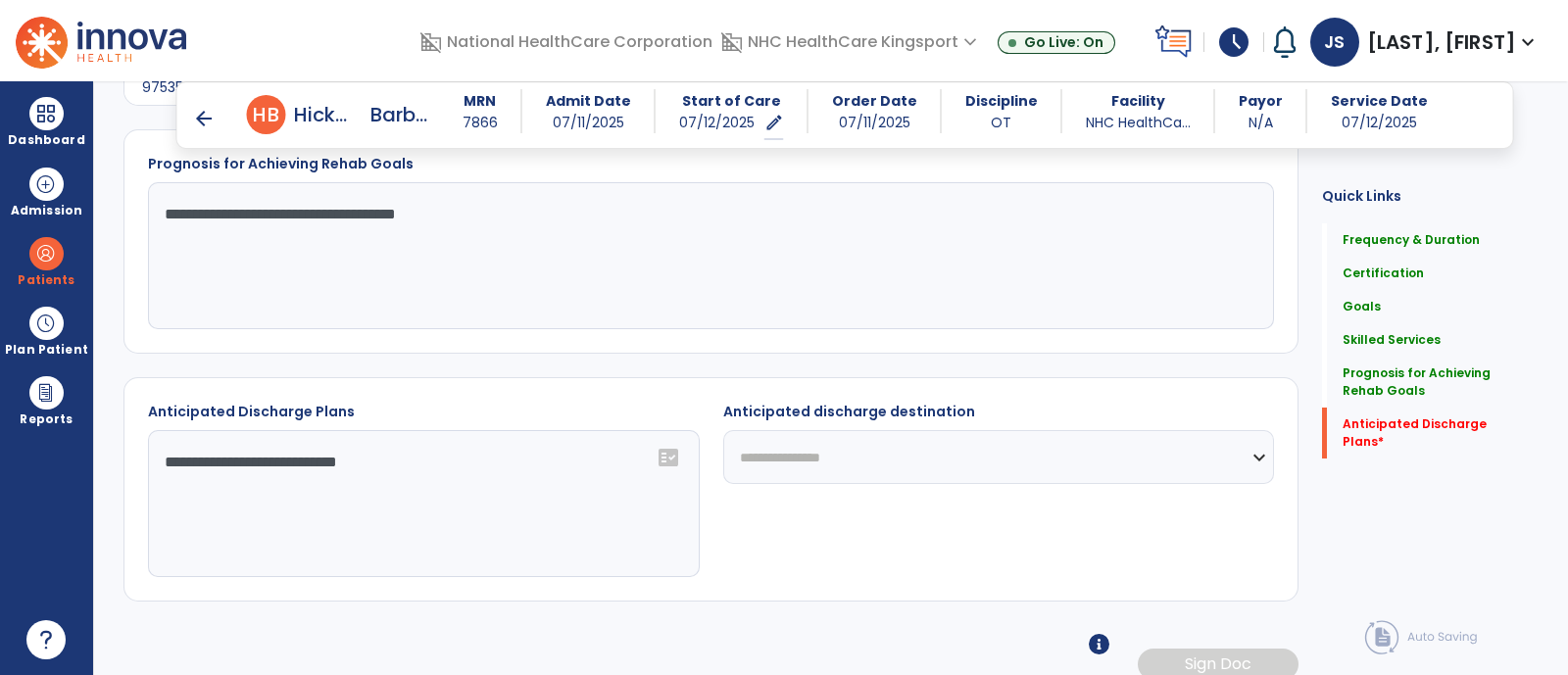 click on "**********" 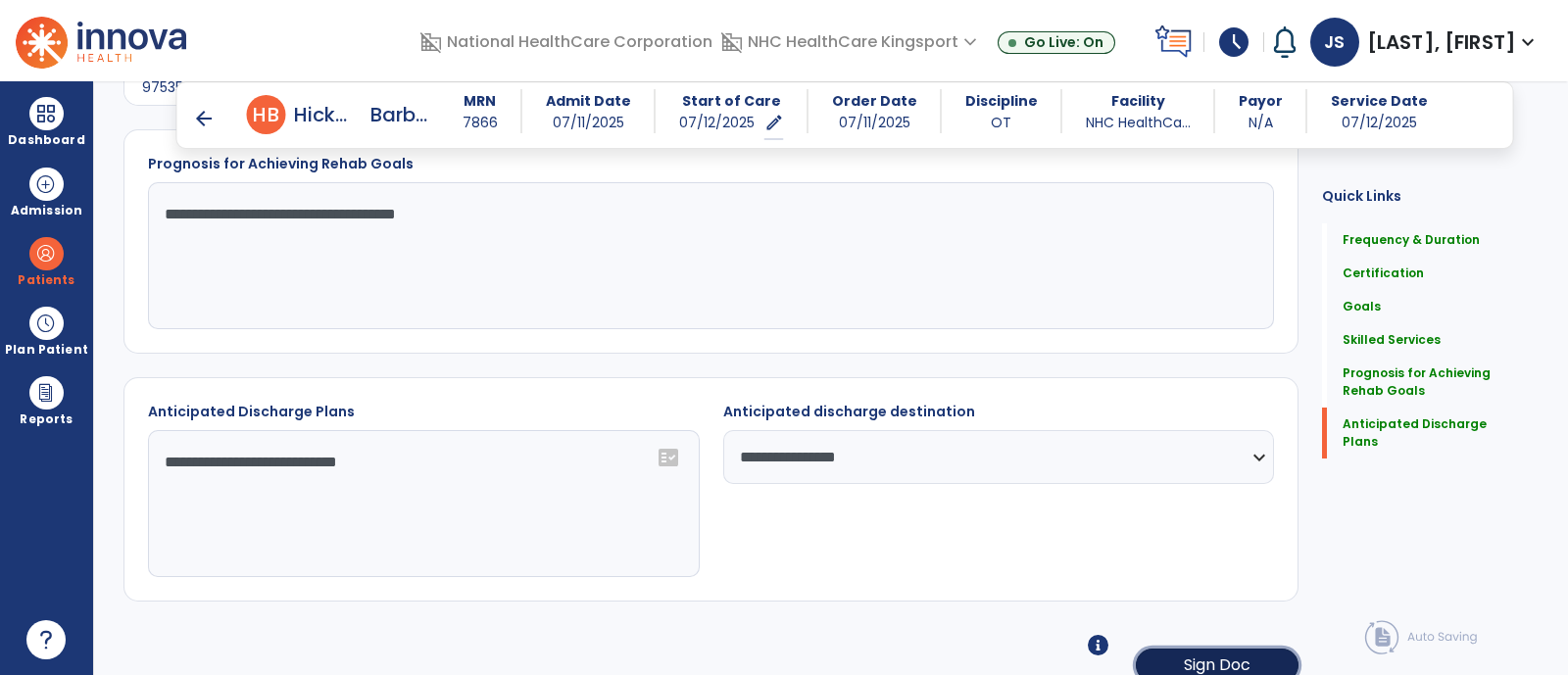 click on "Sign Doc" 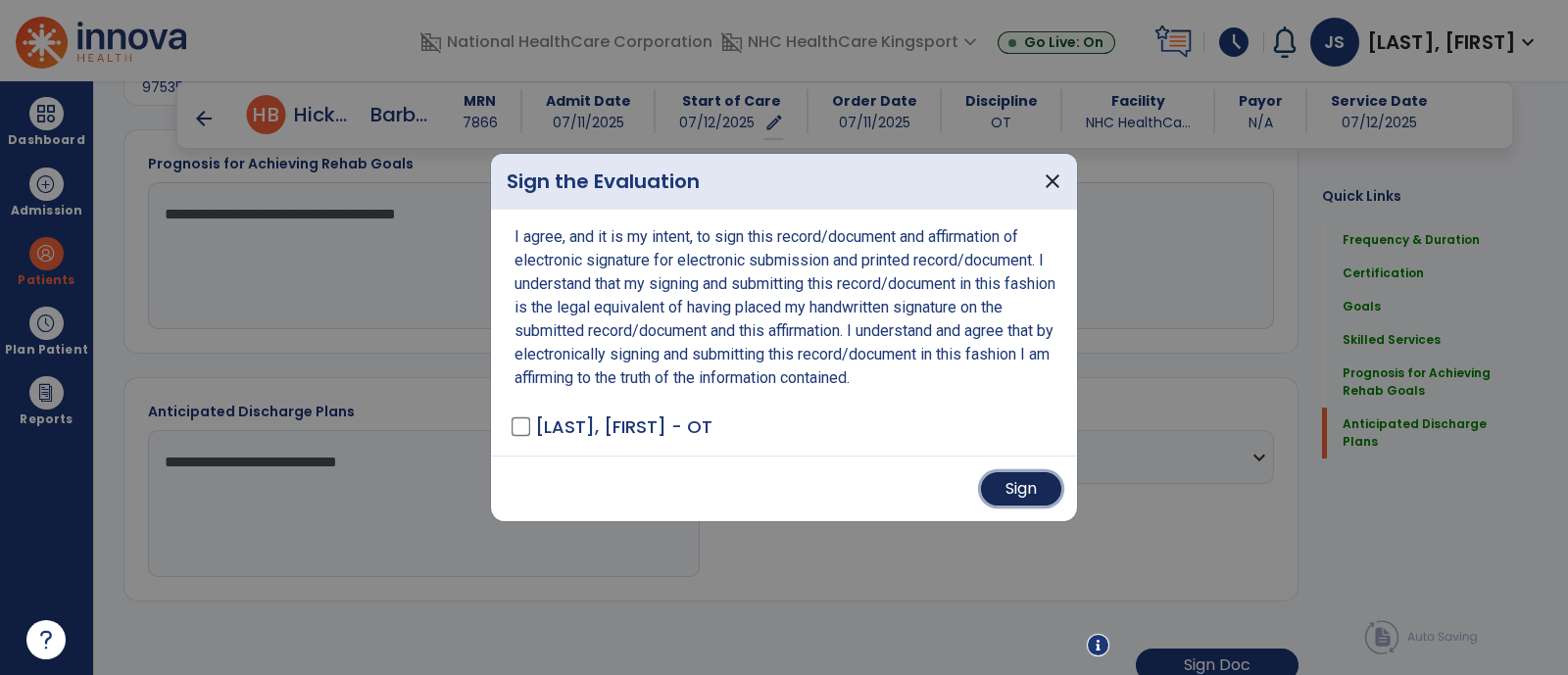 click on "Sign" at bounding box center [1021, 489] 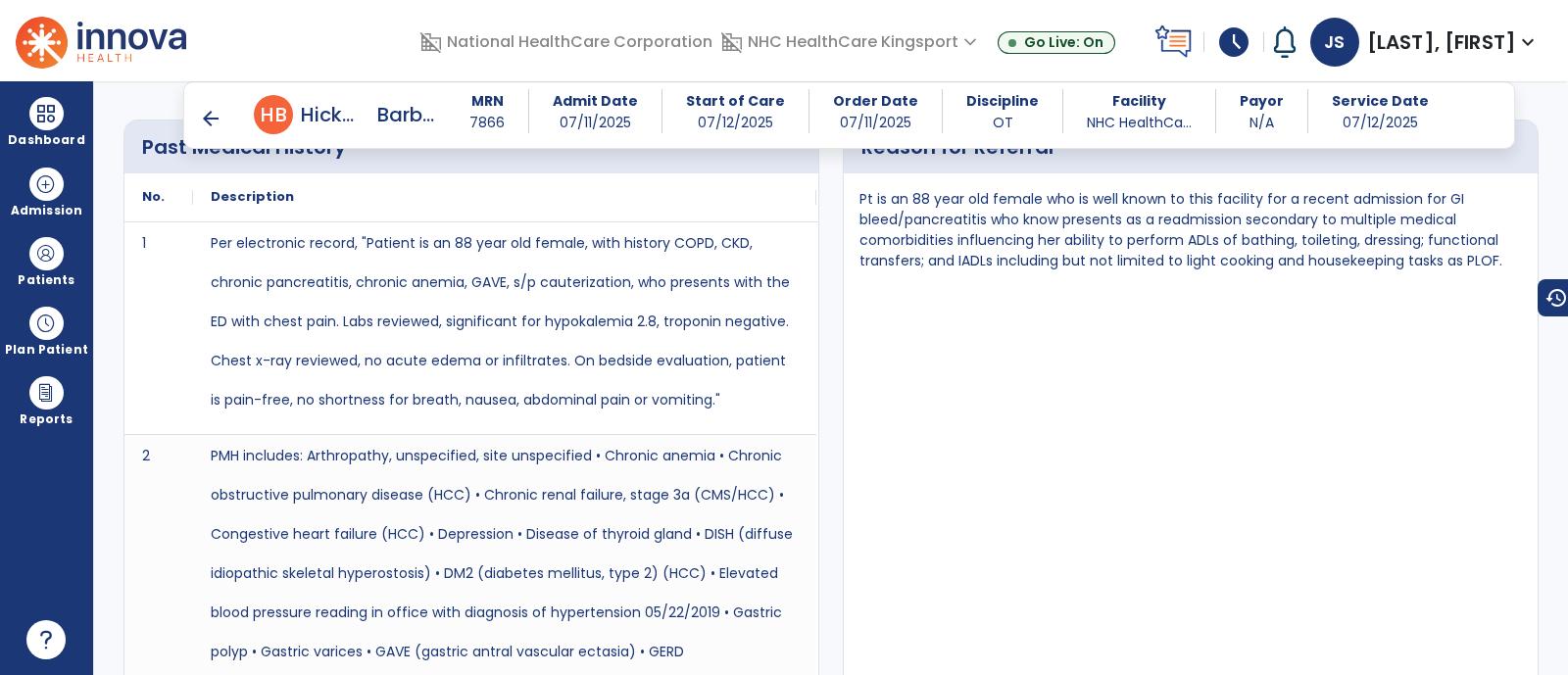 scroll, scrollTop: 0, scrollLeft: 0, axis: both 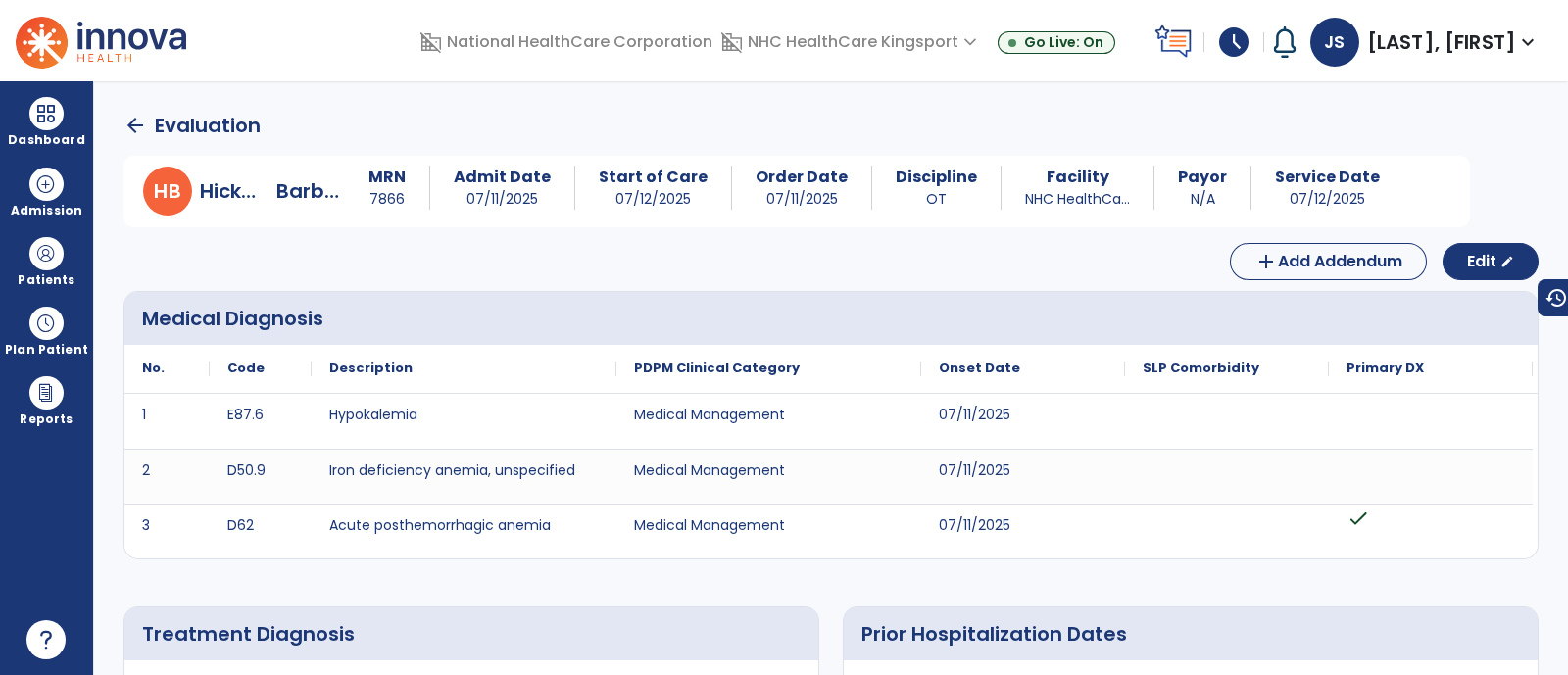 click on "arrow_back" 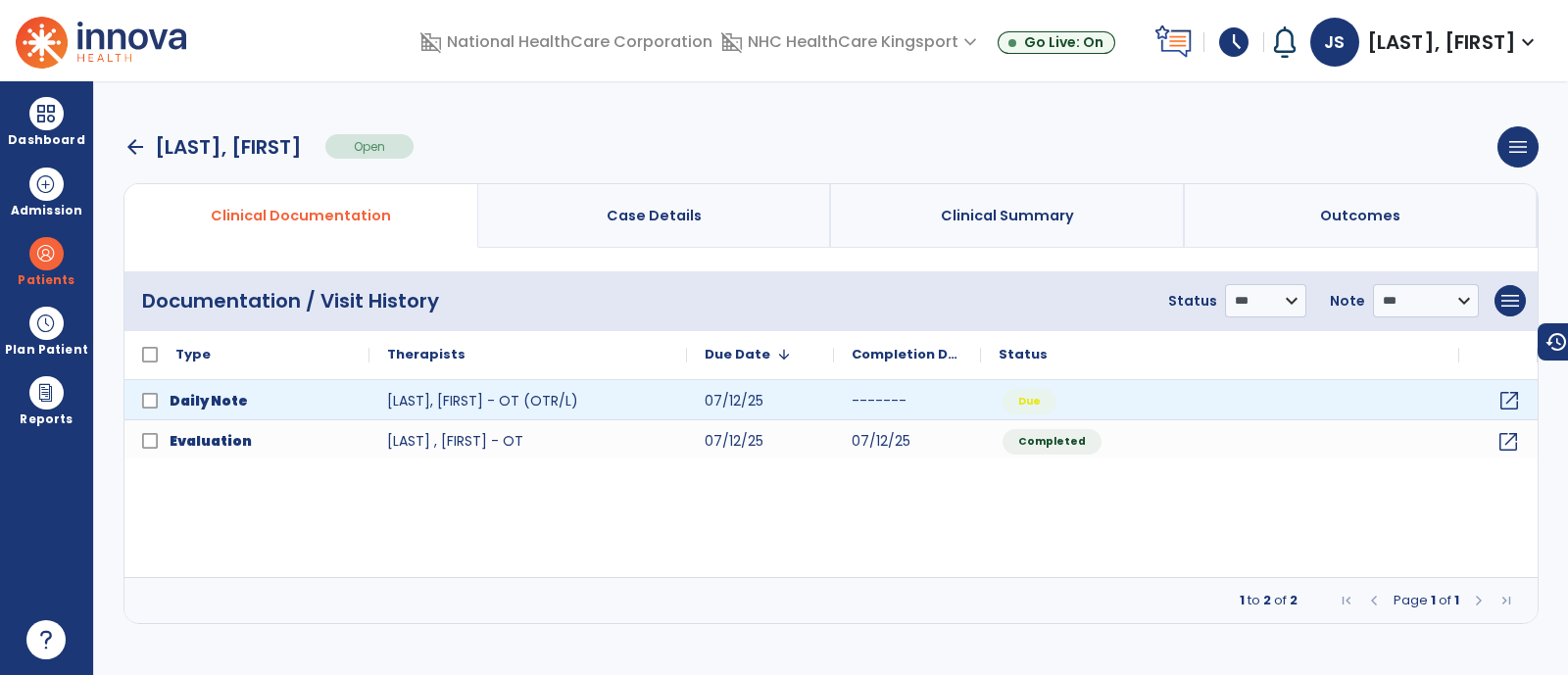 click on "open_in_new" 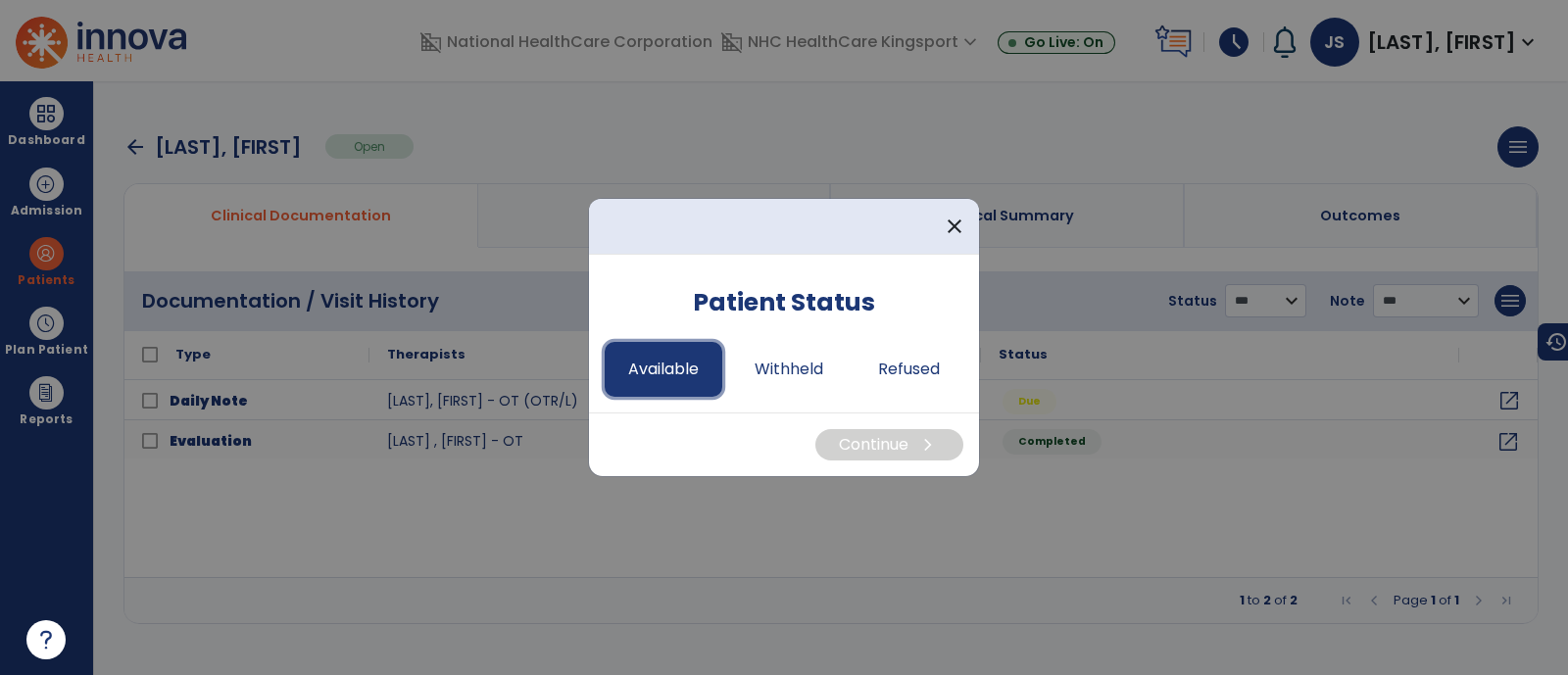 click on "Available" at bounding box center (663, 369) 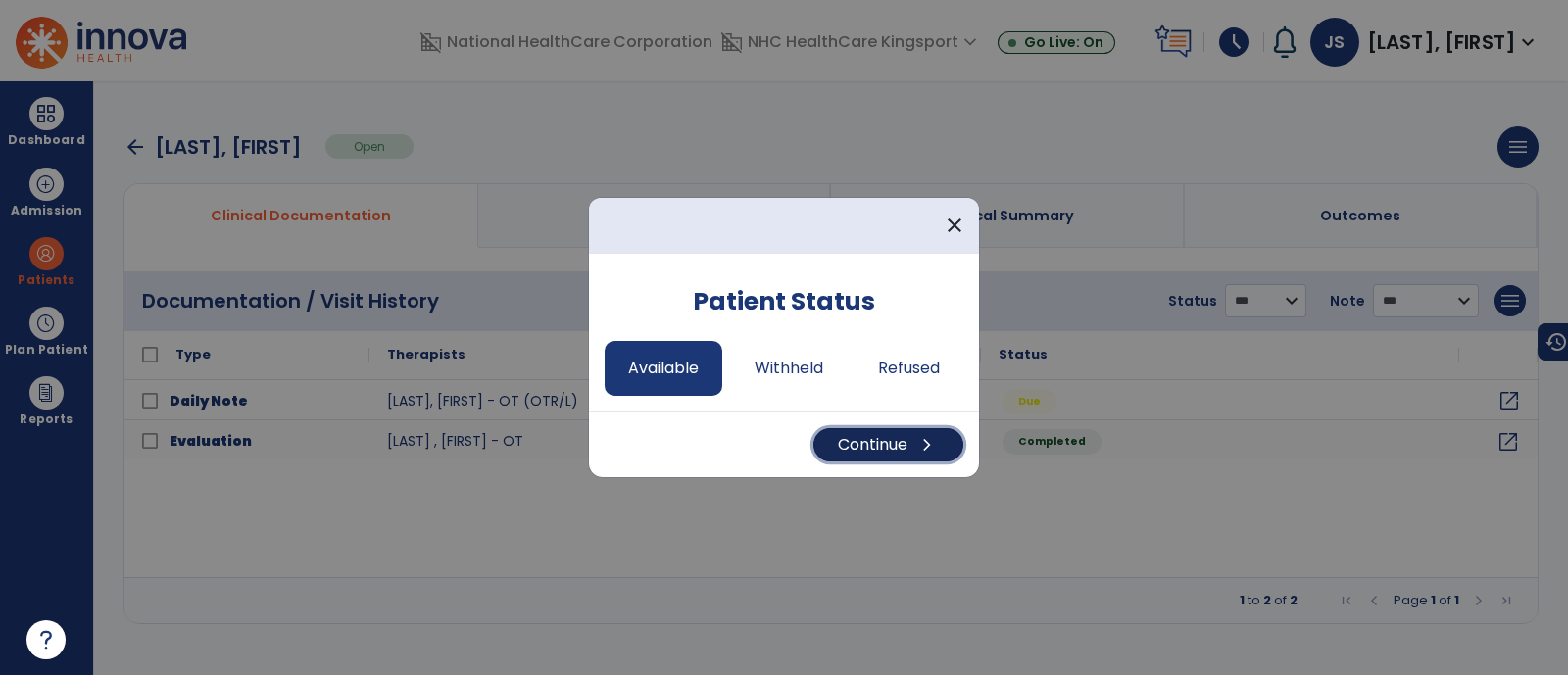 click on "Continue   chevron_right" at bounding box center [888, 445] 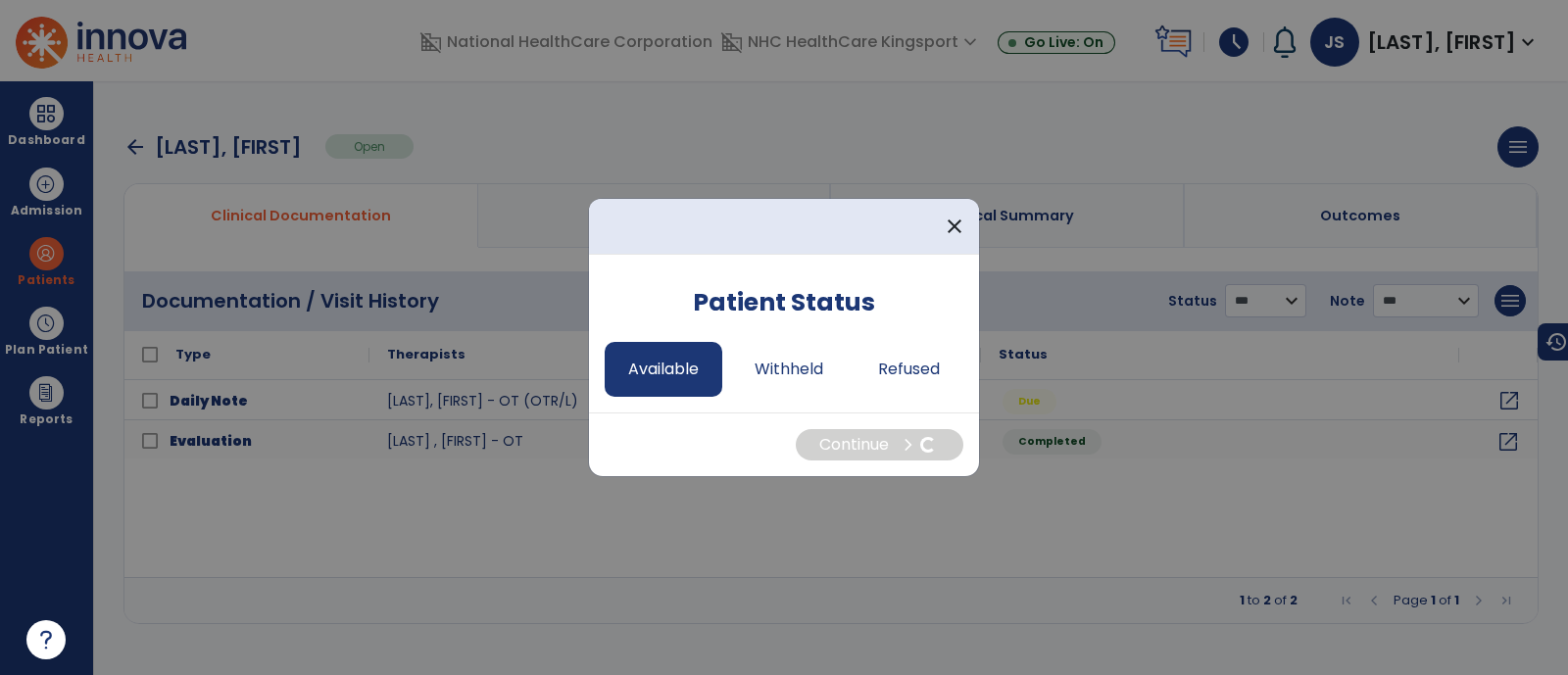 select on "*" 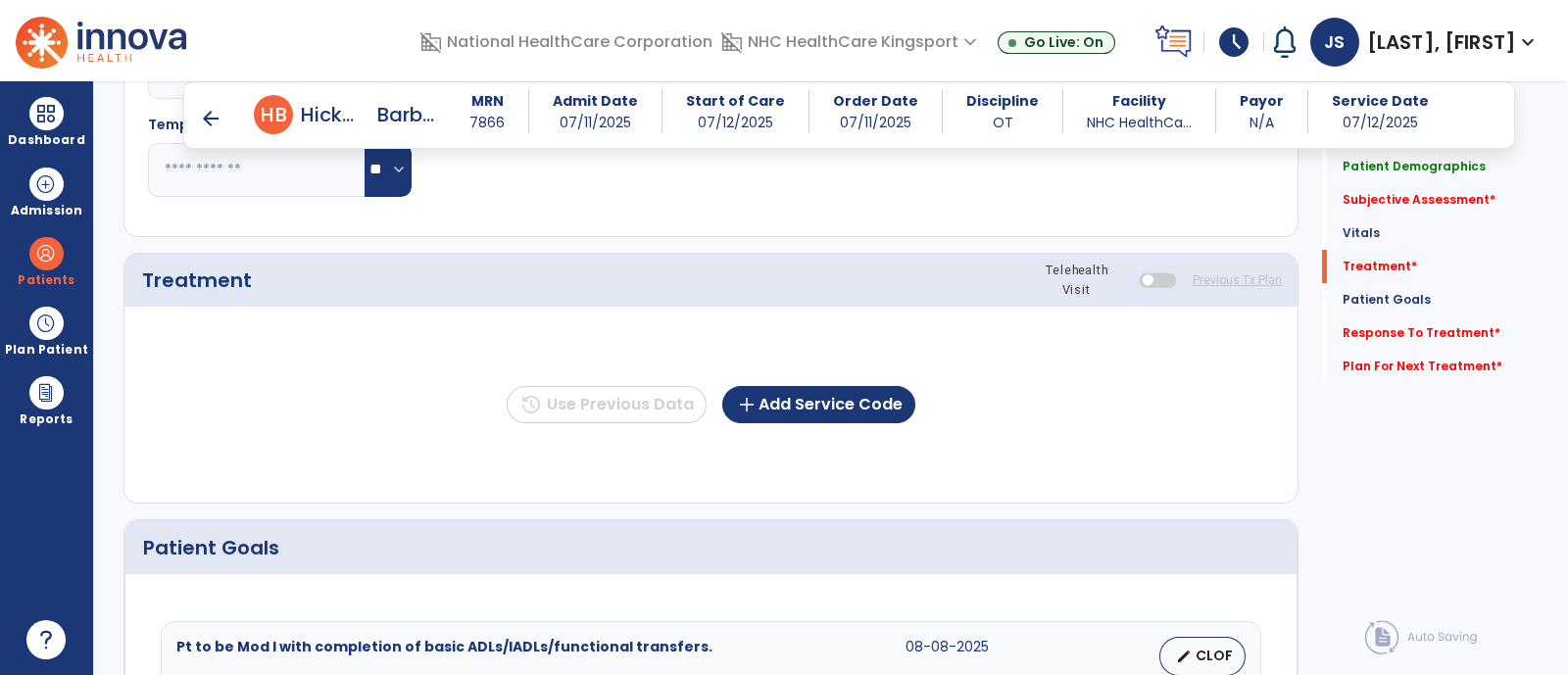 scroll, scrollTop: 1026, scrollLeft: 0, axis: vertical 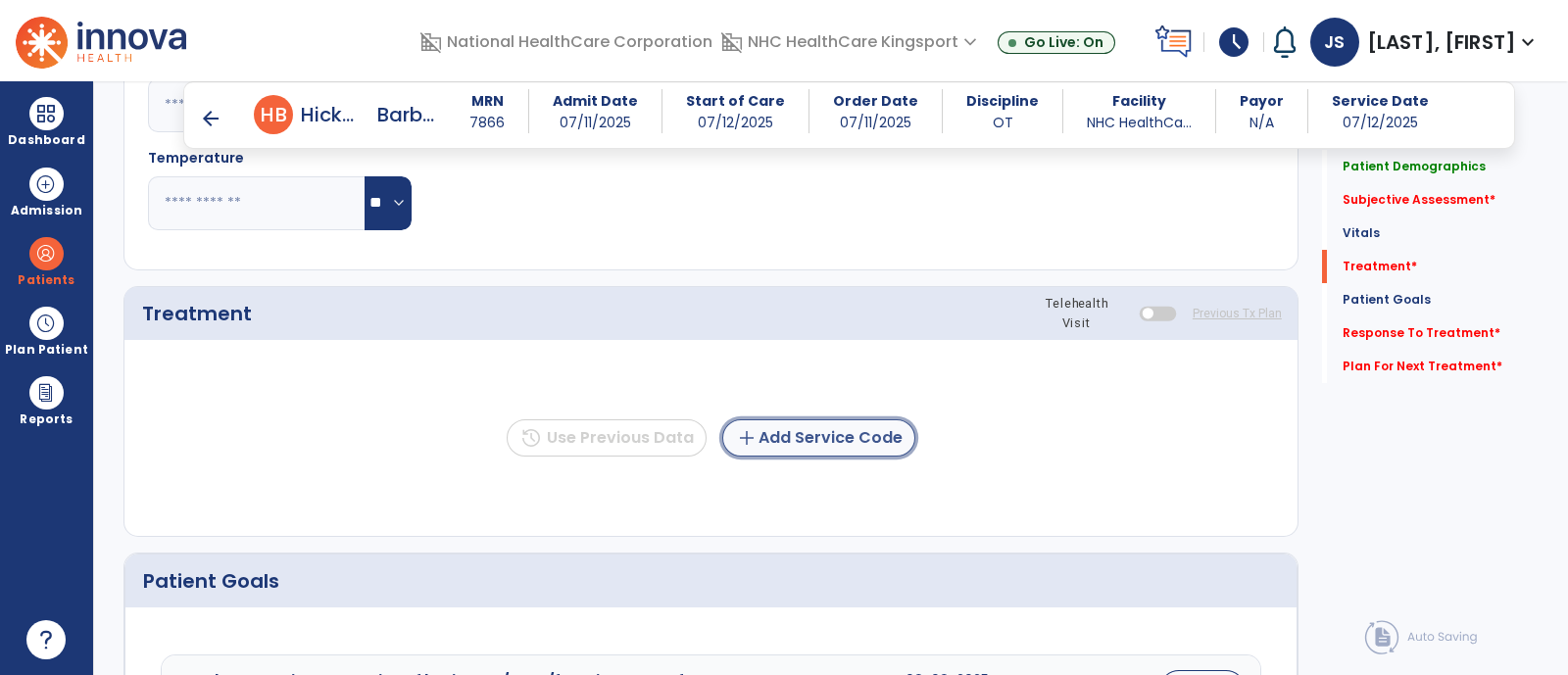 click on "add  Add Service Code" 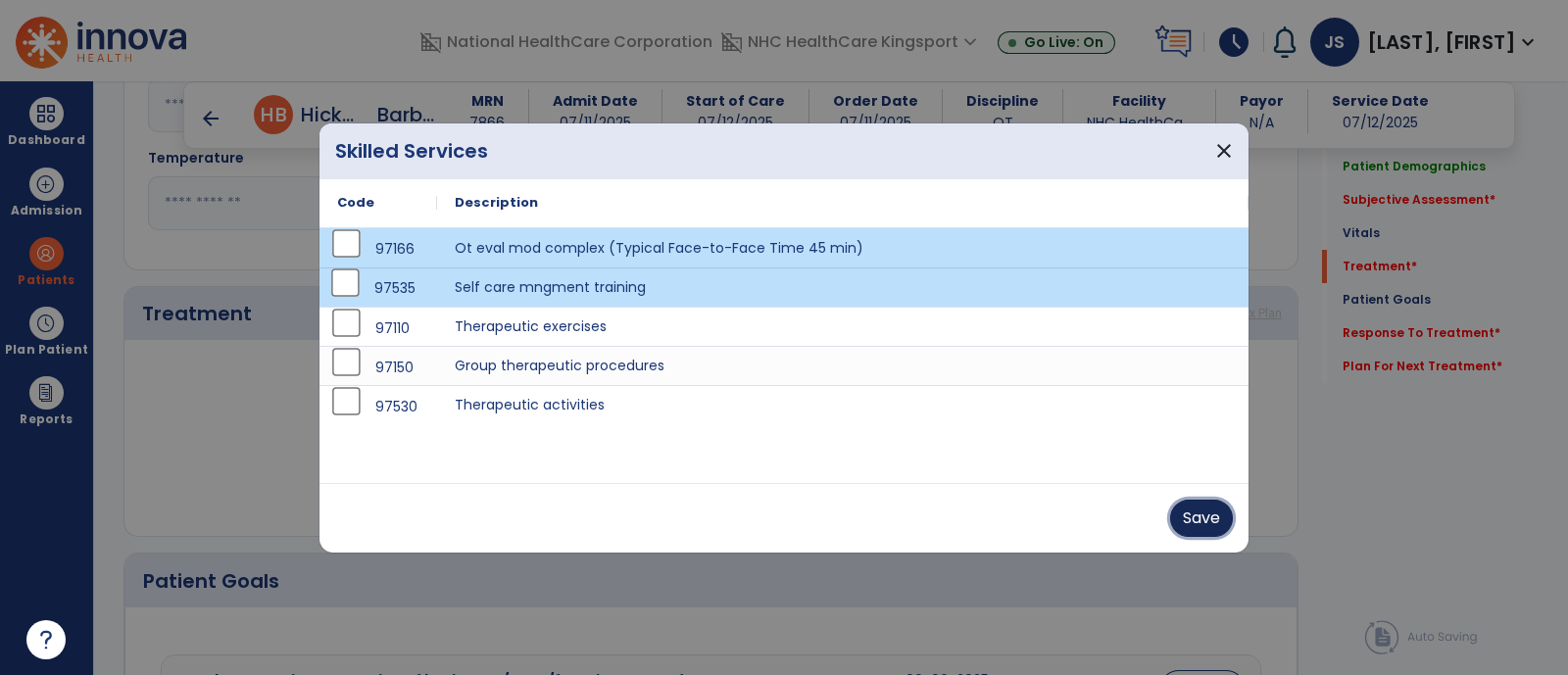 click on "Save" at bounding box center [1201, 518] 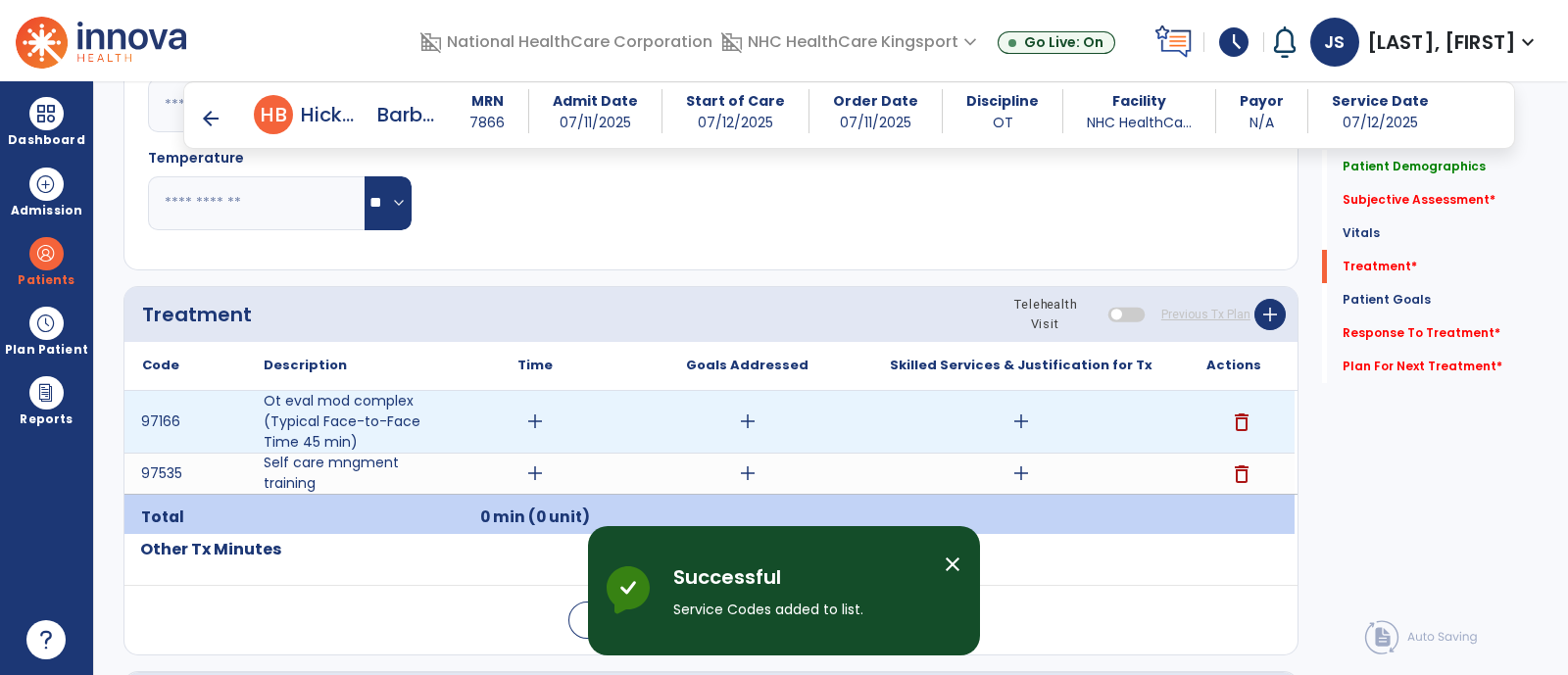 click on "add" at bounding box center [535, 421] 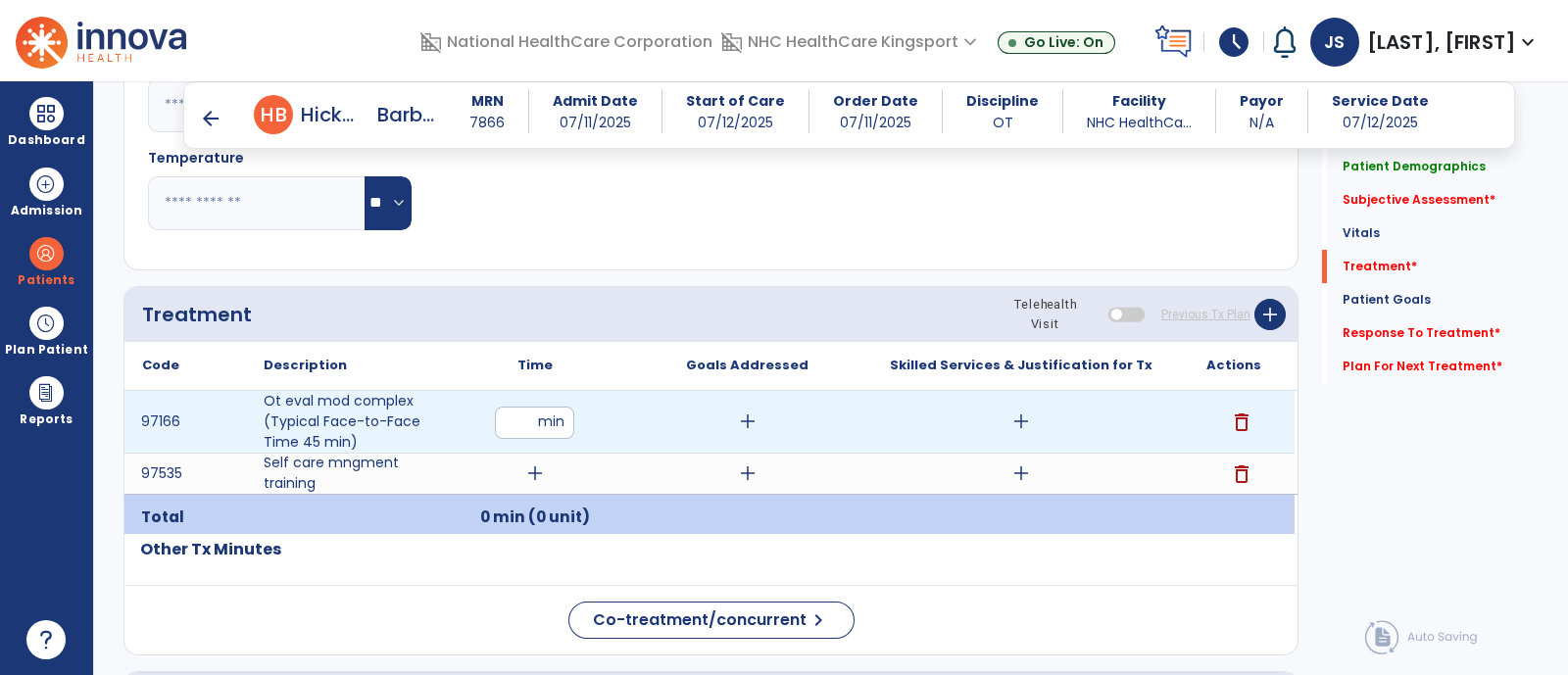type on "**" 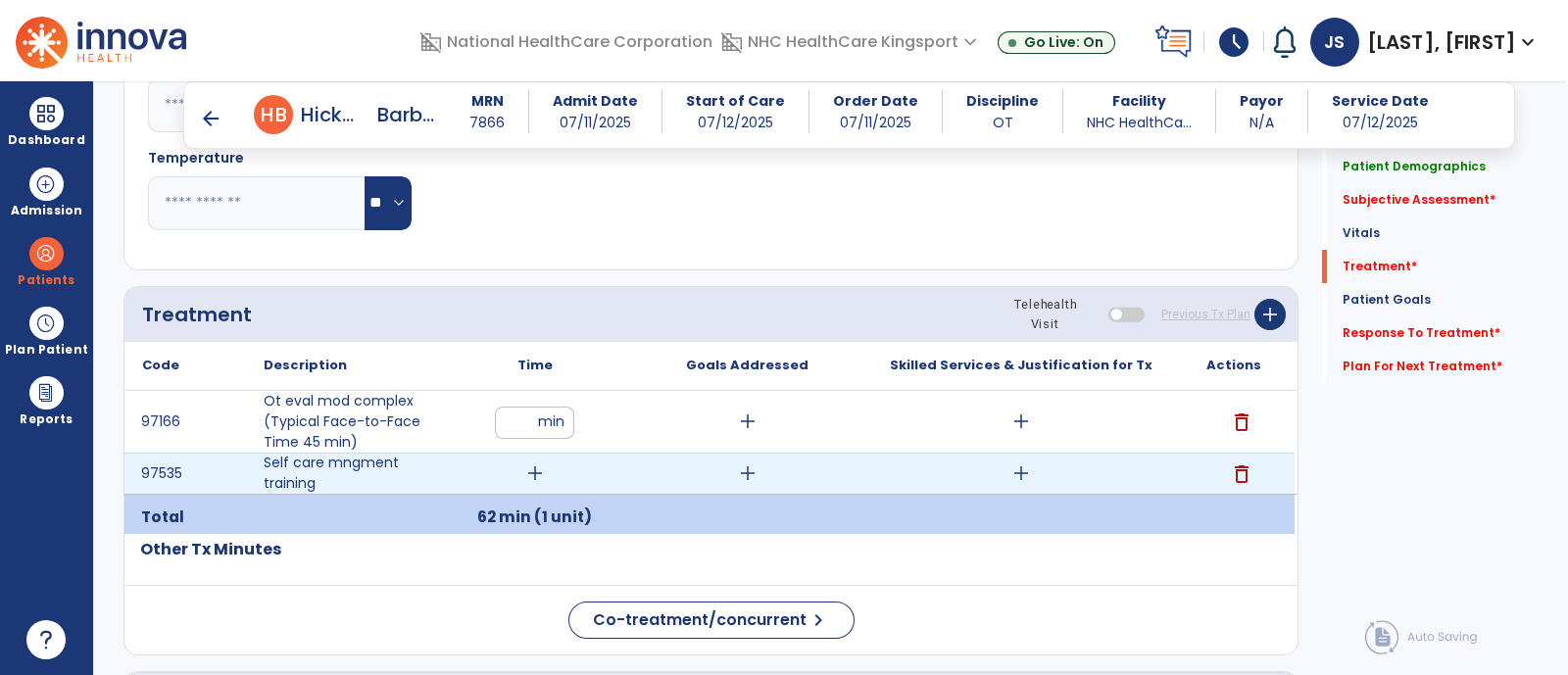 click on "add" at bounding box center [535, 473] 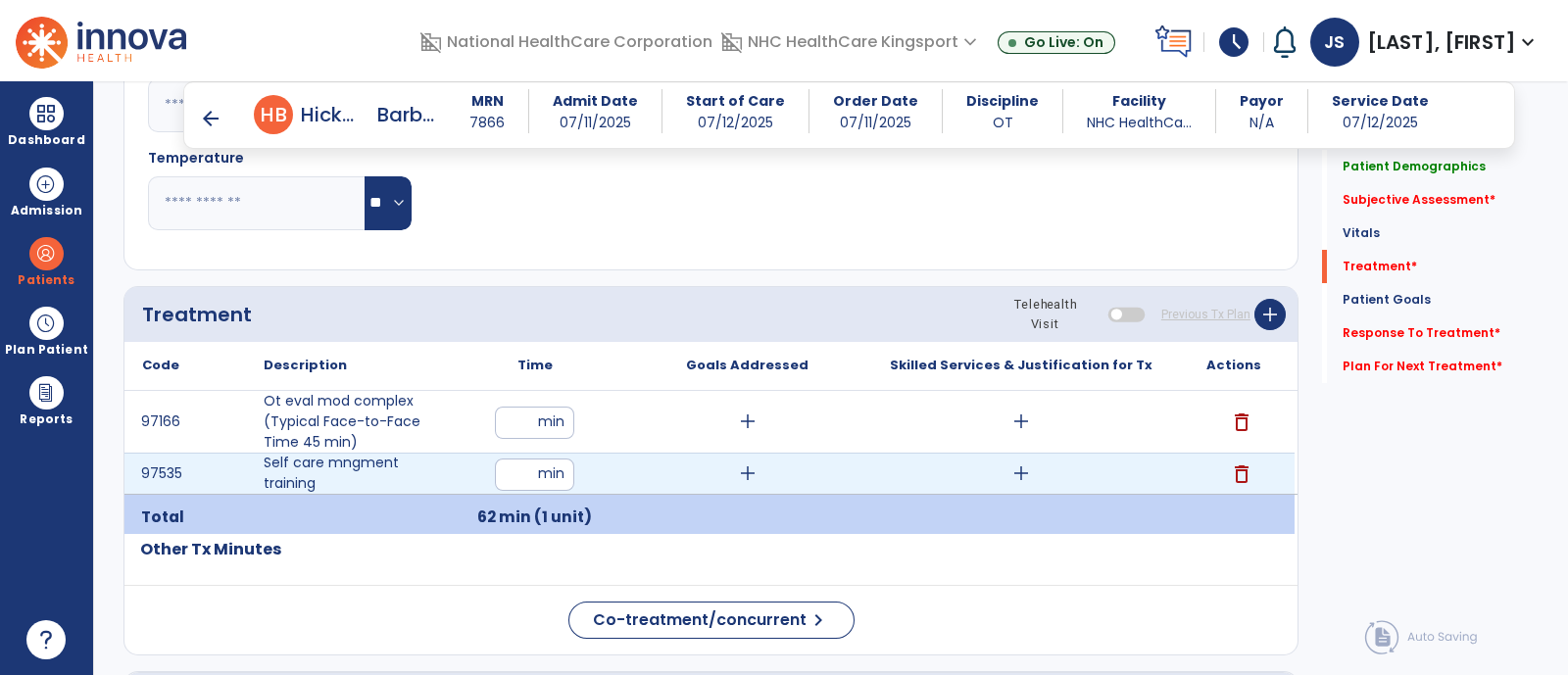type on "**" 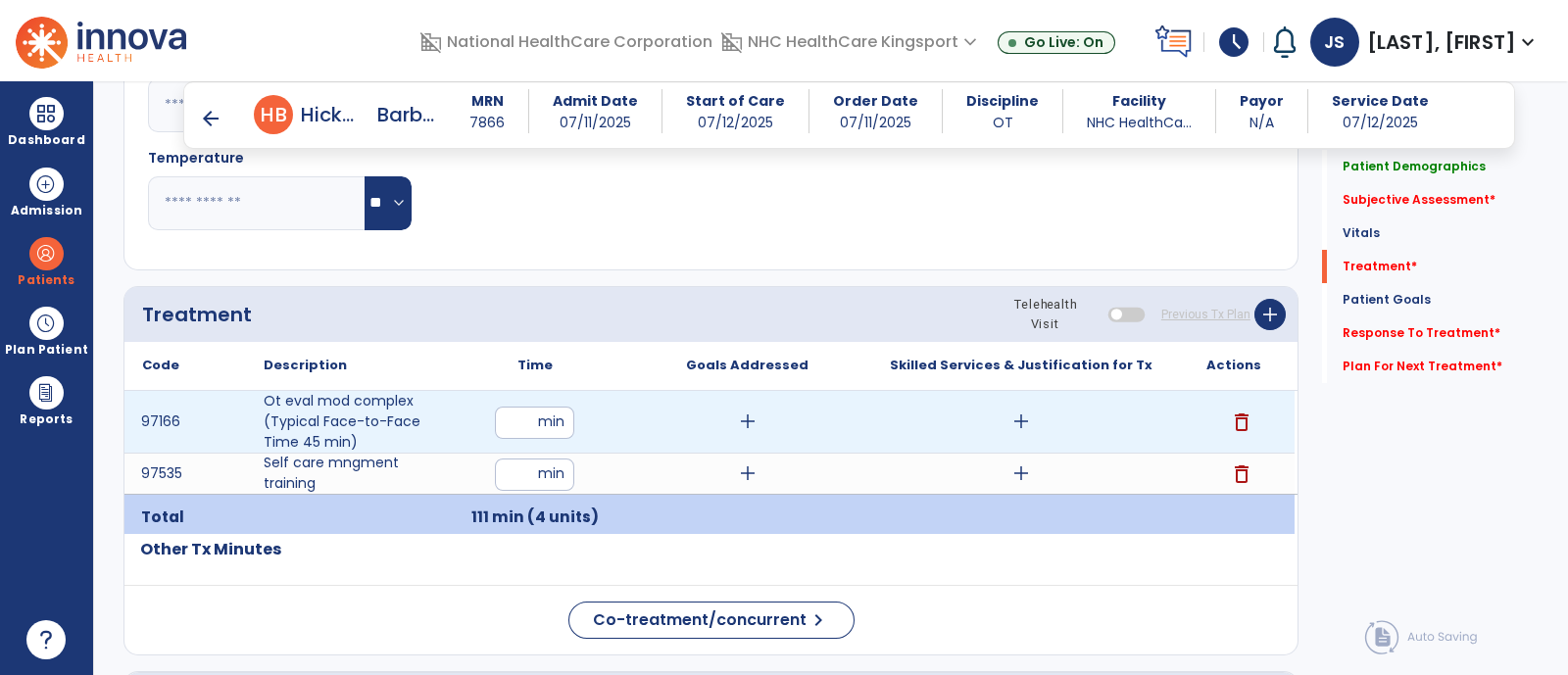 click on "add" at bounding box center [1021, 421] 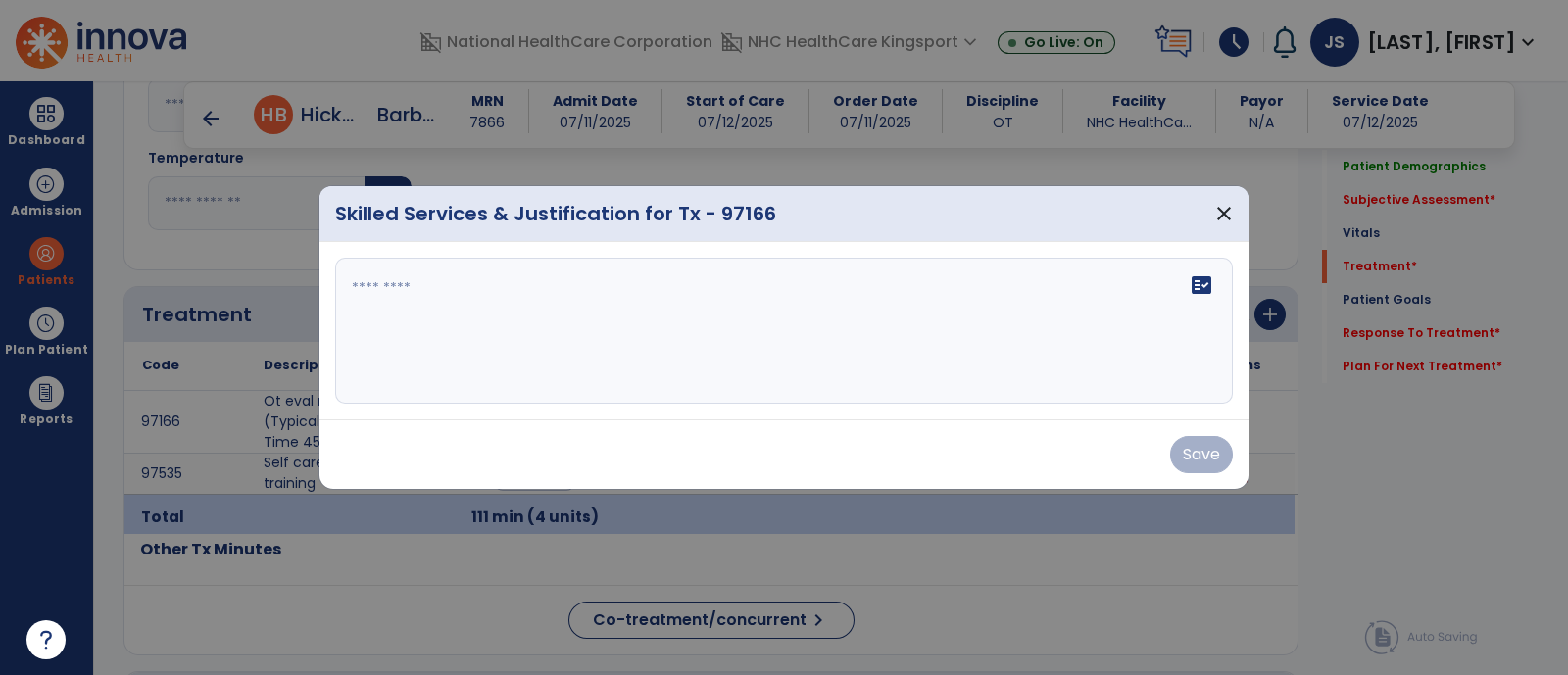 click on "fact_check" at bounding box center [784, 331] 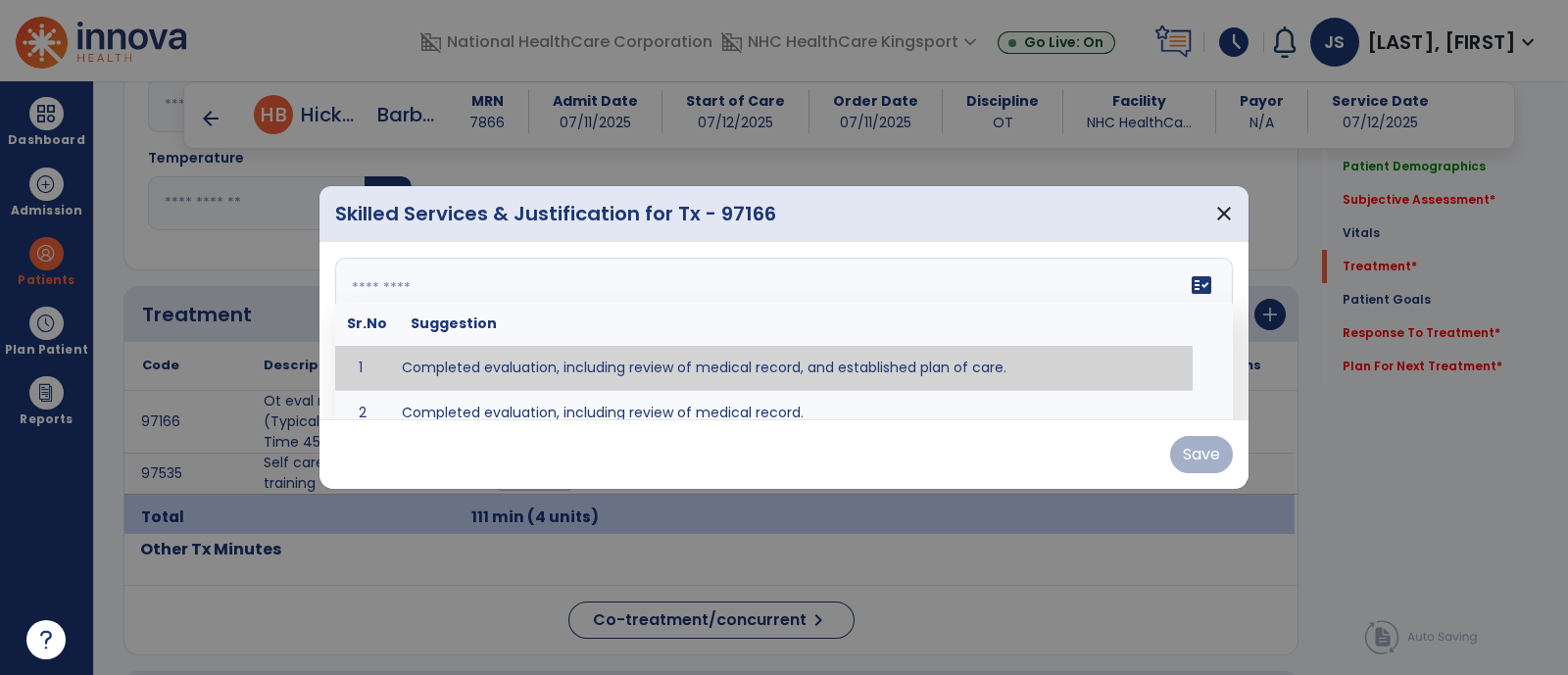 type on "**********" 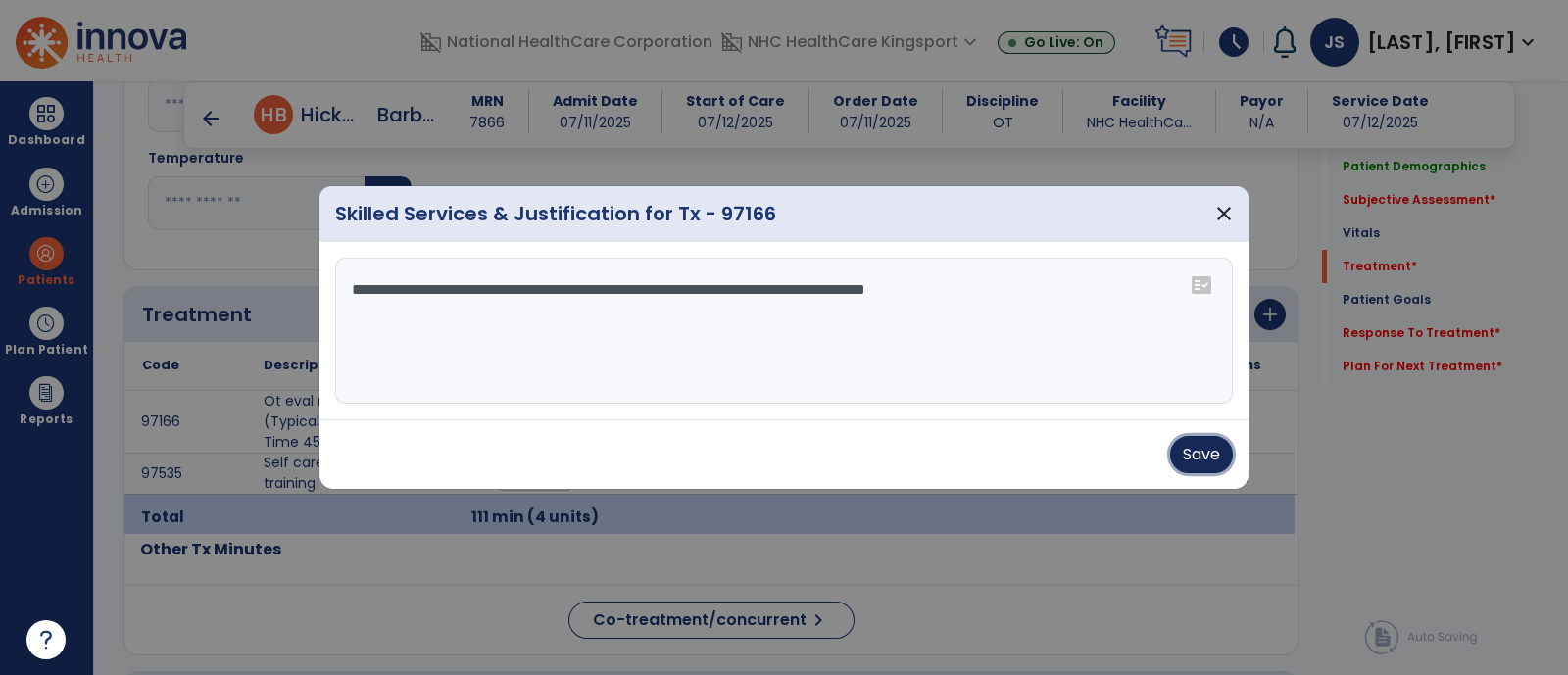 click on "Save" at bounding box center [1201, 455] 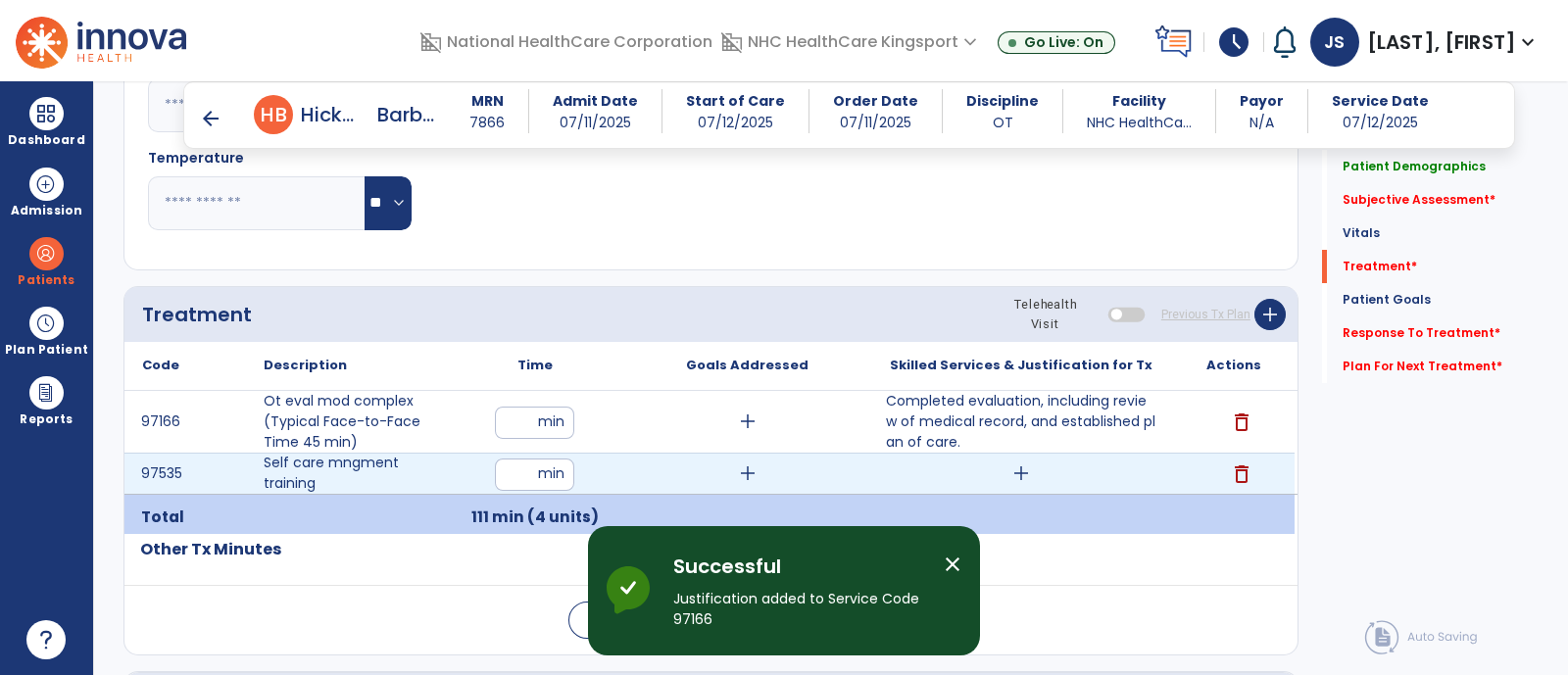 click on "add" at bounding box center (1021, 473) 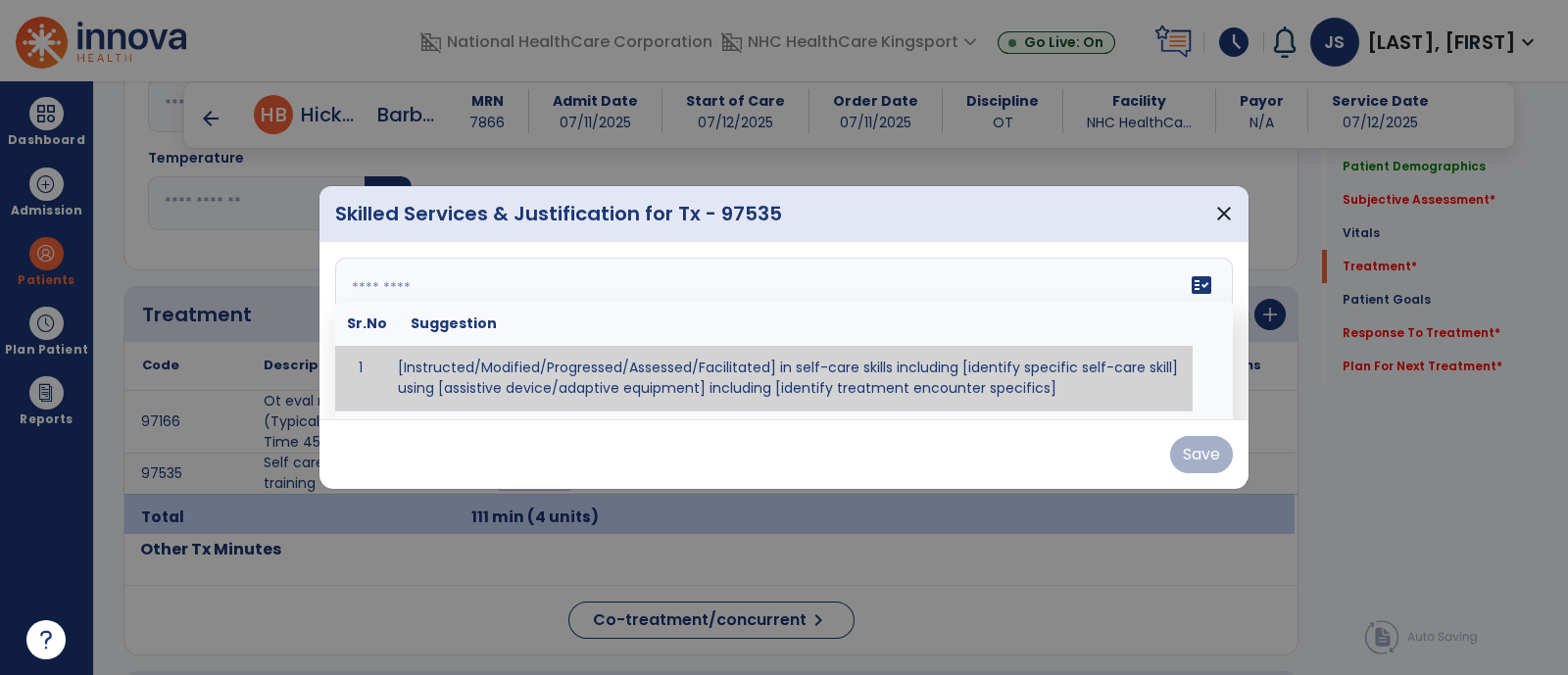 click on "fact_check  Sr.No Suggestion 1 [Instructed/Modified/Progressed/Assessed/Facilitated] in self-care skills including [identify specific self-care skill] using [assistive device/adaptive equipment] including [identify treatment encounter specifics]" at bounding box center (784, 331) 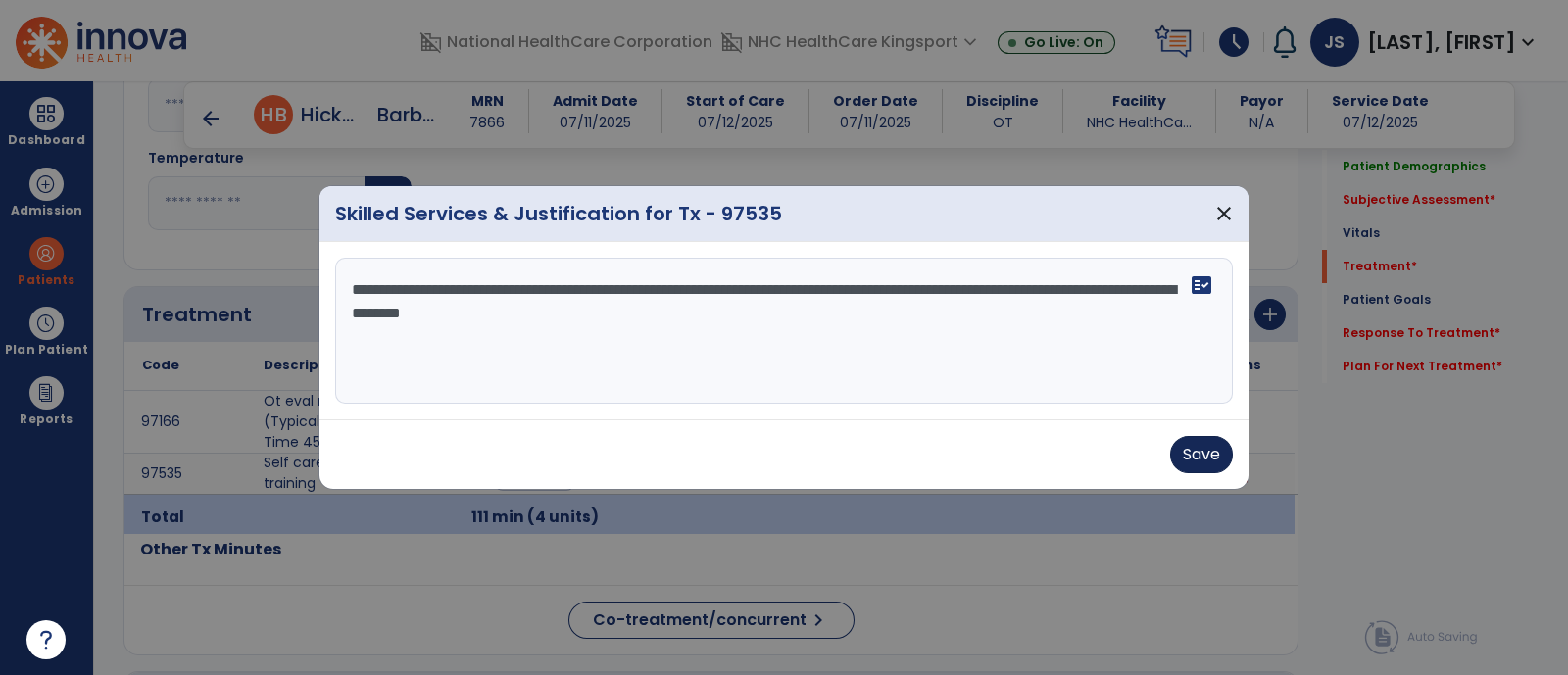 type on "**********" 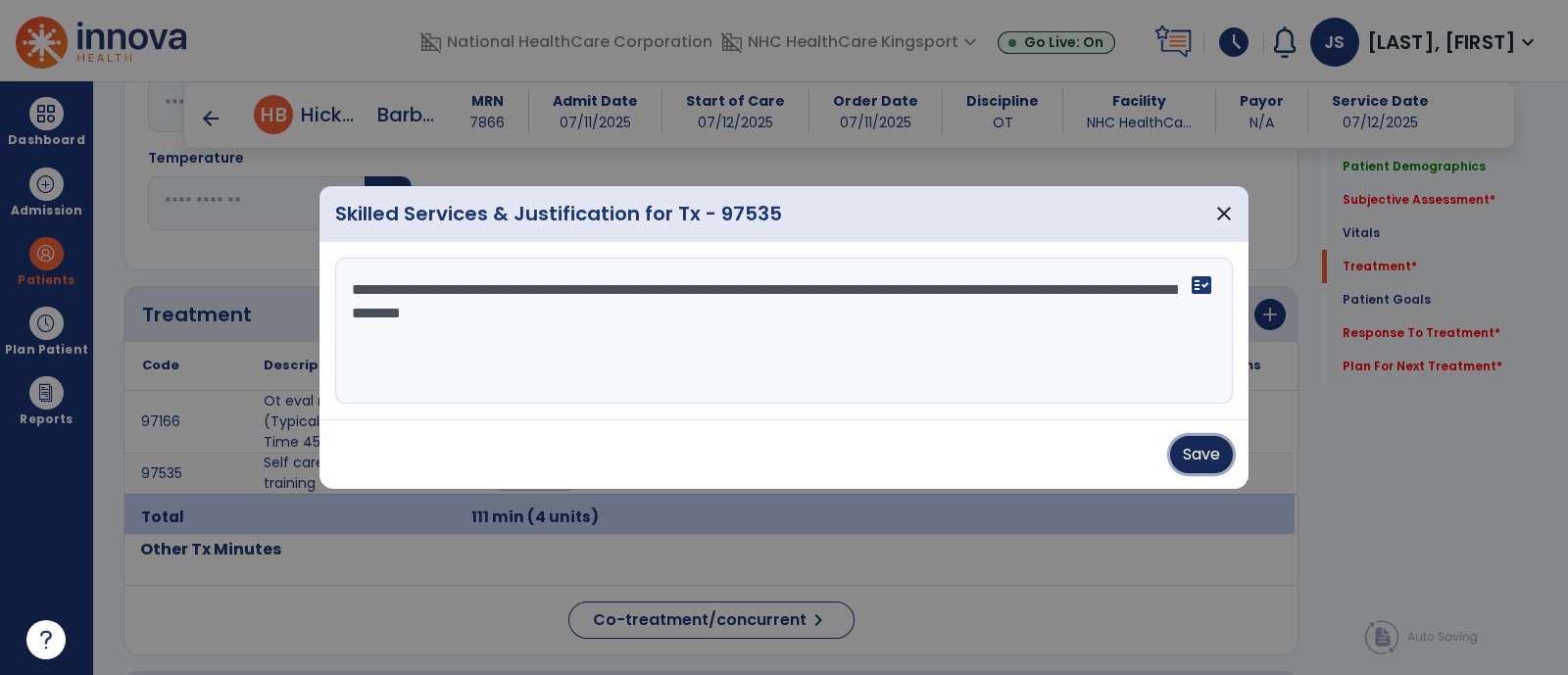 click on "Save" at bounding box center (1201, 455) 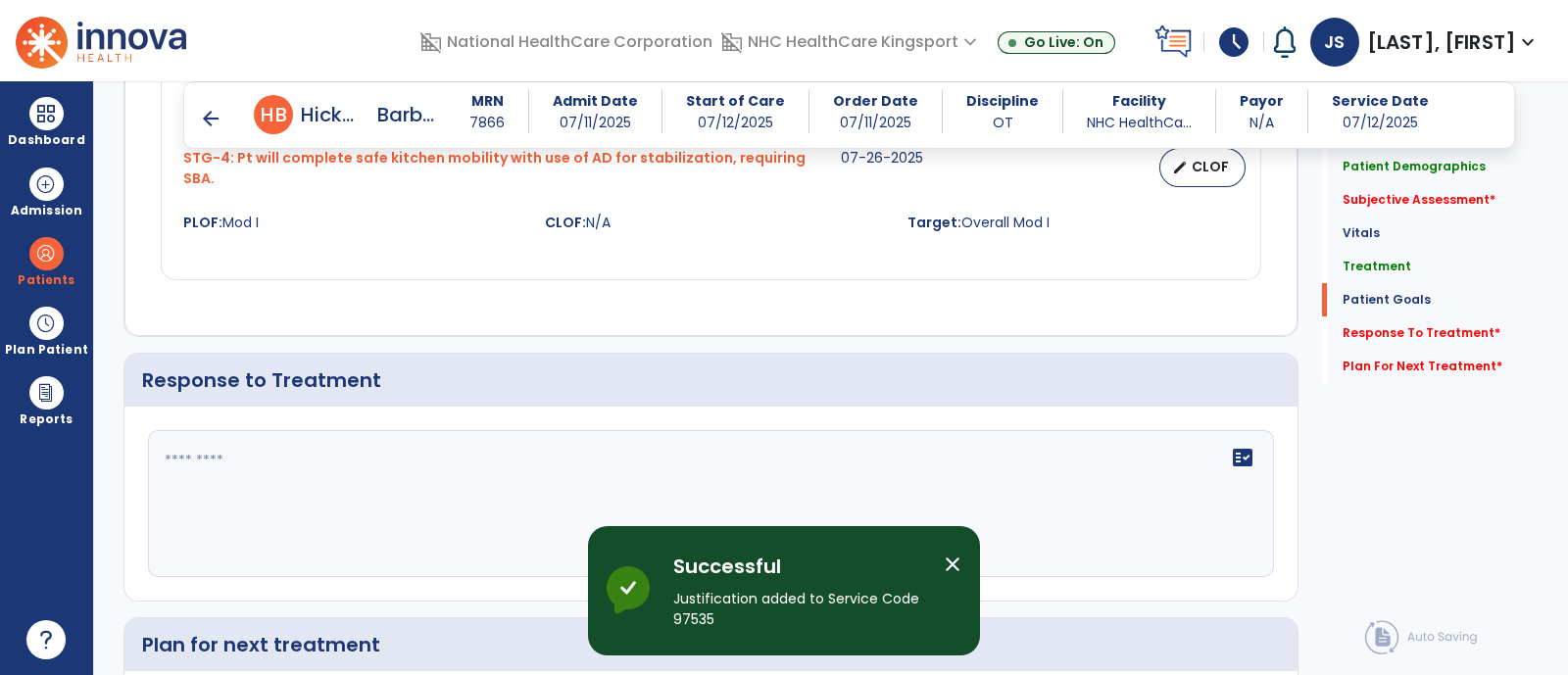 scroll, scrollTop: 2235, scrollLeft: 0, axis: vertical 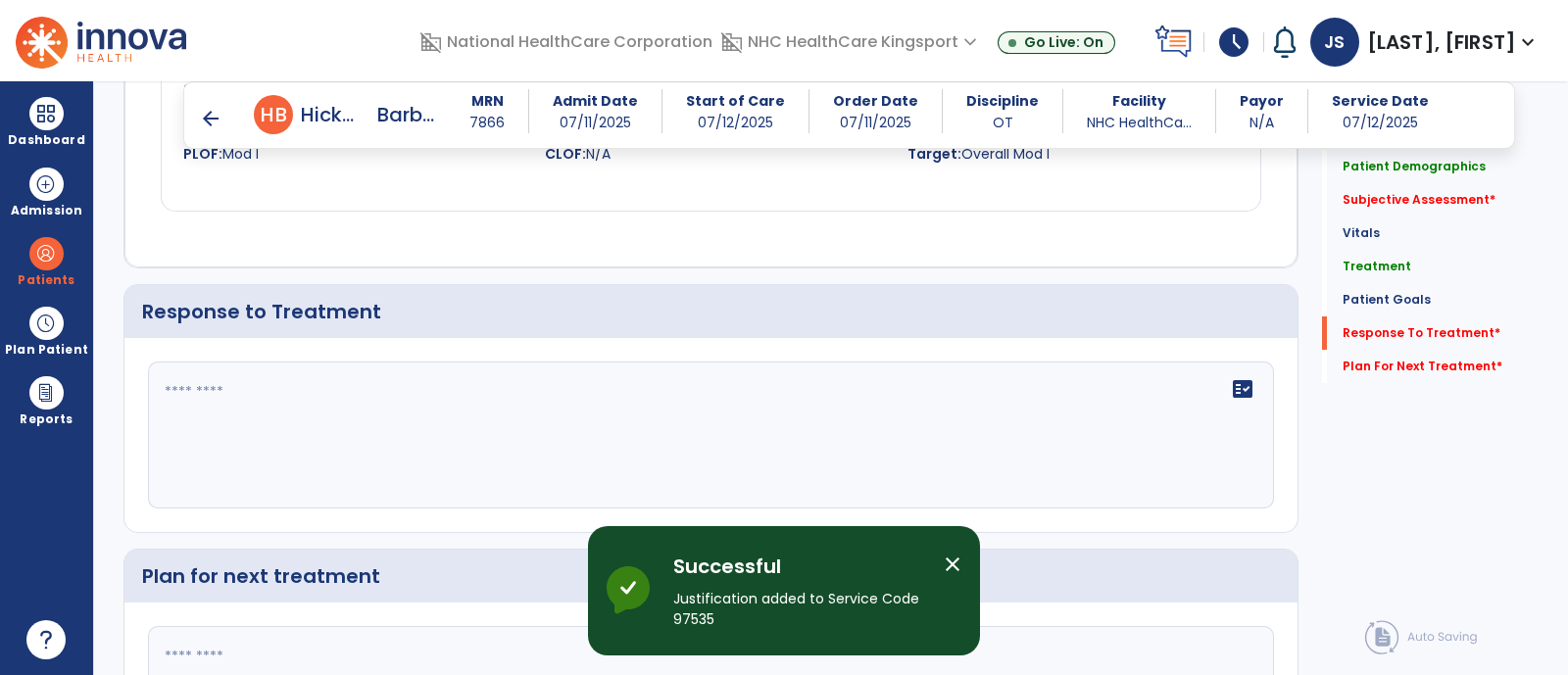 click on "fact_check" 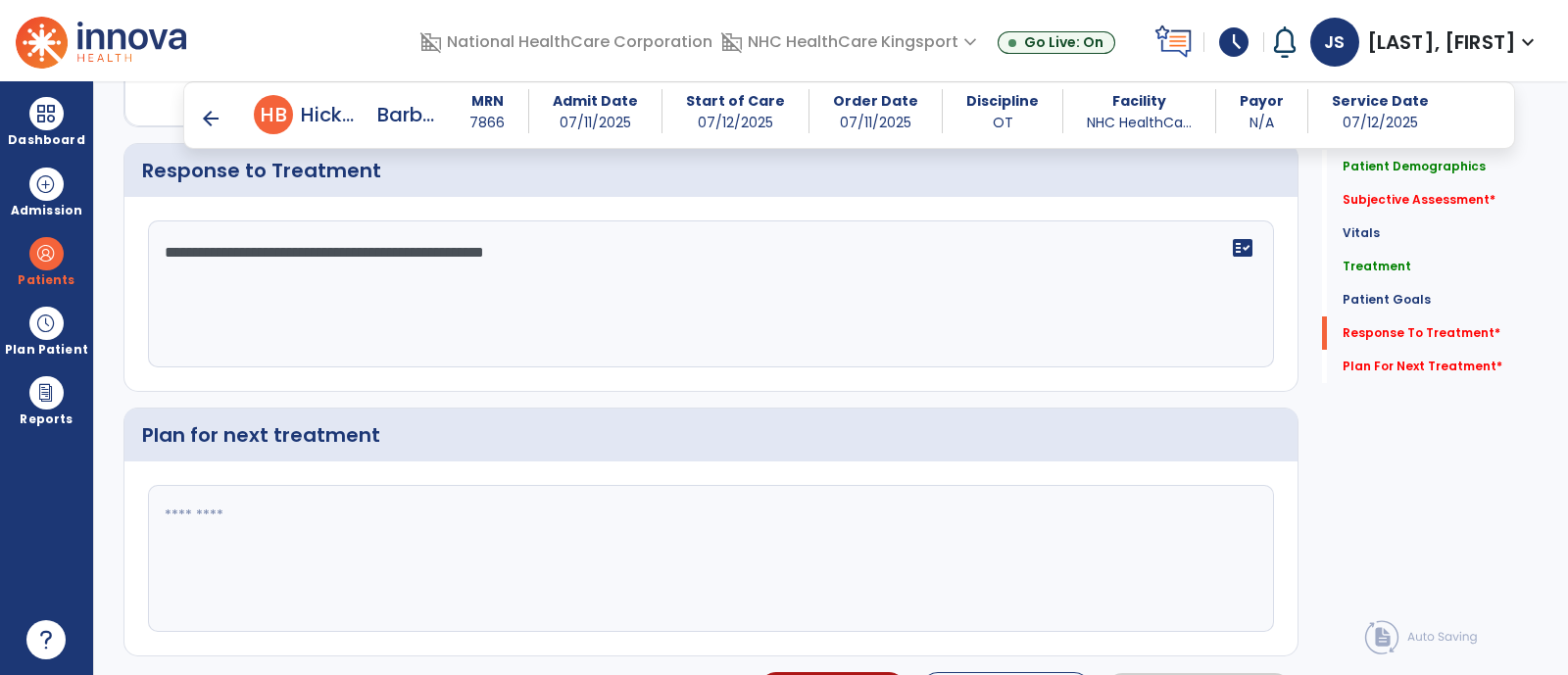 scroll, scrollTop: 2378, scrollLeft: 0, axis: vertical 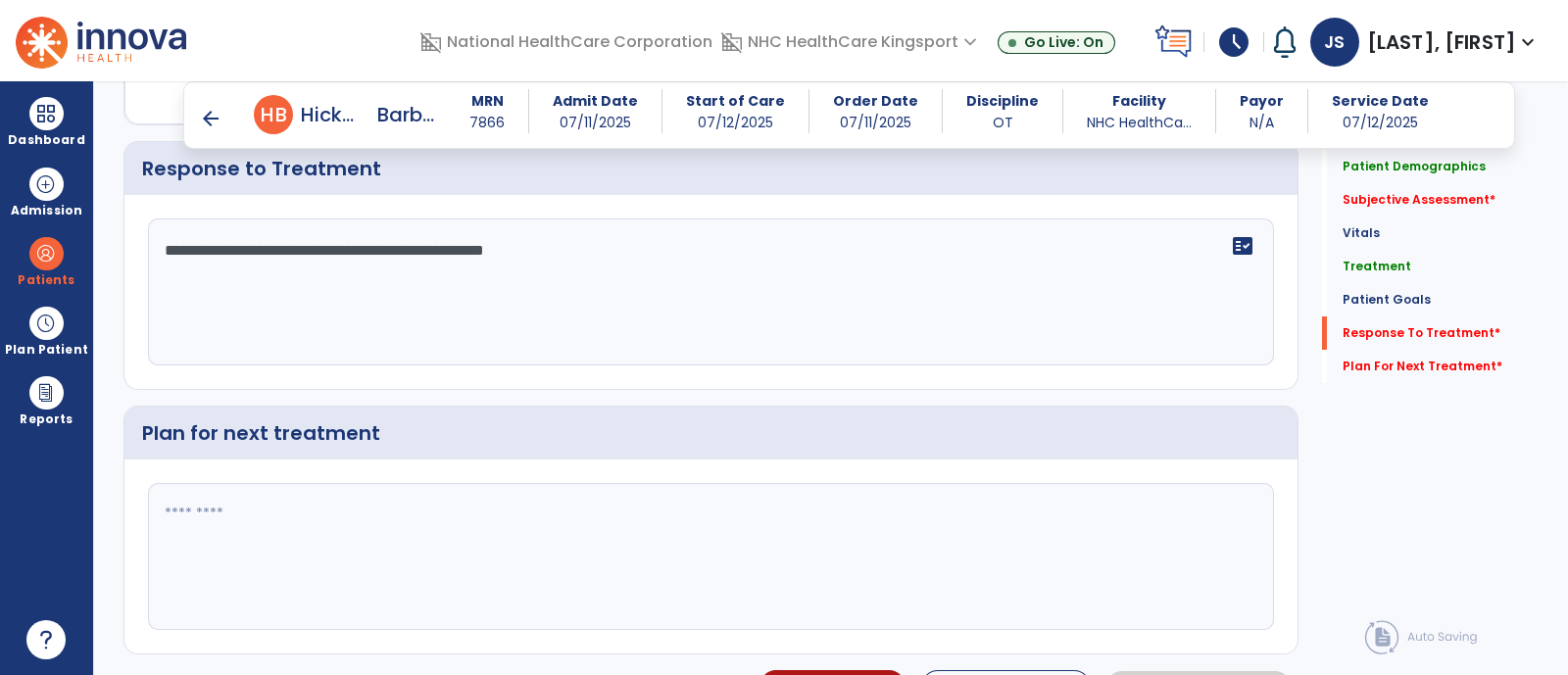 type on "**********" 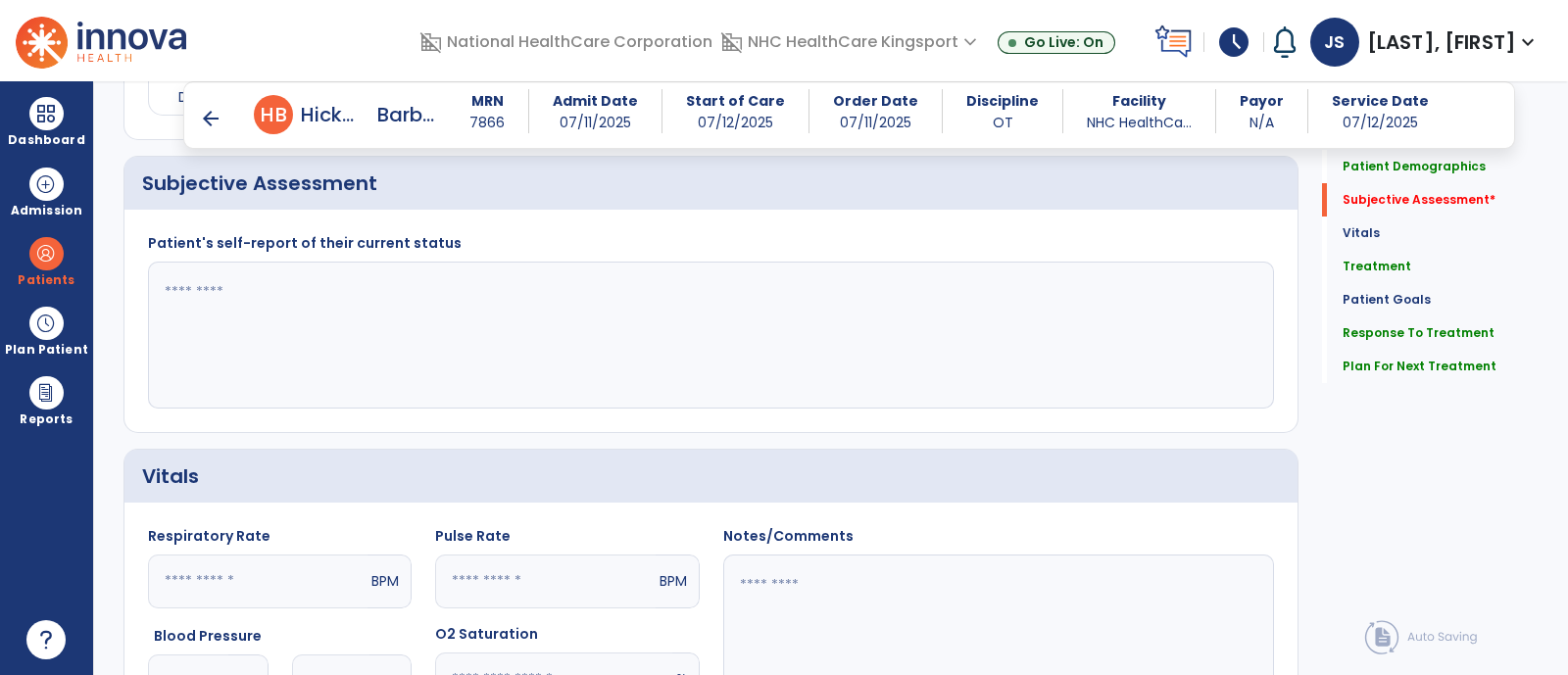 scroll, scrollTop: 268, scrollLeft: 0, axis: vertical 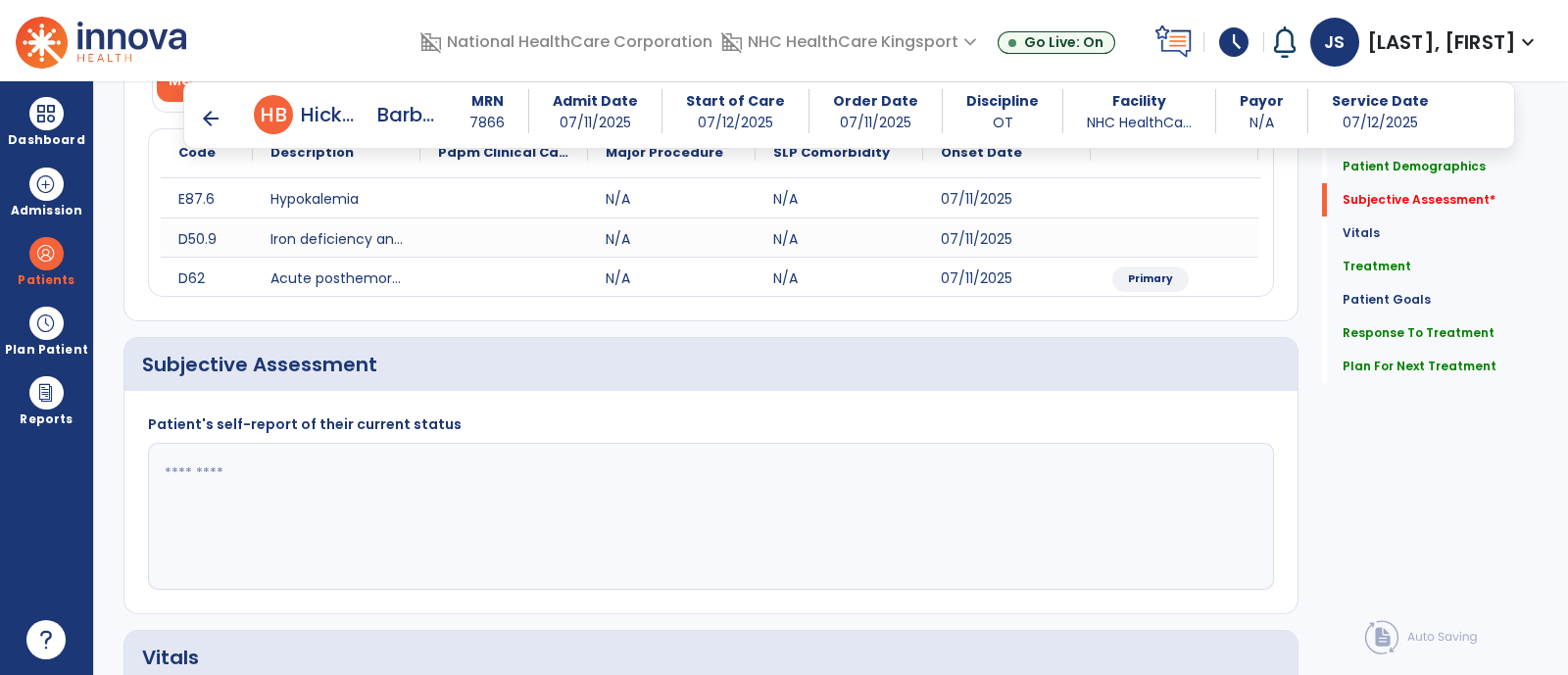 type on "**********" 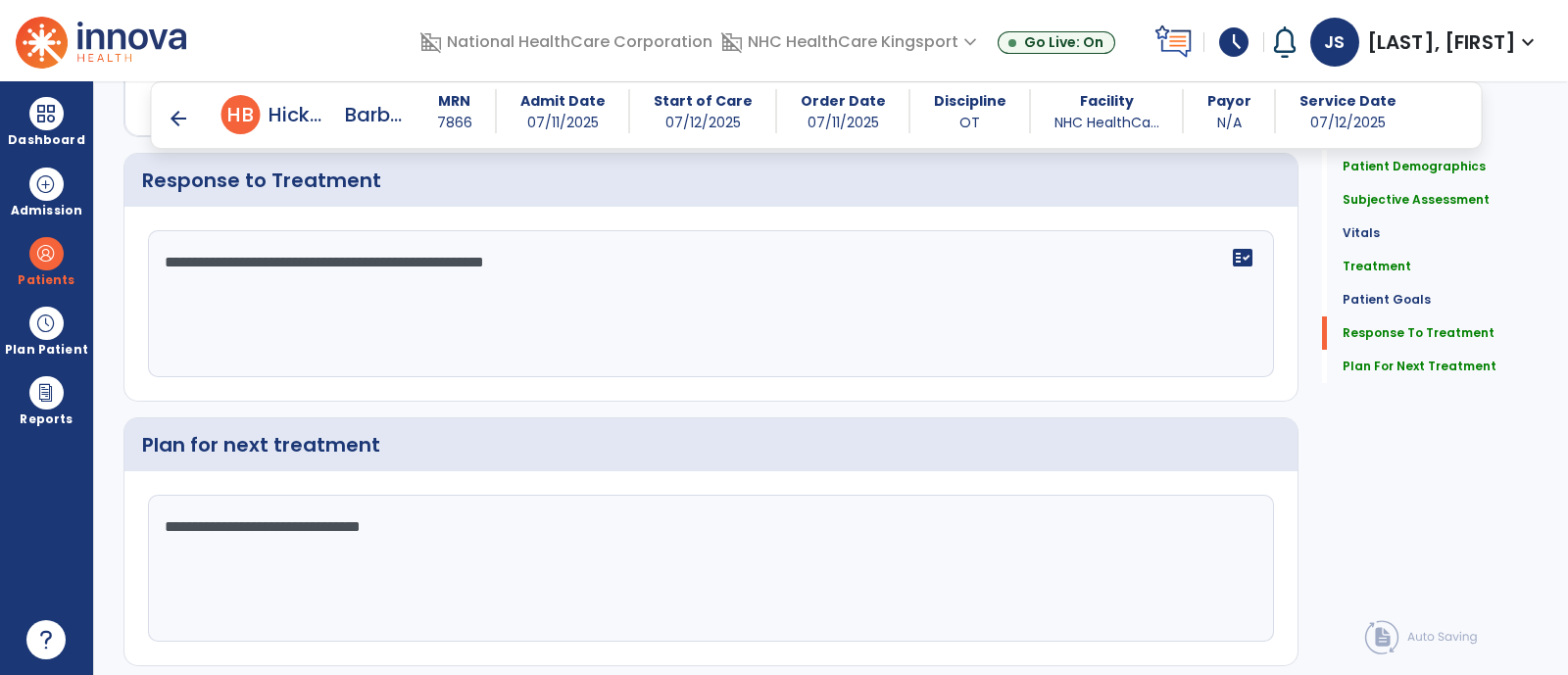 scroll, scrollTop: 2414, scrollLeft: 0, axis: vertical 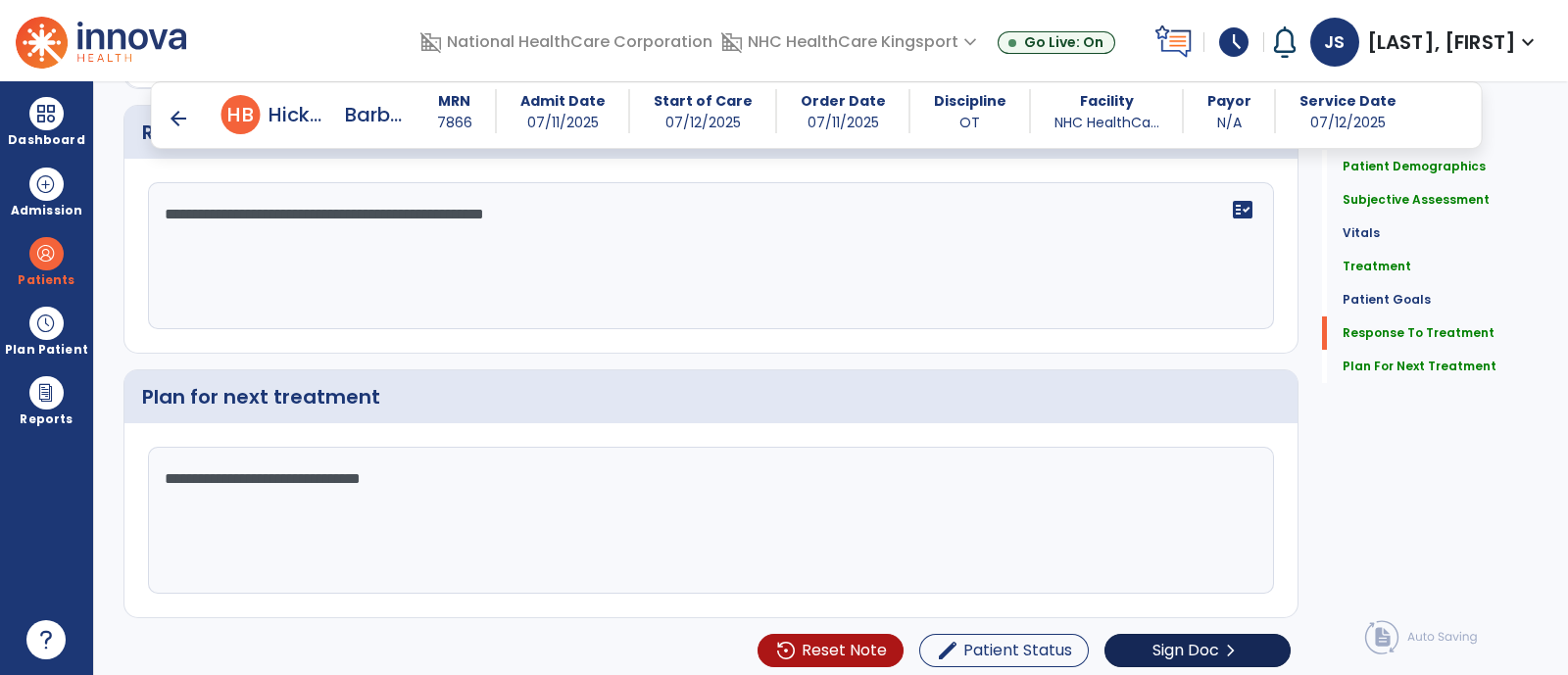 type on "**********" 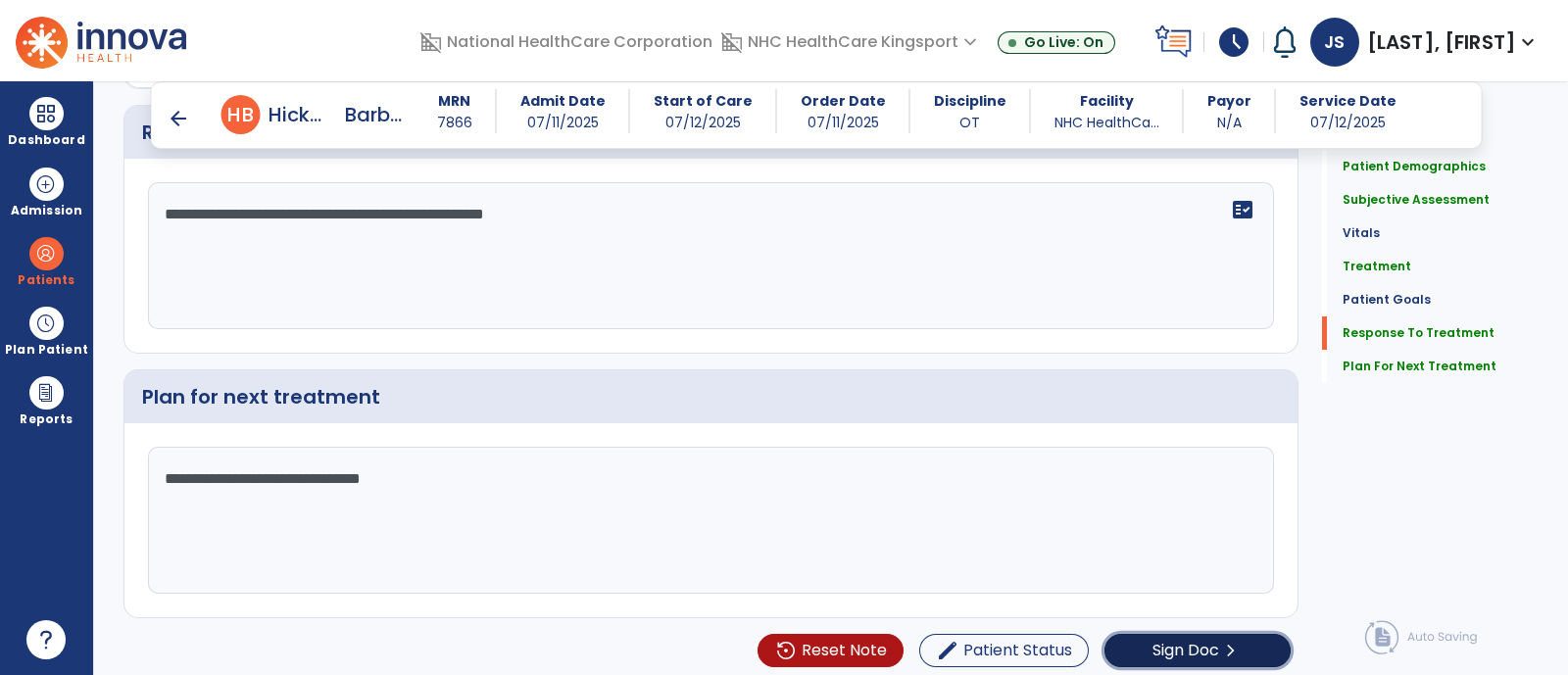 click on "Sign Doc" 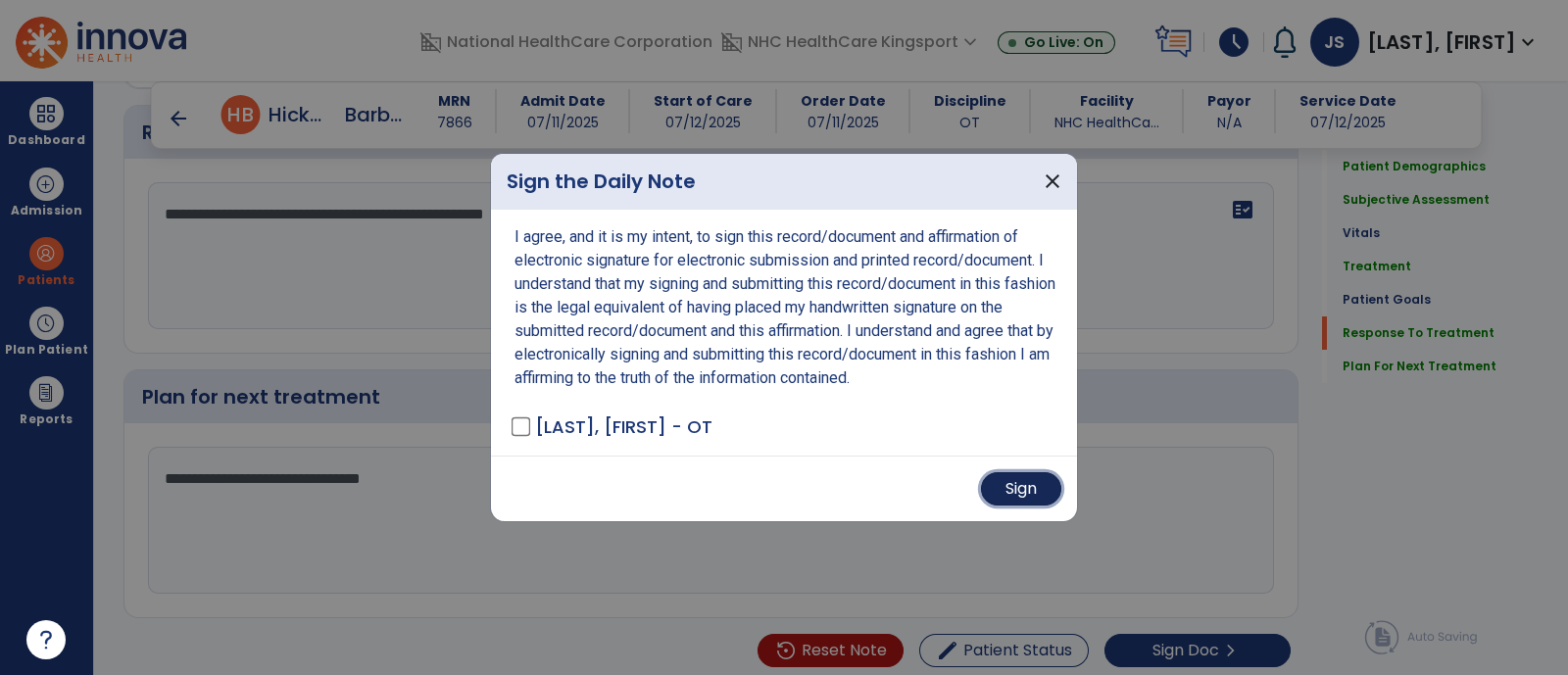 click on "Sign" at bounding box center (1021, 489) 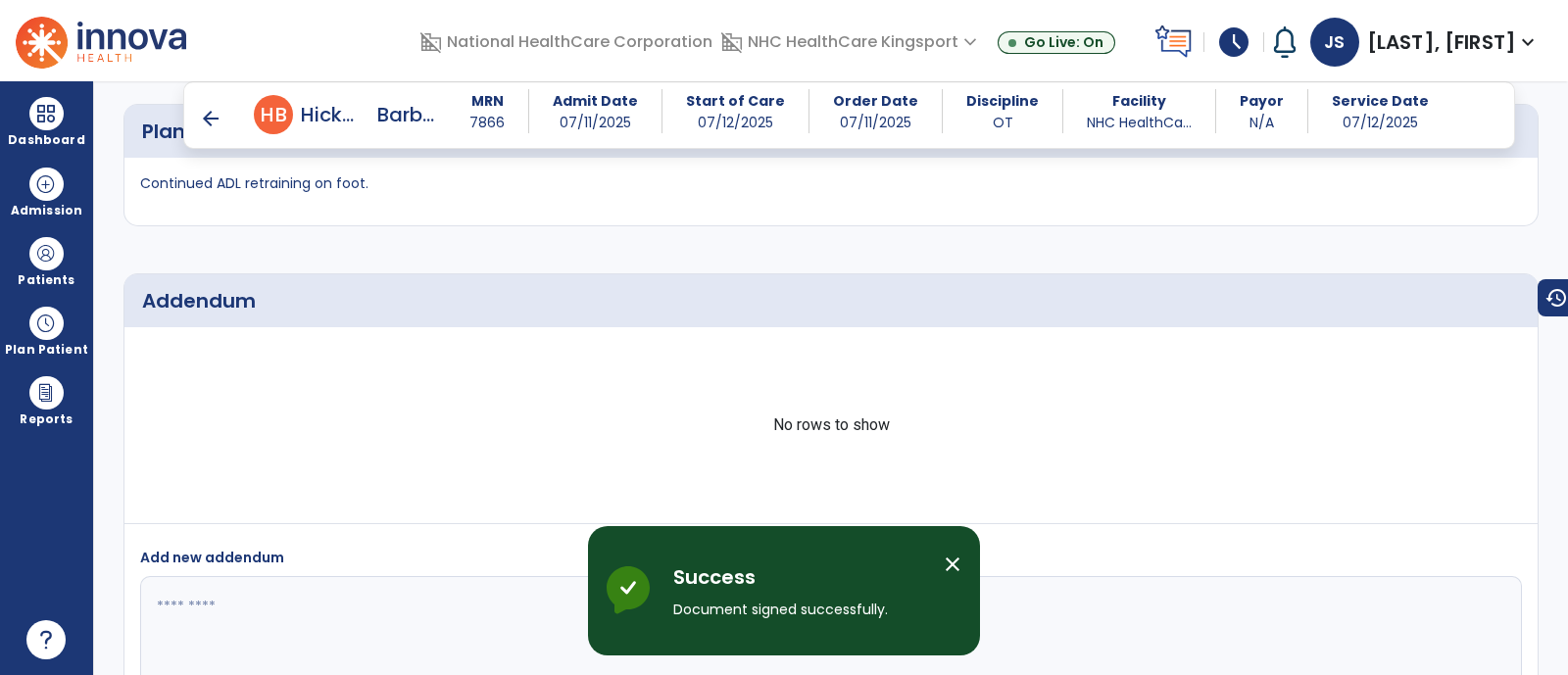 scroll, scrollTop: 3255, scrollLeft: 0, axis: vertical 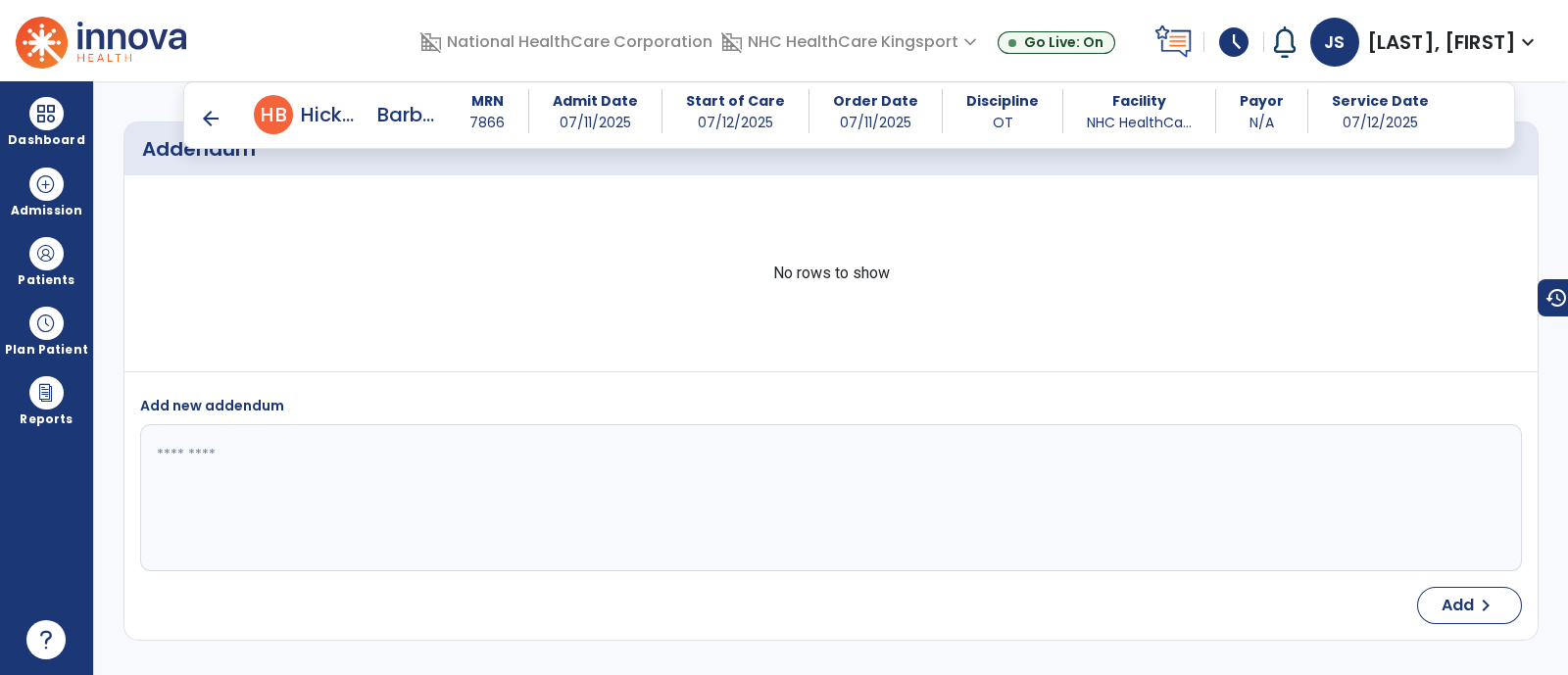 type on "*****" 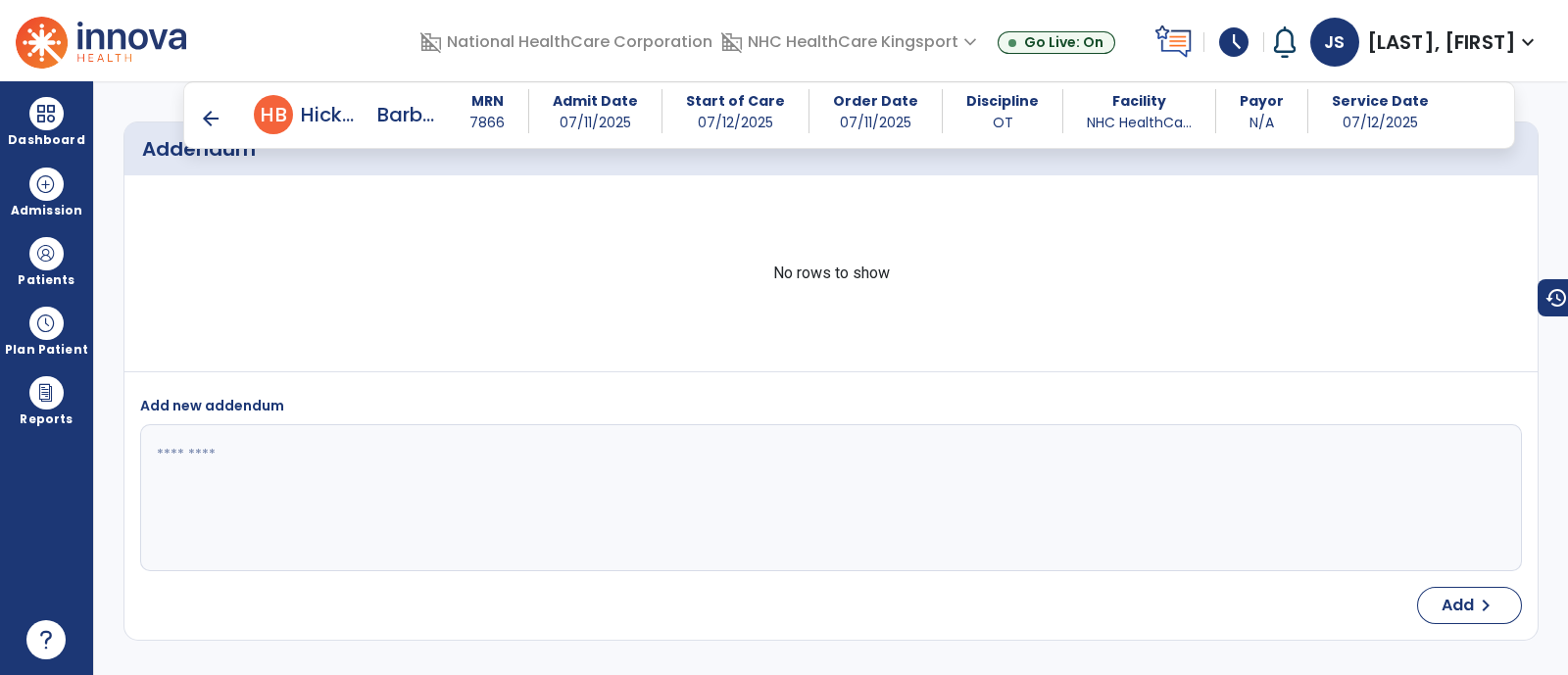 click on "schedule" at bounding box center [1234, 42] 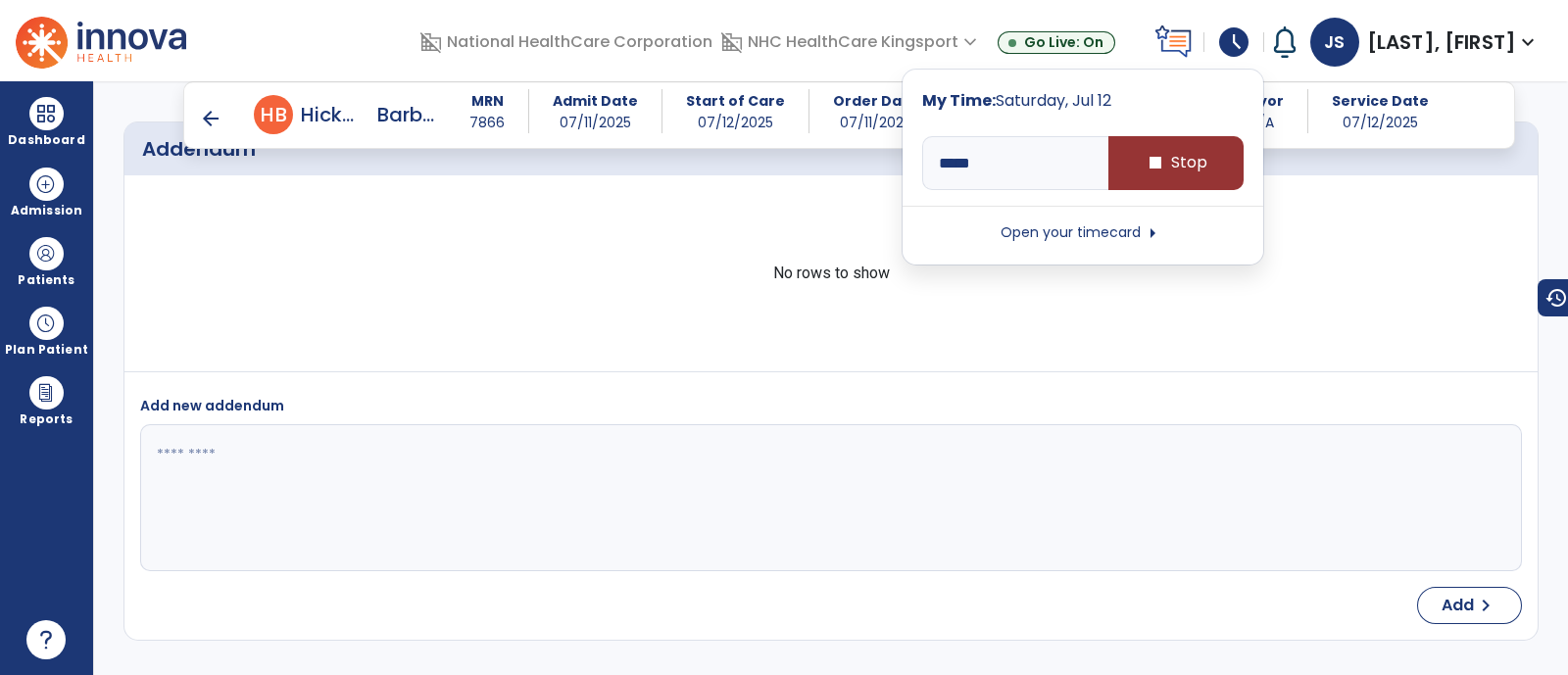 click on "stop  Stop" at bounding box center (1176, 163) 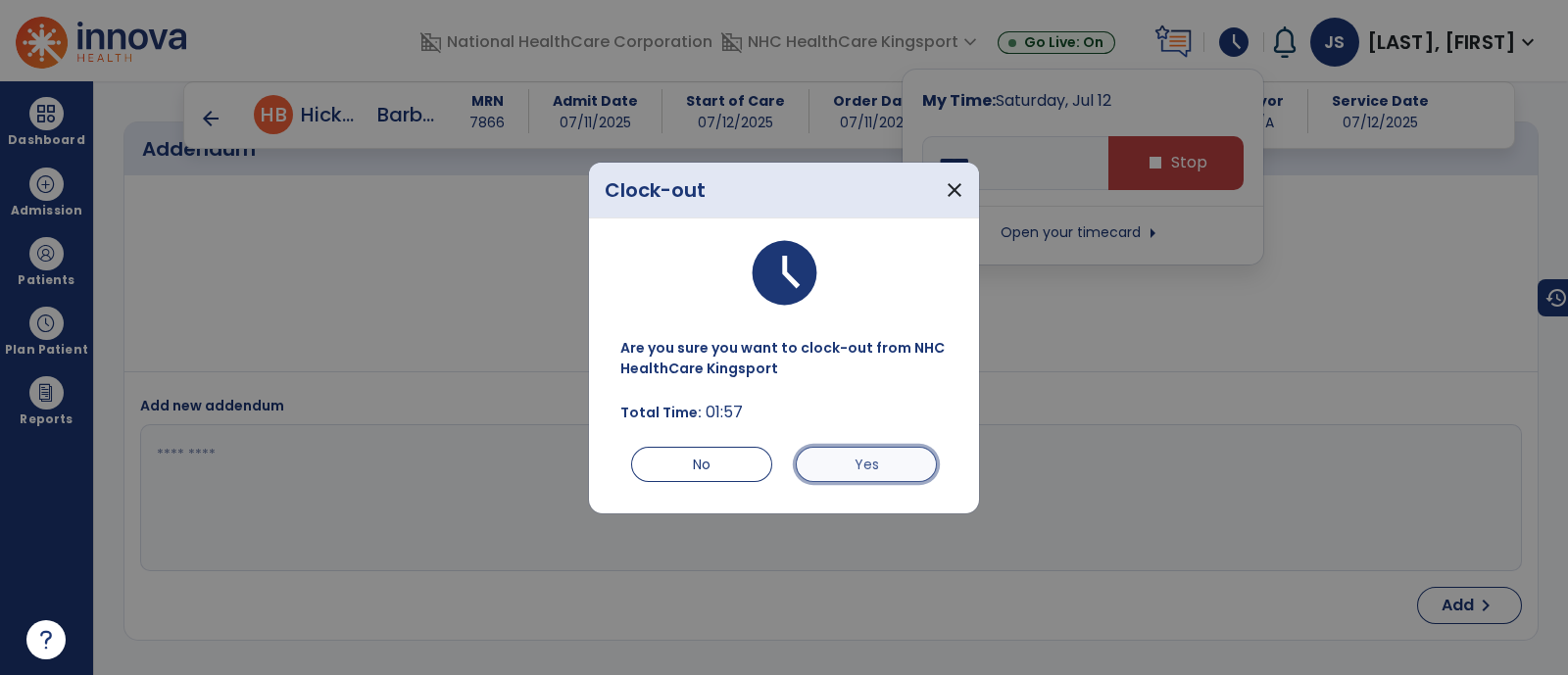 click on "Yes" at bounding box center [866, 464] 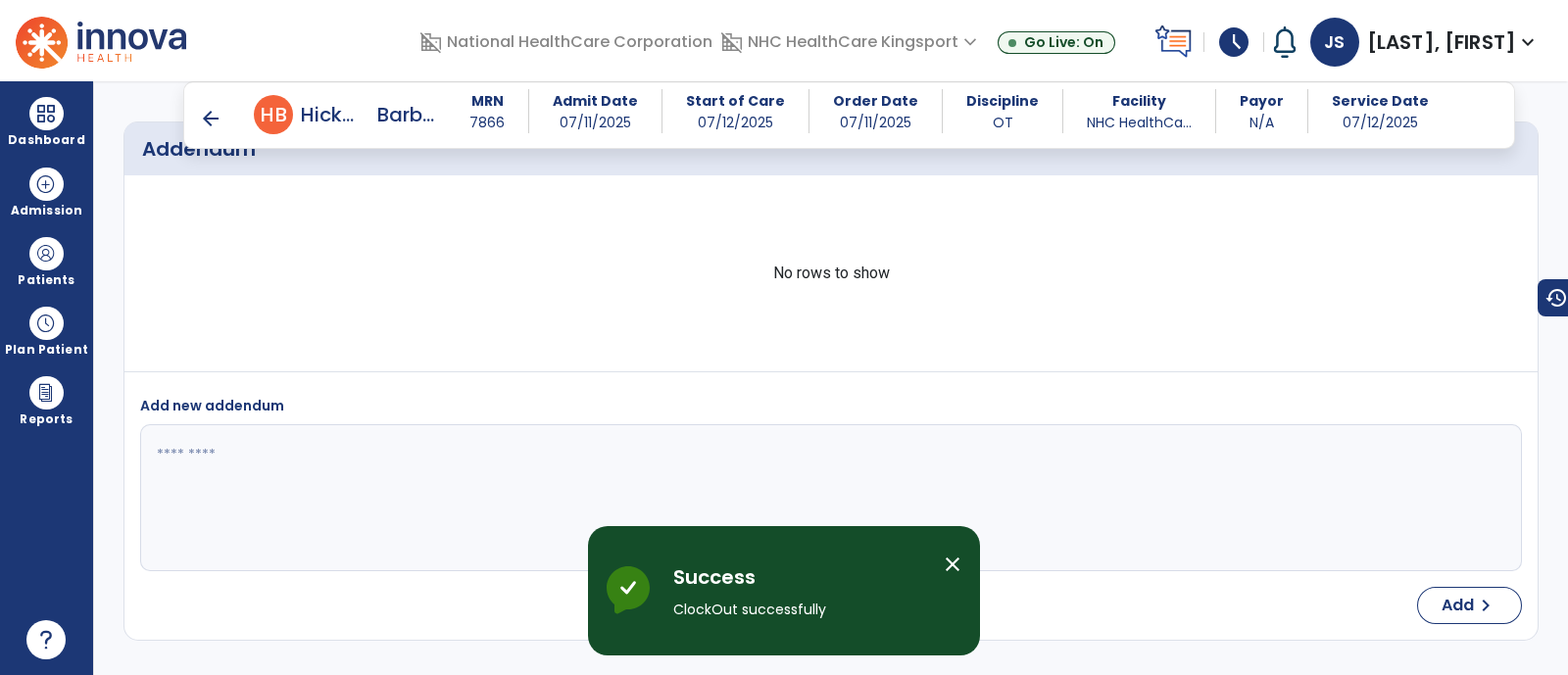 click on "schedule" at bounding box center (1234, 42) 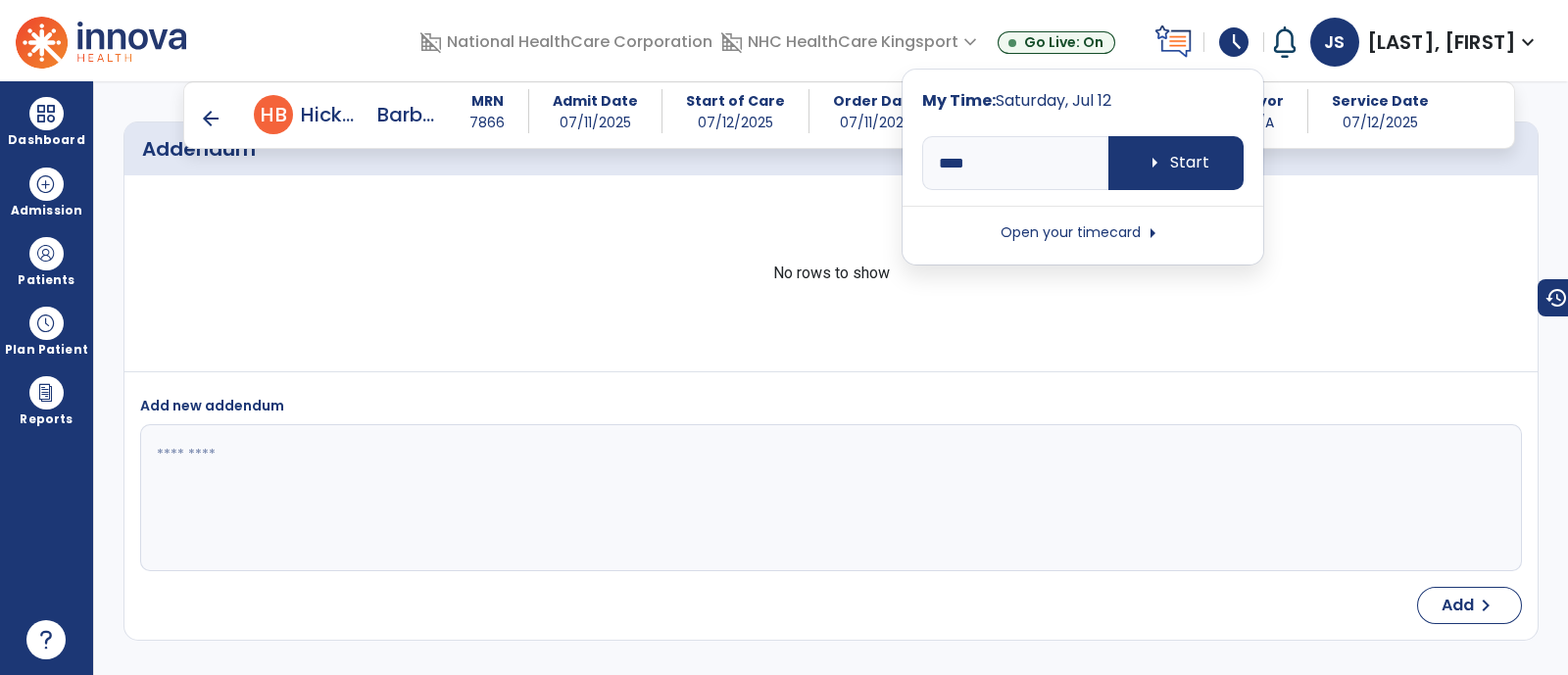 click on "Open your timecard  arrow_right" at bounding box center [1083, 233] 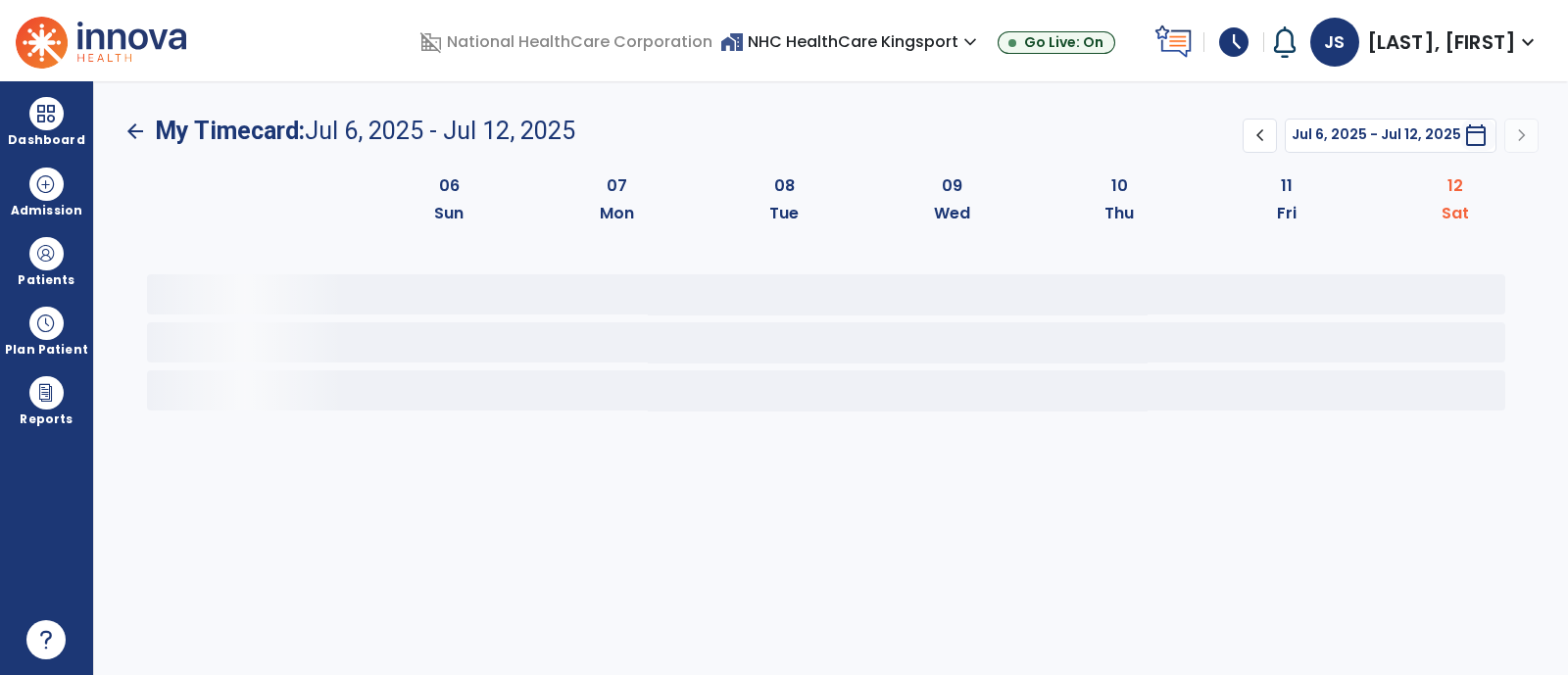 scroll, scrollTop: 0, scrollLeft: 0, axis: both 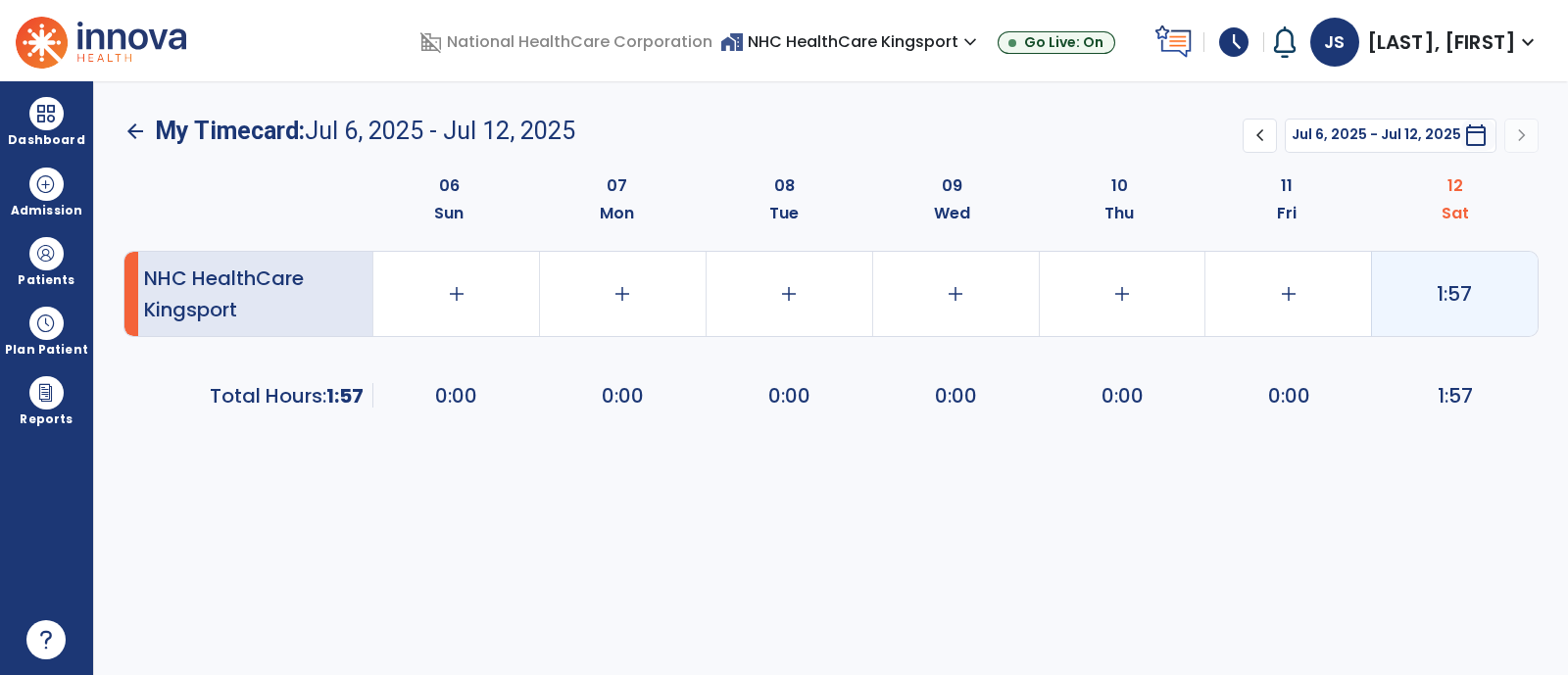 click on "1:57" 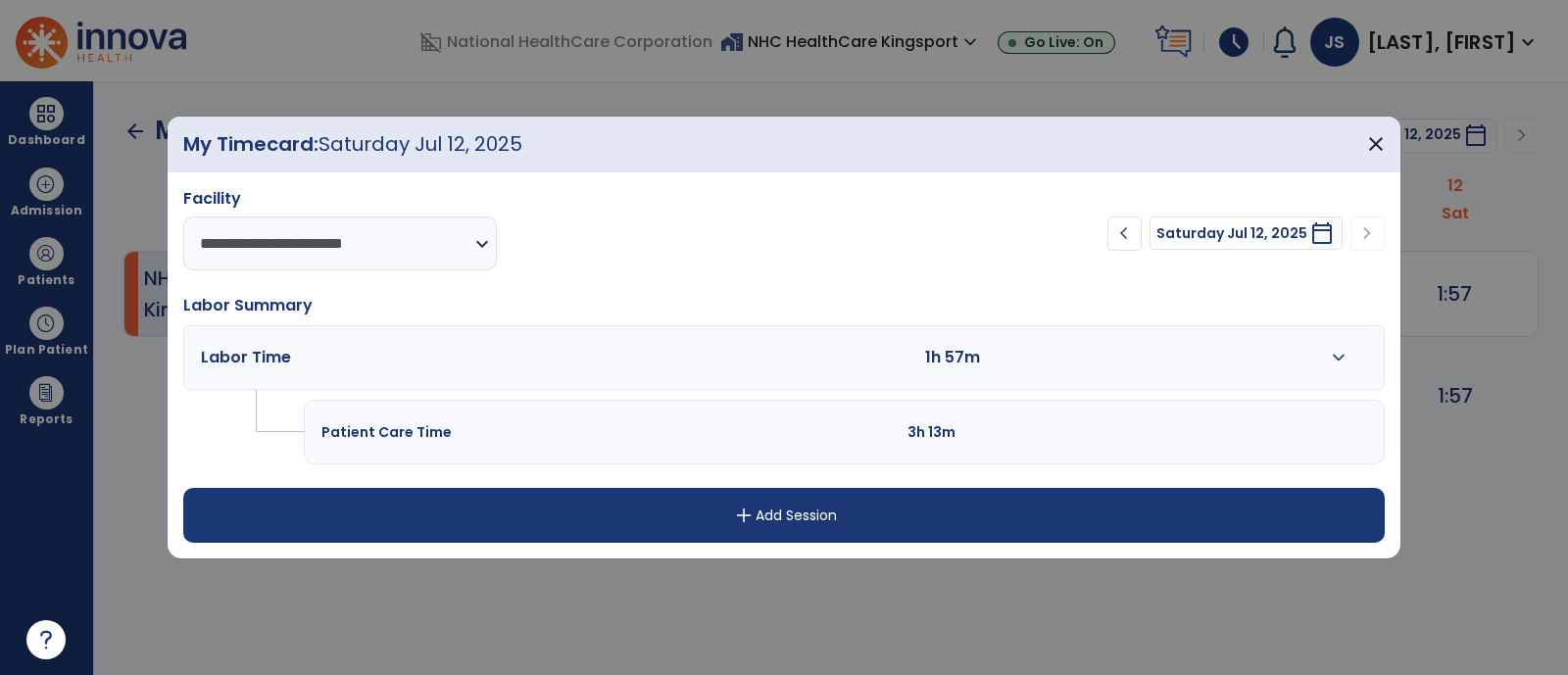 click on "expand_more" at bounding box center [1339, 358] 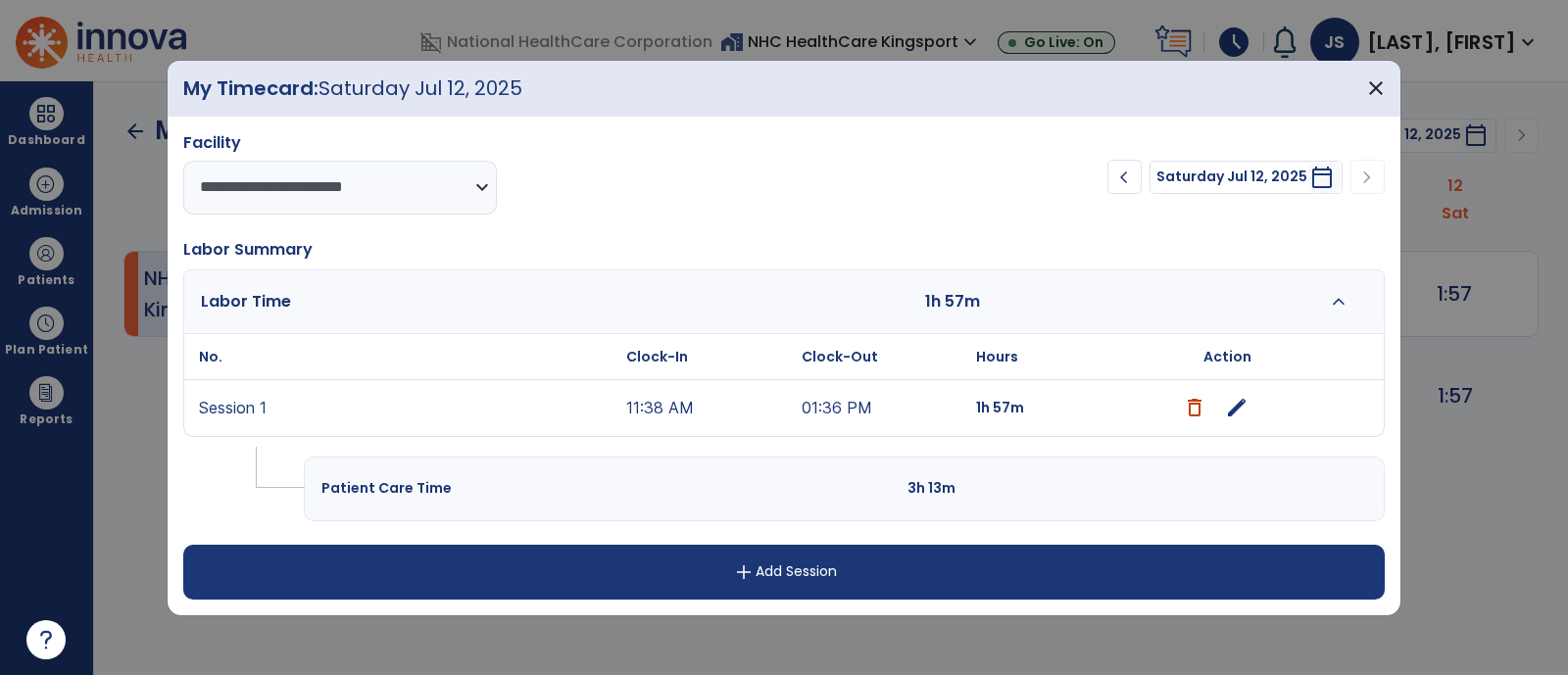 click on "edit" at bounding box center (1237, 408) 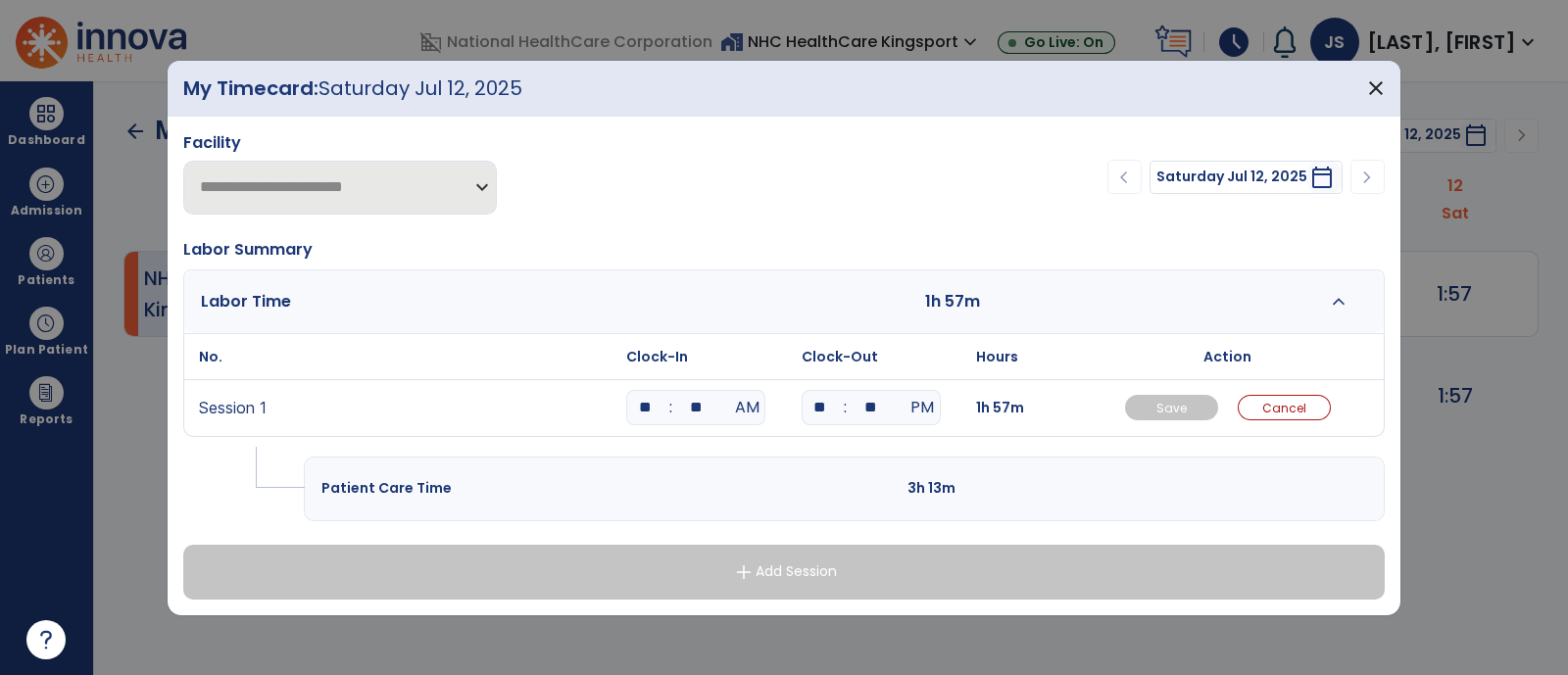 click on "**" at bounding box center [696, 408] 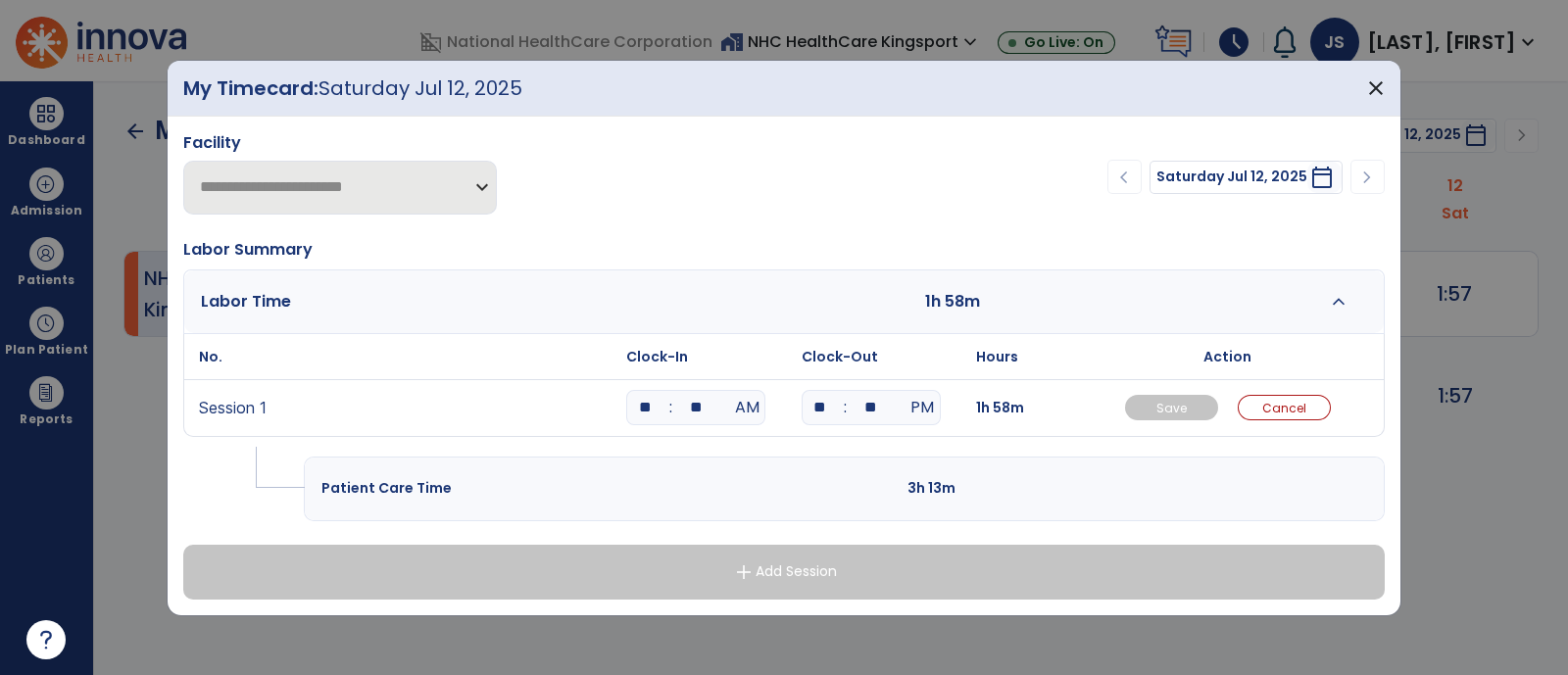 click on "**" at bounding box center [645, 408] 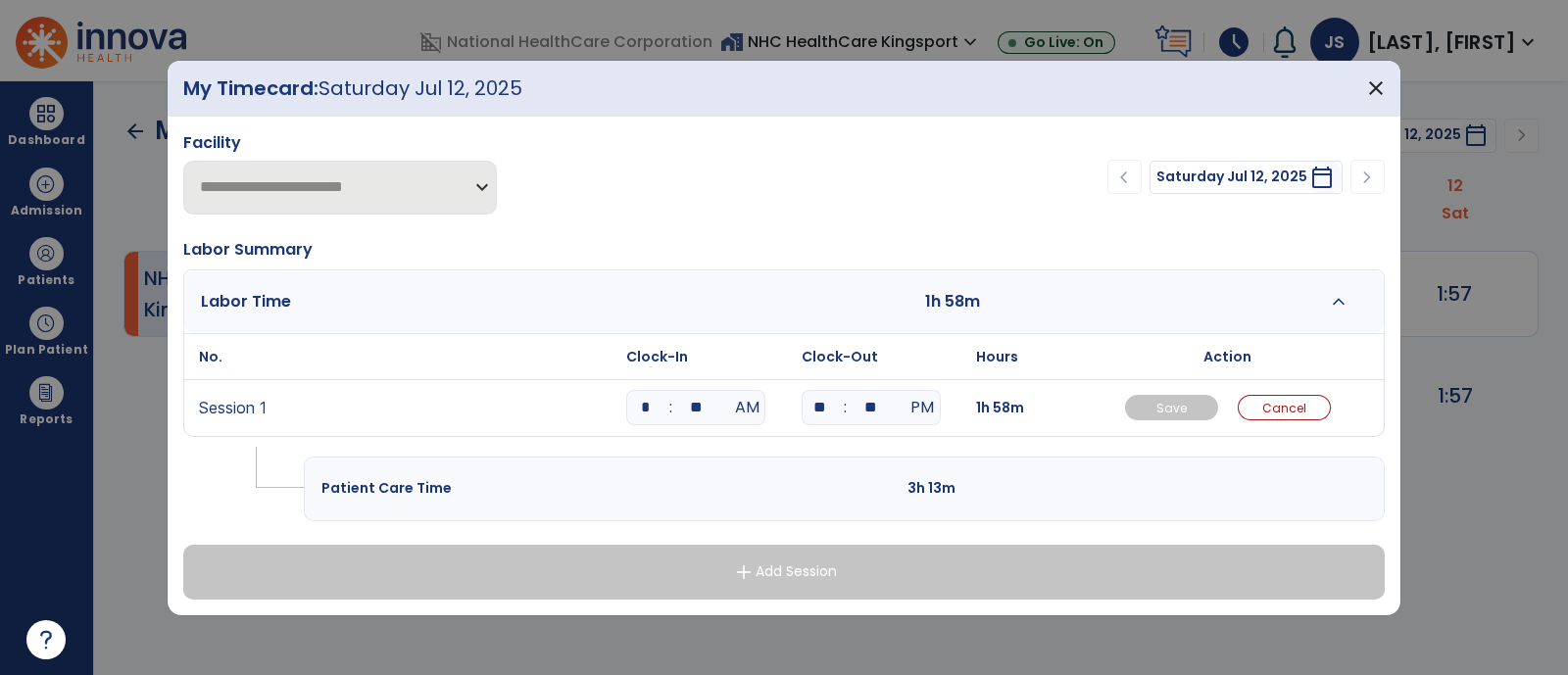 type on "**" 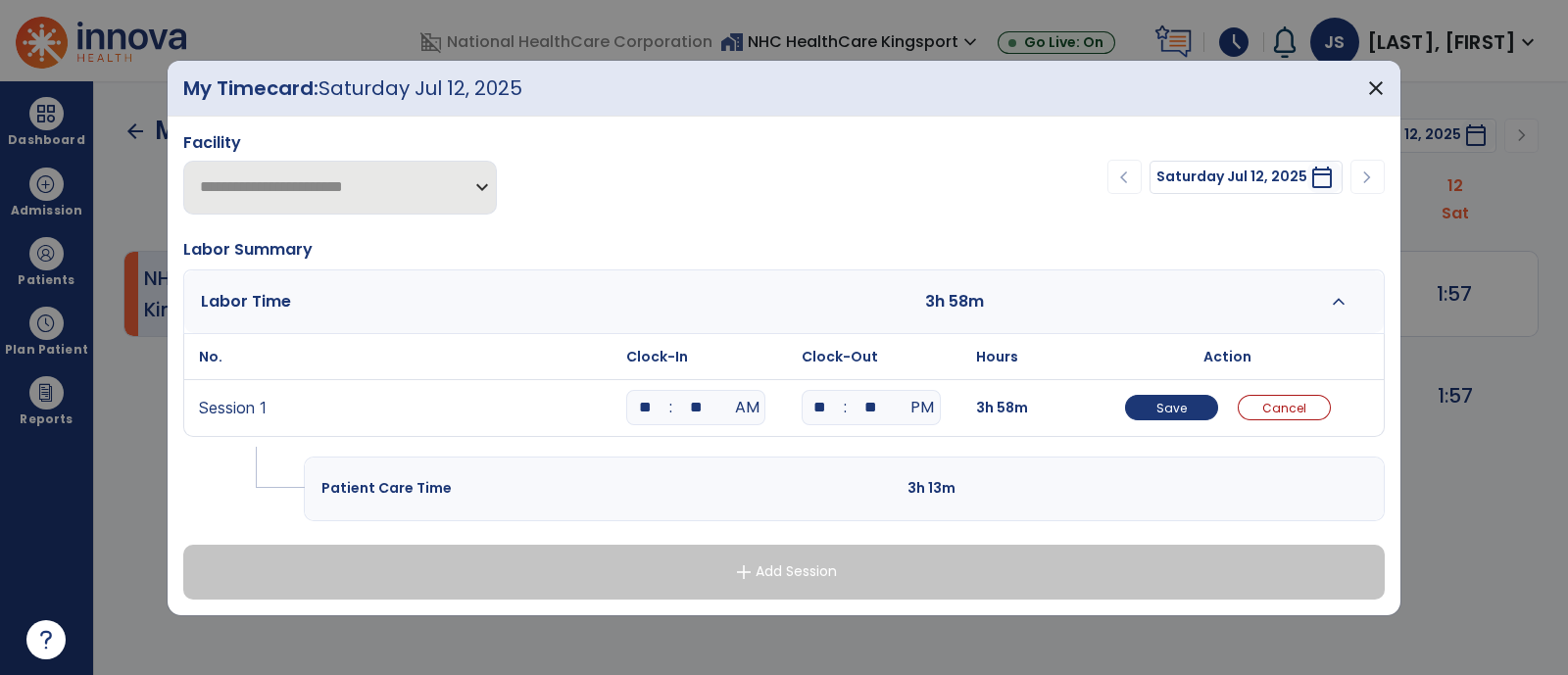 click on "**" at bounding box center [696, 408] 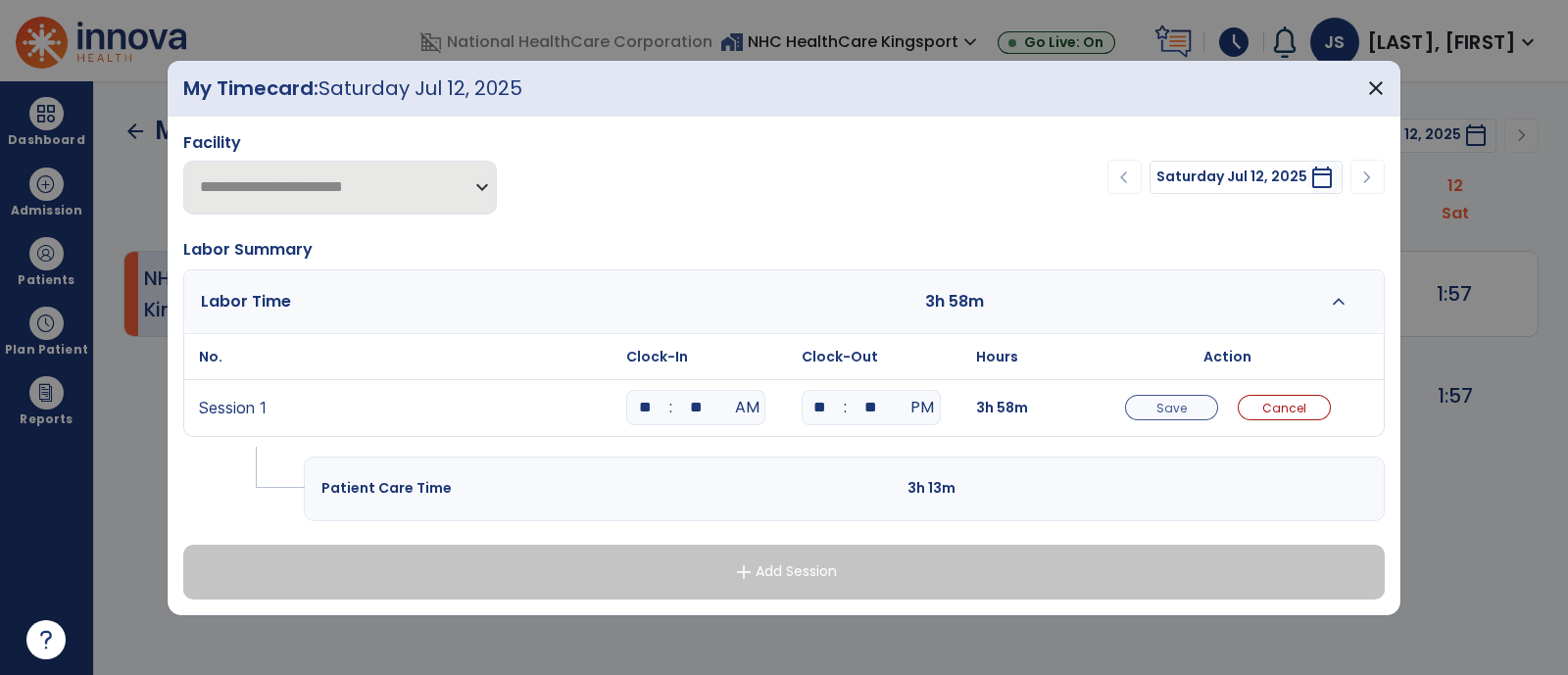 type on "**" 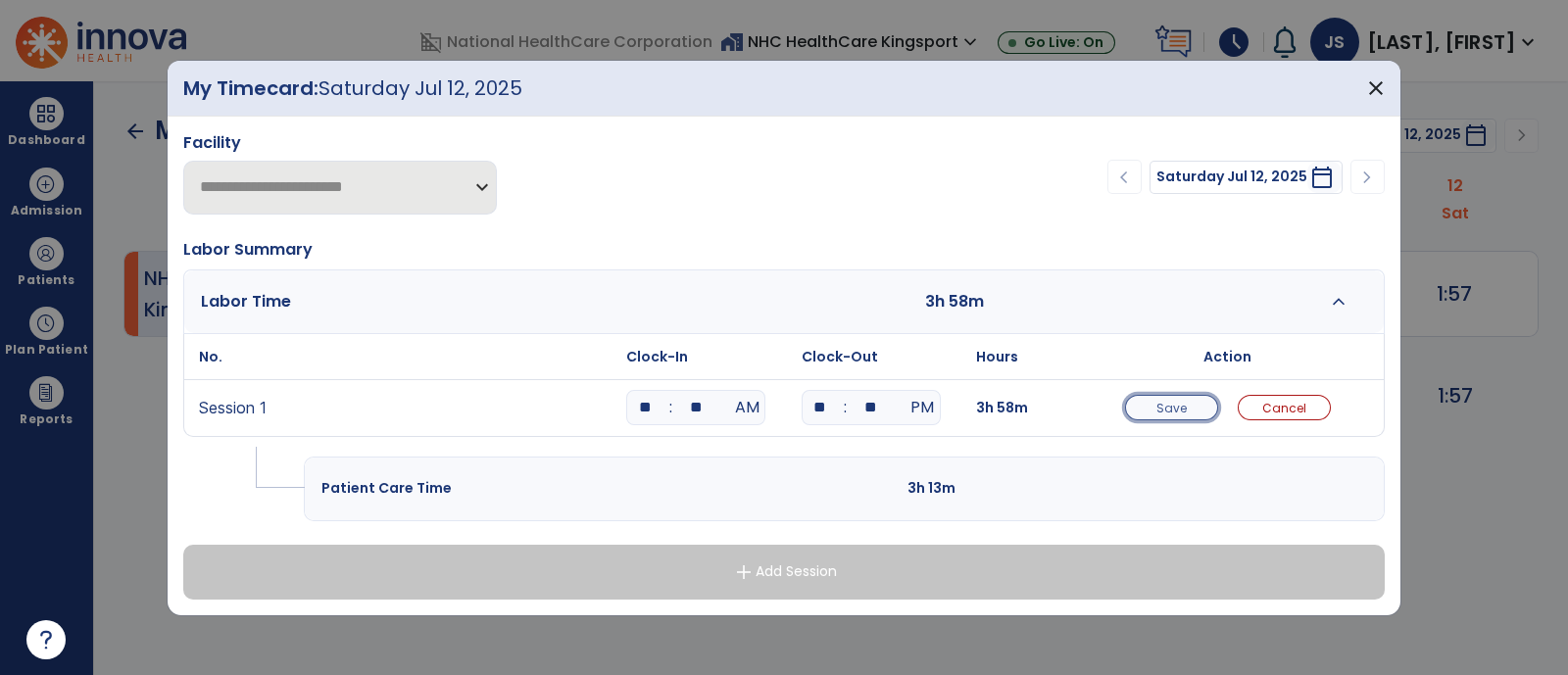 click on "Save" at bounding box center [1171, 408] 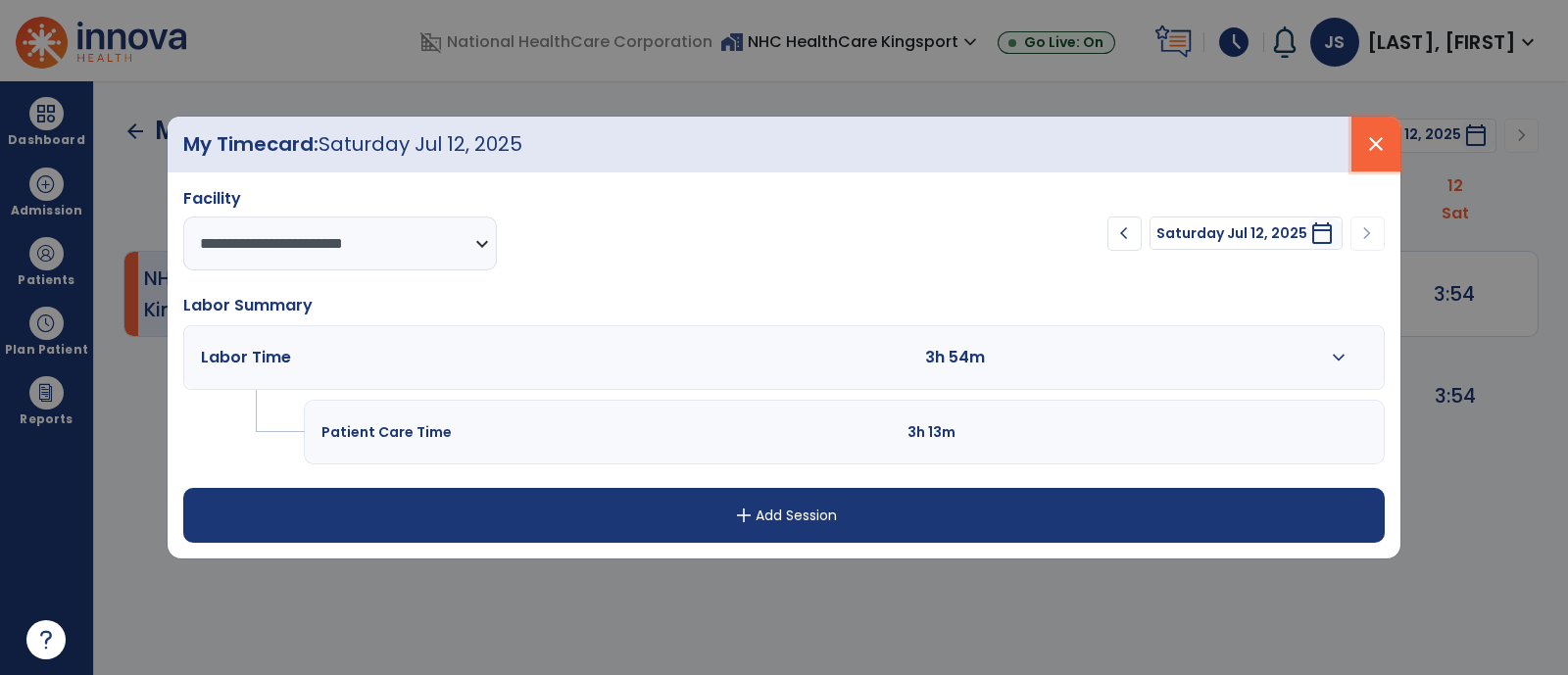 click on "close" at bounding box center (1376, 144) 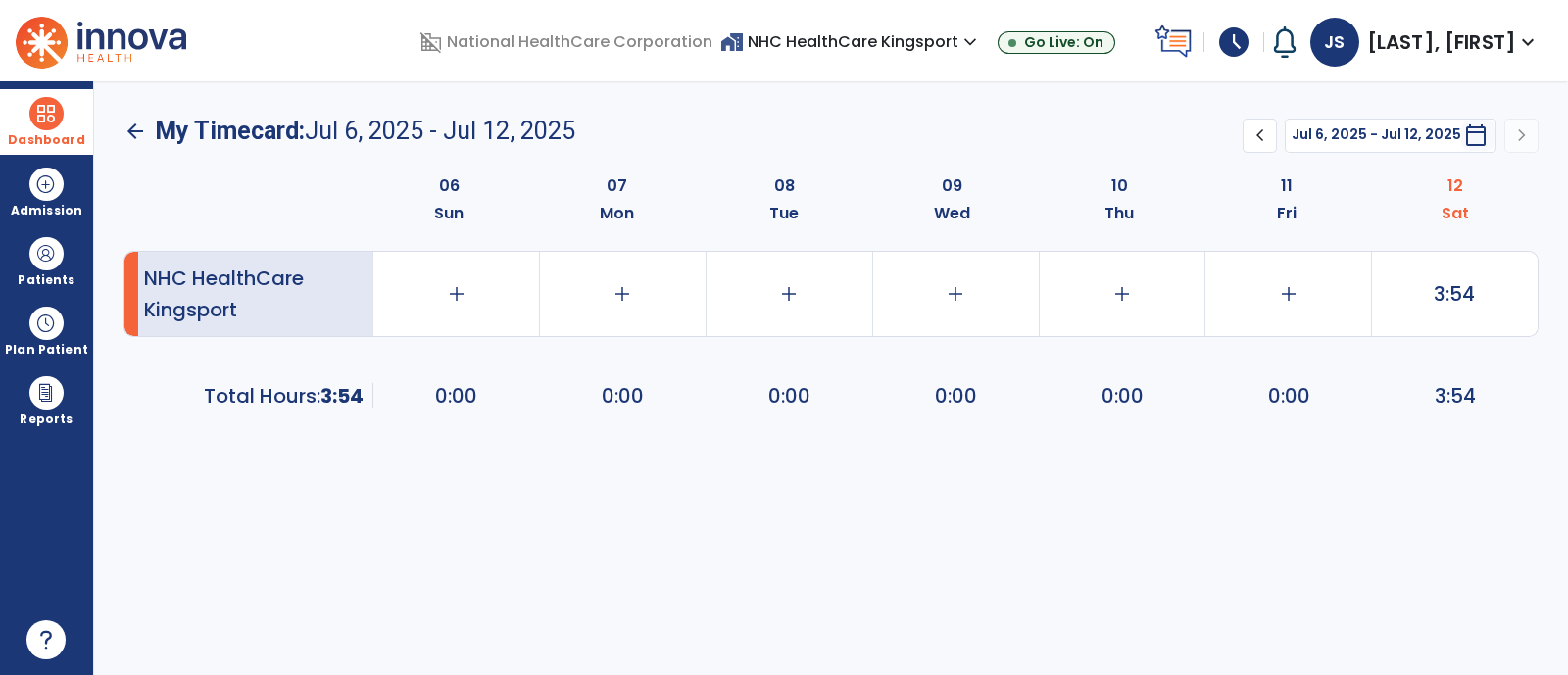click on "Dashboard" at bounding box center (46, 121) 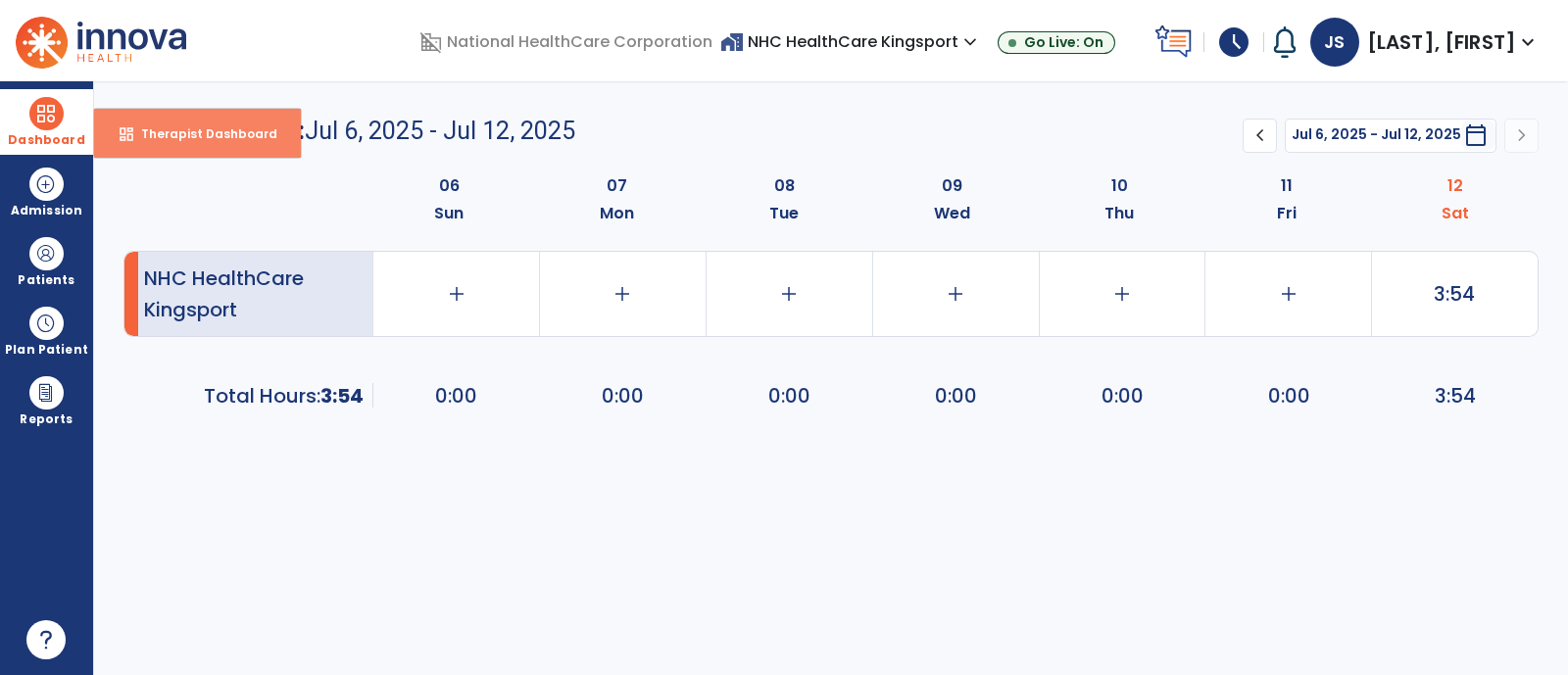 click on "dashboard" at bounding box center [126, 134] 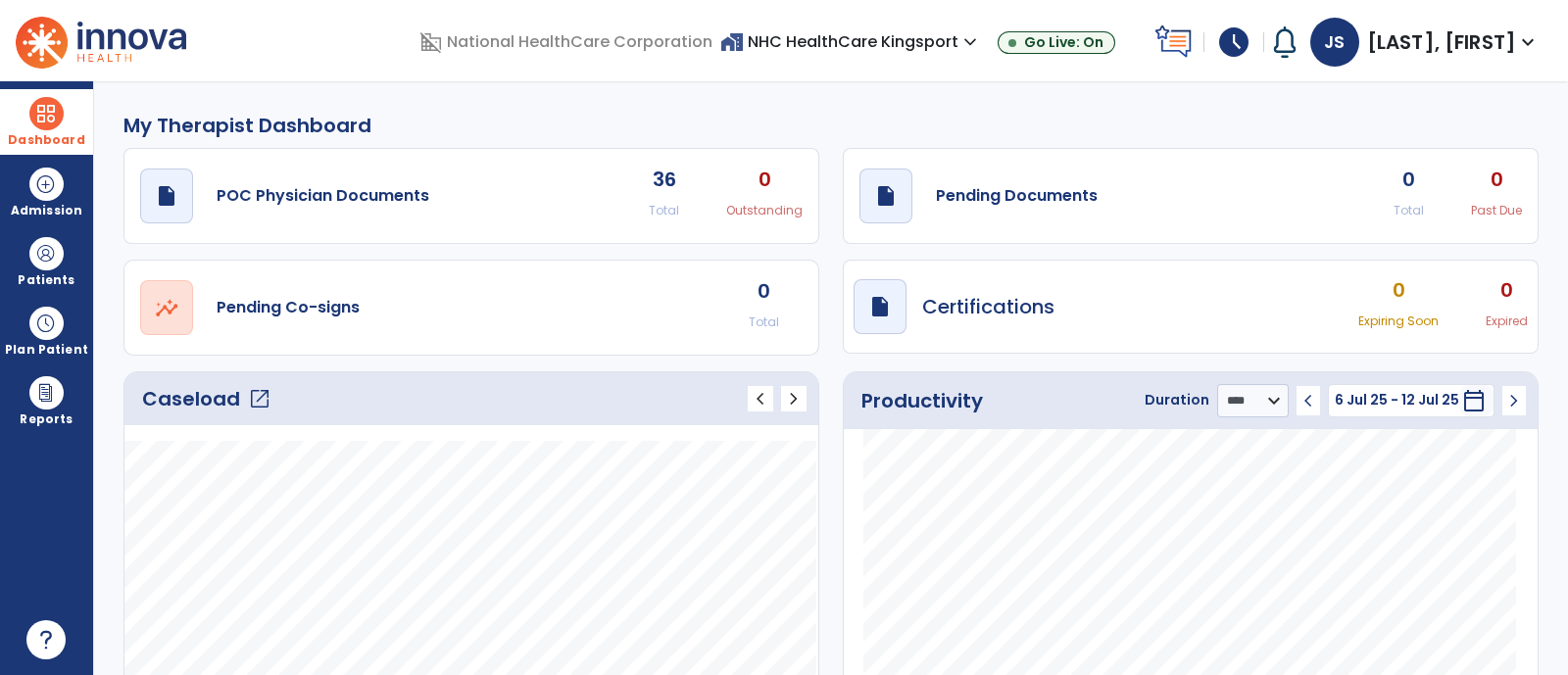scroll, scrollTop: 44, scrollLeft: 0, axis: vertical 